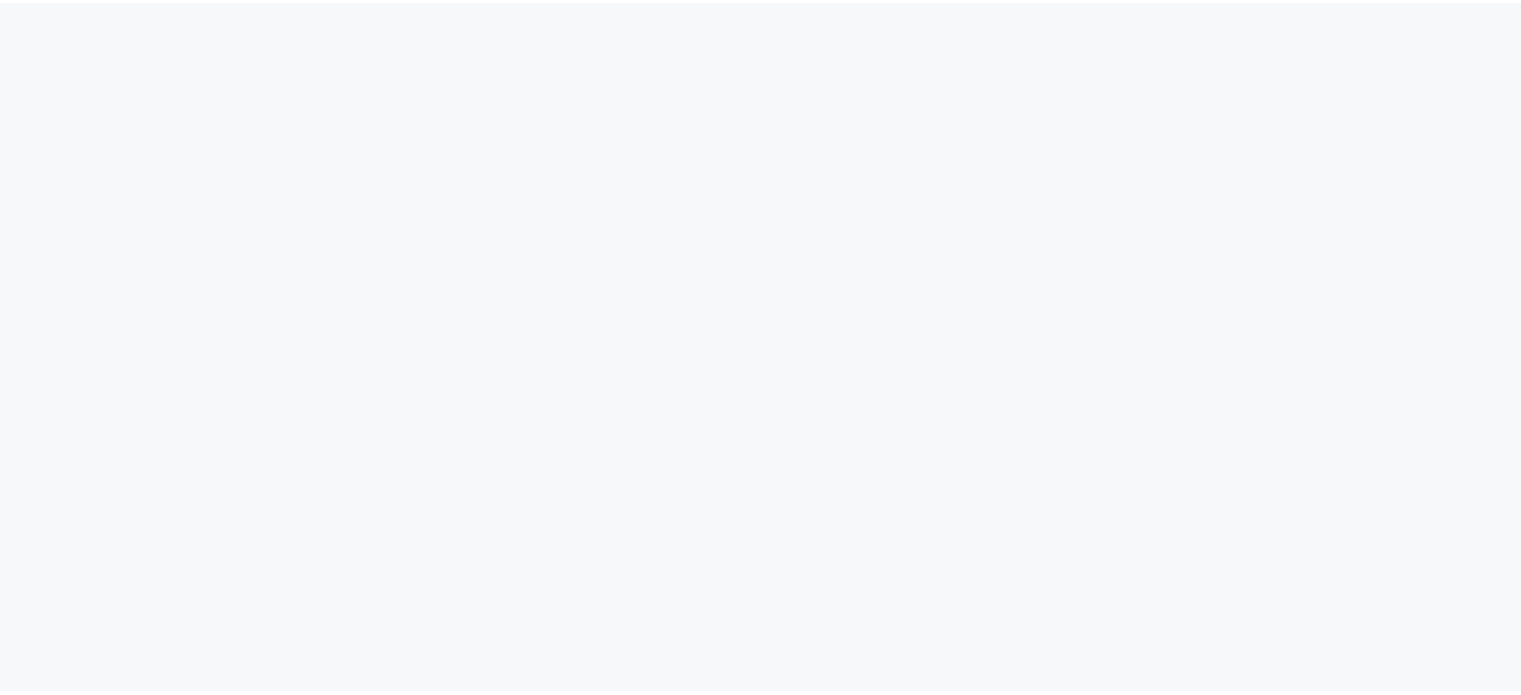 scroll, scrollTop: 0, scrollLeft: 0, axis: both 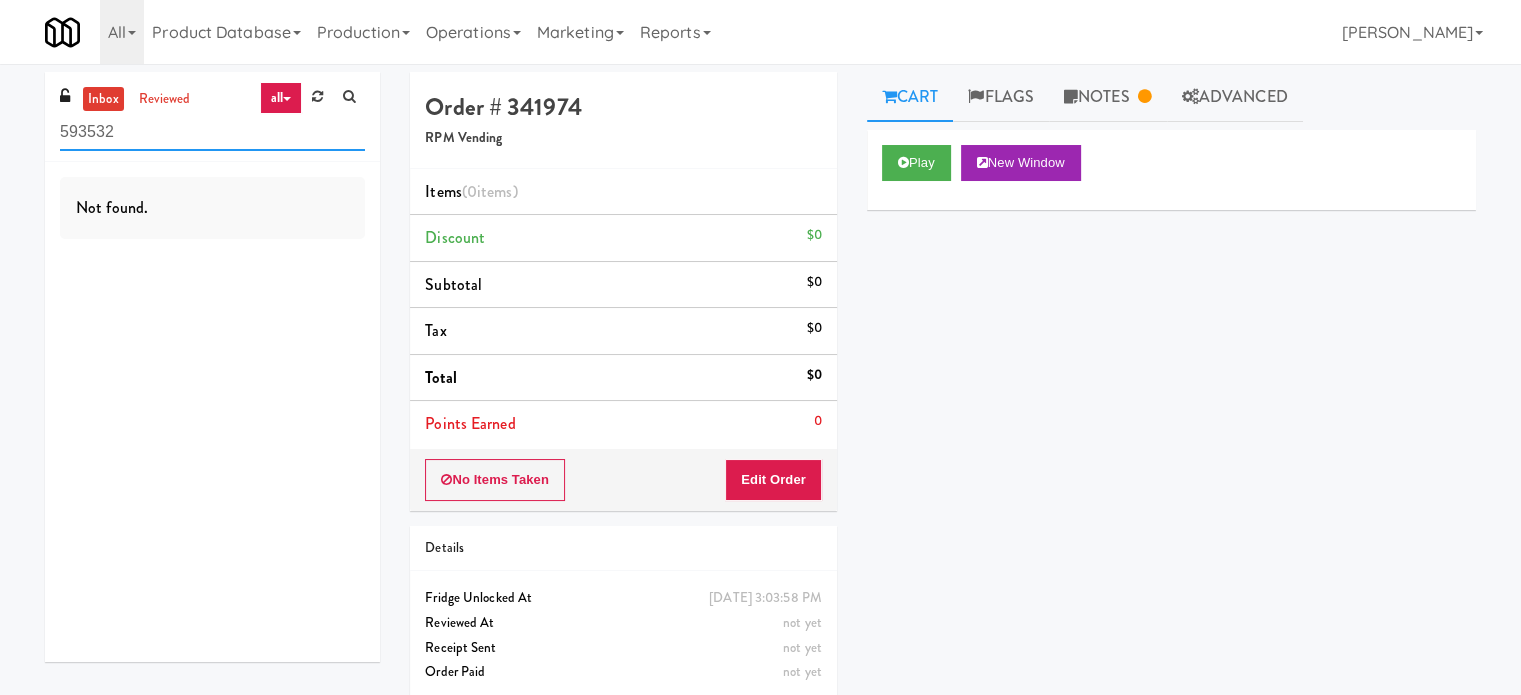 drag, startPoint x: 188, startPoint y: 125, endPoint x: 0, endPoint y: 141, distance: 188.67963 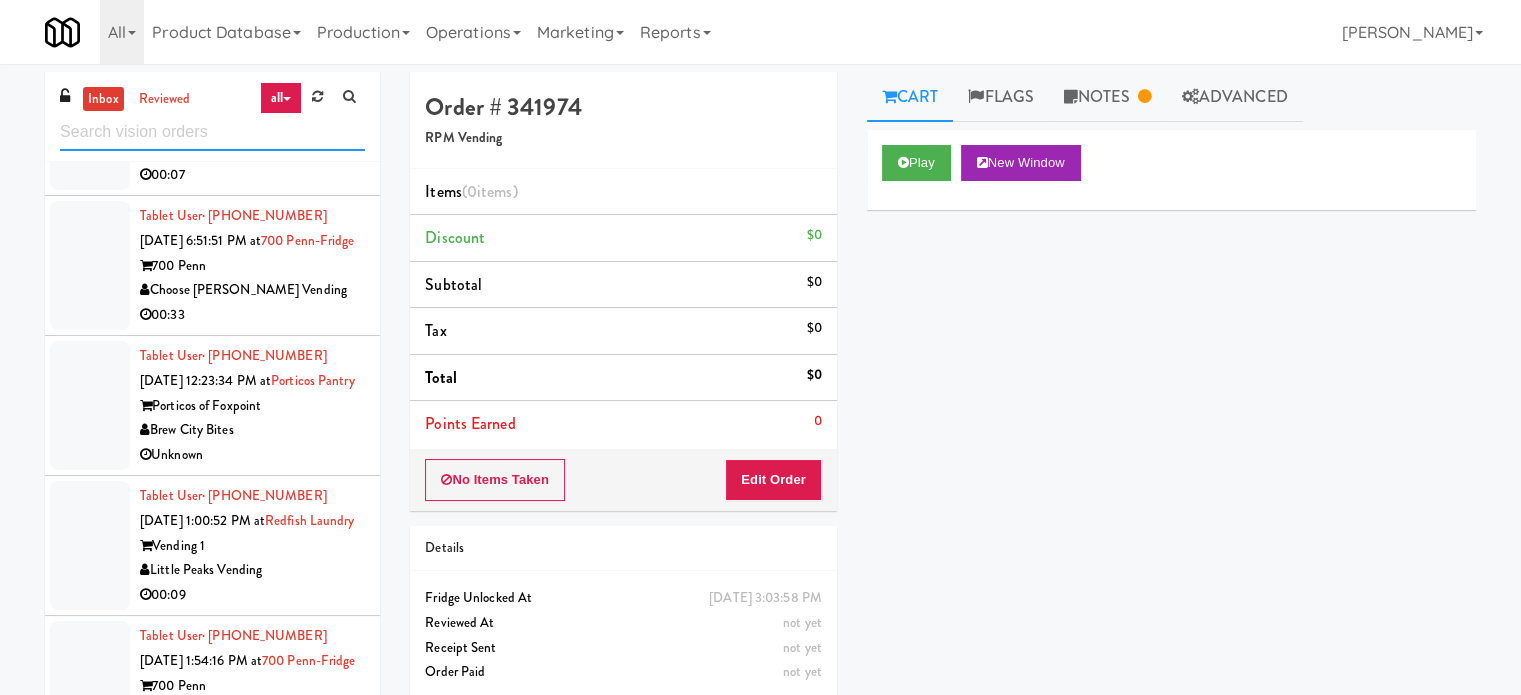 scroll, scrollTop: 4400, scrollLeft: 0, axis: vertical 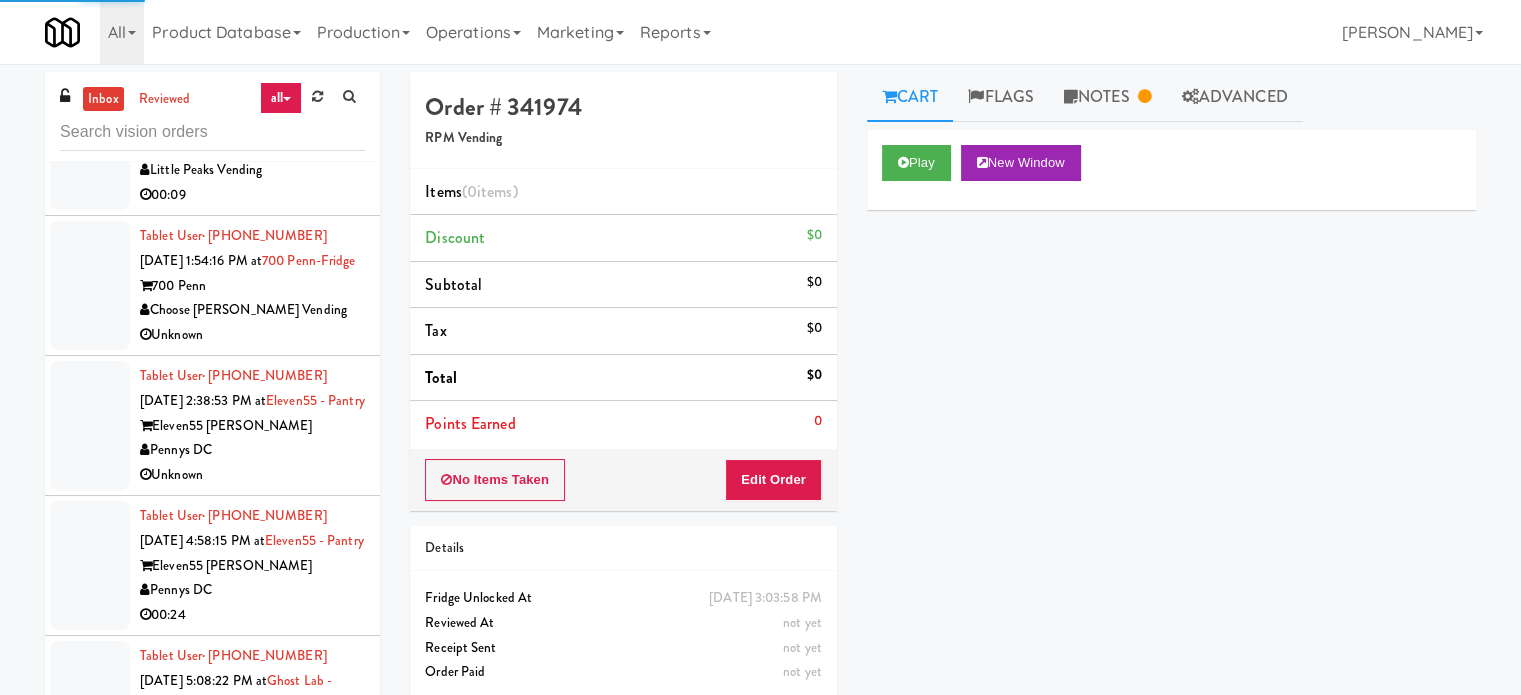 click on "700 Penn" at bounding box center (252, 286) 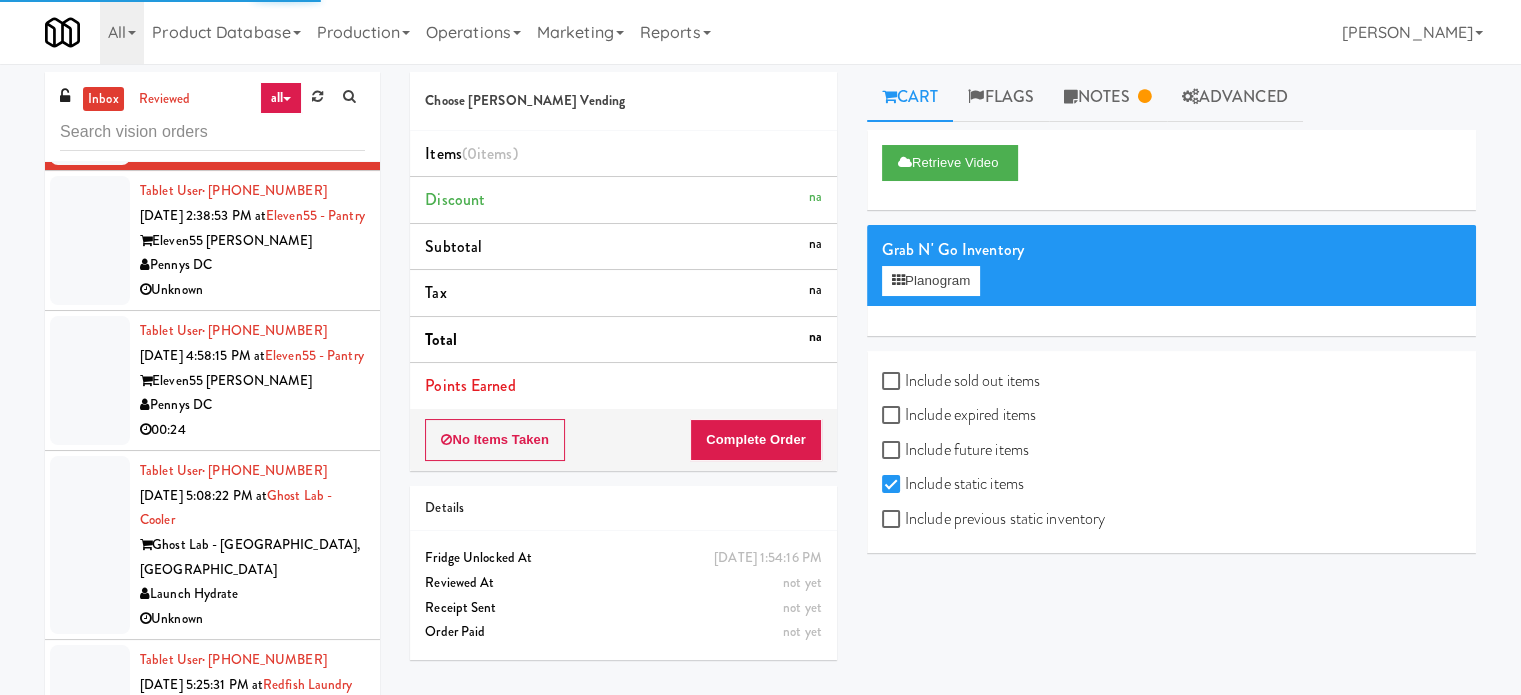 scroll, scrollTop: 4600, scrollLeft: 0, axis: vertical 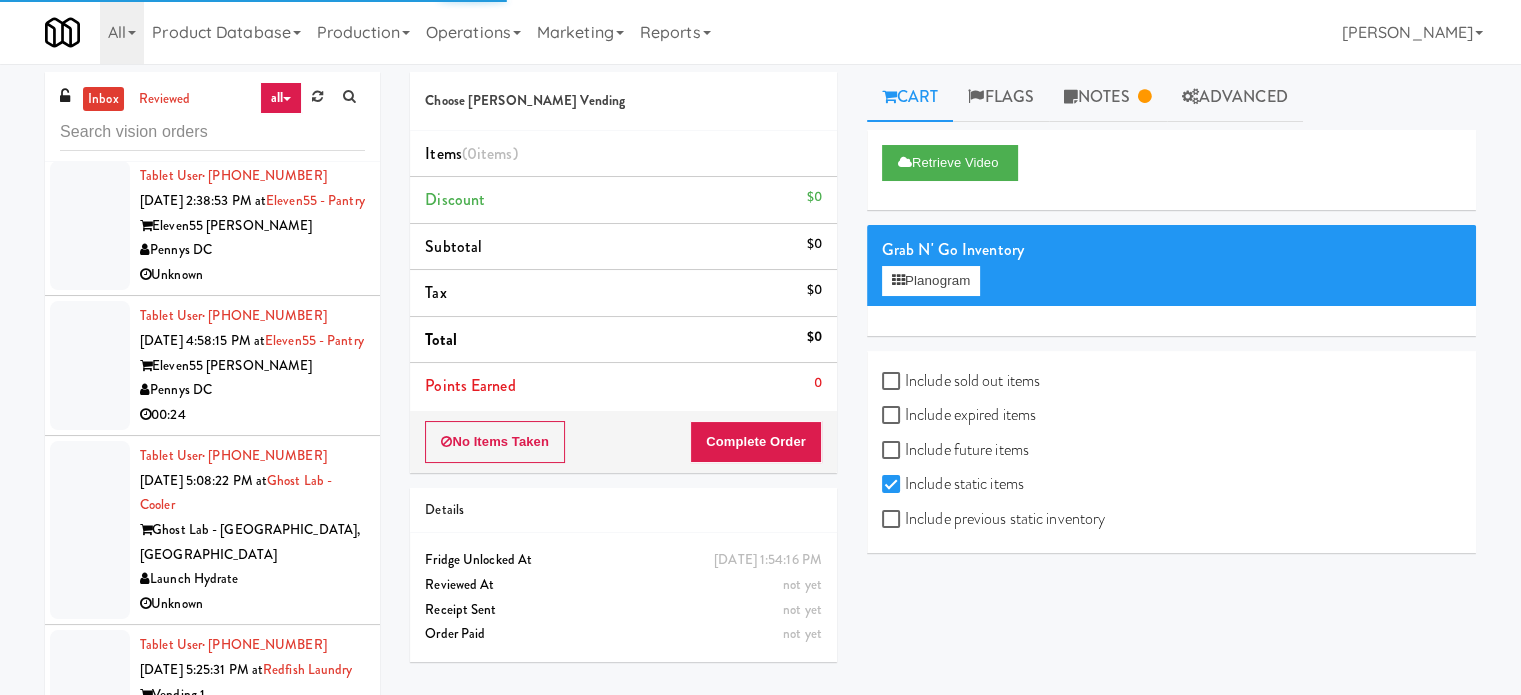 click on "Pennys DC" at bounding box center (252, 250) 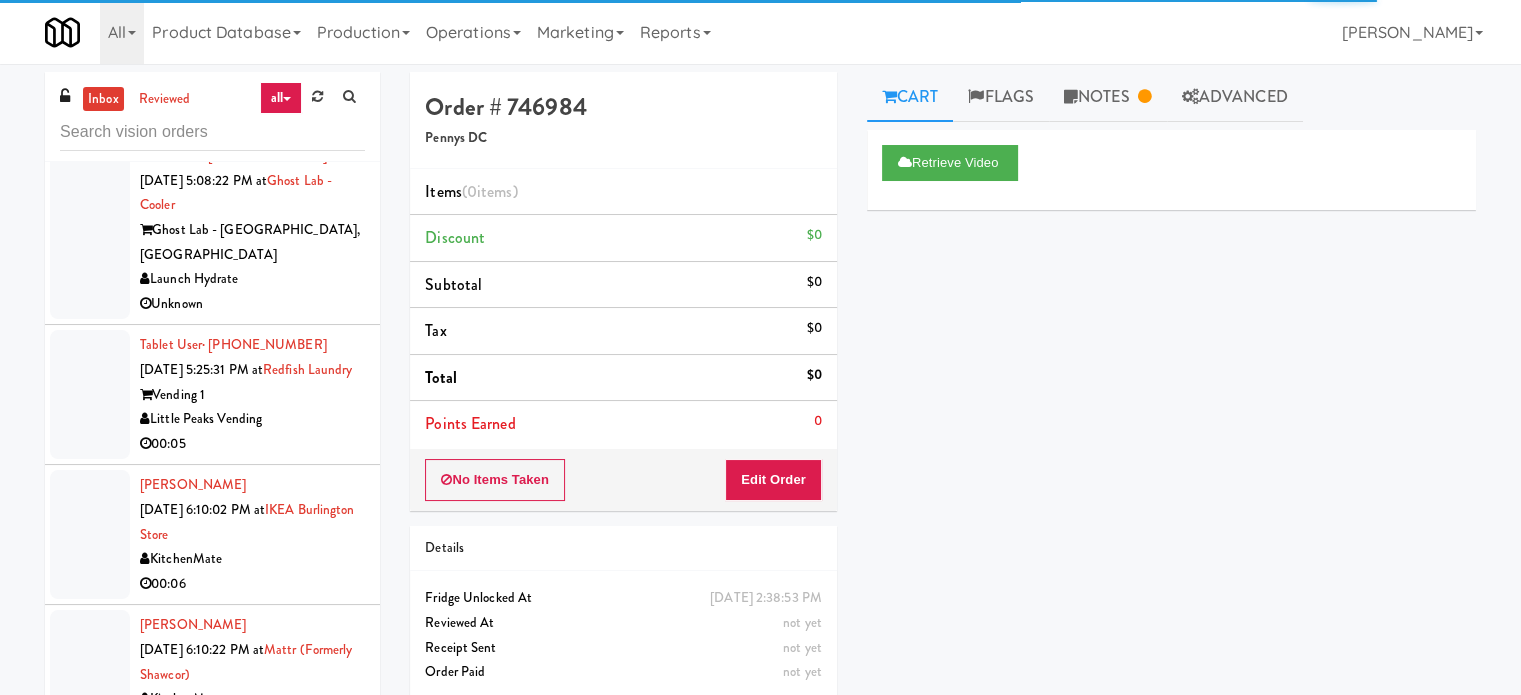 click on "Tablet User  · (646) 229-5069 Jul 11, 2025 5:08:22 PM at  Ghost Lab - Cooler  Ghost Lab - Eatontown, NJ  Launch Hydrate  Unknown" at bounding box center [252, 230] 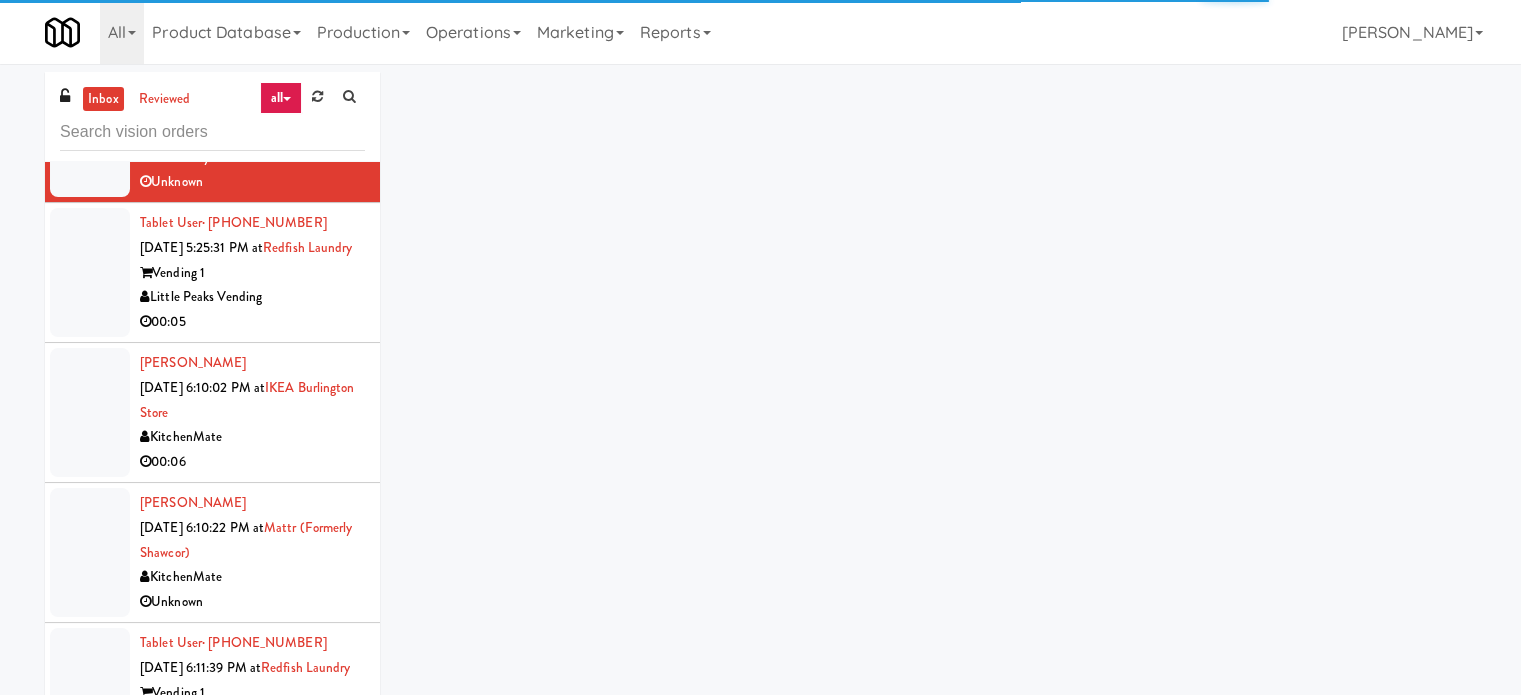 scroll, scrollTop: 5100, scrollLeft: 0, axis: vertical 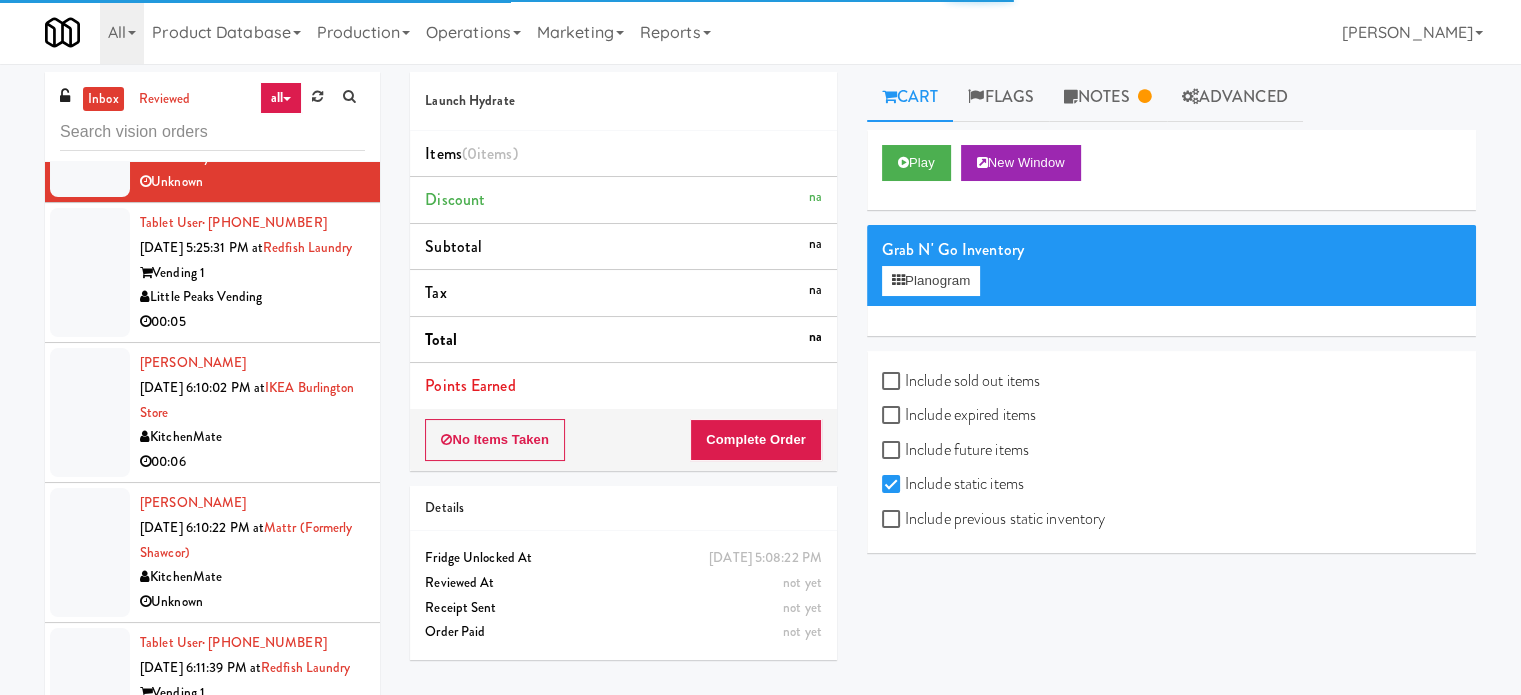 click on "Little Peaks Vending" at bounding box center [252, 297] 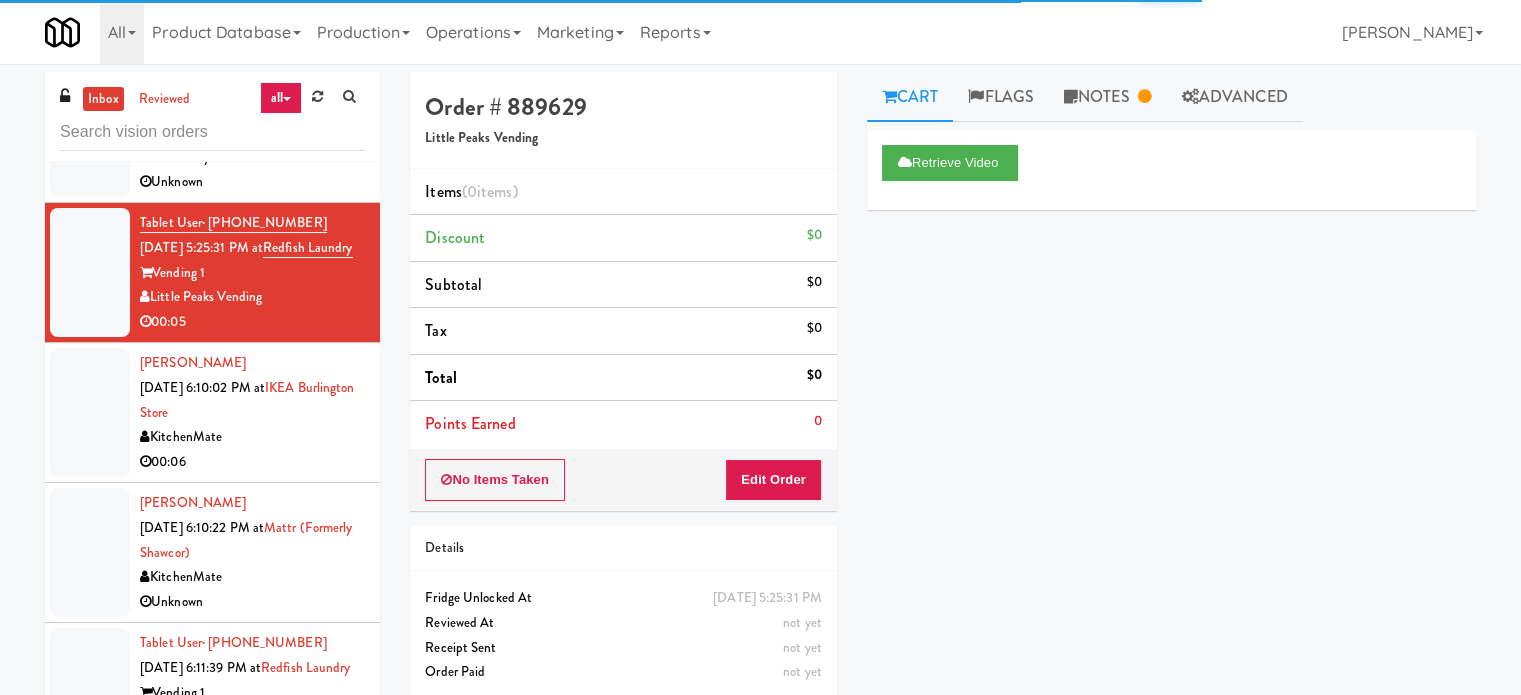 scroll, scrollTop: 5300, scrollLeft: 0, axis: vertical 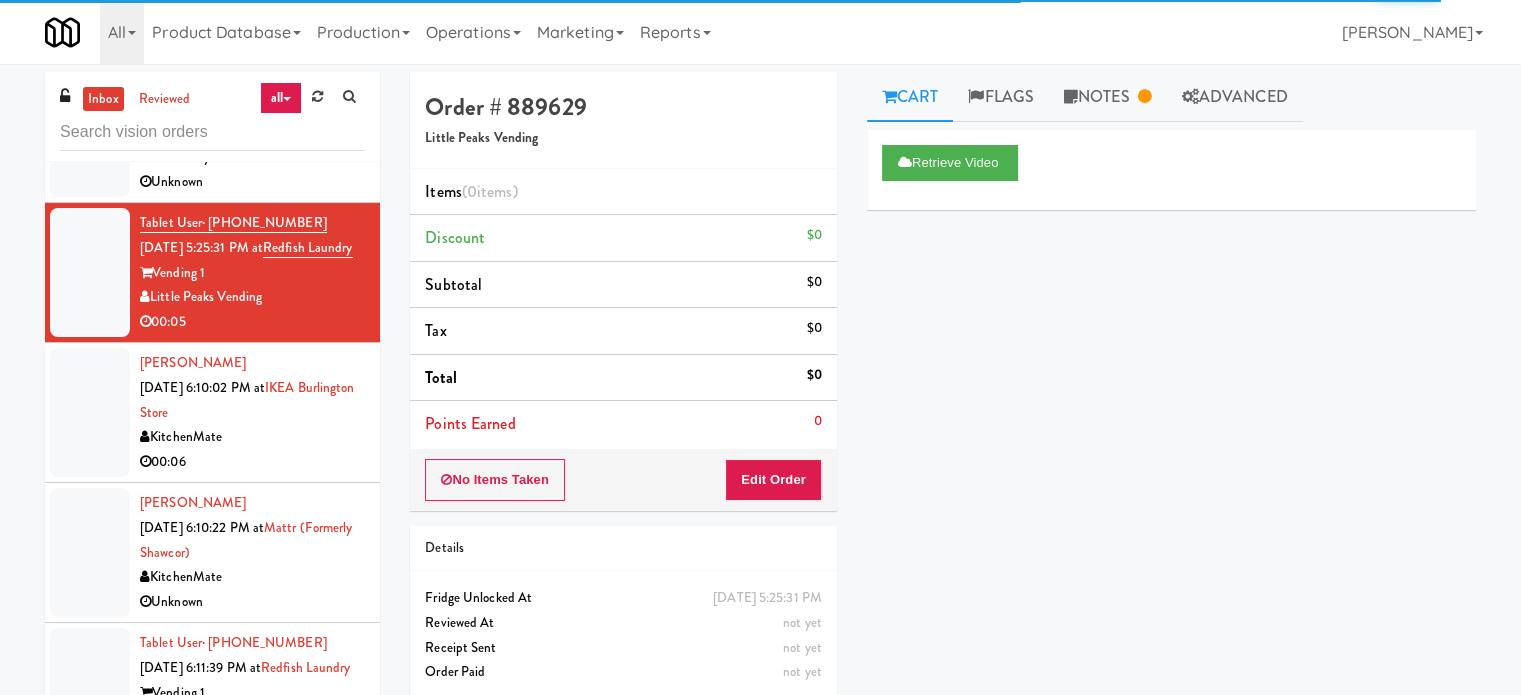 click on "00:06" at bounding box center [252, 462] 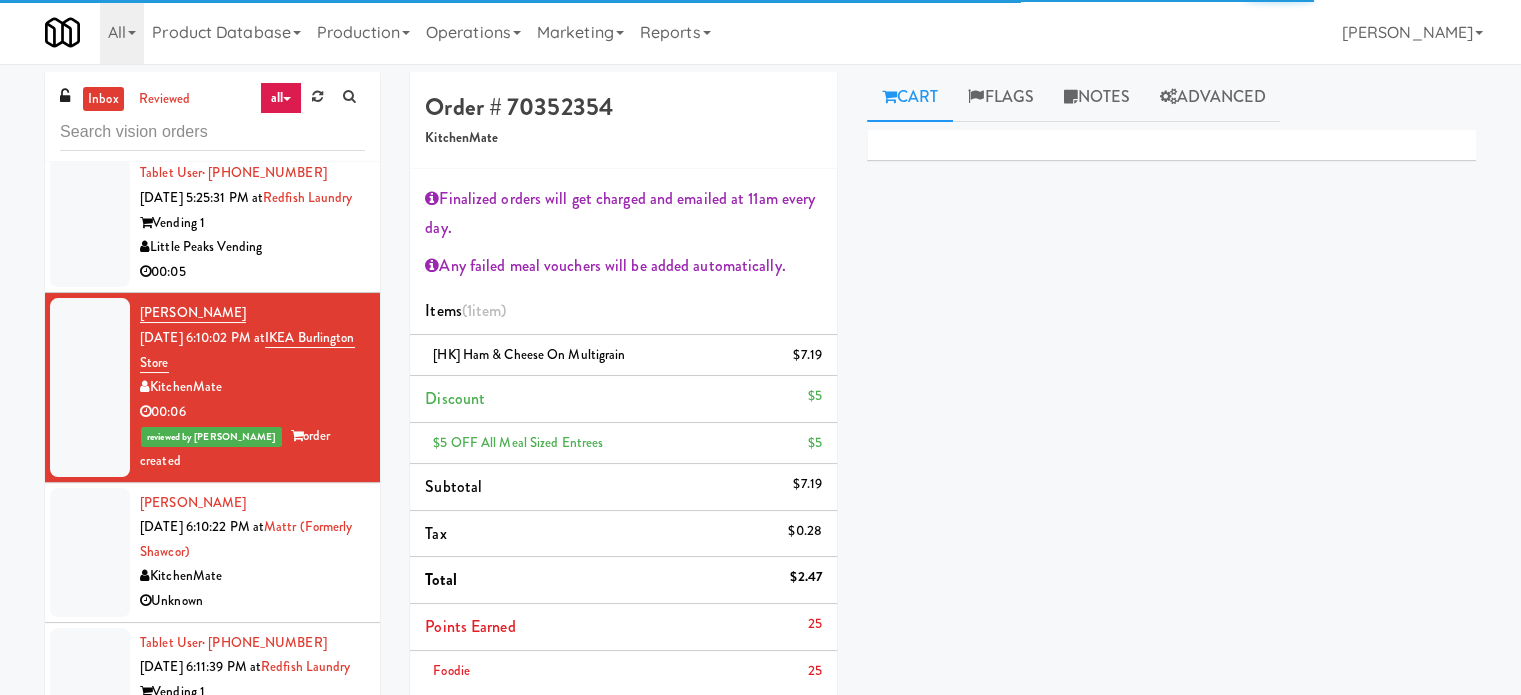 click on "[PERSON_NAME] [DATE] 6:10:22 PM at  Mattr (formerly Shawcor)  KitchenMate  Unknown" at bounding box center [252, 552] 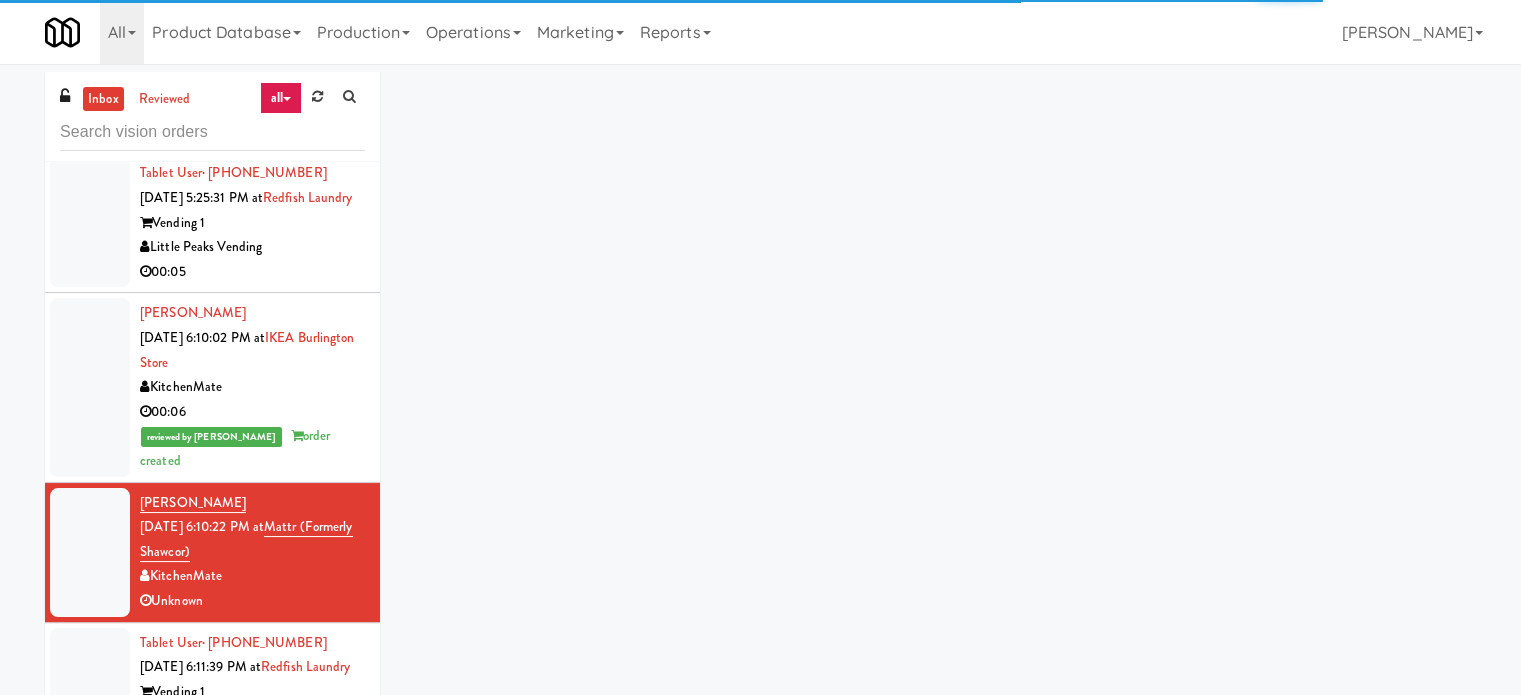 scroll, scrollTop: 5338, scrollLeft: 0, axis: vertical 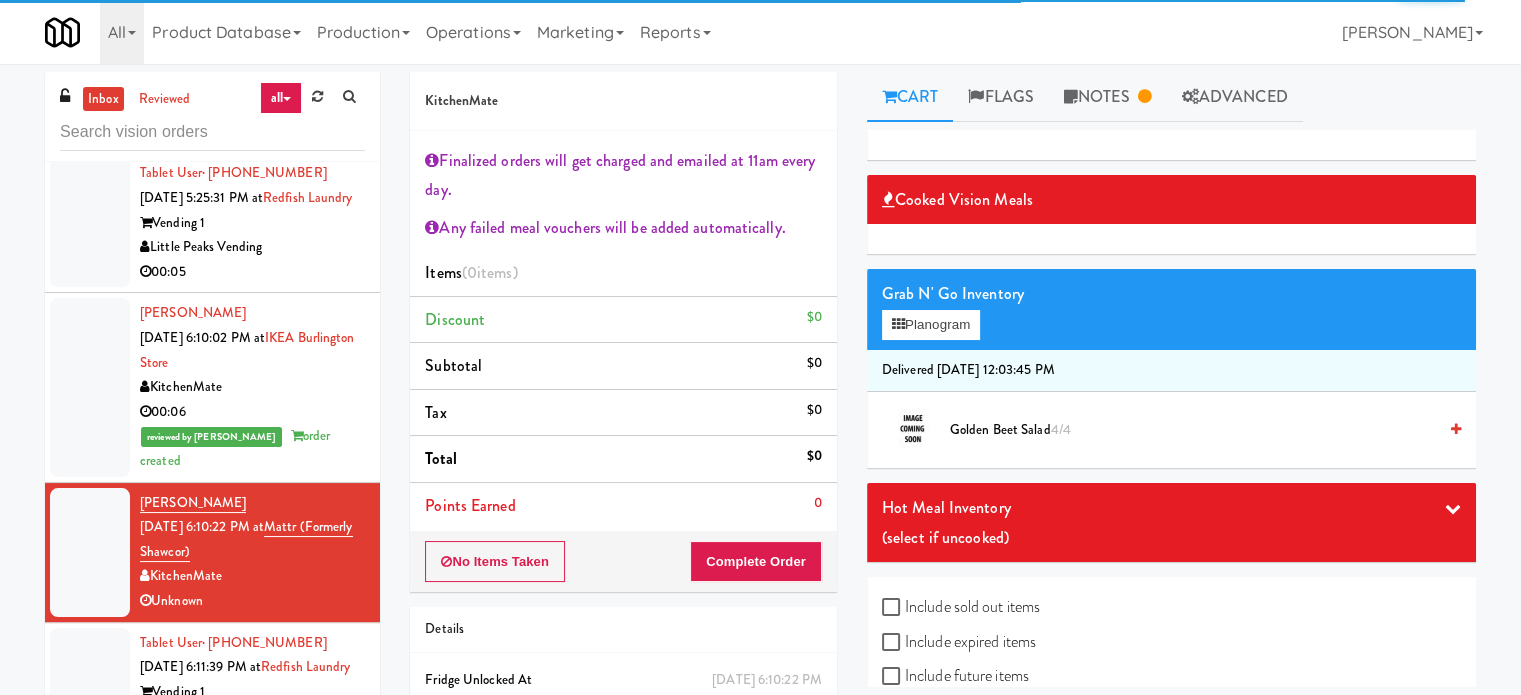 click on "Tablet User  · (951) 808-2676 [DATE] 6:11:39 PM at  Redfish Laundry  Vending 1  Little Peaks Vending  00:08" at bounding box center (212, 692) 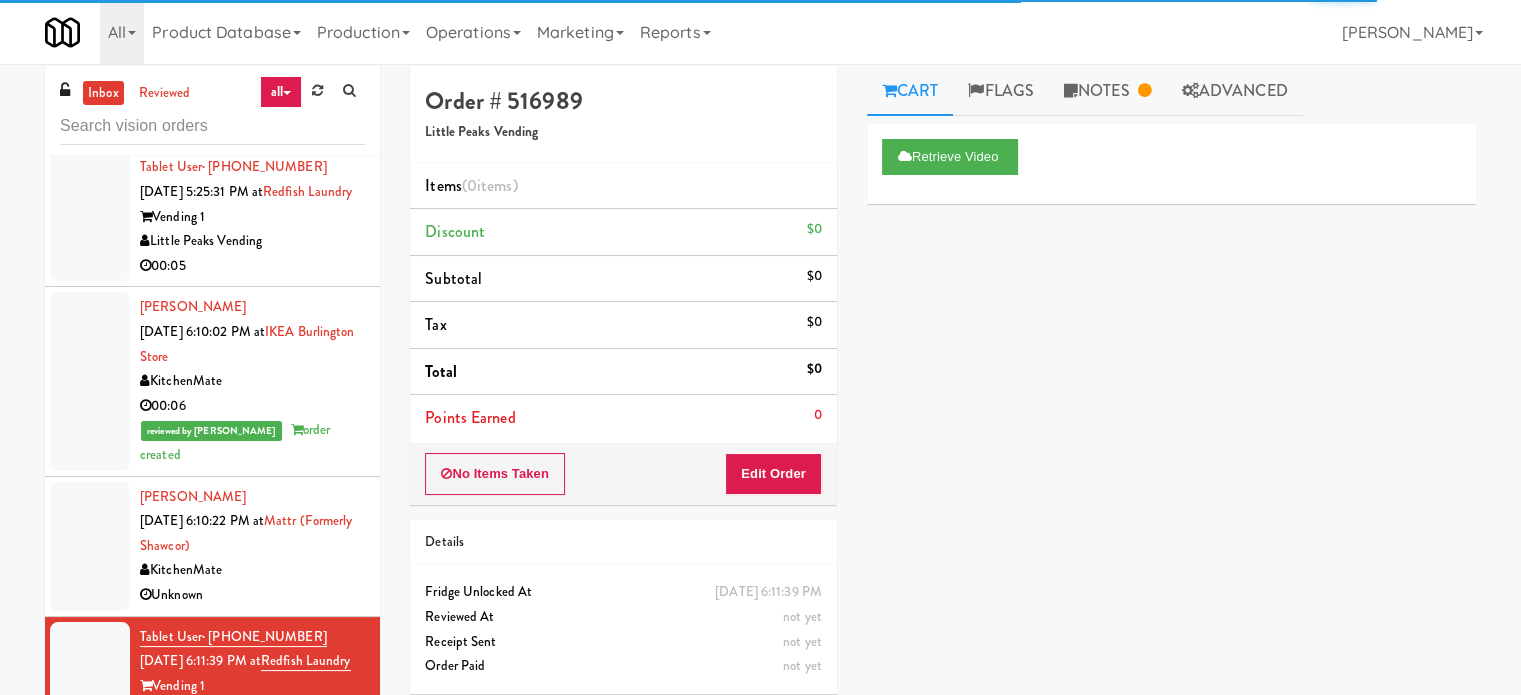 scroll, scrollTop: 0, scrollLeft: 0, axis: both 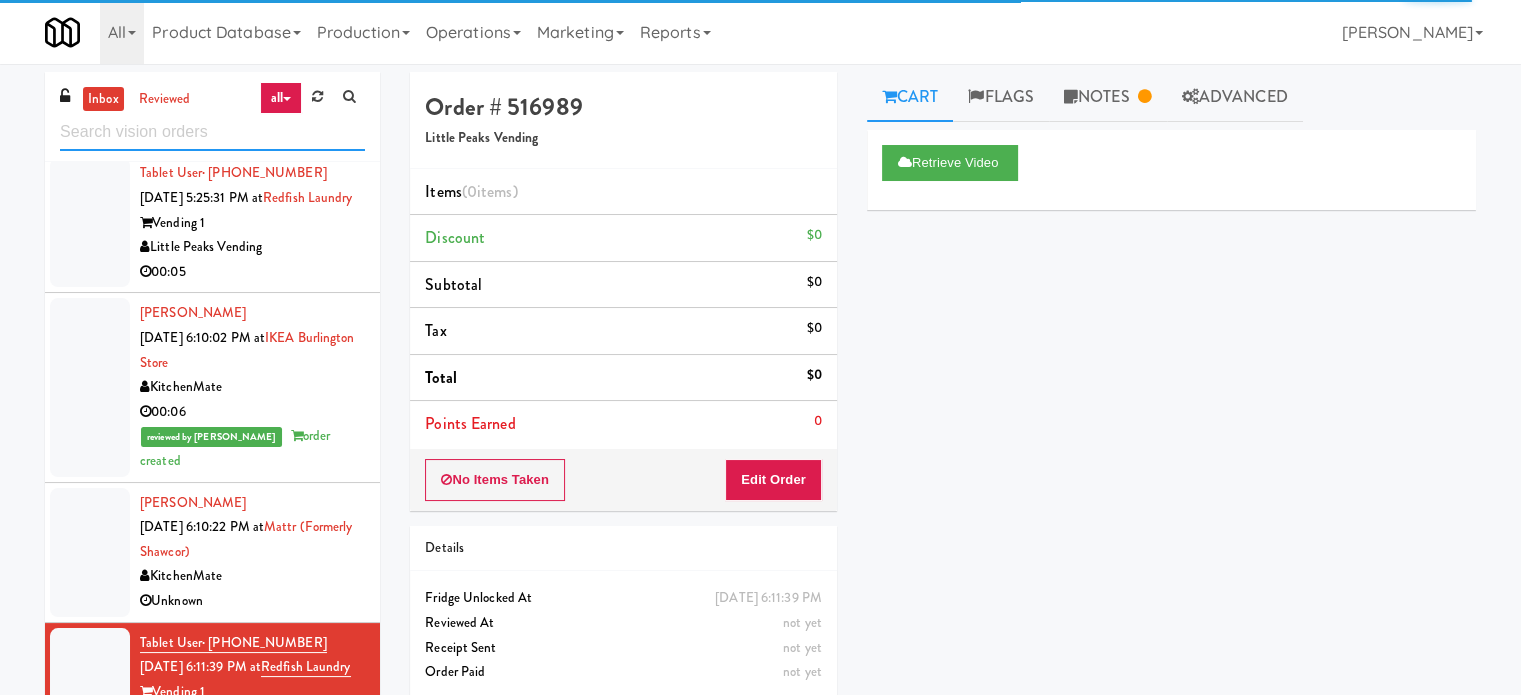 click at bounding box center (212, 132) 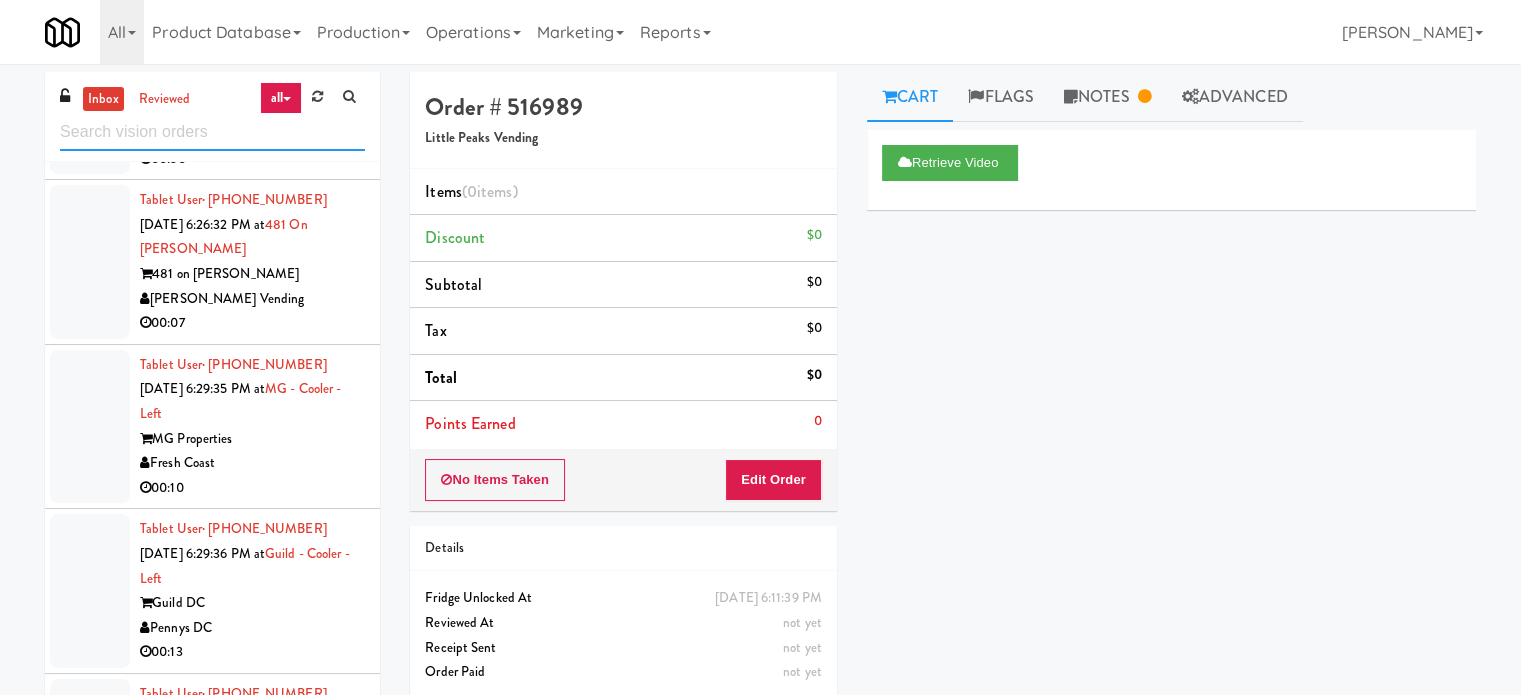 scroll, scrollTop: 900, scrollLeft: 0, axis: vertical 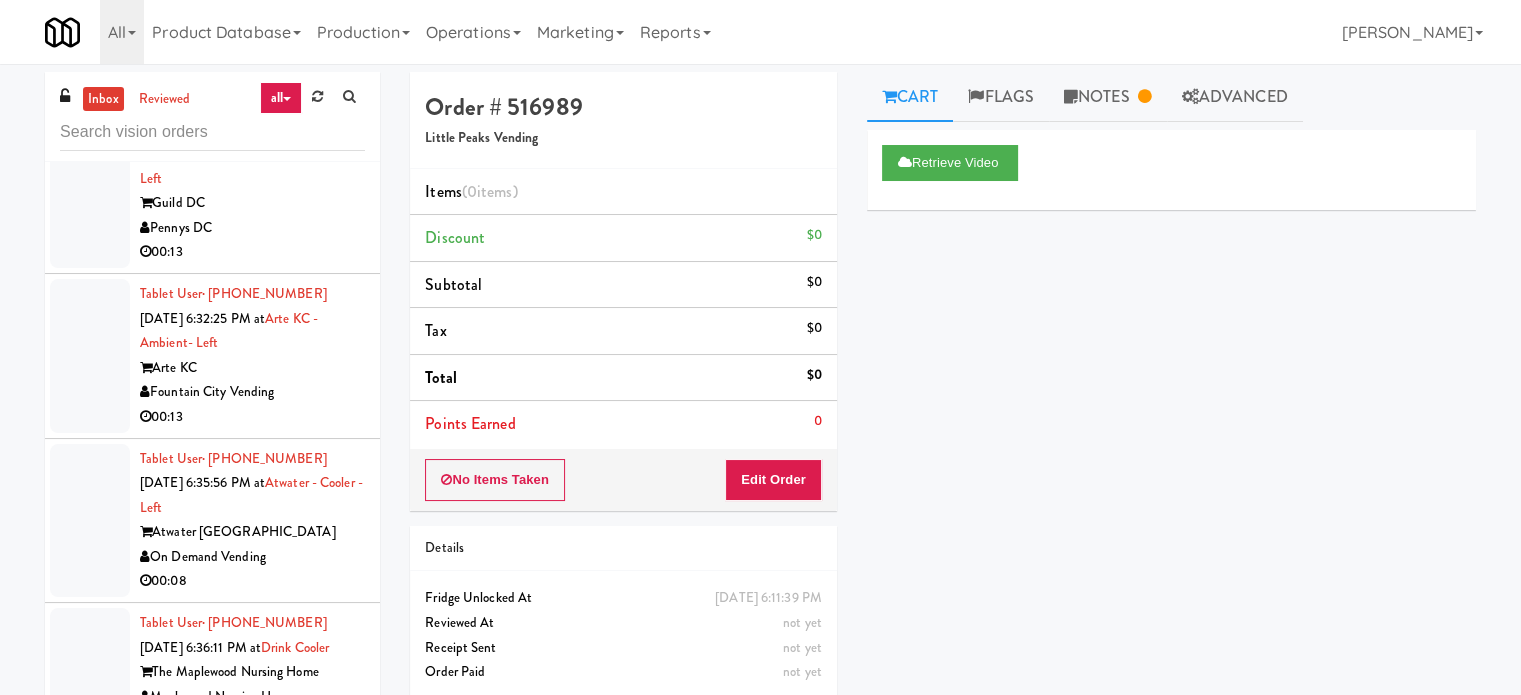 click on "Atwater Chicago" at bounding box center [252, 532] 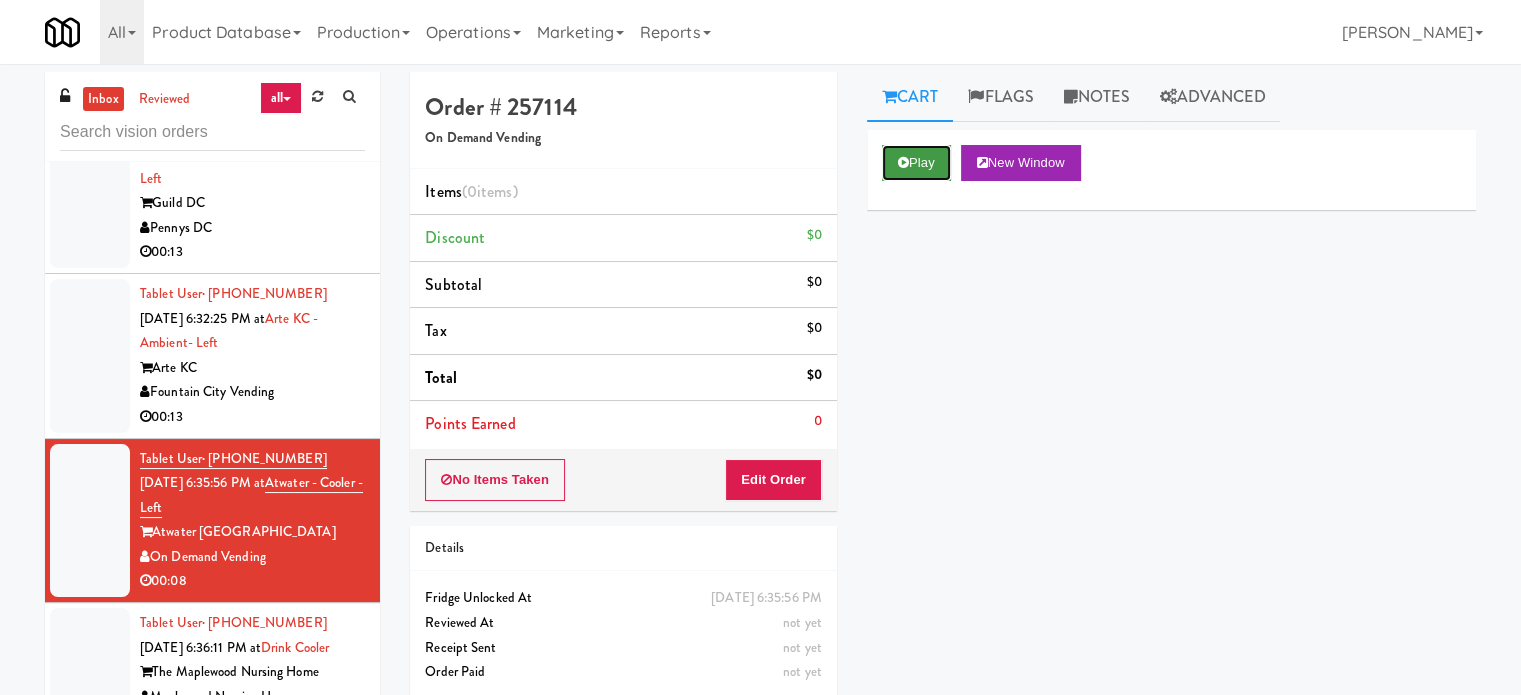 click at bounding box center (903, 162) 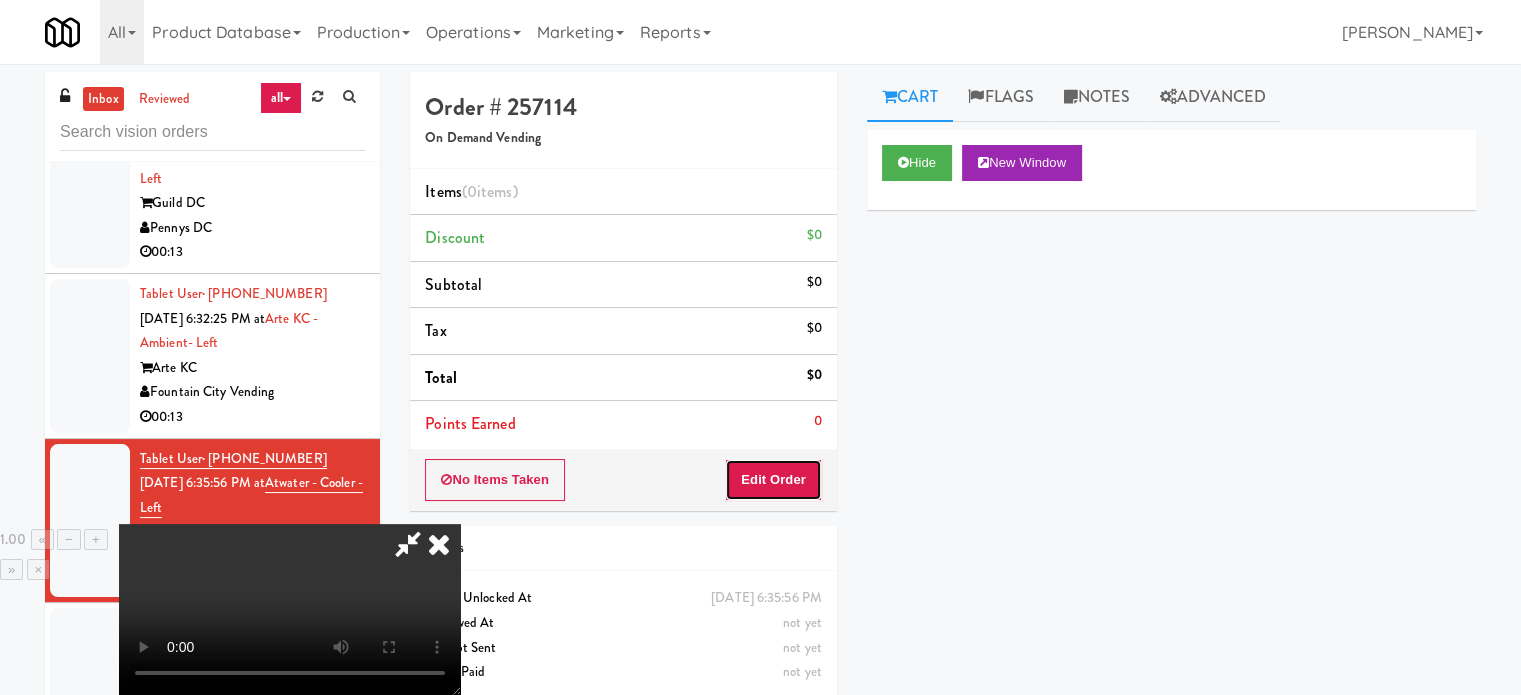 click on "Edit Order" at bounding box center [773, 480] 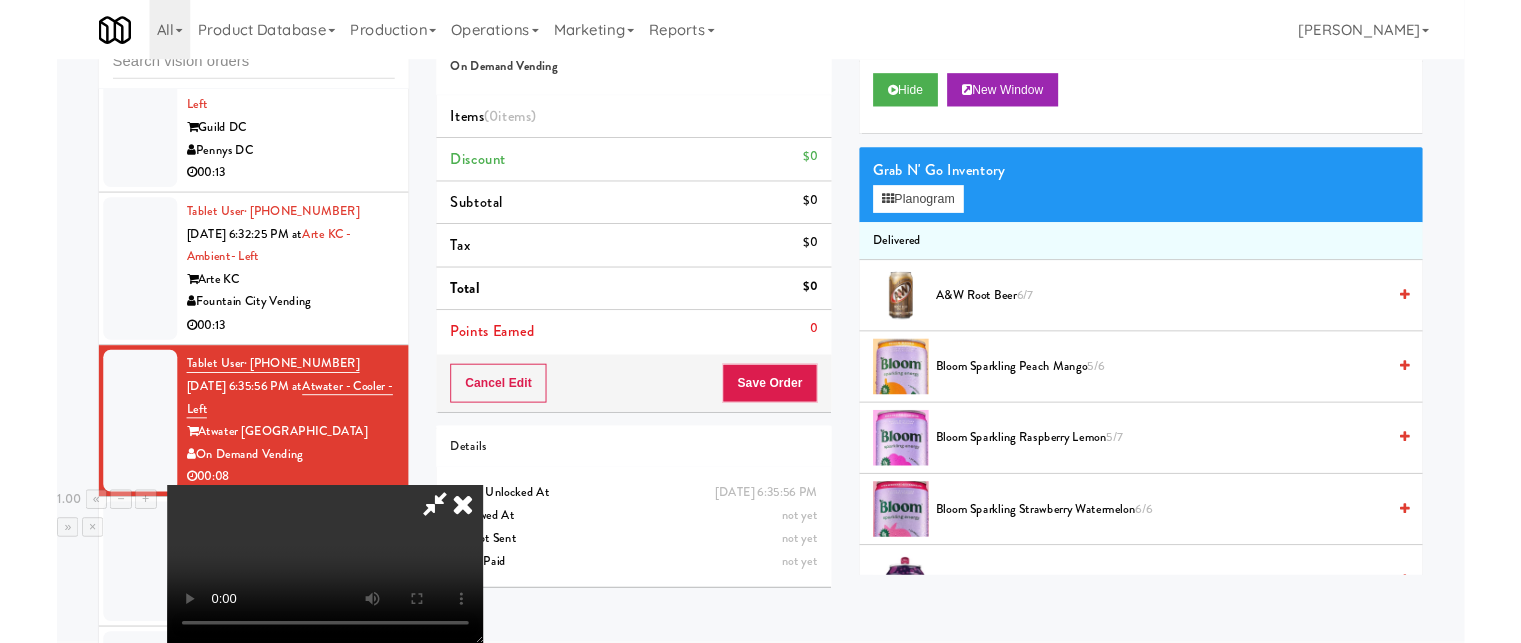 scroll, scrollTop: 81, scrollLeft: 0, axis: vertical 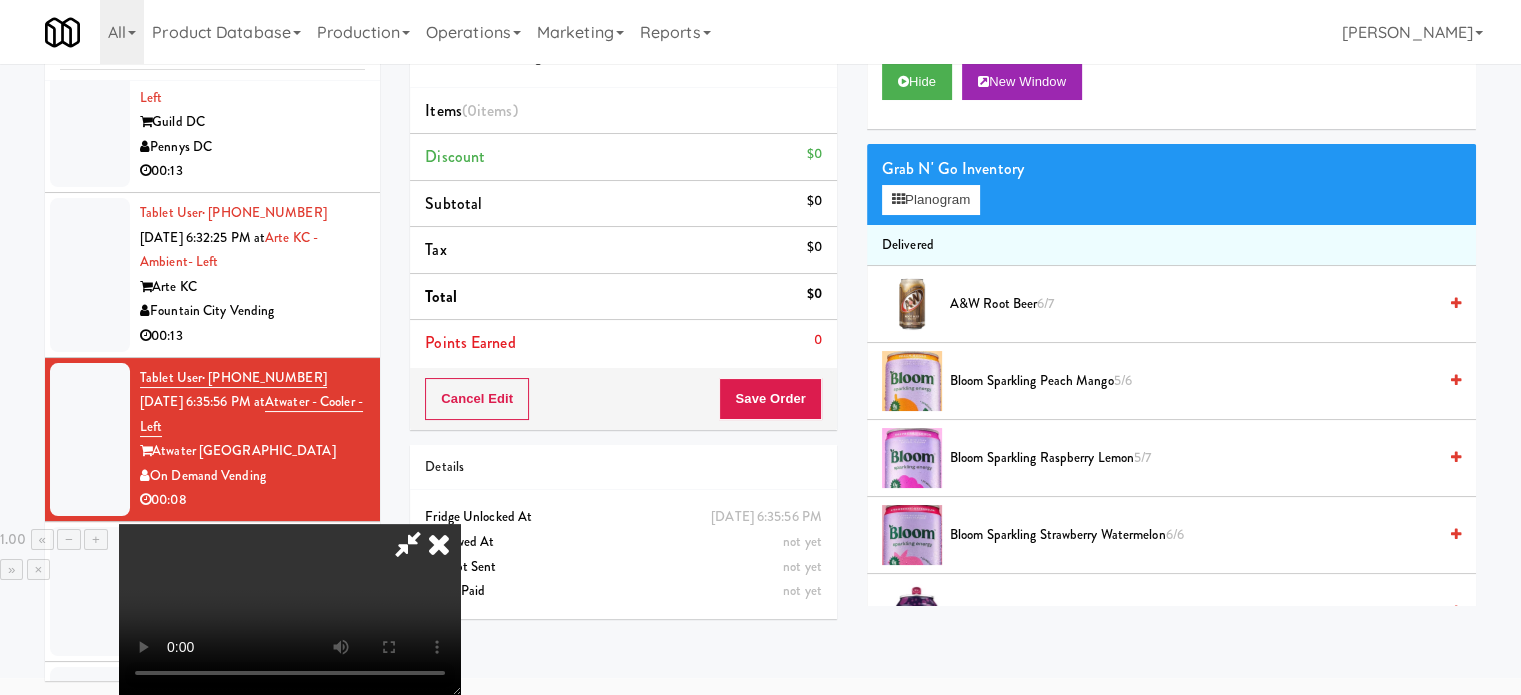 click at bounding box center (290, 609) 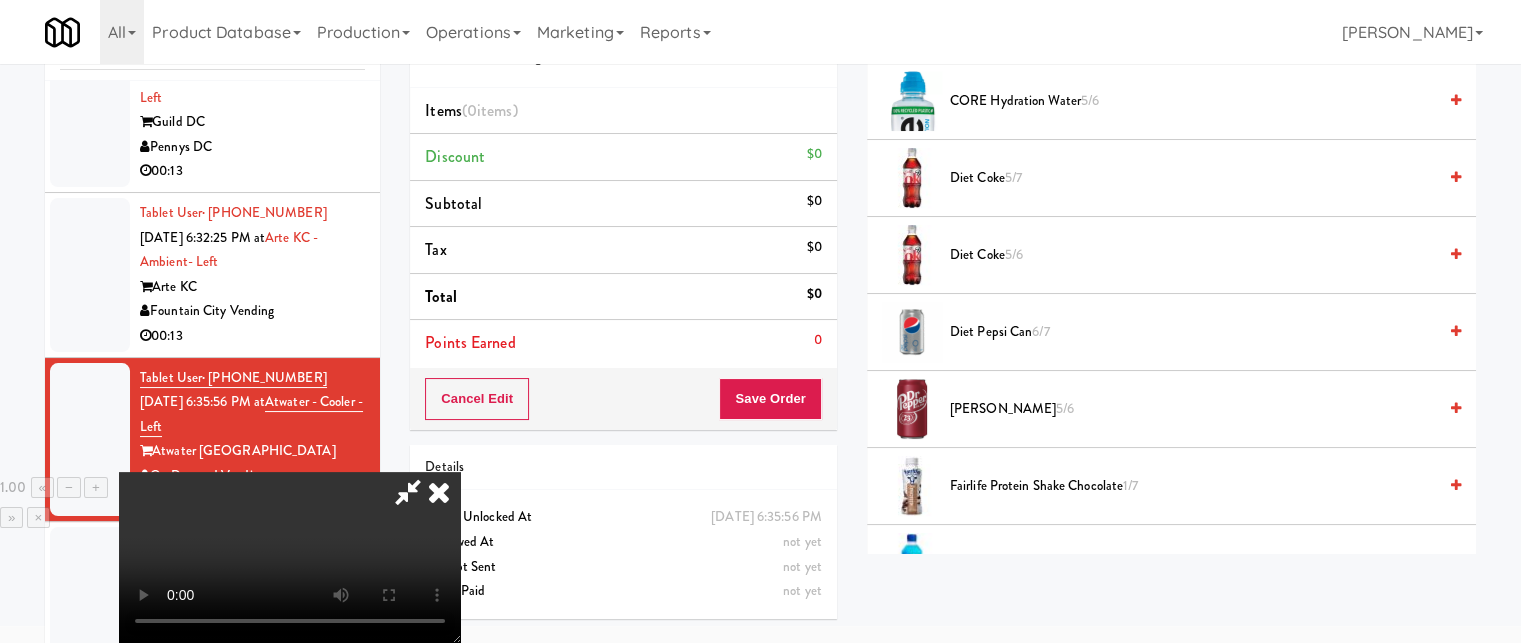 scroll, scrollTop: 1100, scrollLeft: 0, axis: vertical 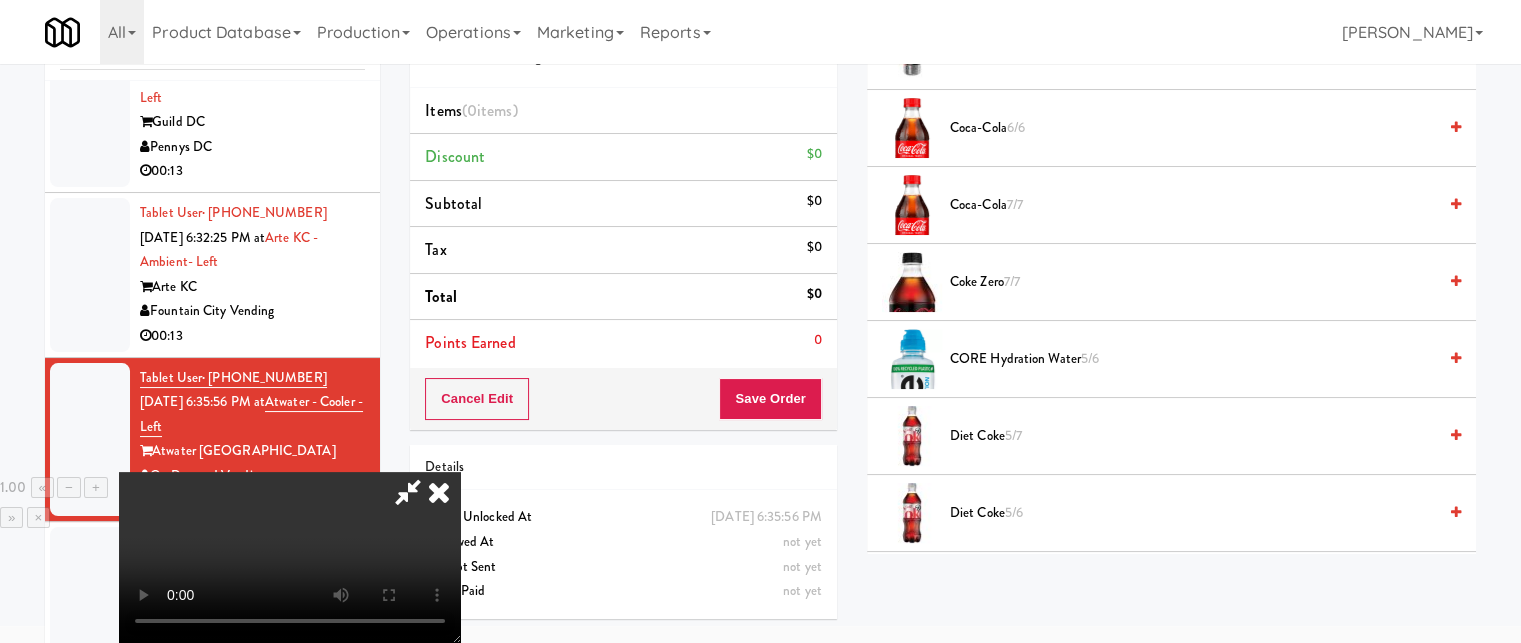 click at bounding box center [912, 128] 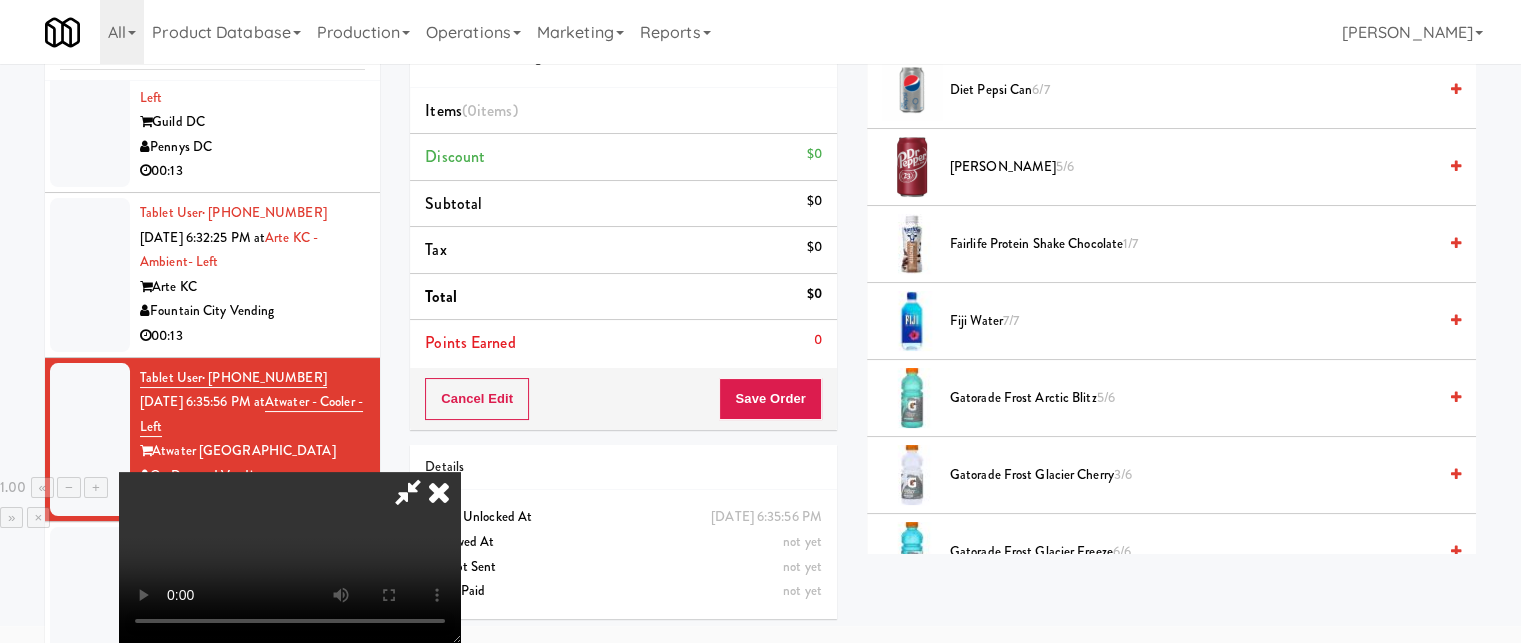 scroll, scrollTop: 2100, scrollLeft: 0, axis: vertical 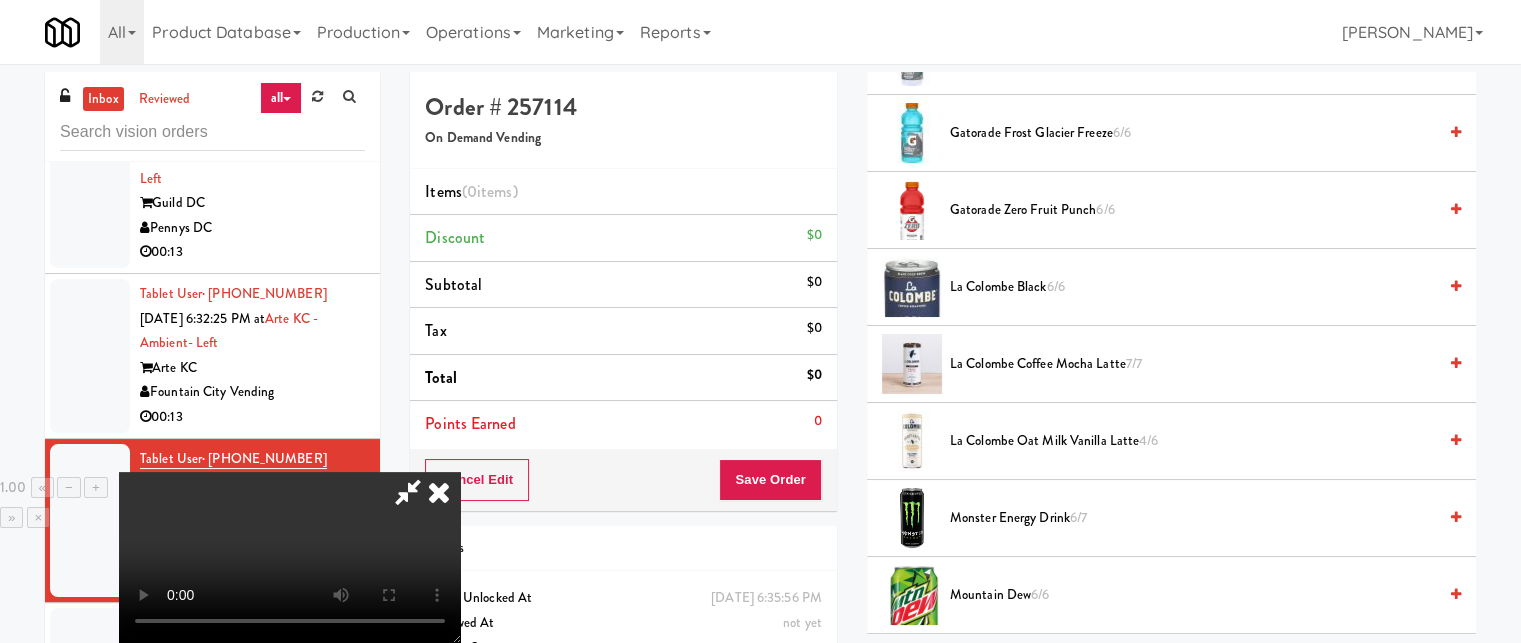 click at bounding box center [912, 595] 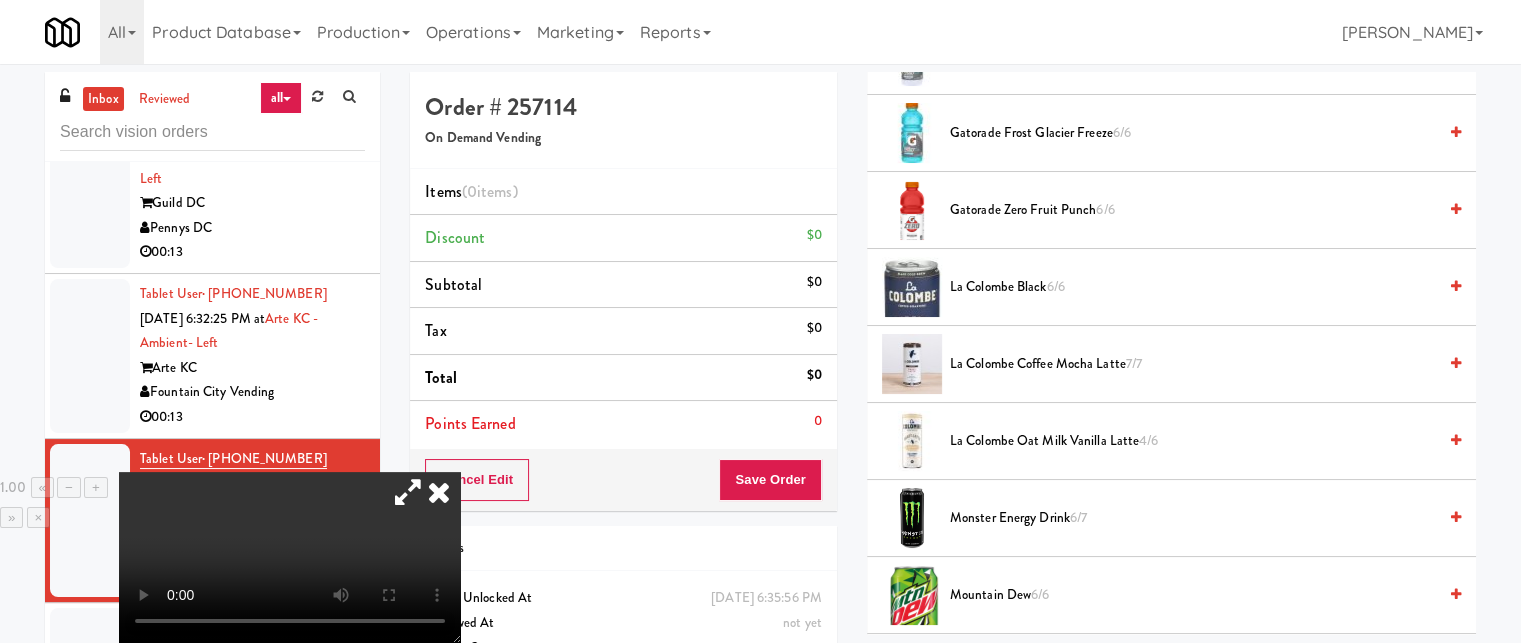 click at bounding box center [408, 492] 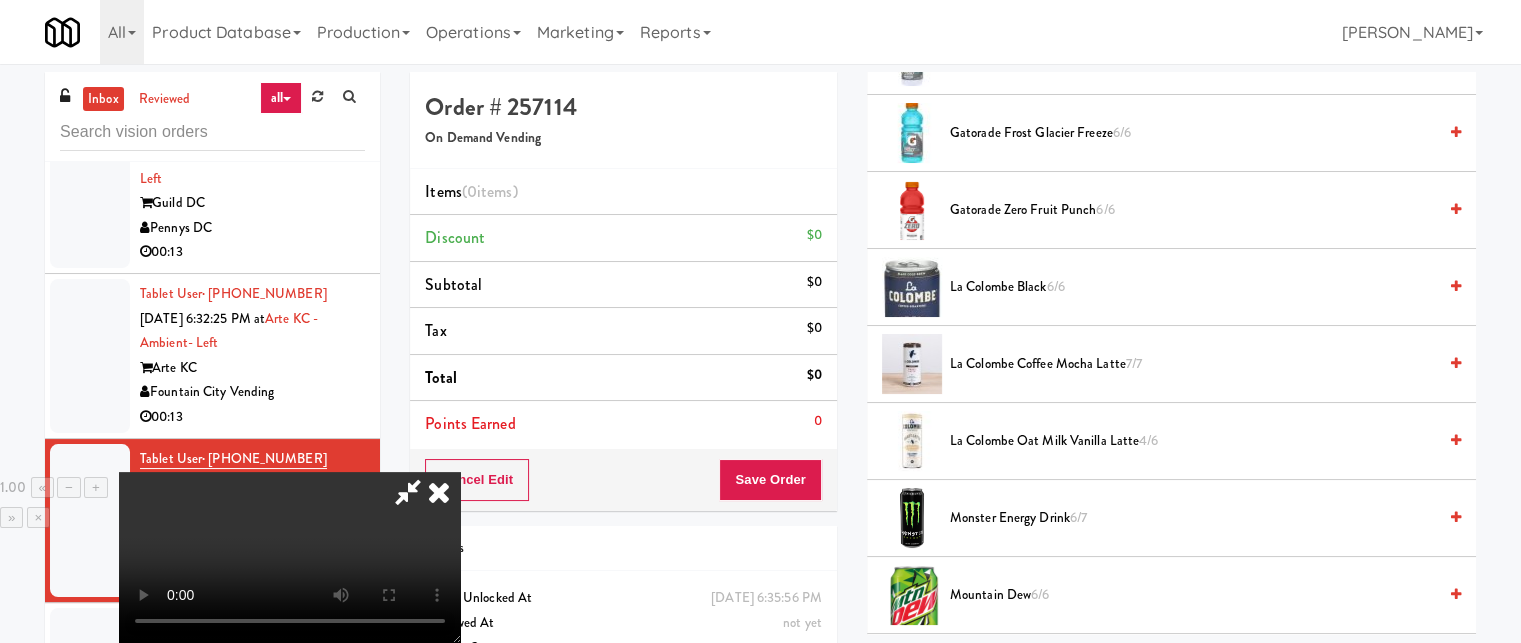 click at bounding box center [408, 492] 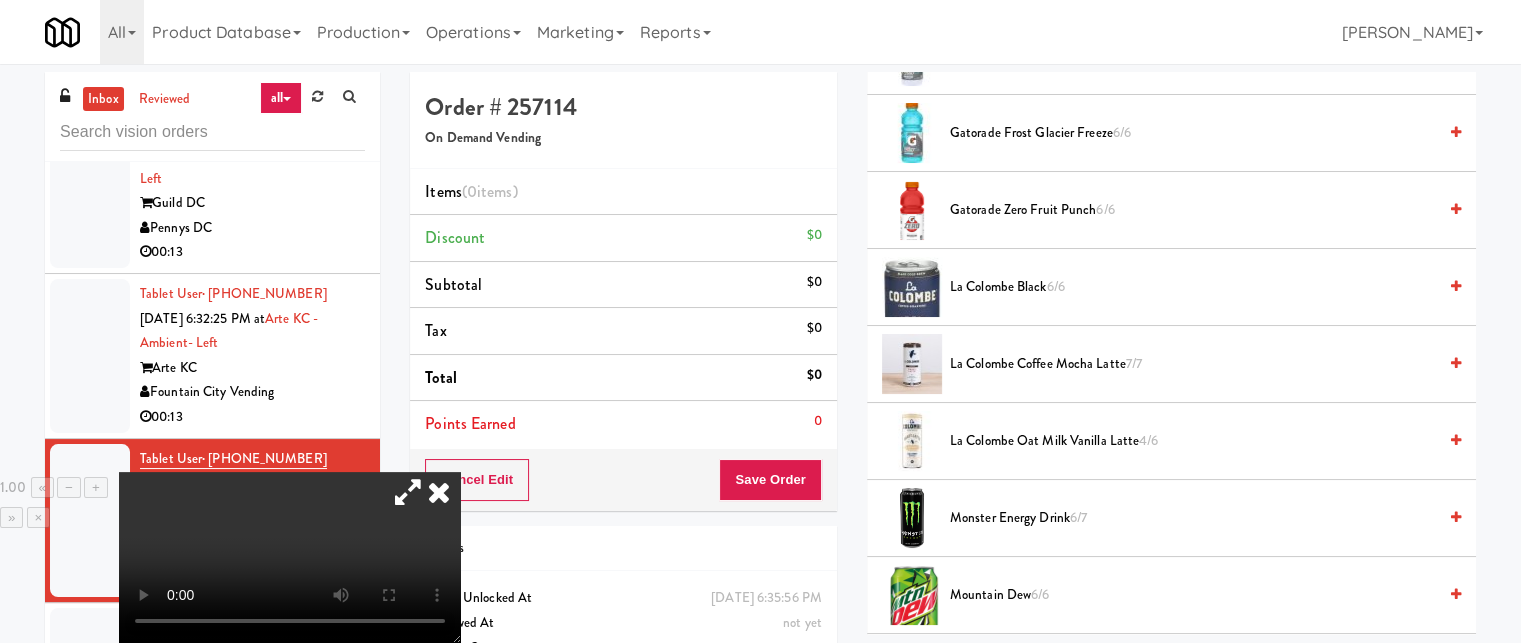 click at bounding box center (408, 492) 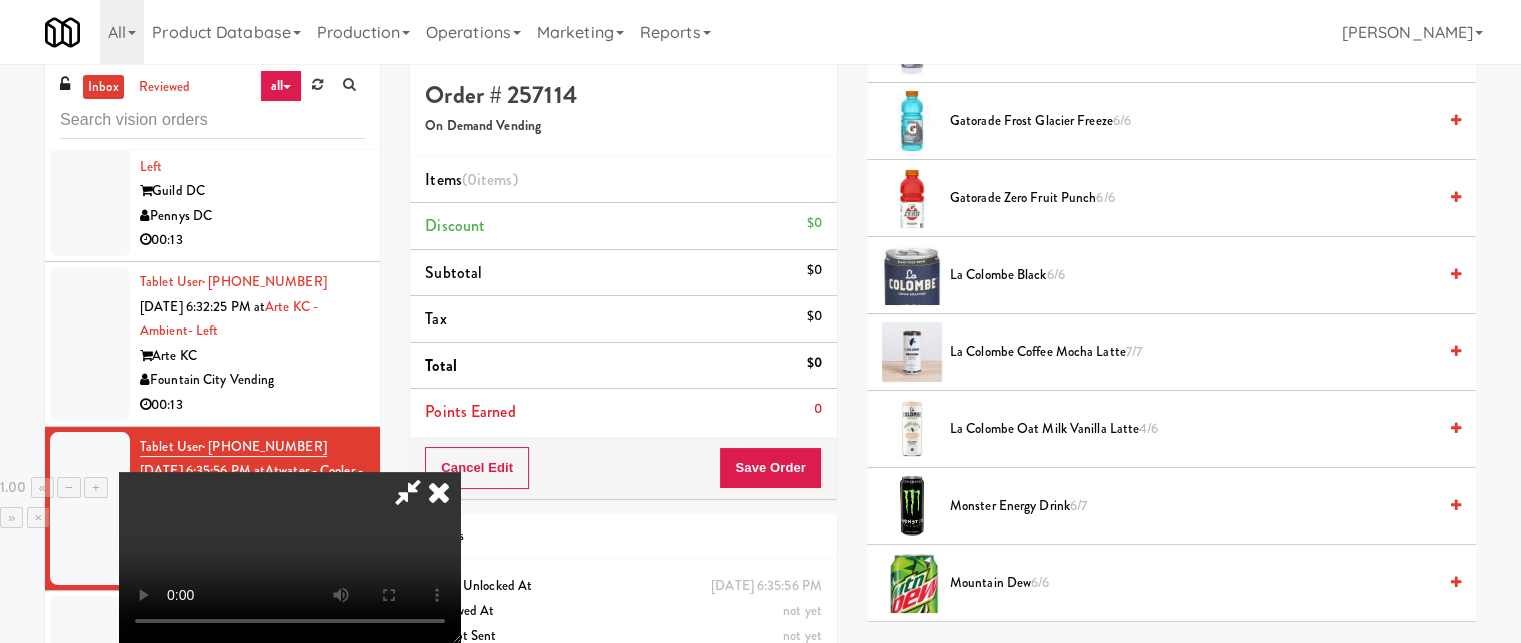 scroll, scrollTop: 0, scrollLeft: 0, axis: both 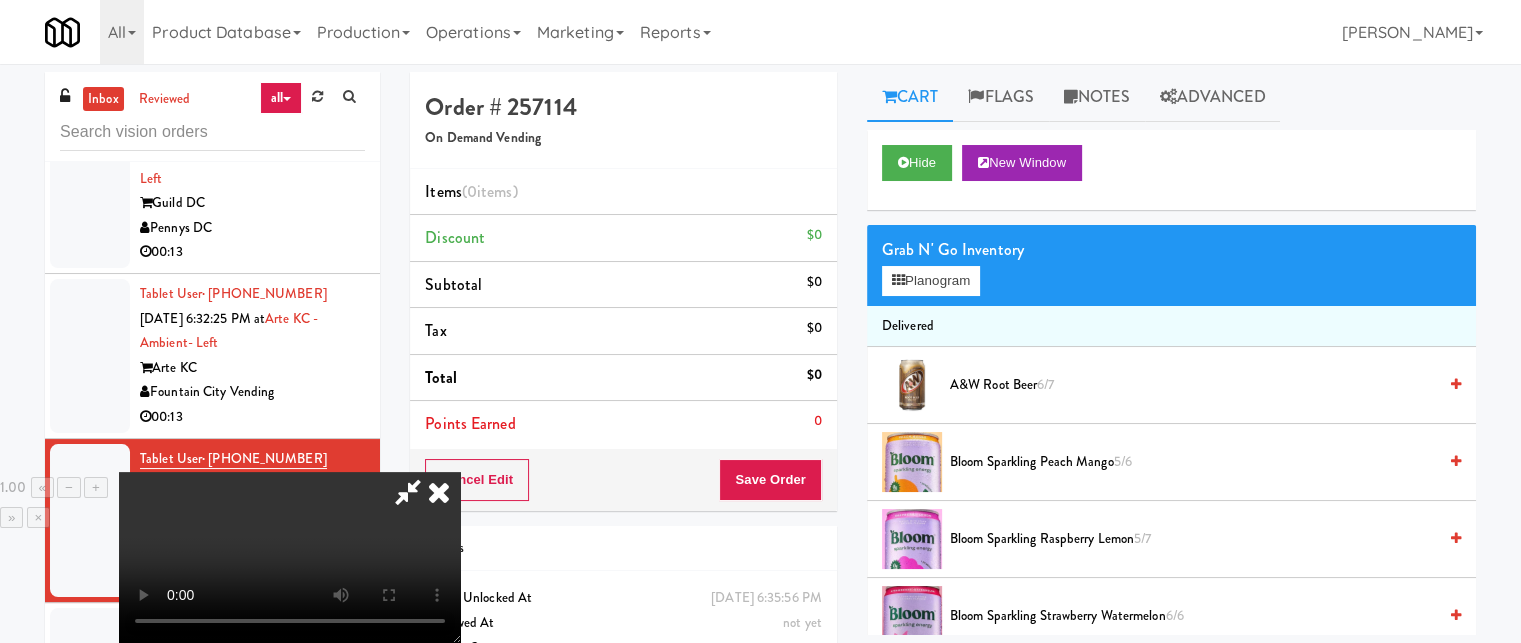 click at bounding box center (408, 492) 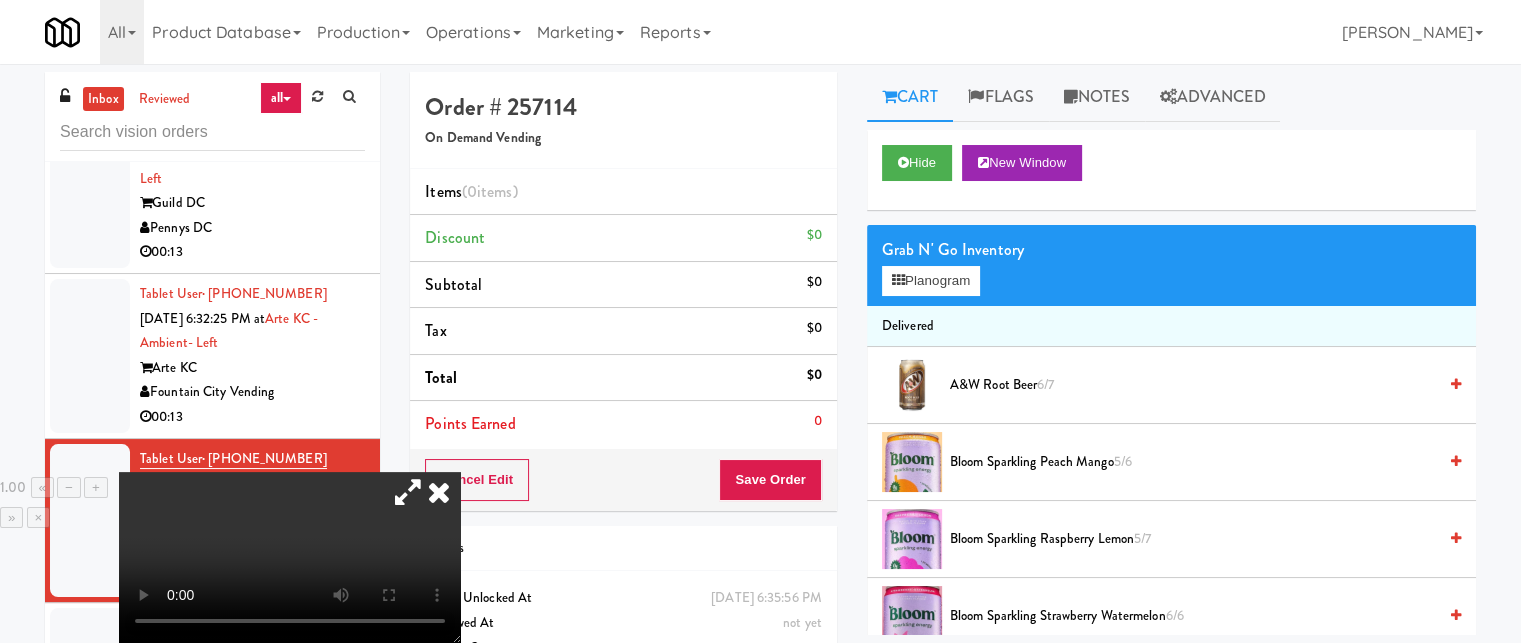 click at bounding box center (408, 492) 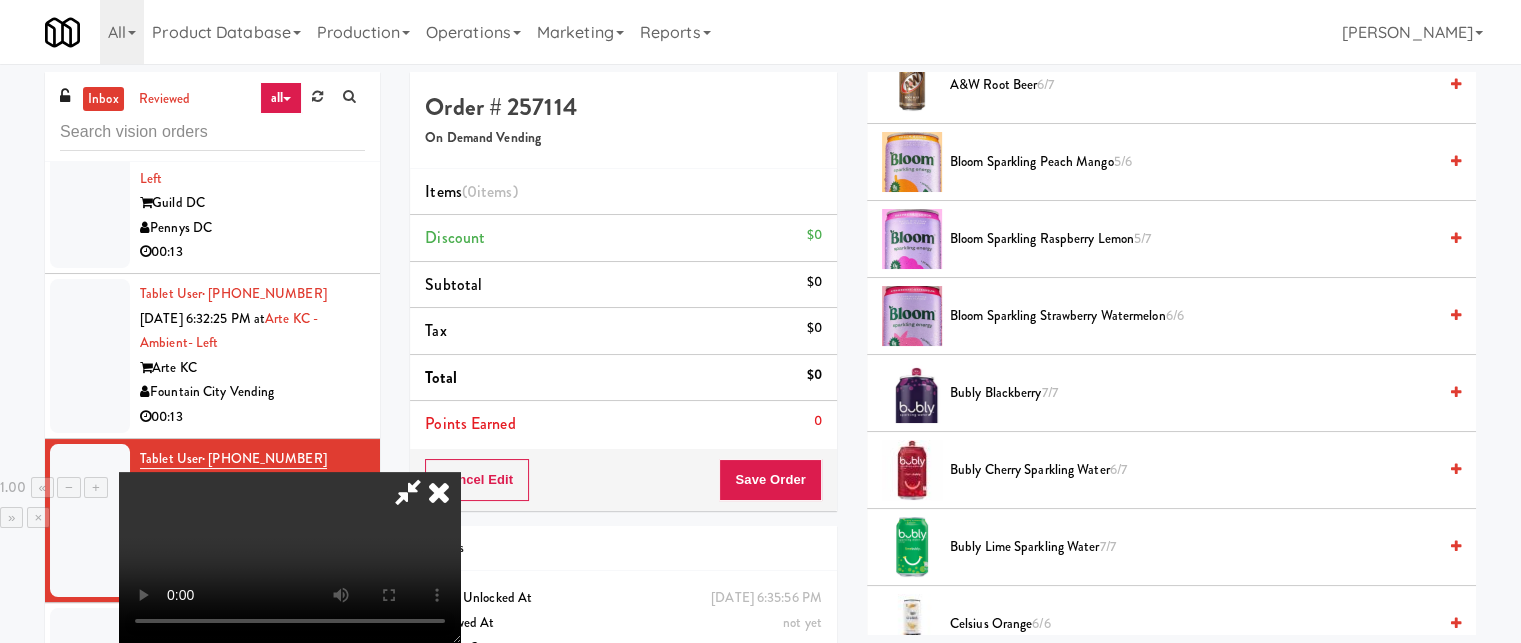 scroll, scrollTop: 0, scrollLeft: 0, axis: both 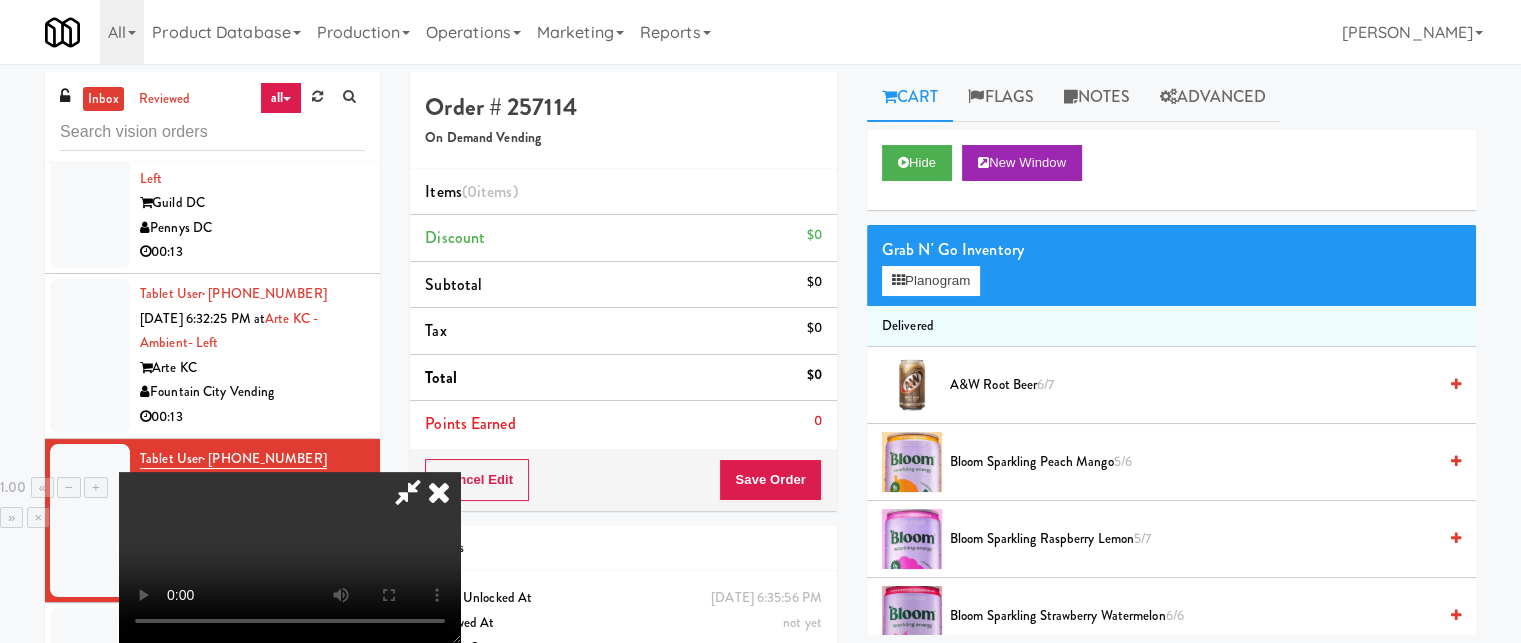 click at bounding box center [408, 492] 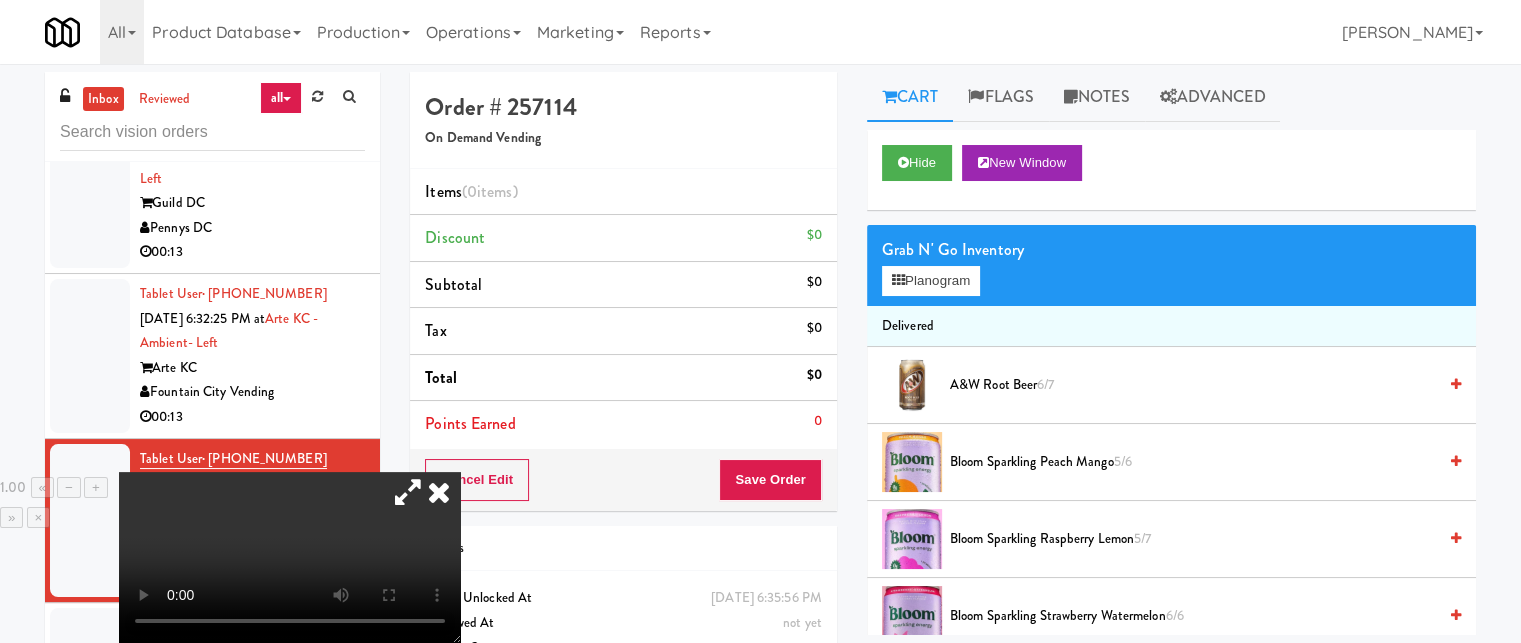 click at bounding box center [408, 492] 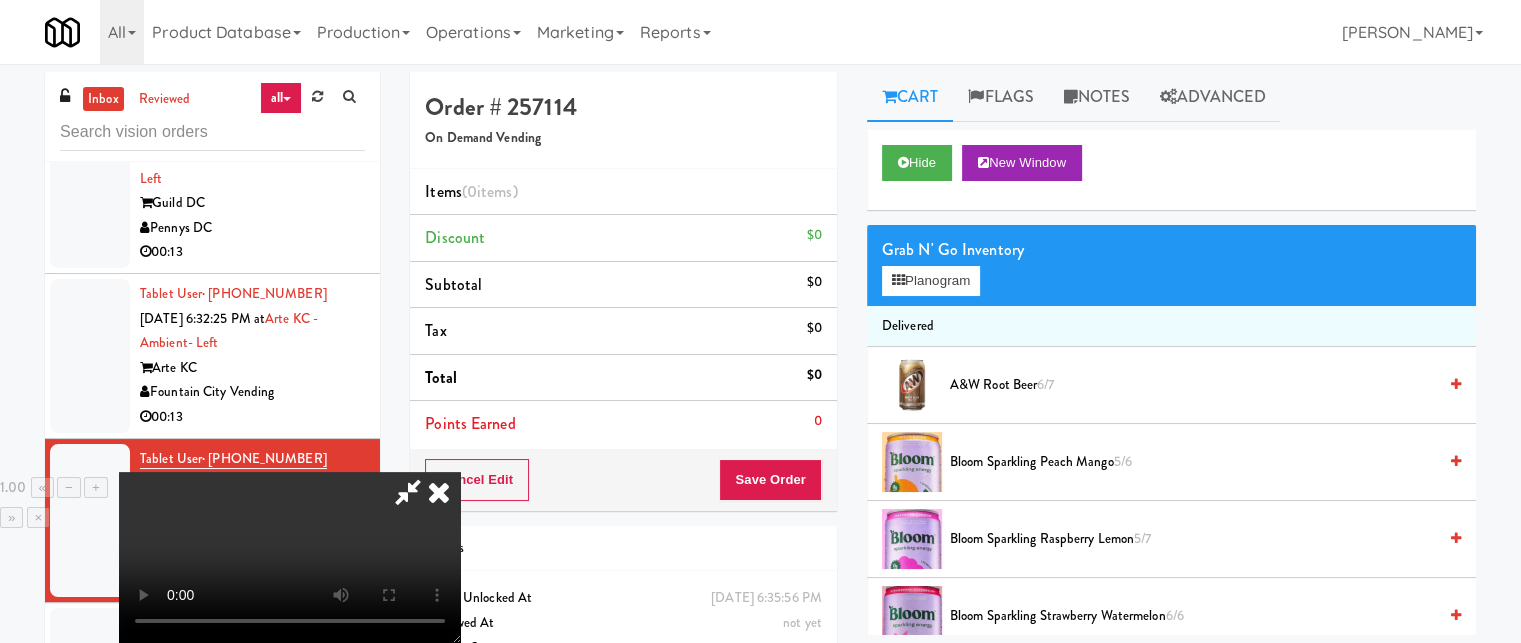 click at bounding box center [439, 492] 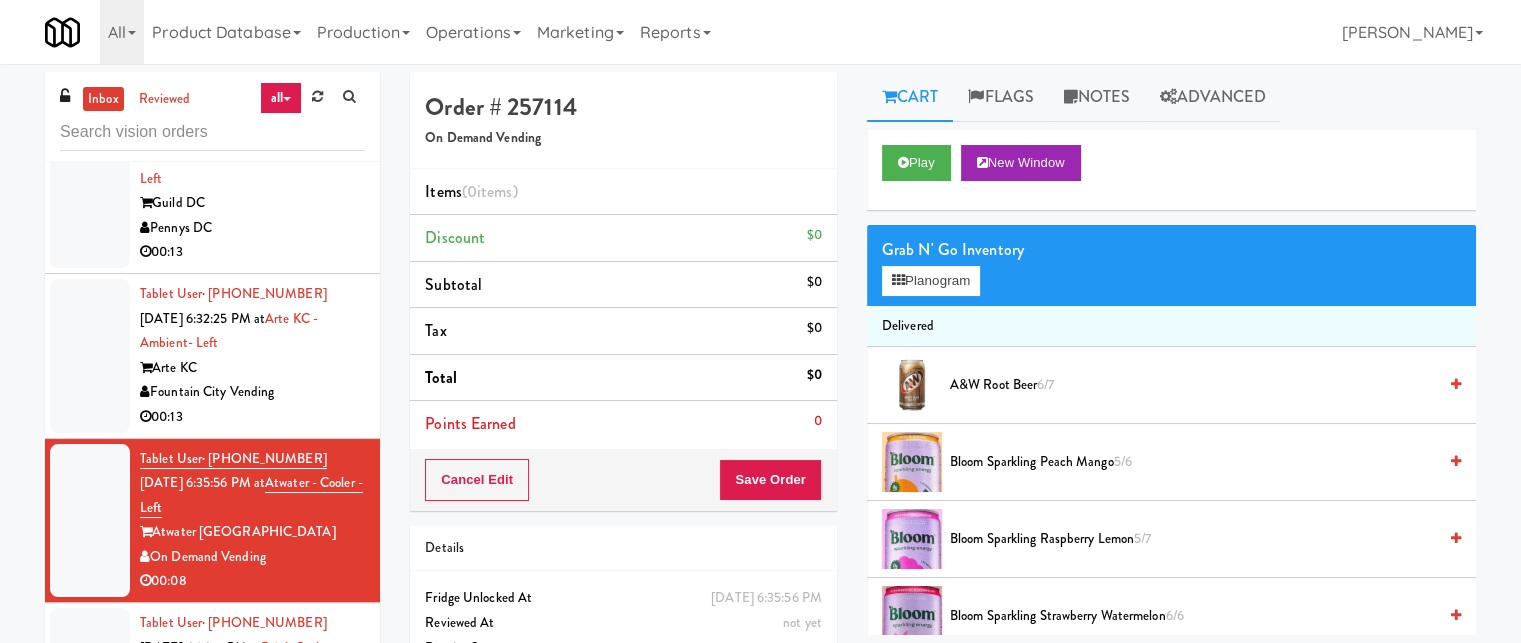 click on "Arte KC" at bounding box center (252, 368) 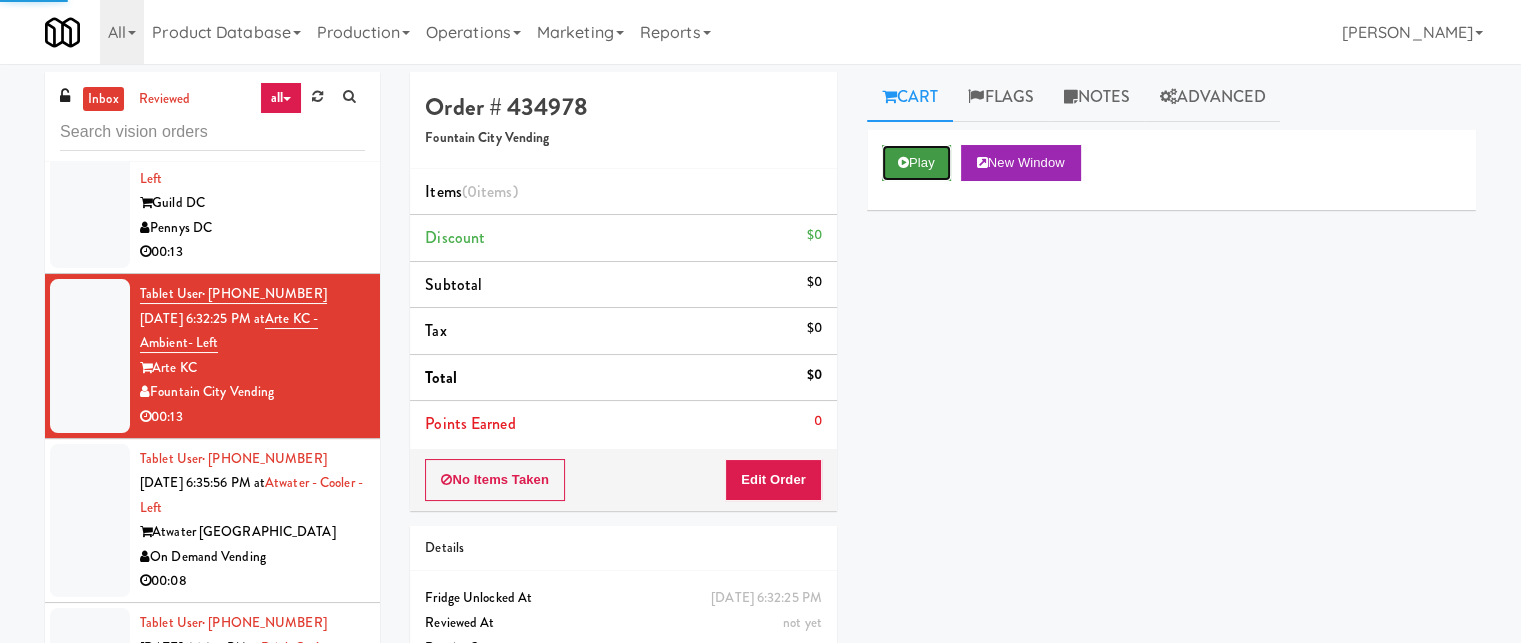 click on "Play" at bounding box center [916, 163] 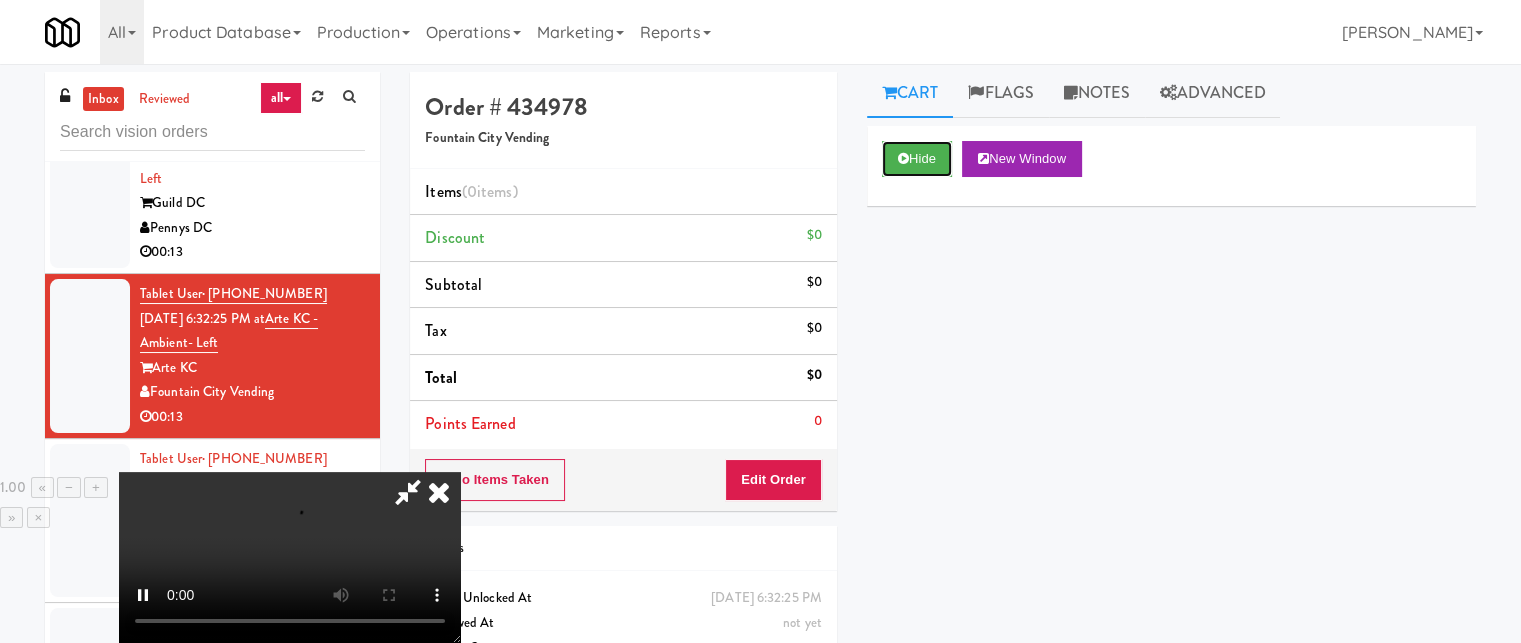 scroll, scrollTop: 0, scrollLeft: 0, axis: both 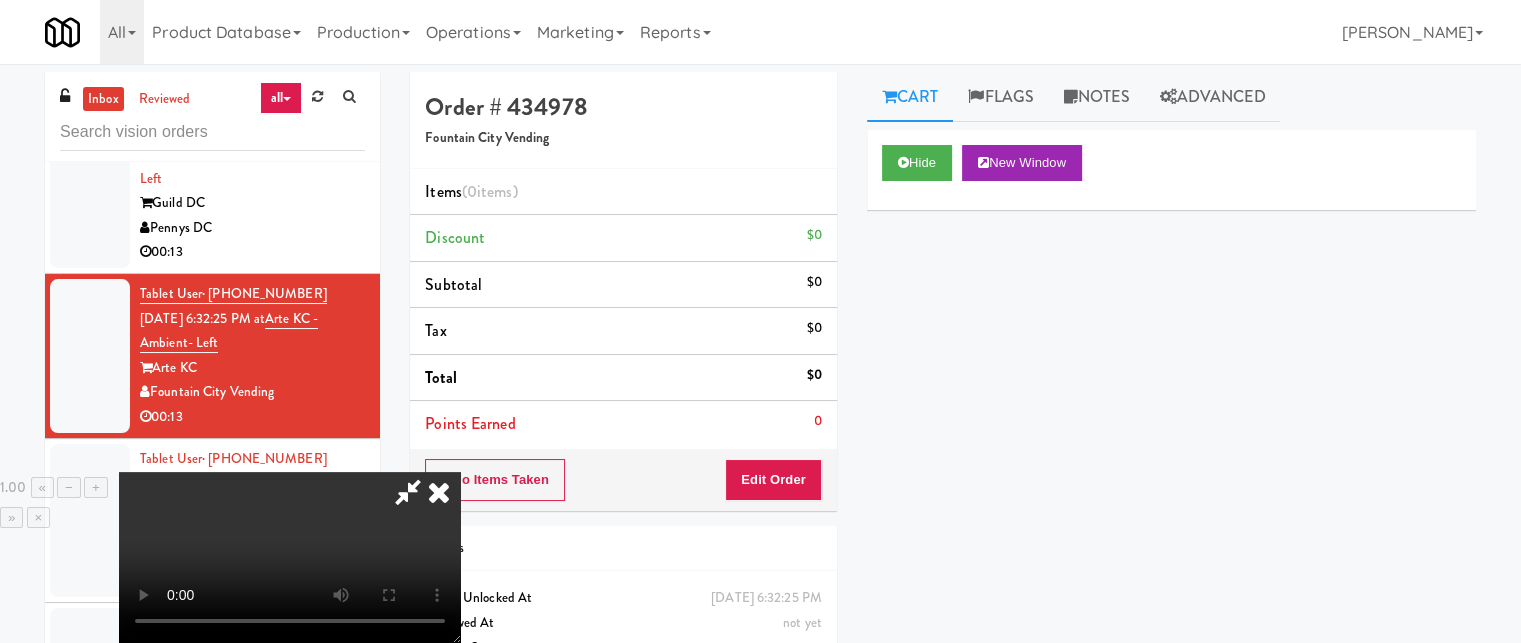 click at bounding box center (408, 492) 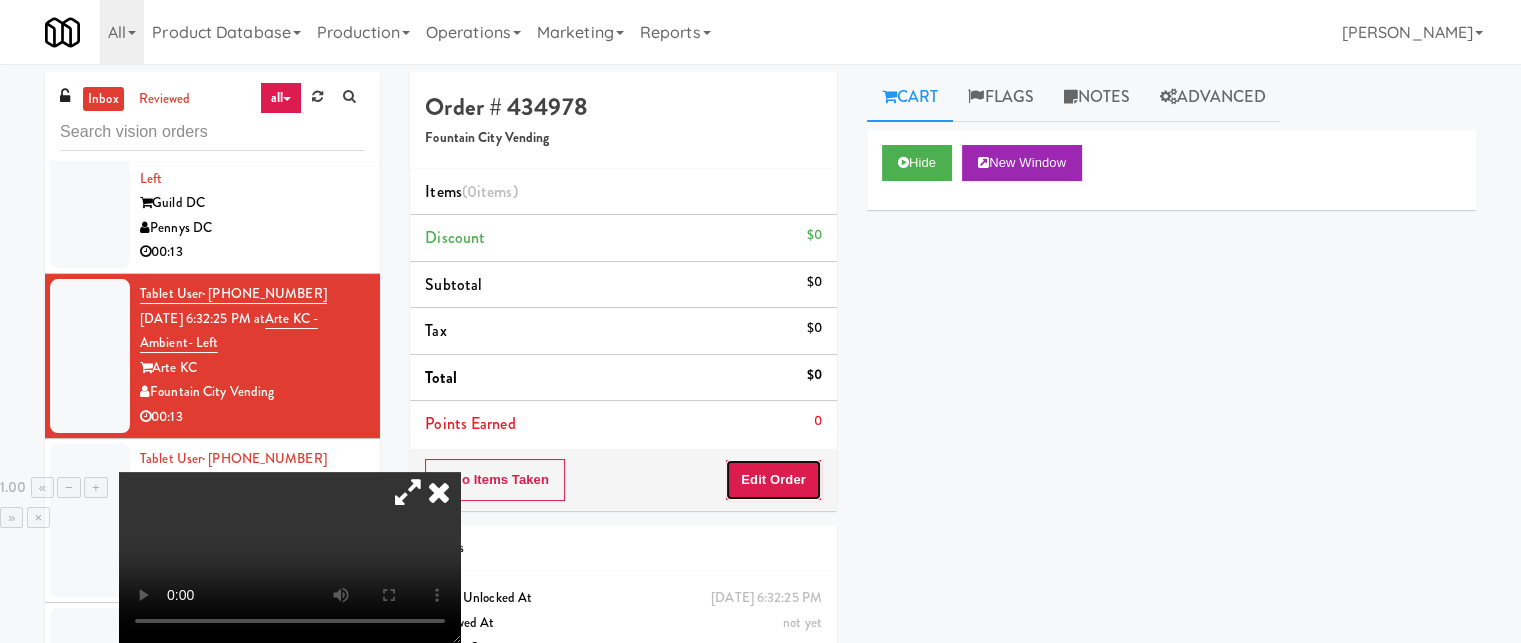 click on "Edit Order" at bounding box center (773, 480) 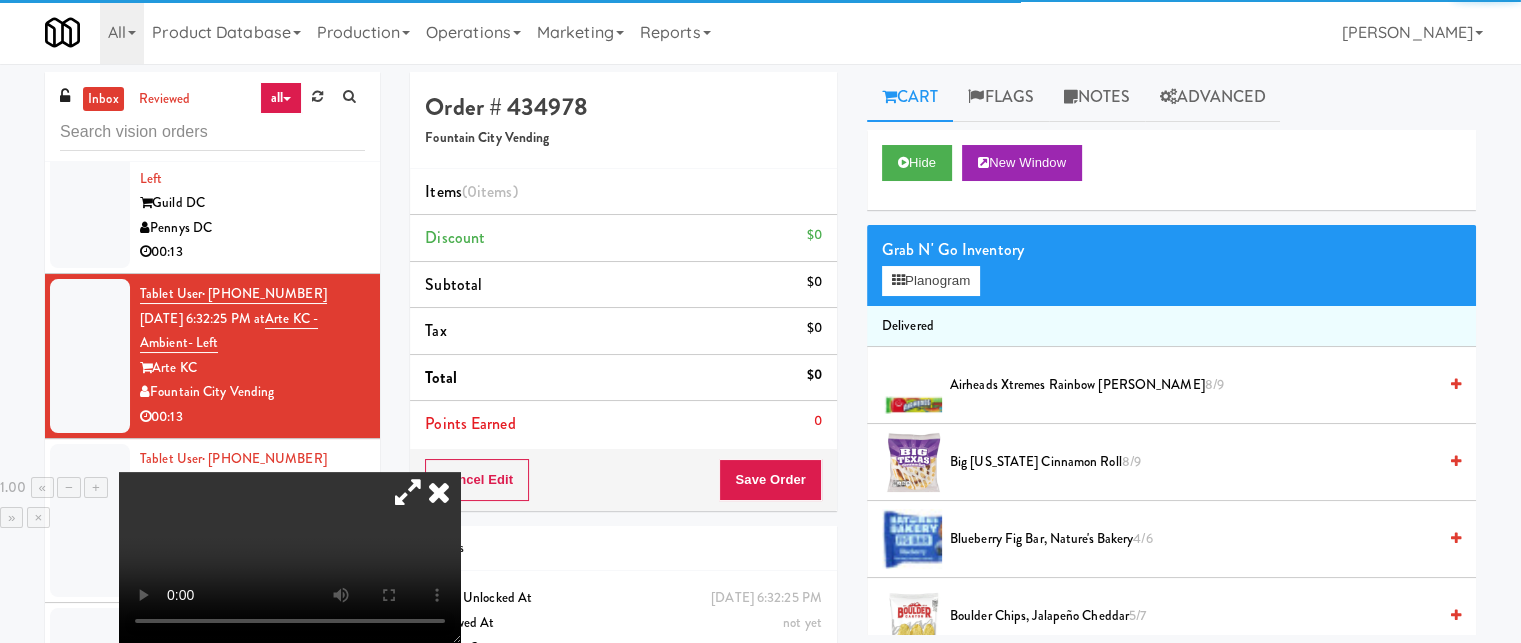 click at bounding box center (408, 492) 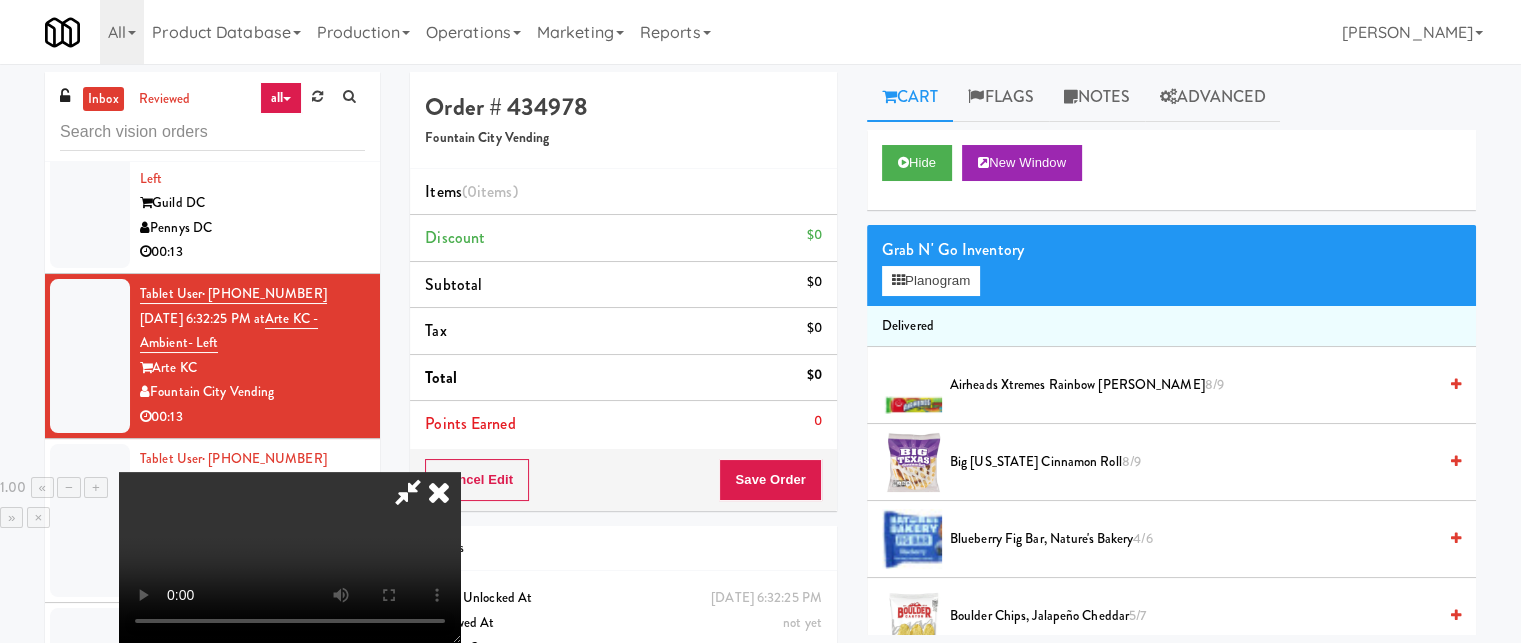 scroll, scrollTop: 0, scrollLeft: 0, axis: both 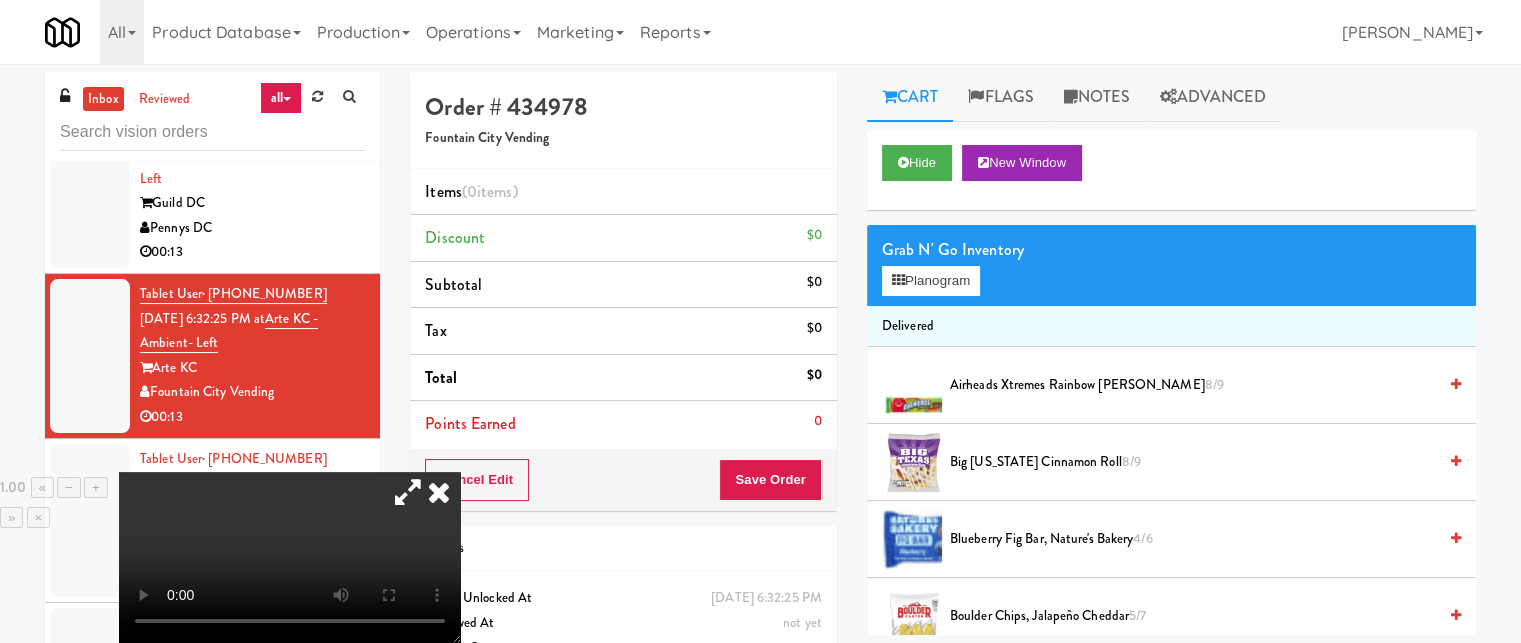 click at bounding box center [408, 492] 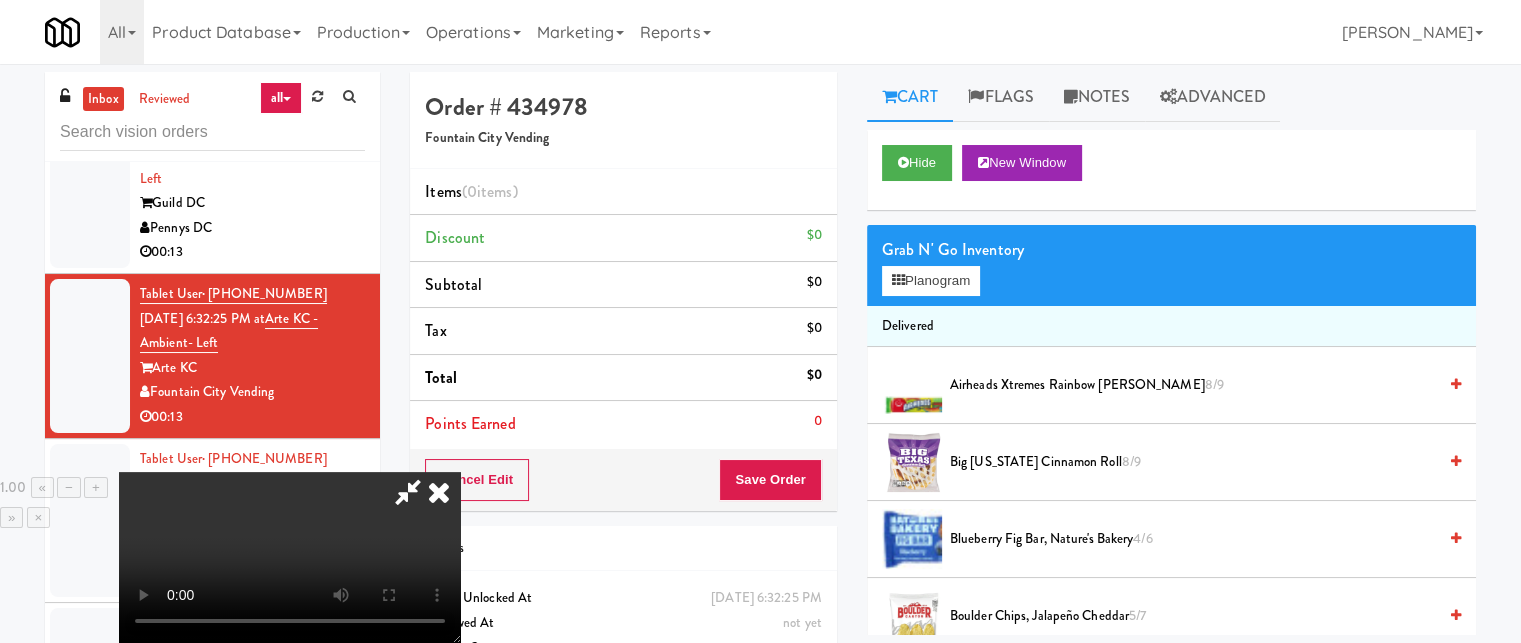 scroll, scrollTop: 368, scrollLeft: 0, axis: vertical 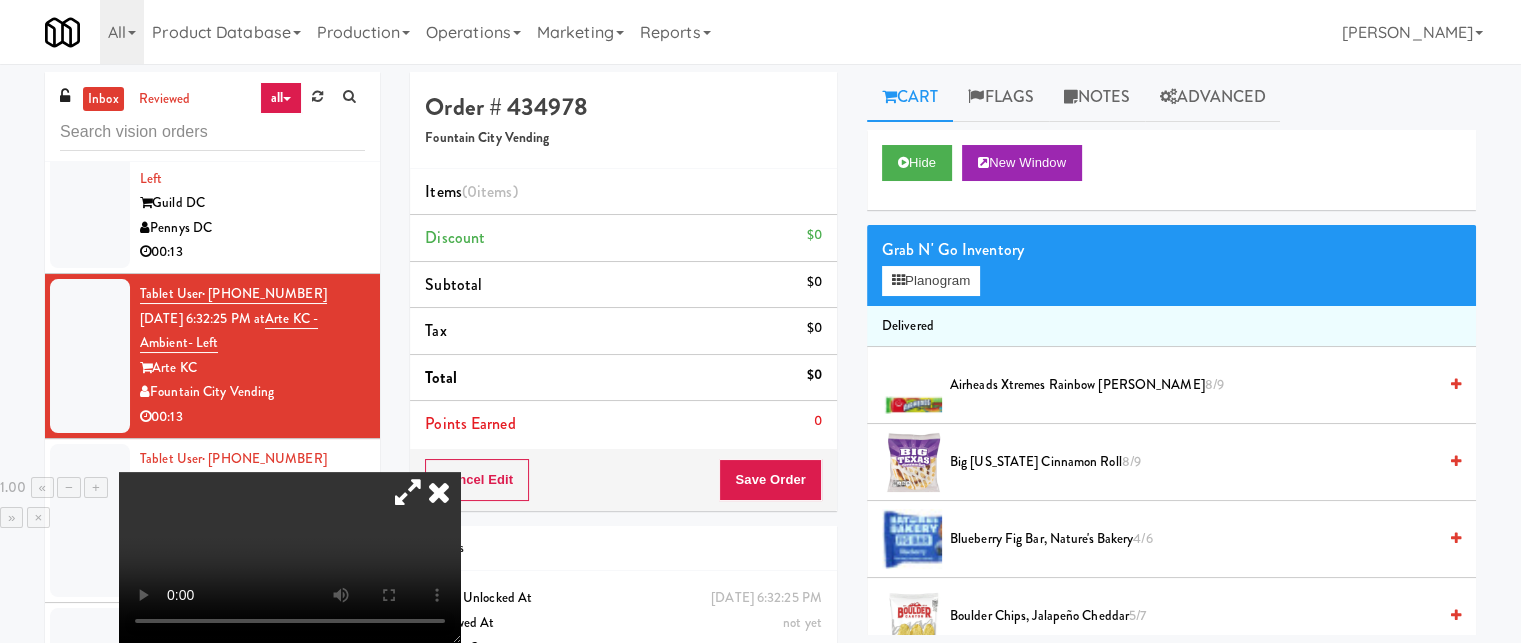 click at bounding box center [439, 492] 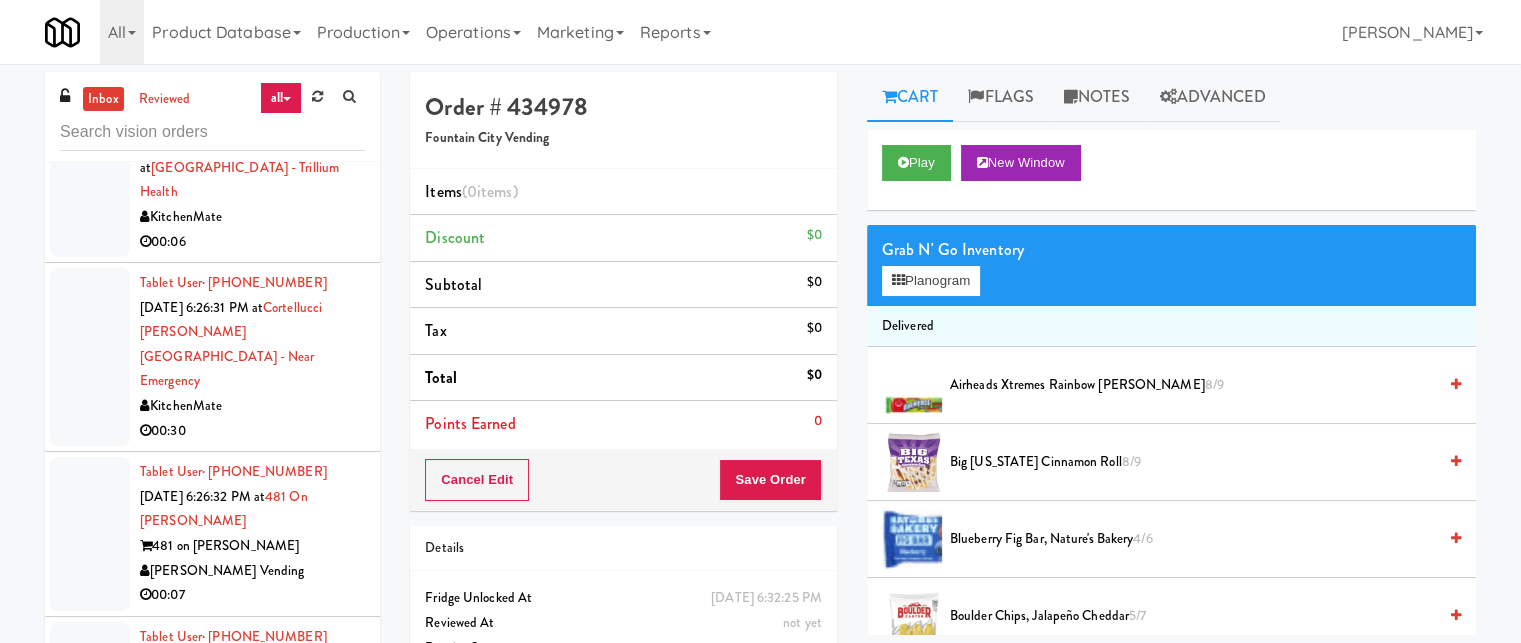 scroll, scrollTop: 0, scrollLeft: 0, axis: both 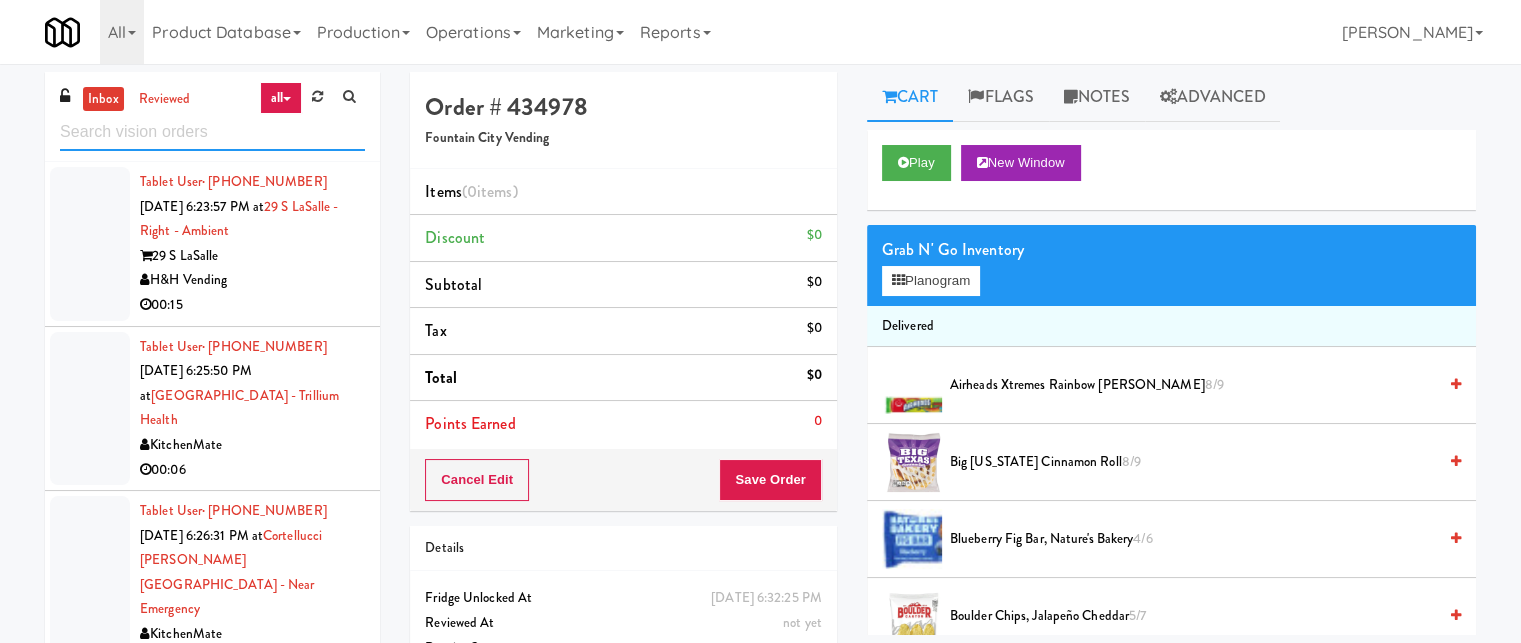 click at bounding box center [212, 132] 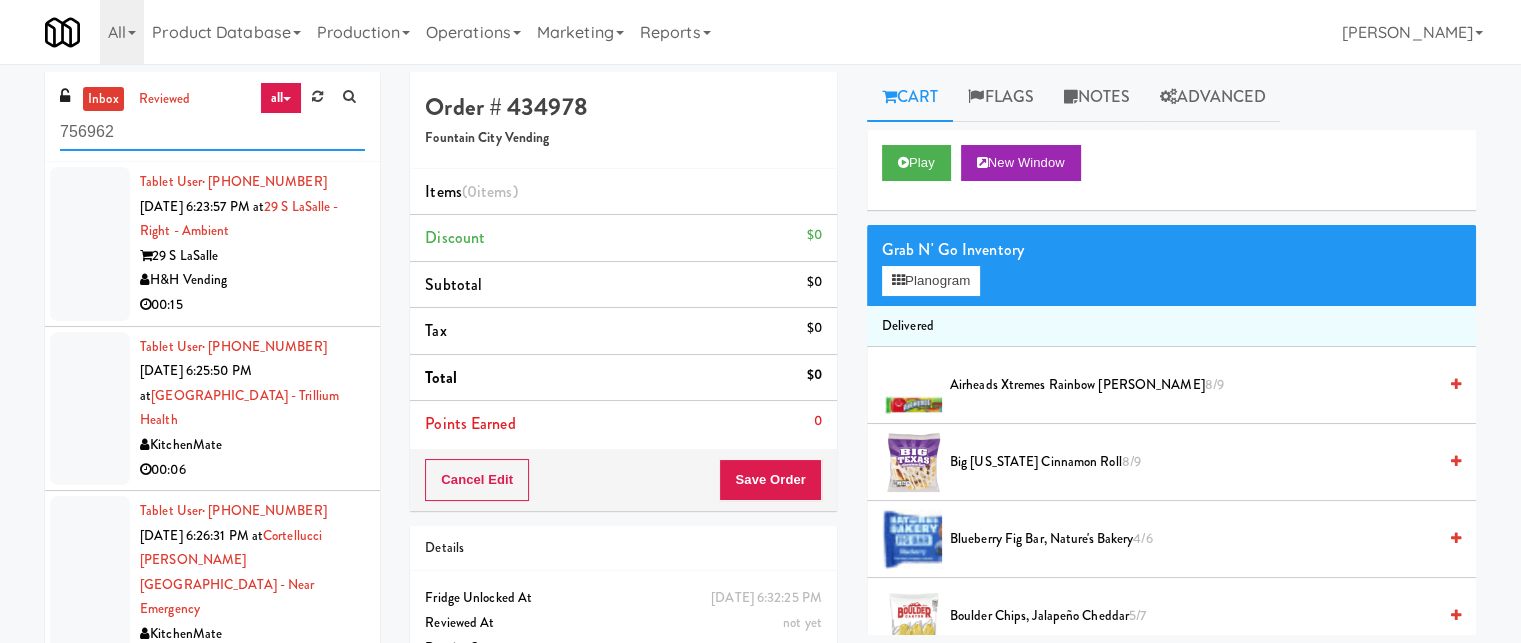 type on "756962" 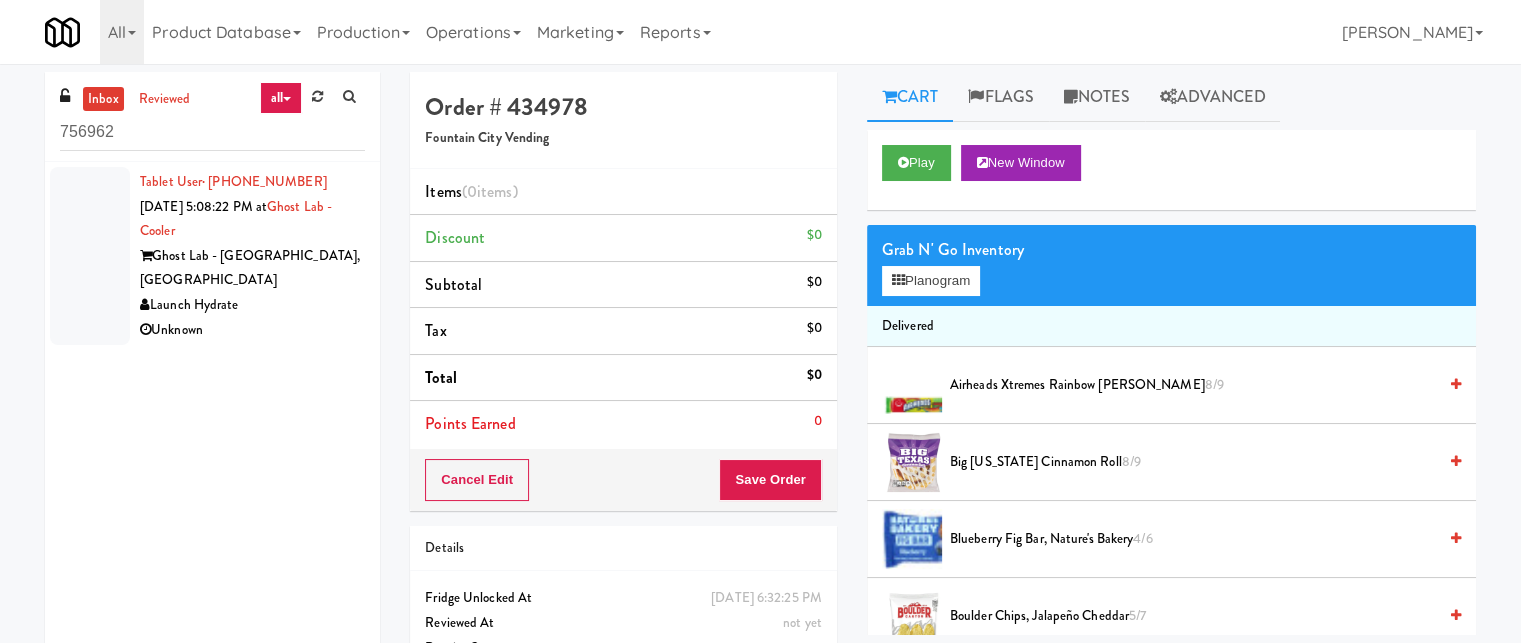 click on "Unknown" at bounding box center (252, 330) 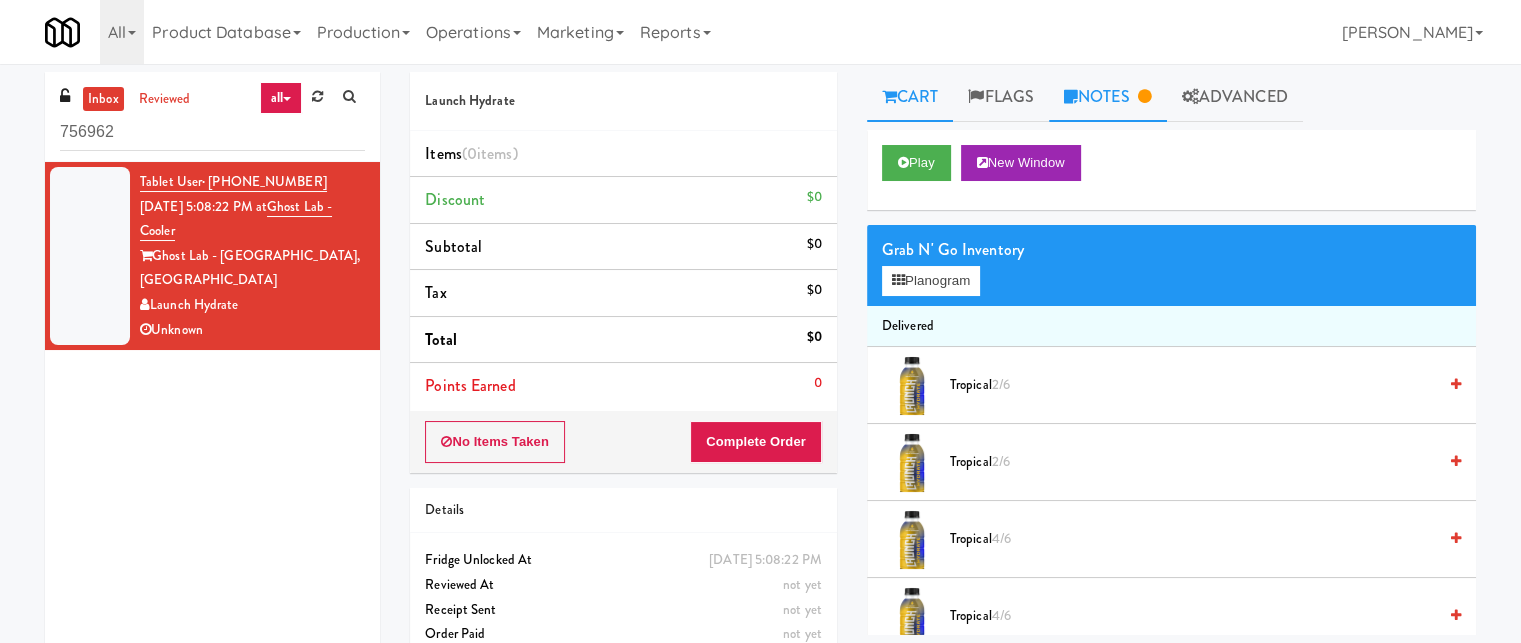 click on "Notes" at bounding box center (1108, 97) 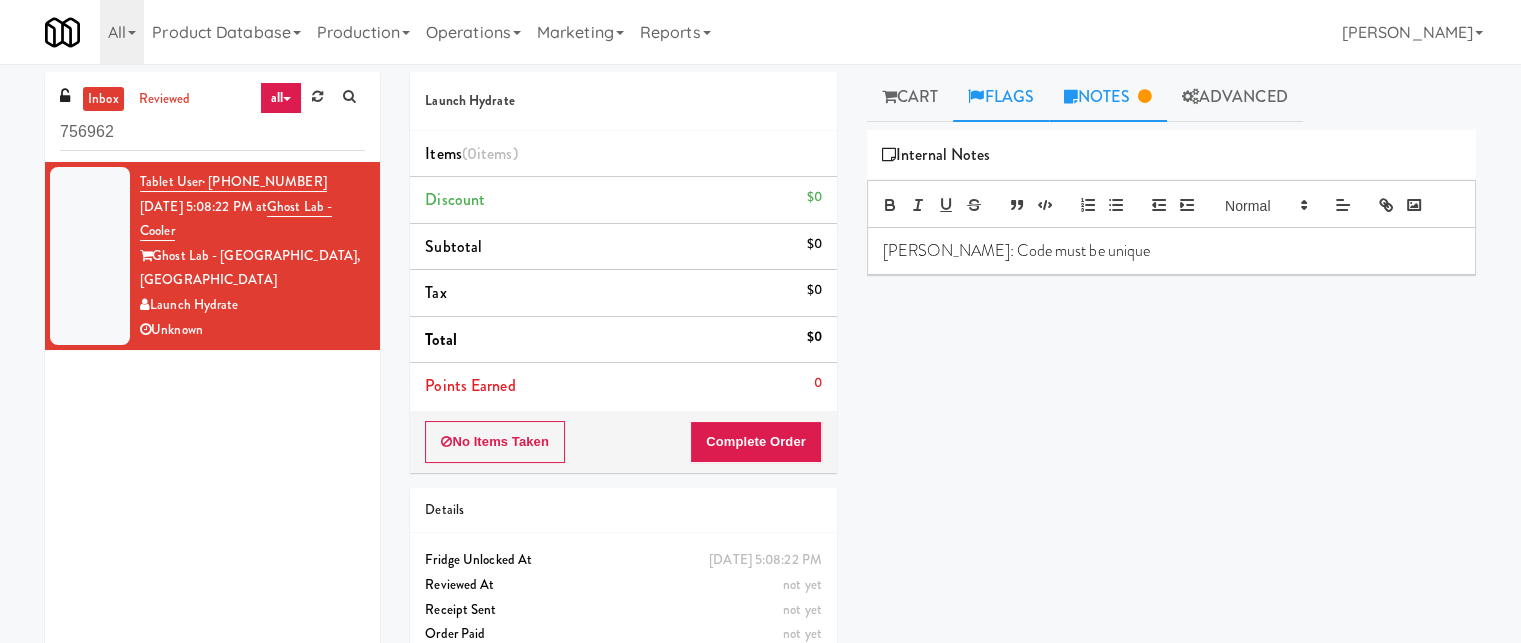 click on "Flags" at bounding box center [1001, 97] 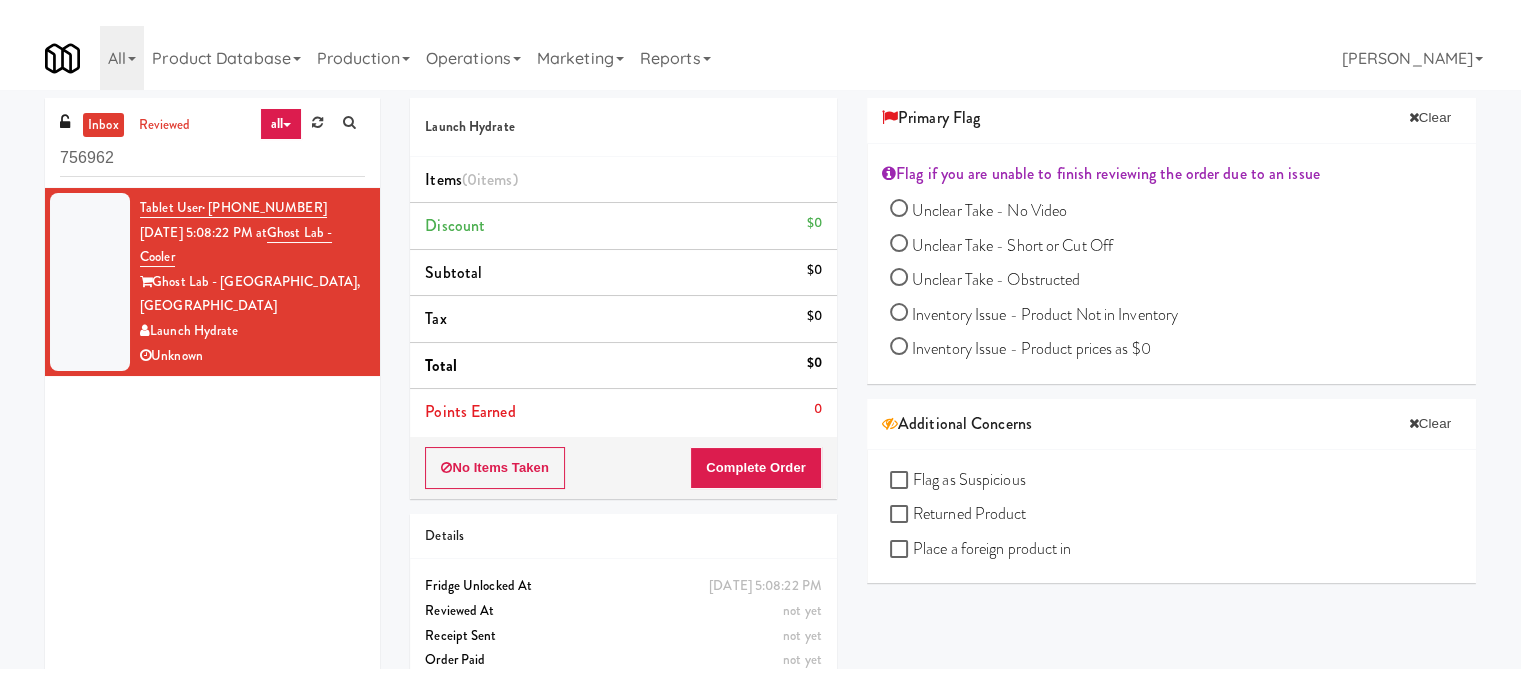 scroll, scrollTop: 0, scrollLeft: 0, axis: both 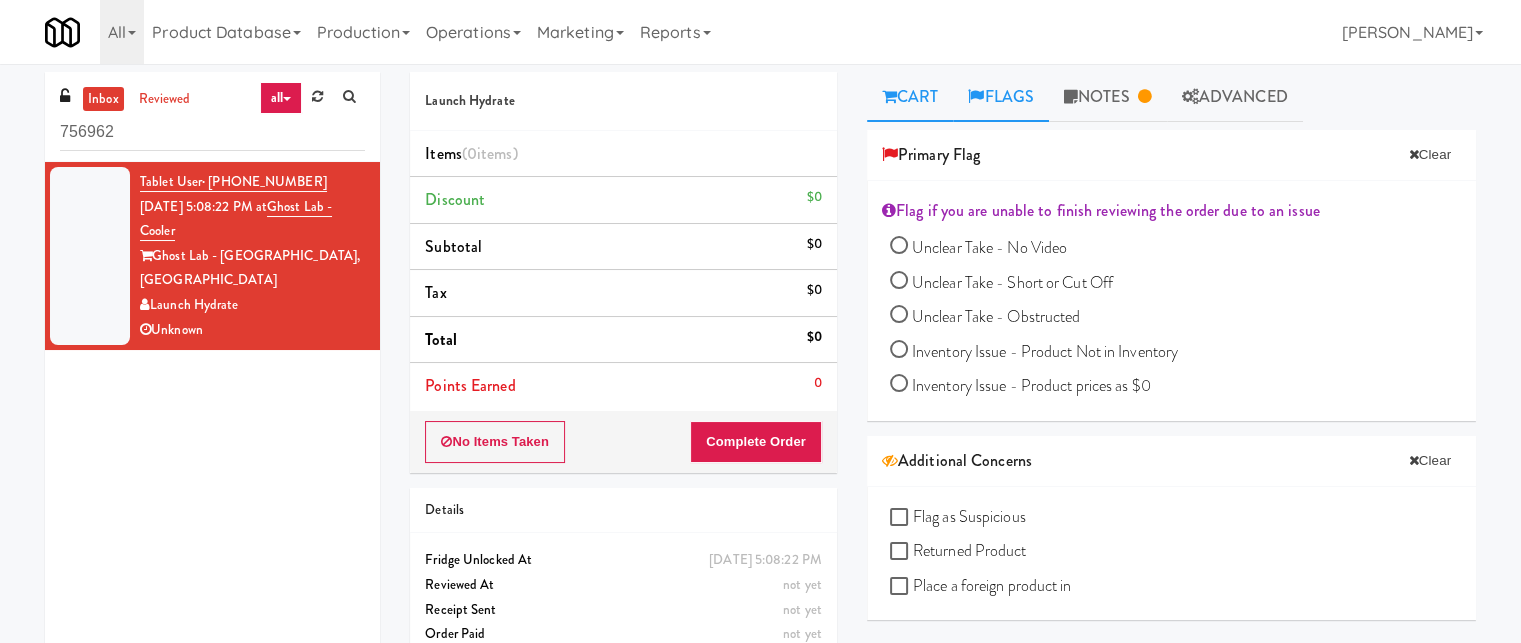 click on "Cart" at bounding box center [910, 97] 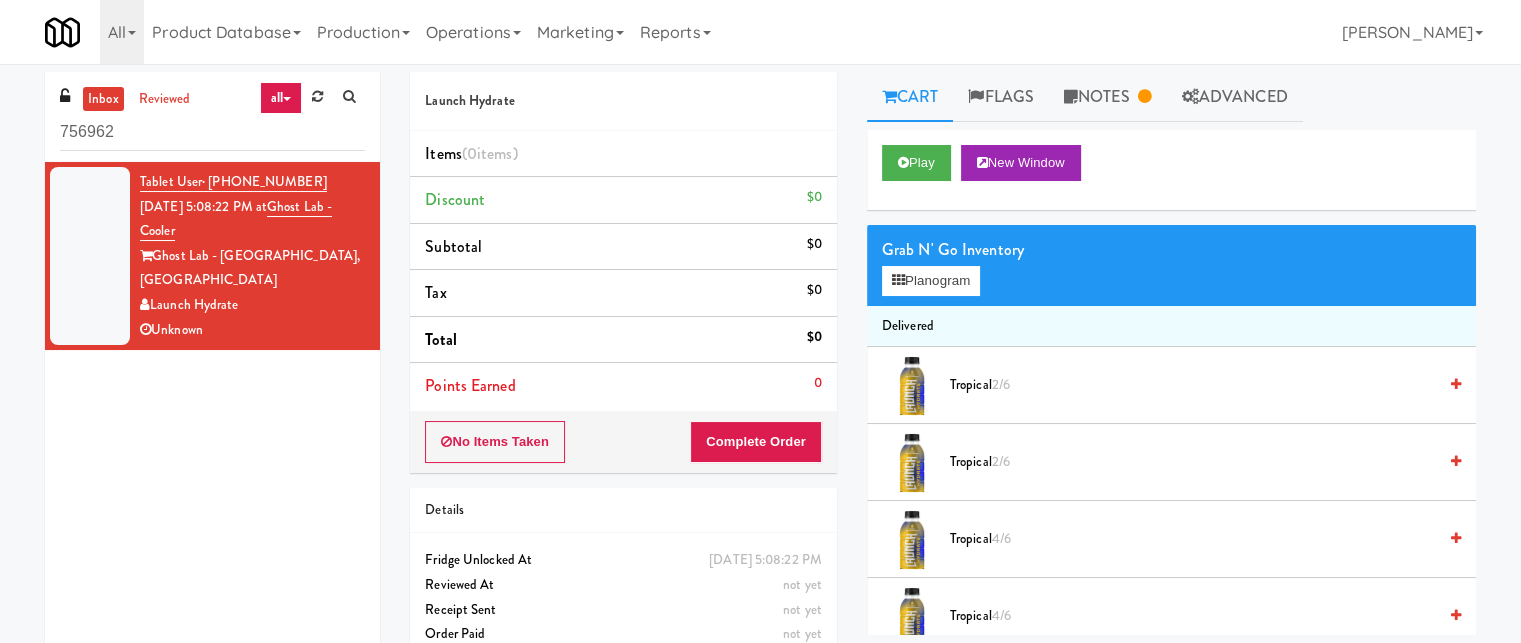click on "Tropical  2/6" at bounding box center [1193, 385] 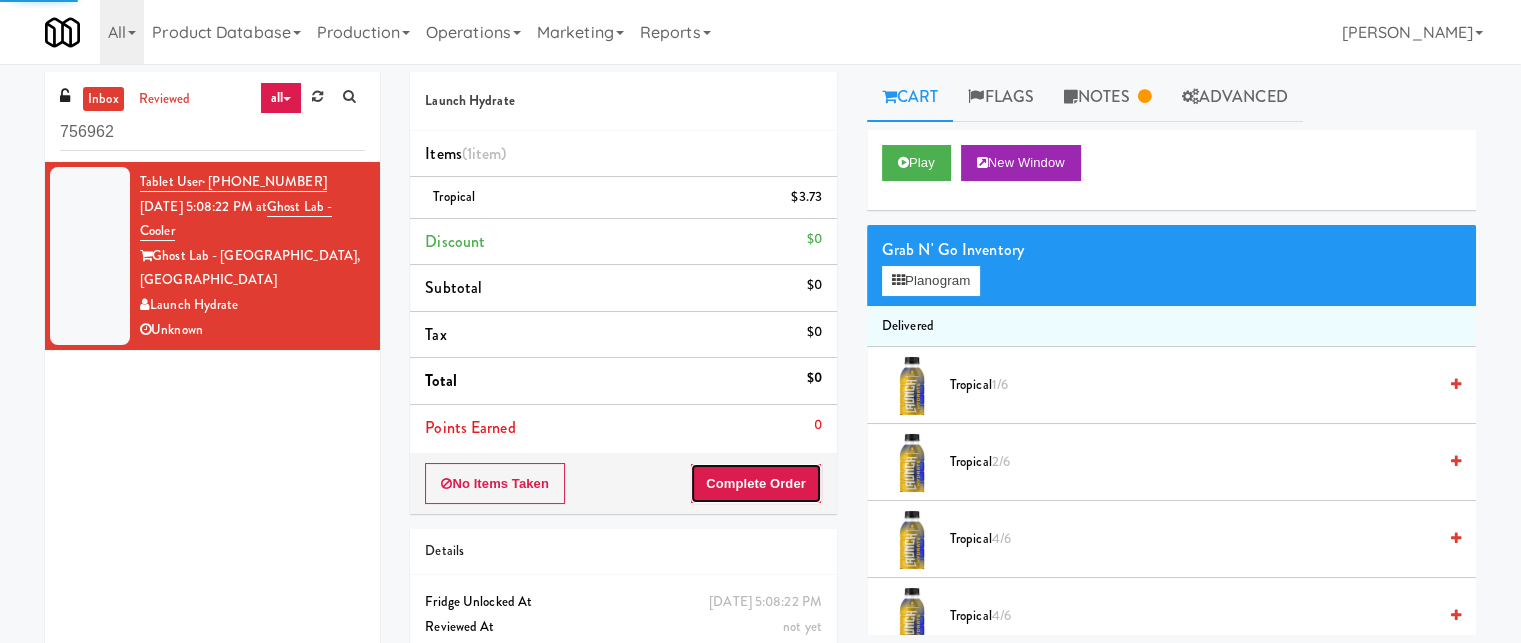 click on "Complete Order" at bounding box center (756, 484) 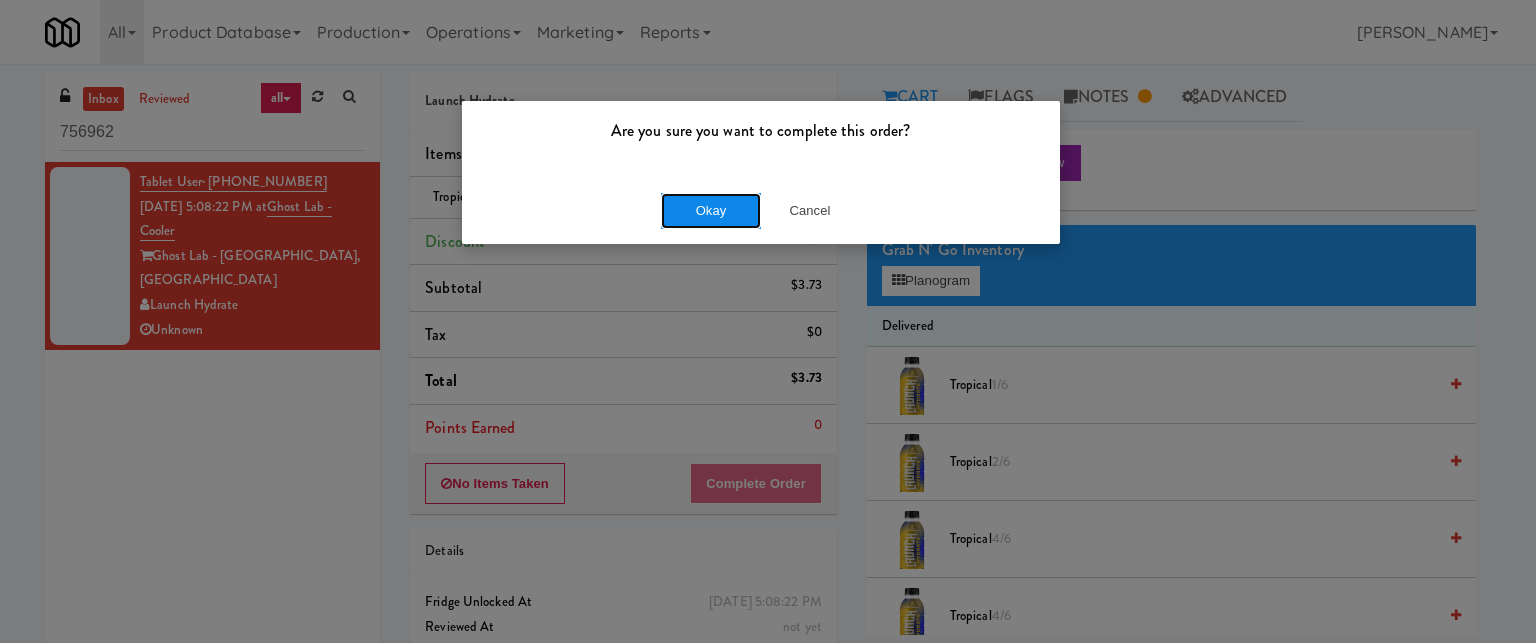 click on "Okay" at bounding box center [711, 211] 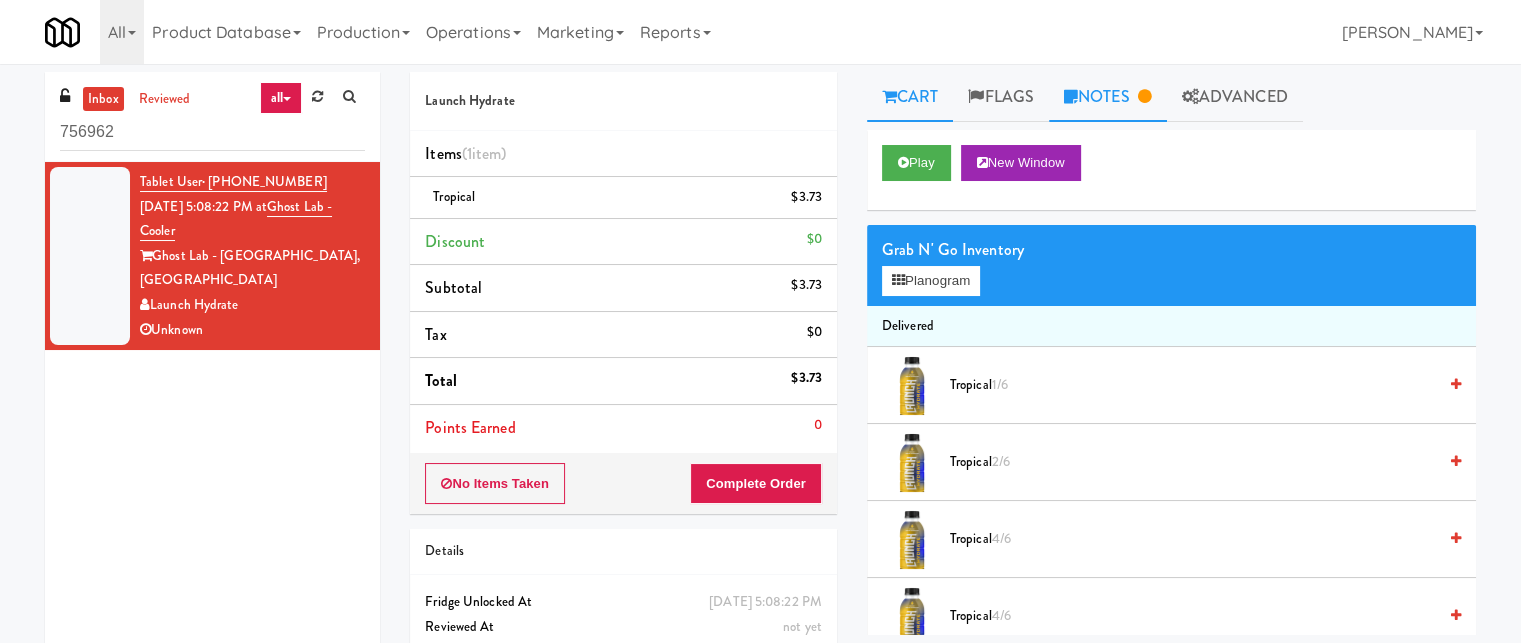 click on "Notes" at bounding box center (1108, 97) 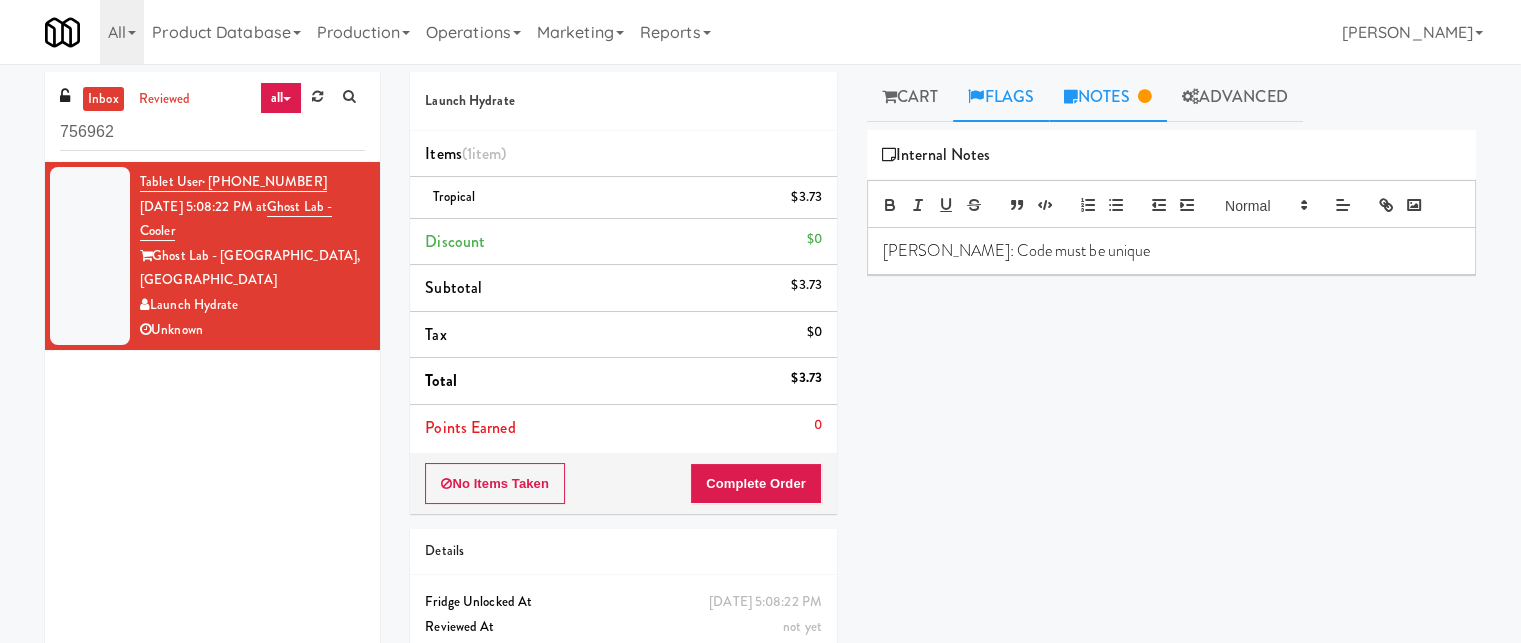 click on "Flags" at bounding box center [1001, 97] 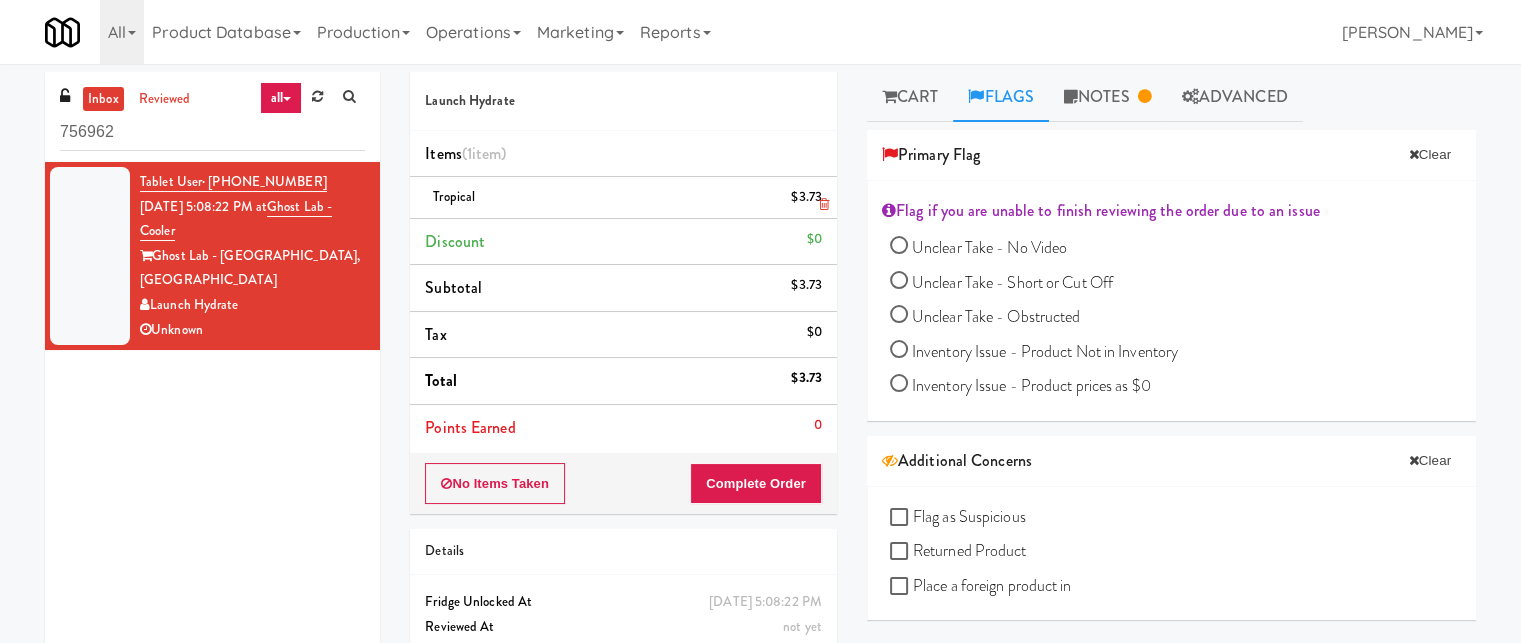 click at bounding box center (824, 204) 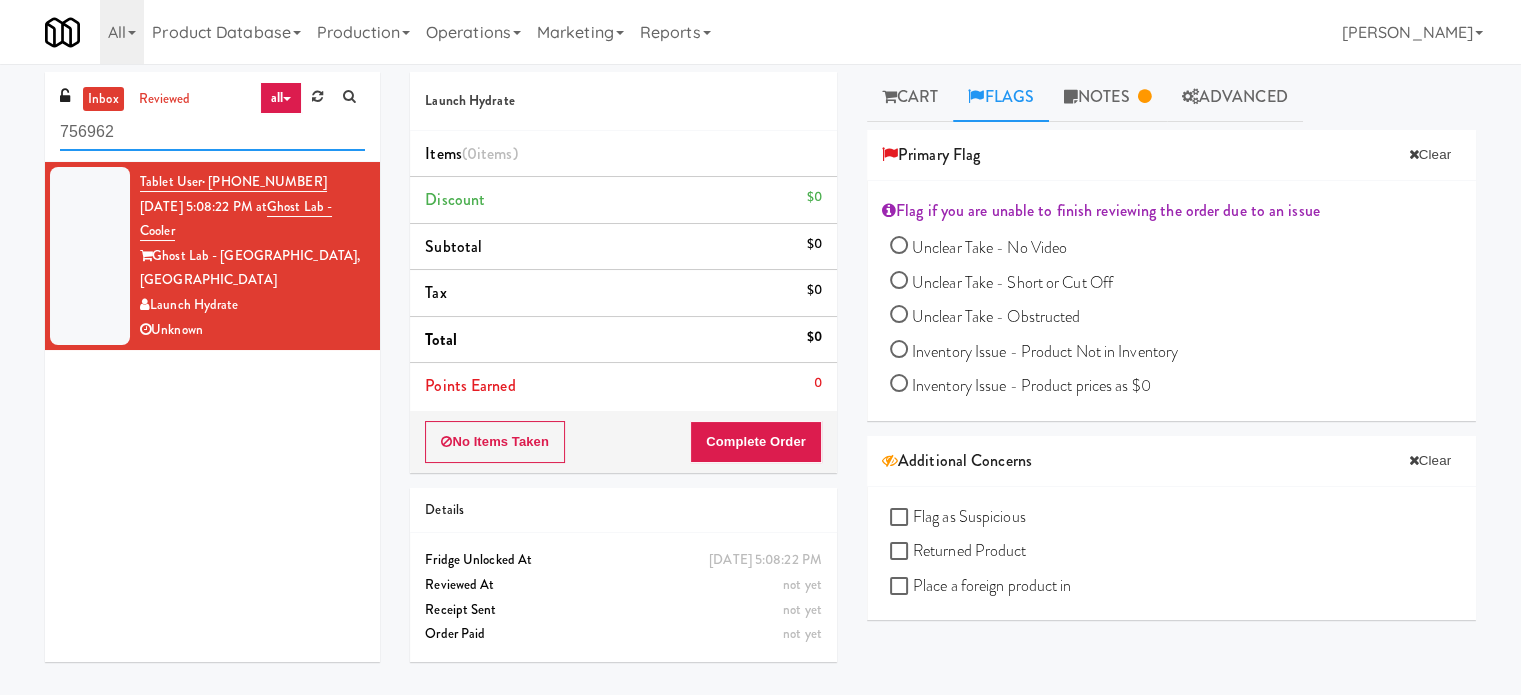 drag, startPoint x: 284, startPoint y: 147, endPoint x: 0, endPoint y: 143, distance: 284.02817 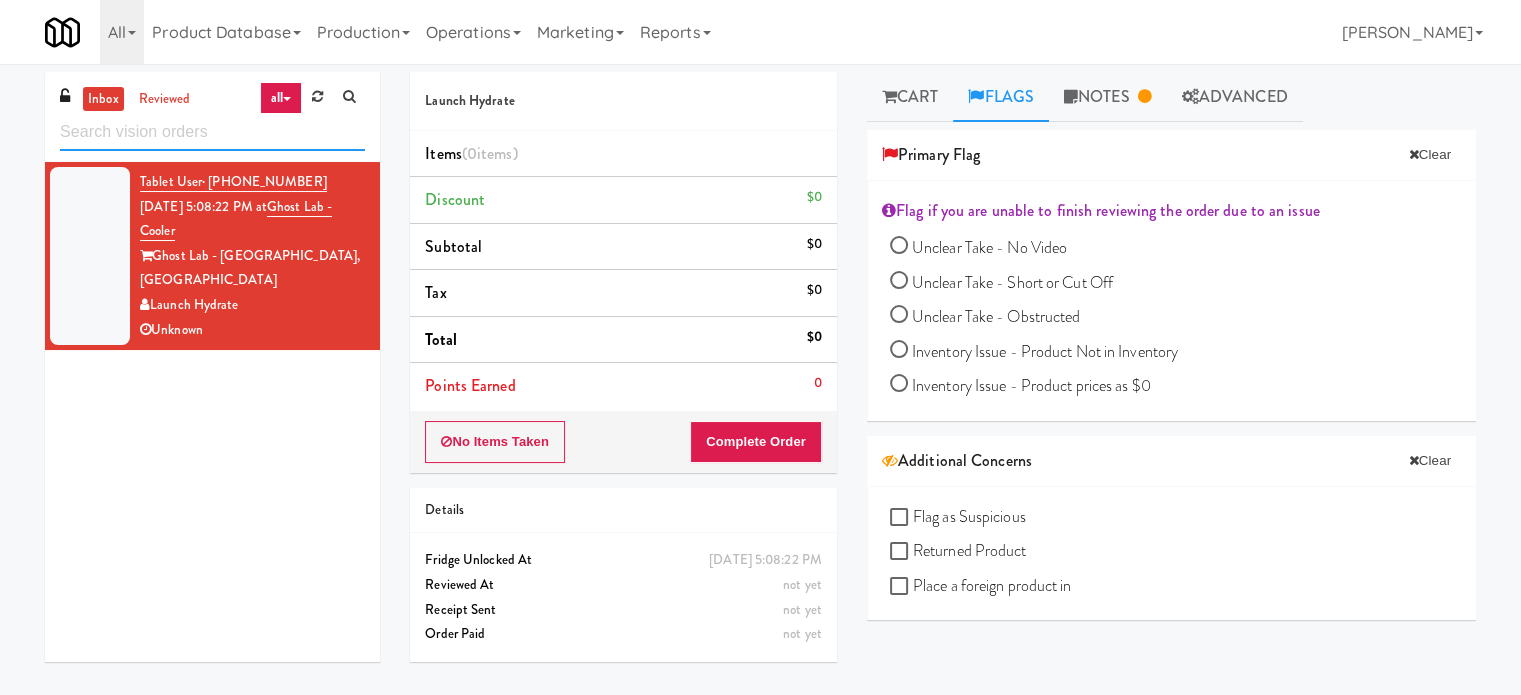 type 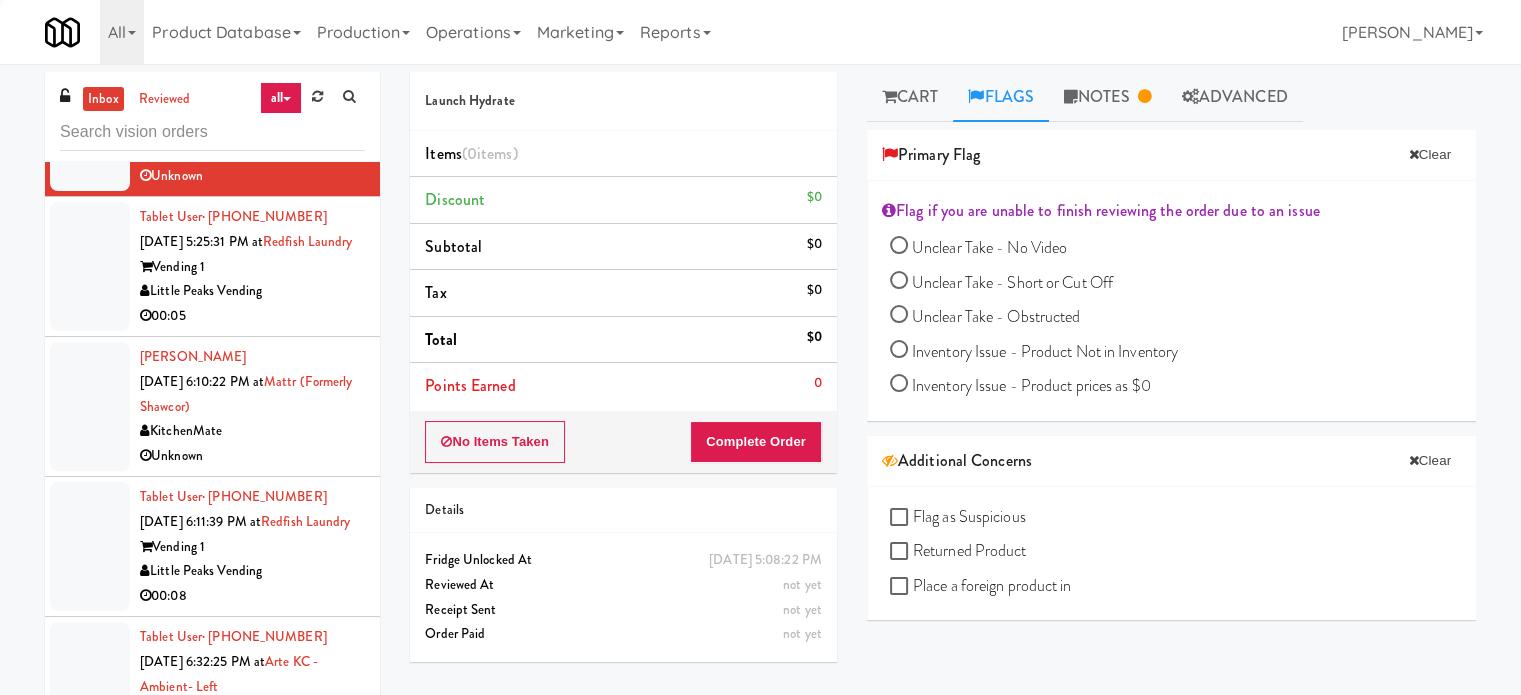 scroll, scrollTop: 5196, scrollLeft: 0, axis: vertical 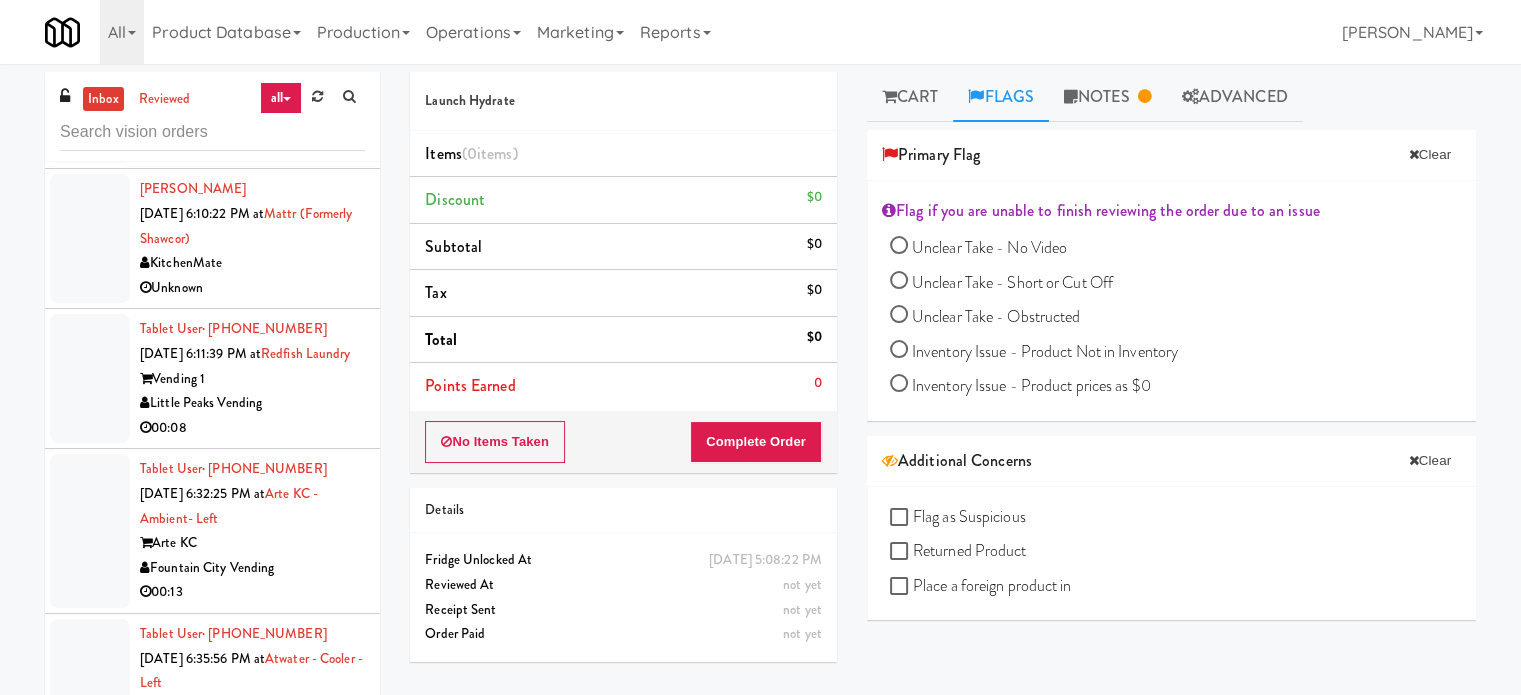 click on "Little Peaks Vending" at bounding box center (252, 123) 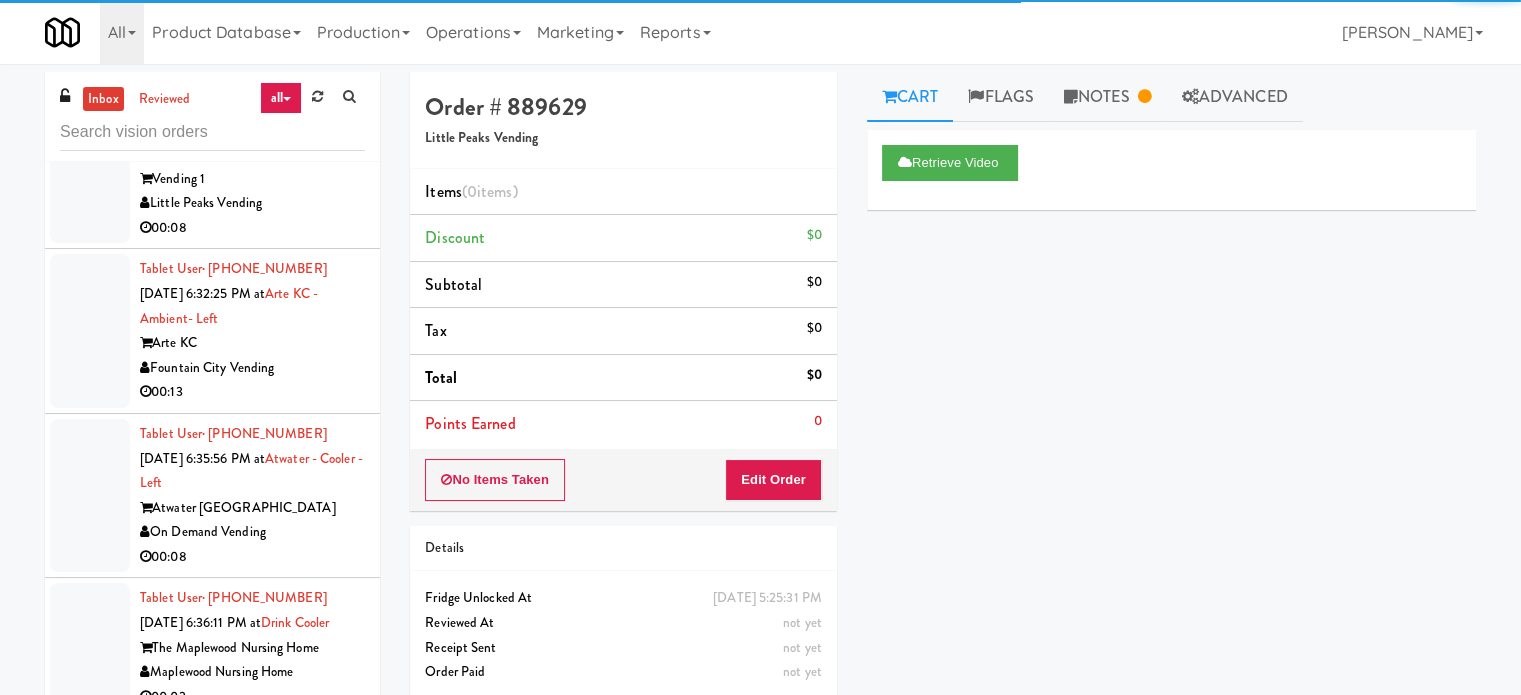 click on "KitchenMate" at bounding box center (252, 63) 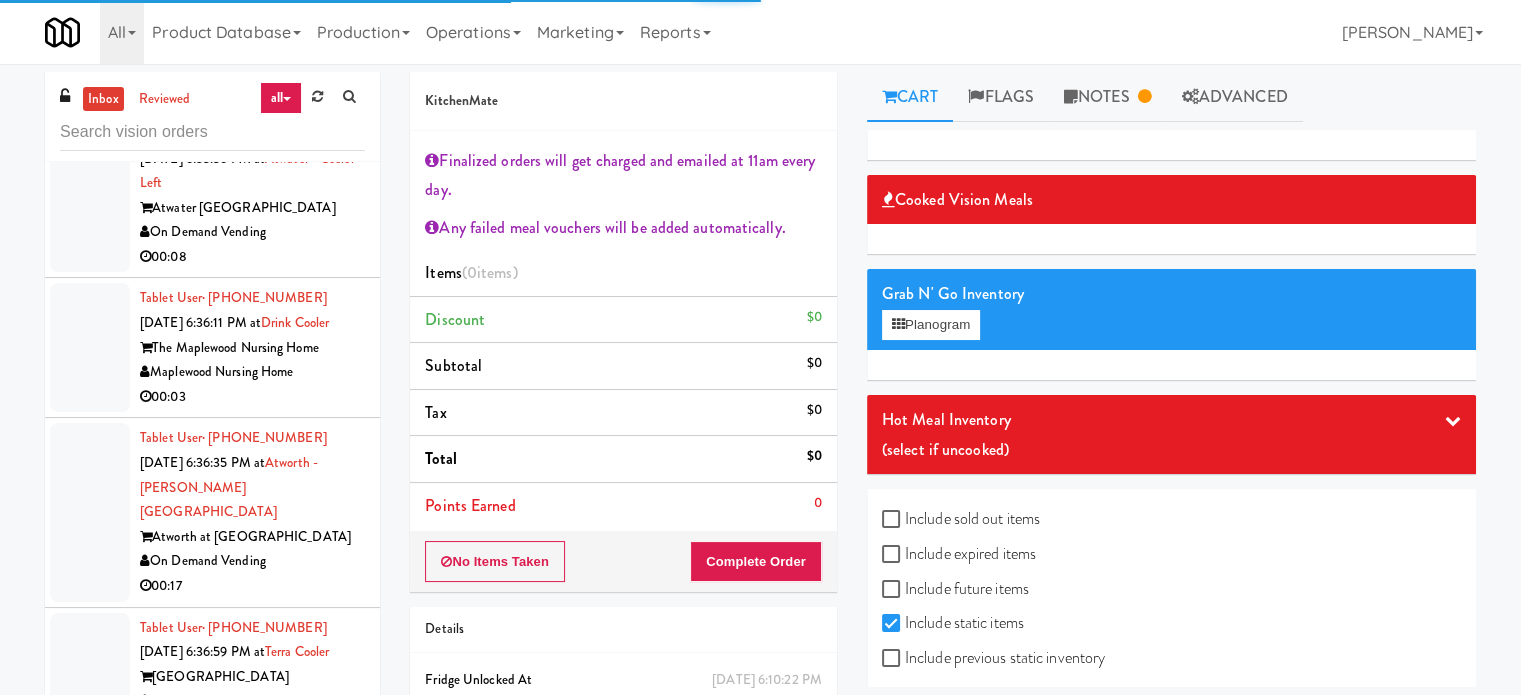 click on "Arte KC" at bounding box center (252, 43) 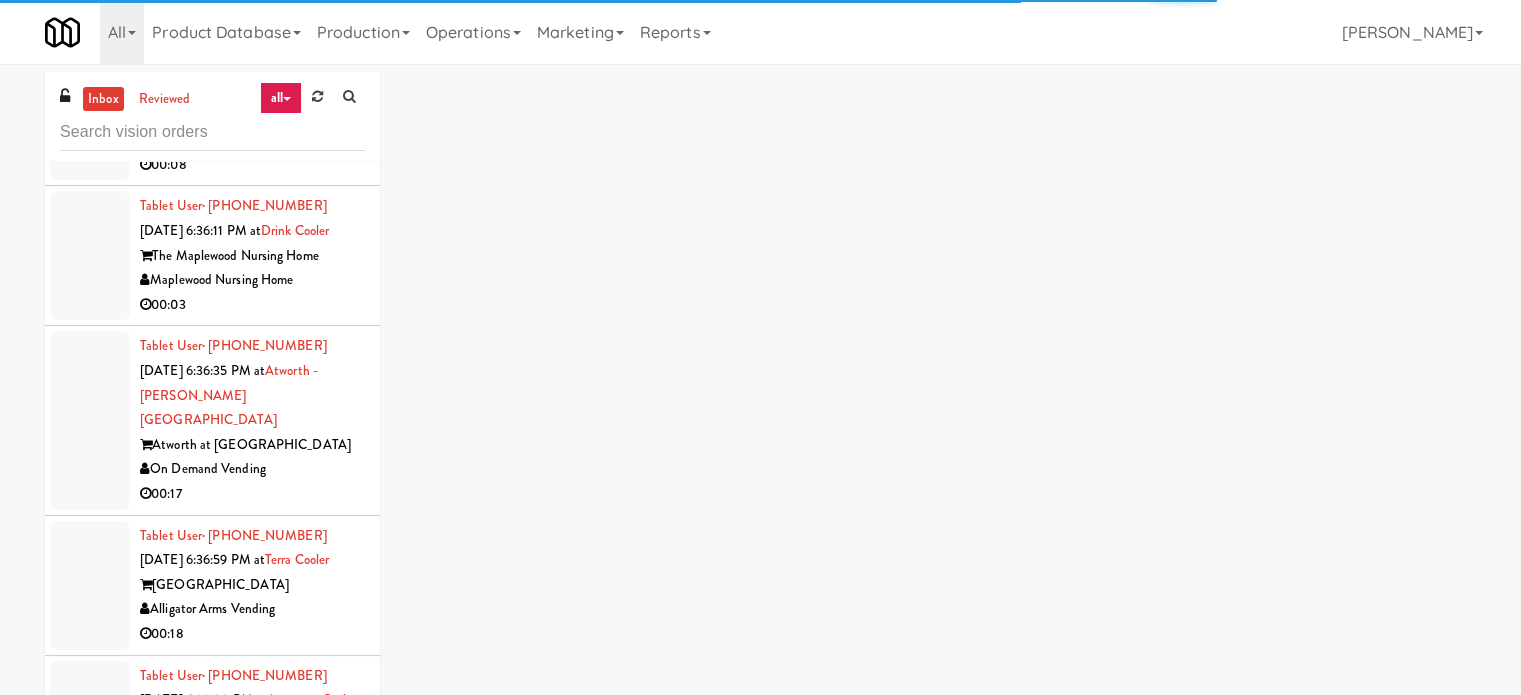 scroll, scrollTop: 5796, scrollLeft: 0, axis: vertical 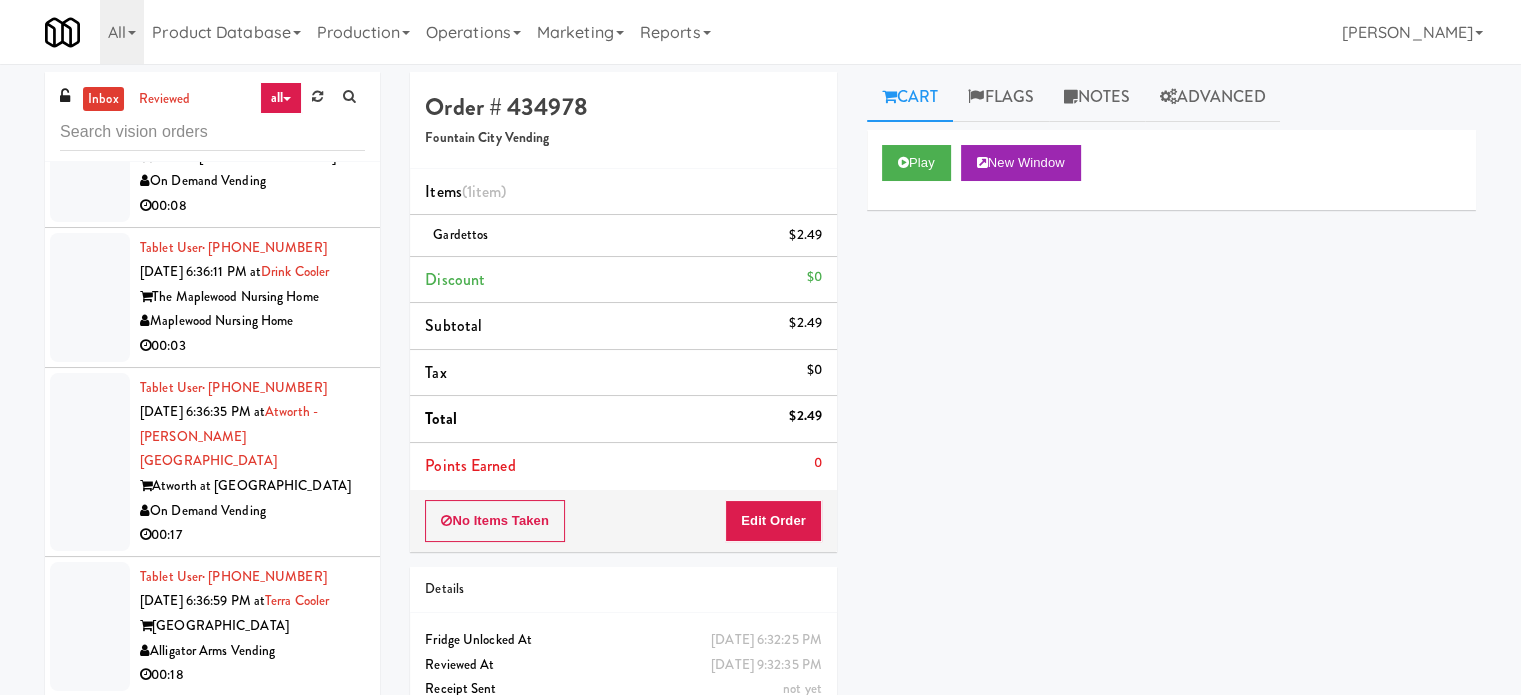 click on "On Demand Vending" at bounding box center [252, 181] 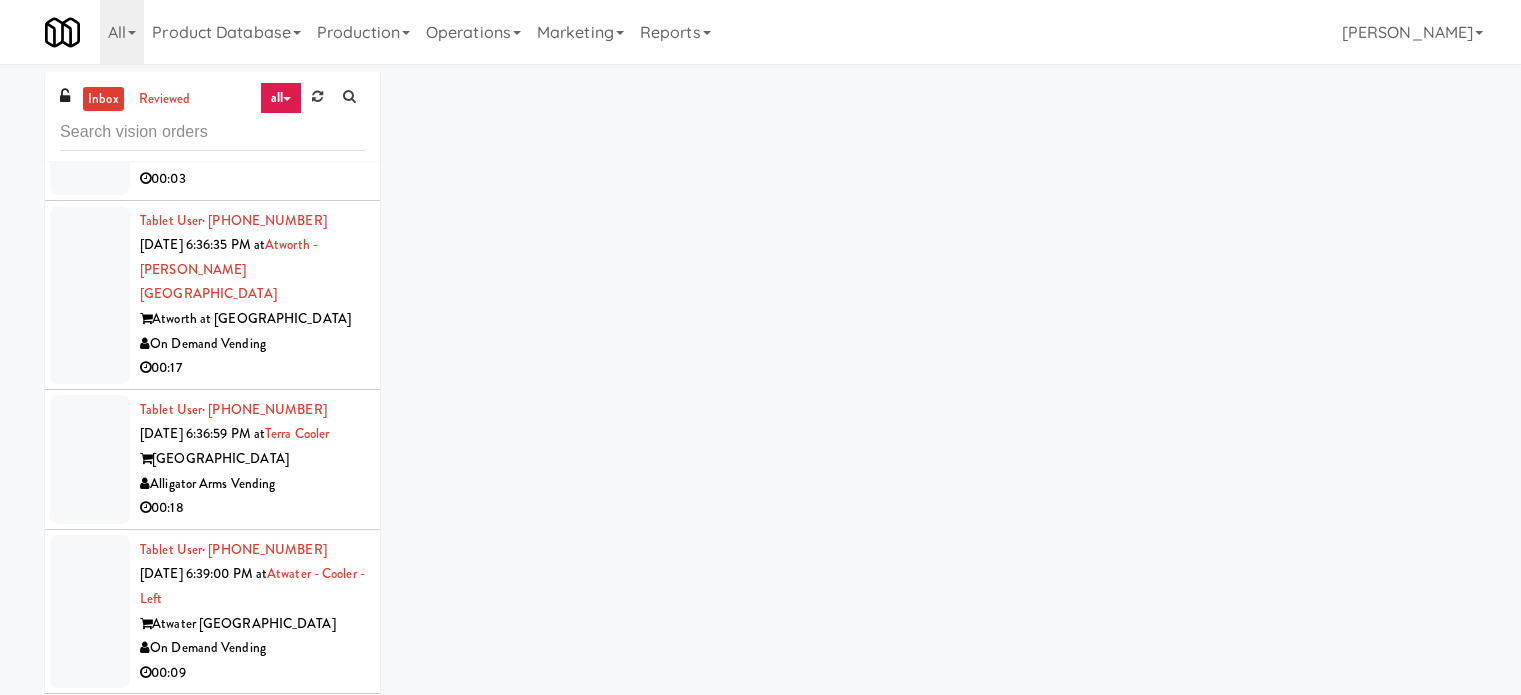 scroll, scrollTop: 5996, scrollLeft: 0, axis: vertical 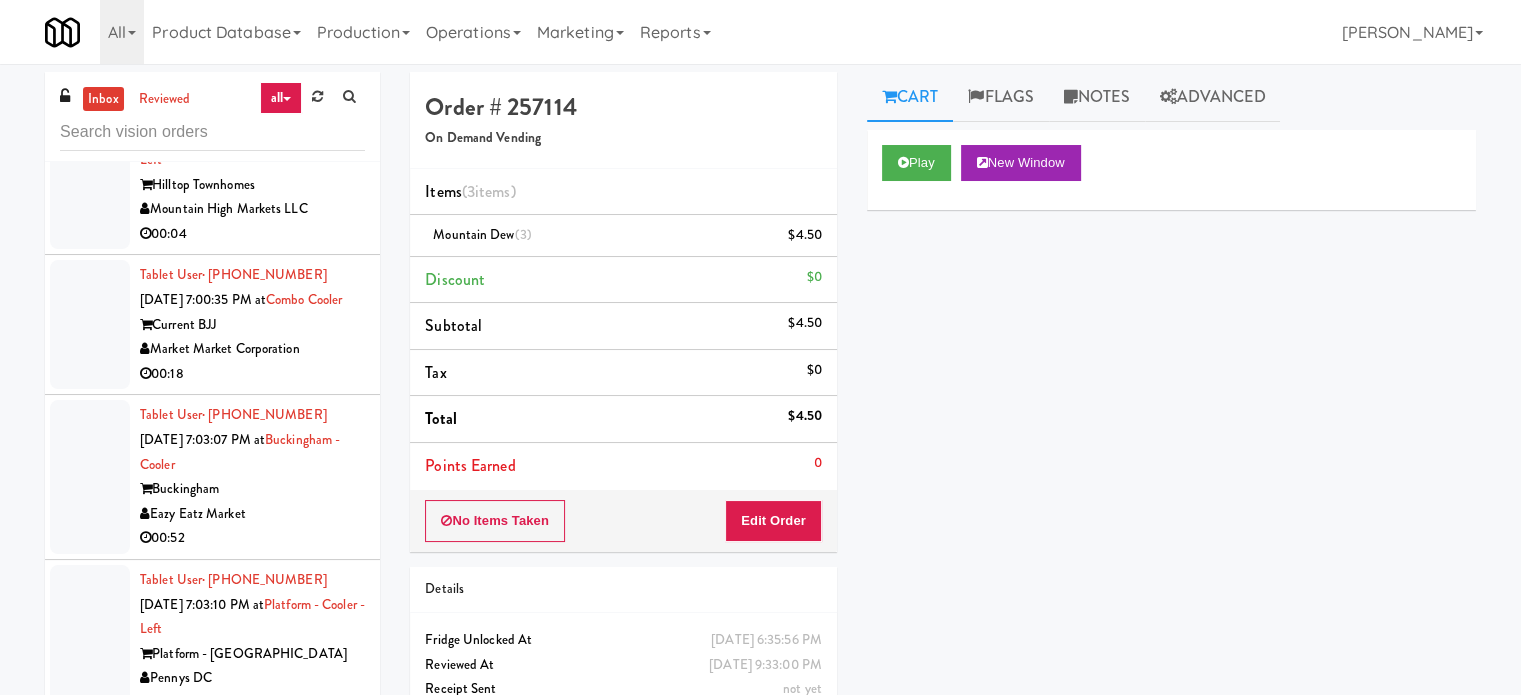 click on "Mountain High Markets LLC" at bounding box center (252, 209) 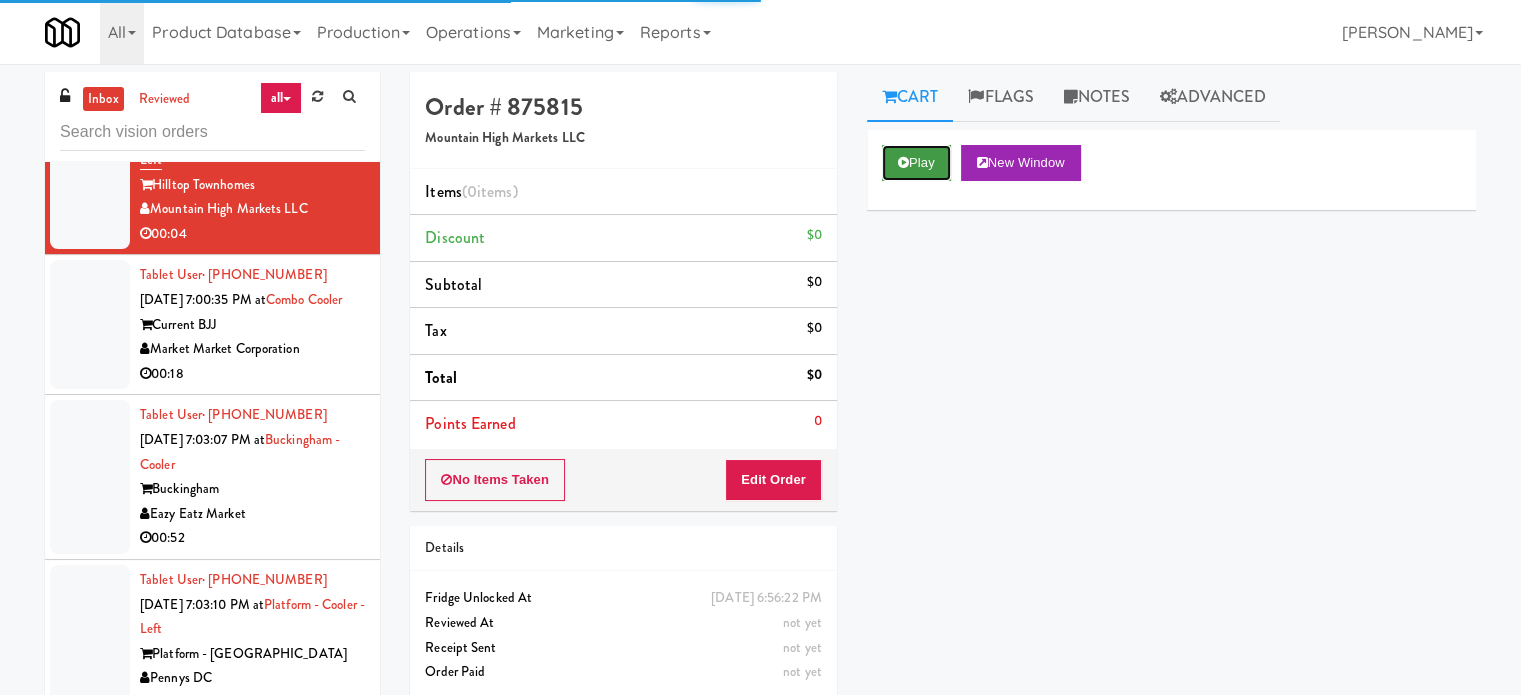 click at bounding box center (903, 162) 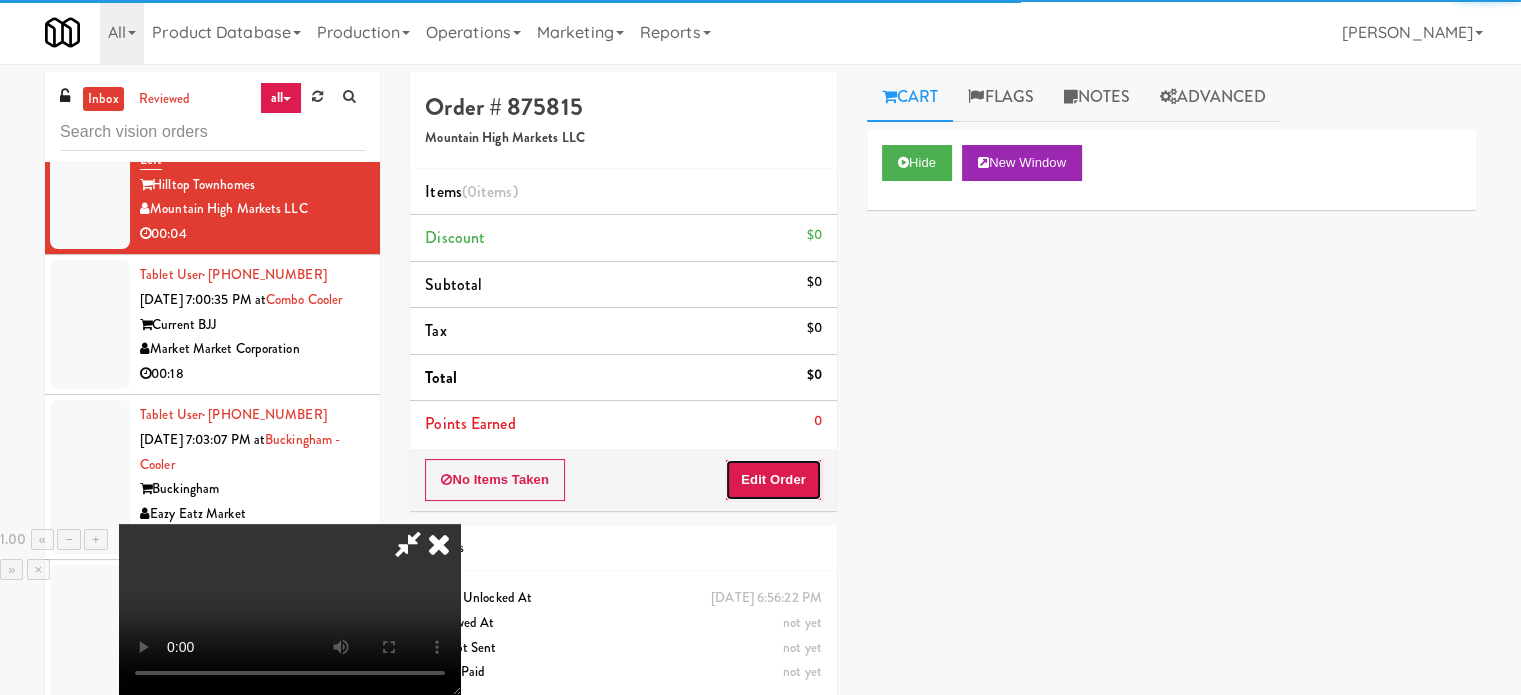 click on "Edit Order" at bounding box center [773, 480] 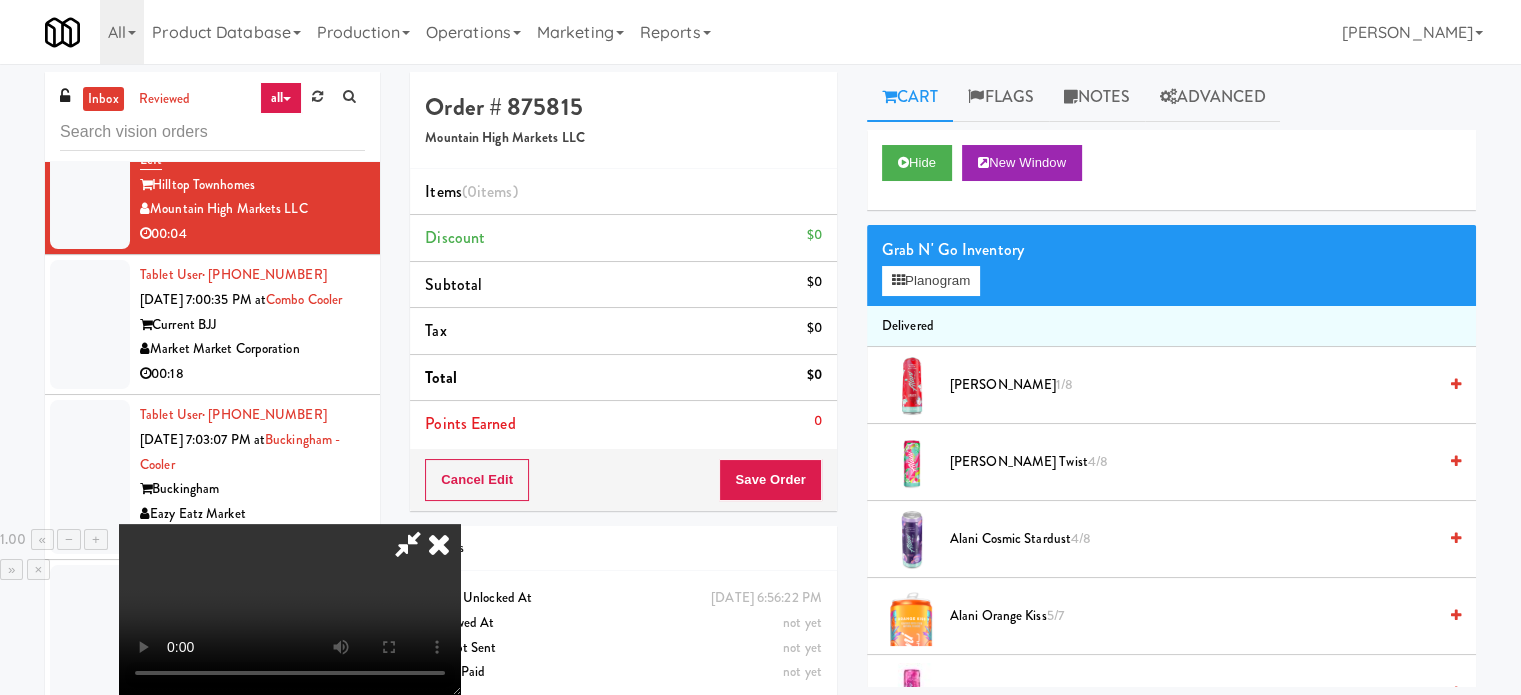click at bounding box center (408, 544) 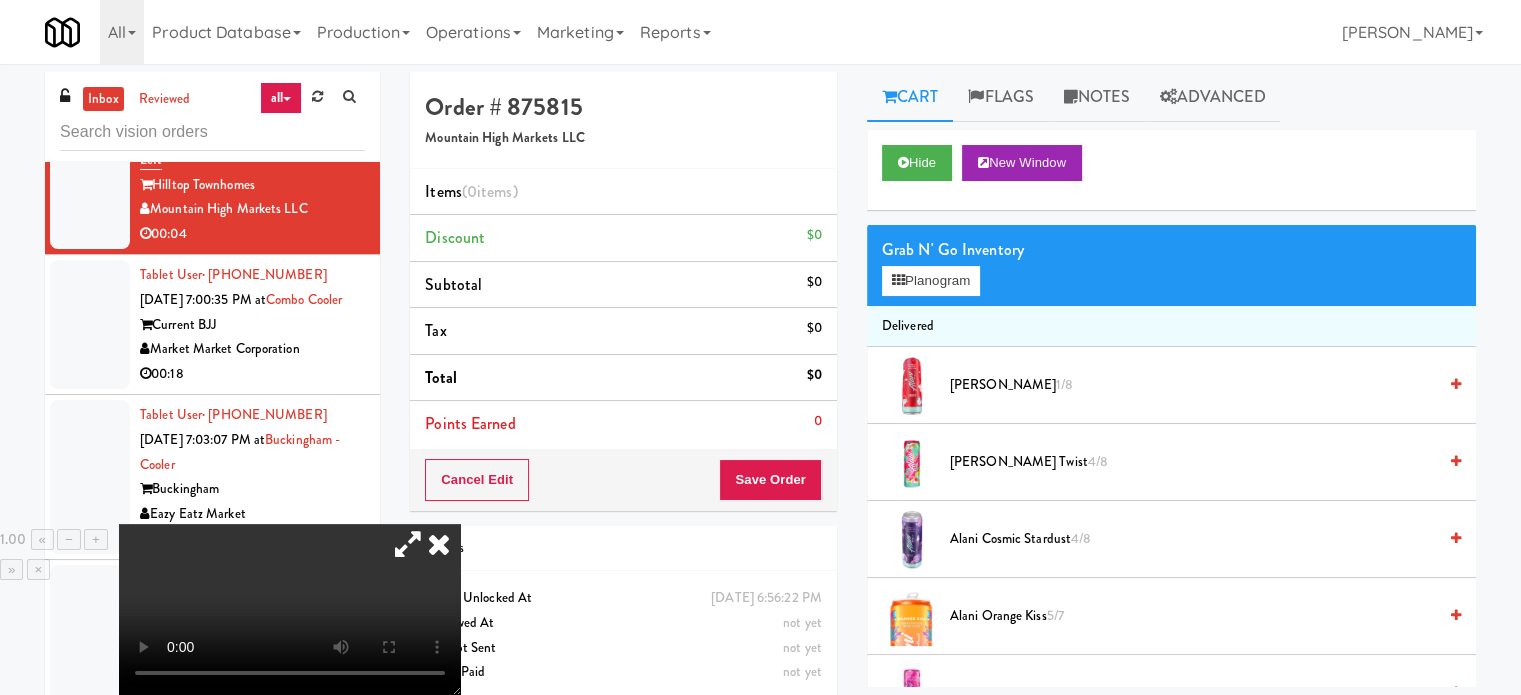 click at bounding box center [439, 544] 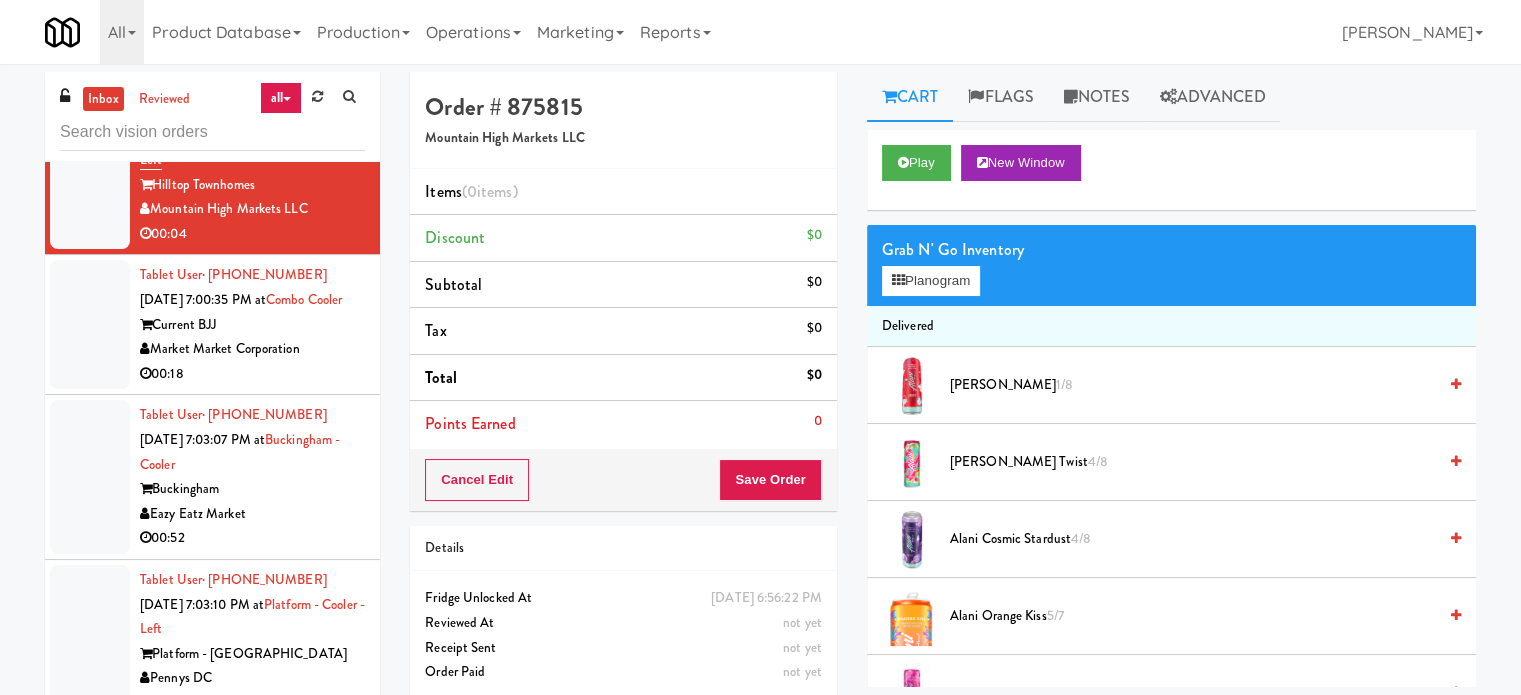 click on "00:17" at bounding box center [252, 69] 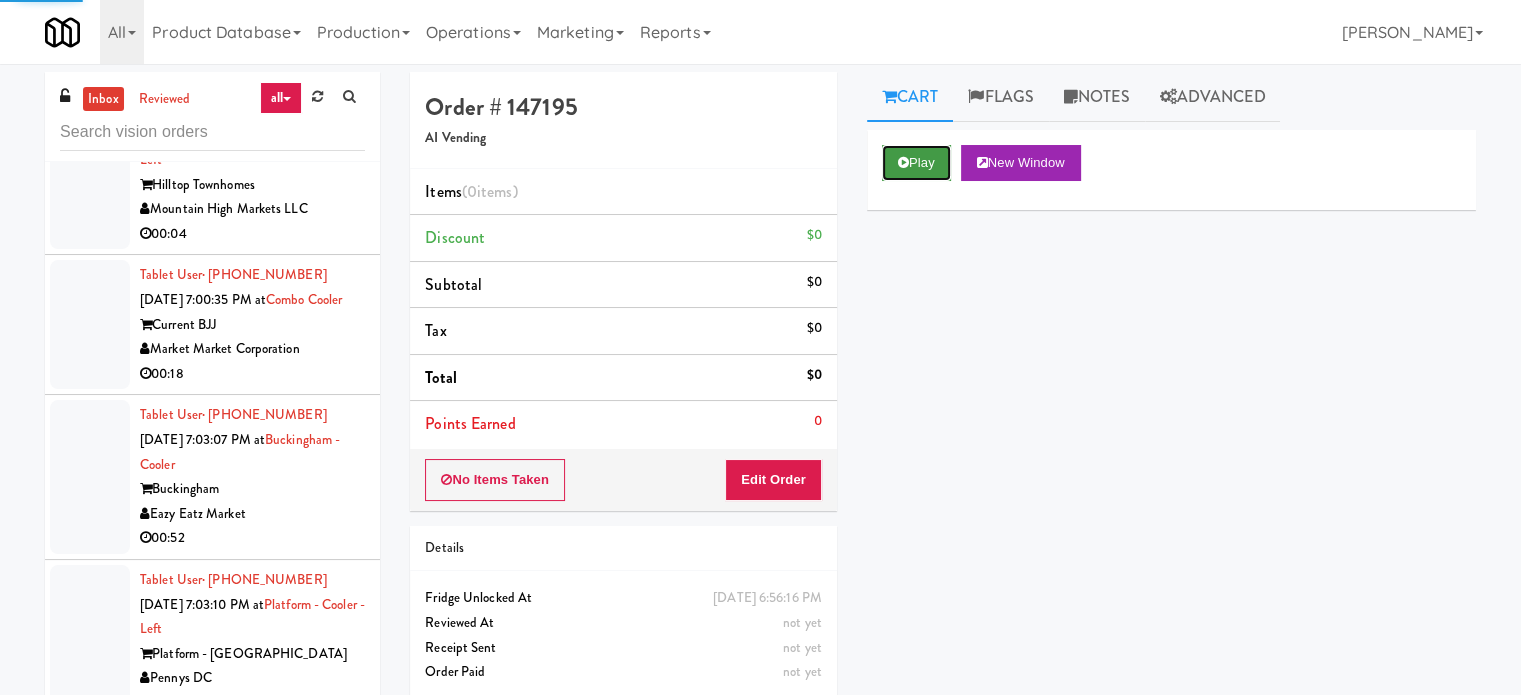click on "Play" at bounding box center (916, 163) 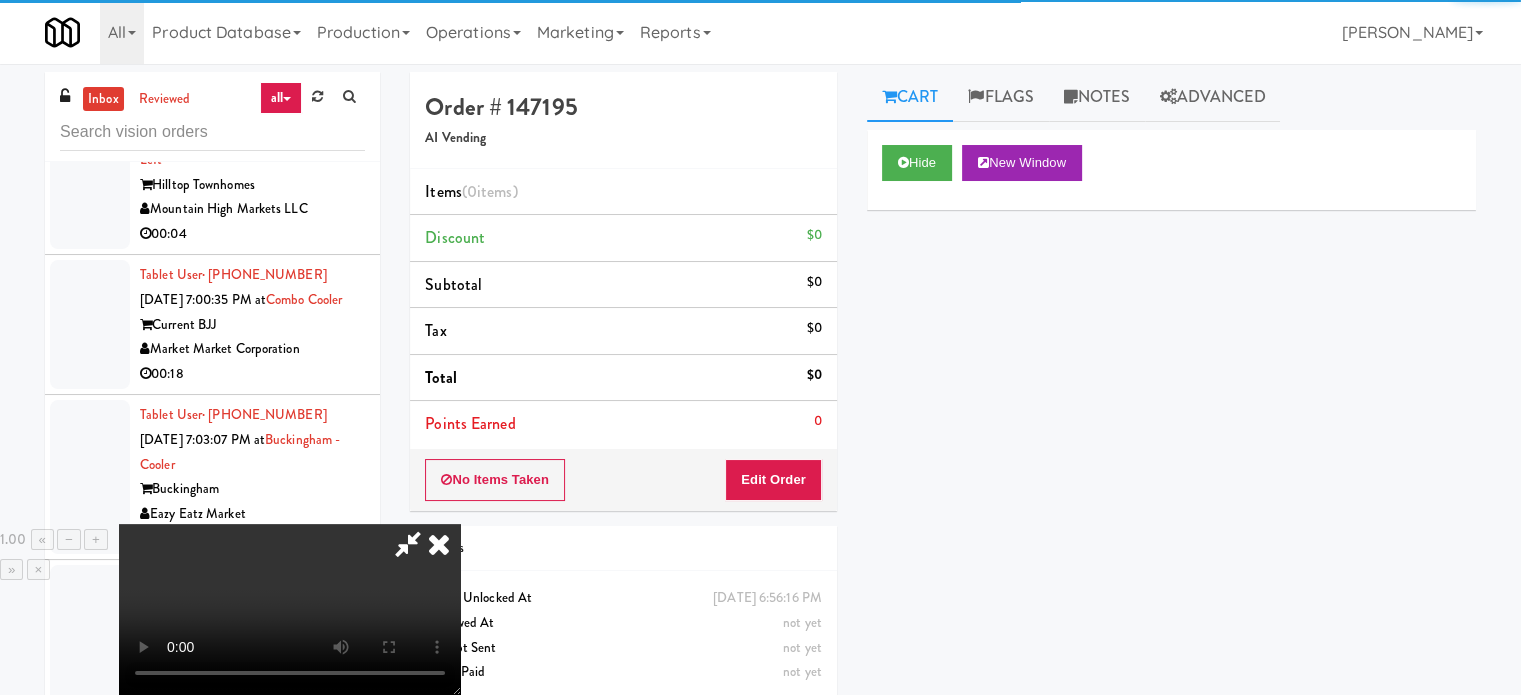 click on "No Items Taken Edit Order" at bounding box center (623, 480) 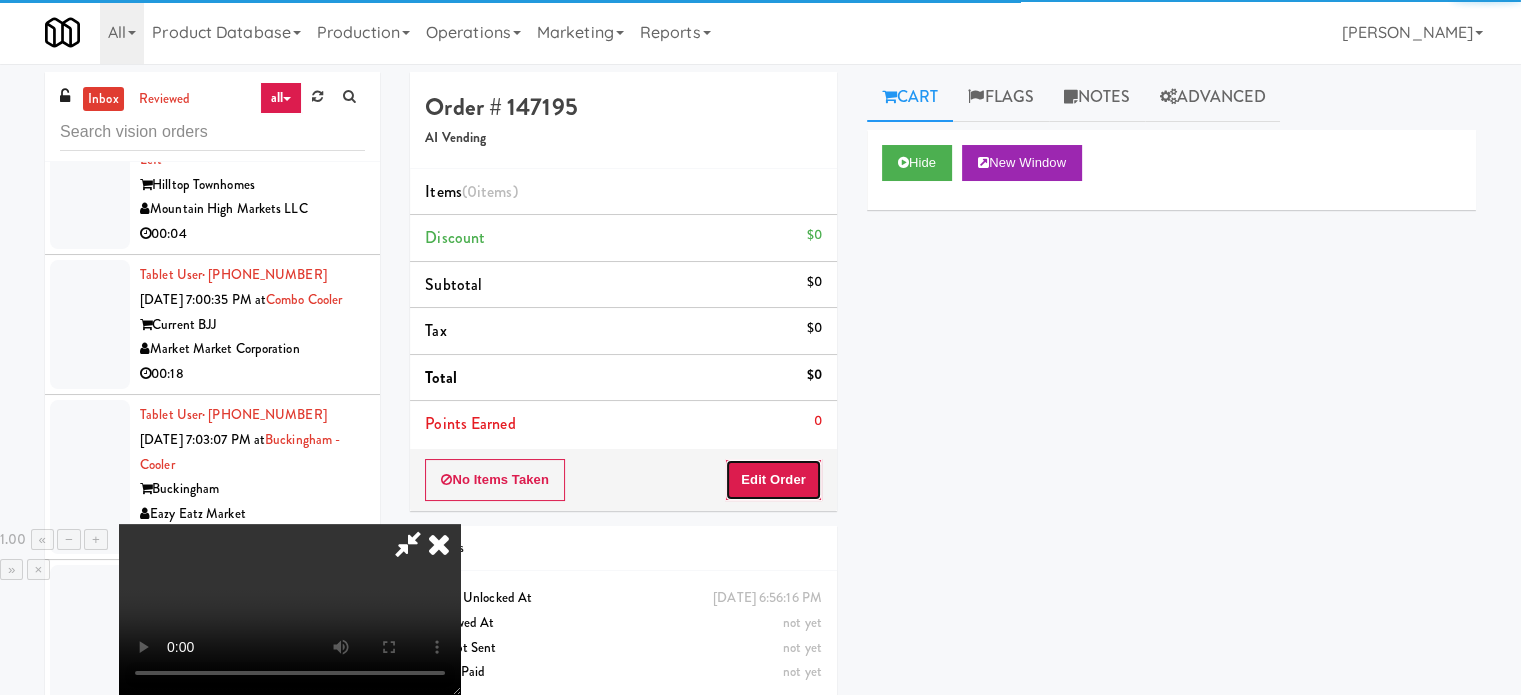 click on "Edit Order" at bounding box center (773, 480) 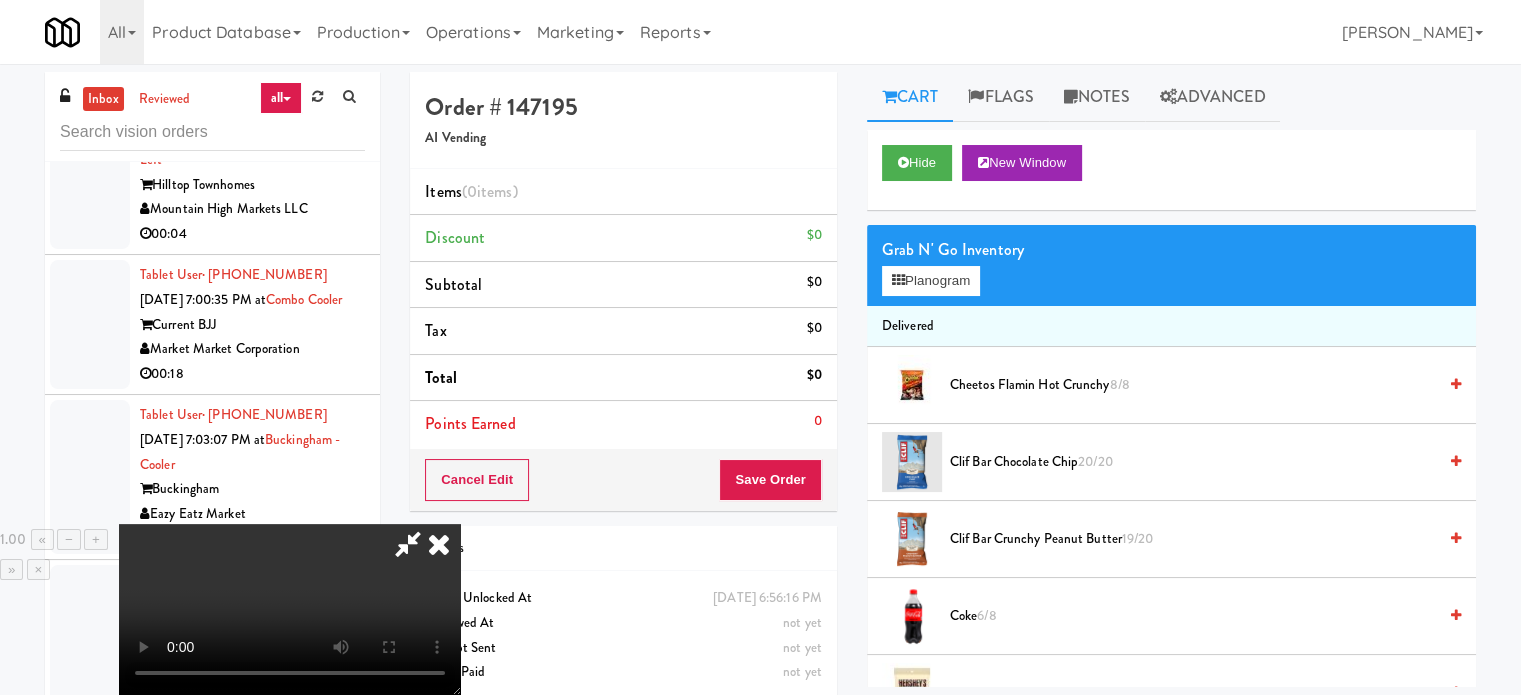 click at bounding box center [408, 544] 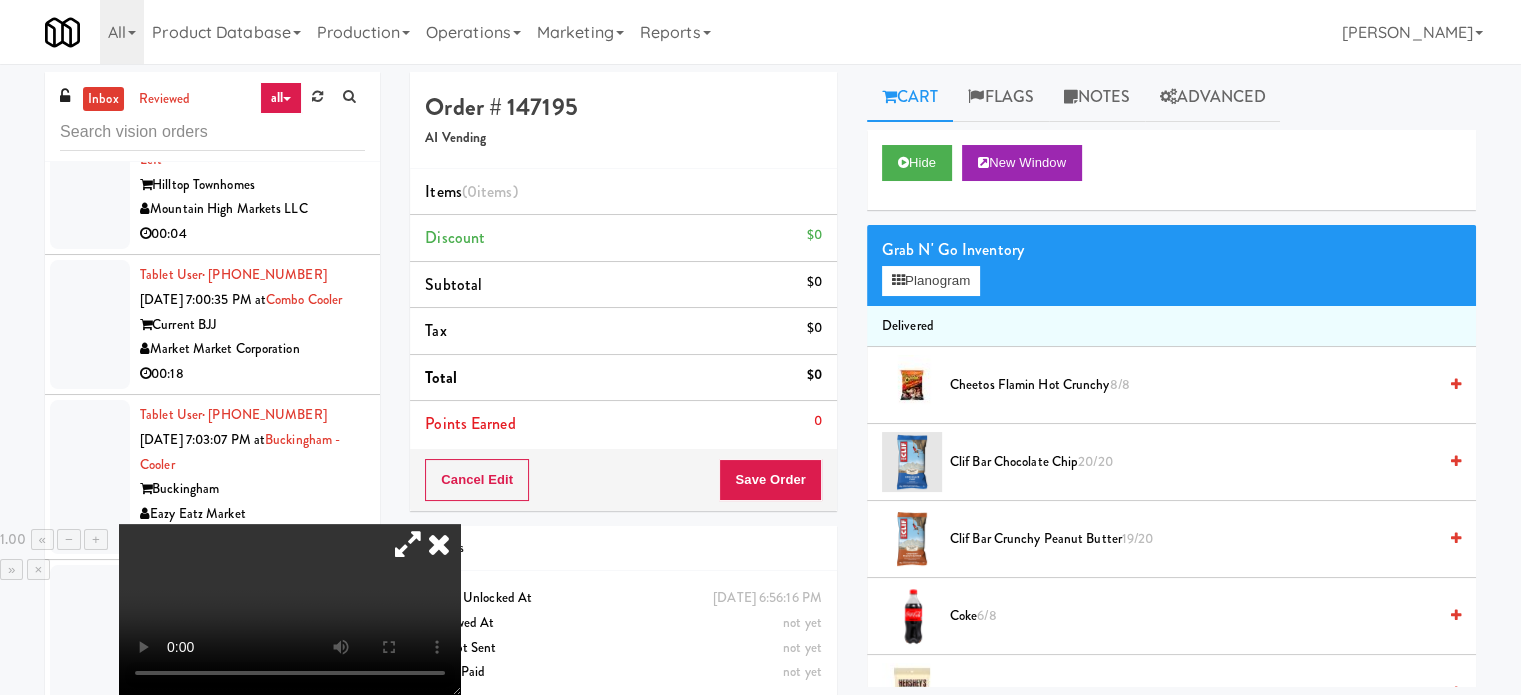 click at bounding box center [439, 544] 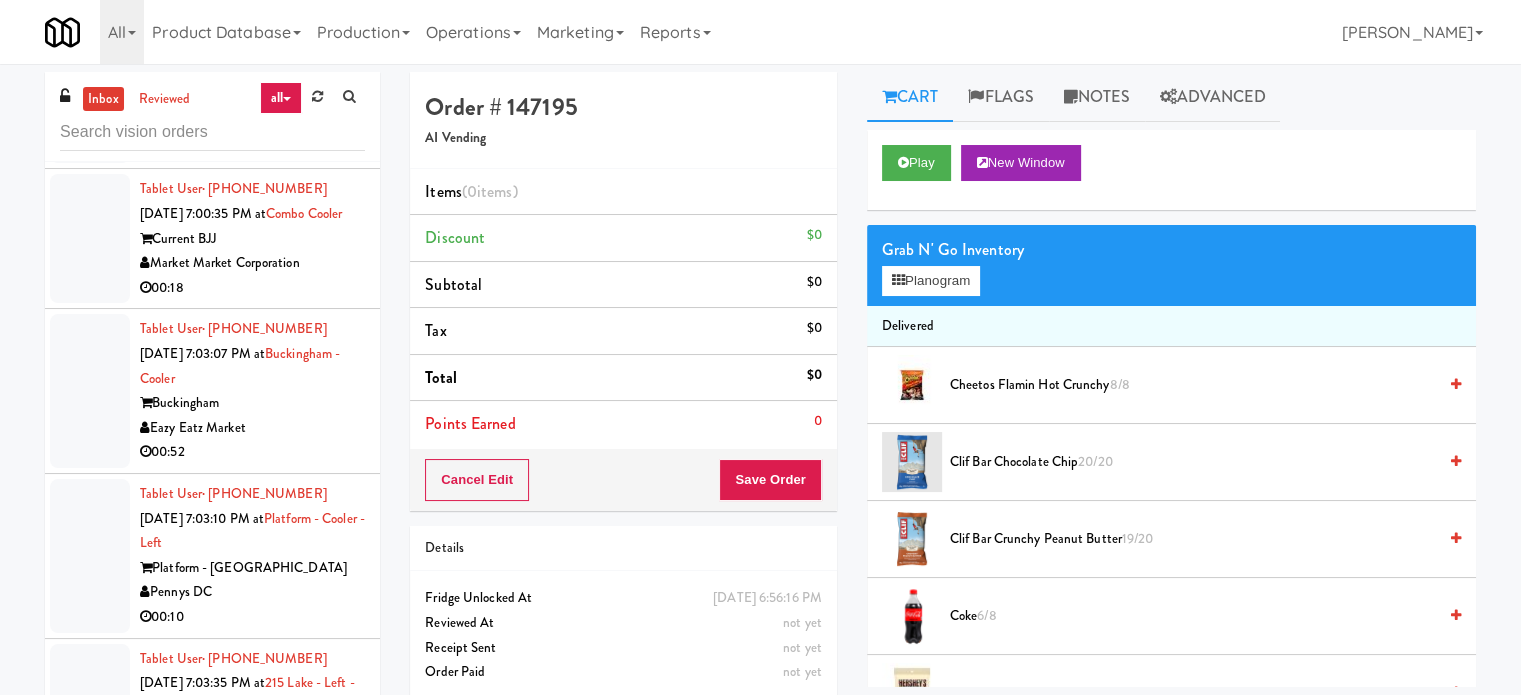 scroll, scrollTop: 10476, scrollLeft: 0, axis: vertical 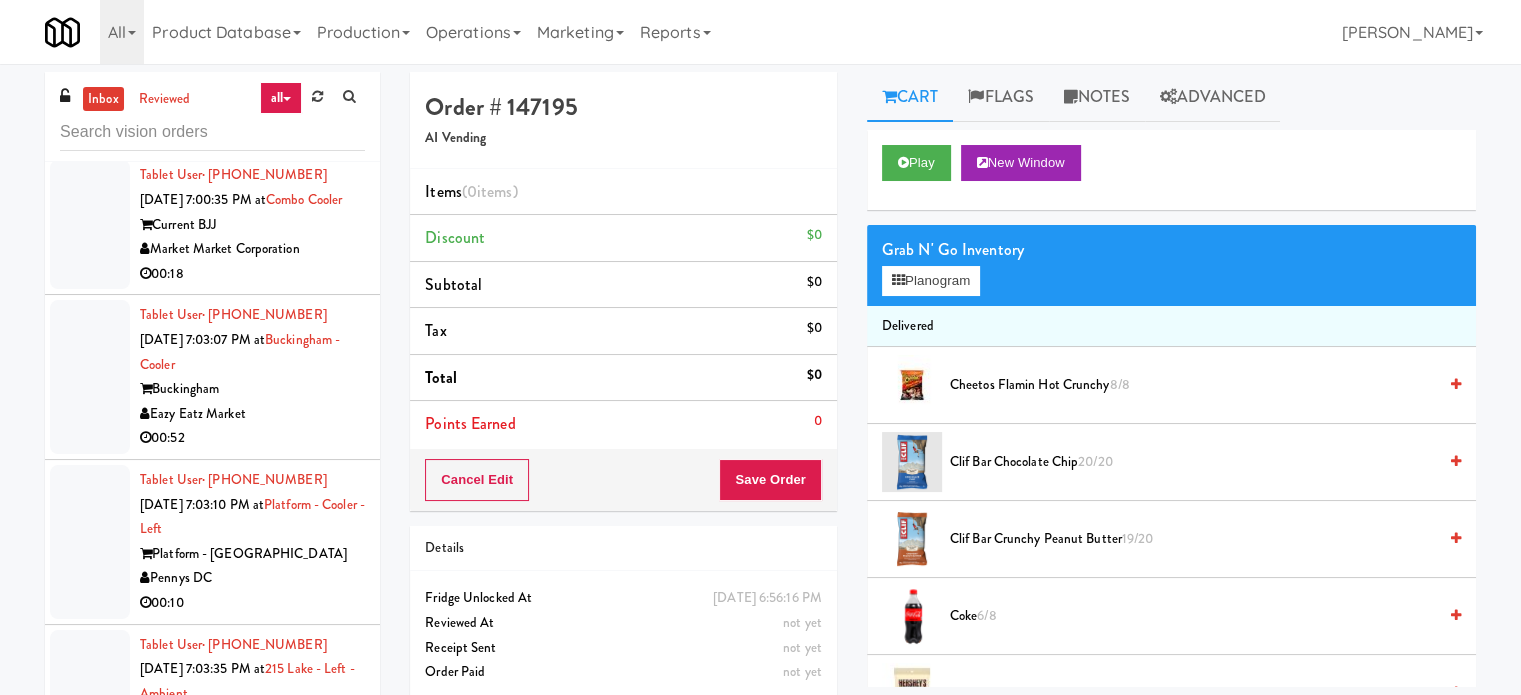 click on "Market Market Corporation" at bounding box center (252, 249) 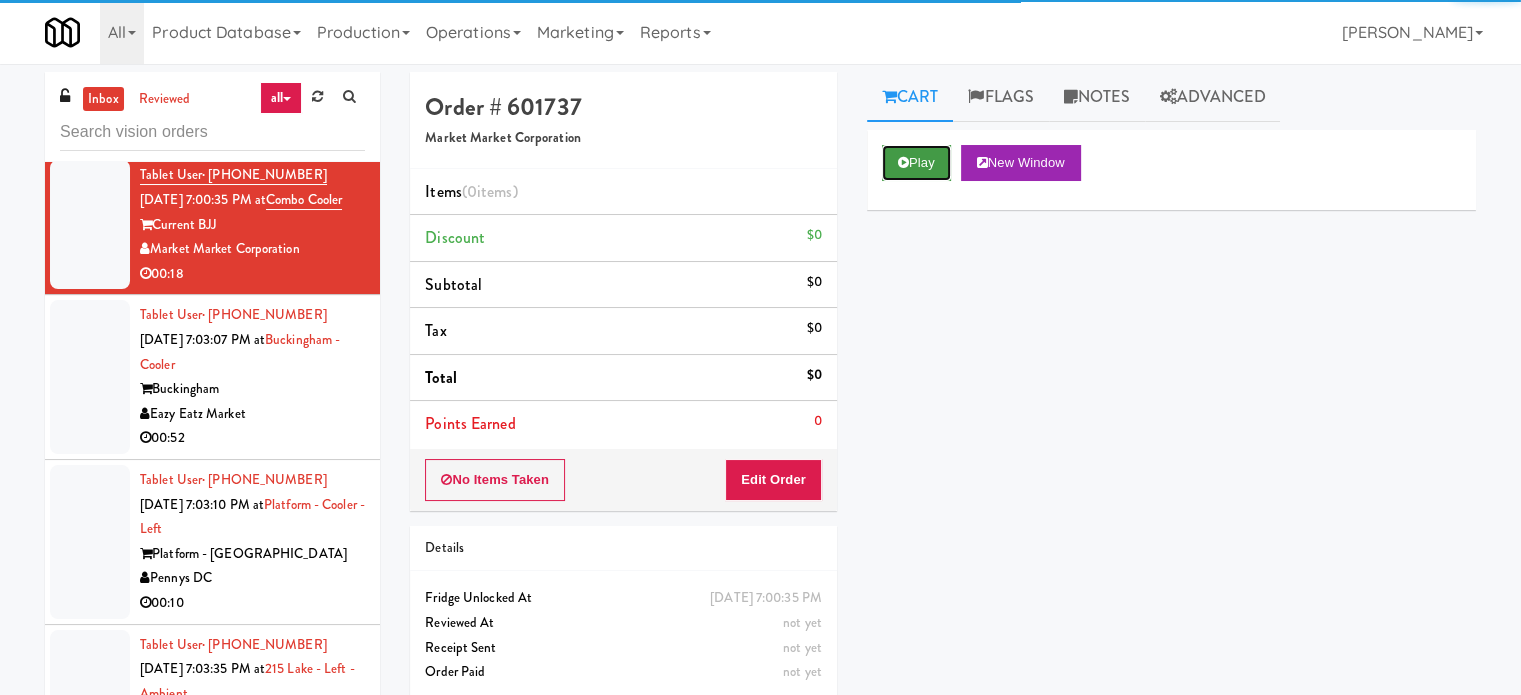 click on "Play" at bounding box center [916, 163] 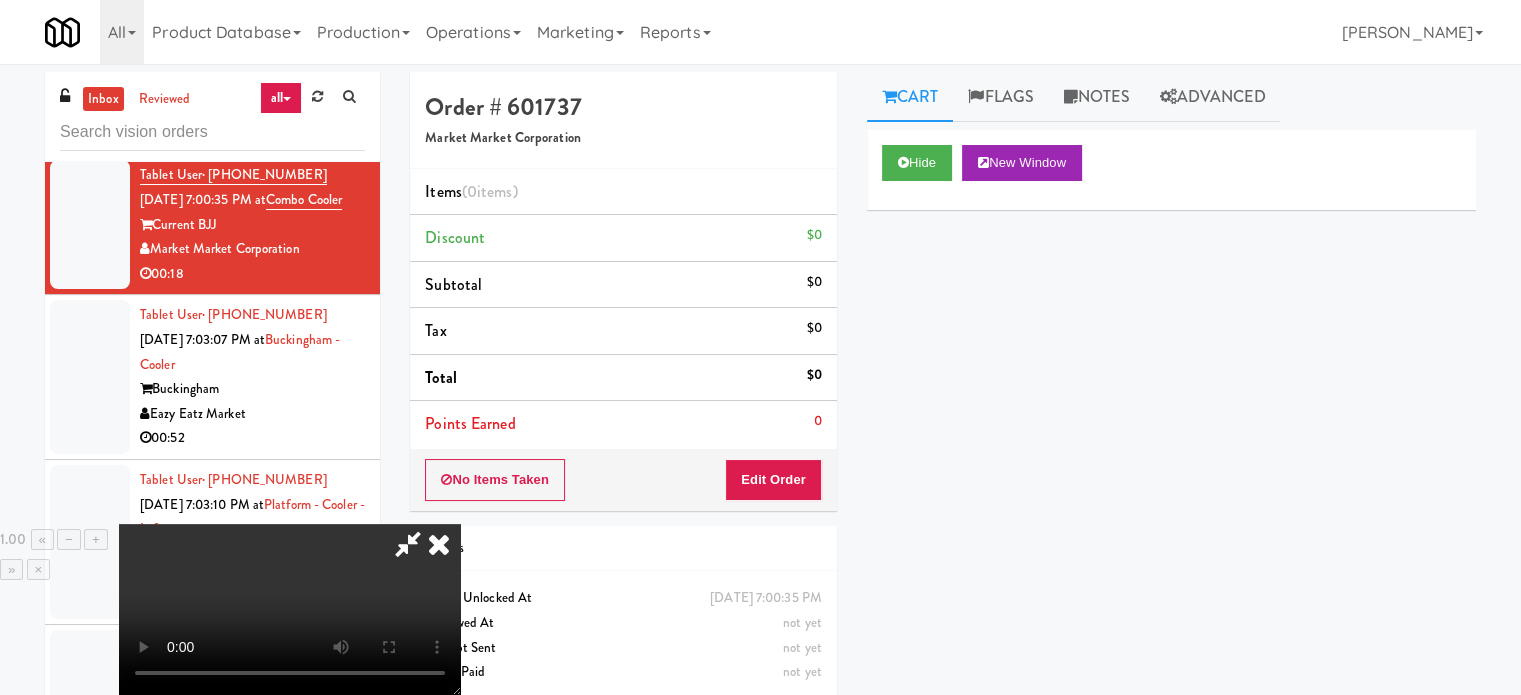 drag, startPoint x: 884, startPoint y: 91, endPoint x: 566, endPoint y: 304, distance: 382.74405 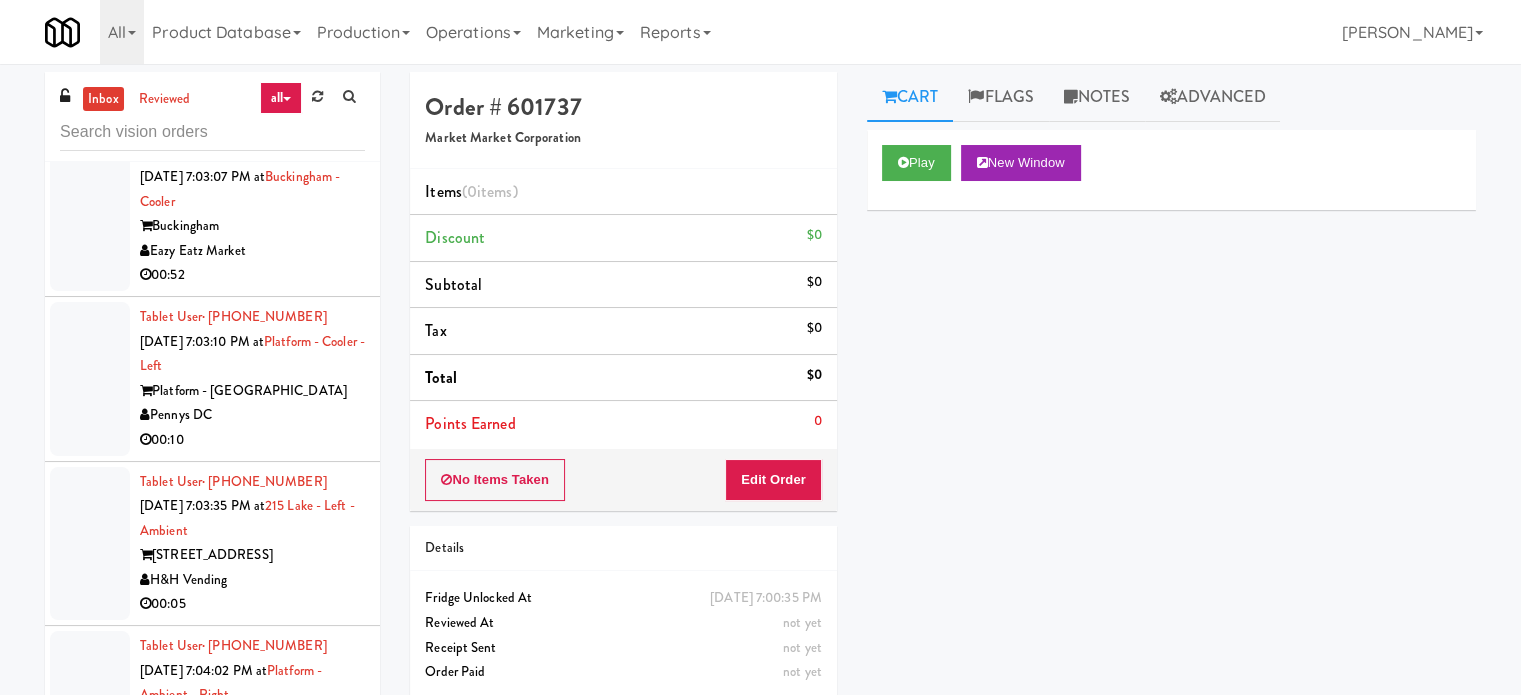 scroll, scrollTop: 10676, scrollLeft: 0, axis: vertical 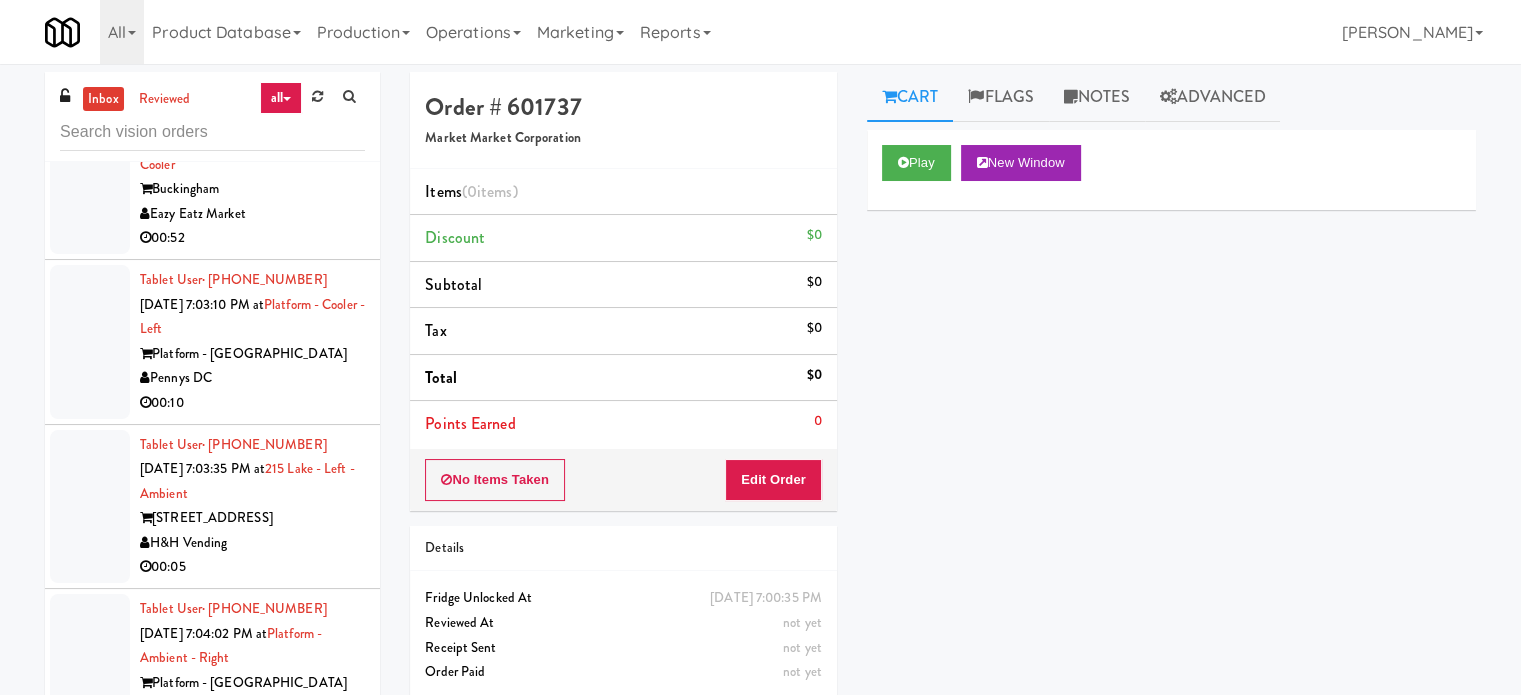 click on "Tablet User  · (630) 660-8604 Jul 11, 2025 7:03:07 PM at  Buckingham - Cooler  Buckingham  Eazy Eatz Market  00:52" at bounding box center [252, 177] 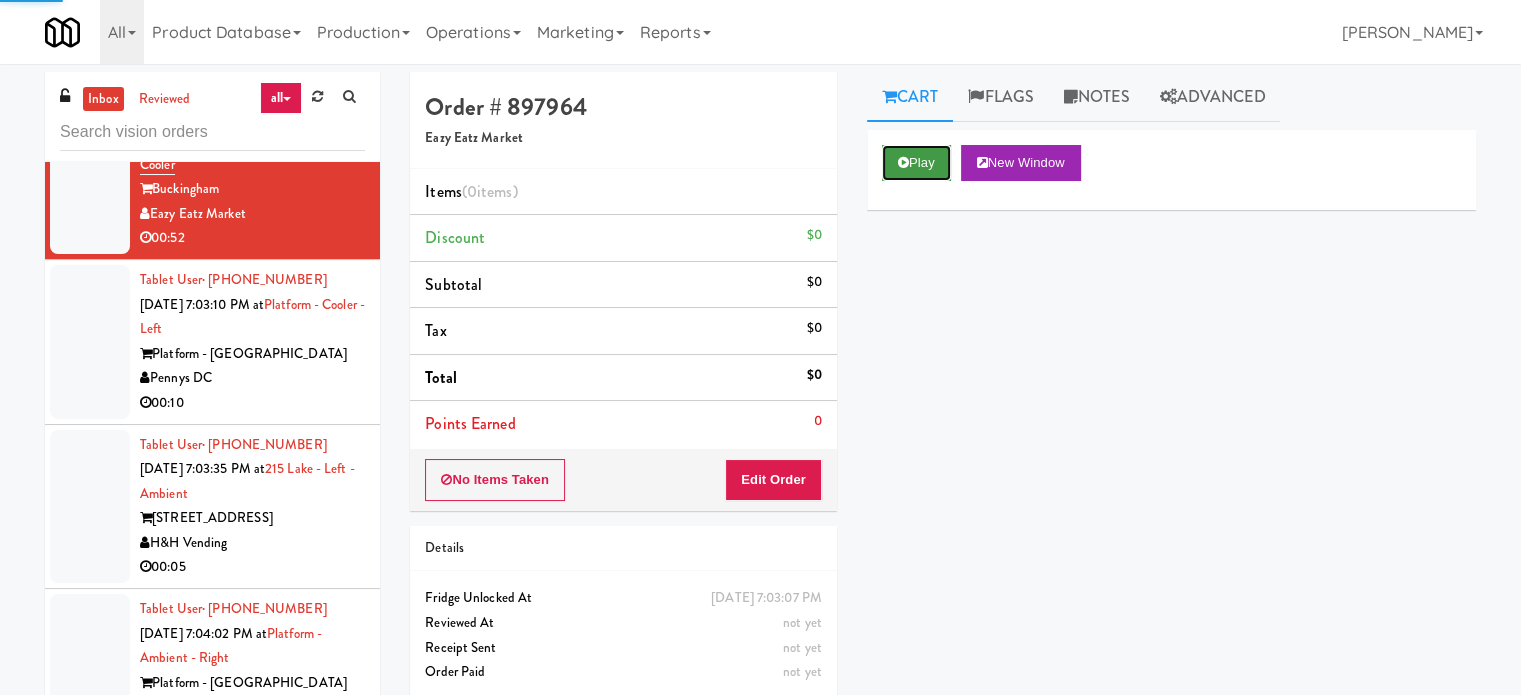 click on "Play" at bounding box center (916, 163) 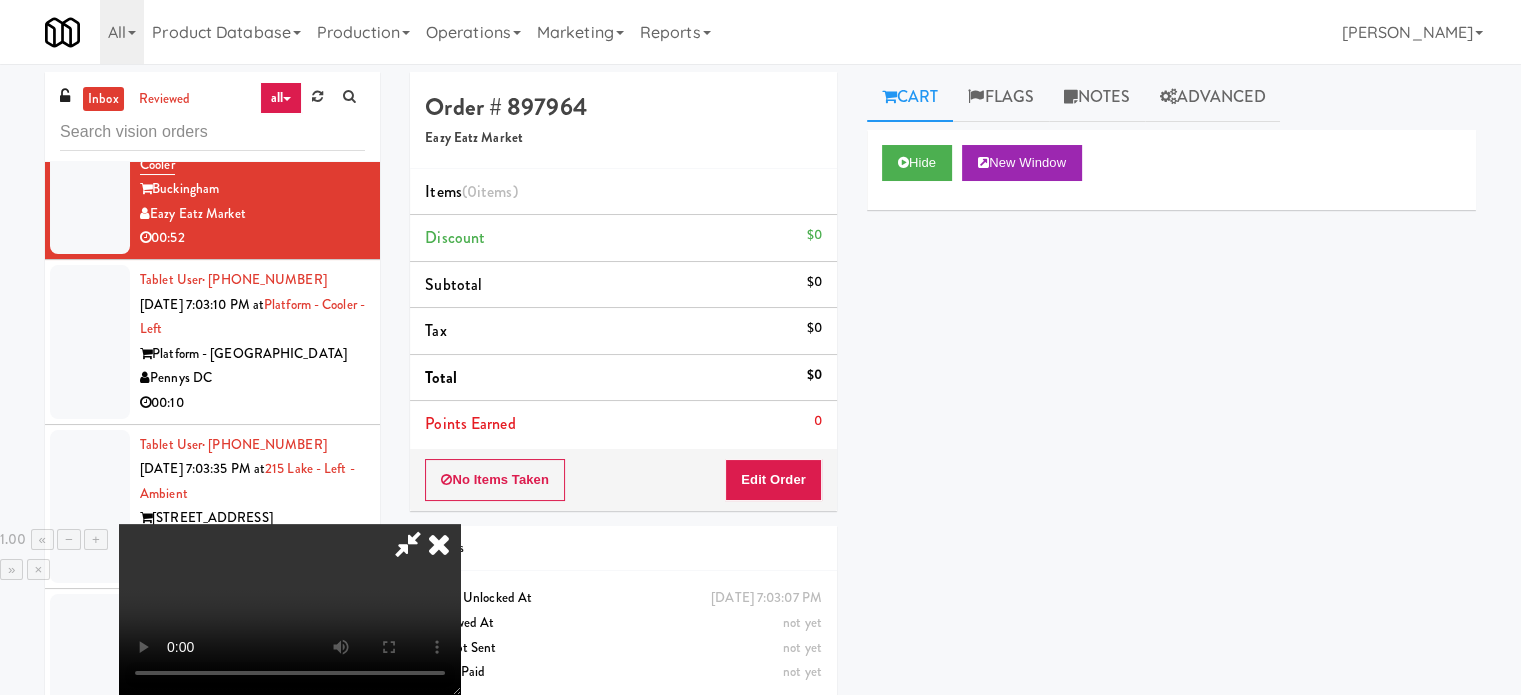 click at bounding box center [439, 544] 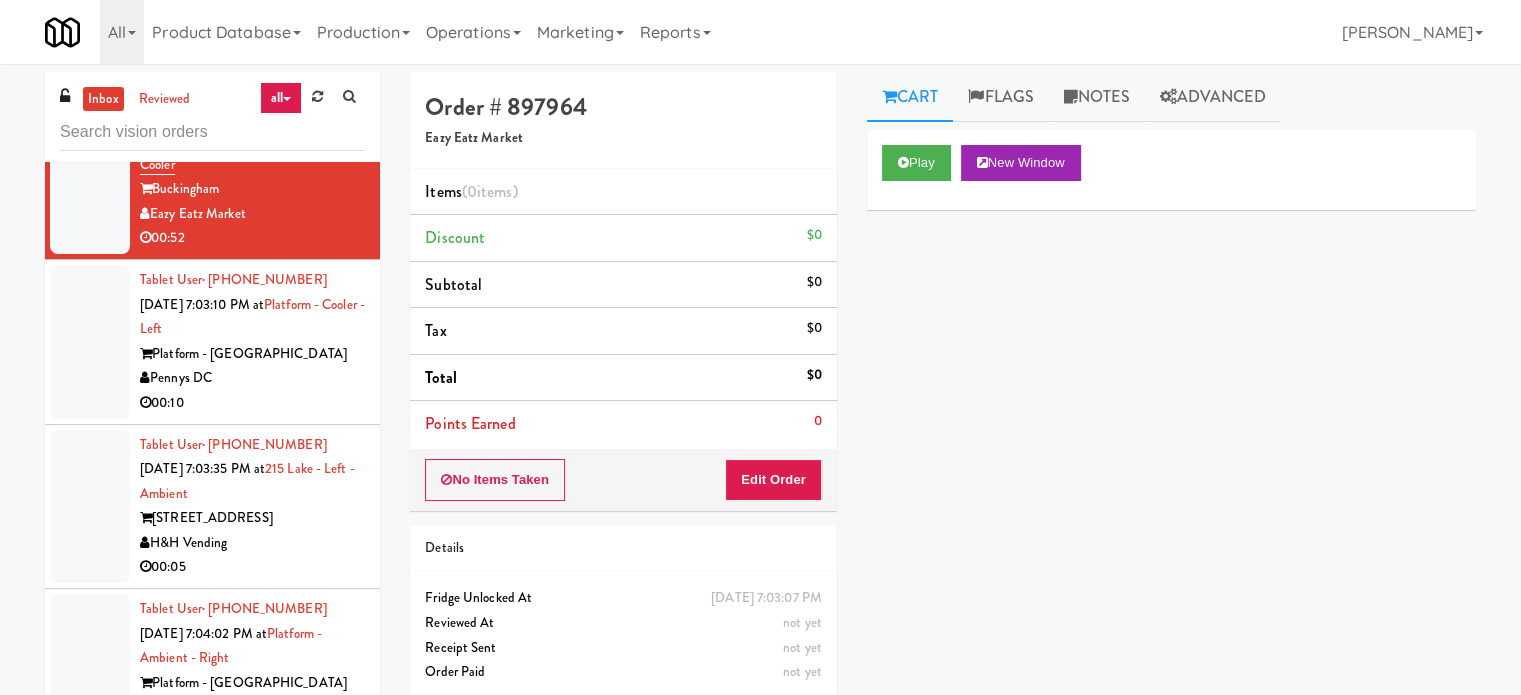 click on "Tablet User  · (647) 890-4419 Jul 11, 2025 7:00:35 PM at  Combo Cooler  Current BJJ  Market Market Corporation  00:18" at bounding box center [252, 24] 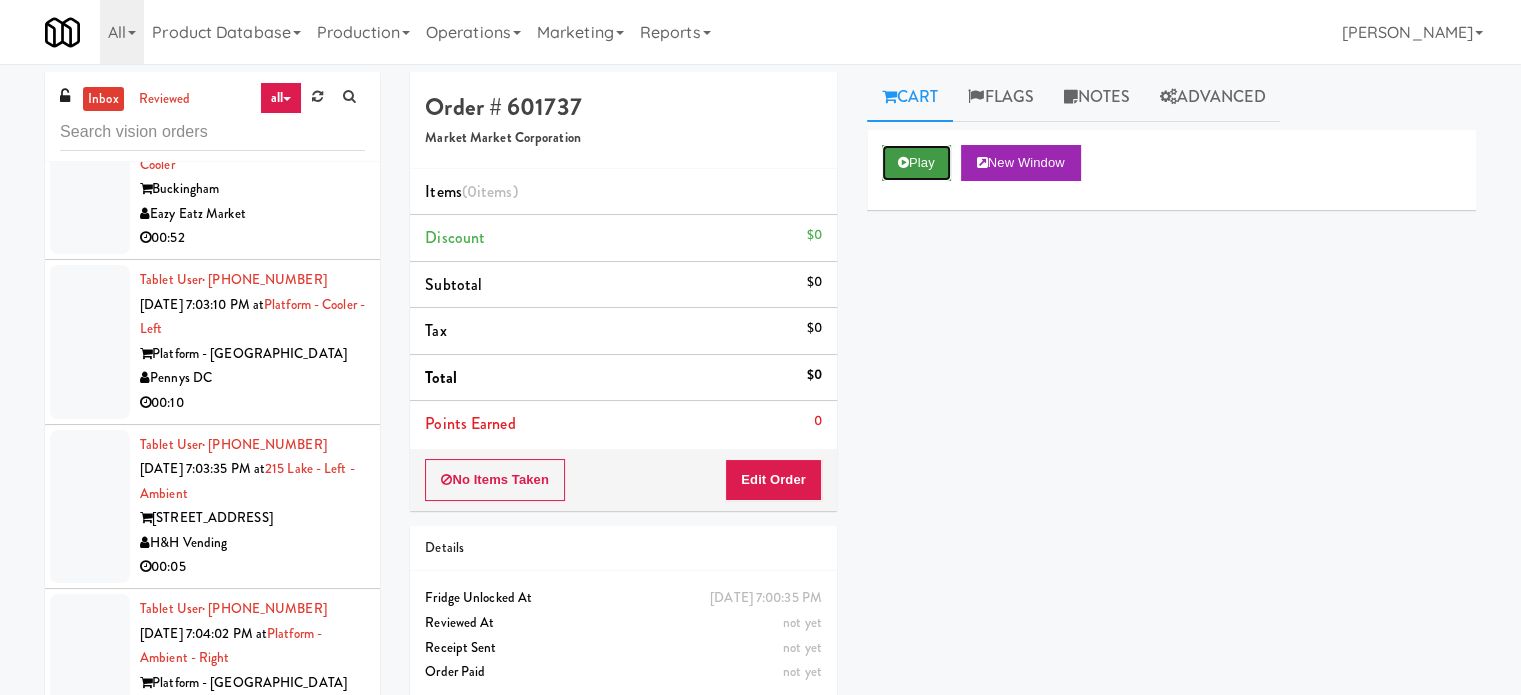 click on "Play" at bounding box center [916, 163] 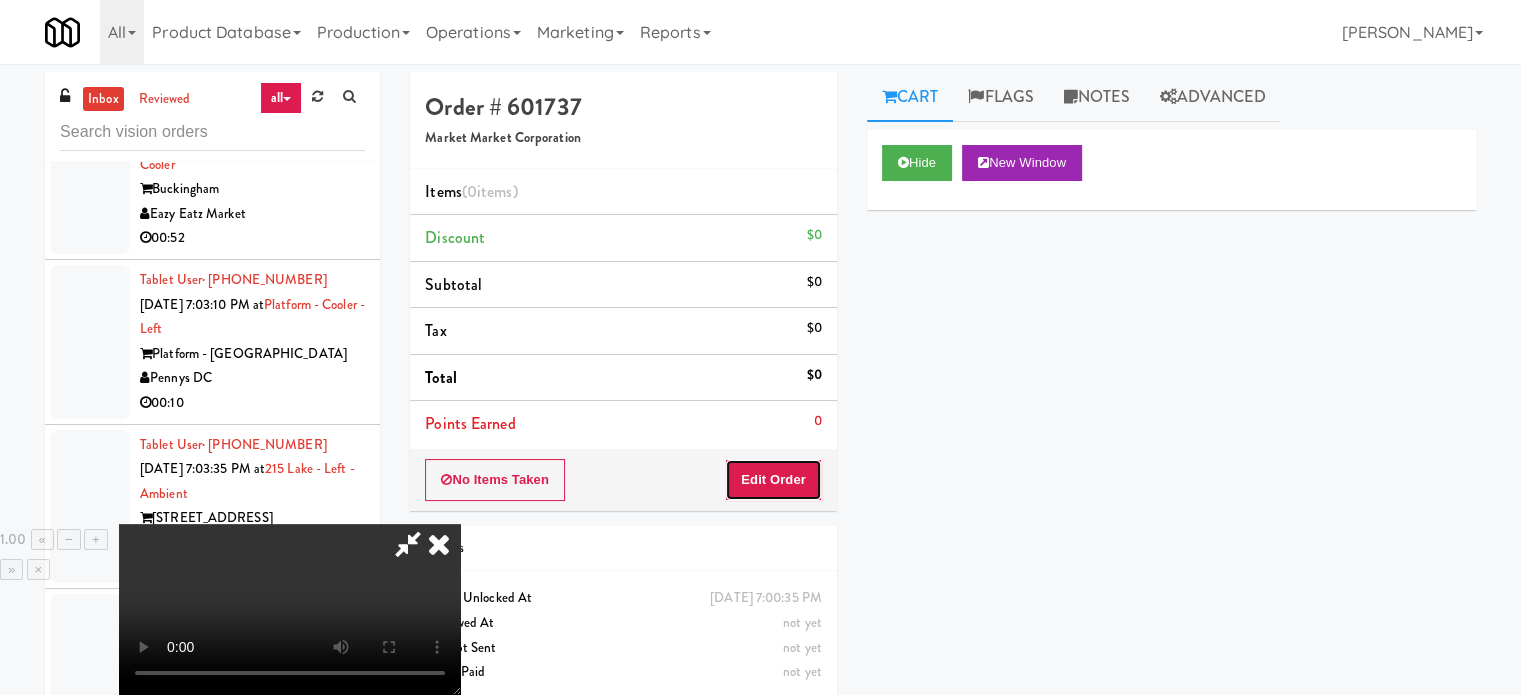 click on "Edit Order" at bounding box center (773, 480) 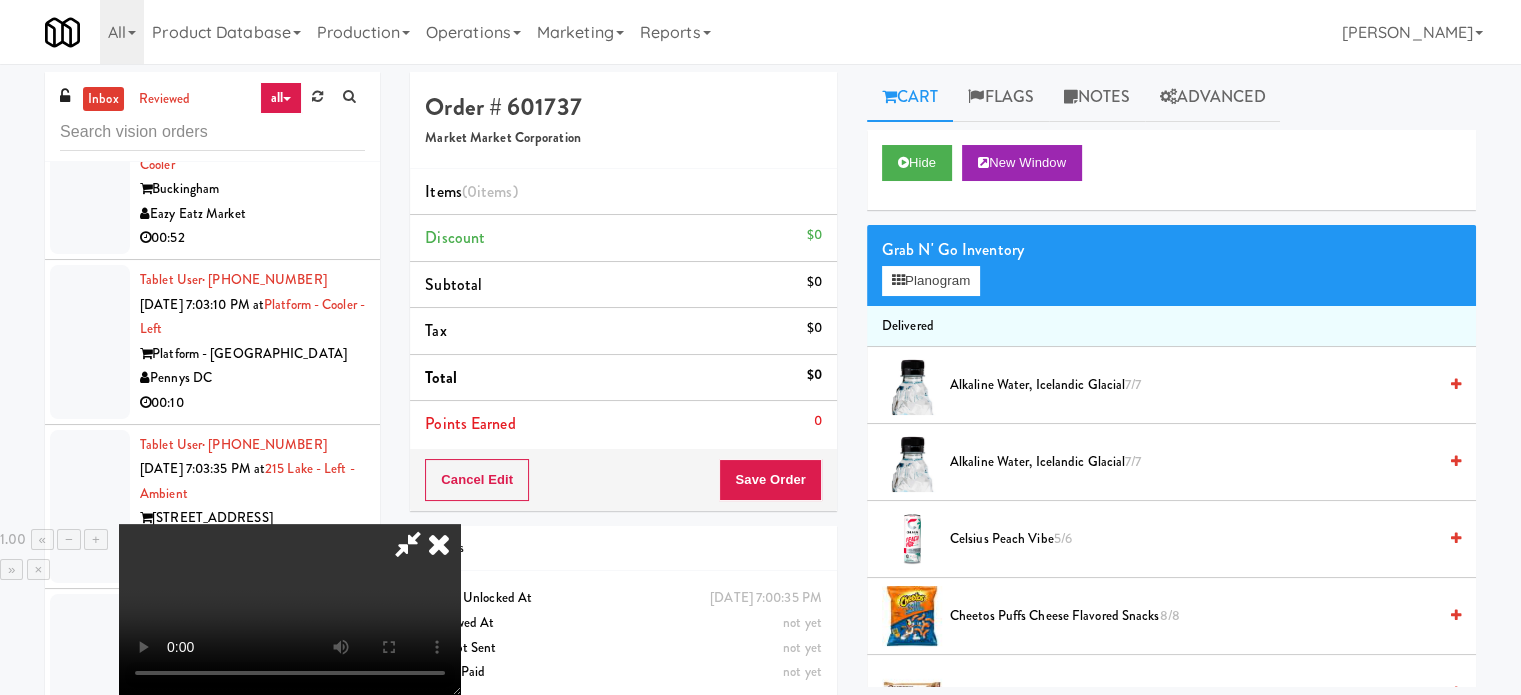 scroll, scrollTop: 316, scrollLeft: 0, axis: vertical 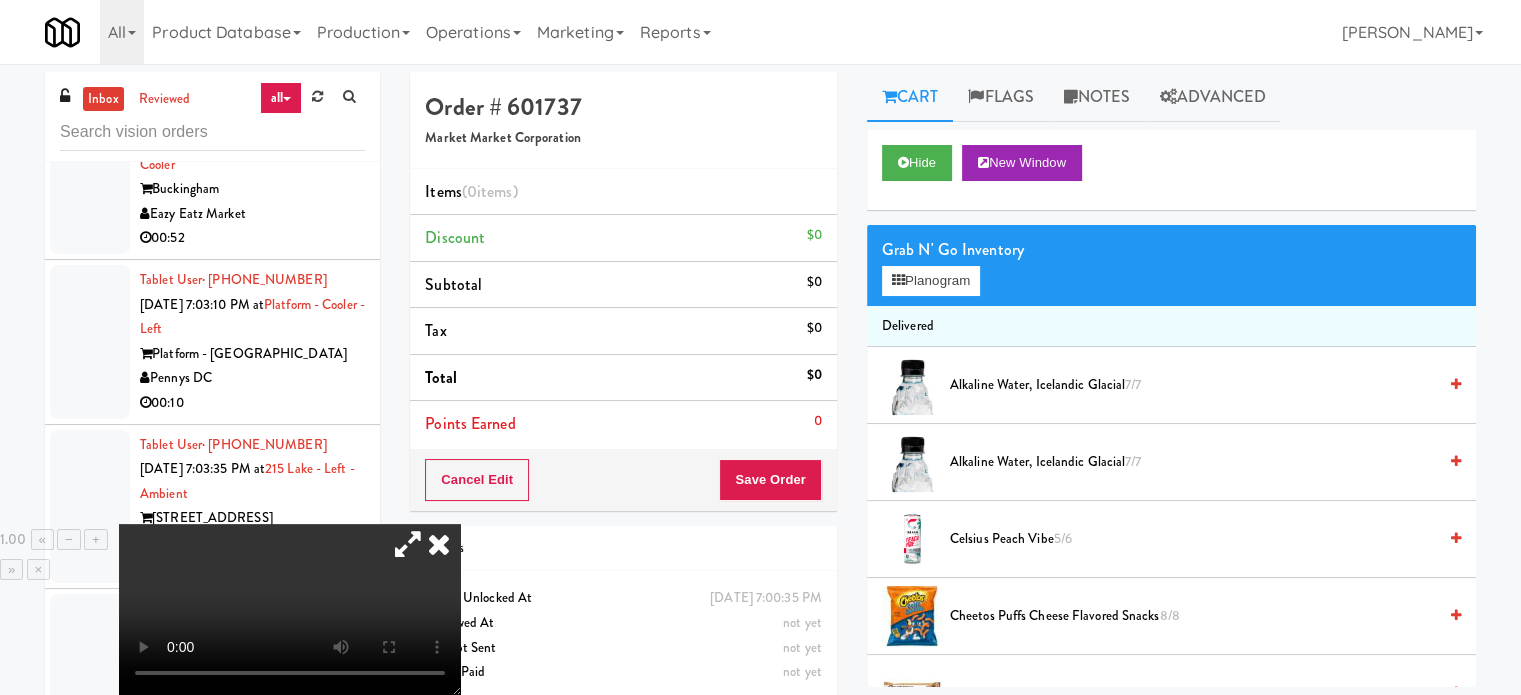 click at bounding box center (439, 544) 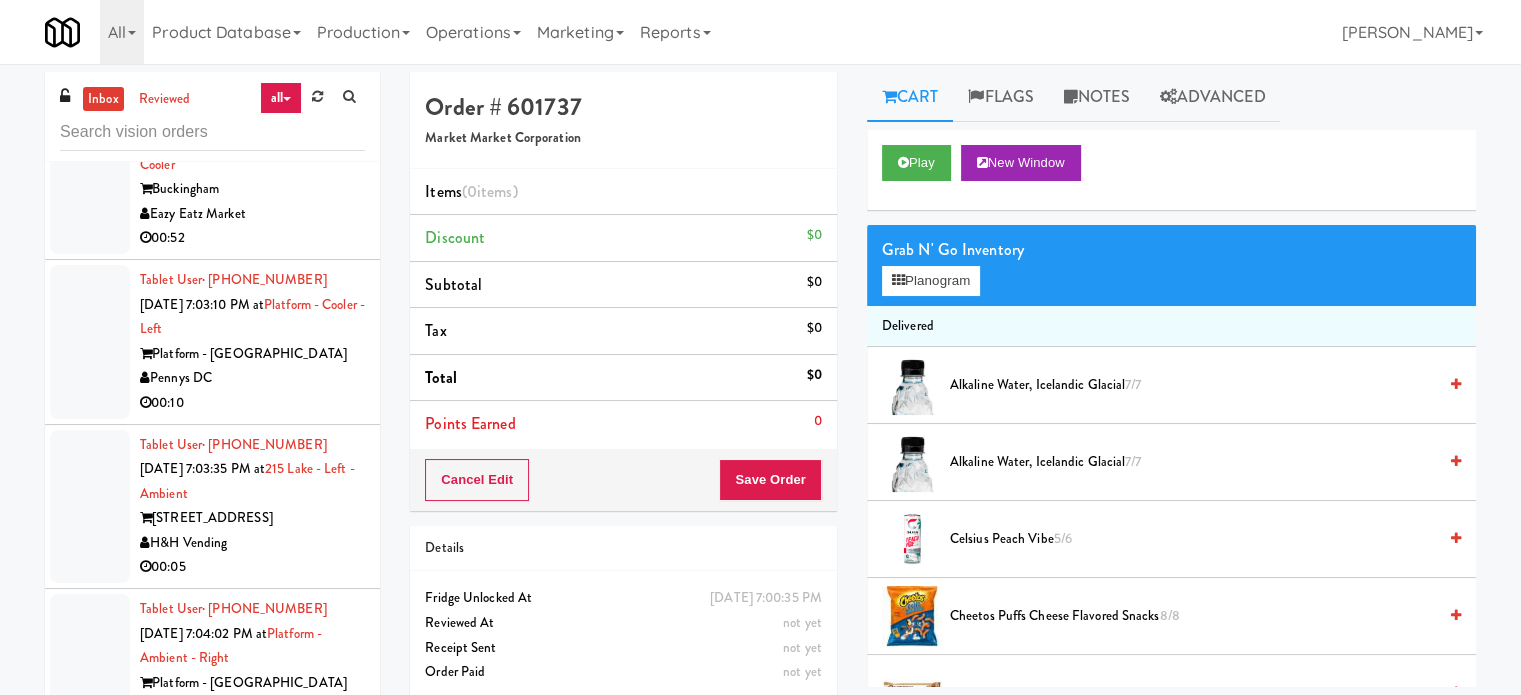 click on "00:04" at bounding box center (252, -66) 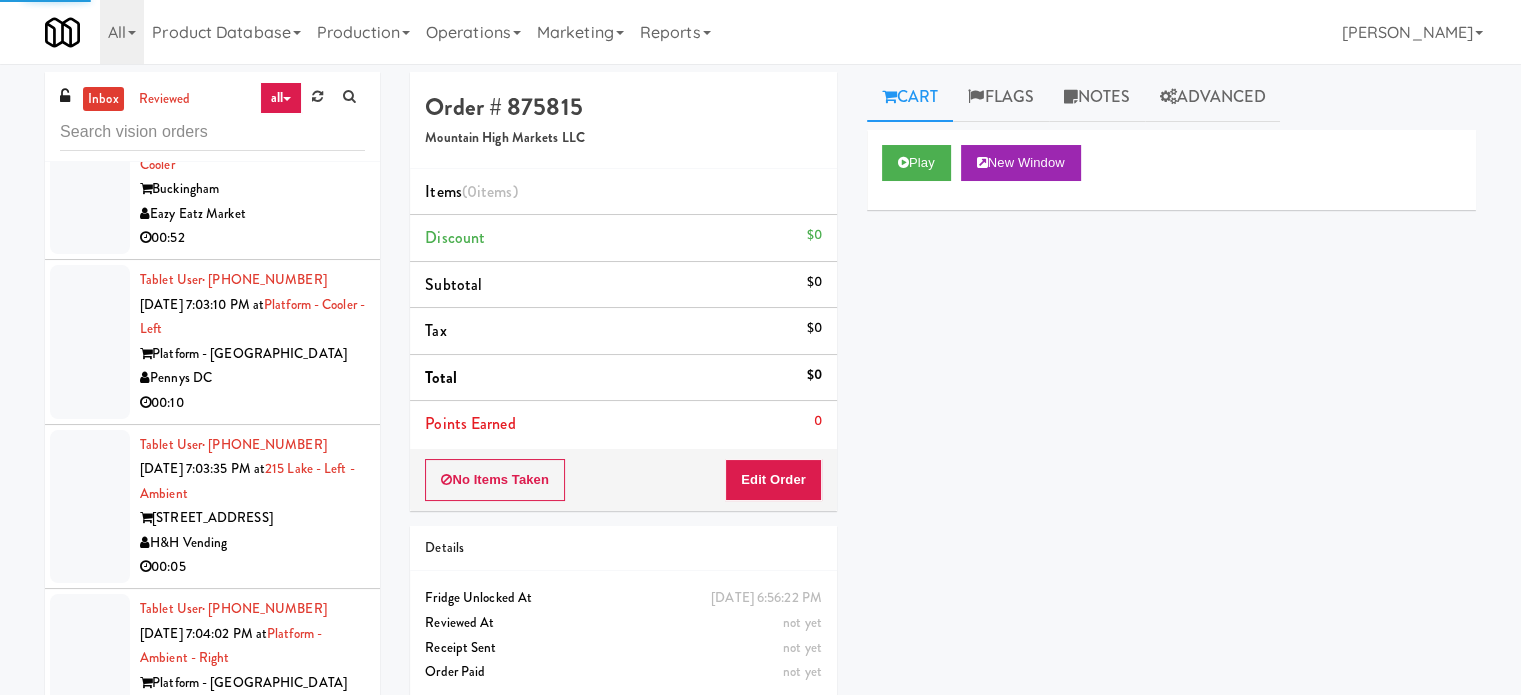 type 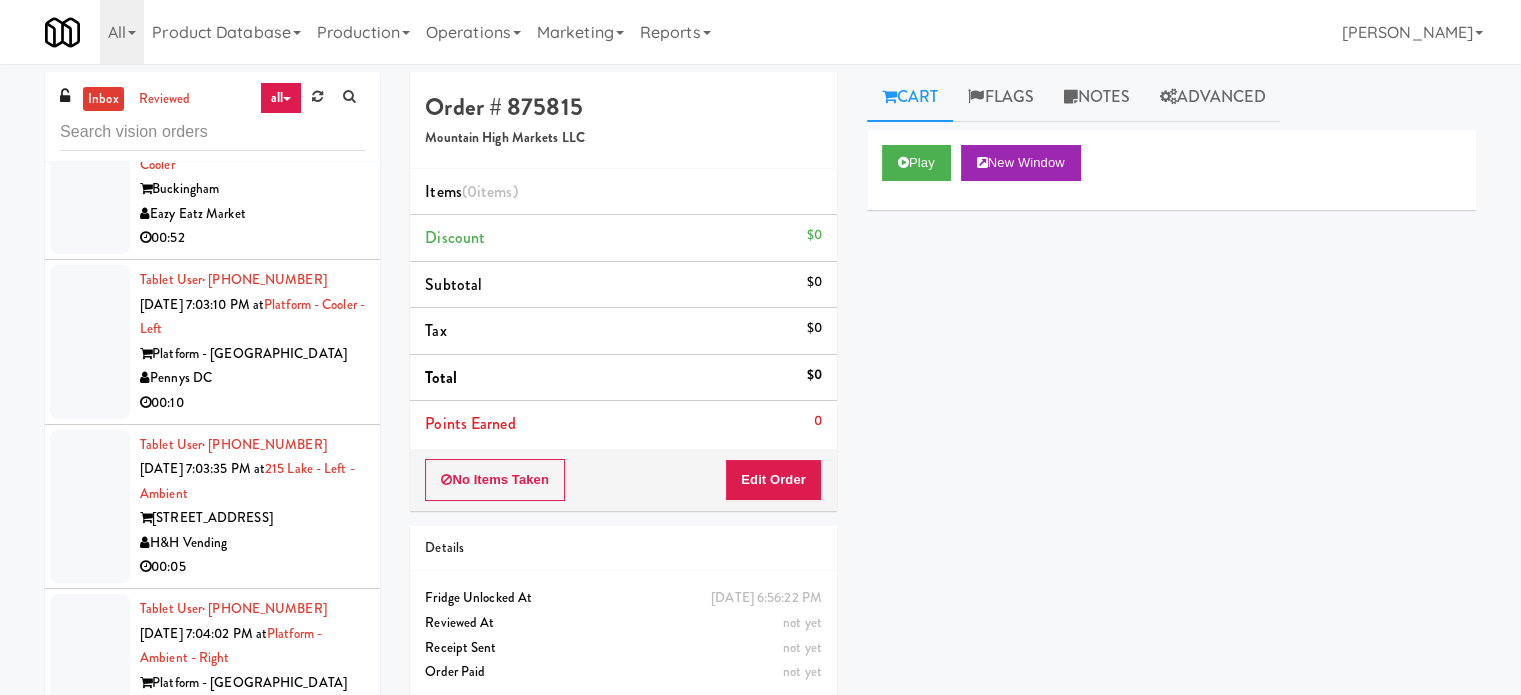 click on "Current BJJ" at bounding box center (252, 25) 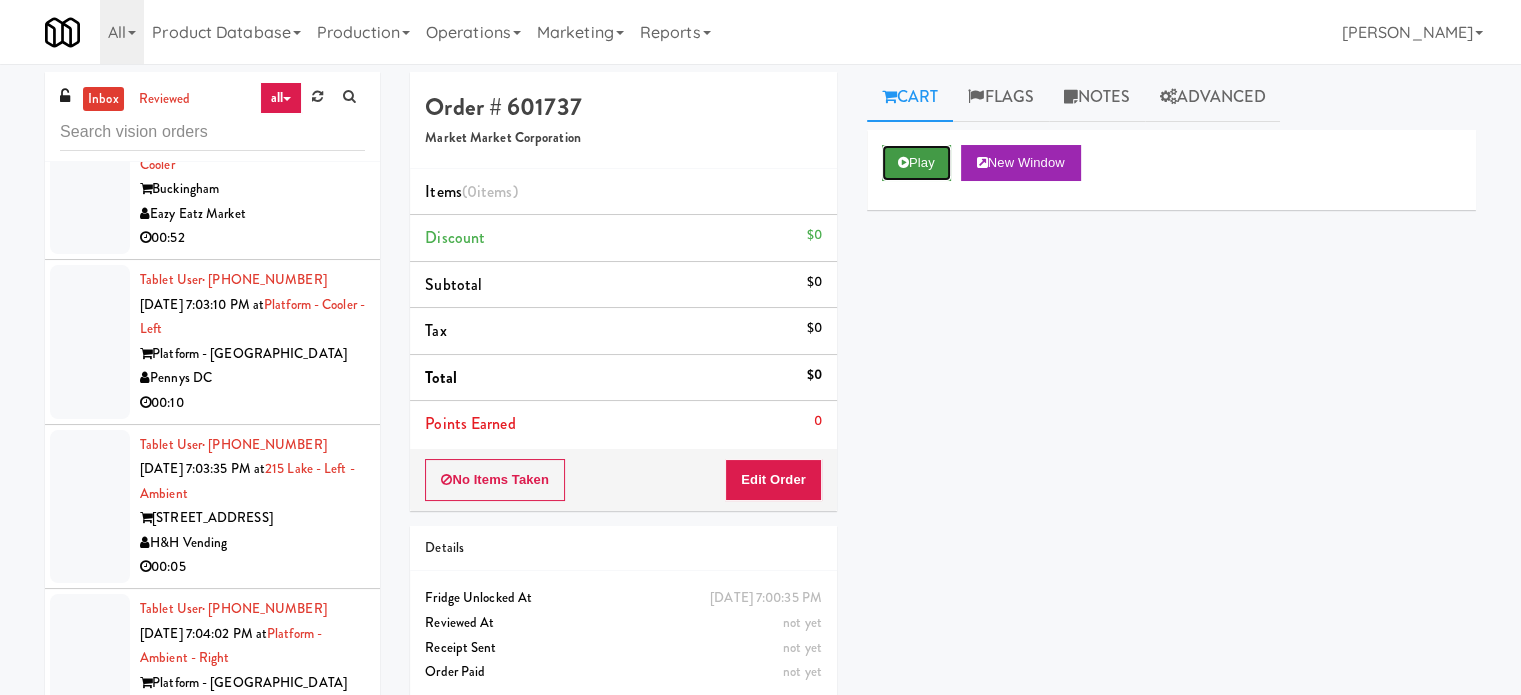 click on "Play" at bounding box center (916, 163) 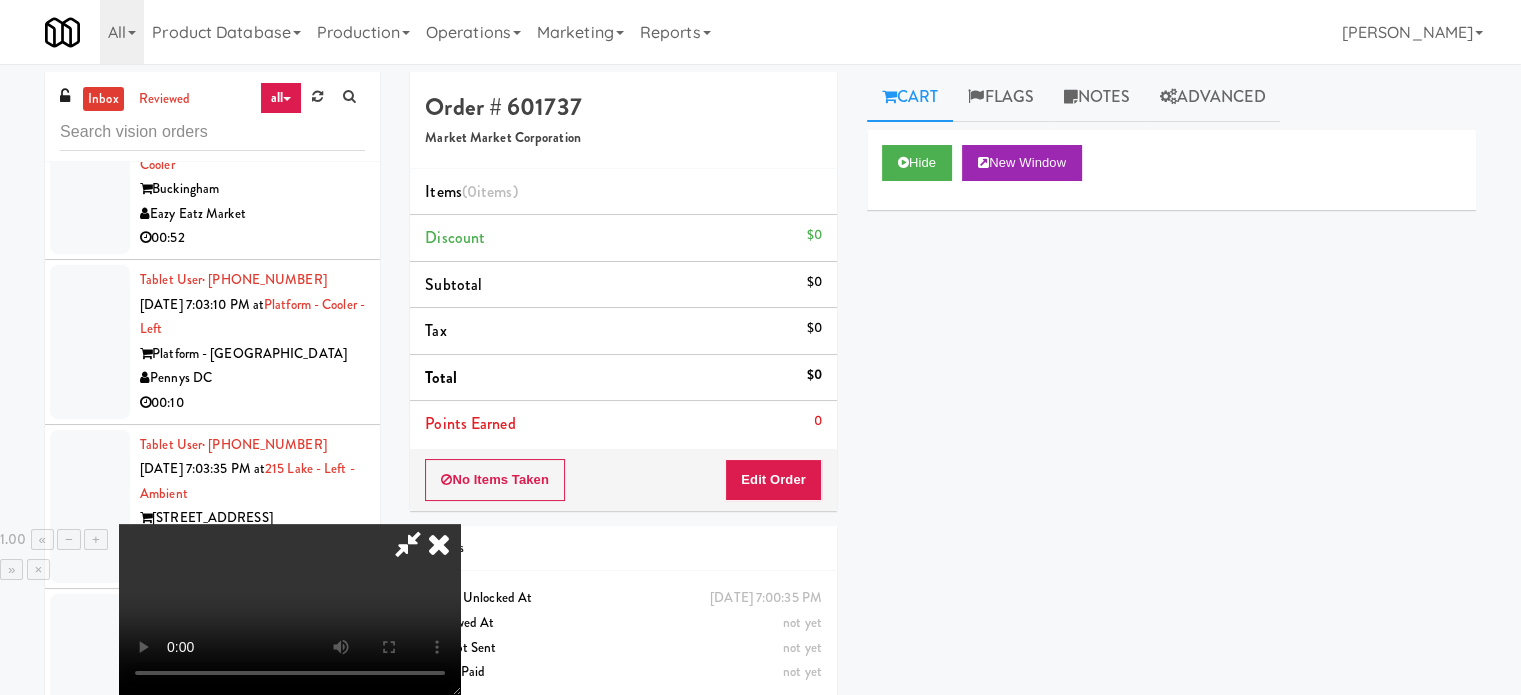 click at bounding box center [408, 544] 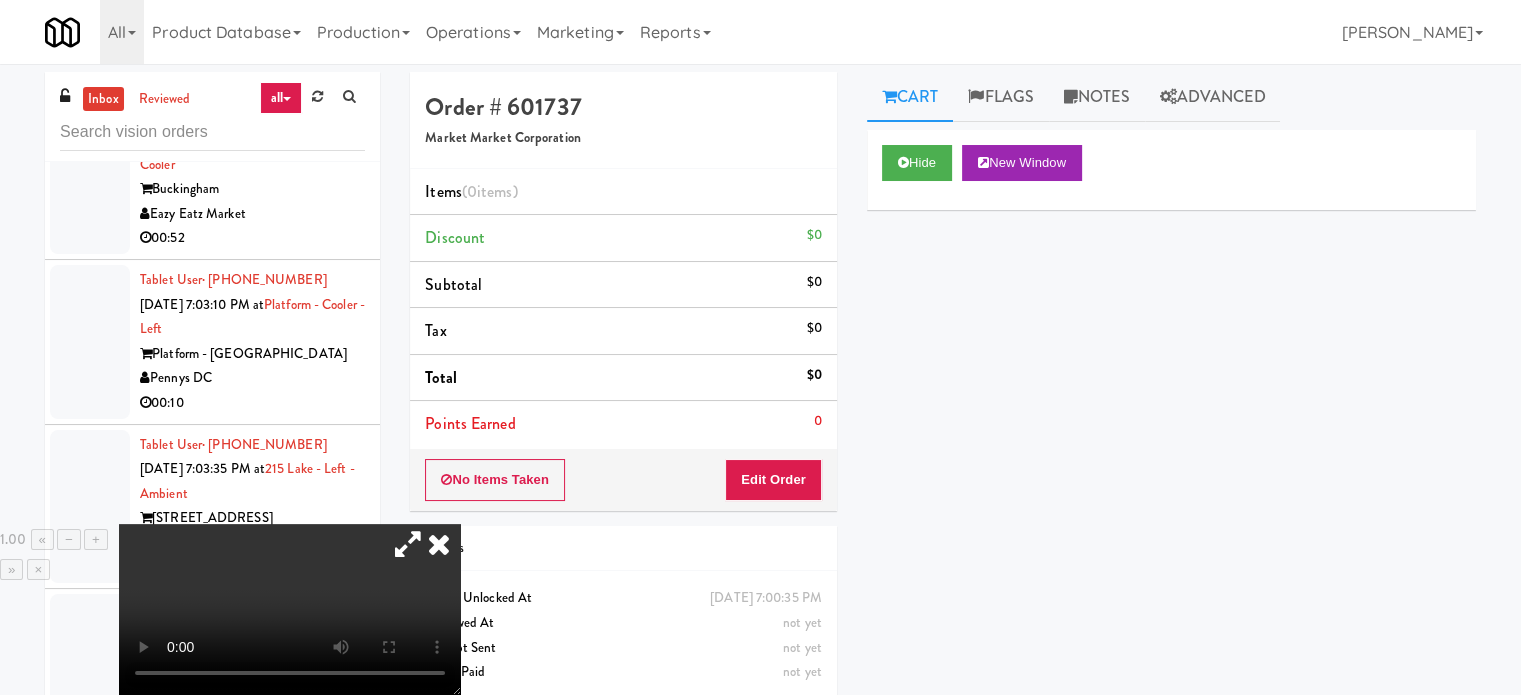 click at bounding box center [290, 609] 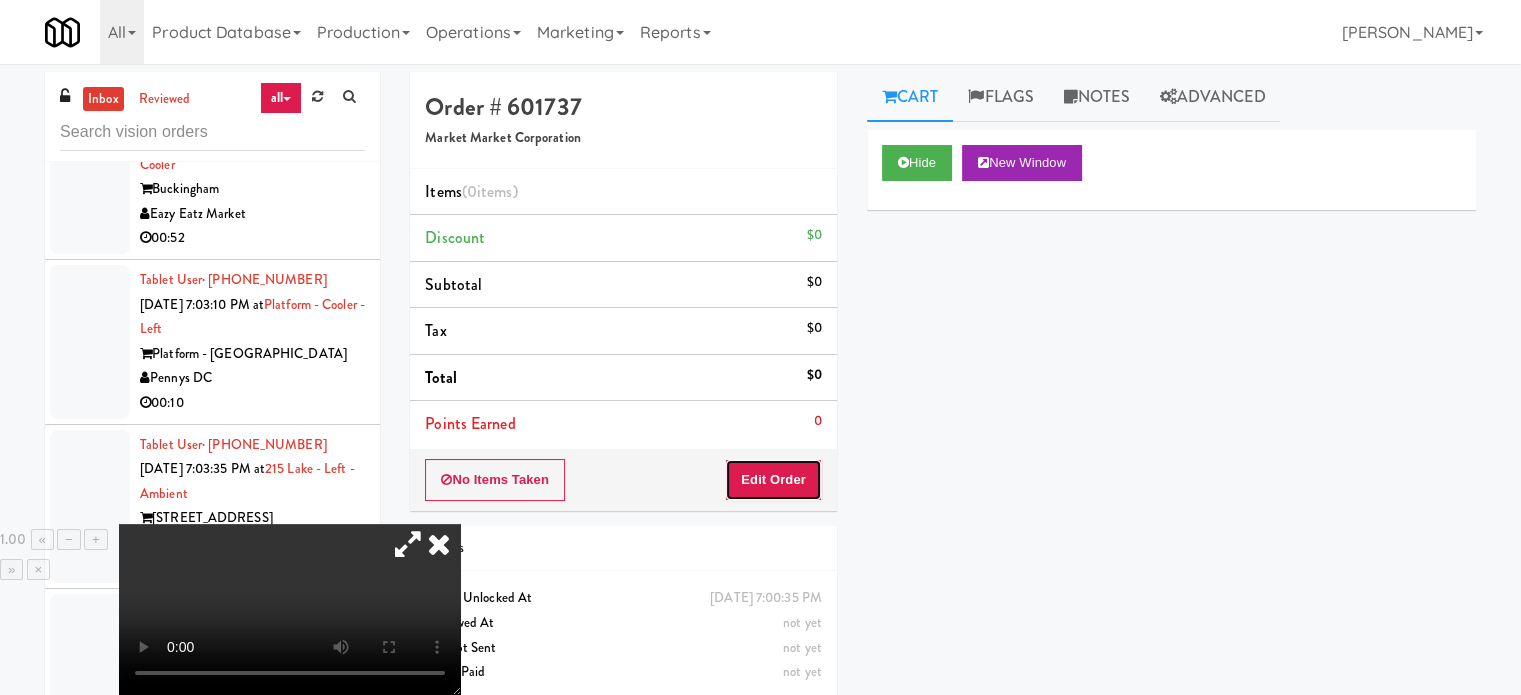 click on "Edit Order" at bounding box center [773, 480] 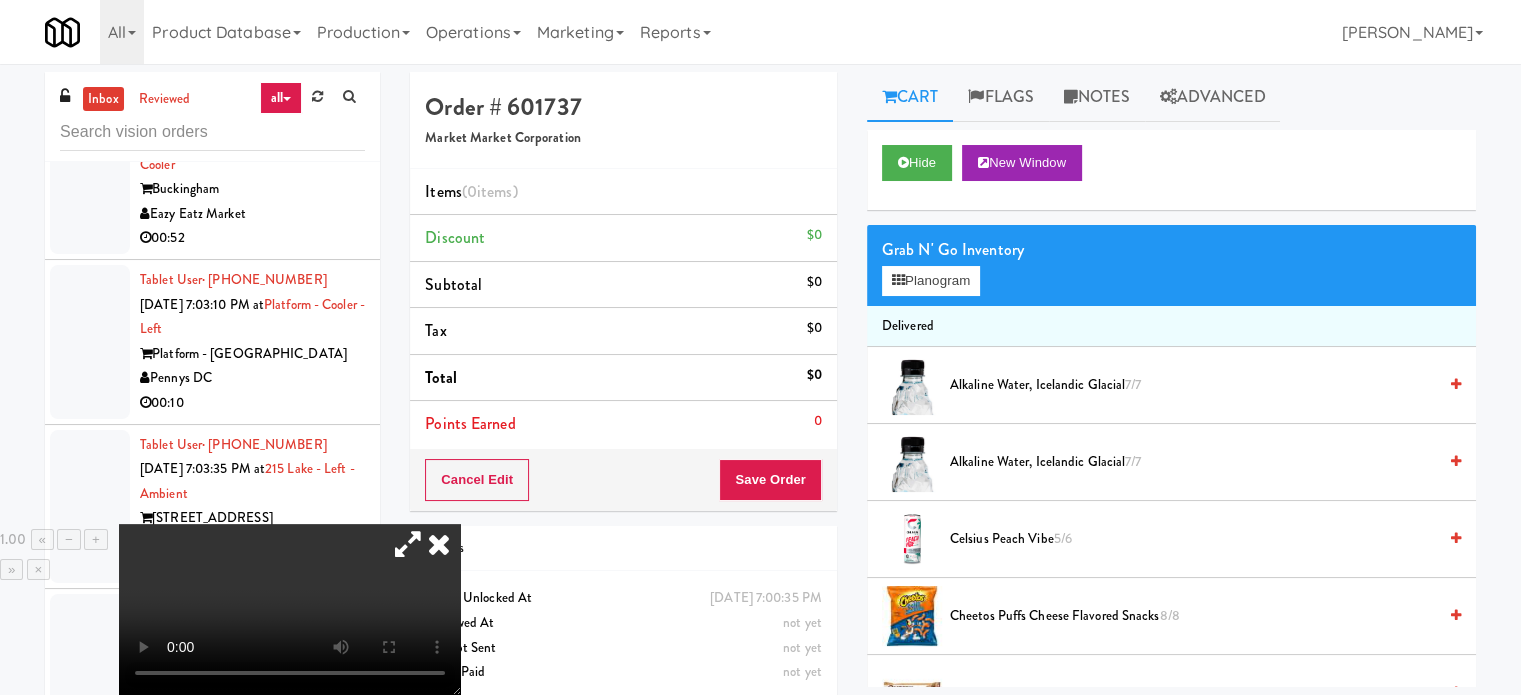 click at bounding box center [408, 544] 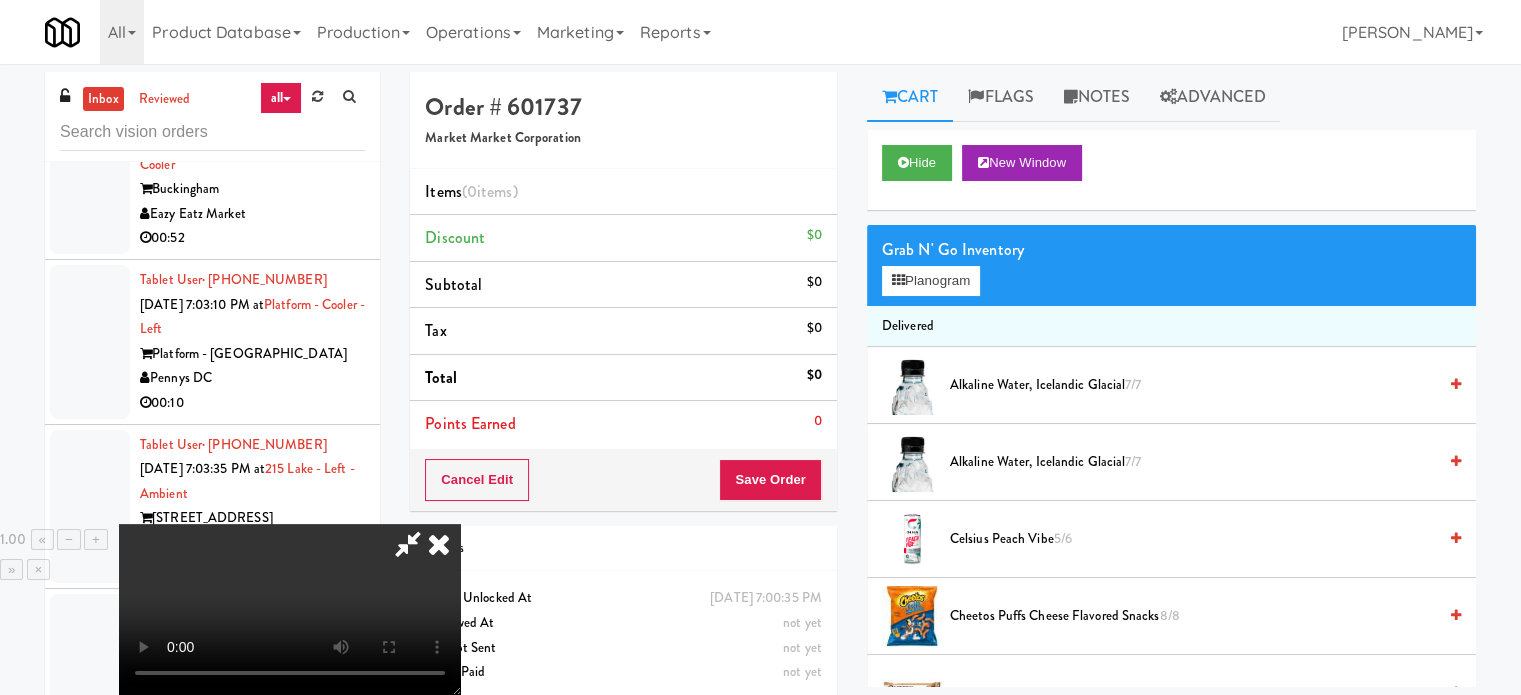 scroll, scrollTop: 100, scrollLeft: 0, axis: vertical 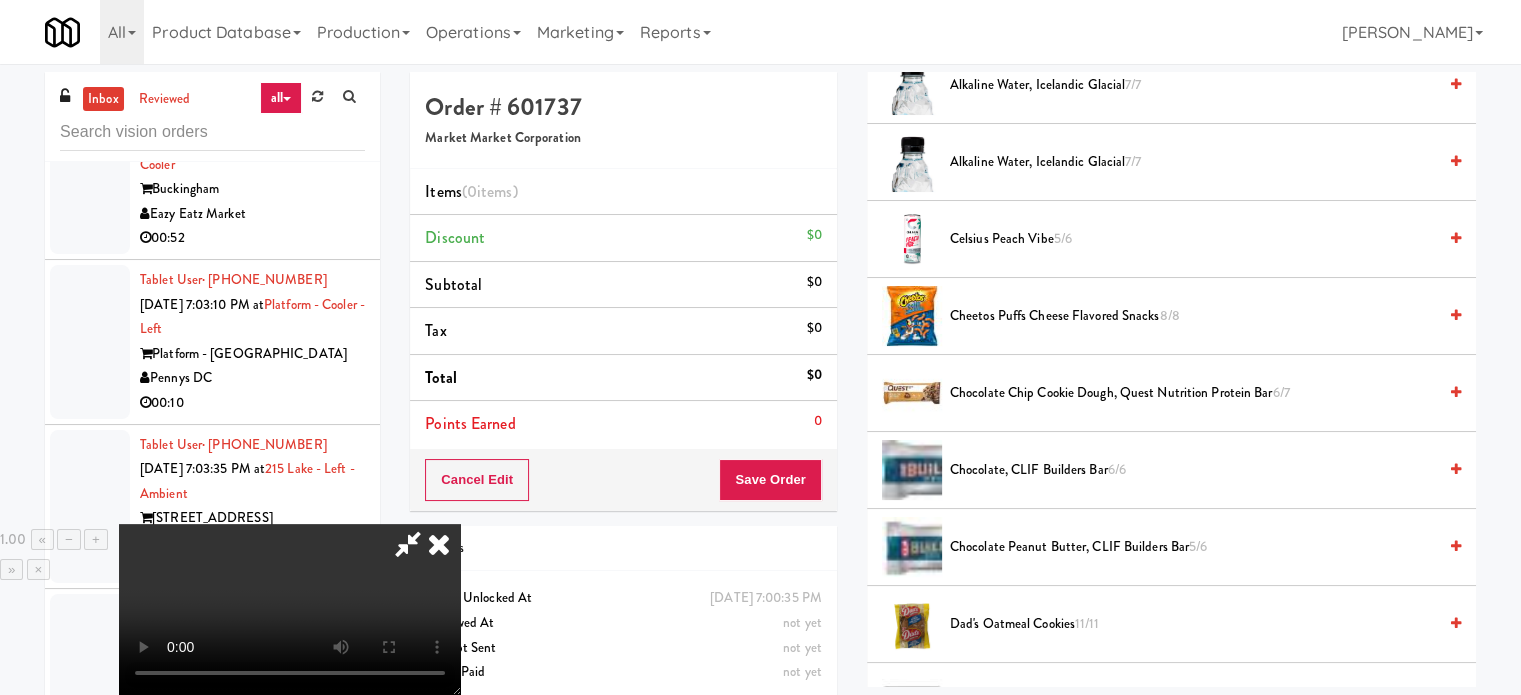 click at bounding box center (290, 609) 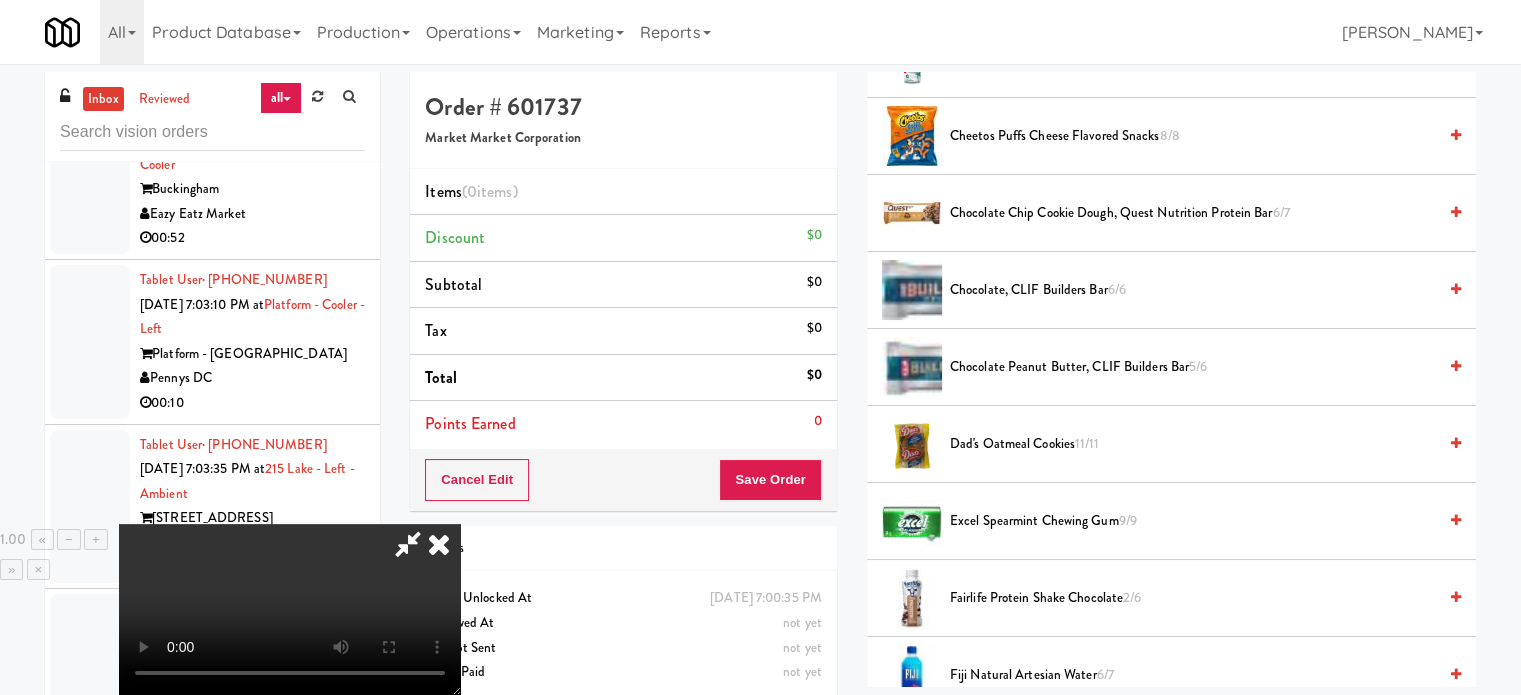 scroll, scrollTop: 500, scrollLeft: 0, axis: vertical 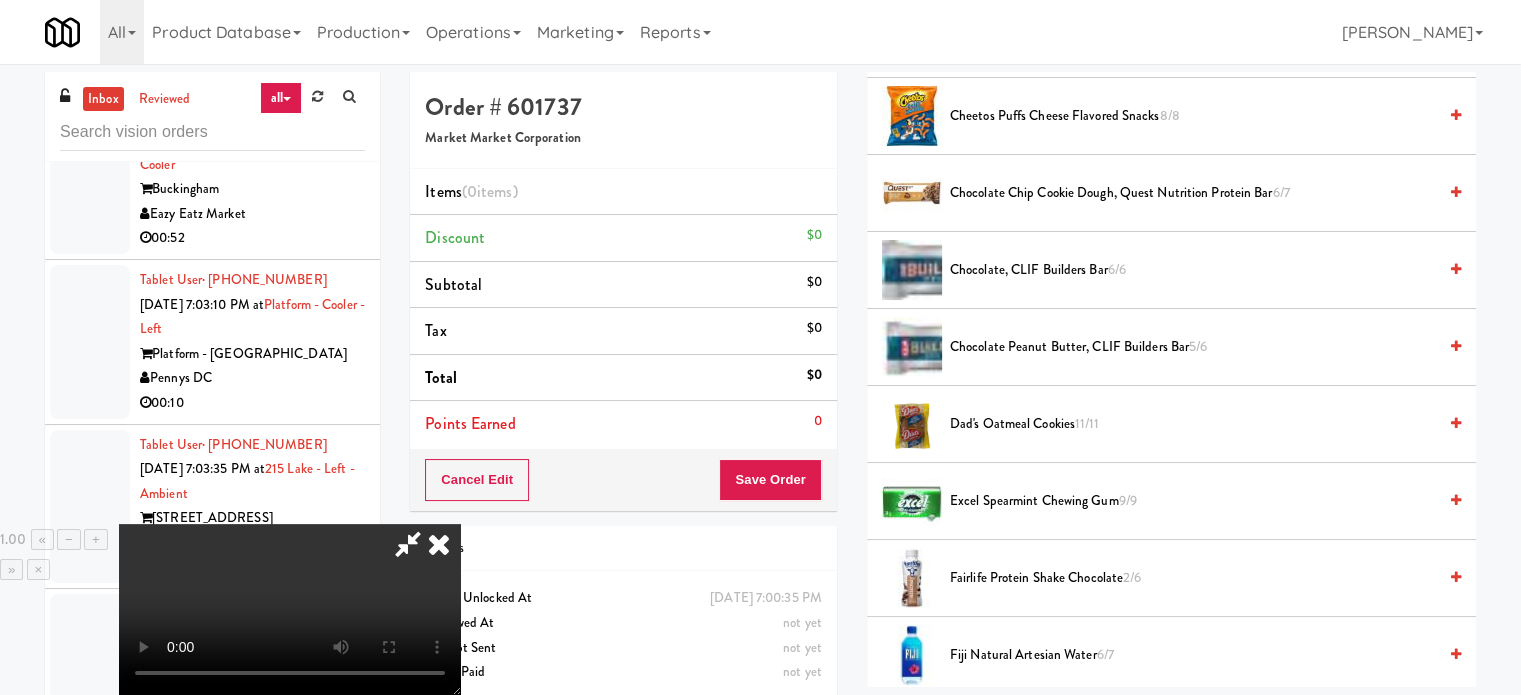 drag, startPoint x: 839, startPoint y: 88, endPoint x: 676, endPoint y: 199, distance: 197.20547 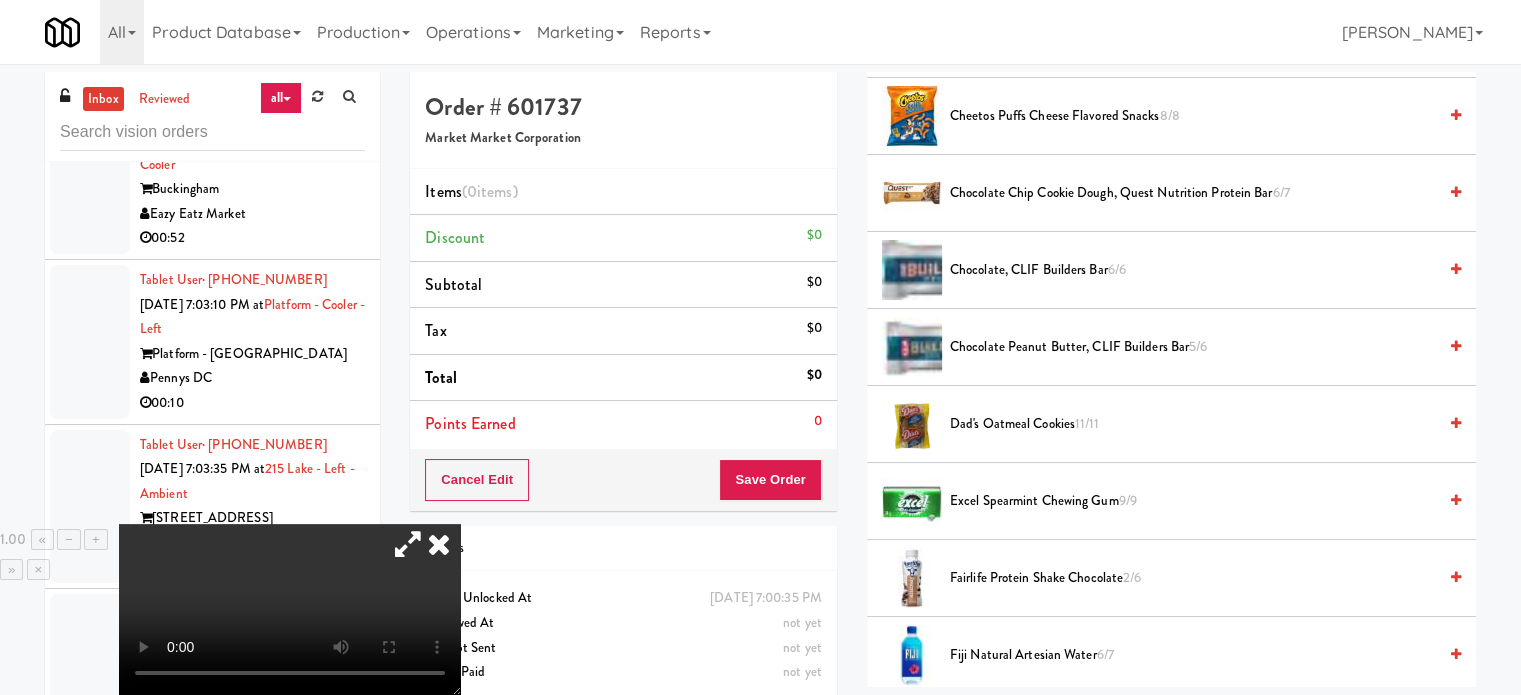 click at bounding box center [408, 544] 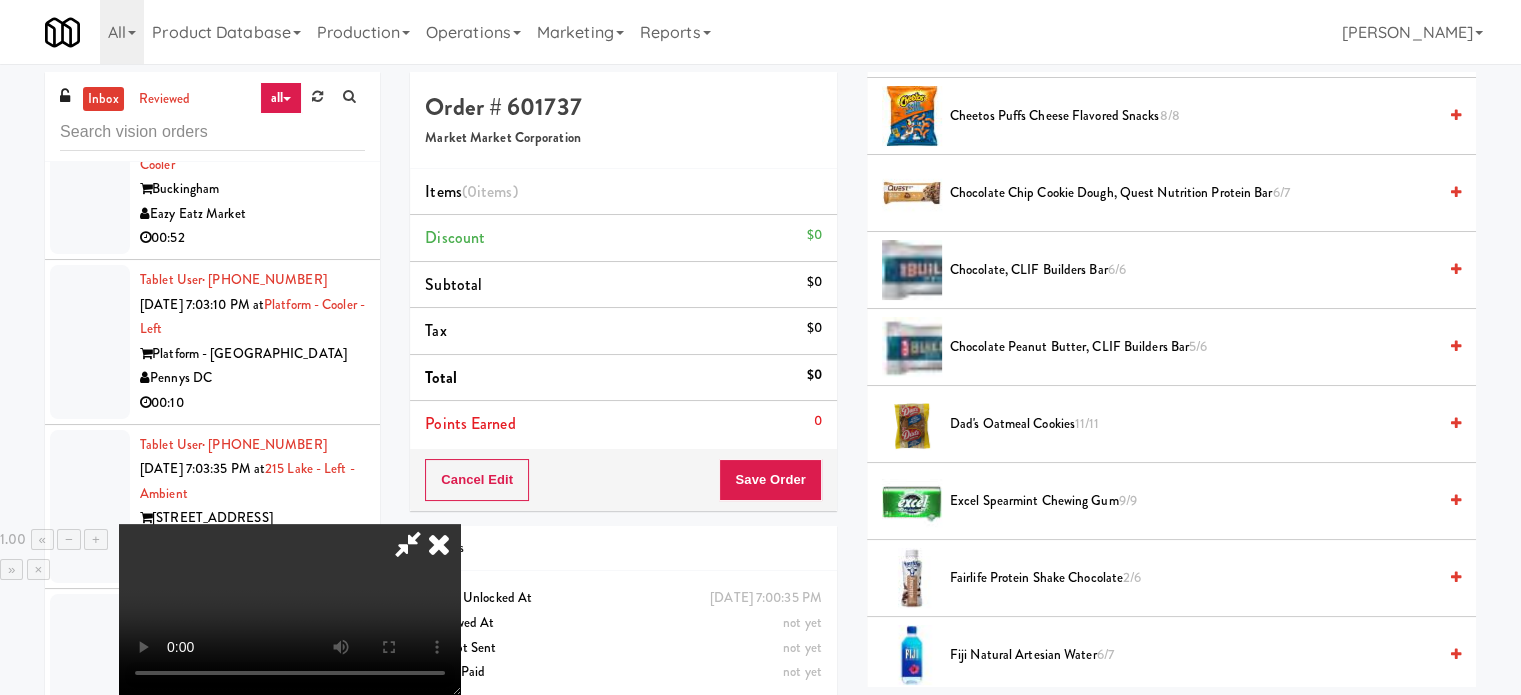 scroll, scrollTop: 0, scrollLeft: 0, axis: both 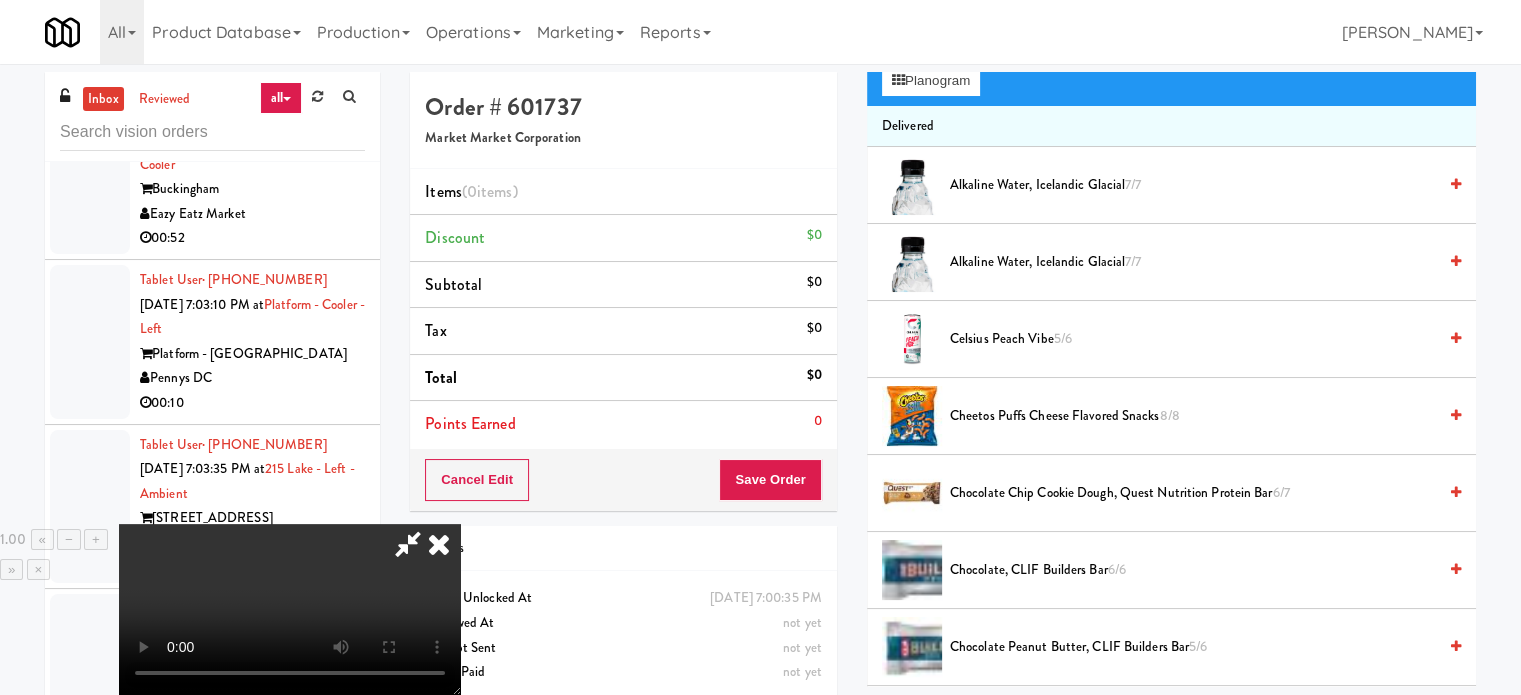 click at bounding box center (439, 544) 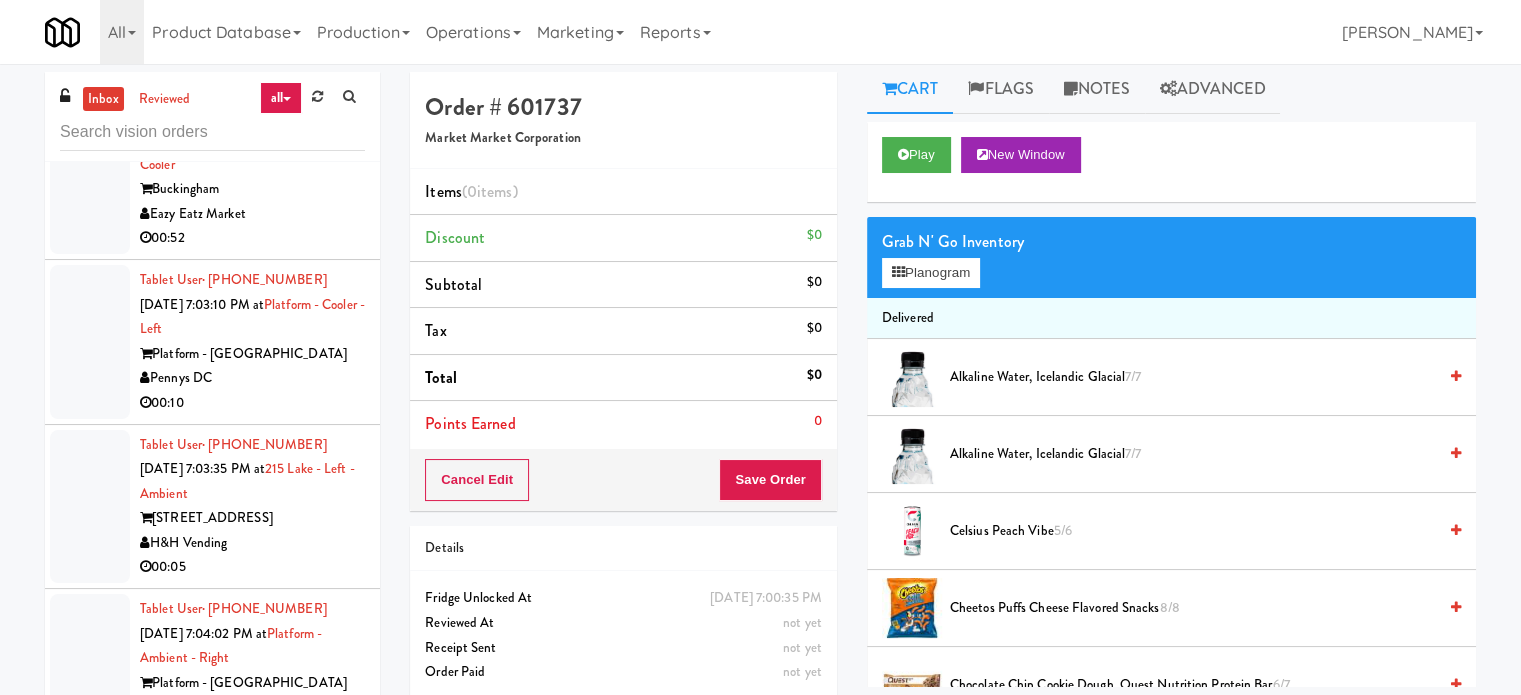 scroll, scrollTop: 0, scrollLeft: 0, axis: both 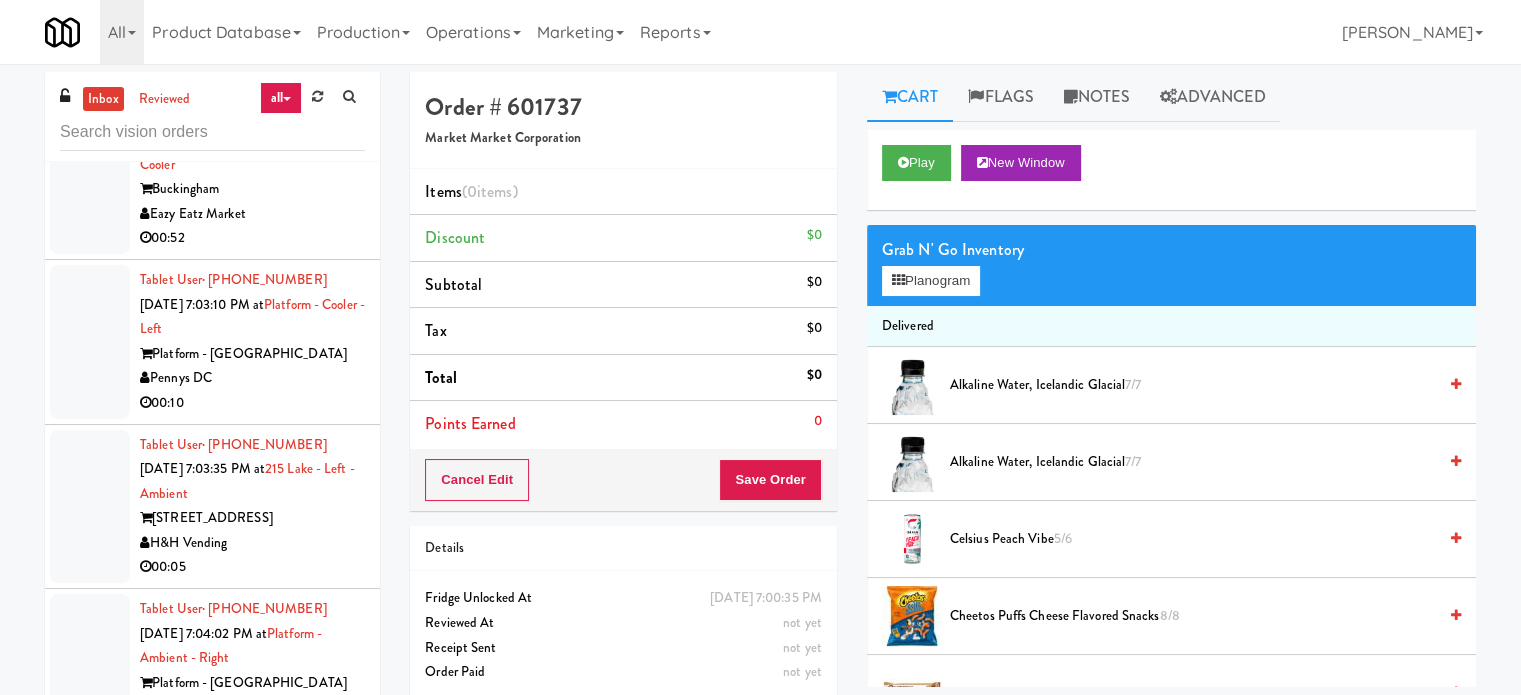 click on "Eazy Eatz Market" at bounding box center (252, 214) 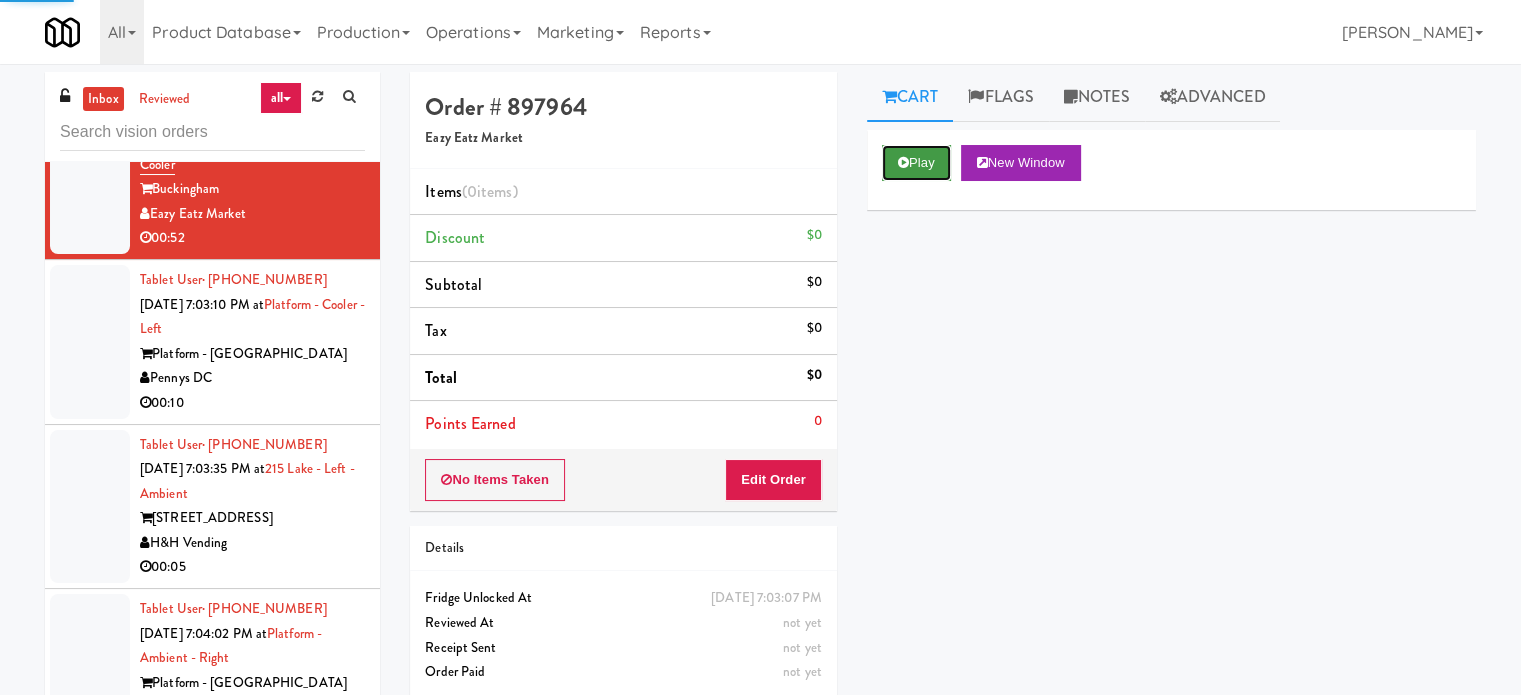 click on "Play" at bounding box center [916, 163] 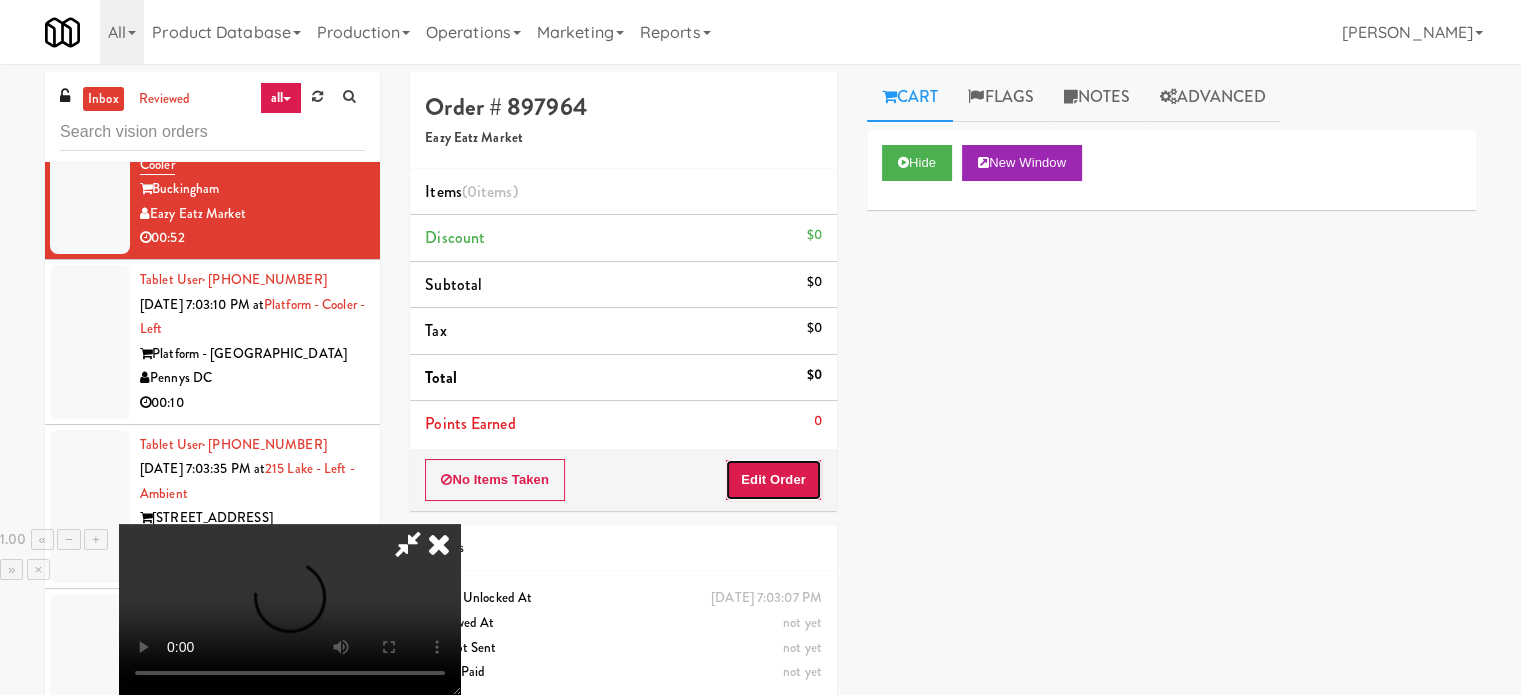 click on "Edit Order" at bounding box center [773, 480] 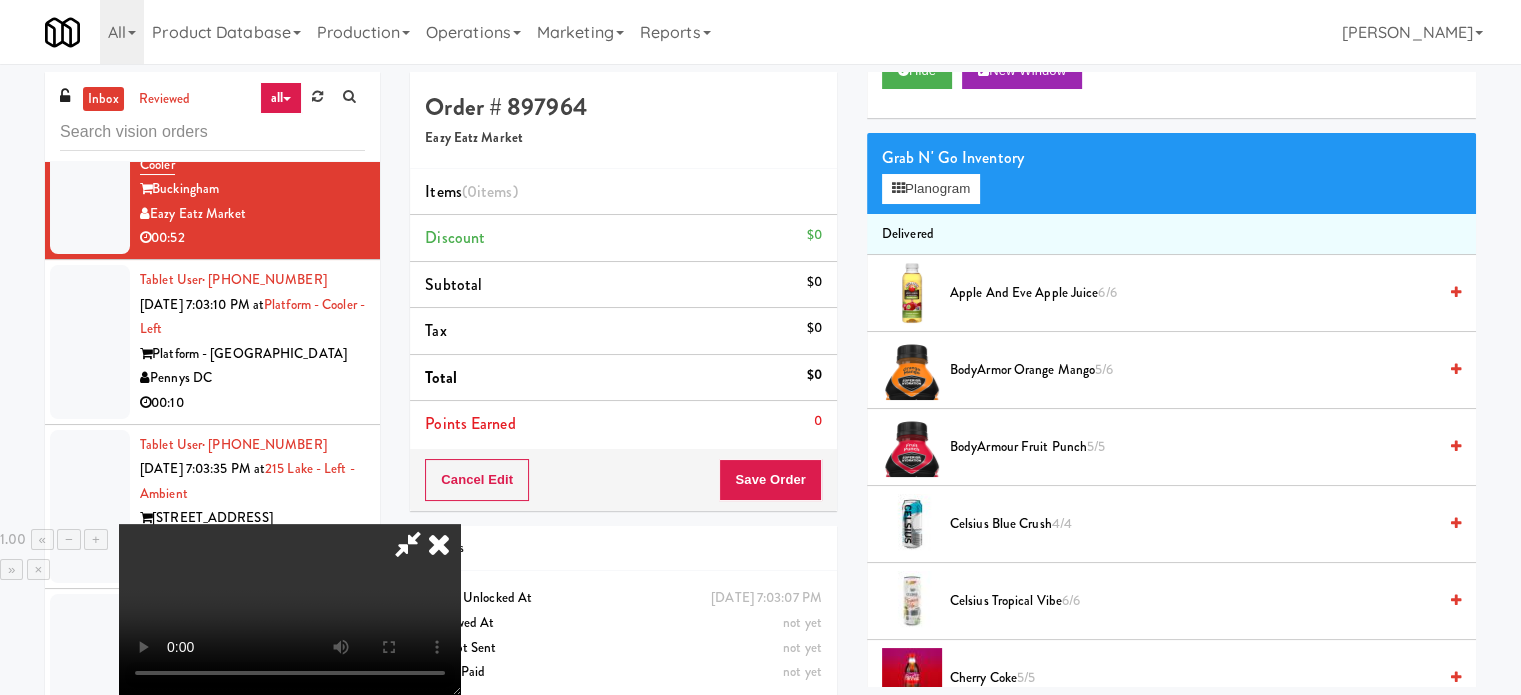 scroll, scrollTop: 100, scrollLeft: 0, axis: vertical 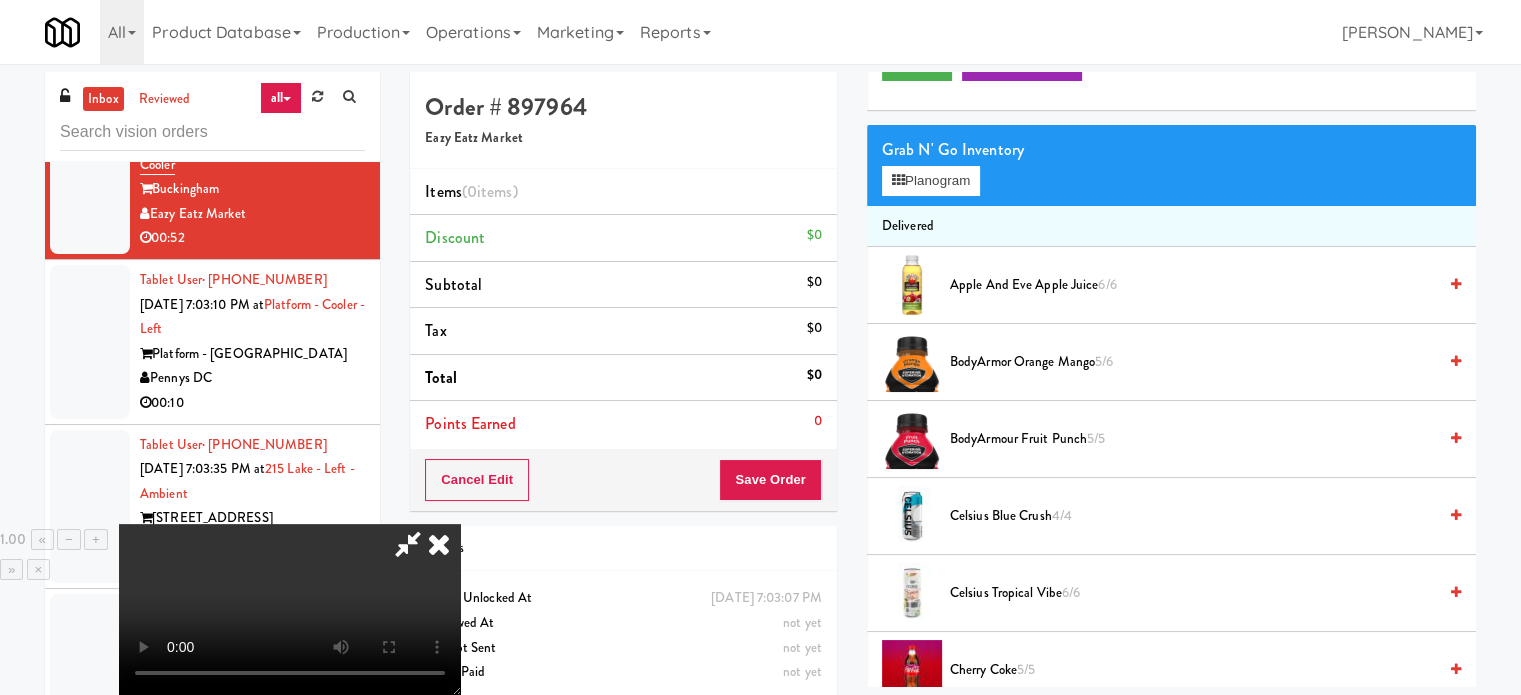 click at bounding box center (290, 609) 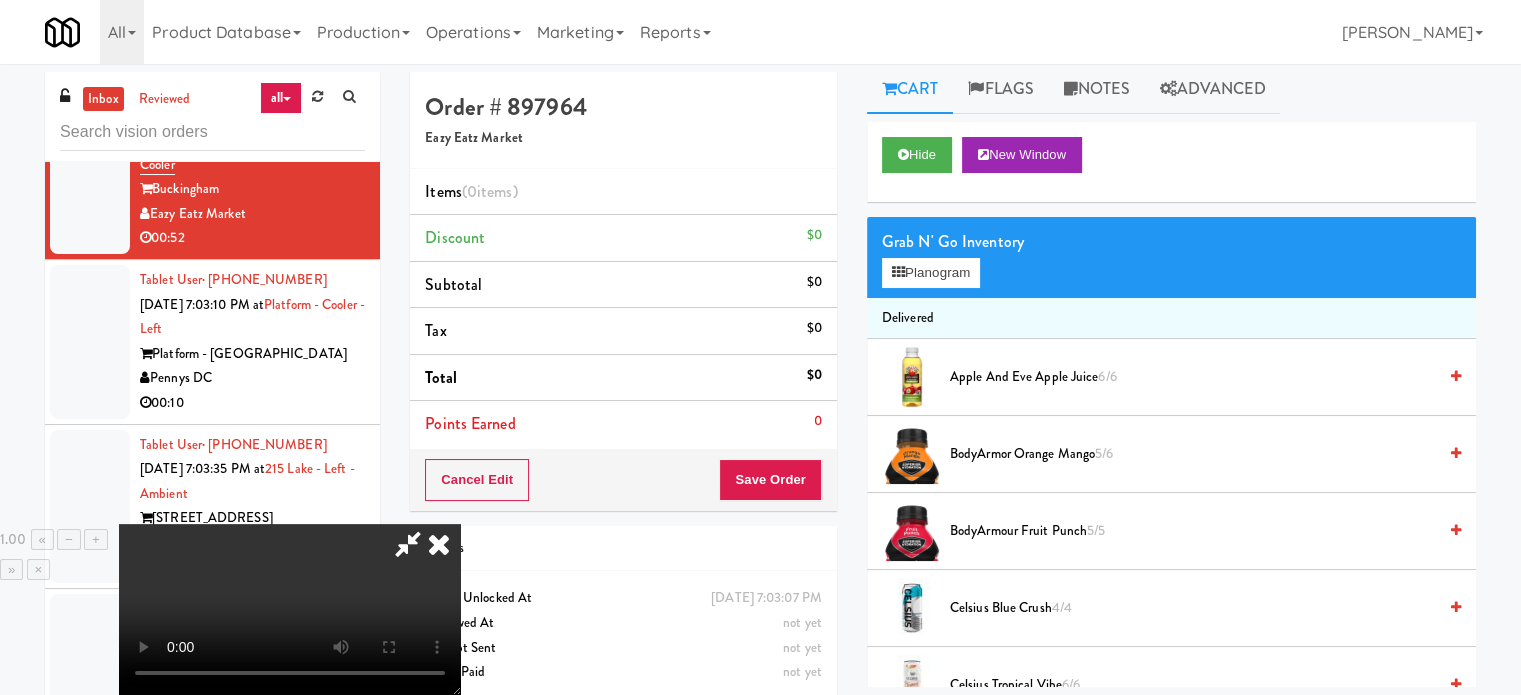 scroll, scrollTop: 0, scrollLeft: 0, axis: both 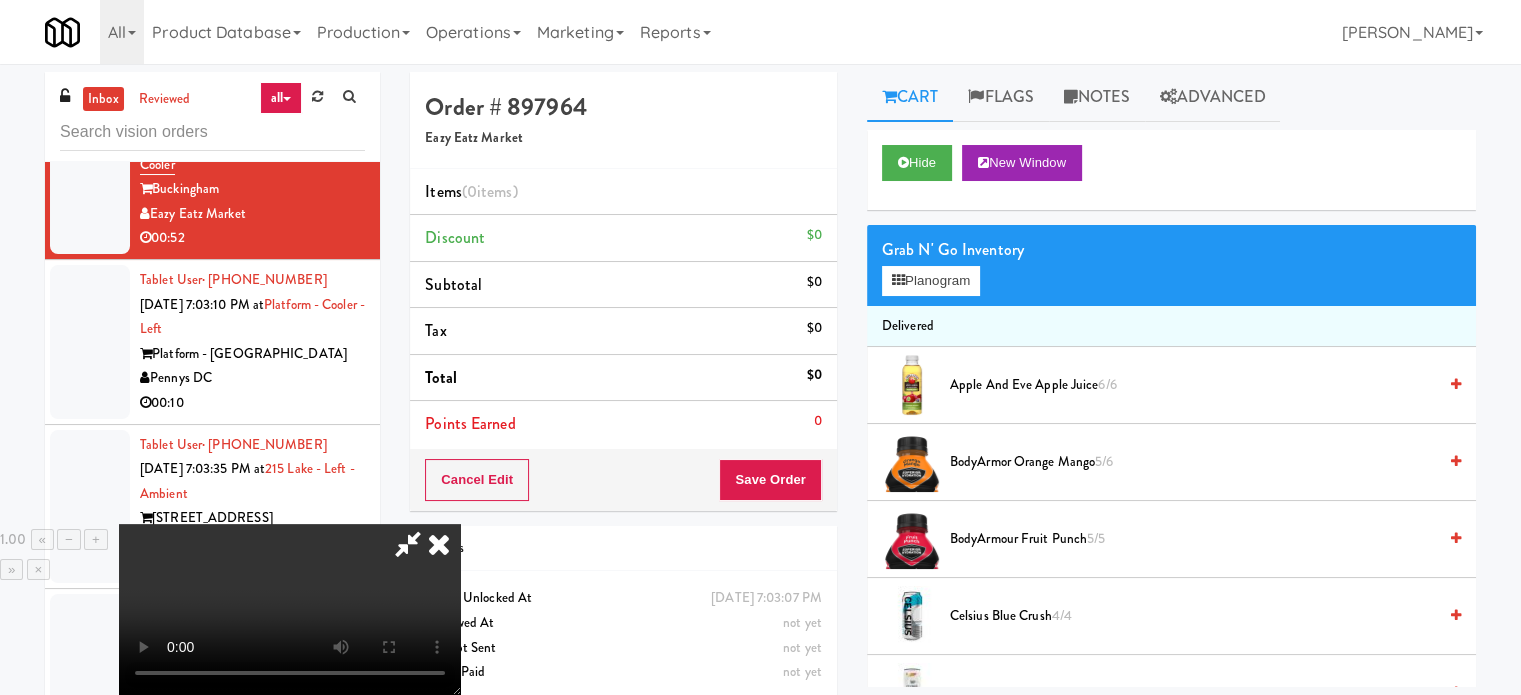 click at bounding box center (290, 609) 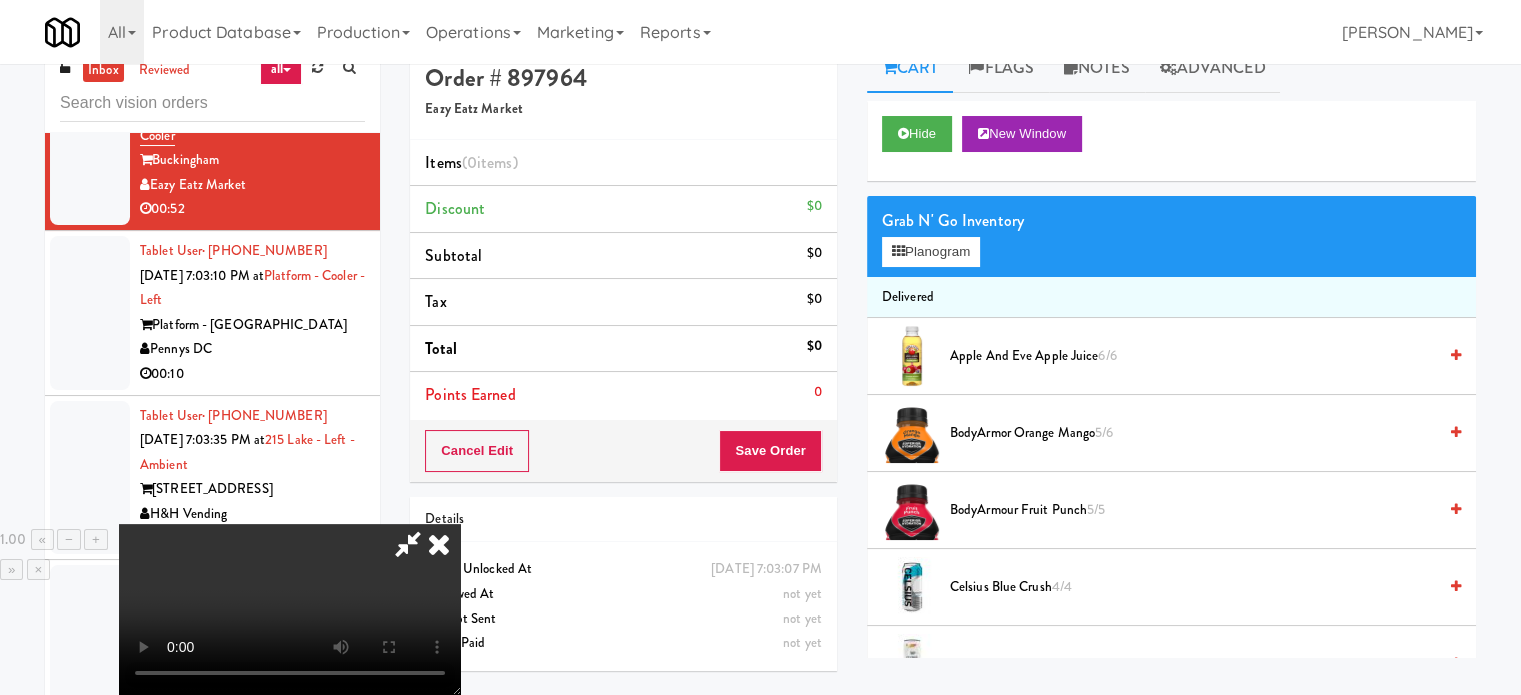 scroll, scrollTop: 81, scrollLeft: 0, axis: vertical 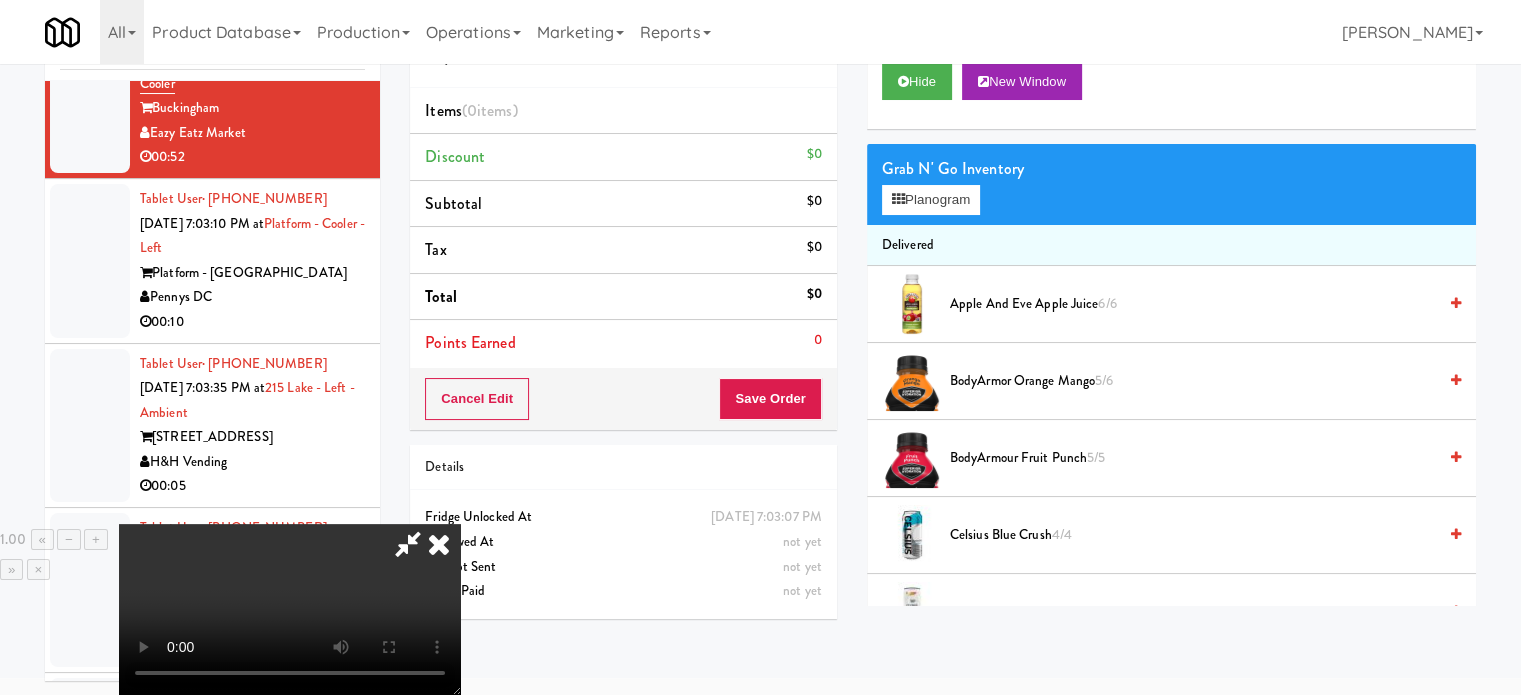 click at bounding box center [408, 544] 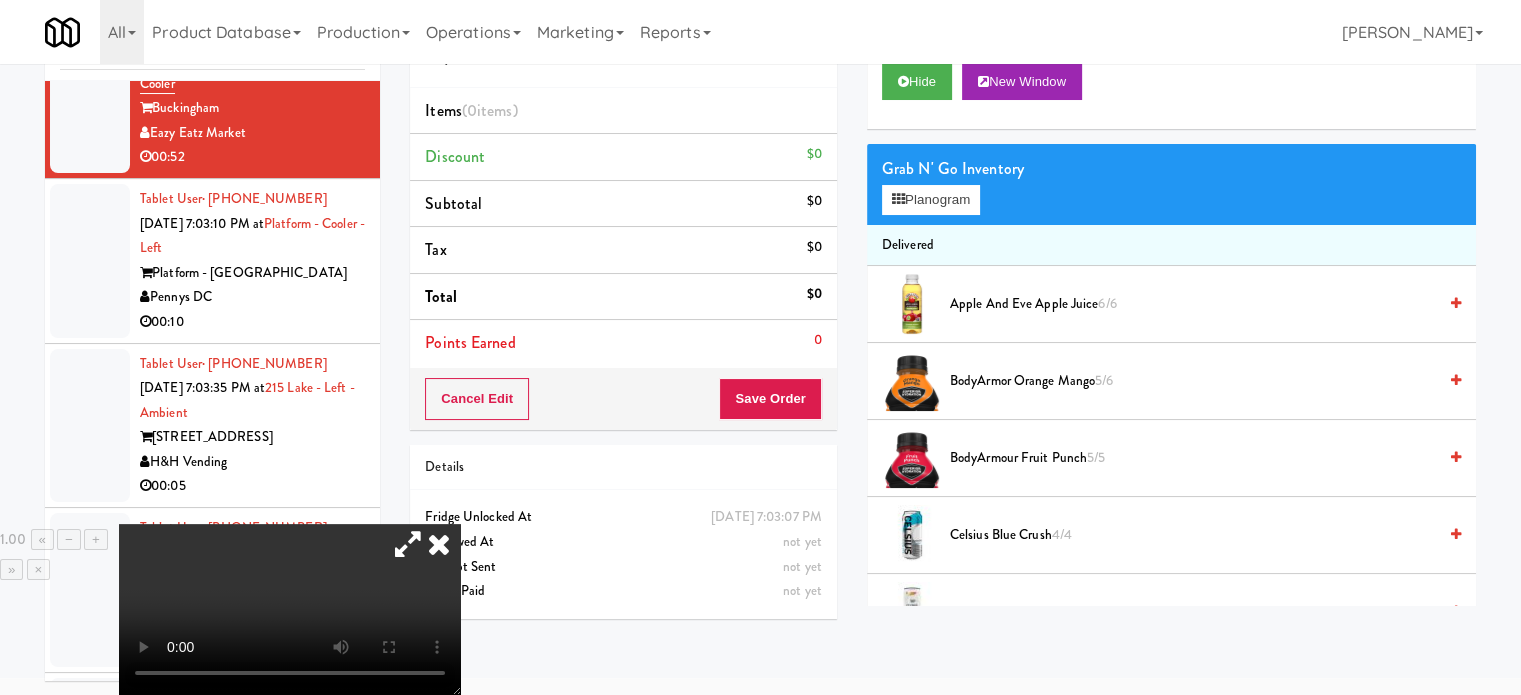 click at bounding box center [408, 544] 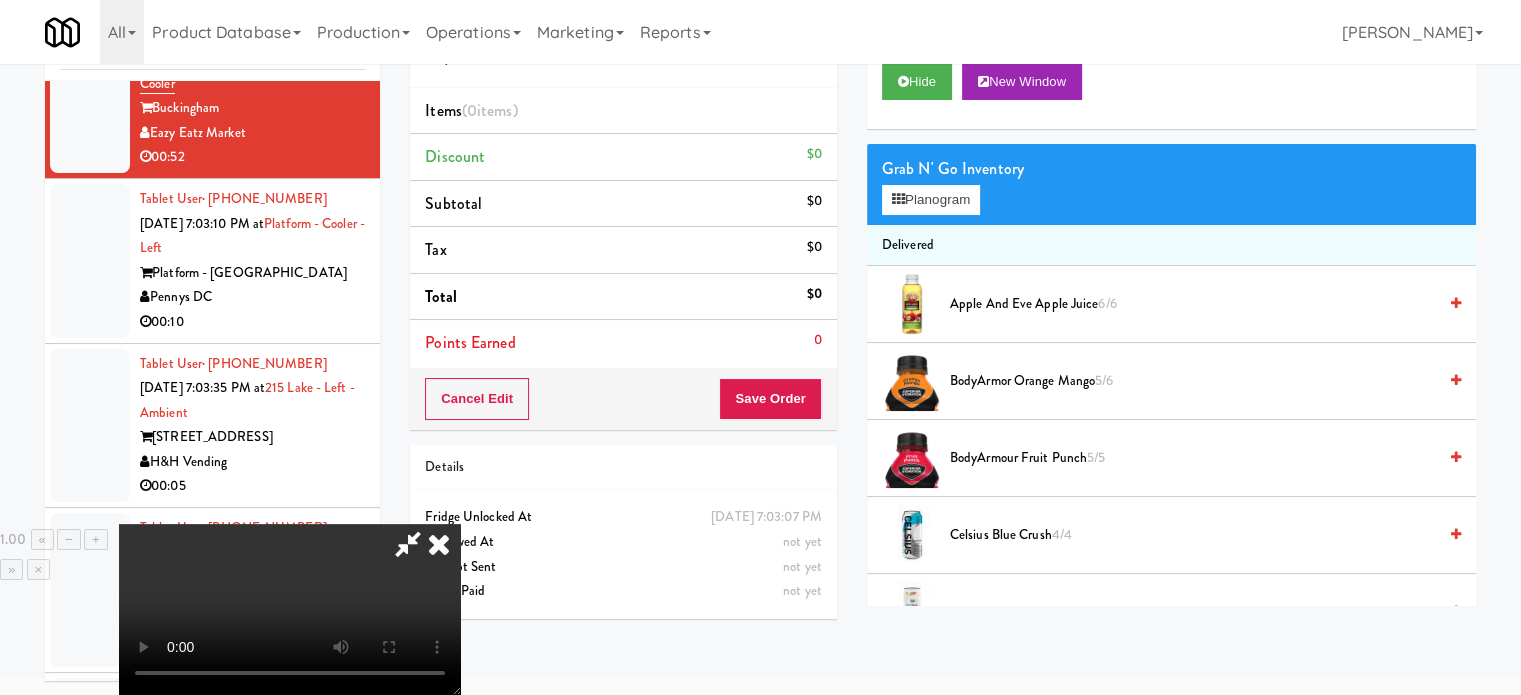 click at bounding box center (408, 544) 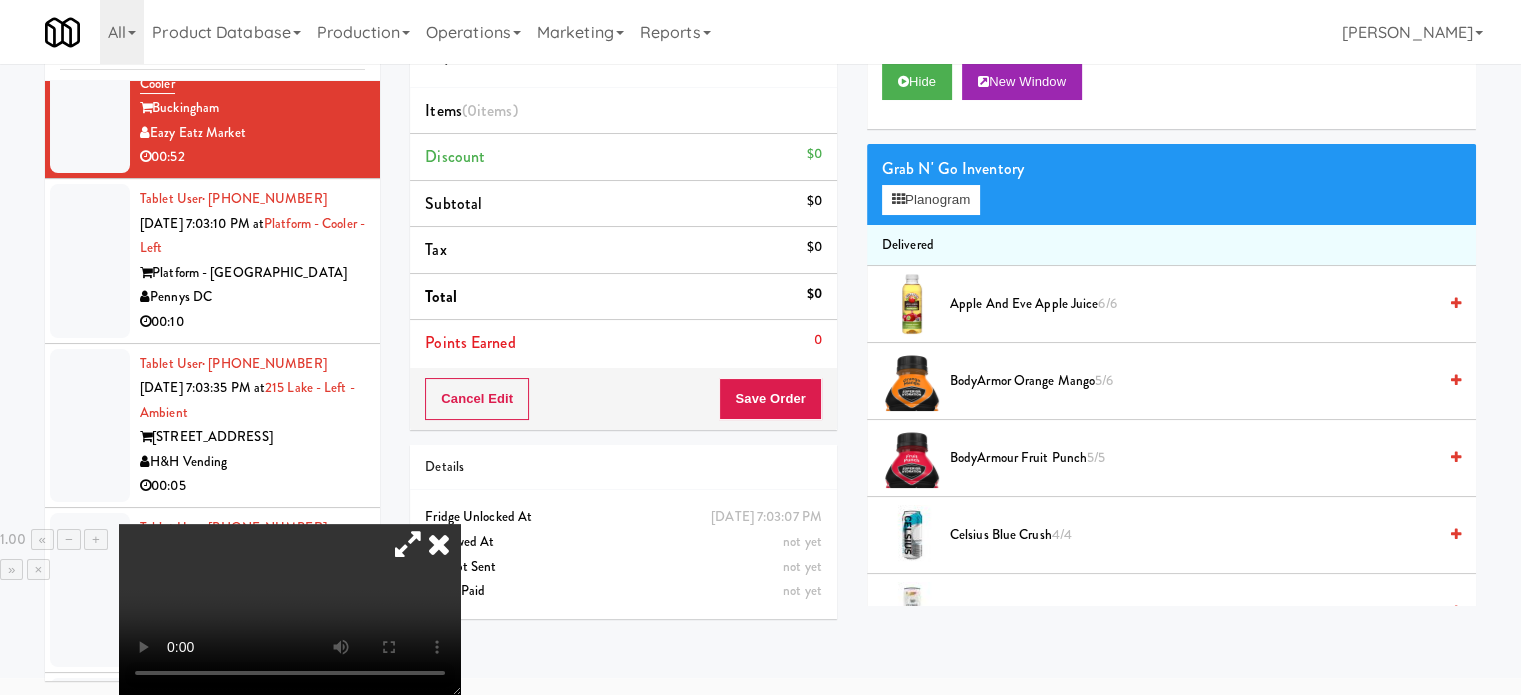 click at bounding box center (408, 544) 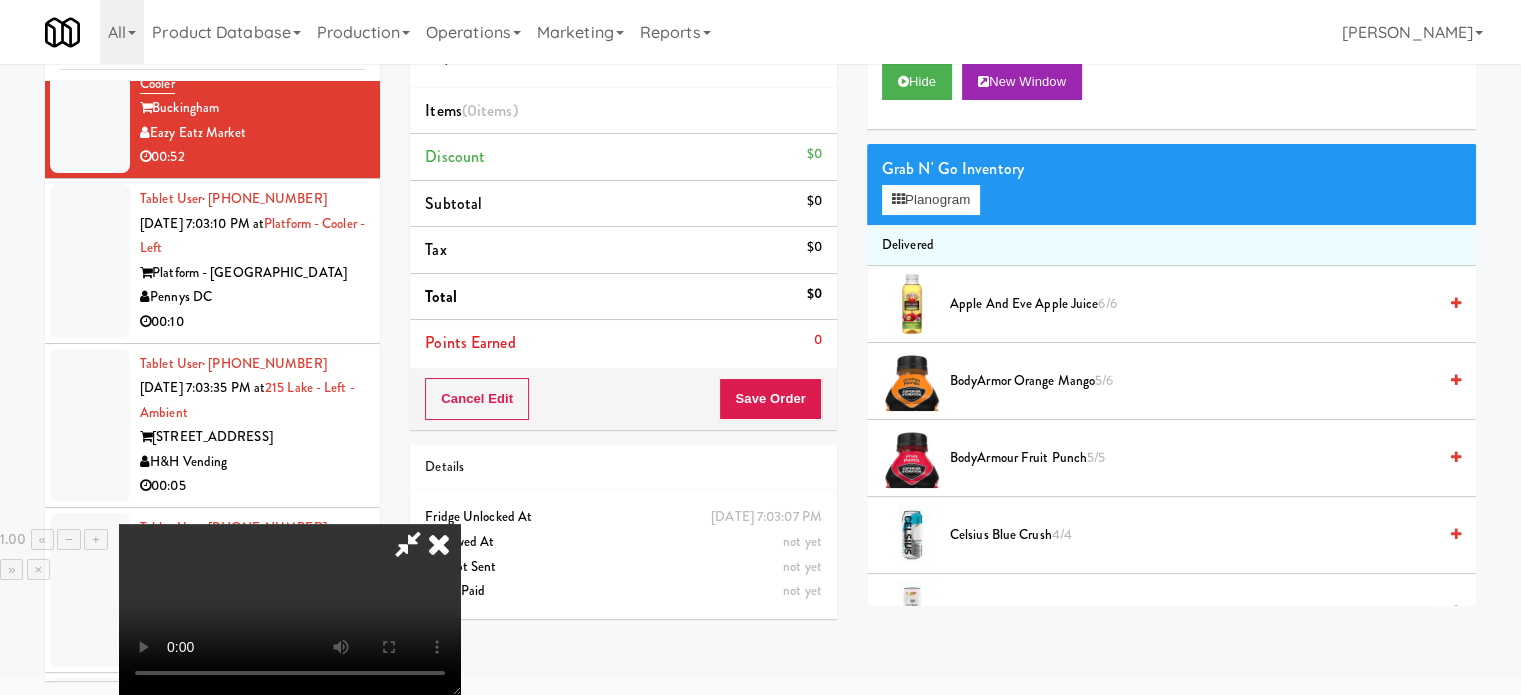 click at bounding box center [408, 544] 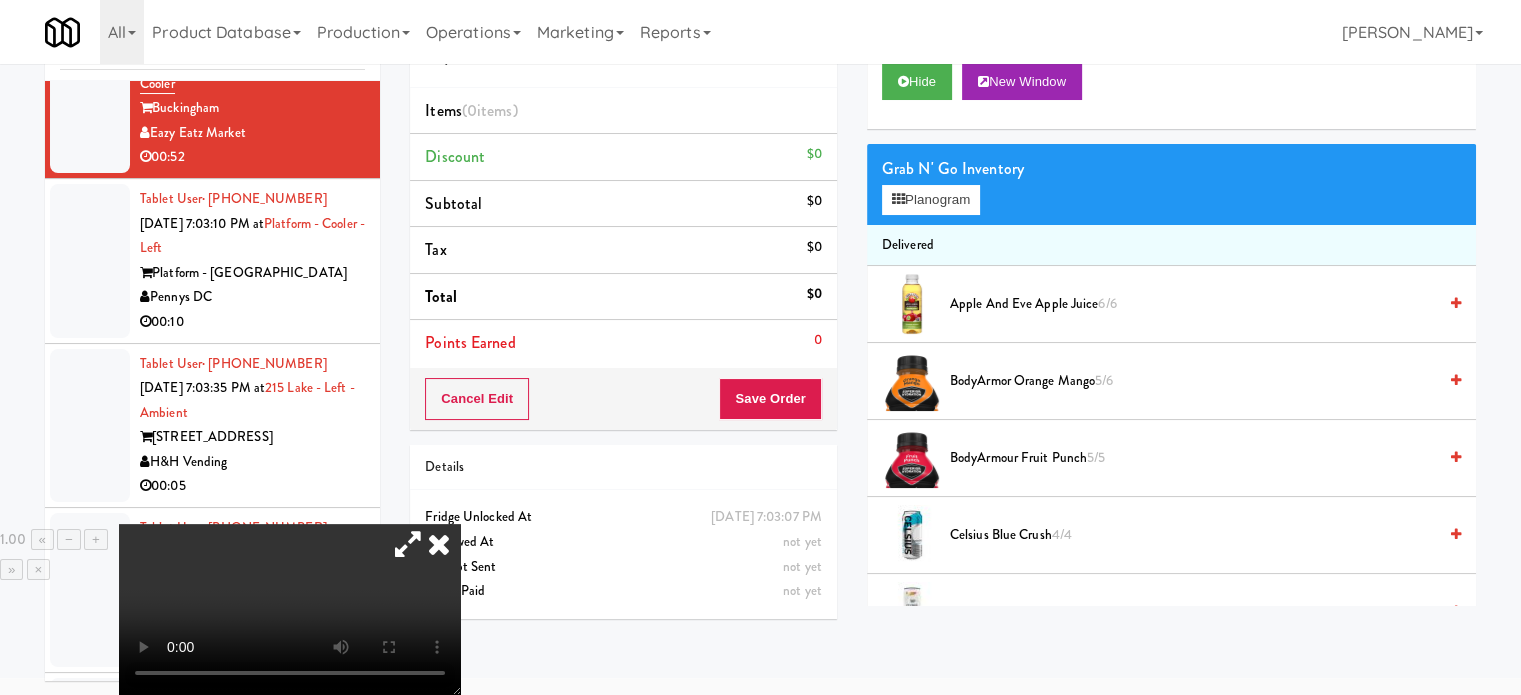 click at bounding box center (290, 609) 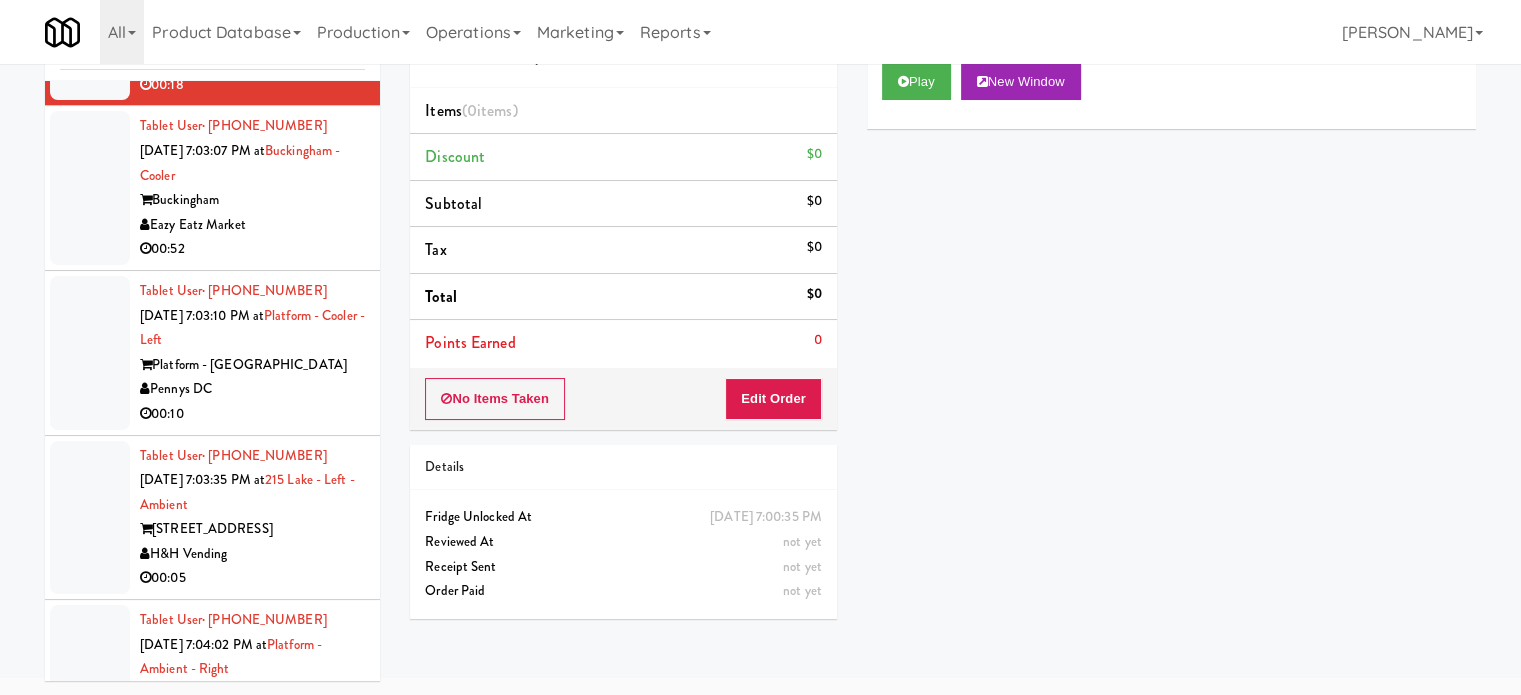 scroll, scrollTop: 10576, scrollLeft: 0, axis: vertical 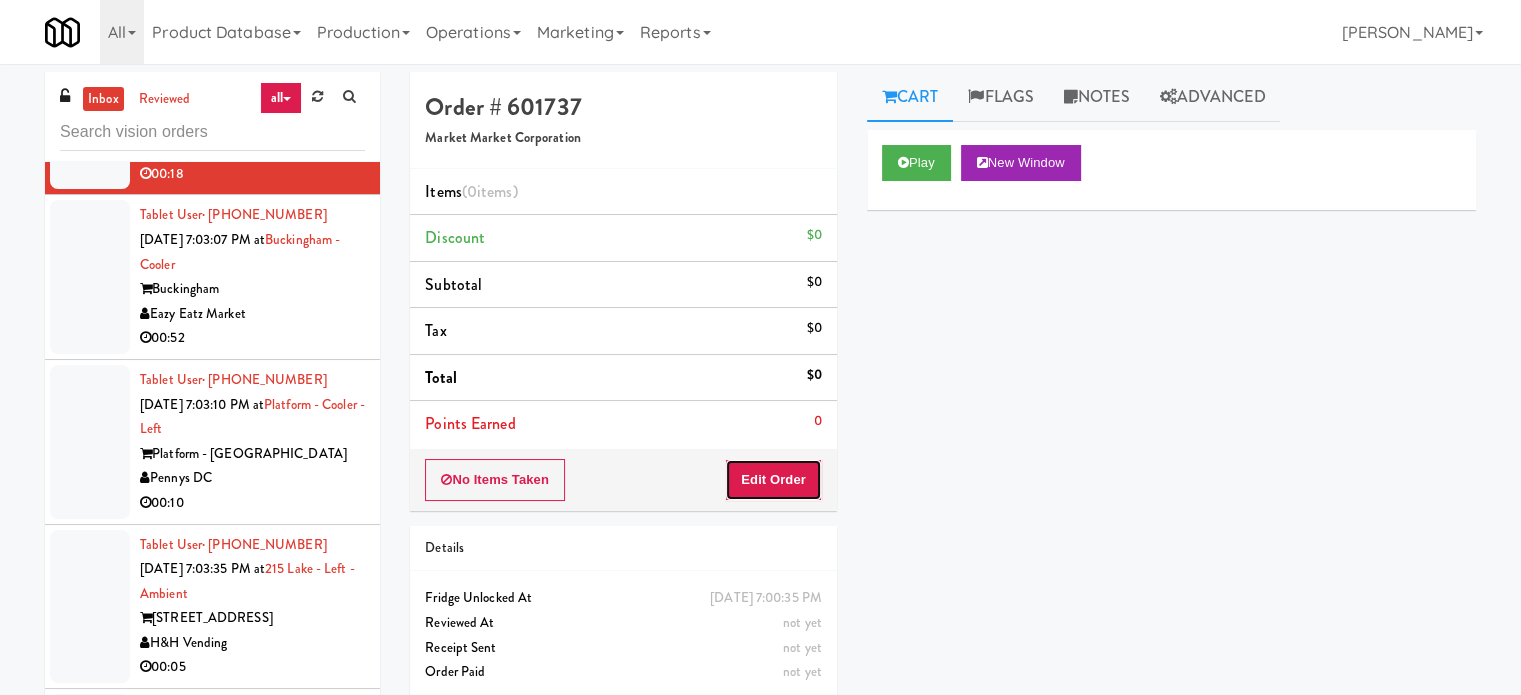 click on "Edit Order" at bounding box center (773, 480) 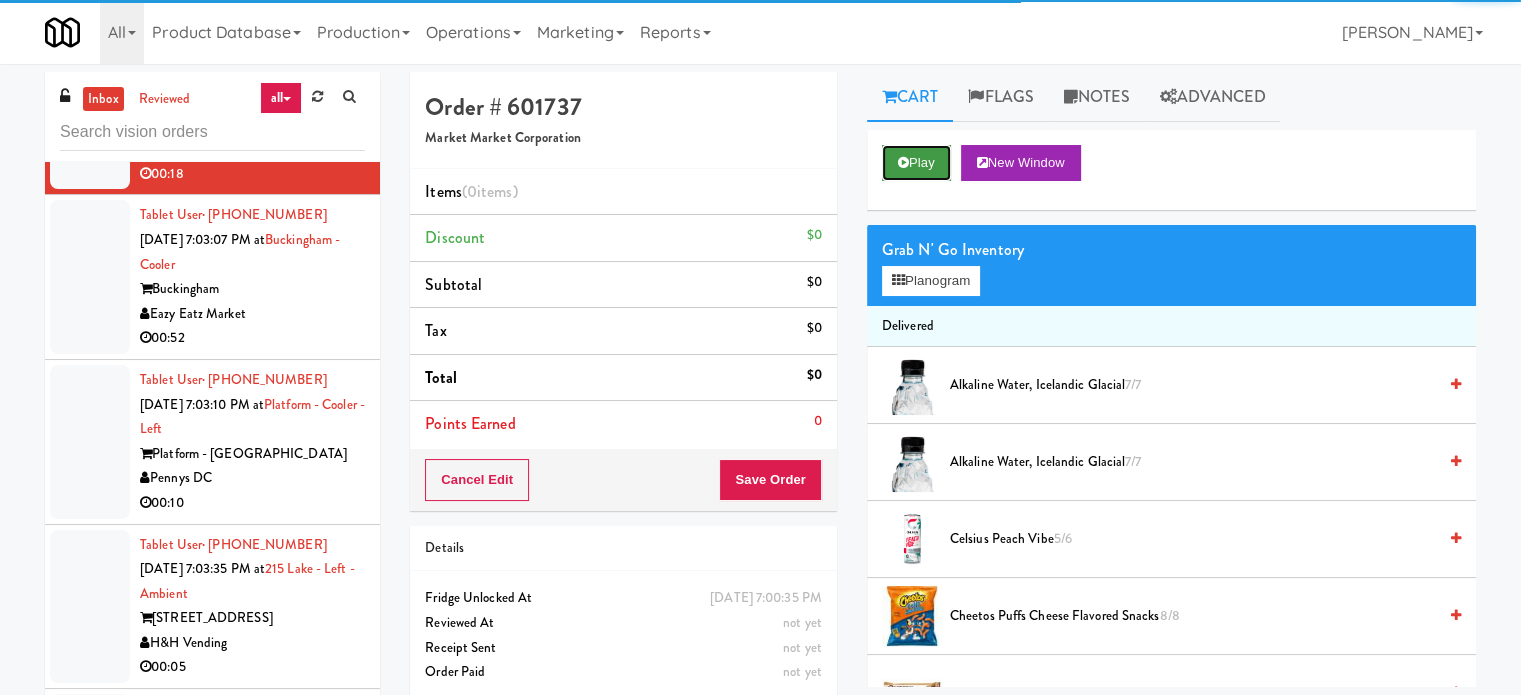 click on "Play" at bounding box center (916, 163) 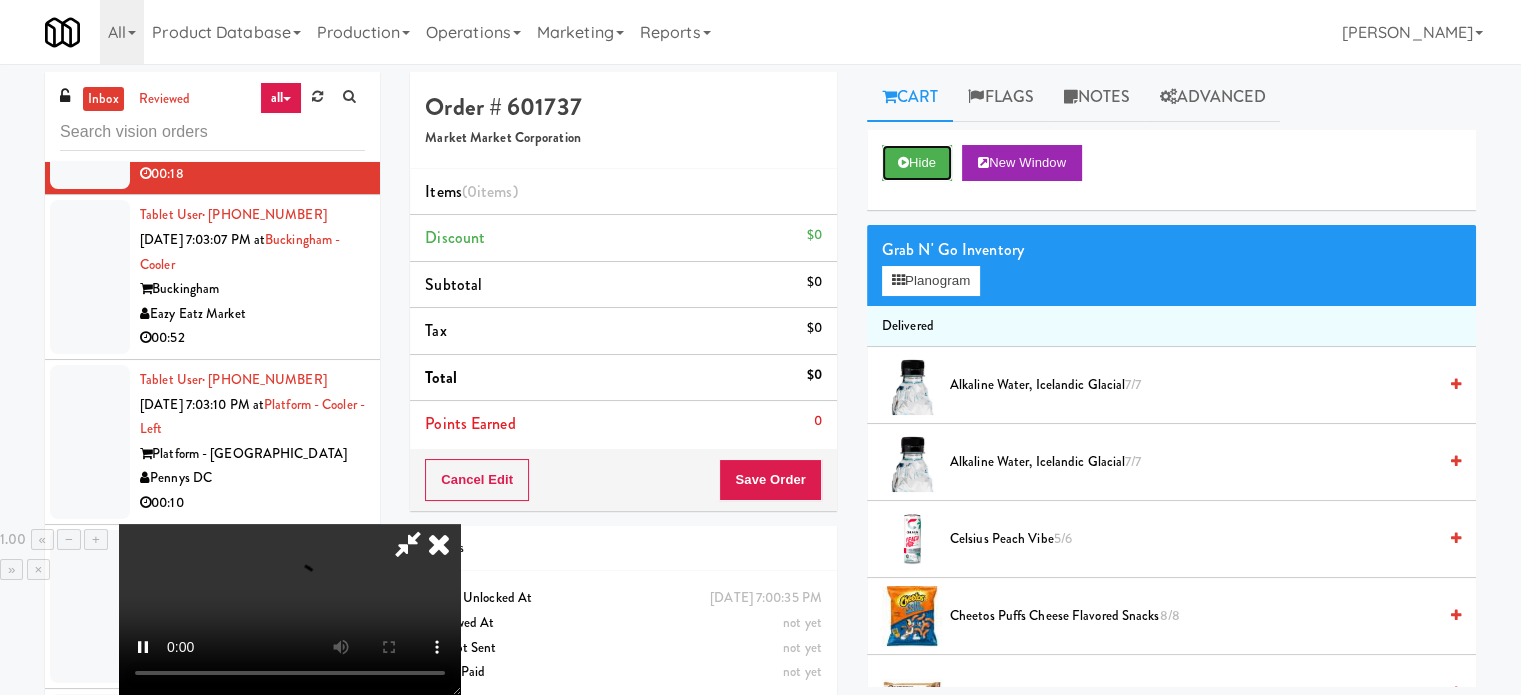 scroll, scrollTop: 316, scrollLeft: 0, axis: vertical 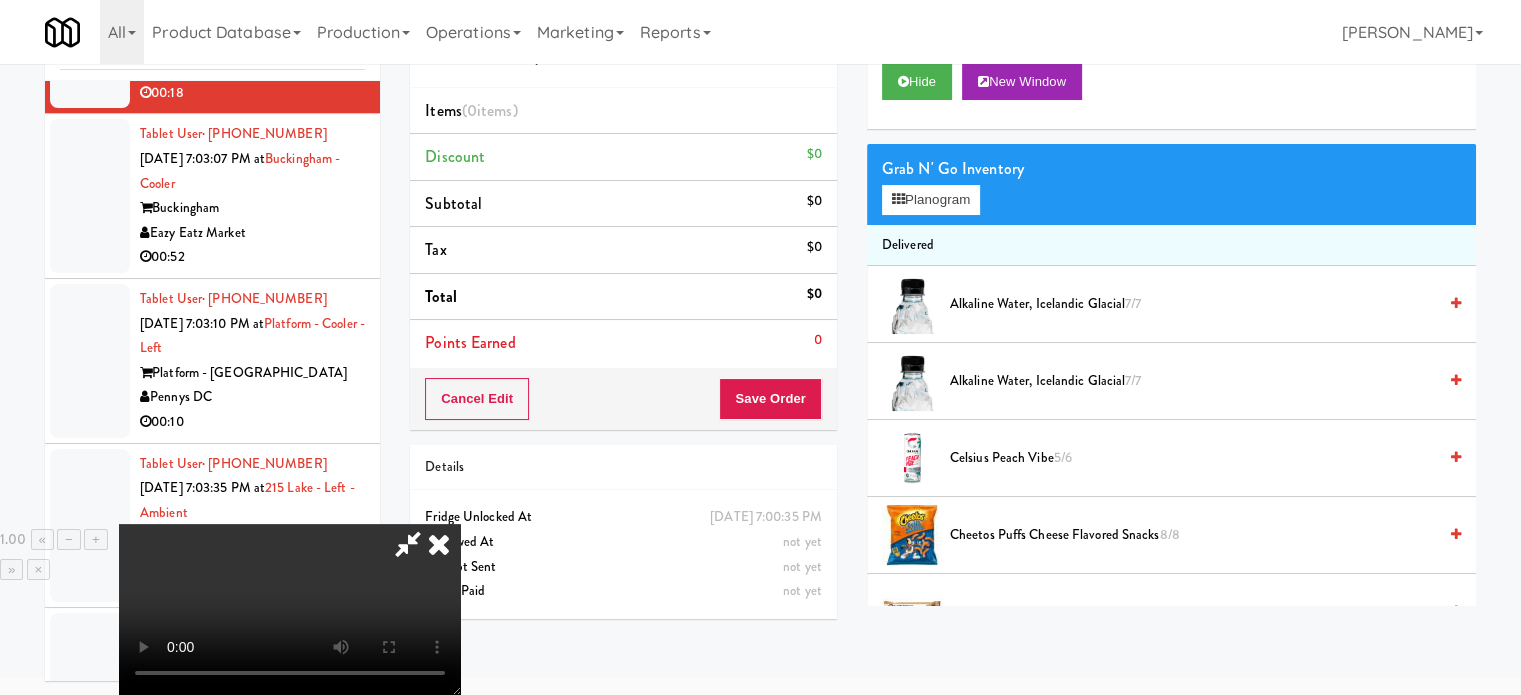 click at bounding box center [290, 609] 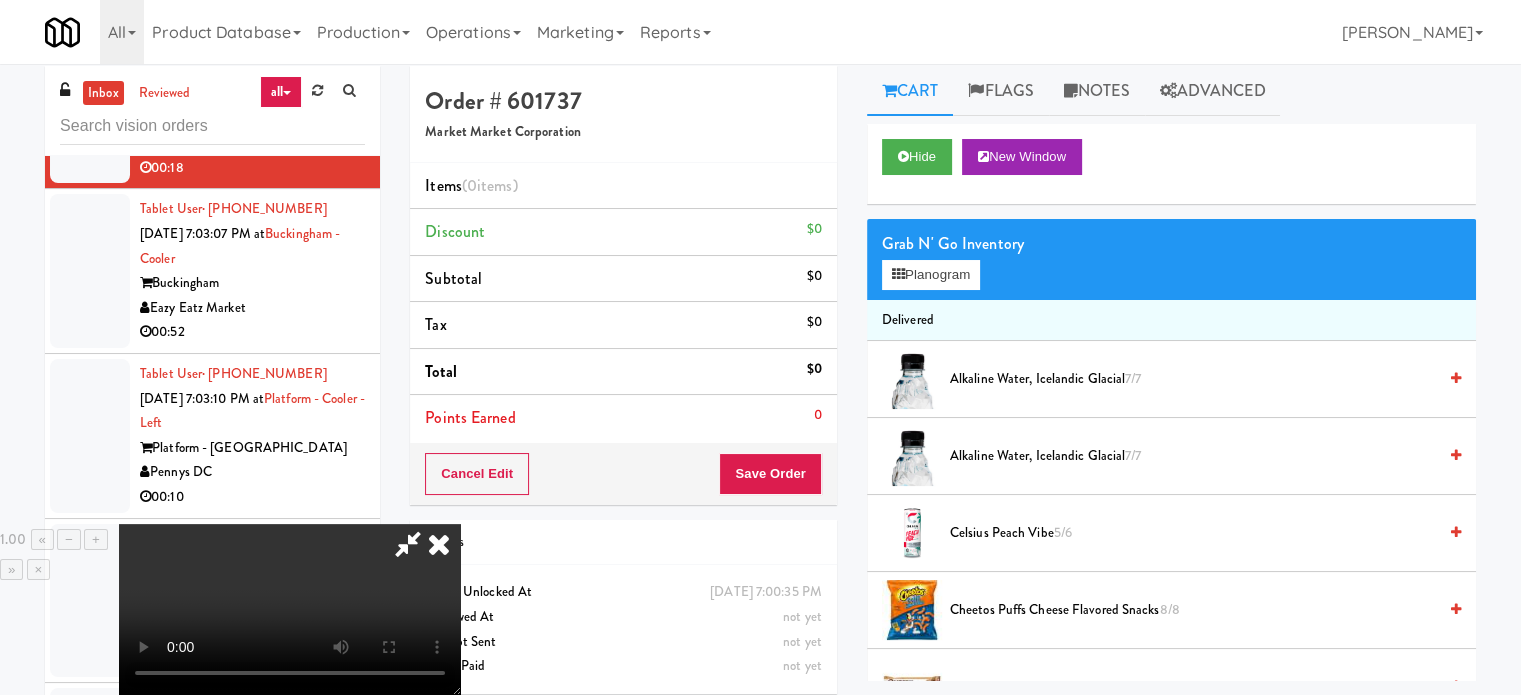 scroll, scrollTop: 0, scrollLeft: 0, axis: both 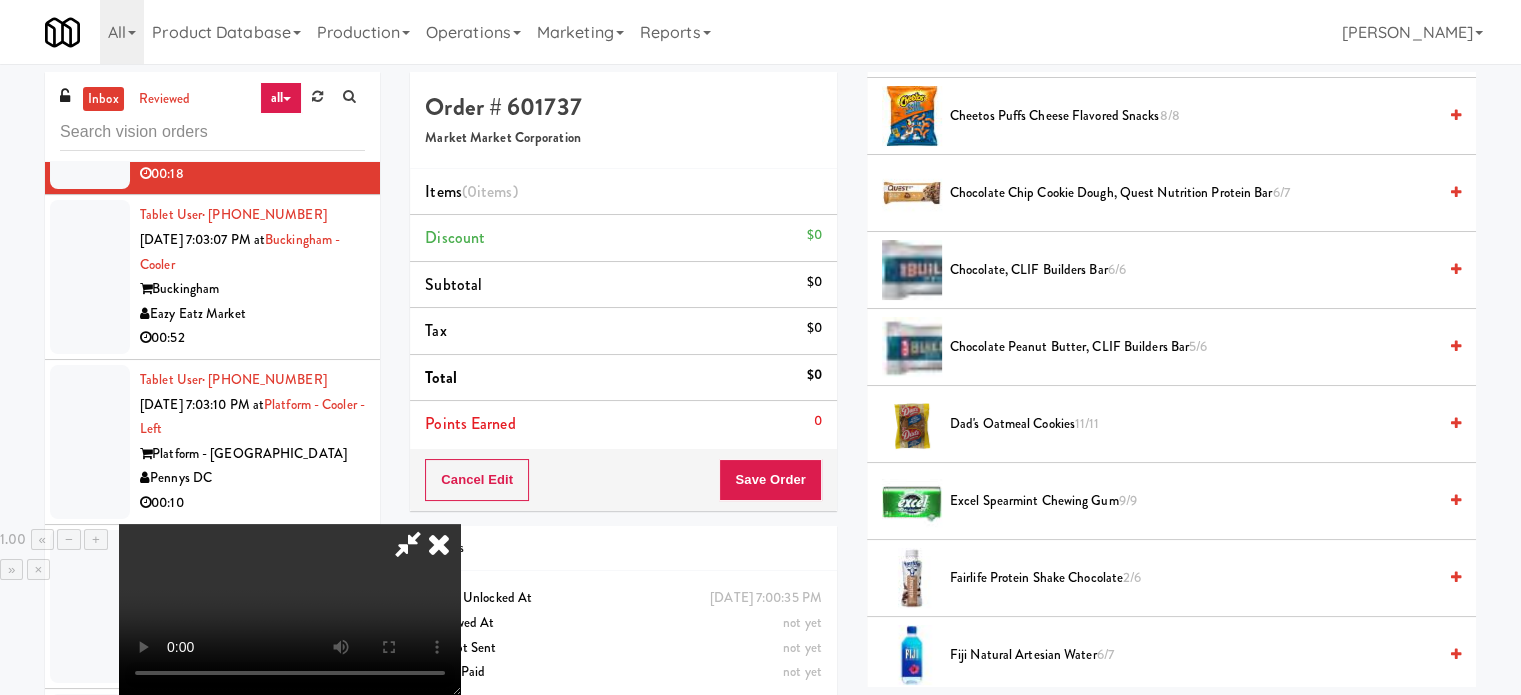 click at bounding box center [408, 544] 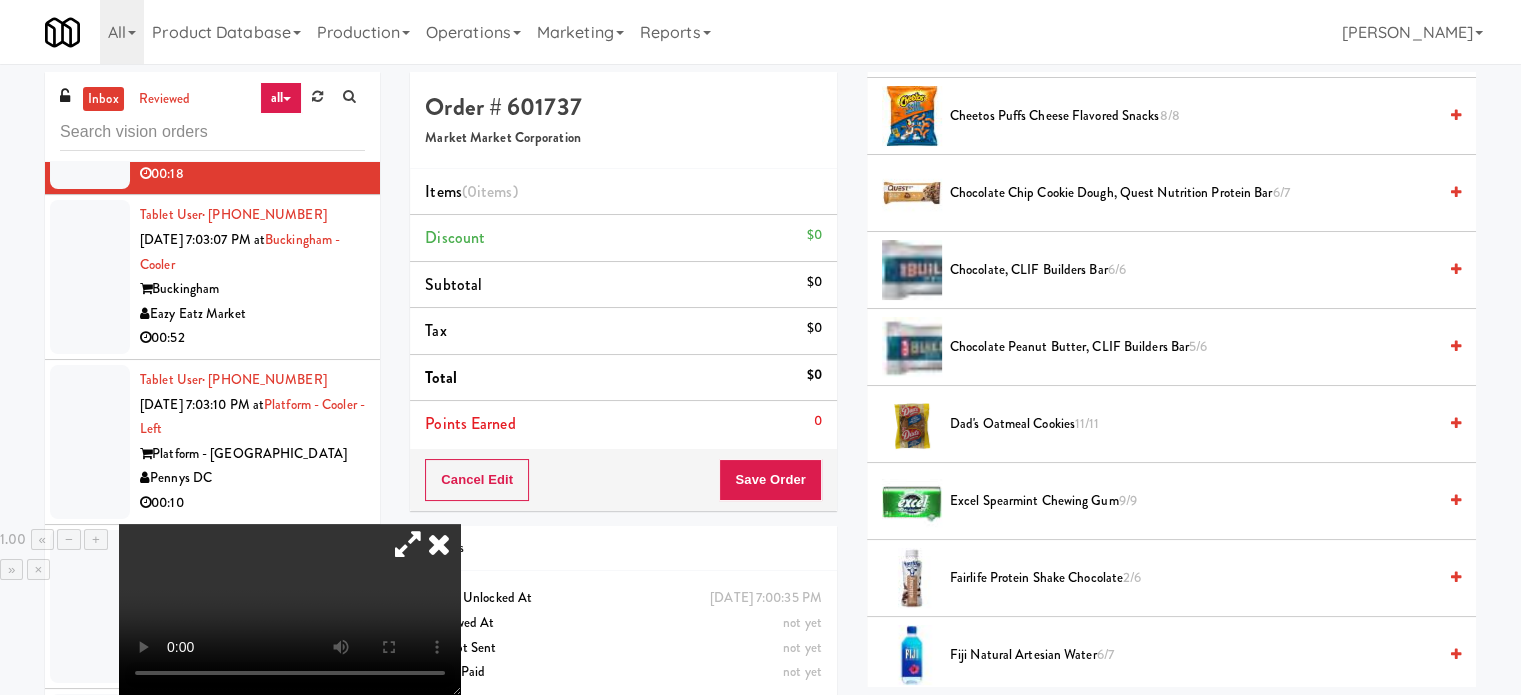 click at bounding box center [439, 544] 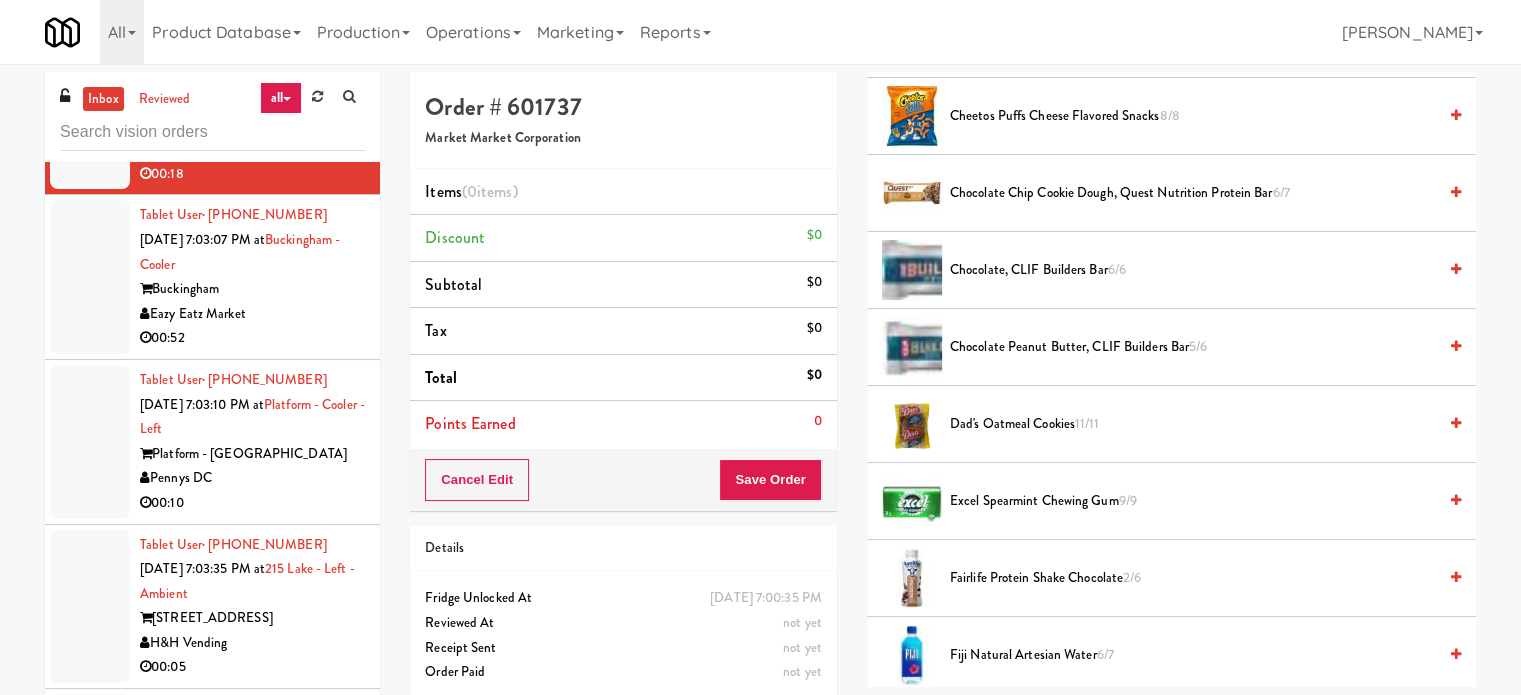 click on "Tablet User  · (630) 660-8604 Jul 11, 2025 7:03:07 PM at  Buckingham - Cooler  Buckingham  Eazy Eatz Market  00:52" at bounding box center [252, 277] 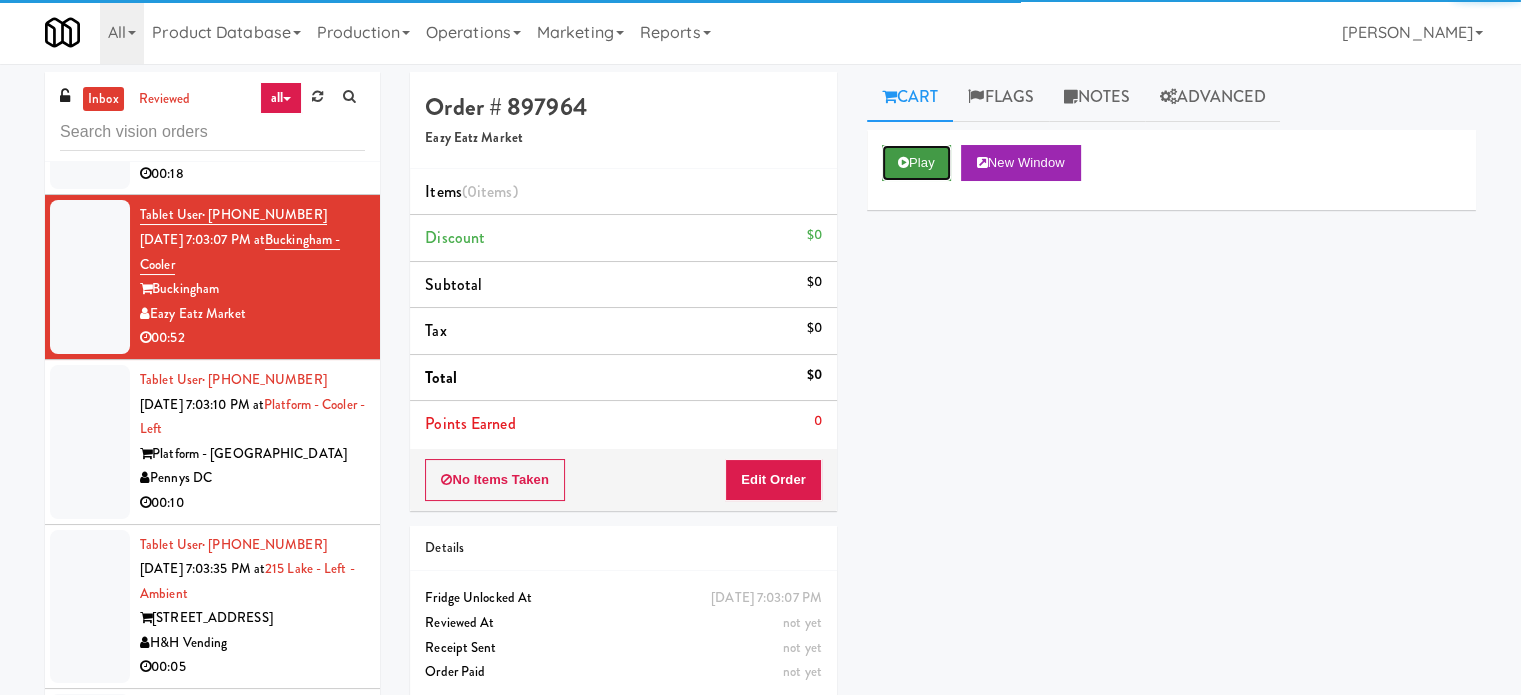 click on "Play" at bounding box center (916, 163) 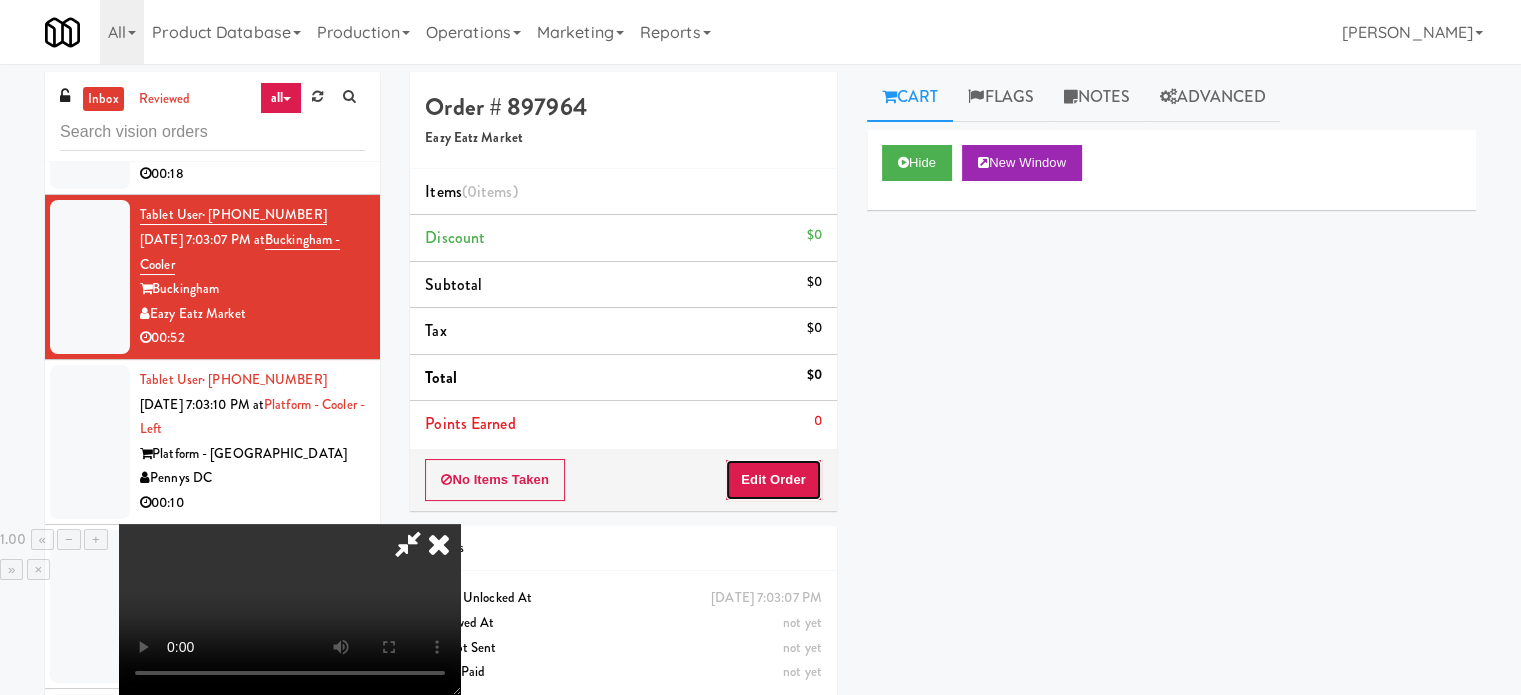 click on "Edit Order" at bounding box center [773, 480] 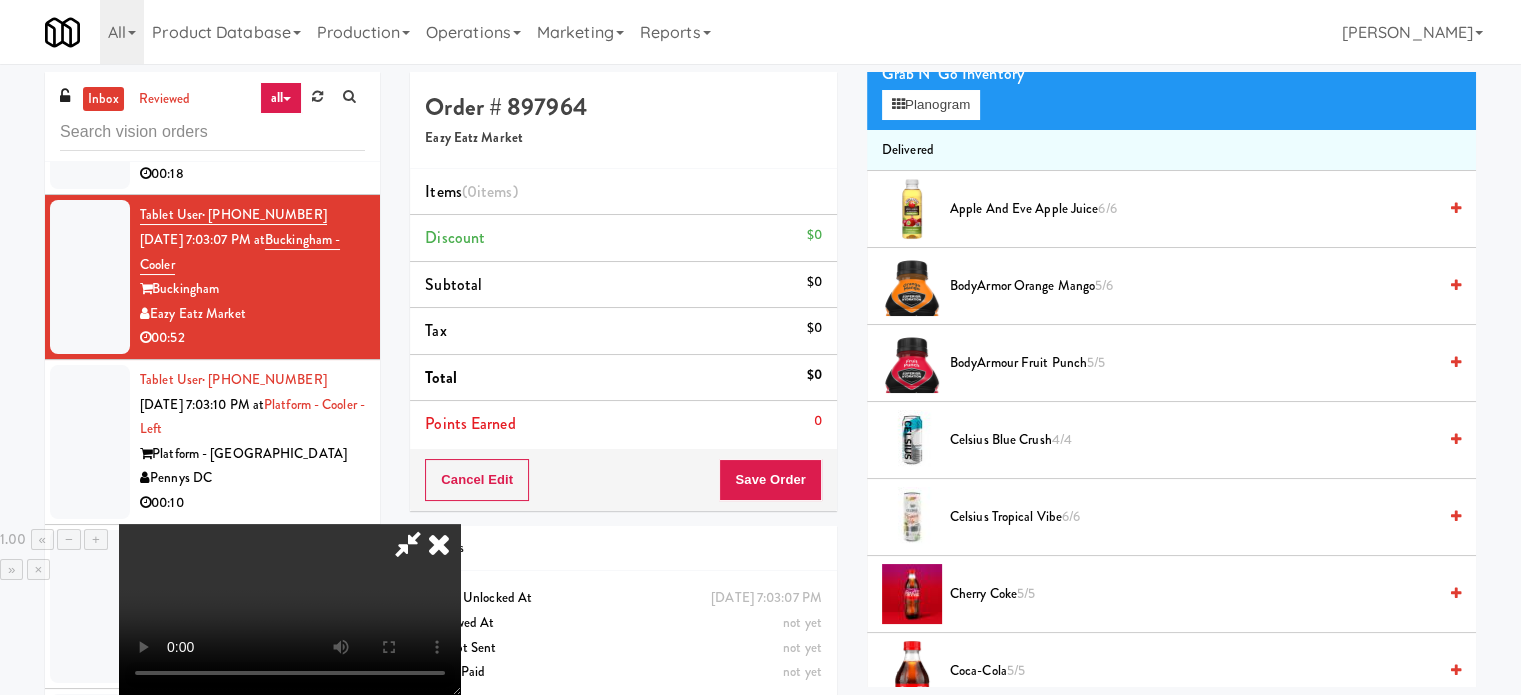 scroll, scrollTop: 500, scrollLeft: 0, axis: vertical 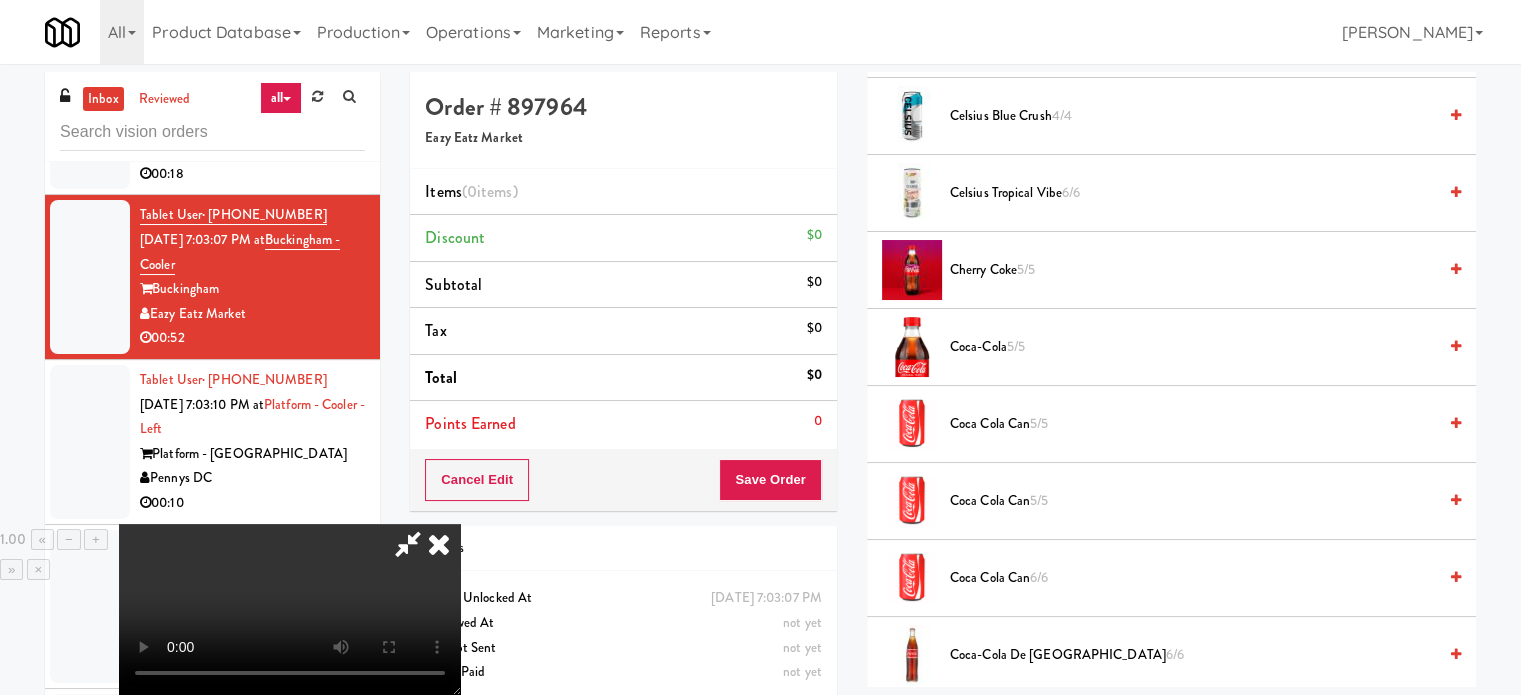 click on "Coca-Cola de Mexico  6/6" at bounding box center (1171, 655) 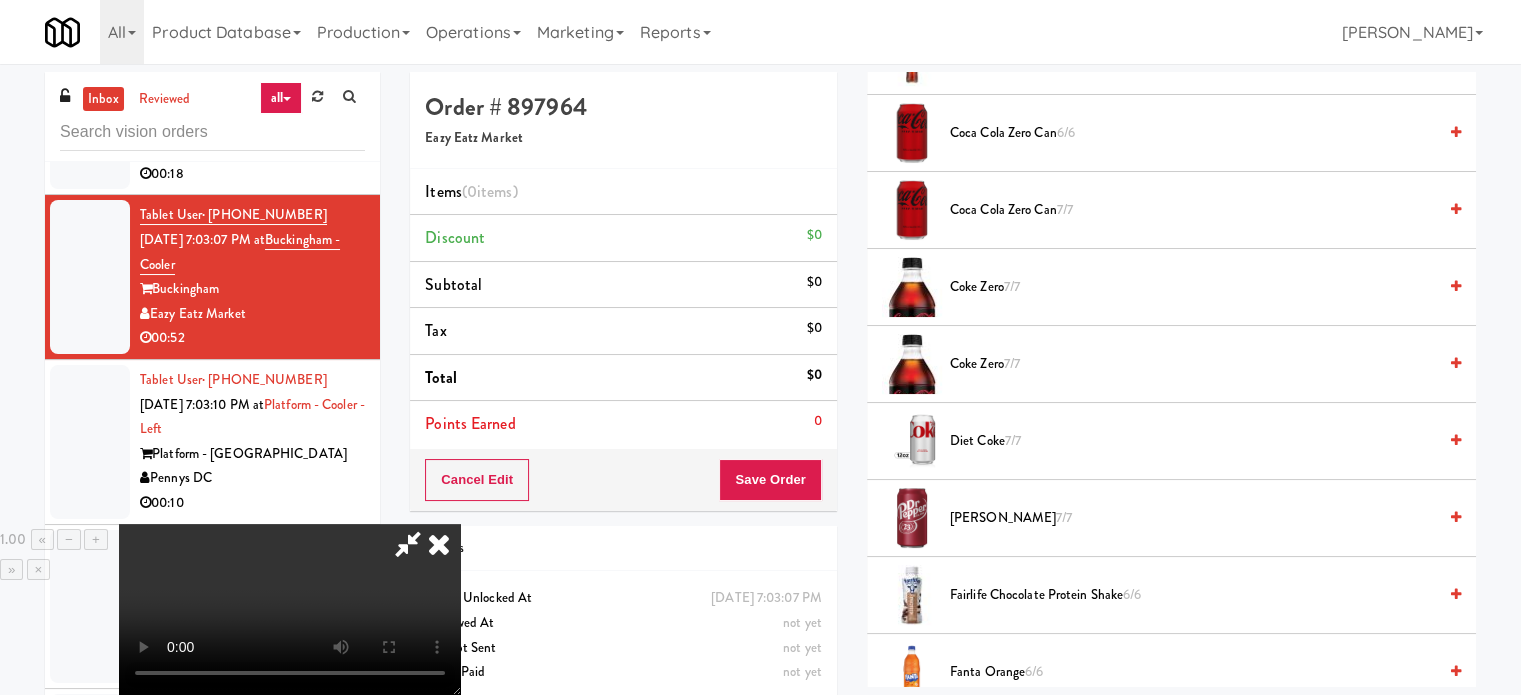 scroll, scrollTop: 1100, scrollLeft: 0, axis: vertical 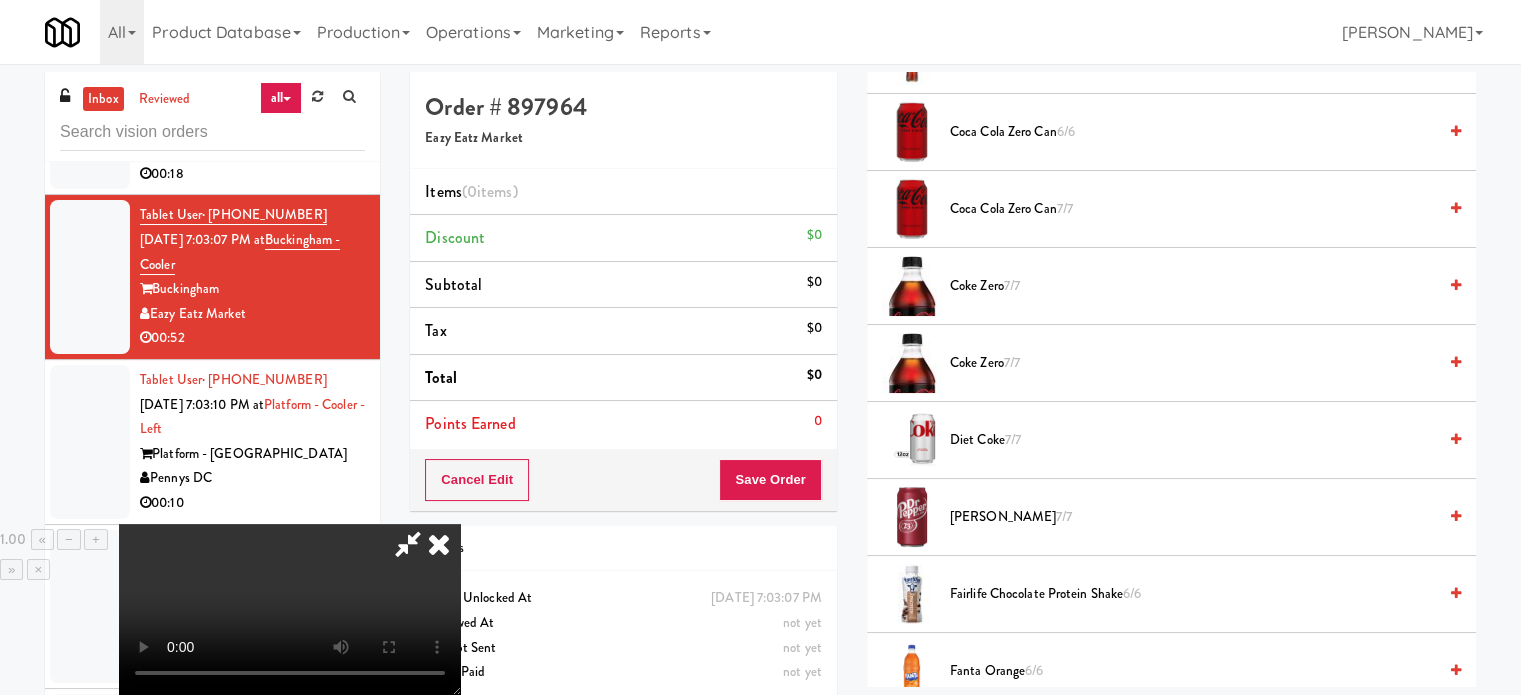 click at bounding box center (290, 609) 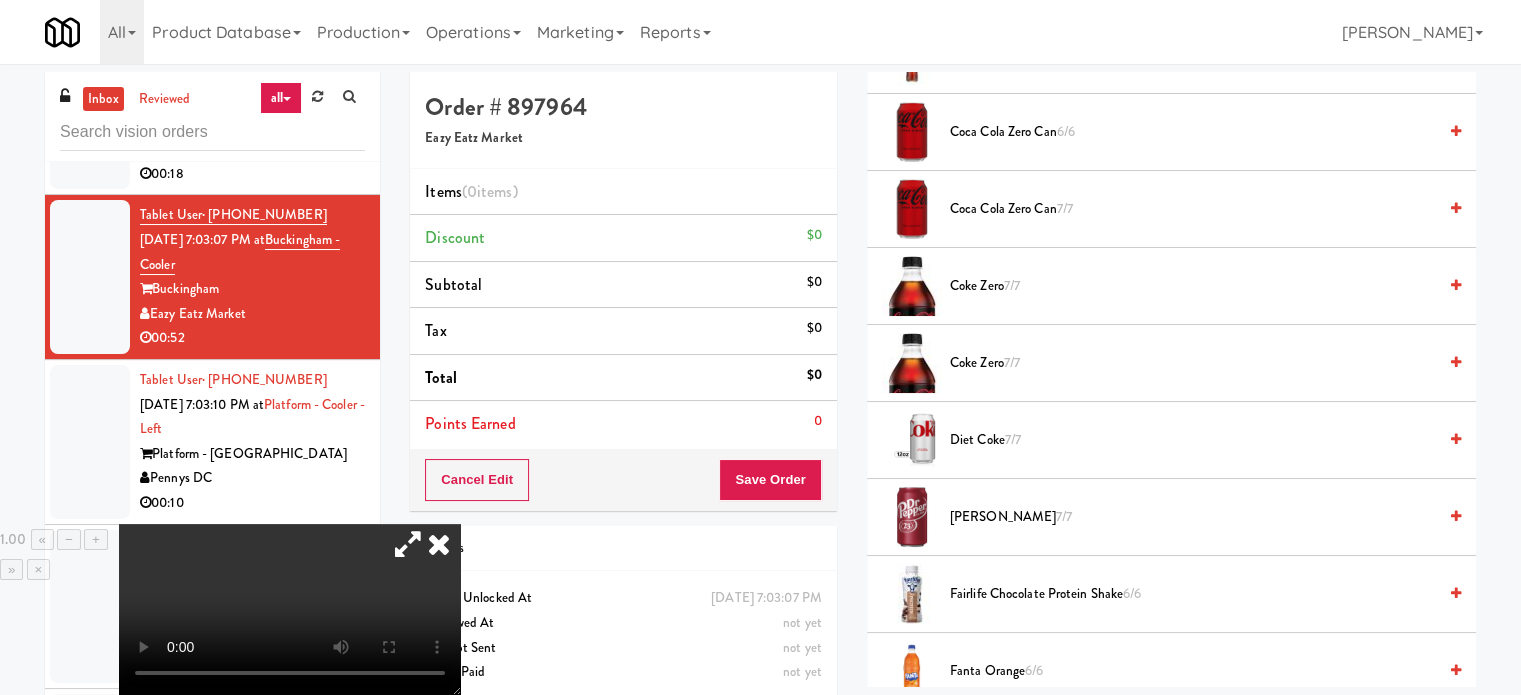 drag, startPoint x: 480, startPoint y: 415, endPoint x: 659, endPoint y: 301, distance: 212.21922 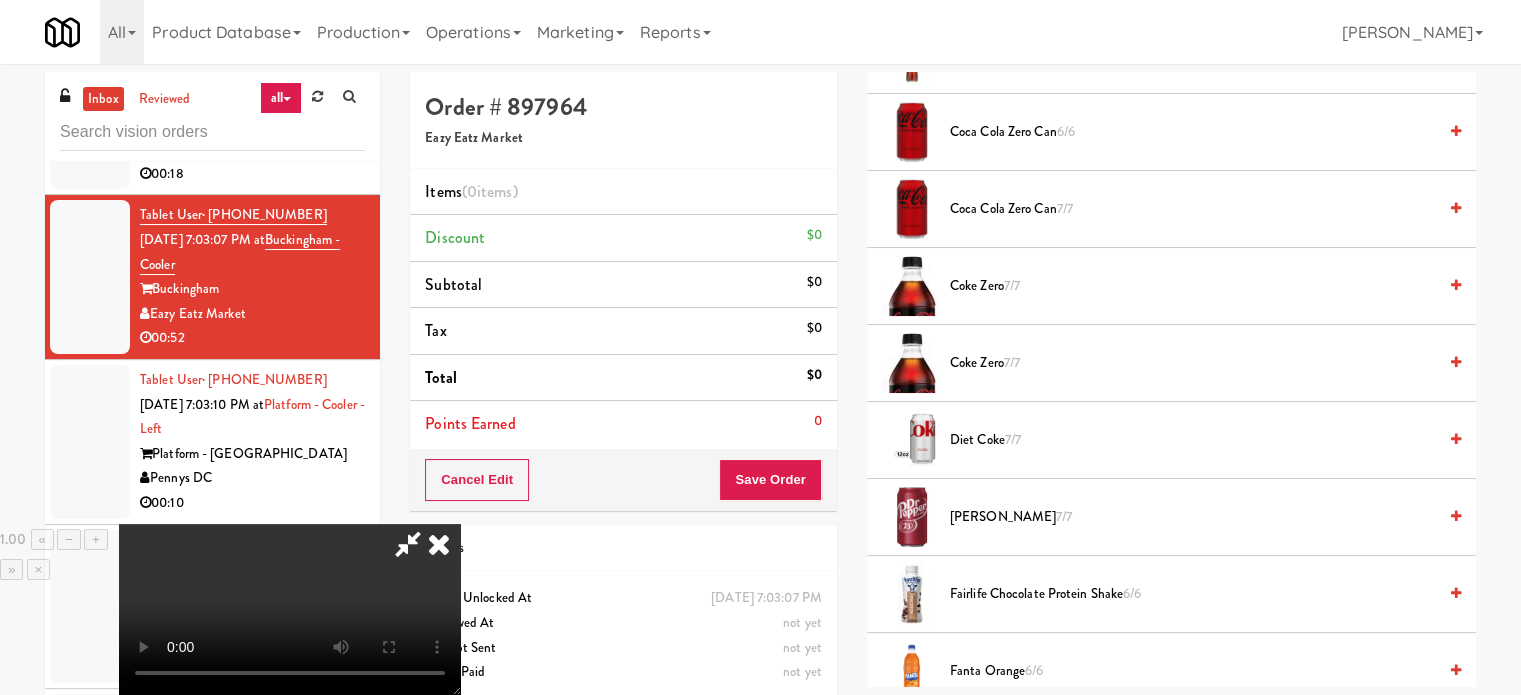click at bounding box center [408, 544] 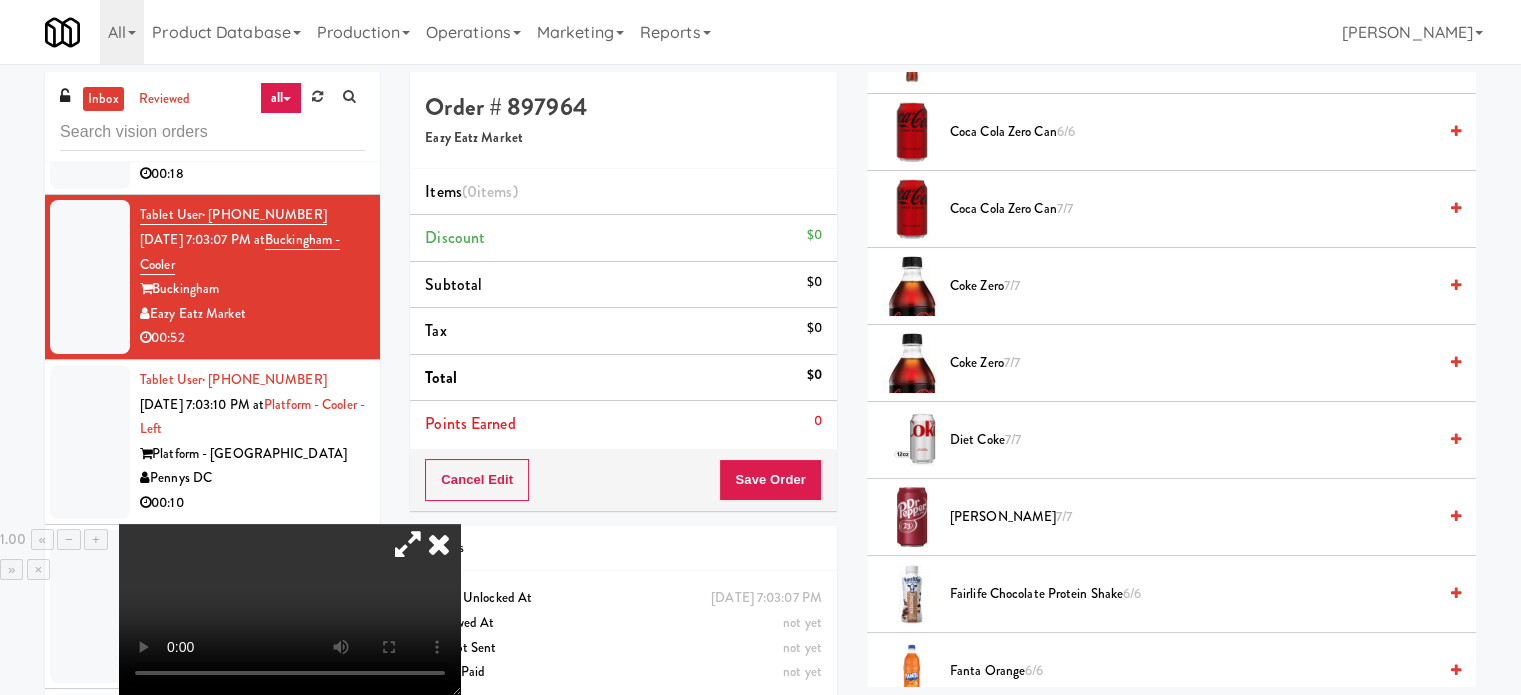click at bounding box center [408, 544] 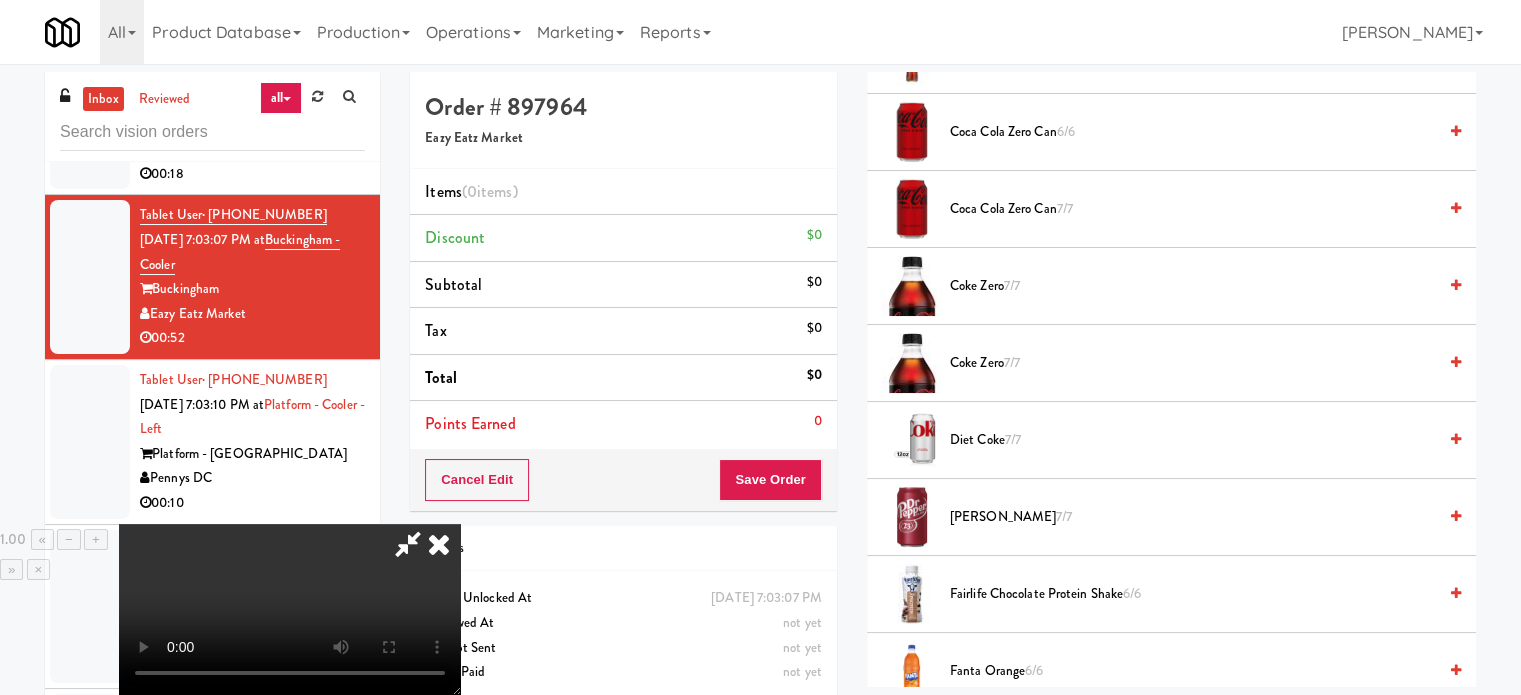 click at bounding box center [290, 609] 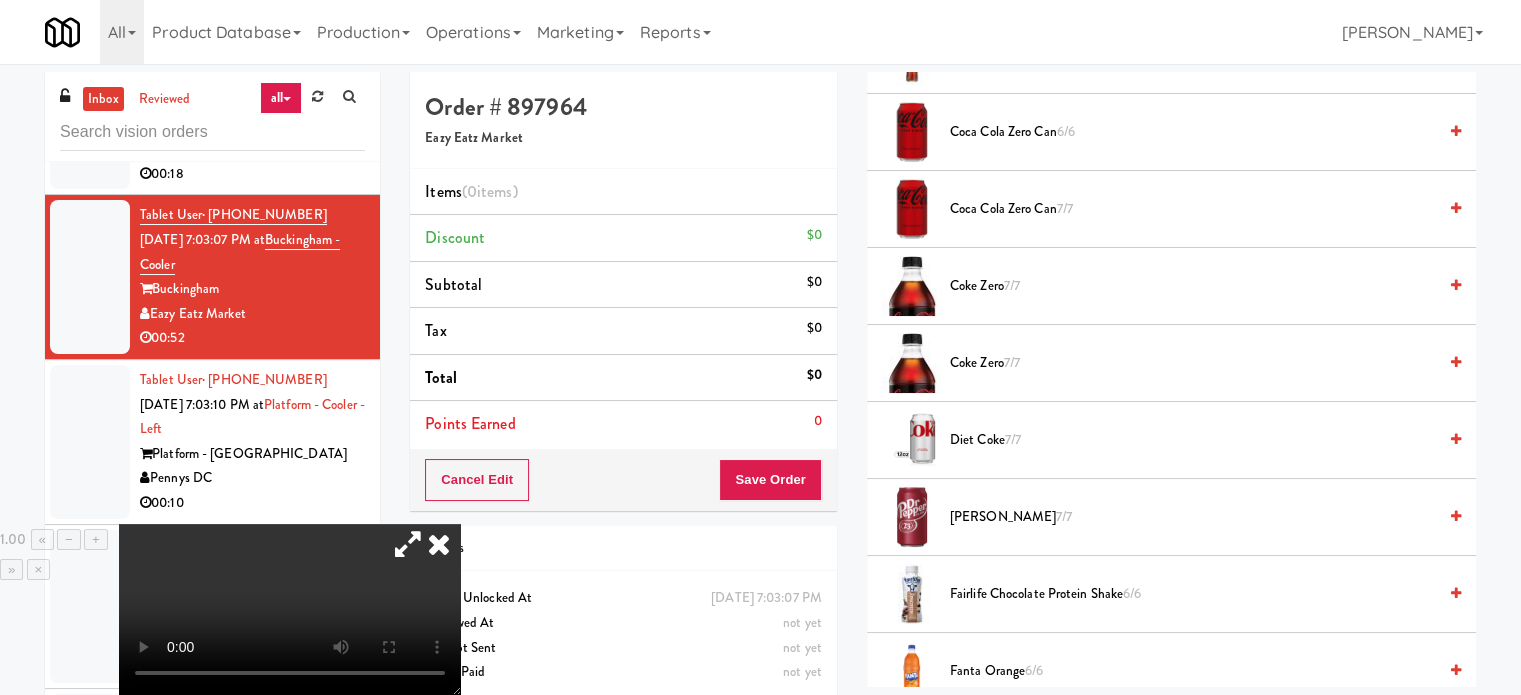click at bounding box center (408, 544) 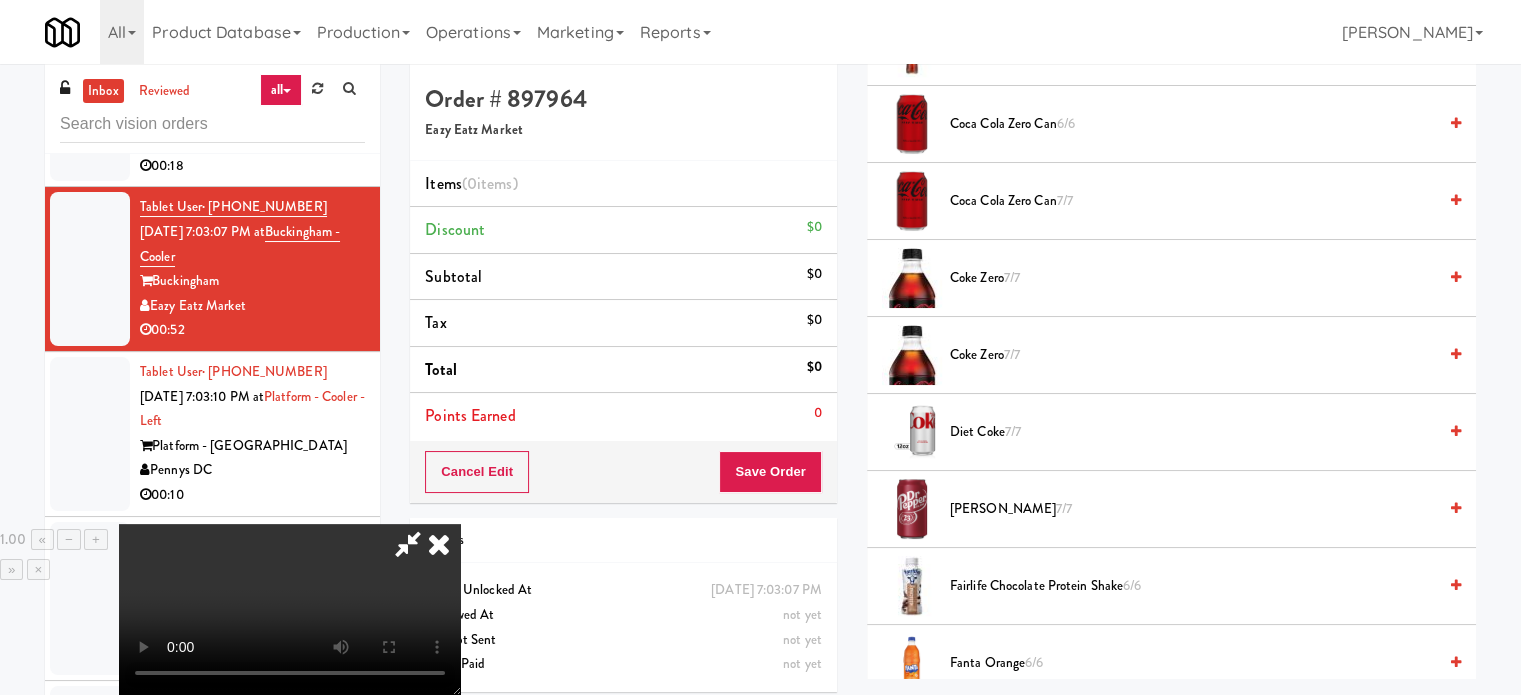 scroll, scrollTop: 0, scrollLeft: 0, axis: both 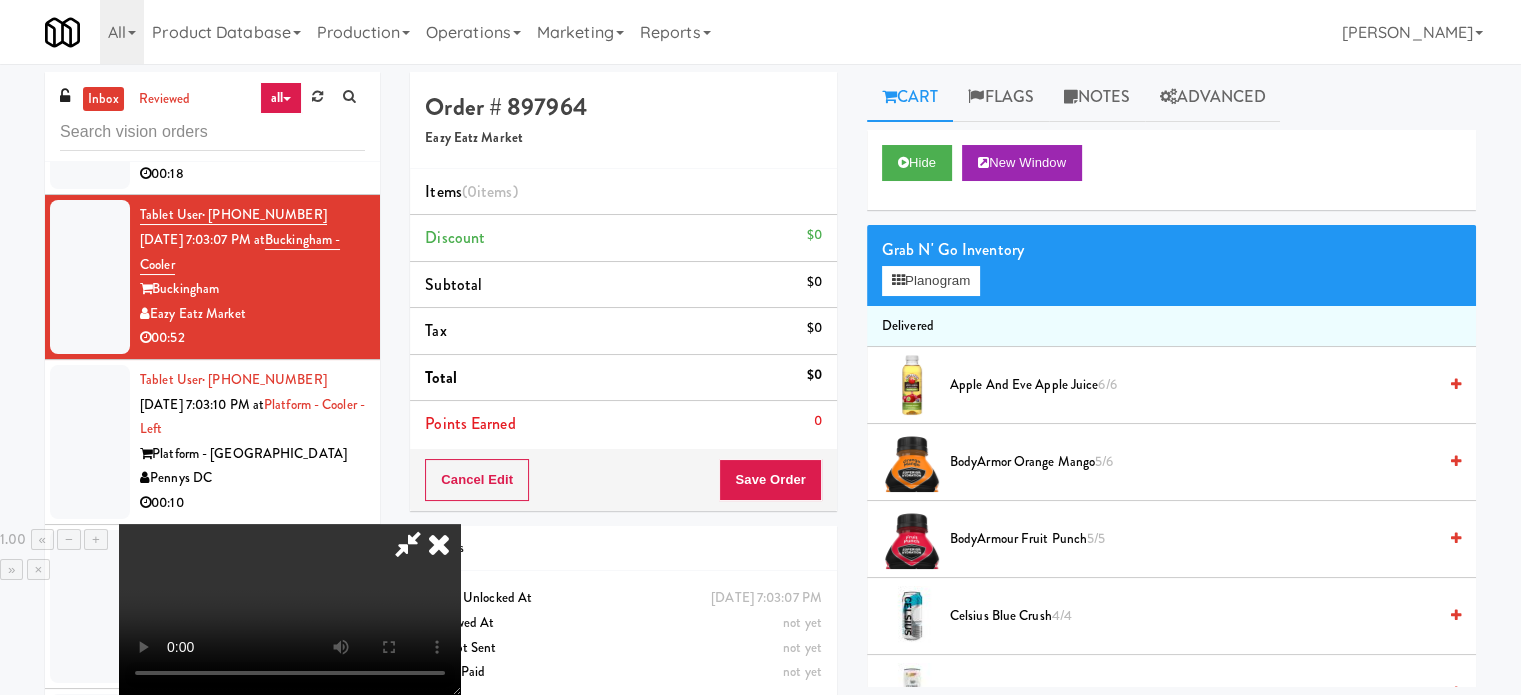 click at bounding box center [439, 544] 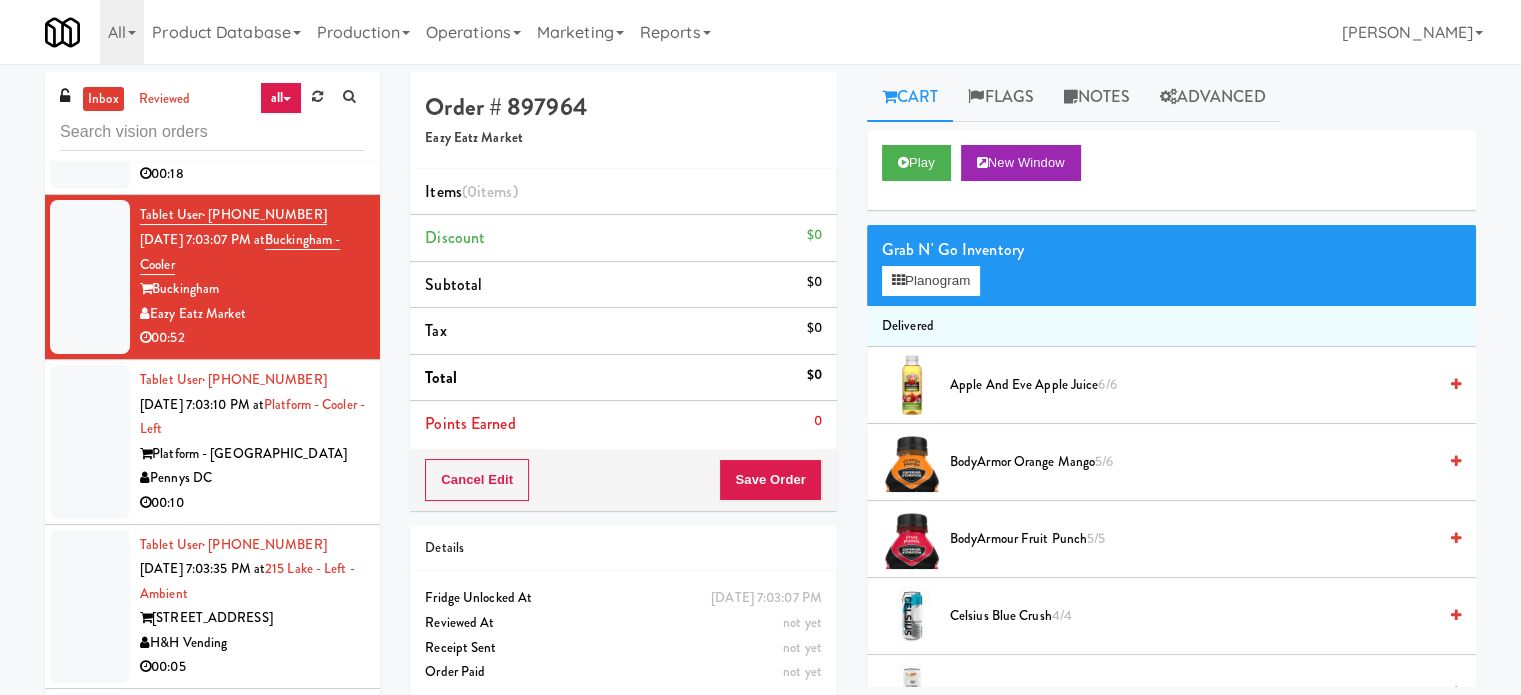 click on "00:18" at bounding box center [252, 174] 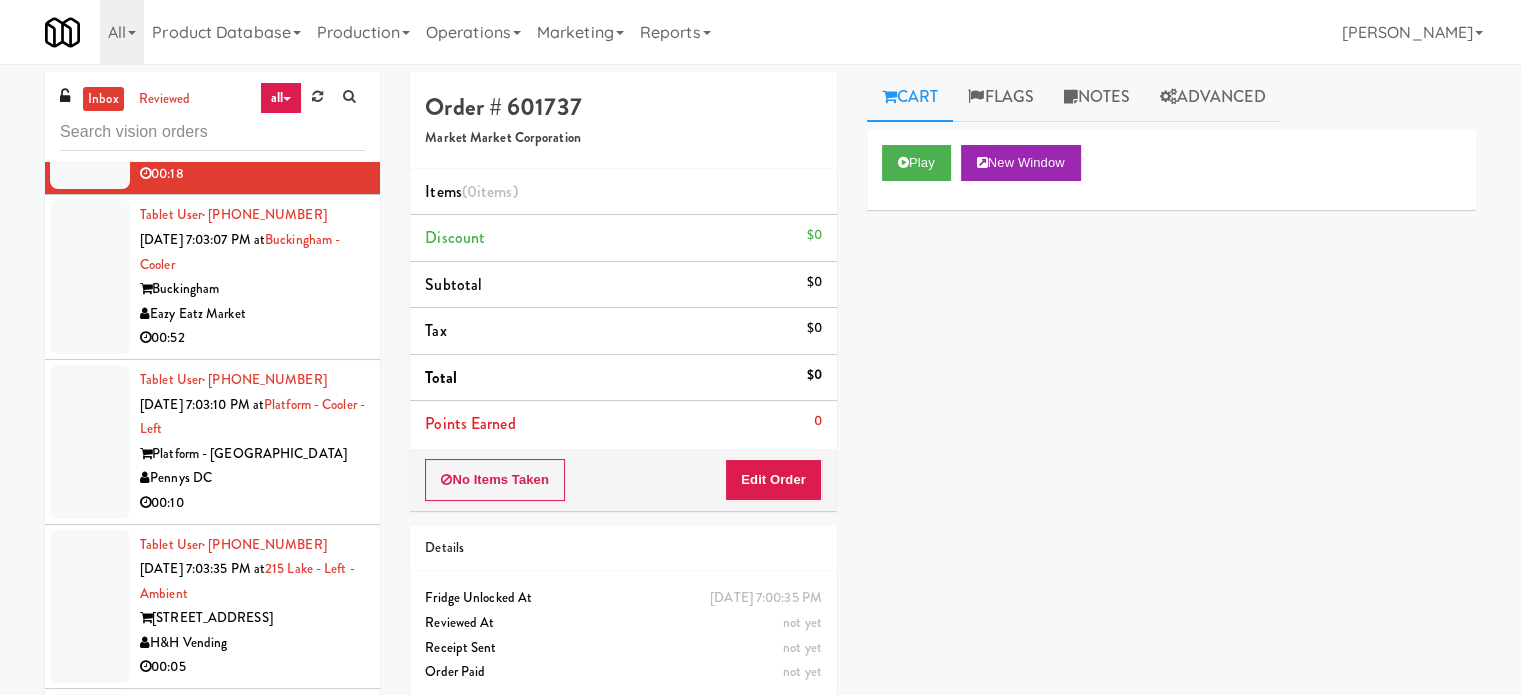 click on "00:04" at bounding box center (252, 34) 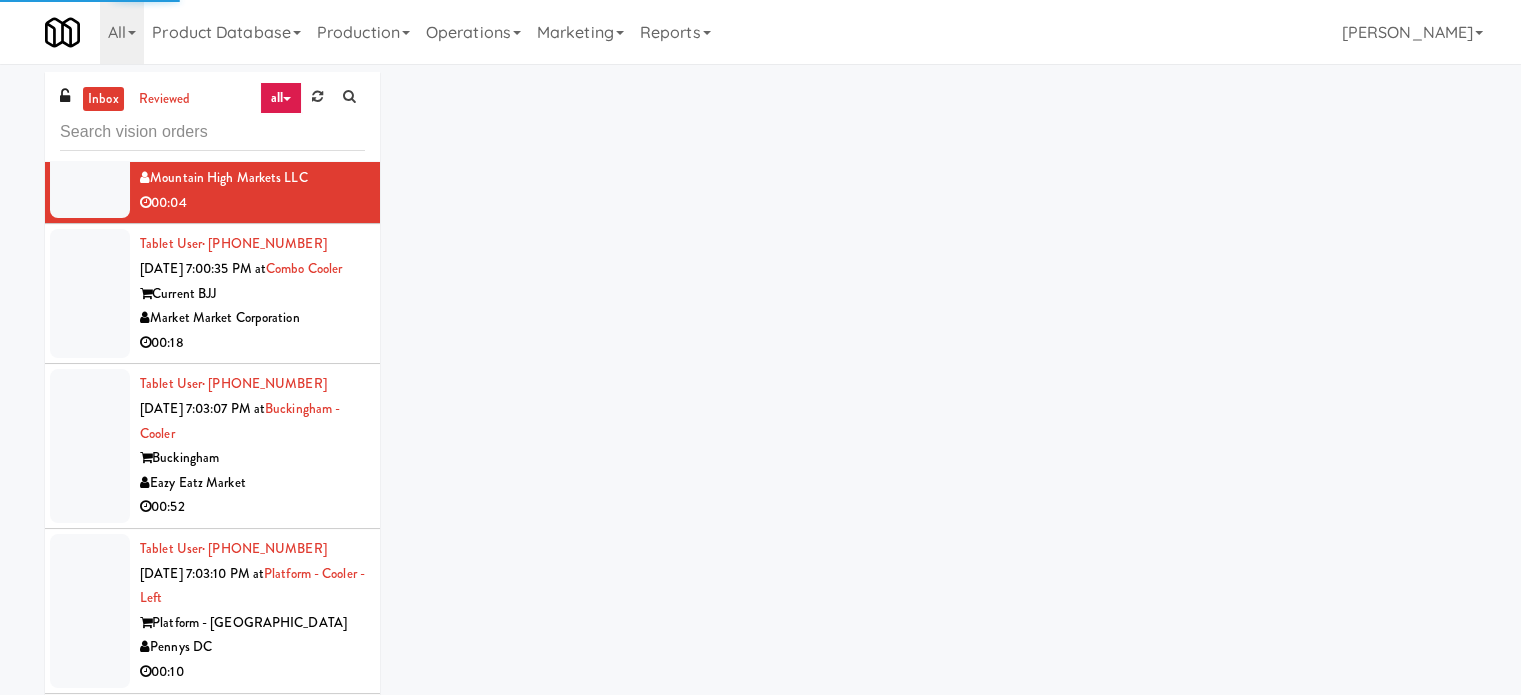 scroll, scrollTop: 10276, scrollLeft: 0, axis: vertical 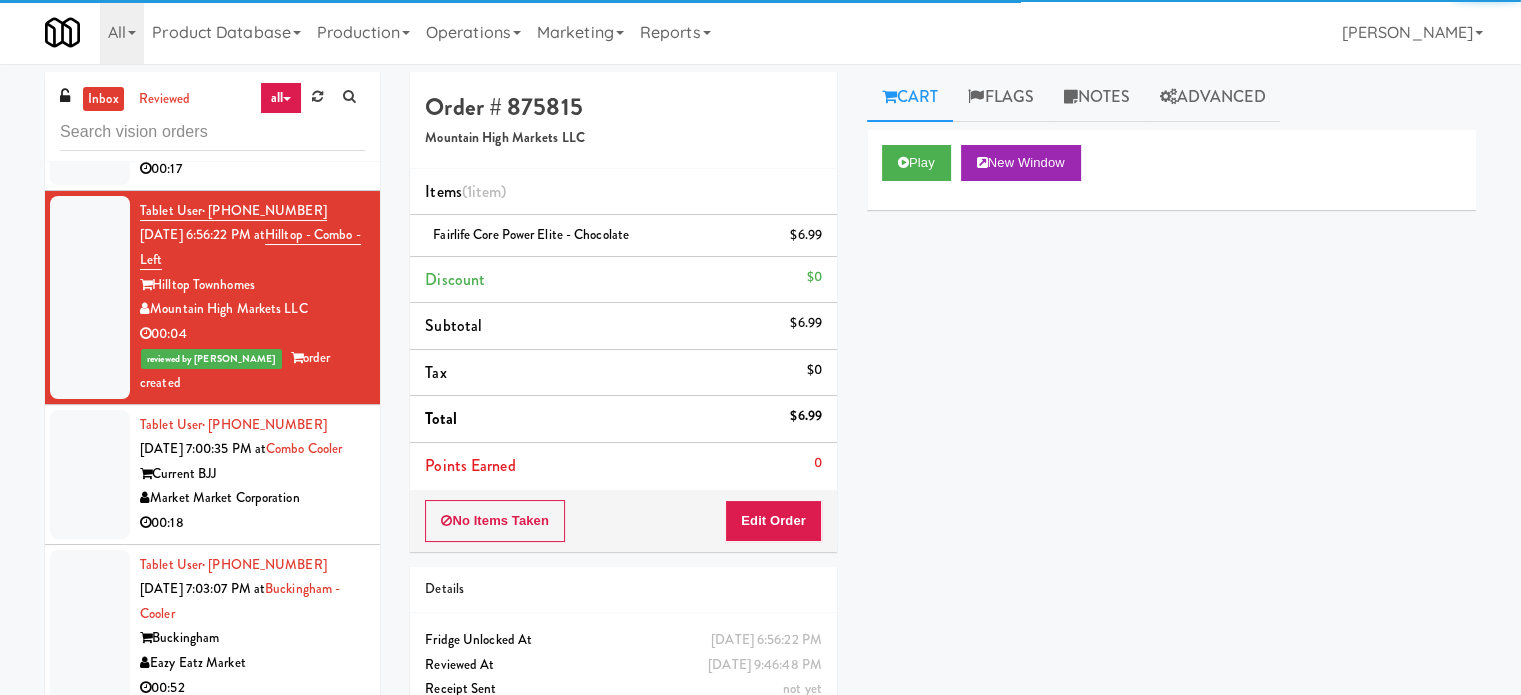 click on "AI Vending" at bounding box center (252, 145) 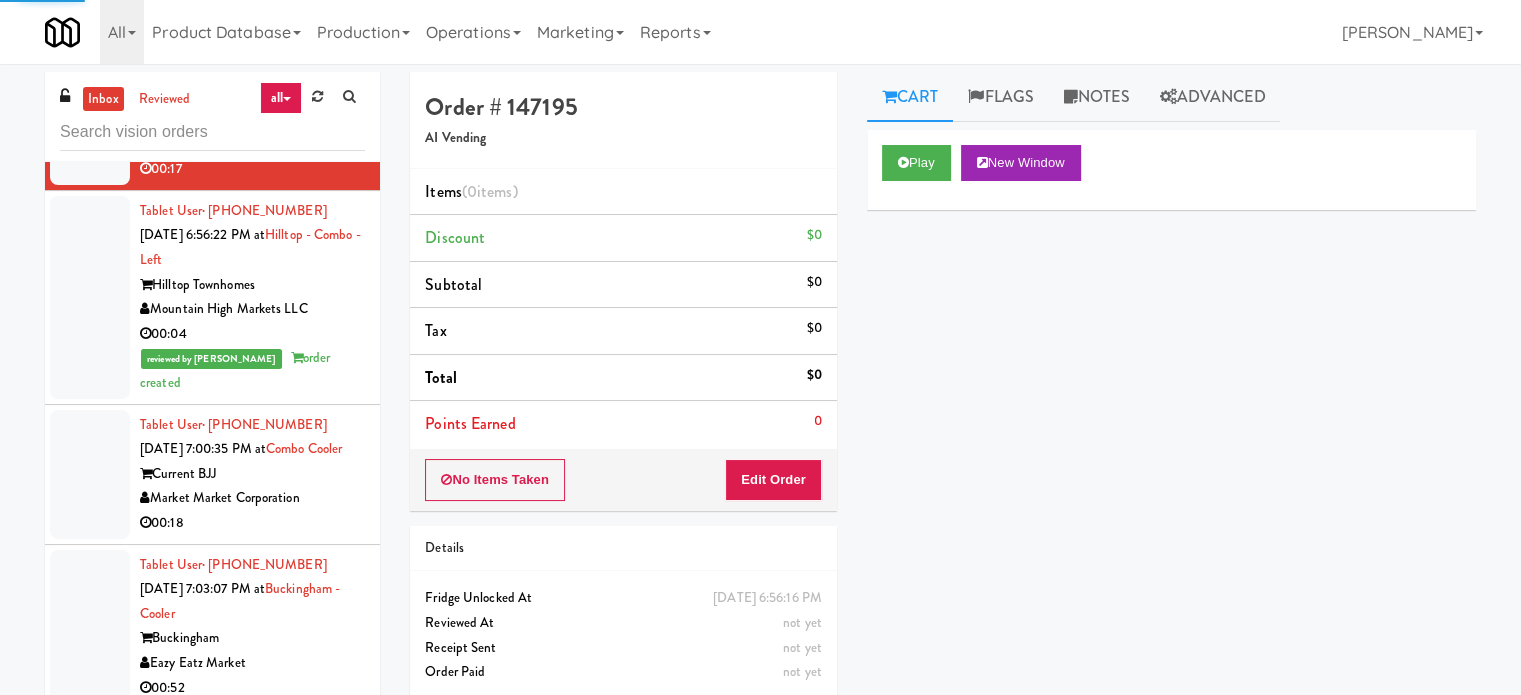 click on "00:11" at bounding box center (252, 5) 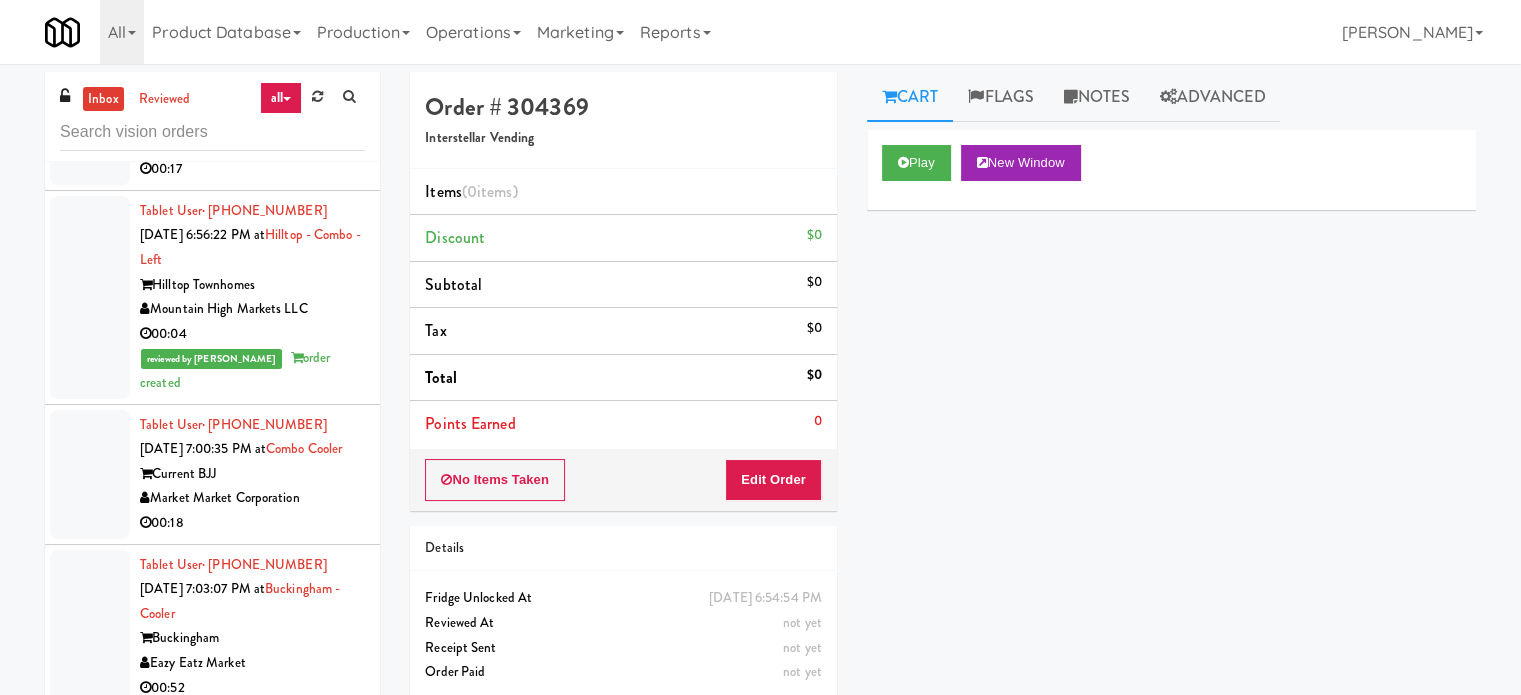 click on "00:17" at bounding box center [252, 169] 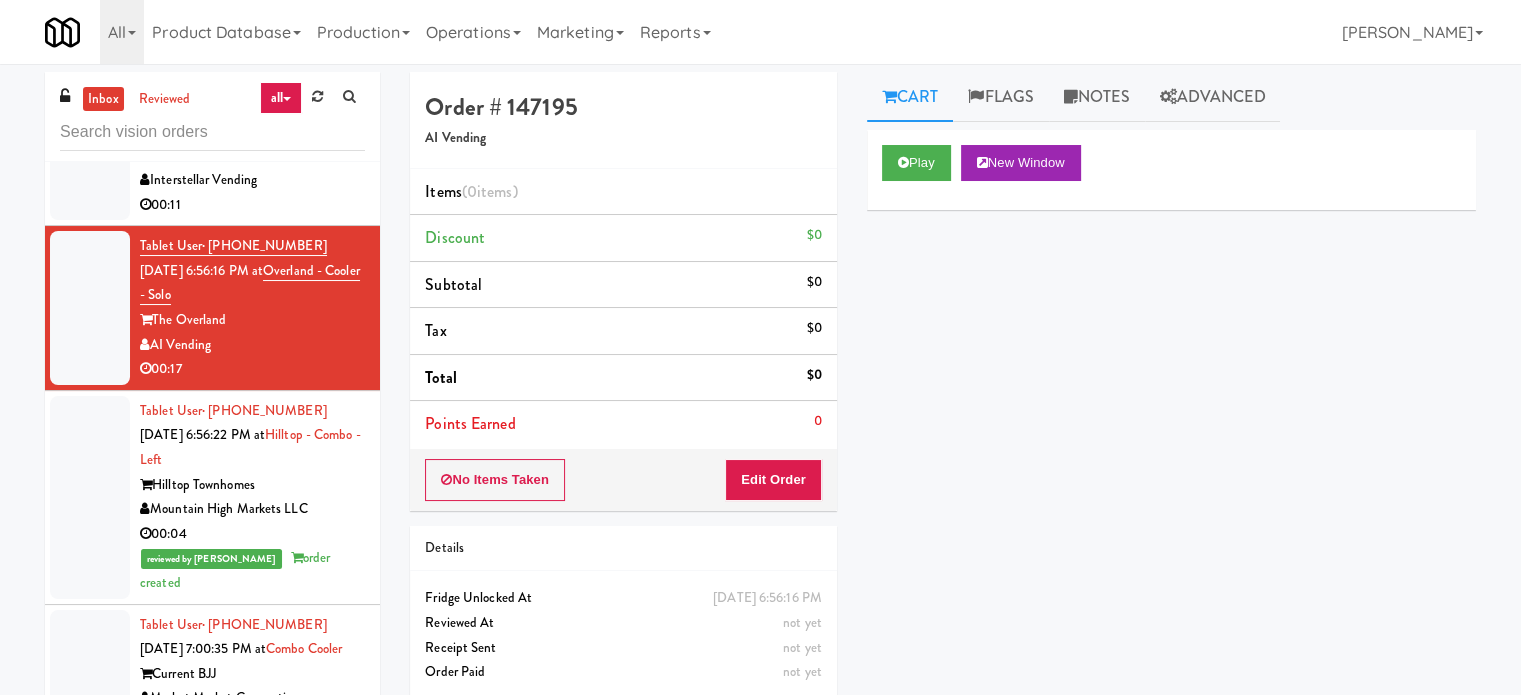 click on "Interstellar Vending" at bounding box center [252, 180] 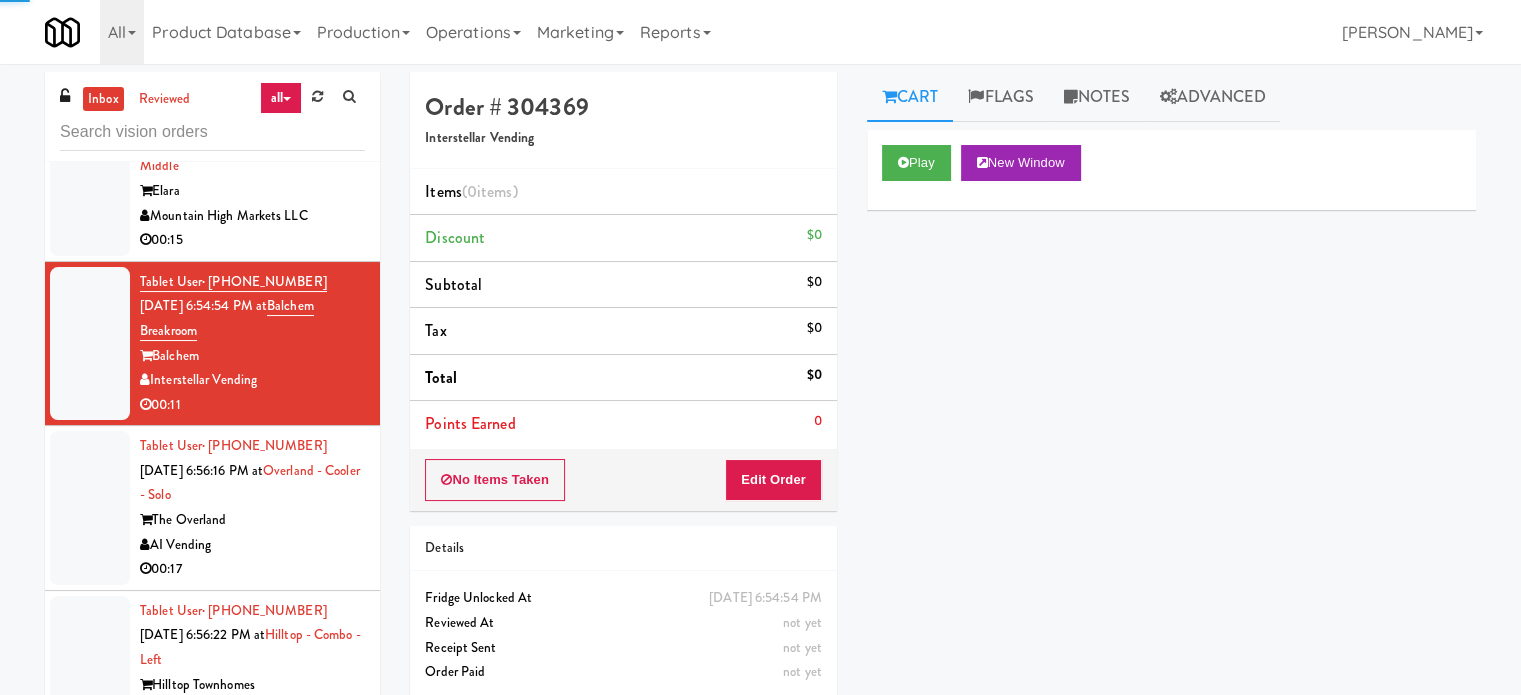 click on "Elara" at bounding box center (252, 191) 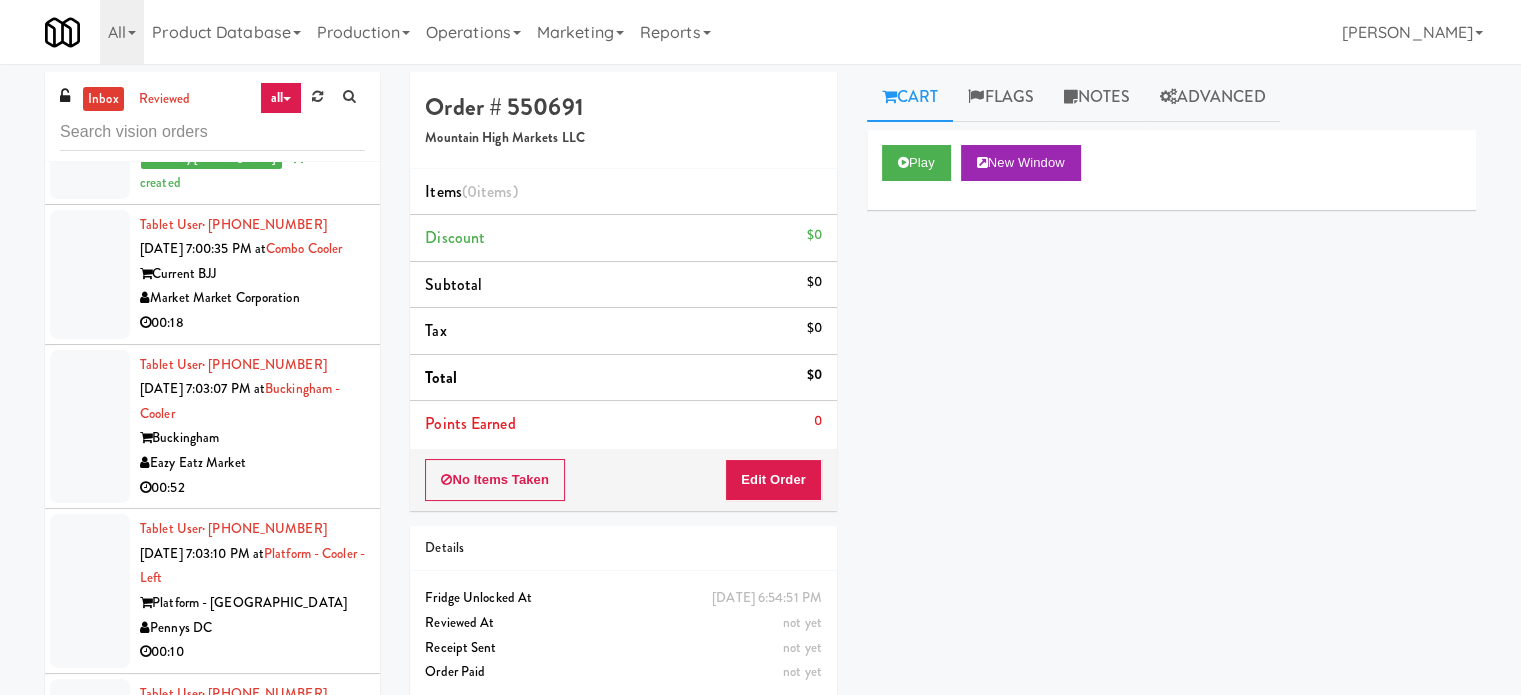 click on "00:04" at bounding box center [252, 134] 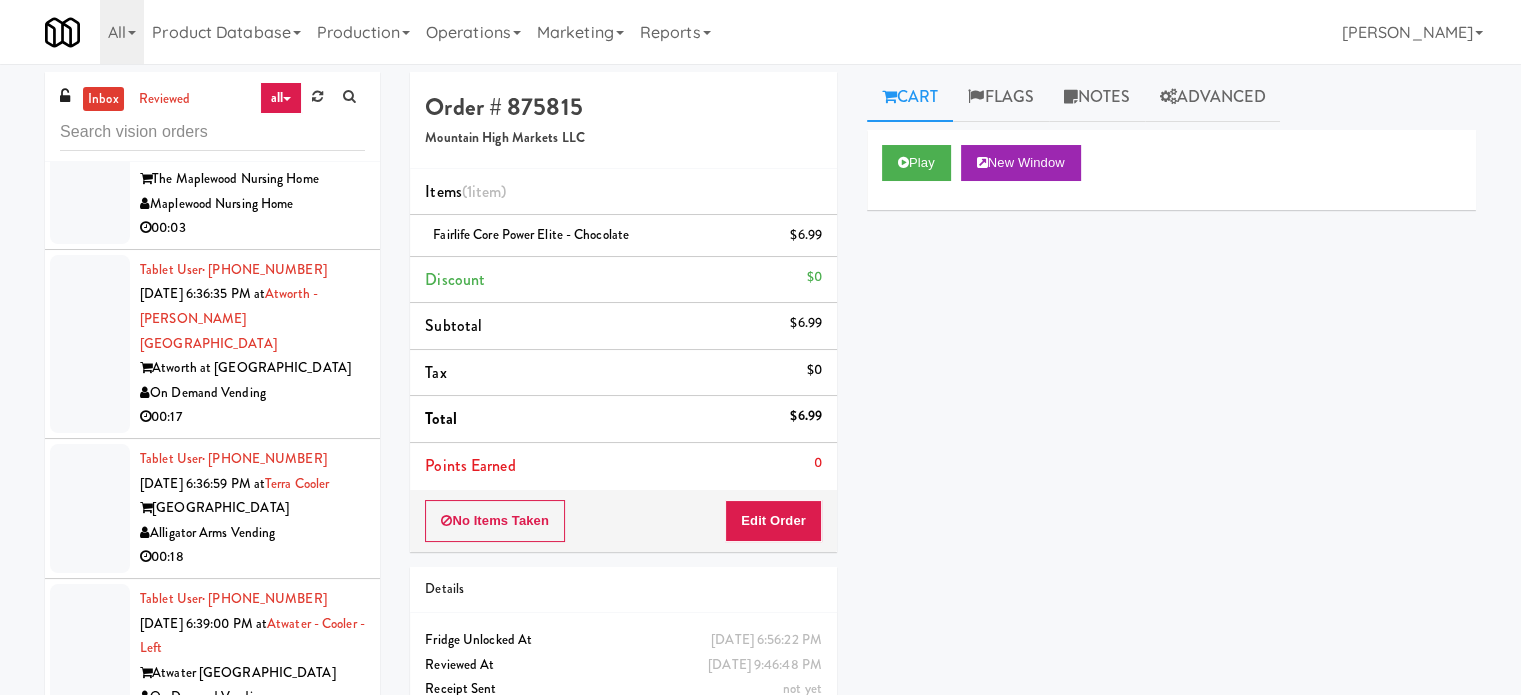 scroll, scrollTop: 5976, scrollLeft: 0, axis: vertical 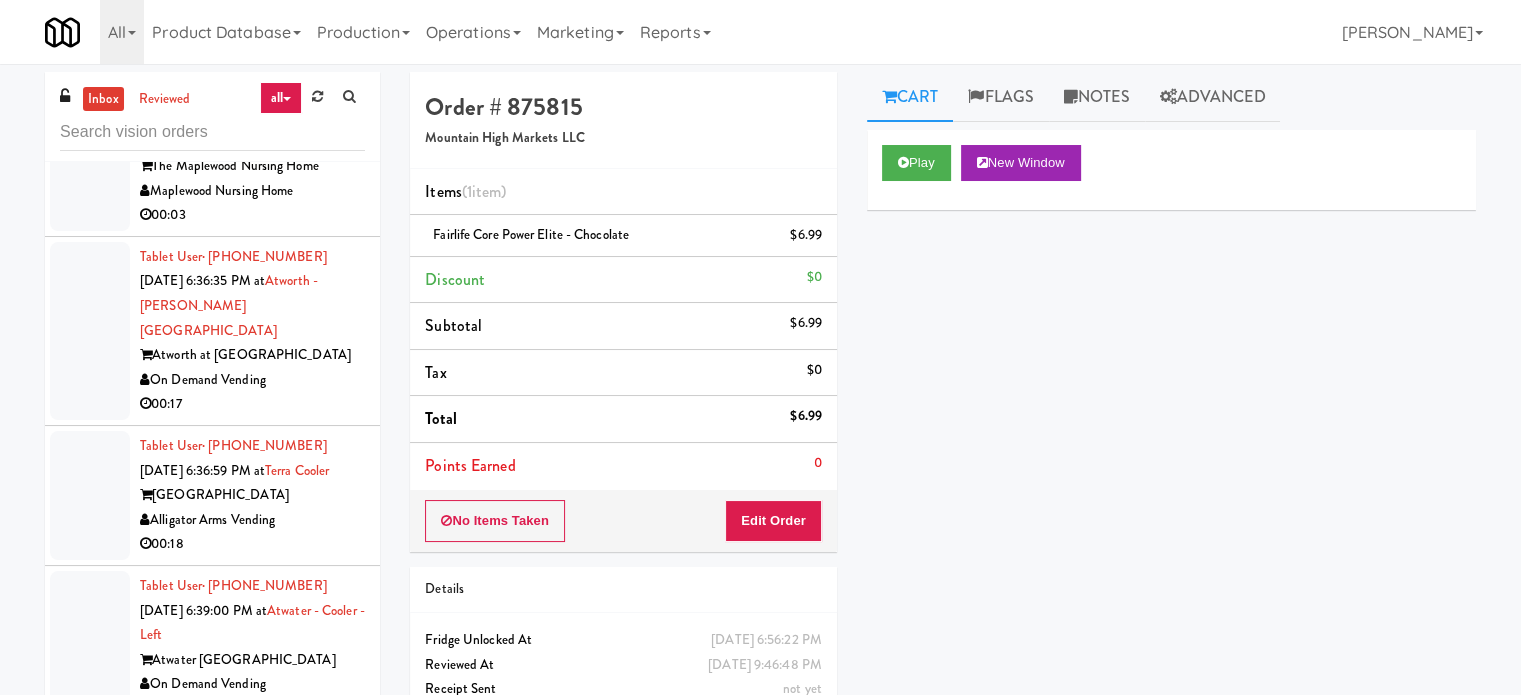 click on "The Maplewood Nursing Home" at bounding box center [252, 166] 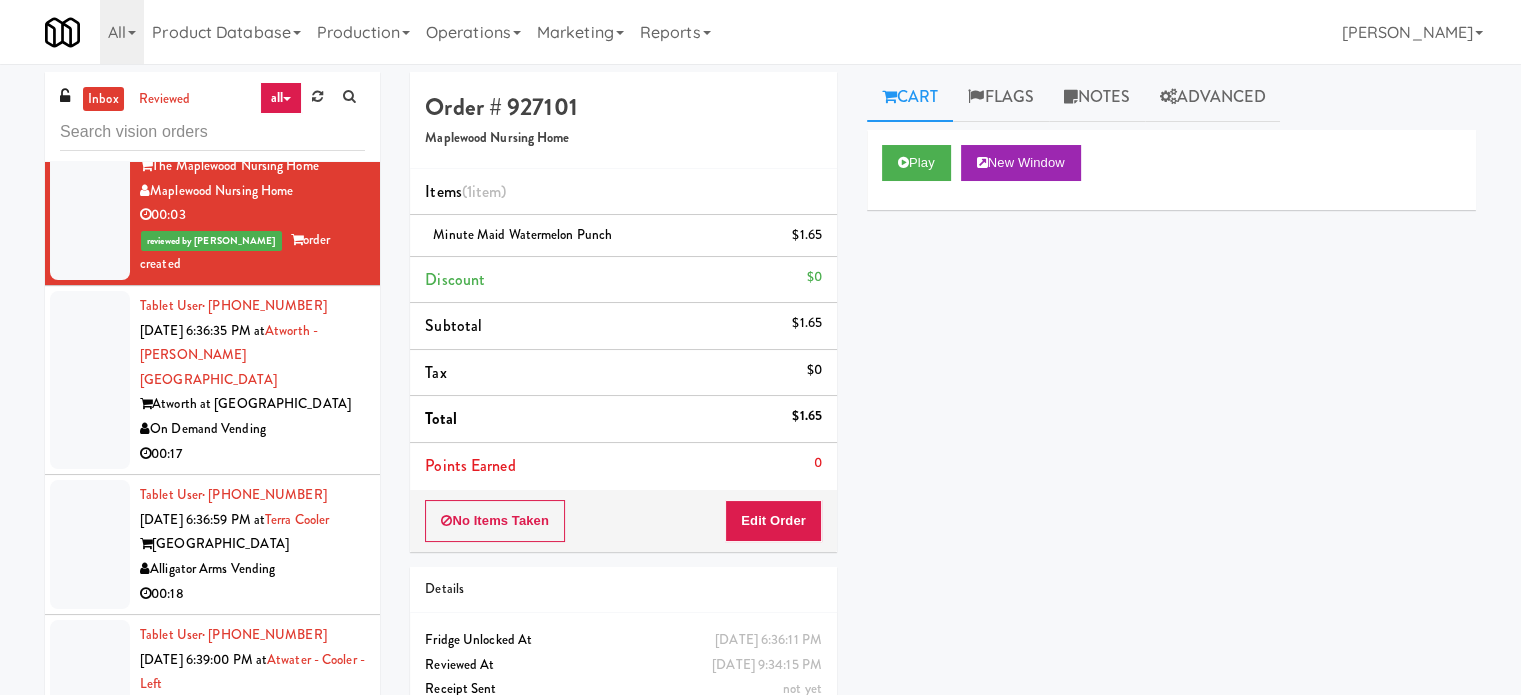 click on "Tablet User  · (253) 924-9435 Jul 11, 2025 6:36:35 PM at  Atworth - Vernon Hills  Atworth at Mellody   On Demand Vending  00:17" at bounding box center (212, 380) 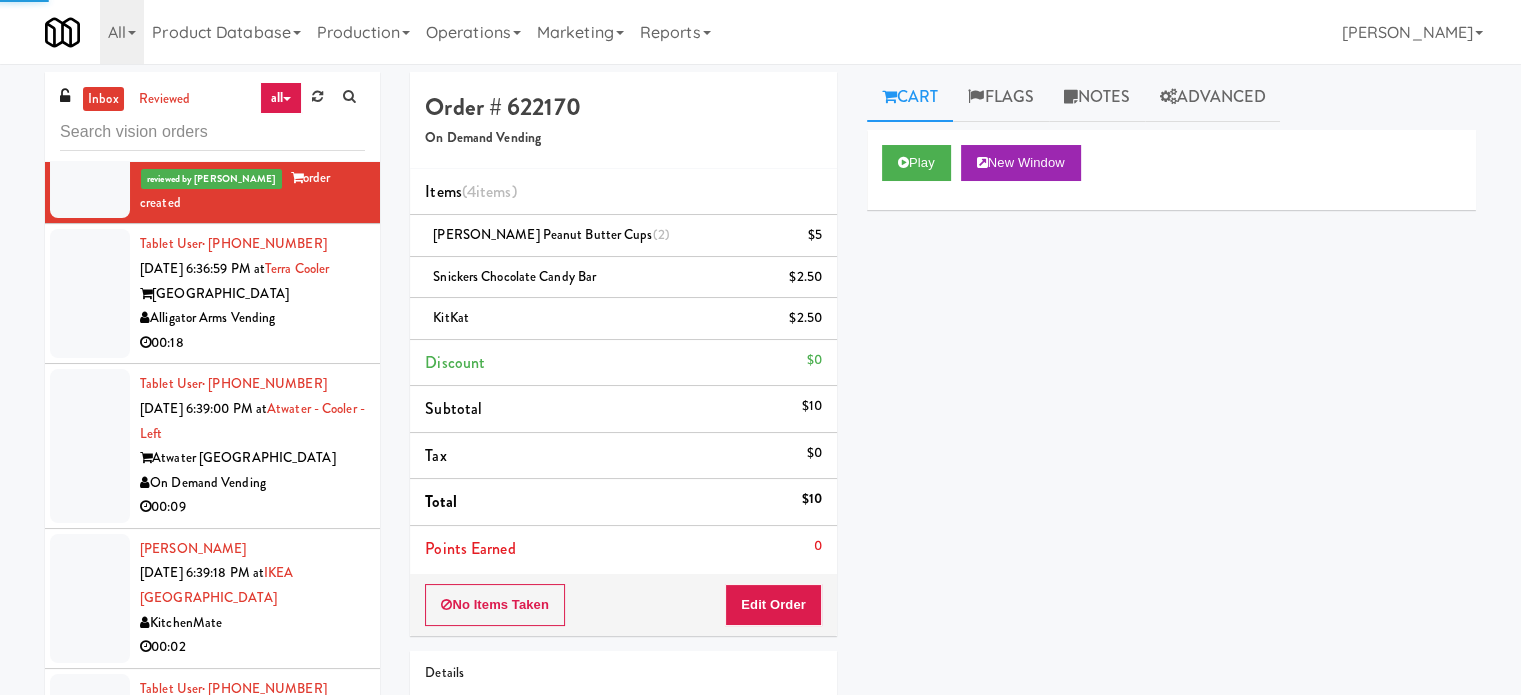 click on "Alligator Arms Vending" at bounding box center [252, 318] 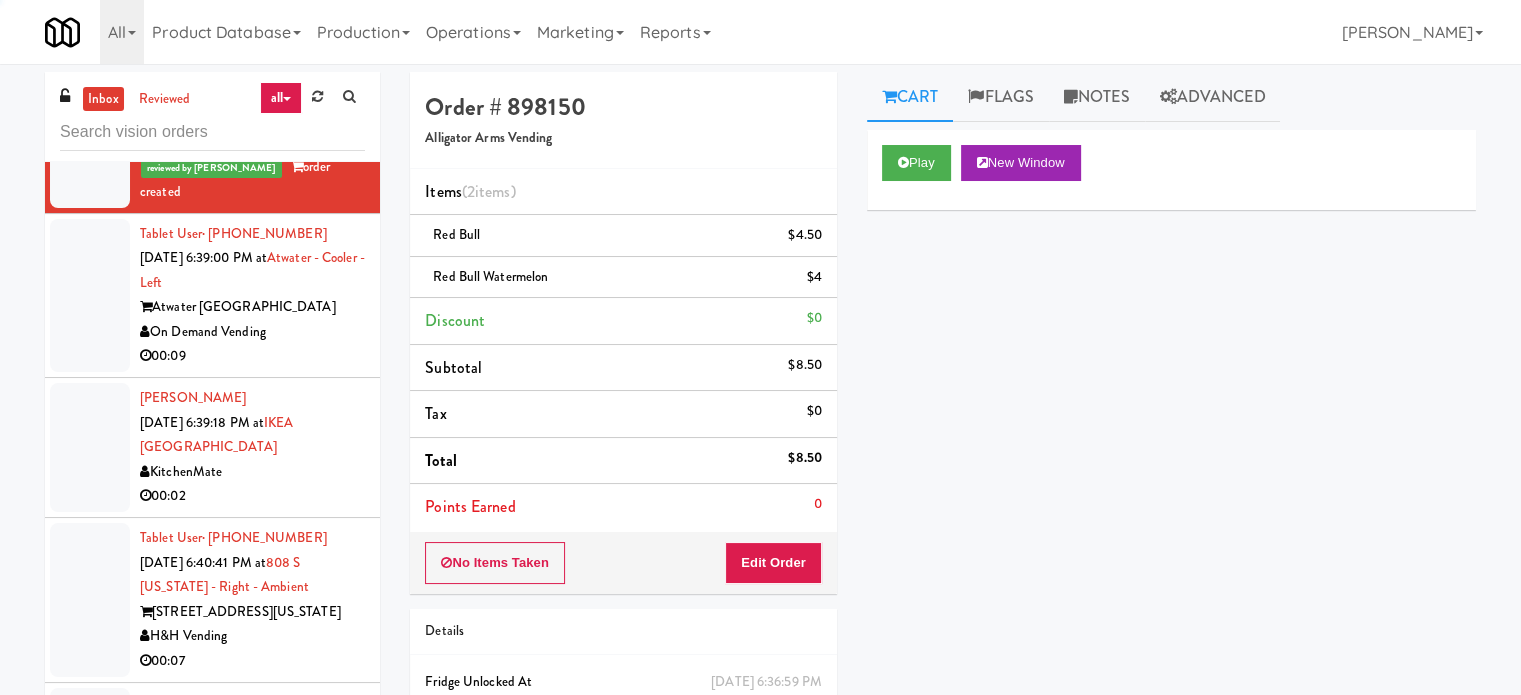 click on "Atwater Chicago" at bounding box center (252, 307) 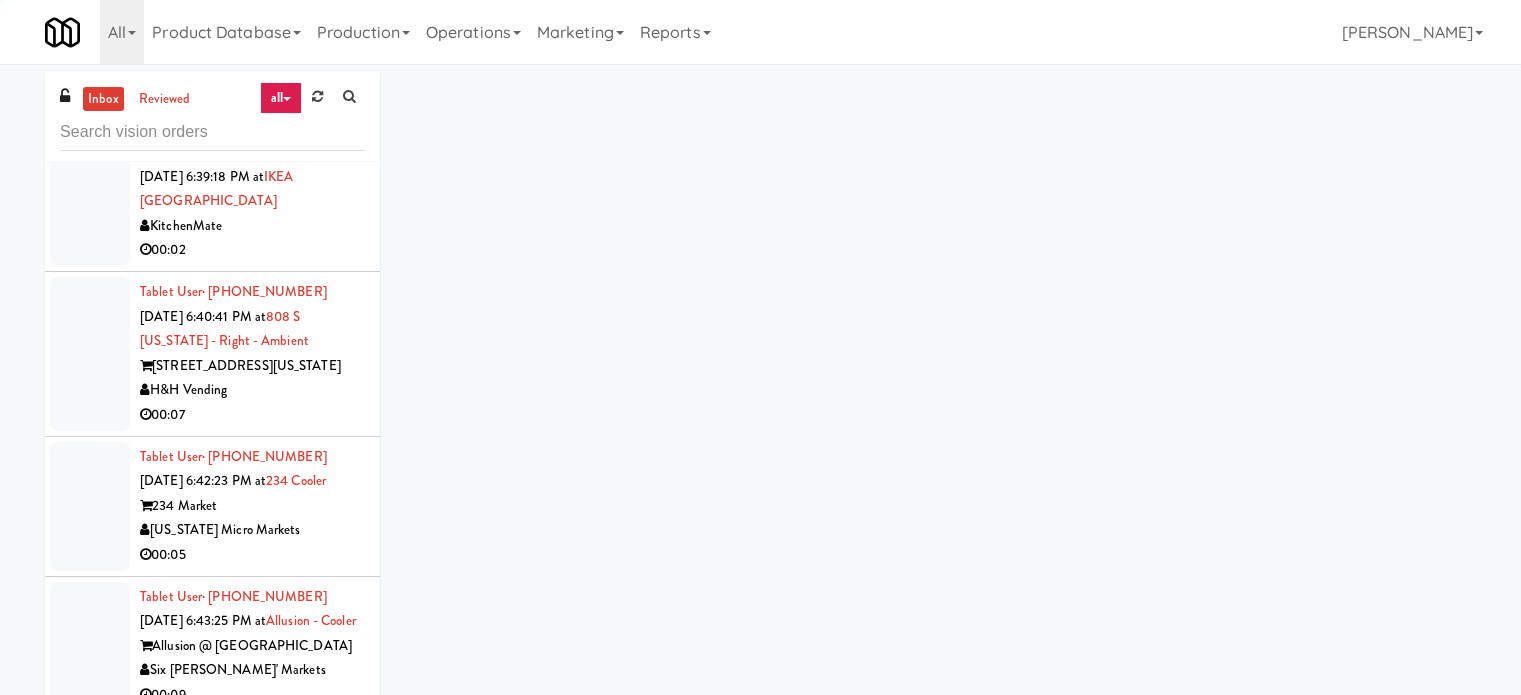 scroll, scrollTop: 6776, scrollLeft: 0, axis: vertical 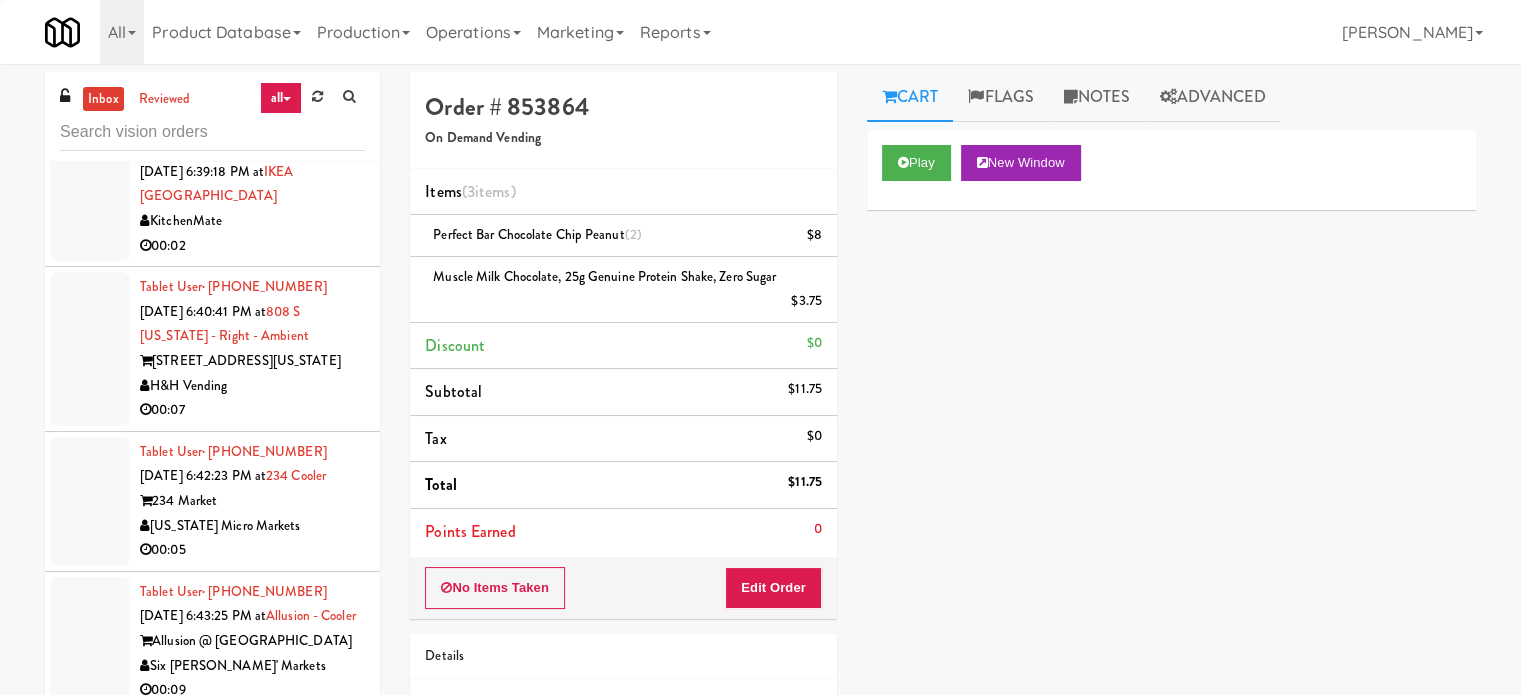 click on "00:02" at bounding box center (252, 246) 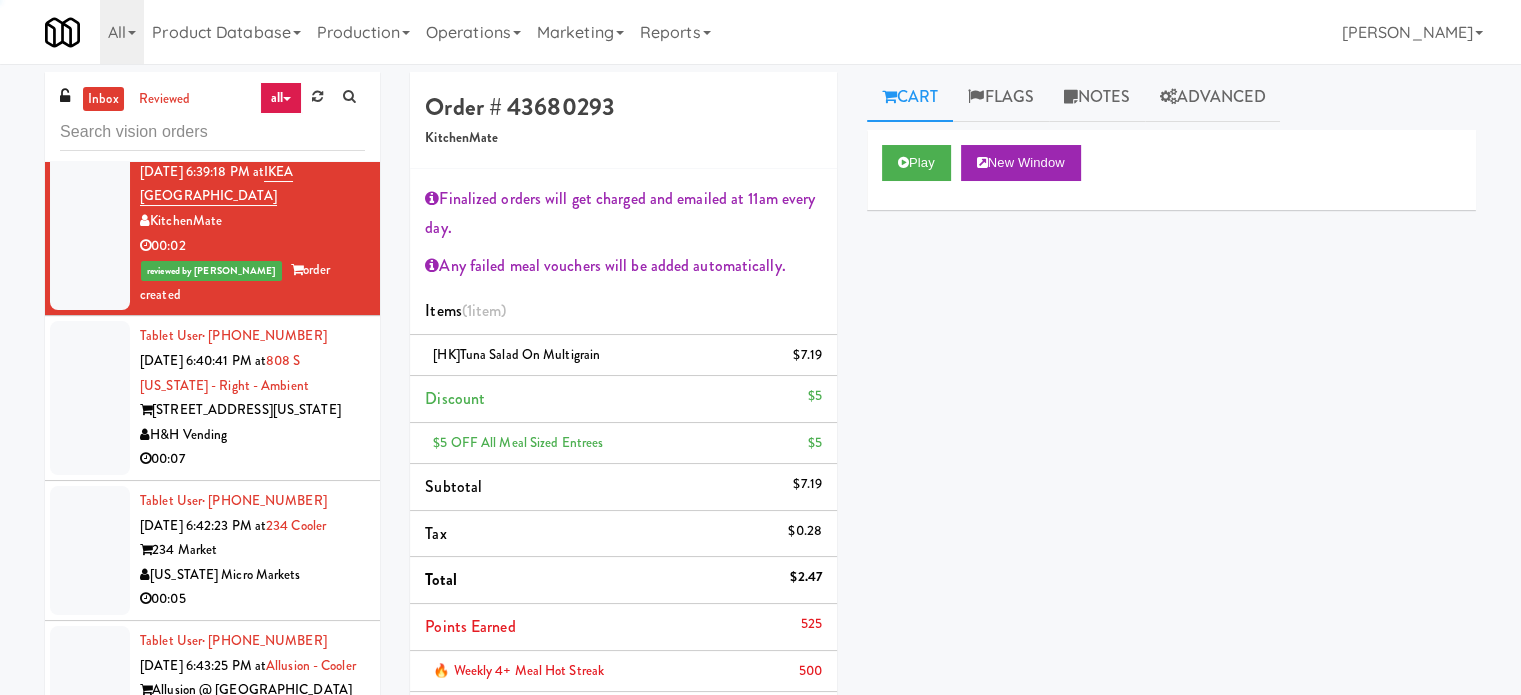 click on "Tablet User  · (708) 524-1589 Jul 11, 2025 6:40:41 PM at  808 S Michigan - Right - Ambient  808 S Michigan Ave  H&H Vending  00:07" at bounding box center [252, 398] 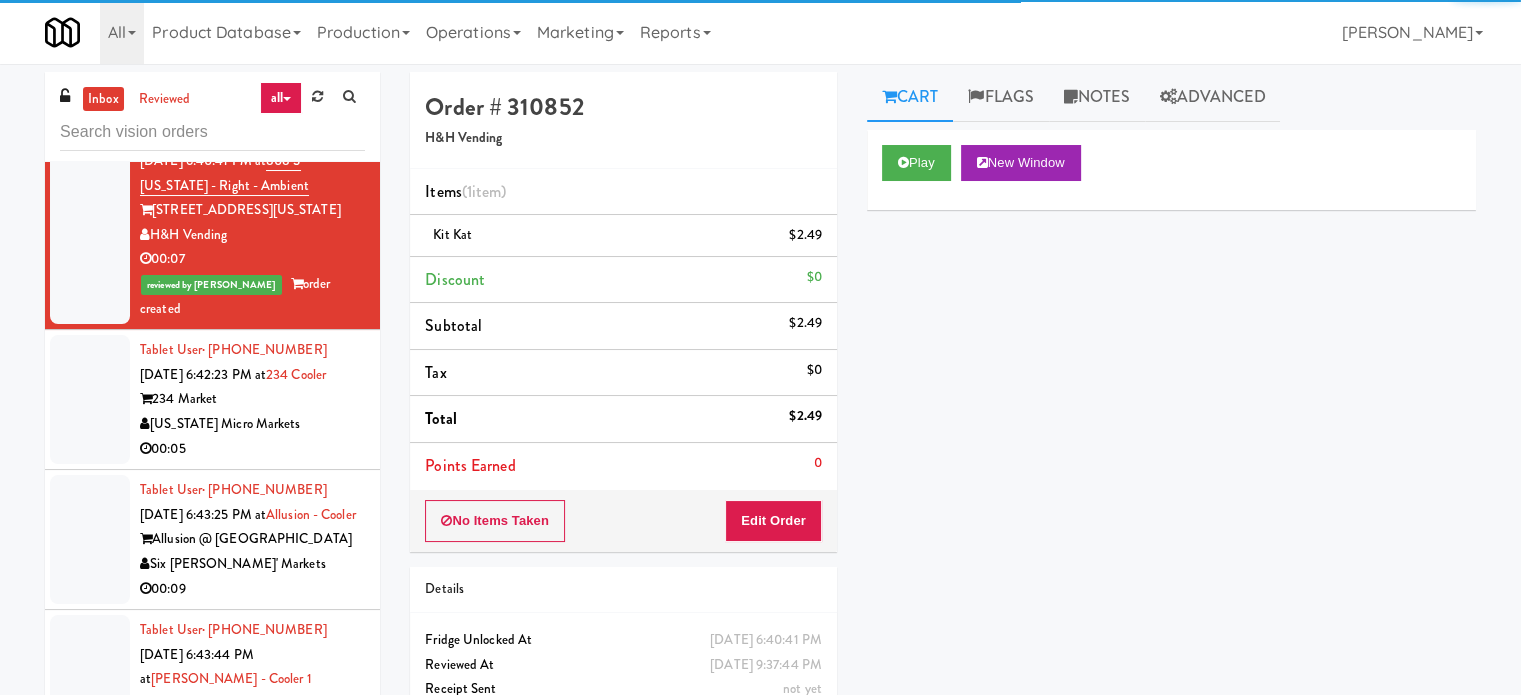 click on "Tablet User  · (734) 845-2037 Jul 11, 2025 6:42:23 PM at  234 Cooler  234 Market   Michigan Micro Markets  00:05" at bounding box center [252, 399] 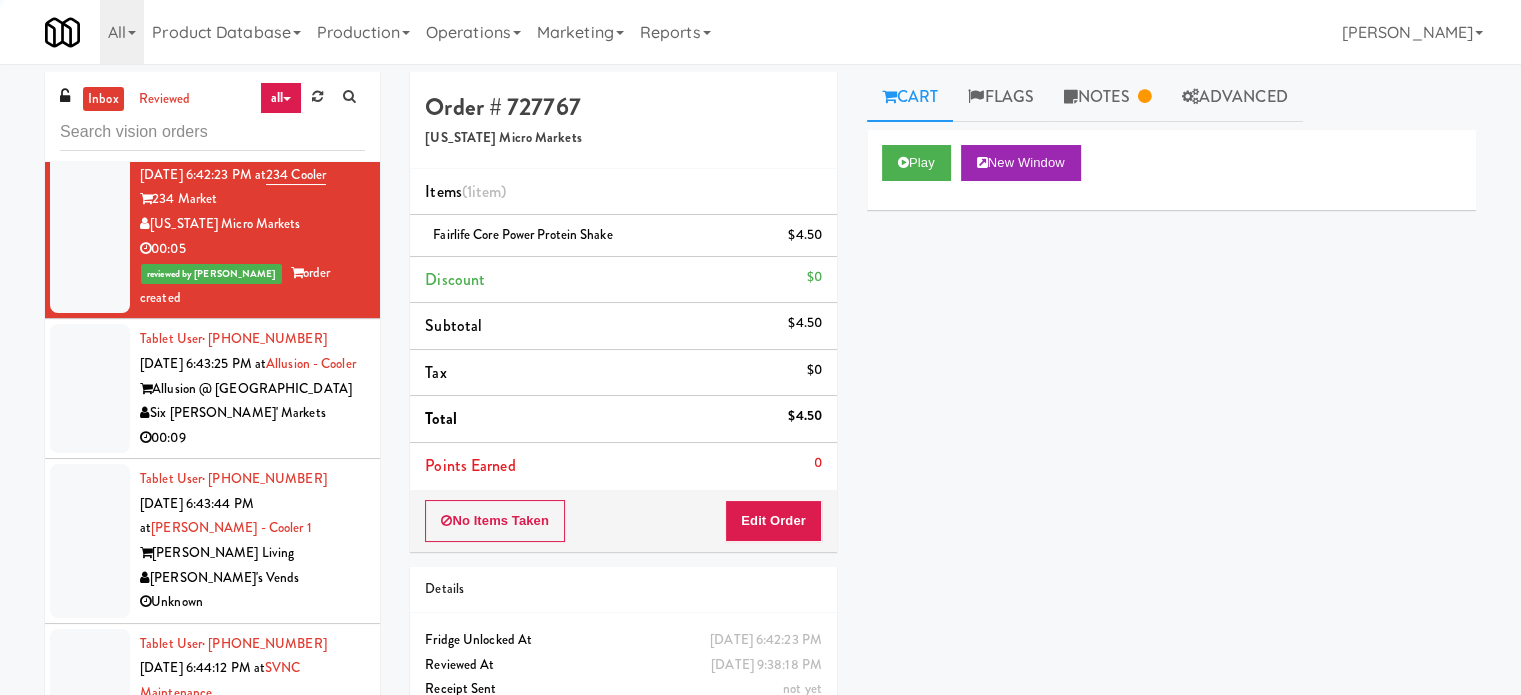 click on "Tablet User  · (713) 826-9259 Jul 11, 2025 6:43:25 PM at  Allusion - Cooler  Allusion @ West University  Six Evans' Markets  00:09" at bounding box center (252, 388) 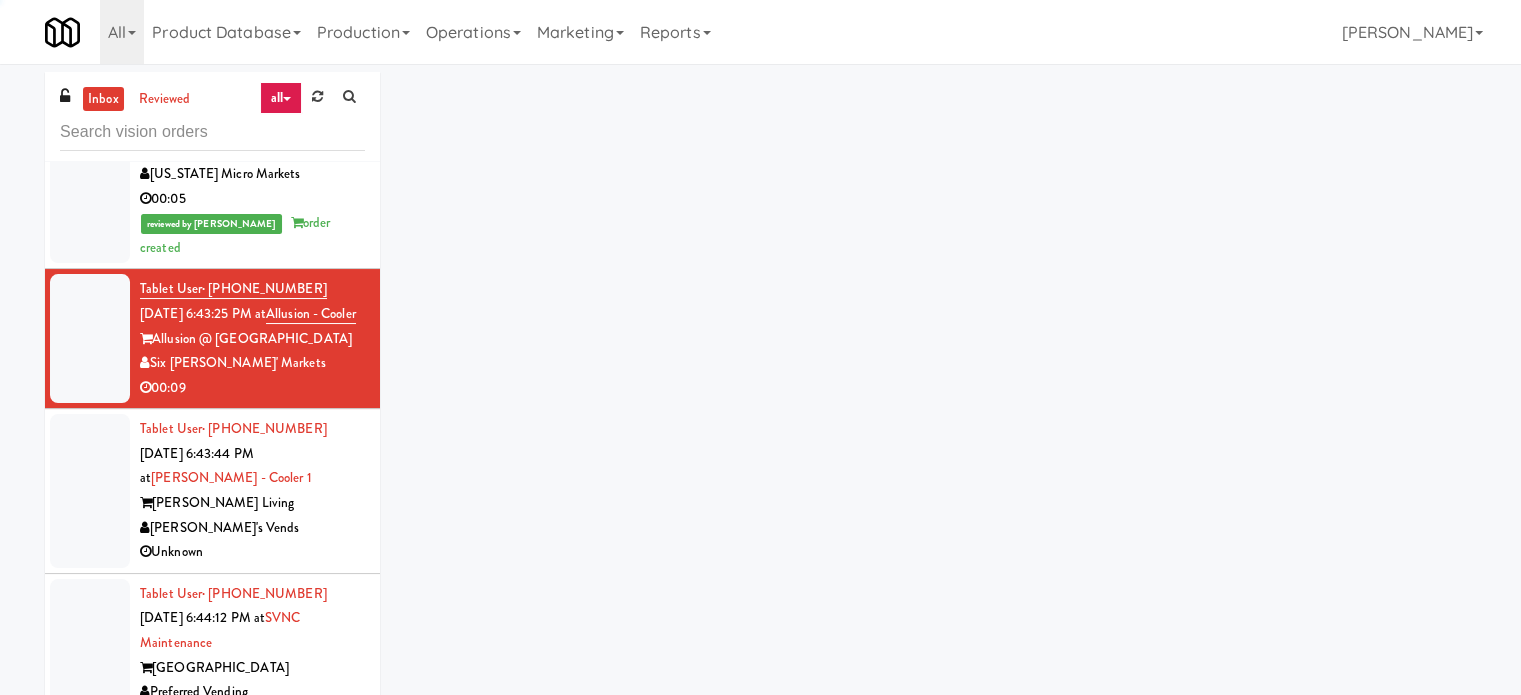 scroll, scrollTop: 7476, scrollLeft: 0, axis: vertical 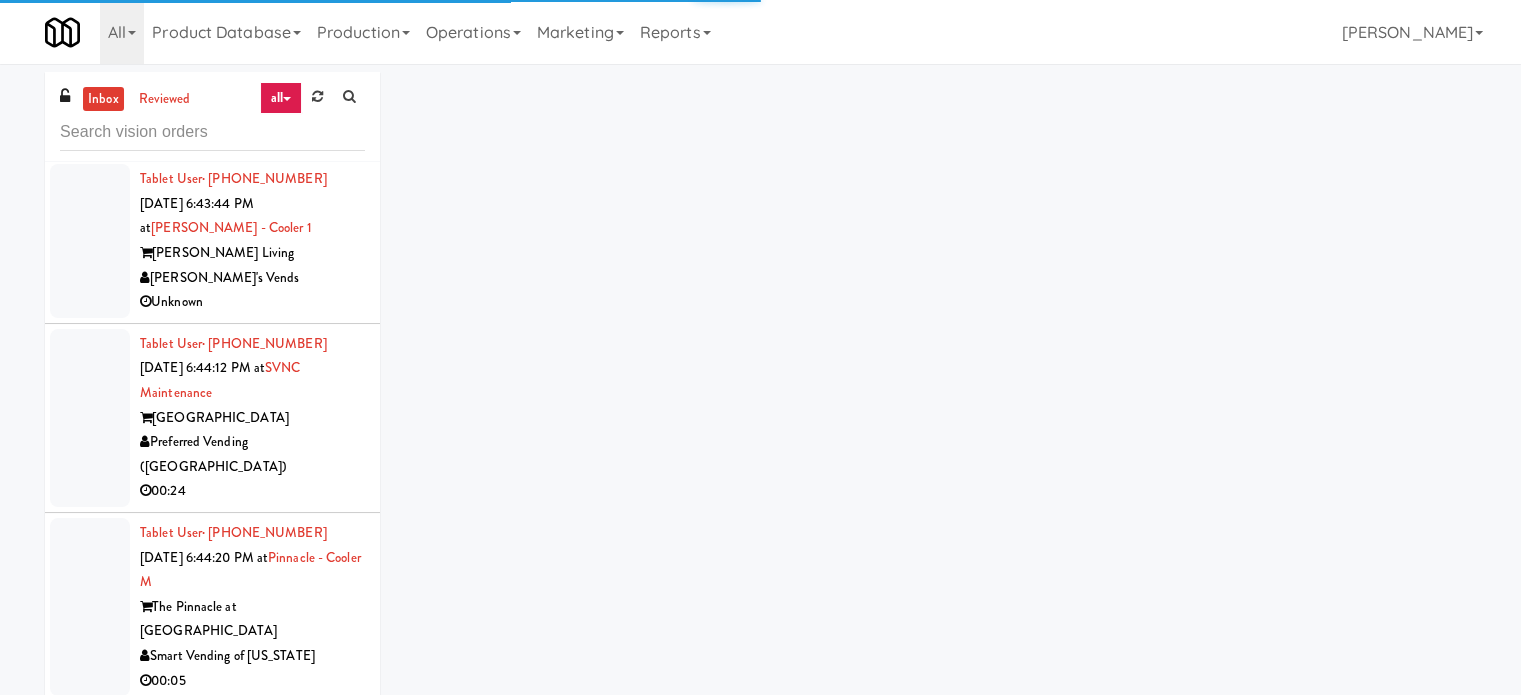 click on "Unknown" at bounding box center (252, 302) 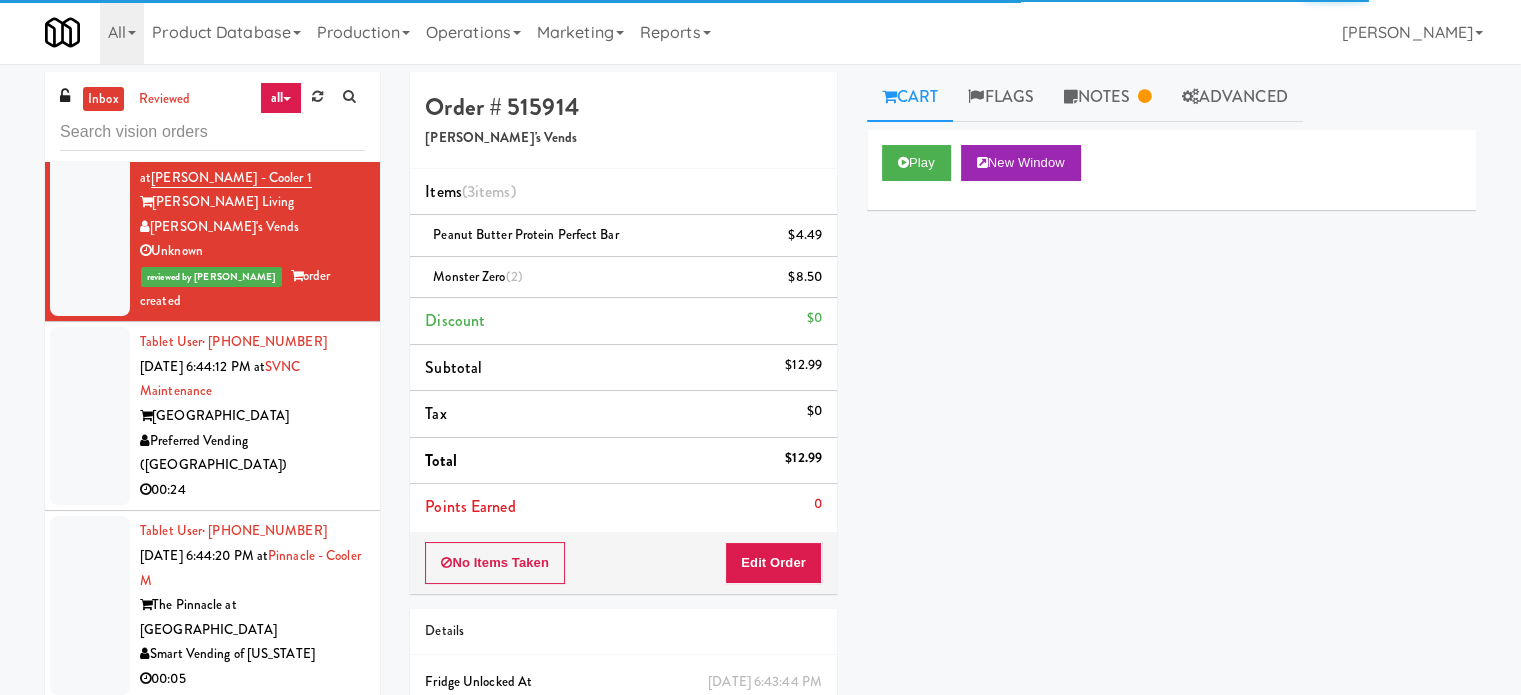 click on "Tablet User  · (916) 882-0228 Jul 11, 2025 6:44:12 PM at  SVNC Maintenance  Sacramento Valley National Cemetery  Preferred Vending (Southview)  00:24" at bounding box center (252, 416) 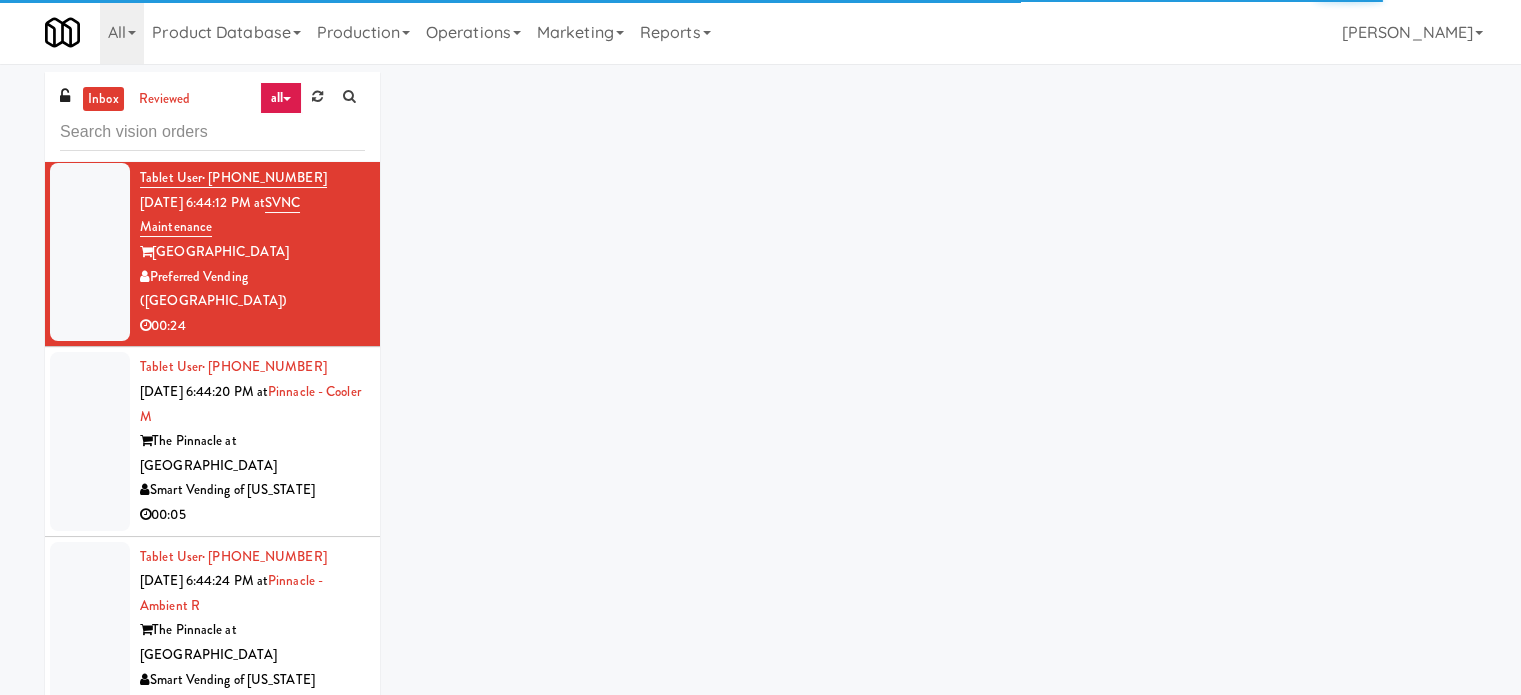 scroll, scrollTop: 7776, scrollLeft: 0, axis: vertical 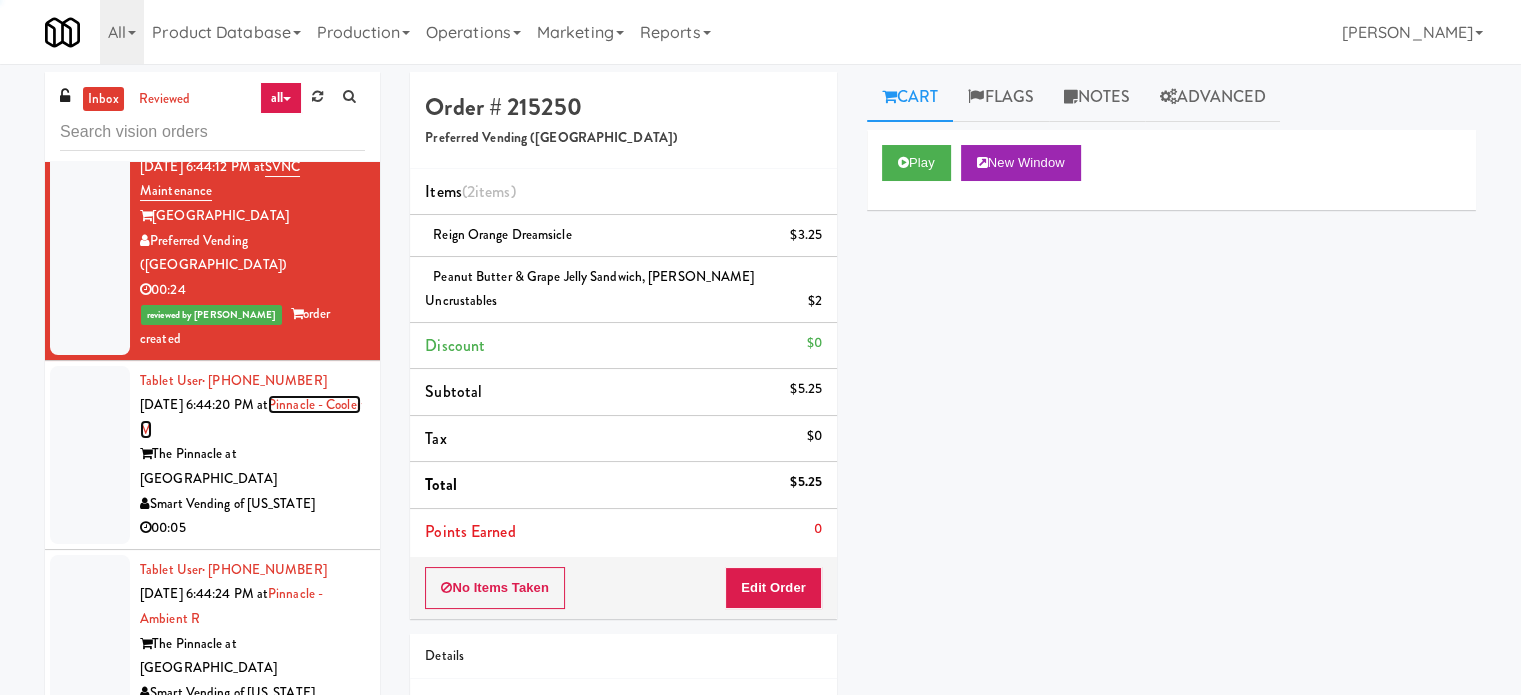 click on "Pinnacle - Cooler M" at bounding box center [250, 417] 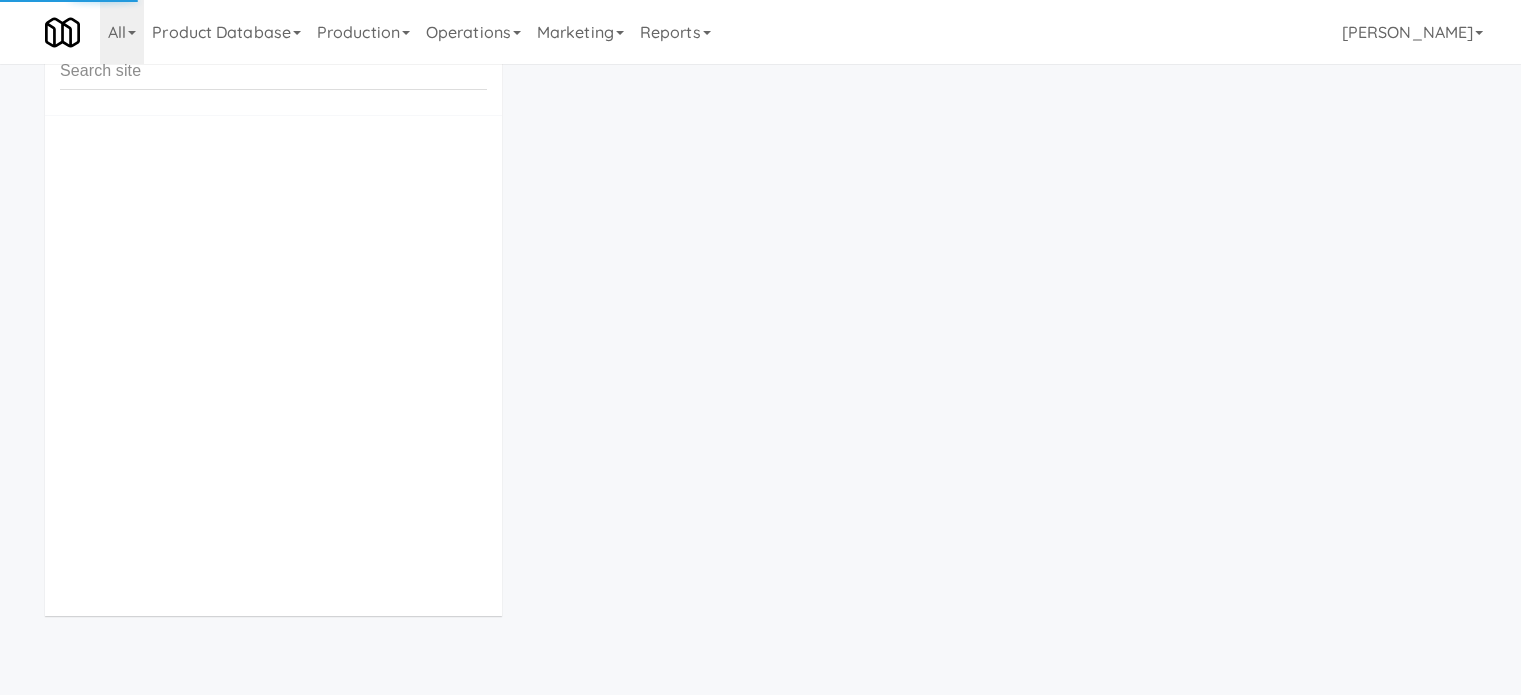 scroll, scrollTop: 64, scrollLeft: 0, axis: vertical 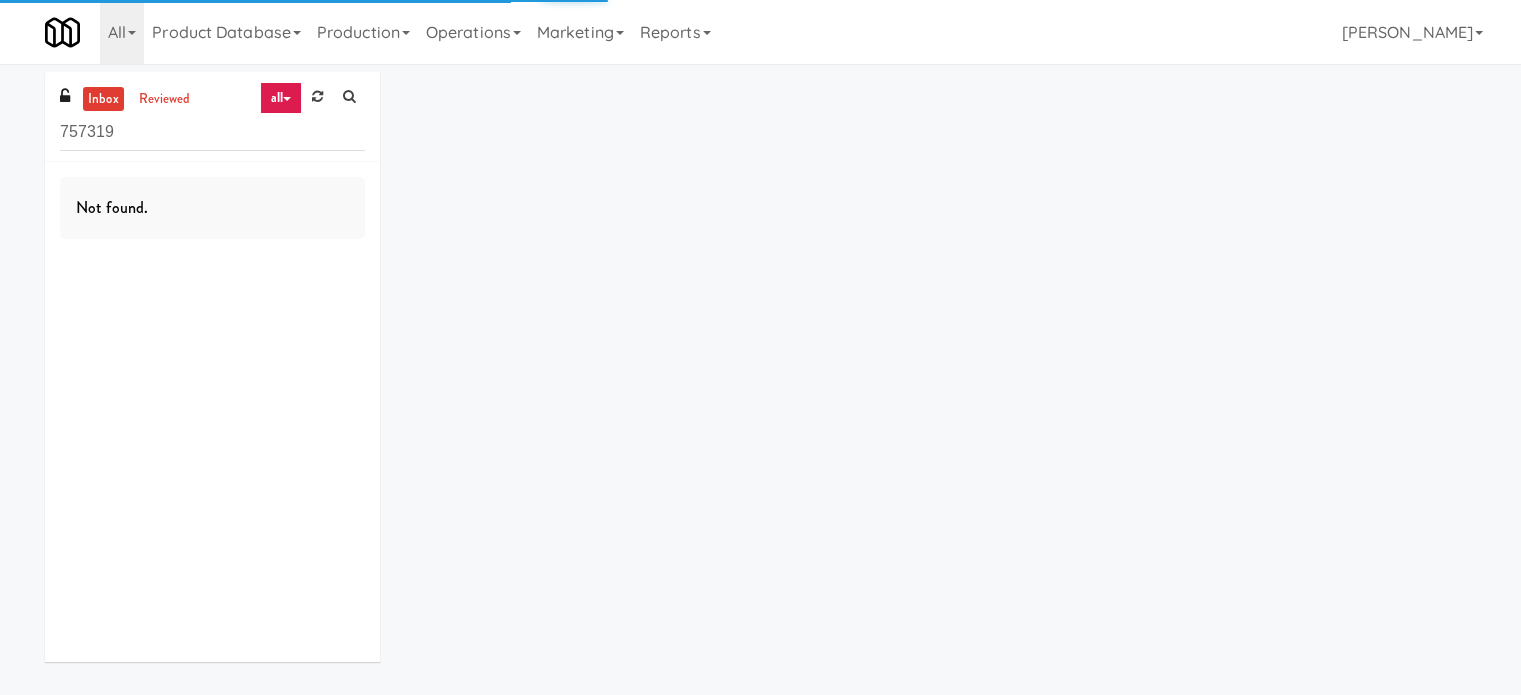 drag, startPoint x: 179, startPoint y: 121, endPoint x: 0, endPoint y: 121, distance: 179 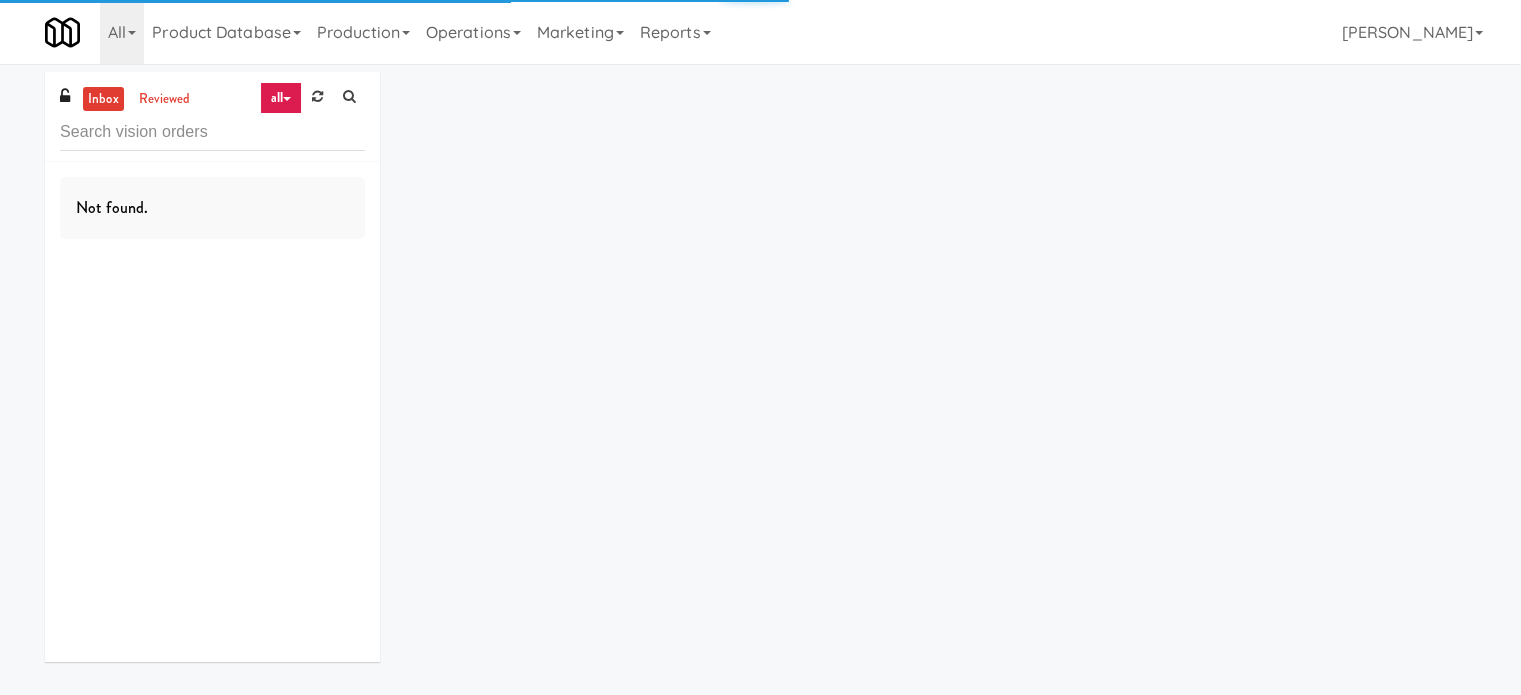 type 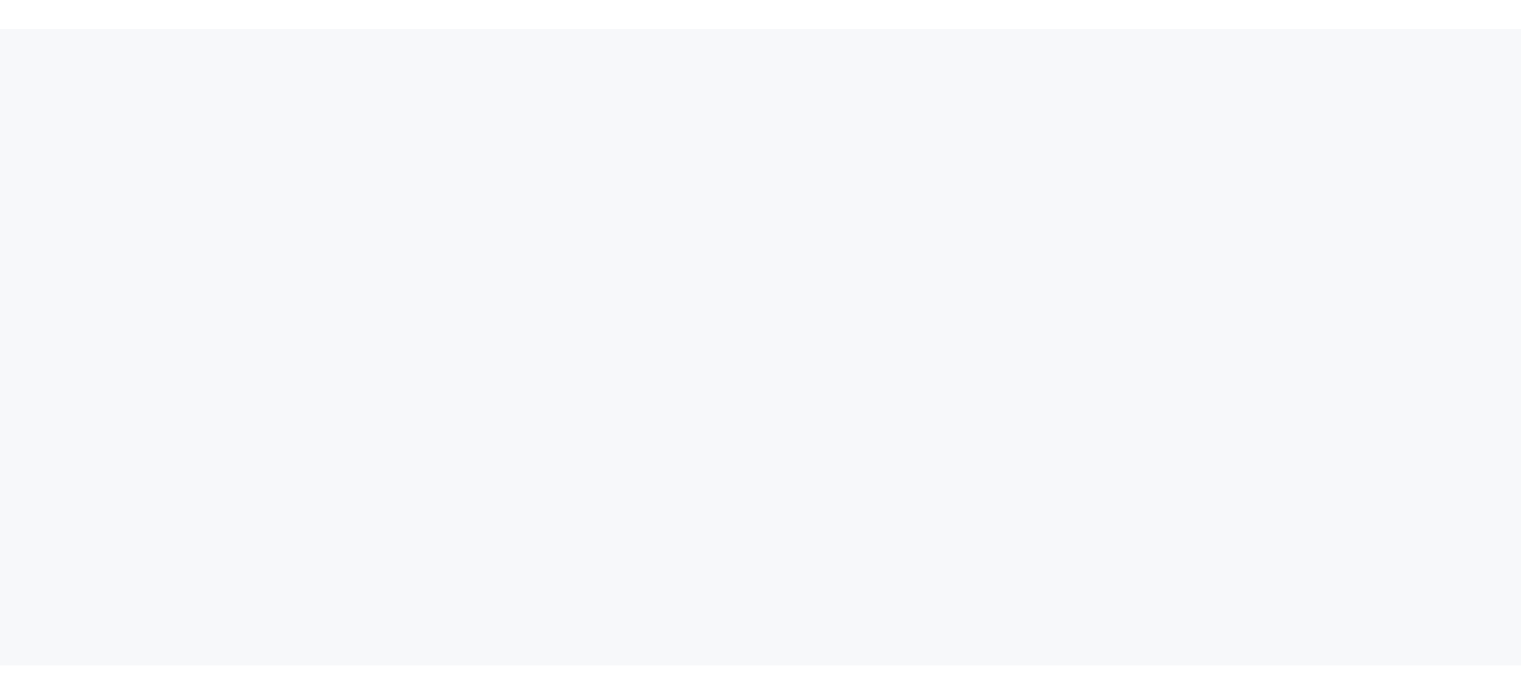 scroll, scrollTop: 0, scrollLeft: 0, axis: both 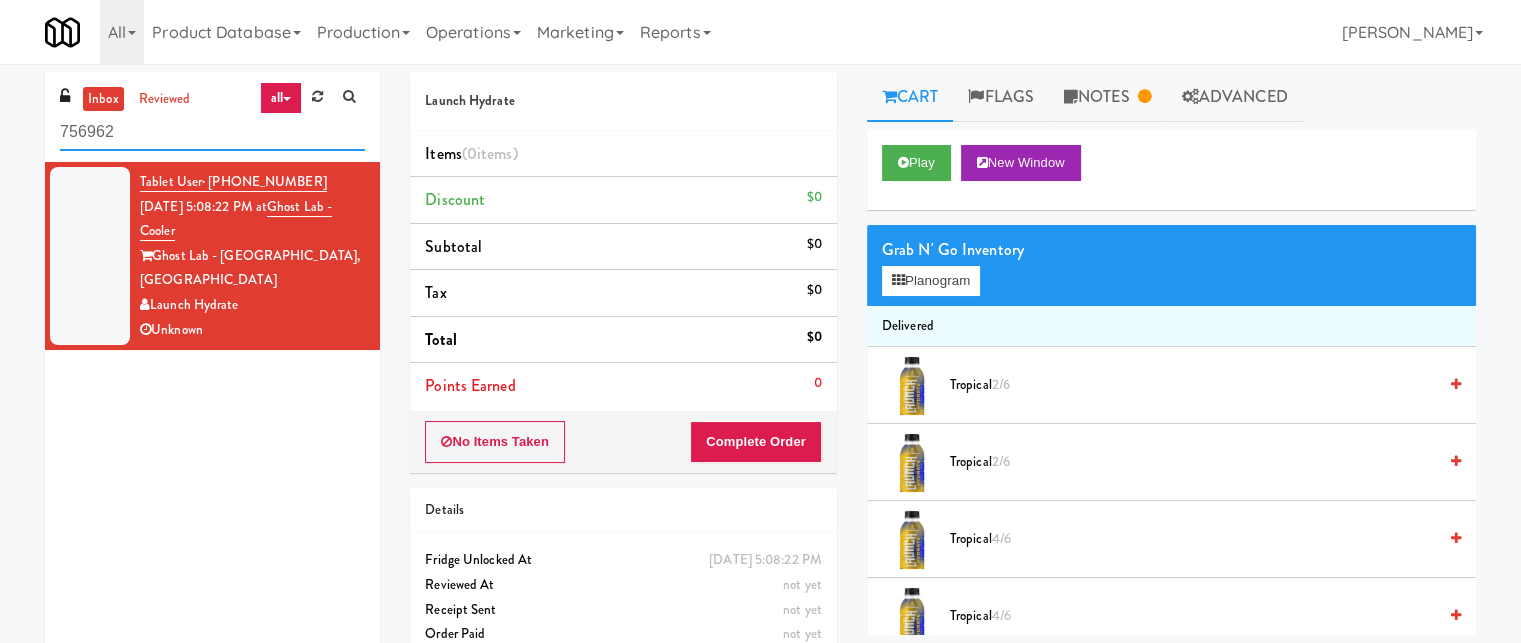 drag, startPoint x: 204, startPoint y: 134, endPoint x: 0, endPoint y: 123, distance: 204.29636 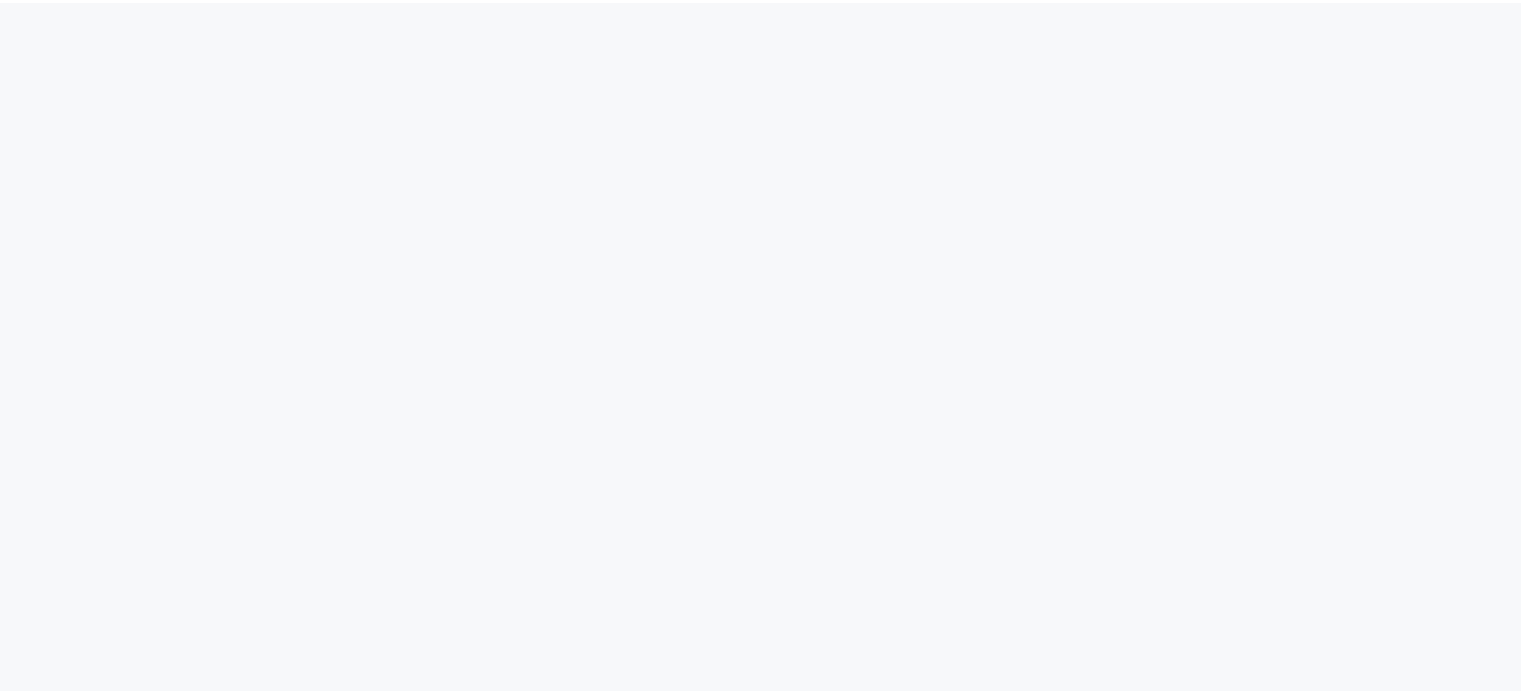 scroll, scrollTop: 0, scrollLeft: 0, axis: both 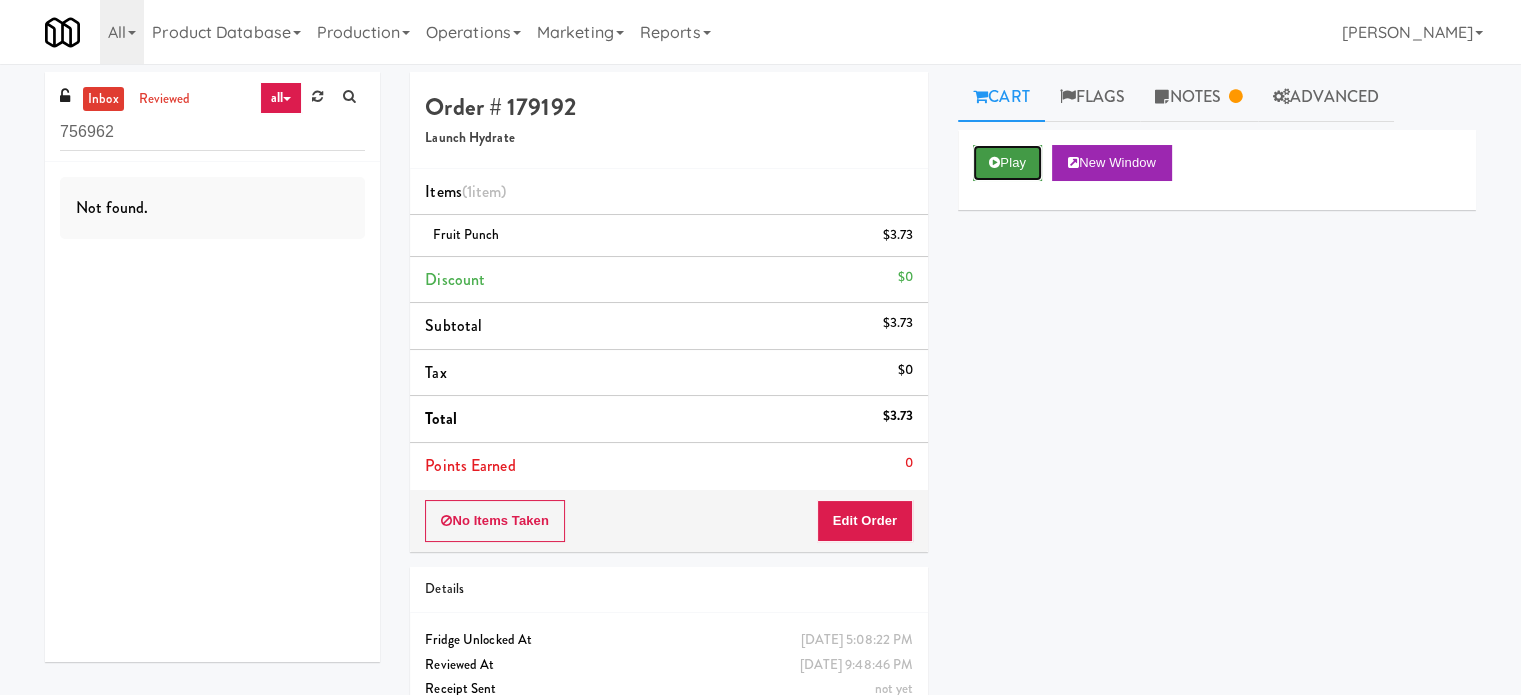 click on "Play" at bounding box center [1007, 163] 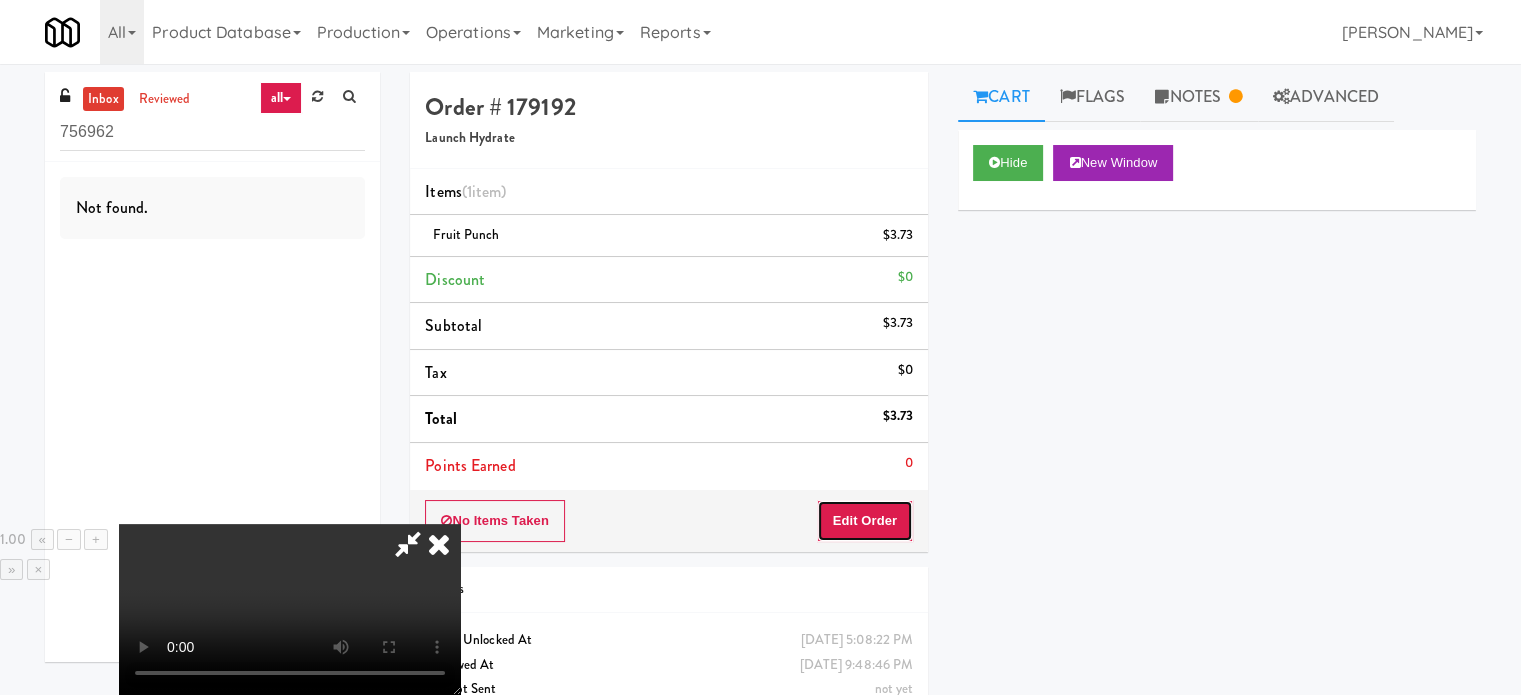 click on "Edit Order" at bounding box center [865, 521] 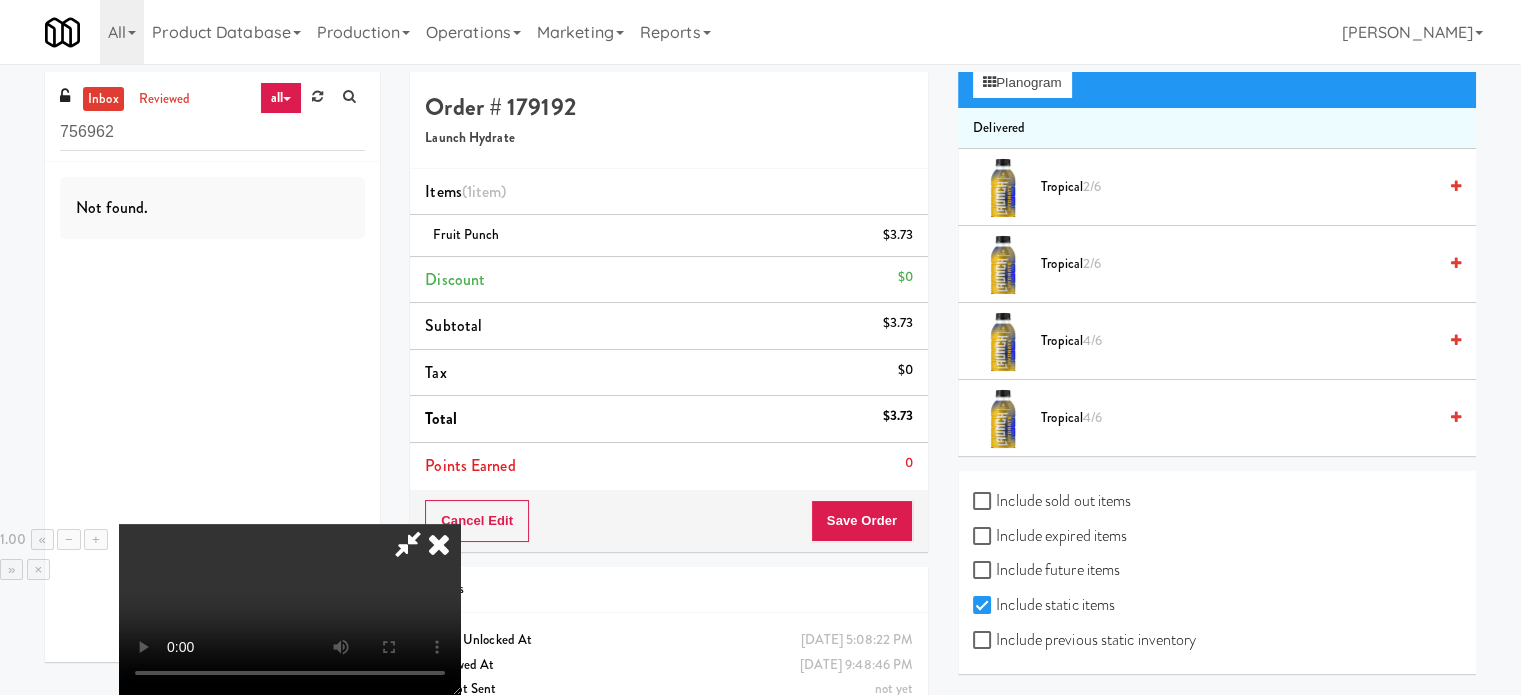 scroll, scrollTop: 0, scrollLeft: 0, axis: both 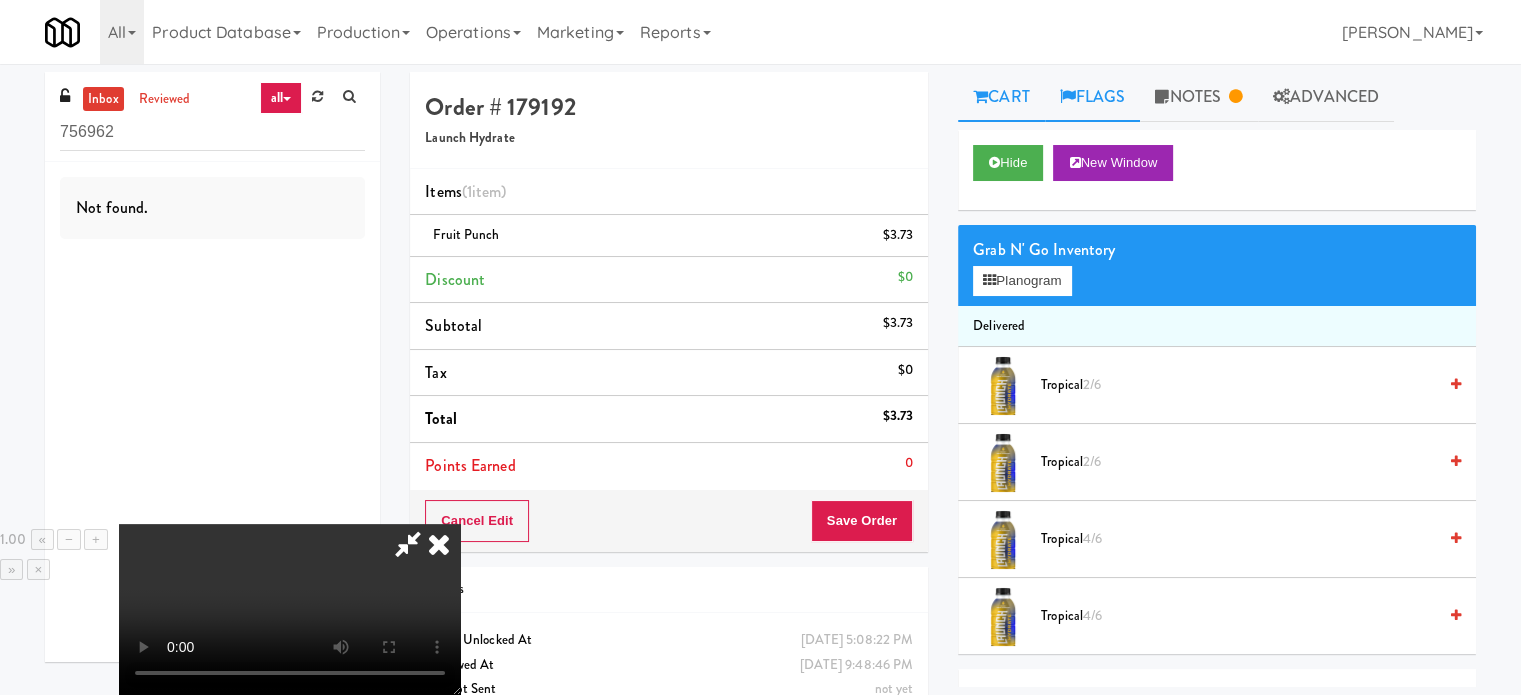 click on "Flags" at bounding box center (1093, 97) 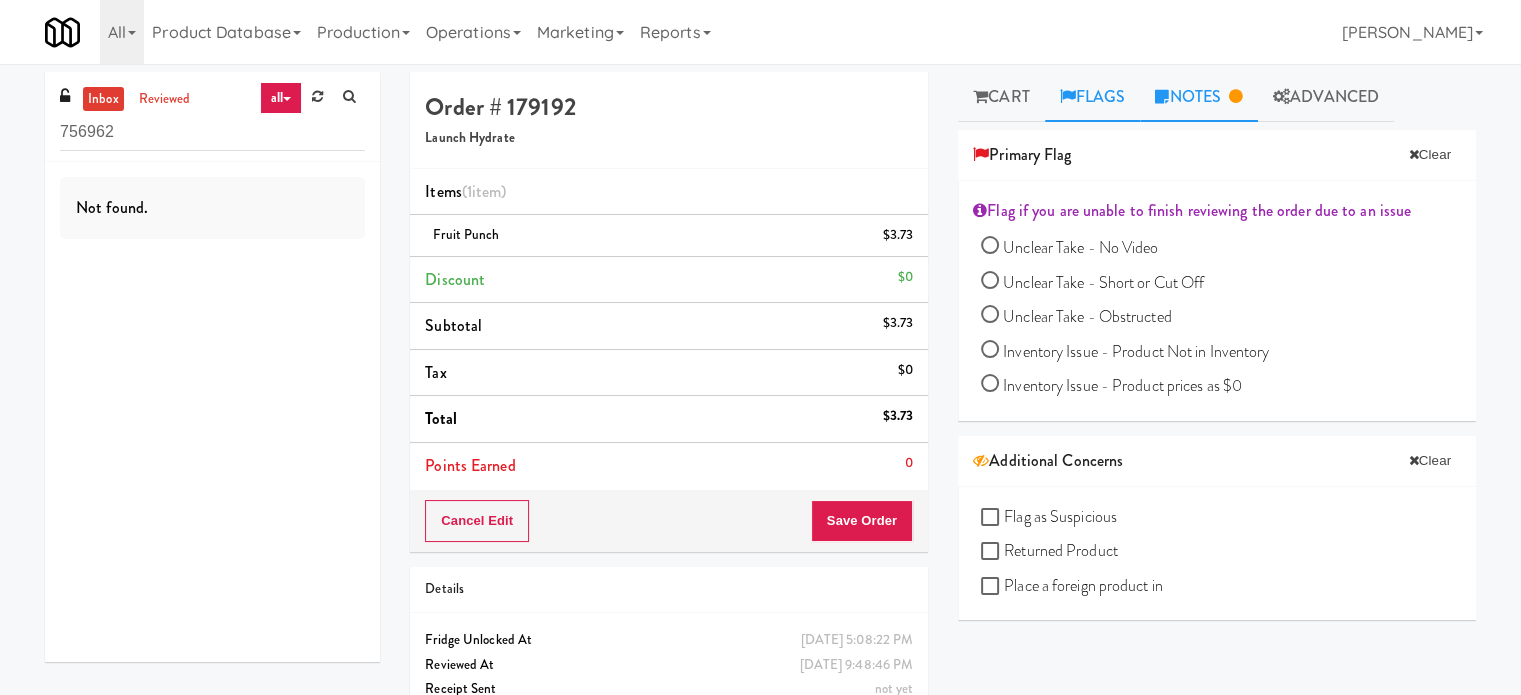 click on "Notes" at bounding box center [1199, 97] 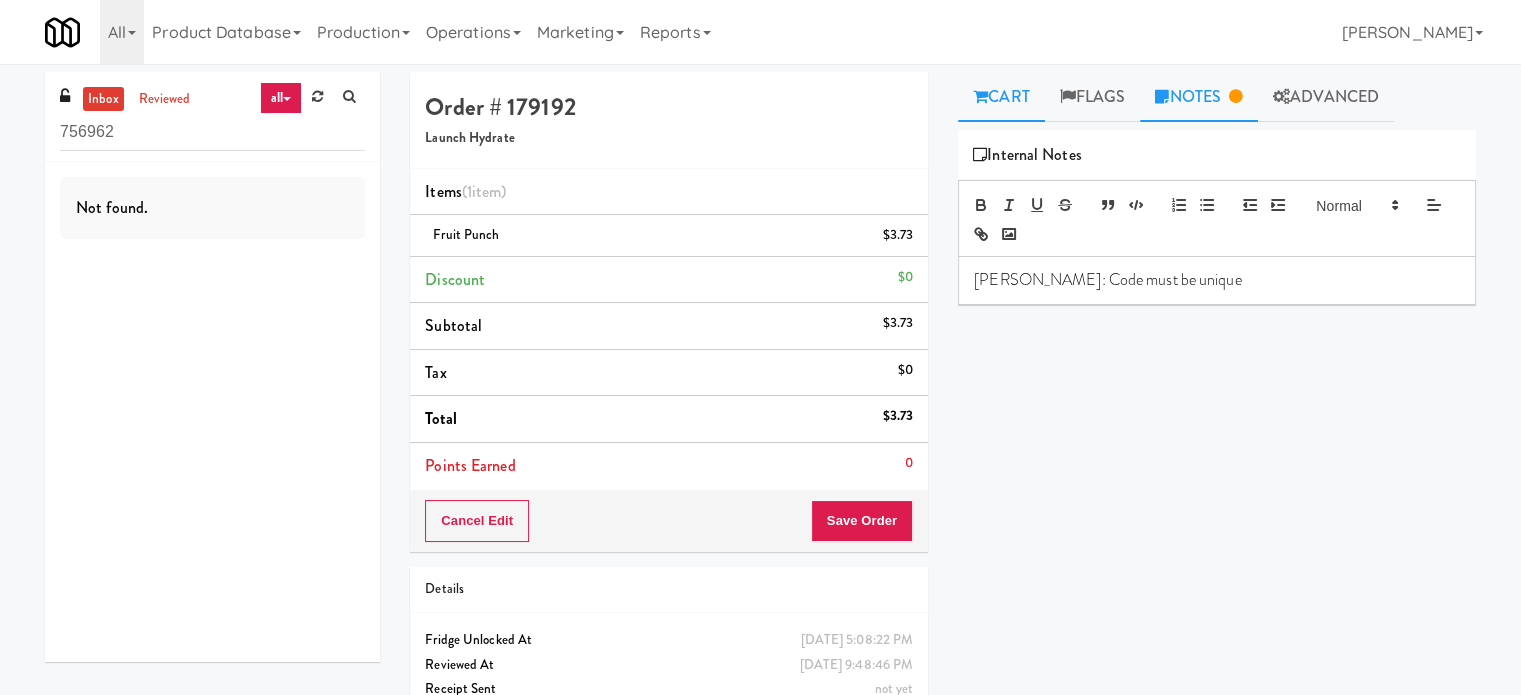 click on "Cart" at bounding box center [1001, 97] 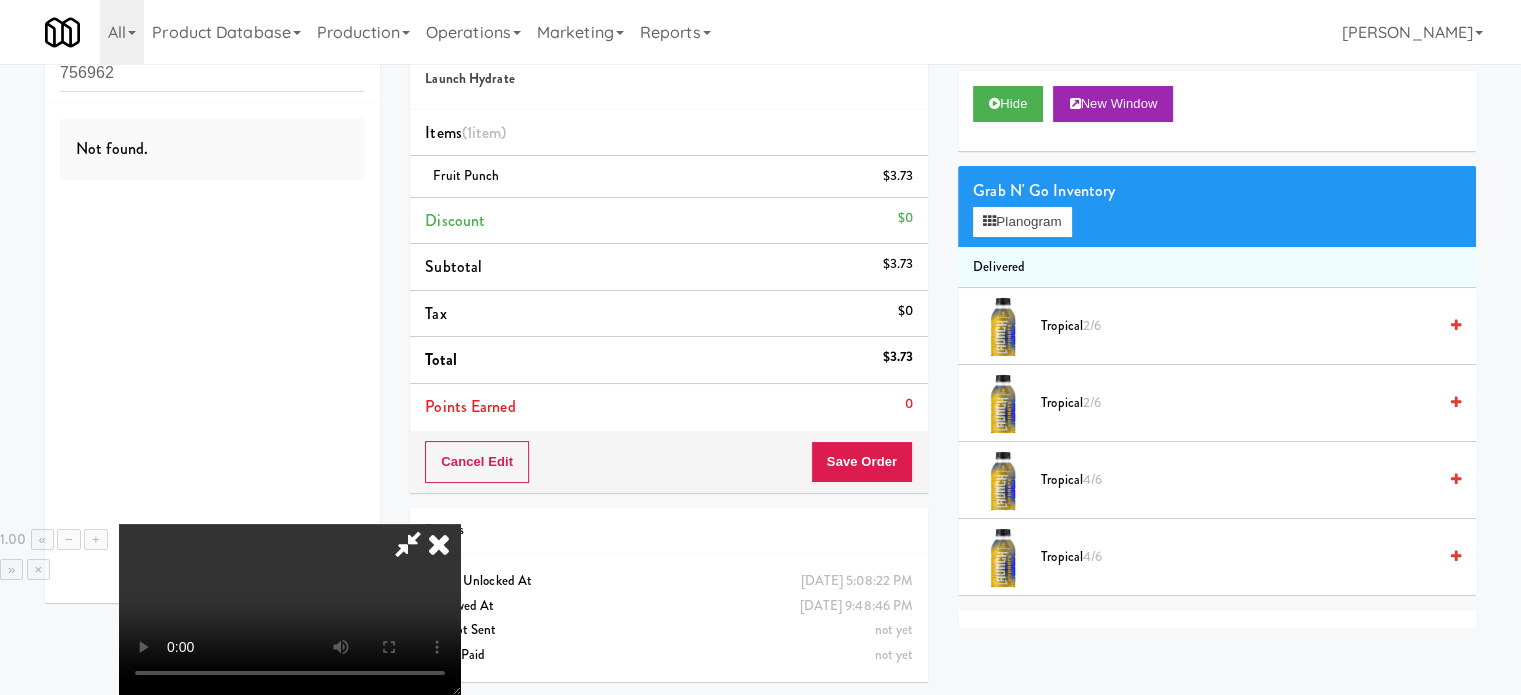 scroll, scrollTop: 64, scrollLeft: 0, axis: vertical 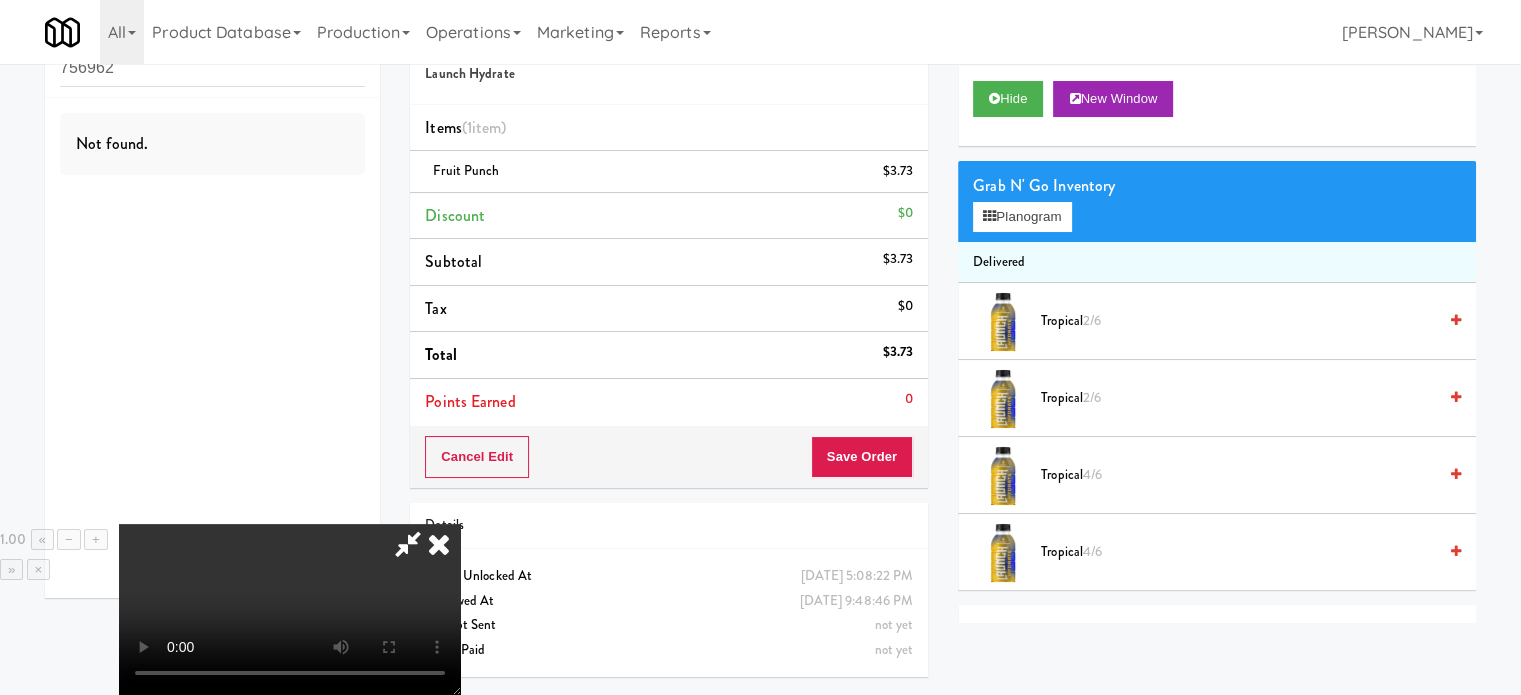 type 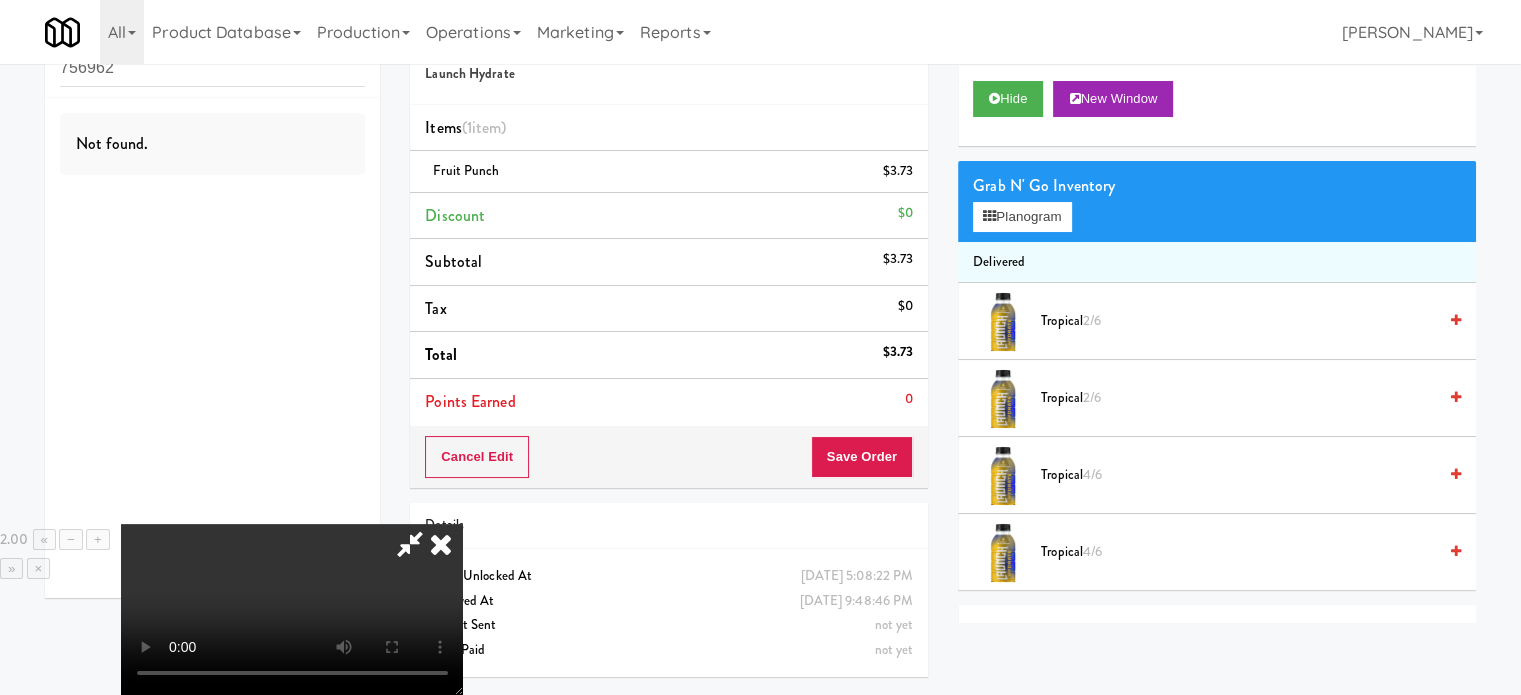 click at bounding box center (292, 609) 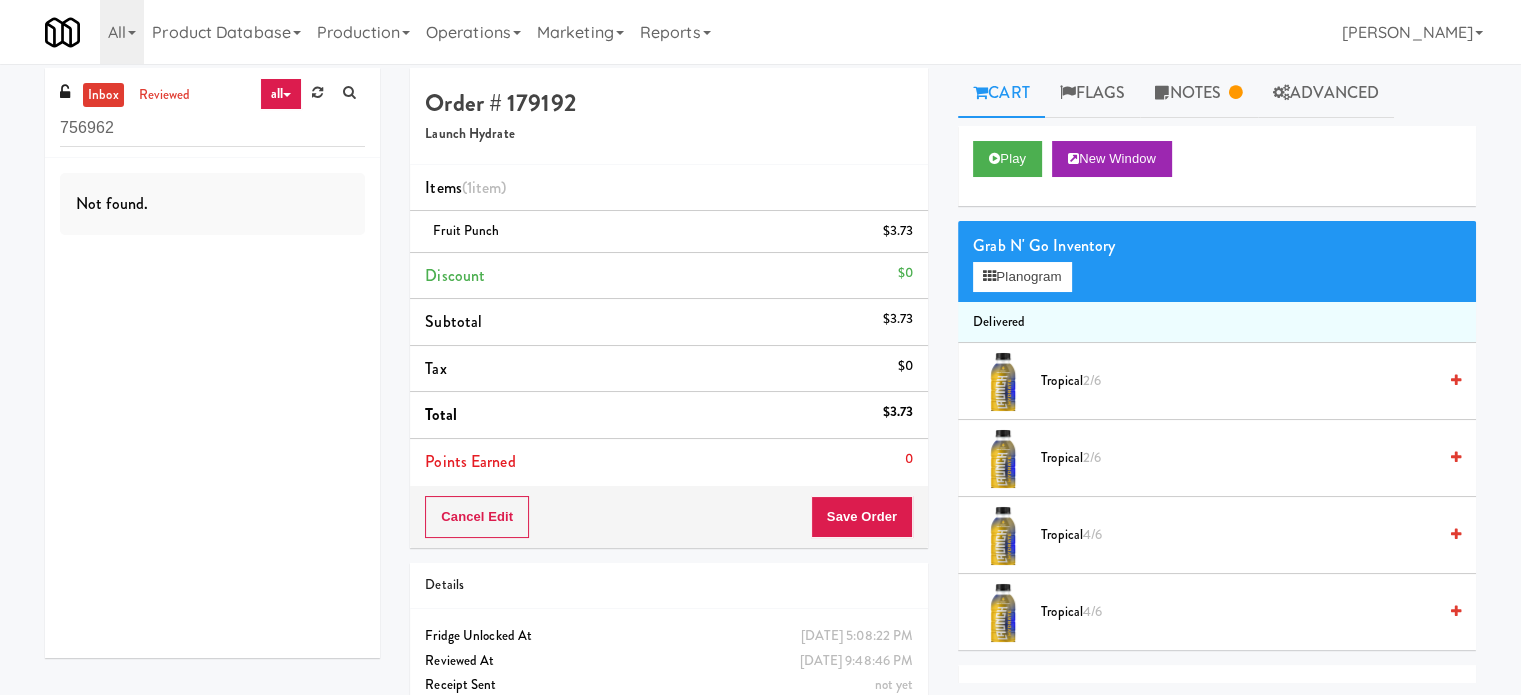 scroll, scrollTop: 0, scrollLeft: 0, axis: both 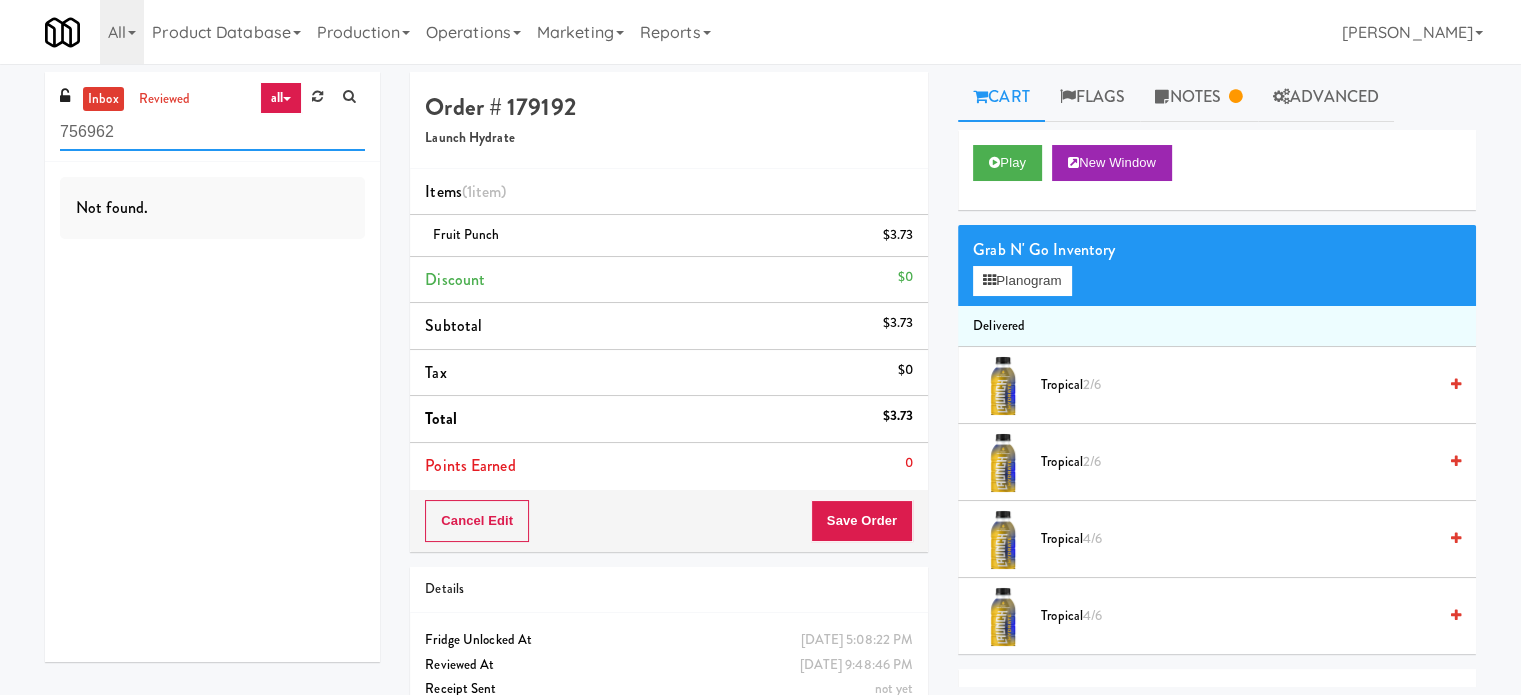 drag, startPoint x: 224, startPoint y: 137, endPoint x: 0, endPoint y: 144, distance: 224.10934 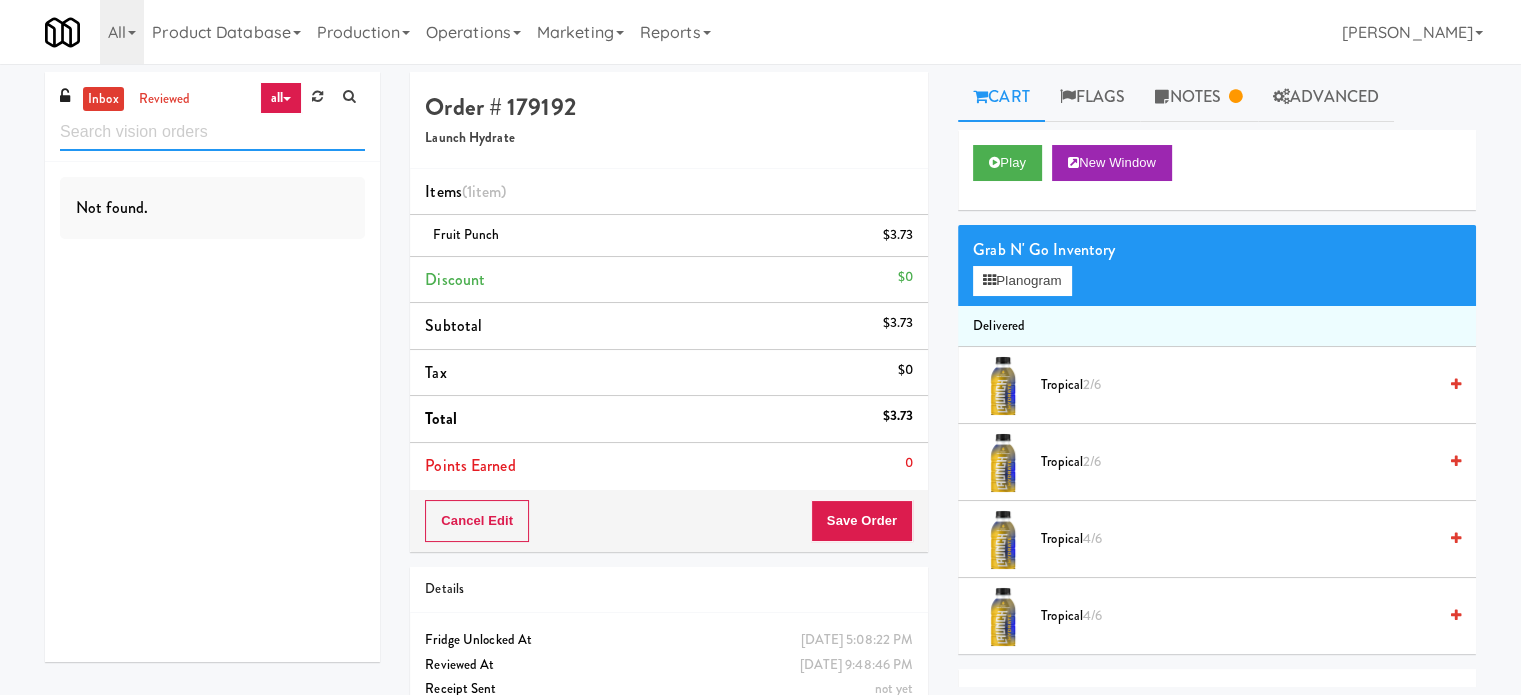 type 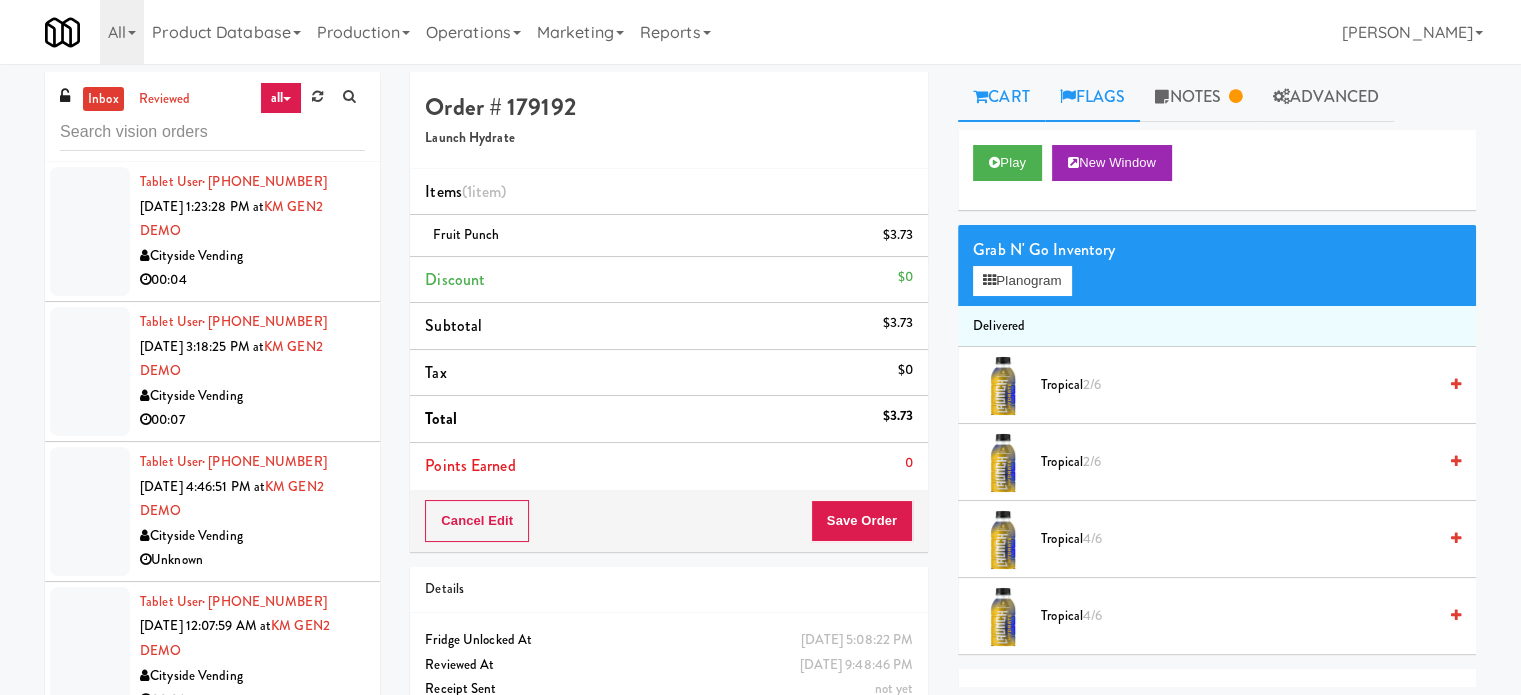 click on "Flags" at bounding box center (1093, 97) 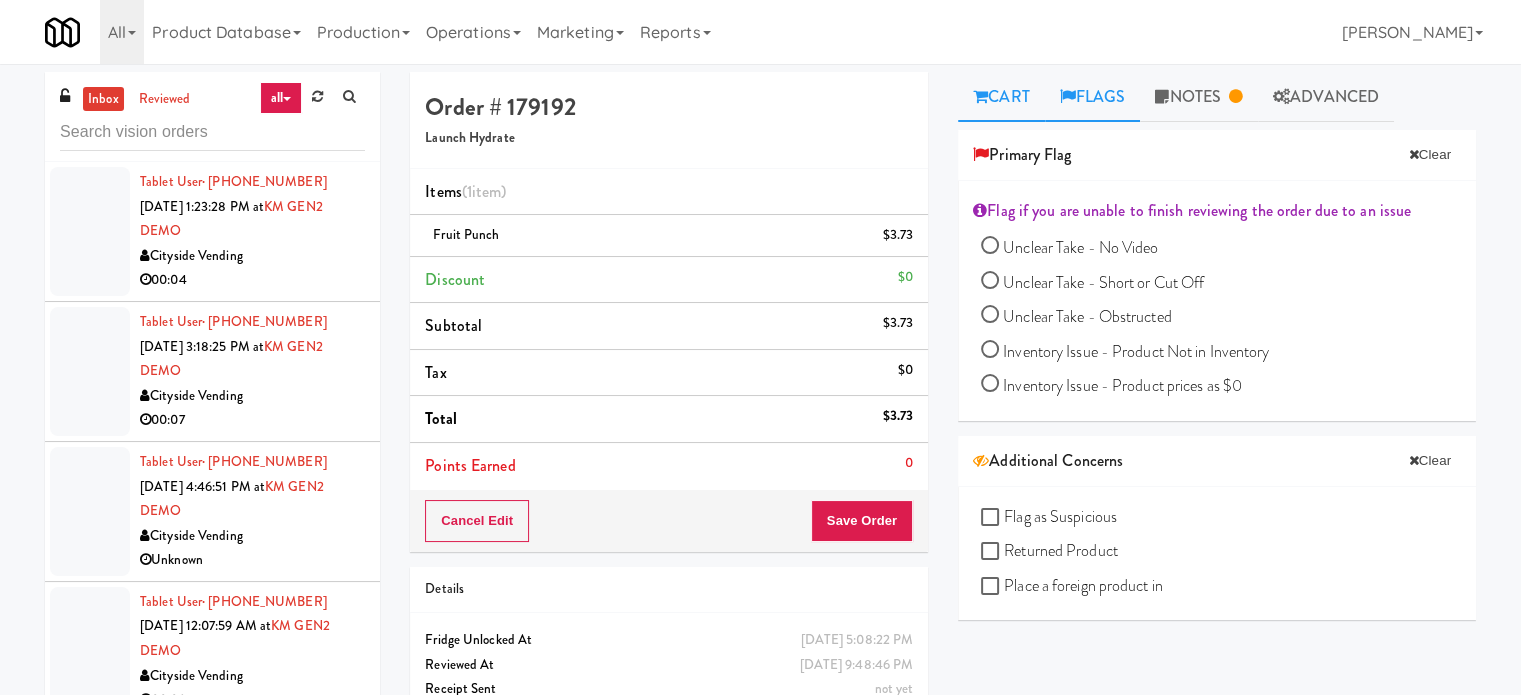 click on "Cart" at bounding box center (1001, 97) 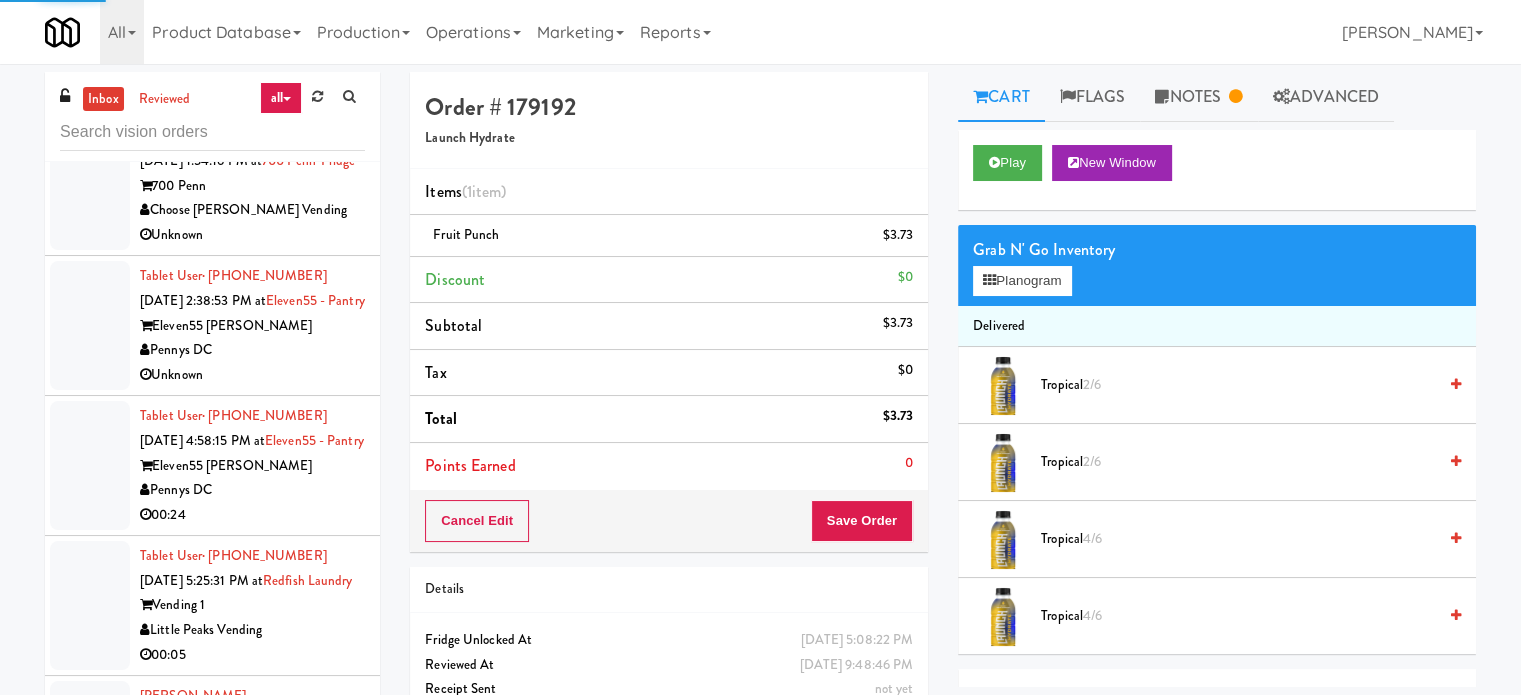 click on "Tablet User  · (304) 639-8718 [DATE] 1:54:16 PM at  700 Penn-Fridge   700 Penn  Choose [PERSON_NAME] Vending  Unknown" at bounding box center (212, 186) 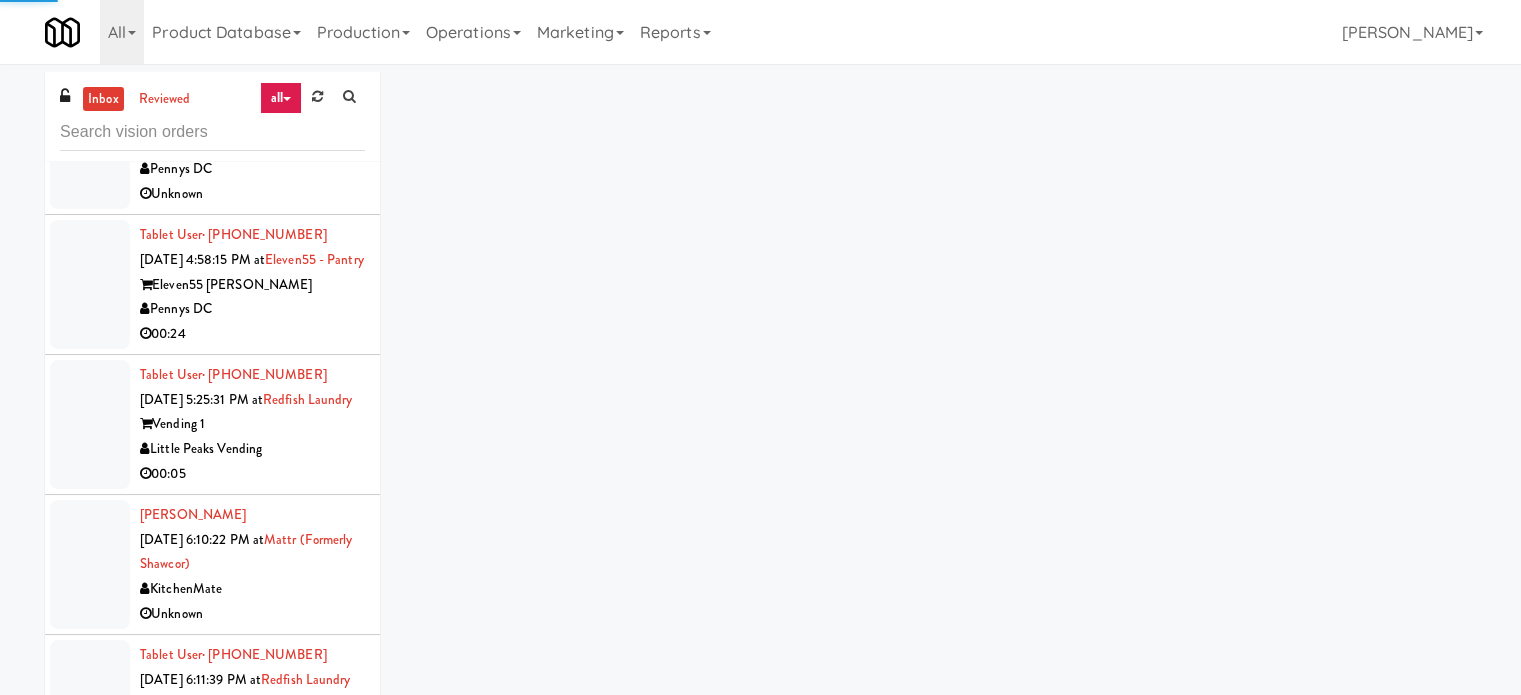 scroll, scrollTop: 4700, scrollLeft: 0, axis: vertical 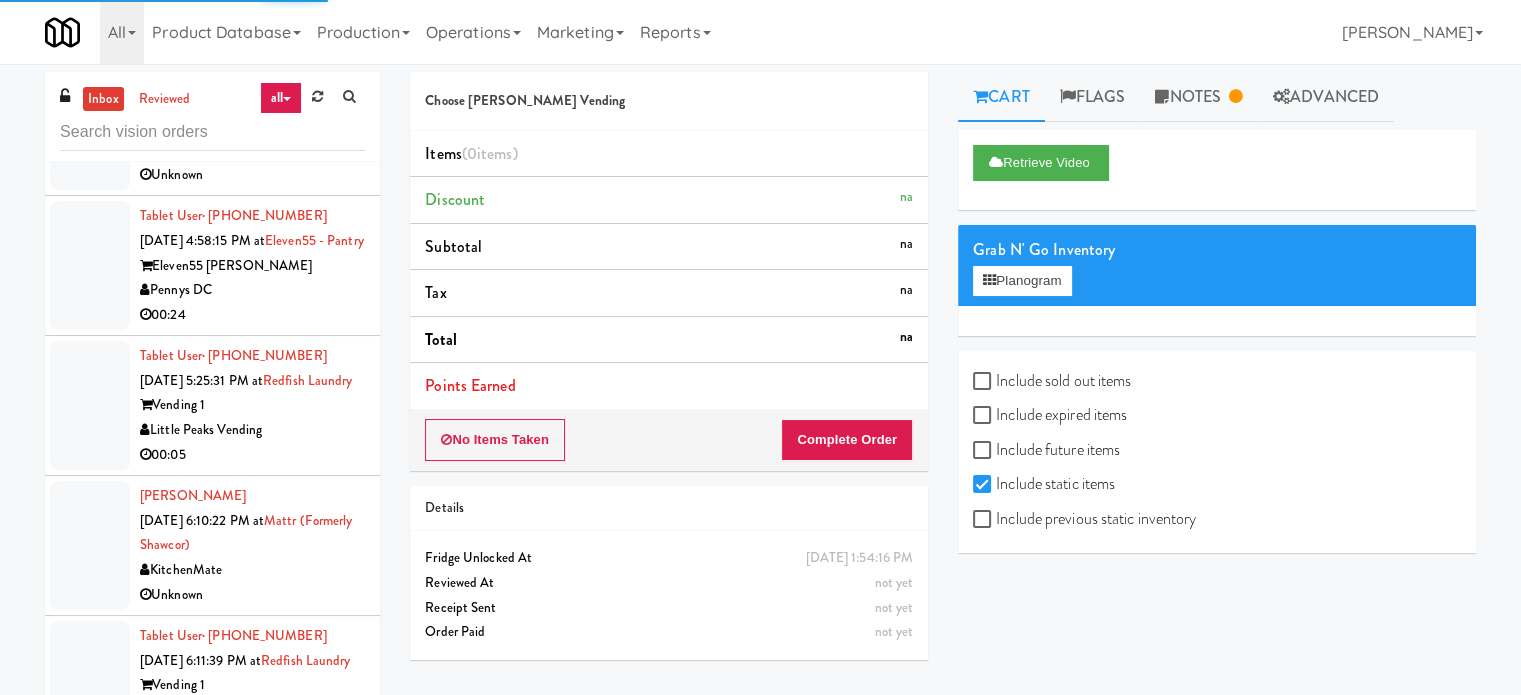 click on "Tablet User  · (843) 530-3259 Jul 11, 2025 2:38:53 PM at  Eleven55 - Pantry  Eleven55 Ripley  Pennys DC  Unknown" at bounding box center (212, 126) 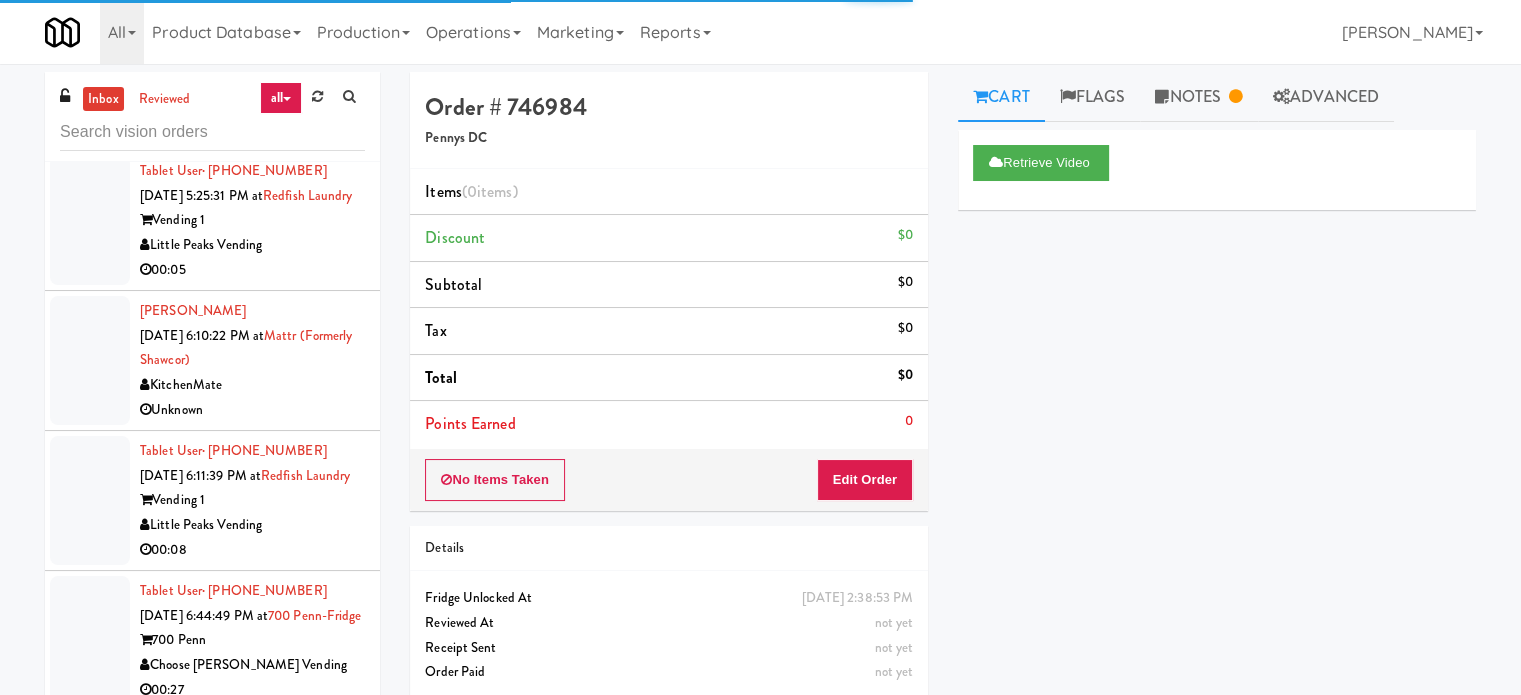 scroll, scrollTop: 4900, scrollLeft: 0, axis: vertical 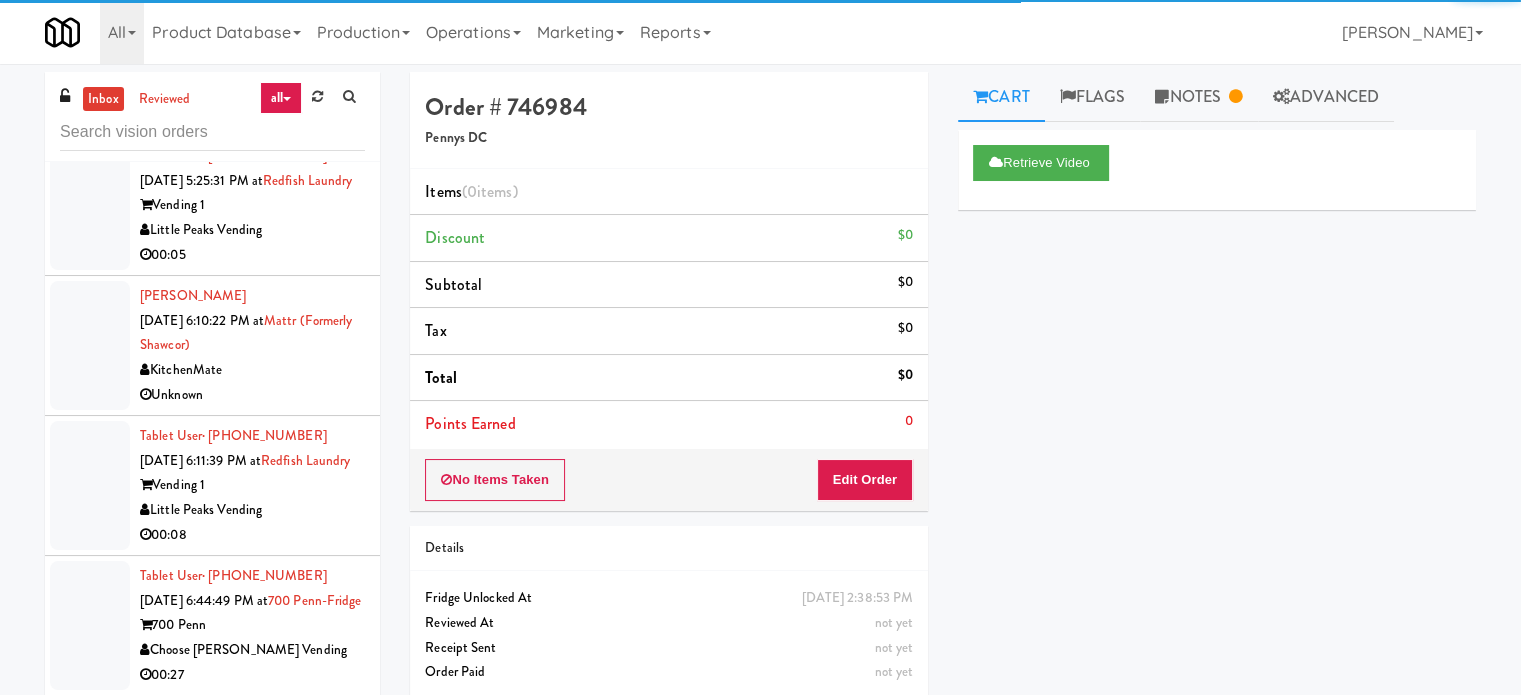 click on "Pennys DC" at bounding box center [252, 90] 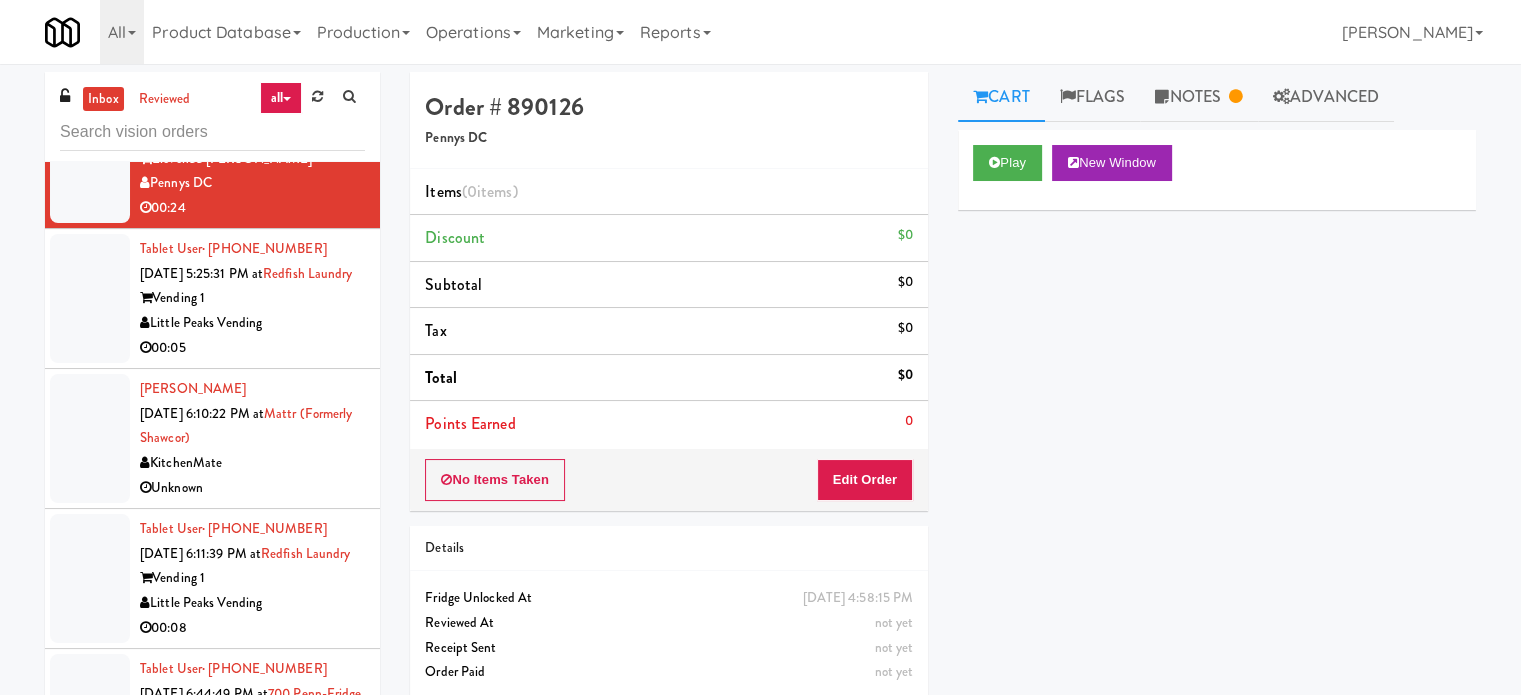 scroll, scrollTop: 4800, scrollLeft: 0, axis: vertical 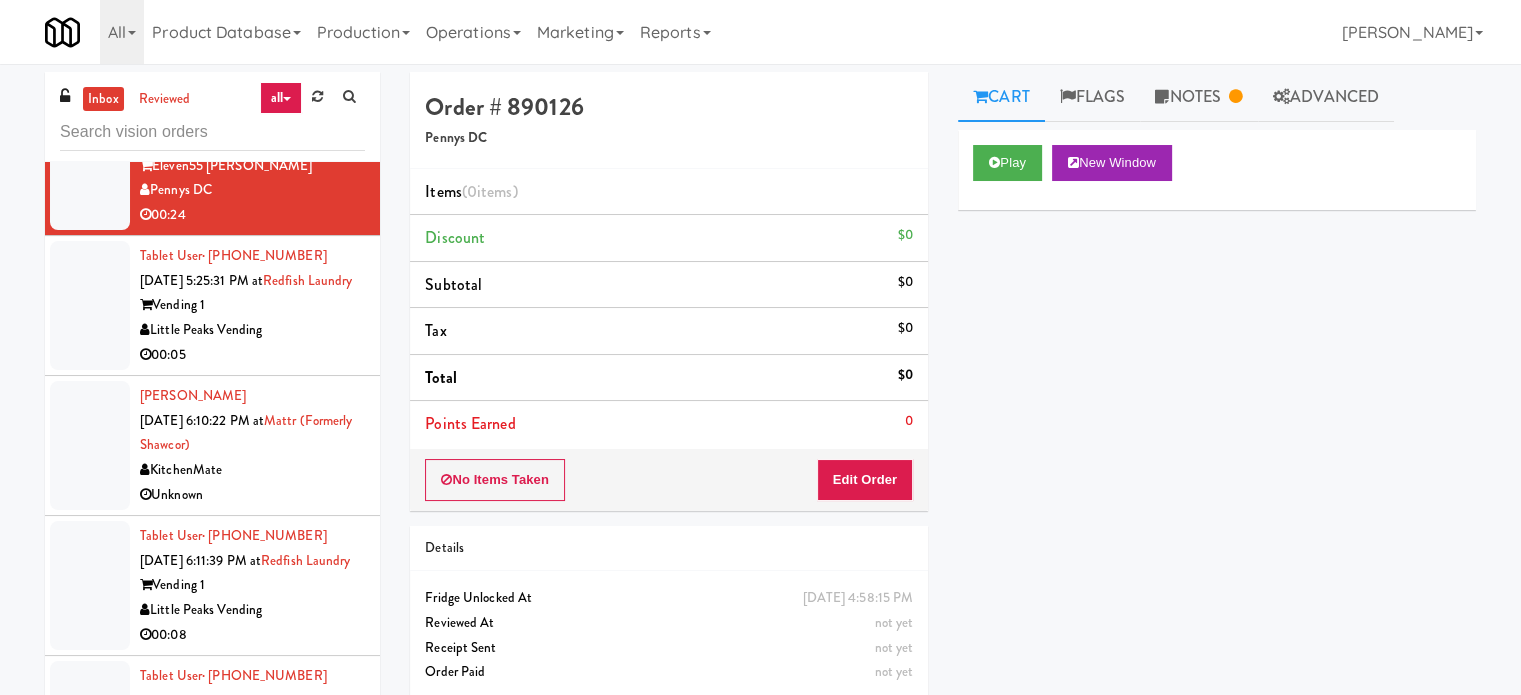 click on "Unknown" at bounding box center [252, 75] 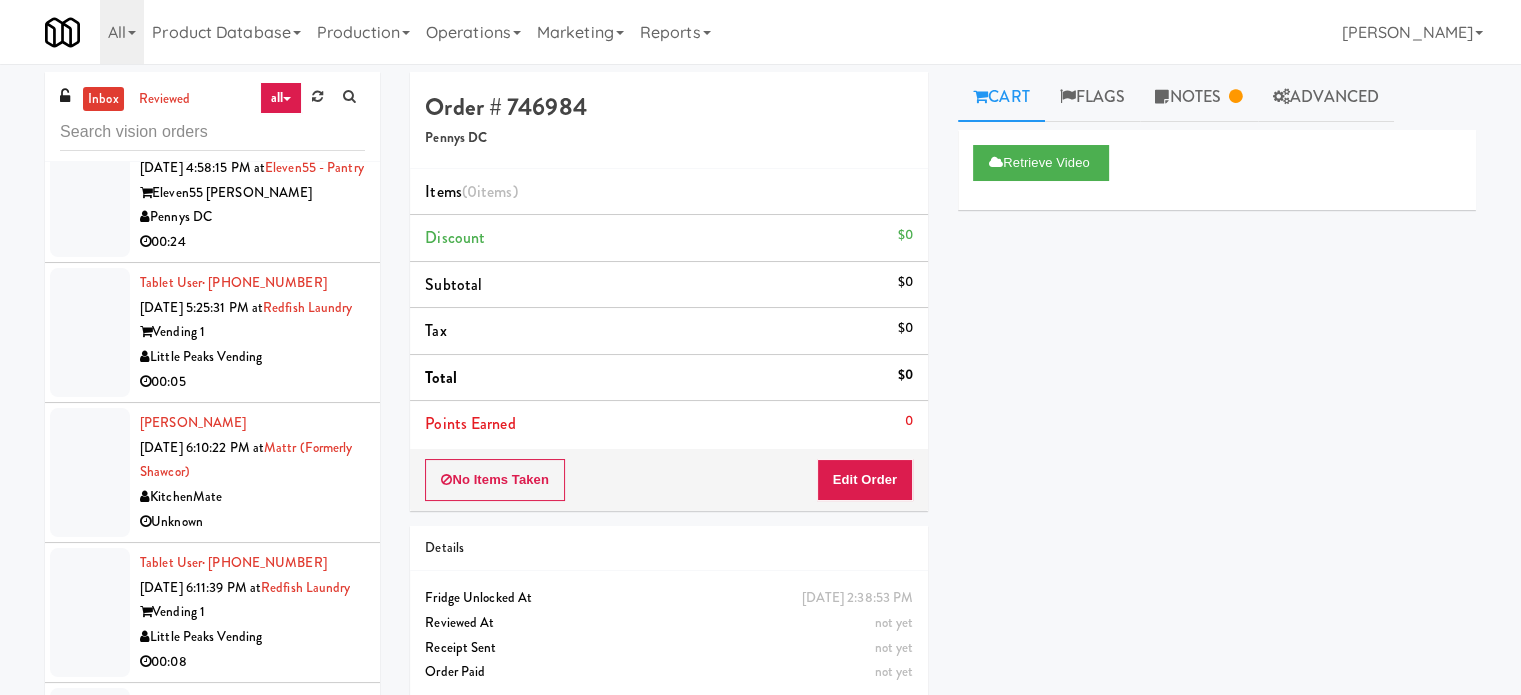 scroll, scrollTop: 4900, scrollLeft: 0, axis: vertical 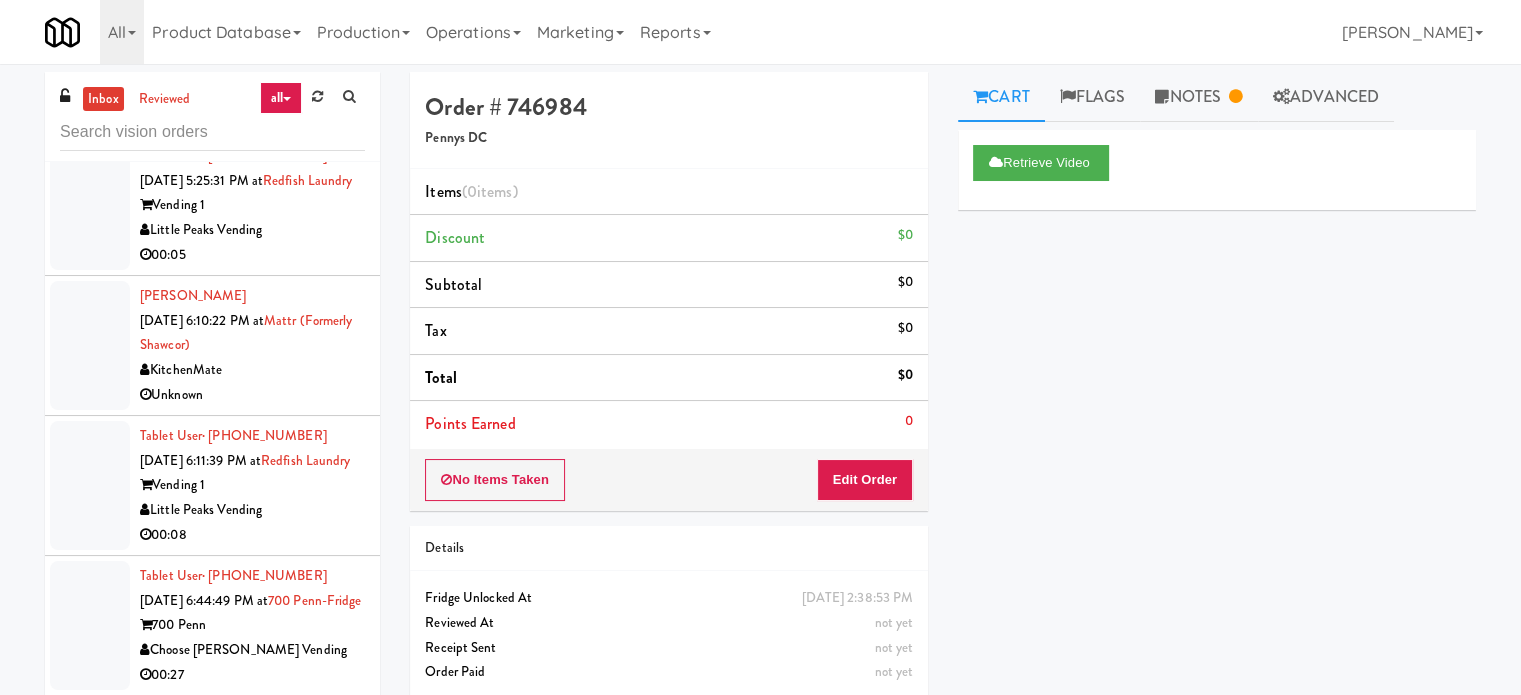 click on "00:24" at bounding box center (252, 115) 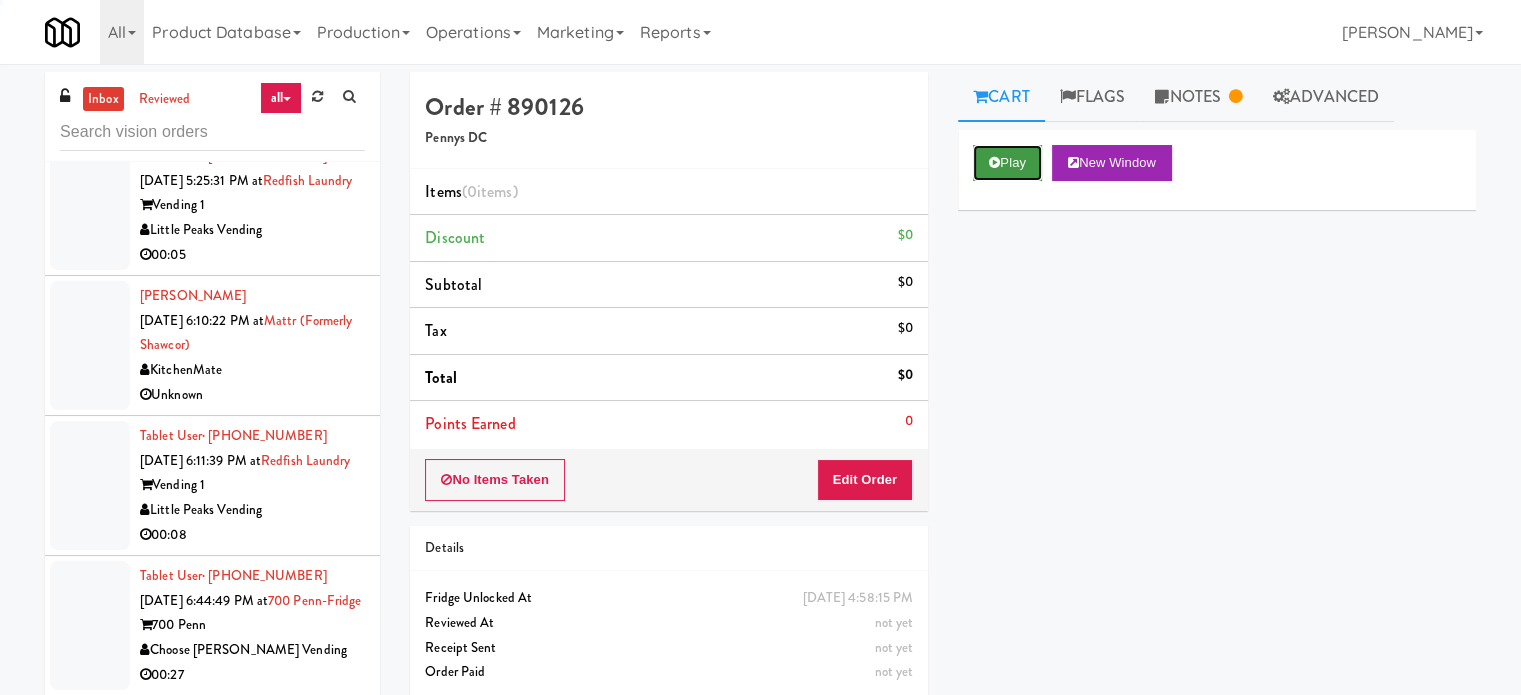 click on "Play" at bounding box center [1007, 163] 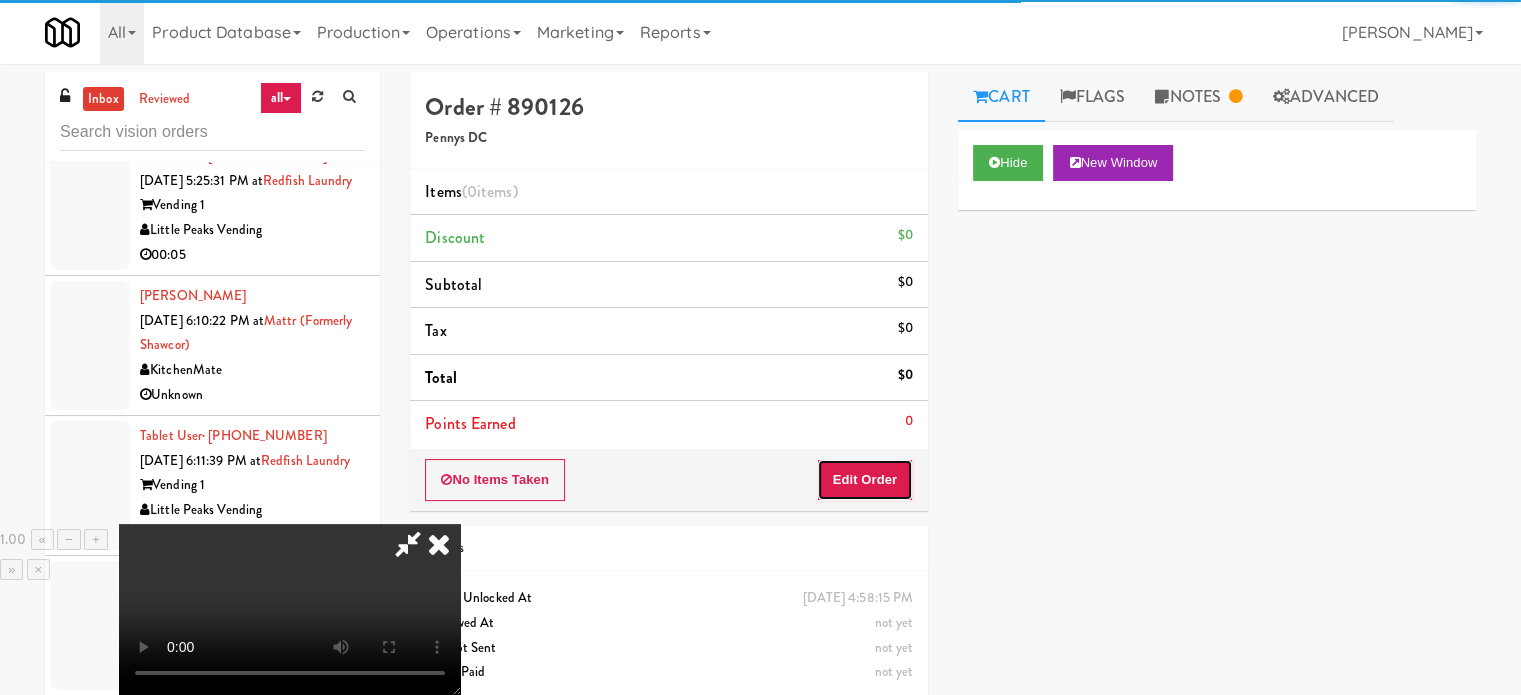 click on "Edit Order" at bounding box center [865, 480] 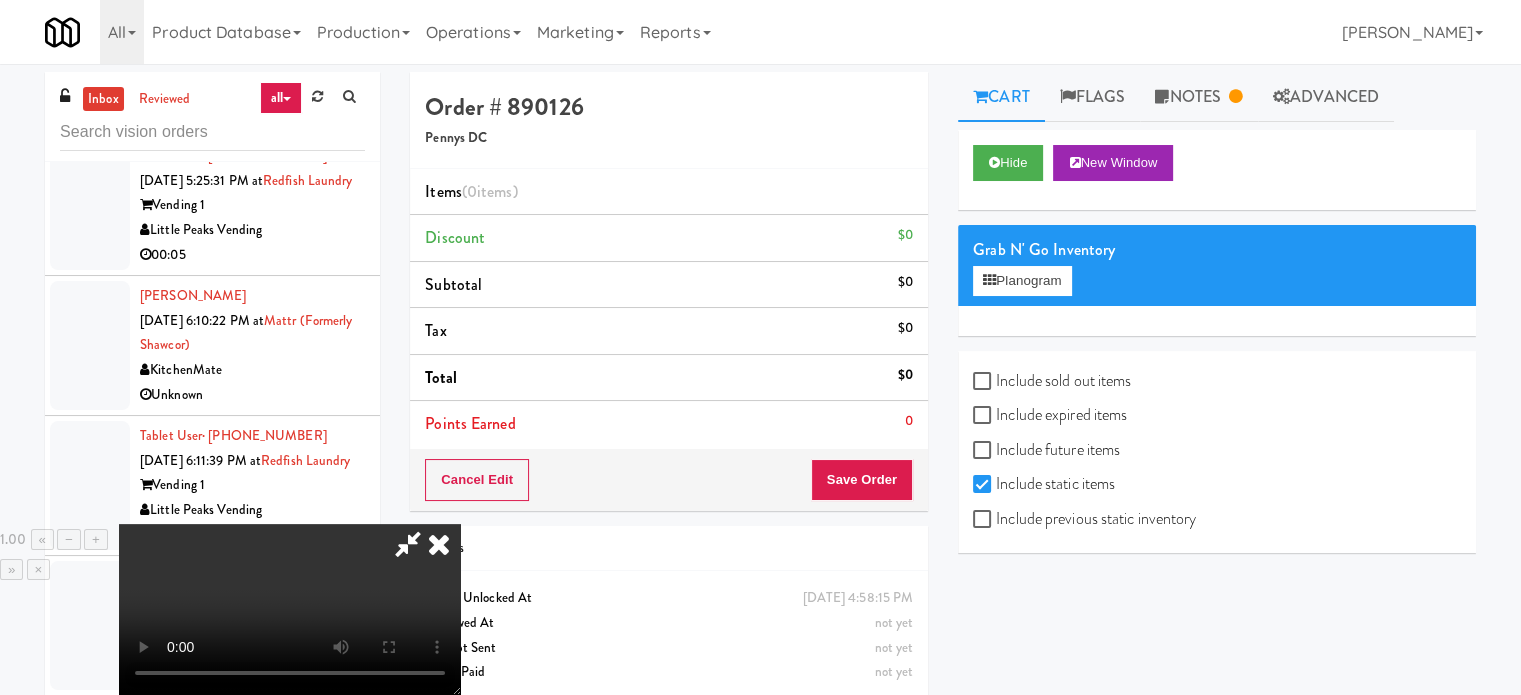 click on "Include sold out items" at bounding box center [1052, 381] 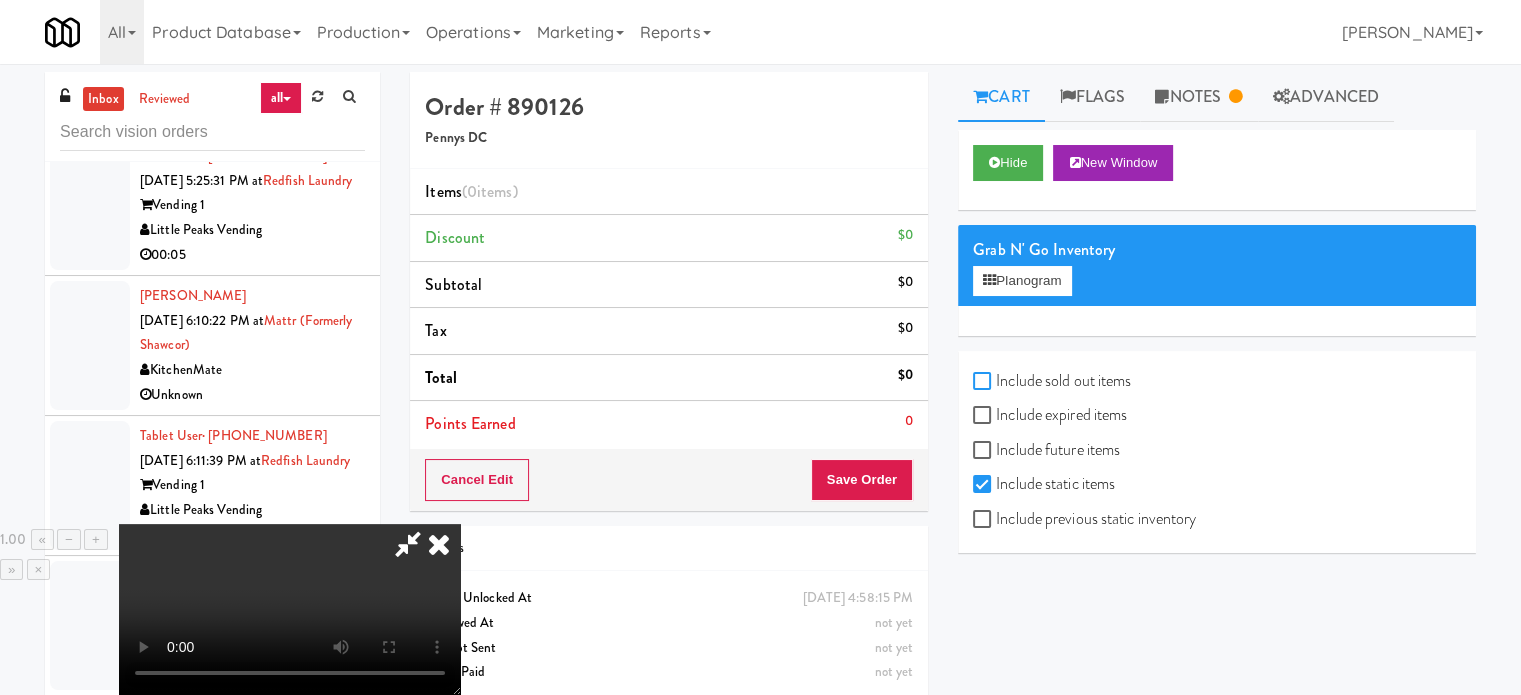 click on "Include sold out items" at bounding box center [984, 382] 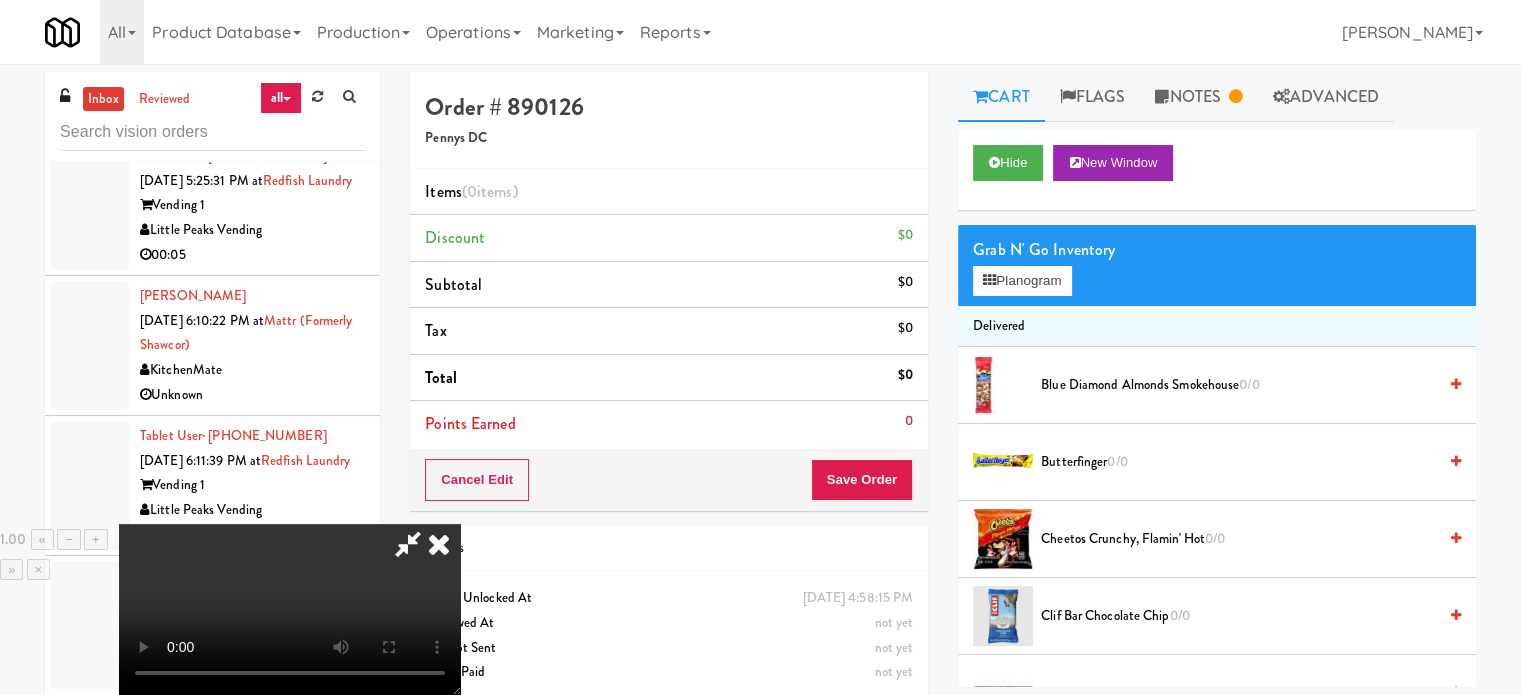 scroll, scrollTop: 316, scrollLeft: 0, axis: vertical 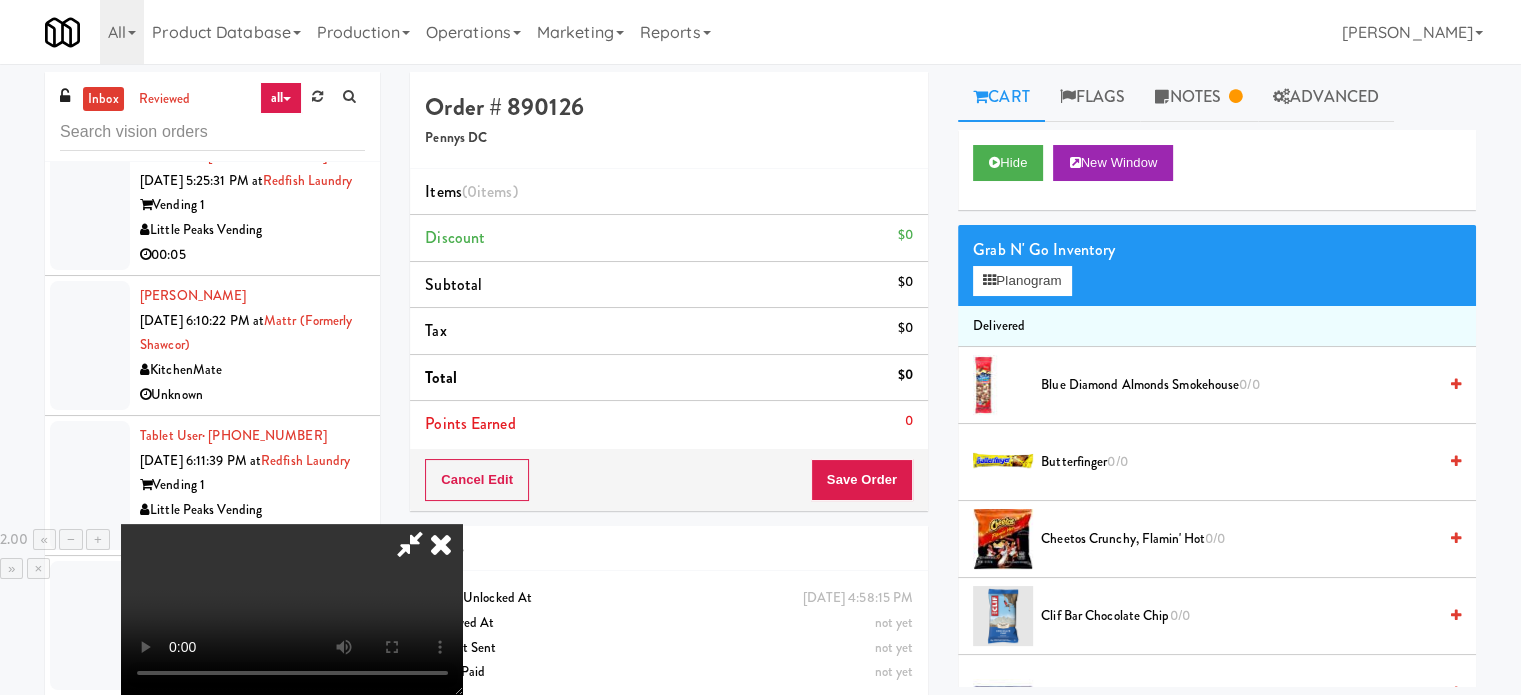 click at bounding box center (292, 609) 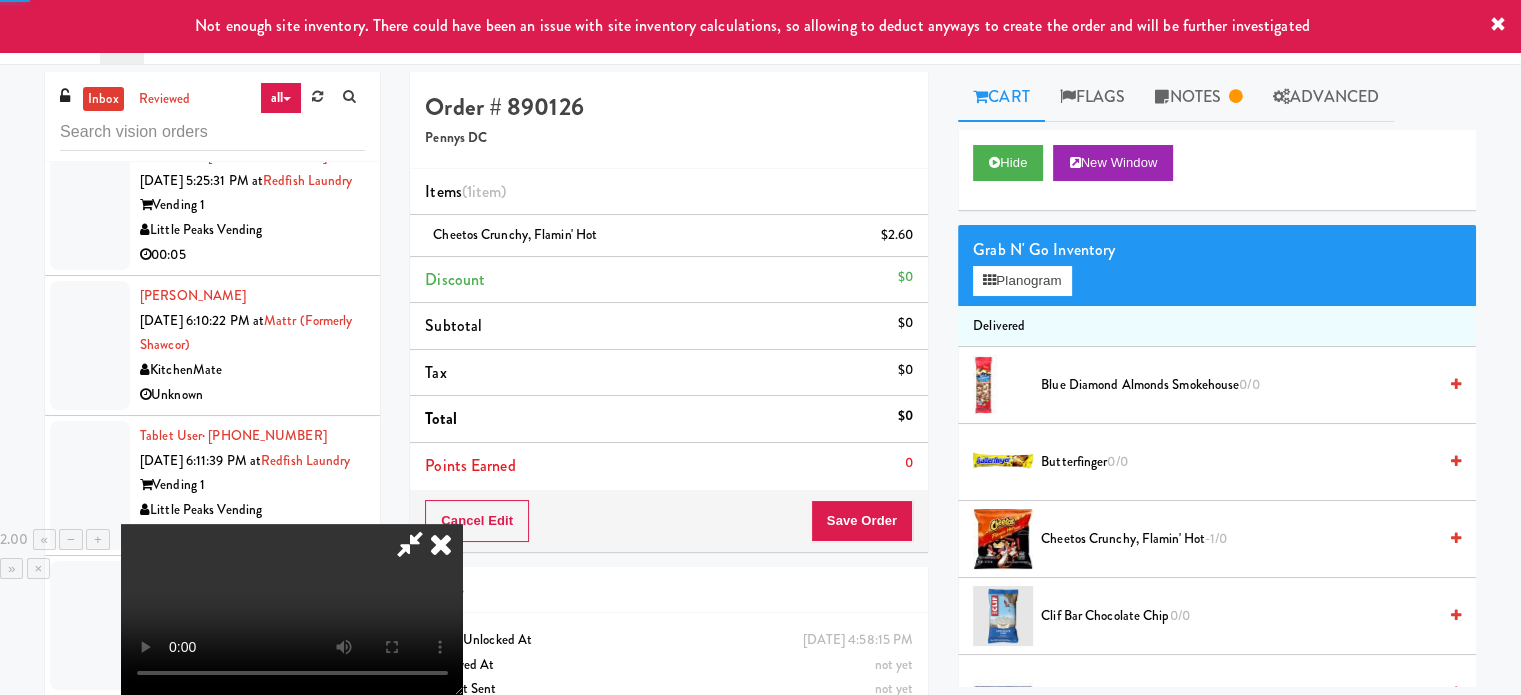 click at bounding box center (292, 609) 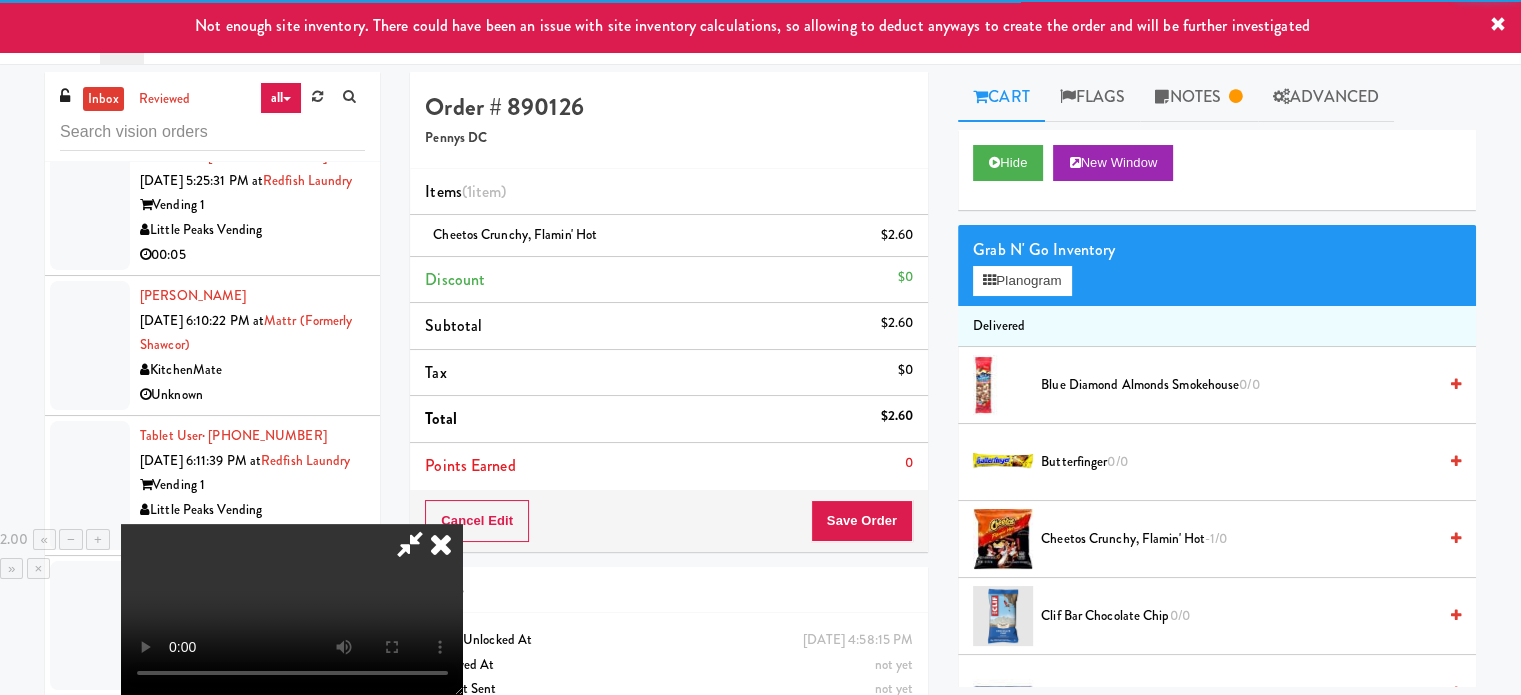 click at bounding box center [292, 609] 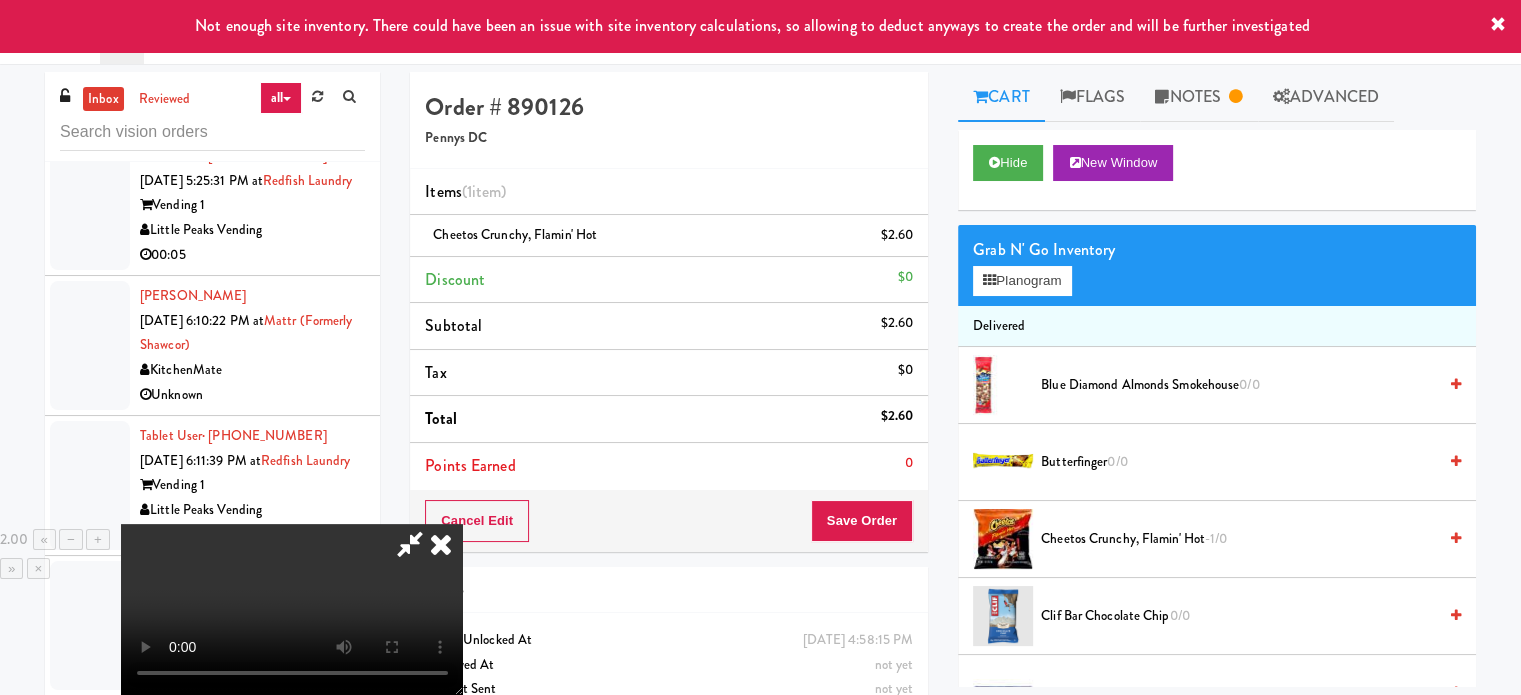 click at bounding box center [292, 609] 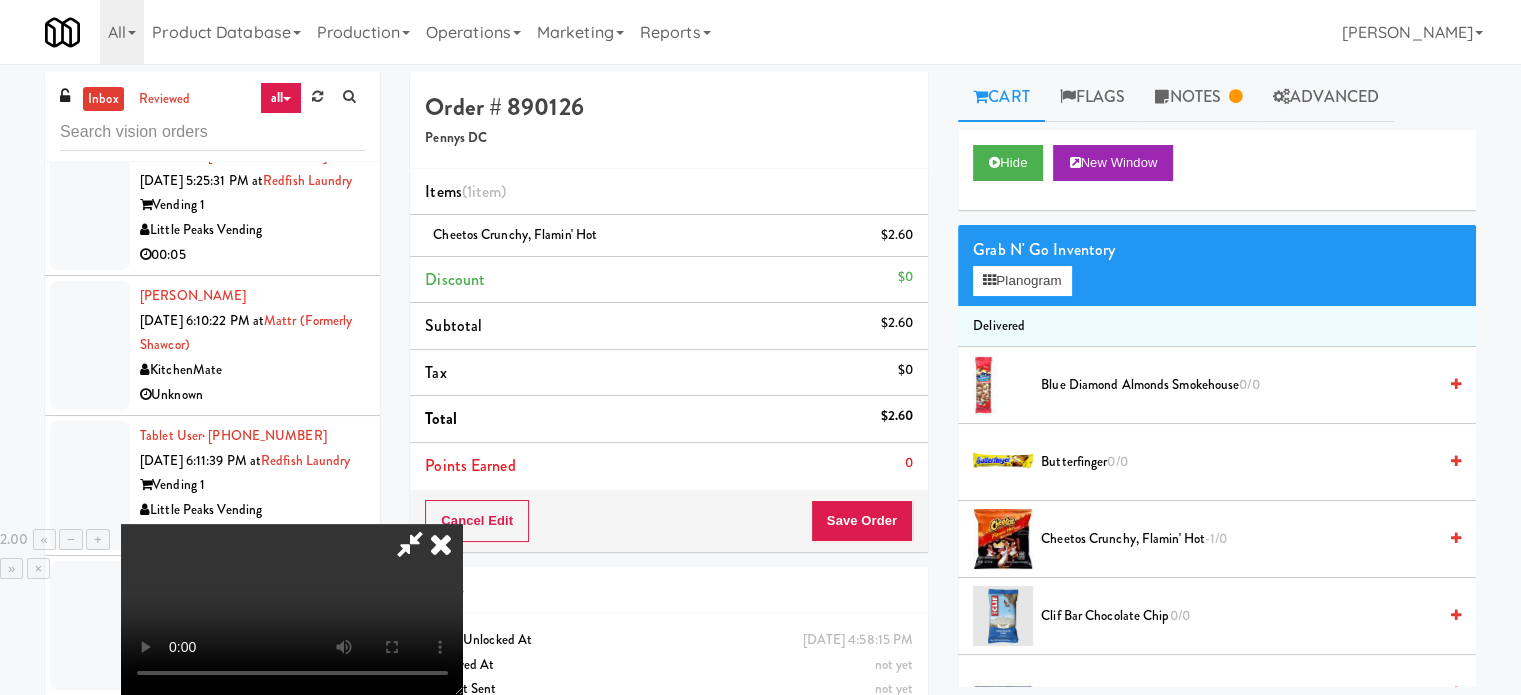 scroll, scrollTop: 0, scrollLeft: 0, axis: both 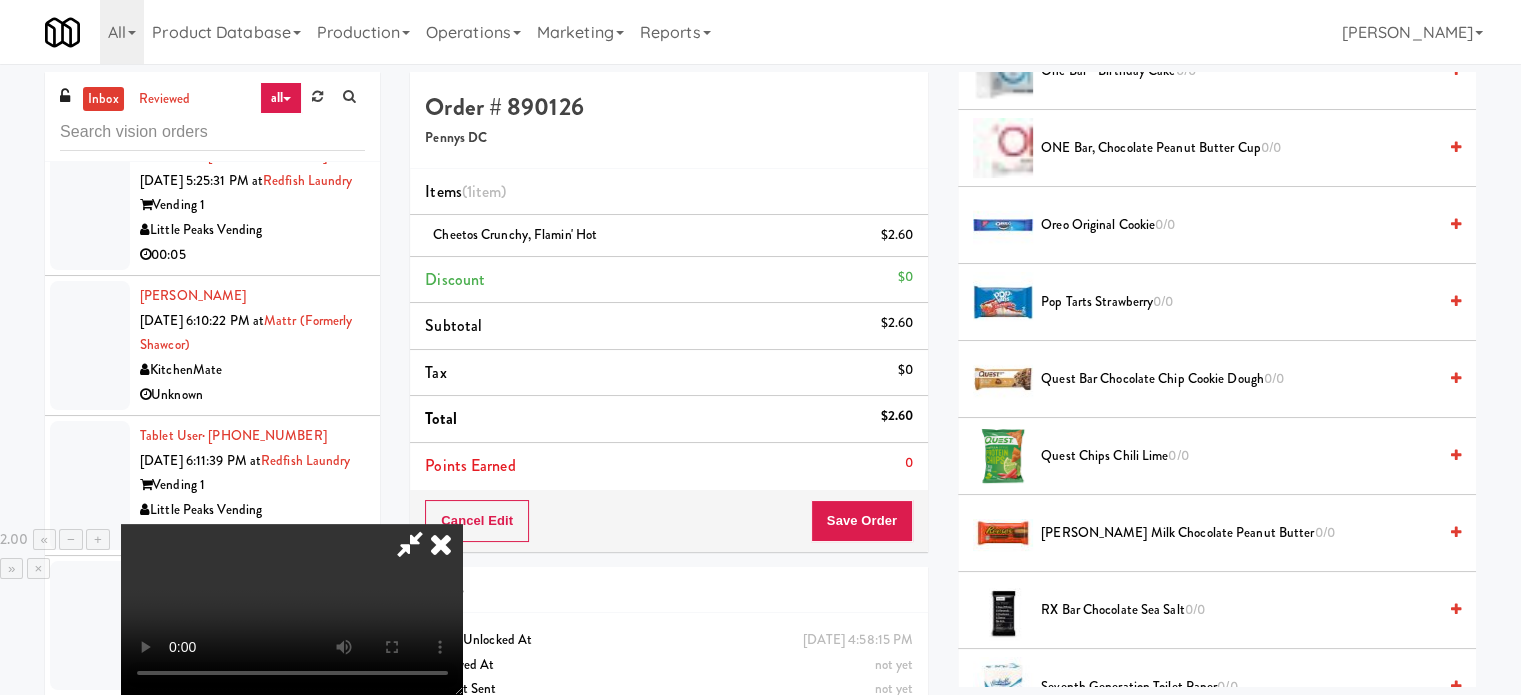 click on "Oreo Original Cookie  0/0" at bounding box center (1238, 225) 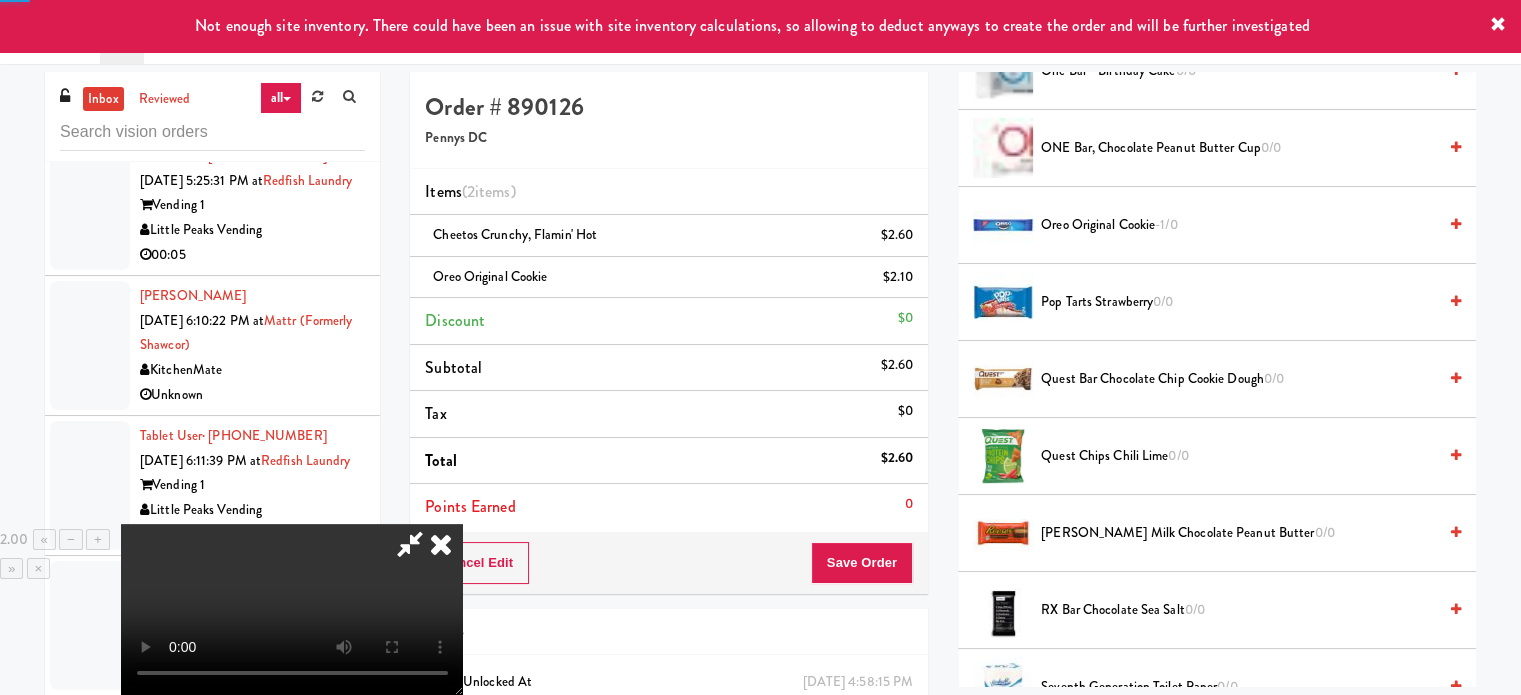 click at bounding box center (292, 609) 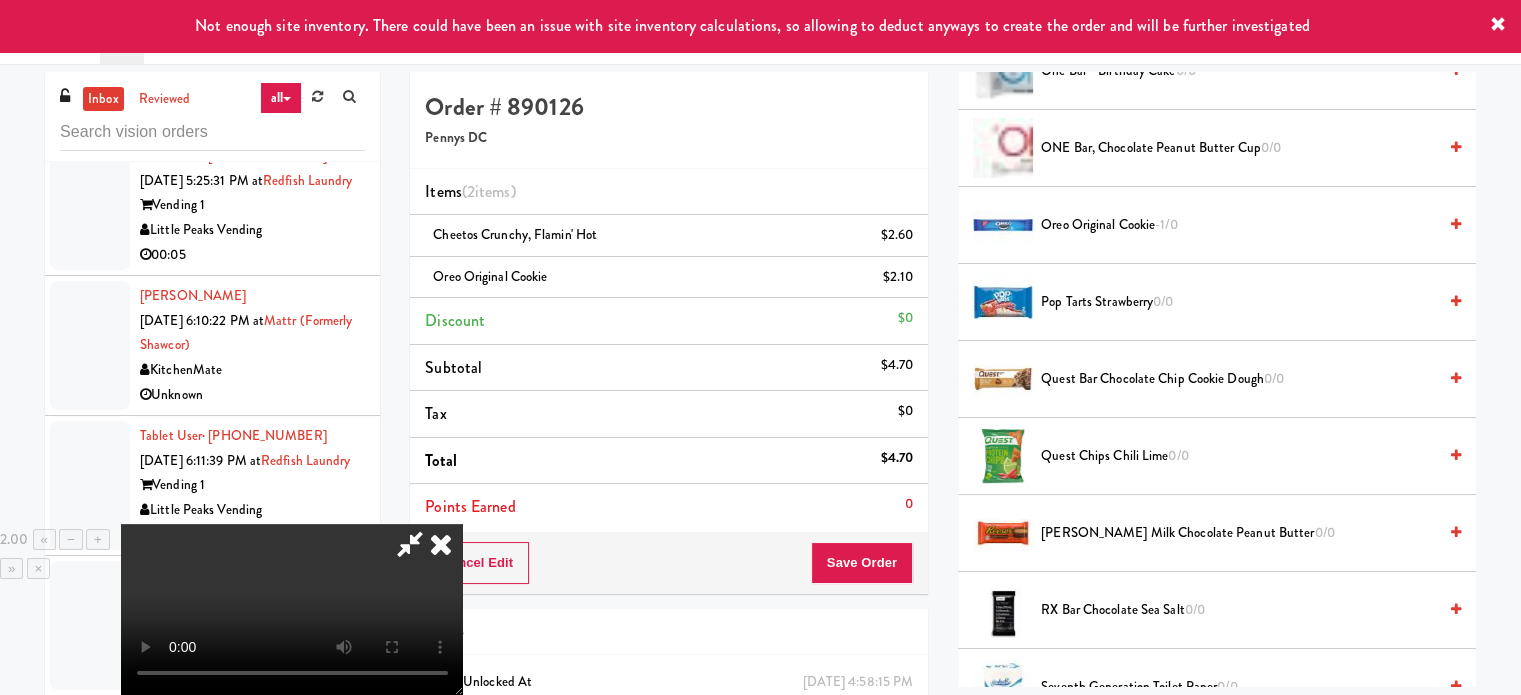 scroll, scrollTop: 0, scrollLeft: 0, axis: both 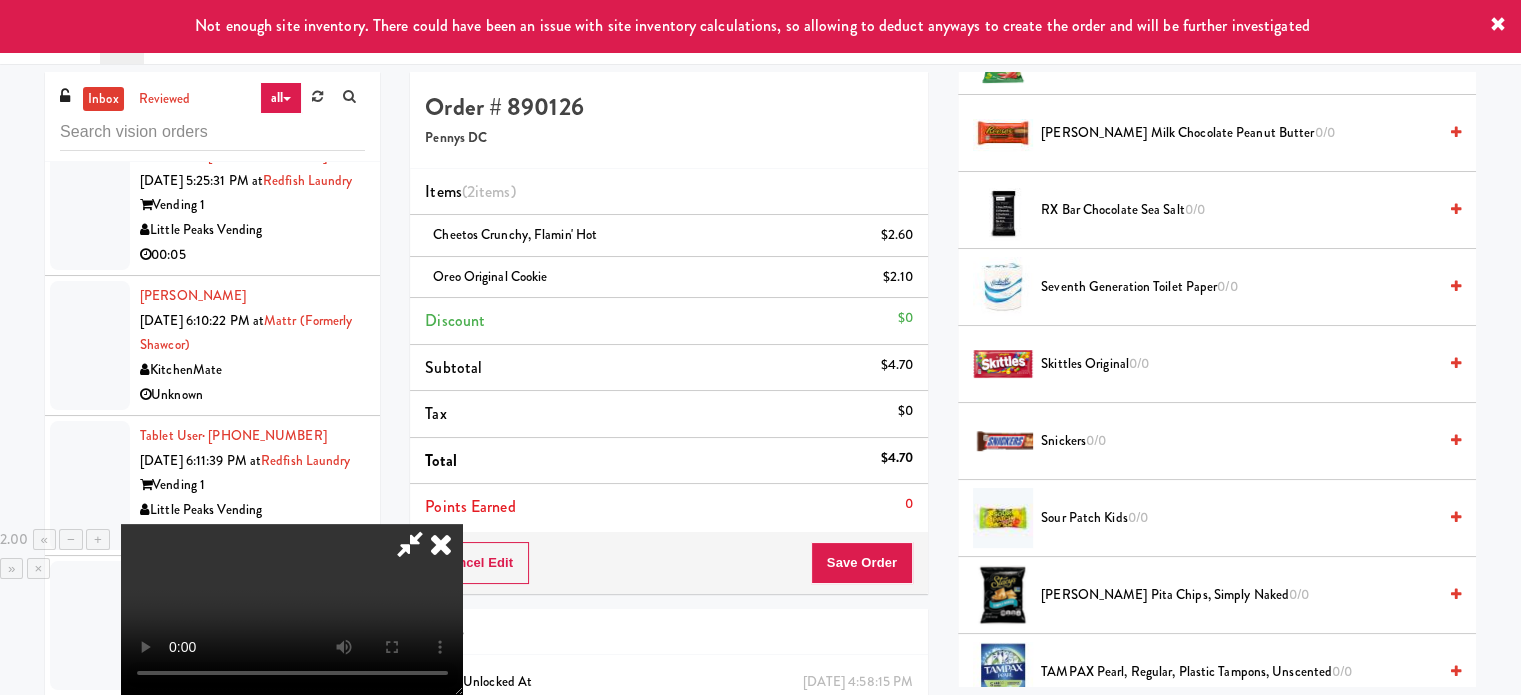 click on "Snickers  0/0" at bounding box center [1238, 441] 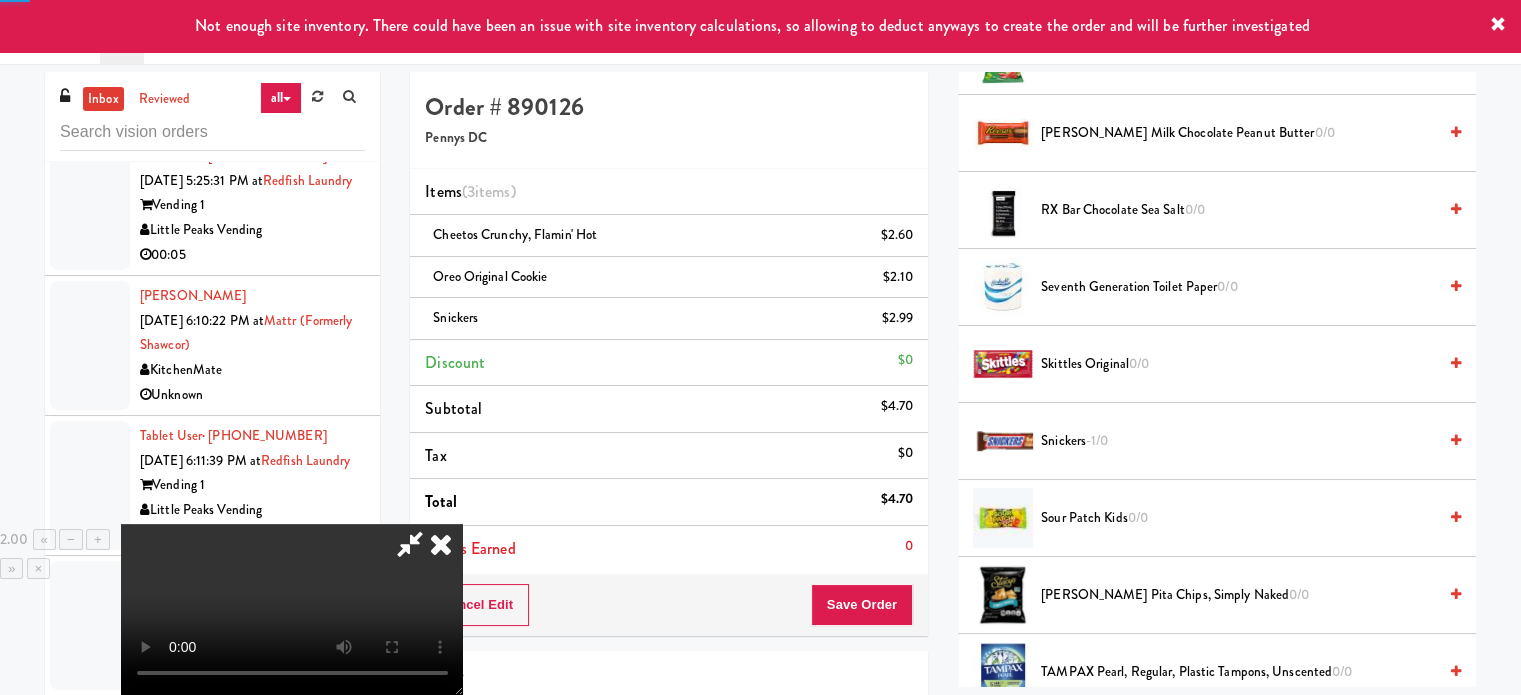 drag, startPoint x: 653, startPoint y: 462, endPoint x: 666, endPoint y: 466, distance: 13.601471 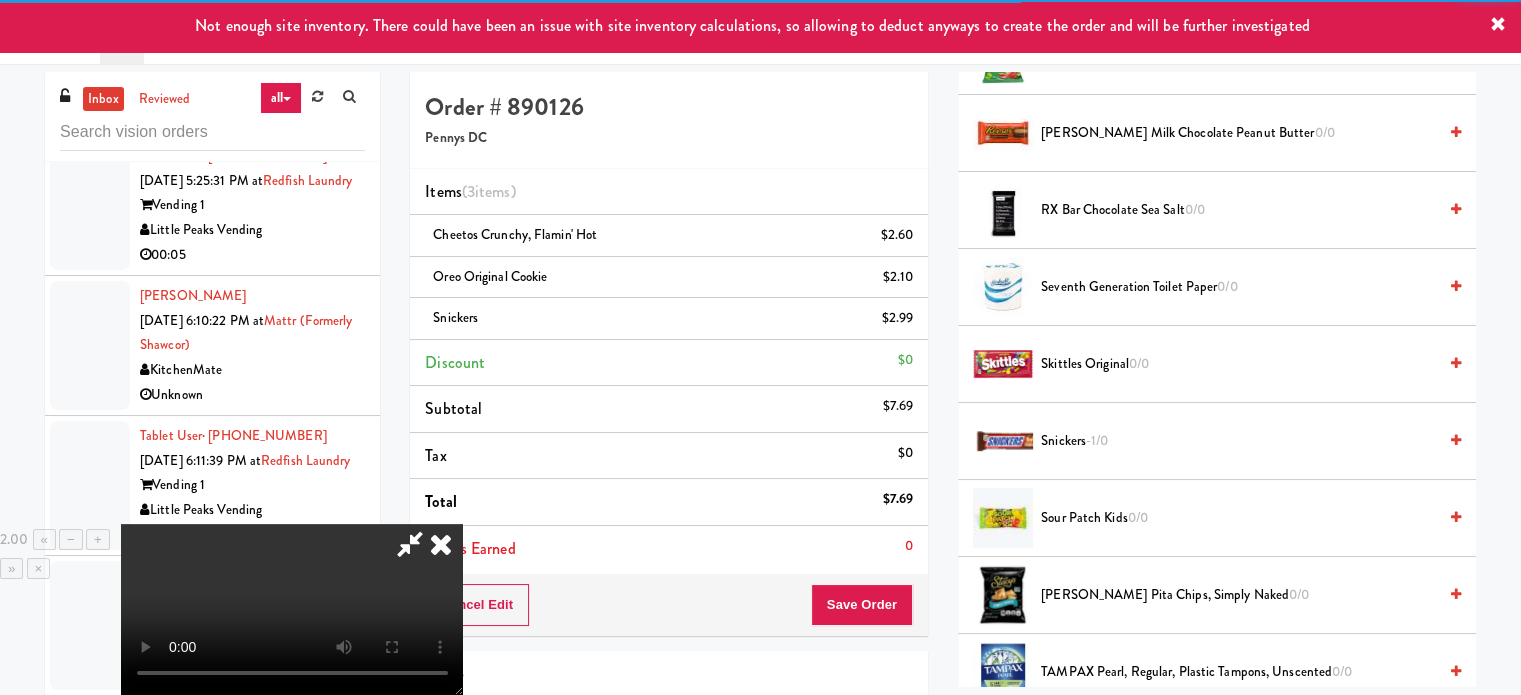 scroll, scrollTop: 100, scrollLeft: 0, axis: vertical 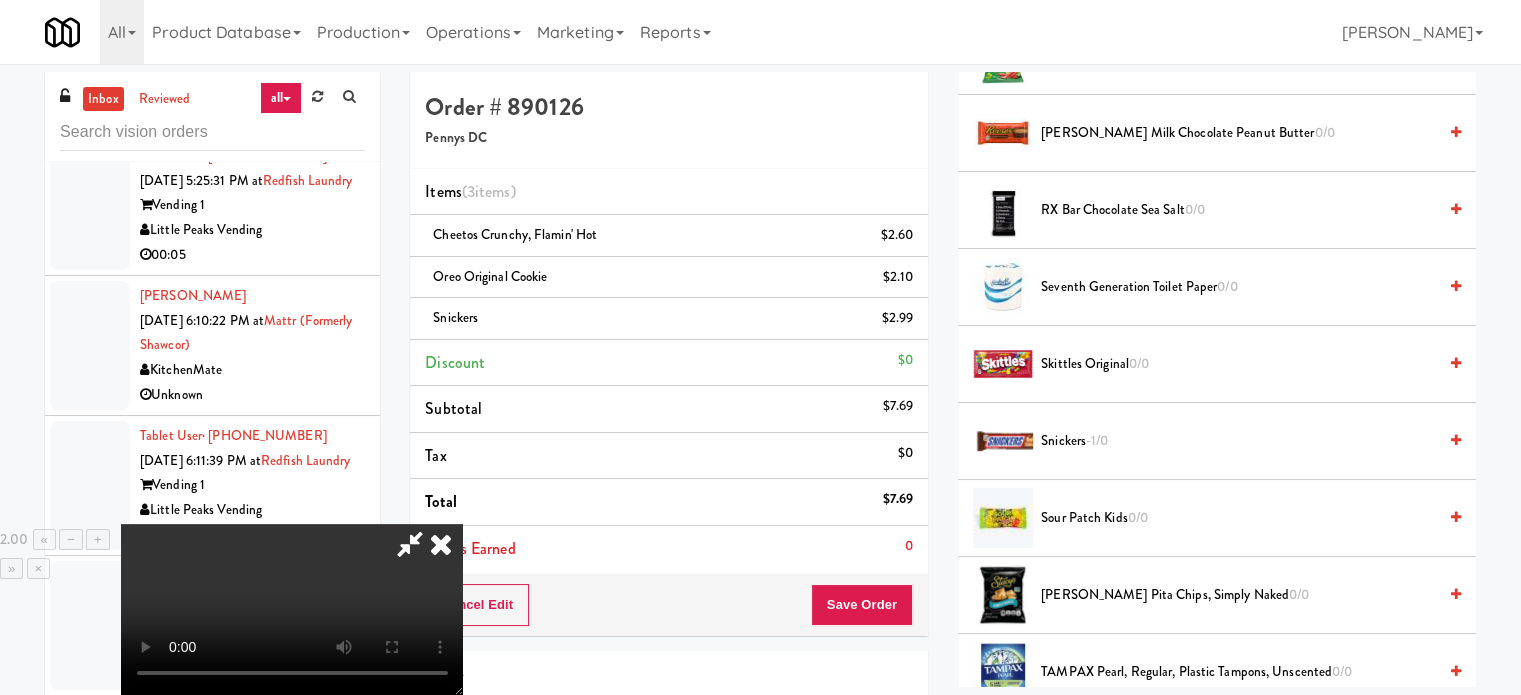 click at bounding box center (292, 609) 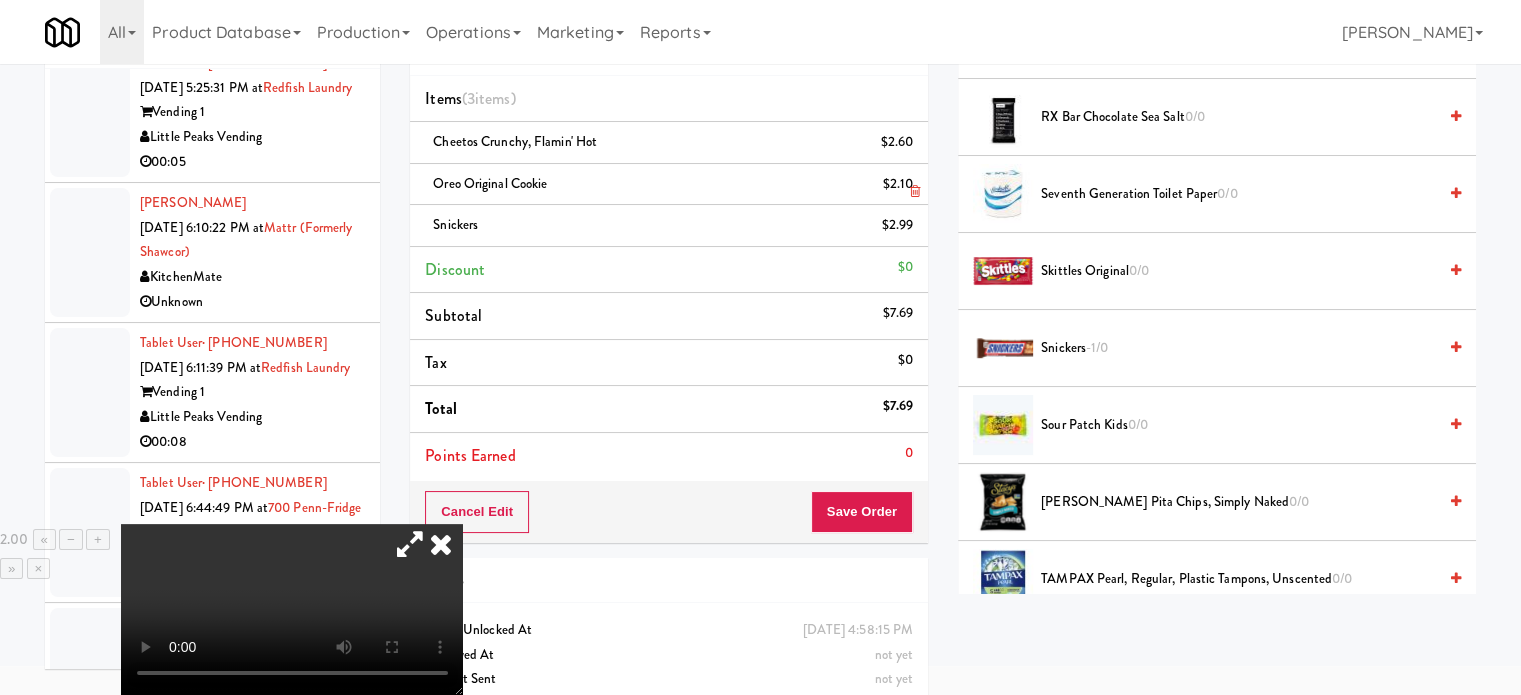 scroll, scrollTop: 100, scrollLeft: 0, axis: vertical 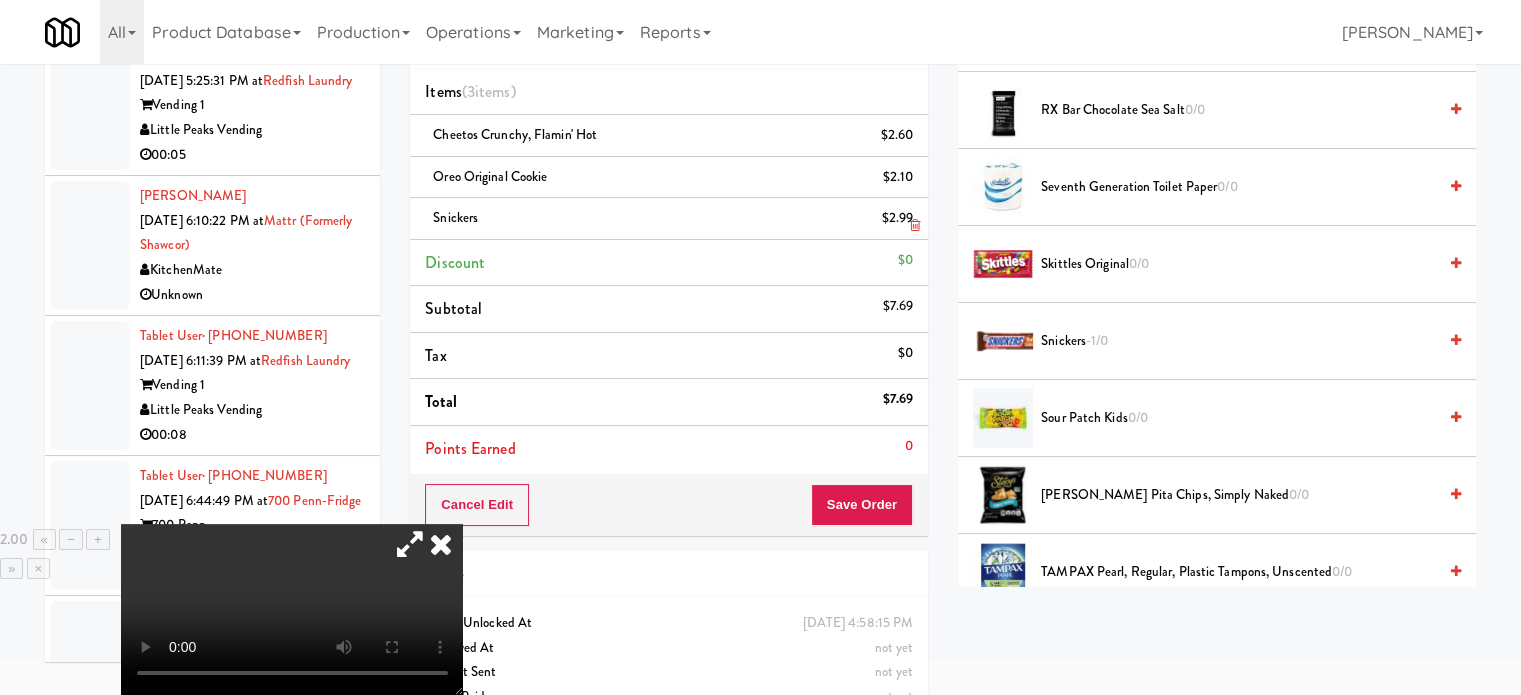 click at bounding box center (915, 225) 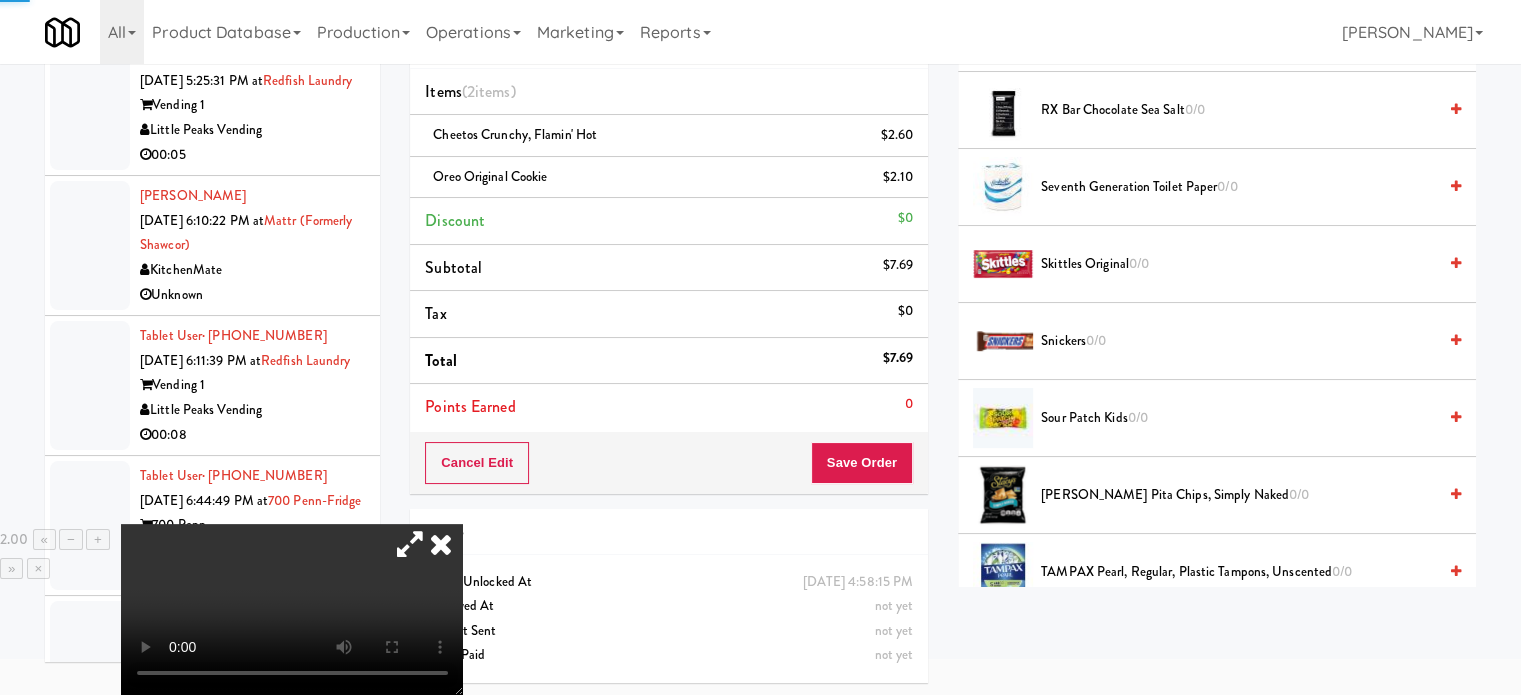 click at bounding box center [292, 609] 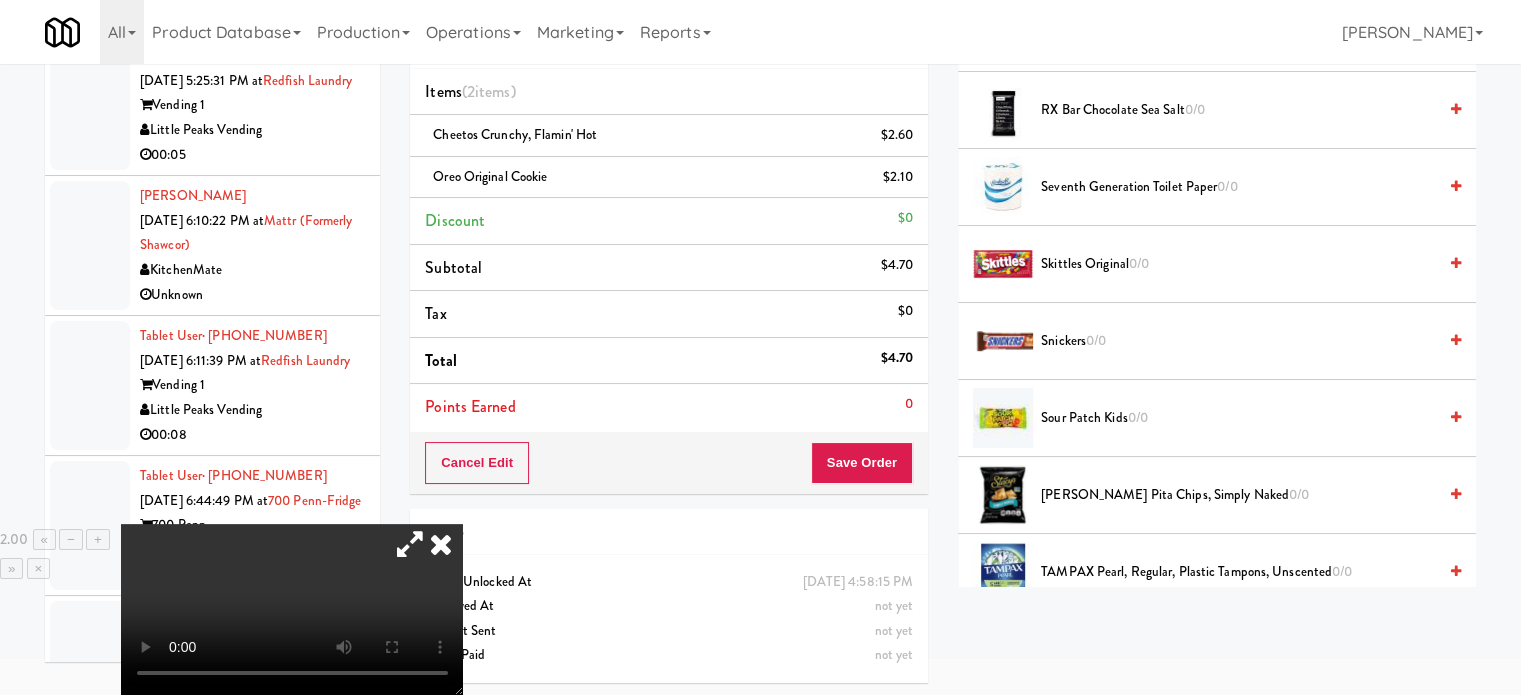 click at bounding box center [292, 609] 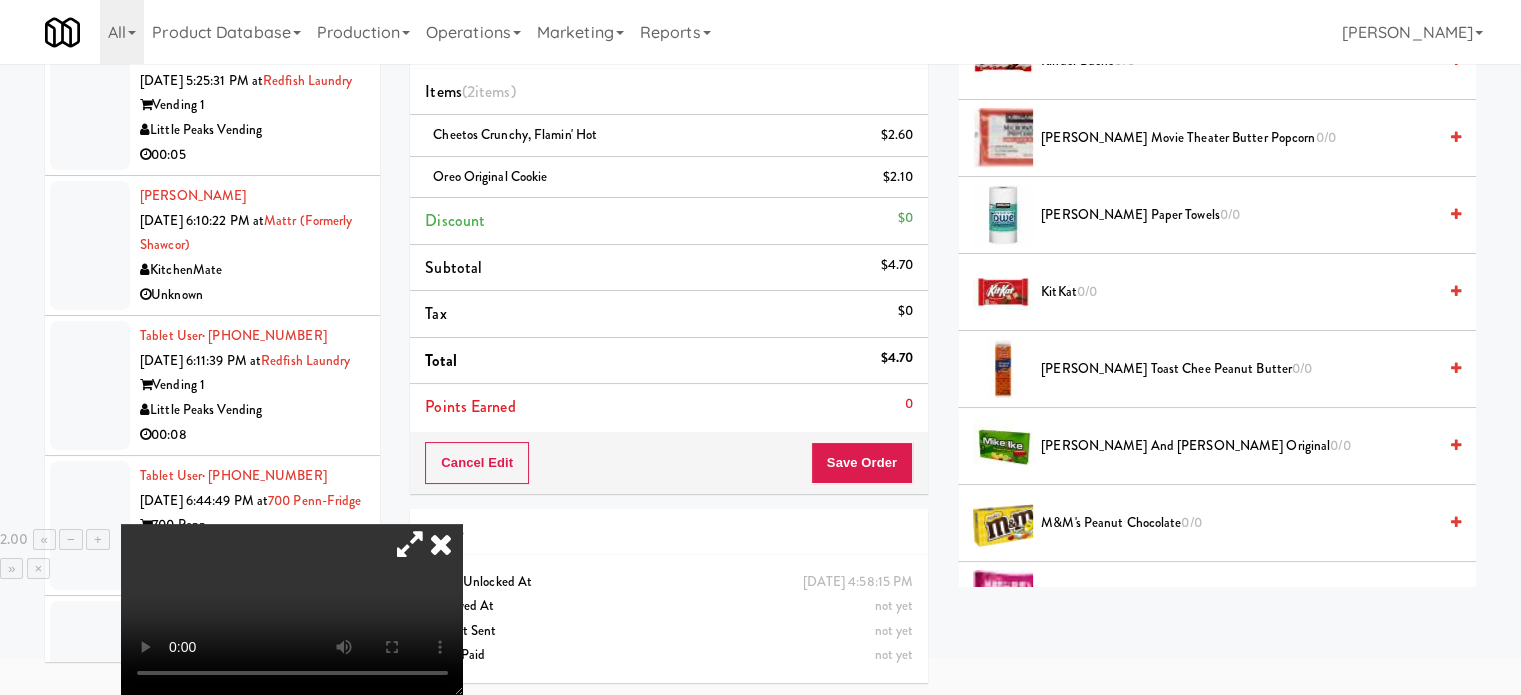 scroll, scrollTop: 800, scrollLeft: 0, axis: vertical 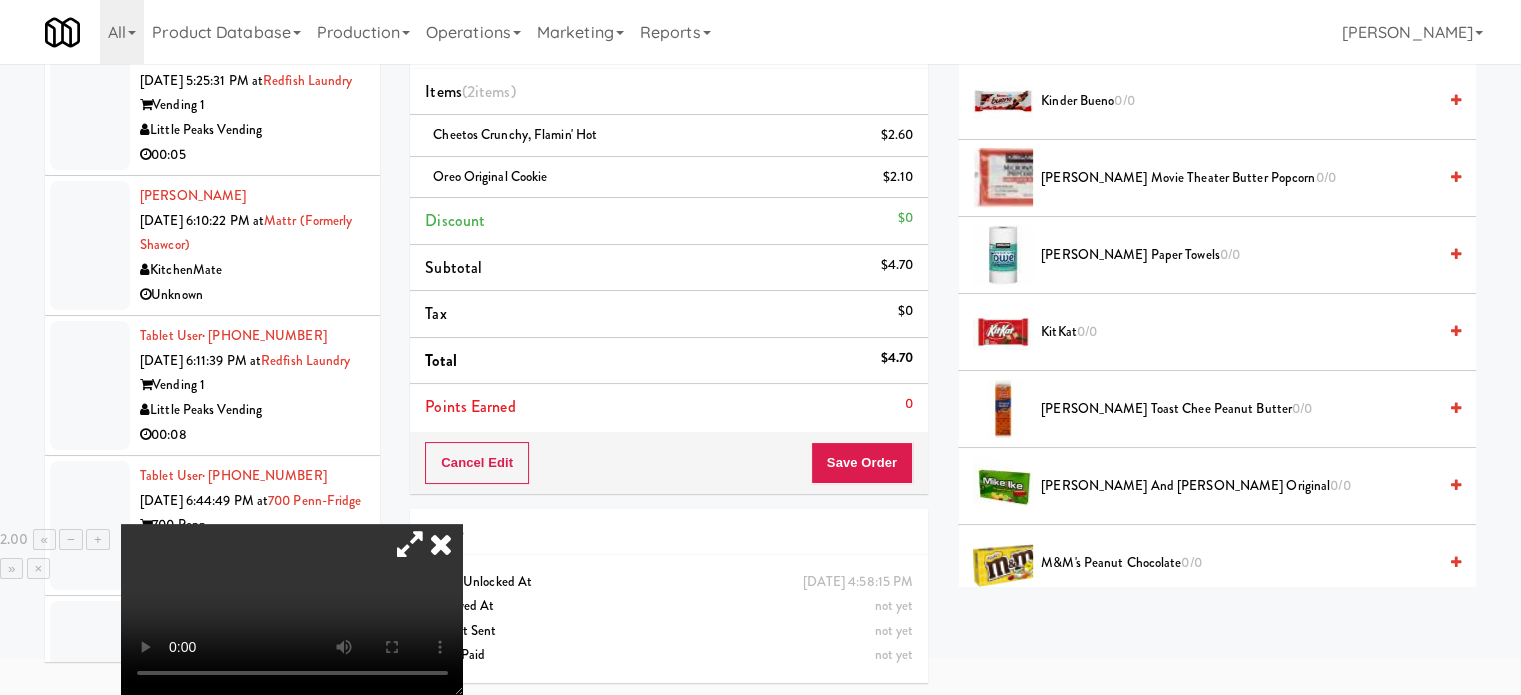 click on "KitKat  0/0" at bounding box center (1238, 332) 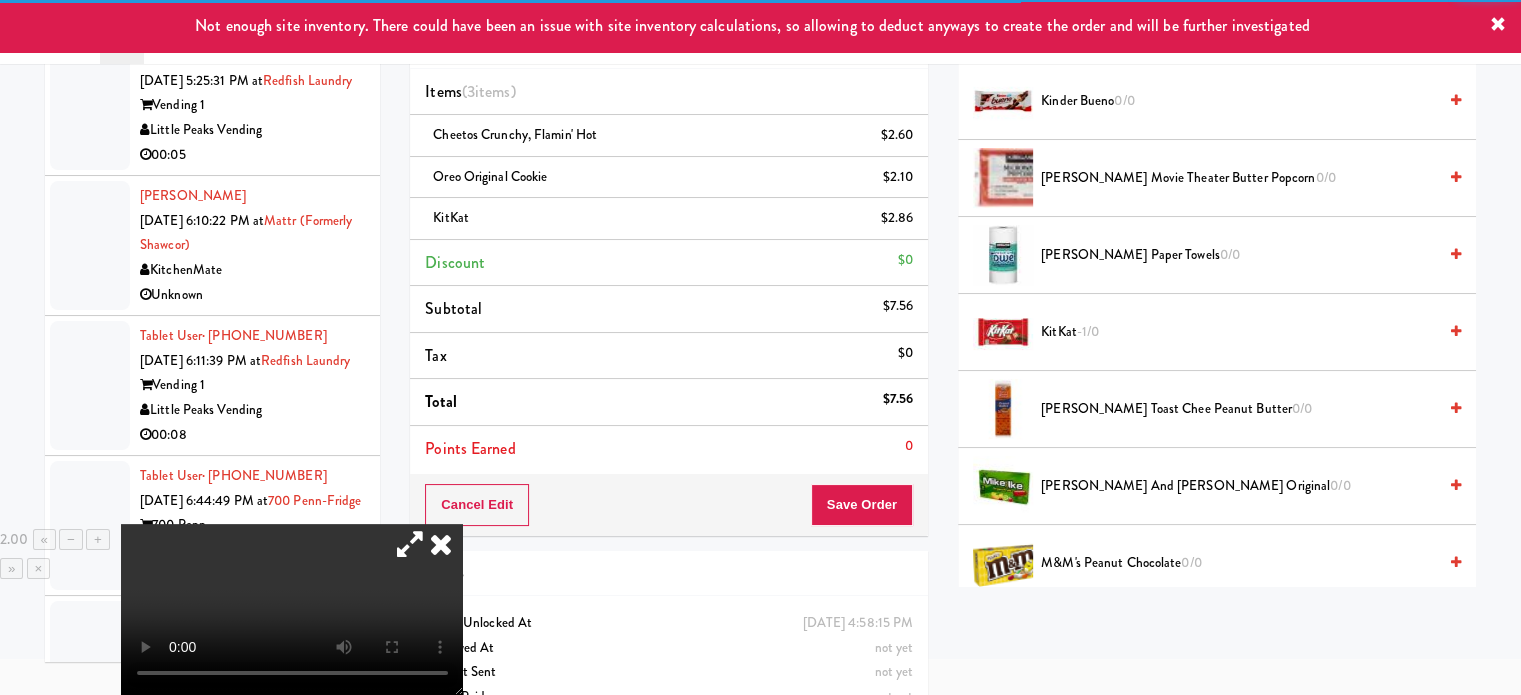 drag, startPoint x: 1093, startPoint y: 417, endPoint x: 1019, endPoint y: 419, distance: 74.02702 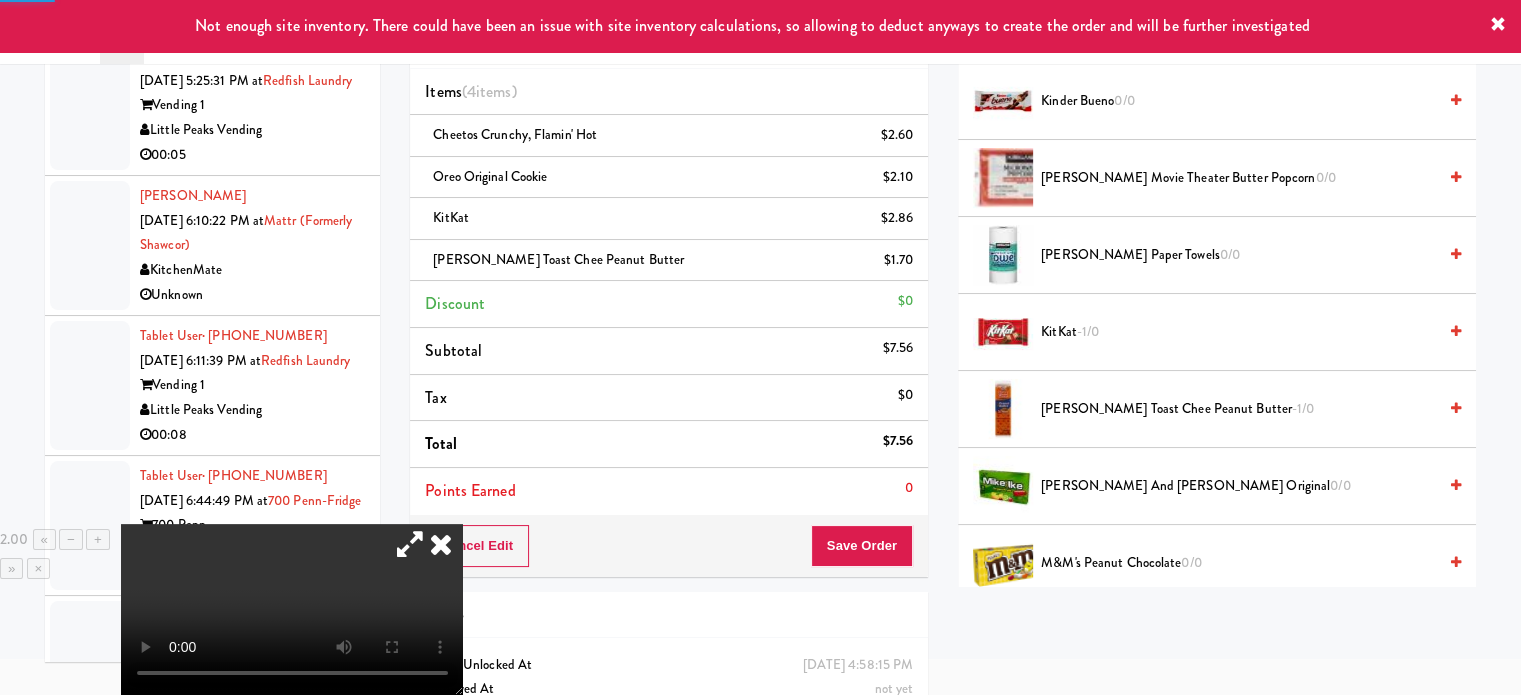 drag, startPoint x: 425, startPoint y: 423, endPoint x: 507, endPoint y: 435, distance: 82.8734 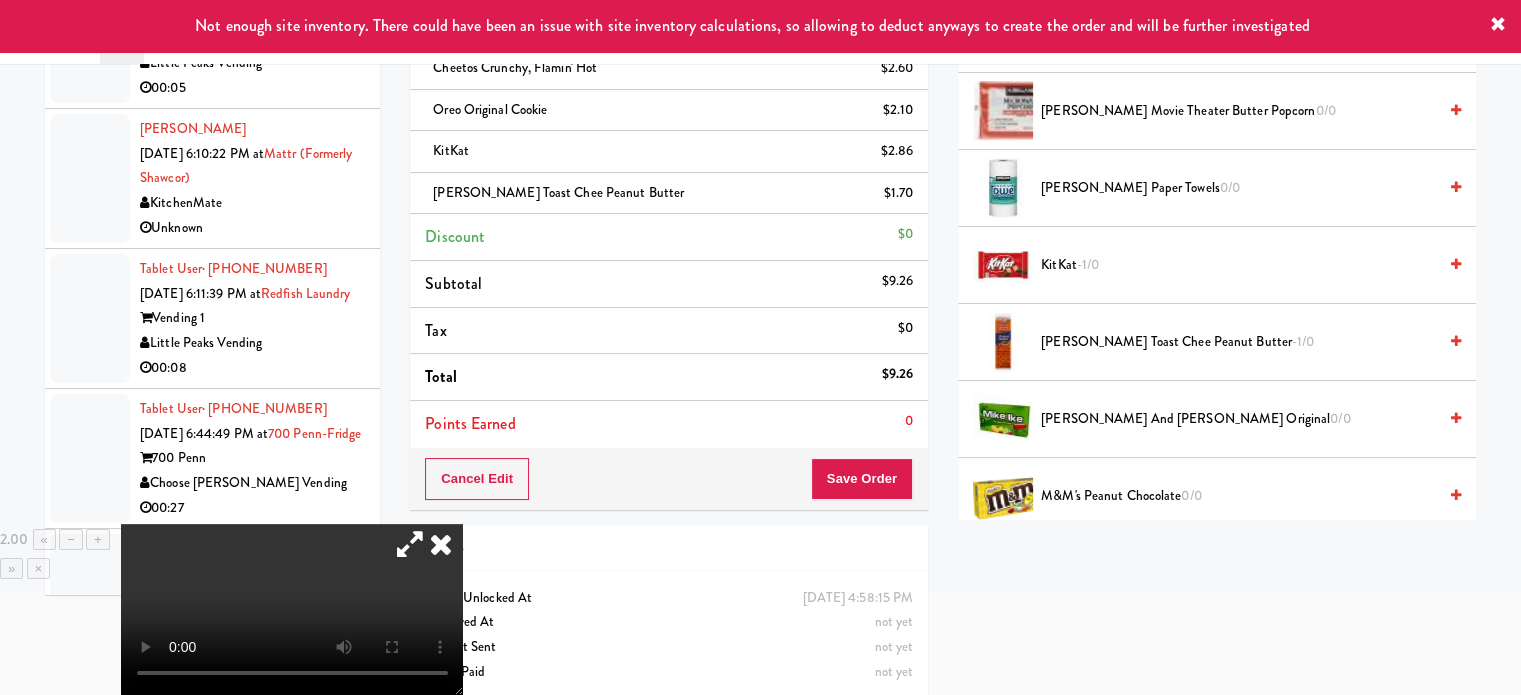 scroll, scrollTop: 183, scrollLeft: 0, axis: vertical 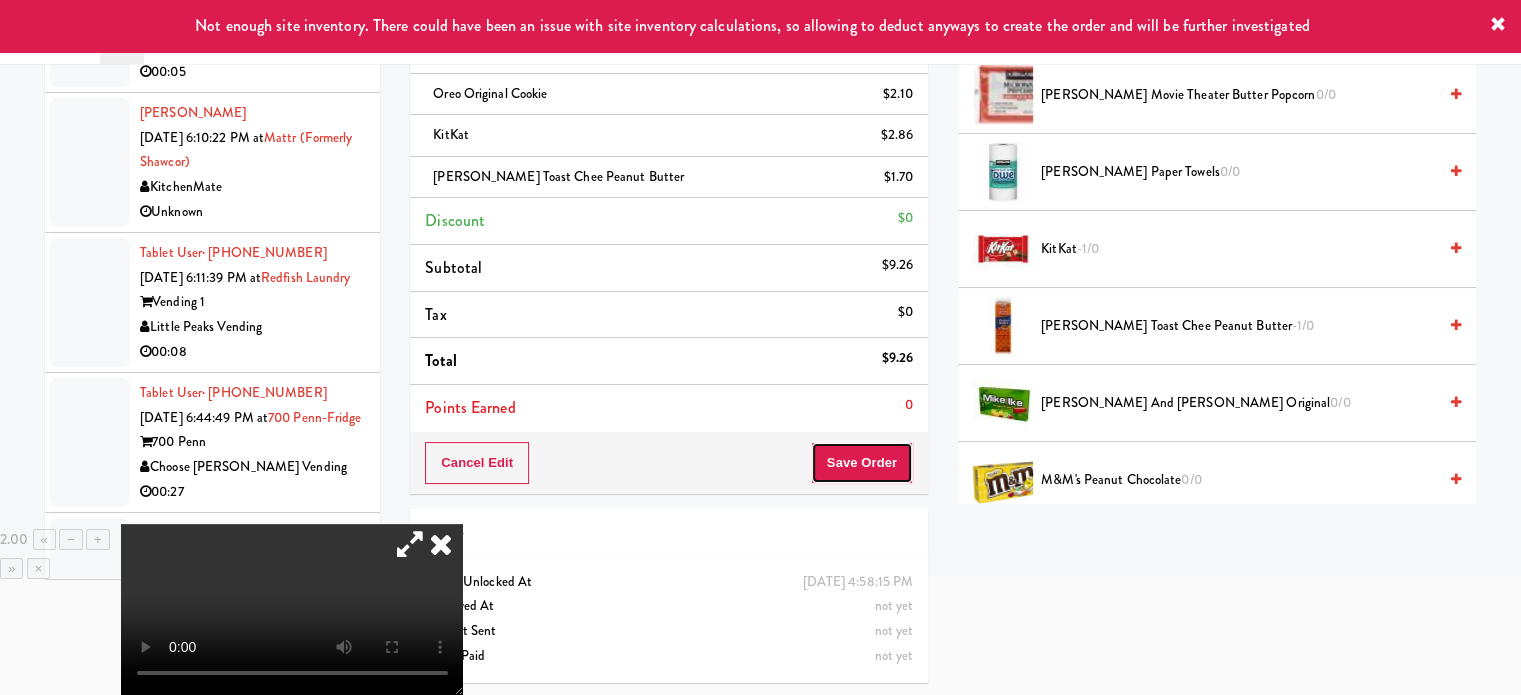 click on "Save Order" at bounding box center [862, 463] 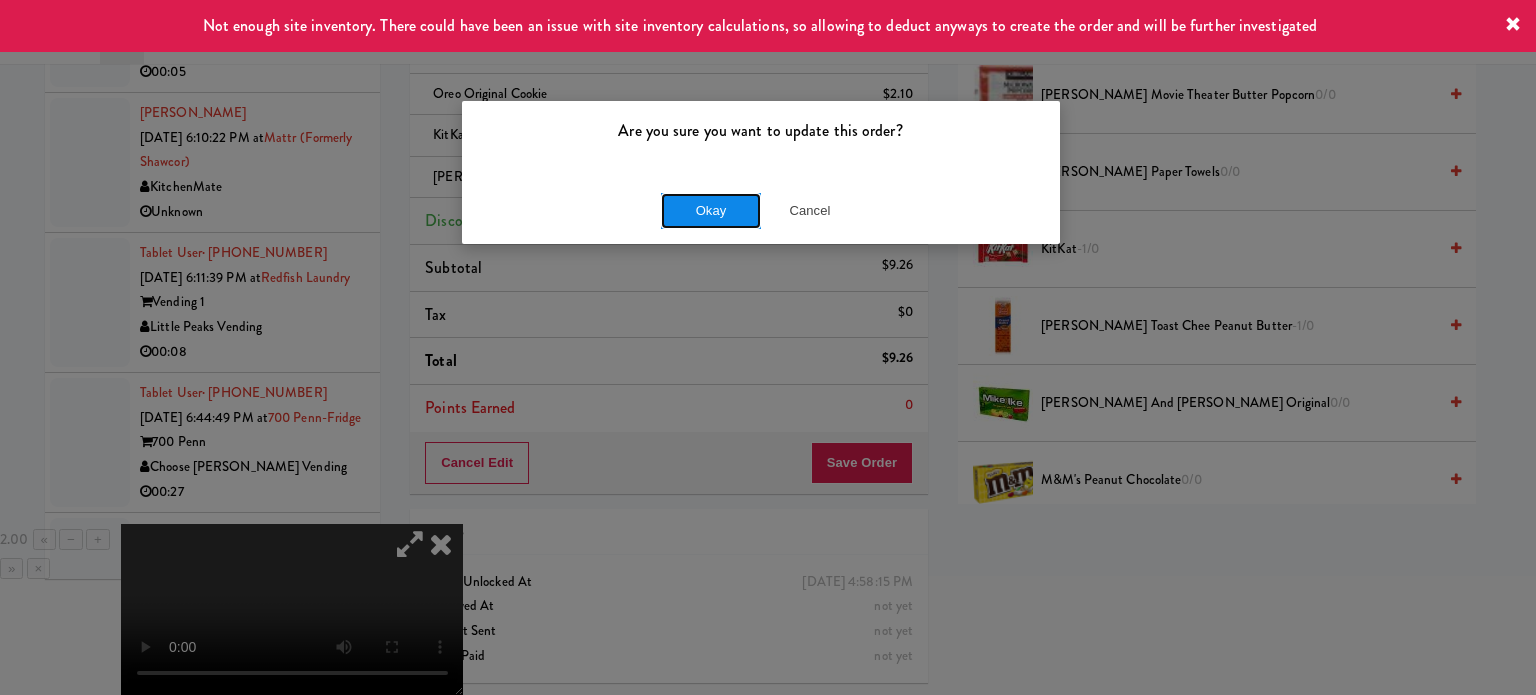 click on "Okay" at bounding box center [711, 211] 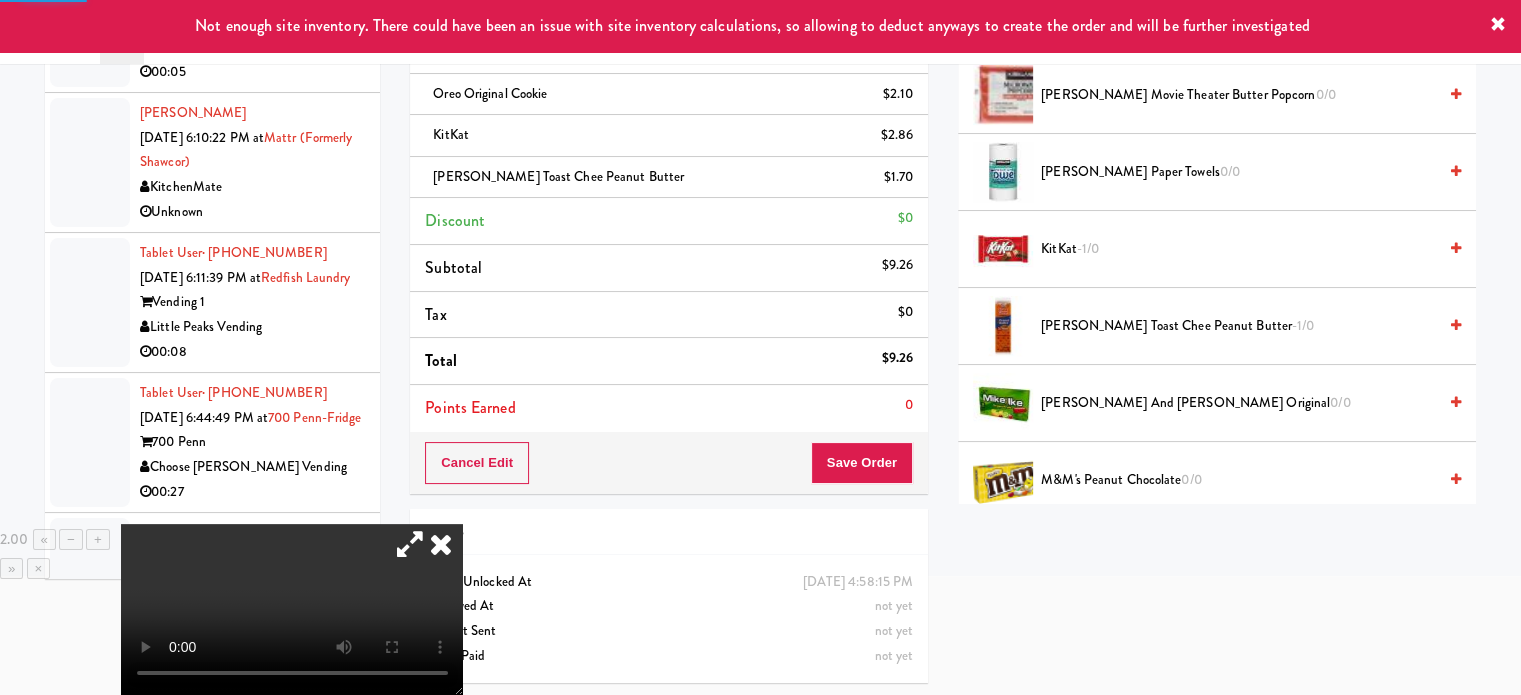 scroll, scrollTop: 192, scrollLeft: 0, axis: vertical 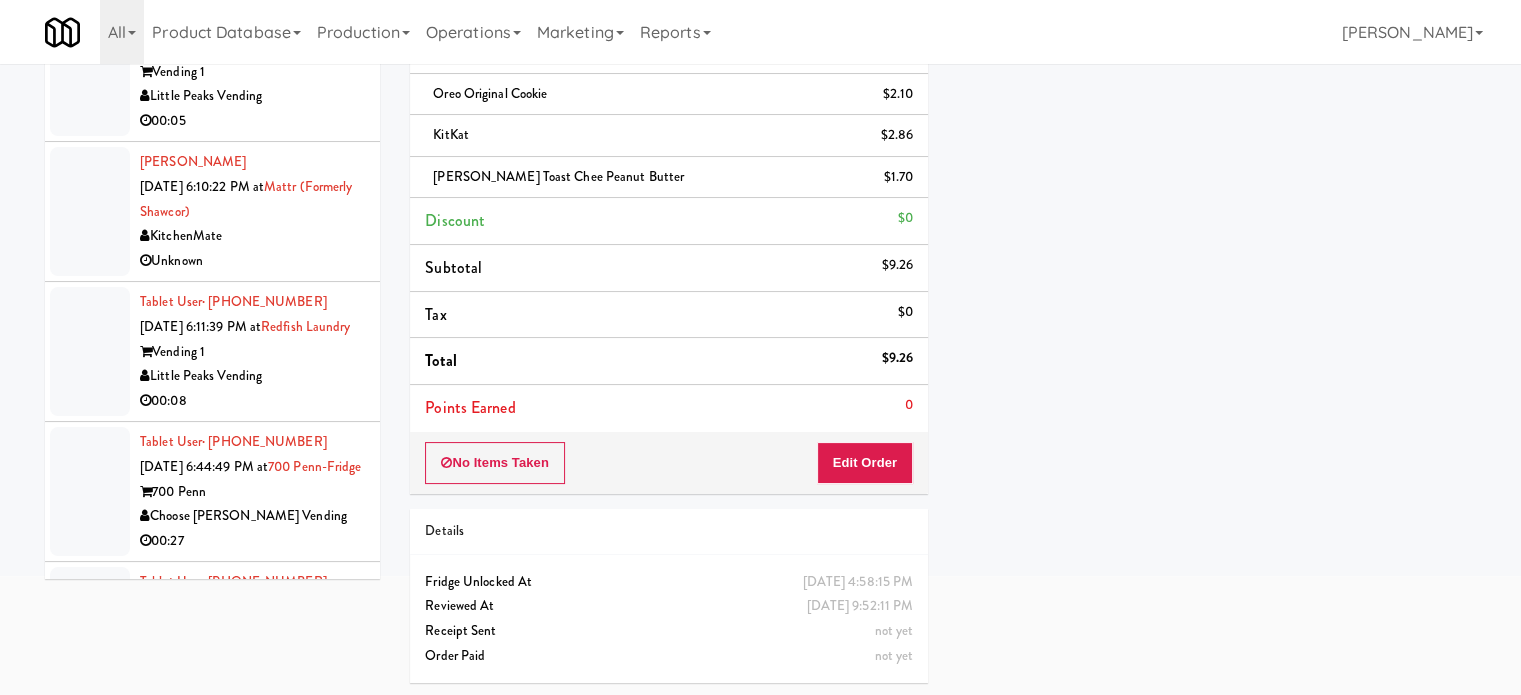 click on "Tablet User  · (816) 690-3014 [DATE] 5:25:31 PM at  Redfish Laundry  Vending 1  Little Peaks Vending  00:05" at bounding box center (212, 72) 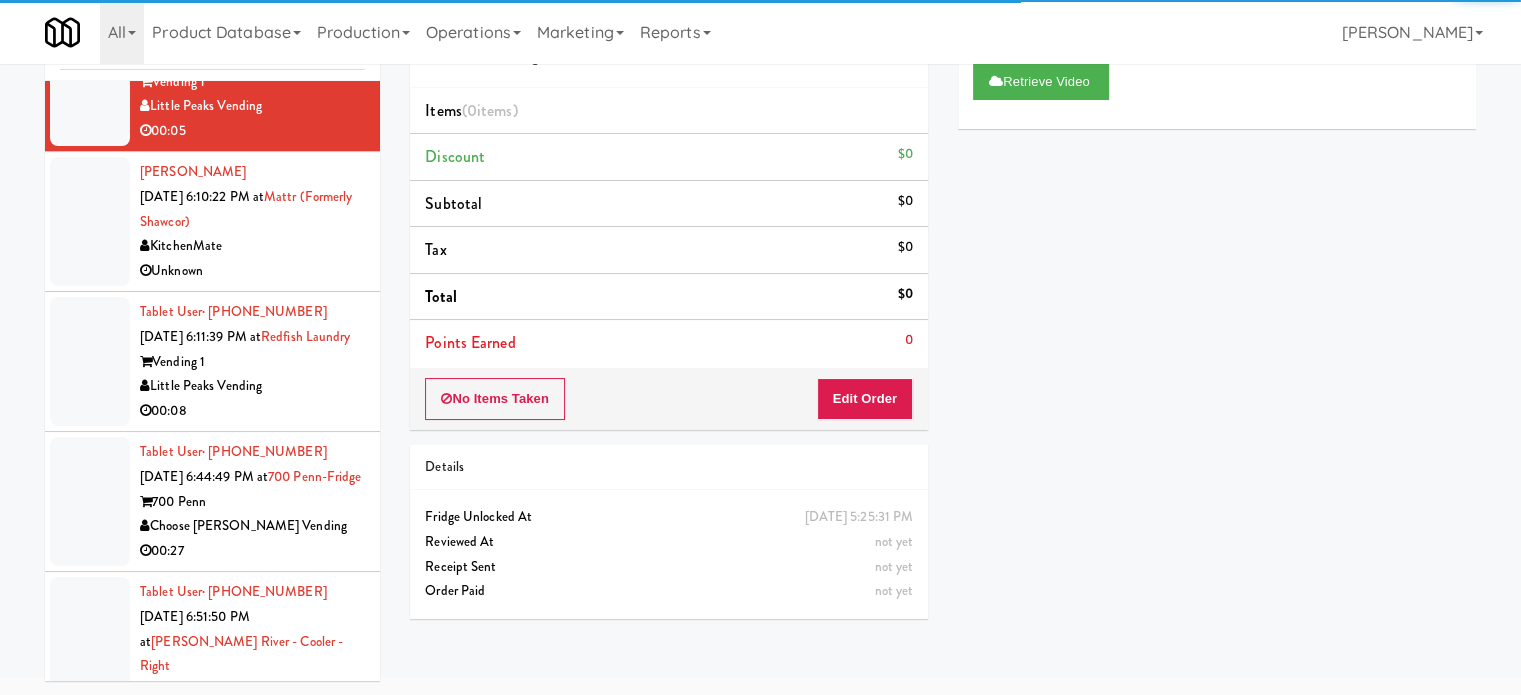scroll, scrollTop: 5000, scrollLeft: 0, axis: vertical 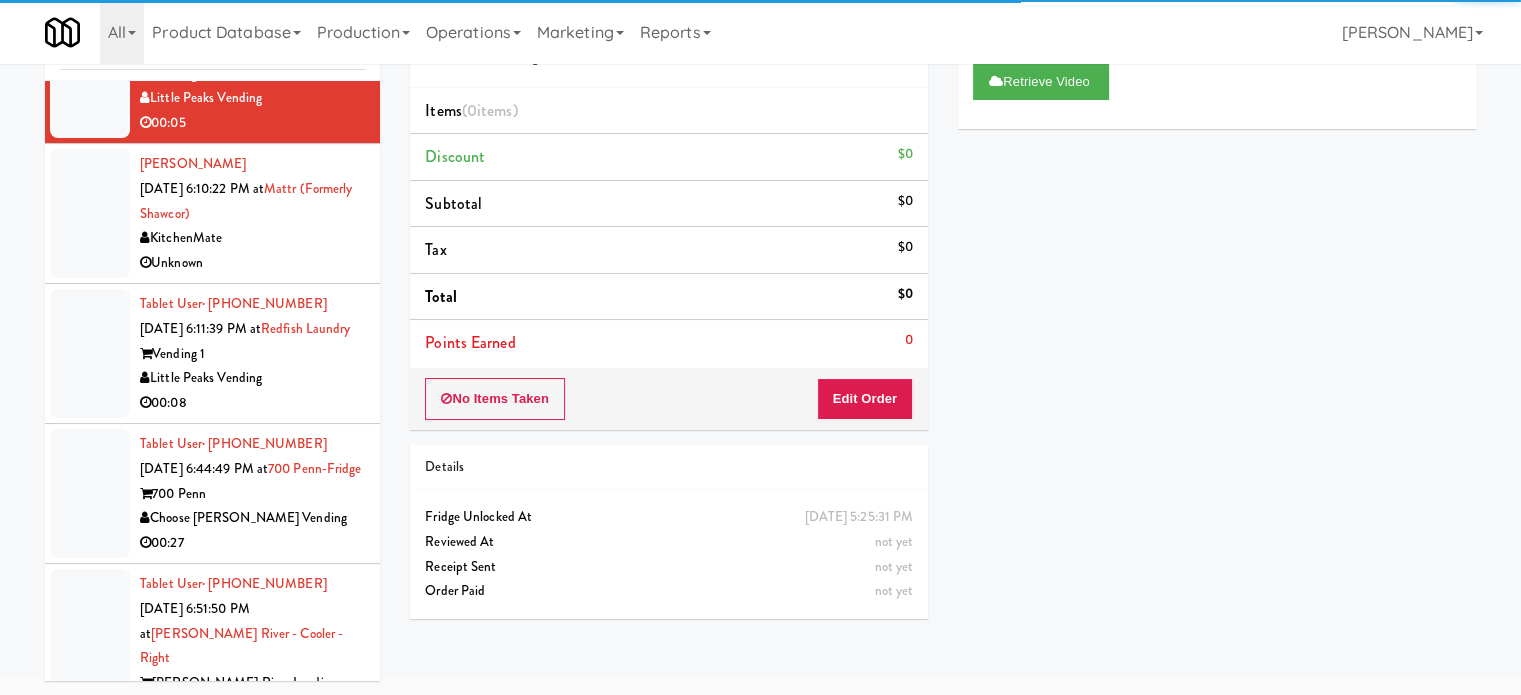 click on "Unknown" at bounding box center [252, 263] 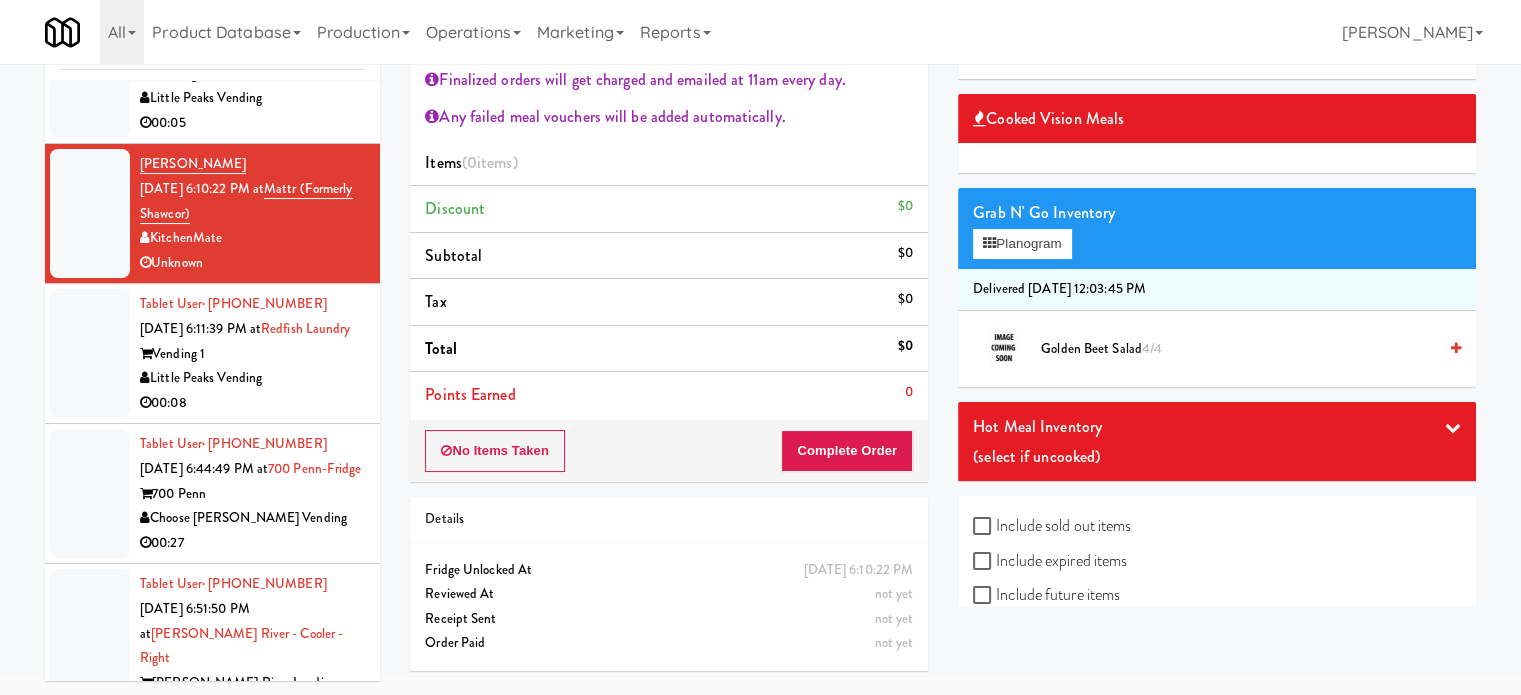 click on "Tablet User  · (951) 808-2676 [DATE] 6:11:39 PM at  Redfish Laundry  Vending 1  Little Peaks Vending  00:08" at bounding box center [252, 353] 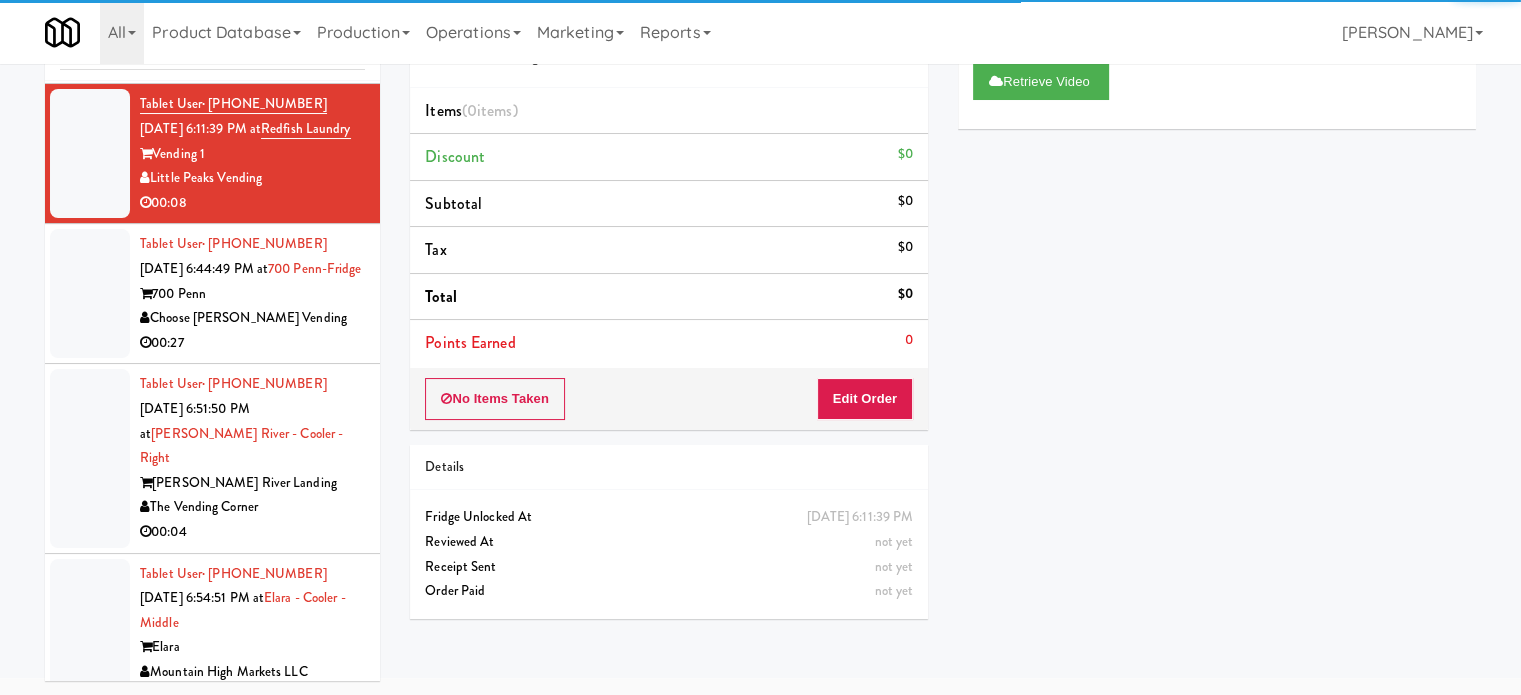 click on "700 Penn" at bounding box center [252, 294] 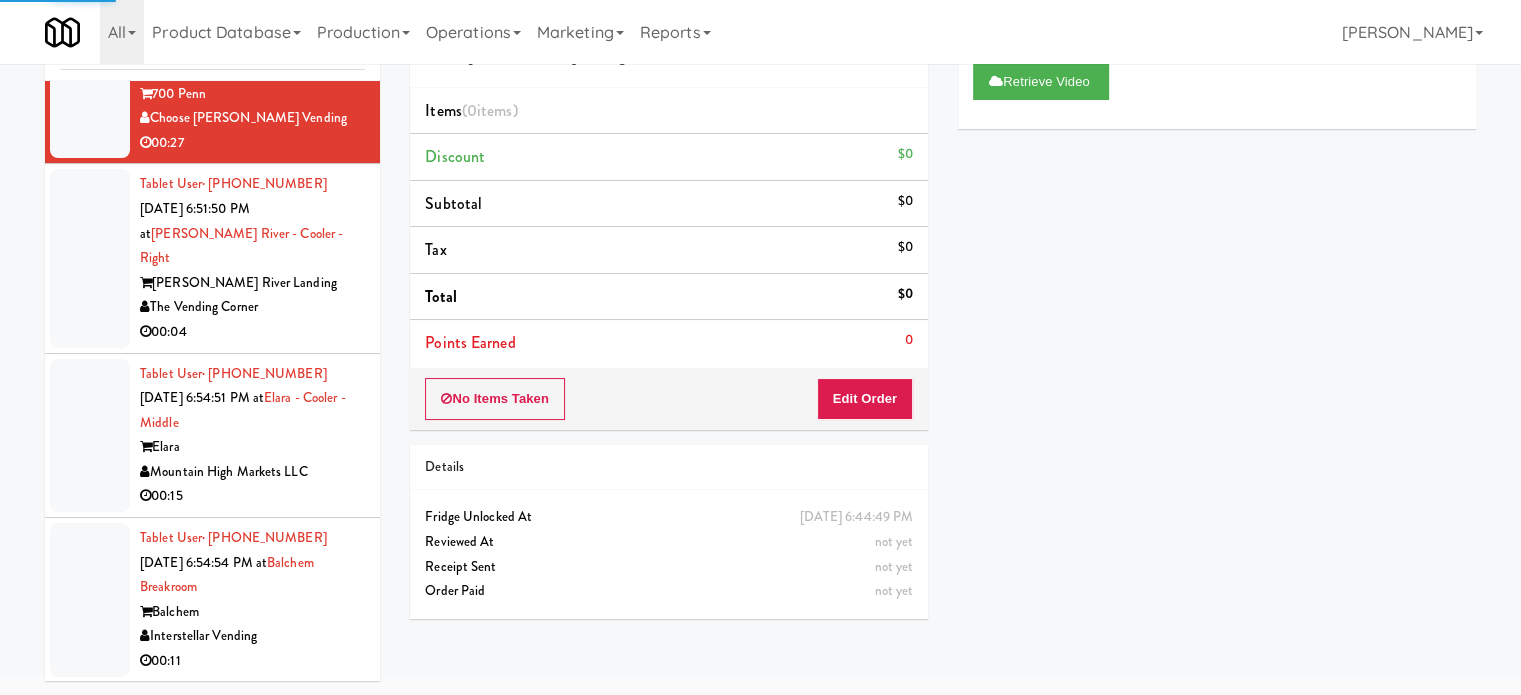 click on "The Vending Corner" at bounding box center [252, 307] 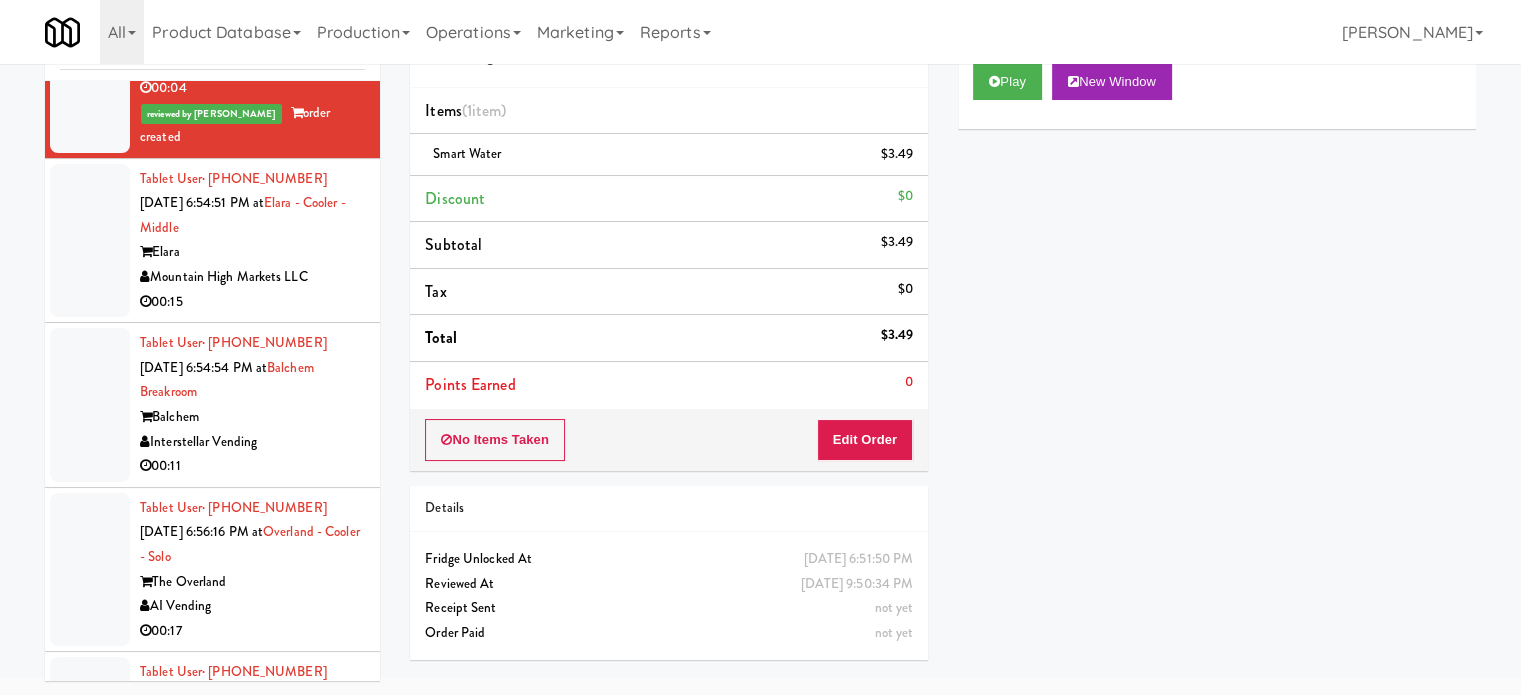 scroll, scrollTop: 5624, scrollLeft: 0, axis: vertical 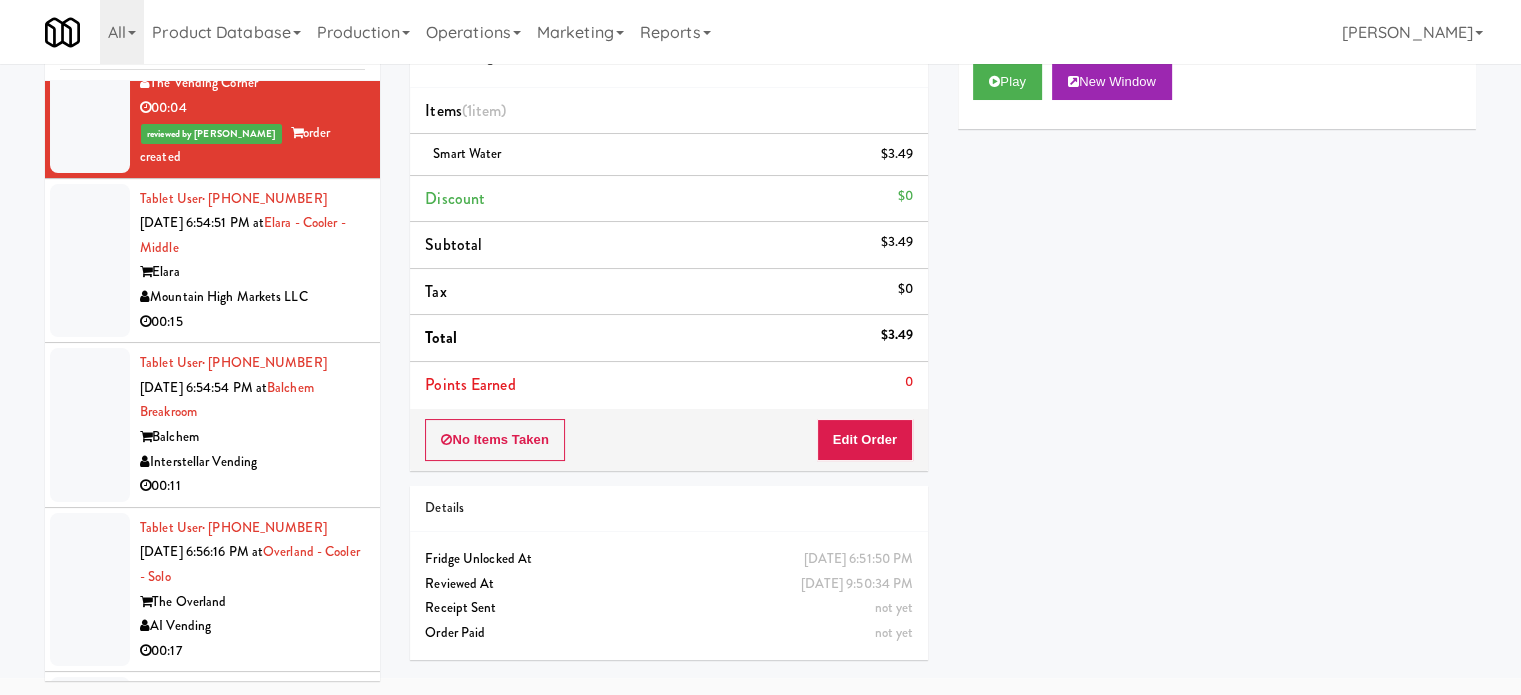 click on "Tablet User  · (480) 433-4517 Jul 11, 2025 6:54:51 PM at  Elara - Cooler - Middle  Elara  Mountain High Markets LLC  00:15" at bounding box center (252, 261) 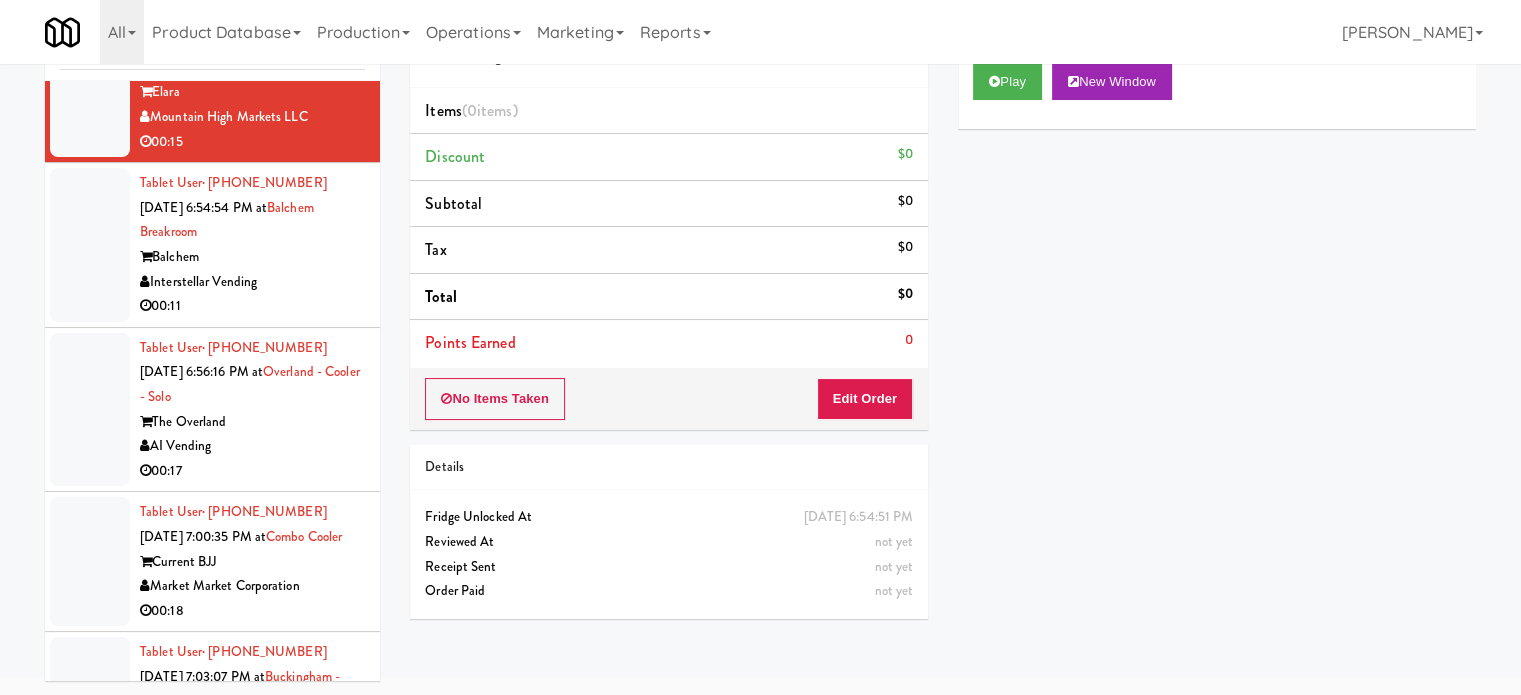 scroll, scrollTop: 5824, scrollLeft: 0, axis: vertical 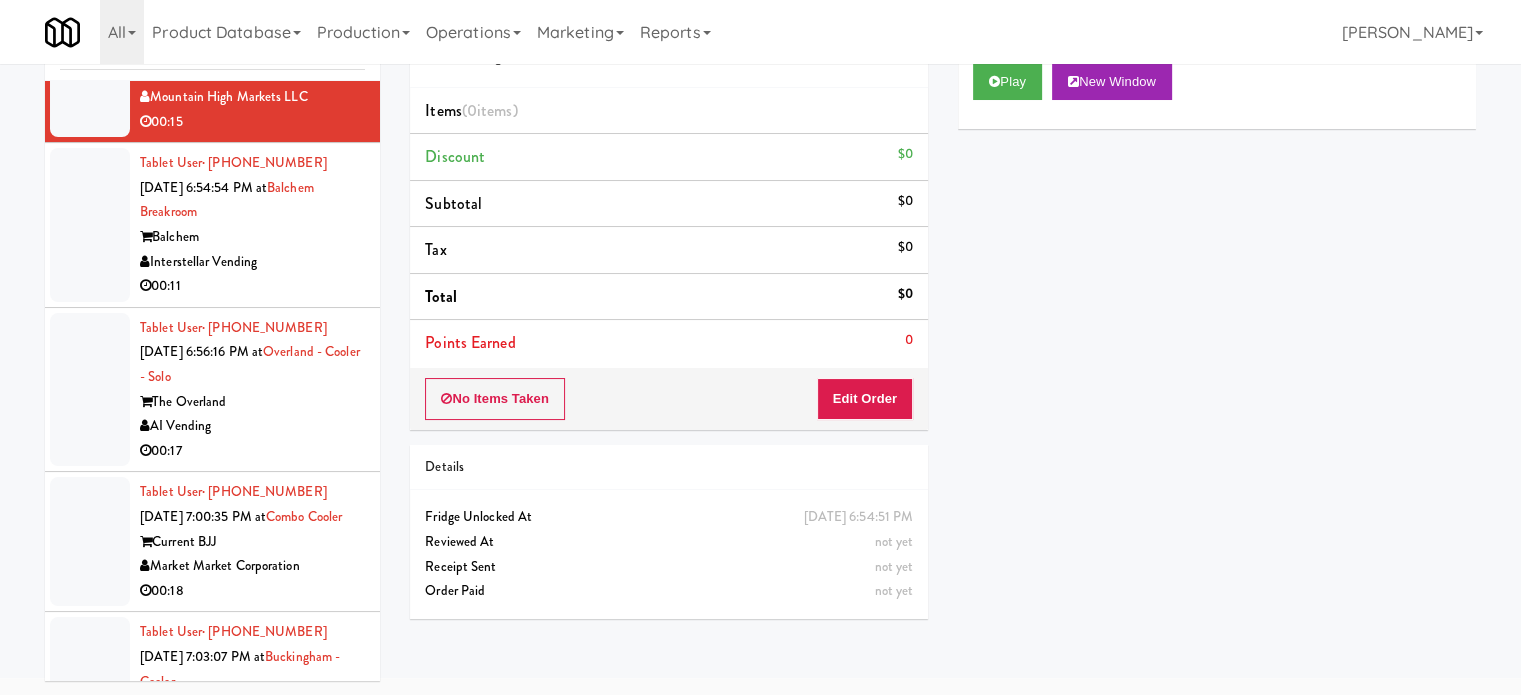 click on "Tablet User  · (385) 244-9545 Jul 11, 2025 6:54:54 PM at  Balchem Breakroom  Balchem   Interstellar Vending  00:11" at bounding box center (252, 225) 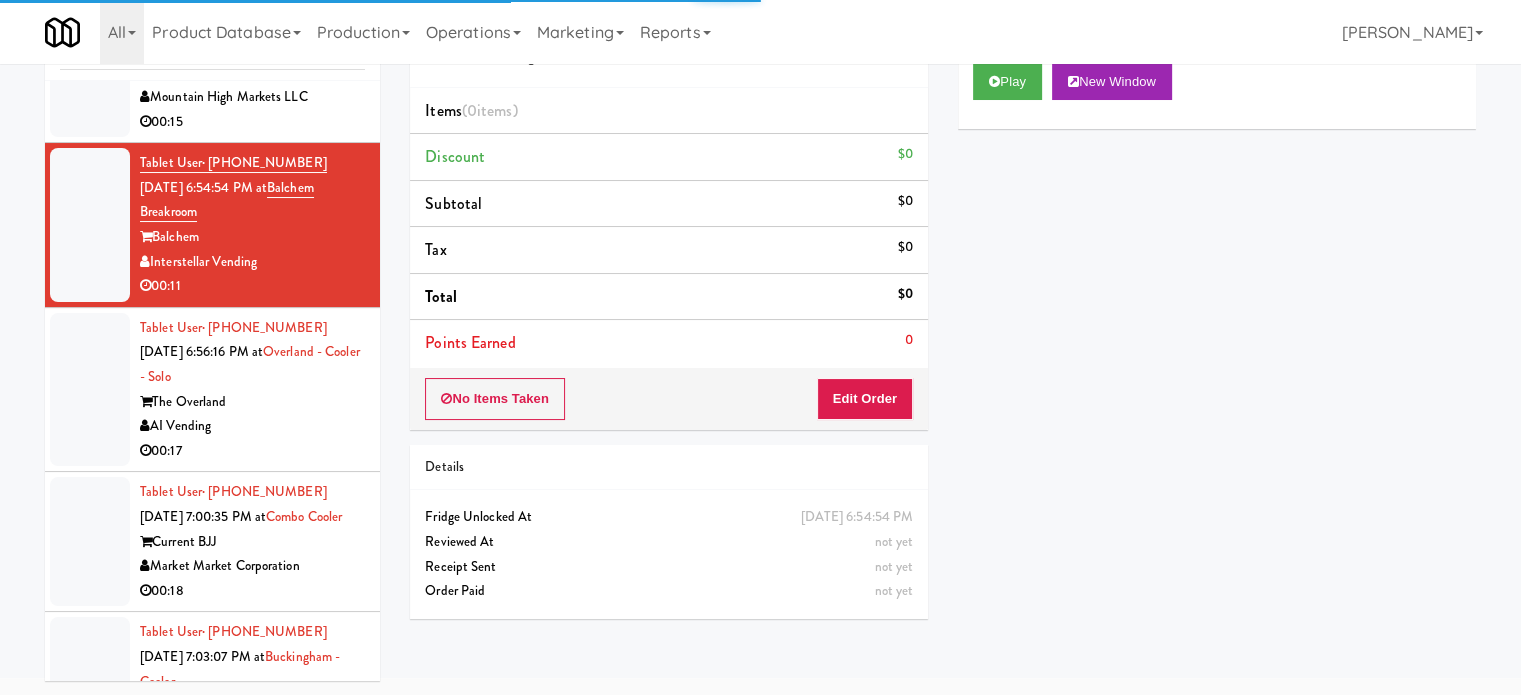 click on "Tablet User  · (480) 433-4517 Jul 11, 2025 6:54:51 PM at  Elara - Cooler - Middle  Elara  Mountain High Markets LLC  00:15" at bounding box center (252, 61) 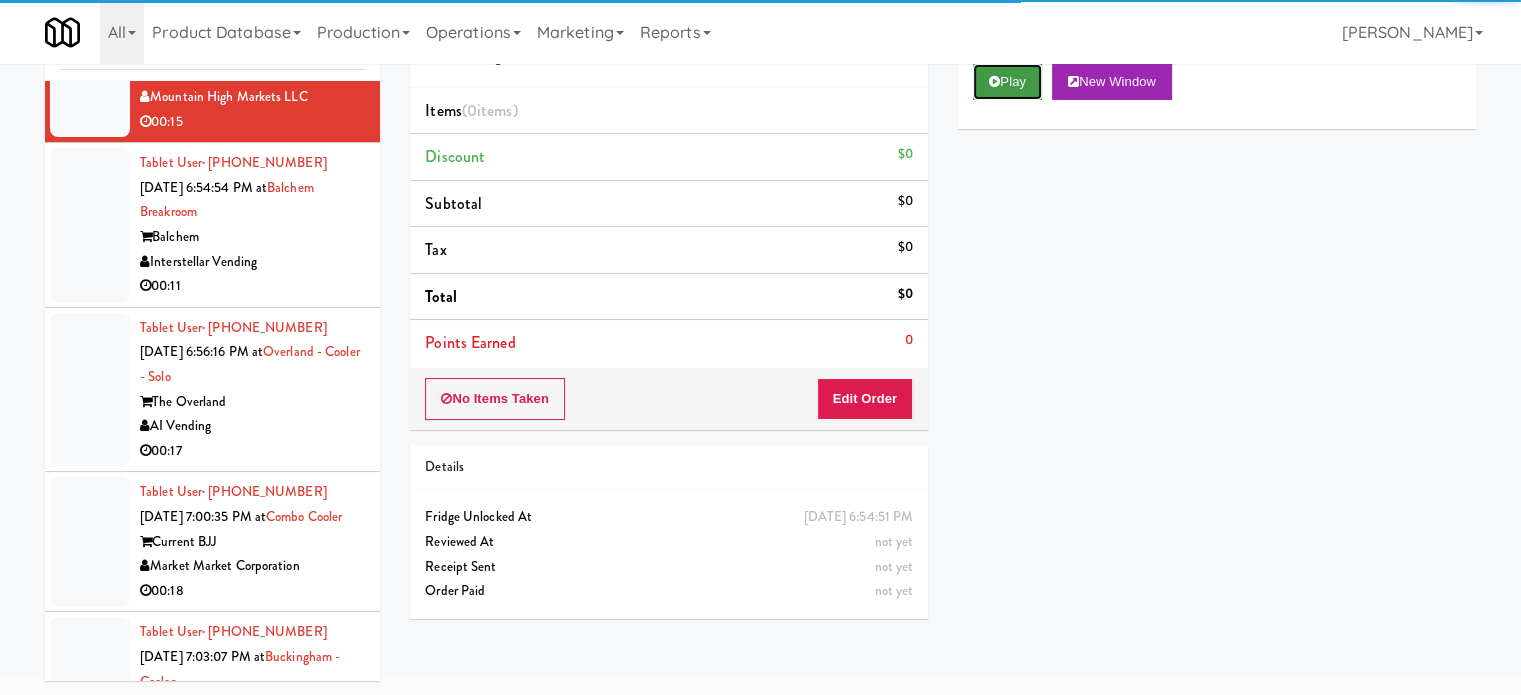 click on "Play" at bounding box center [1007, 82] 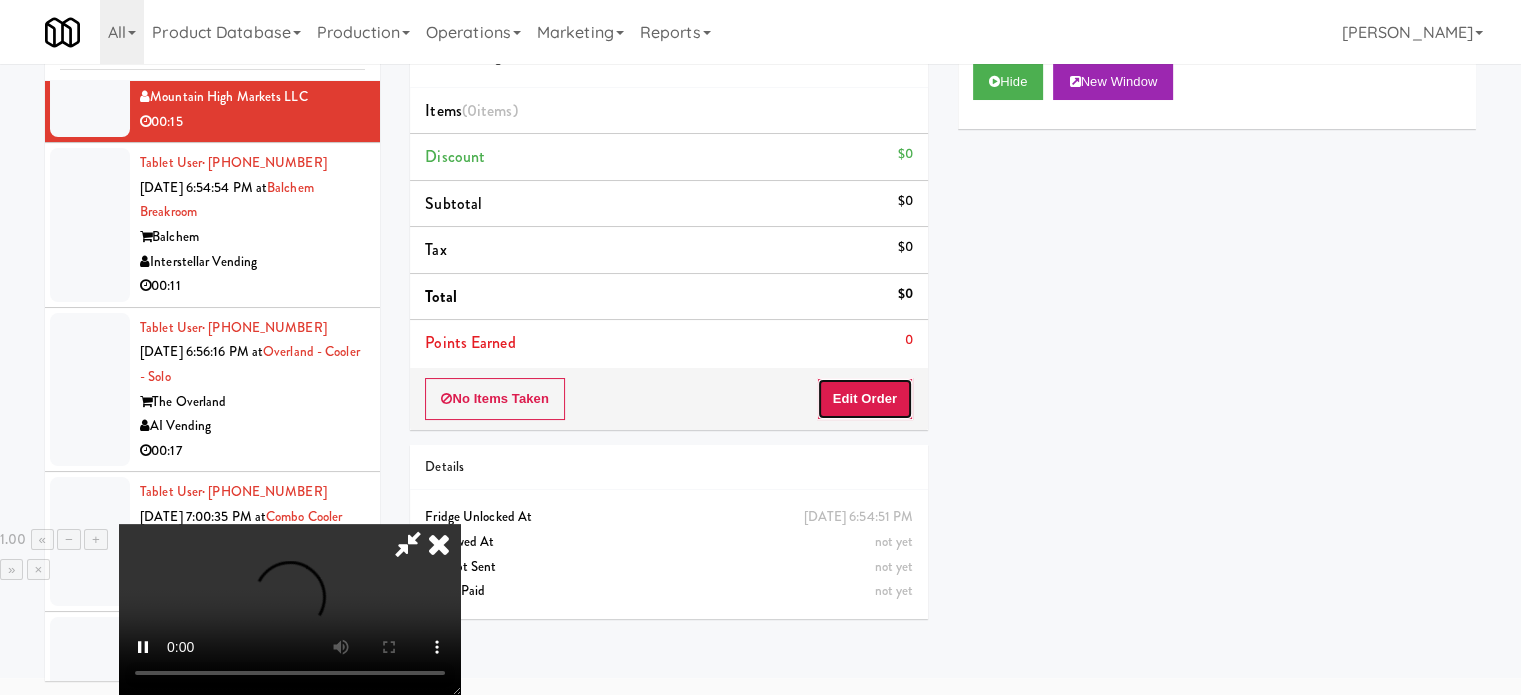click on "Edit Order" at bounding box center (865, 399) 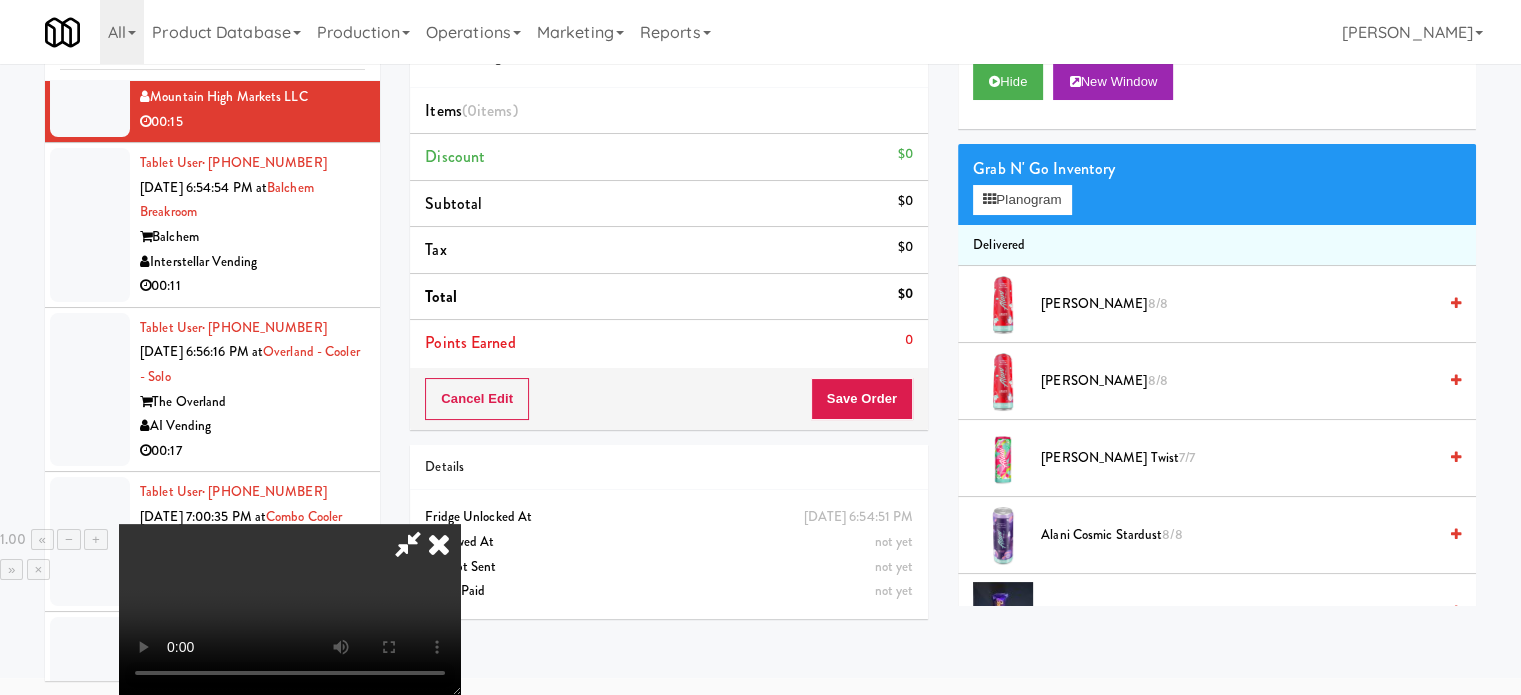 type 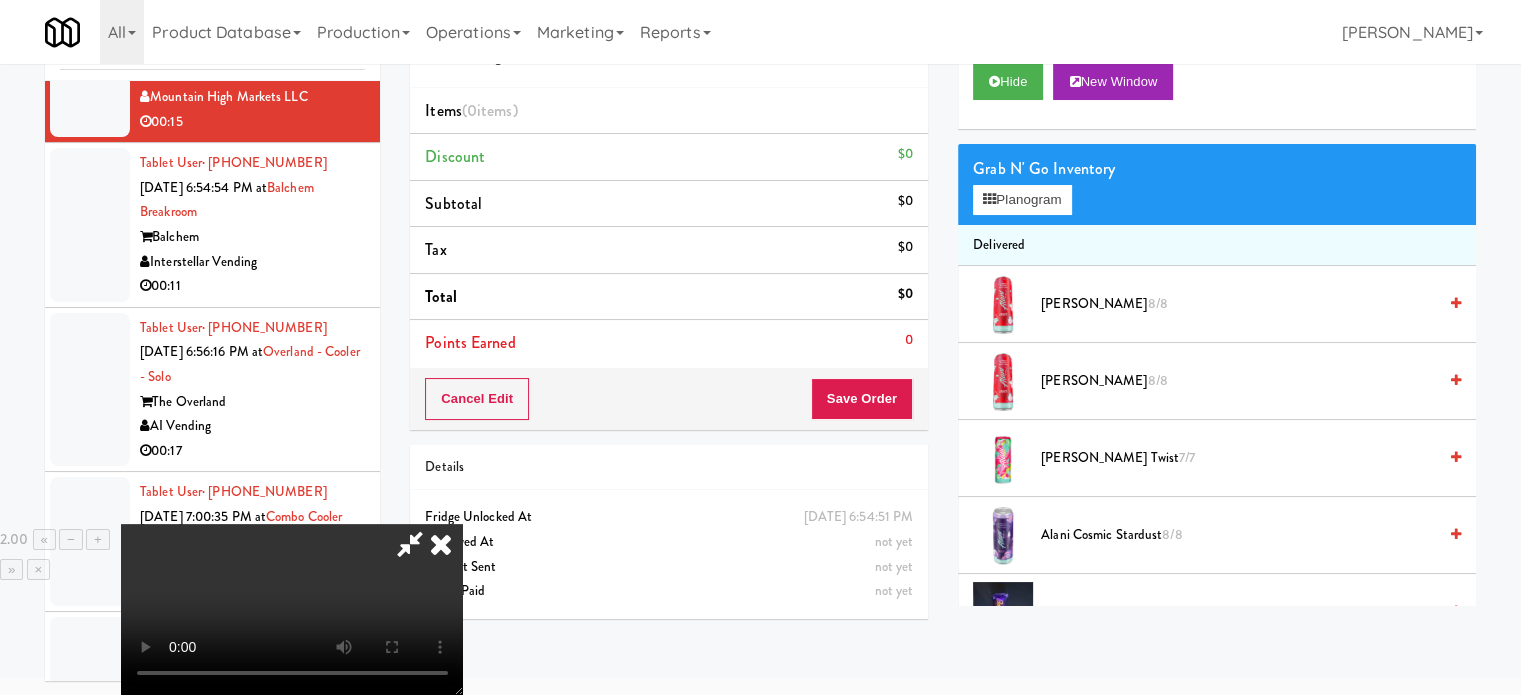 click at bounding box center [292, 609] 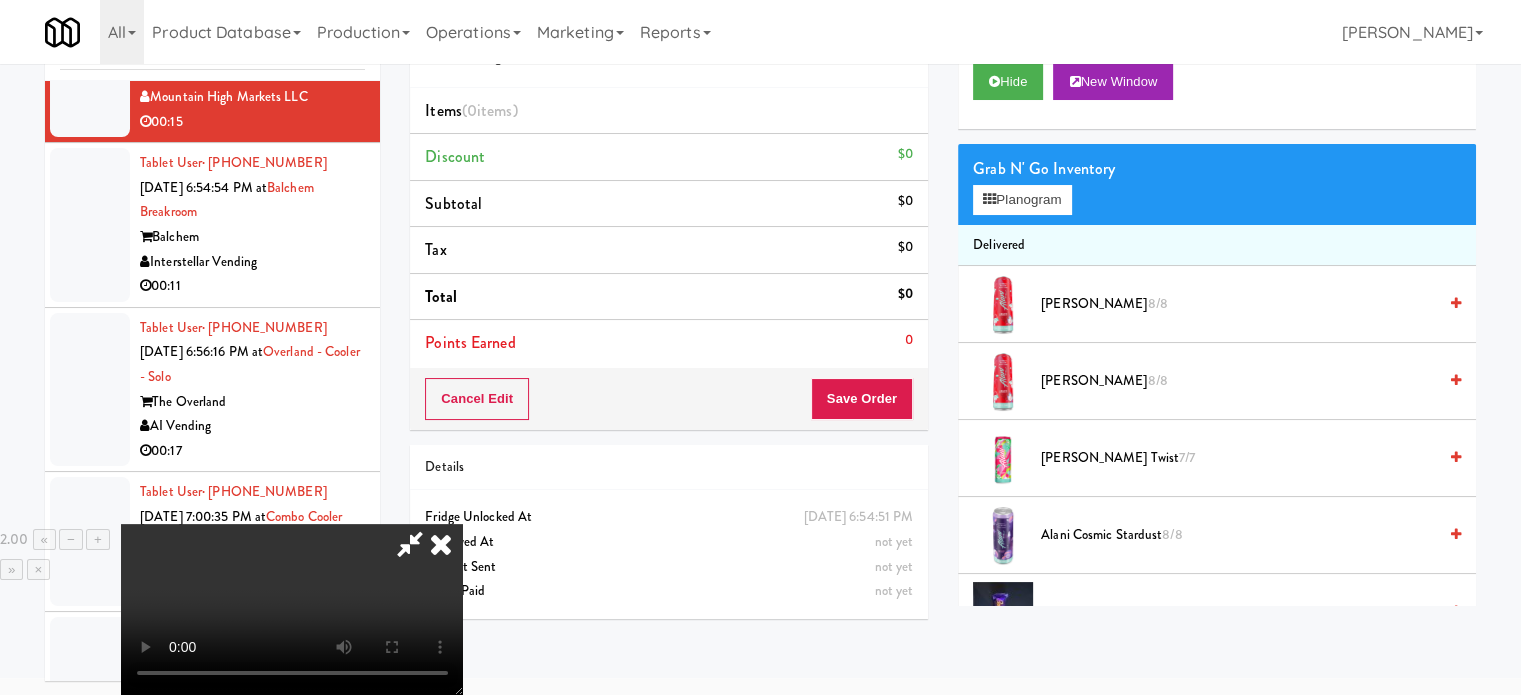 click at bounding box center [292, 609] 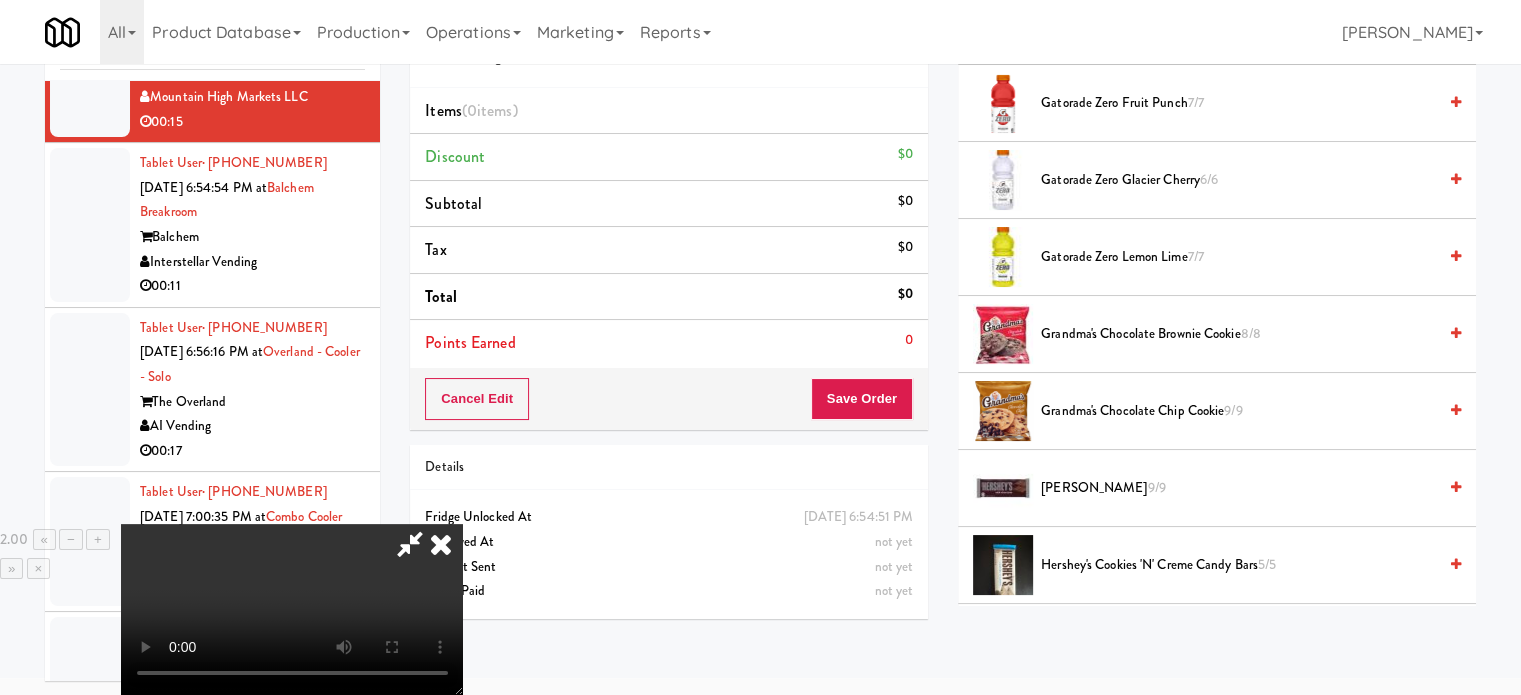 scroll, scrollTop: 1200, scrollLeft: 0, axis: vertical 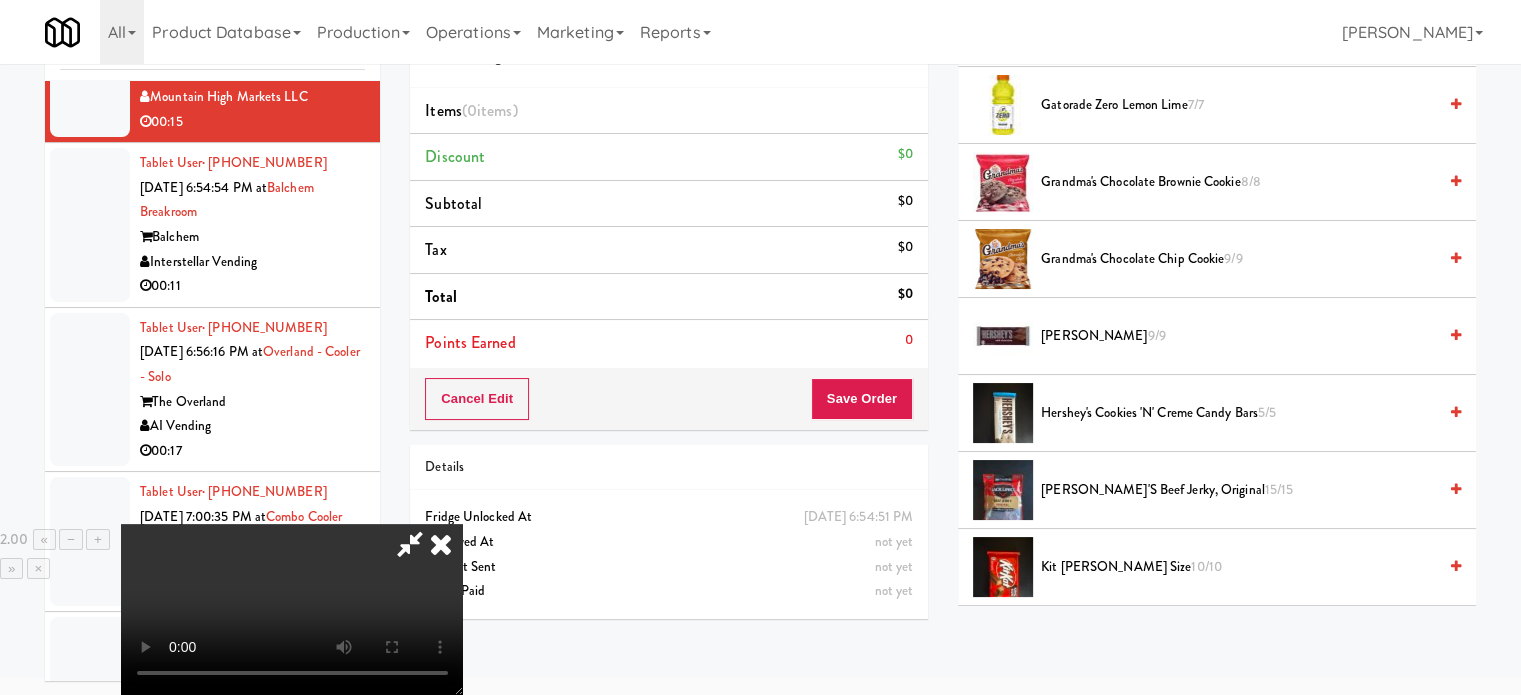 click on "Kit Kat King Size  10/10" at bounding box center (1238, 567) 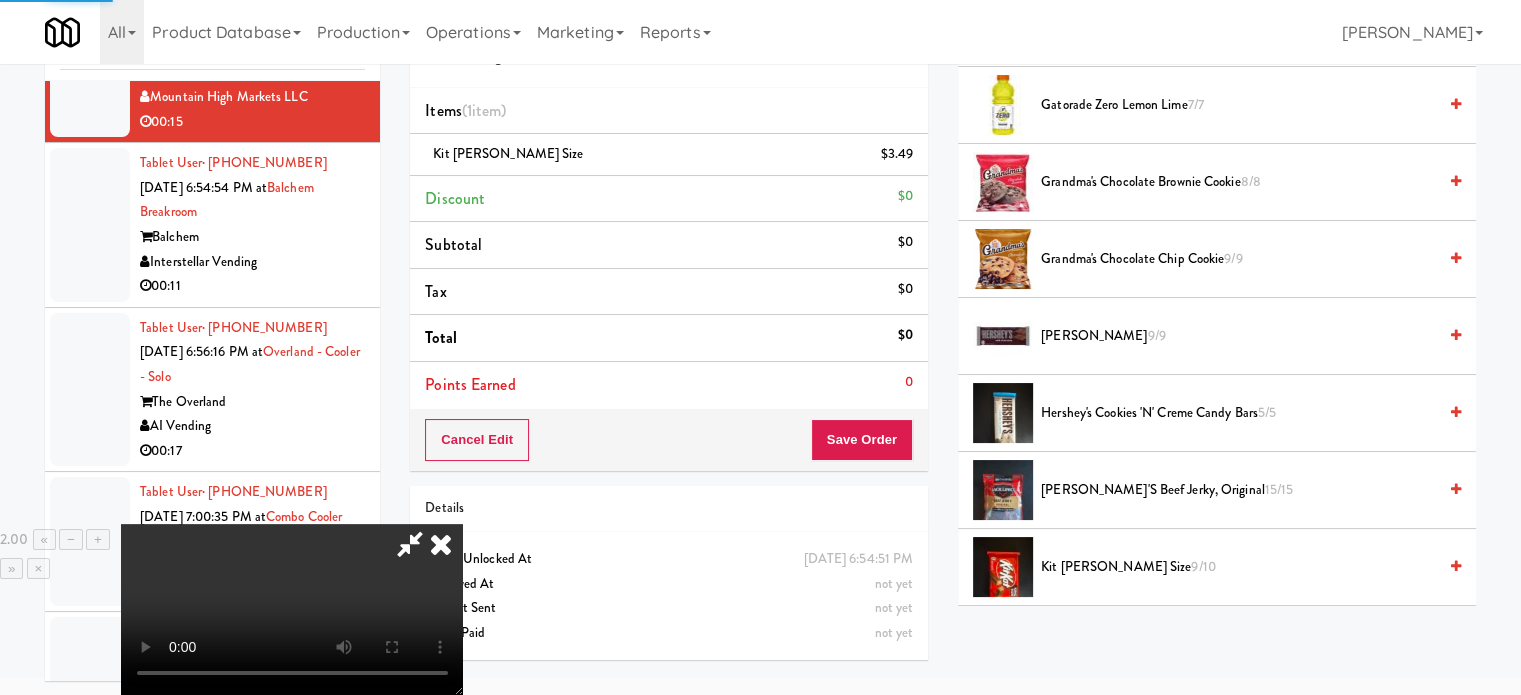 click at bounding box center (292, 609) 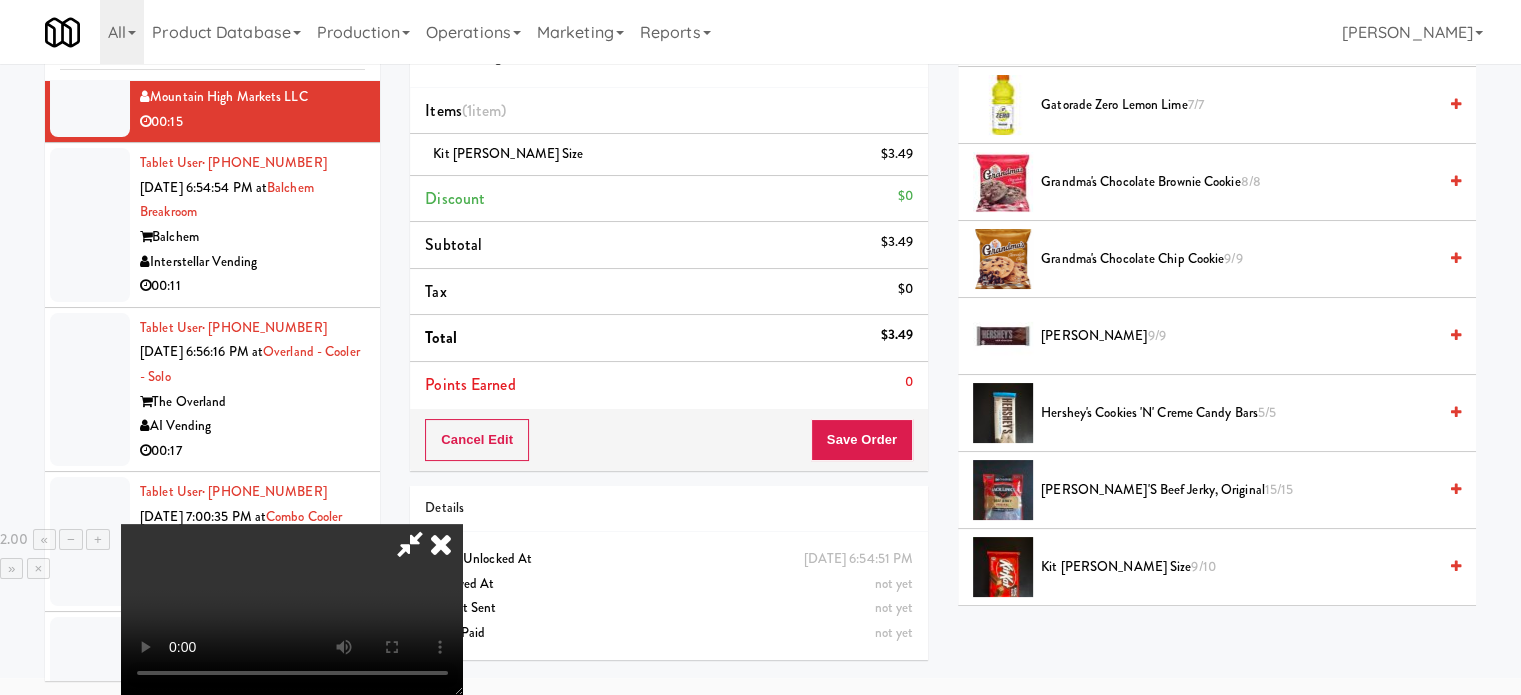 click at bounding box center (292, 609) 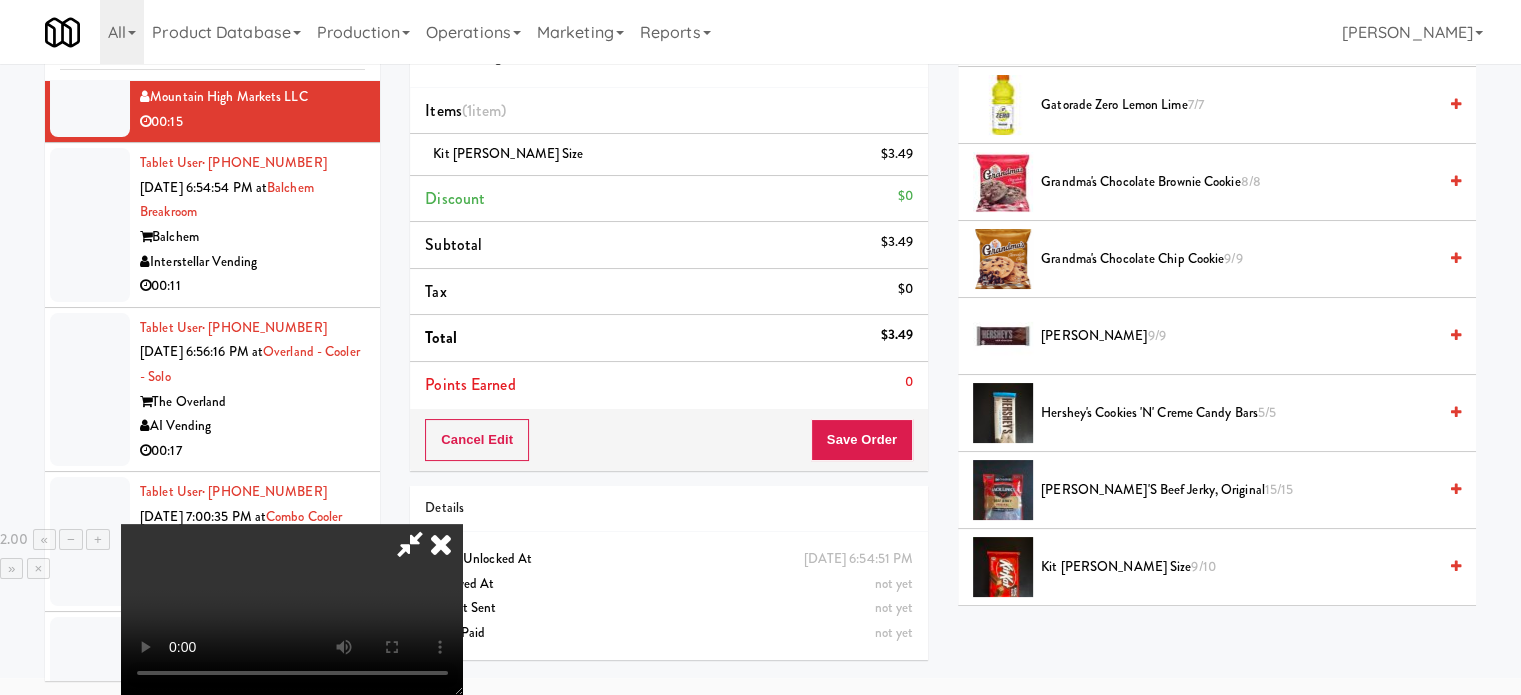 click at bounding box center [292, 609] 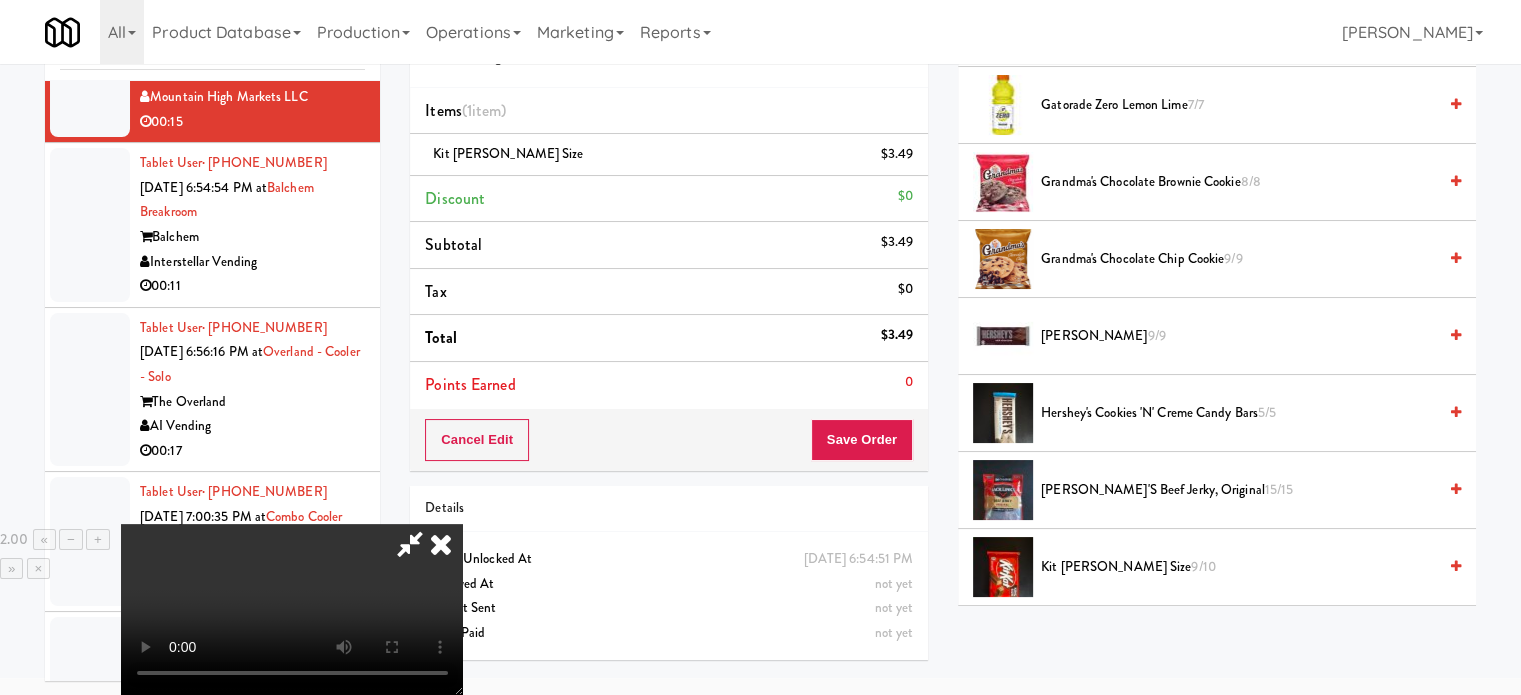 click at bounding box center [292, 609] 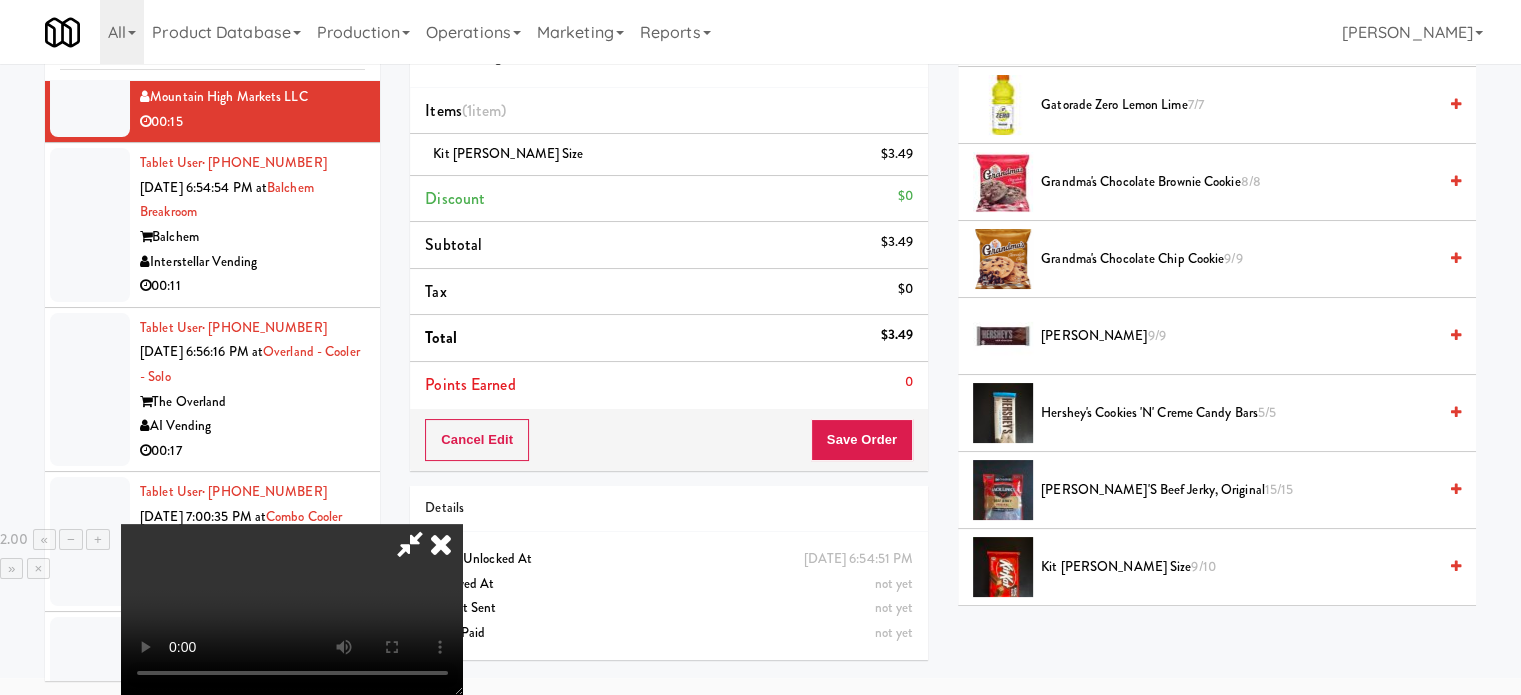 click at bounding box center (292, 609) 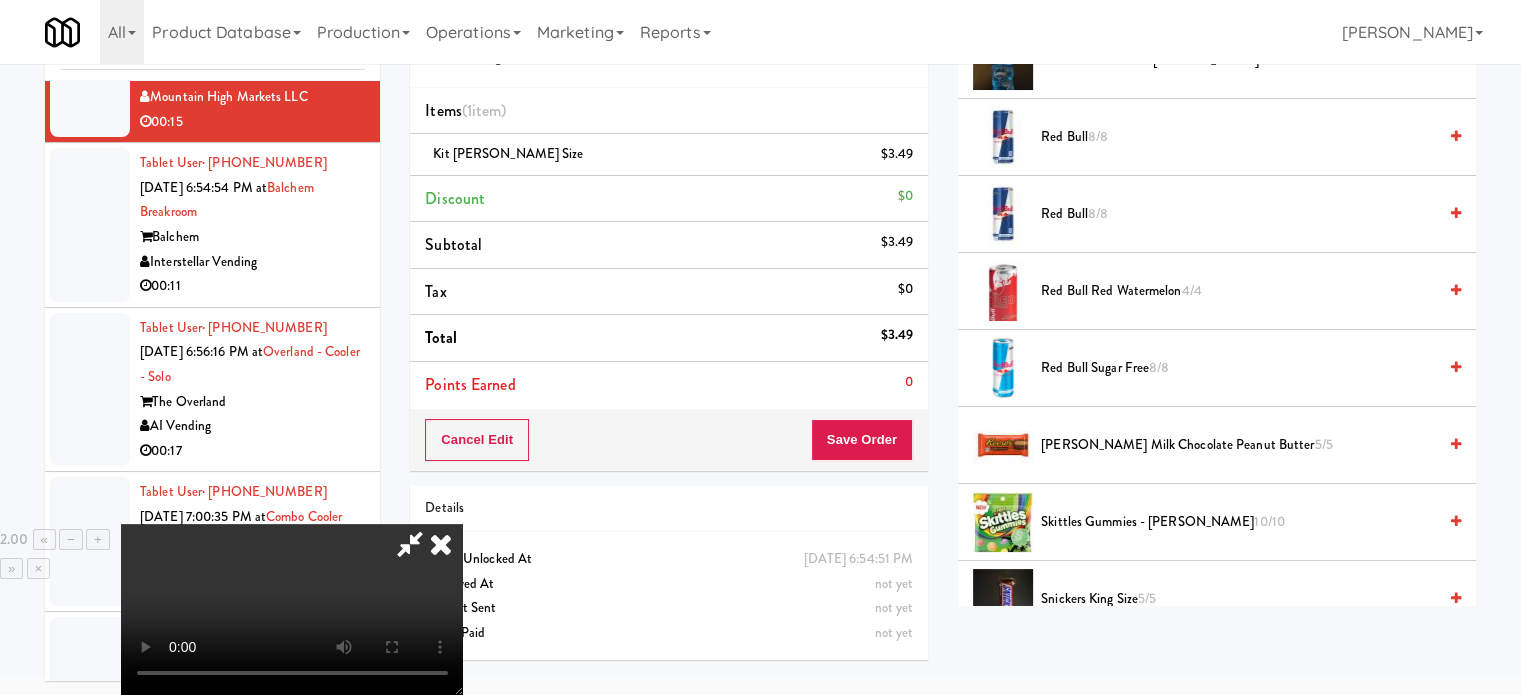 scroll, scrollTop: 2886, scrollLeft: 0, axis: vertical 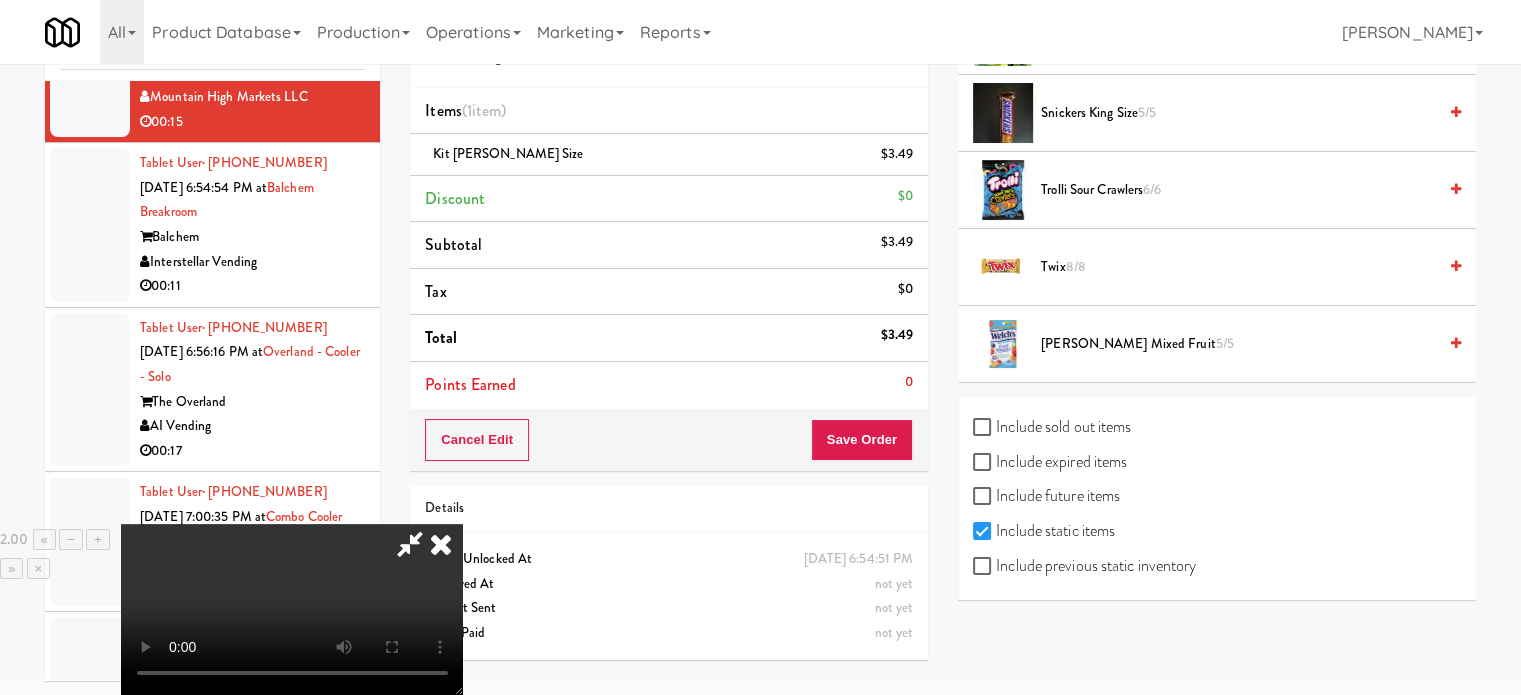 click on "Twix  8/8" at bounding box center [1238, 267] 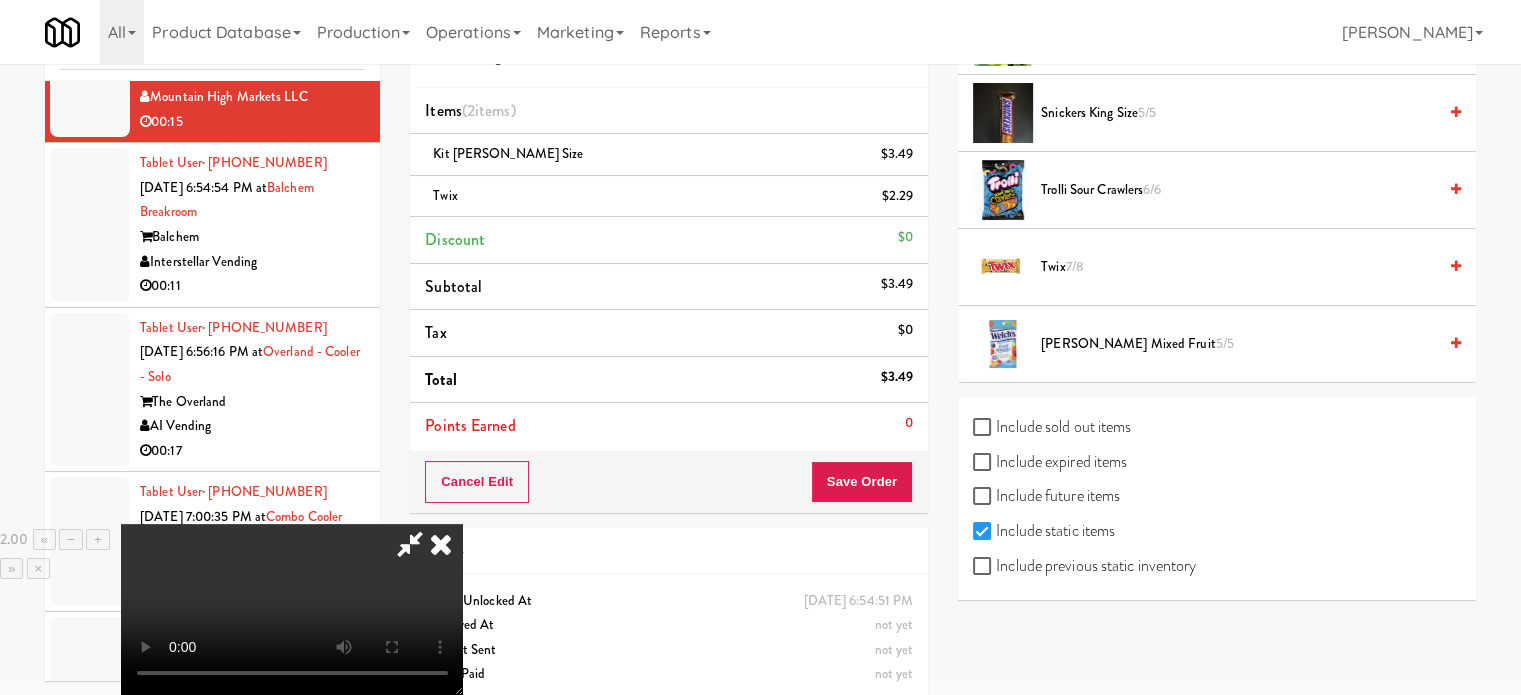 click at bounding box center (292, 609) 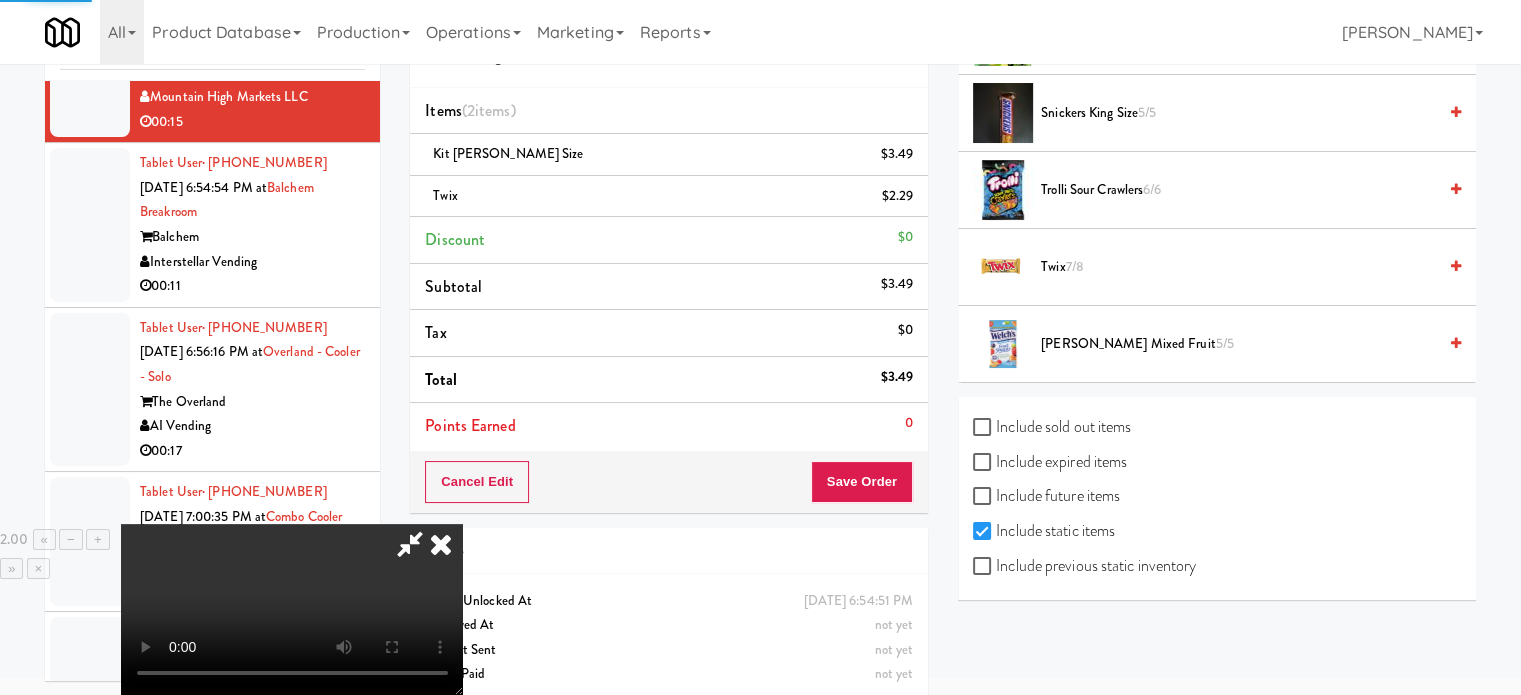 click at bounding box center (292, 609) 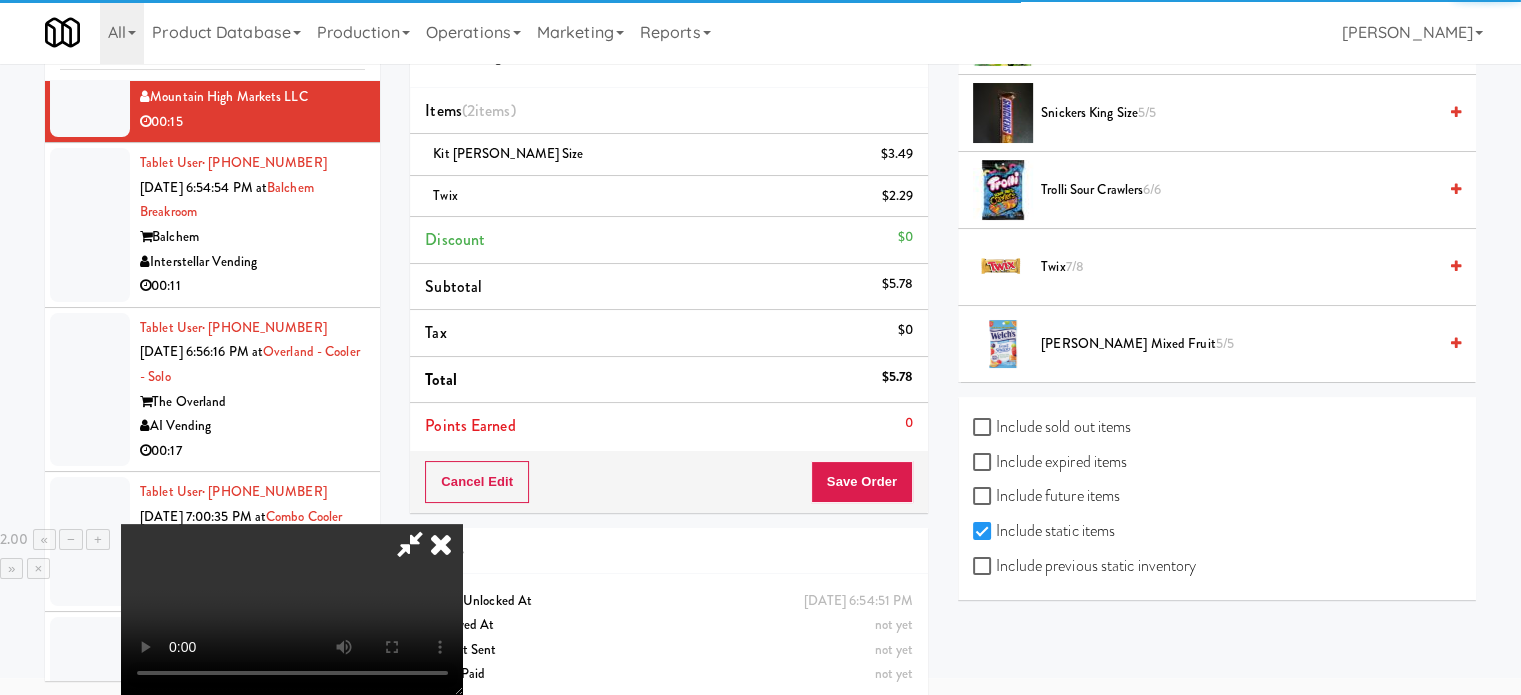 click at bounding box center (292, 609) 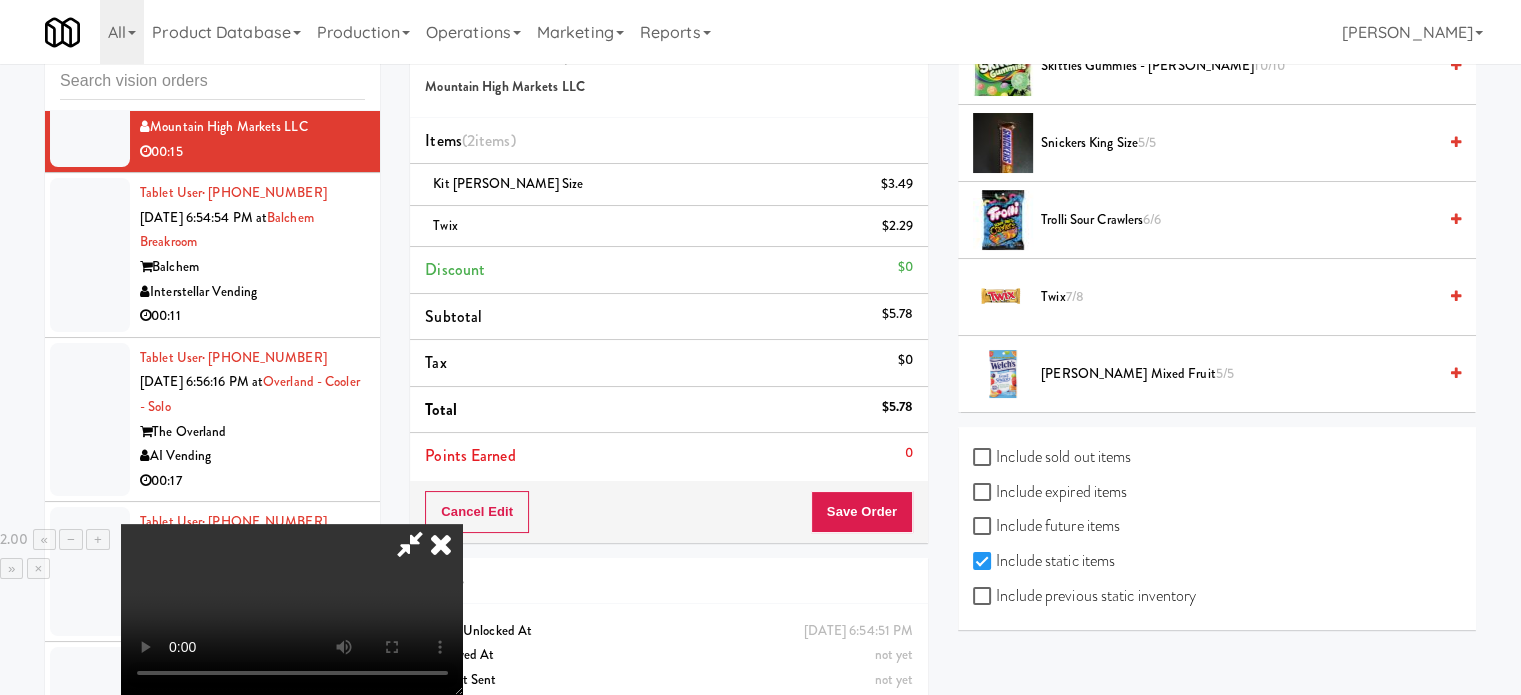 scroll, scrollTop: 0, scrollLeft: 0, axis: both 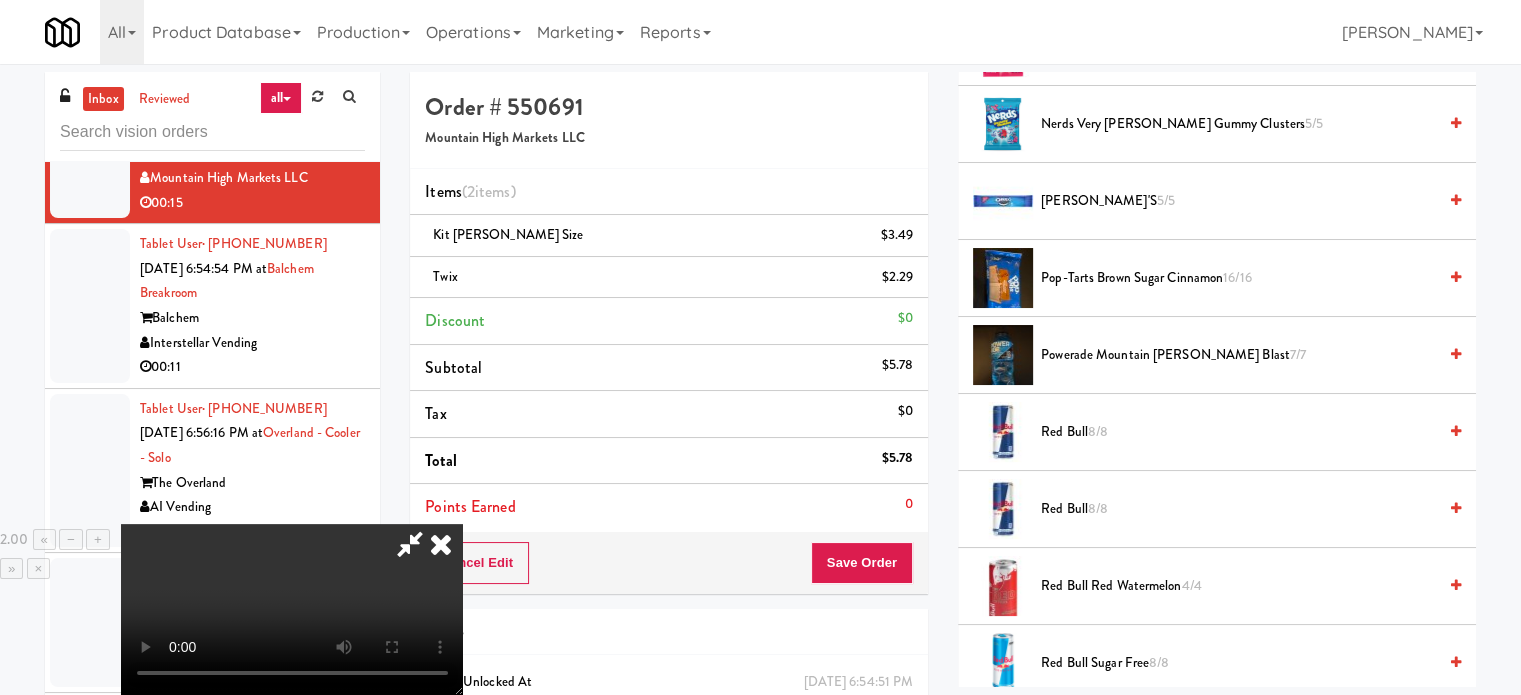 click at bounding box center (410, 544) 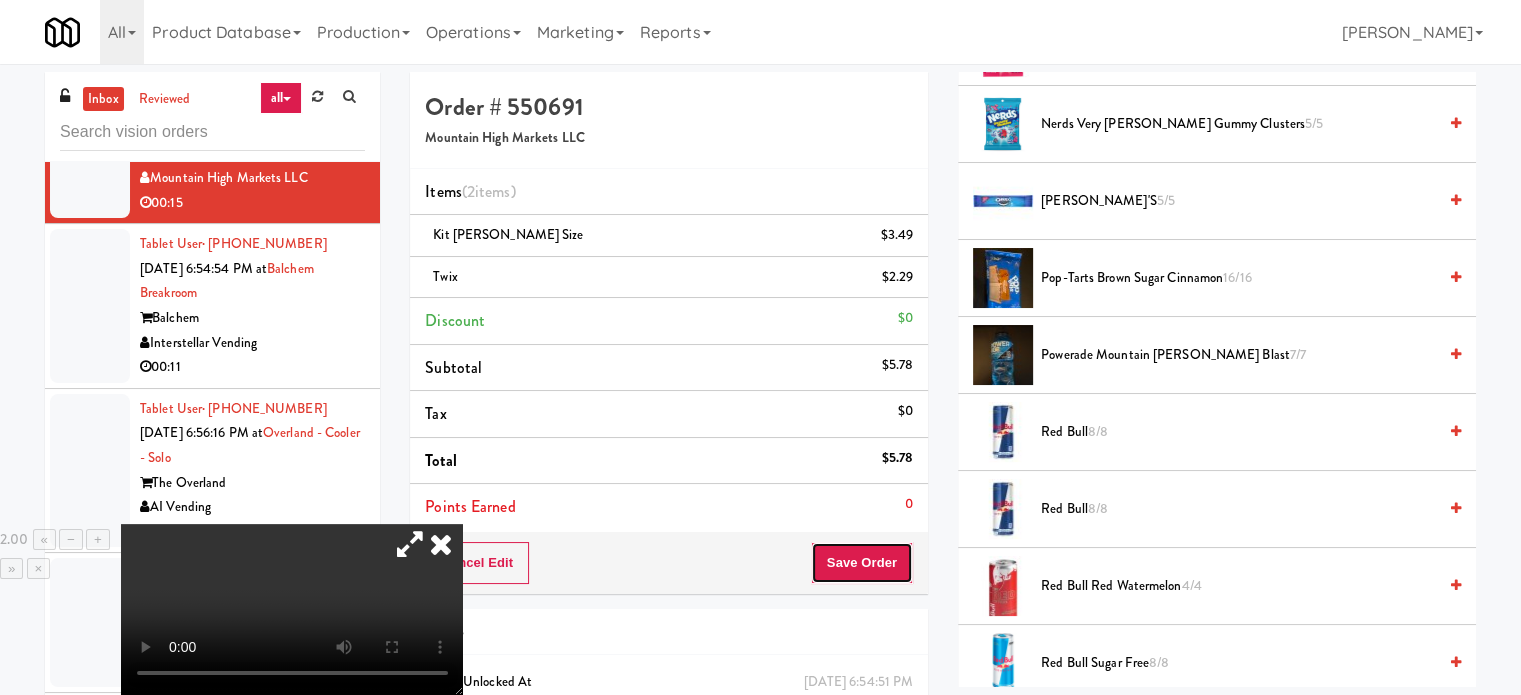 click on "Save Order" at bounding box center [862, 563] 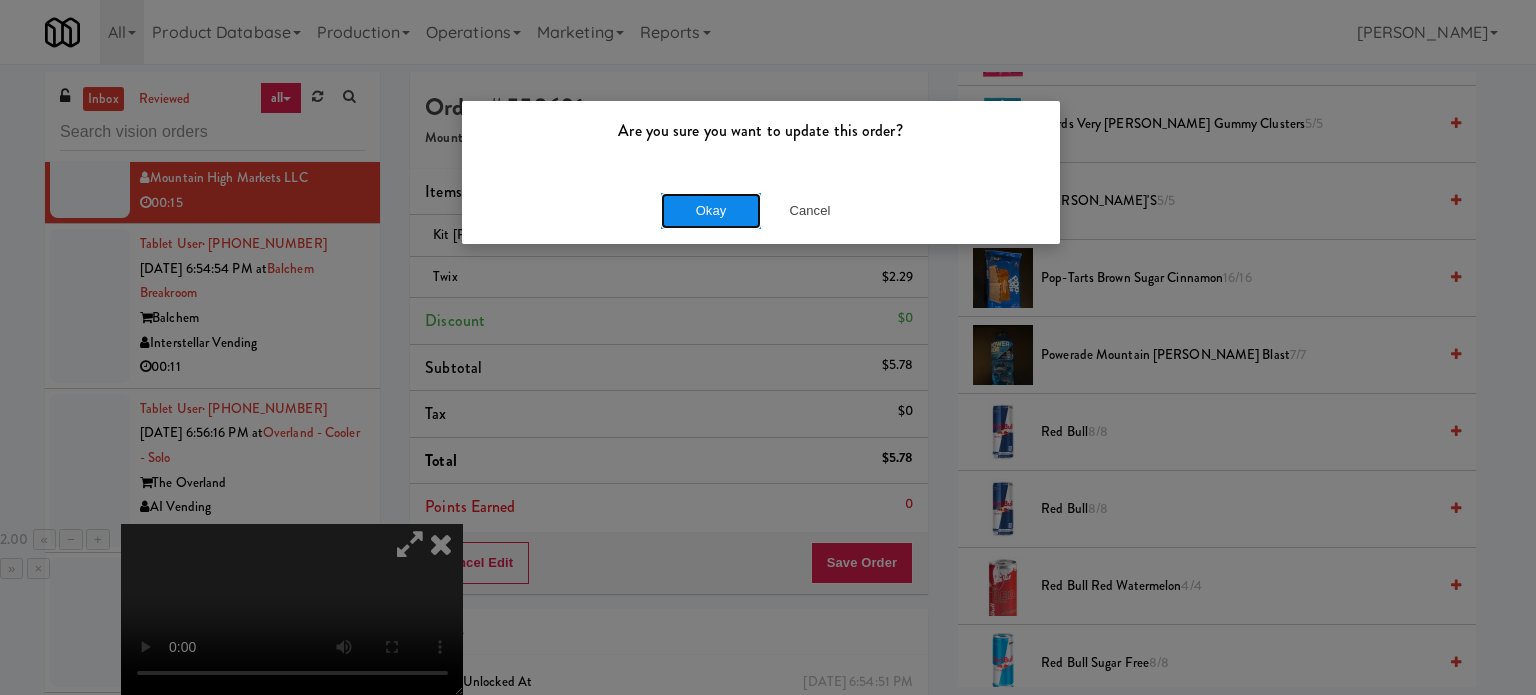 click on "Okay" at bounding box center [711, 211] 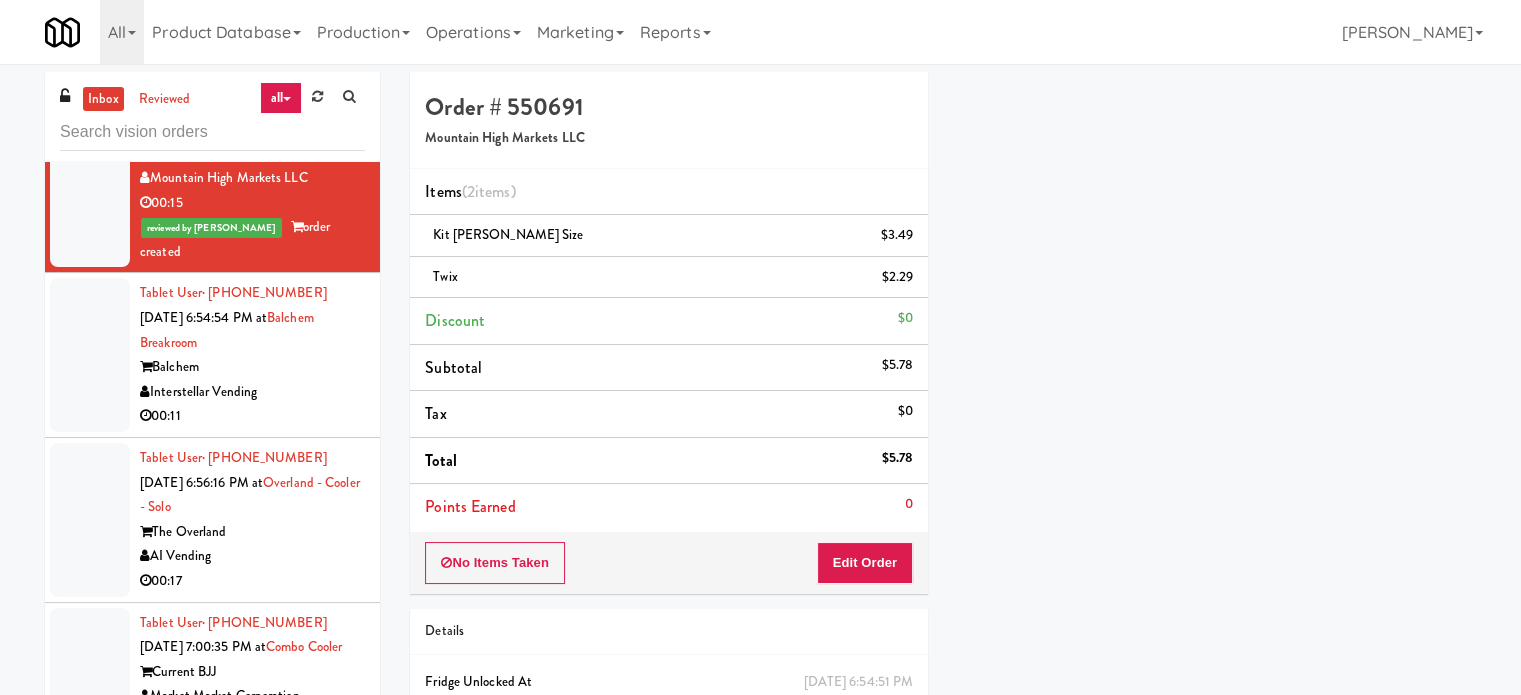 scroll, scrollTop: 192, scrollLeft: 0, axis: vertical 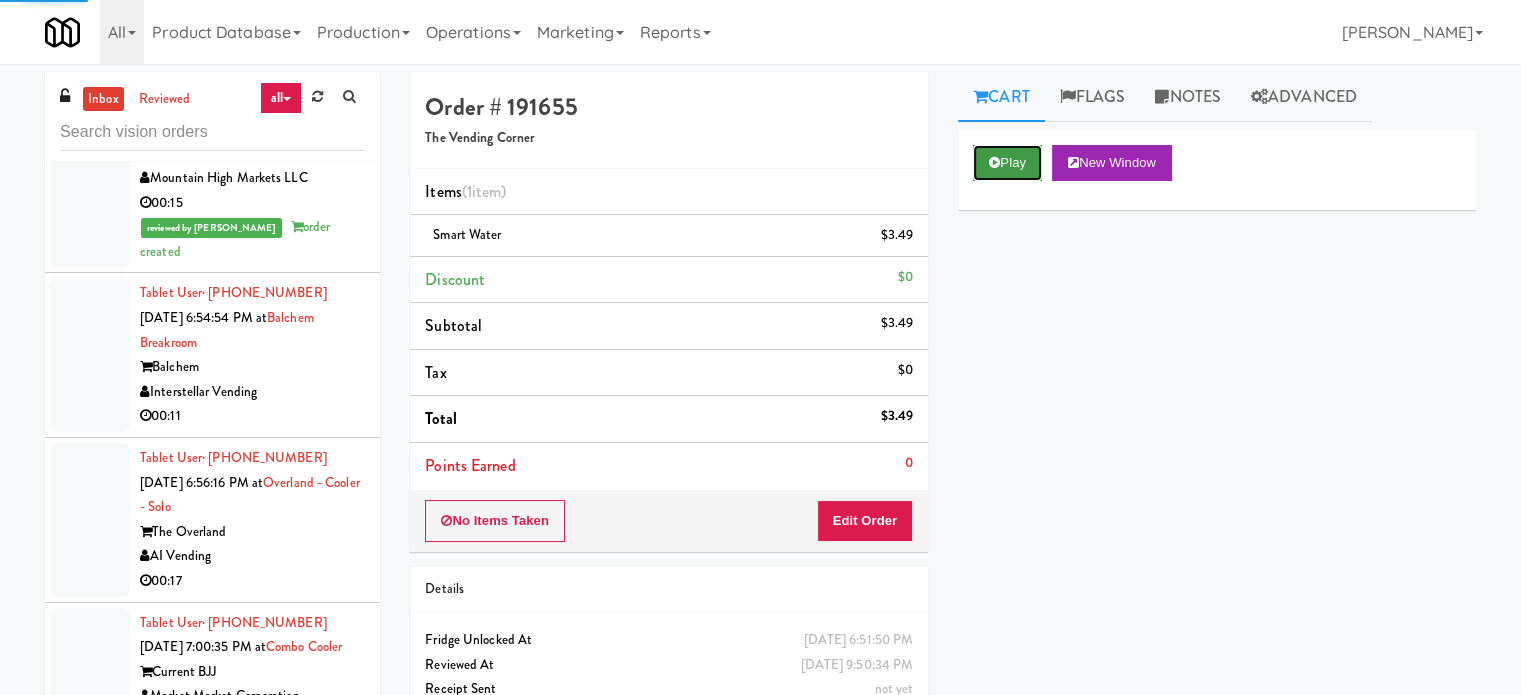 click on "Play" at bounding box center (1007, 163) 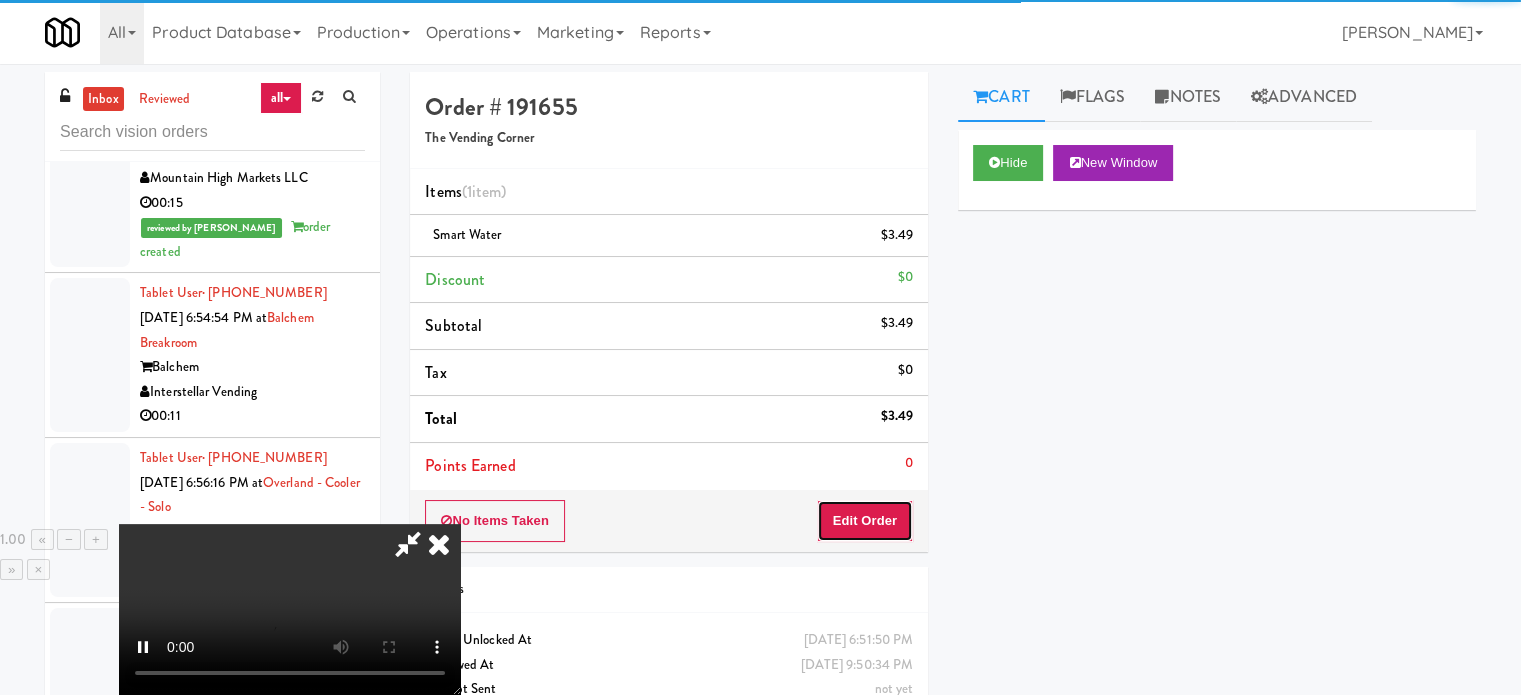 click on "Edit Order" at bounding box center [865, 521] 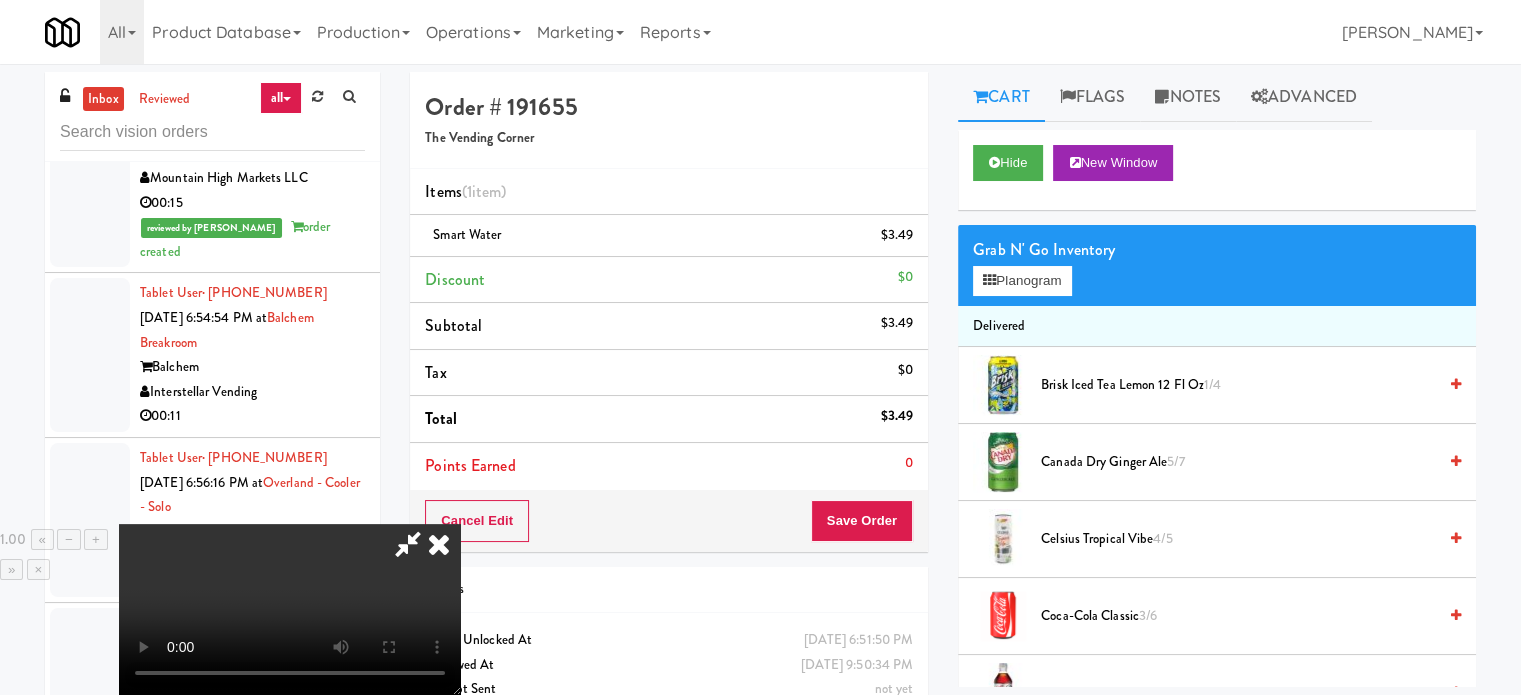 drag, startPoint x: 888, startPoint y: 201, endPoint x: 369, endPoint y: 303, distance: 528.92816 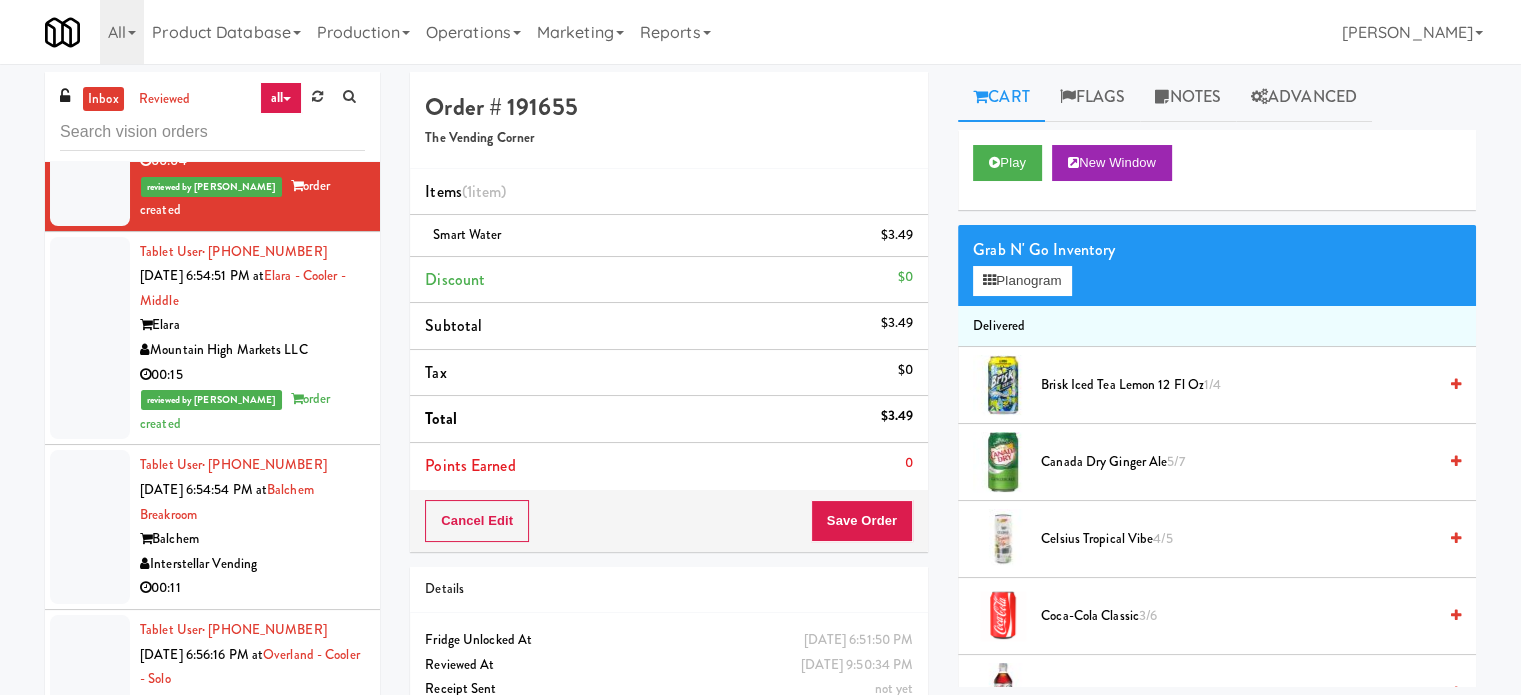 scroll, scrollTop: 5624, scrollLeft: 0, axis: vertical 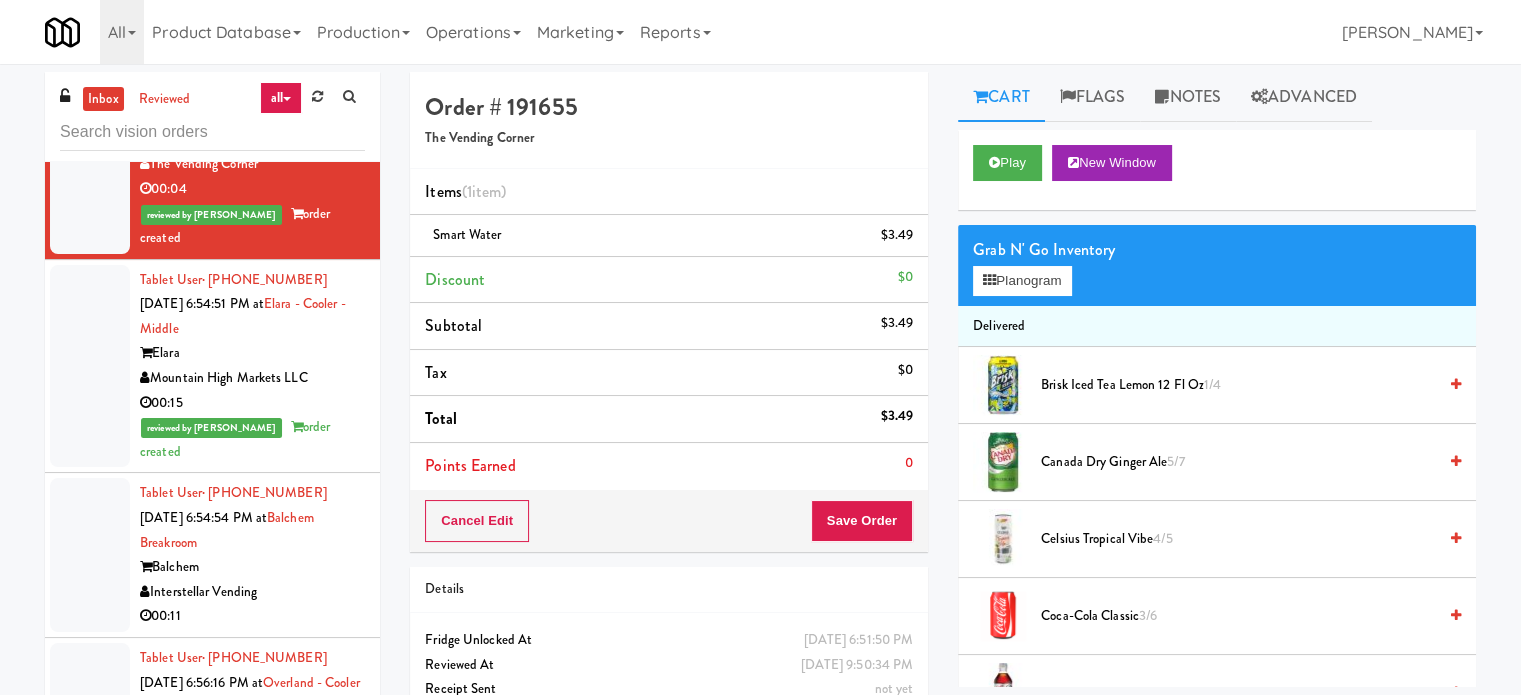 click on "00:27" at bounding box center [252, 0] 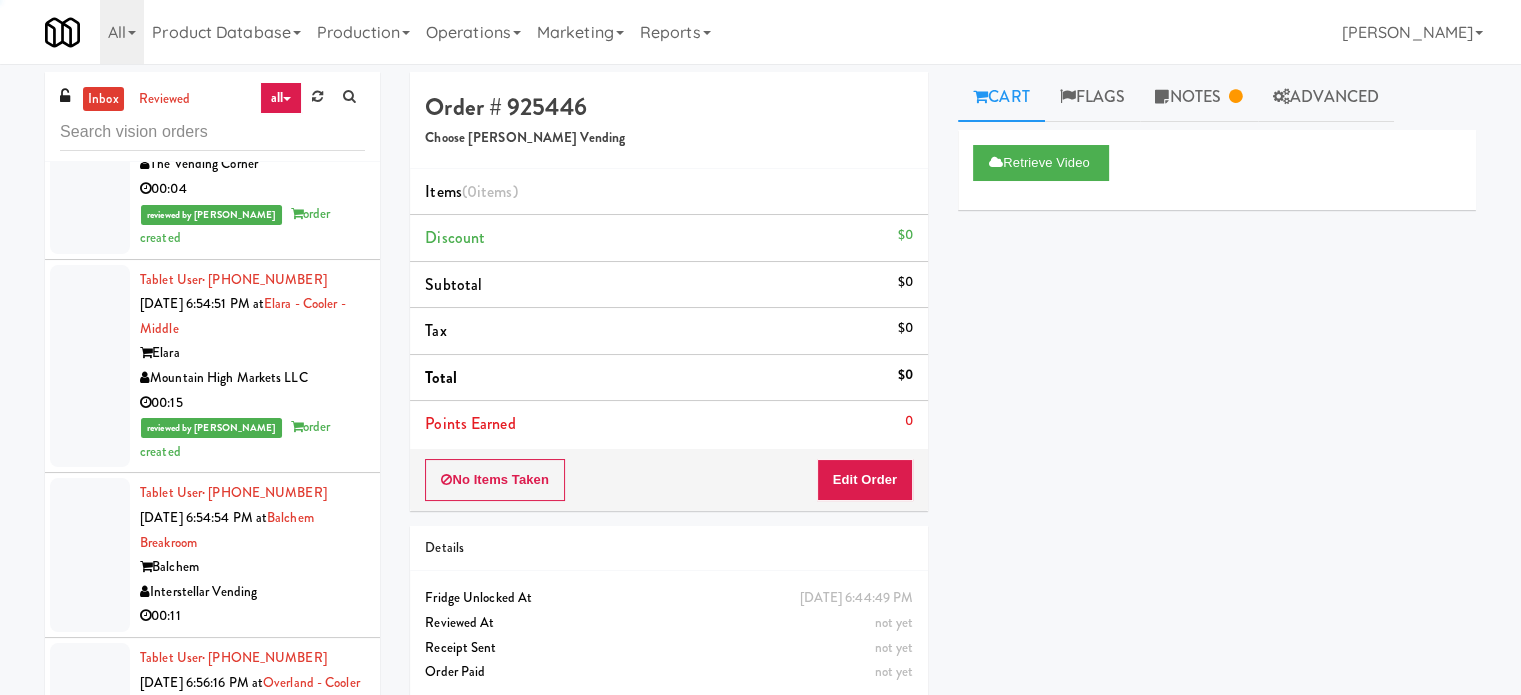 scroll, scrollTop: 6124, scrollLeft: 0, axis: vertical 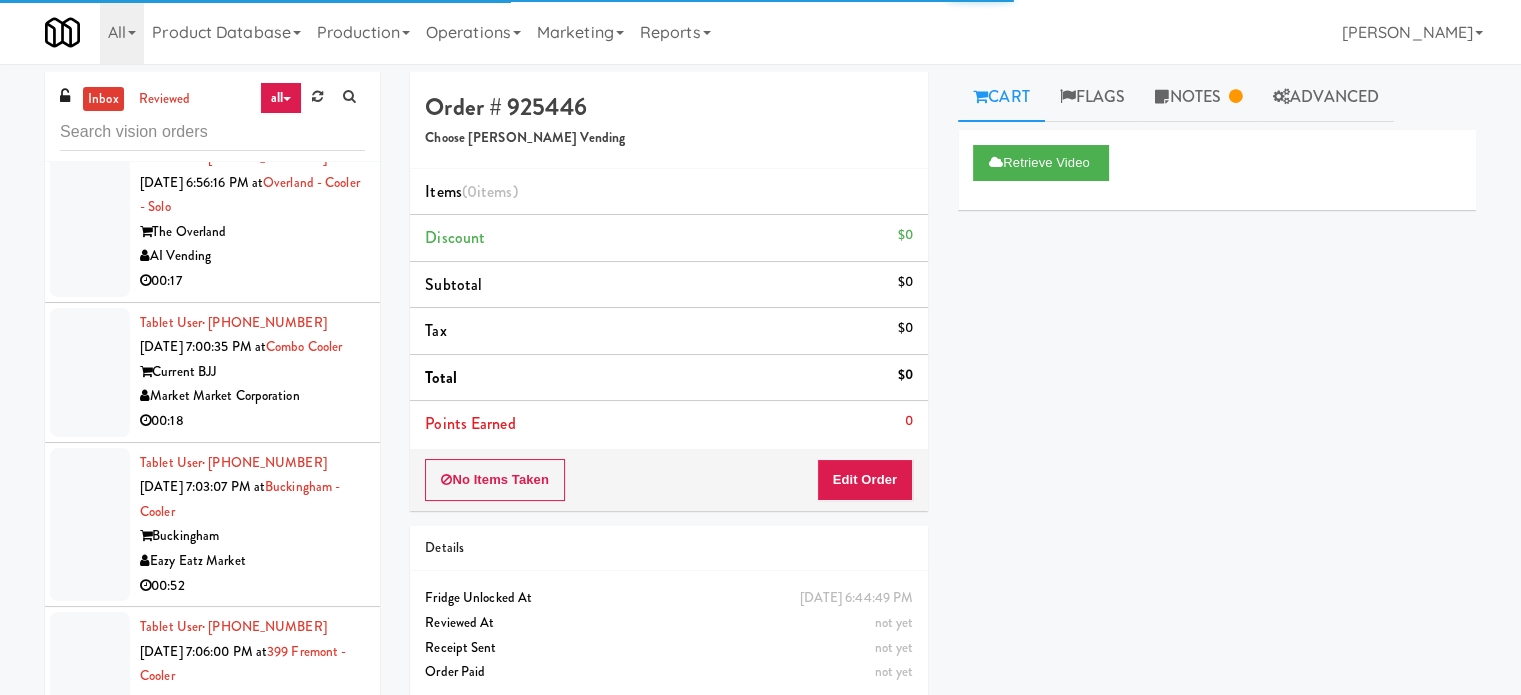 click on "00:11" at bounding box center [252, 116] 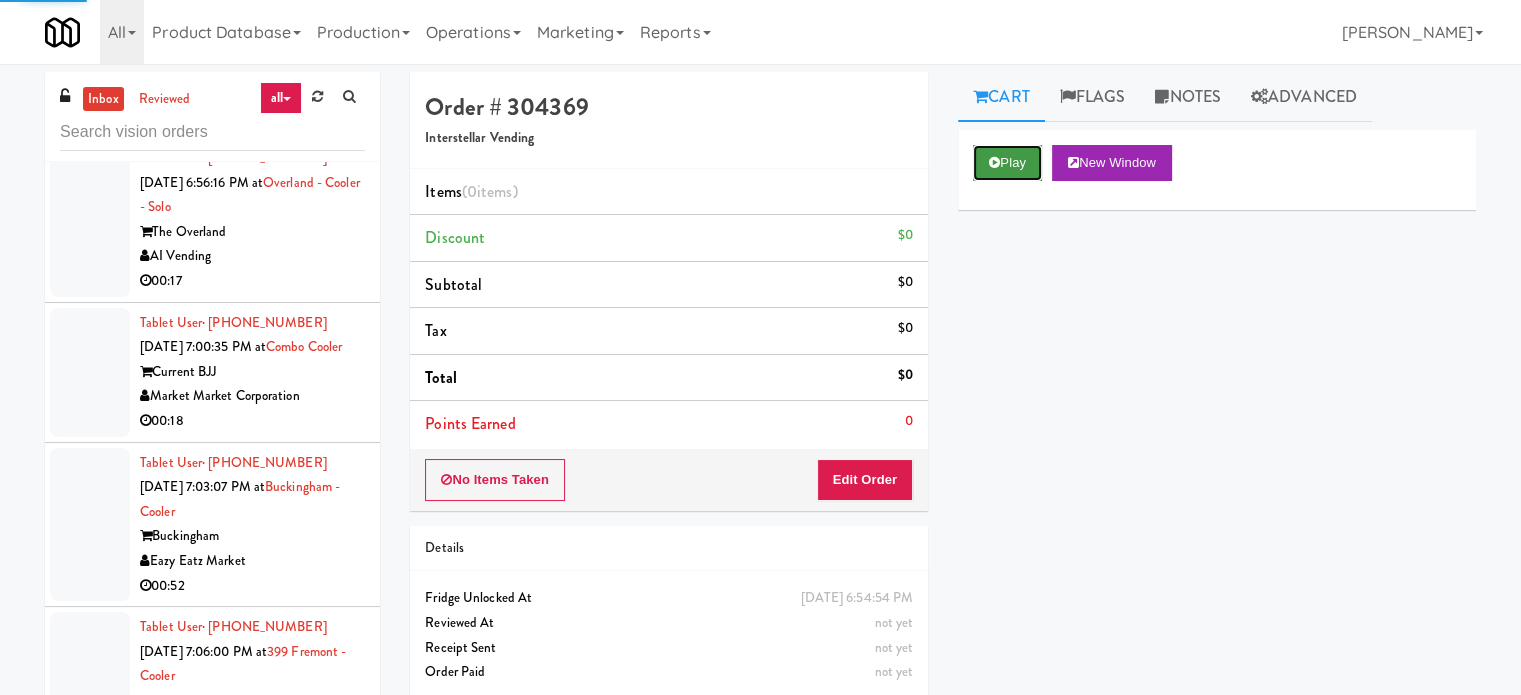 click on "Play" at bounding box center (1007, 163) 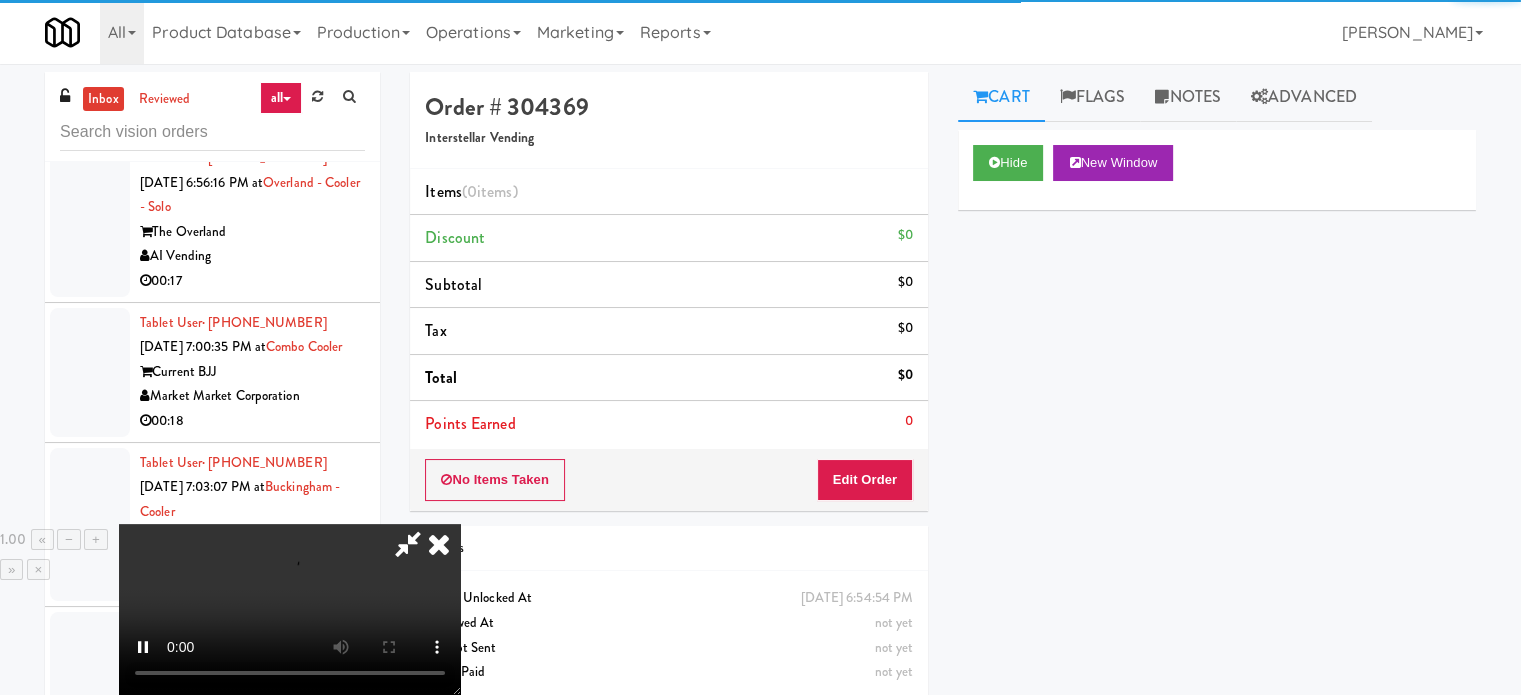 click on "No Items Taken Edit Order" at bounding box center (669, 480) 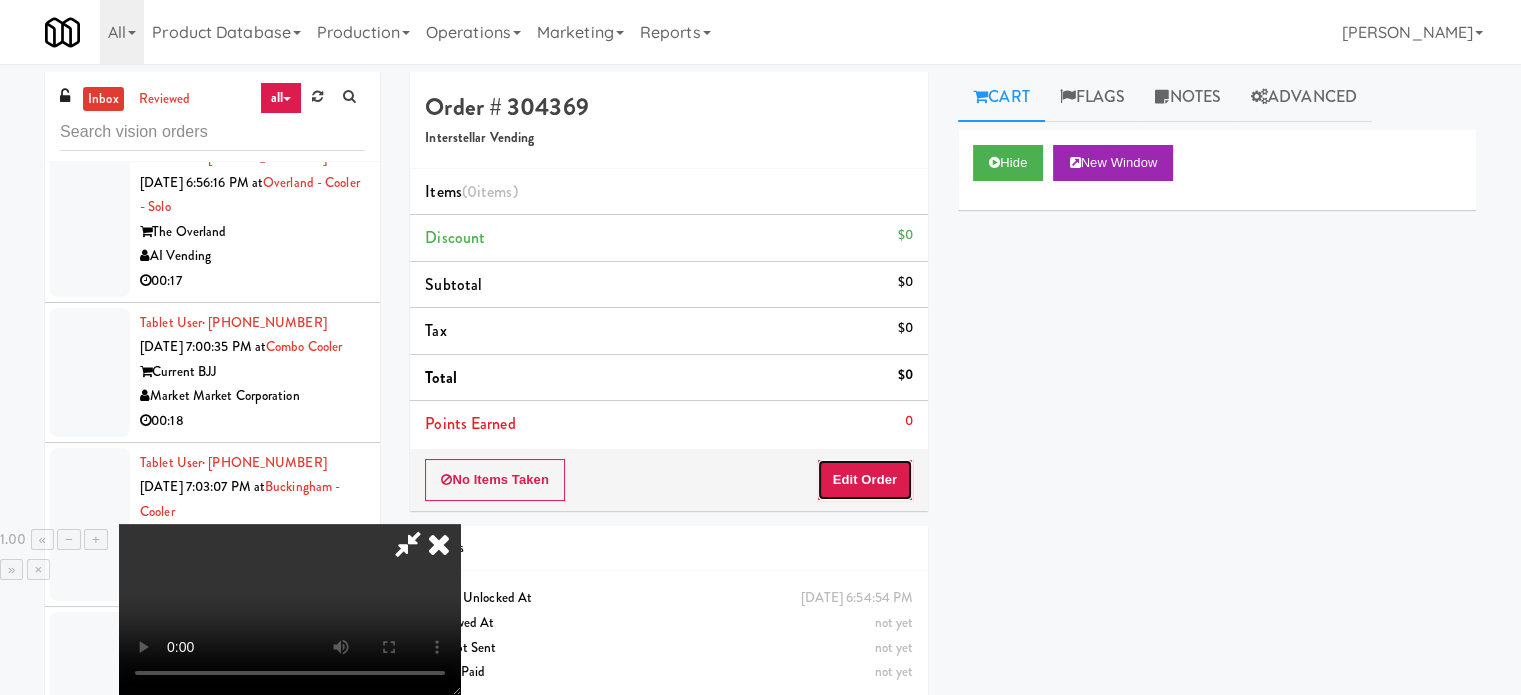 click on "Edit Order" at bounding box center [865, 480] 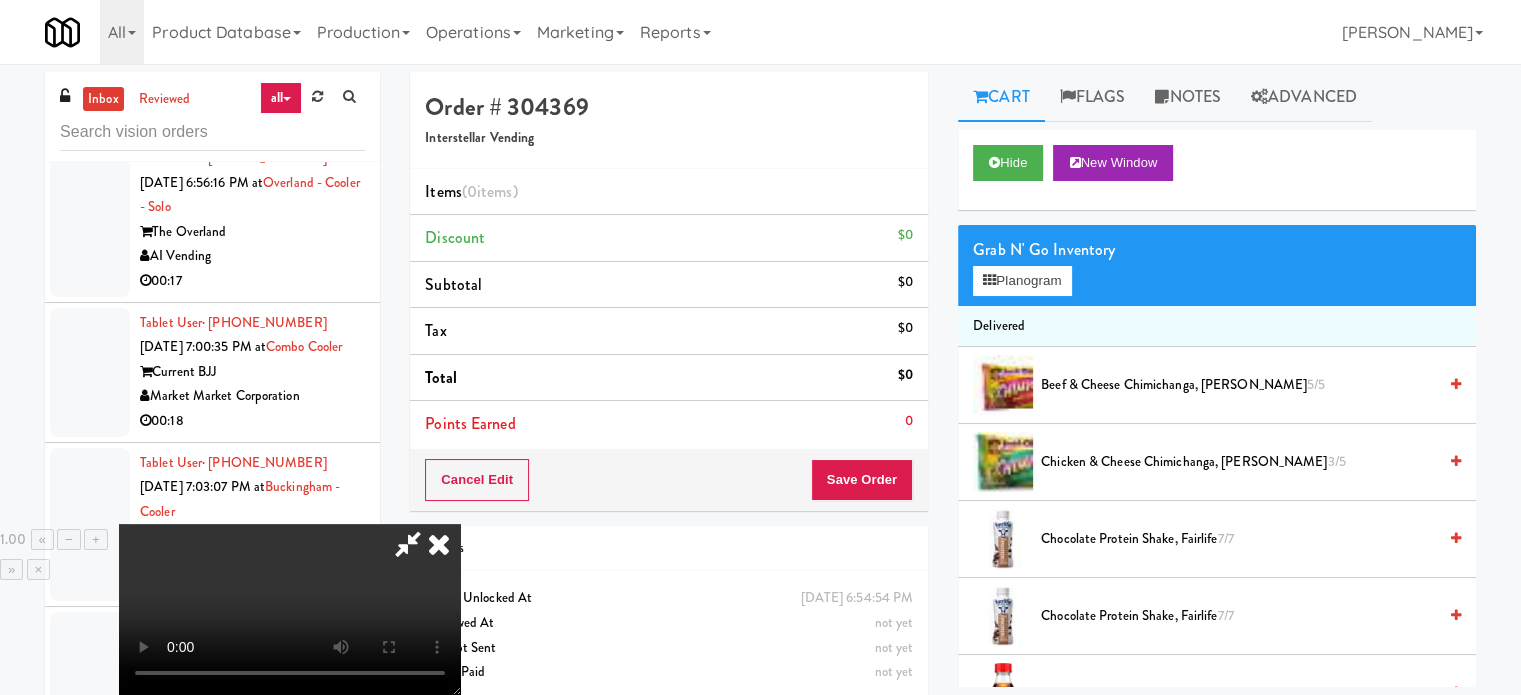 click at bounding box center [290, 609] 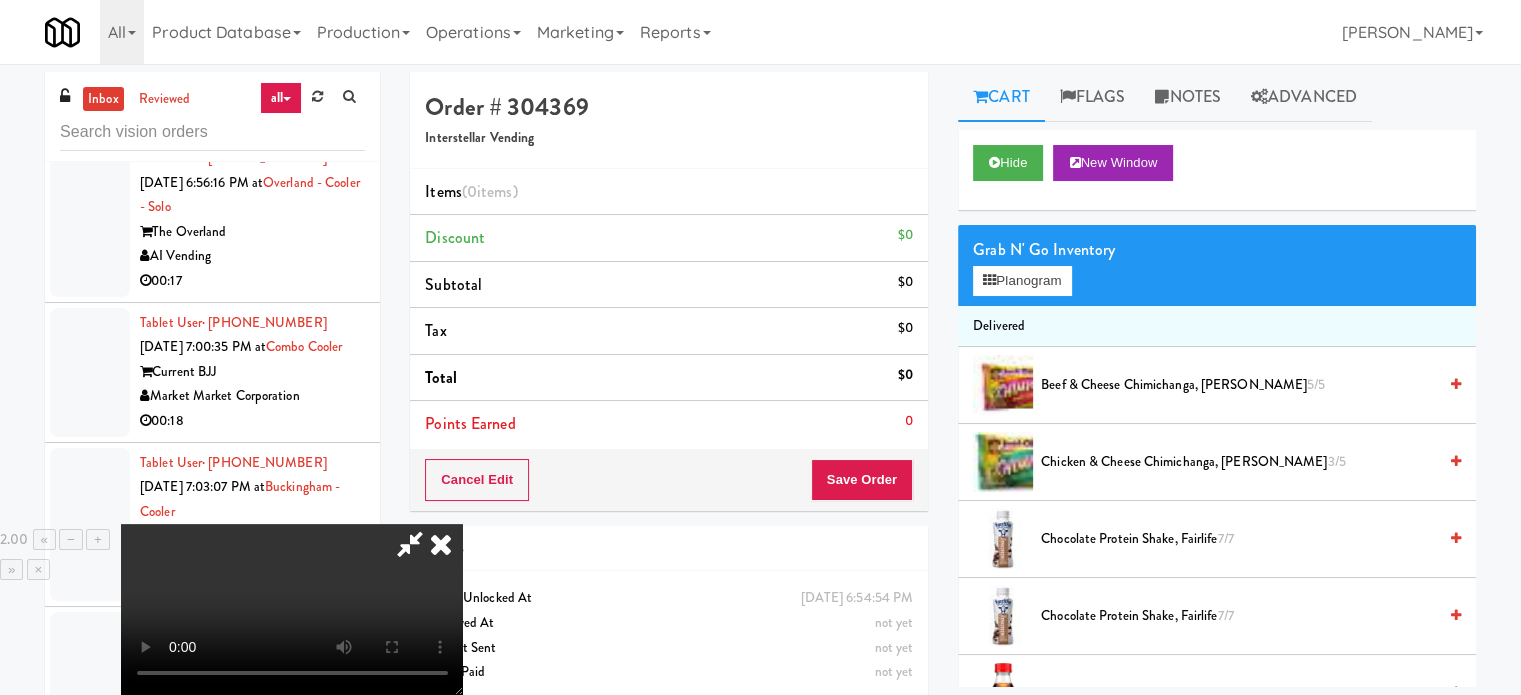 click at bounding box center [292, 609] 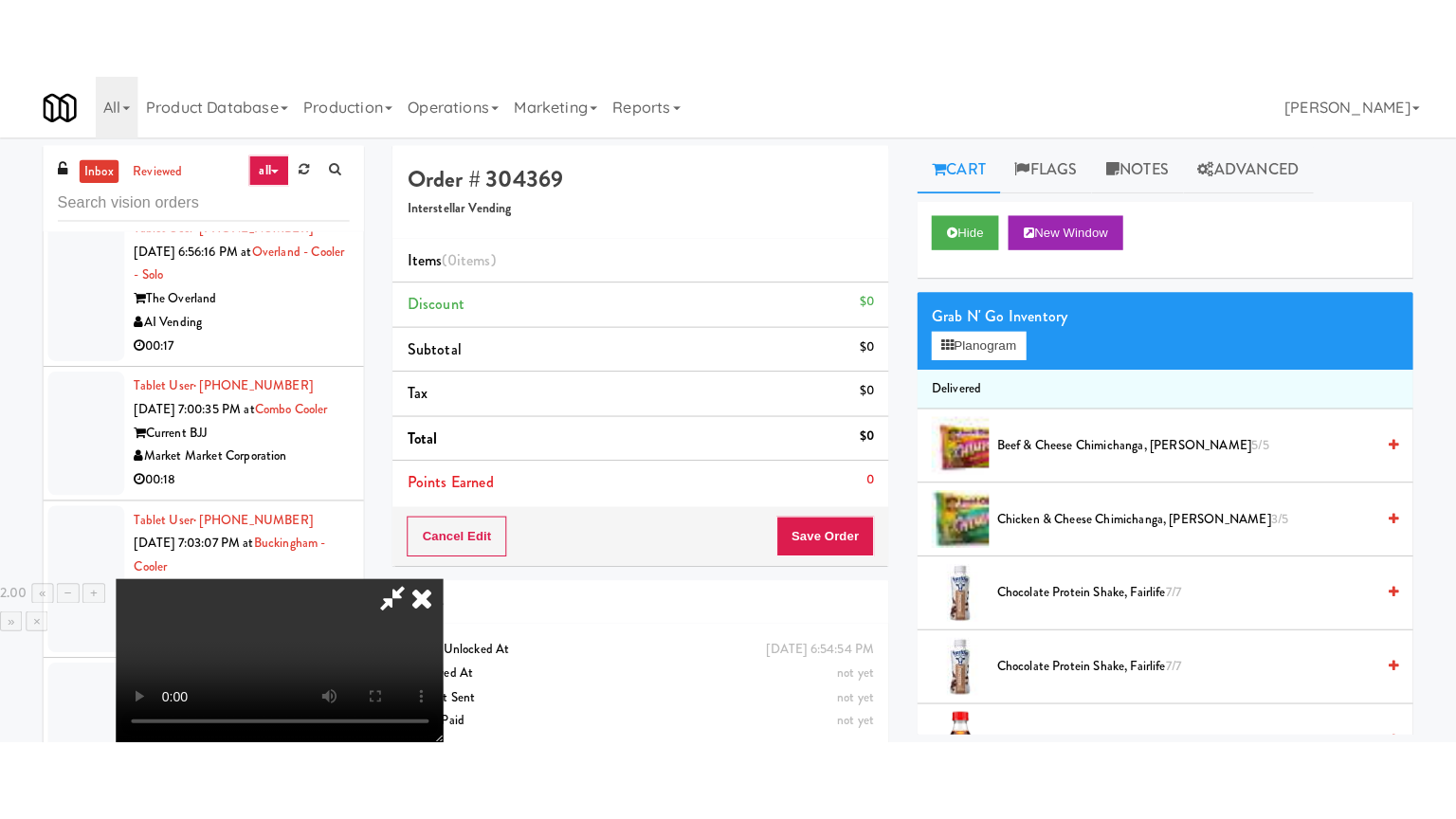 scroll, scrollTop: 300, scrollLeft: 0, axis: vertical 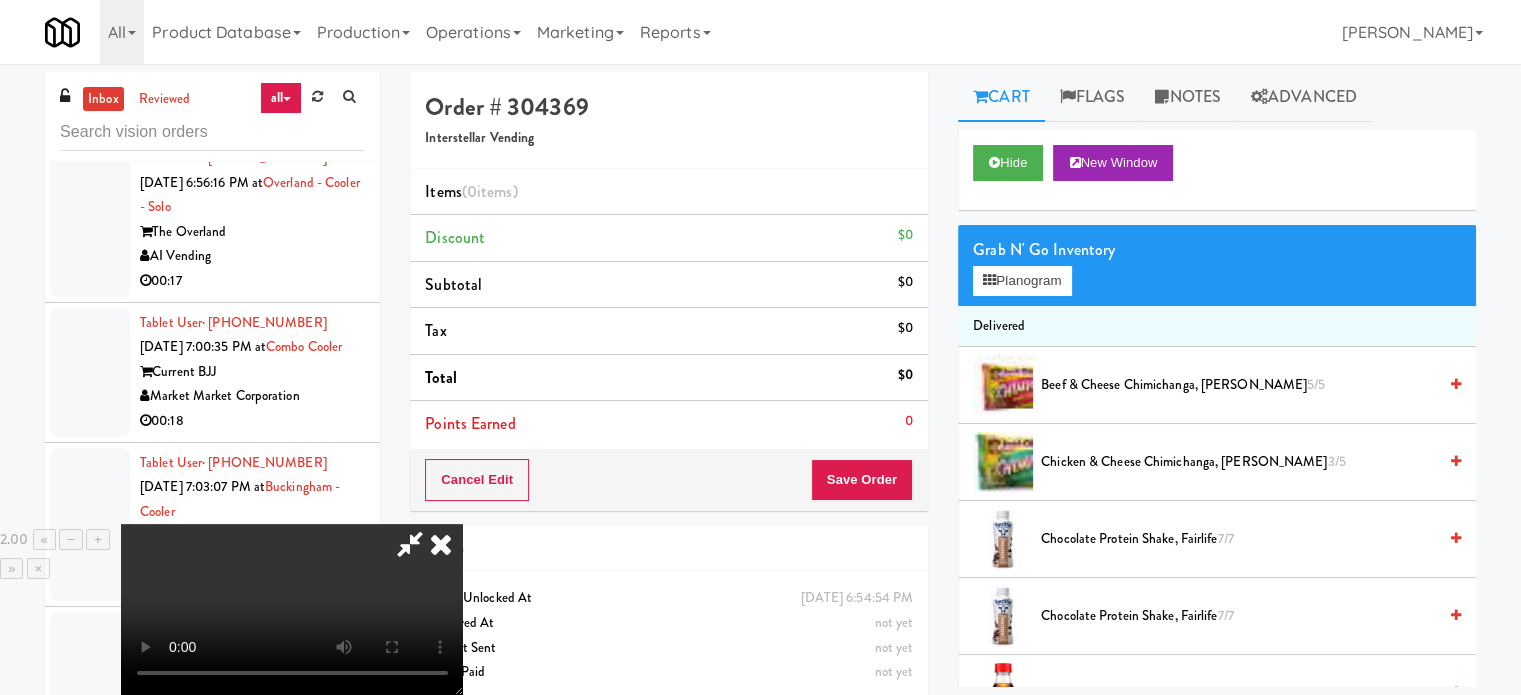 click at bounding box center [292, 609] 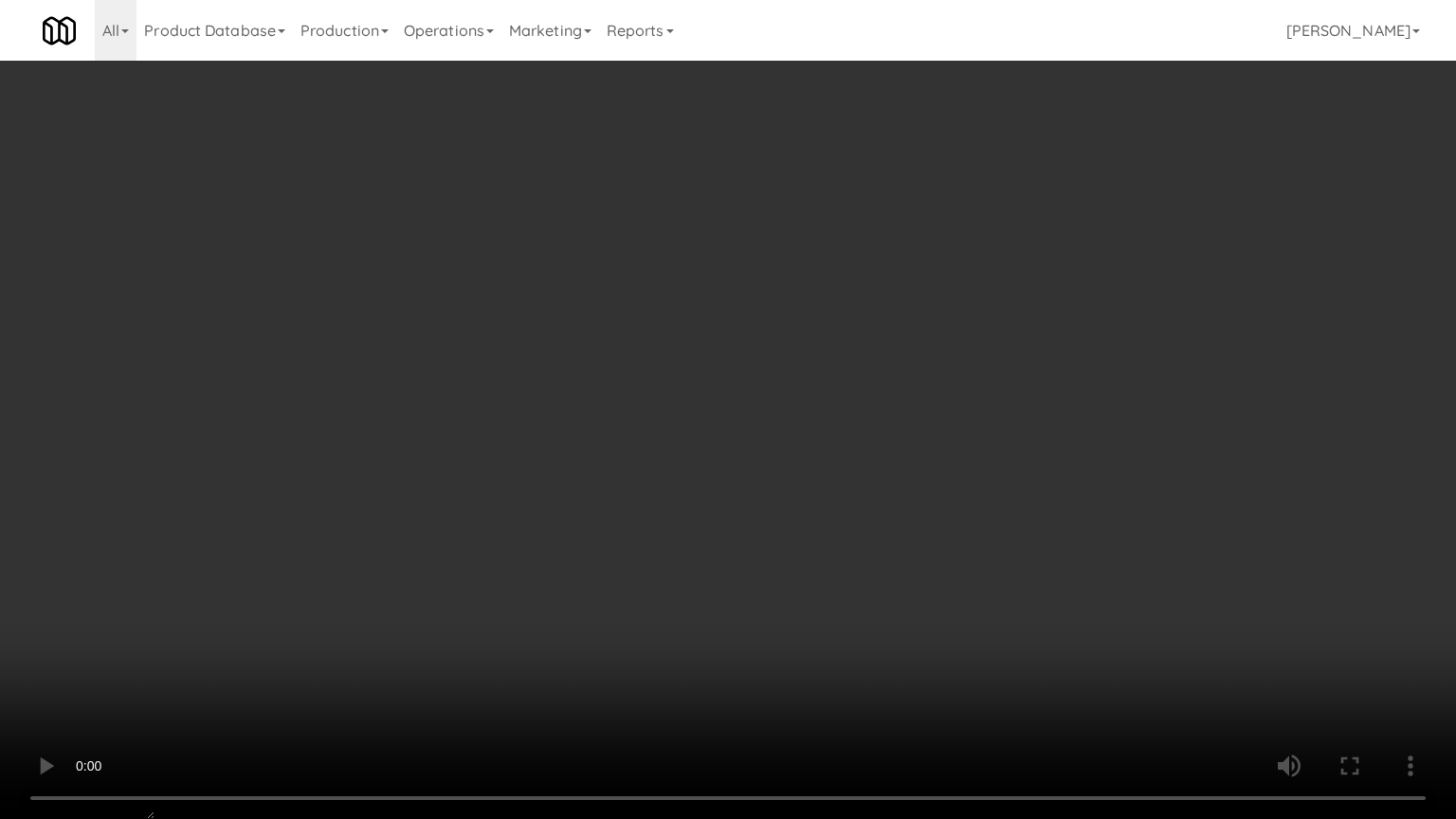click at bounding box center (728, 410) 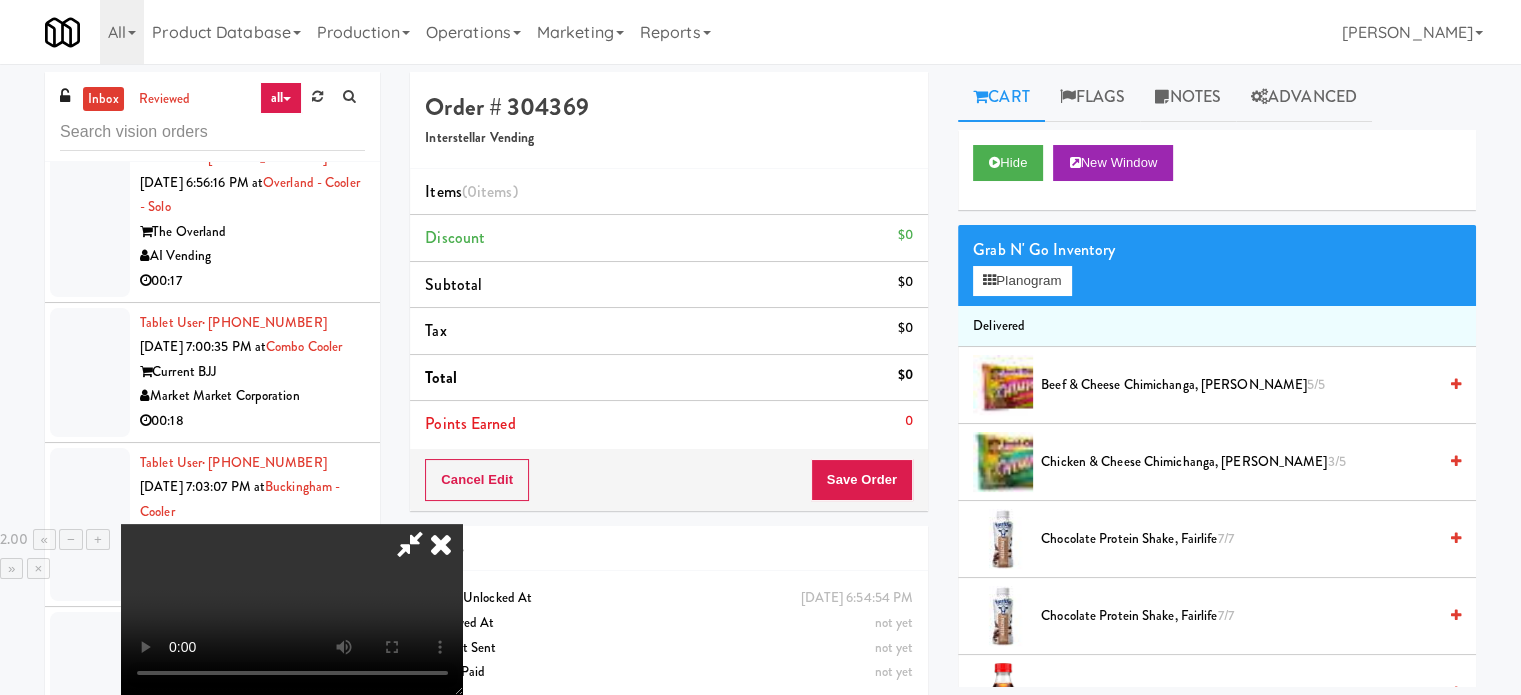 click at bounding box center [292, 609] 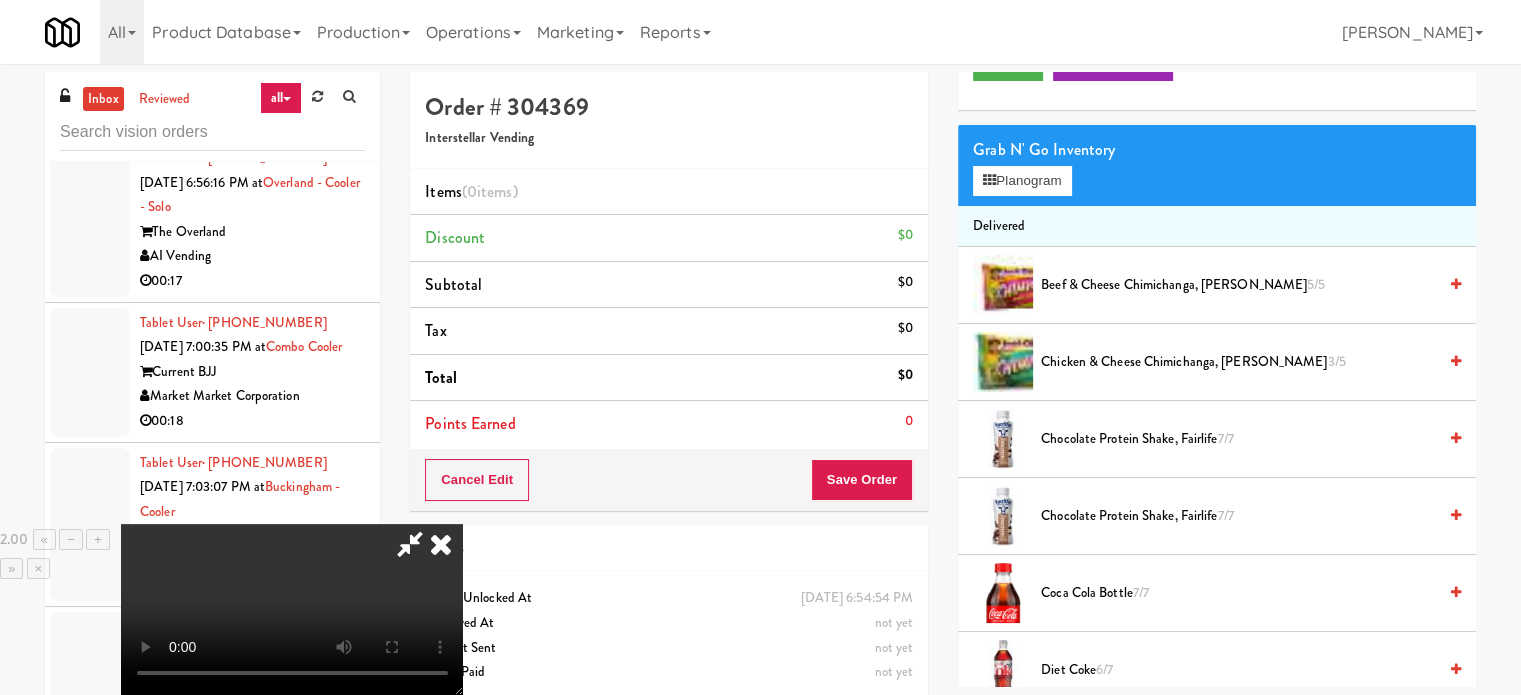 drag, startPoint x: 587, startPoint y: 446, endPoint x: 685, endPoint y: 455, distance: 98.4124 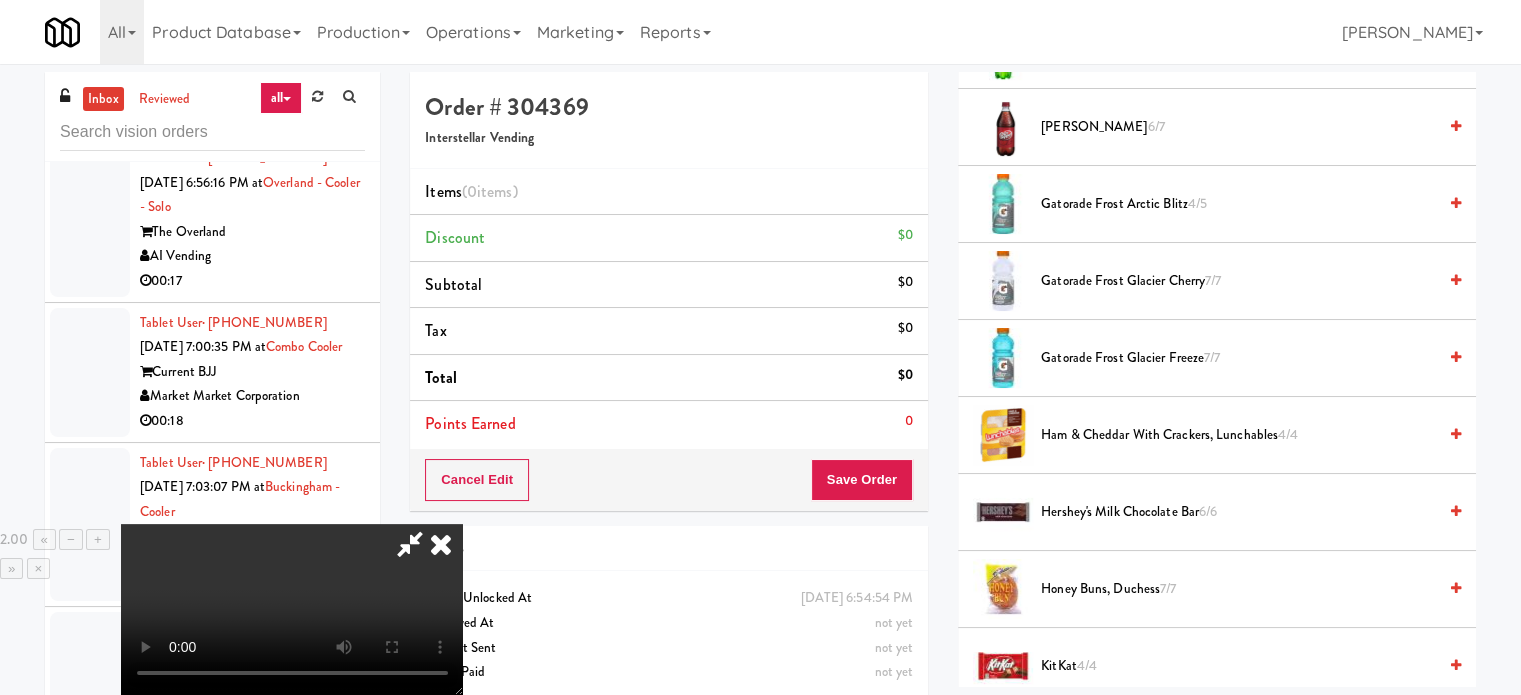 scroll, scrollTop: 900, scrollLeft: 0, axis: vertical 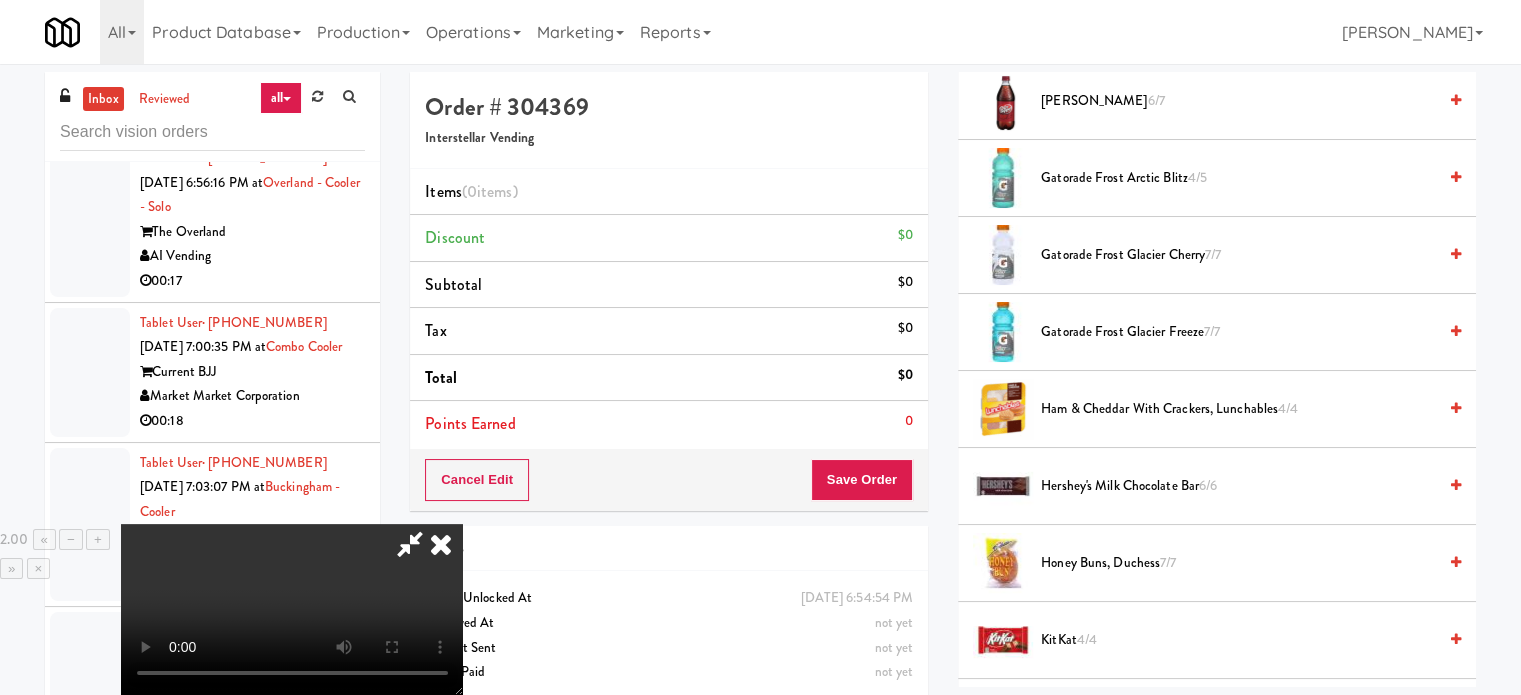 click on "Gatorade Frost Glacier Freeze  7/7" at bounding box center [1238, 332] 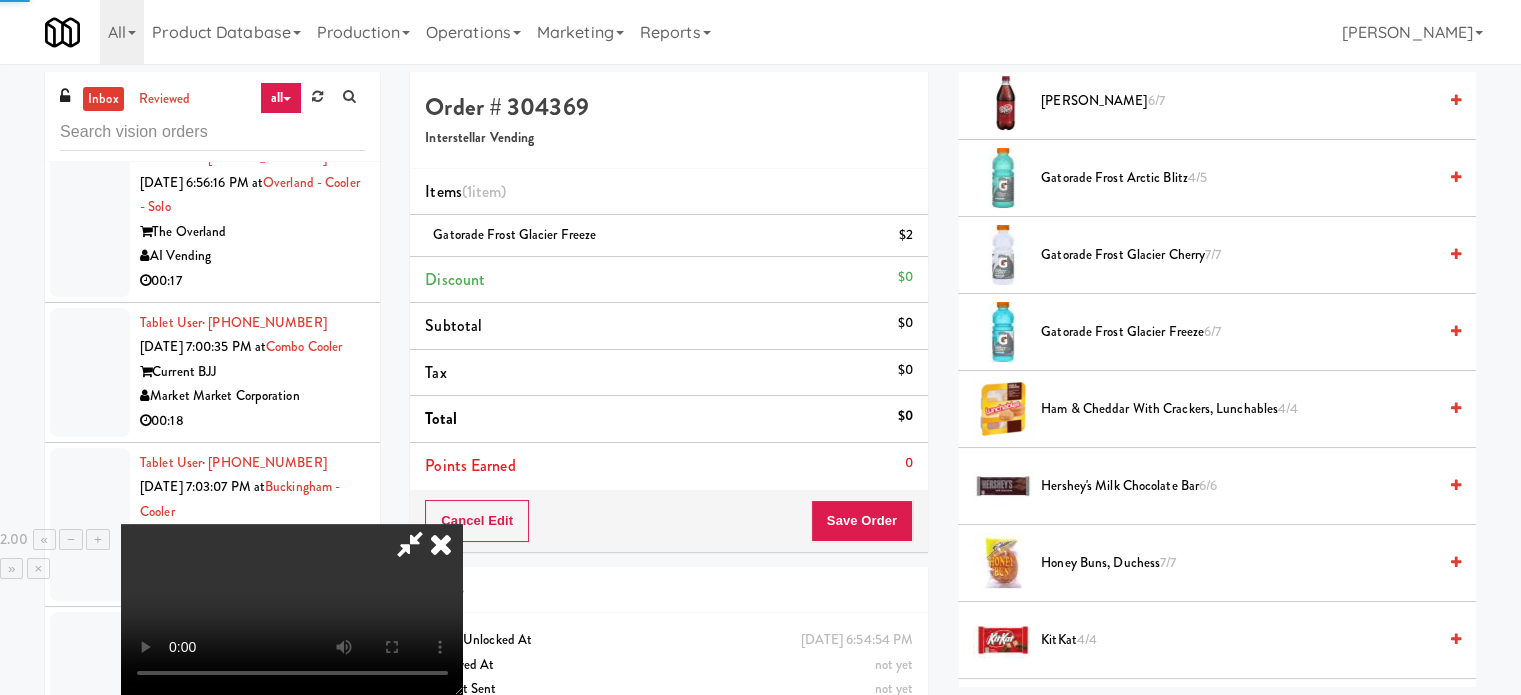 drag, startPoint x: 575, startPoint y: 363, endPoint x: 576, endPoint y: 381, distance: 18.027756 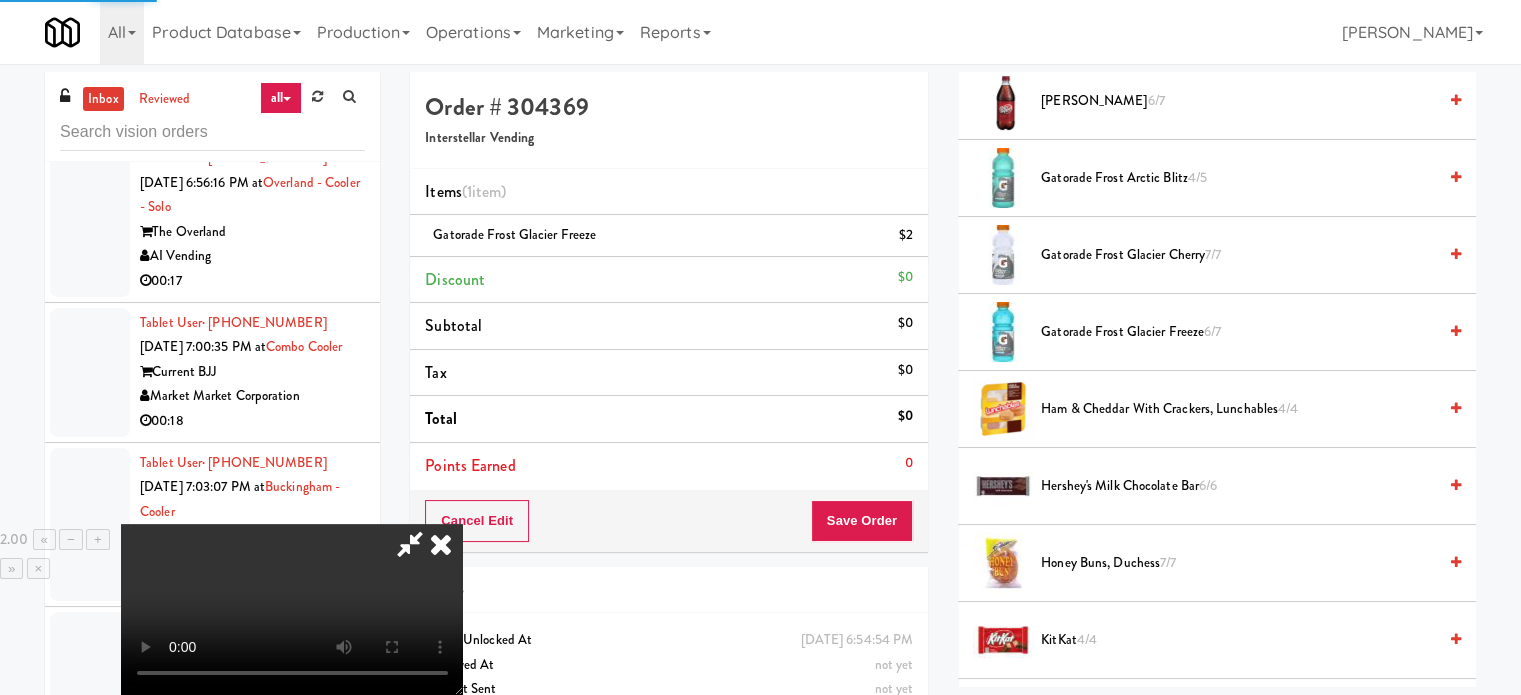 click at bounding box center (292, 609) 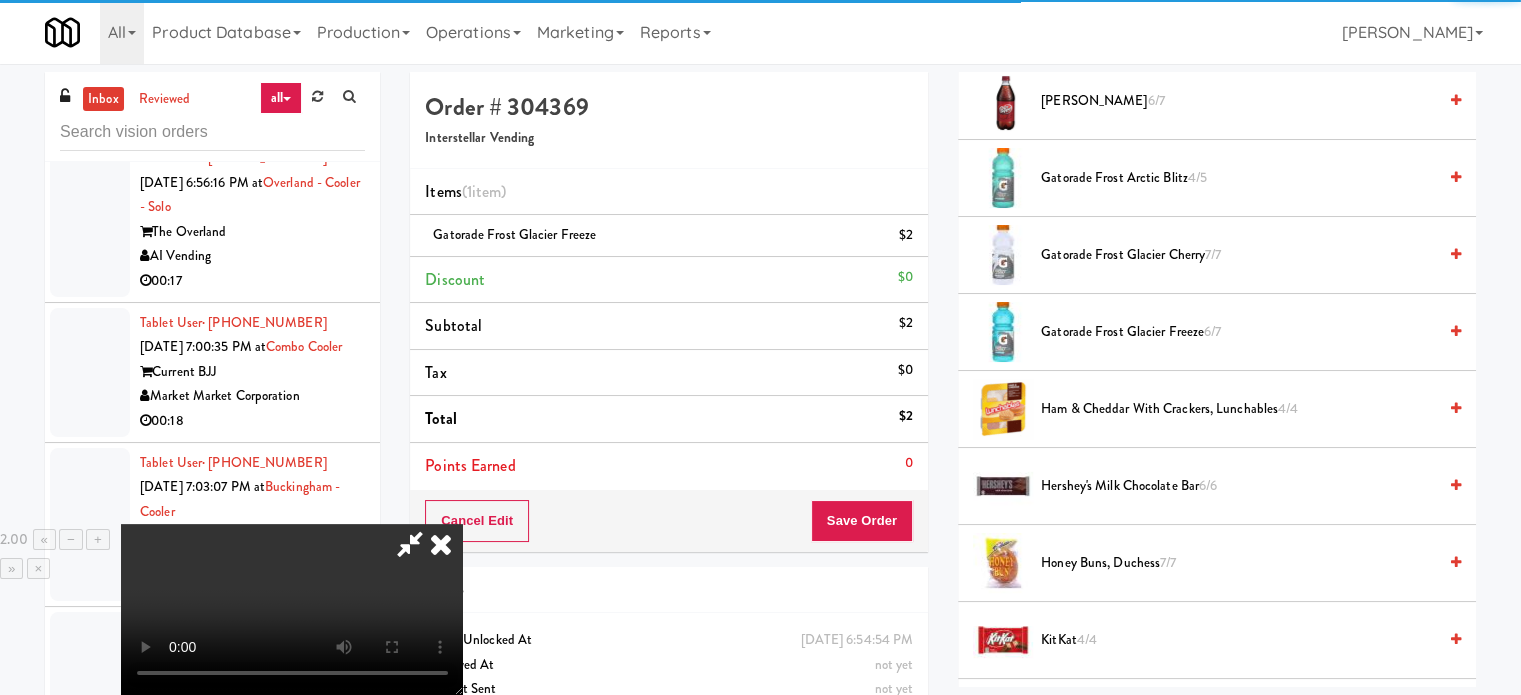 click at bounding box center (292, 609) 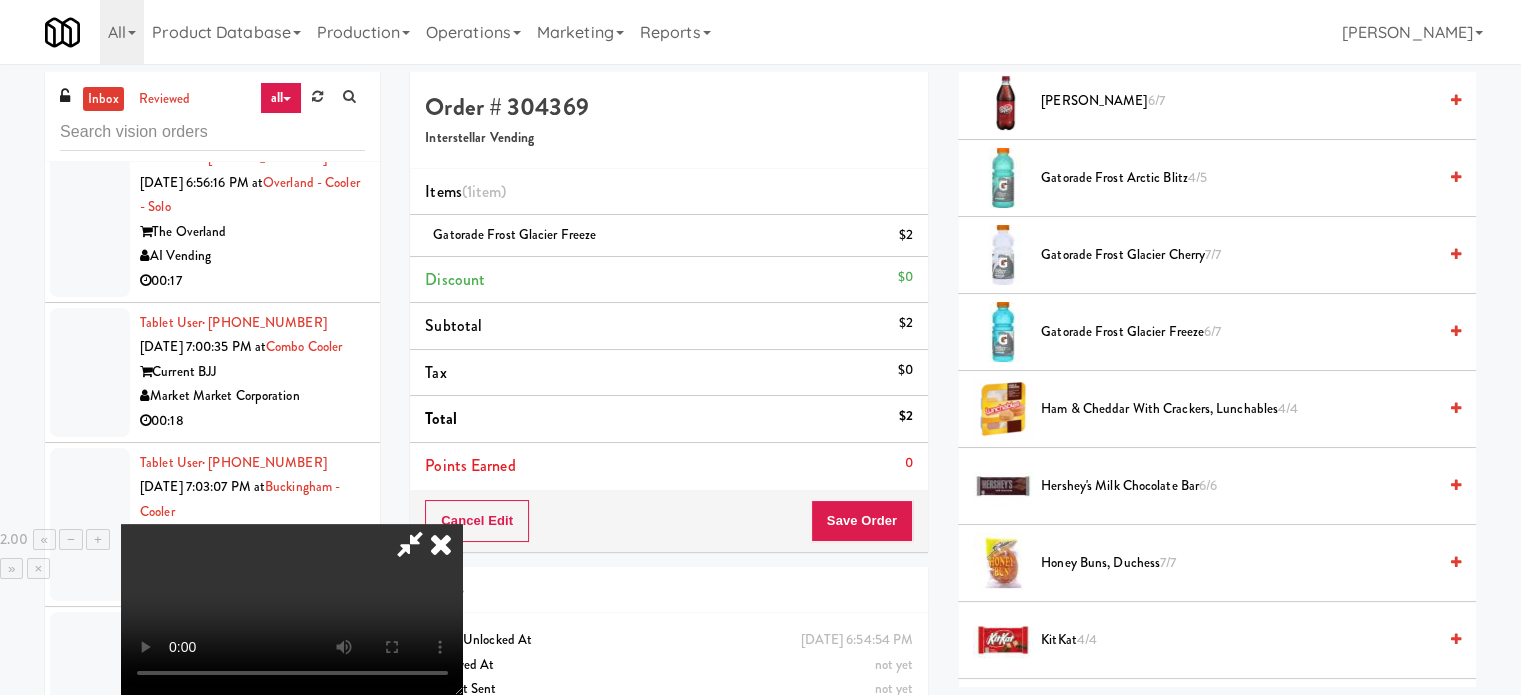 click at bounding box center (292, 609) 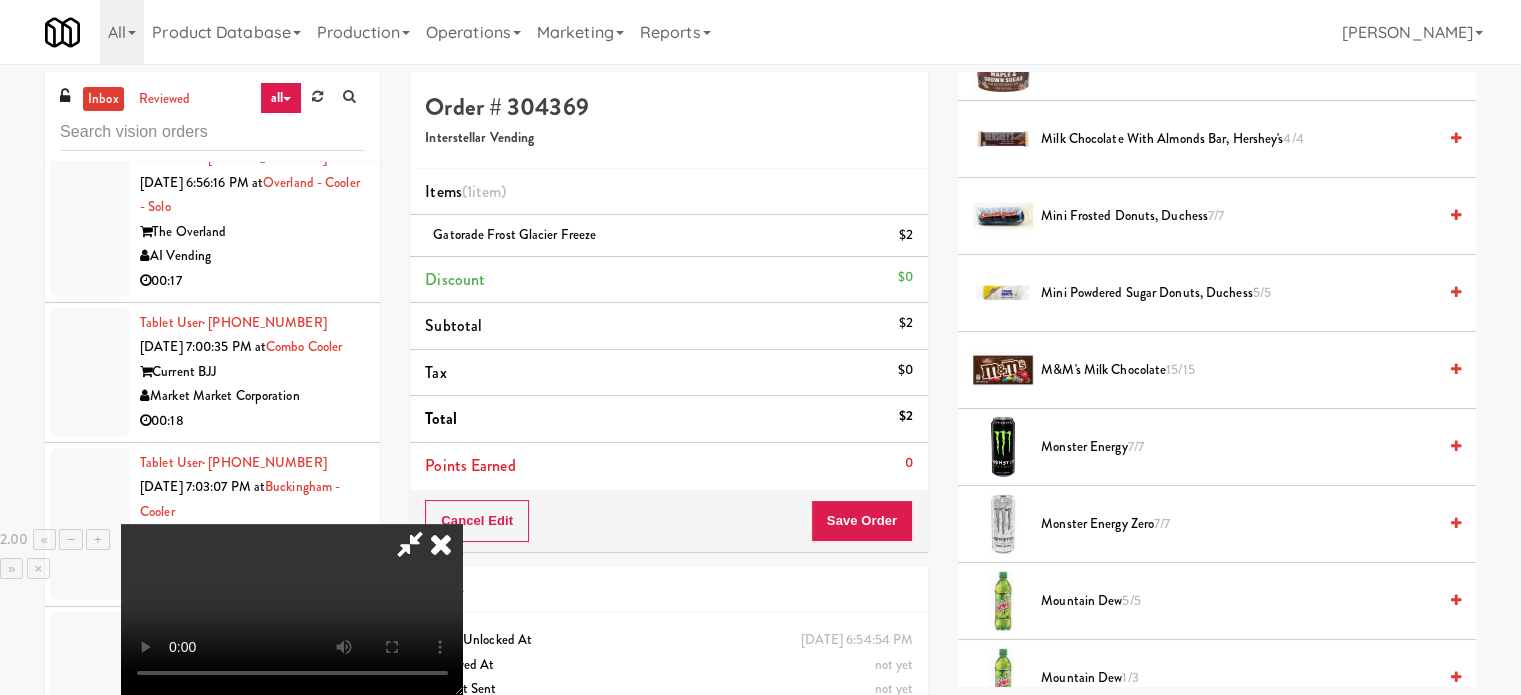 scroll, scrollTop: 1600, scrollLeft: 0, axis: vertical 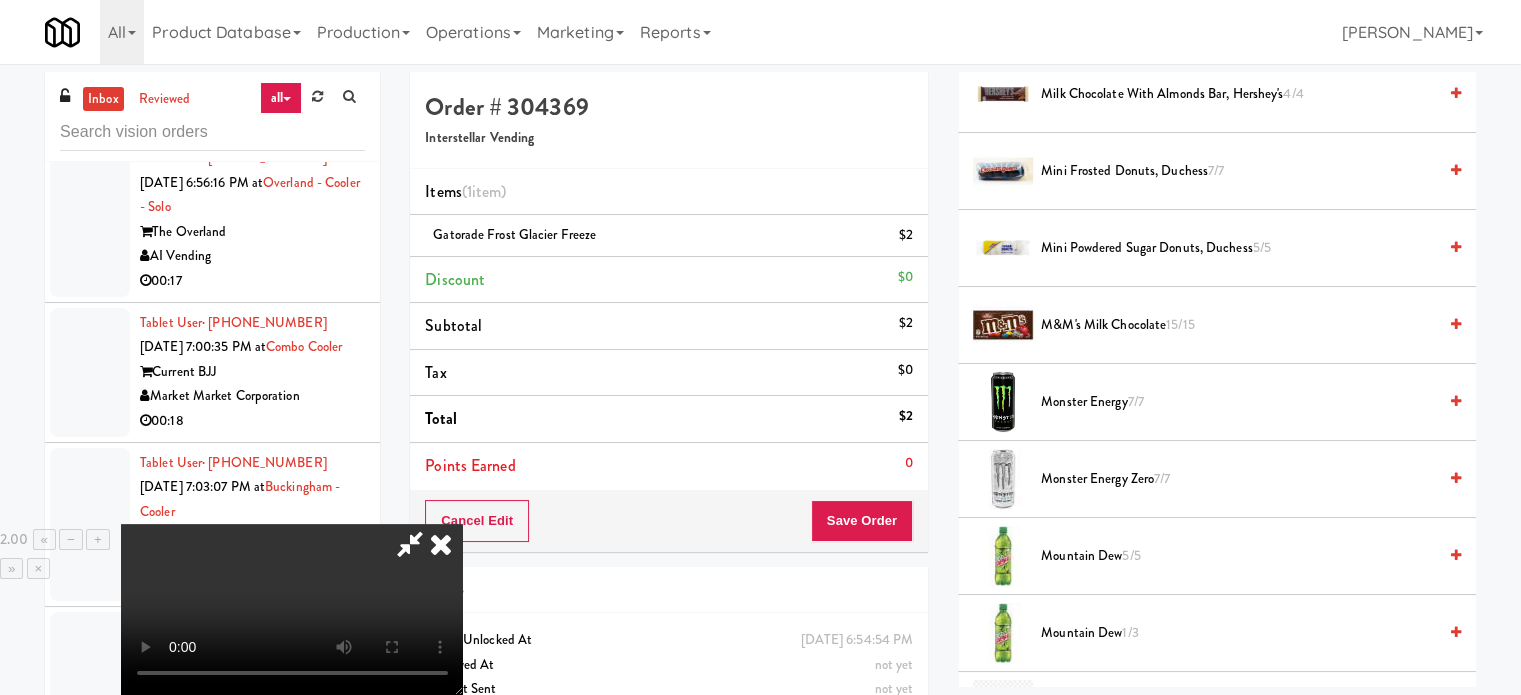 click on "Mountain Dew  5/5" at bounding box center [1238, 556] 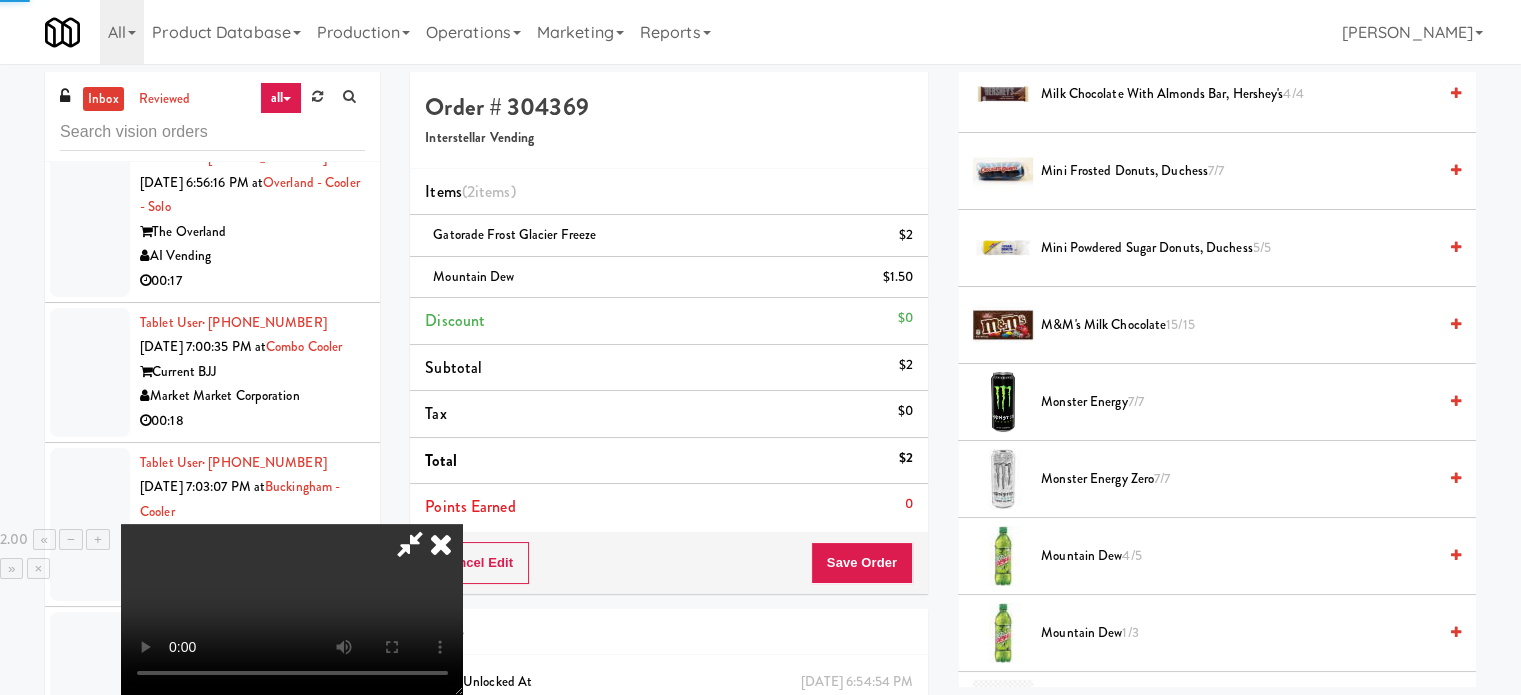 click at bounding box center [292, 609] 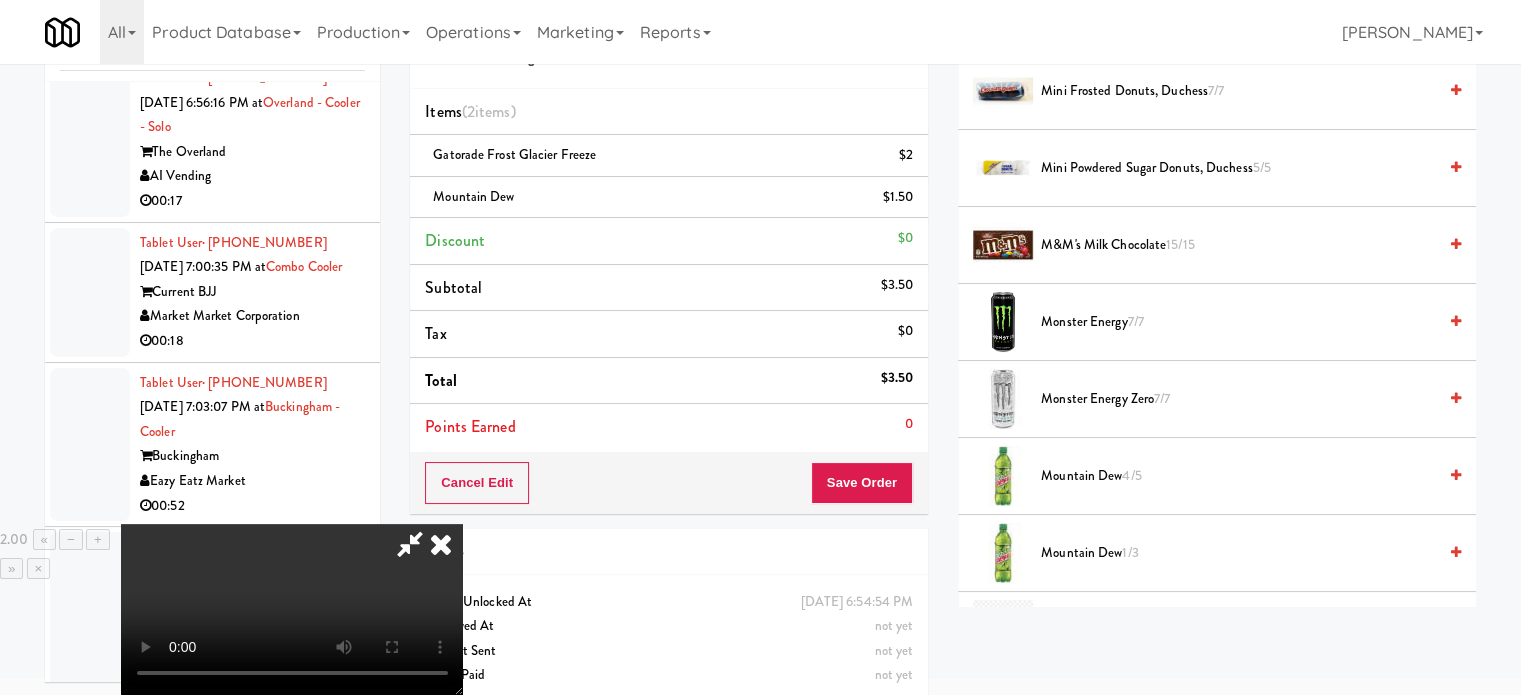 scroll, scrollTop: 100, scrollLeft: 0, axis: vertical 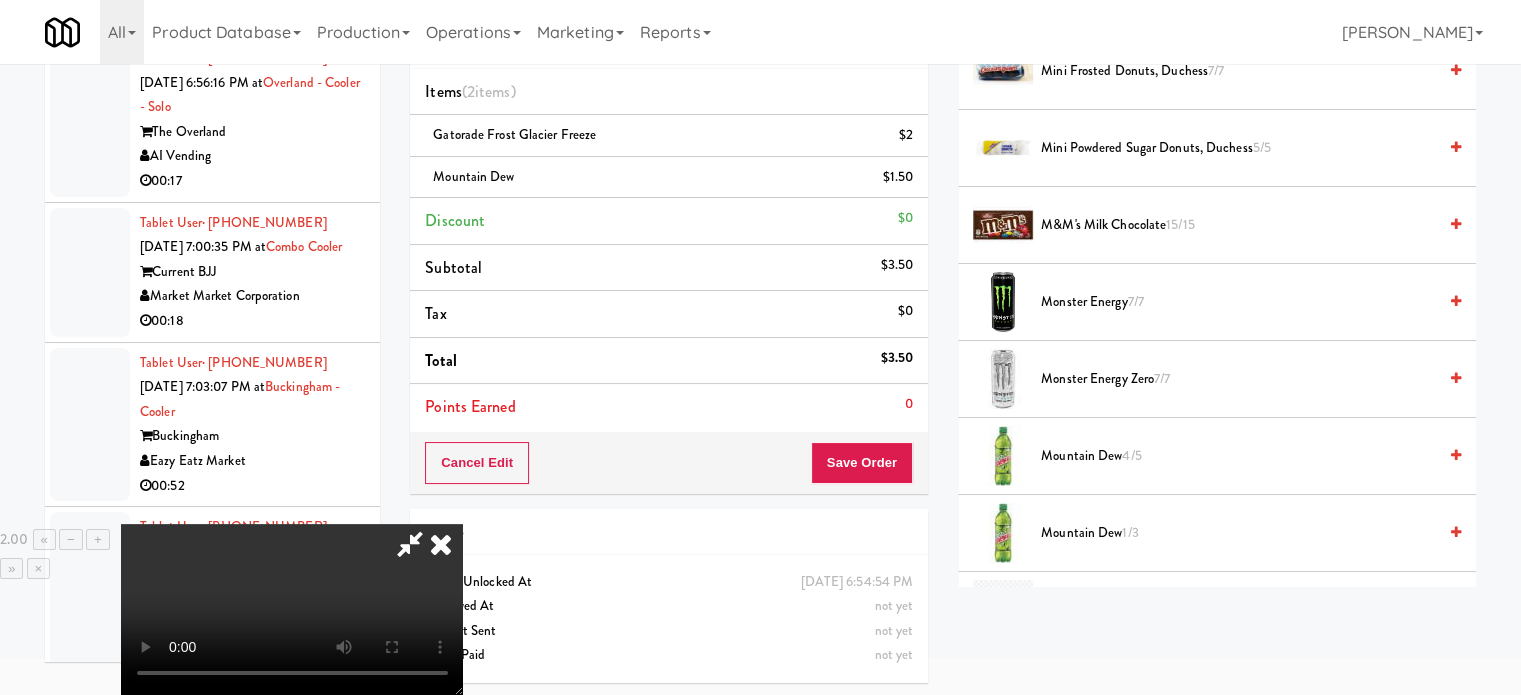 click at bounding box center [410, 544] 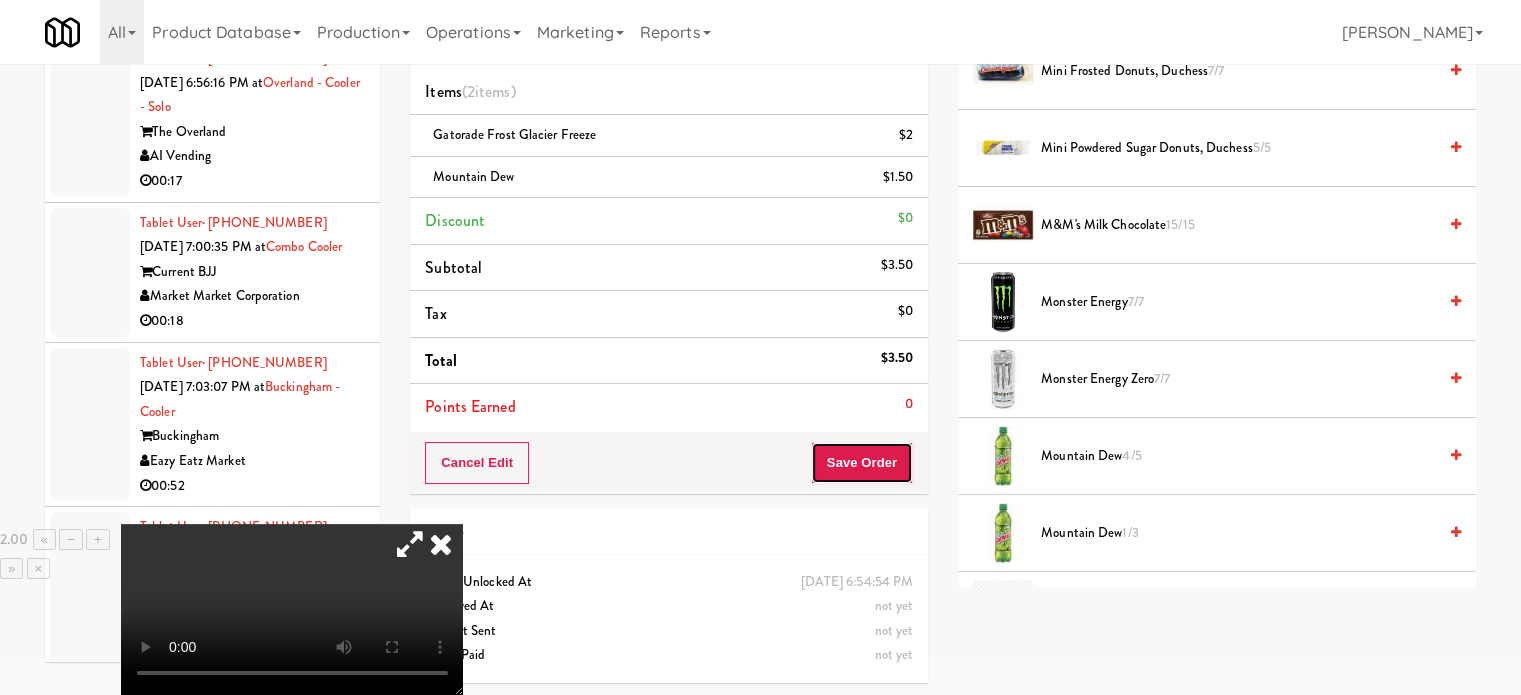 click on "Save Order" at bounding box center (862, 463) 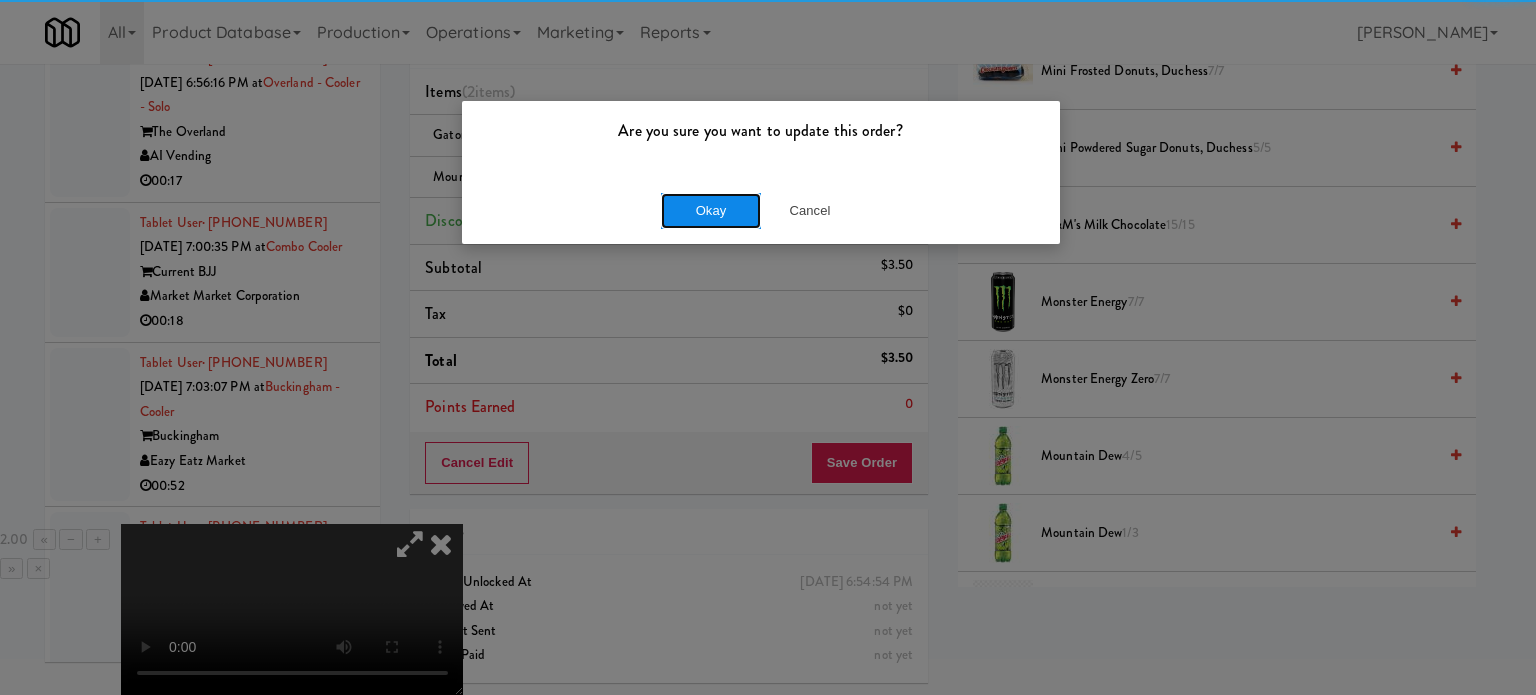 click on "Okay" at bounding box center (711, 211) 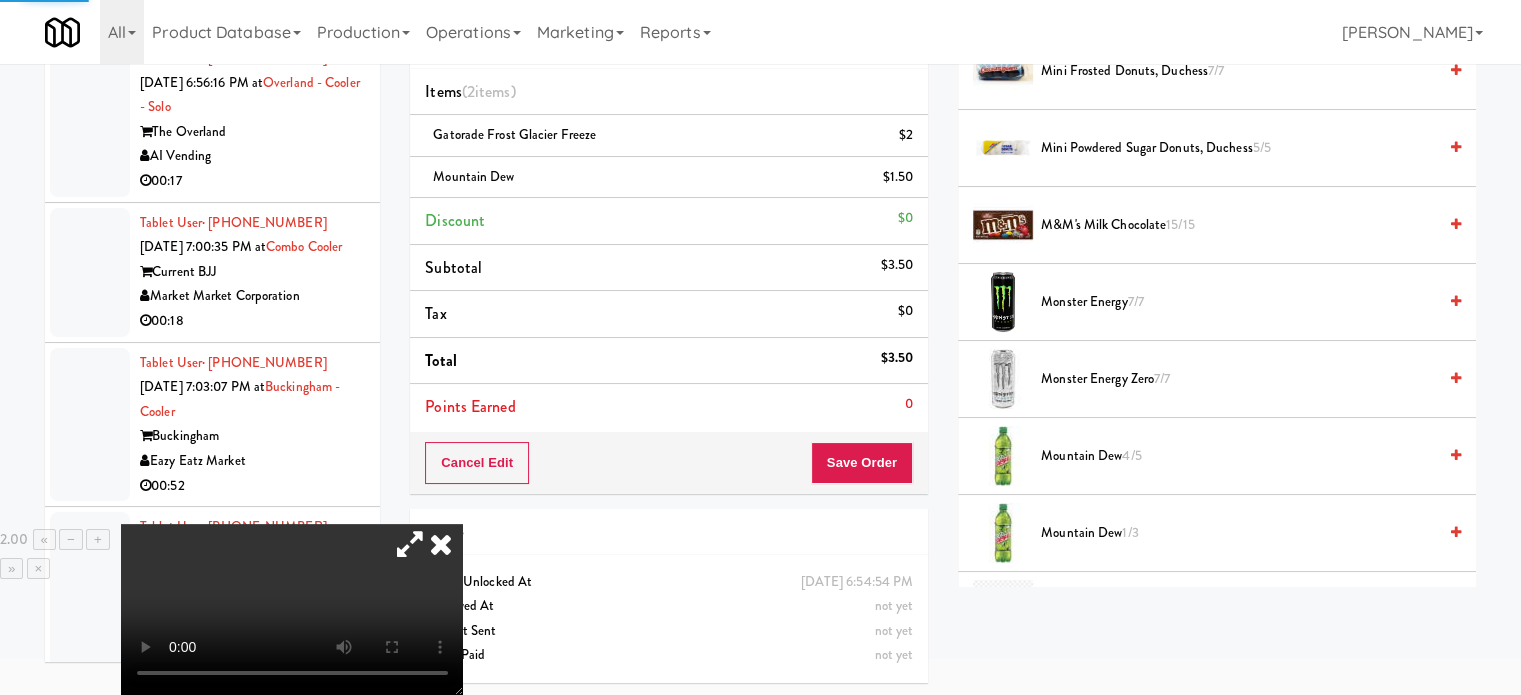 scroll, scrollTop: 192, scrollLeft: 0, axis: vertical 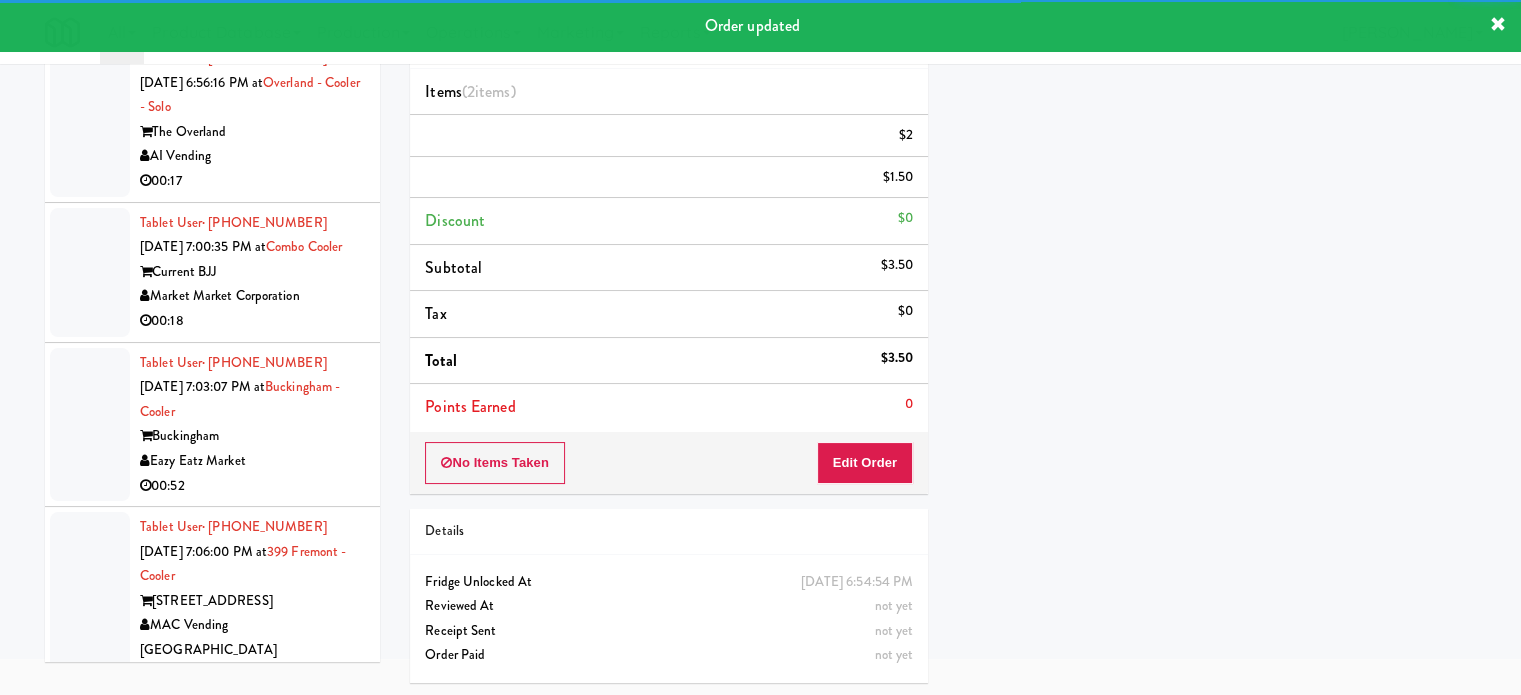 click on "Tablet User  · (303) 827-4073 Jul 11, 2025 6:56:16 PM at  Overland - Cooler - Solo  The Overland  AI Vending  00:17" at bounding box center (252, 120) 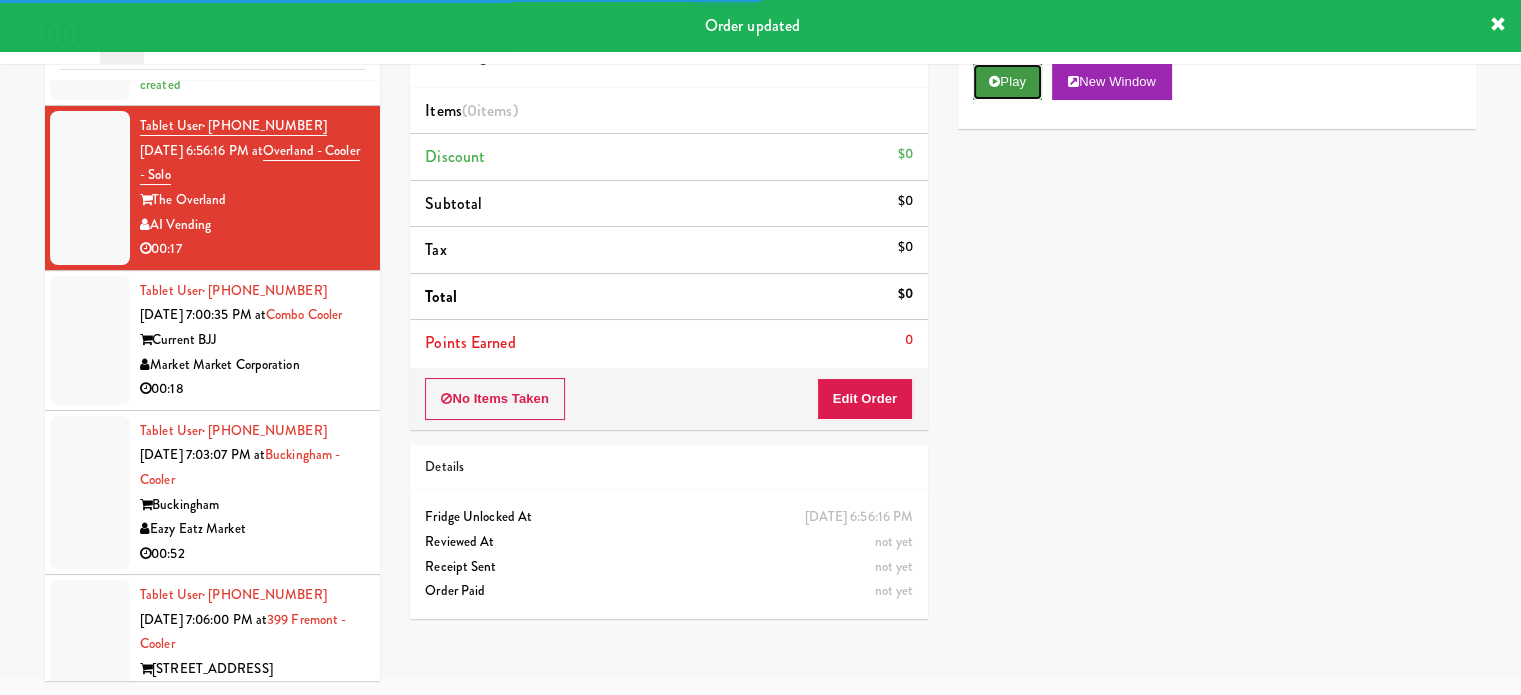 click on "Play" at bounding box center [1007, 82] 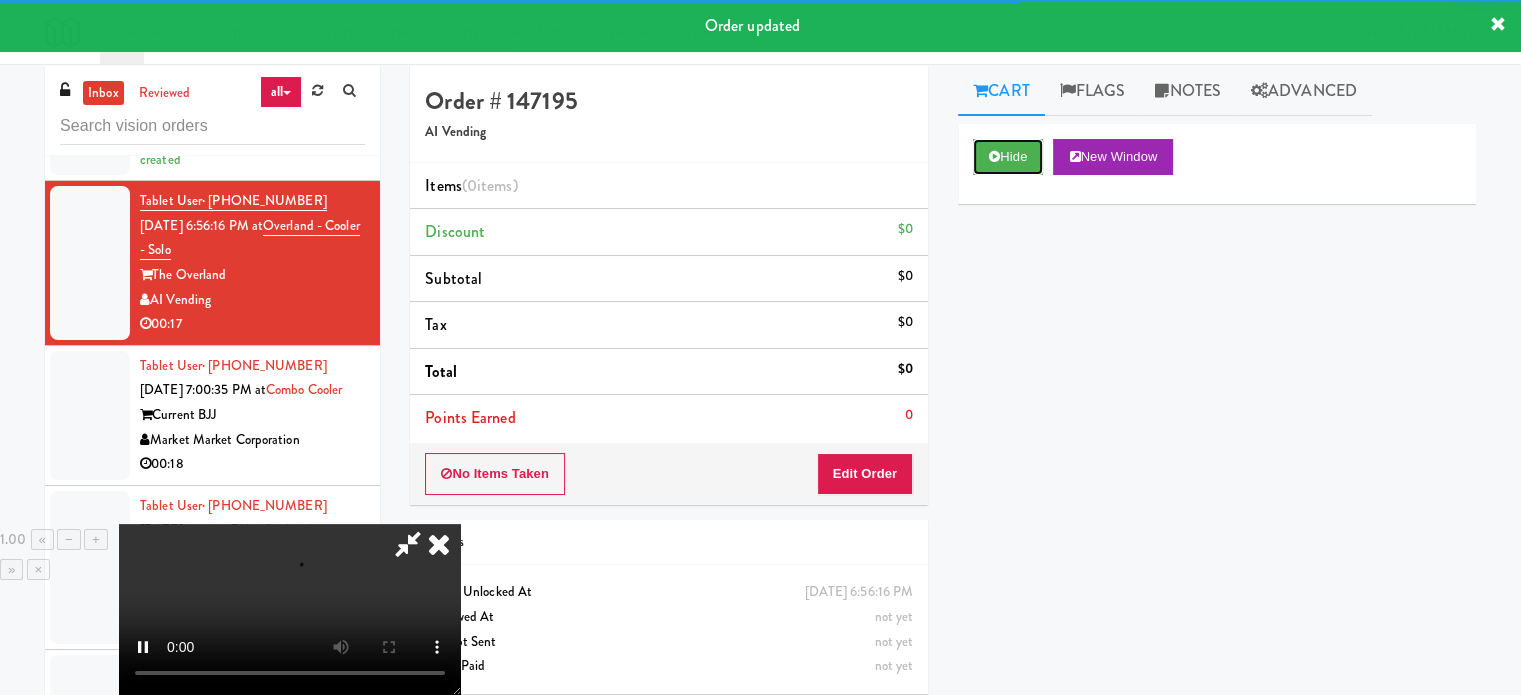 scroll, scrollTop: 0, scrollLeft: 0, axis: both 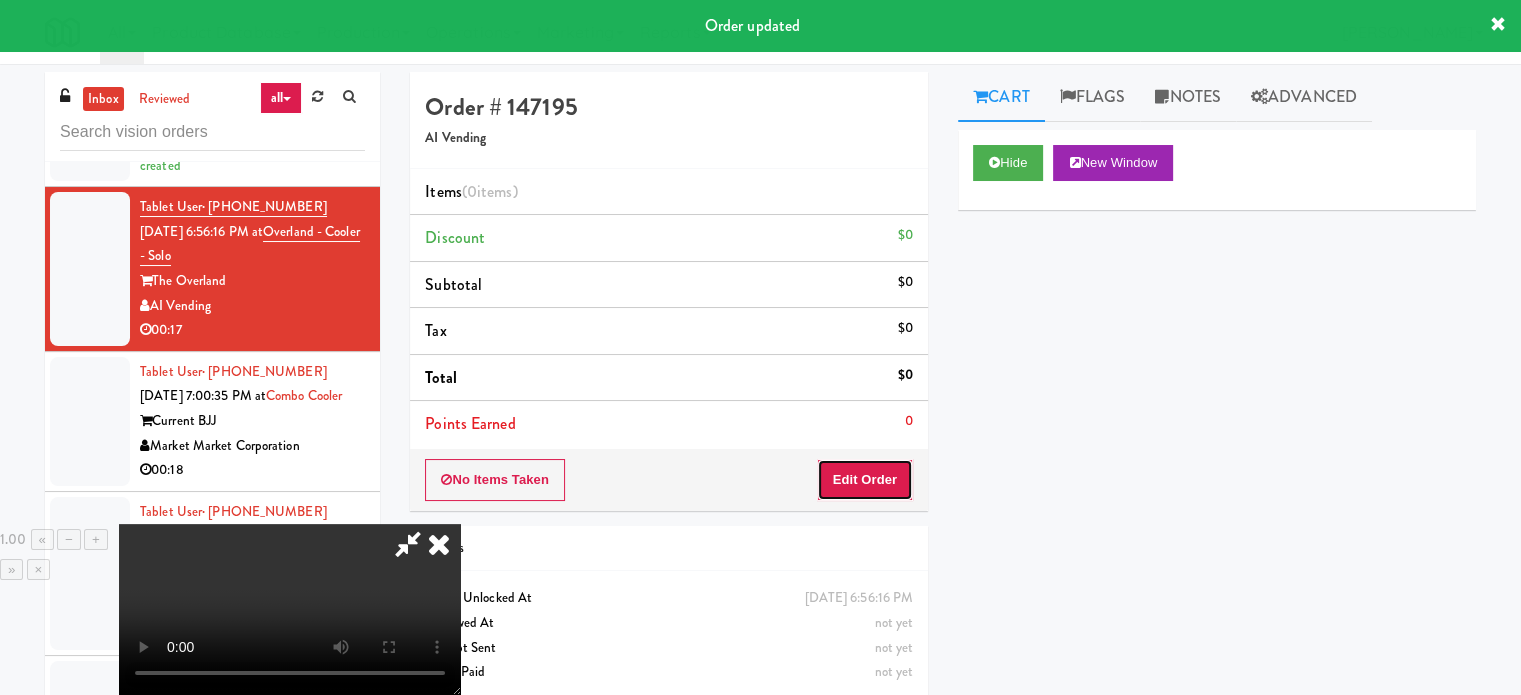click on "Edit Order" at bounding box center (865, 480) 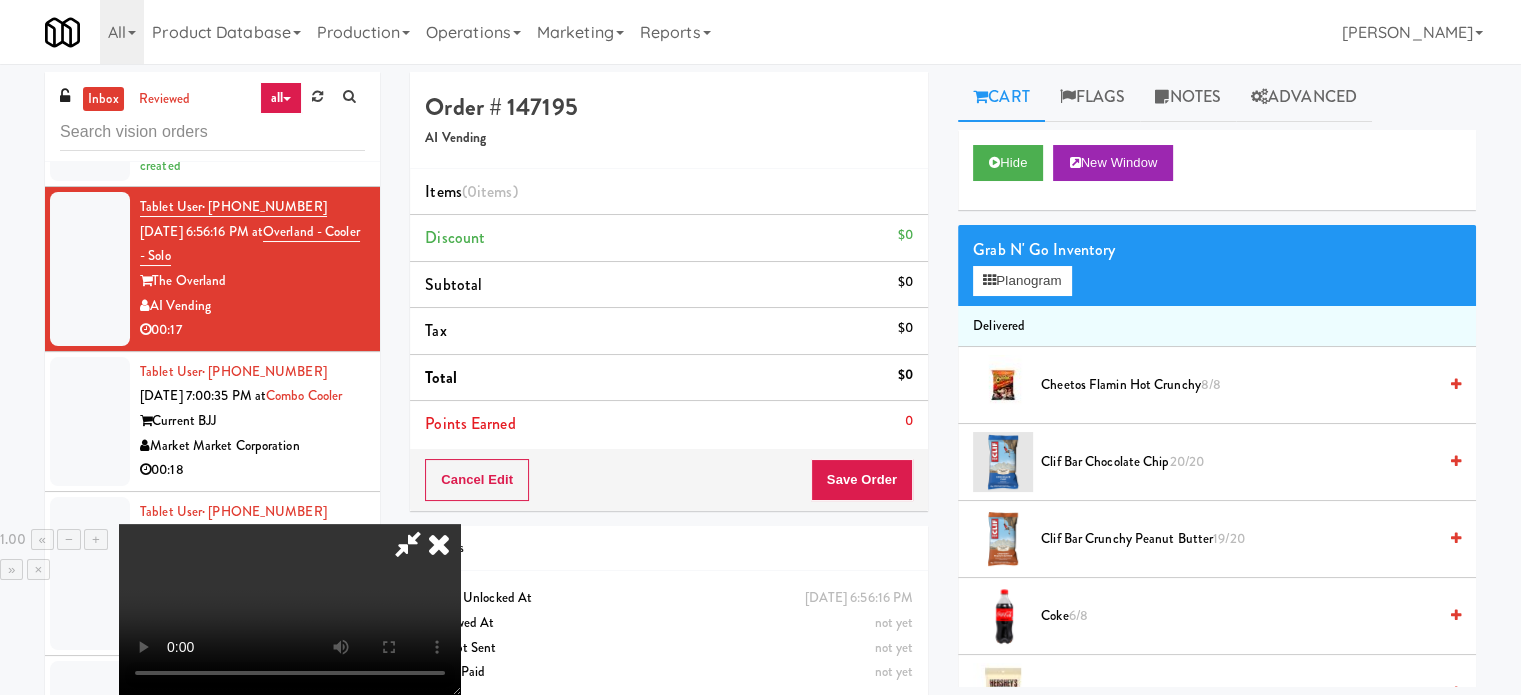 scroll, scrollTop: 316, scrollLeft: 0, axis: vertical 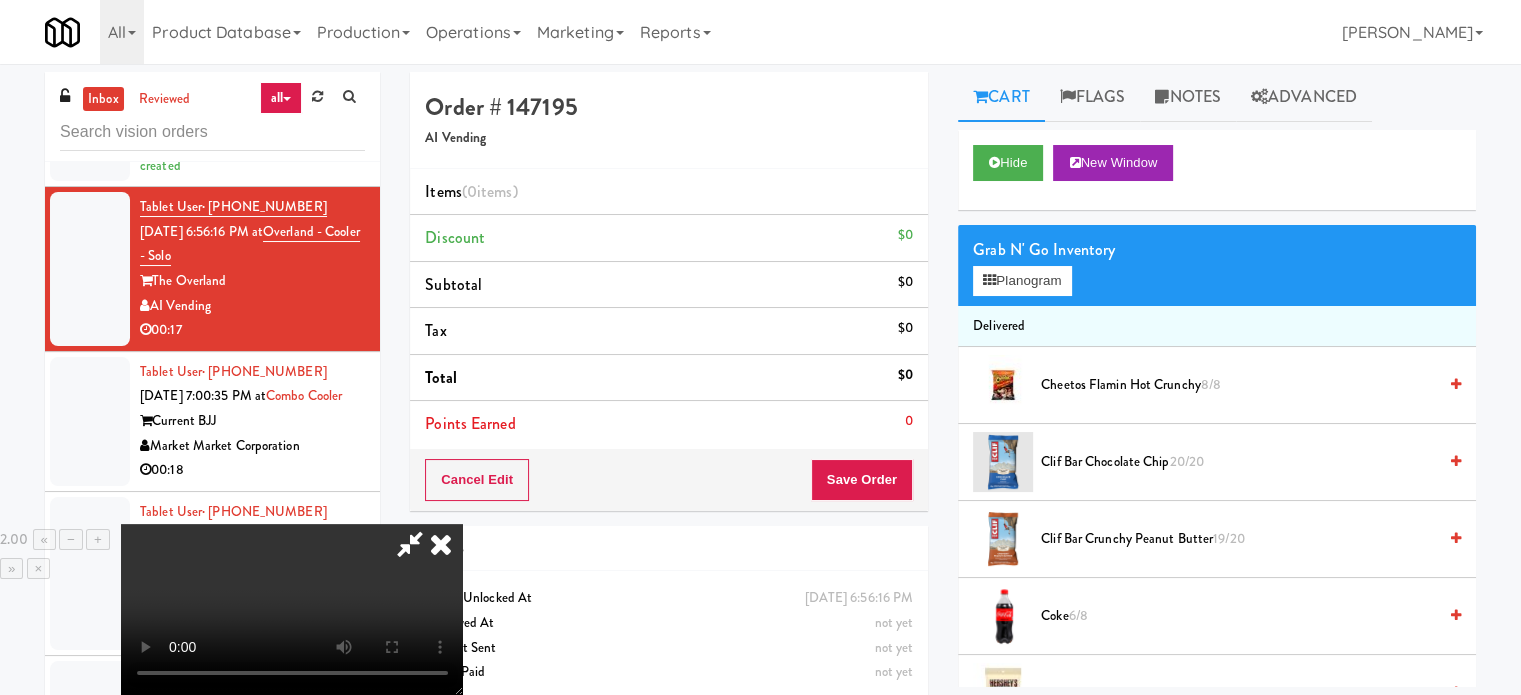 click at bounding box center [292, 609] 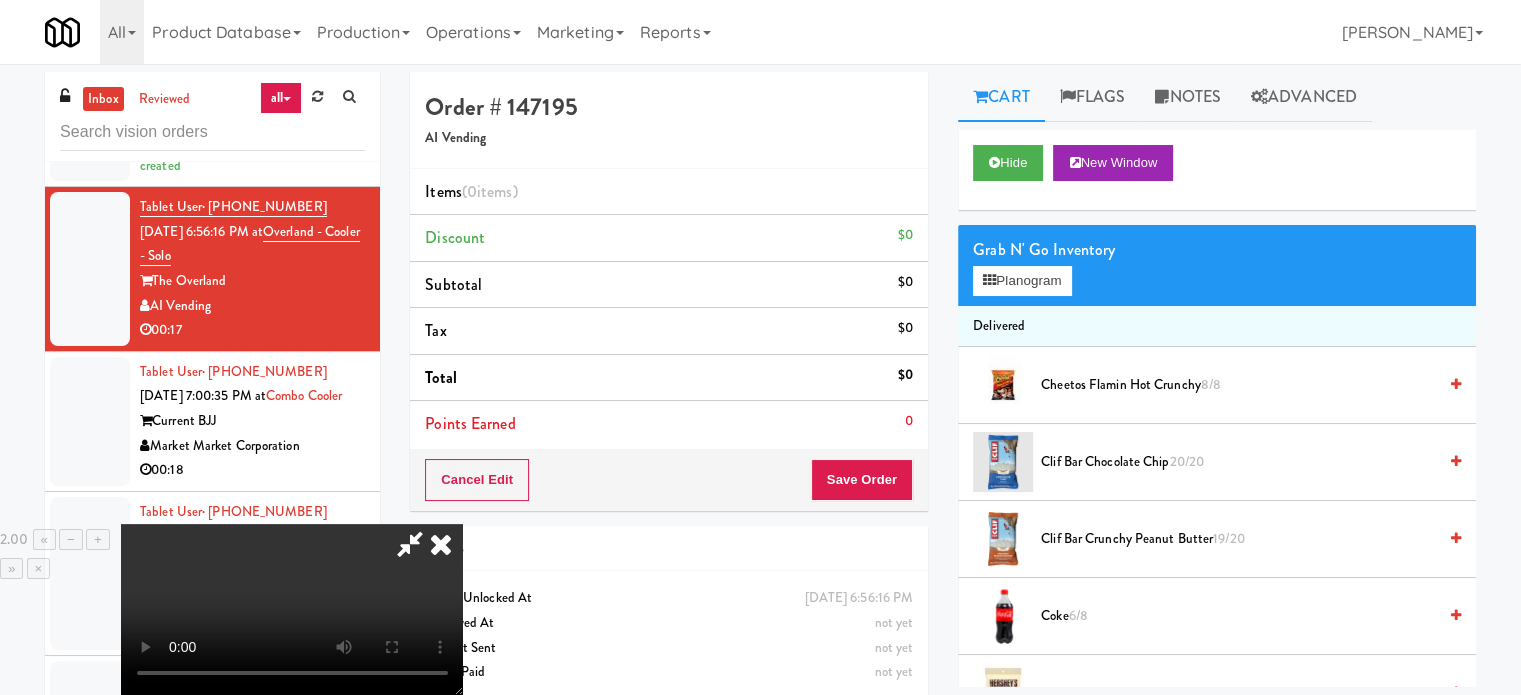 click at bounding box center [292, 609] 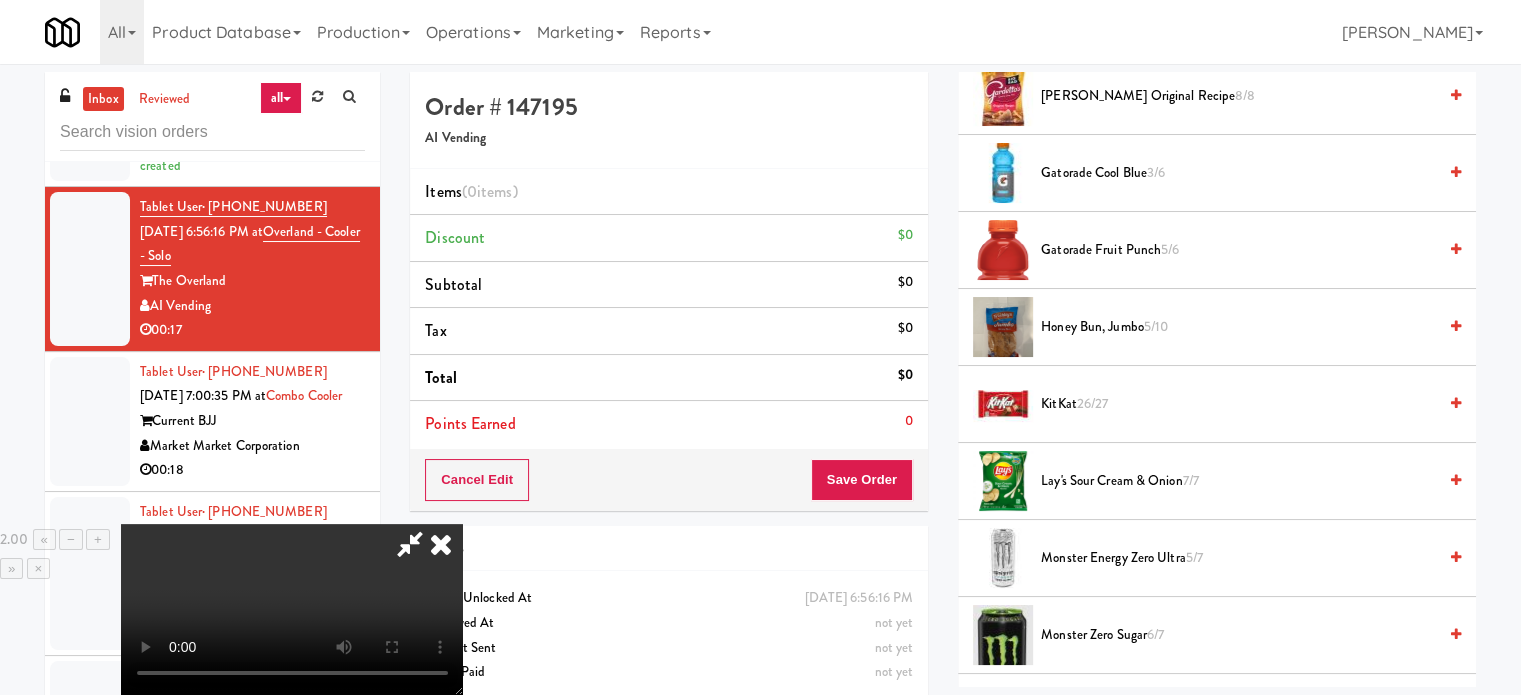 scroll, scrollTop: 1000, scrollLeft: 0, axis: vertical 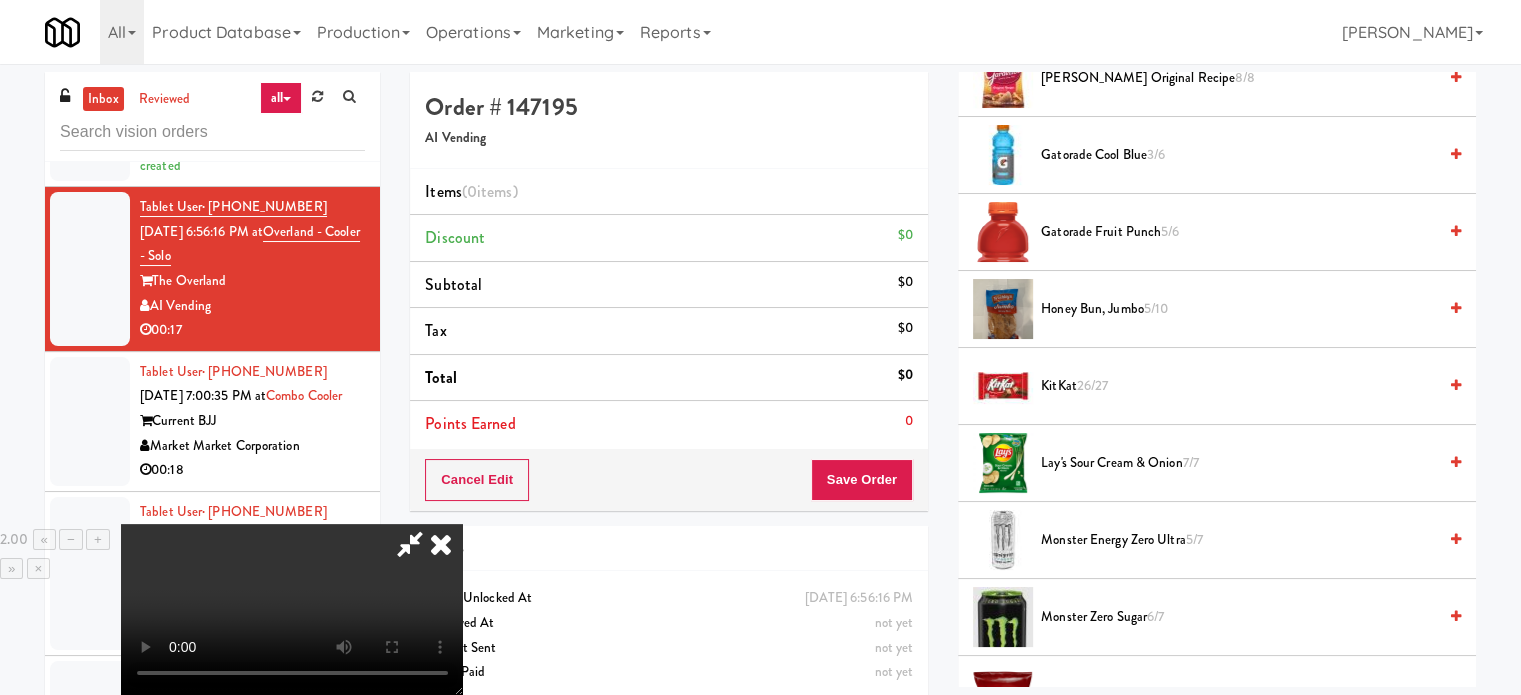 click on "Gatorade Cool Blue  3/6" at bounding box center [1238, 155] 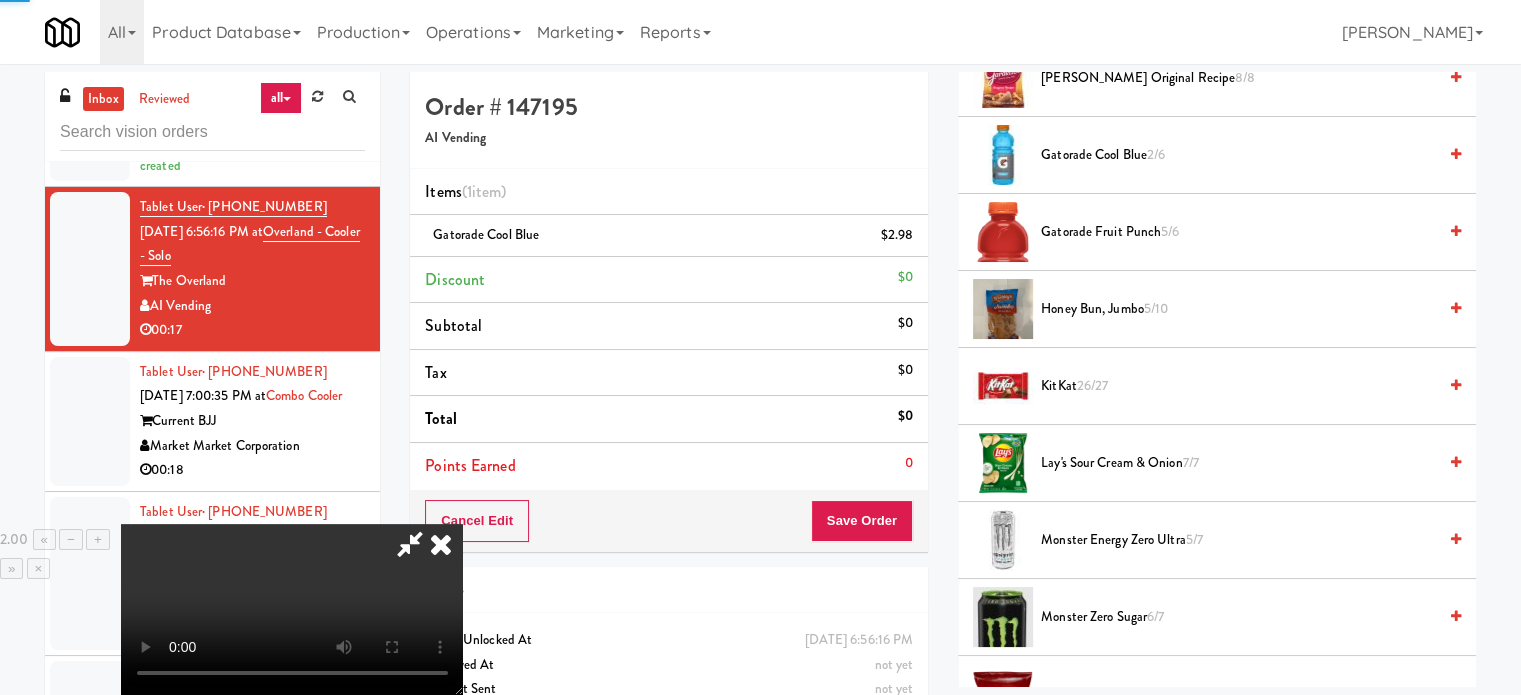 click at bounding box center (292, 609) 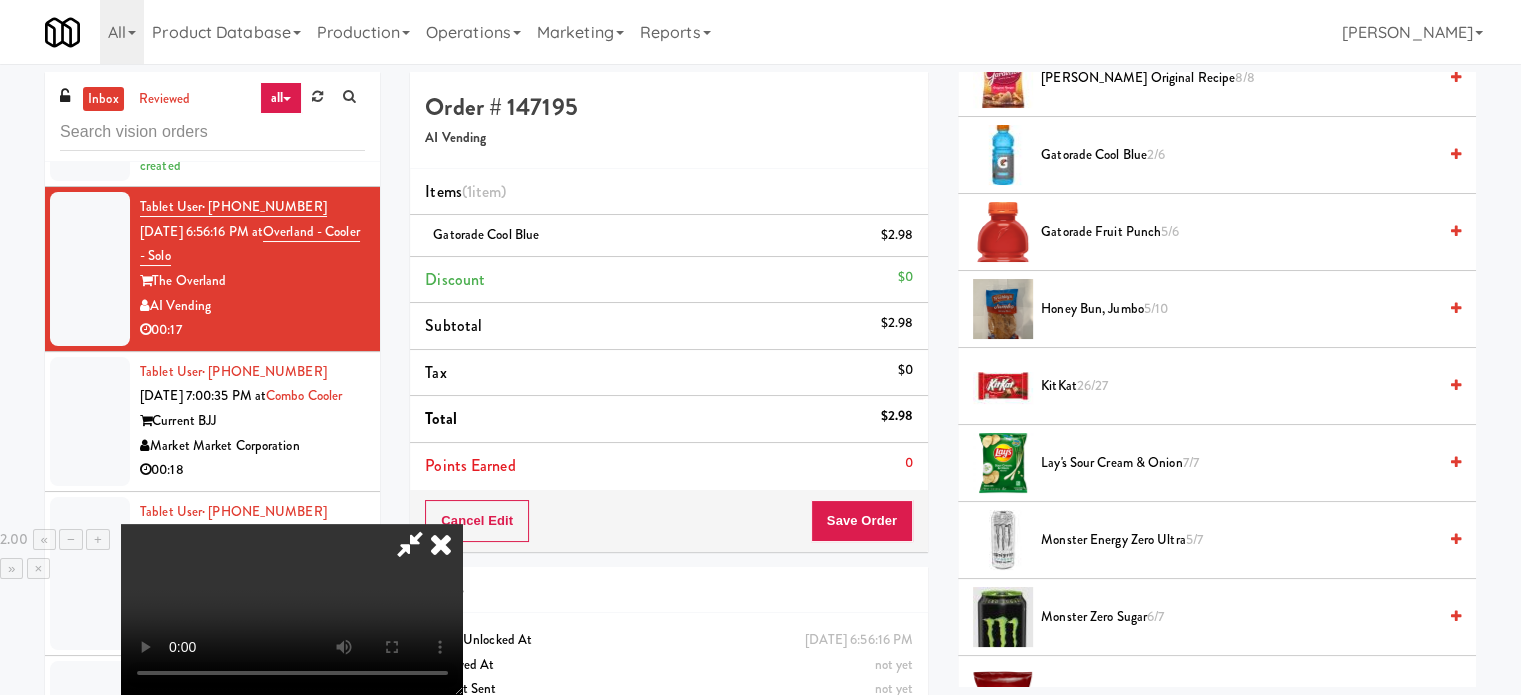 click at bounding box center (292, 609) 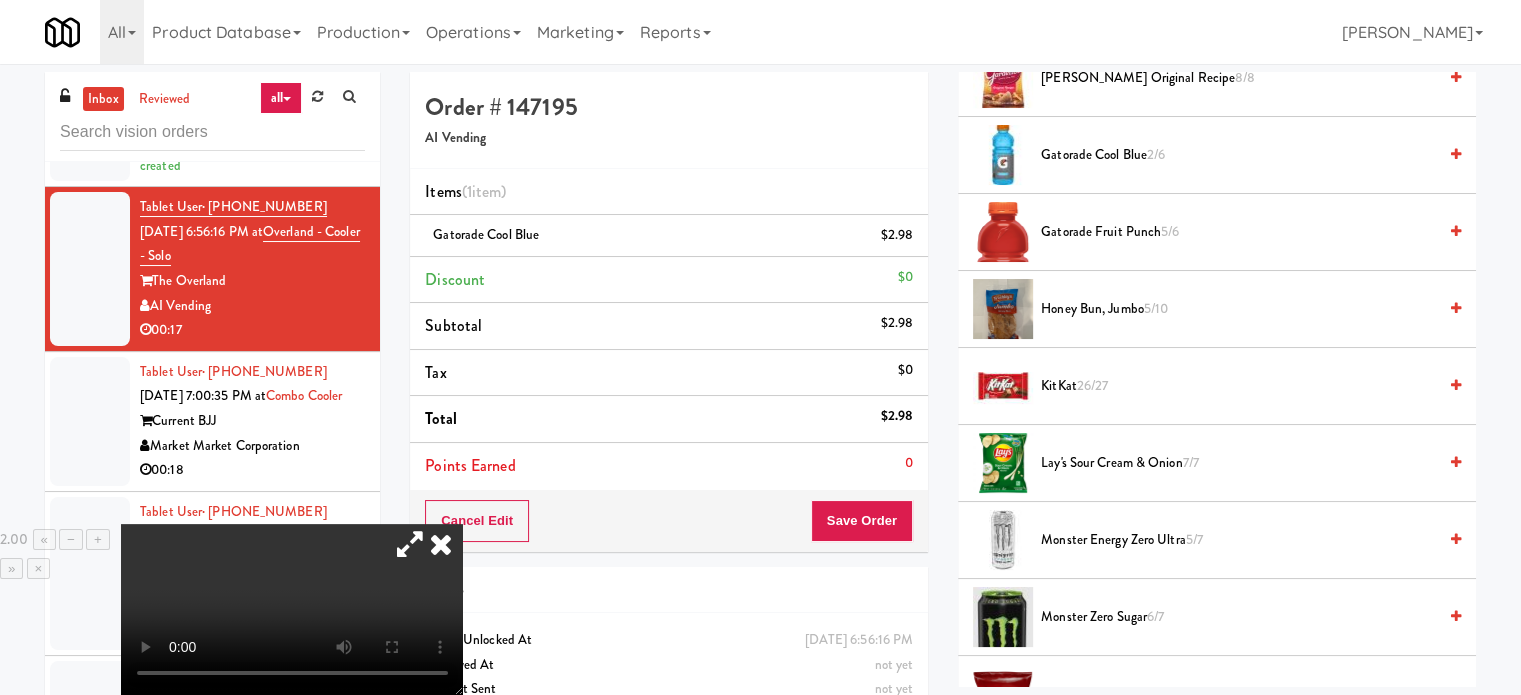 click at bounding box center (410, 544) 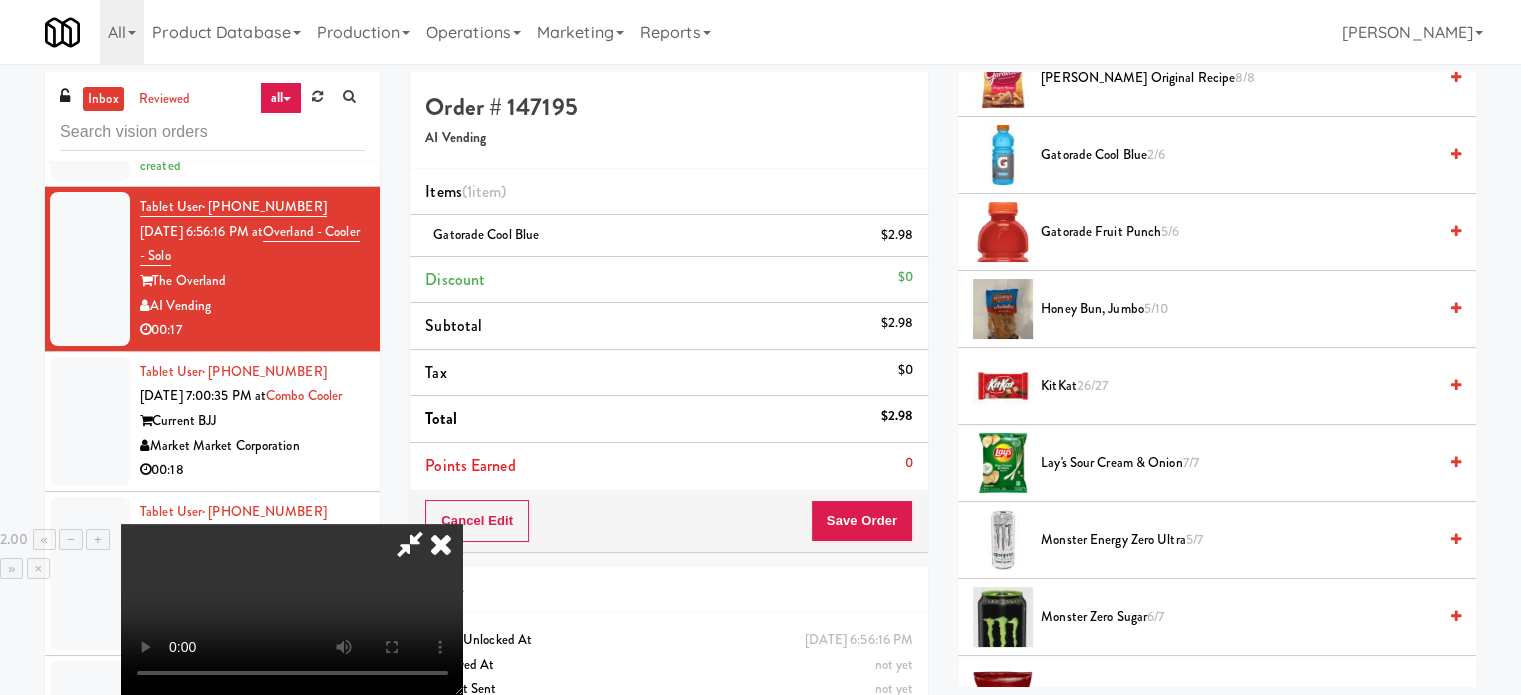 click at bounding box center (292, 609) 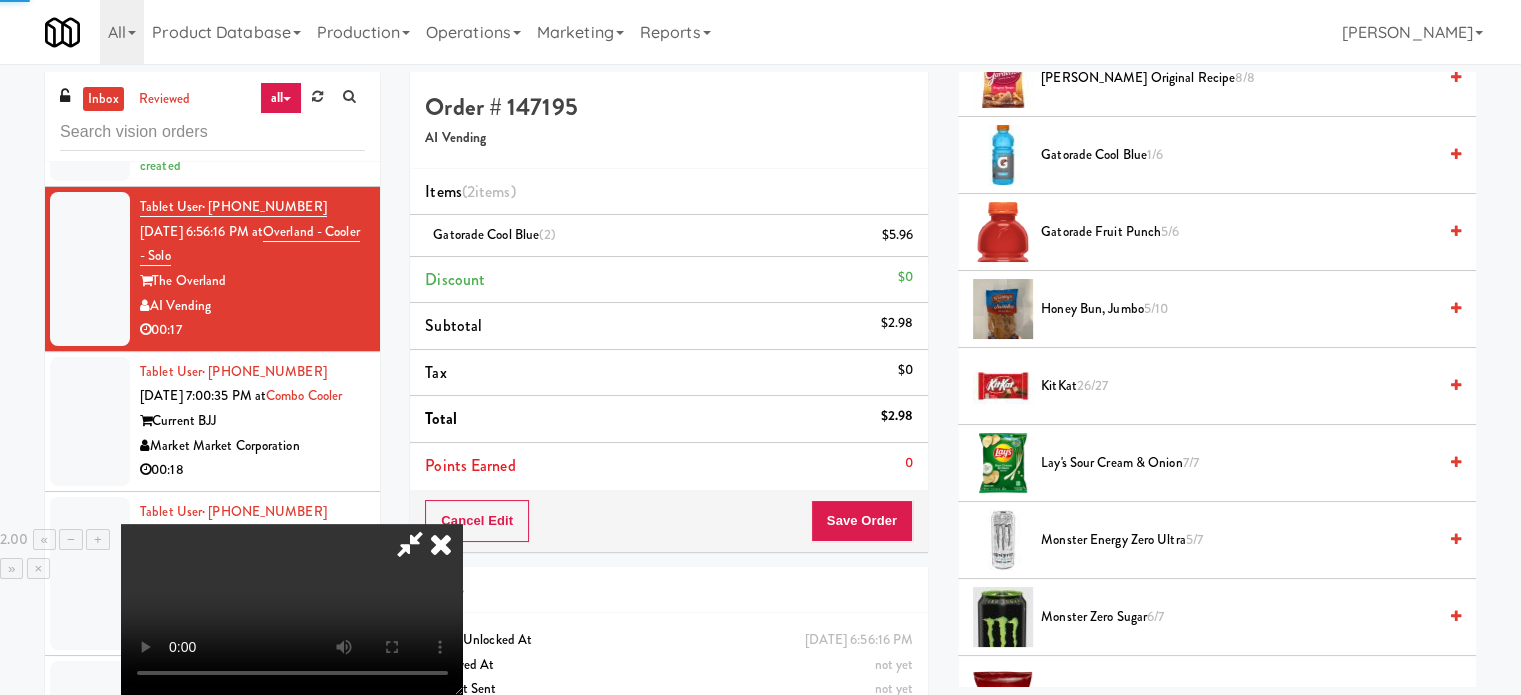 click at bounding box center [292, 609] 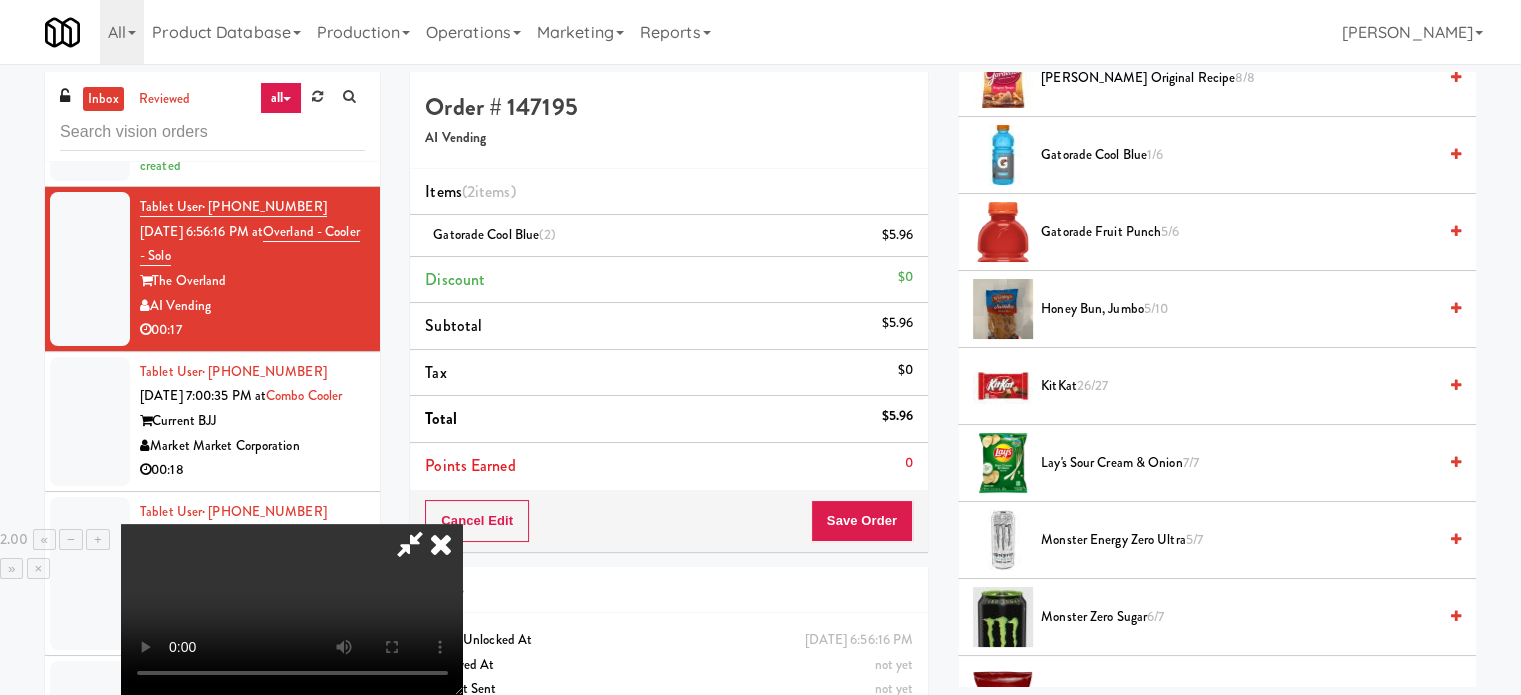 scroll, scrollTop: 300, scrollLeft: 0, axis: vertical 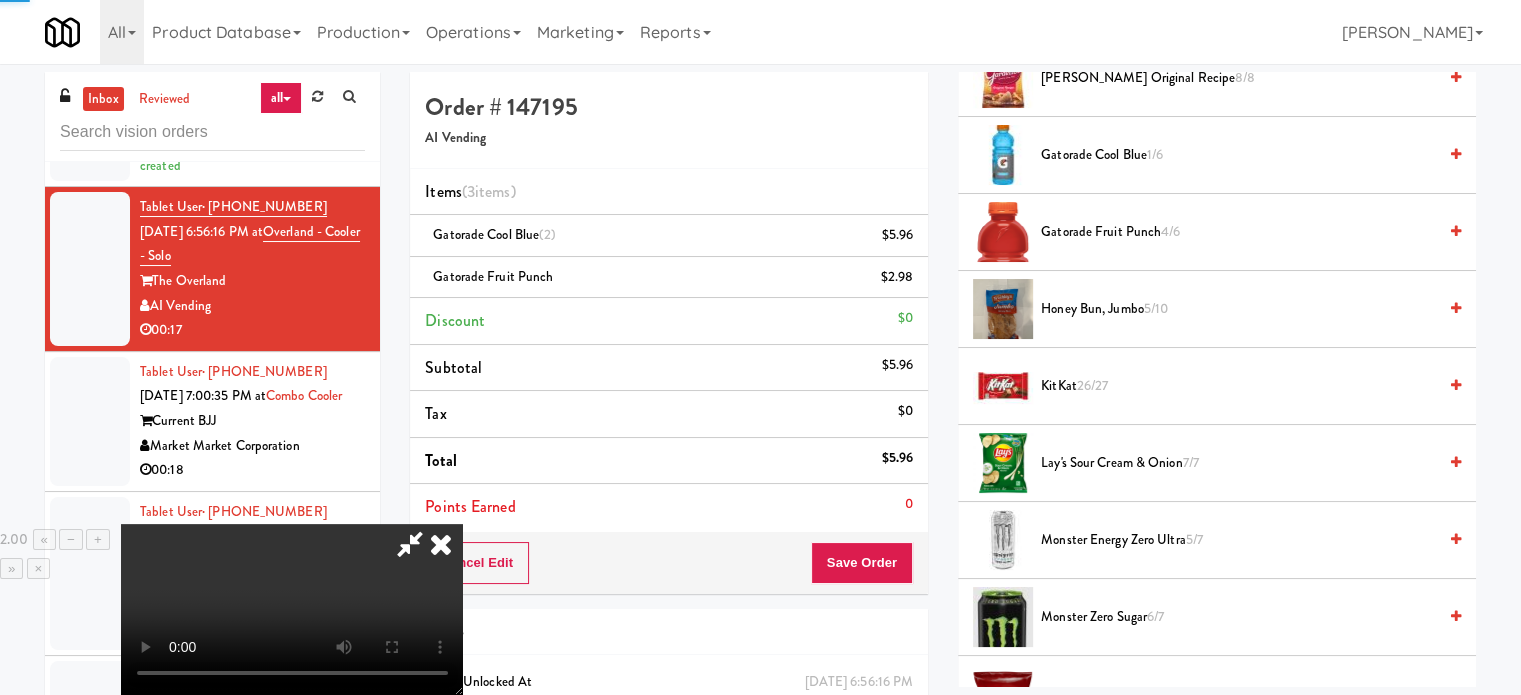 click at bounding box center (292, 609) 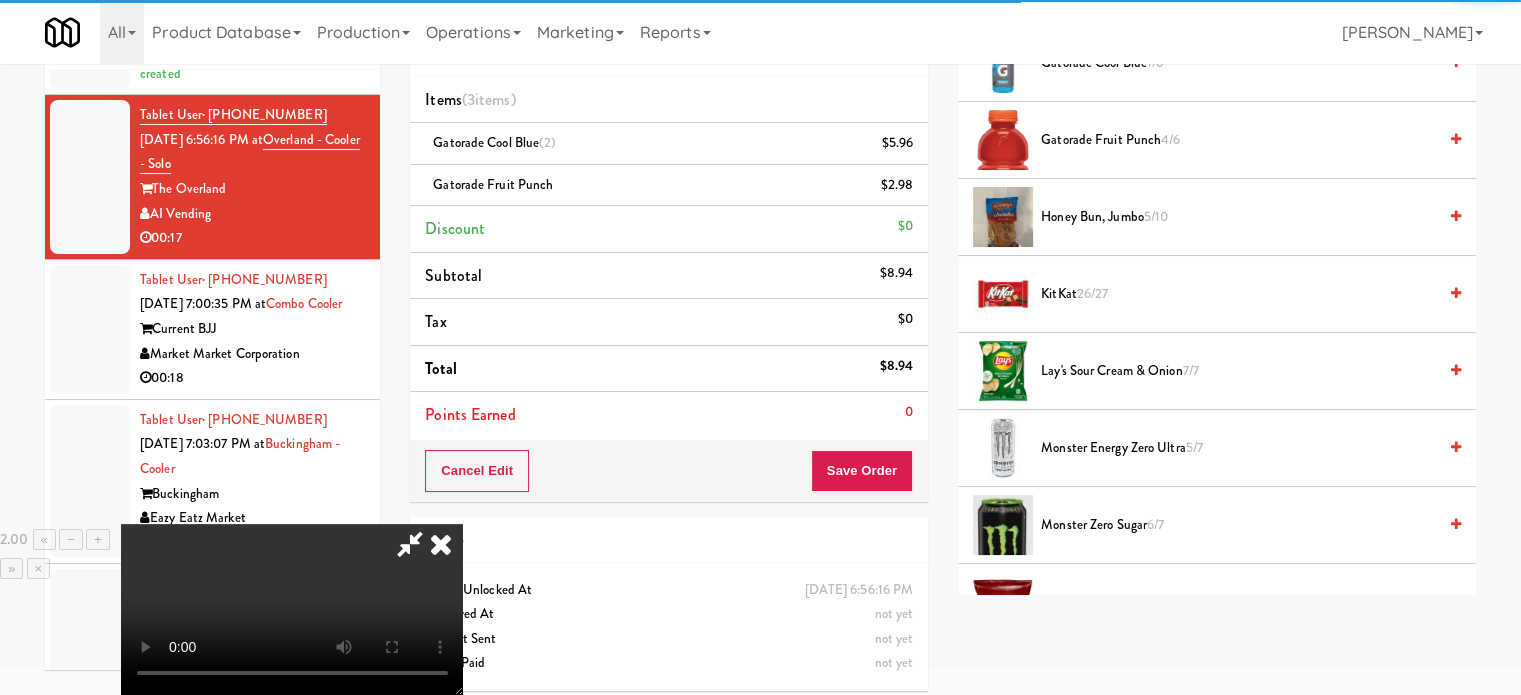 scroll, scrollTop: 100, scrollLeft: 0, axis: vertical 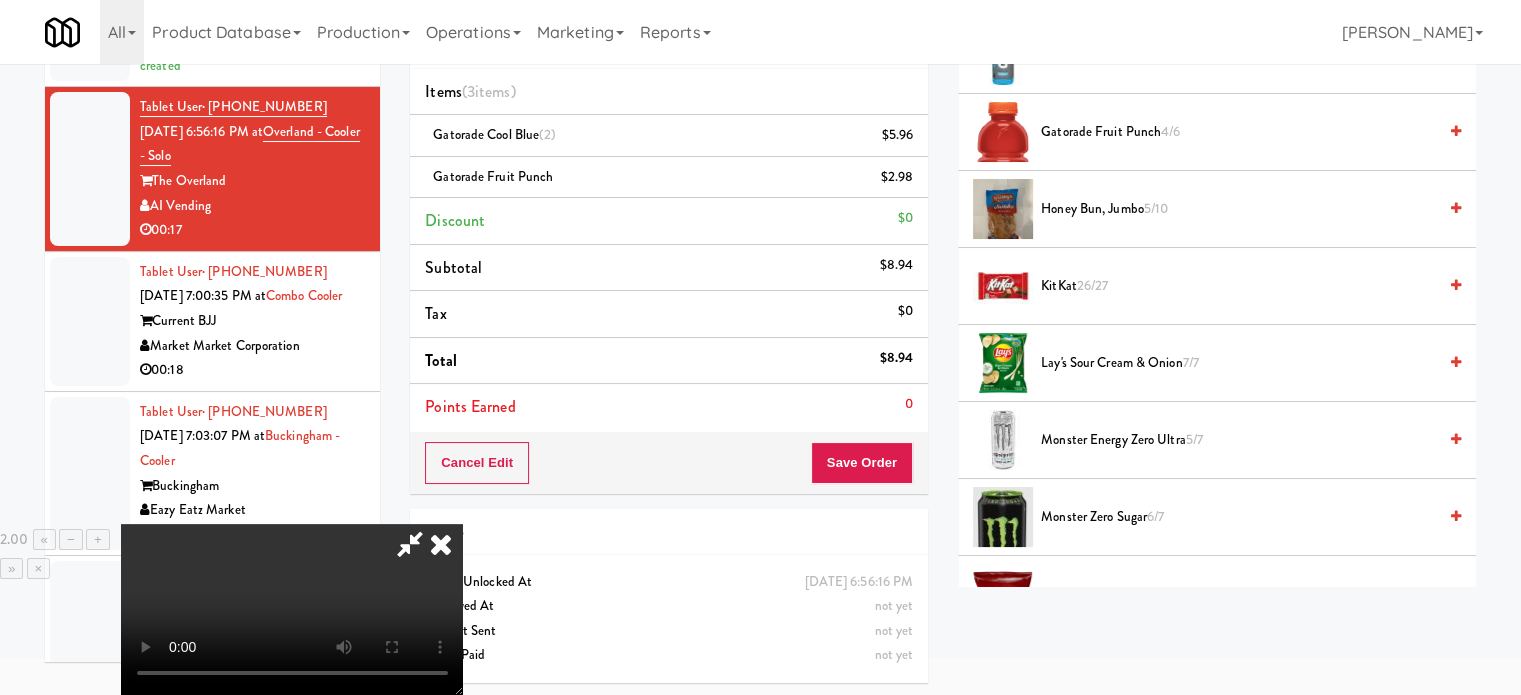 click at bounding box center (410, 544) 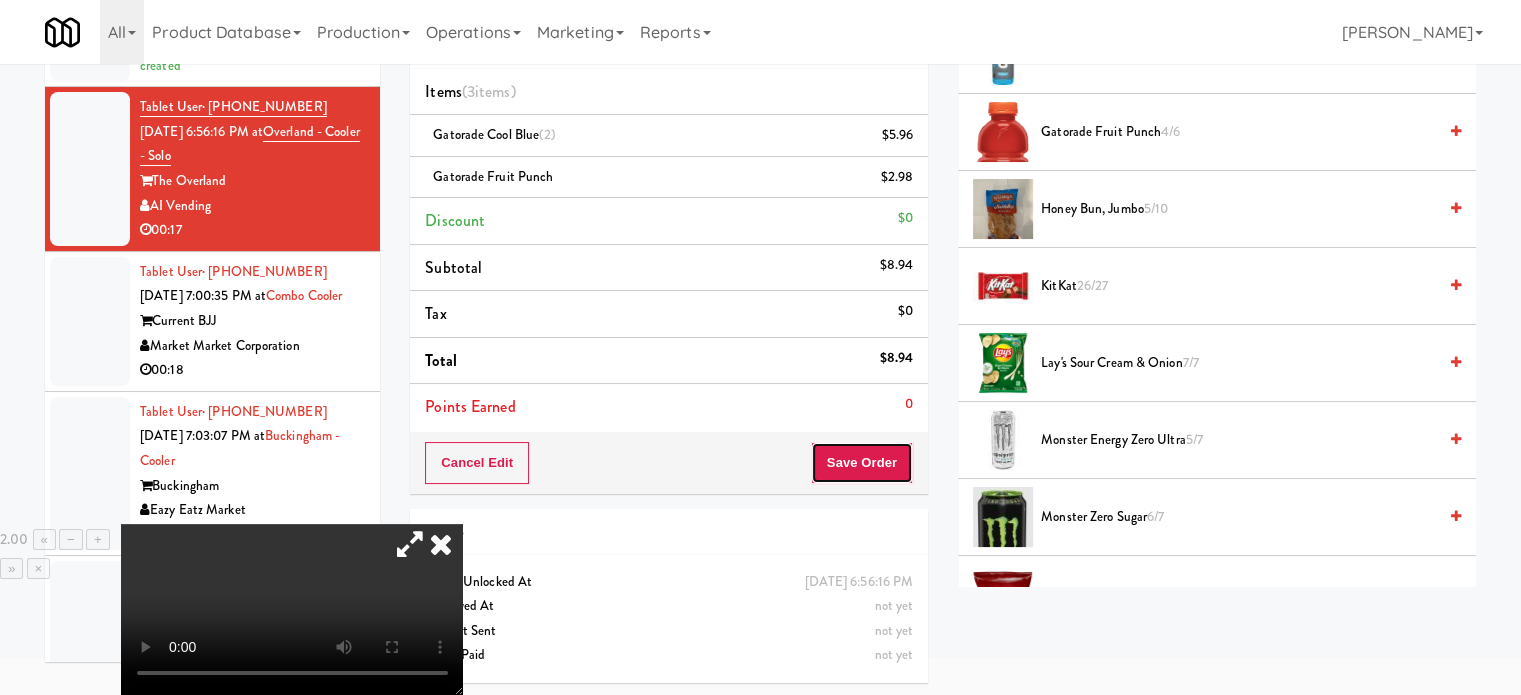 click on "Save Order" at bounding box center (862, 463) 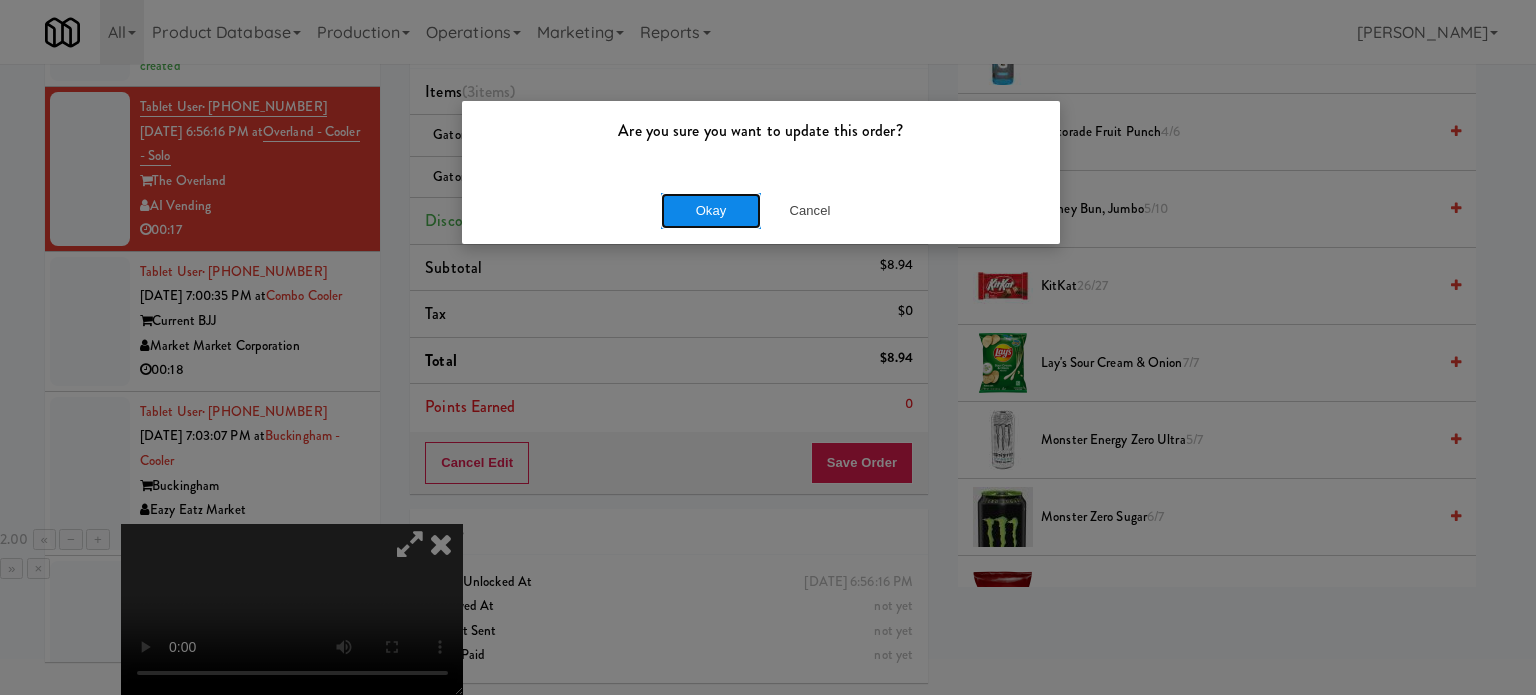 click on "Okay" at bounding box center [711, 211] 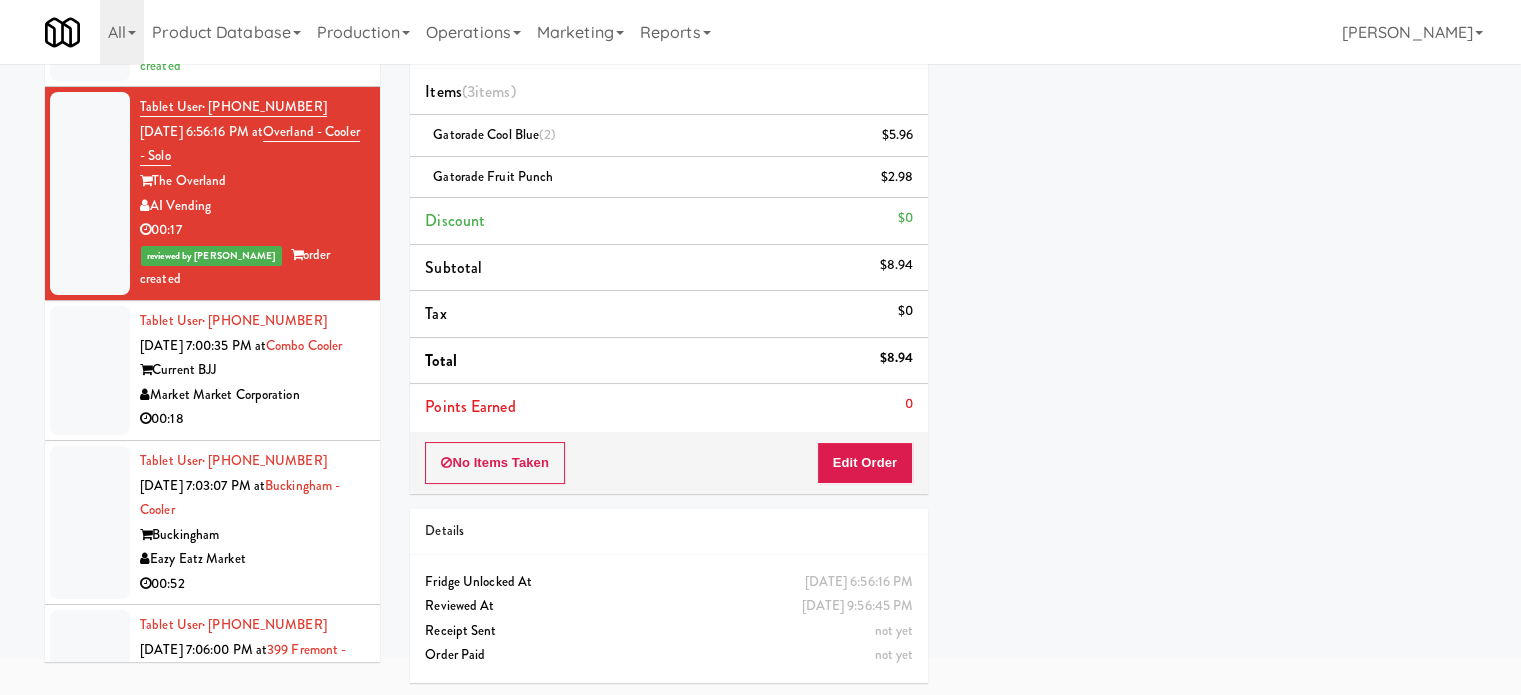 scroll, scrollTop: 192, scrollLeft: 0, axis: vertical 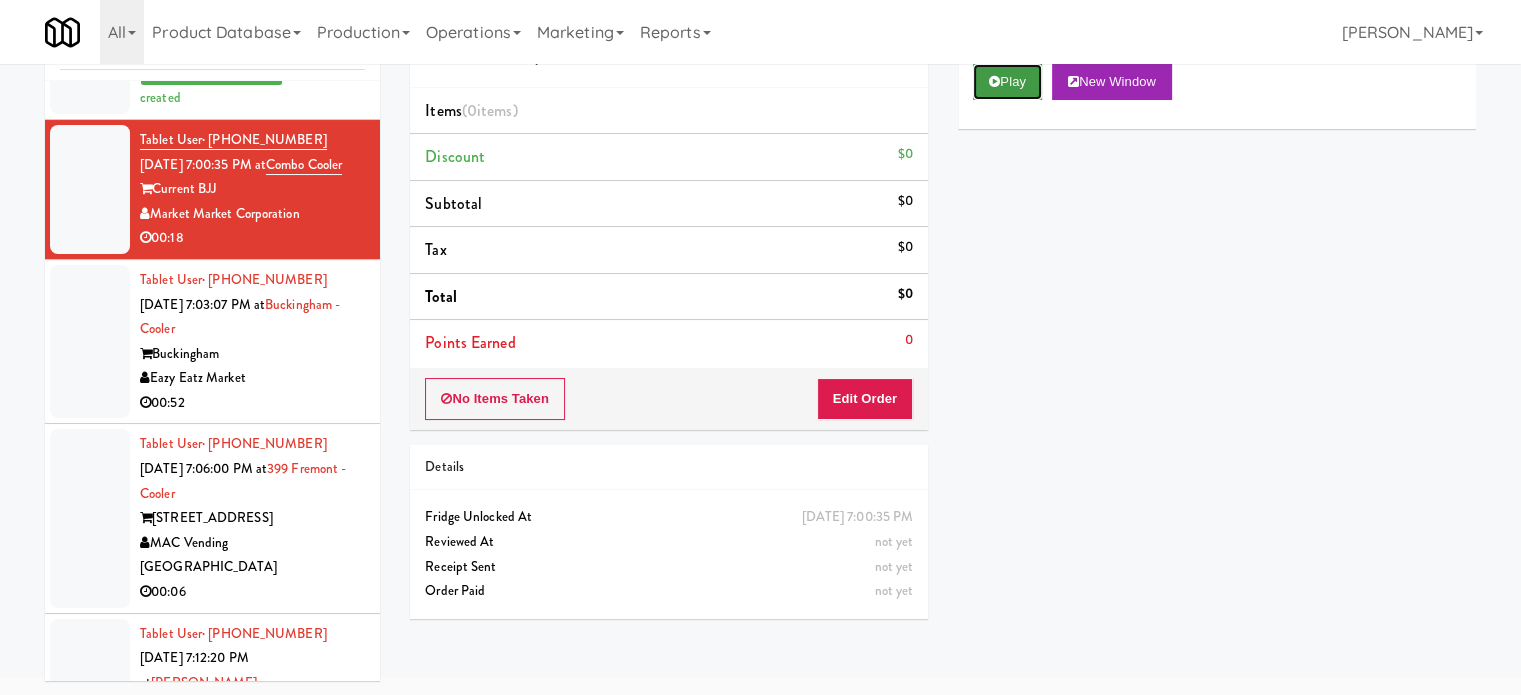 click on "Play" at bounding box center [1007, 82] 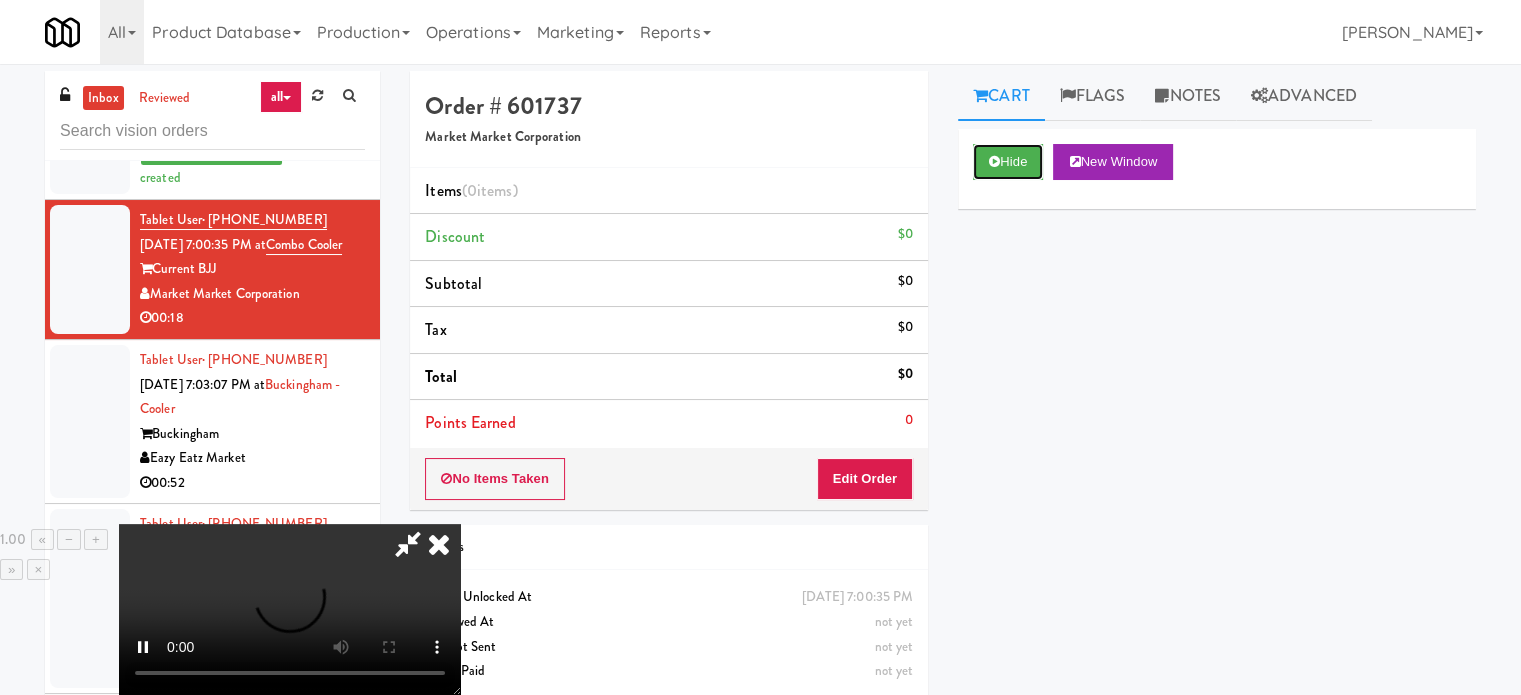 scroll, scrollTop: 0, scrollLeft: 0, axis: both 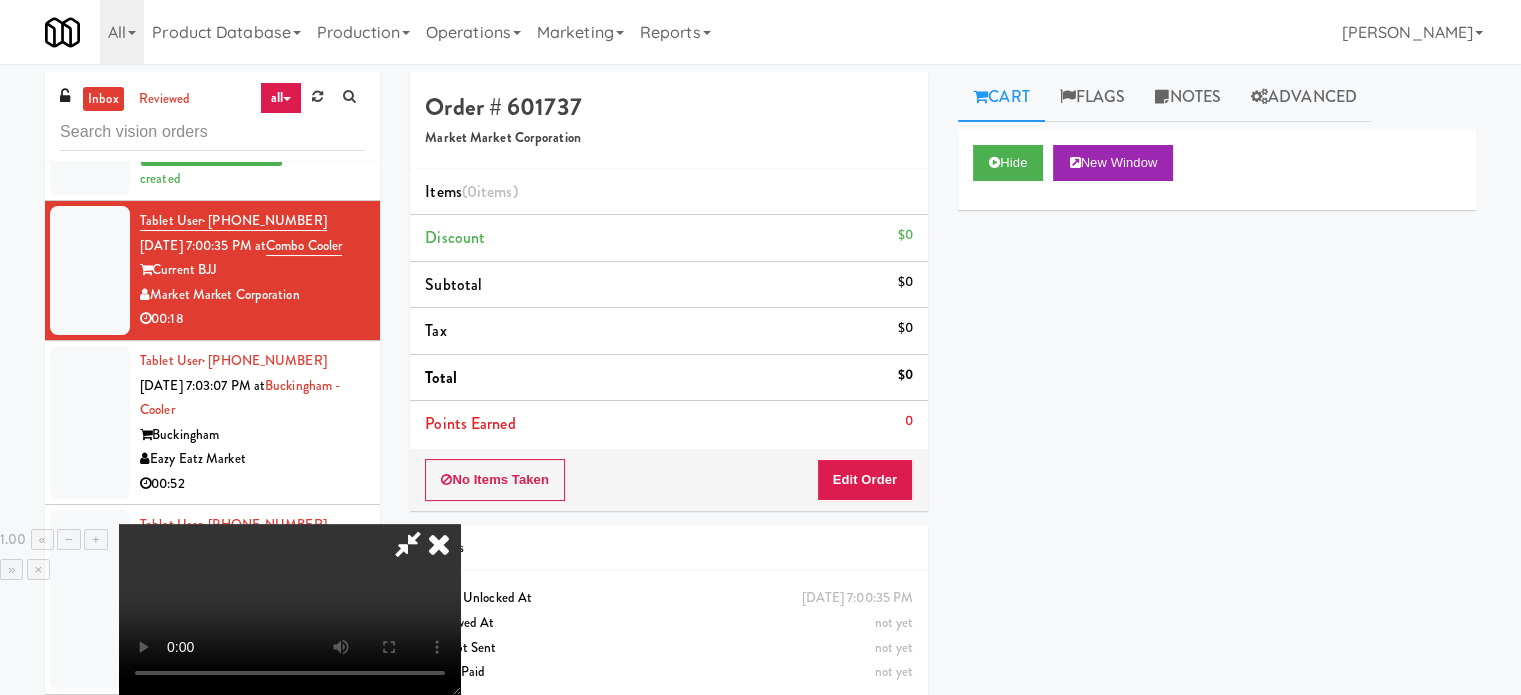 type 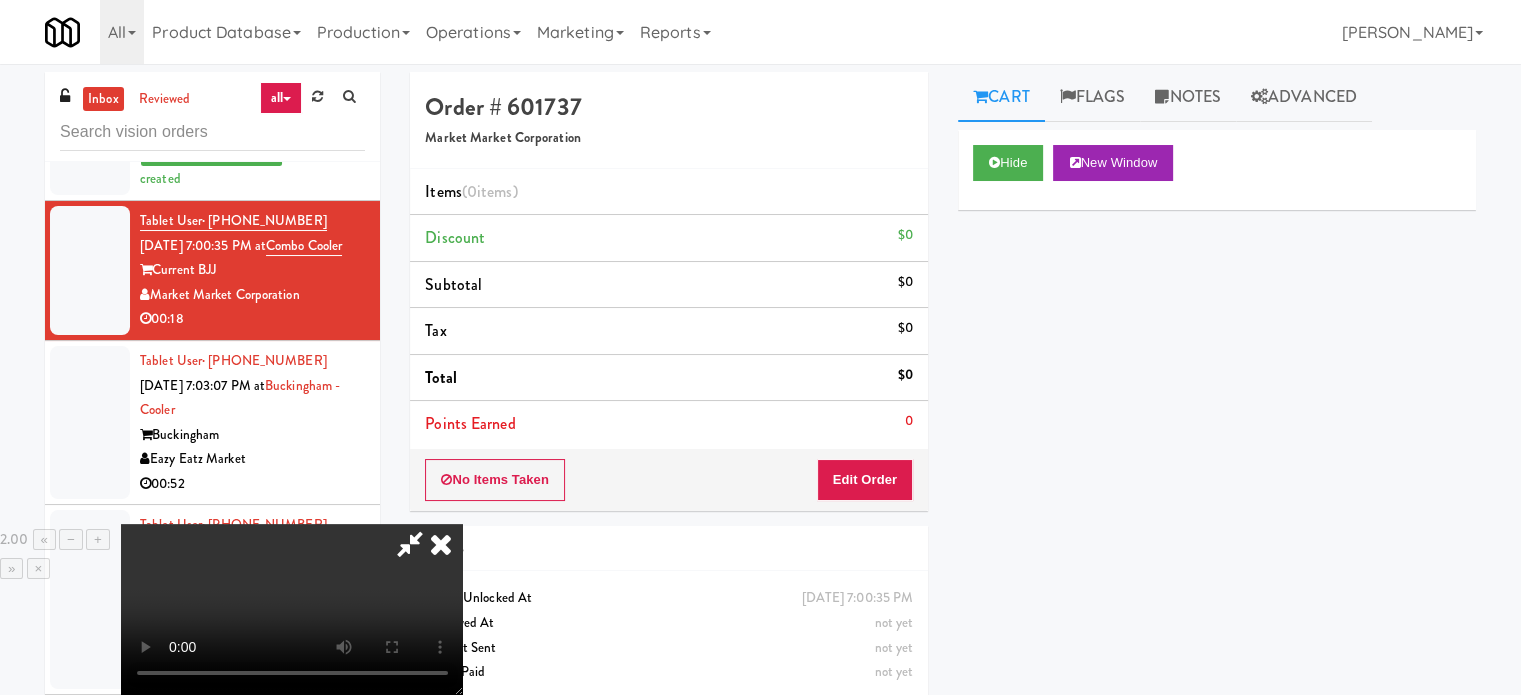 click at bounding box center (292, 609) 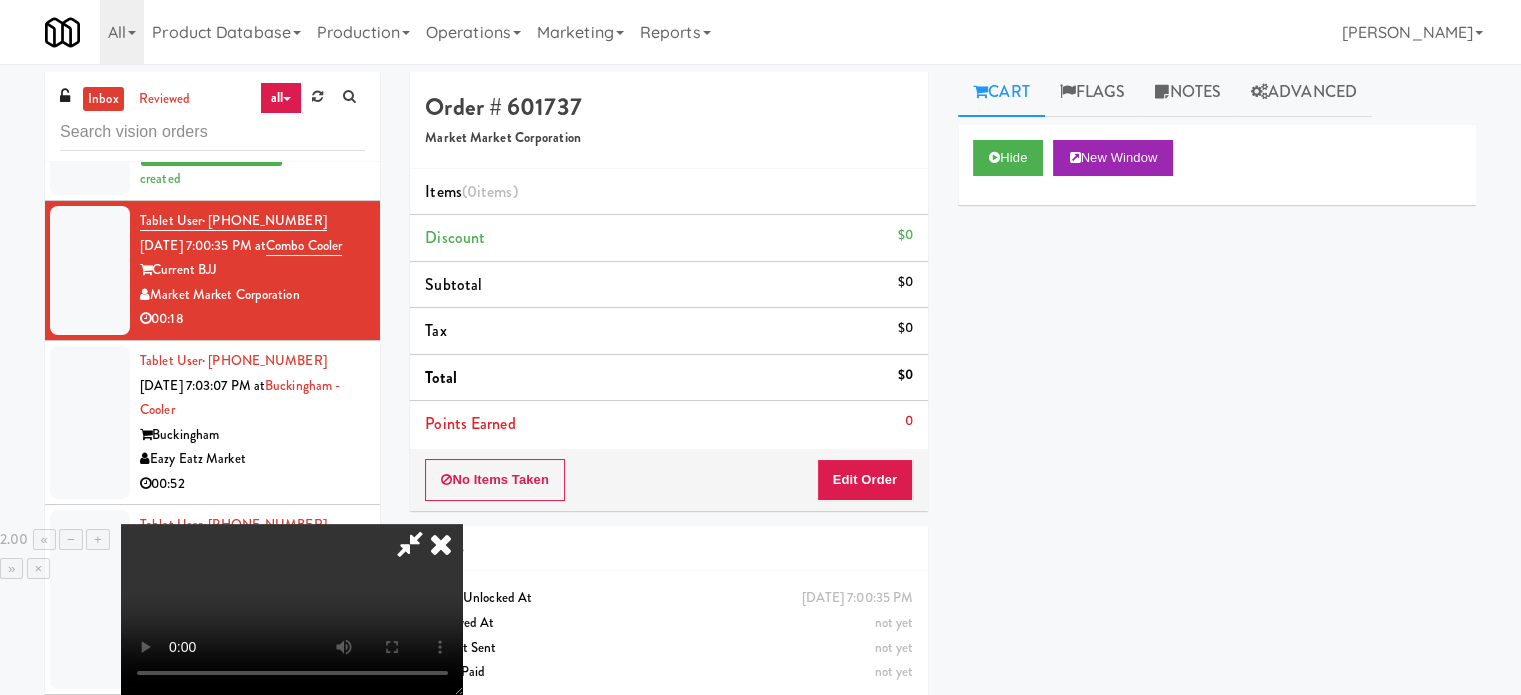 scroll, scrollTop: 0, scrollLeft: 0, axis: both 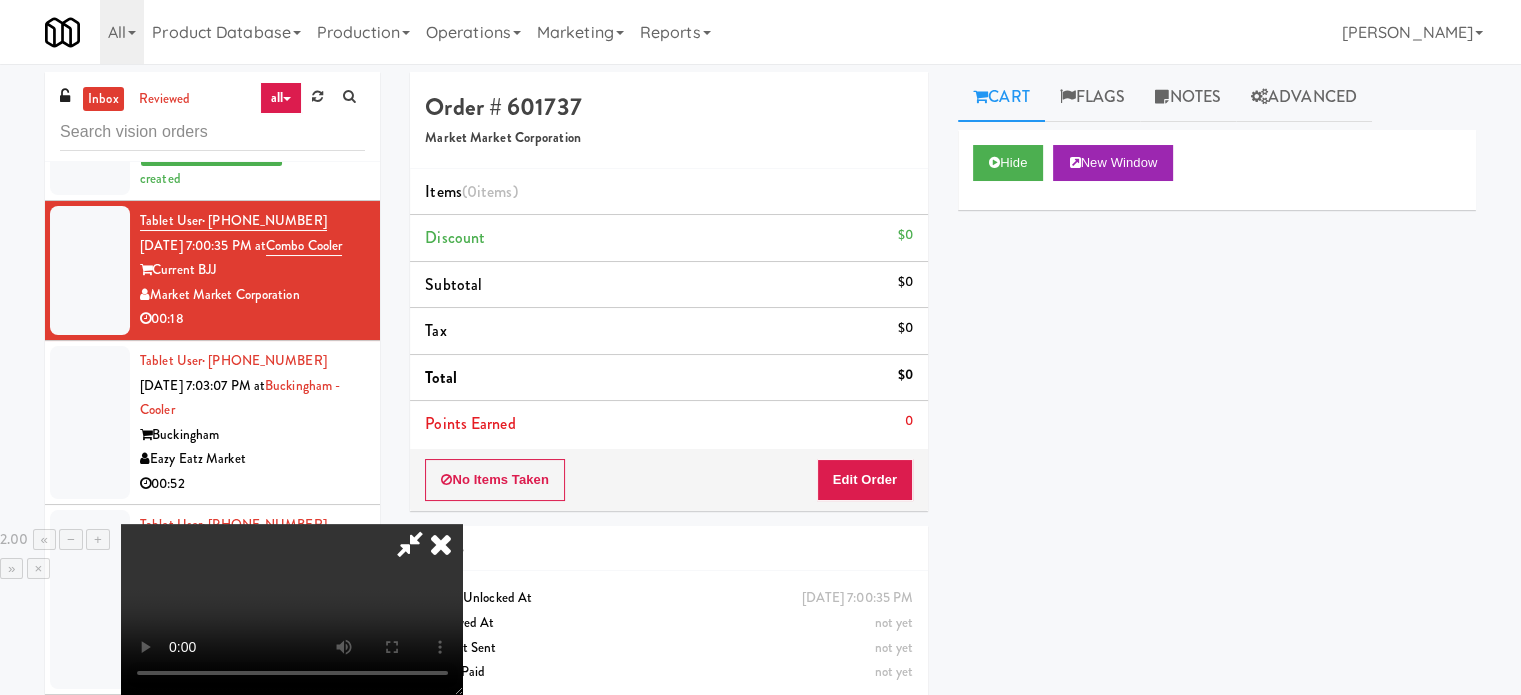 click at bounding box center [292, 609] 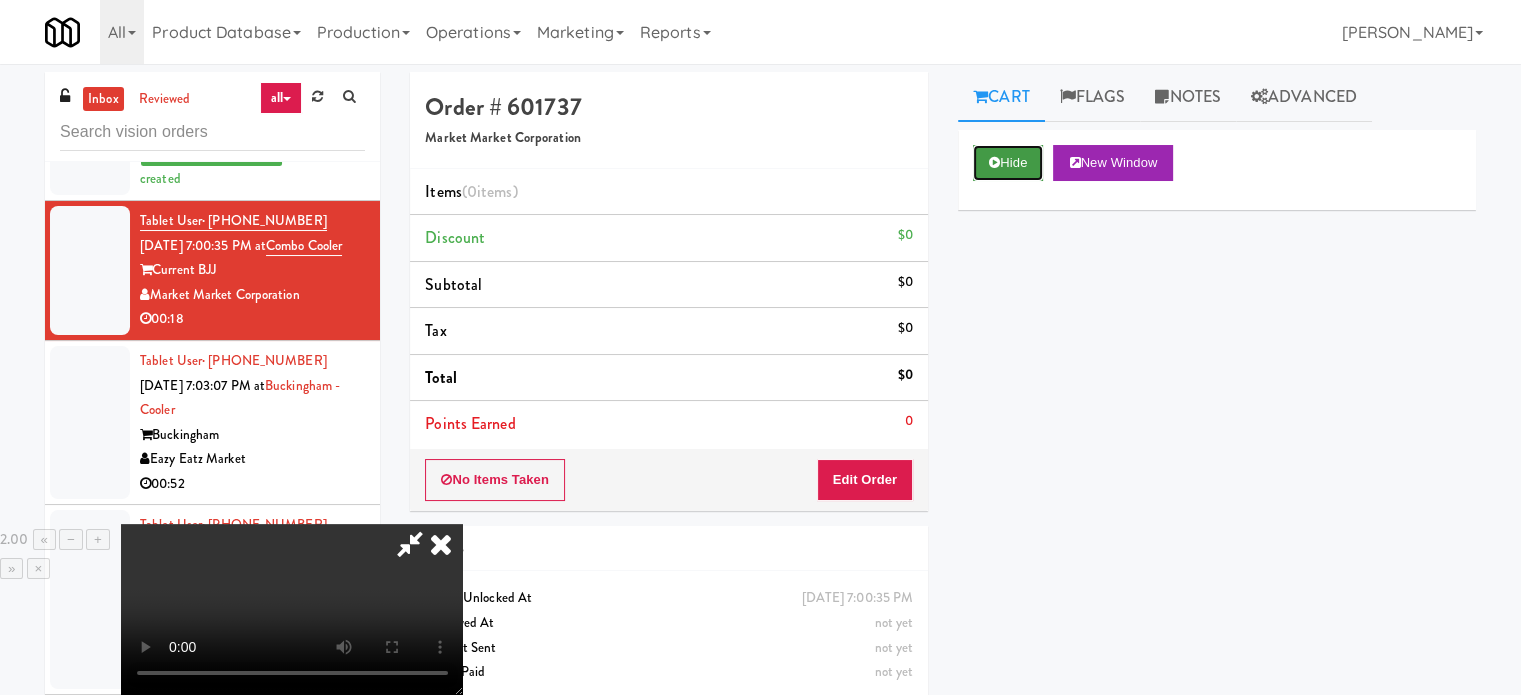 click on "Hide" at bounding box center [1008, 163] 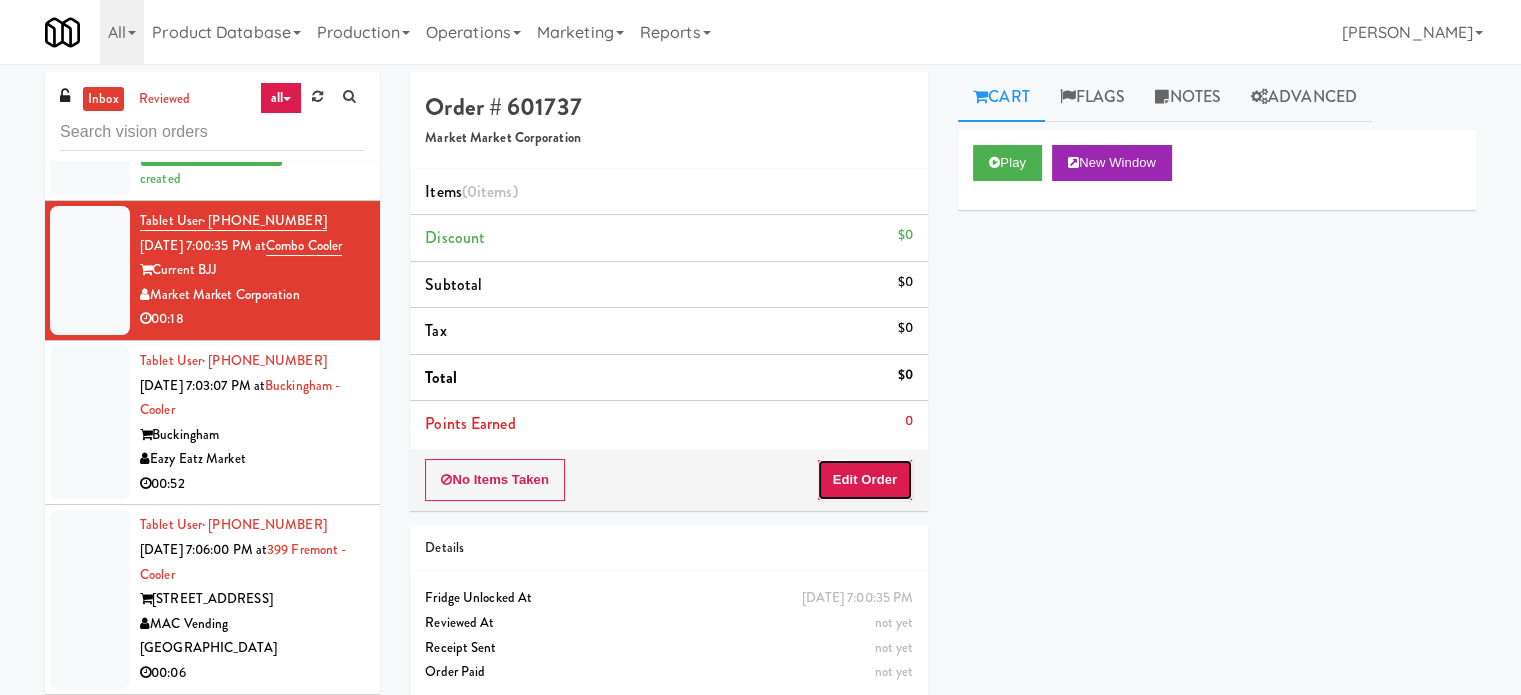 click on "Edit Order" at bounding box center [865, 480] 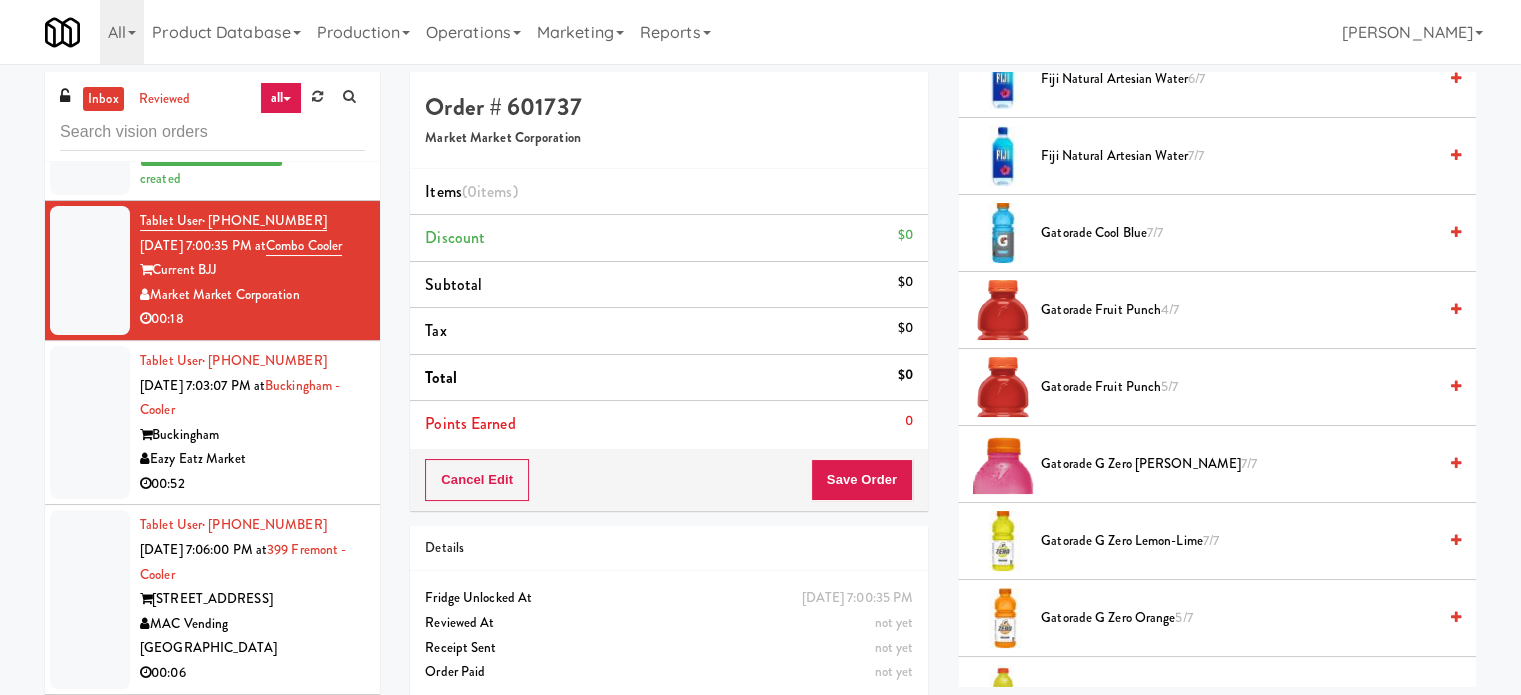scroll, scrollTop: 1300, scrollLeft: 0, axis: vertical 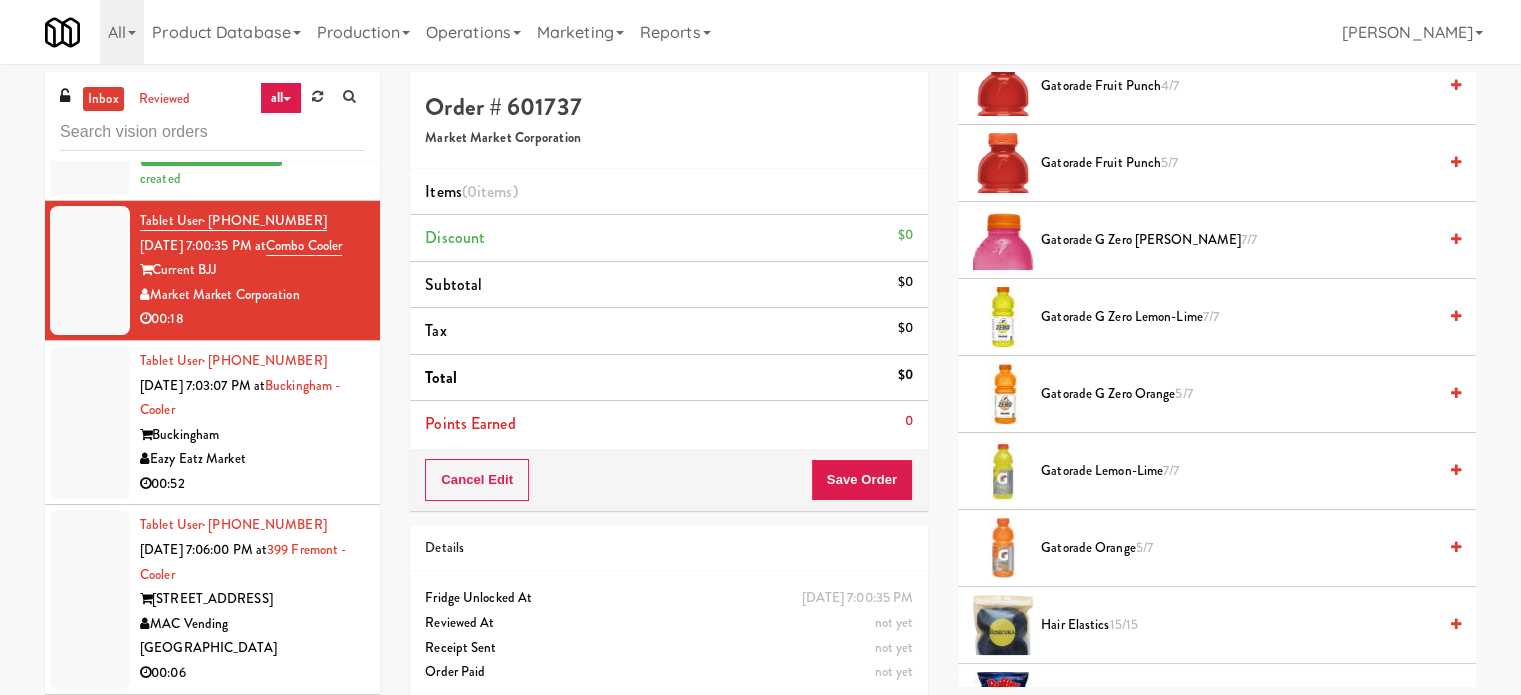 click on "Gatorade G Zero Orange  5/7" at bounding box center (1238, 394) 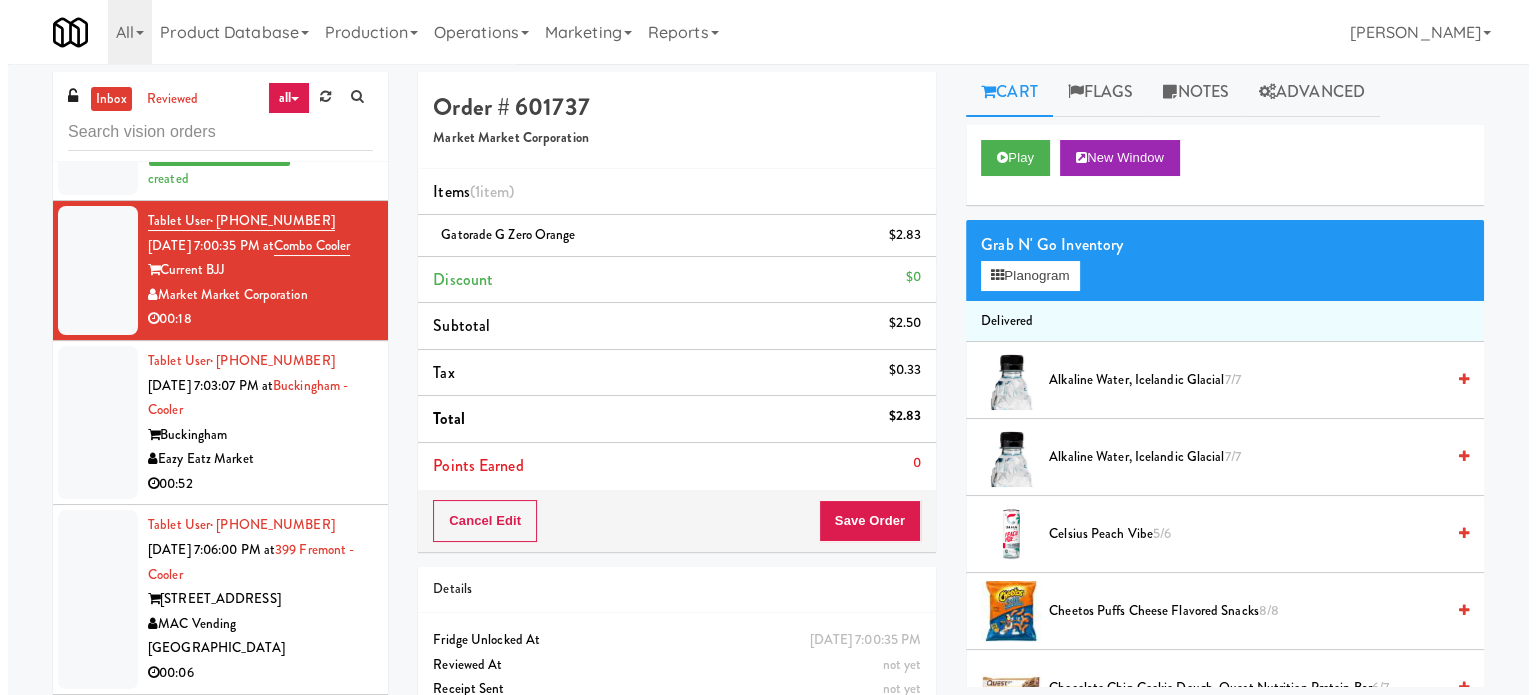 scroll, scrollTop: 0, scrollLeft: 0, axis: both 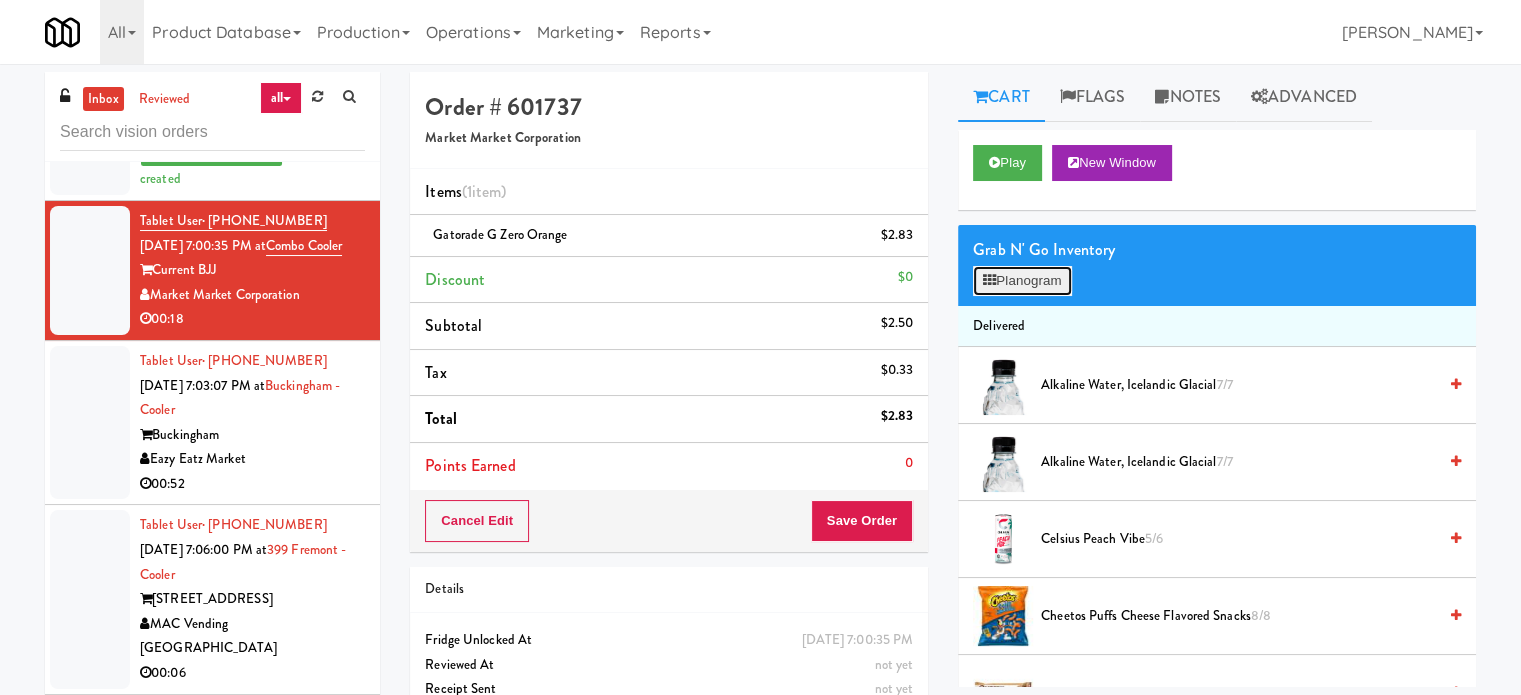 click on "Planogram" at bounding box center [1022, 281] 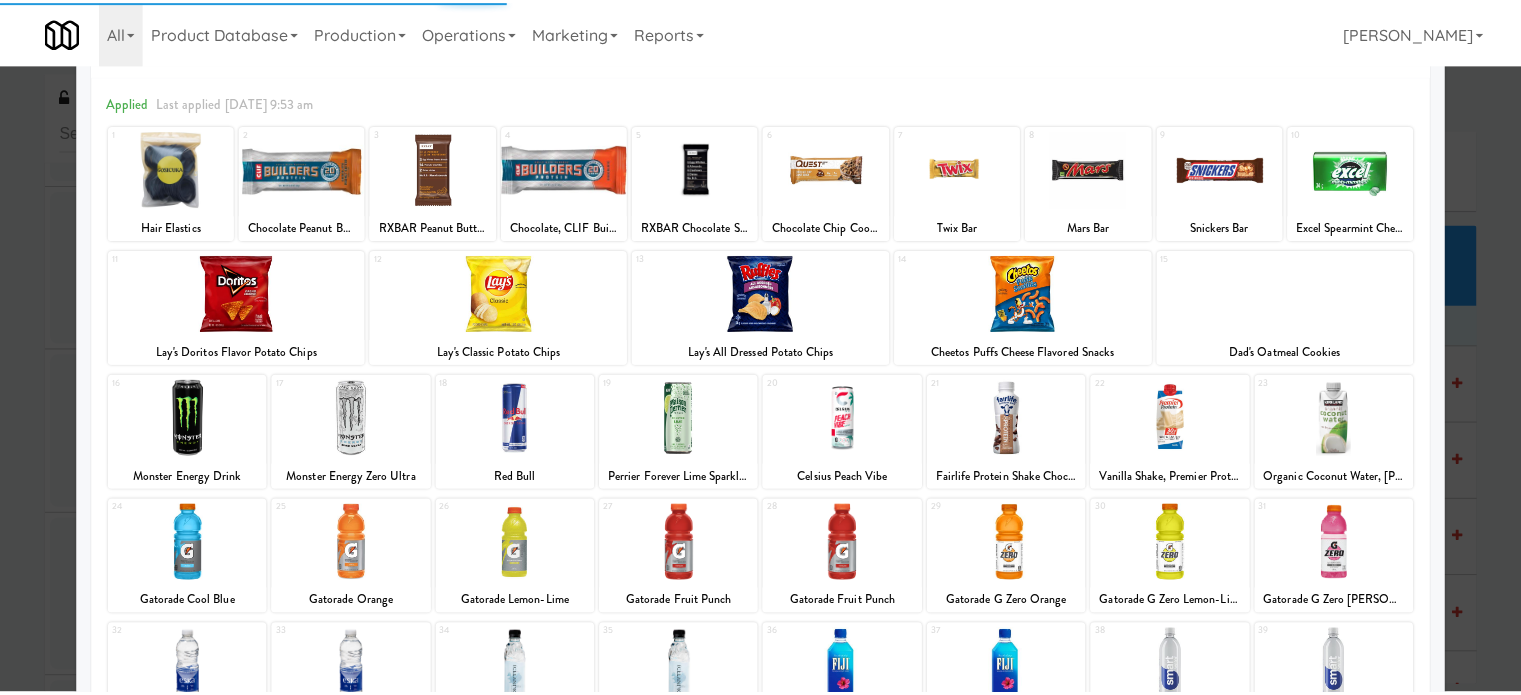 scroll, scrollTop: 286, scrollLeft: 0, axis: vertical 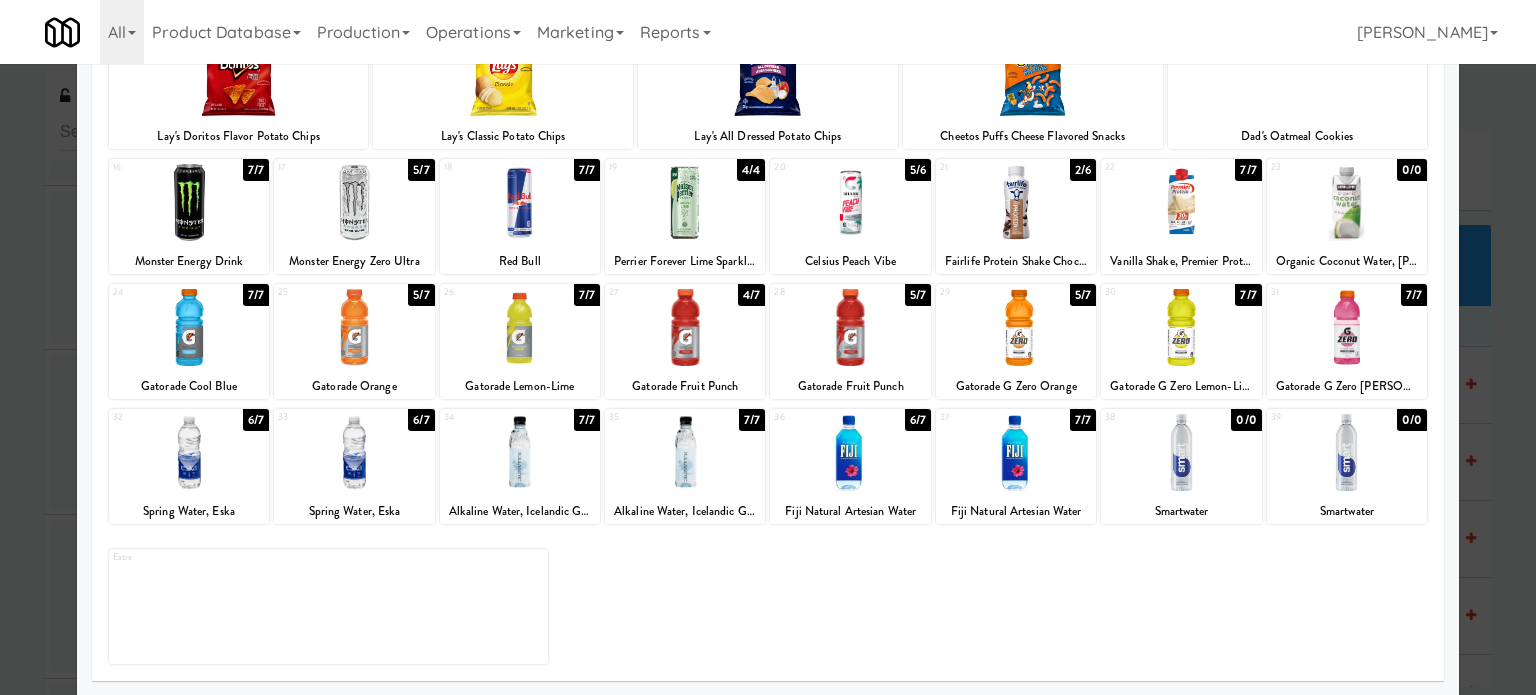 click at bounding box center [768, 347] 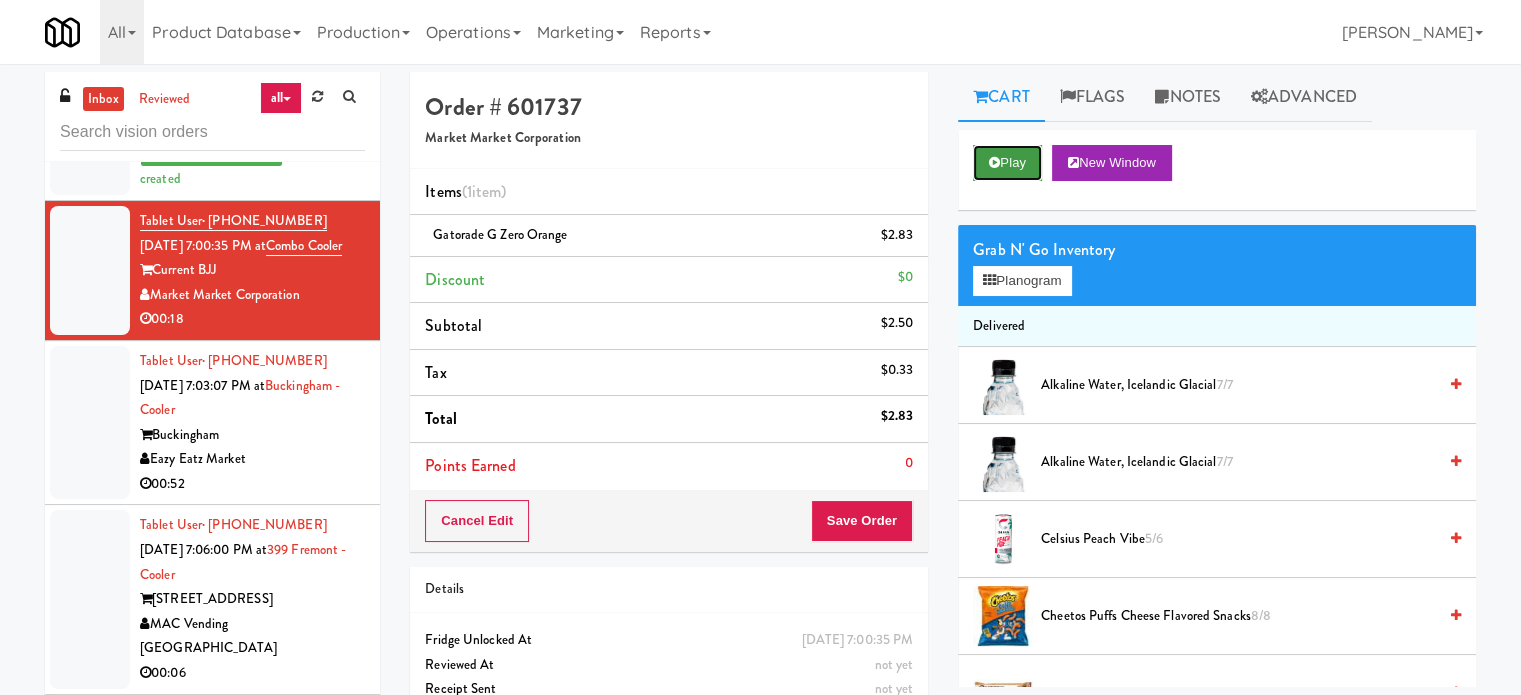 click on "Play" at bounding box center [1007, 163] 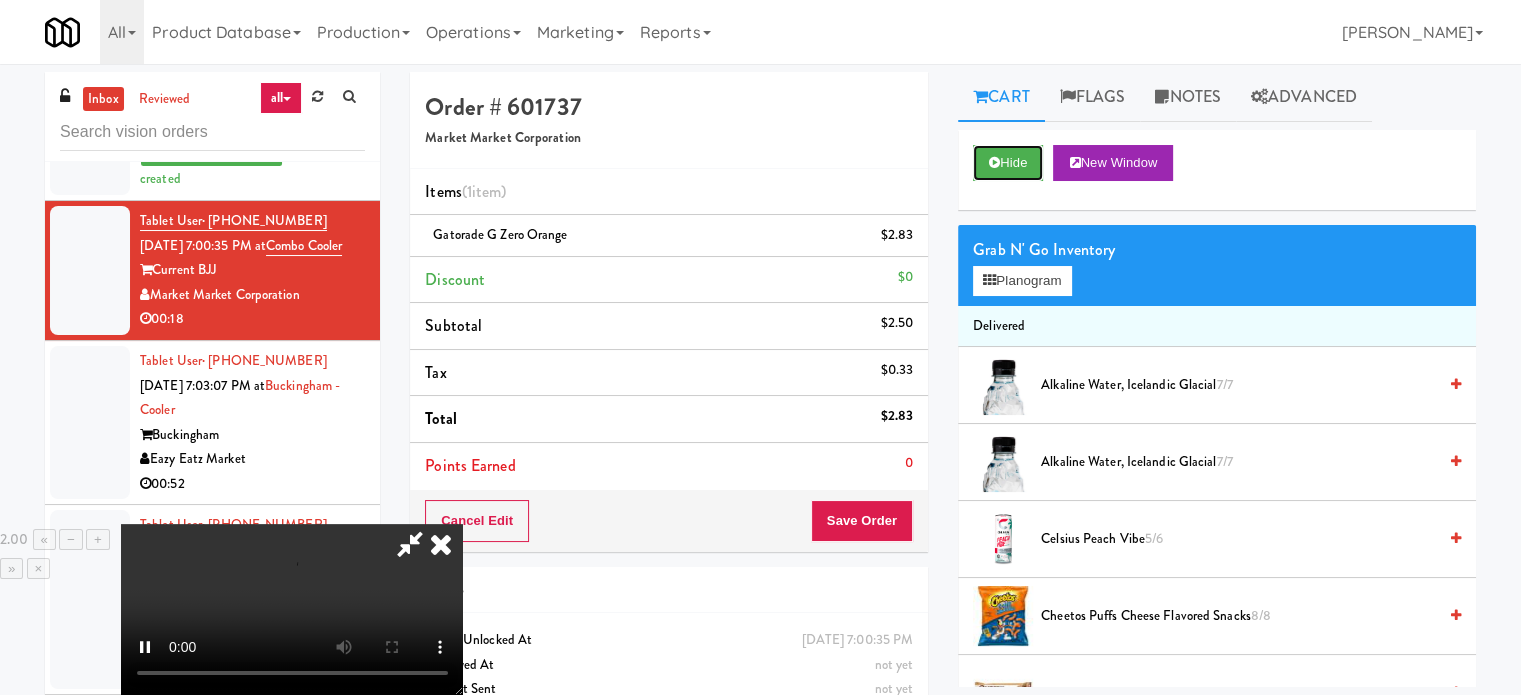 scroll, scrollTop: 316, scrollLeft: 0, axis: vertical 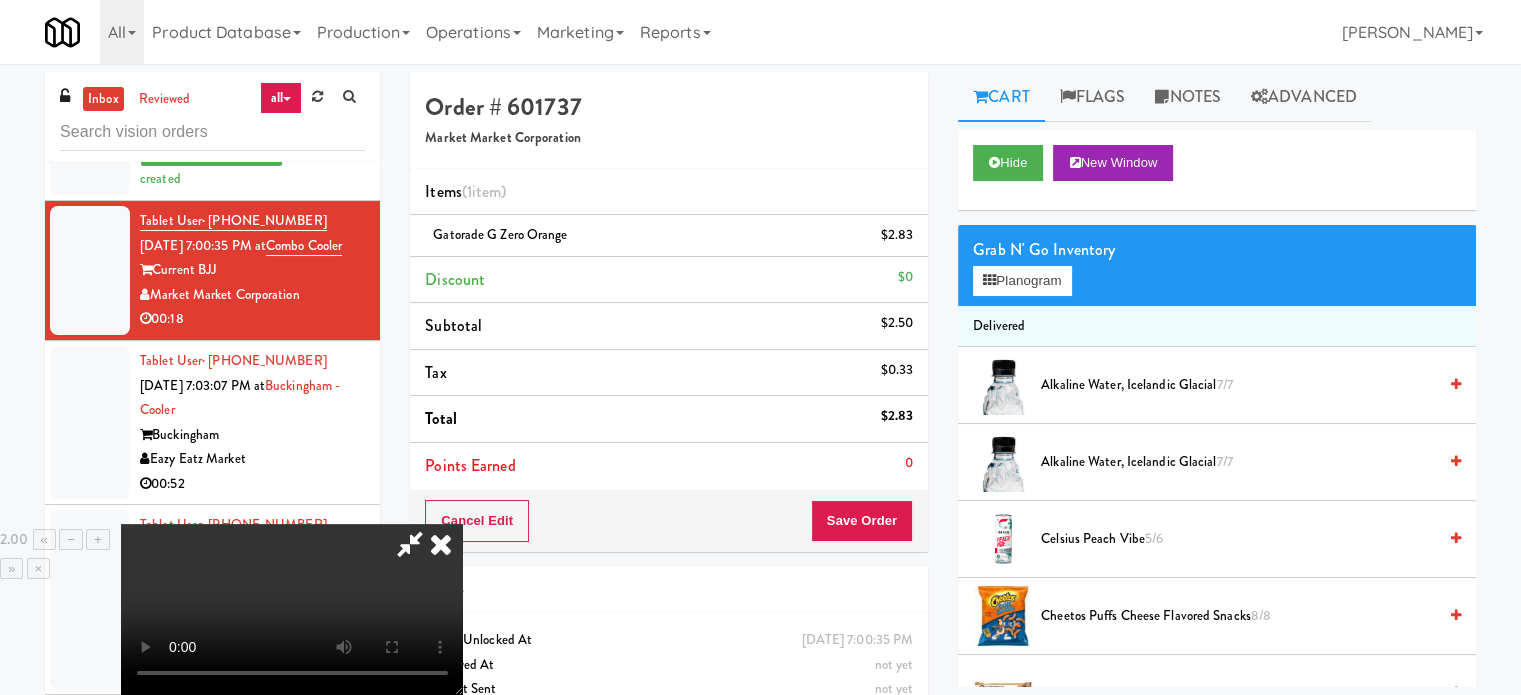 type 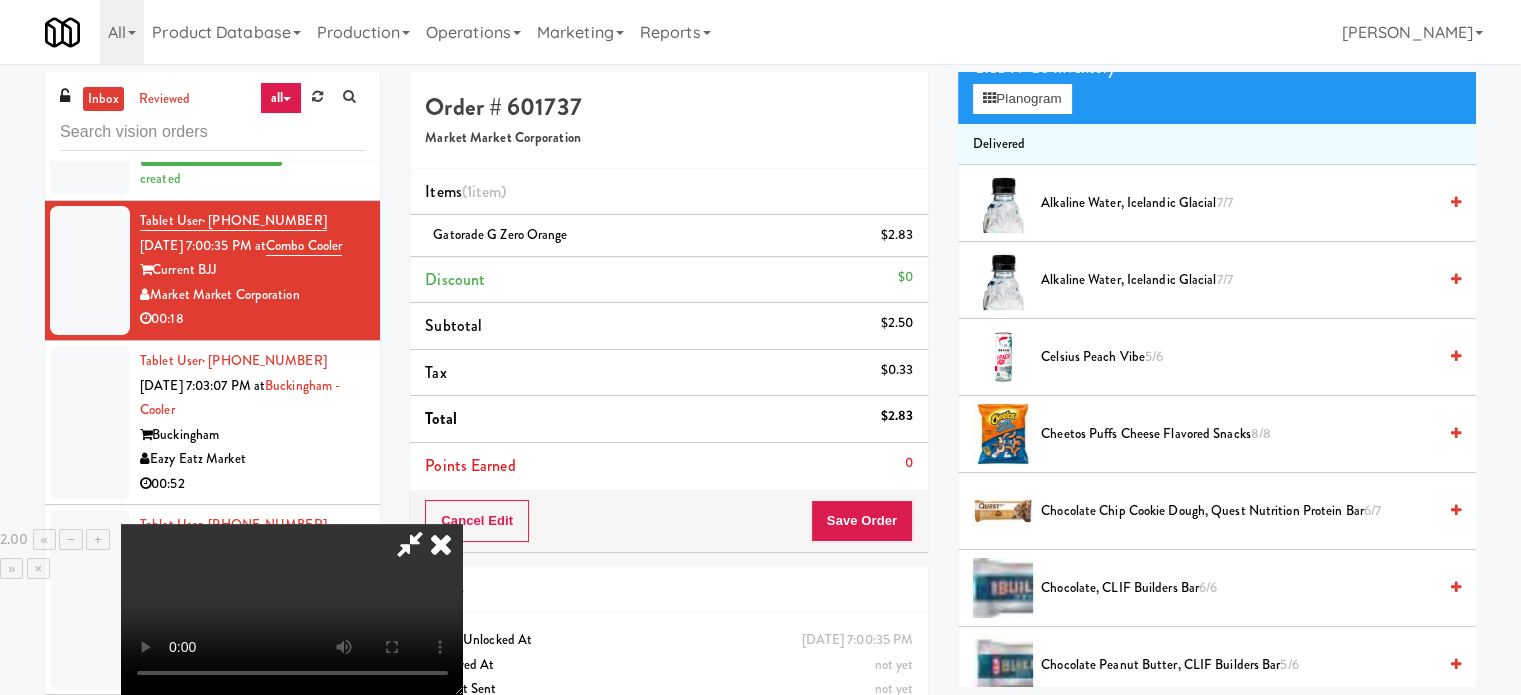 scroll, scrollTop: 200, scrollLeft: 0, axis: vertical 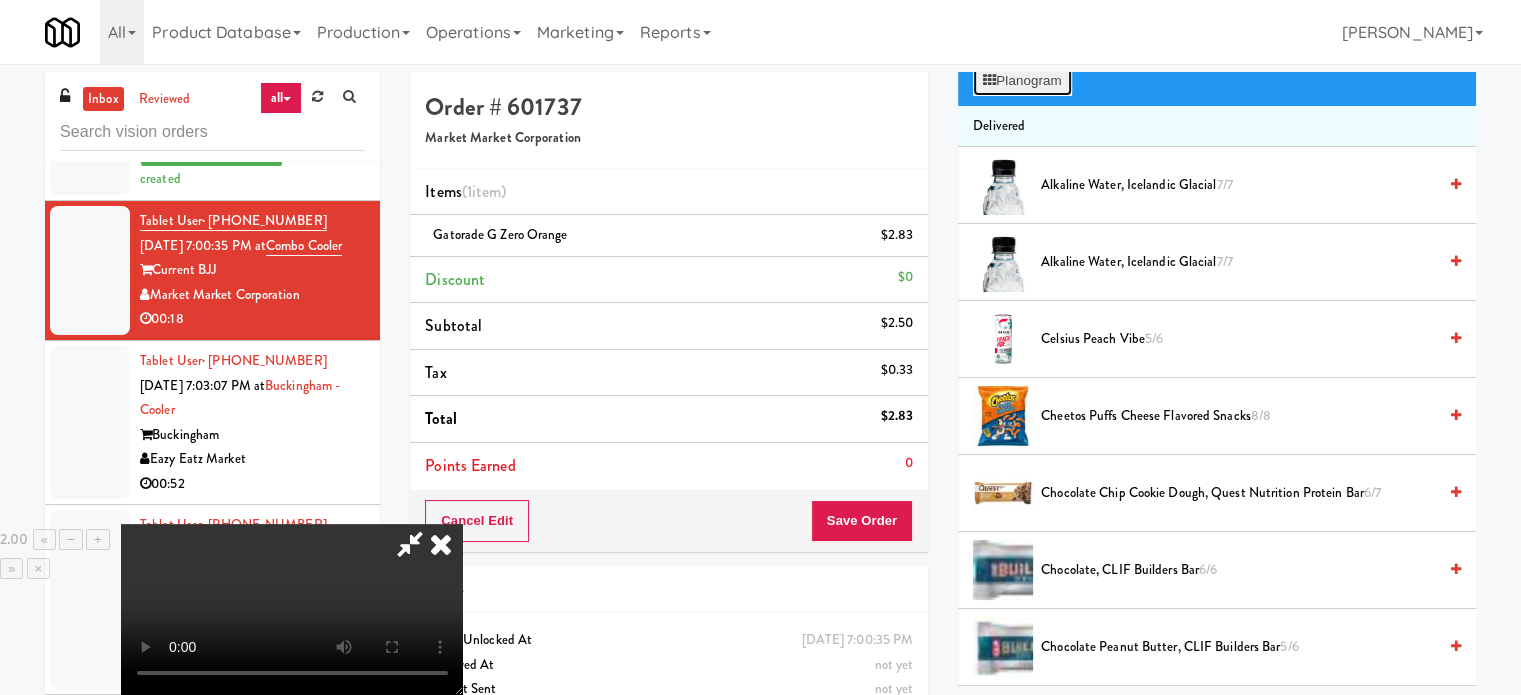 click on "Planogram" at bounding box center [1022, 81] 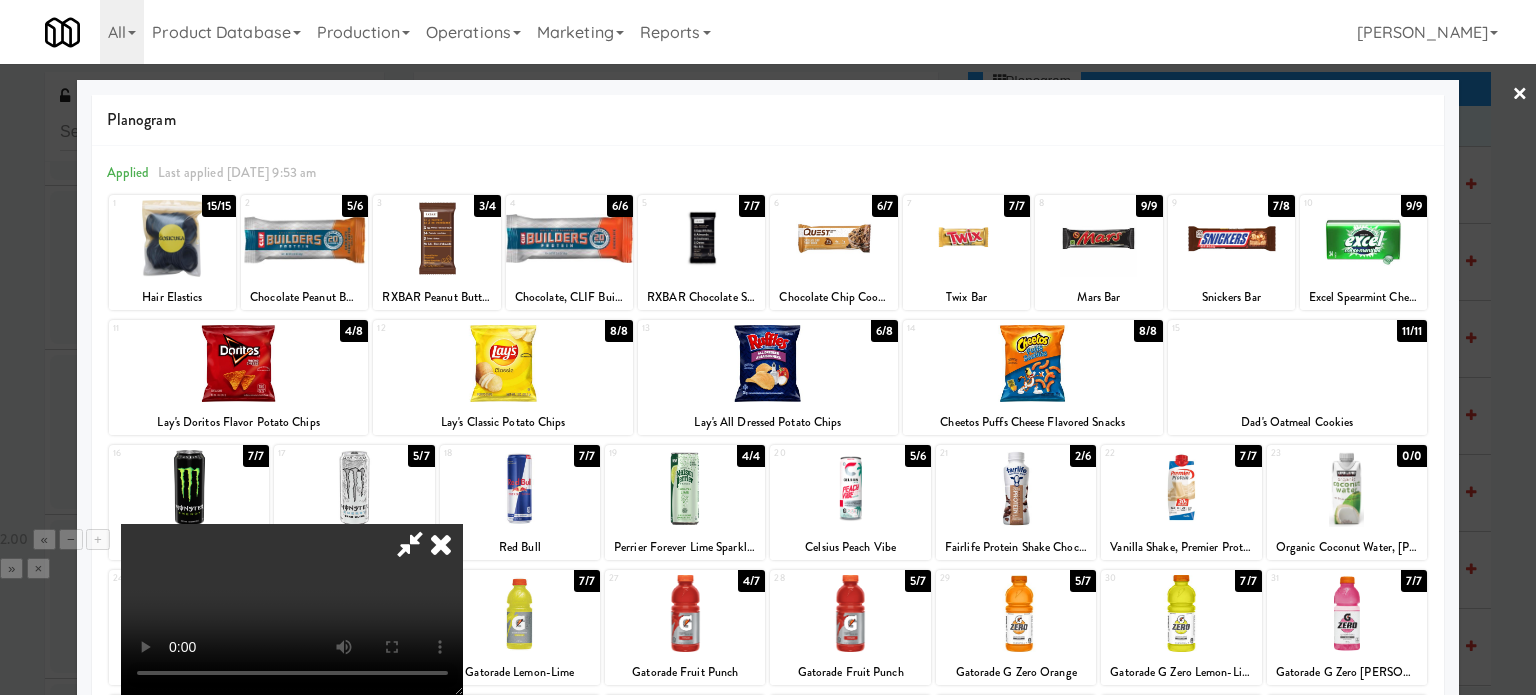 click at bounding box center [410, 544] 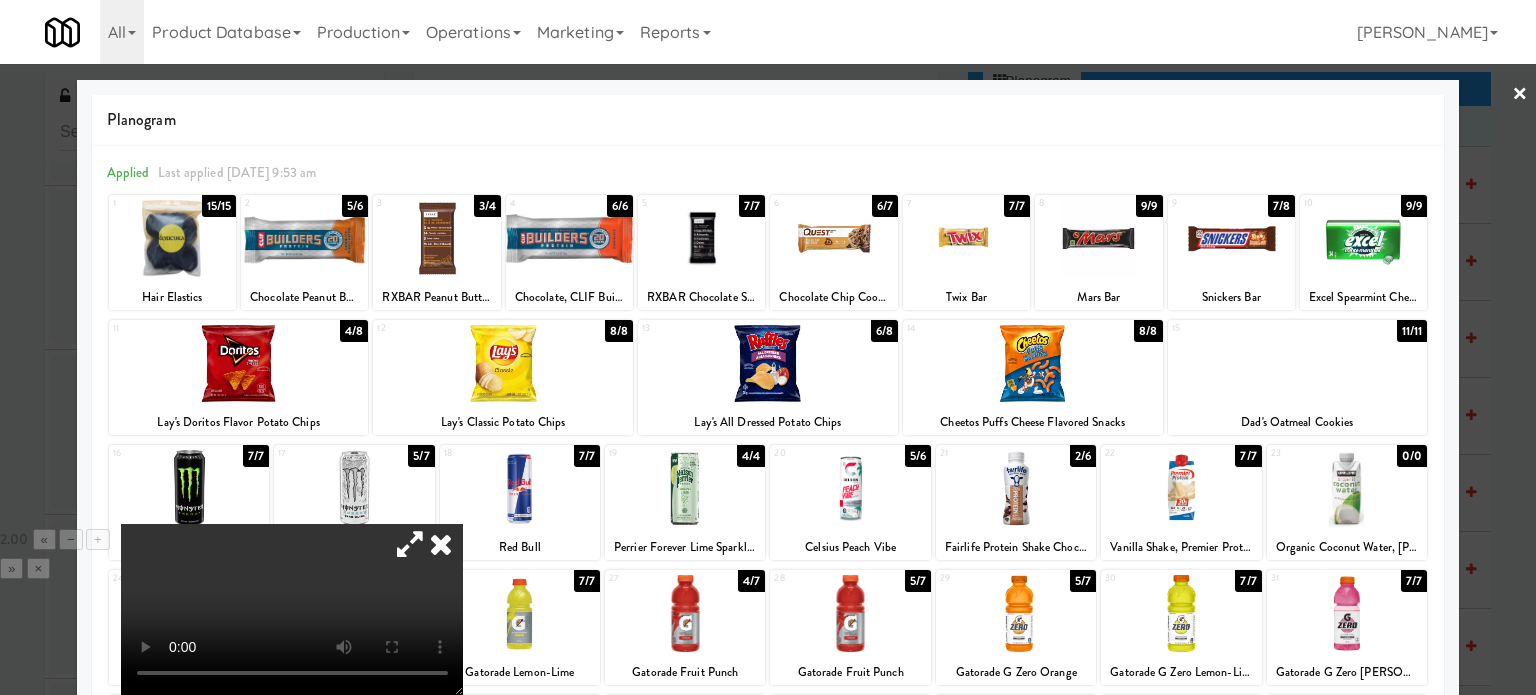 click at bounding box center [569, 238] 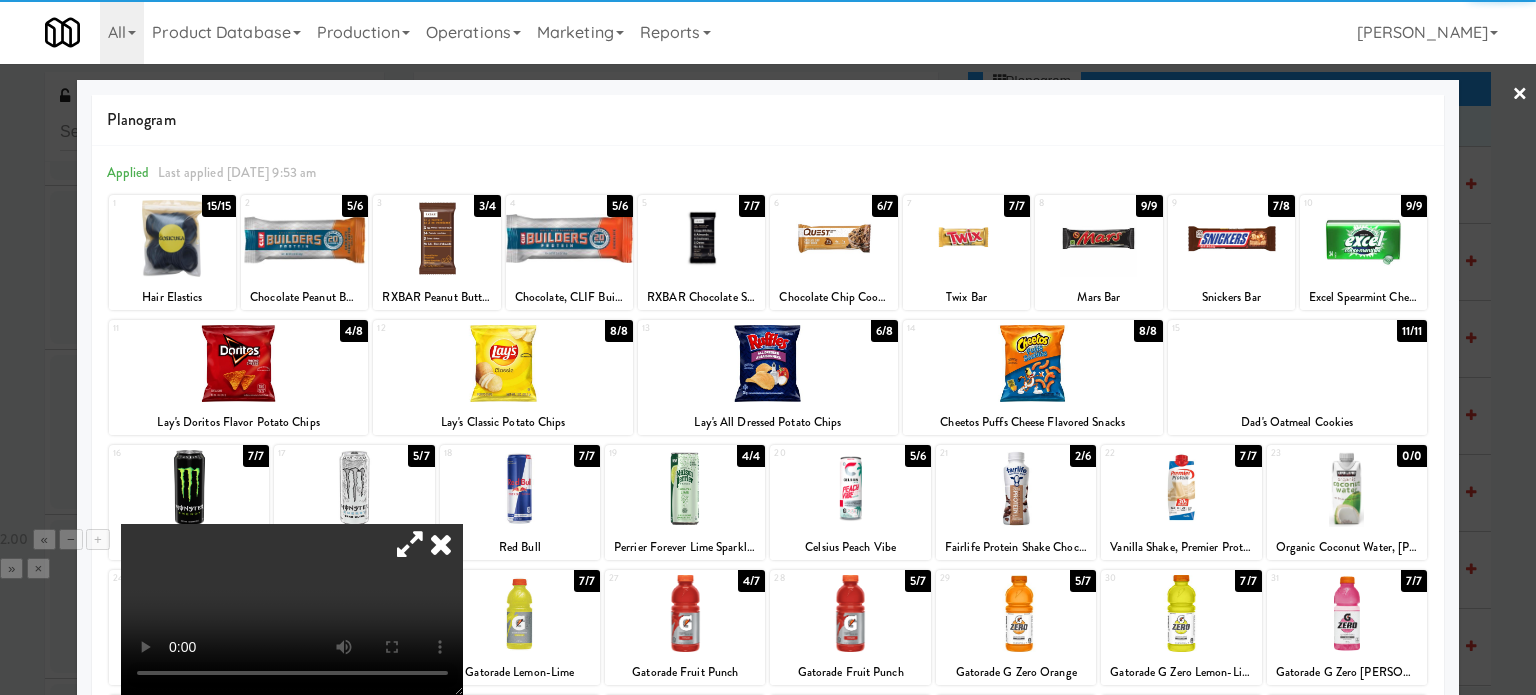click at bounding box center (410, 544) 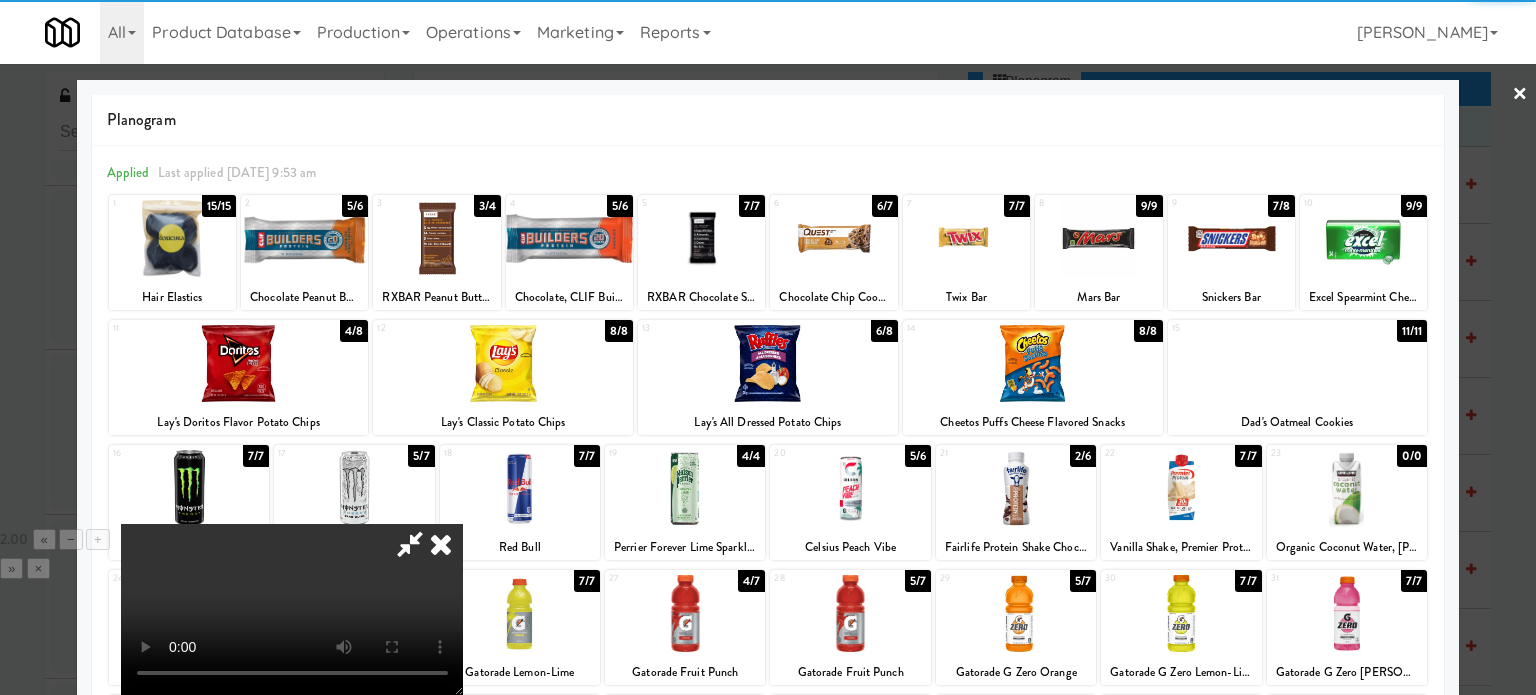 click at bounding box center [292, 609] 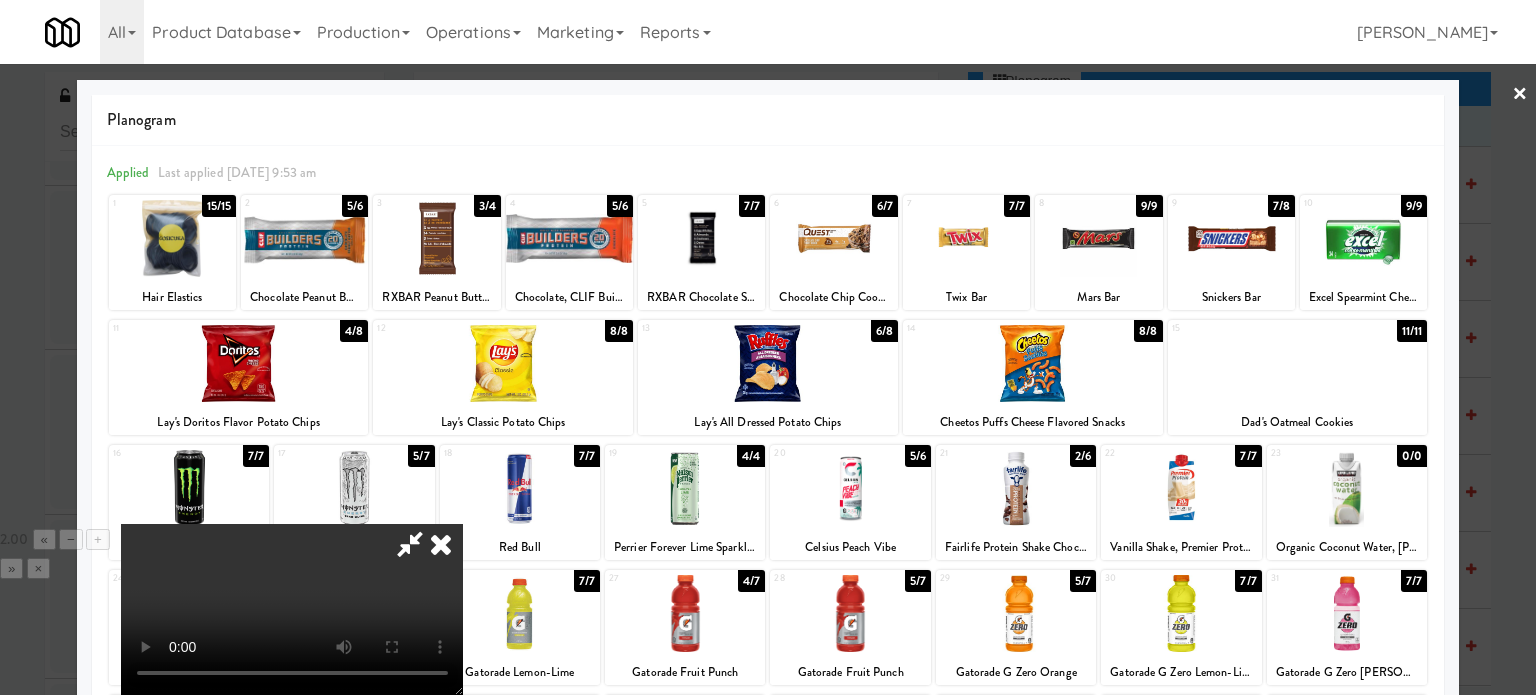 click on "×" at bounding box center (1520, 95) 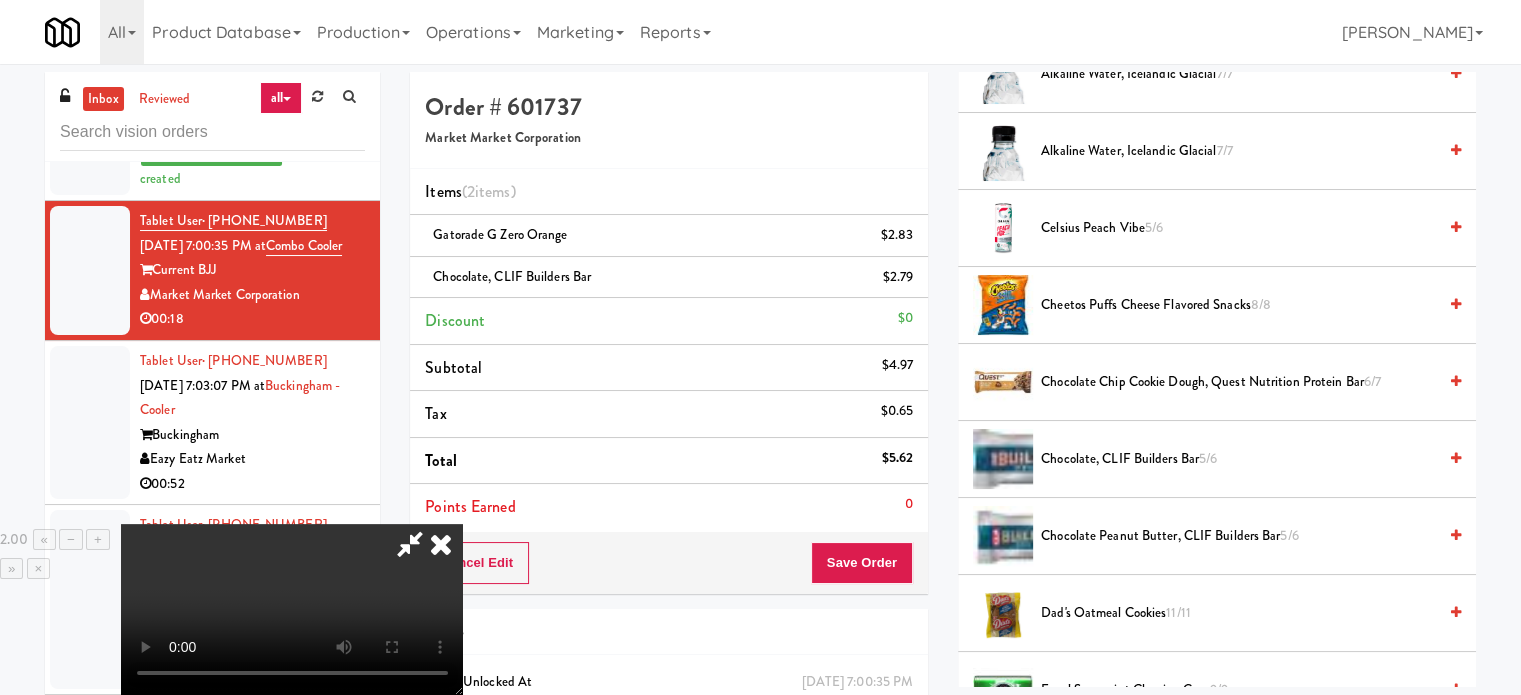 scroll, scrollTop: 700, scrollLeft: 0, axis: vertical 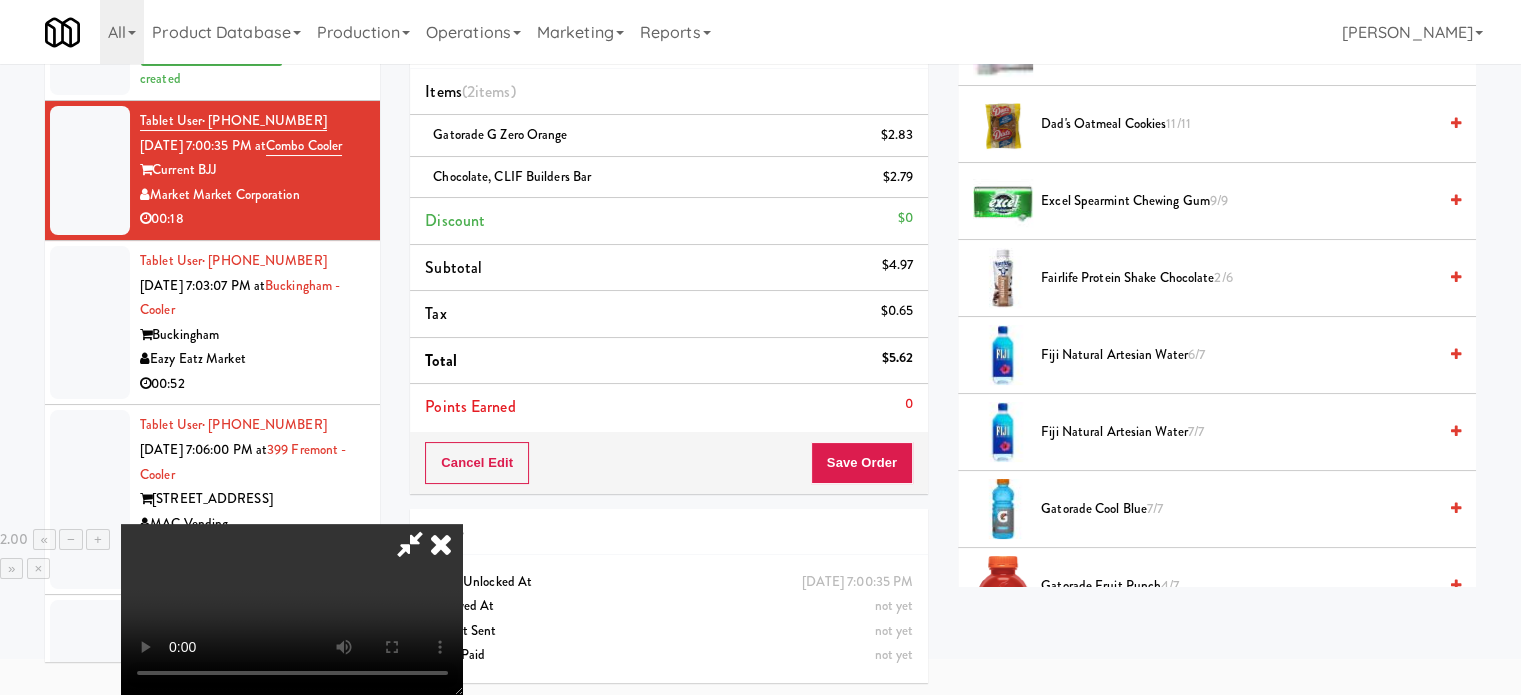 drag, startPoint x: 836, startPoint y: 82, endPoint x: 838, endPoint y: 469, distance: 387.00516 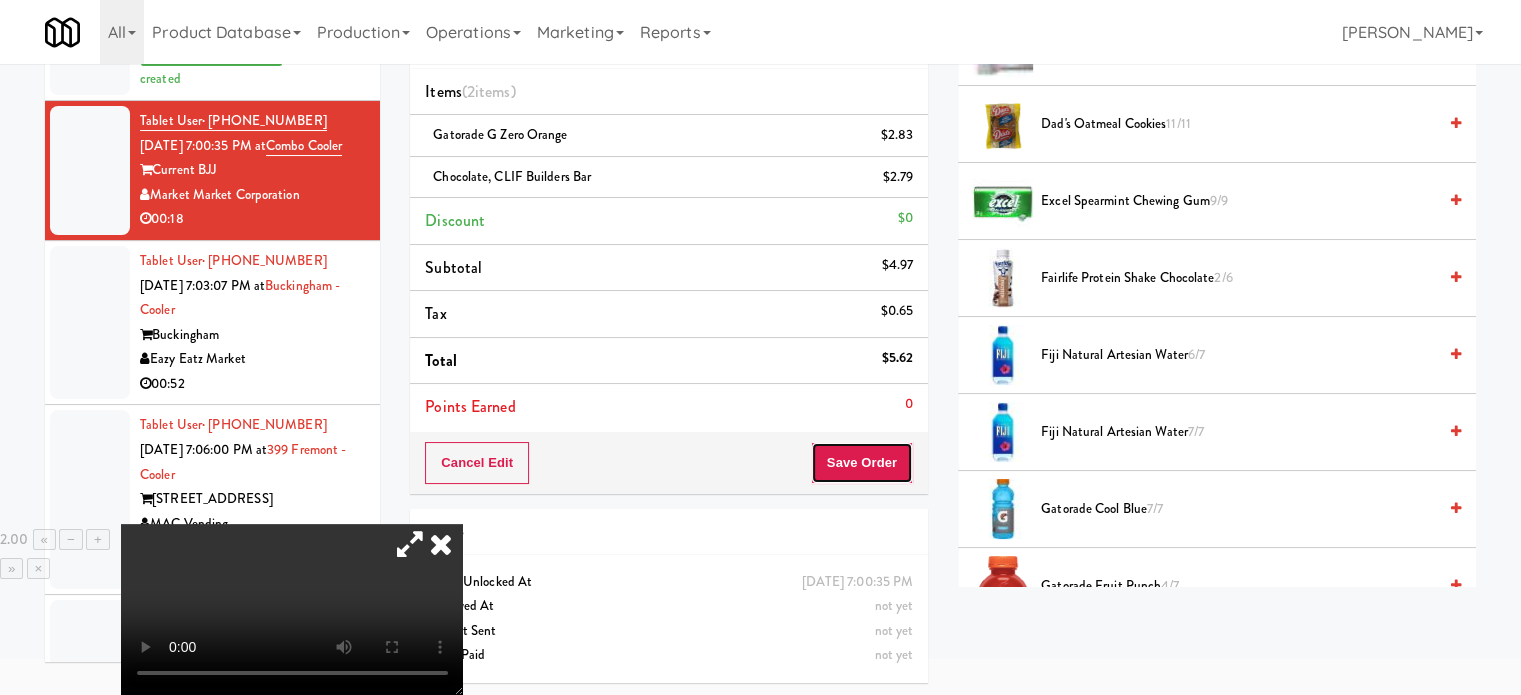 click on "Save Order" at bounding box center [862, 463] 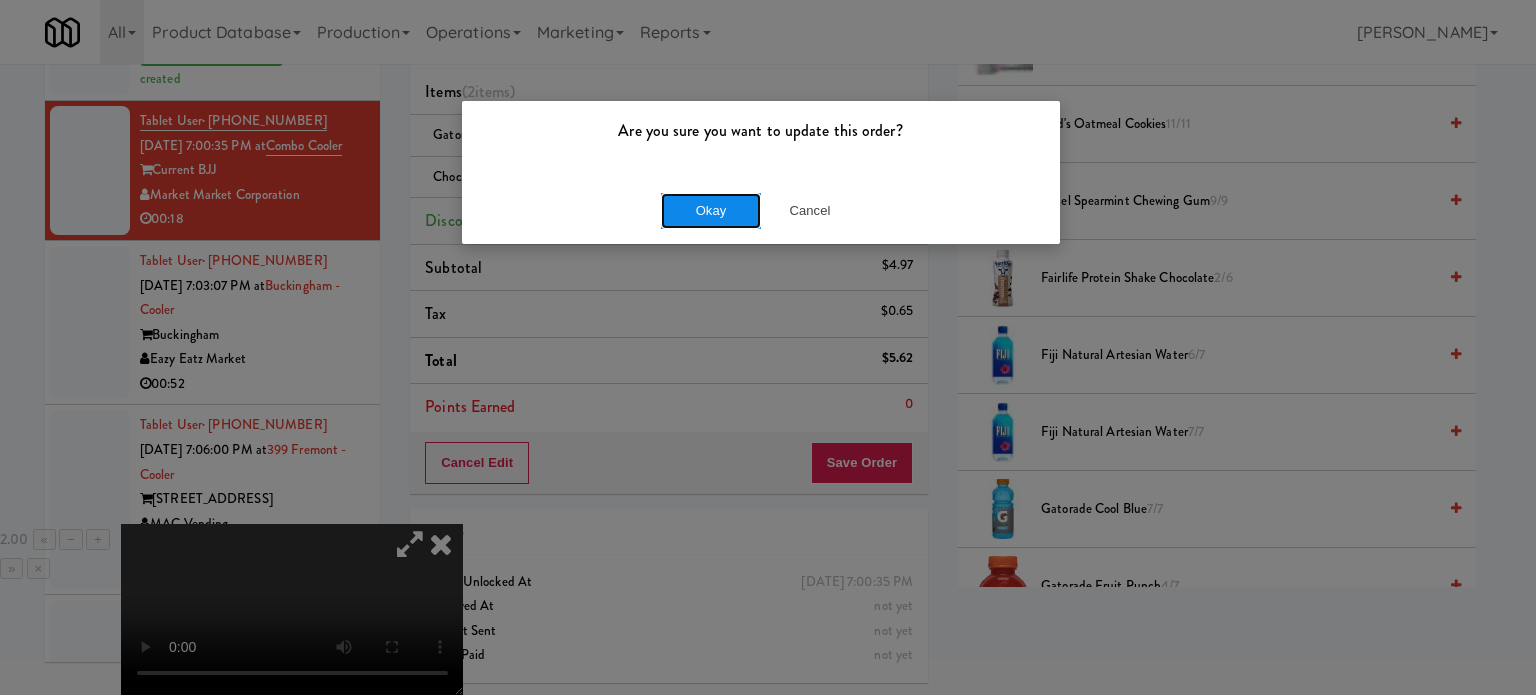 click on "Okay" at bounding box center (711, 211) 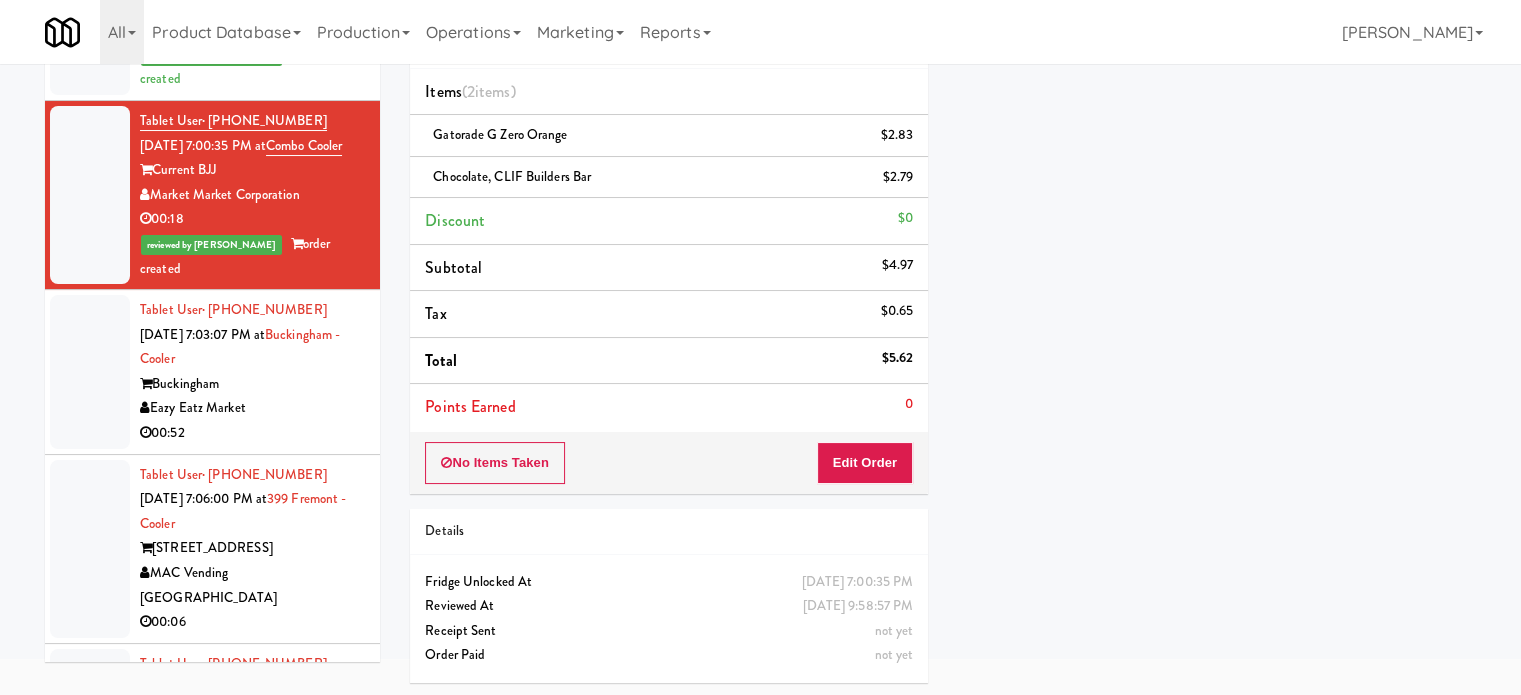 scroll, scrollTop: 192, scrollLeft: 0, axis: vertical 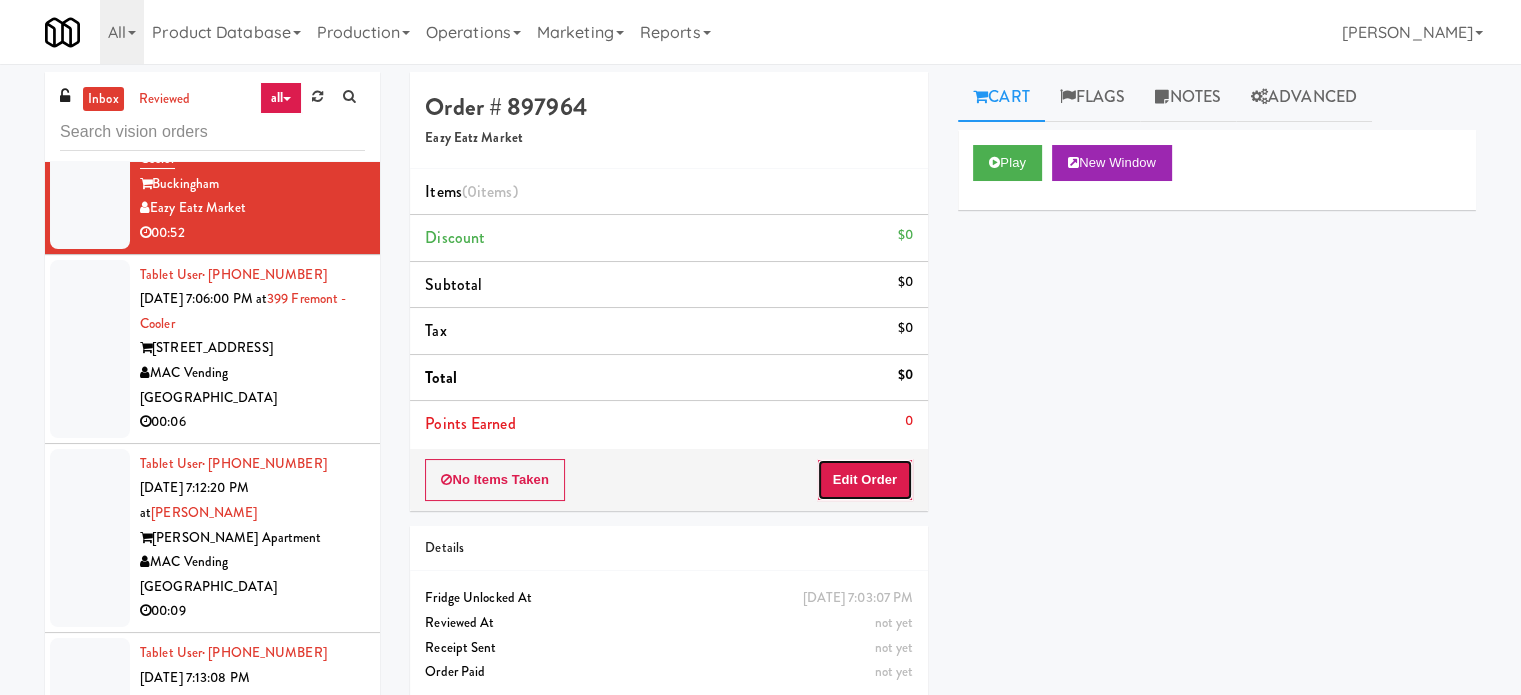 click on "Edit Order" at bounding box center (865, 480) 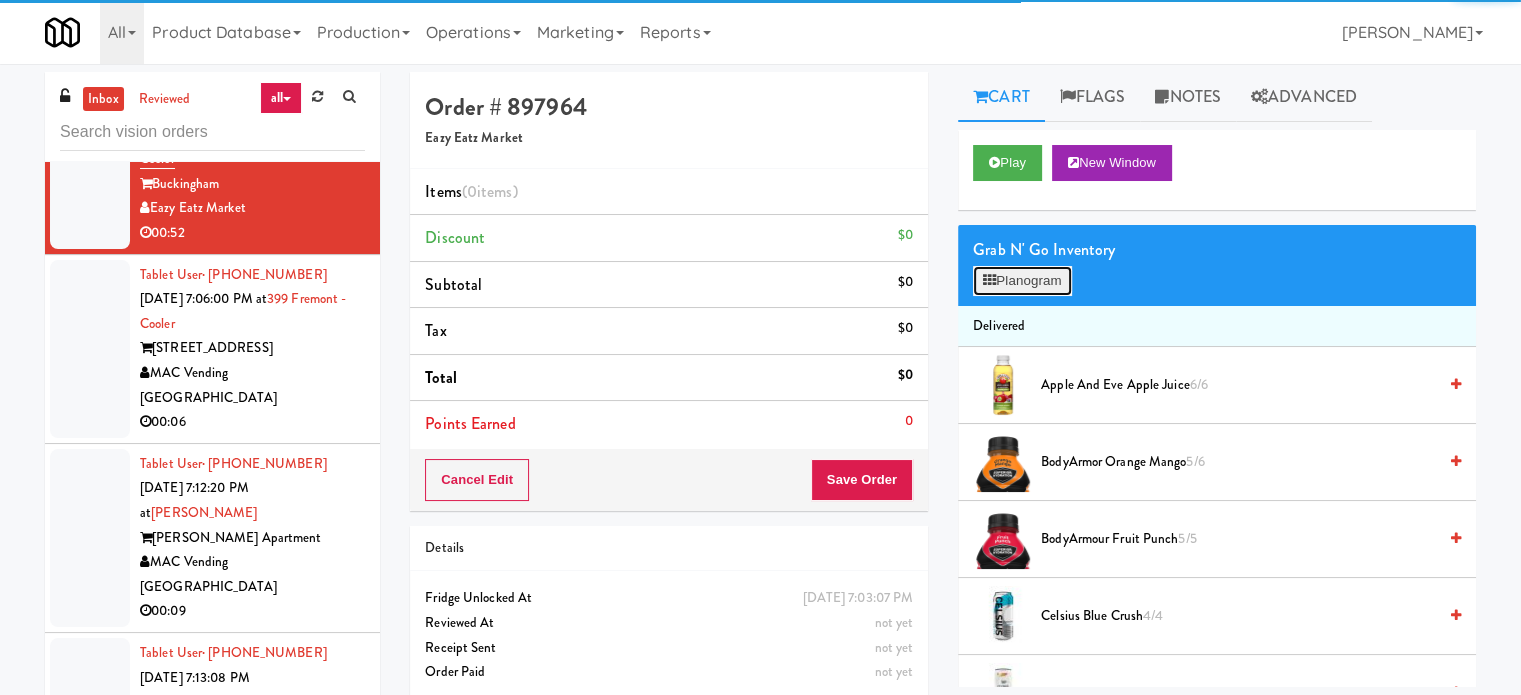 click on "Planogram" at bounding box center [1022, 281] 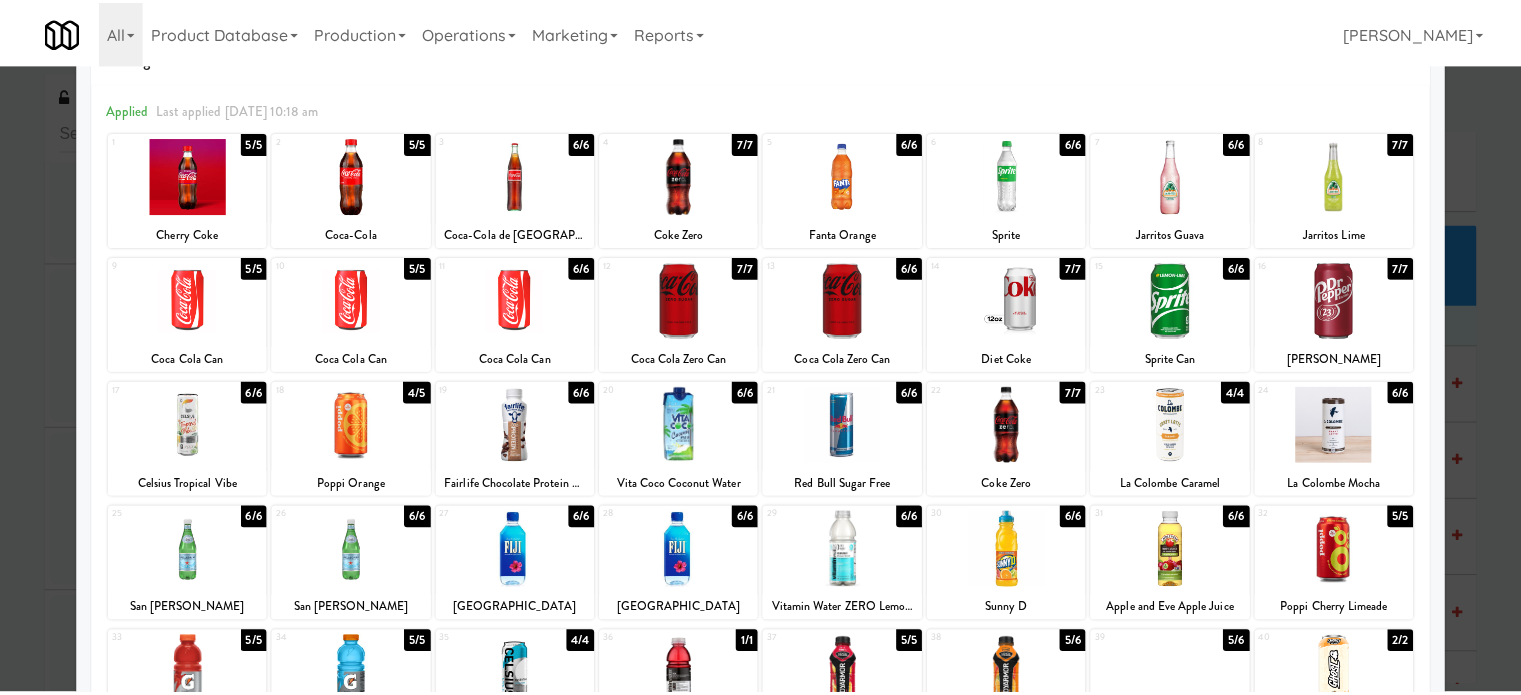 scroll, scrollTop: 0, scrollLeft: 0, axis: both 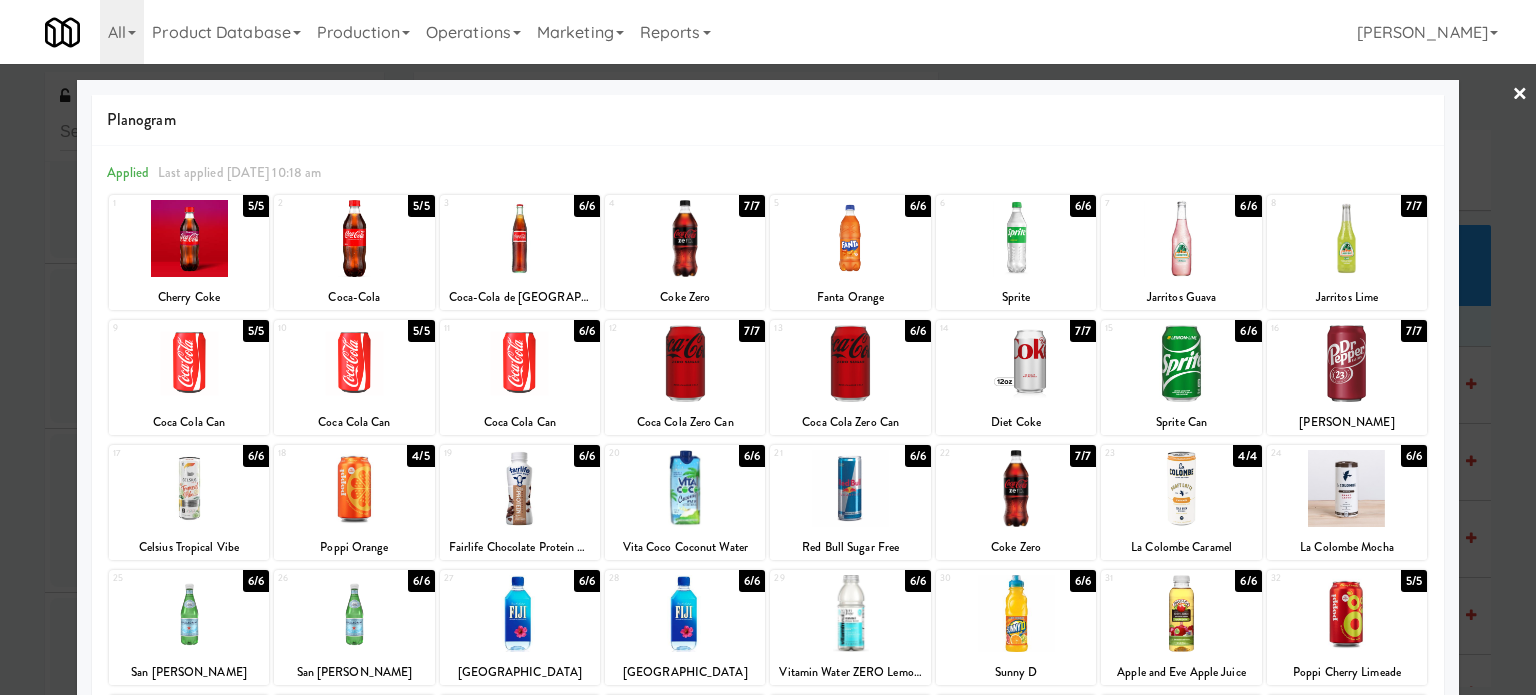 click at bounding box center [768, 347] 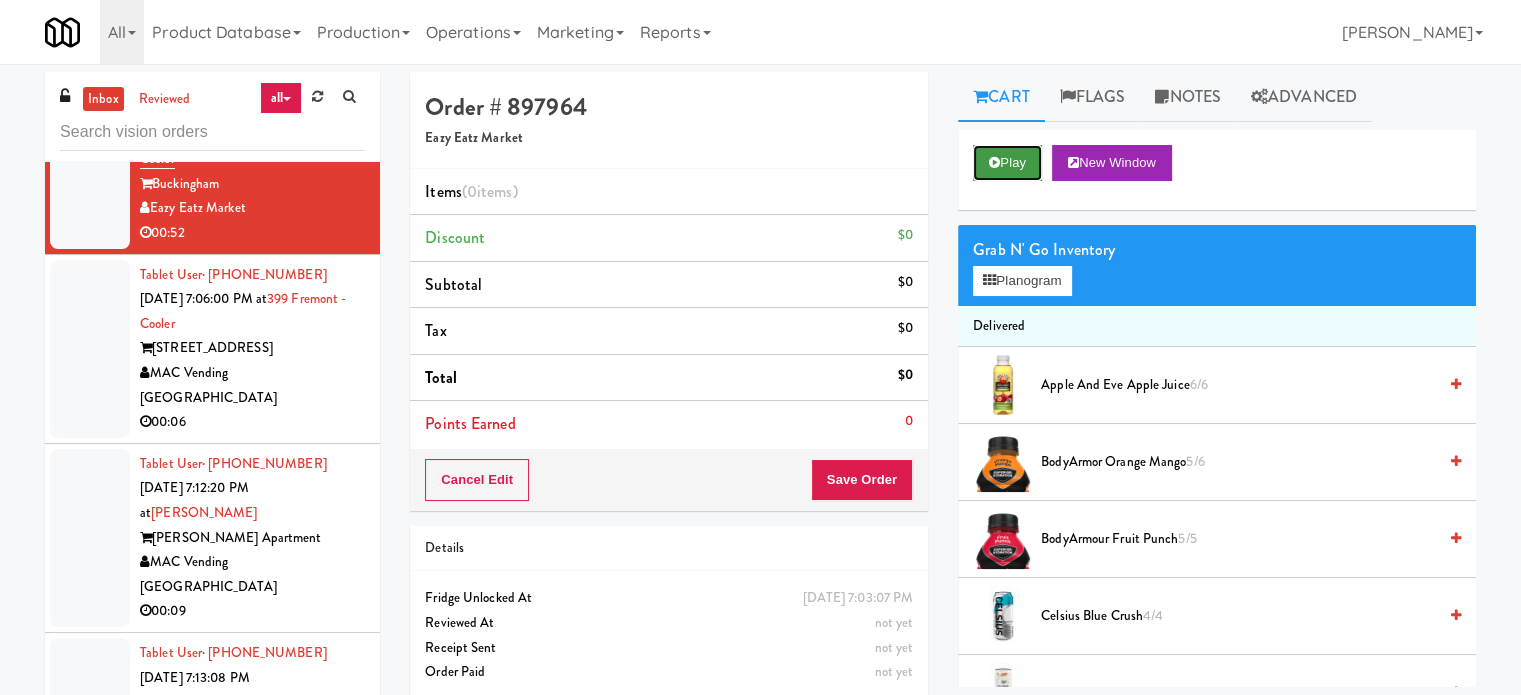 click on "Play" at bounding box center [1007, 163] 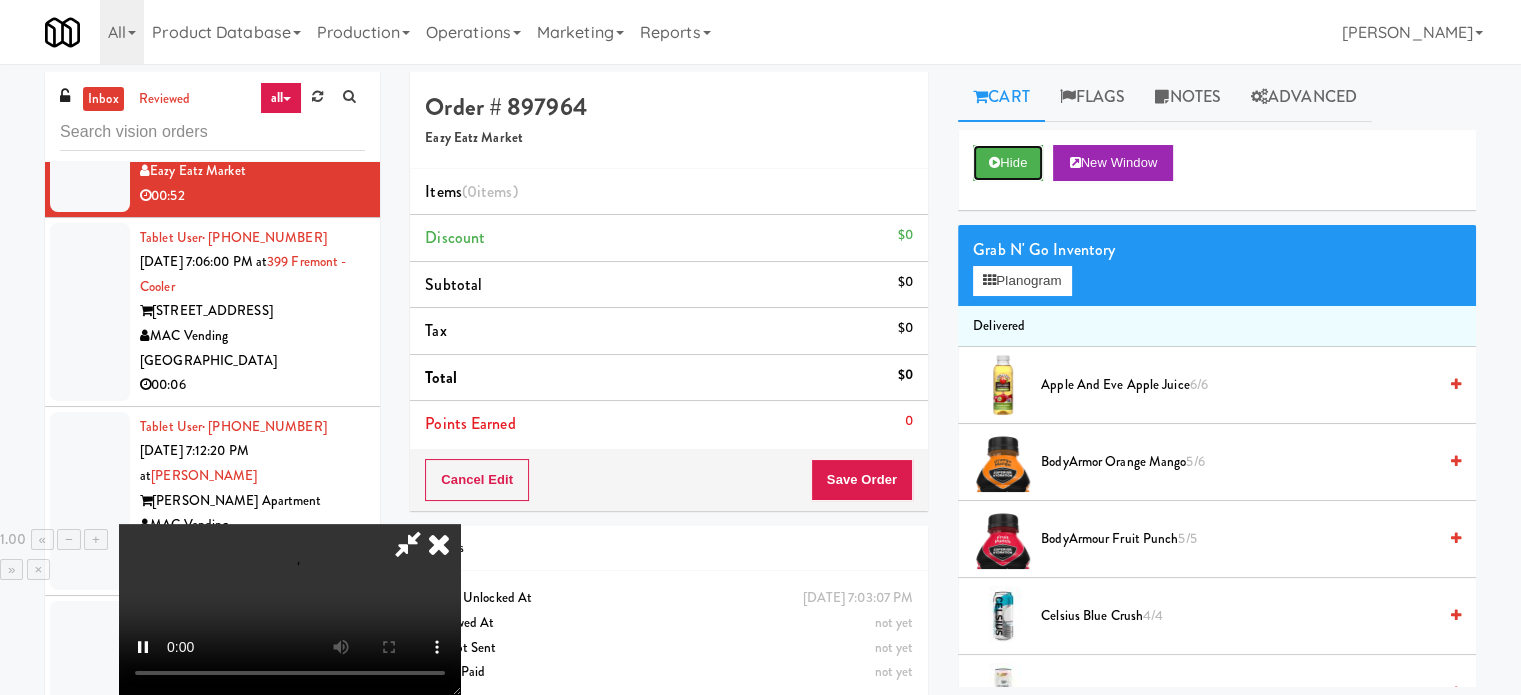 scroll, scrollTop: 6724, scrollLeft: 0, axis: vertical 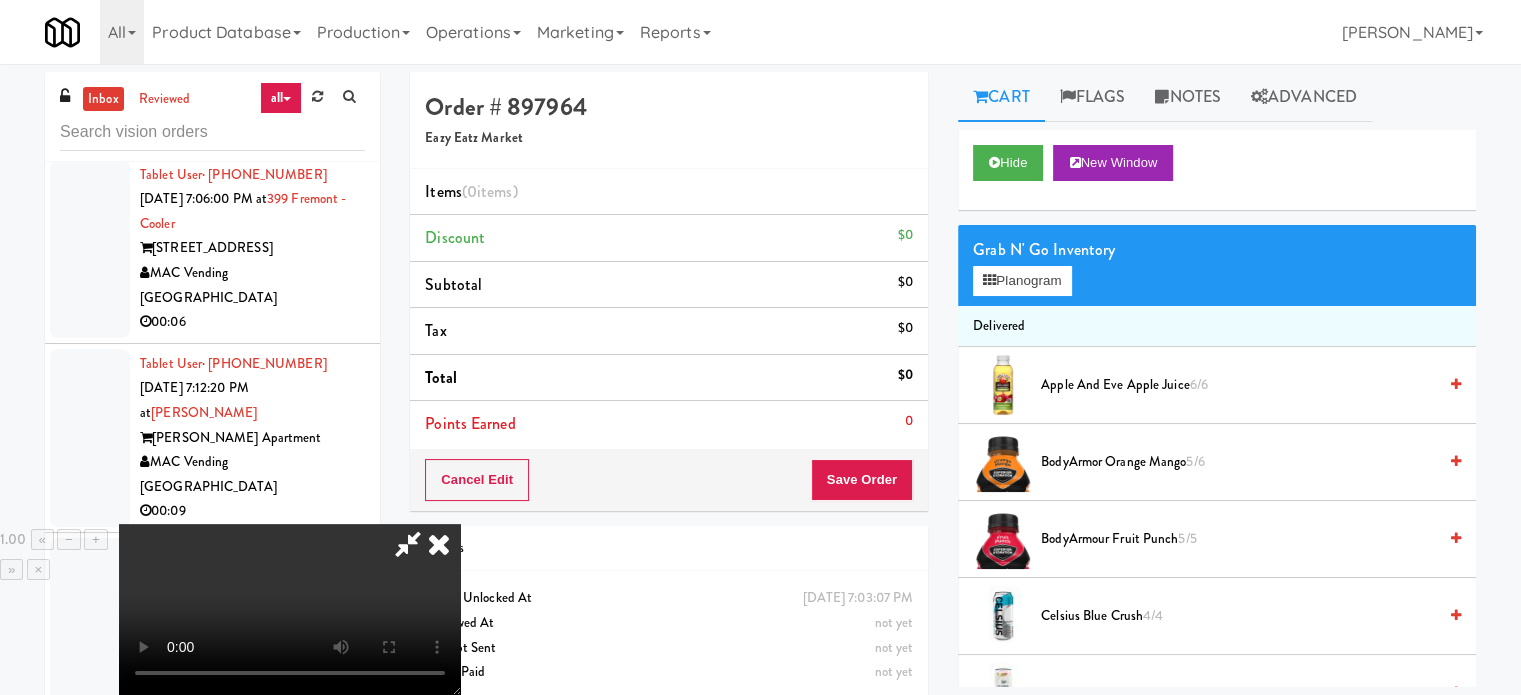 type 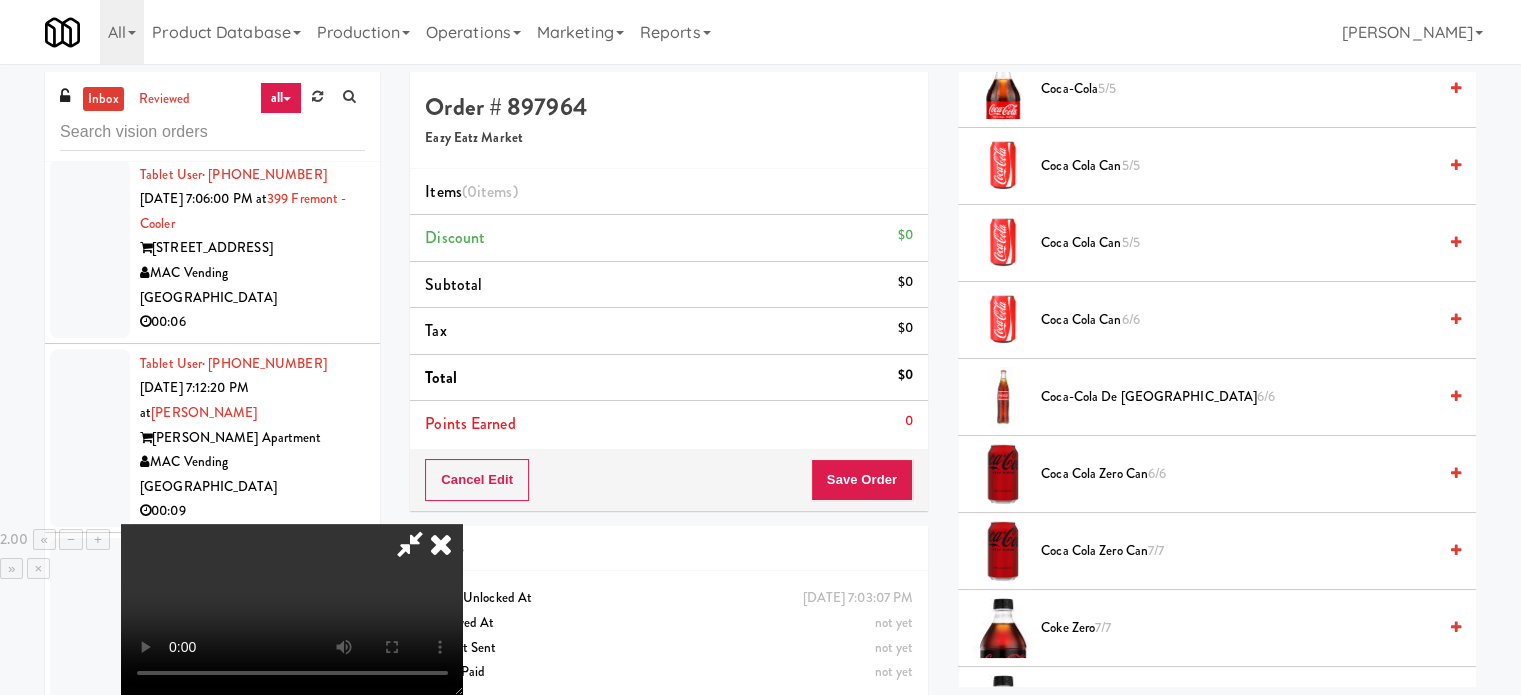 scroll, scrollTop: 900, scrollLeft: 0, axis: vertical 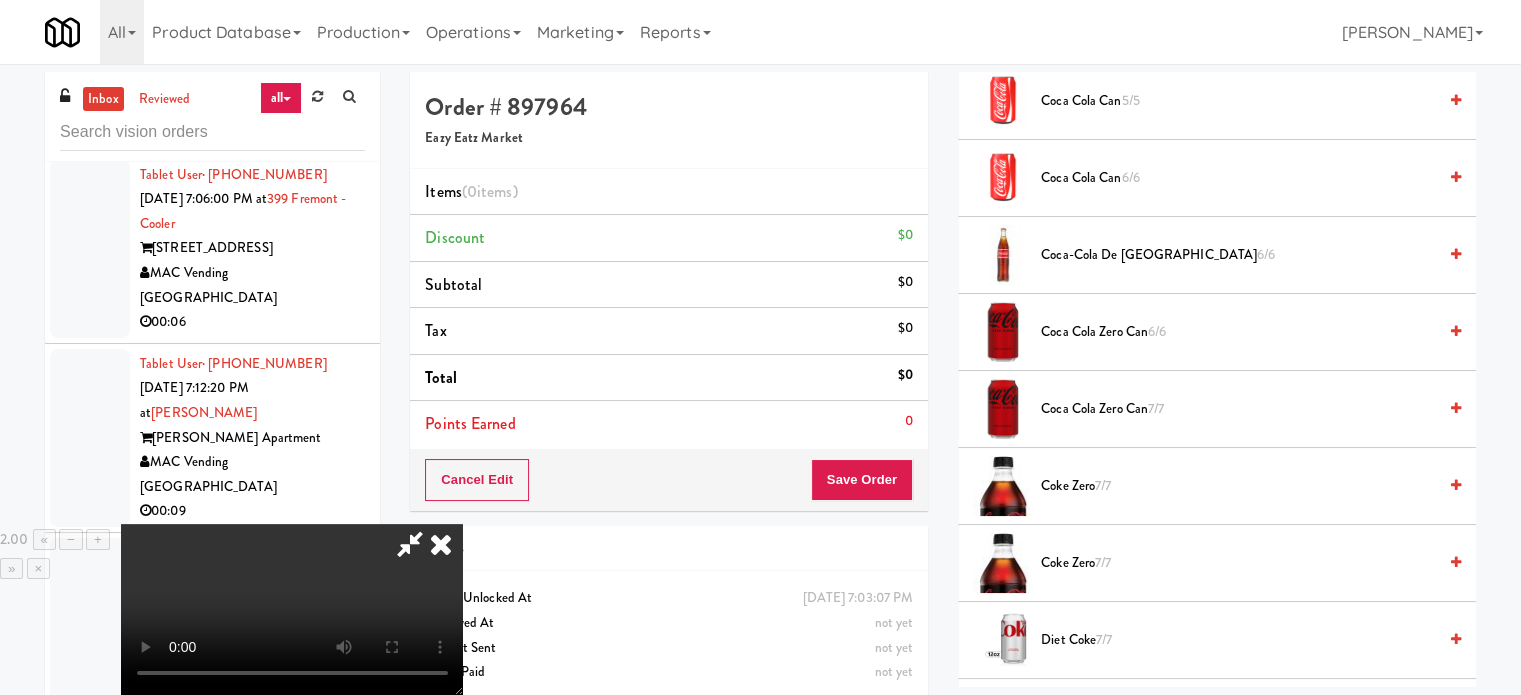 click at bounding box center [292, 609] 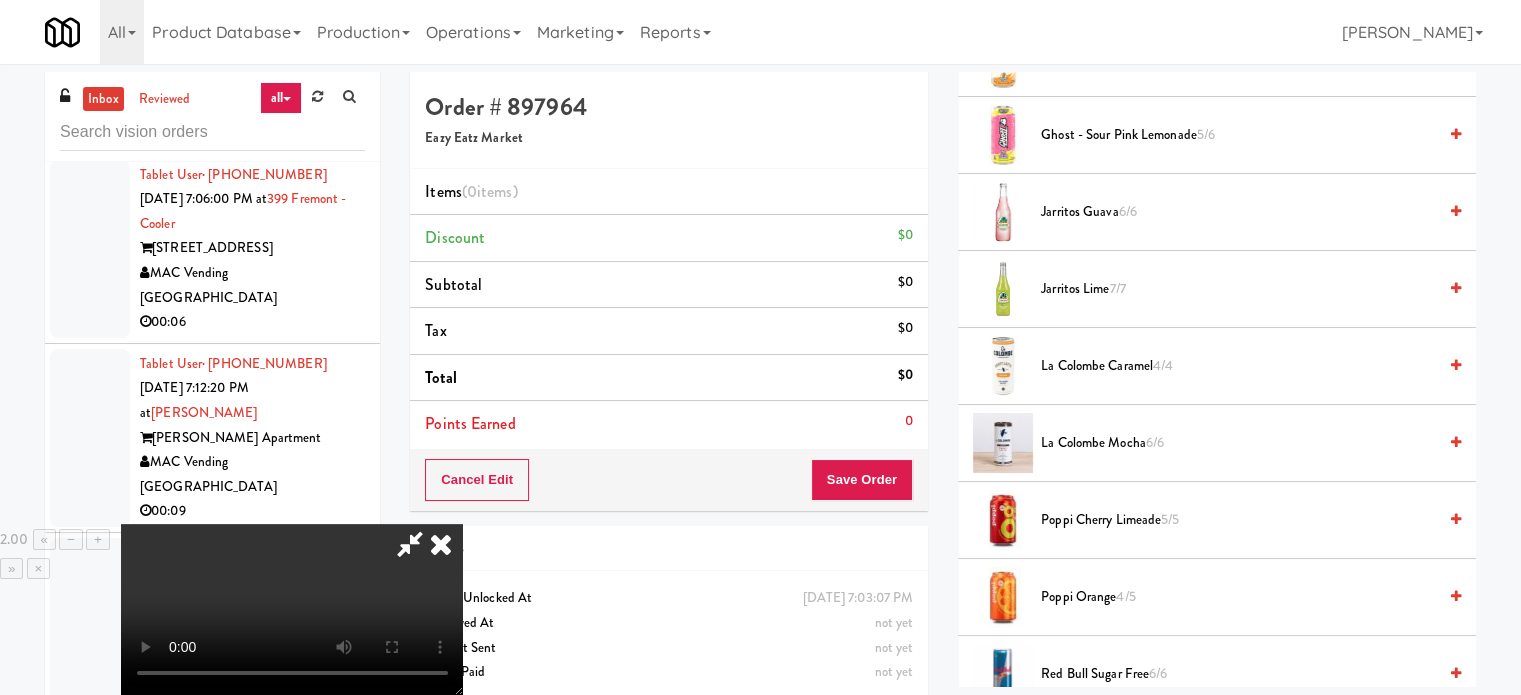 scroll, scrollTop: 2100, scrollLeft: 0, axis: vertical 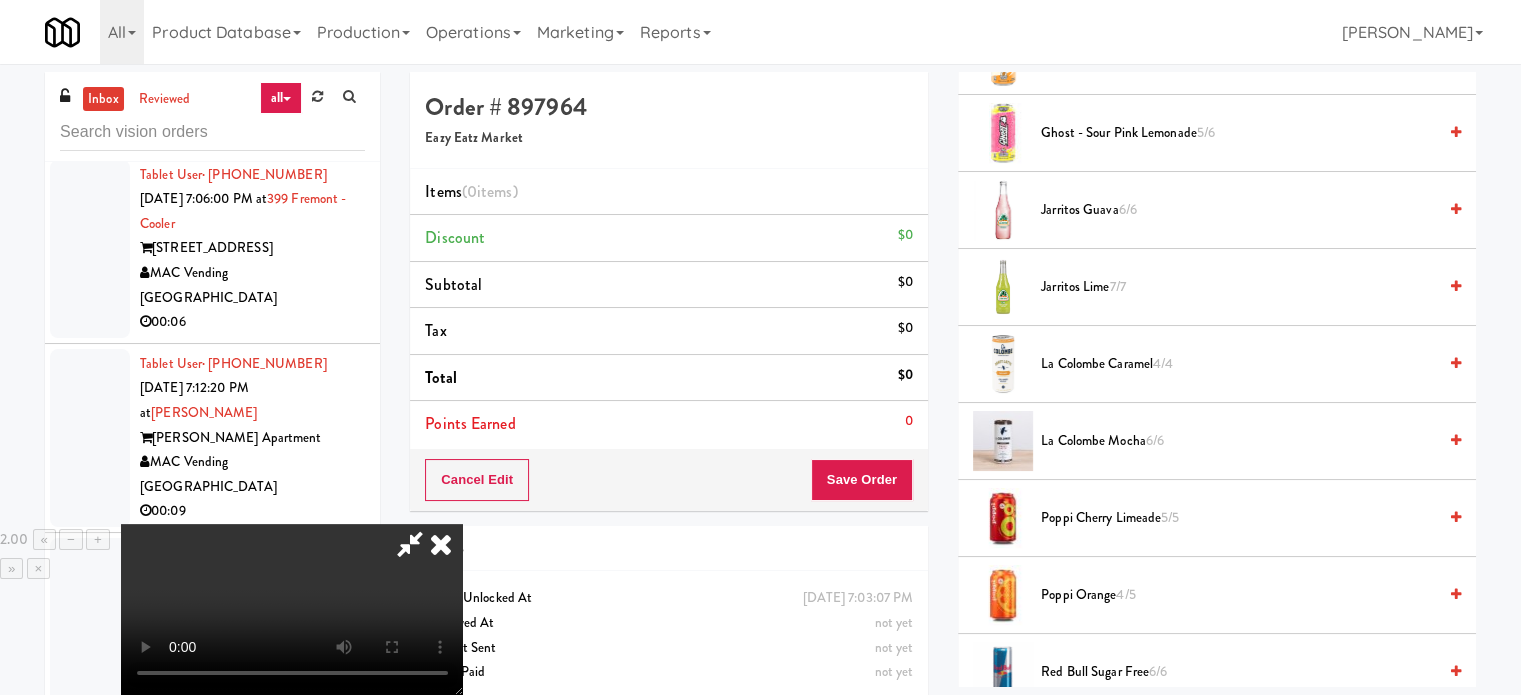 click on "La Colombe Caramel  4/4" at bounding box center (1238, 364) 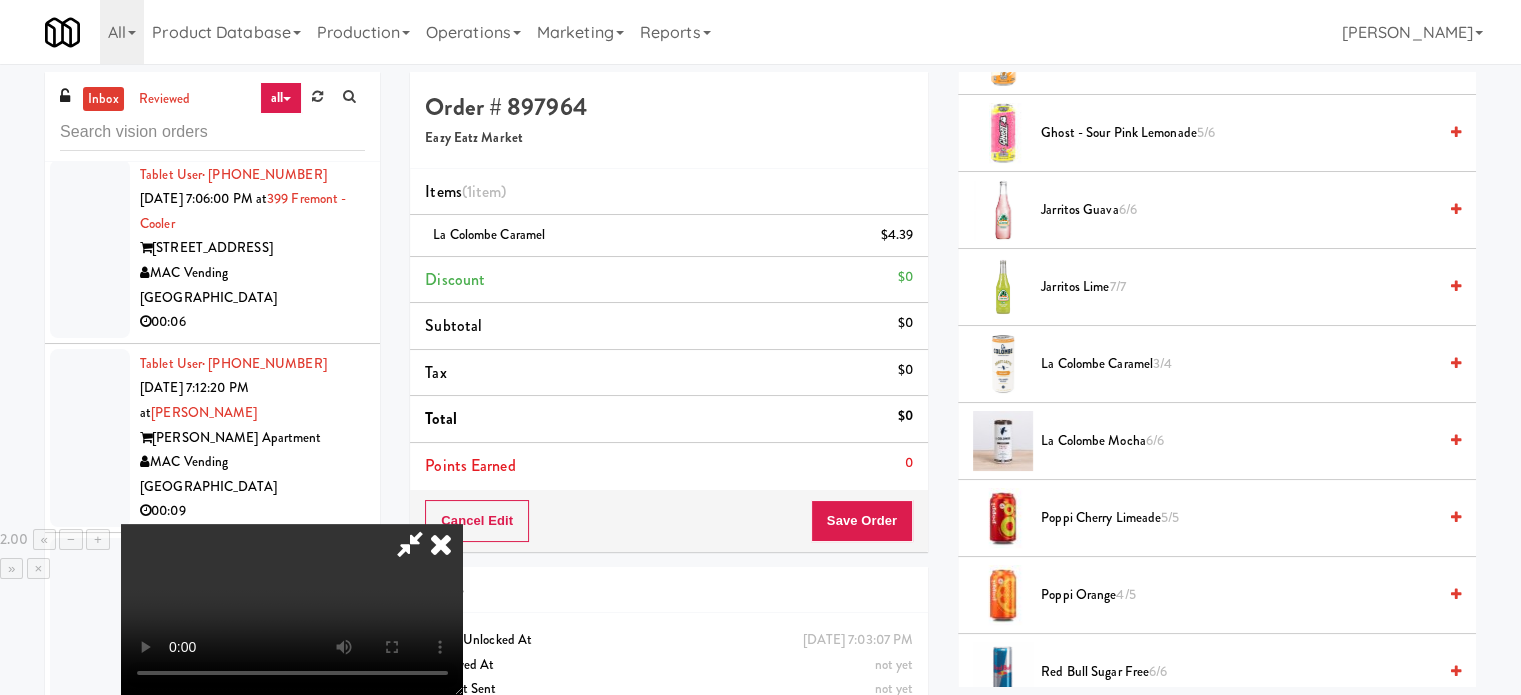 drag, startPoint x: 657, startPoint y: 451, endPoint x: 703, endPoint y: 458, distance: 46.52956 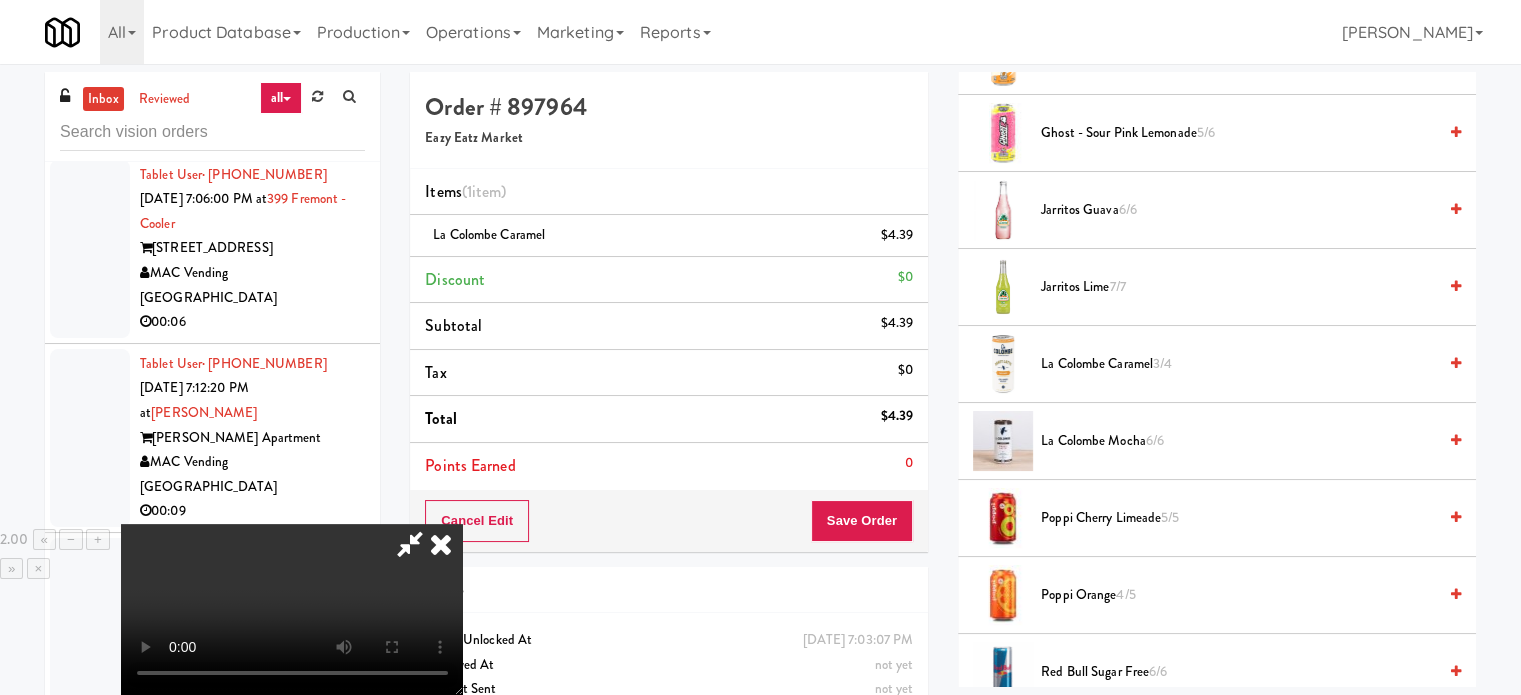click at bounding box center (292, 609) 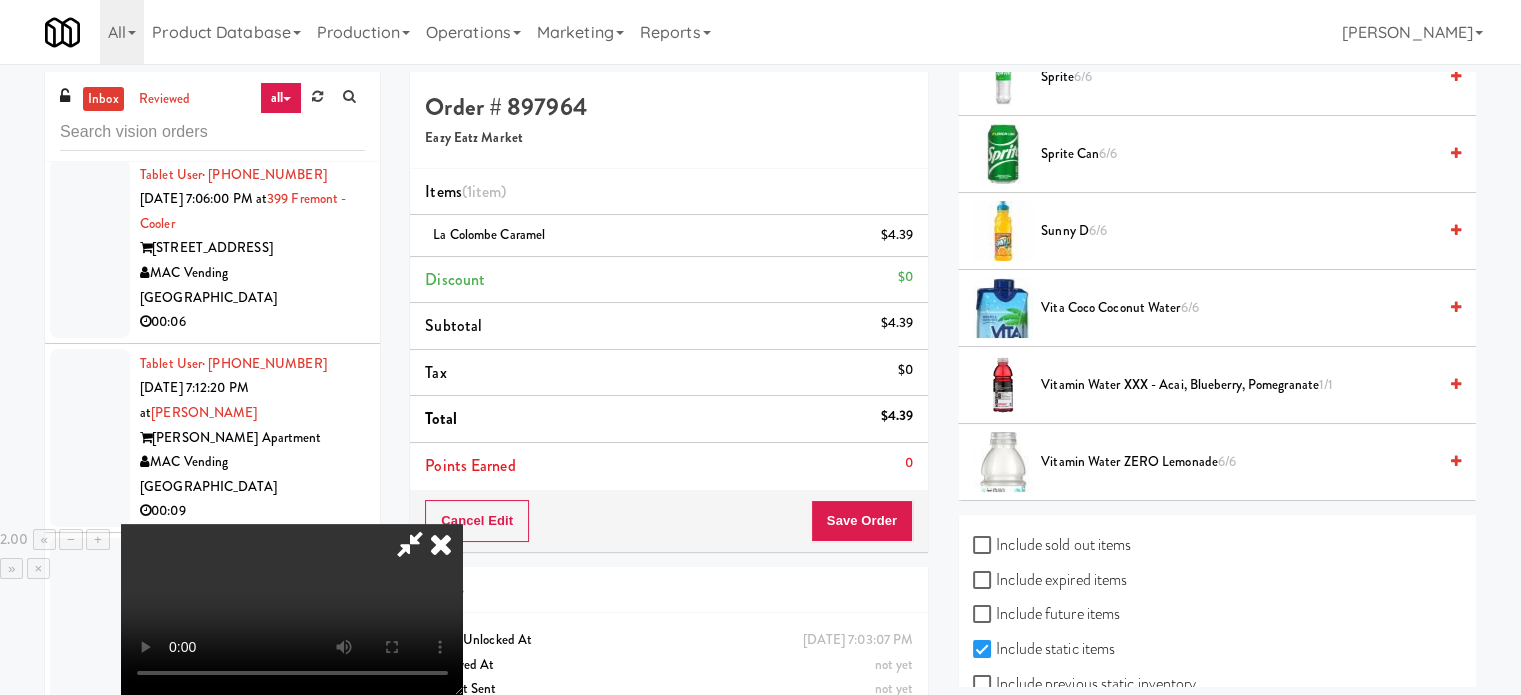 scroll, scrollTop: 2863, scrollLeft: 0, axis: vertical 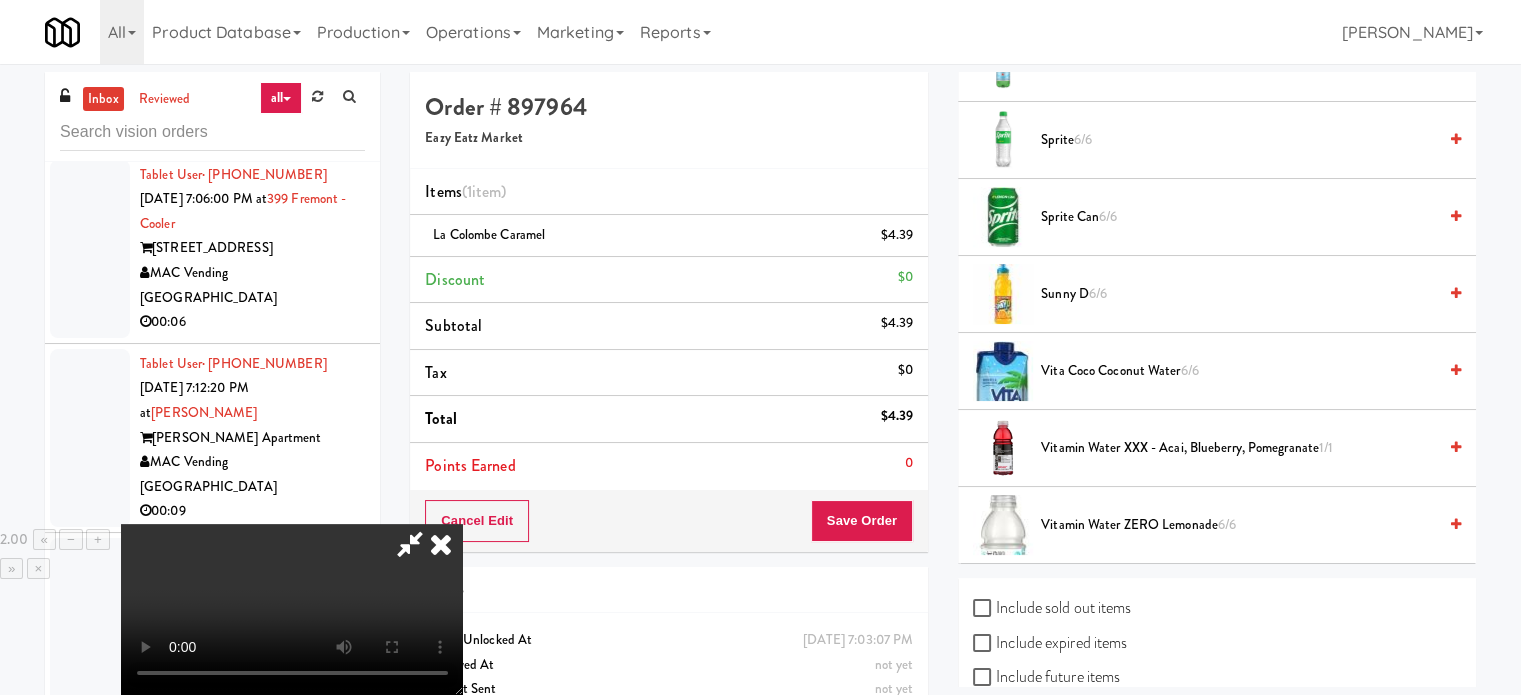 click on "Sunny D  6/6" at bounding box center [1238, 294] 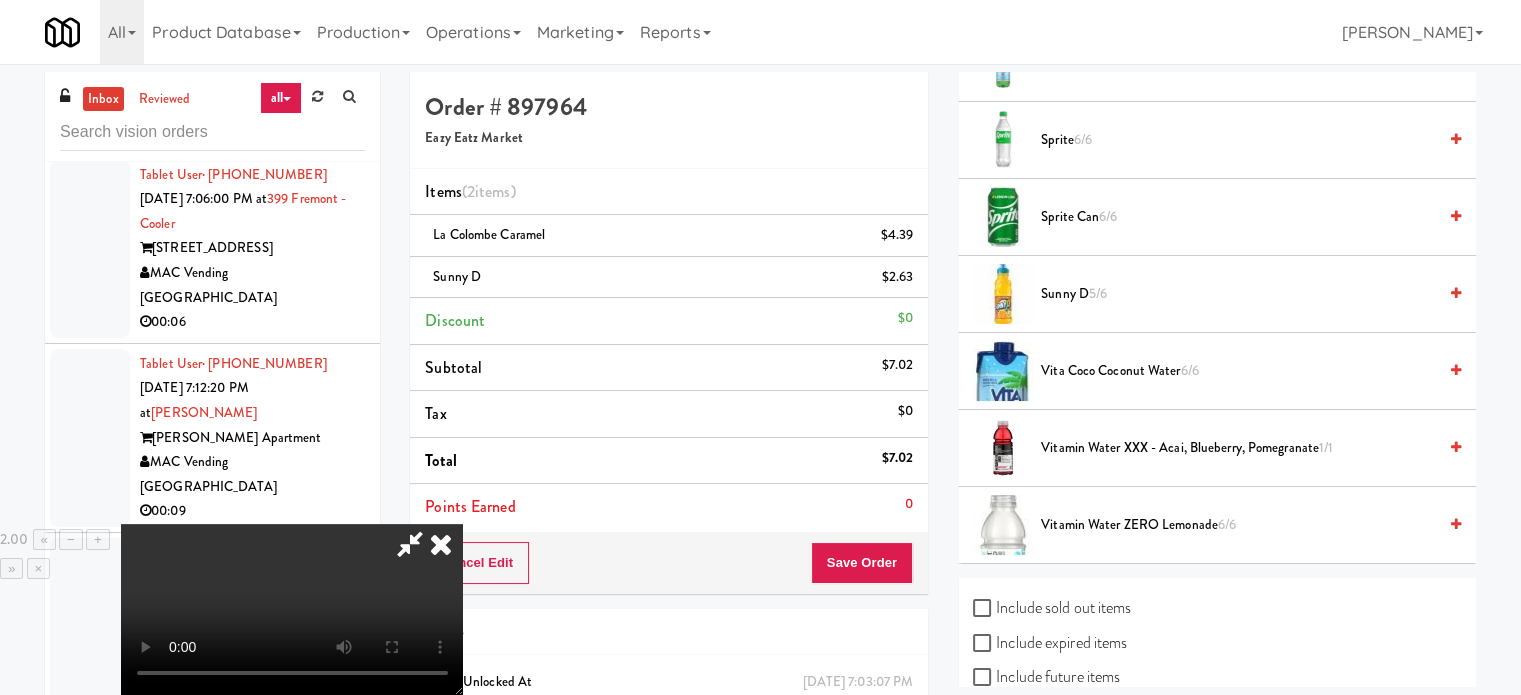 click at bounding box center [292, 609] 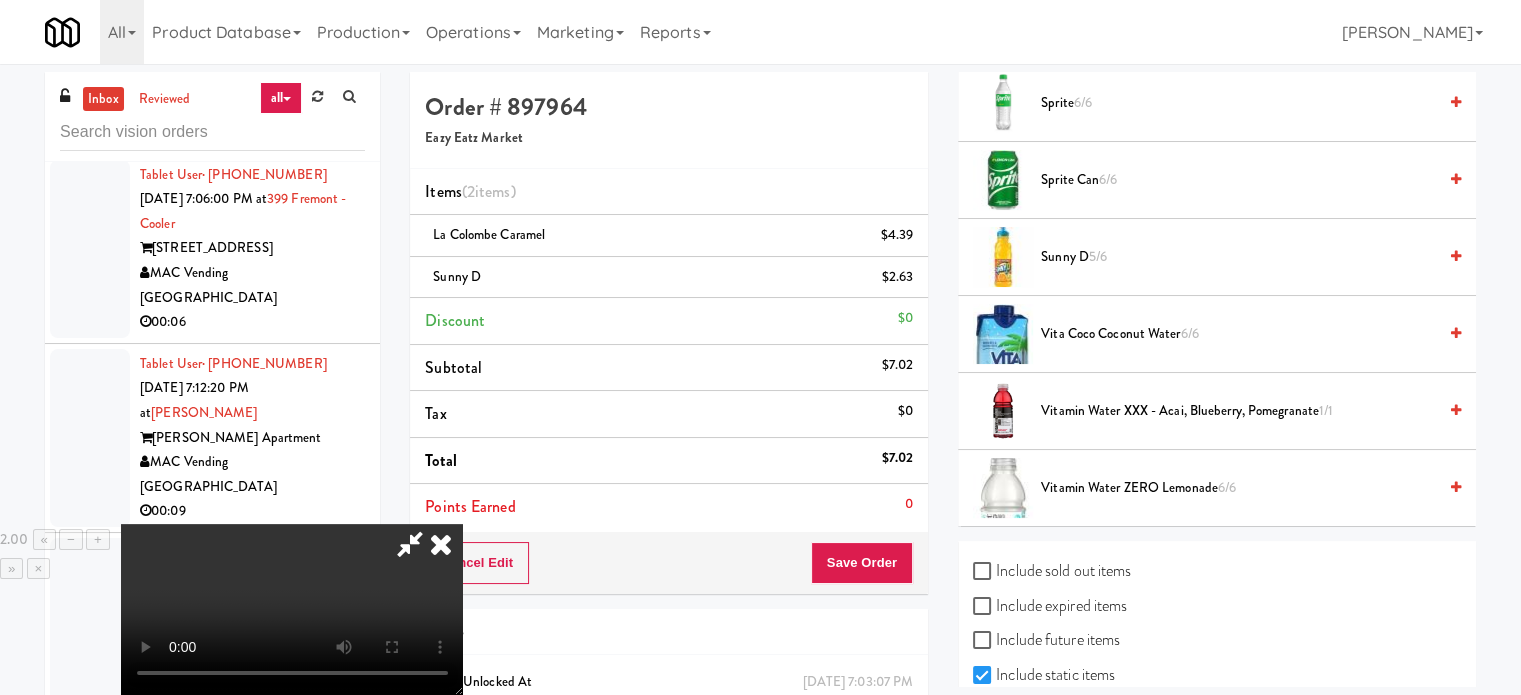 scroll, scrollTop: 2963, scrollLeft: 0, axis: vertical 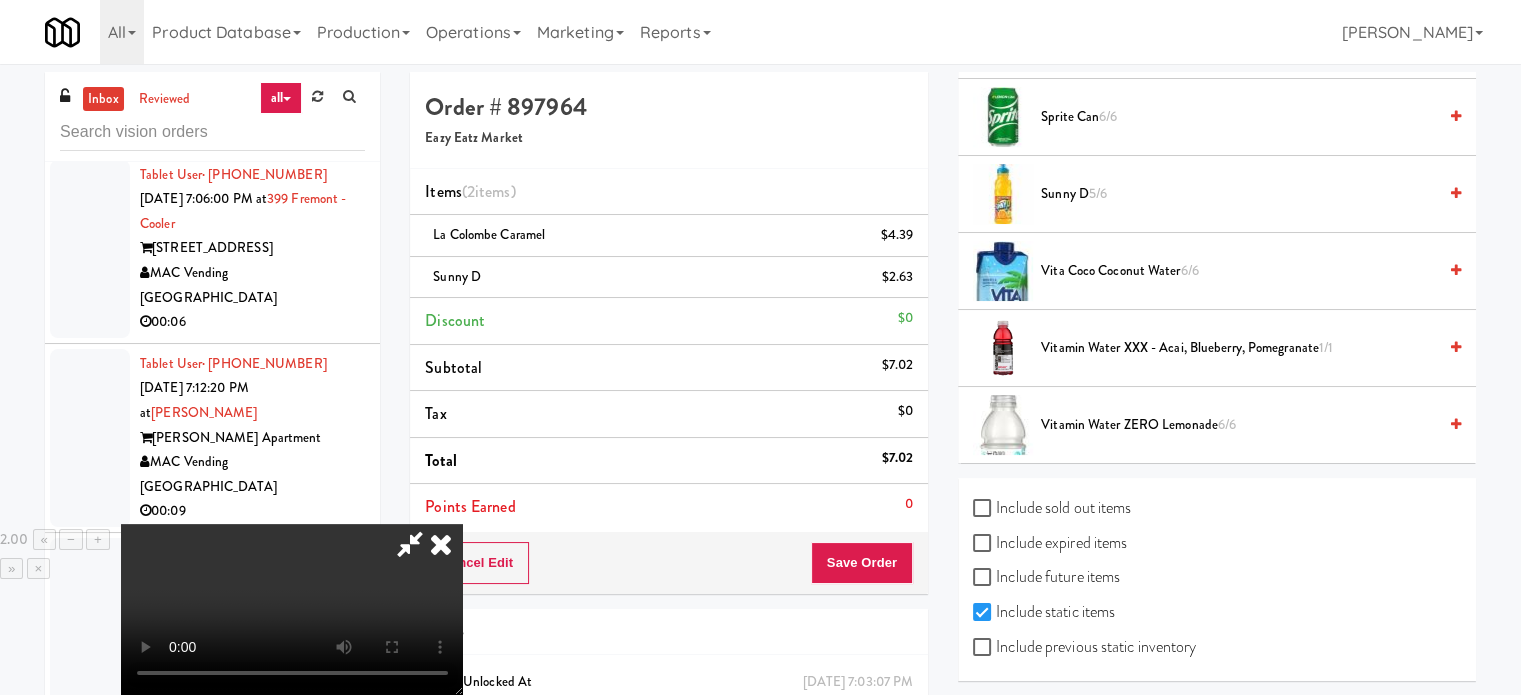 click at bounding box center [410, 544] 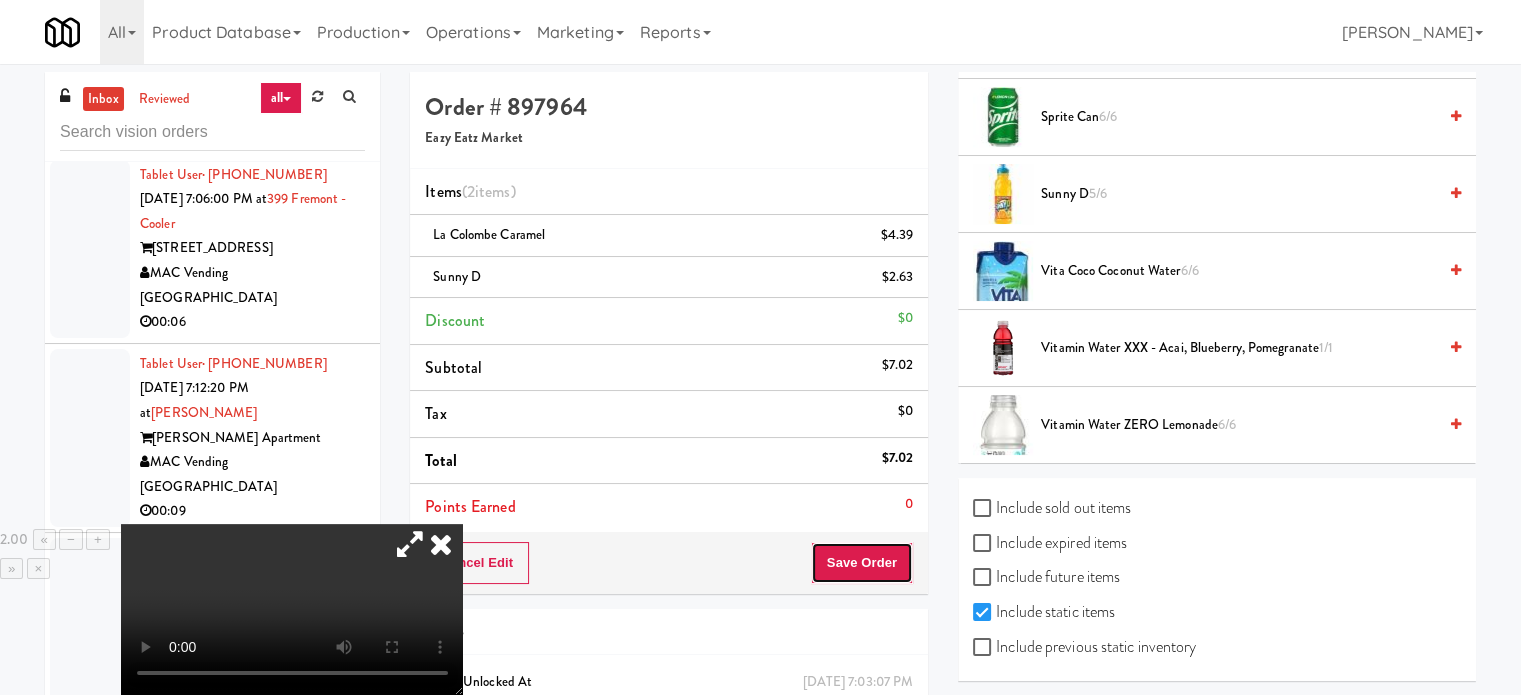 click on "Save Order" at bounding box center [862, 563] 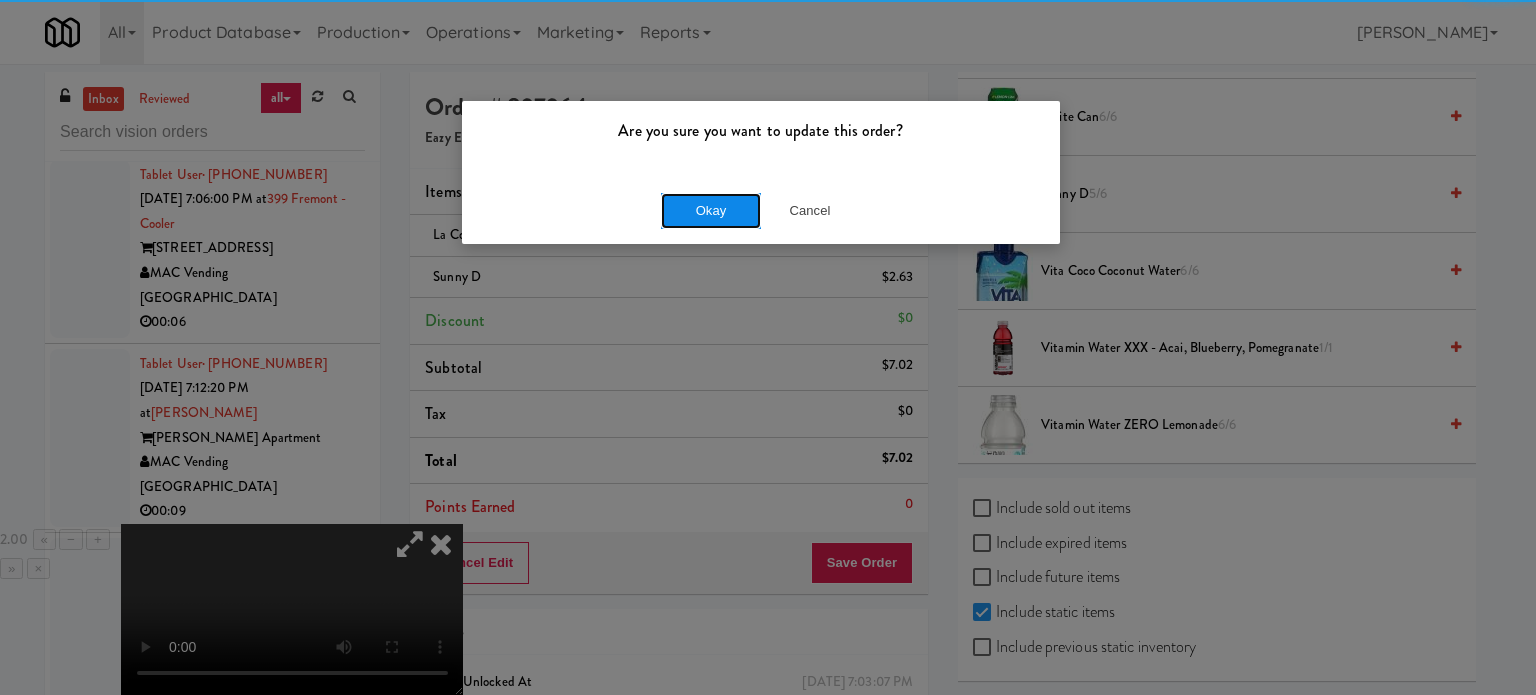 click on "Okay" at bounding box center (711, 211) 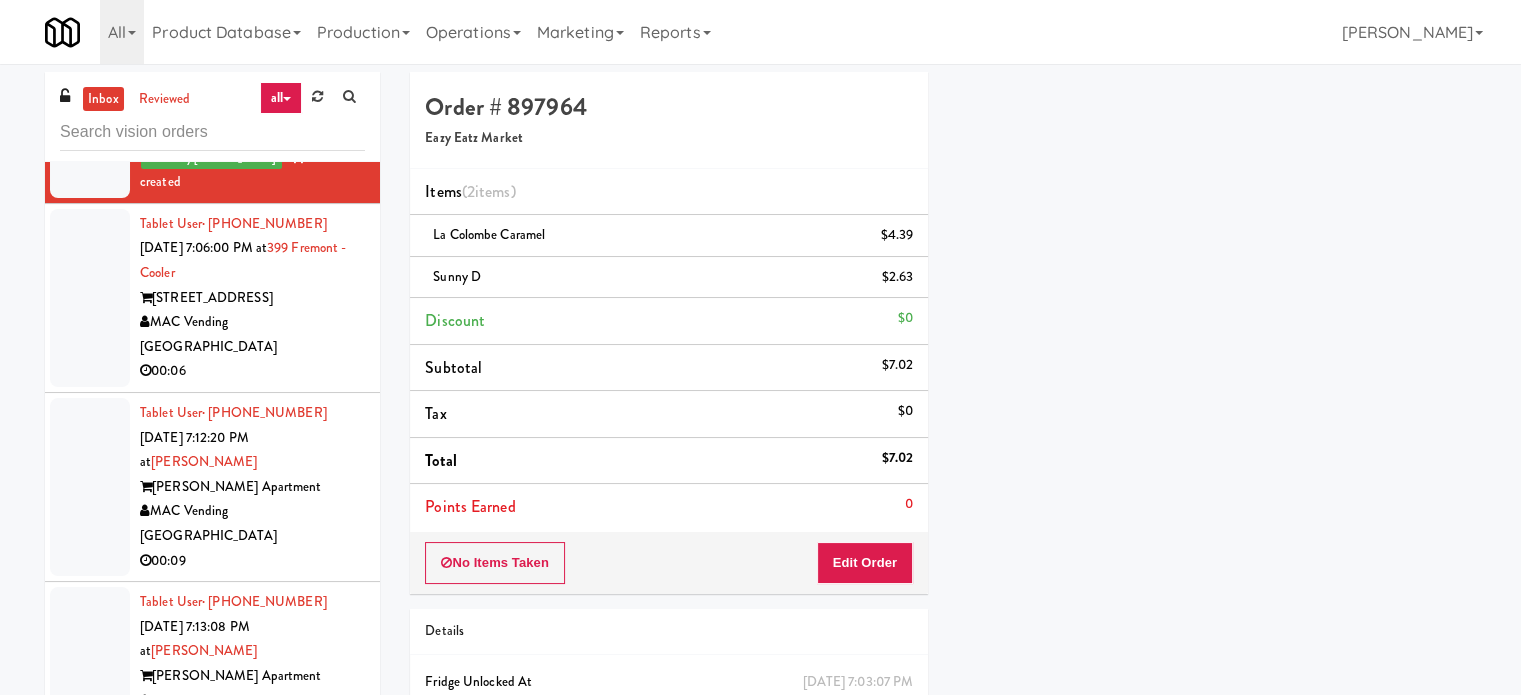 scroll, scrollTop: 192, scrollLeft: 0, axis: vertical 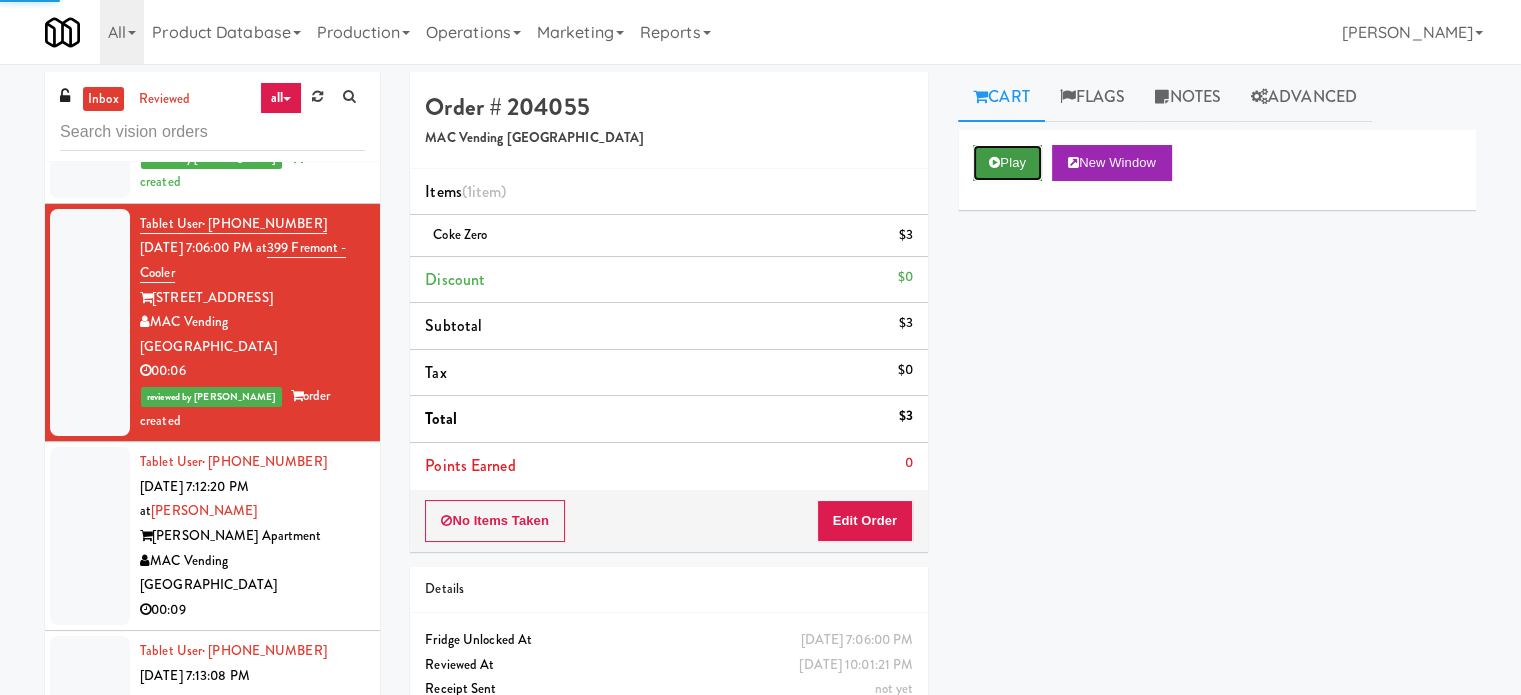 click on "Play" at bounding box center (1007, 163) 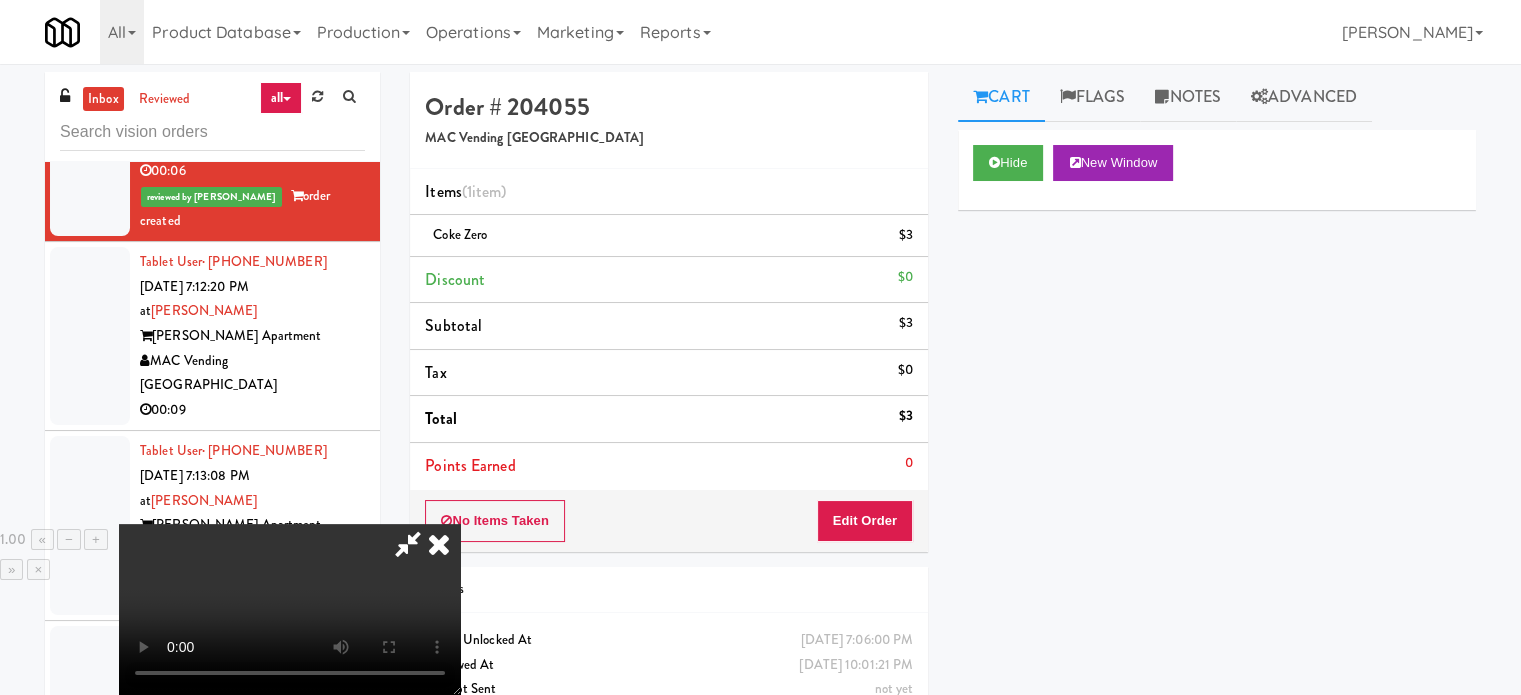 click on "Anton Menlo Apartment" at bounding box center [252, 336] 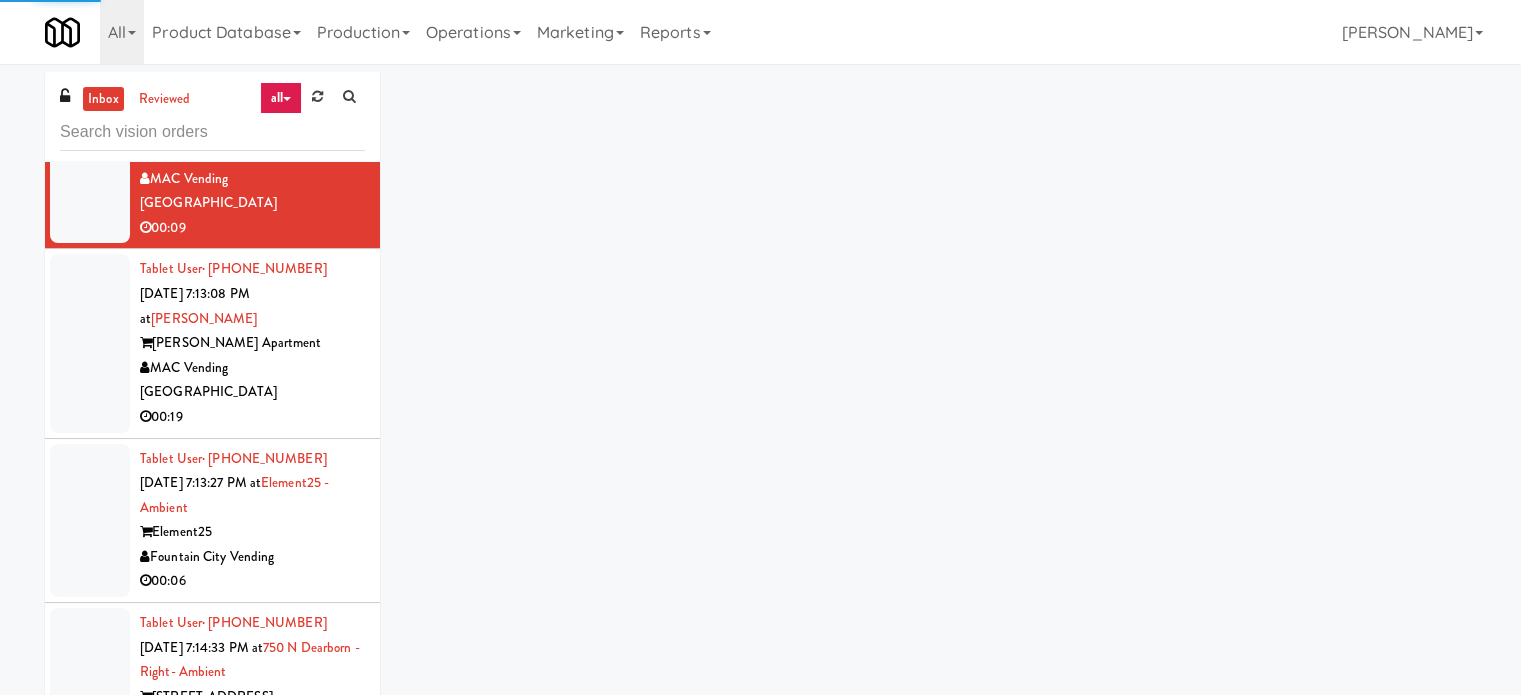 scroll, scrollTop: 7124, scrollLeft: 0, axis: vertical 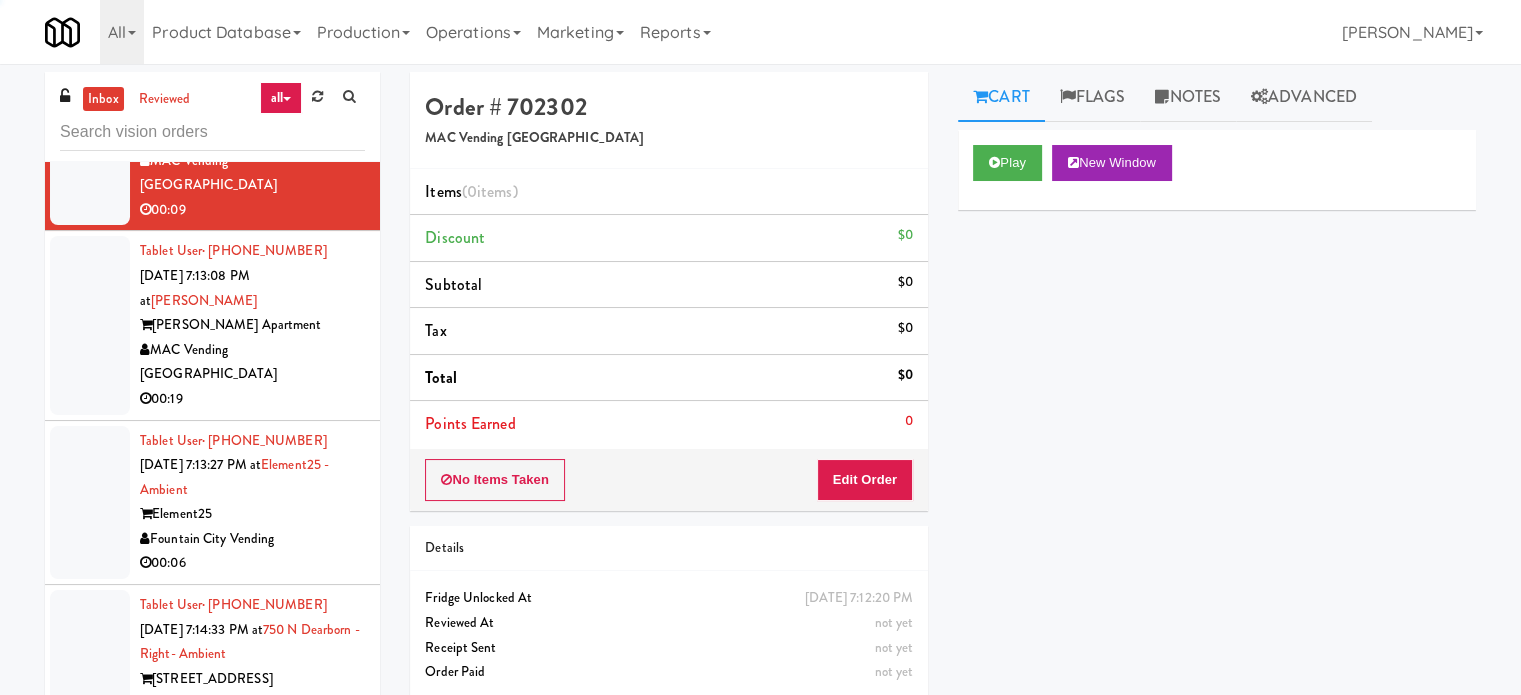 click on "Anton Menlo Apartment" at bounding box center [252, 325] 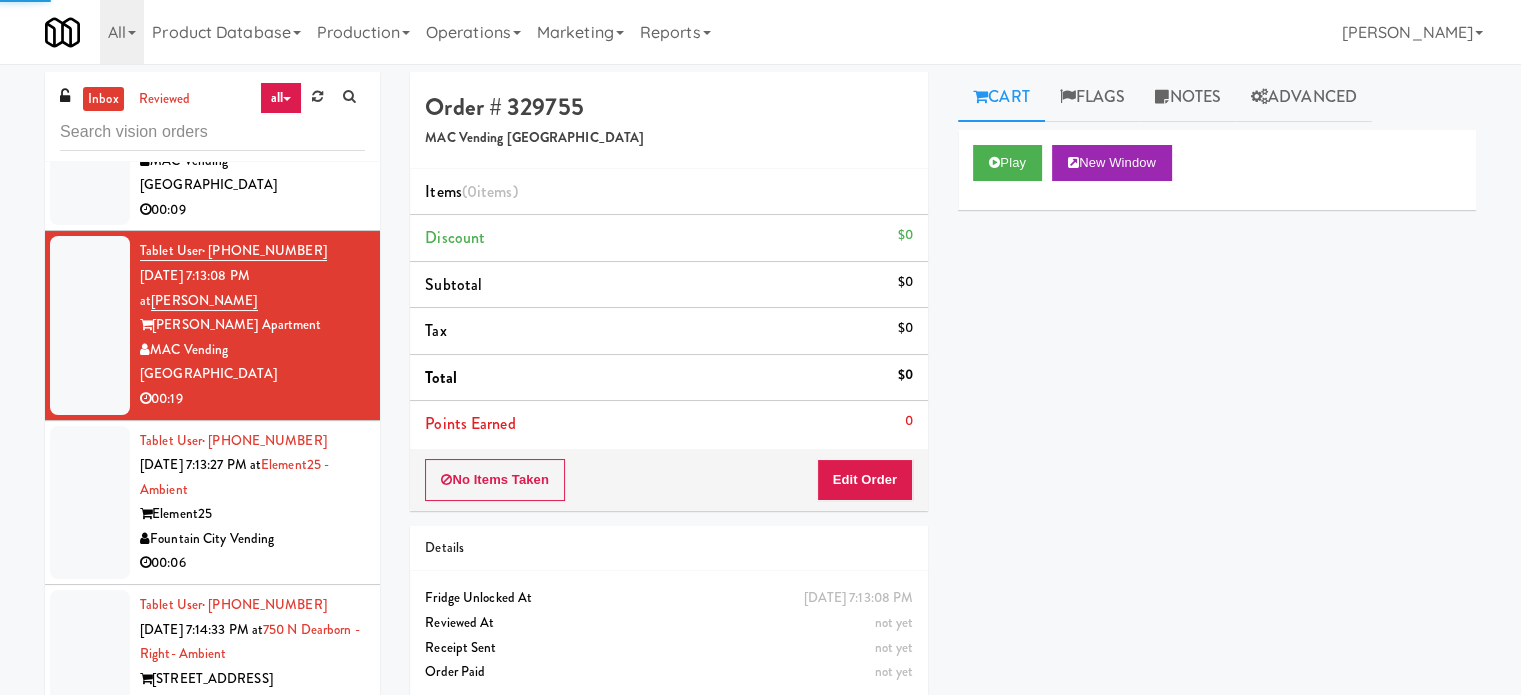 drag, startPoint x: 327, startPoint y: 276, endPoint x: 818, endPoint y: 271, distance: 491.02545 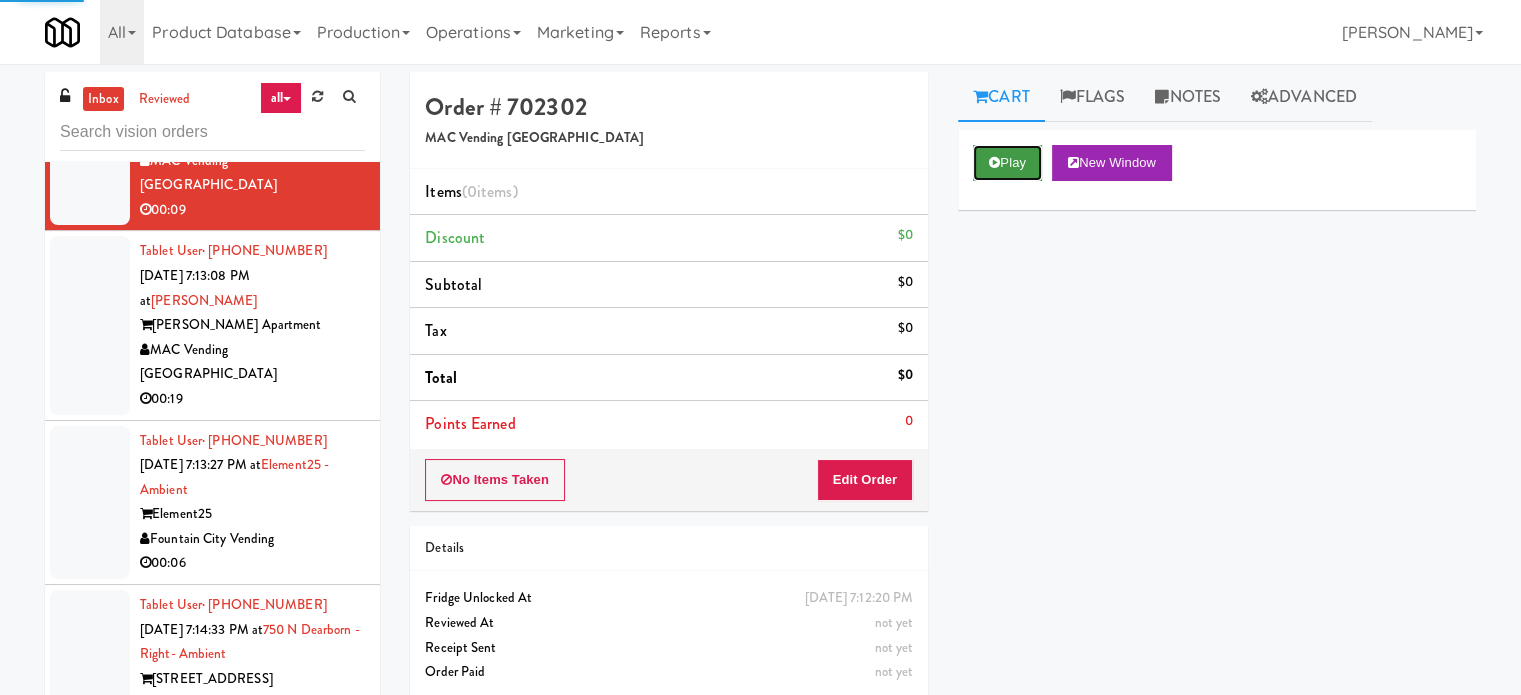 click on "Play" at bounding box center (1007, 163) 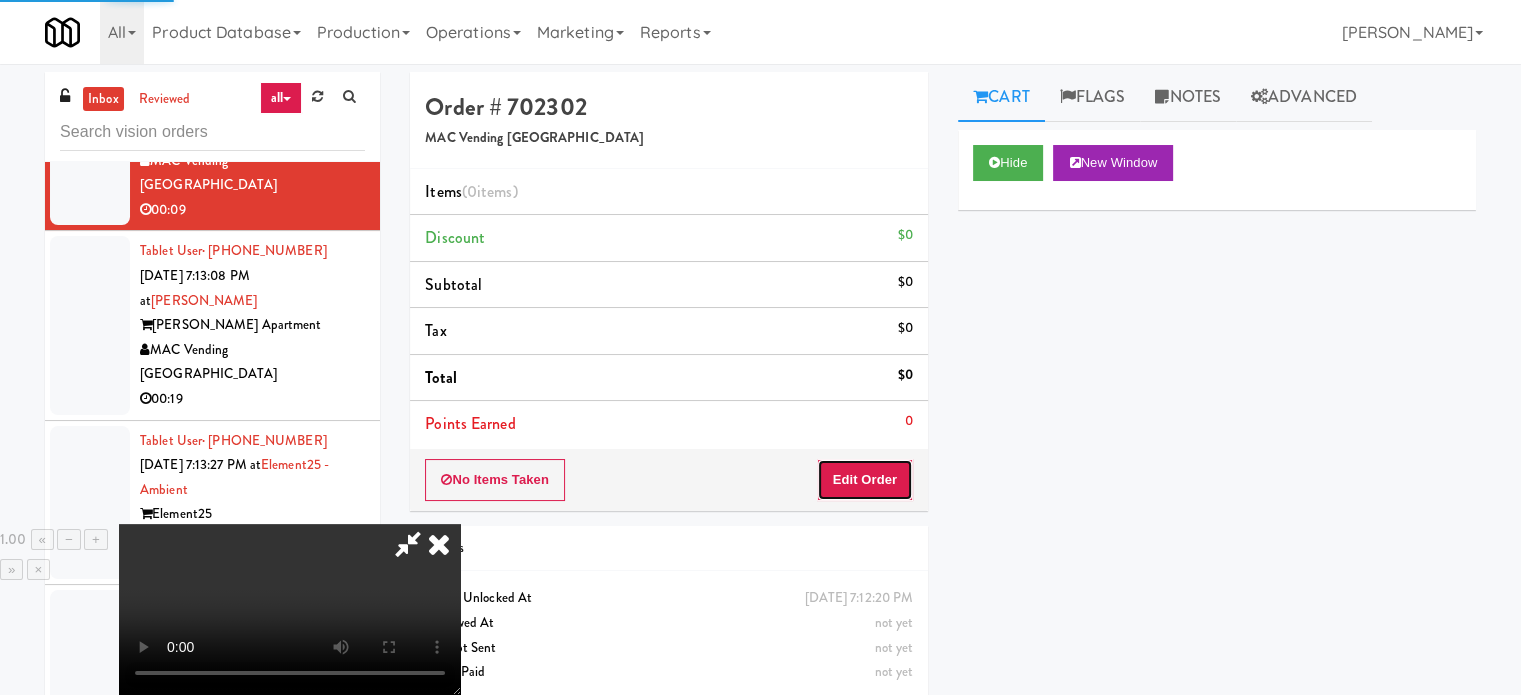 click on "Edit Order" at bounding box center (865, 480) 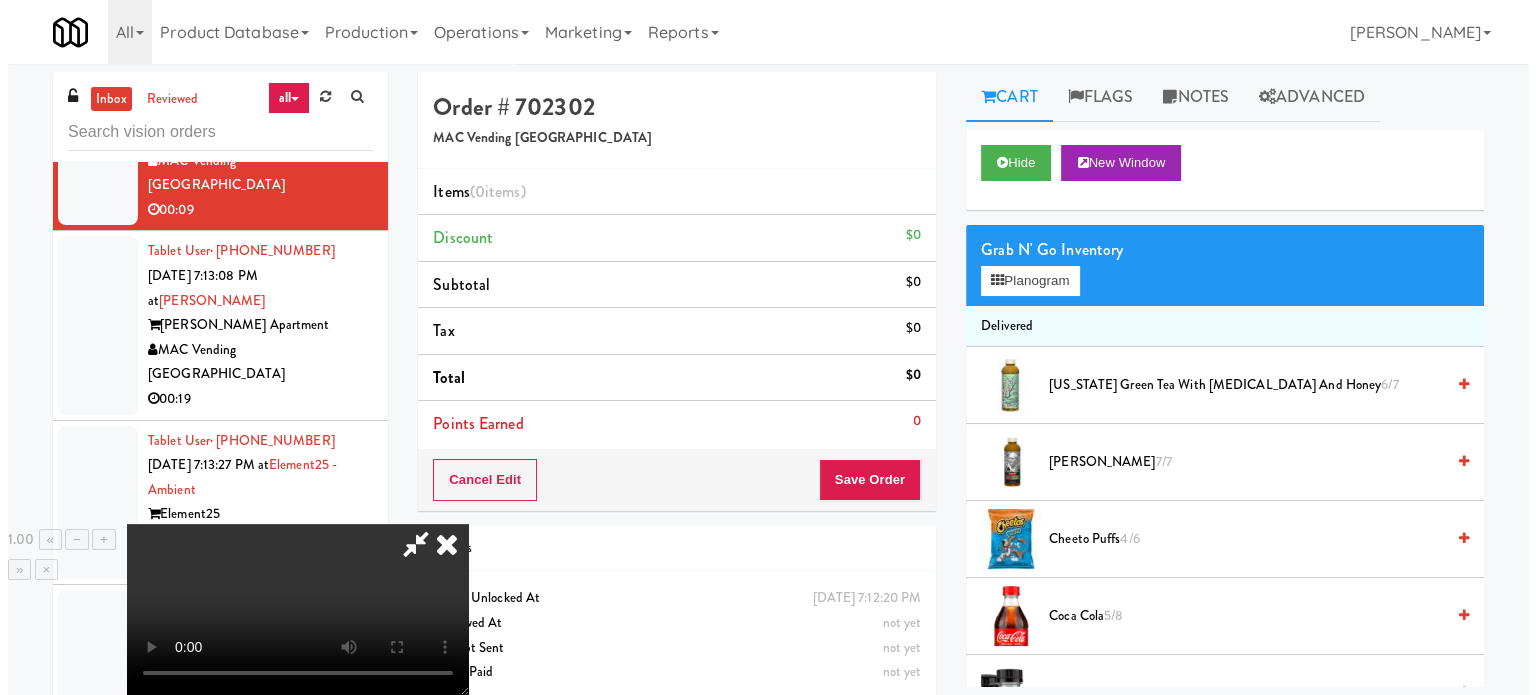 scroll, scrollTop: 316, scrollLeft: 0, axis: vertical 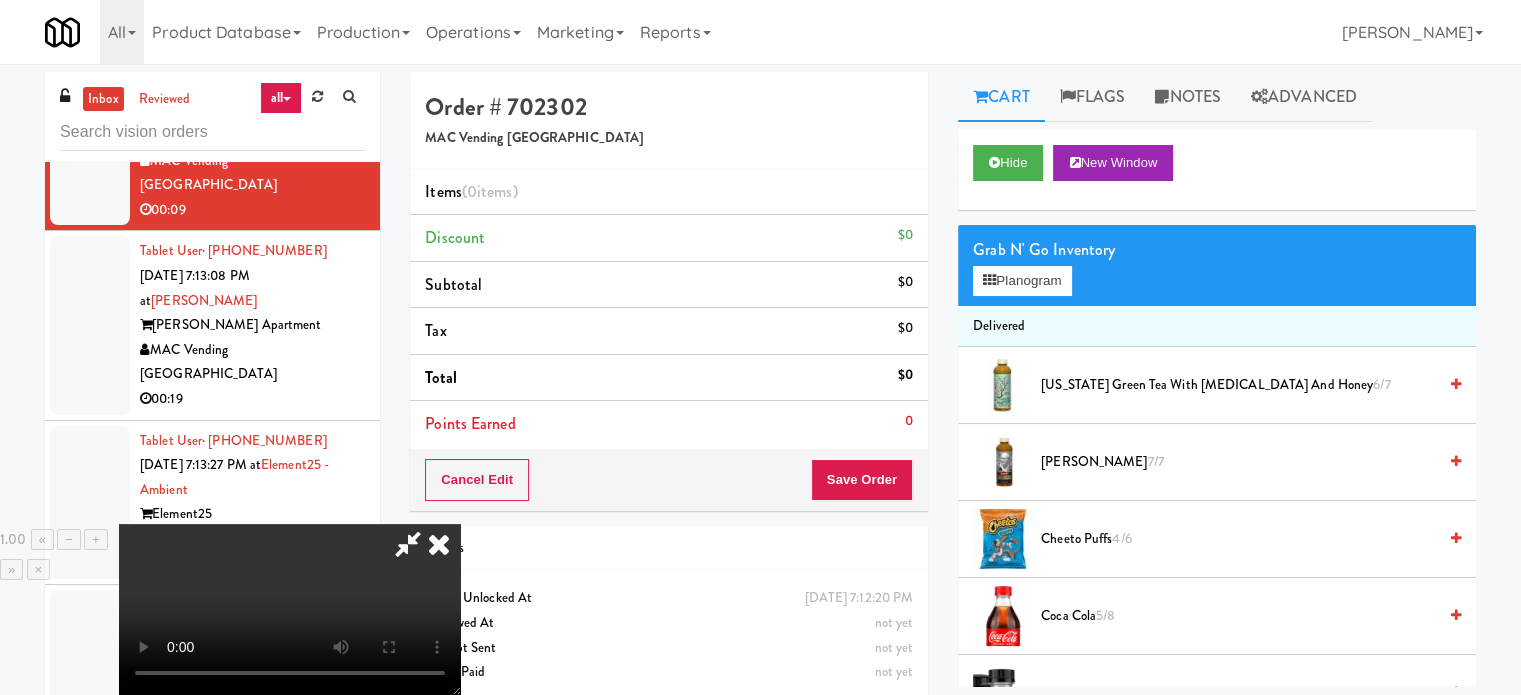 type 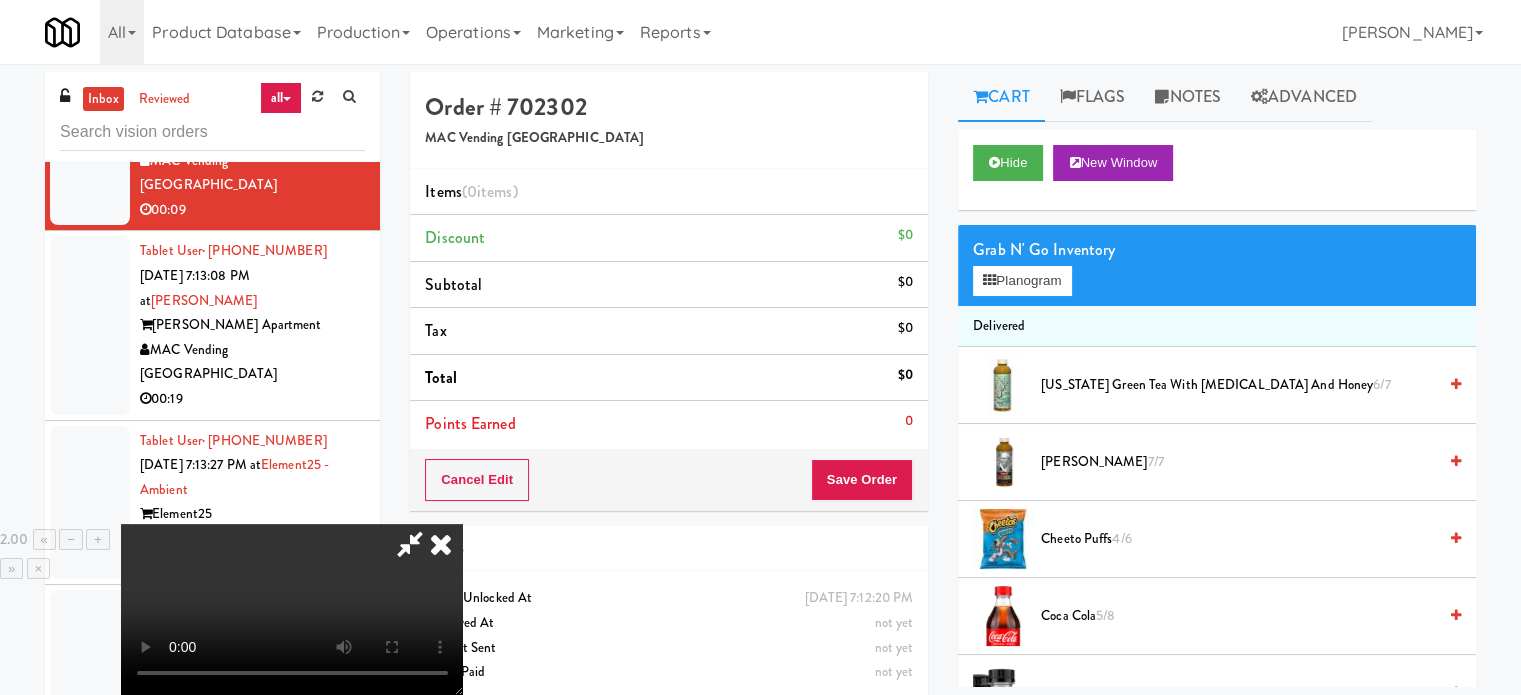 drag, startPoint x: 569, startPoint y: 322, endPoint x: 552, endPoint y: 326, distance: 17.464249 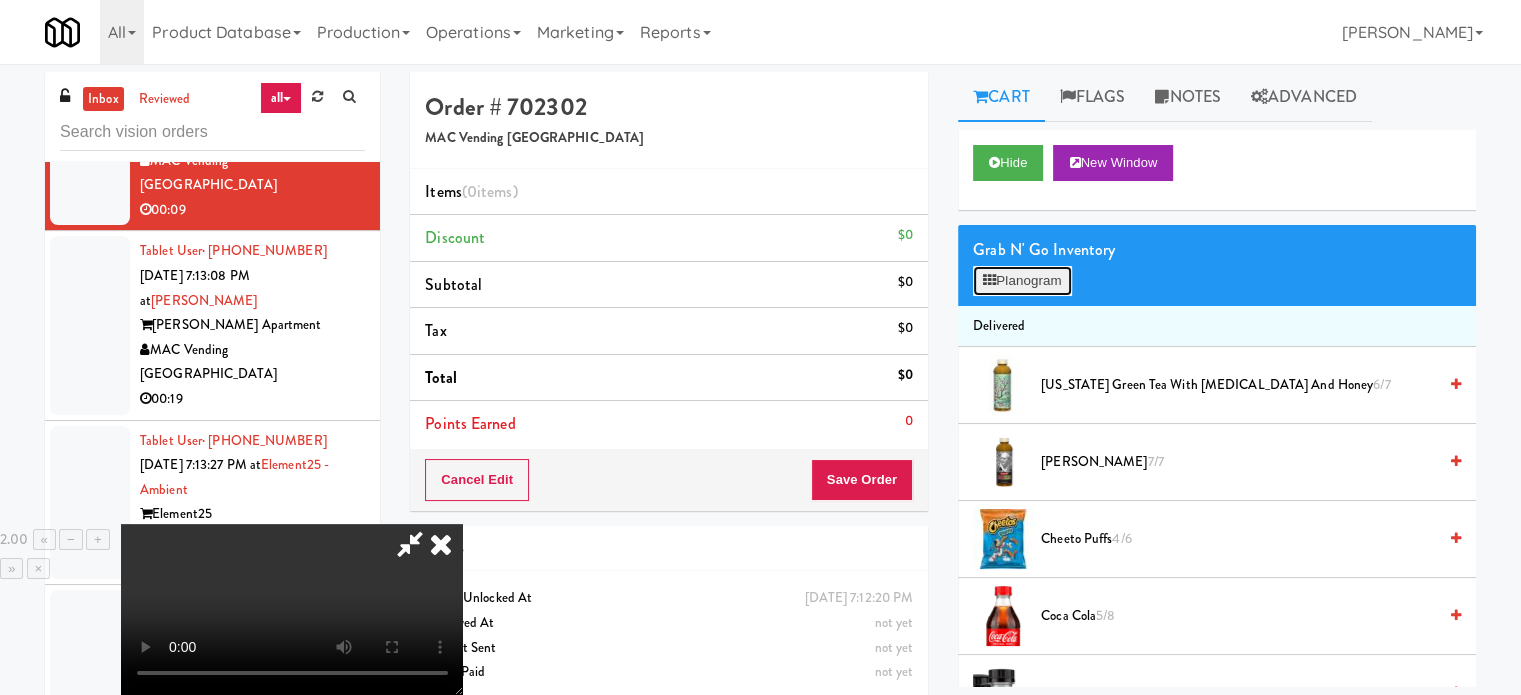 click on "Planogram" at bounding box center (1022, 281) 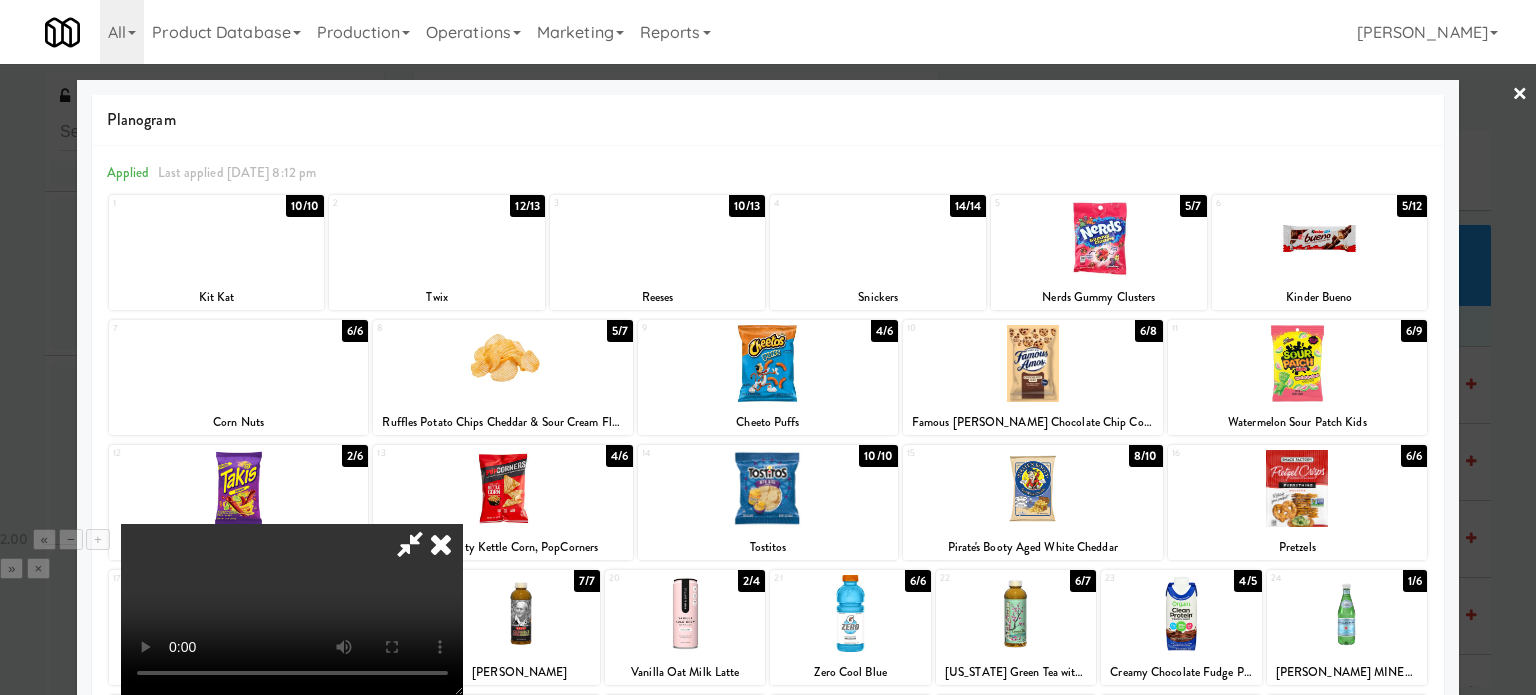 scroll, scrollTop: 0, scrollLeft: 0, axis: both 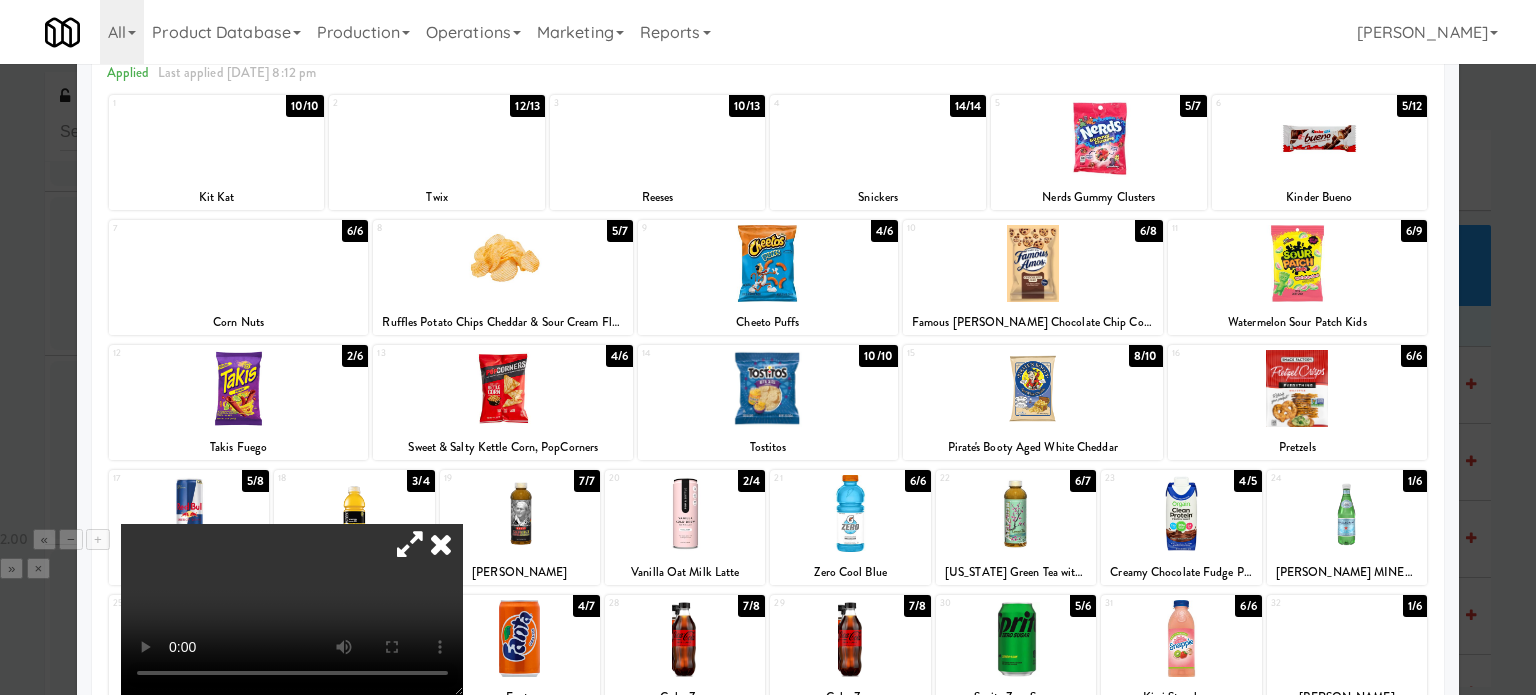 drag, startPoint x: 410, startPoint y: 476, endPoint x: 392, endPoint y: 521, distance: 48.466484 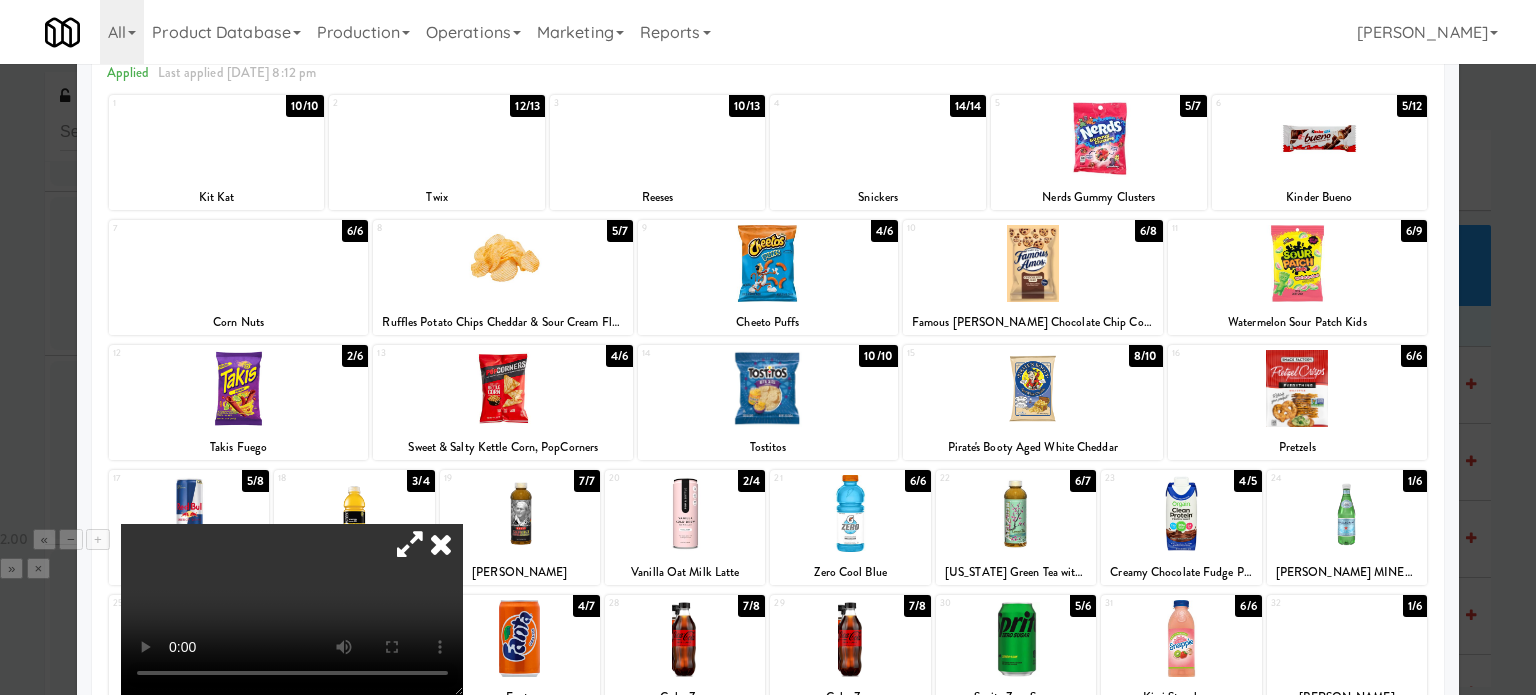 click at bounding box center [292, 609] 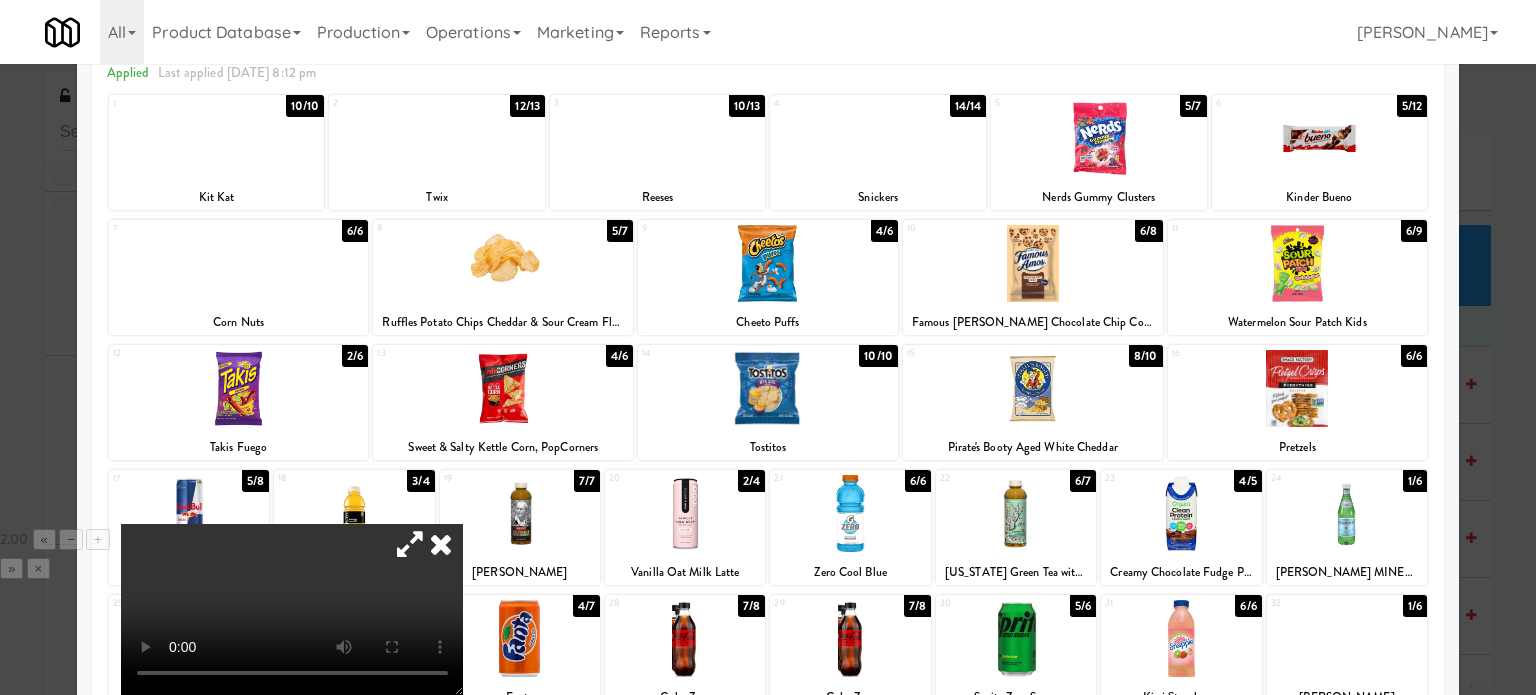 click at bounding box center (292, 609) 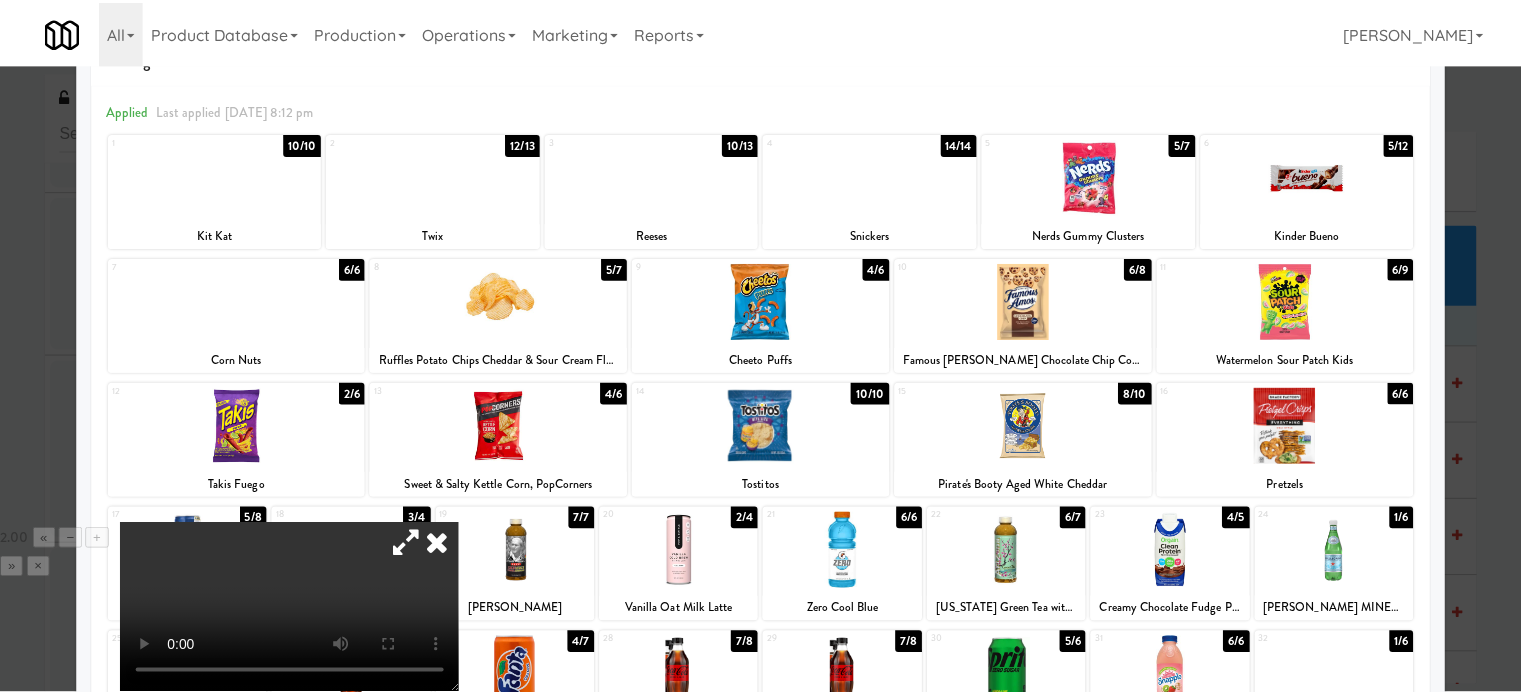 scroll, scrollTop: 0, scrollLeft: 0, axis: both 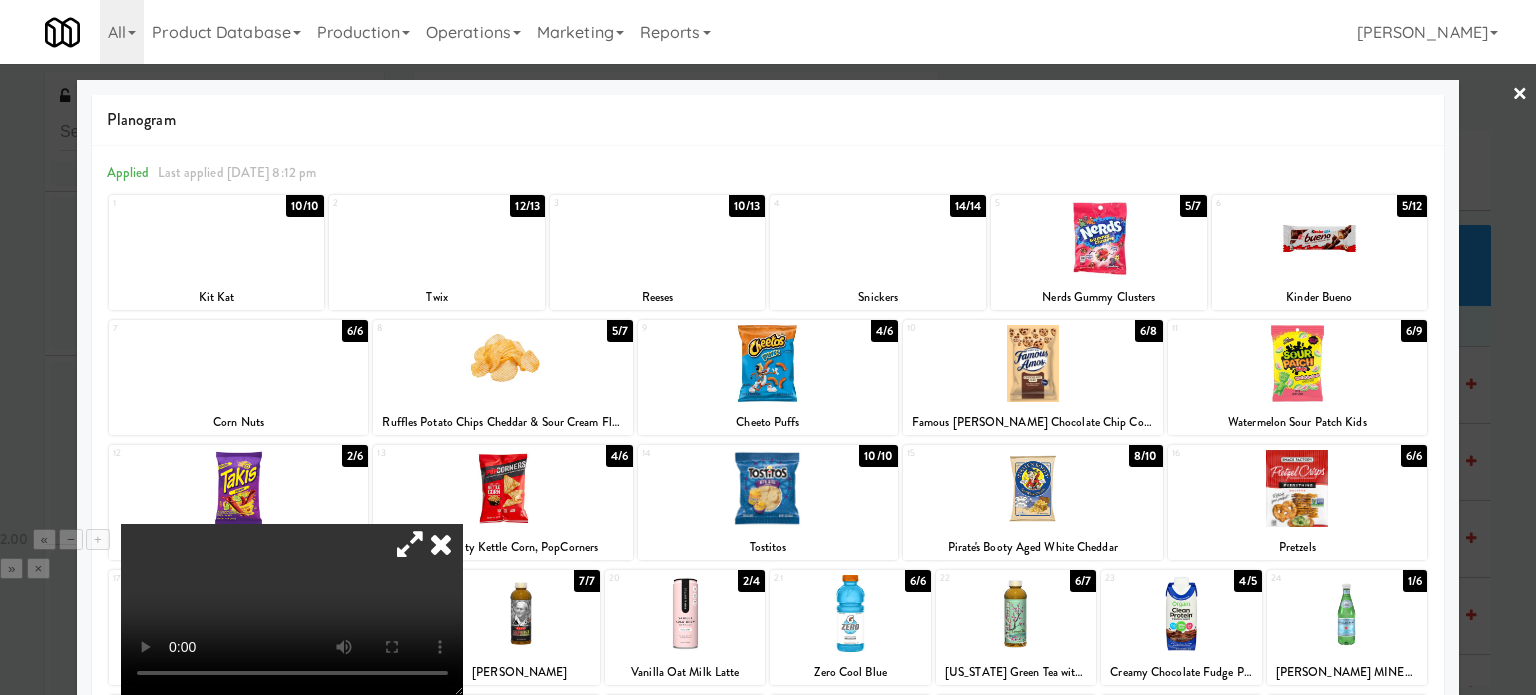 drag, startPoint x: 1505, startPoint y: 91, endPoint x: 1357, endPoint y: 131, distance: 153.31015 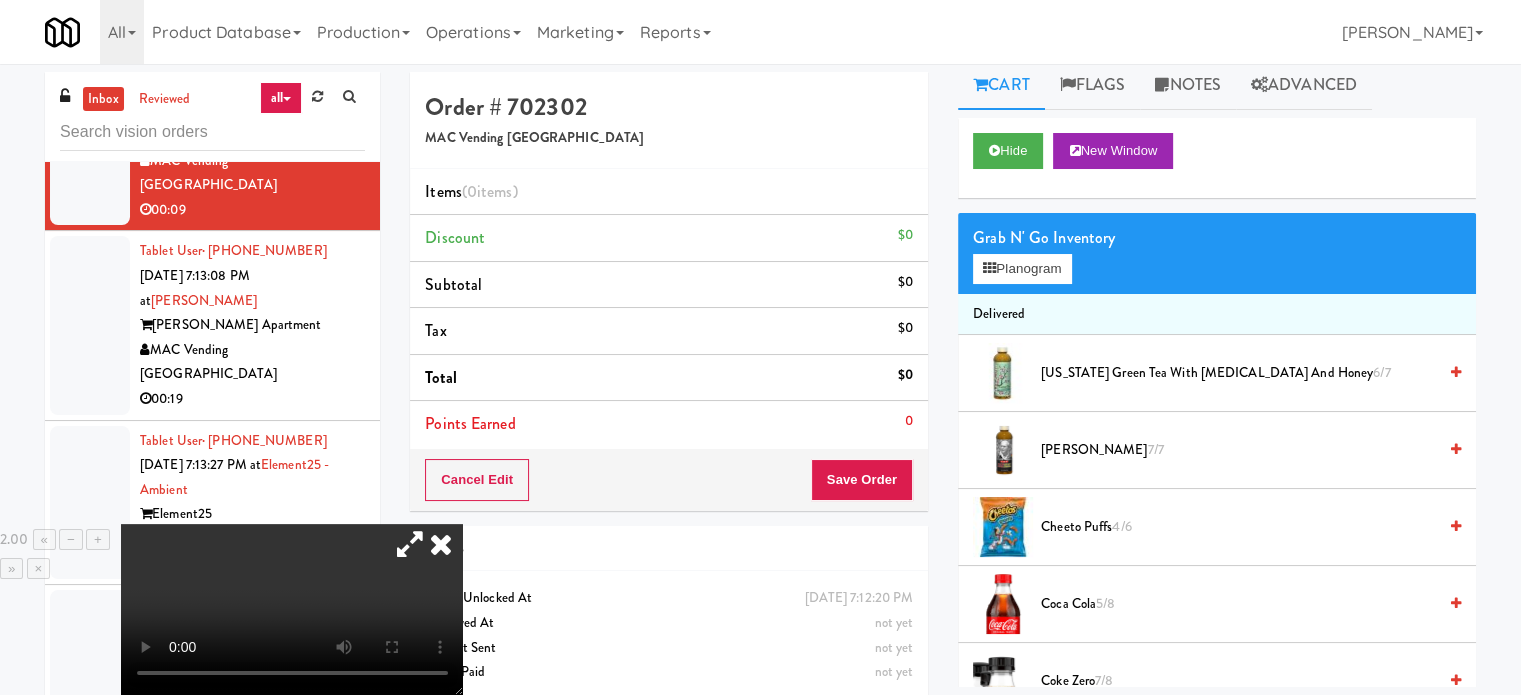 scroll, scrollTop: 0, scrollLeft: 0, axis: both 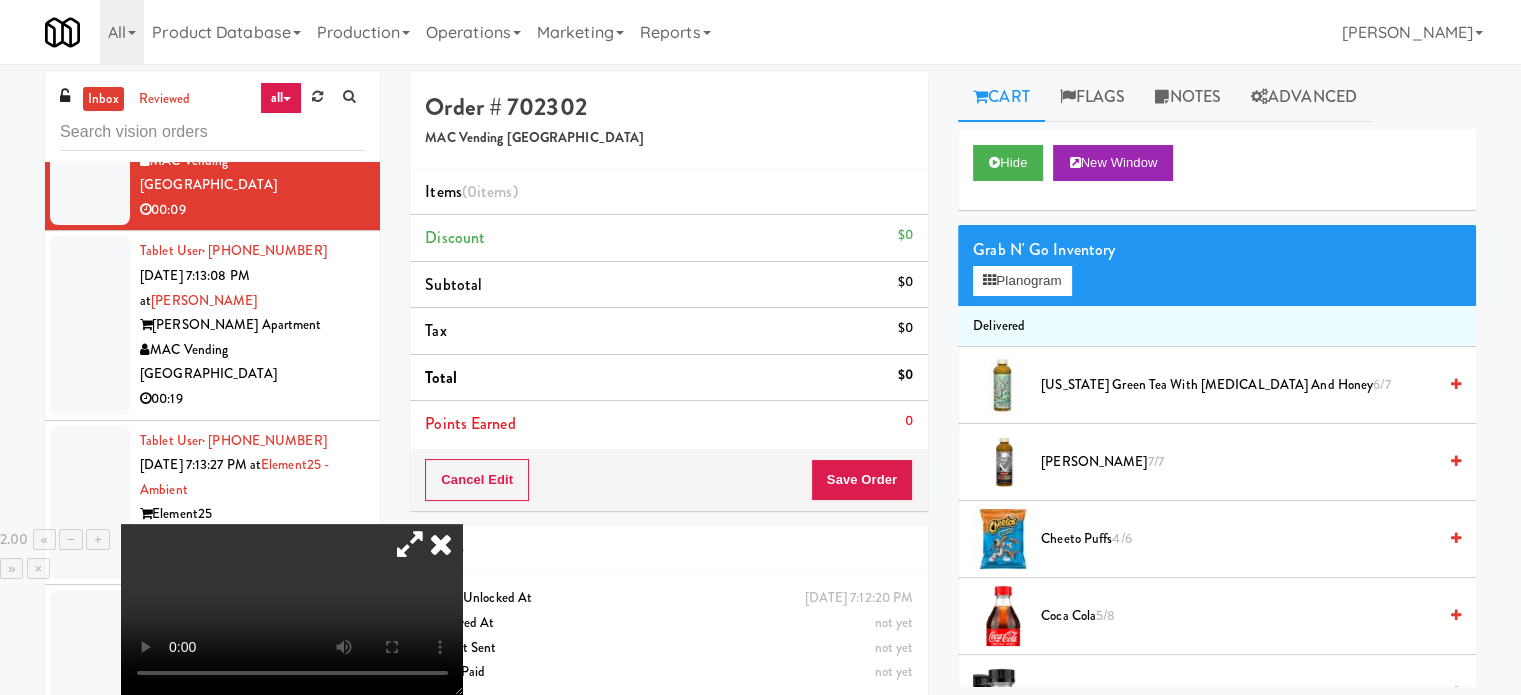 click at bounding box center (292, 609) 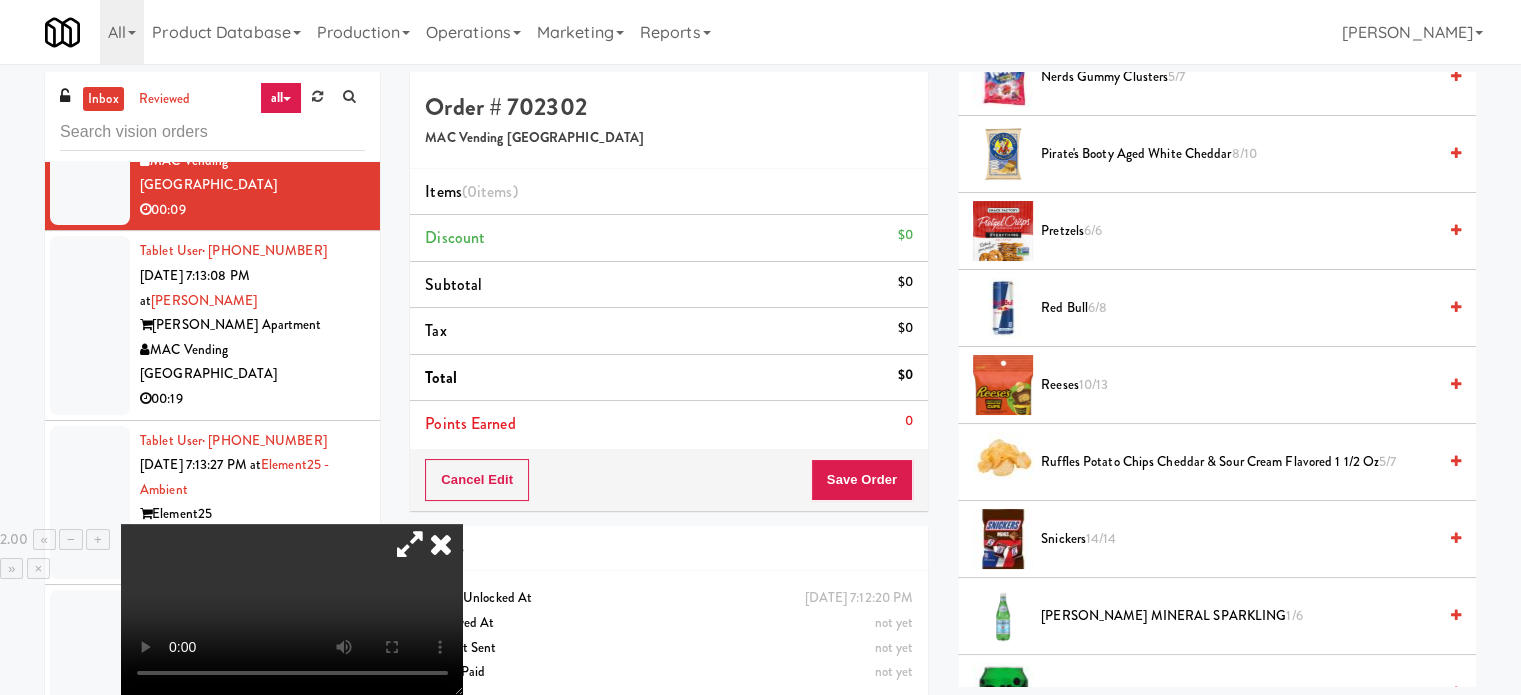 scroll, scrollTop: 1400, scrollLeft: 0, axis: vertical 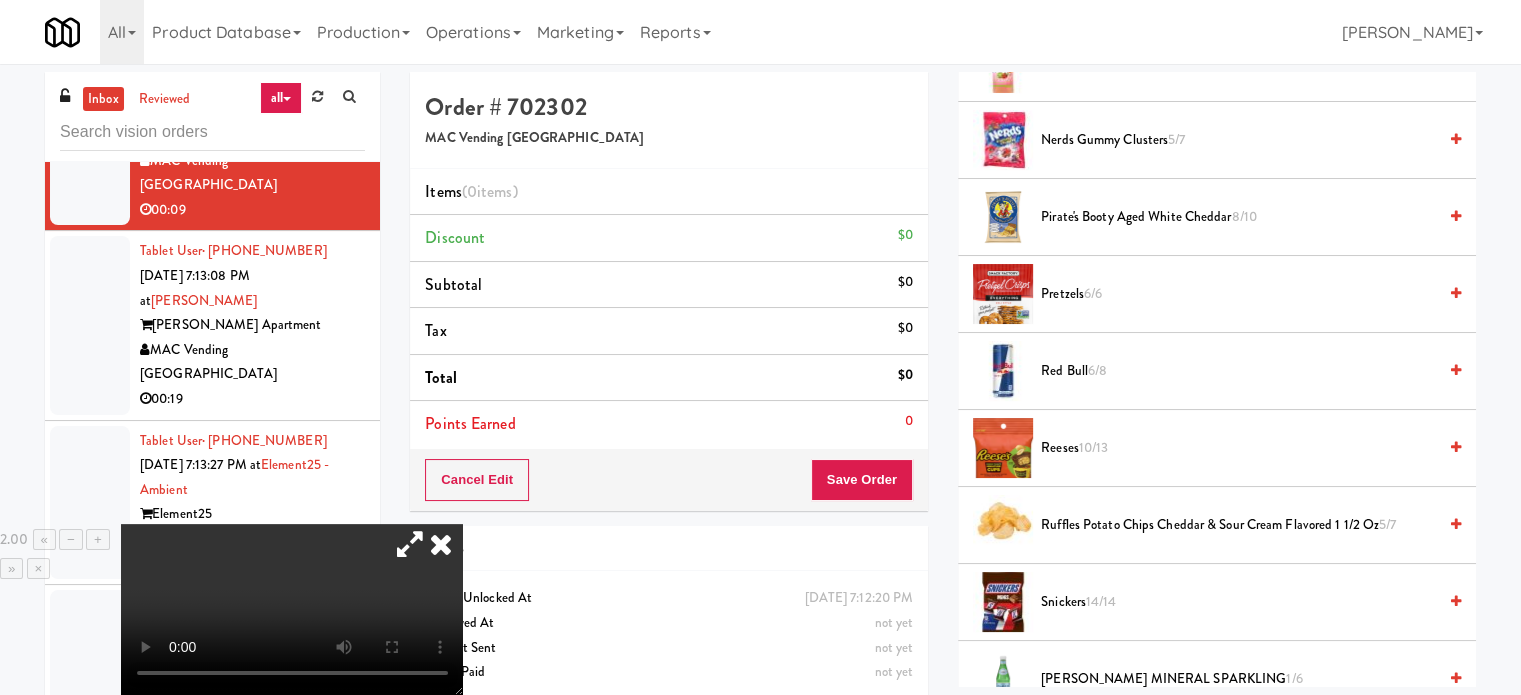 click on "Red Bull  6/8" at bounding box center (1217, 371) 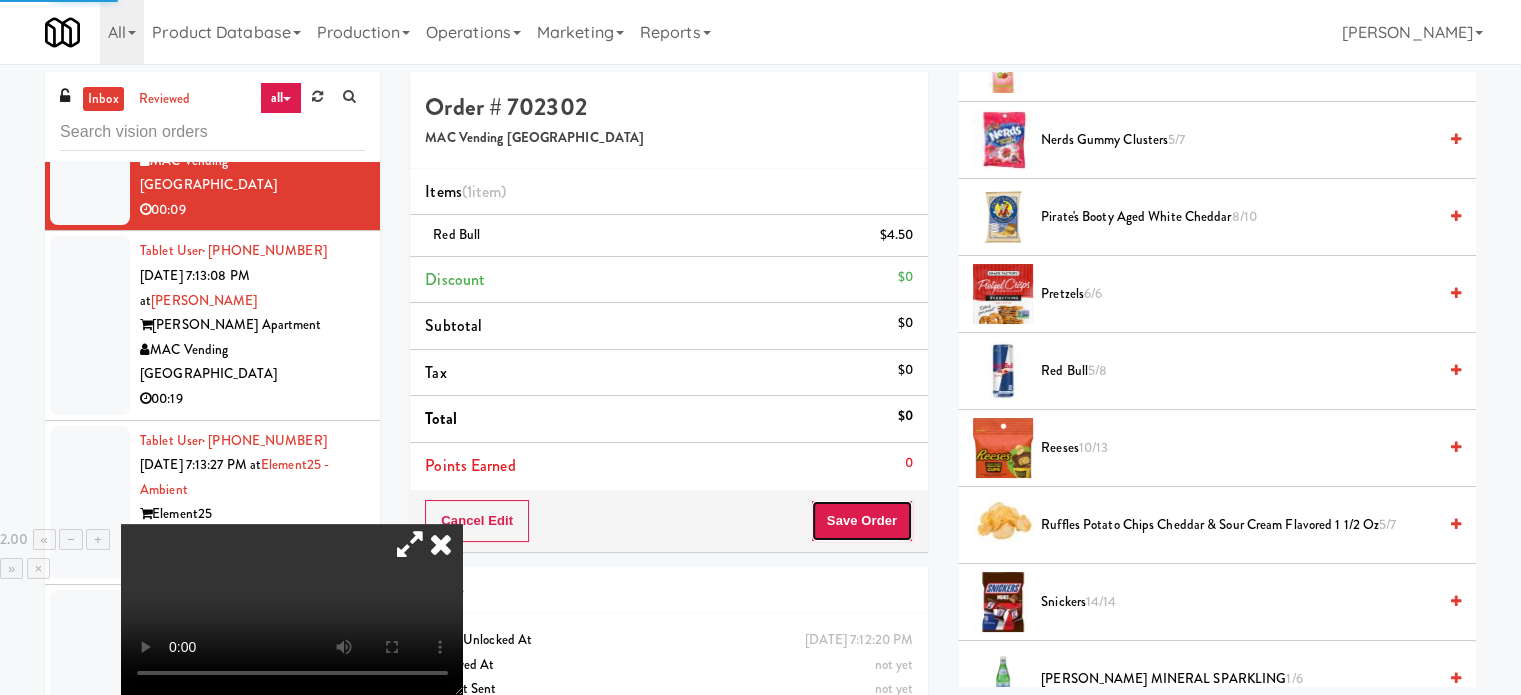 drag, startPoint x: 863, startPoint y: 510, endPoint x: 848, endPoint y: 498, distance: 19.209373 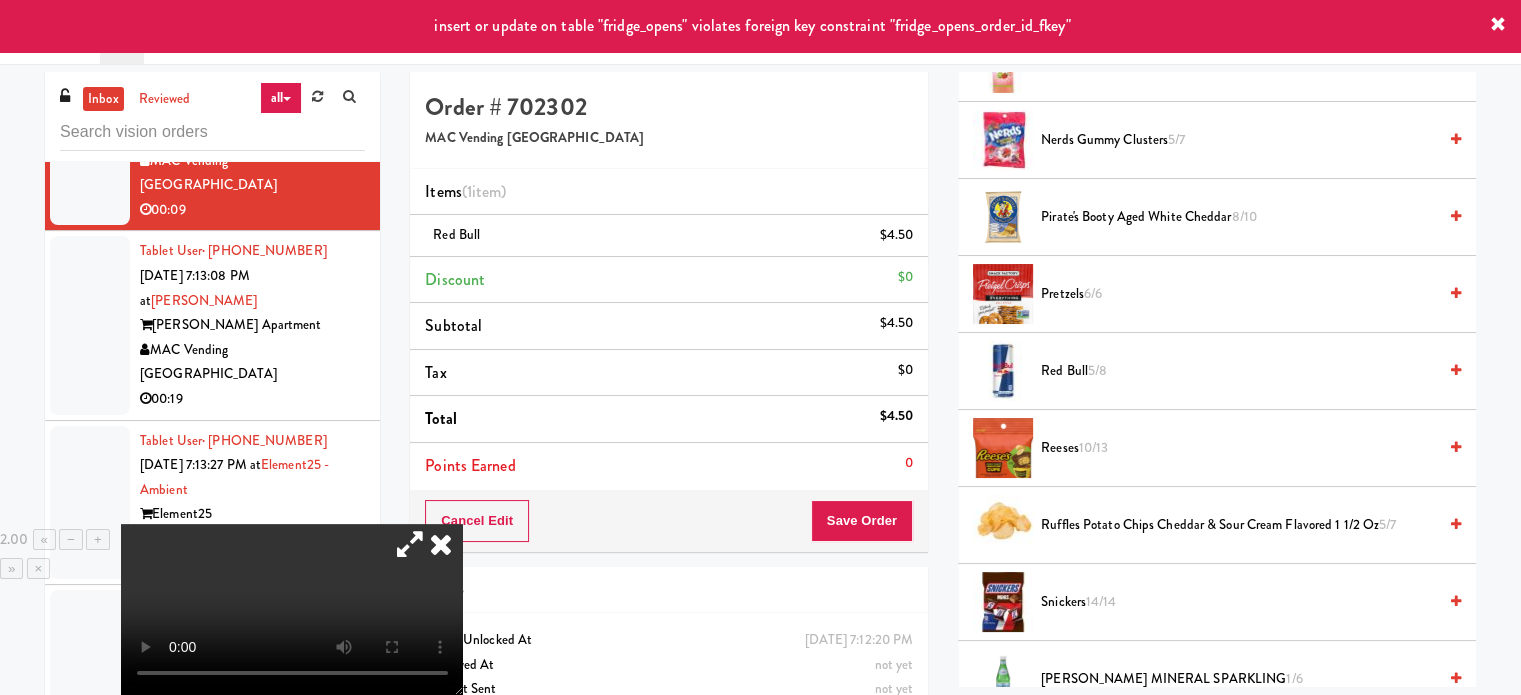 click at bounding box center (441, 544) 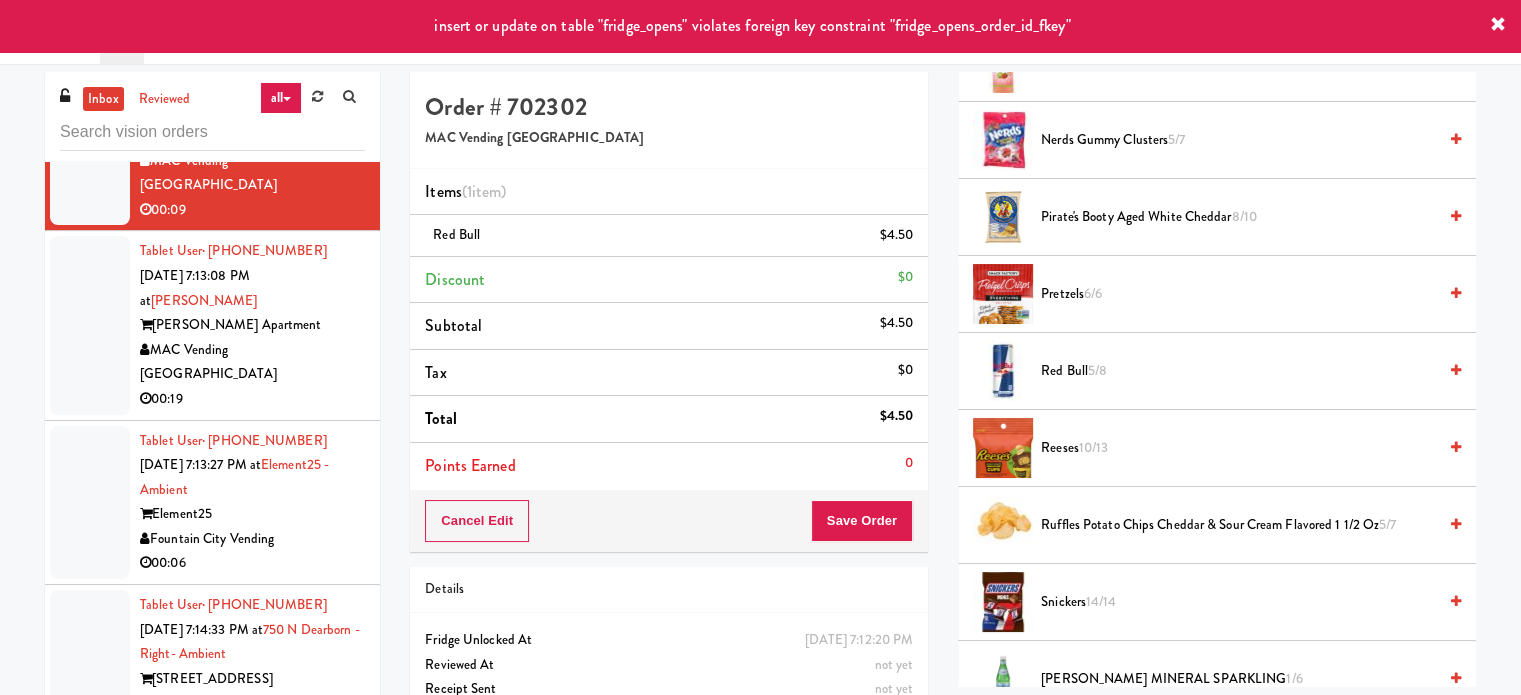 drag, startPoint x: 348, startPoint y: 419, endPoint x: 348, endPoint y: 403, distance: 16 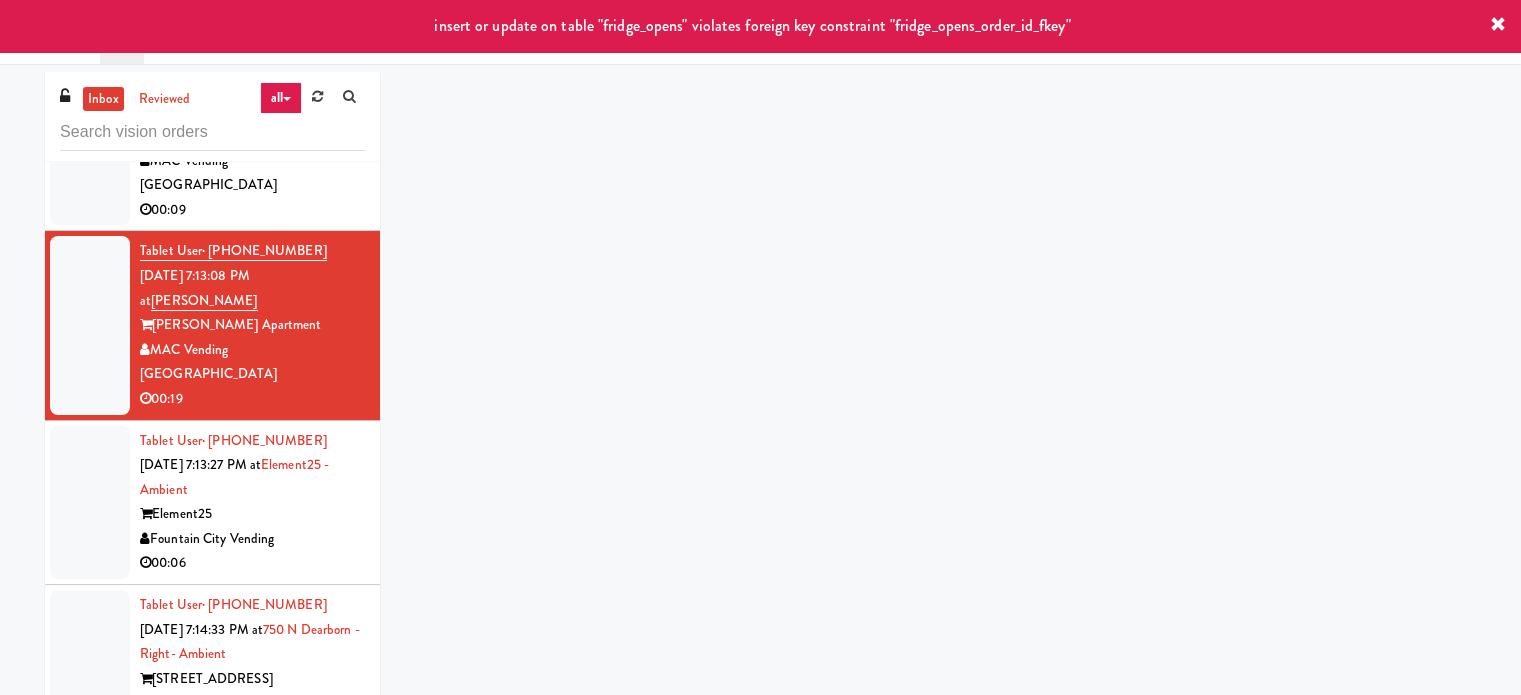 drag, startPoint x: 342, startPoint y: 246, endPoint x: 340, endPoint y: 257, distance: 11.18034 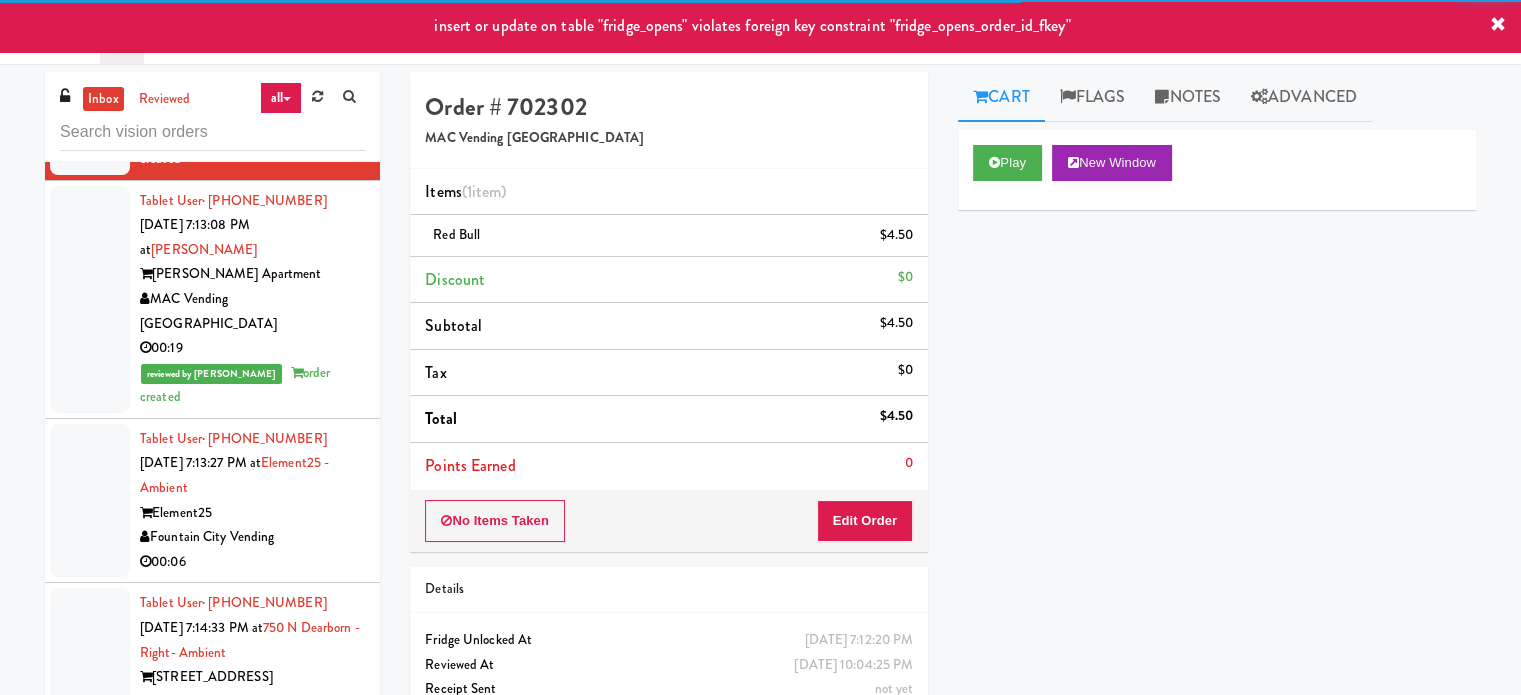 click on "Element25" at bounding box center (252, 513) 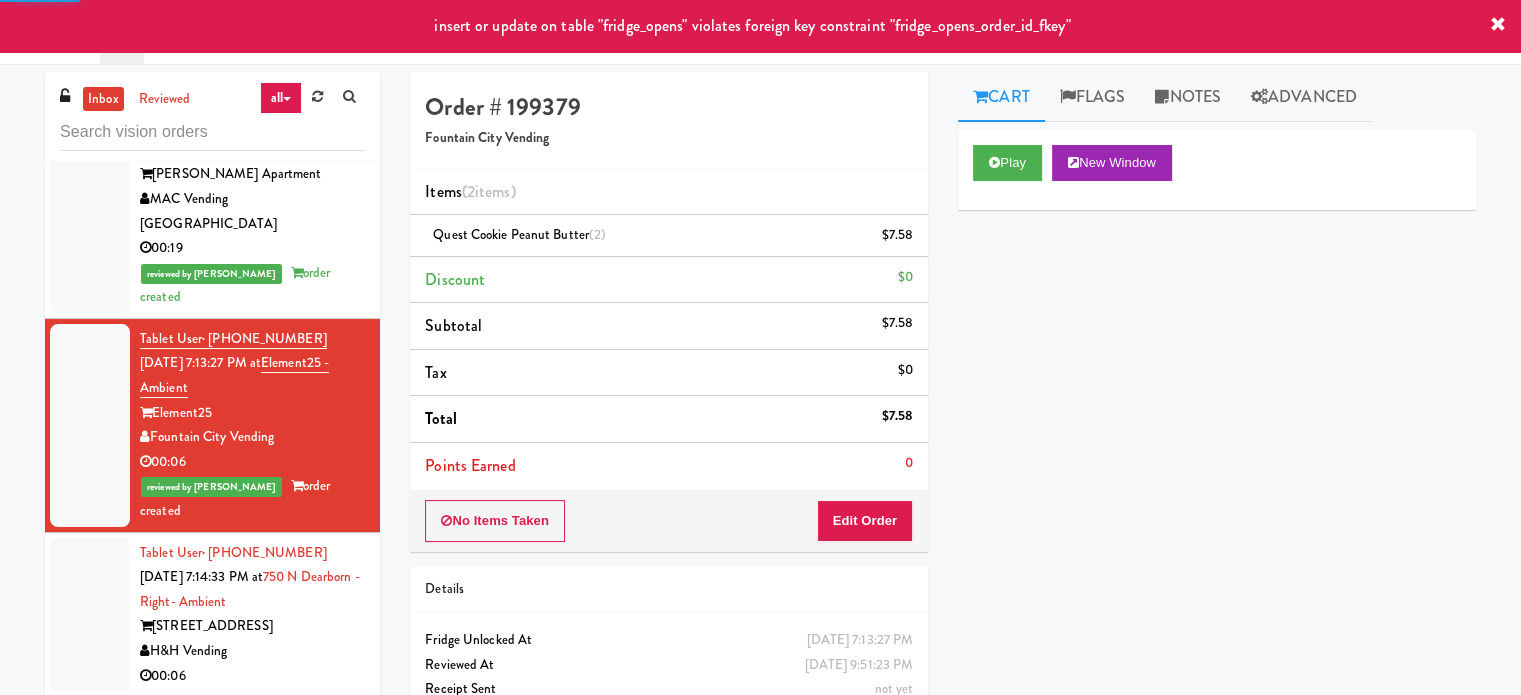 click on "Tablet User  · (929) 526-6068 Jul 11, 2025 7:14:33 PM at  750 N Dearborn - Right- Ambient  750 N Dearborn St  H&H Vending  00:06" at bounding box center [252, 615] 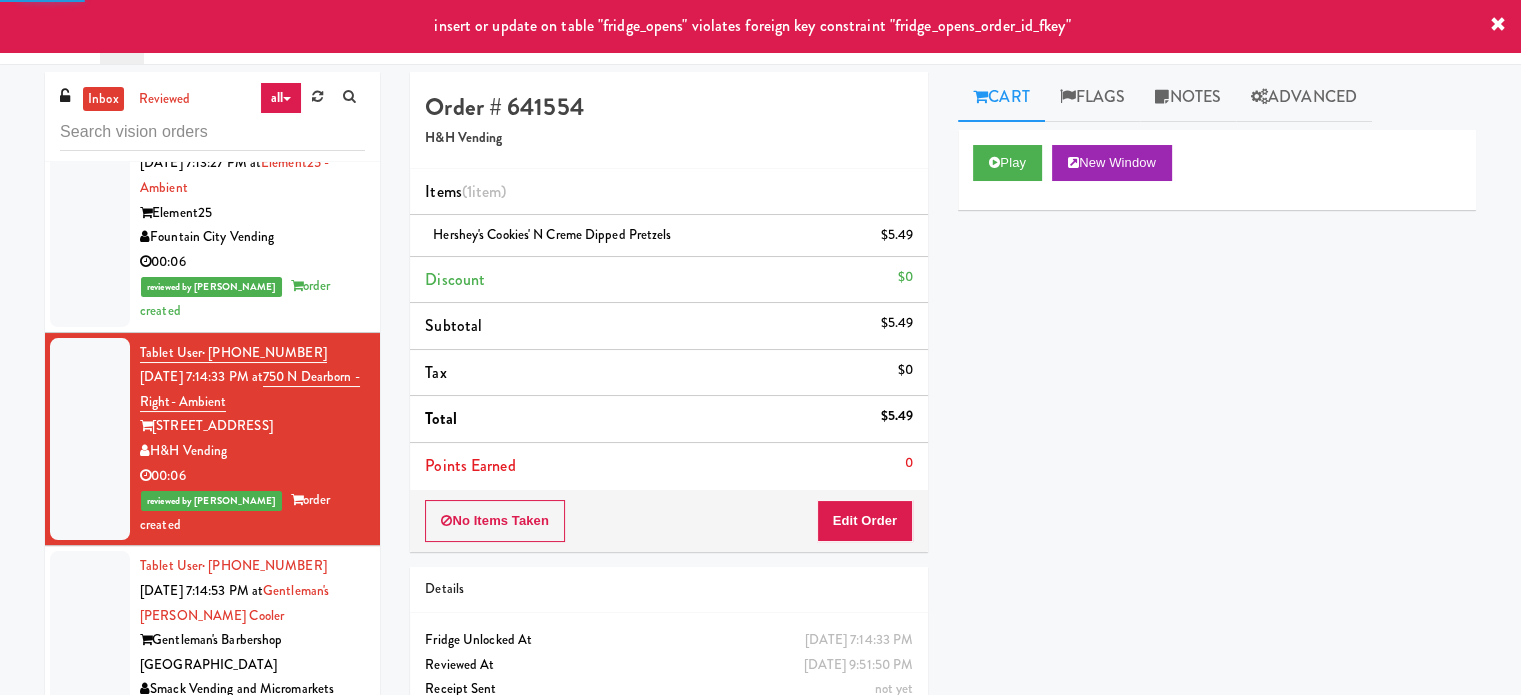 click on "Tablet User  · (530) 570-0240 Jul 11, 2025 7:14:53 PM at  Gentleman's Barber Cooler  Gentleman's Barbershop Roseville  Smack Vending and Micromarkets  00:01" at bounding box center (252, 640) 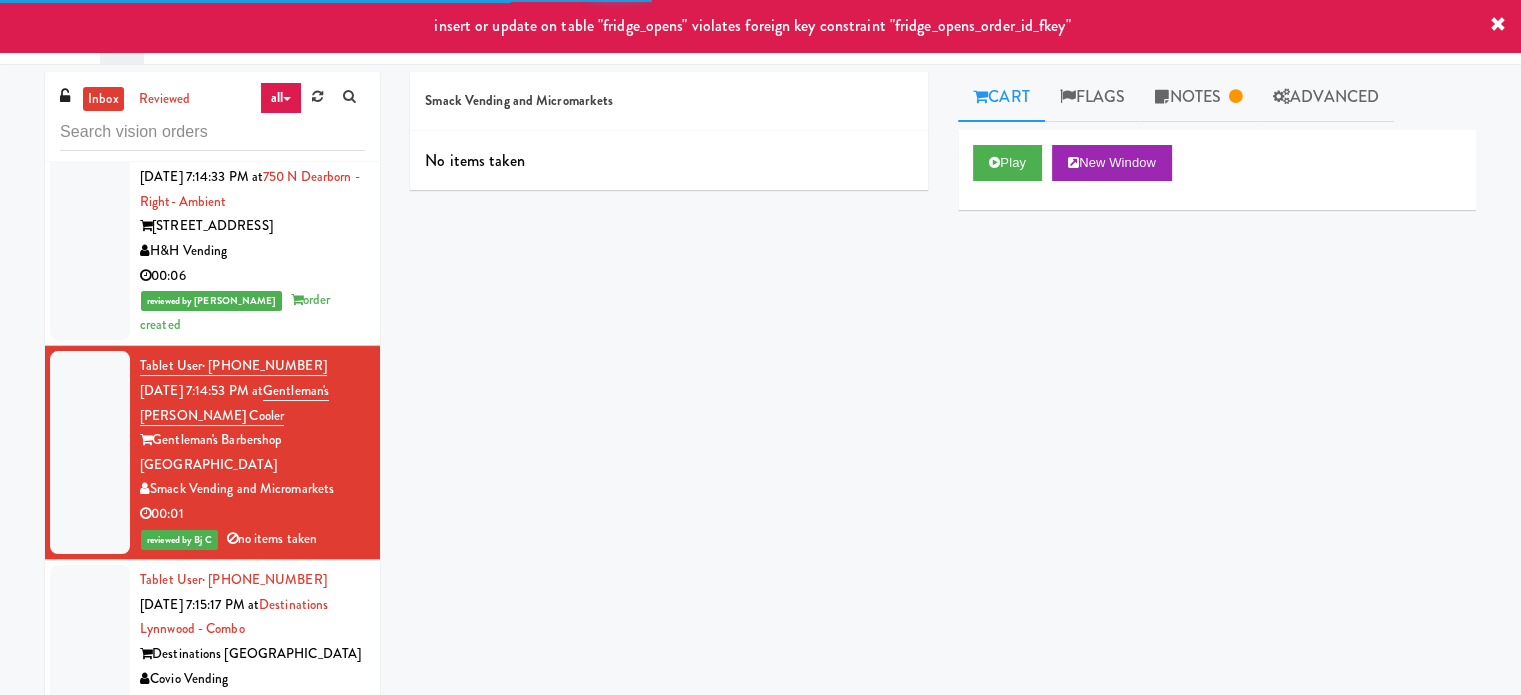 click on "Tablet User  · (425) 478-6910 Jul 11, 2025 7:15:17 PM at  Destinations Lynnwood - Combo  Destinations Lynnwood  Covio Vending  00:06" at bounding box center (252, 642) 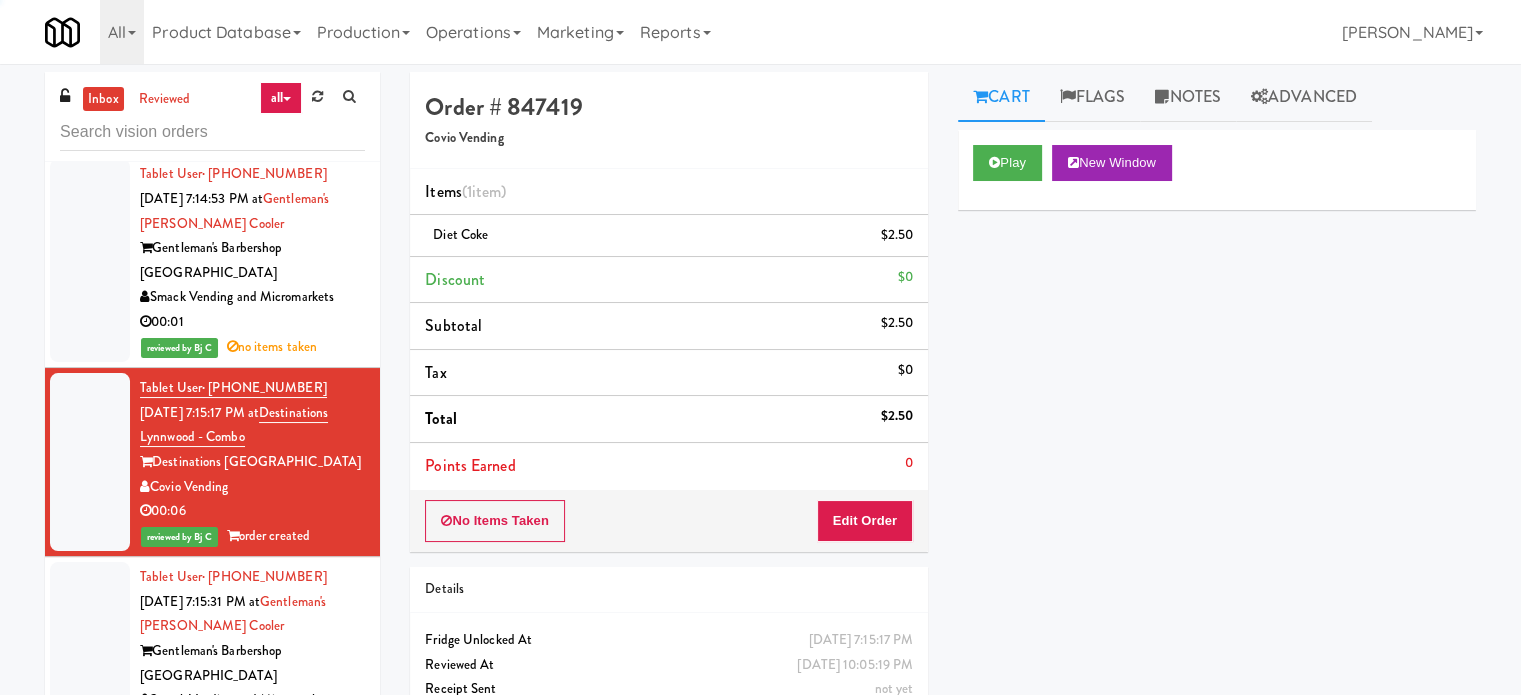 scroll, scrollTop: 7924, scrollLeft: 0, axis: vertical 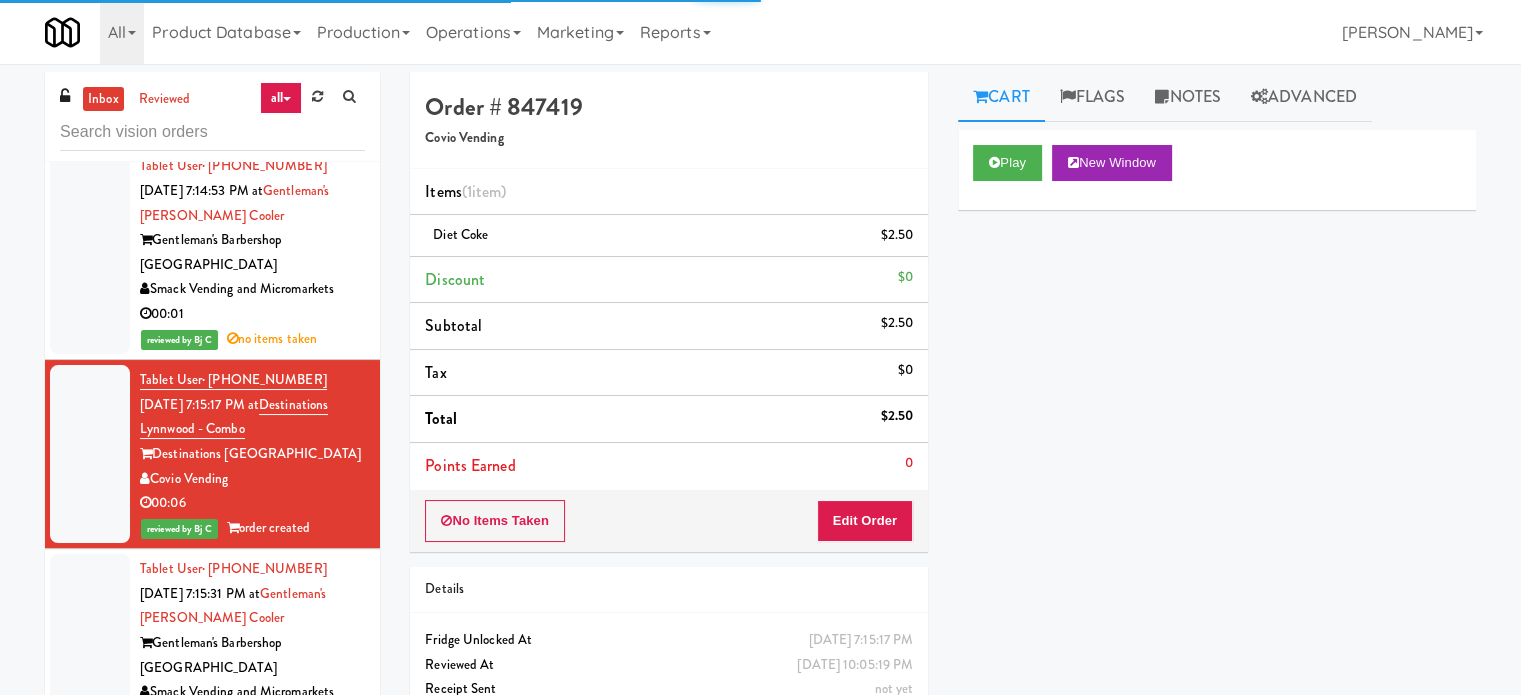 click on "Gentleman's Barbershop Roseville" at bounding box center (252, 655) 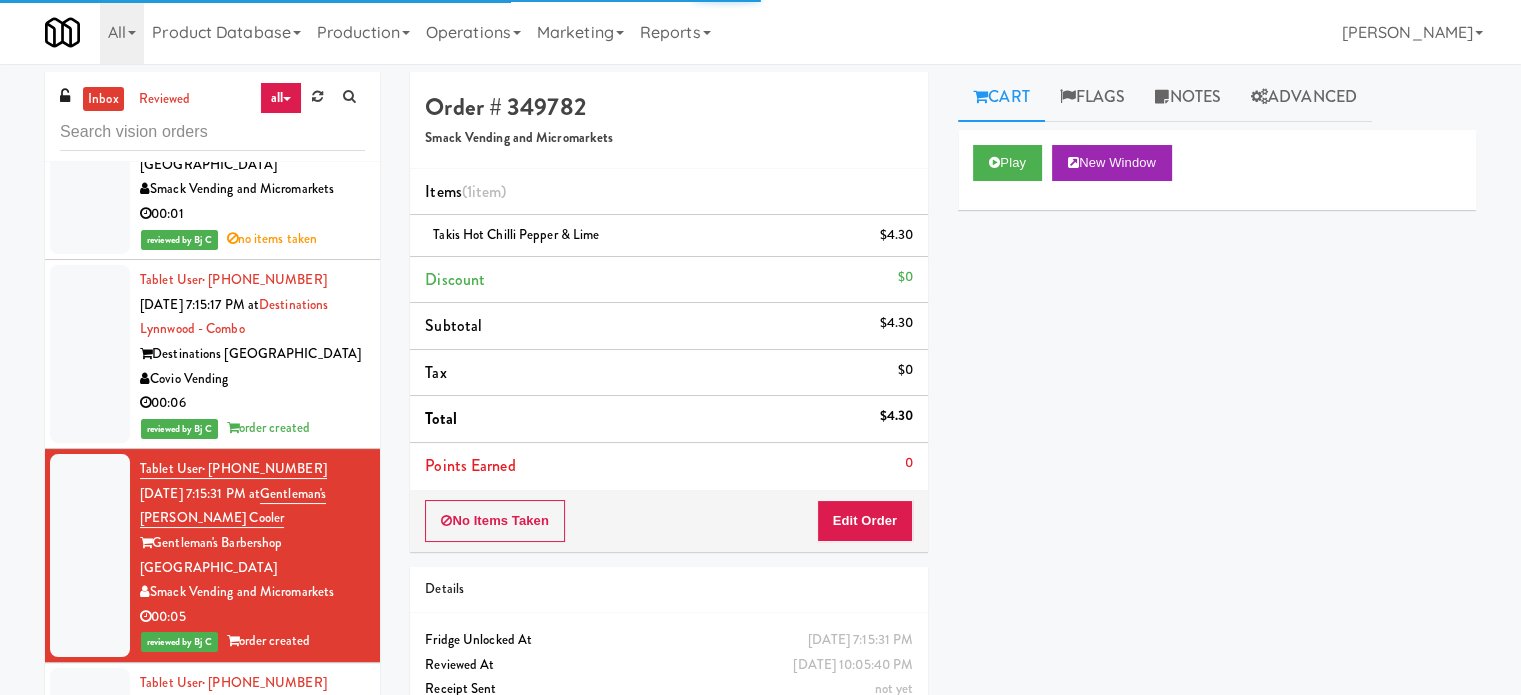 click on "Tablet User  · (630) 479-0602 Jul 11, 2025 7:17:42 PM at  River House-Cooler  River House  Alligator Arms Vending  00:05" at bounding box center [252, 745] 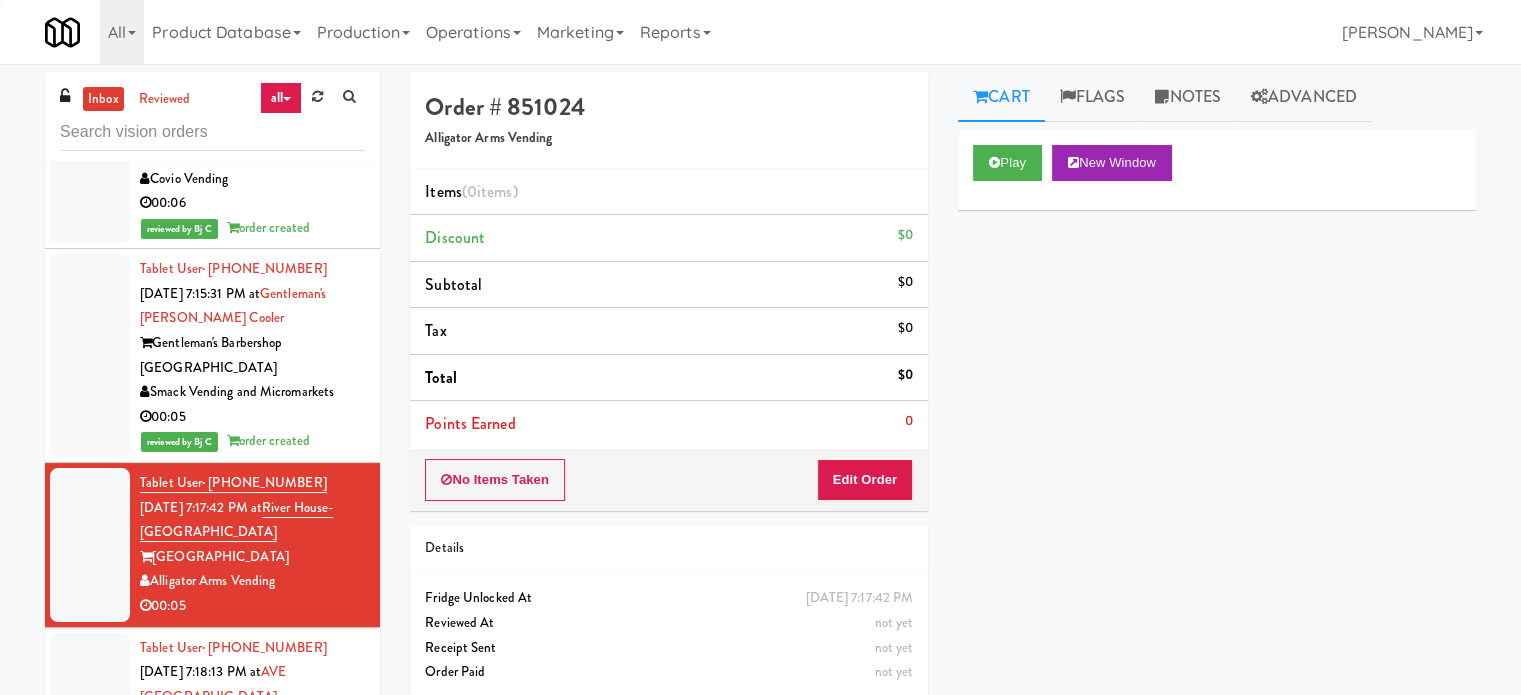 click on "Tablet User  · (646) 836-8990 Jul 11, 2025 7:18:13 PM at  AVE Tampa Riverwalk - Drinks - Cooler  AVE Tampa Riverwalk  Bay to Bay Vending  00:04" at bounding box center [252, 722] 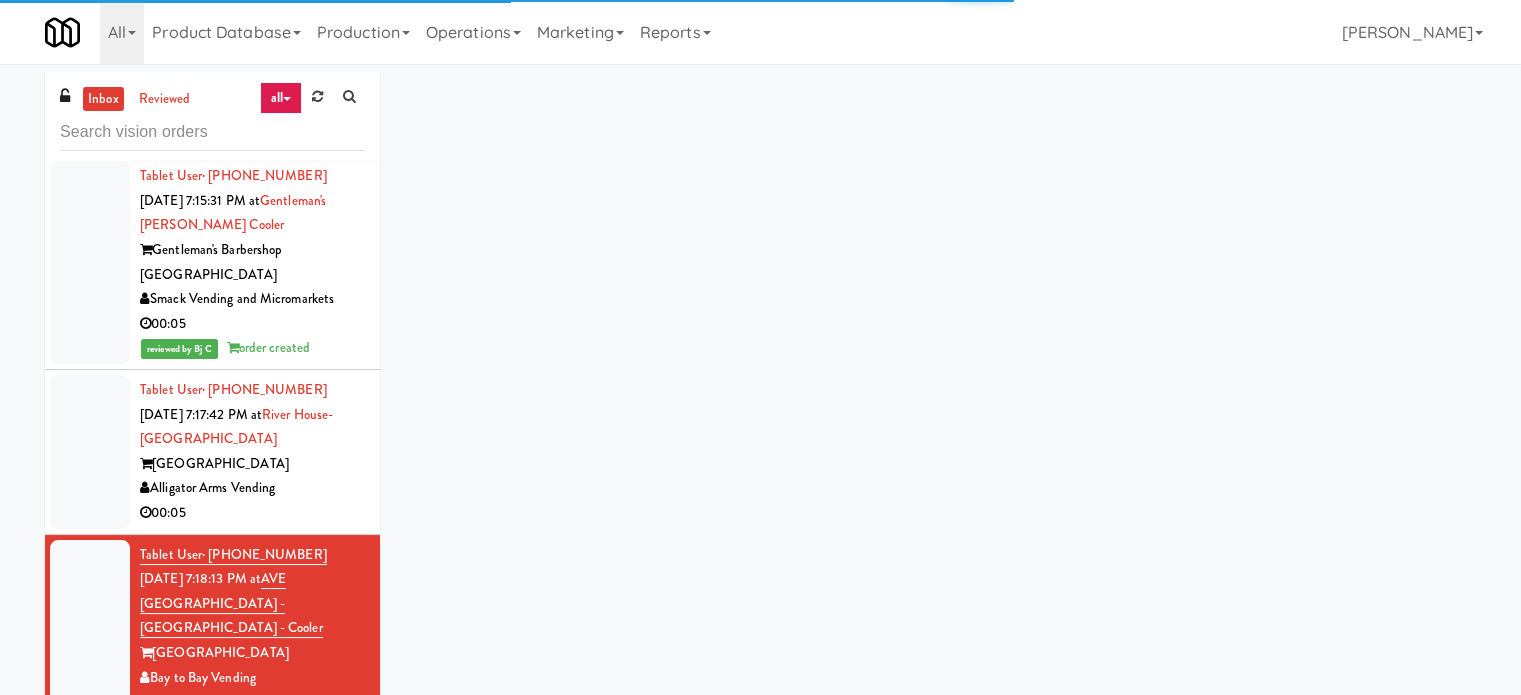 scroll, scrollTop: 8324, scrollLeft: 0, axis: vertical 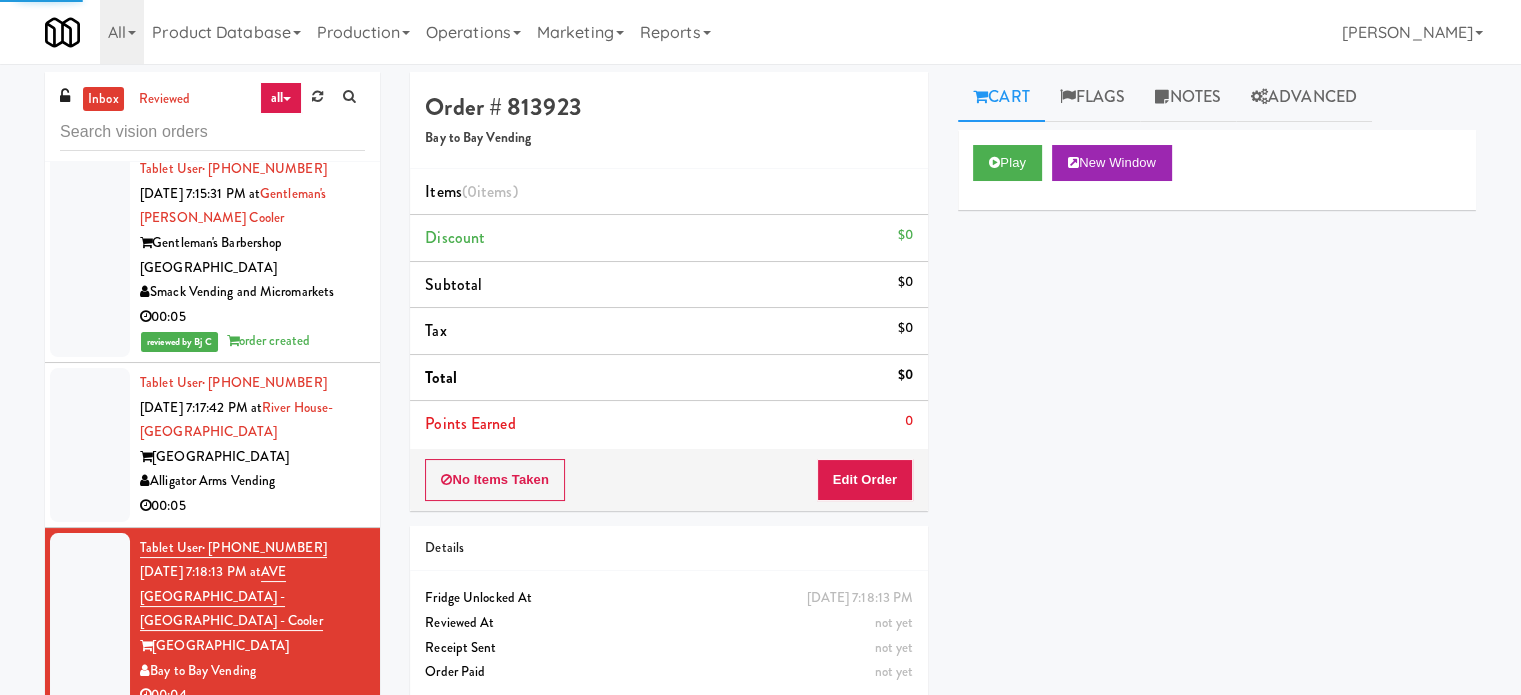 click on "00:05" at bounding box center (252, 506) 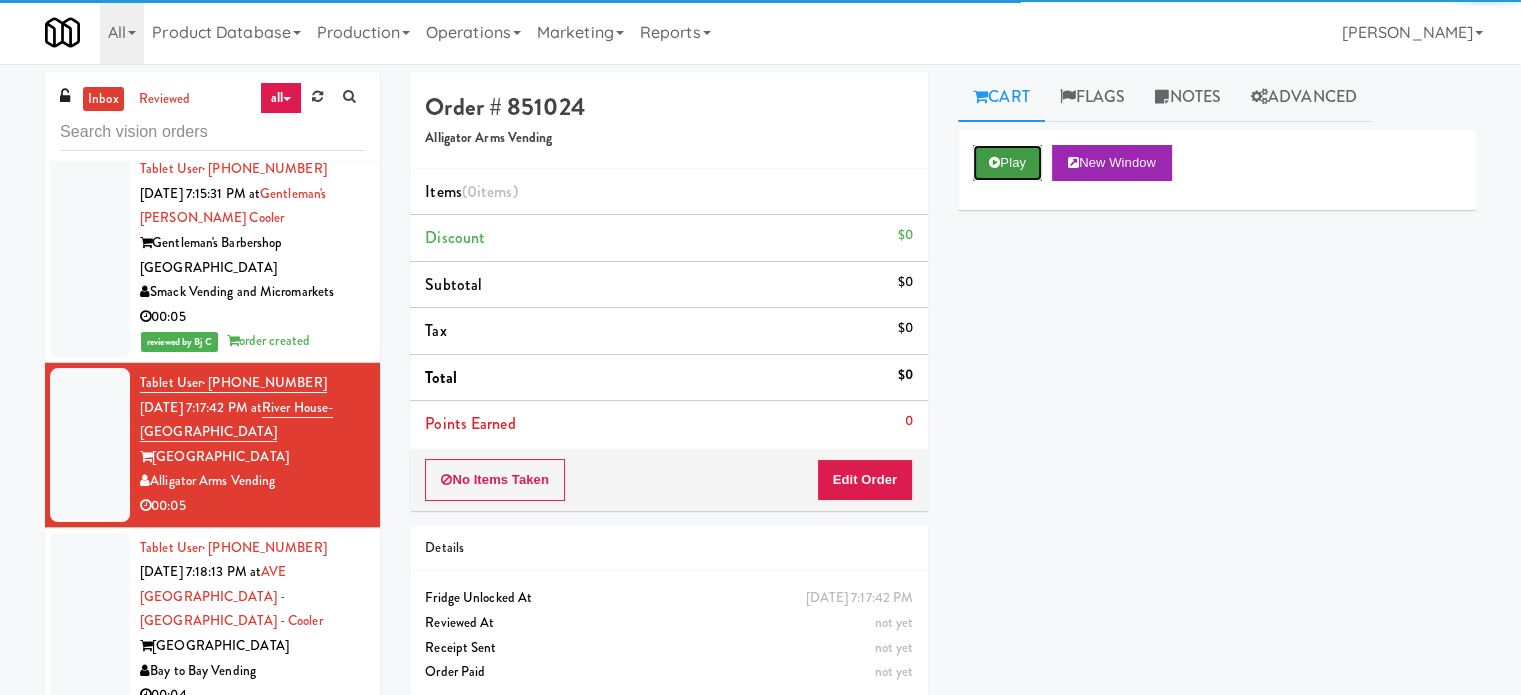 click on "Play" at bounding box center [1007, 163] 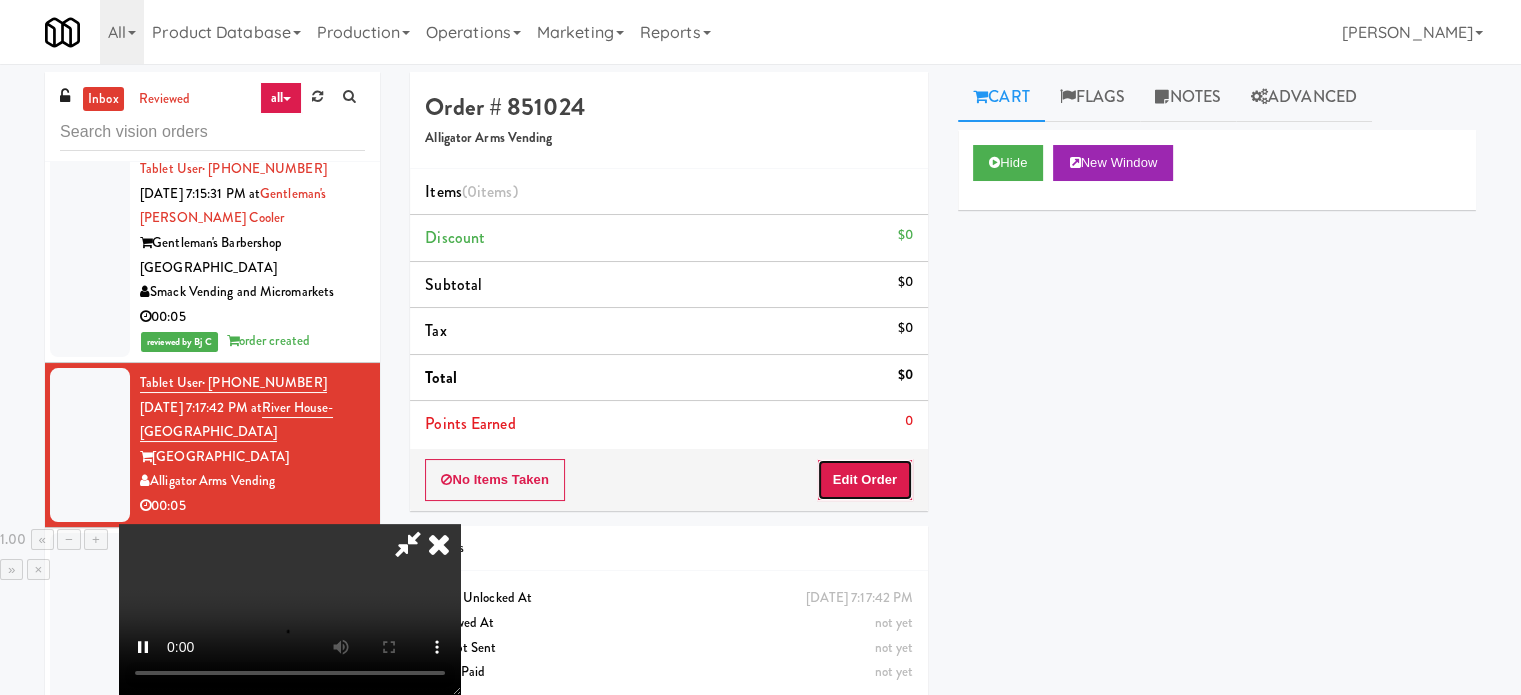click on "Edit Order" at bounding box center (865, 480) 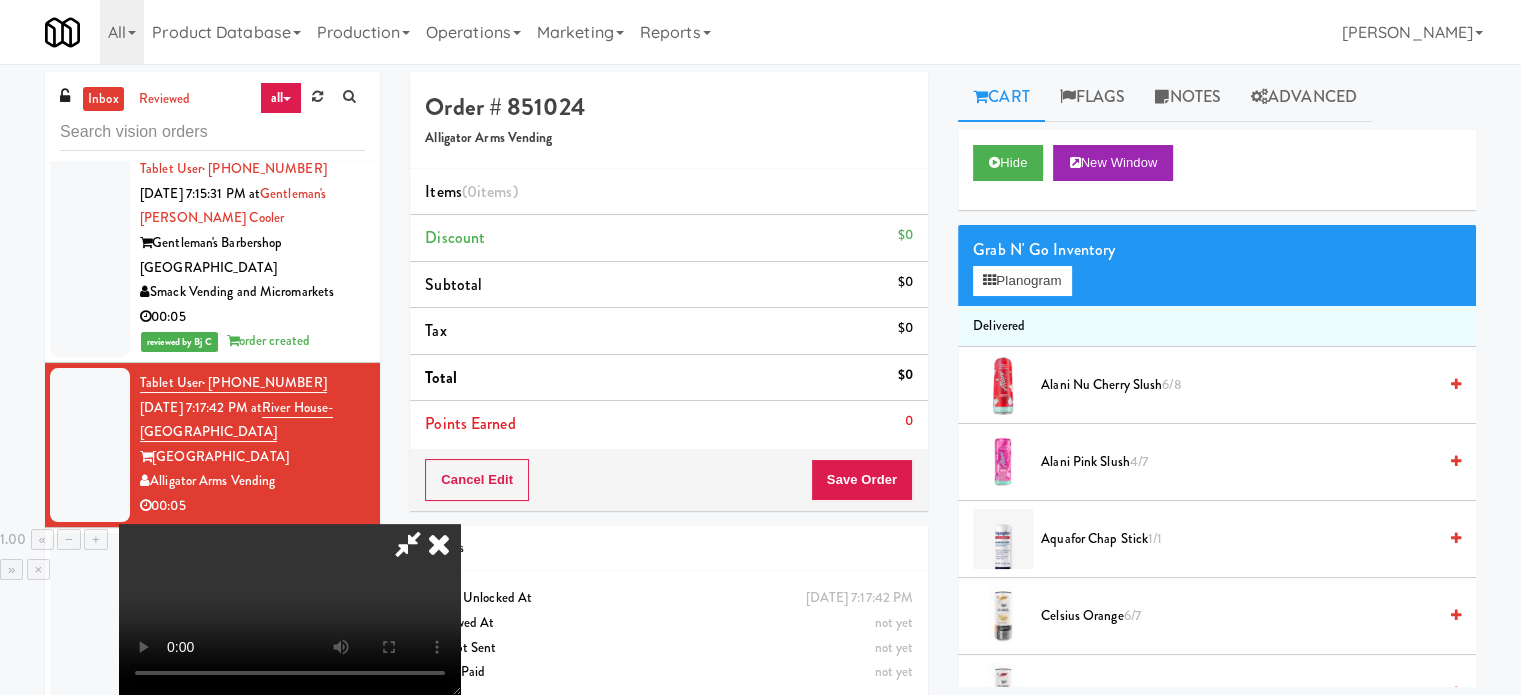 scroll, scrollTop: 316, scrollLeft: 0, axis: vertical 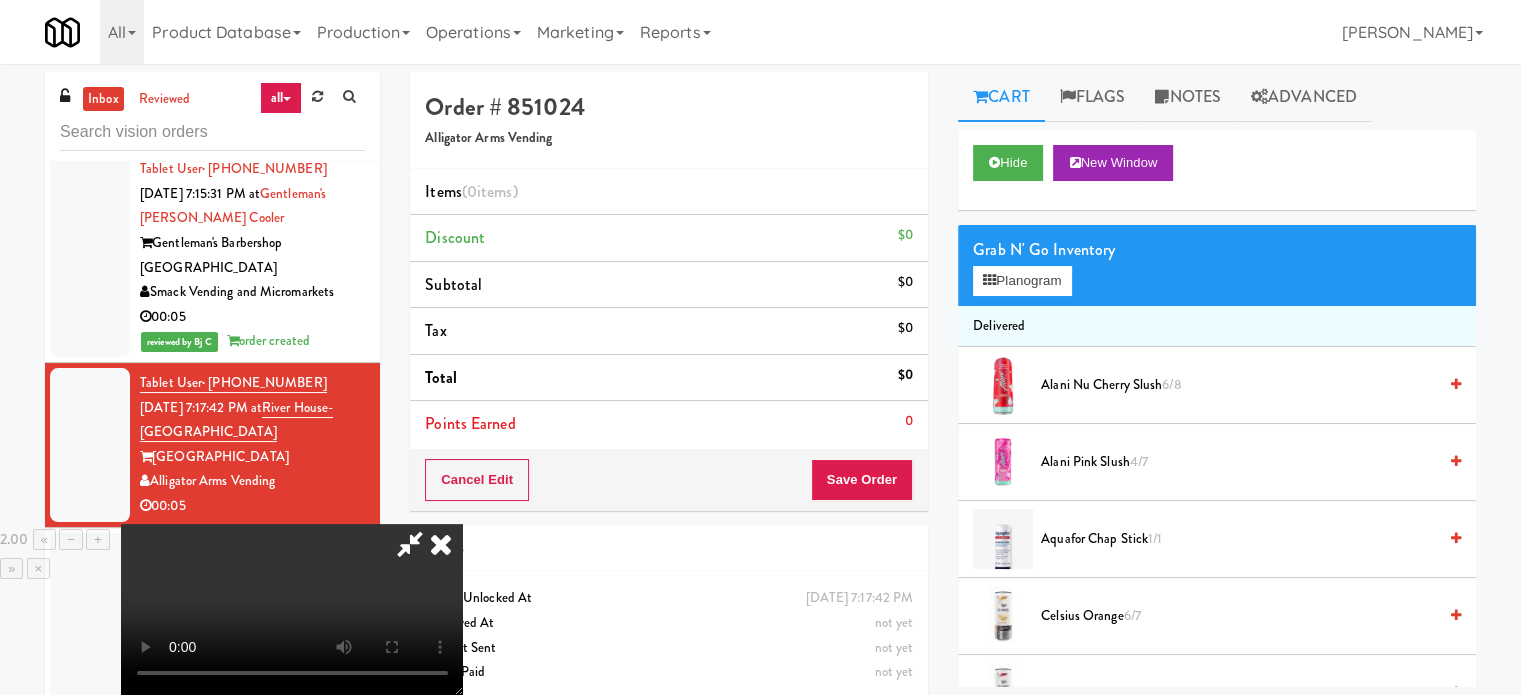 click at bounding box center (292, 609) 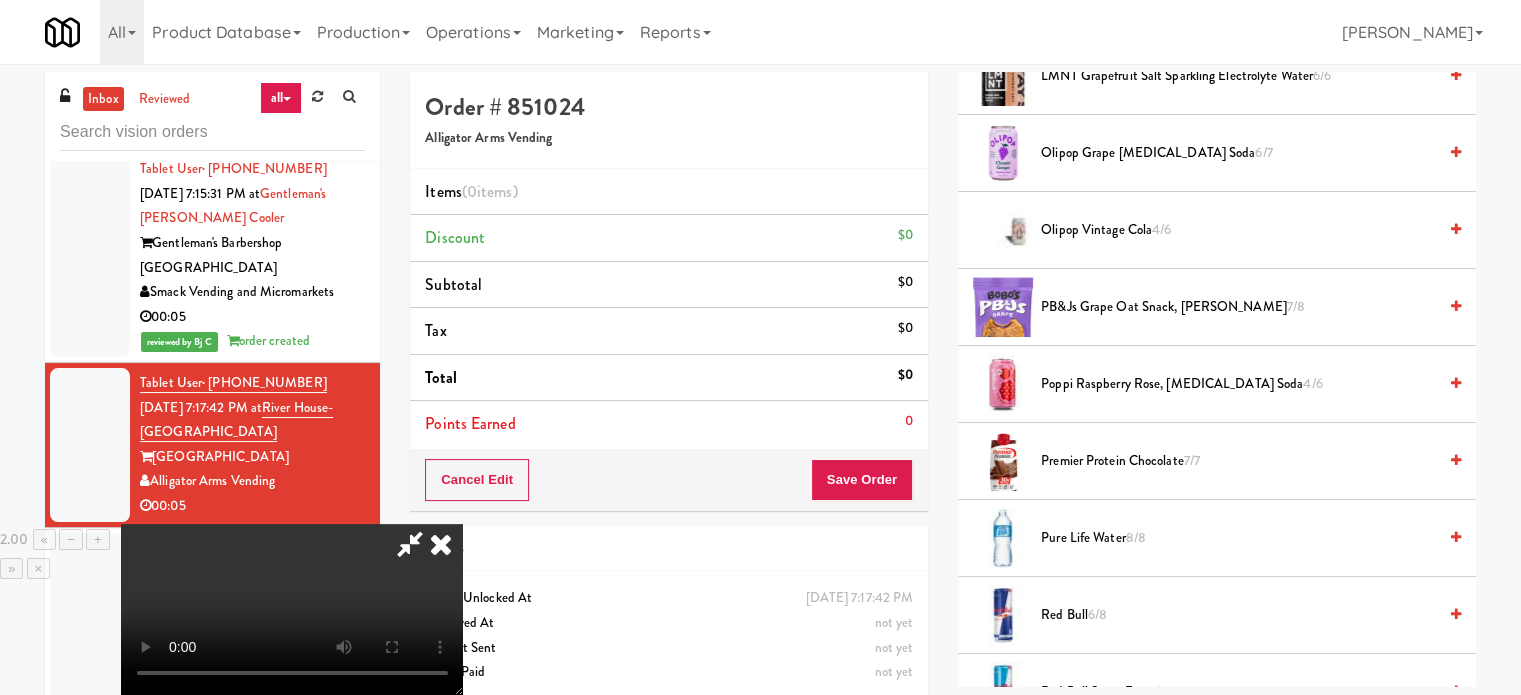 scroll, scrollTop: 1700, scrollLeft: 0, axis: vertical 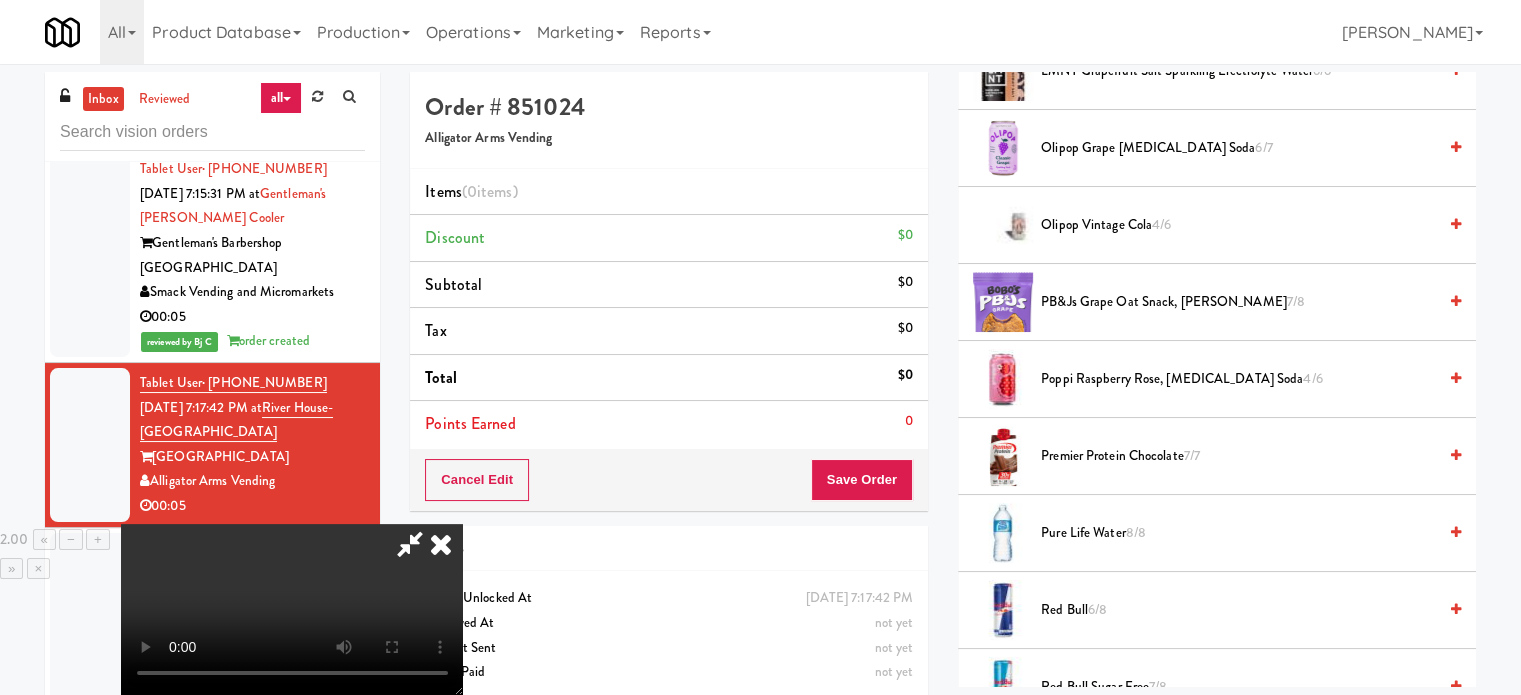 click on "Olipop Grape Prebiotic Soda  6/7" at bounding box center [1238, 148] 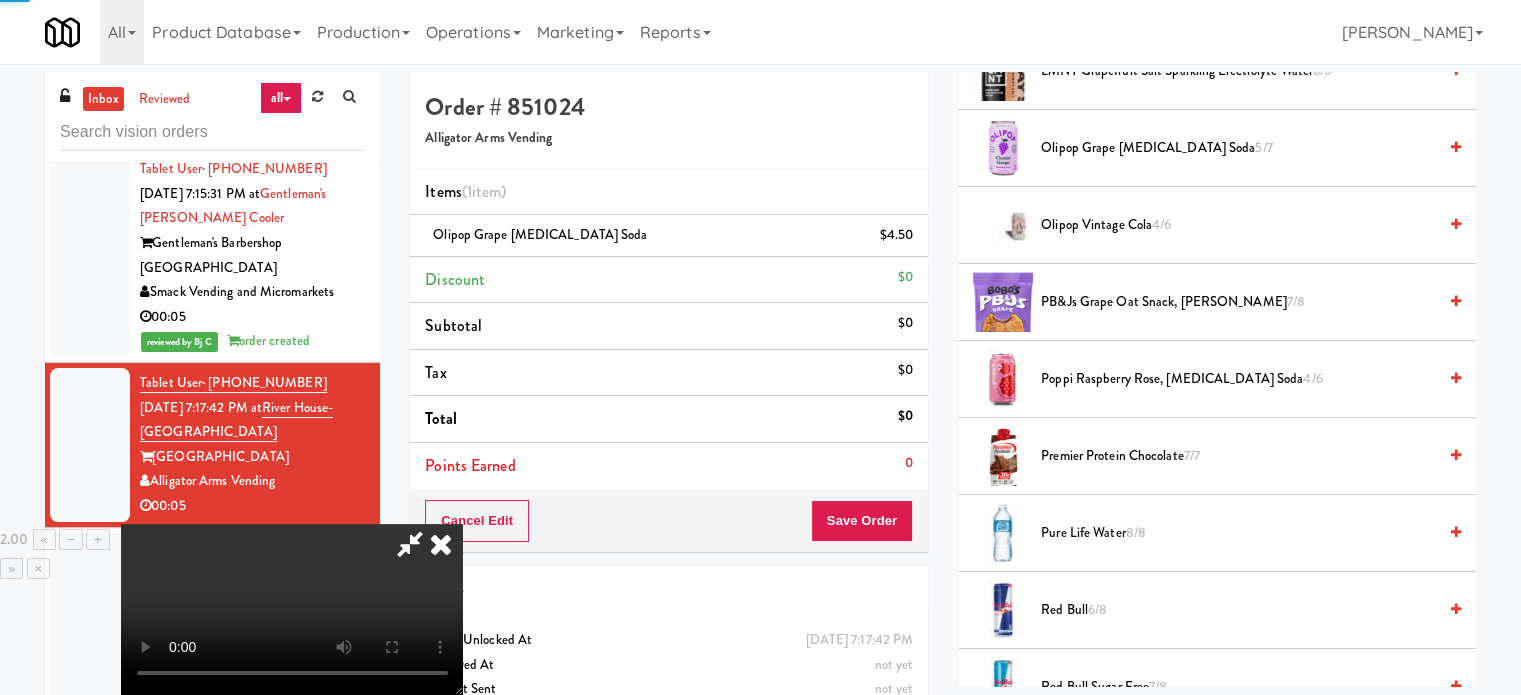 drag, startPoint x: 615, startPoint y: 347, endPoint x: 699, endPoint y: 351, distance: 84.095184 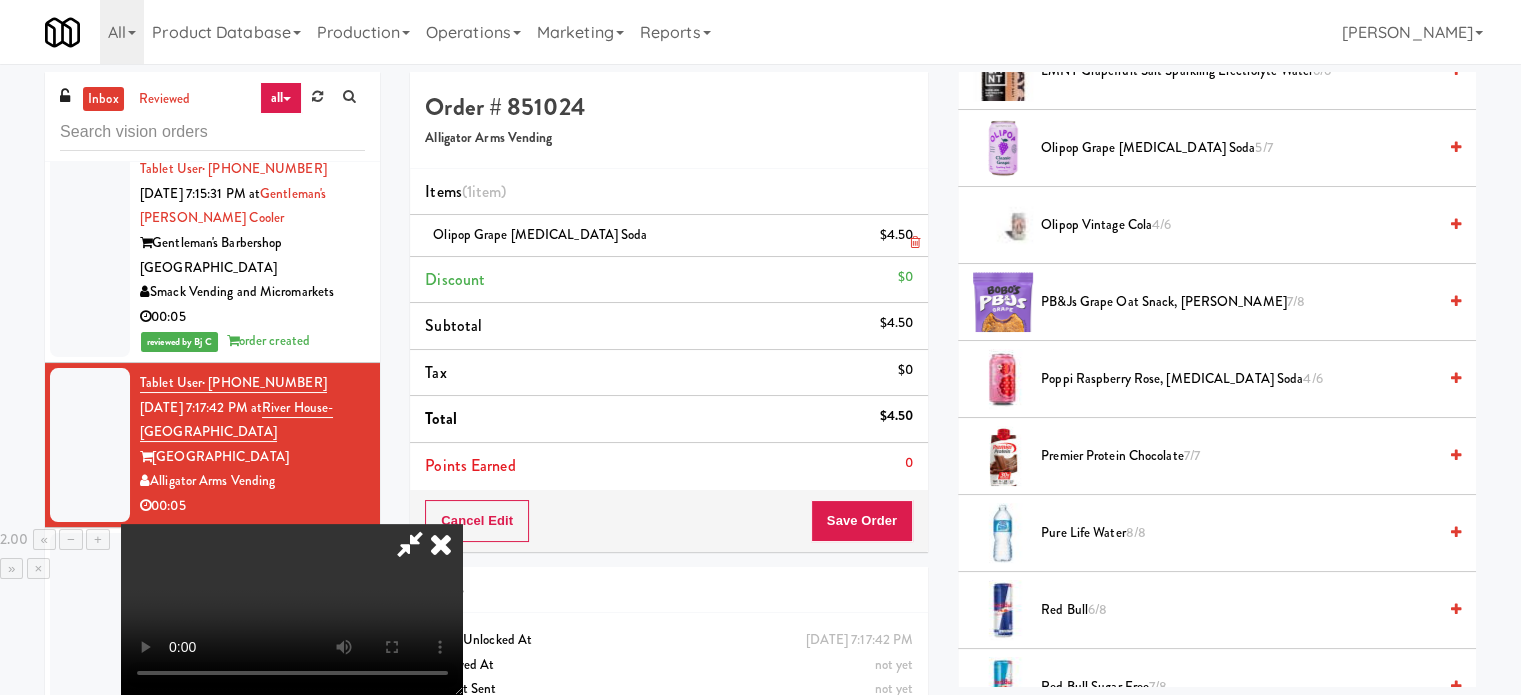 drag, startPoint x: 846, startPoint y: 83, endPoint x: 760, endPoint y: 228, distance: 168.5853 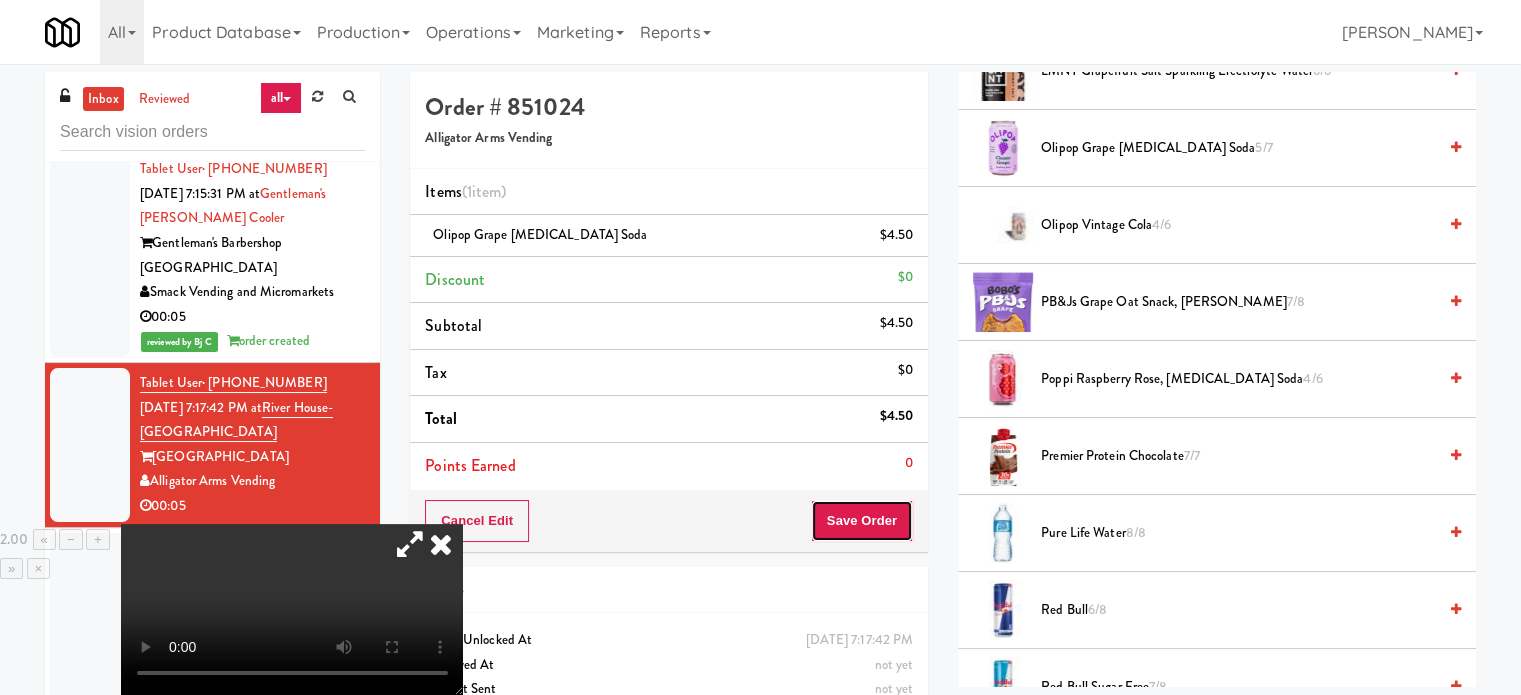 click on "Save Order" at bounding box center (862, 521) 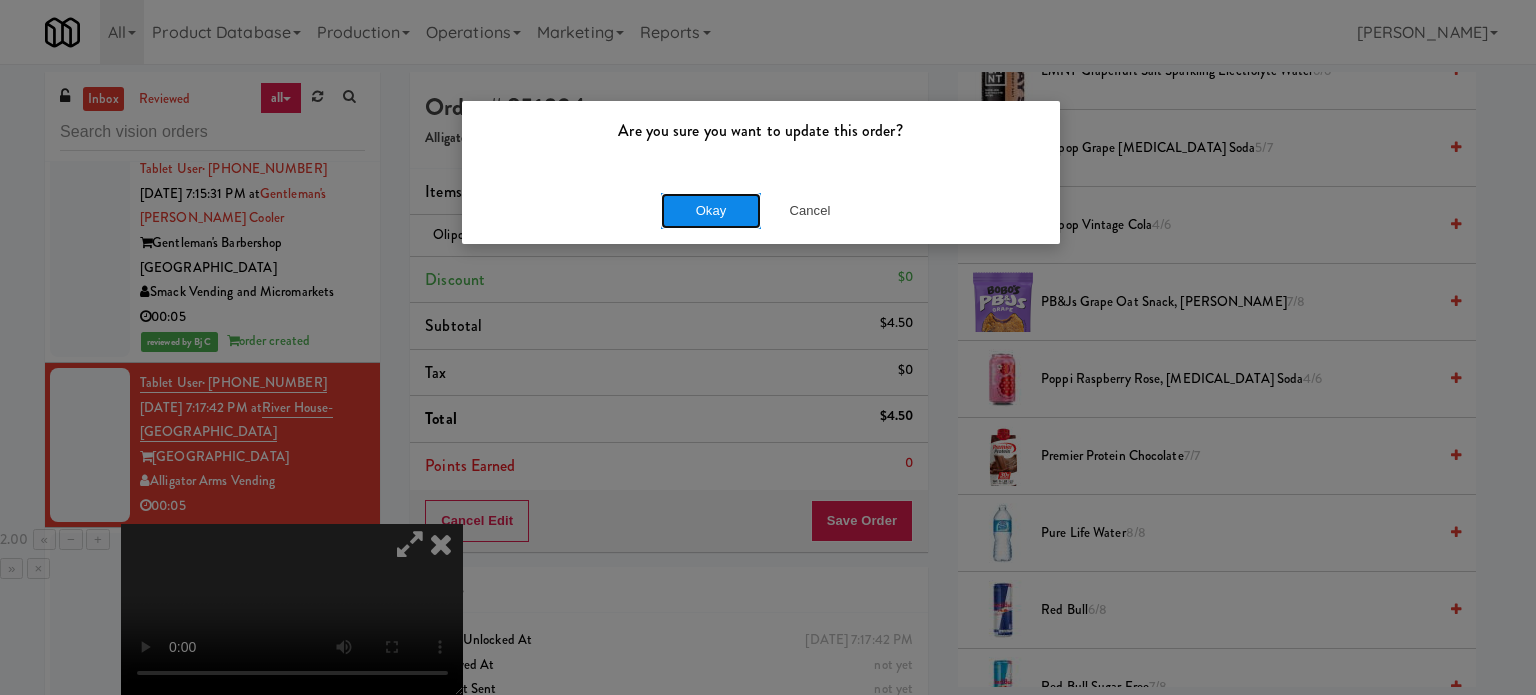 click on "Okay" at bounding box center [711, 211] 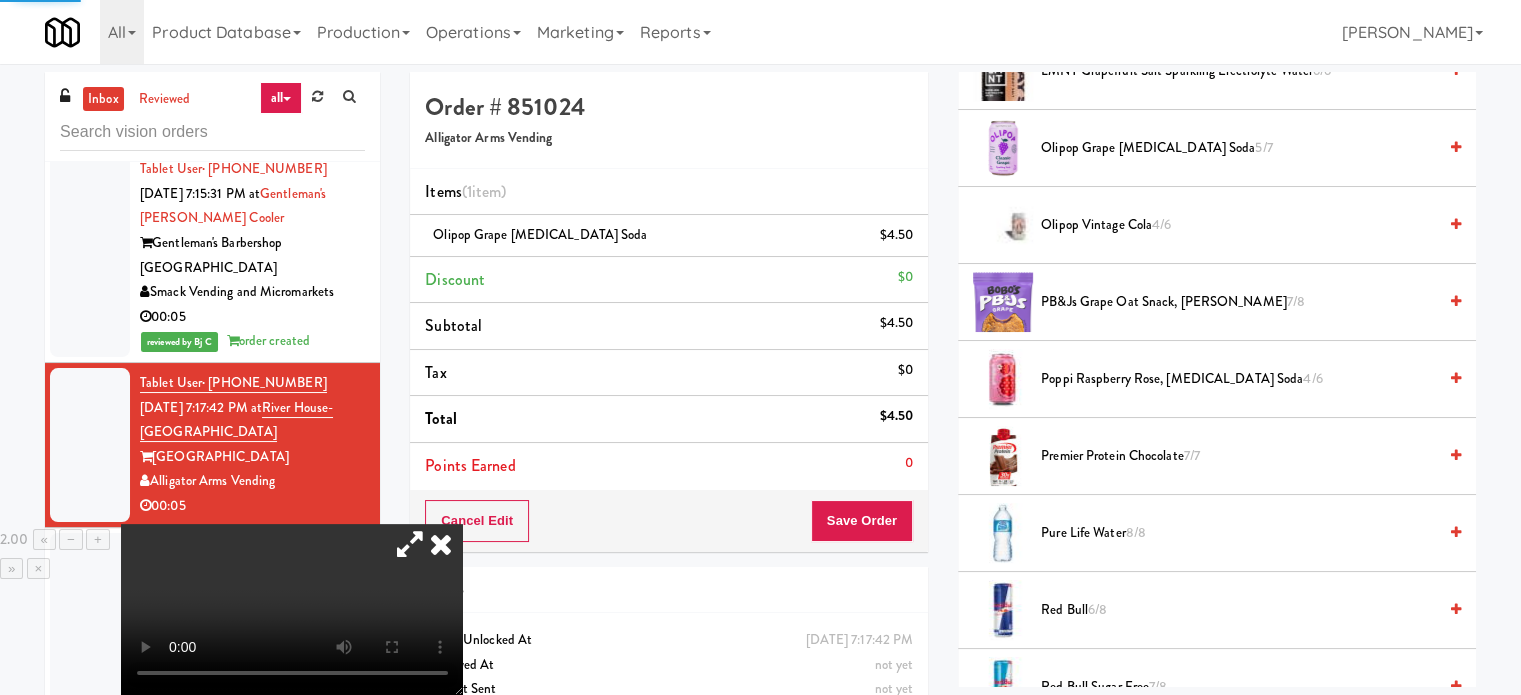 scroll, scrollTop: 192, scrollLeft: 0, axis: vertical 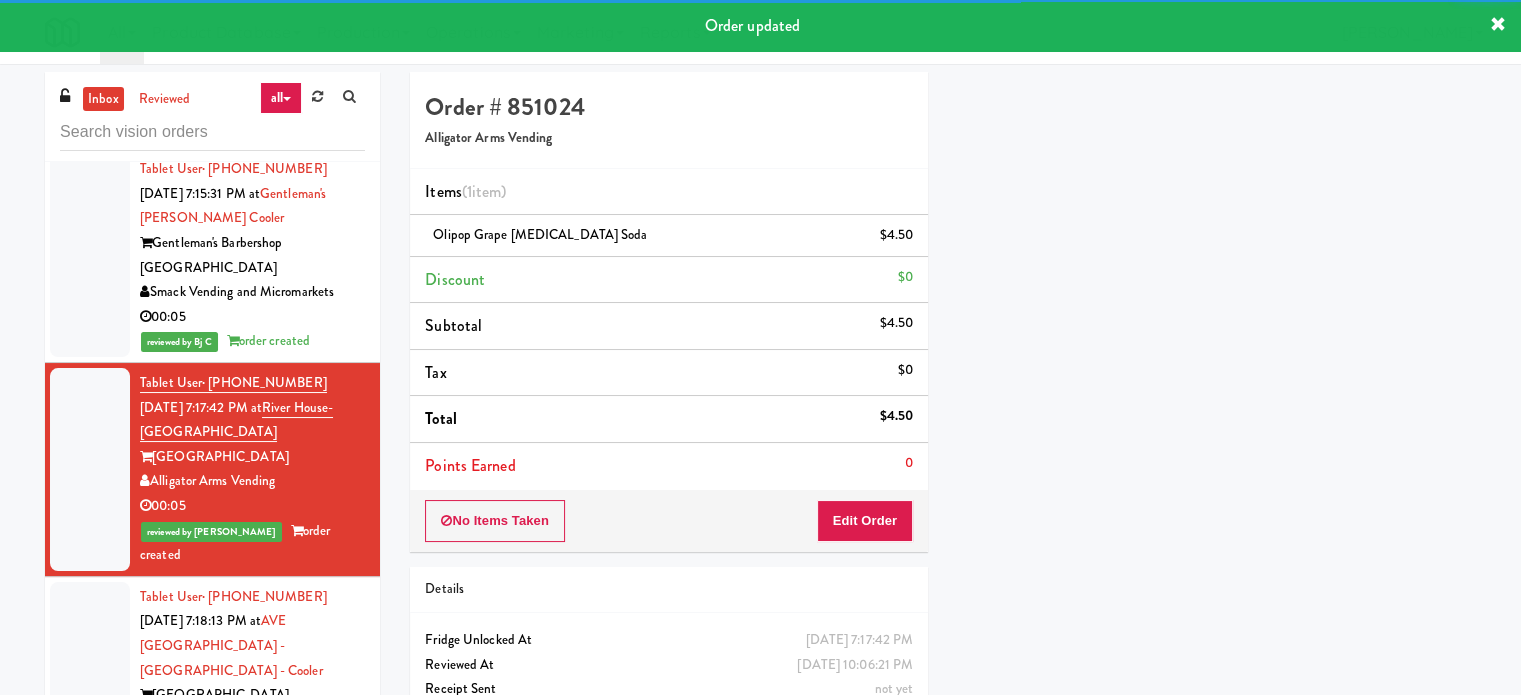 click on "Bay to Bay Vending" at bounding box center (252, 720) 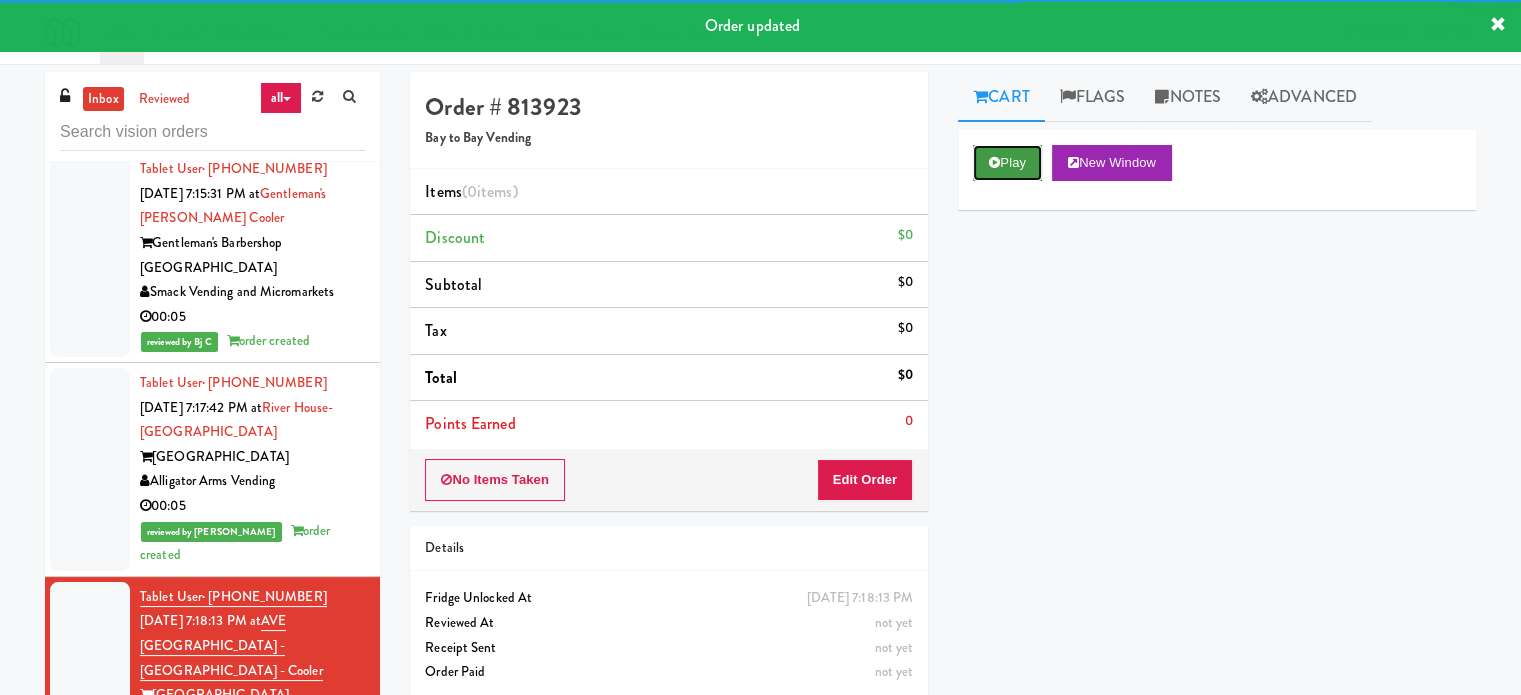 click on "Play" at bounding box center [1007, 163] 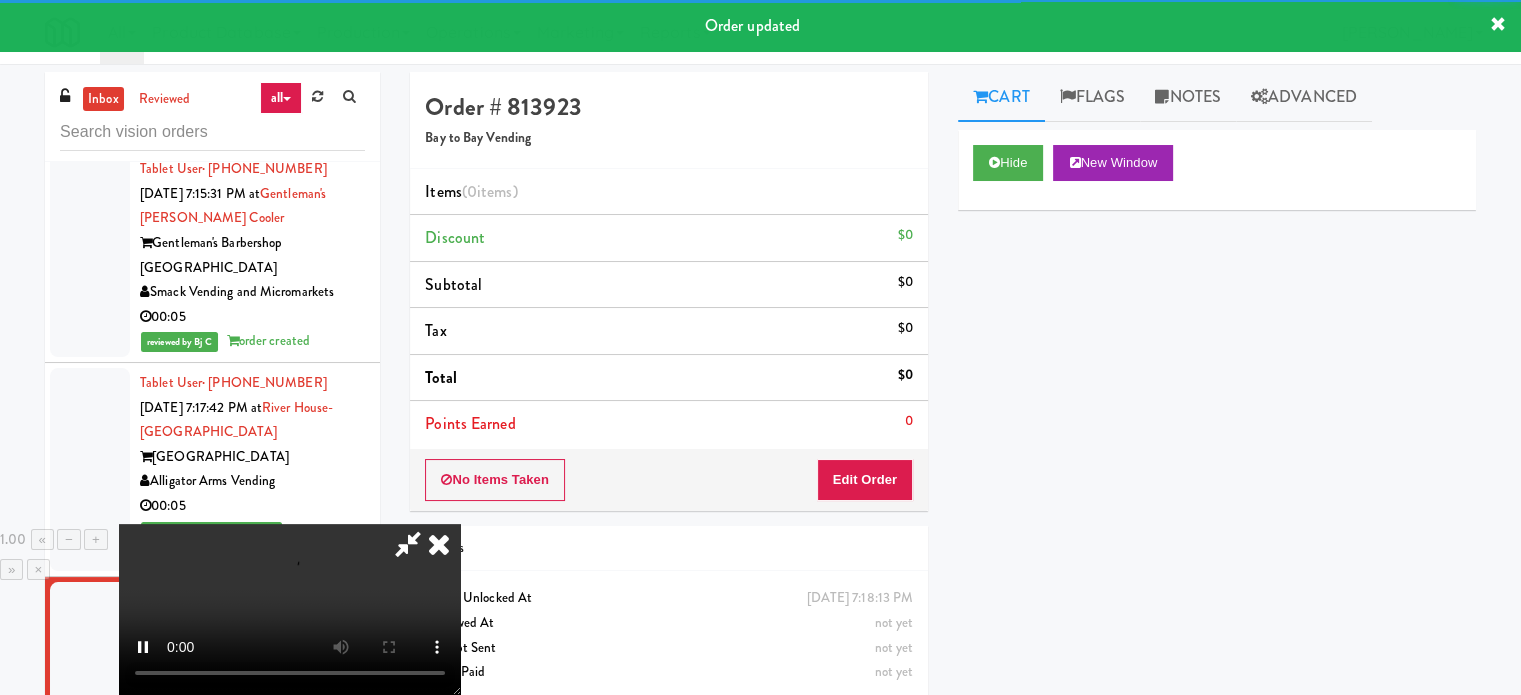 click on "No Items Taken Edit Order" at bounding box center [669, 480] 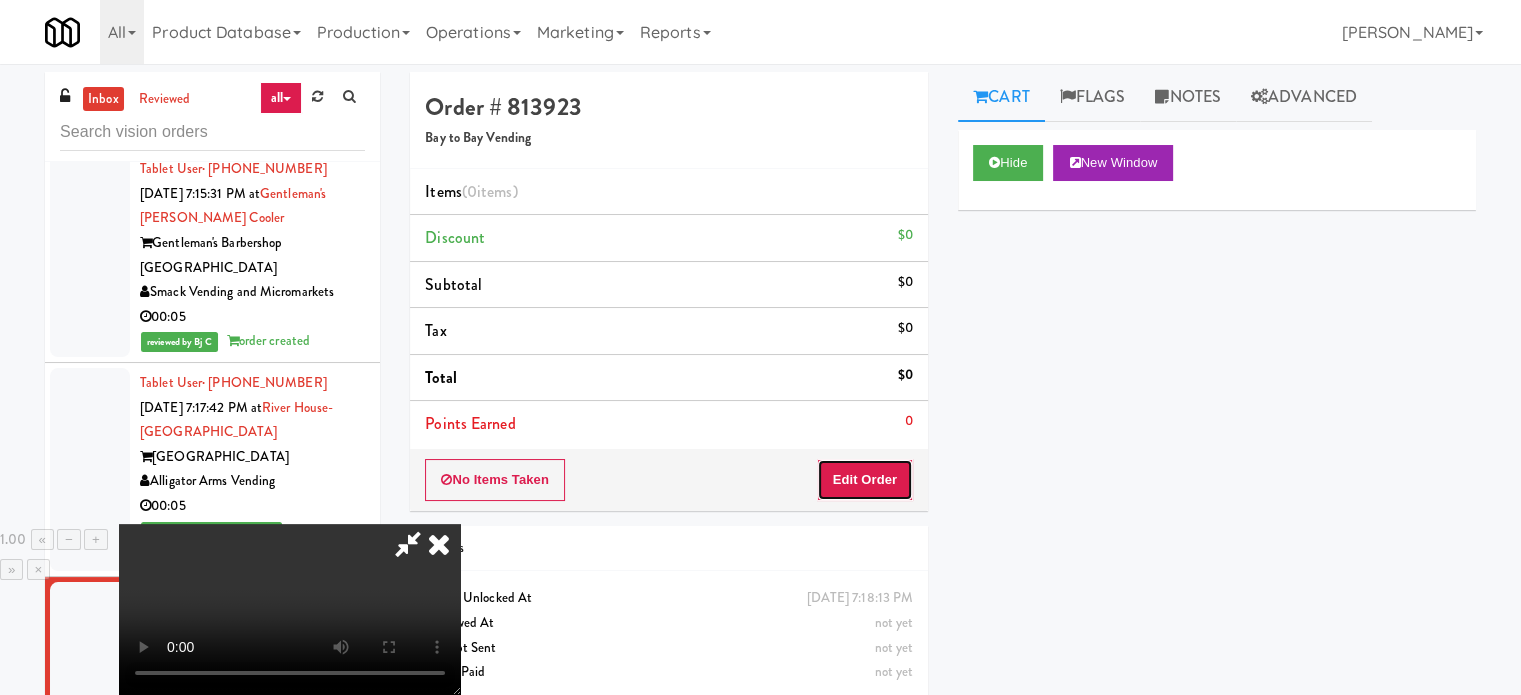 click on "Edit Order" at bounding box center [865, 480] 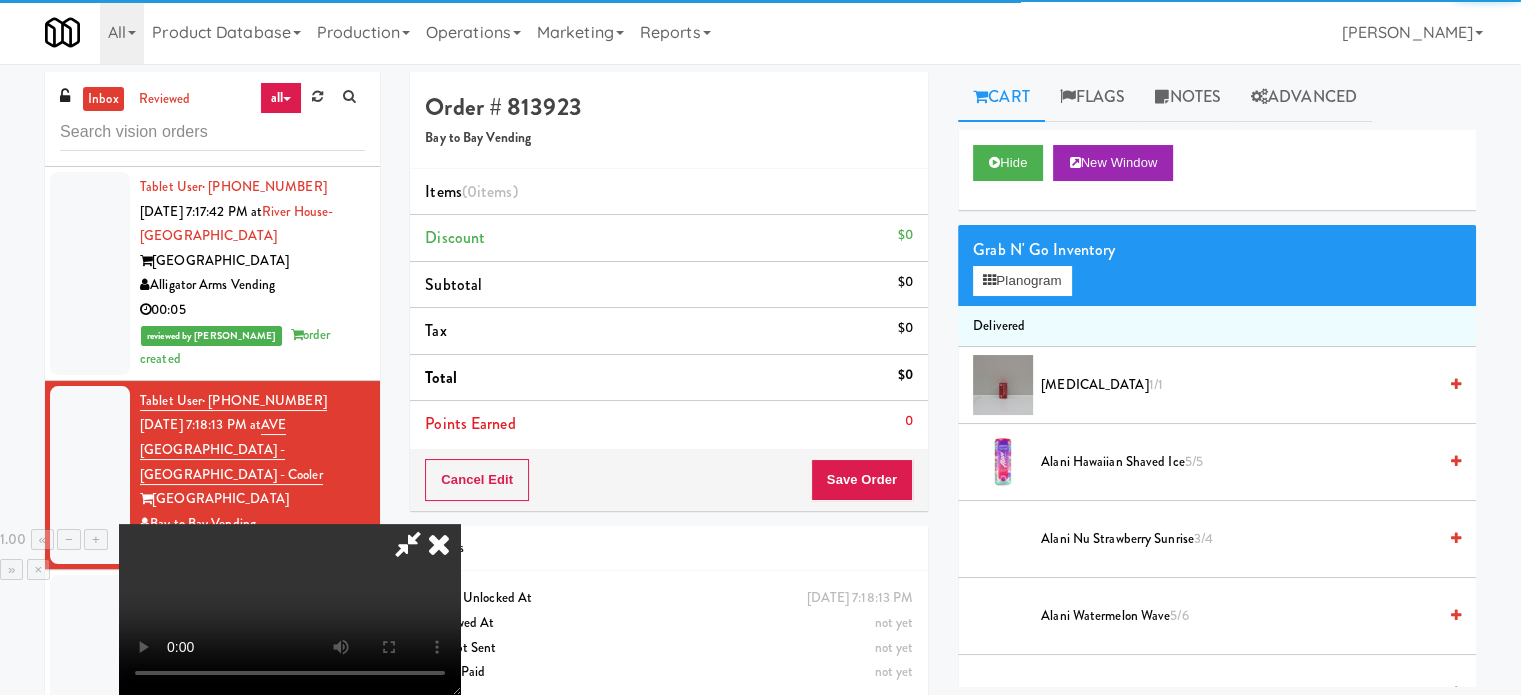scroll, scrollTop: 8524, scrollLeft: 0, axis: vertical 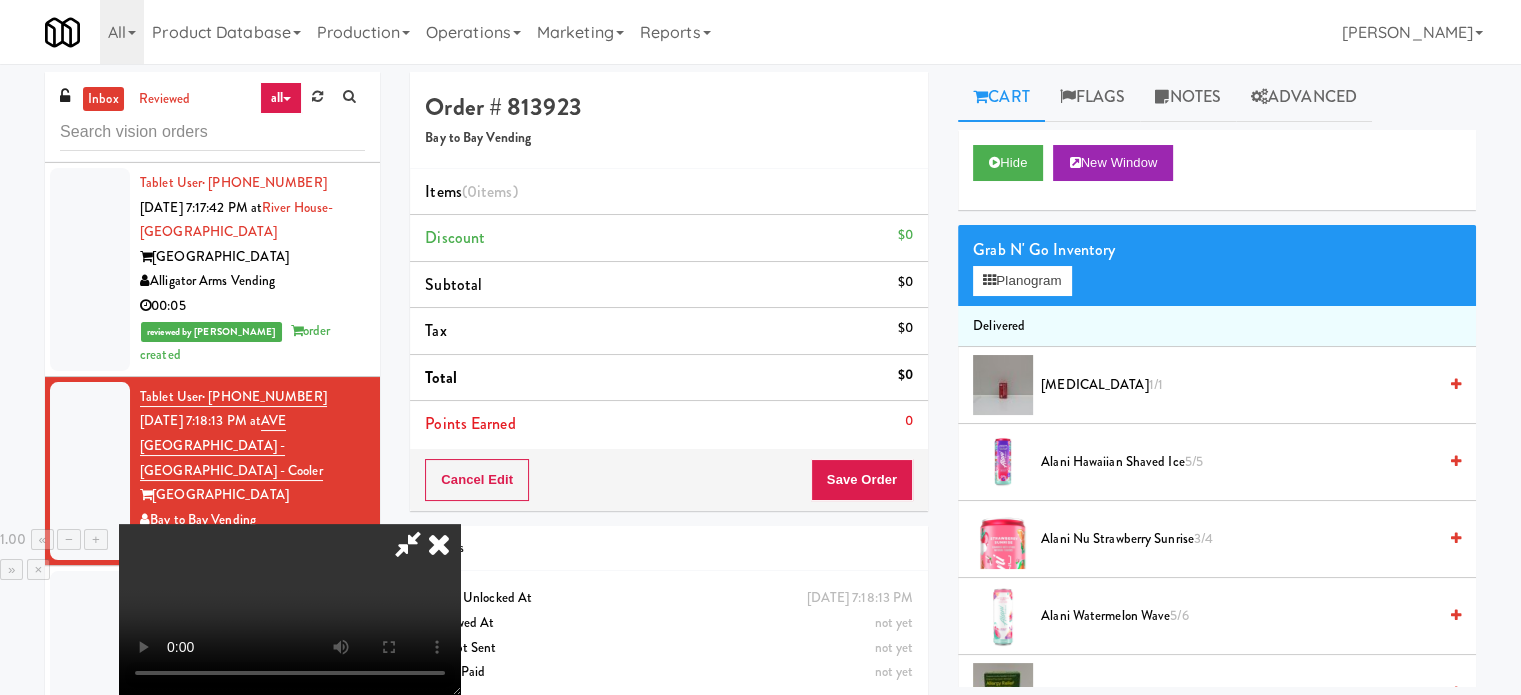 type 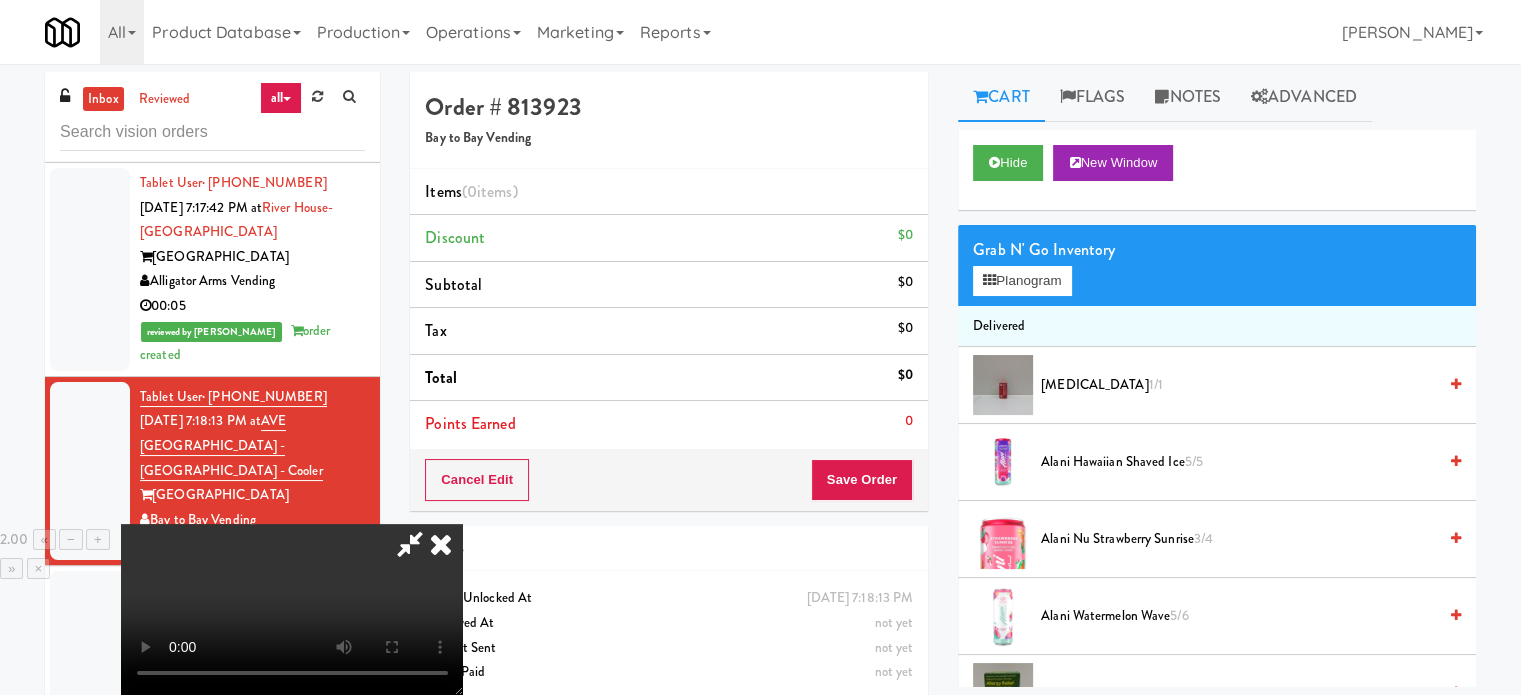 click at bounding box center (292, 609) 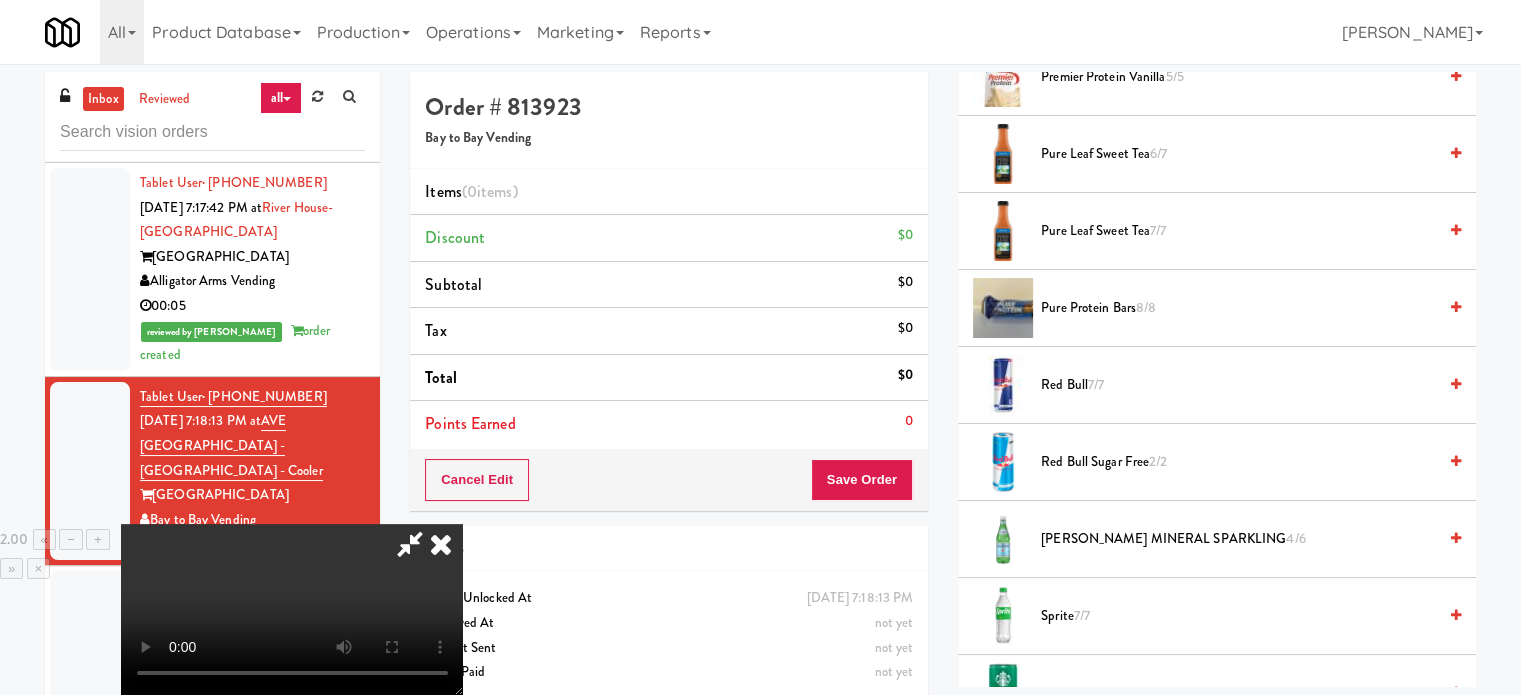 scroll, scrollTop: 2600, scrollLeft: 0, axis: vertical 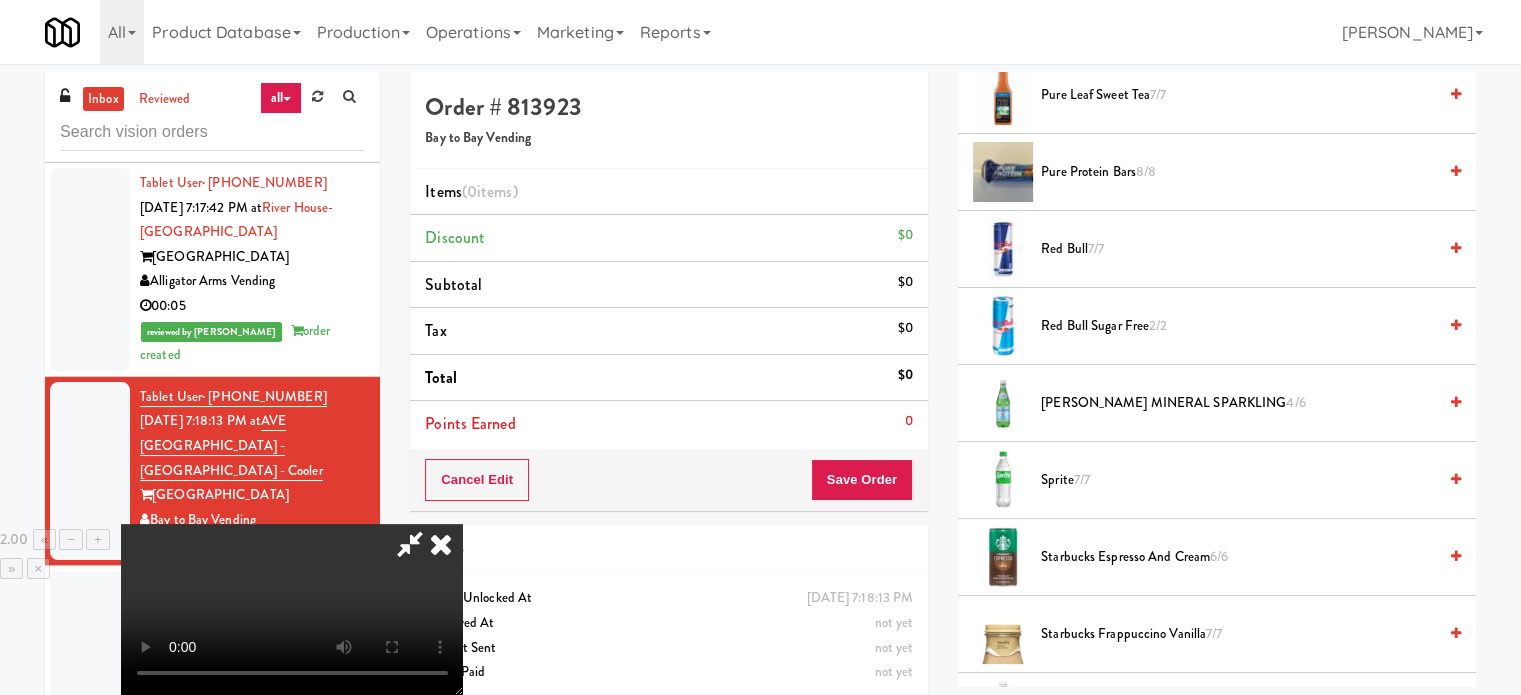 click on "7/7" at bounding box center (1082, 479) 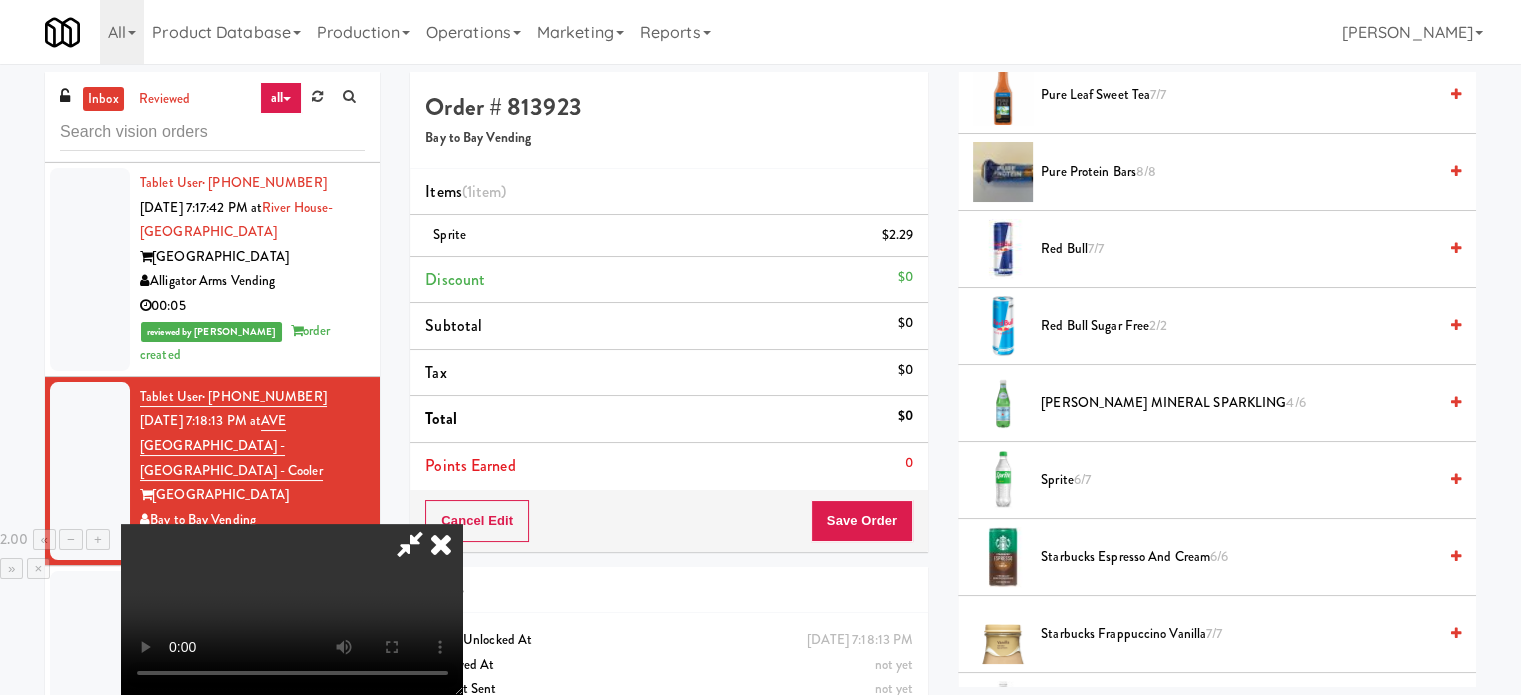 click at bounding box center [292, 609] 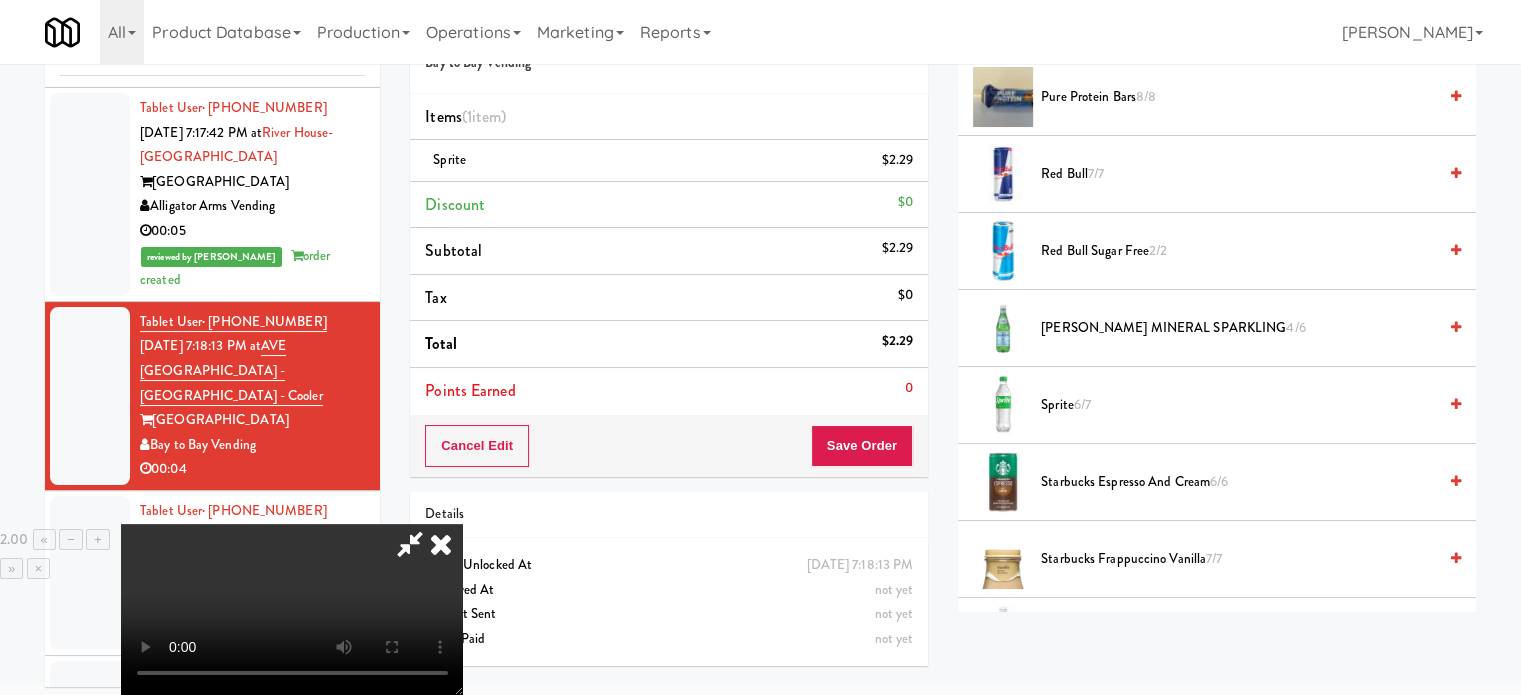 scroll, scrollTop: 81, scrollLeft: 0, axis: vertical 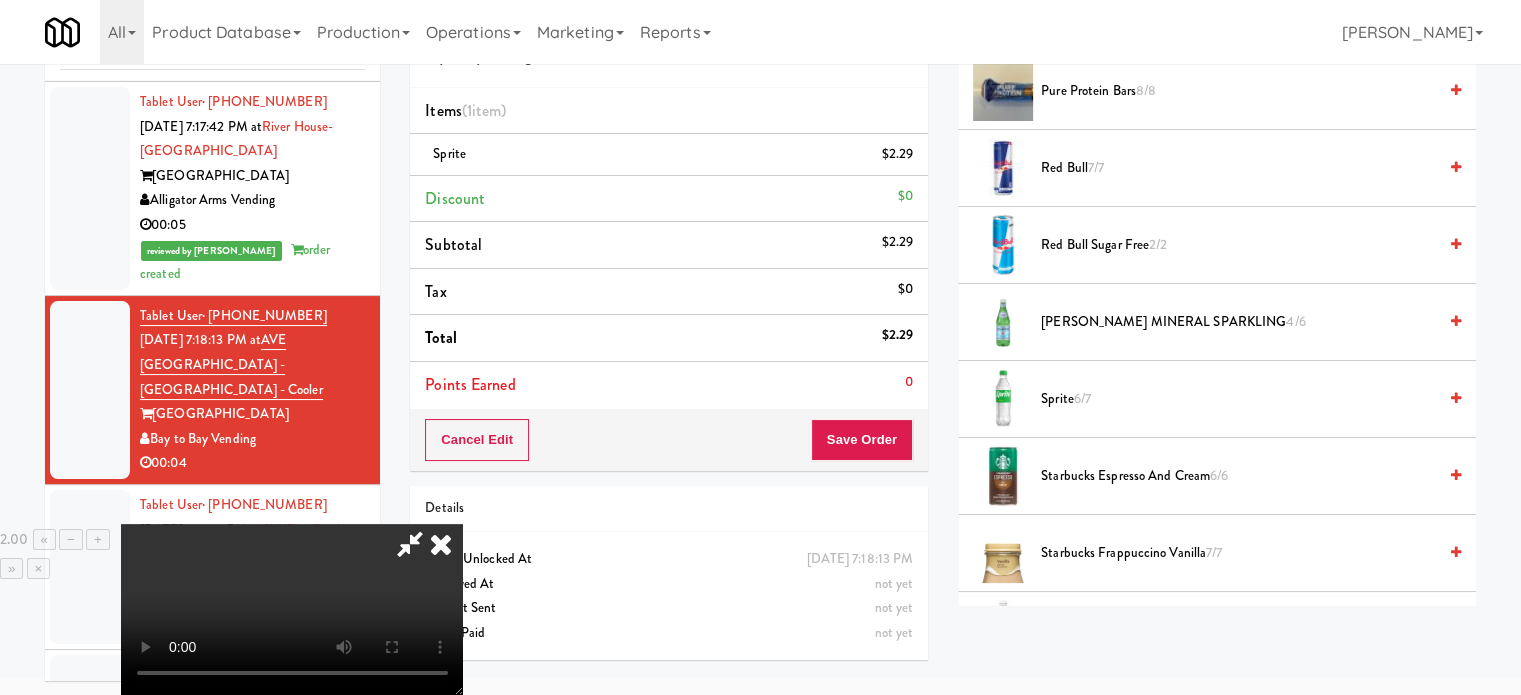 drag, startPoint x: 835, startPoint y: 83, endPoint x: 824, endPoint y: 189, distance: 106.56923 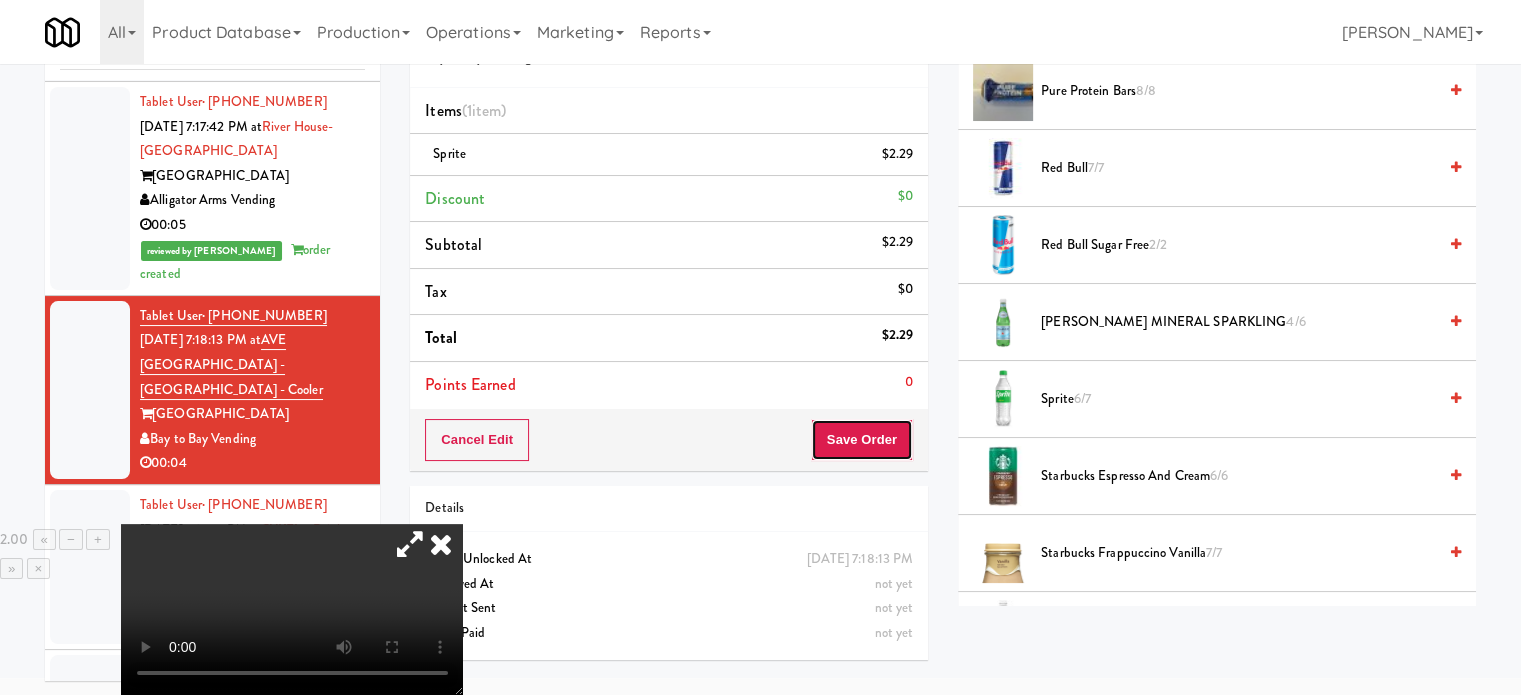 click on "Save Order" at bounding box center [862, 440] 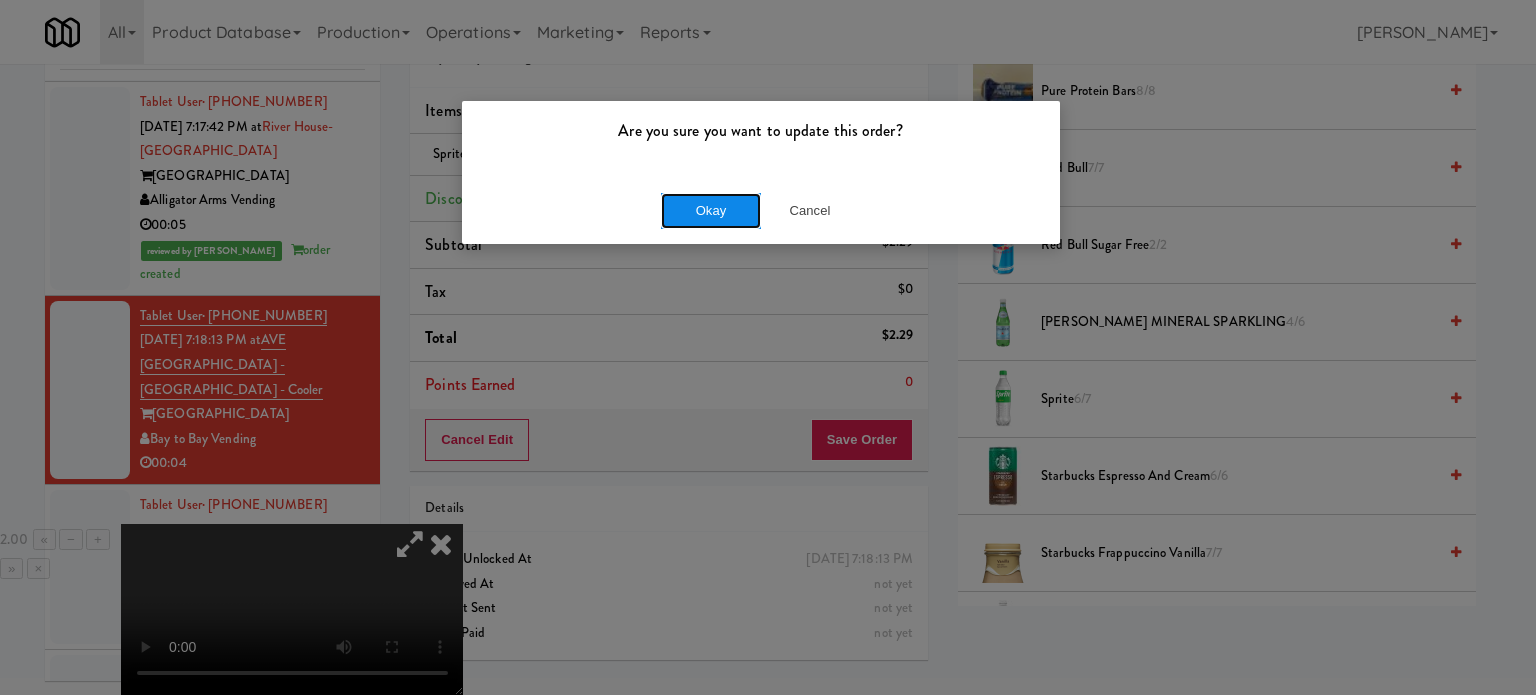 click on "Okay" at bounding box center [711, 211] 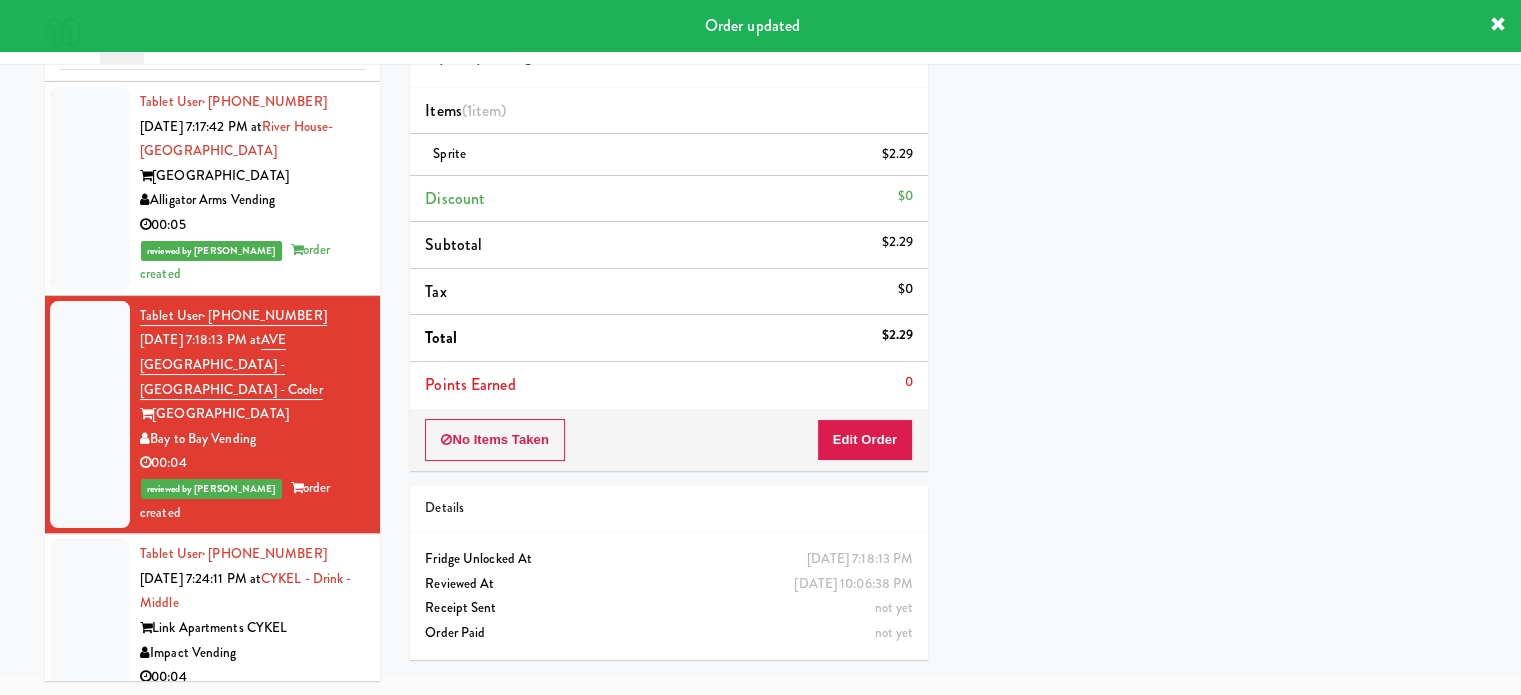scroll, scrollTop: 192, scrollLeft: 0, axis: vertical 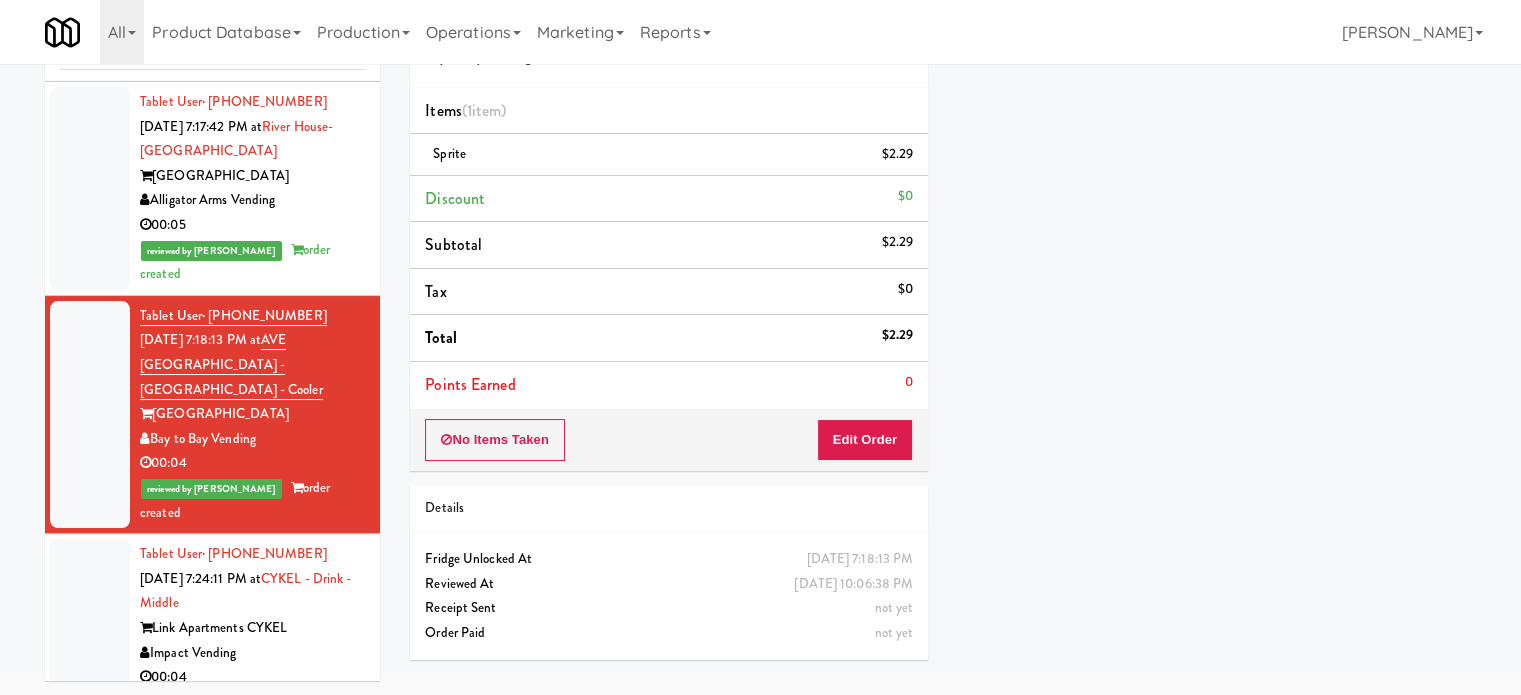 click on "Impact Vending" at bounding box center [252, 653] 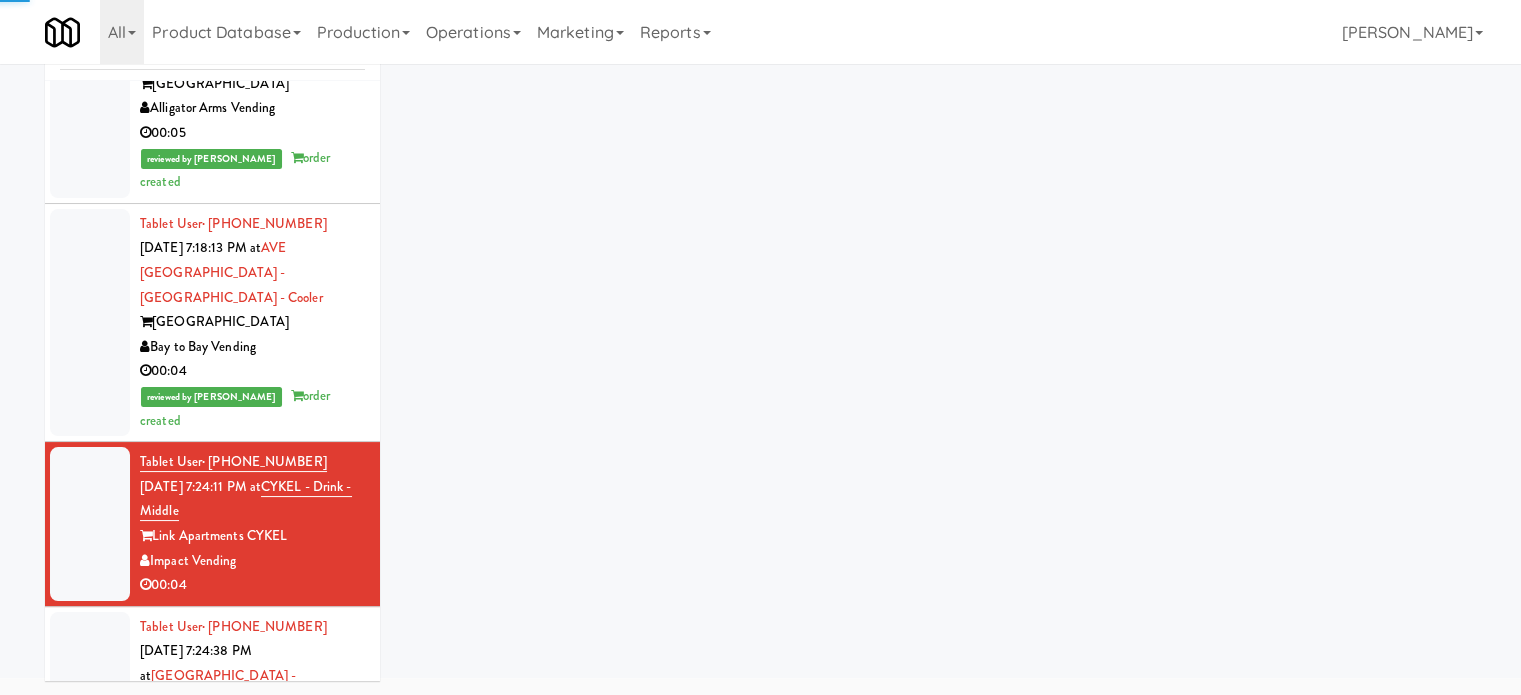 scroll, scrollTop: 8624, scrollLeft: 0, axis: vertical 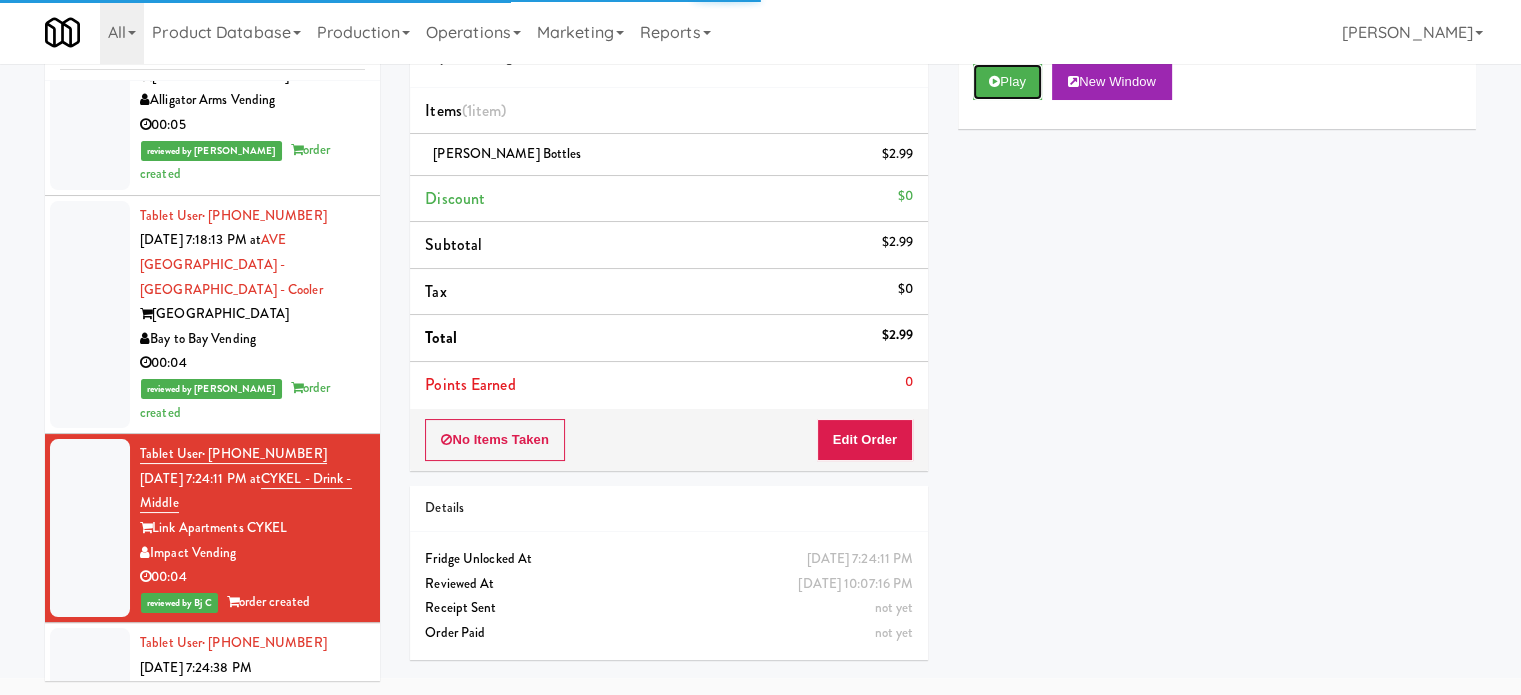 drag, startPoint x: 988, startPoint y: 84, endPoint x: 933, endPoint y: 315, distance: 237.45737 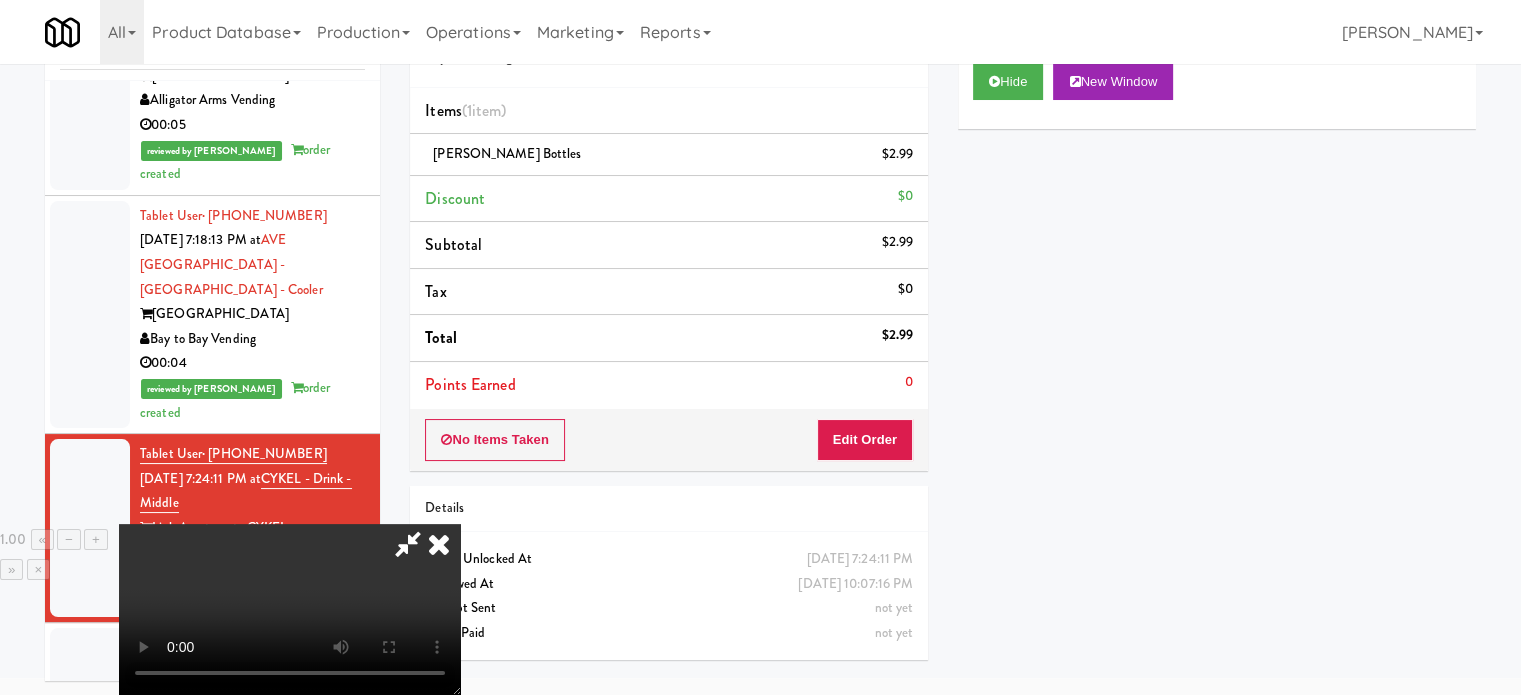 click on "Bay Village 1 - Westdale" at bounding box center [252, 754] 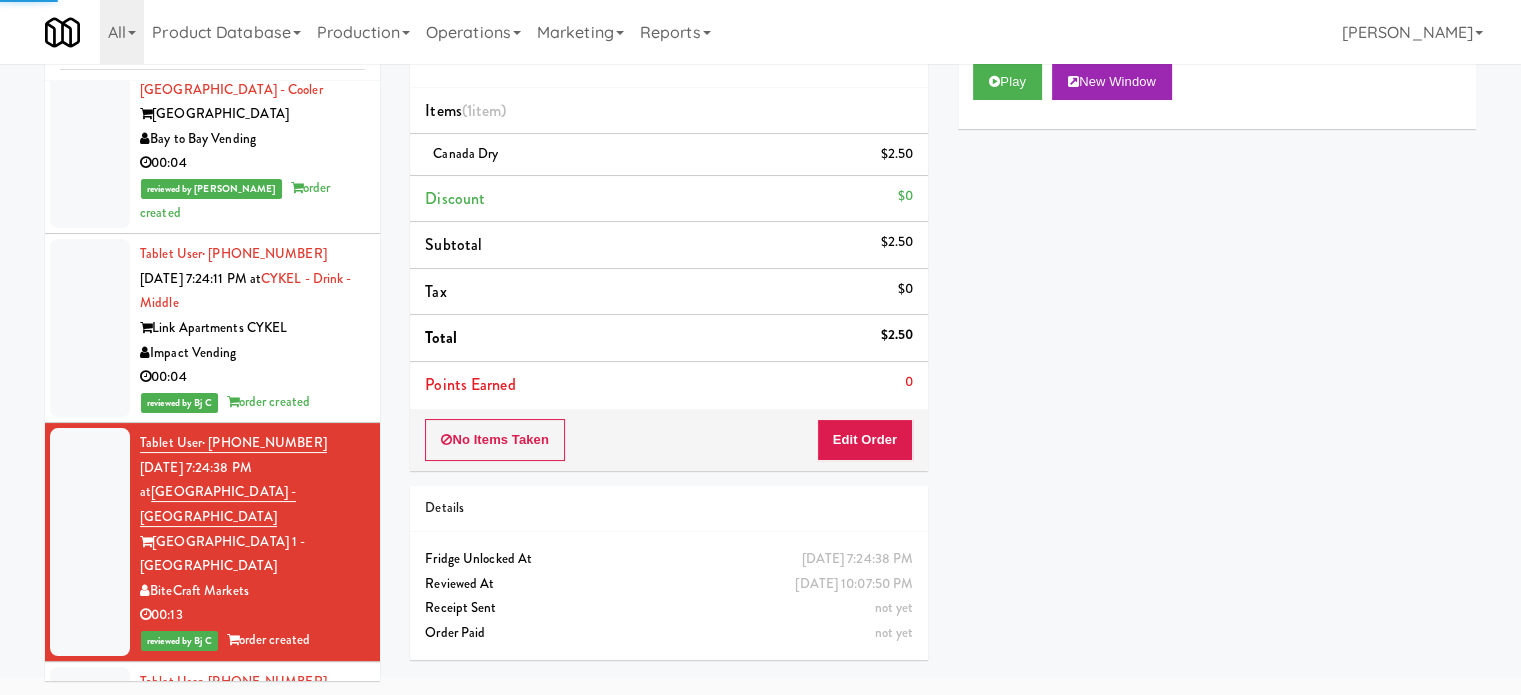click on "The Cosmopolitan at Lorton Station" at bounding box center (252, 767) 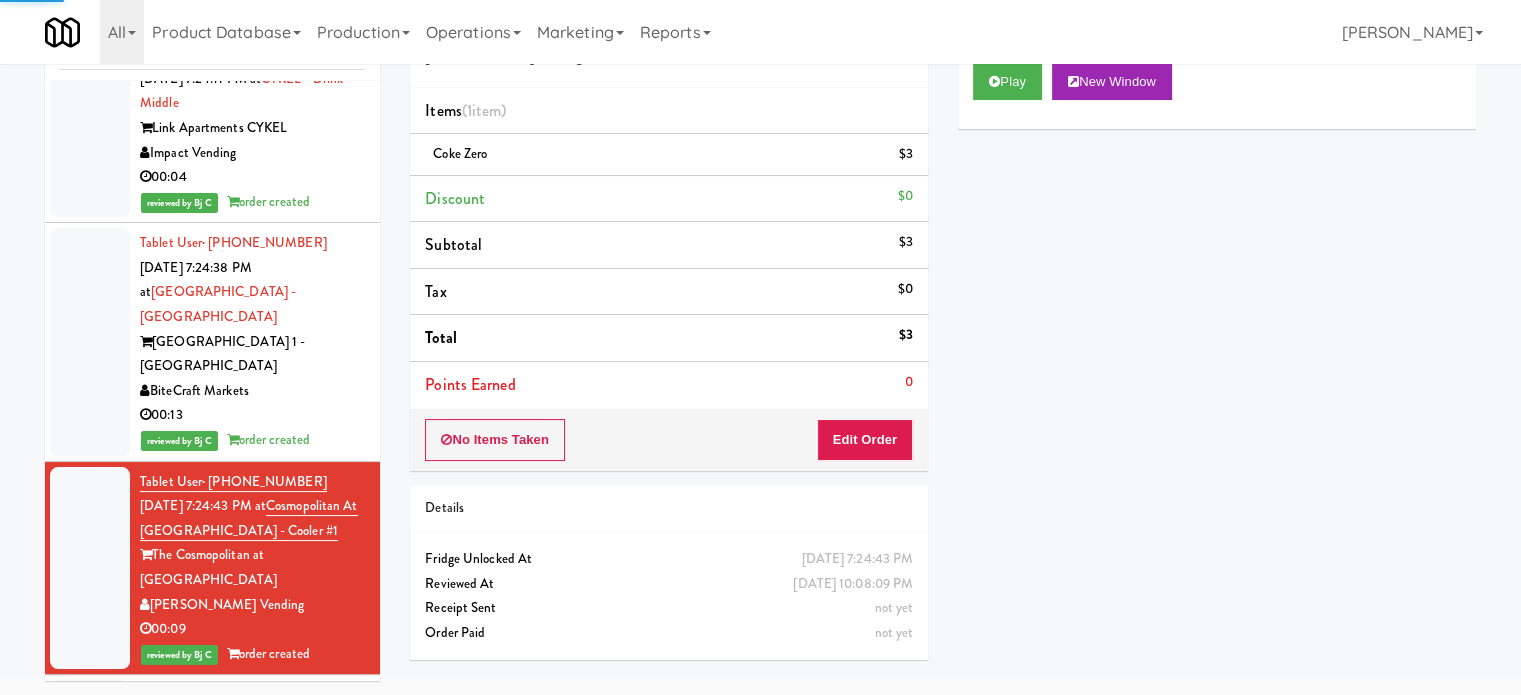 click on "BiteCraft Markets" at bounding box center (252, 794) 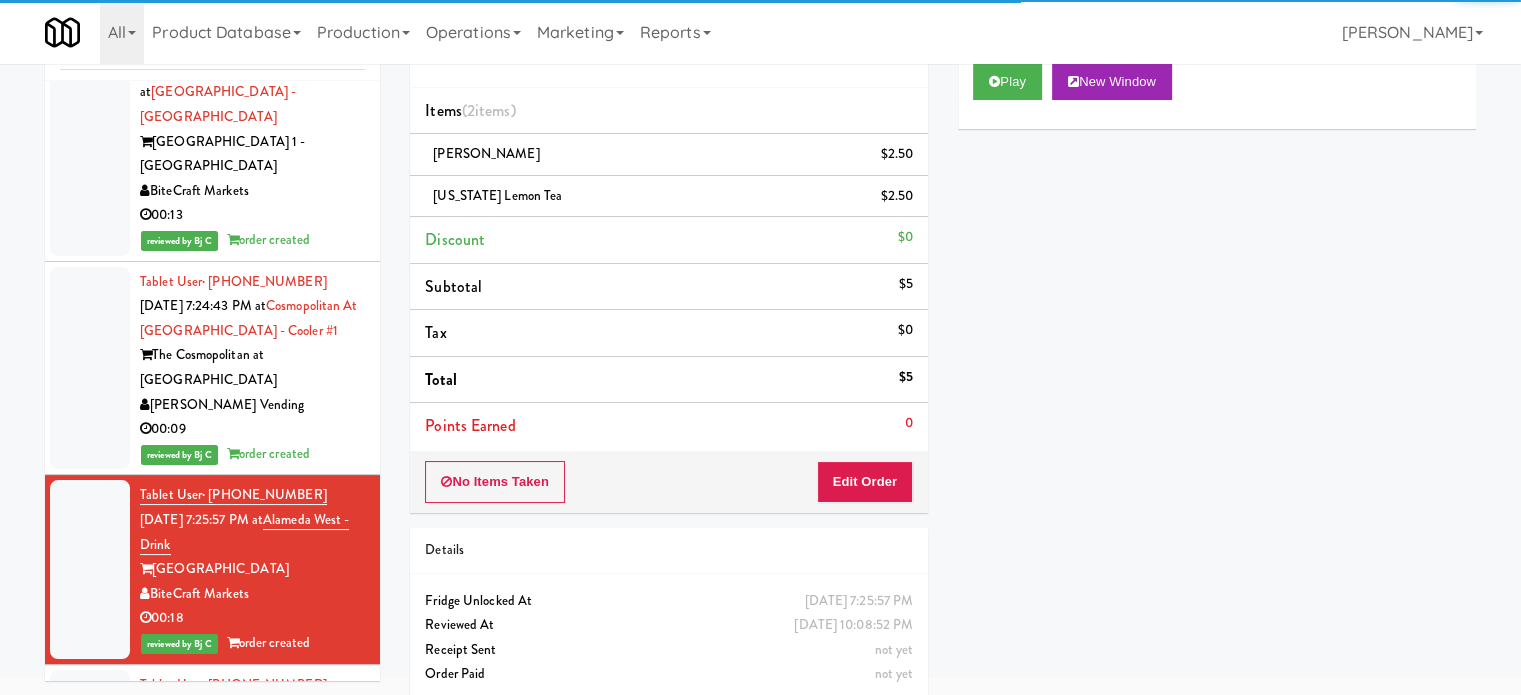 click on "Tablet User  · (980) 565-5145 Jul 11, 2025 7:26:06 PM at  Midtown205 - Food and Snacks  Midtown205  Goldsmith Vending  00:02" at bounding box center [252, 747] 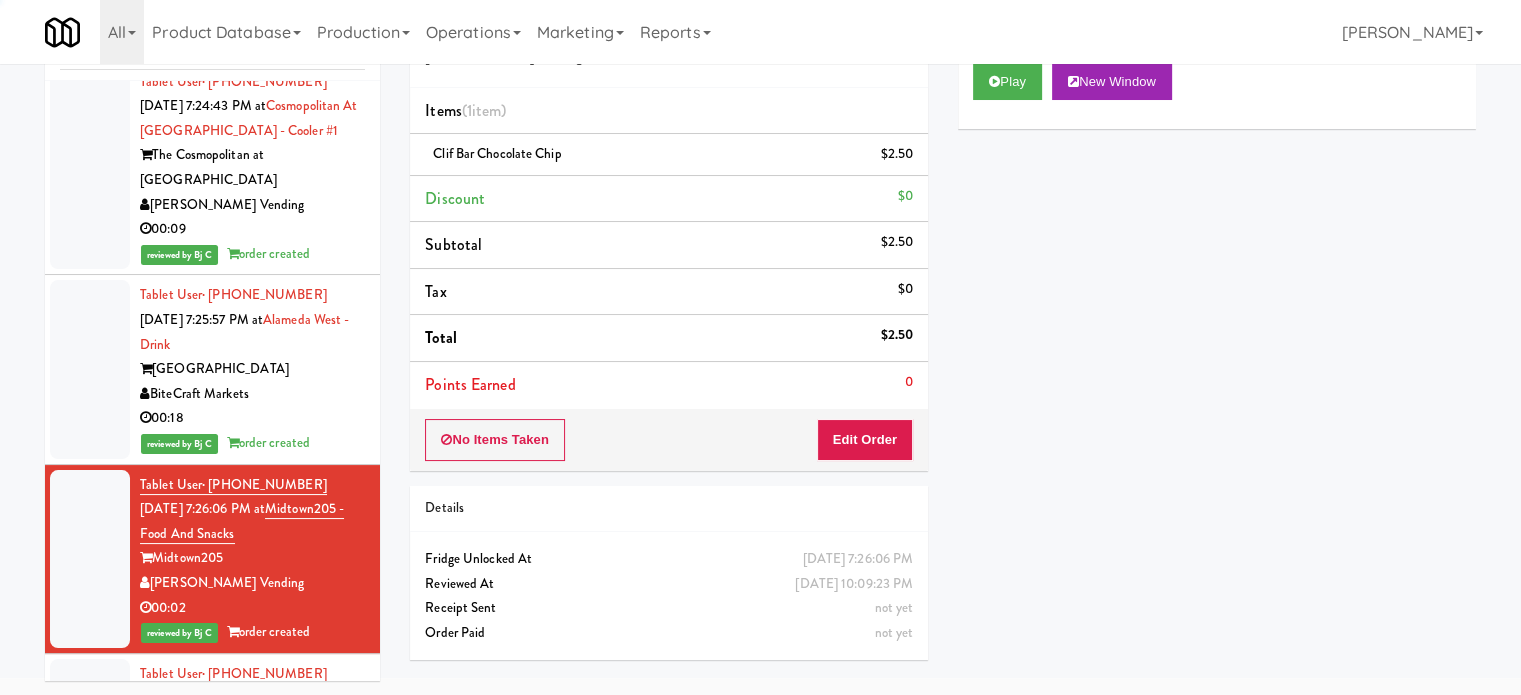 click on "Tablet User  · (847) 410-7791 Jul 11, 2025 7:26:12 PM at  Reserve Glenview   Reserve Glenview   On Demand Vending  00:09" at bounding box center (252, 736) 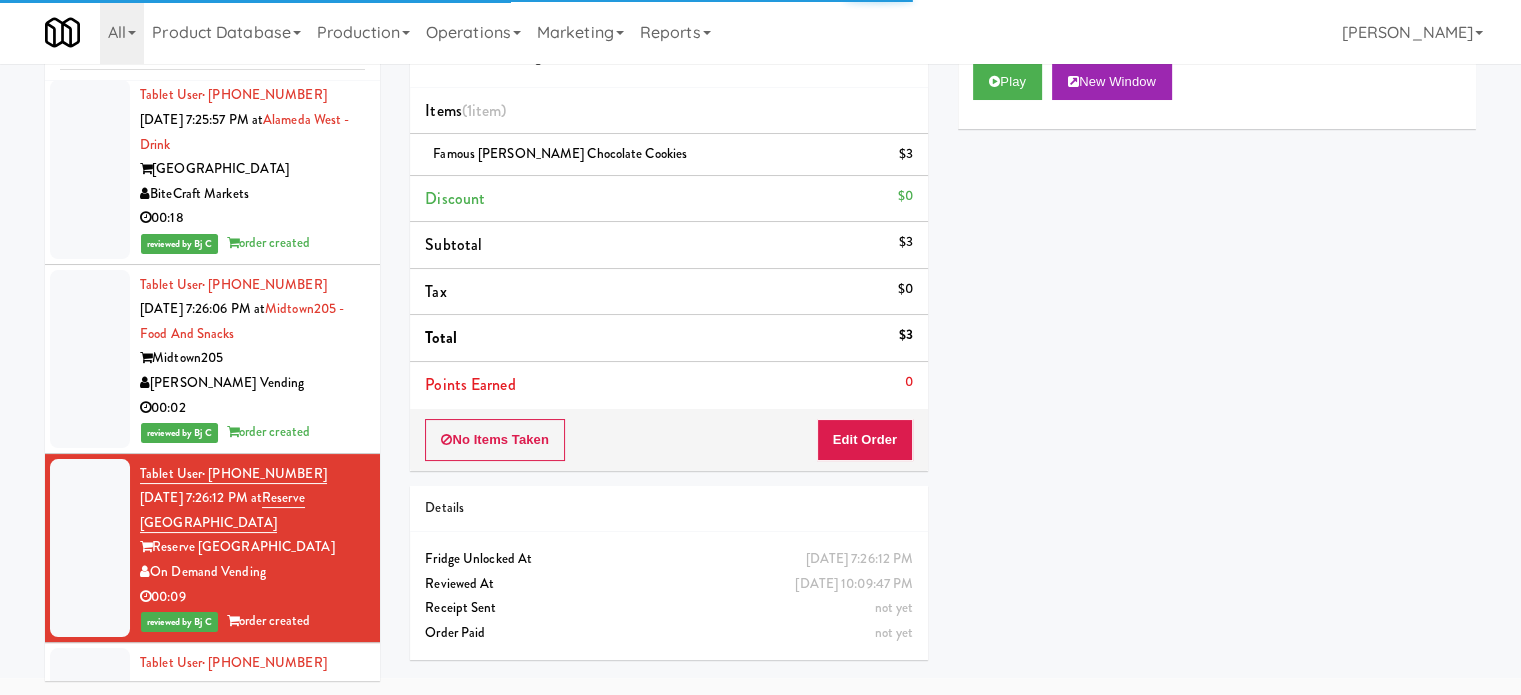 click on "KitchenMate" at bounding box center [252, 761] 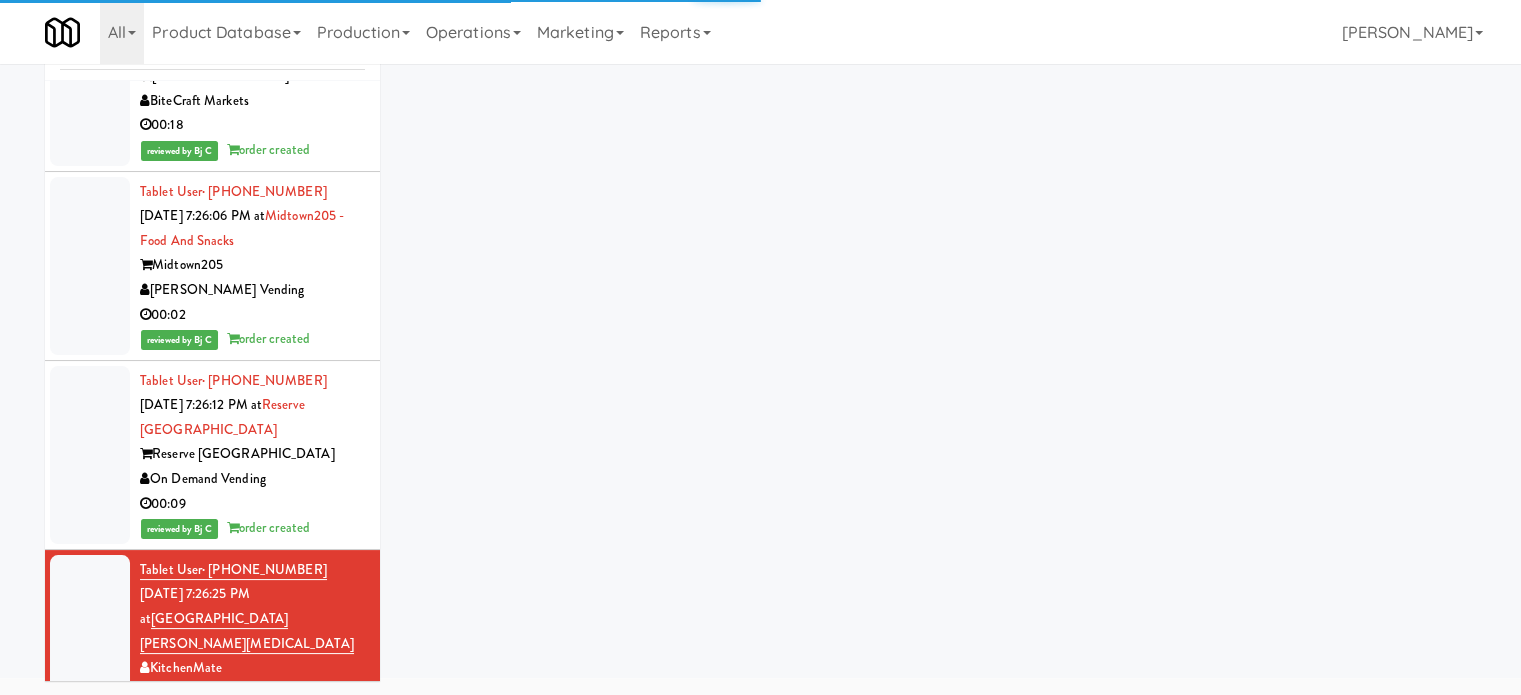 scroll, scrollTop: 9724, scrollLeft: 0, axis: vertical 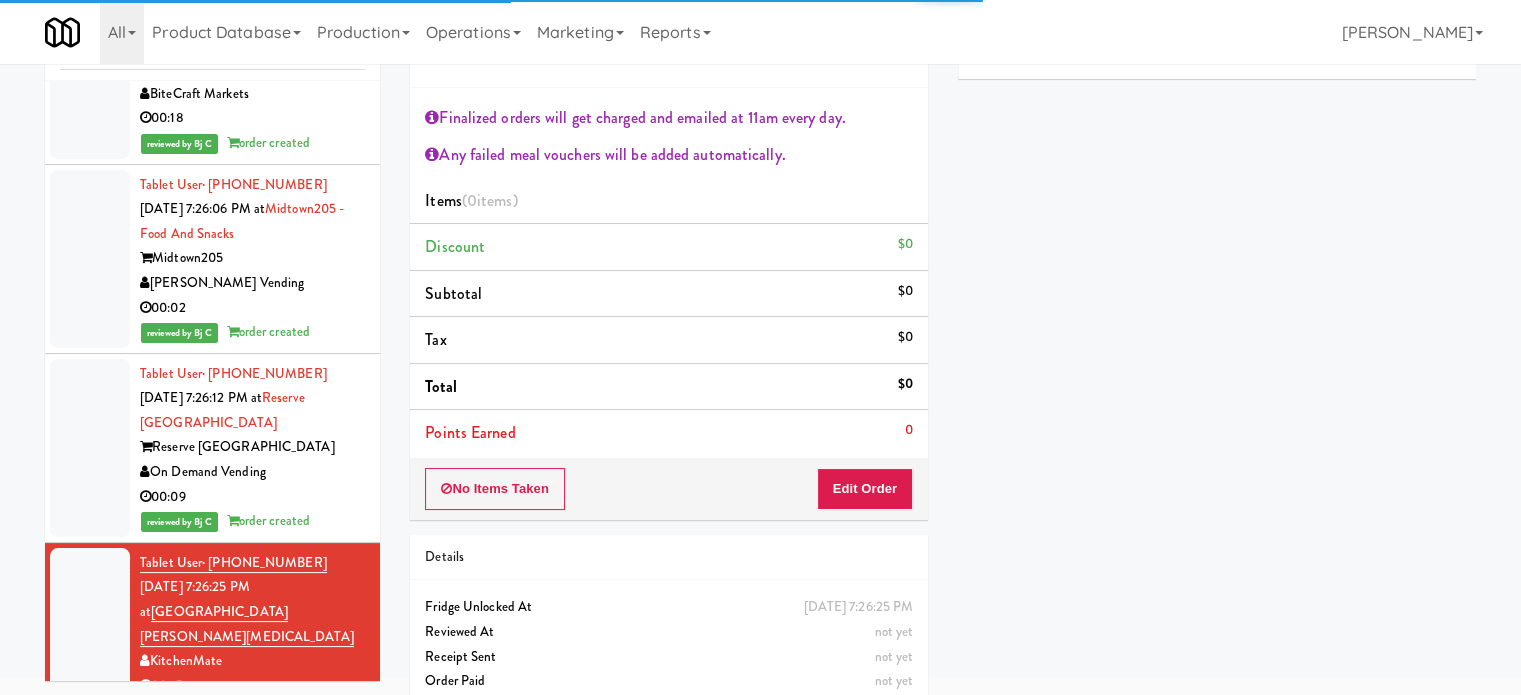 click on "Tablet User  · (916) 663-7587 Jul 11, 2025 7:27:34 PM at  Standard - Combo - Middle  The Standard  Mountain High Markets LLC  00:04" at bounding box center [252, 789] 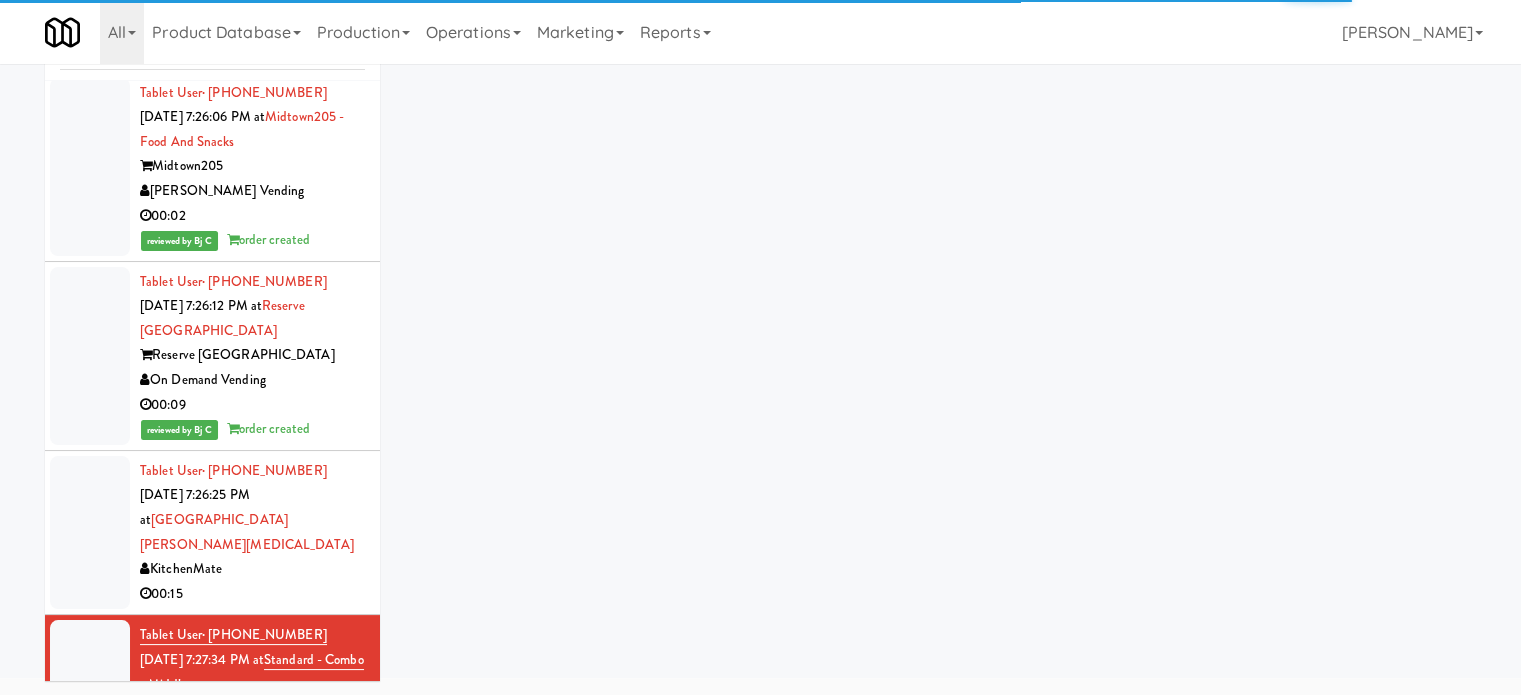 scroll, scrollTop: 9824, scrollLeft: 0, axis: vertical 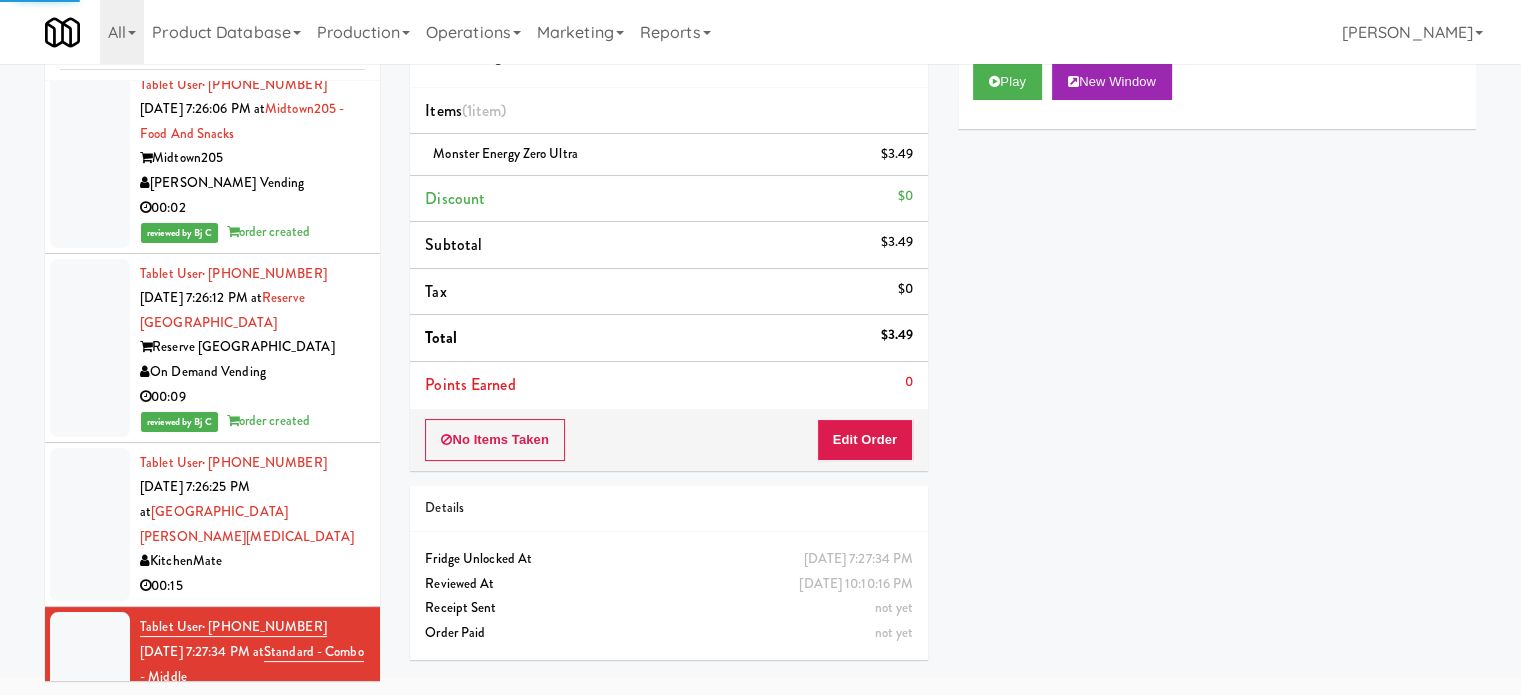 click on "00:15" at bounding box center (252, 586) 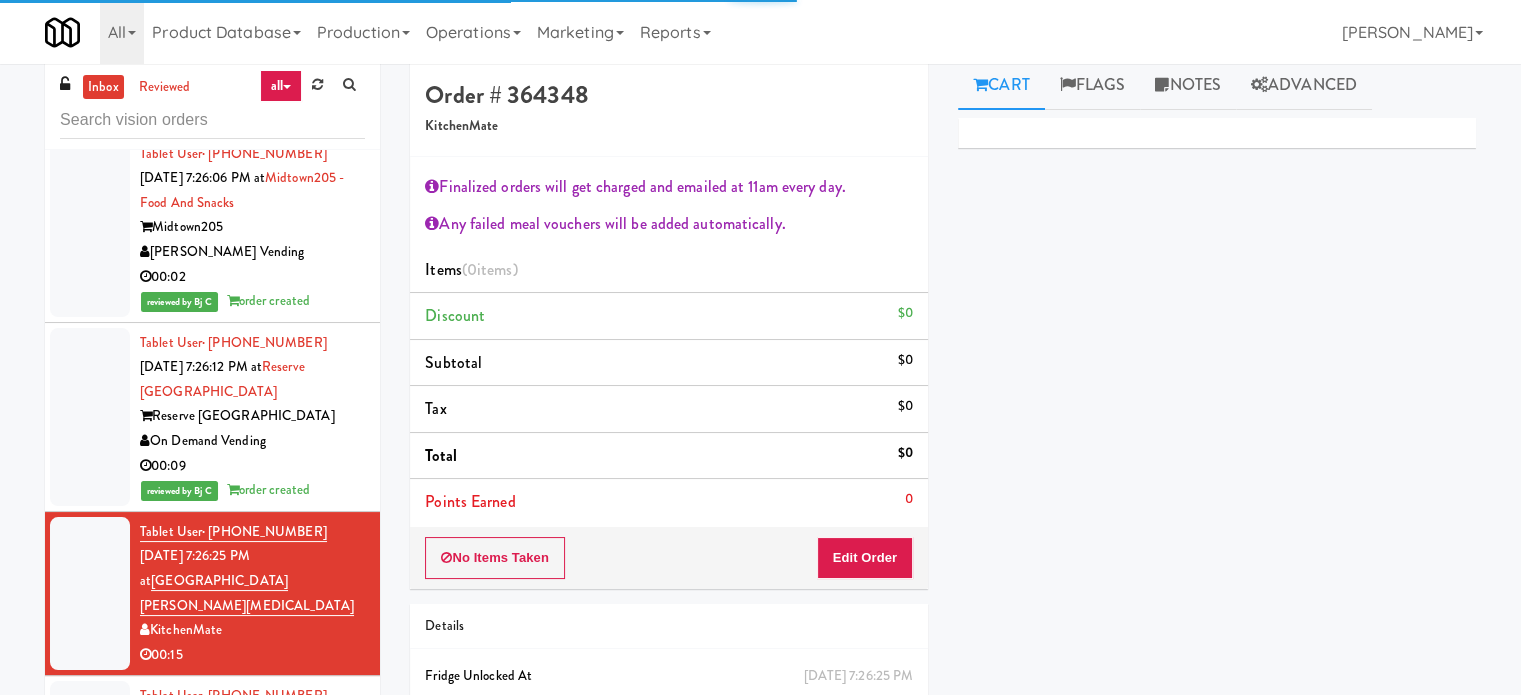 scroll, scrollTop: 0, scrollLeft: 0, axis: both 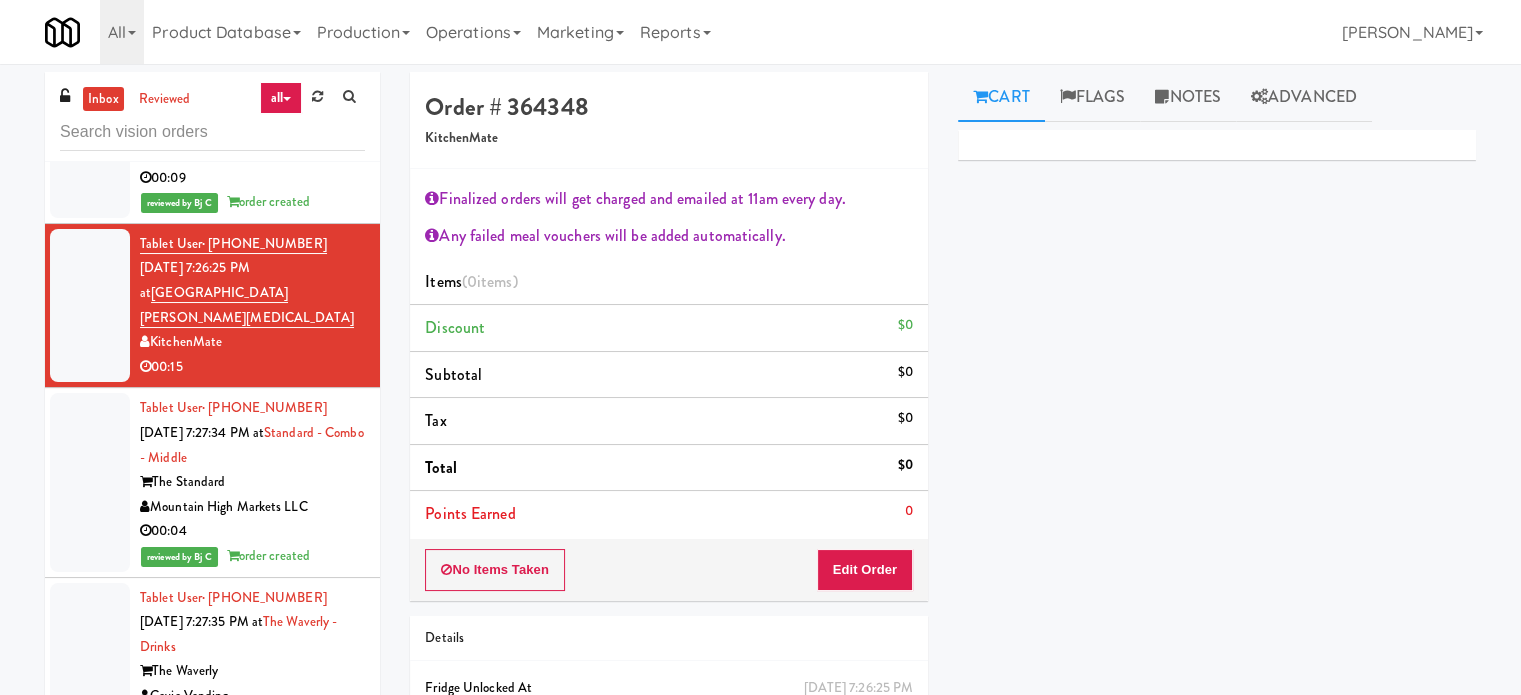 drag, startPoint x: 316, startPoint y: 447, endPoint x: 339, endPoint y: 456, distance: 24.698177 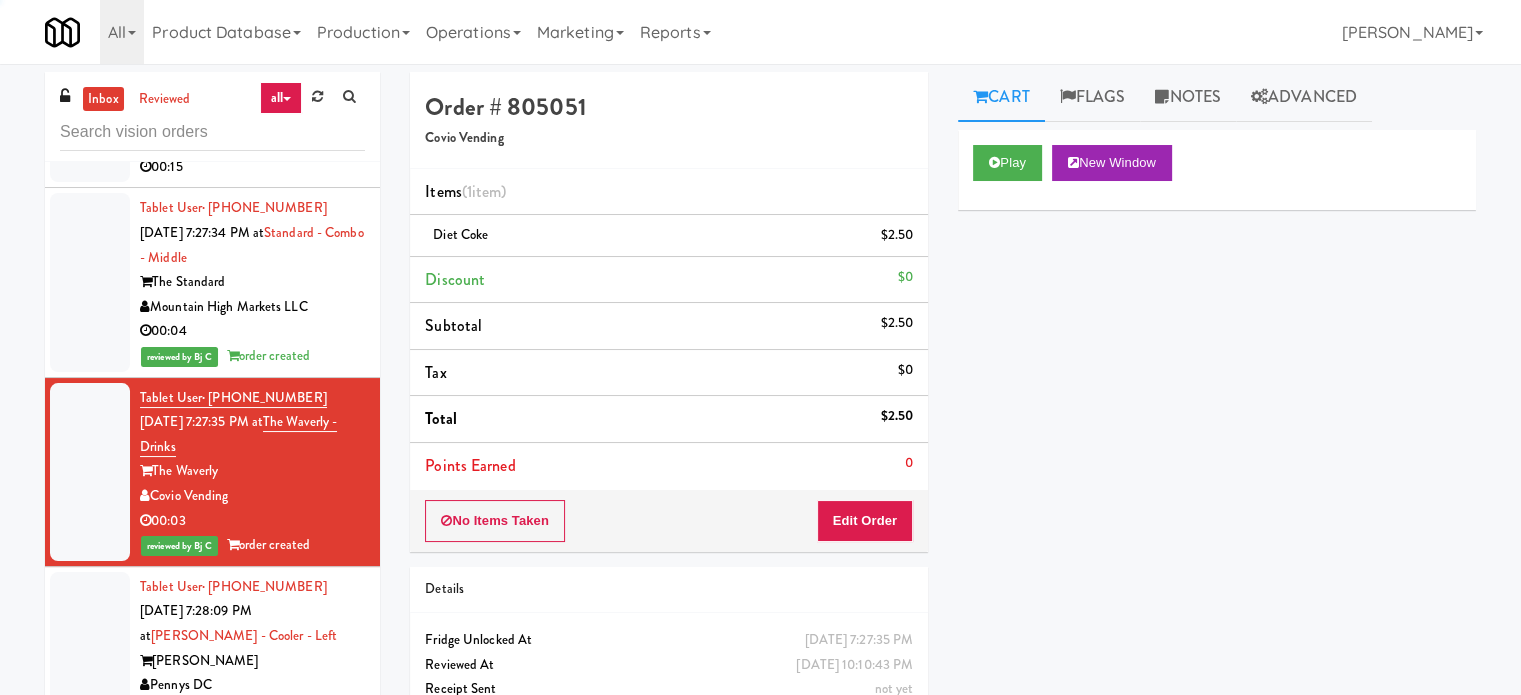 scroll, scrollTop: 10424, scrollLeft: 0, axis: vertical 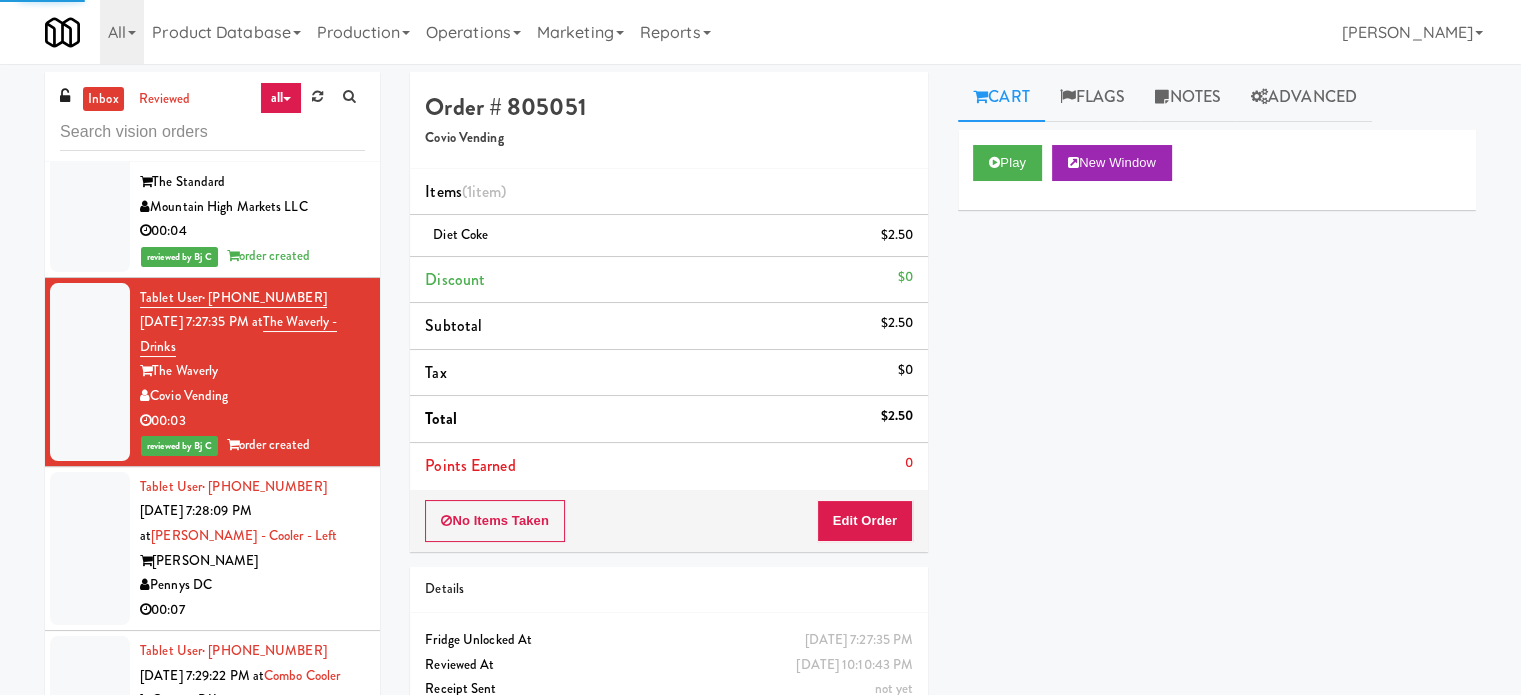 click on "00:07" at bounding box center [252, 610] 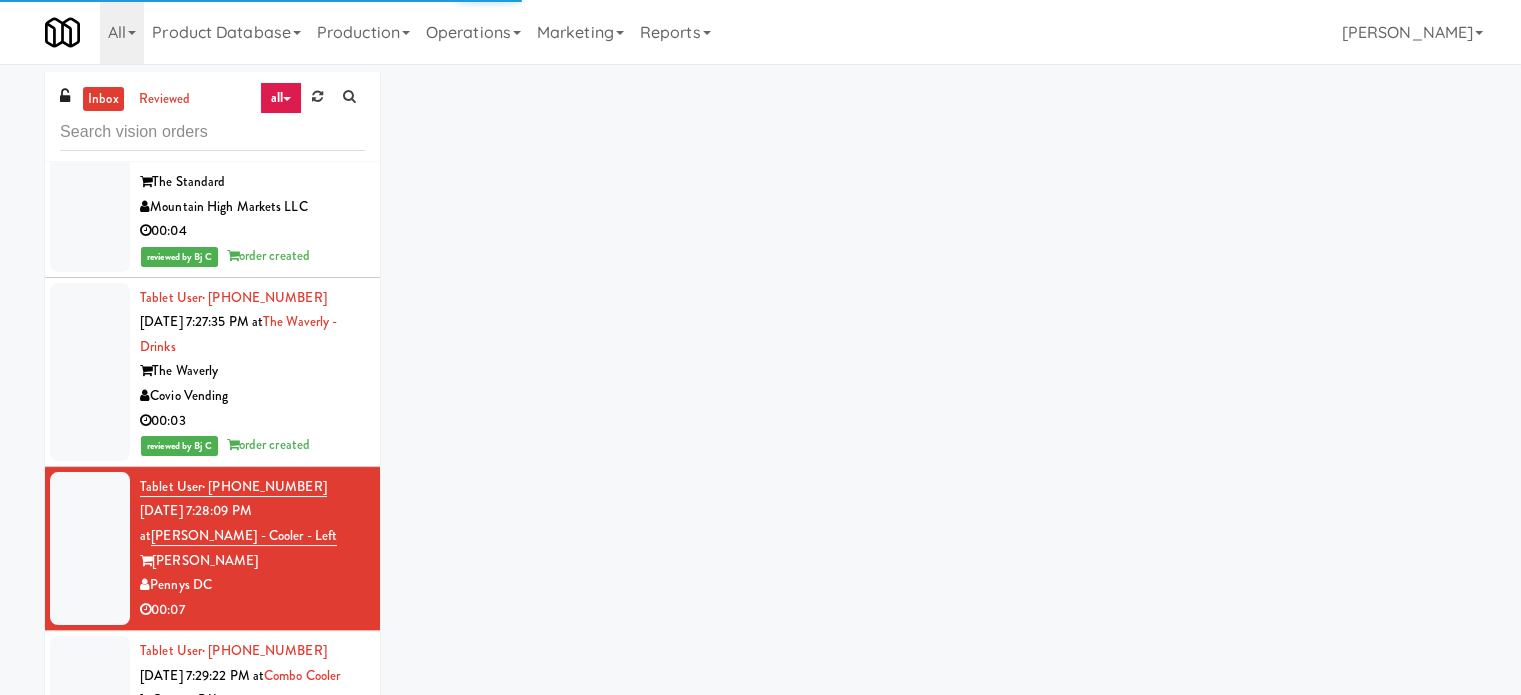click on "Market Market Corporation" at bounding box center [252, 725] 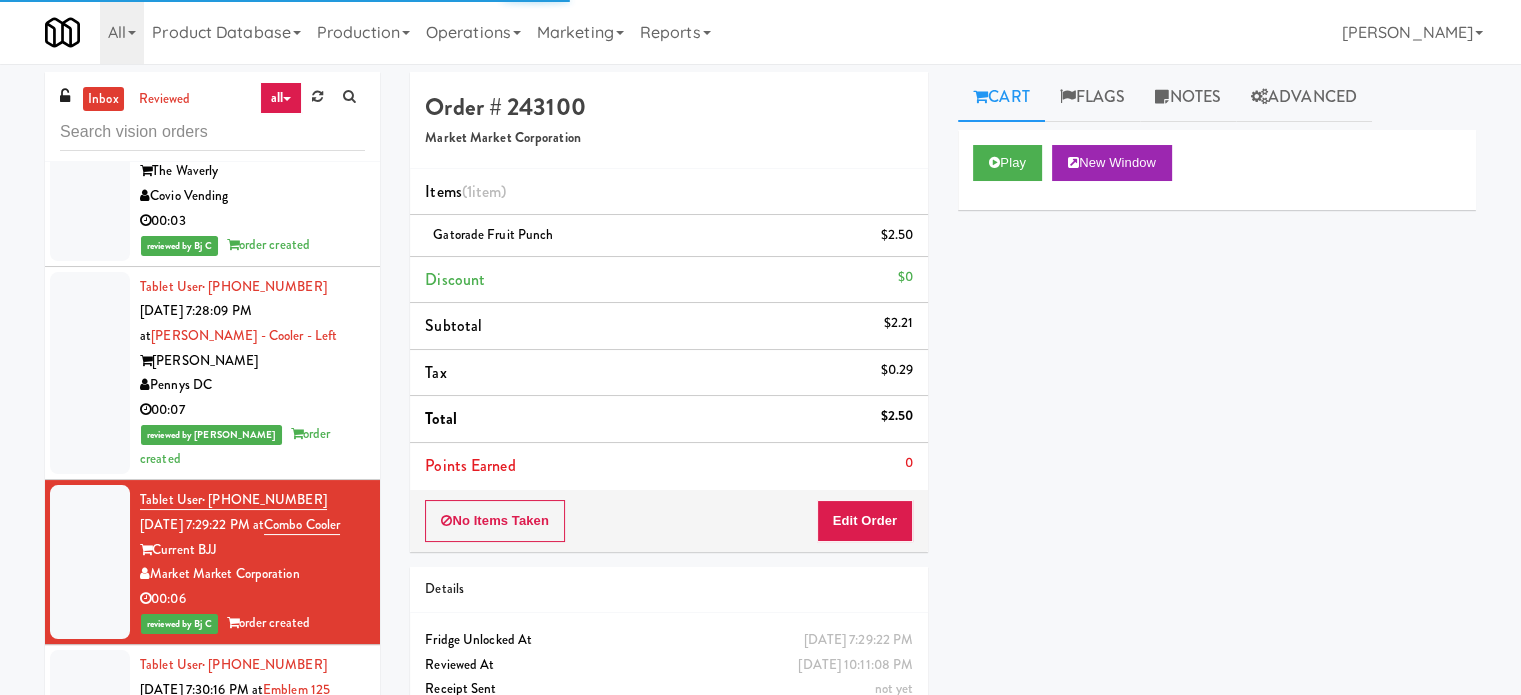 click on "Emblem 125" at bounding box center (252, 714) 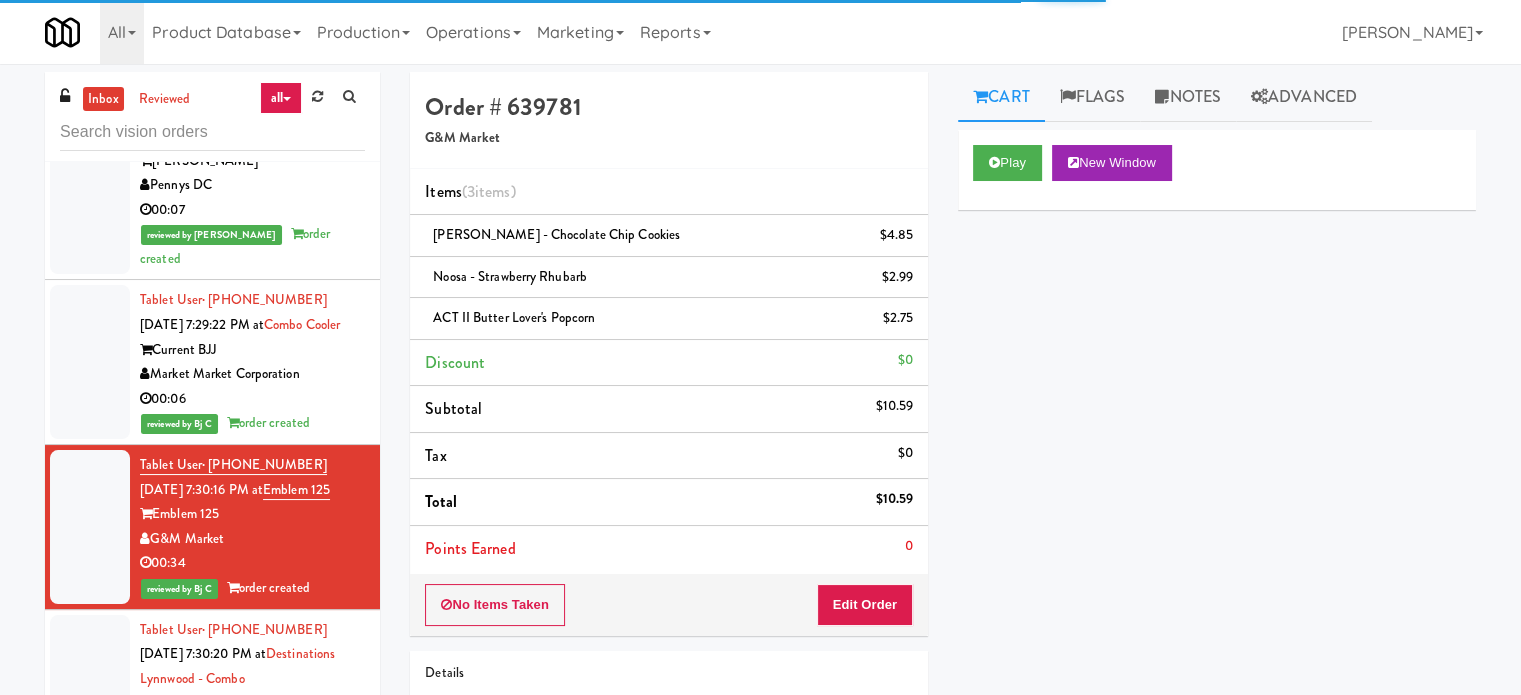 click on "Destinations Lynnwood" at bounding box center [252, 703] 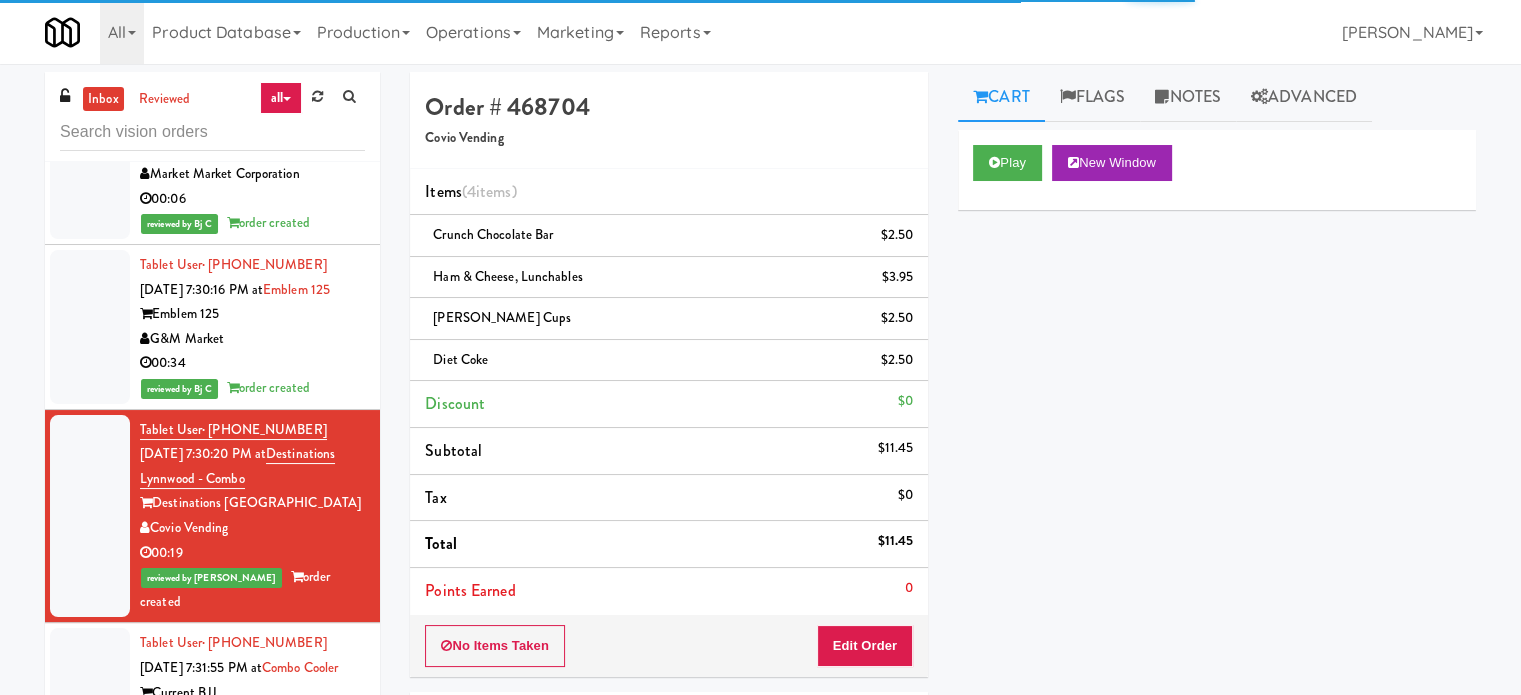 click on "Market Market Corporation" at bounding box center (252, 717) 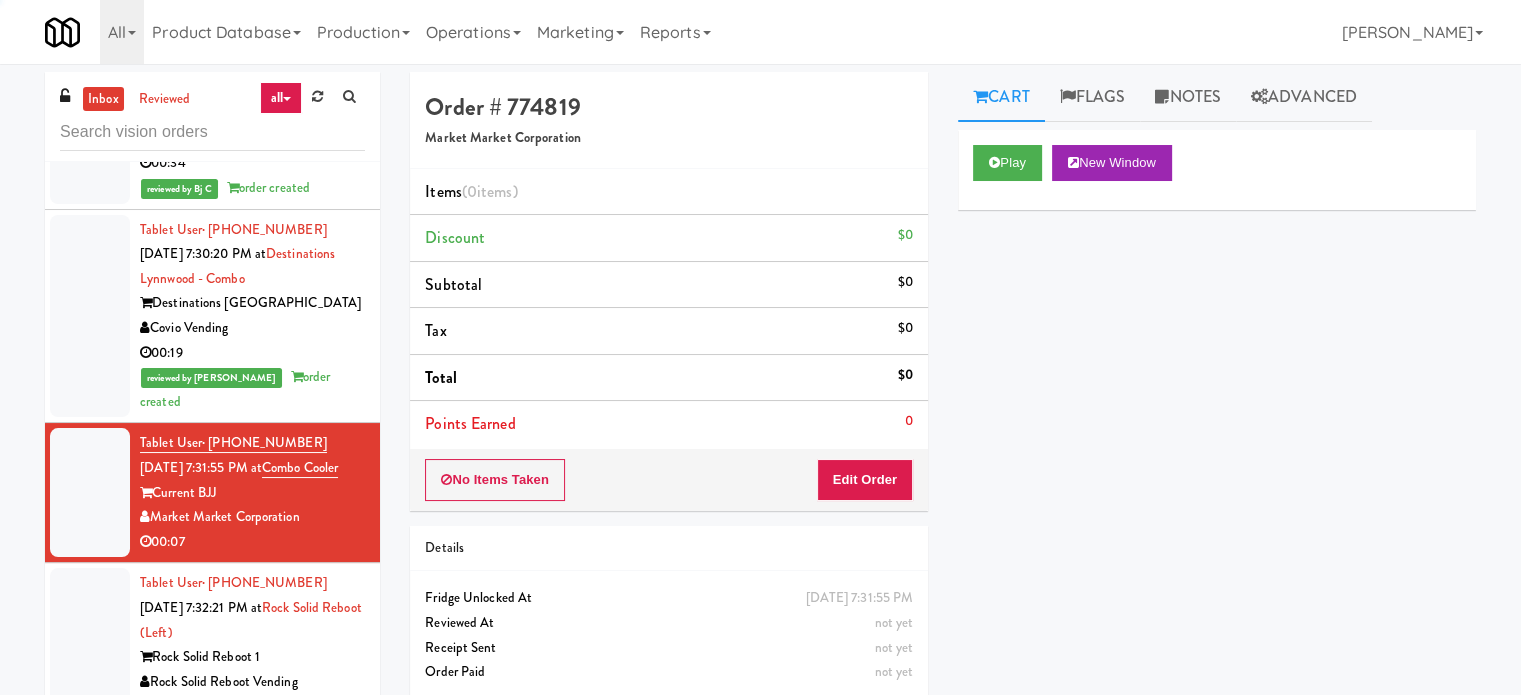 click on "00:07" at bounding box center [252, 706] 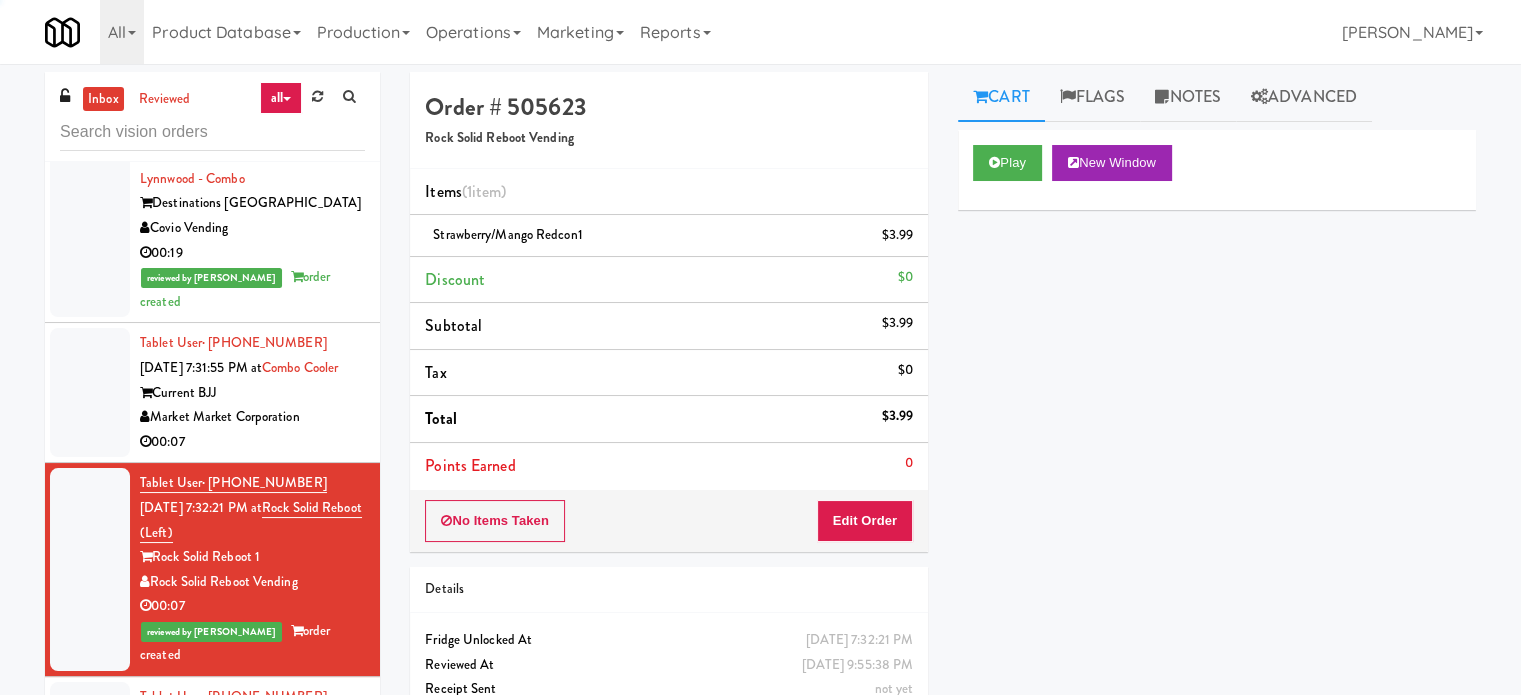 click on "Tablet User  · (612) 709-8845 Jul 11, 2025 7:32:45 PM at  Resa - Cooler  Resa  Pennys DC  00:16" at bounding box center (252, 746) 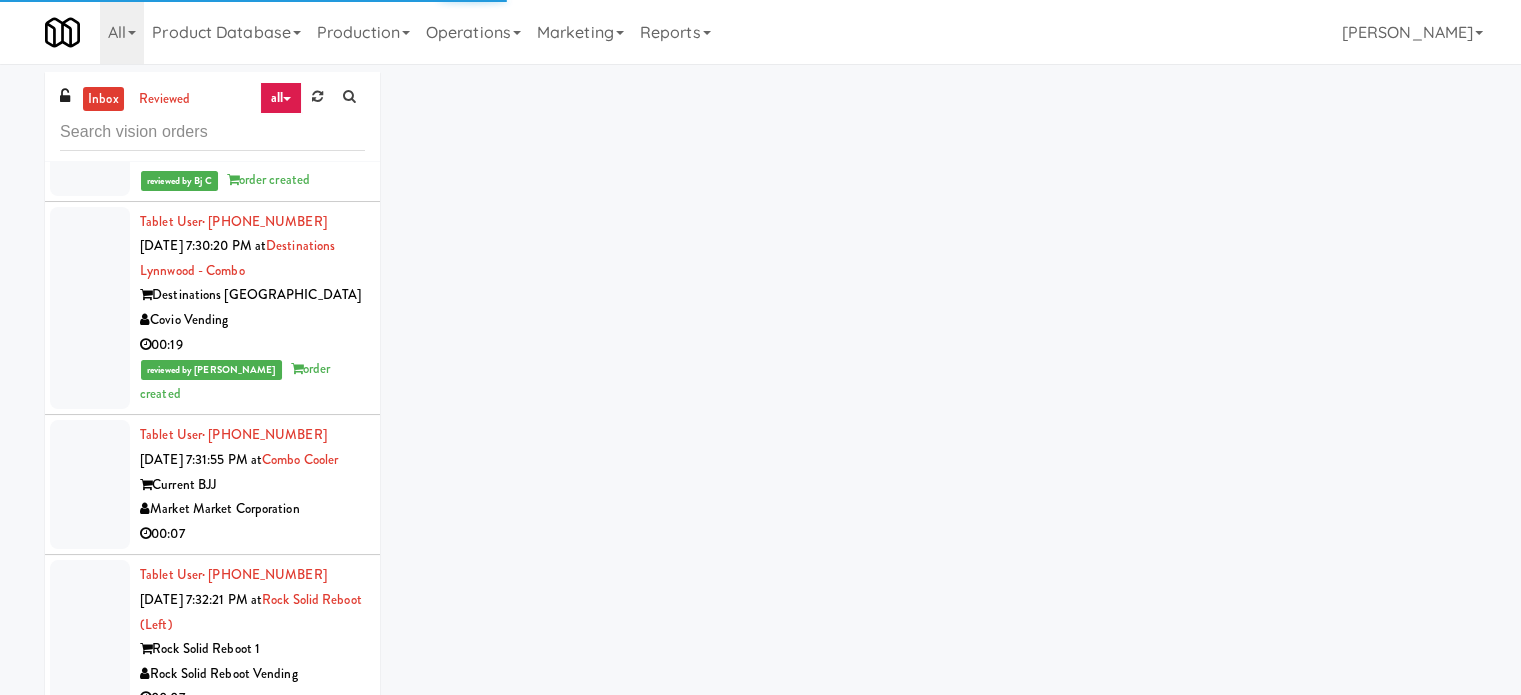 scroll, scrollTop: 11224, scrollLeft: 0, axis: vertical 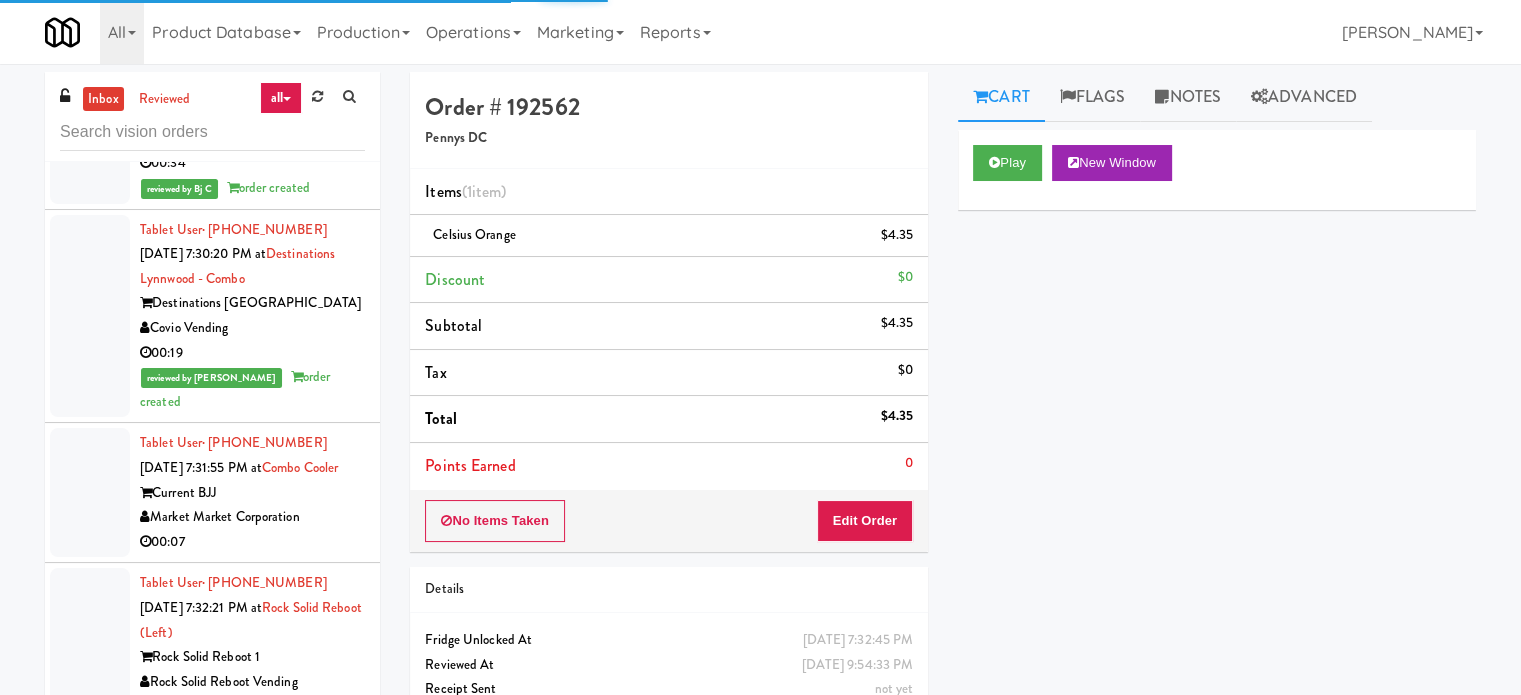 click on "00:07" at bounding box center (252, 542) 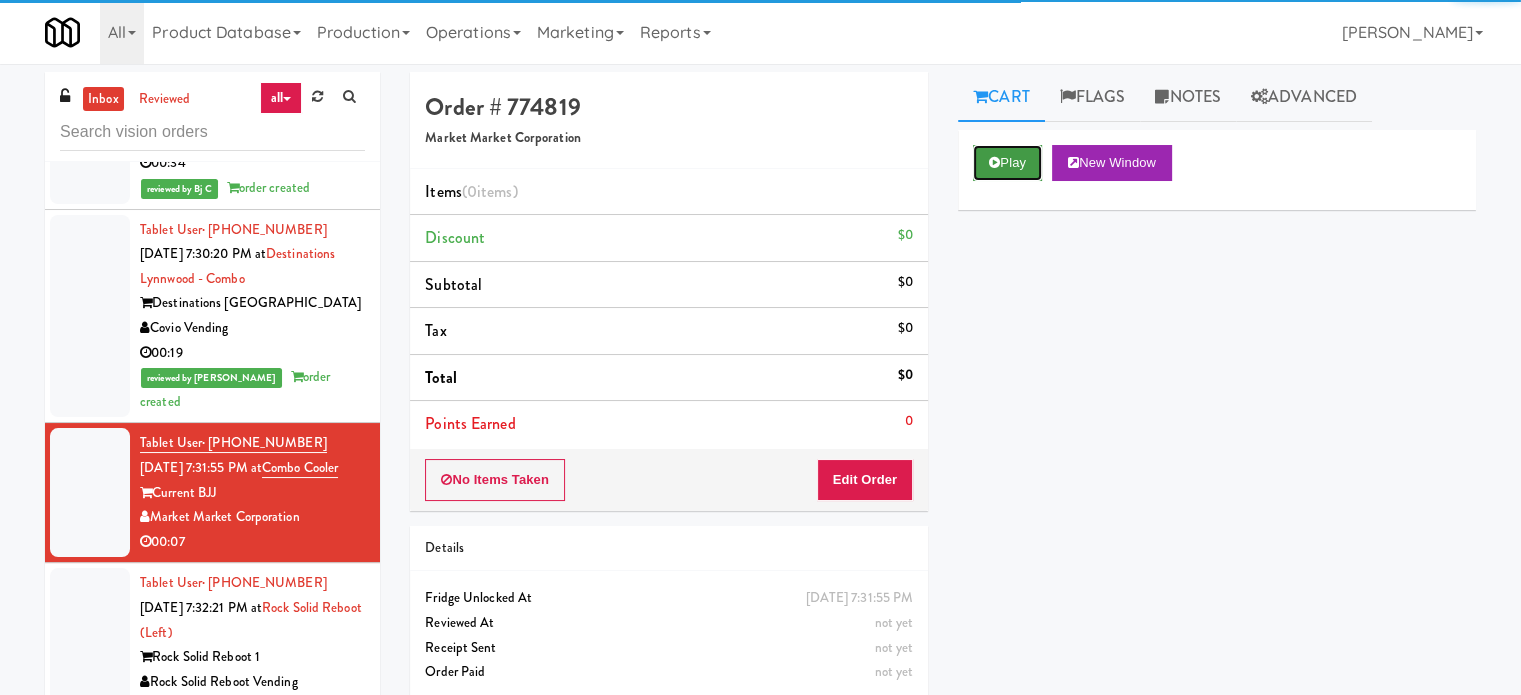 click on "Play" at bounding box center [1007, 163] 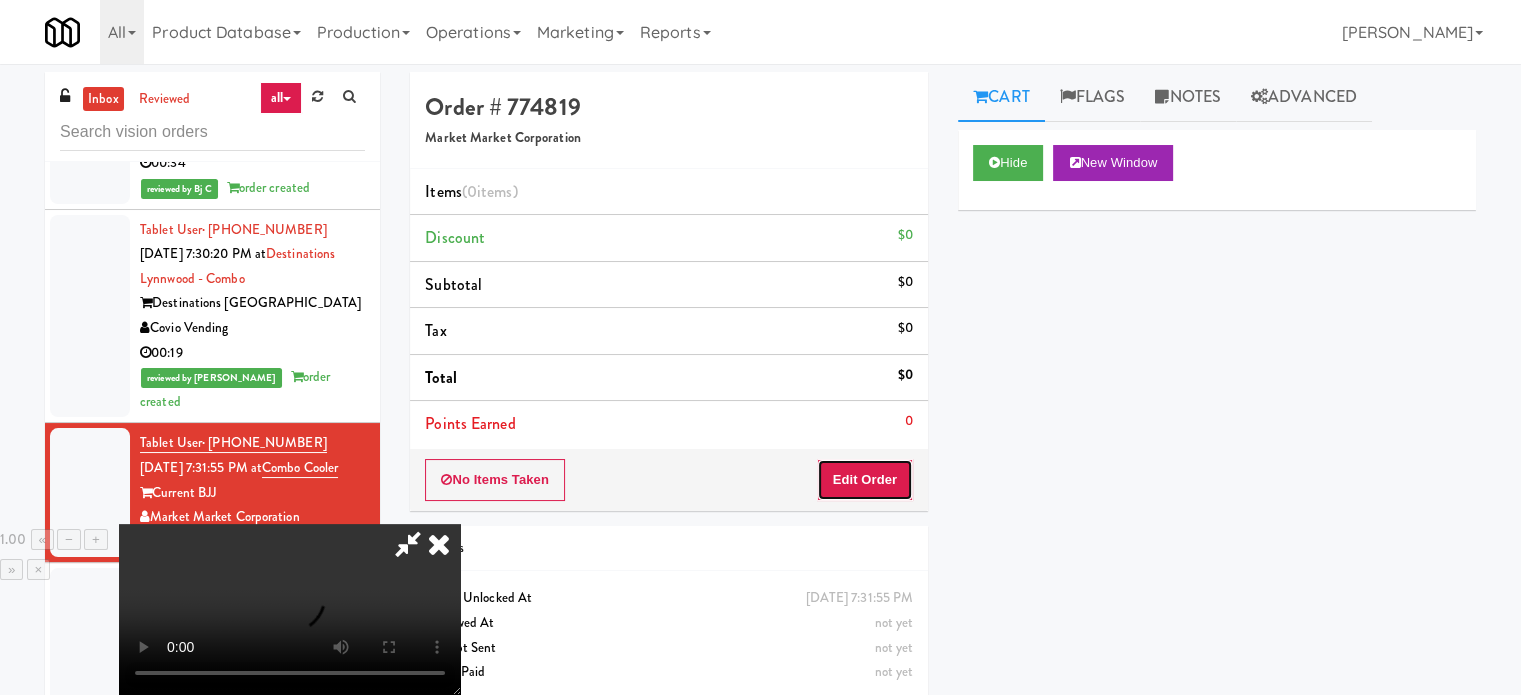 click on "Edit Order" at bounding box center (865, 480) 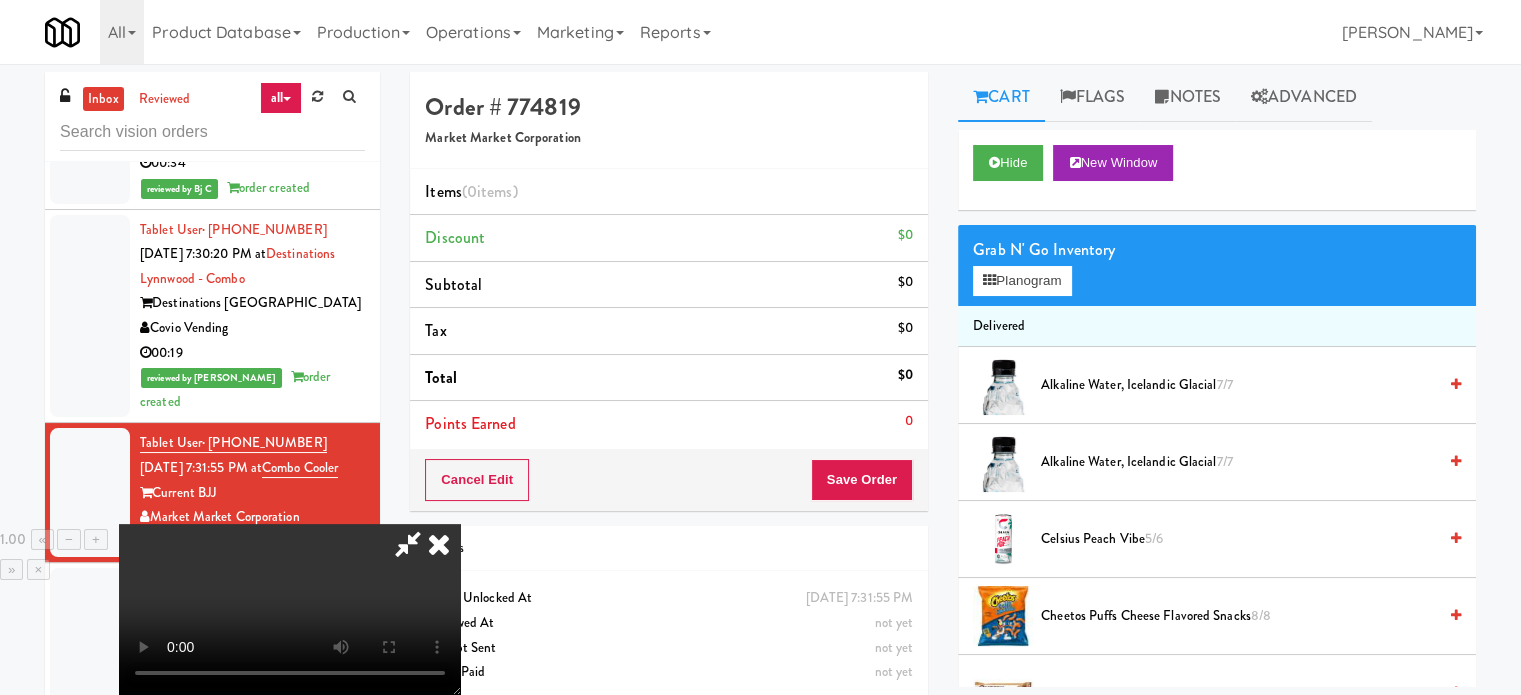 scroll, scrollTop: 316, scrollLeft: 0, axis: vertical 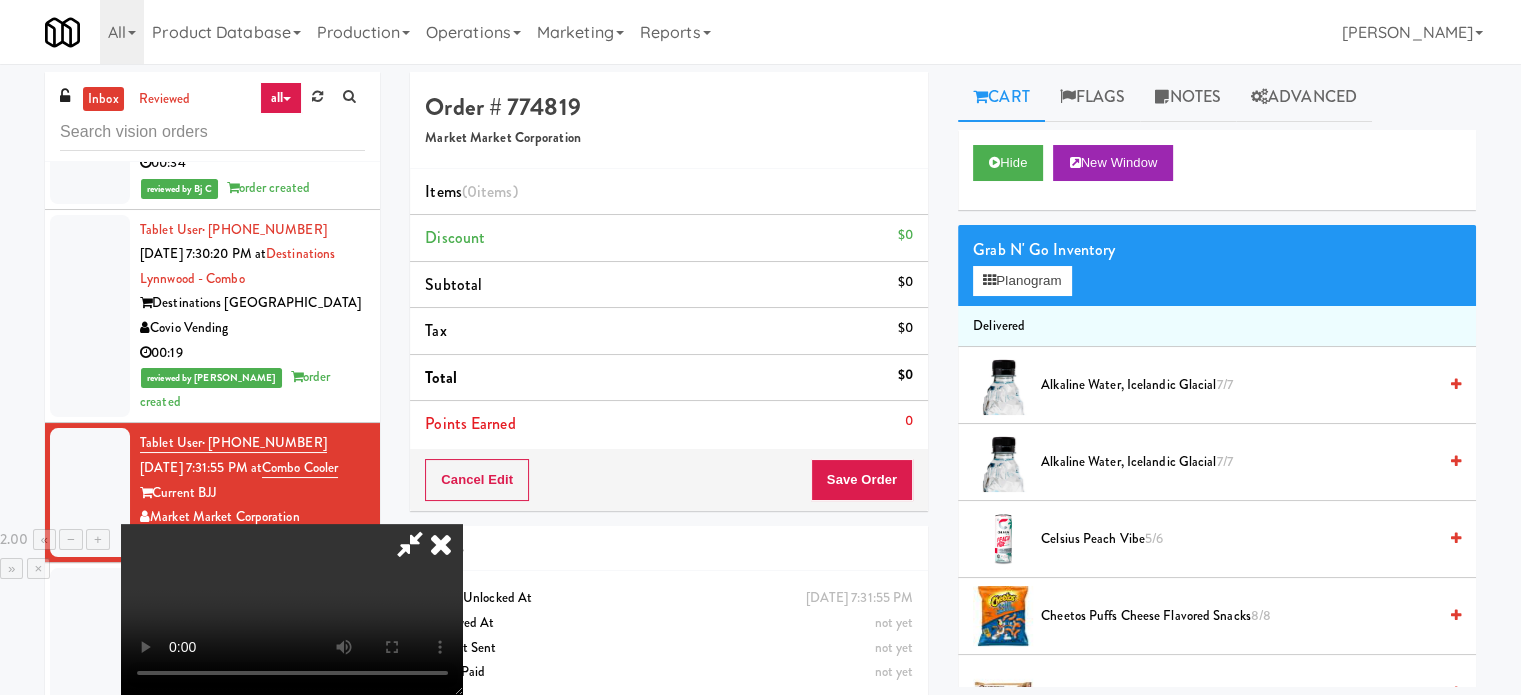 click at bounding box center (292, 609) 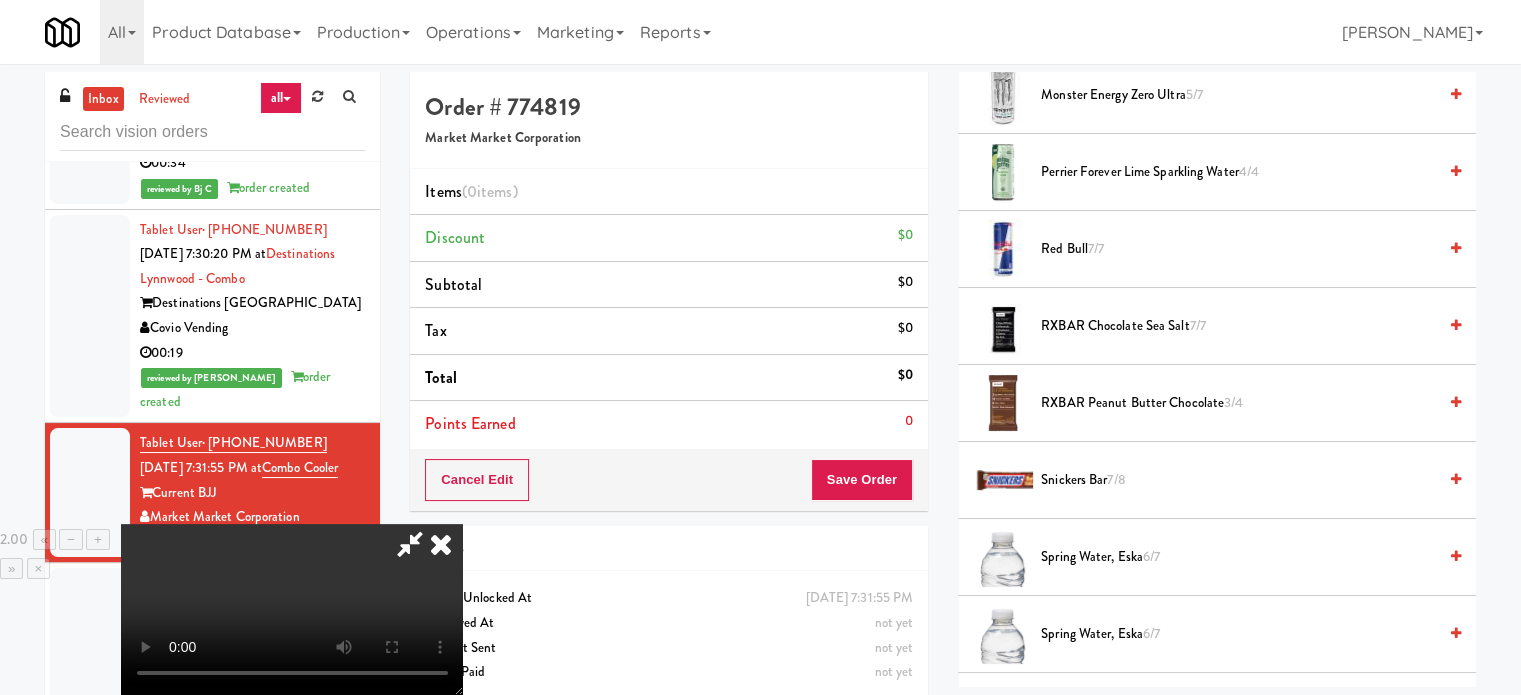 scroll, scrollTop: 2300, scrollLeft: 0, axis: vertical 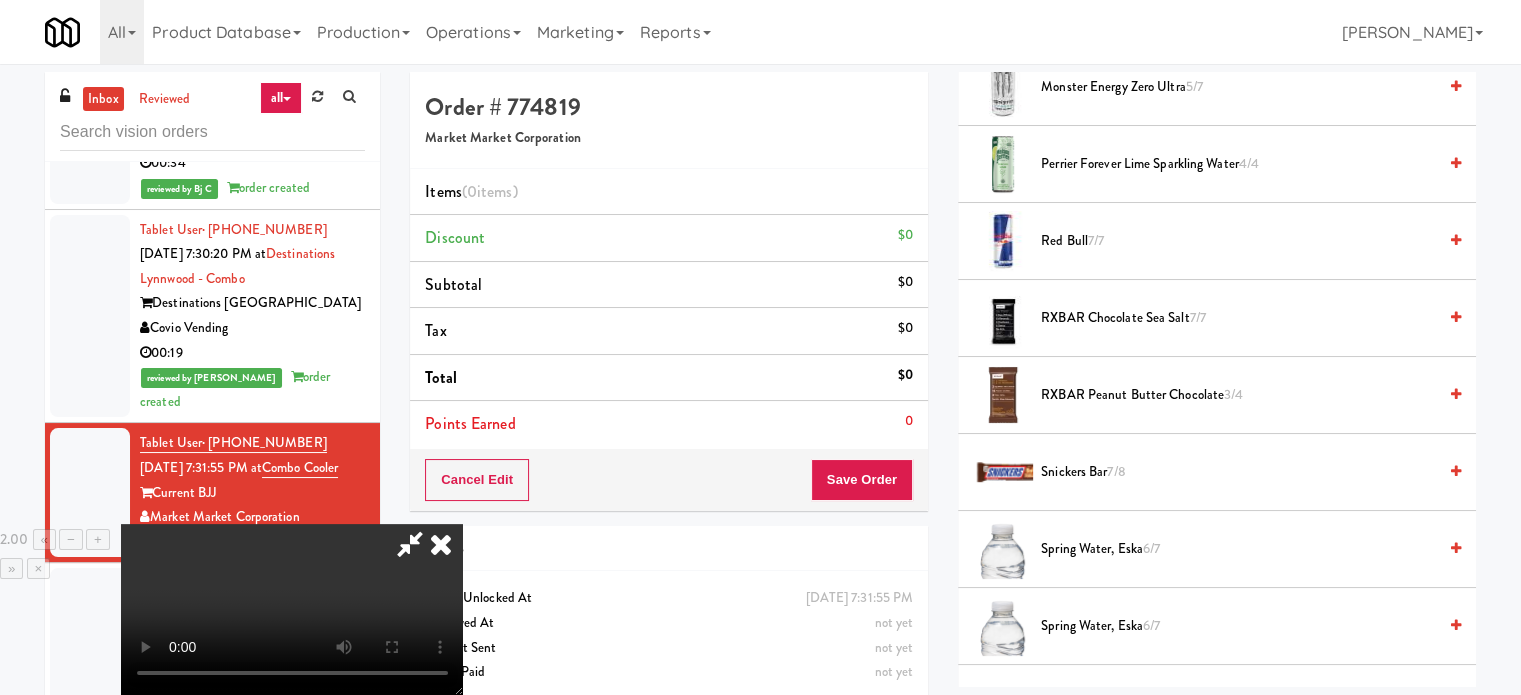 click on "Spring Water, Eska  6/7" at bounding box center [1238, 549] 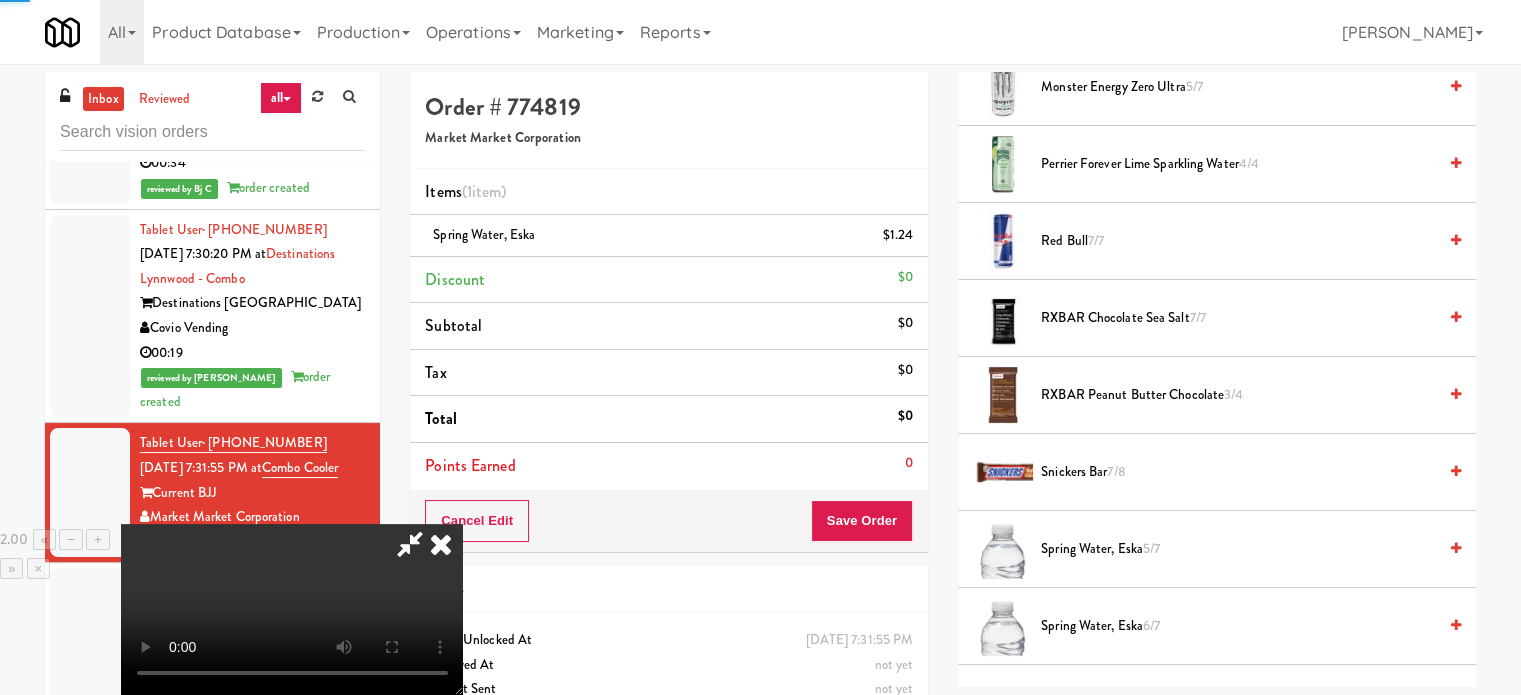 drag, startPoint x: 663, startPoint y: 523, endPoint x: 698, endPoint y: 524, distance: 35.014282 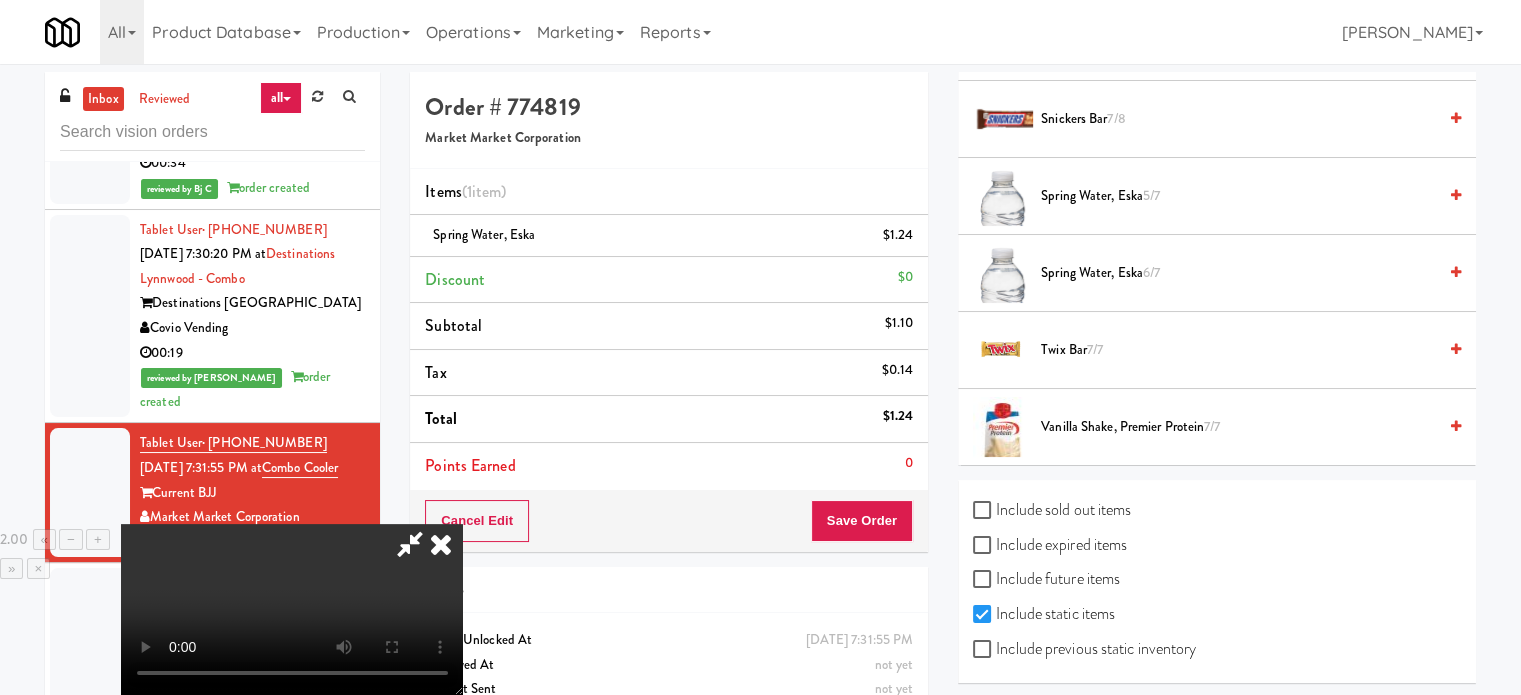 scroll, scrollTop: 2656, scrollLeft: 0, axis: vertical 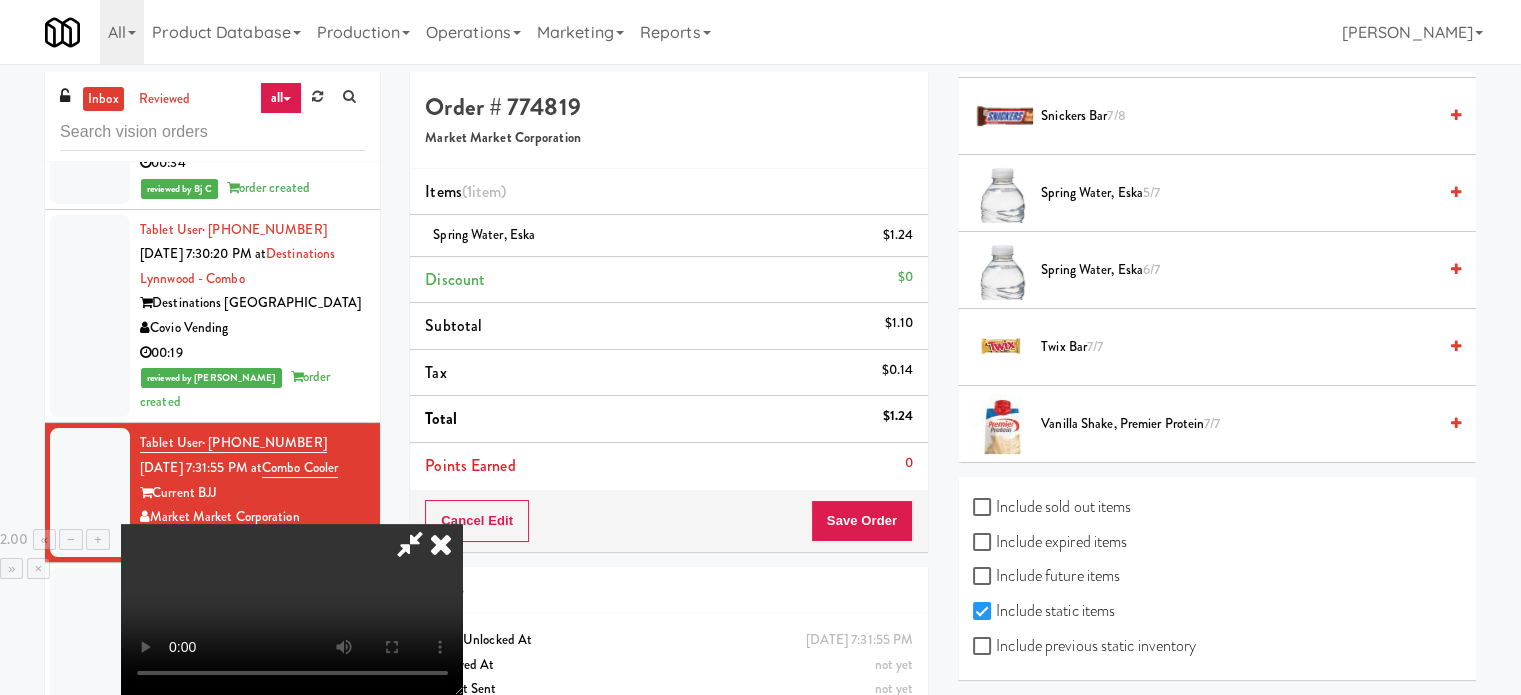 click at bounding box center [410, 544] 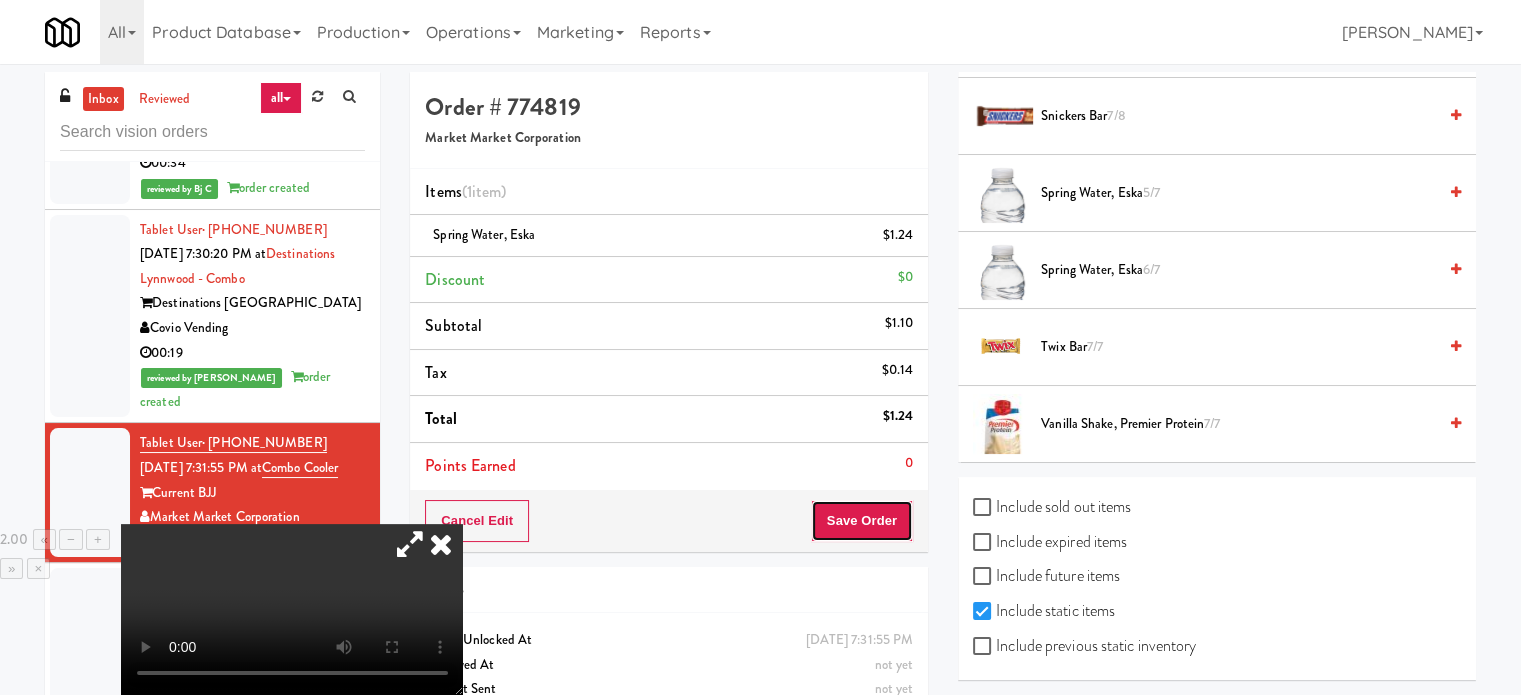 drag, startPoint x: 845, startPoint y: 509, endPoint x: 668, endPoint y: 384, distance: 216.68872 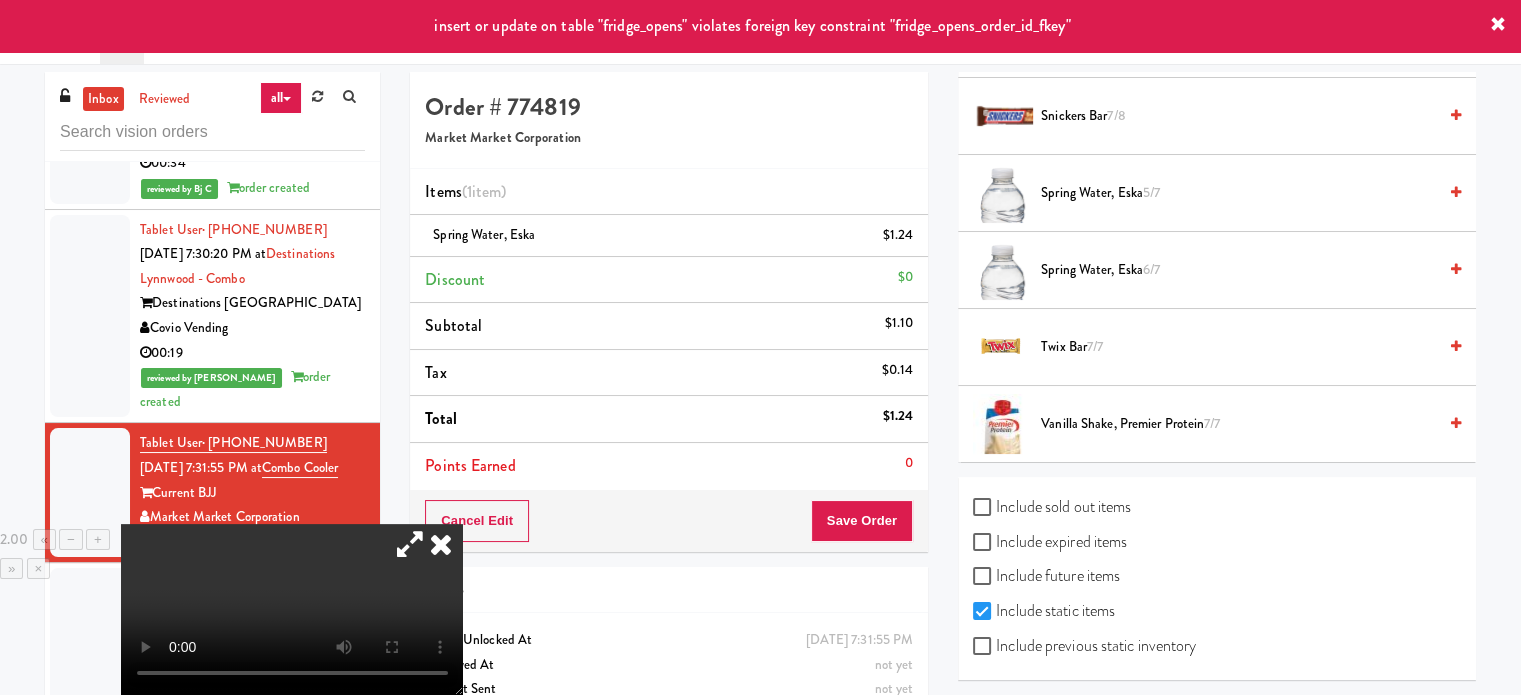 click at bounding box center [441, 544] 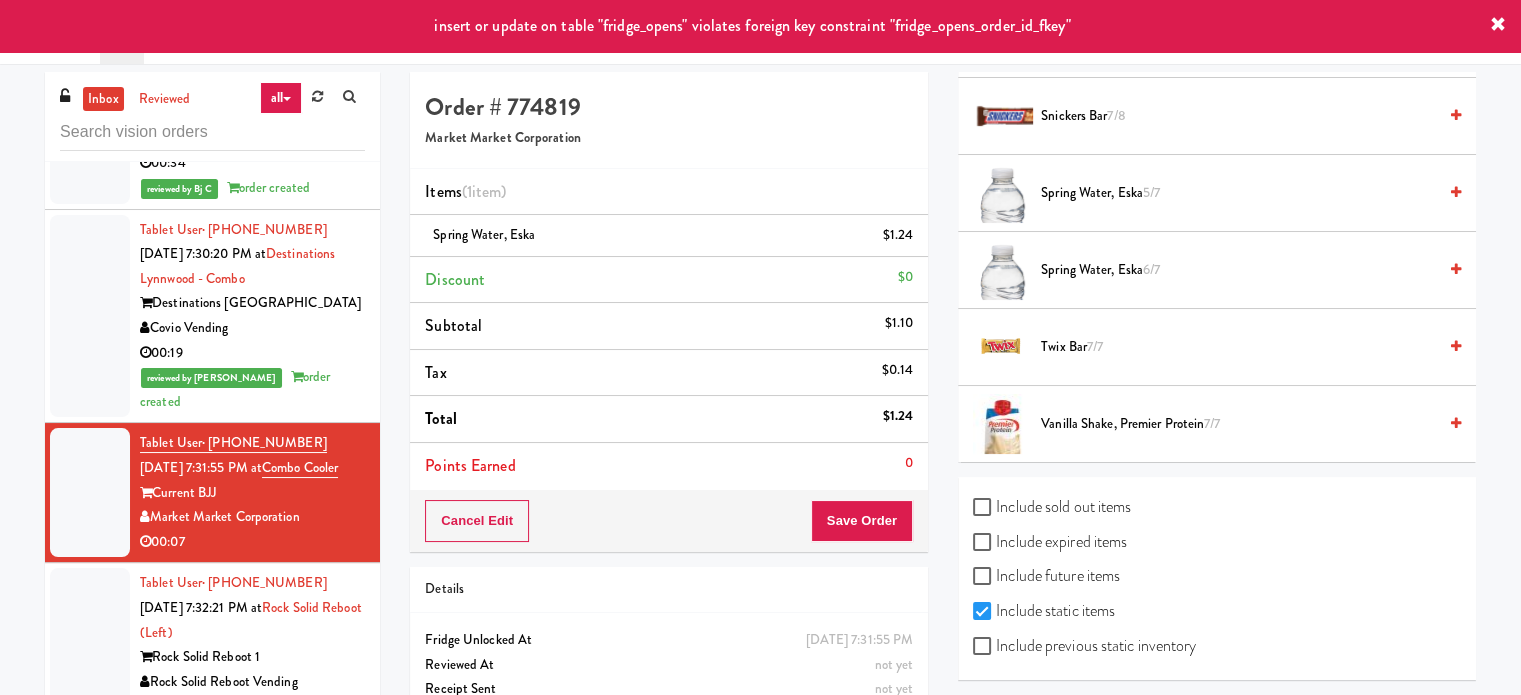 drag, startPoint x: 352, startPoint y: 471, endPoint x: 338, endPoint y: 314, distance: 157.62297 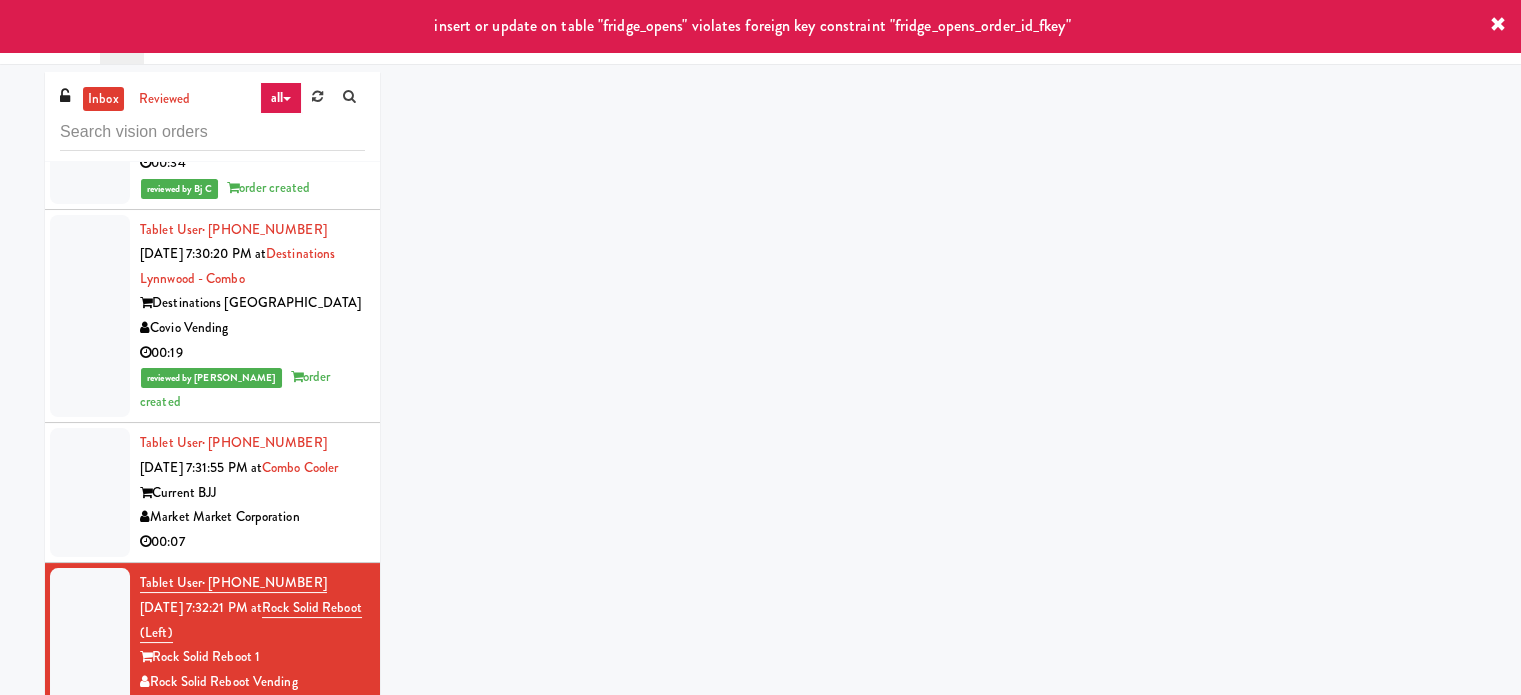 click on "Current BJJ" at bounding box center [252, 493] 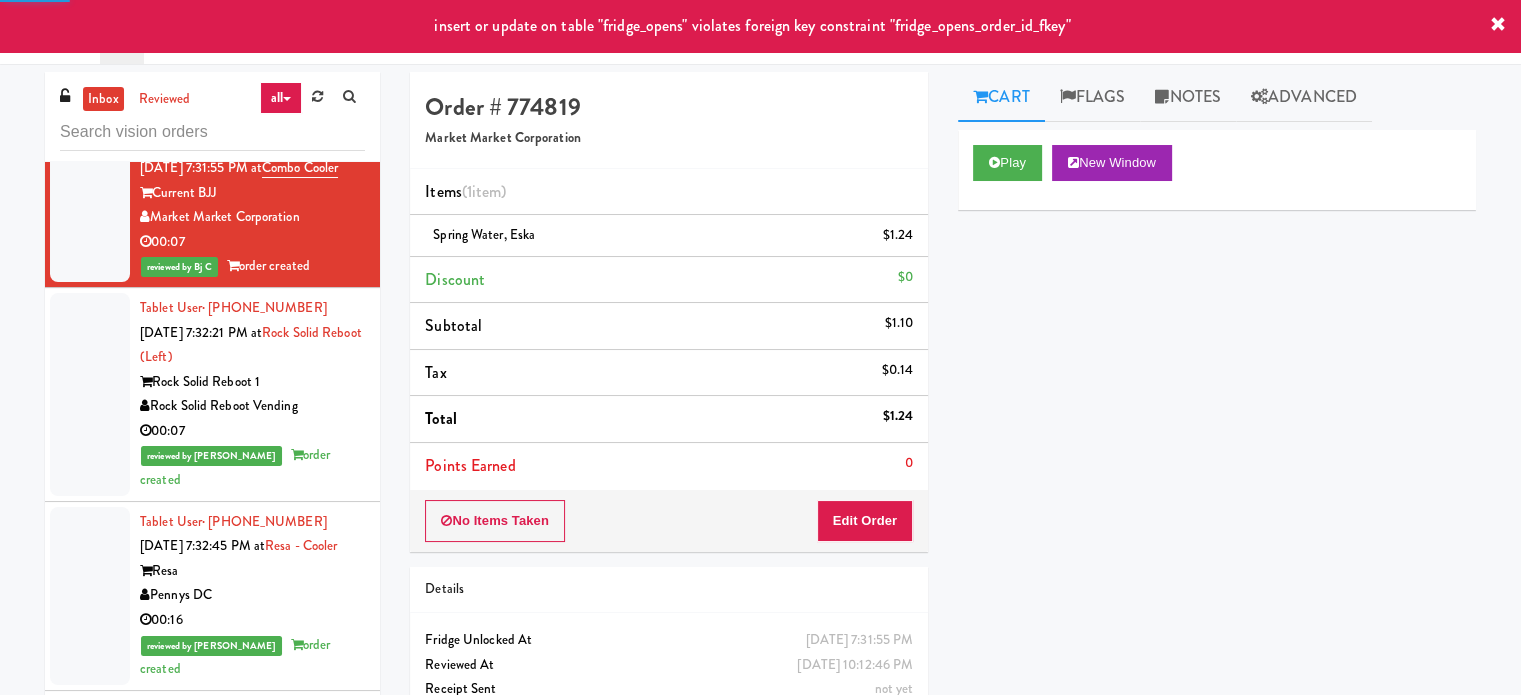 click on "The Standard" at bounding box center [252, 785] 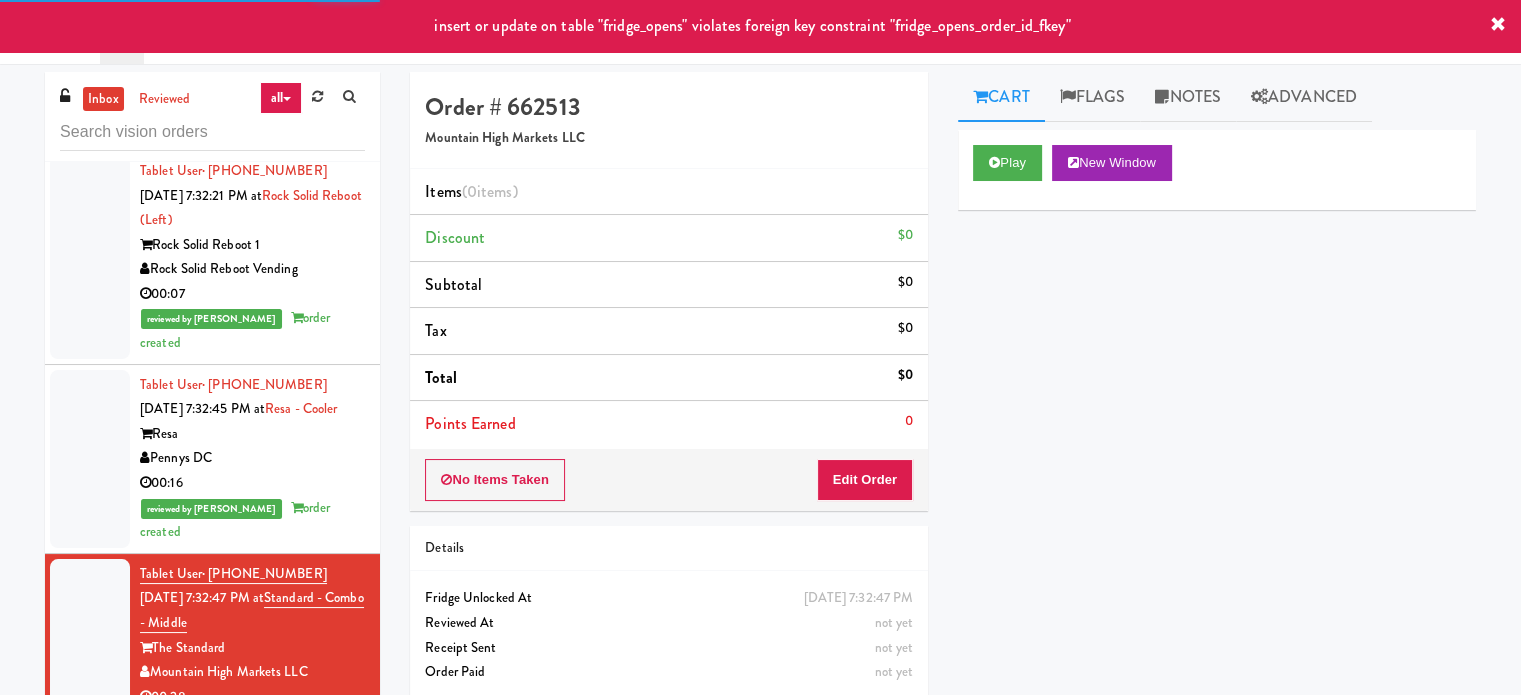 scroll, scrollTop: 11724, scrollLeft: 0, axis: vertical 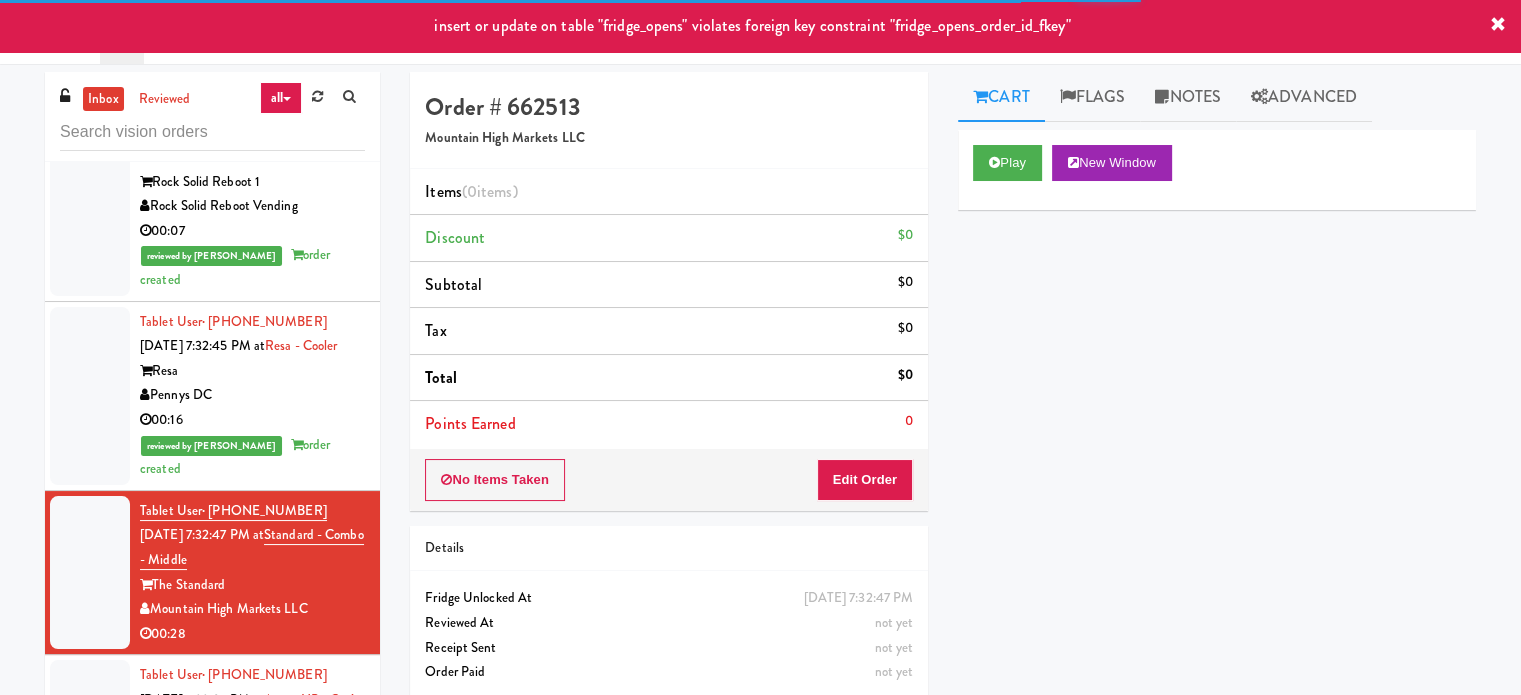 click on "Smart Vending of [US_STATE]" at bounding box center (252, 774) 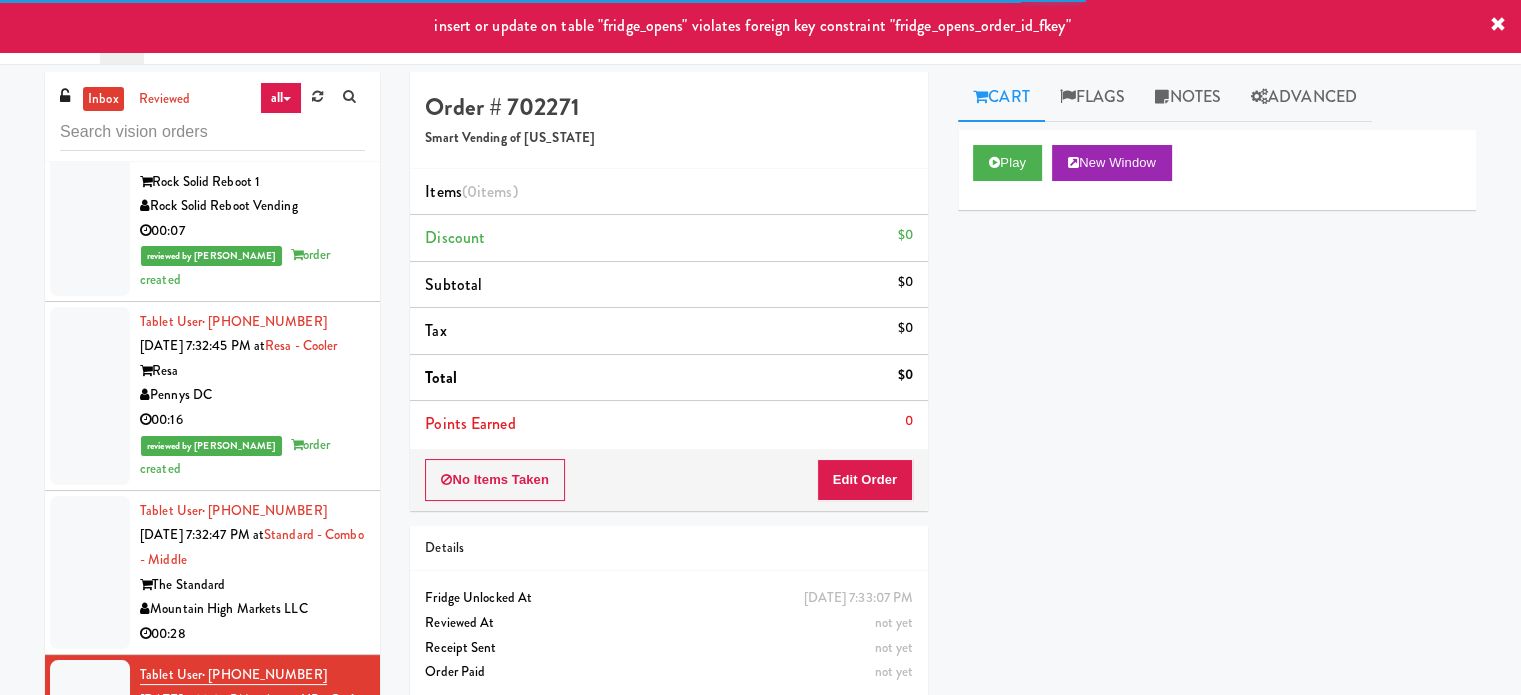 click on "00:28" at bounding box center (252, 634) 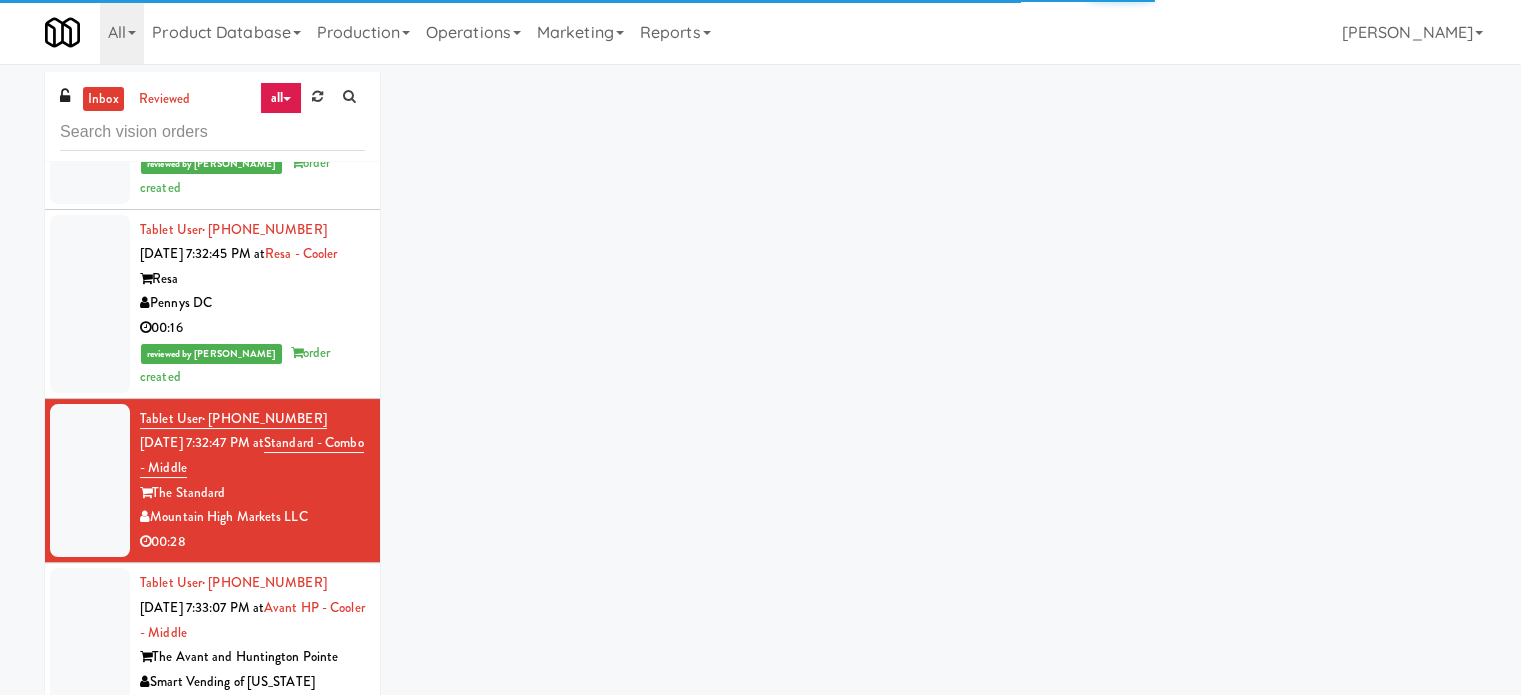 scroll, scrollTop: 11824, scrollLeft: 0, axis: vertical 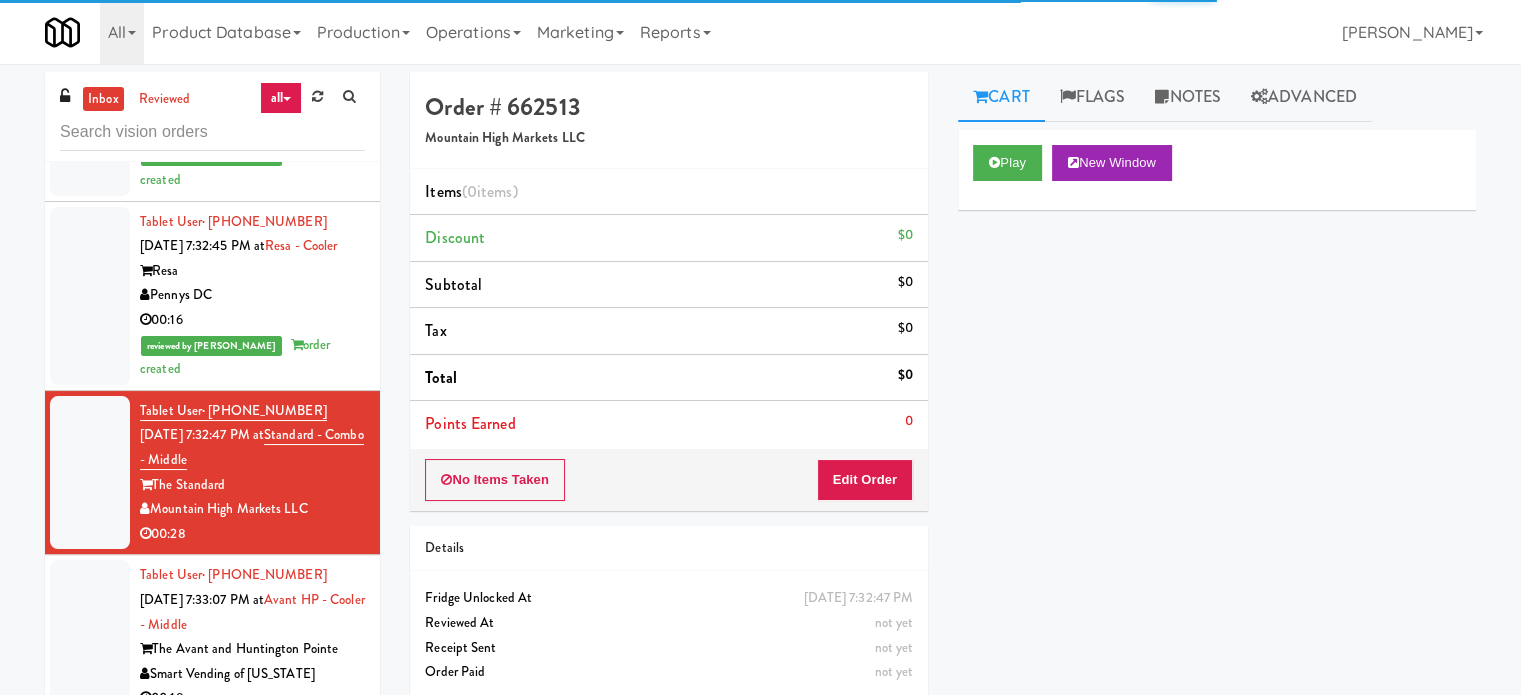 click on "Metropolitan" at bounding box center (252, 814) 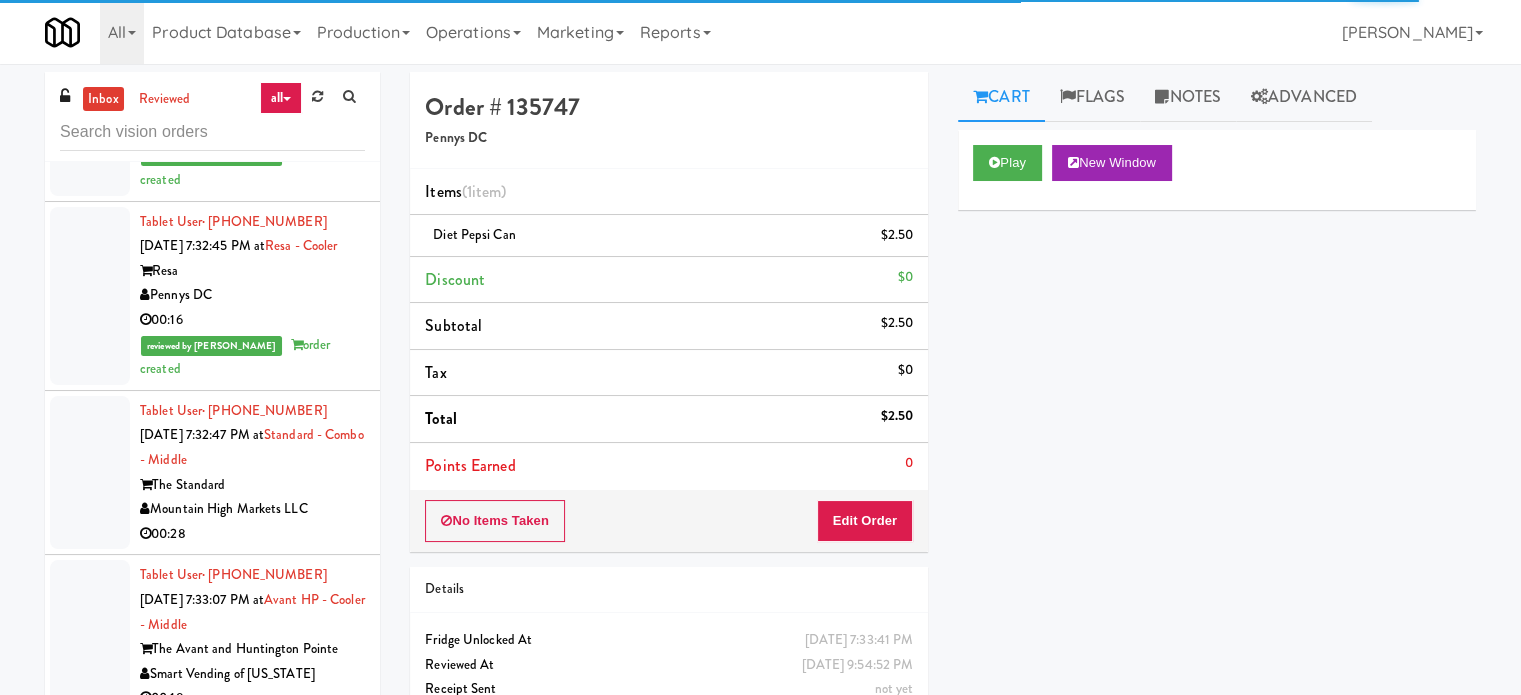 click on "Tablet User  · (912) 677-3301 Jul 11, 2025 7:33:07 PM at  Avant HP - Cooler - Middle  The Avant and Huntington Pointe  Smart Vending of Virginia  00:18" at bounding box center [212, 637] 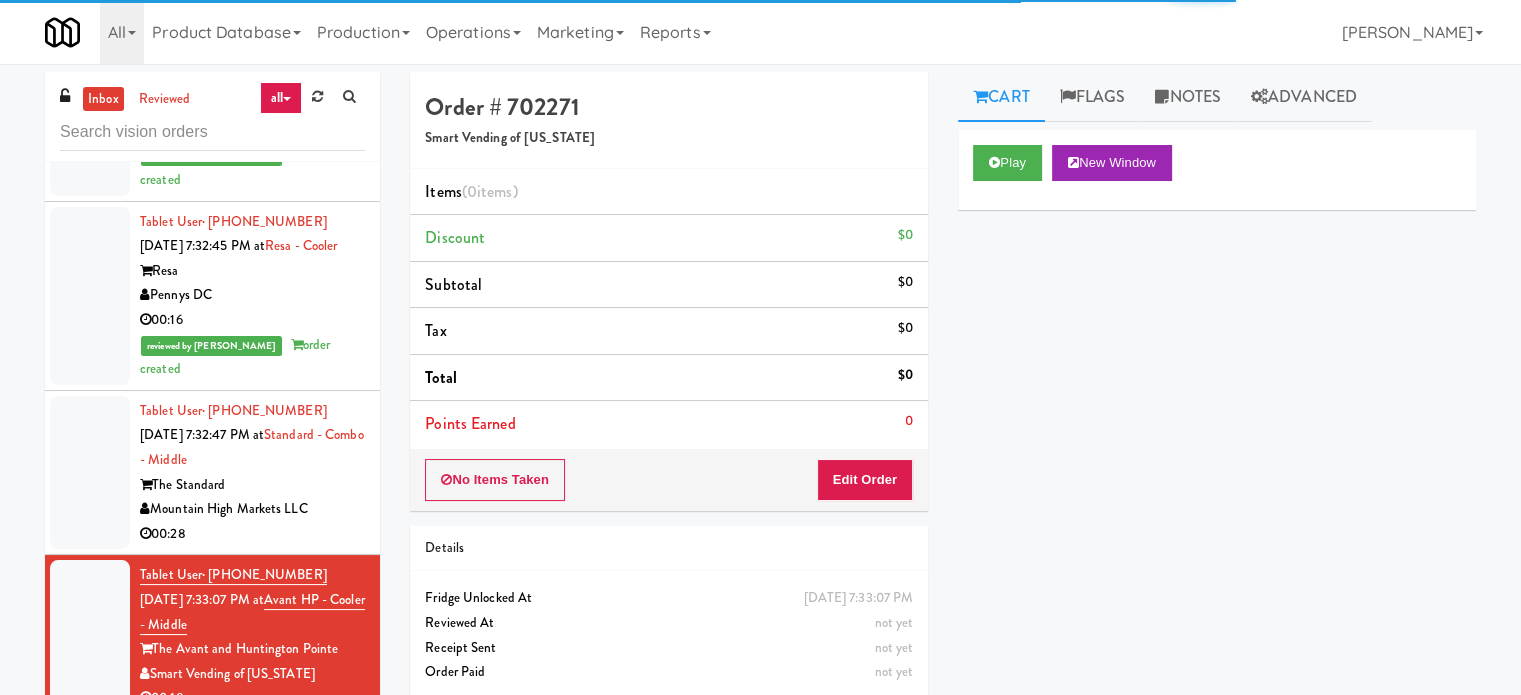 click on "Tablet User  · (623) 238-8012 Jul 11, 2025 7:32:47 PM at  Standard - Combo - Middle  The Standard  Mountain High Markets LLC  00:28" at bounding box center (212, 473) 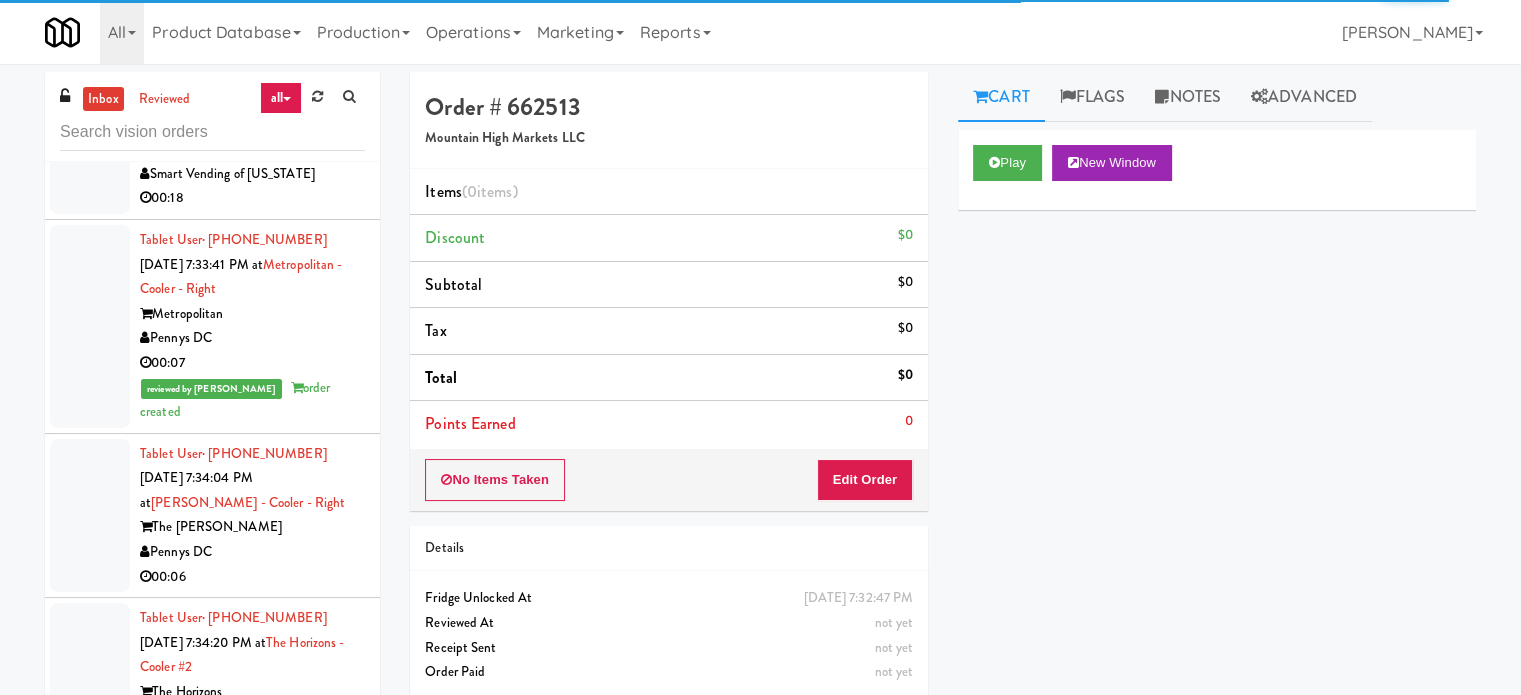scroll, scrollTop: 12729, scrollLeft: 0, axis: vertical 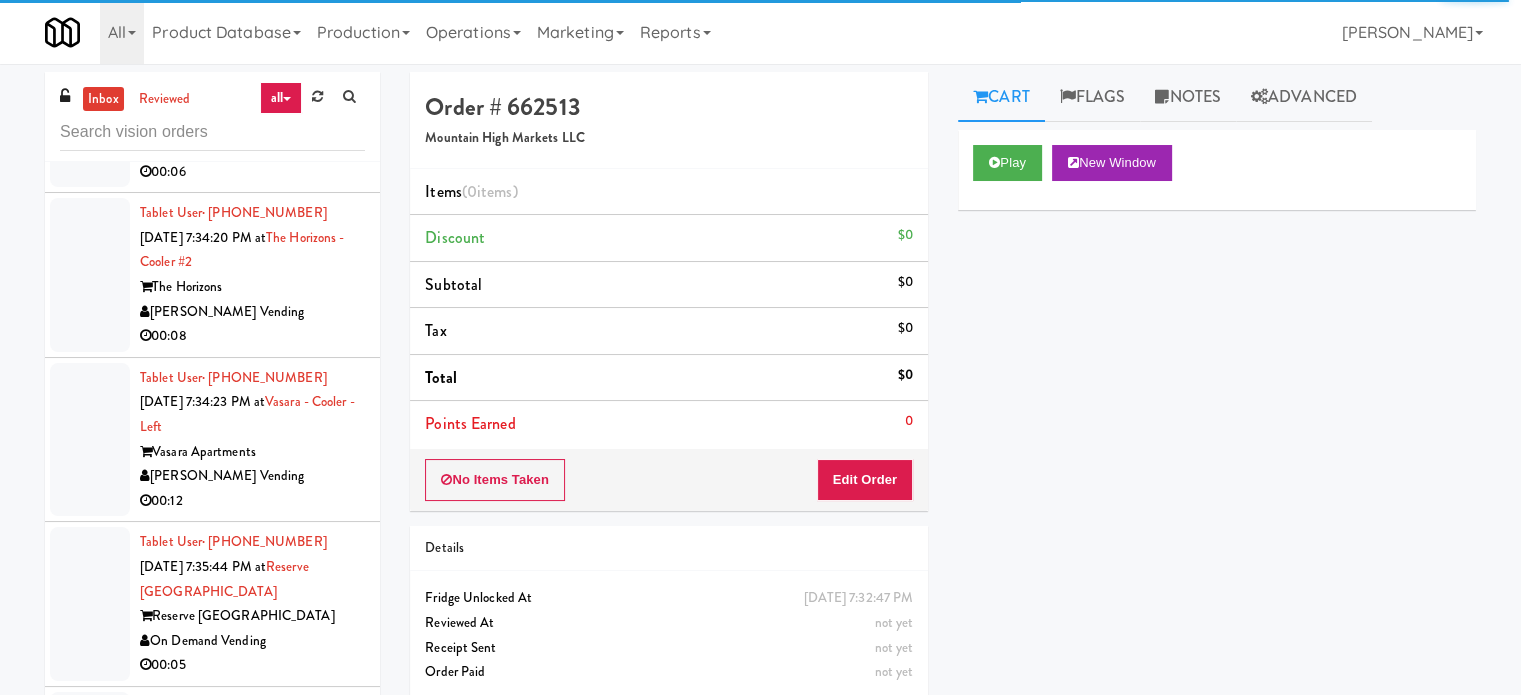 drag, startPoint x: 957, startPoint y: 231, endPoint x: 1398, endPoint y: 649, distance: 607.62244 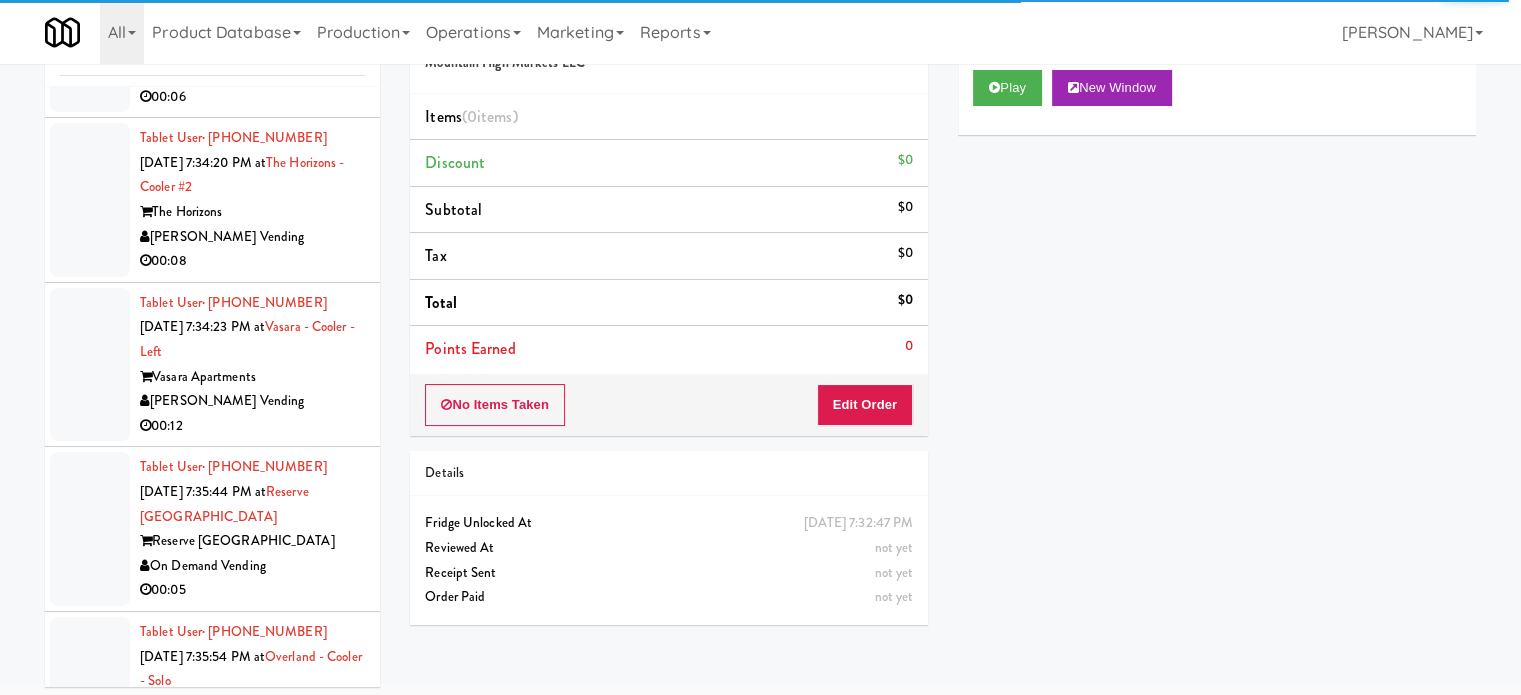 scroll, scrollTop: 81, scrollLeft: 0, axis: vertical 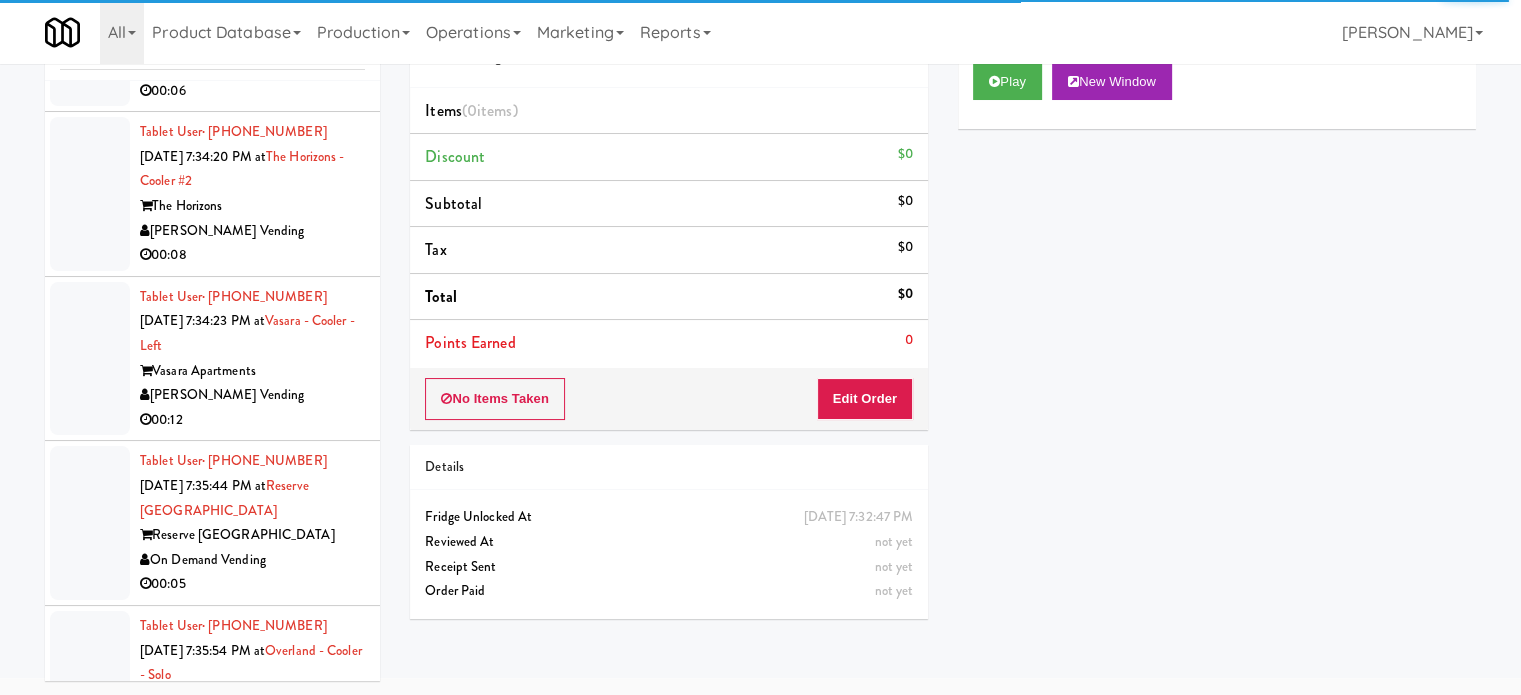 click on "B-Suite Amenities" at bounding box center (252, 864) 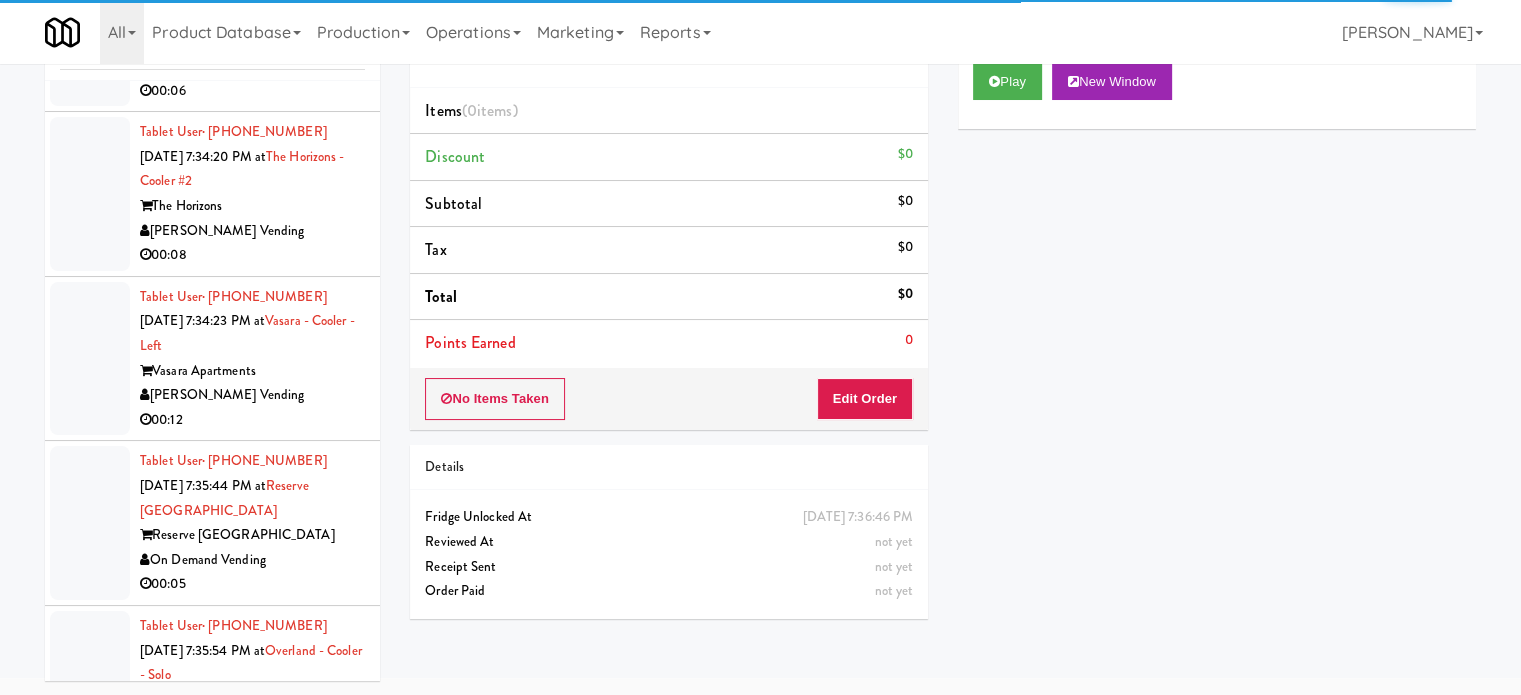 click on "Play  New Window" at bounding box center (1217, 89) 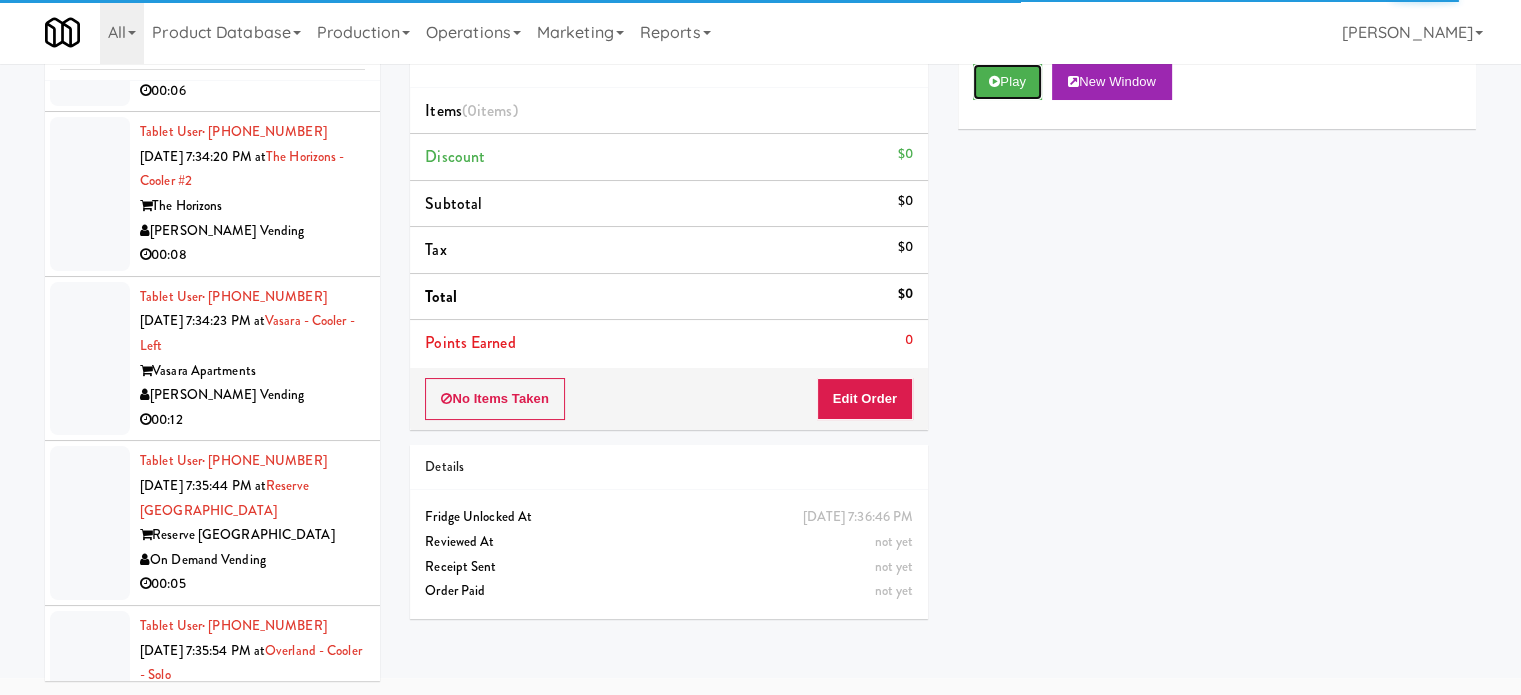click on "Play" at bounding box center (1007, 82) 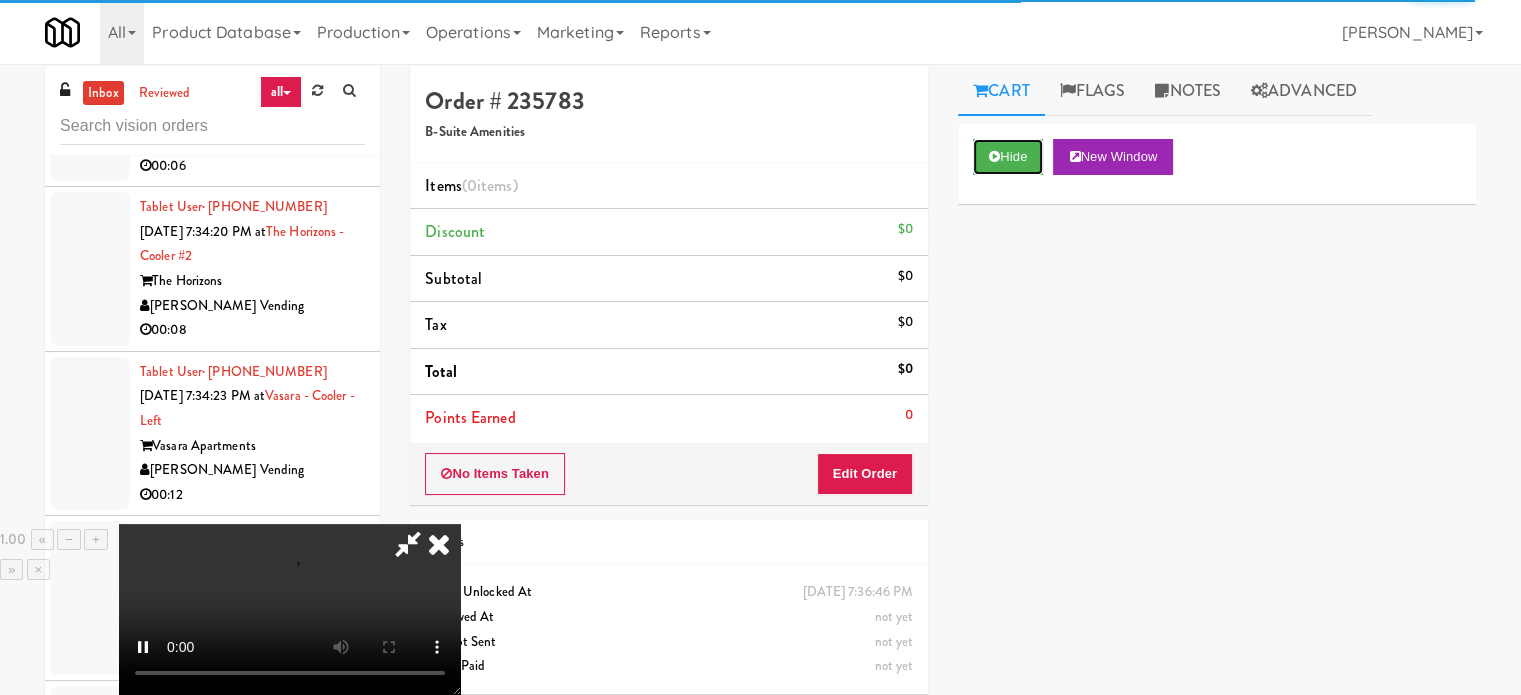 scroll, scrollTop: 0, scrollLeft: 0, axis: both 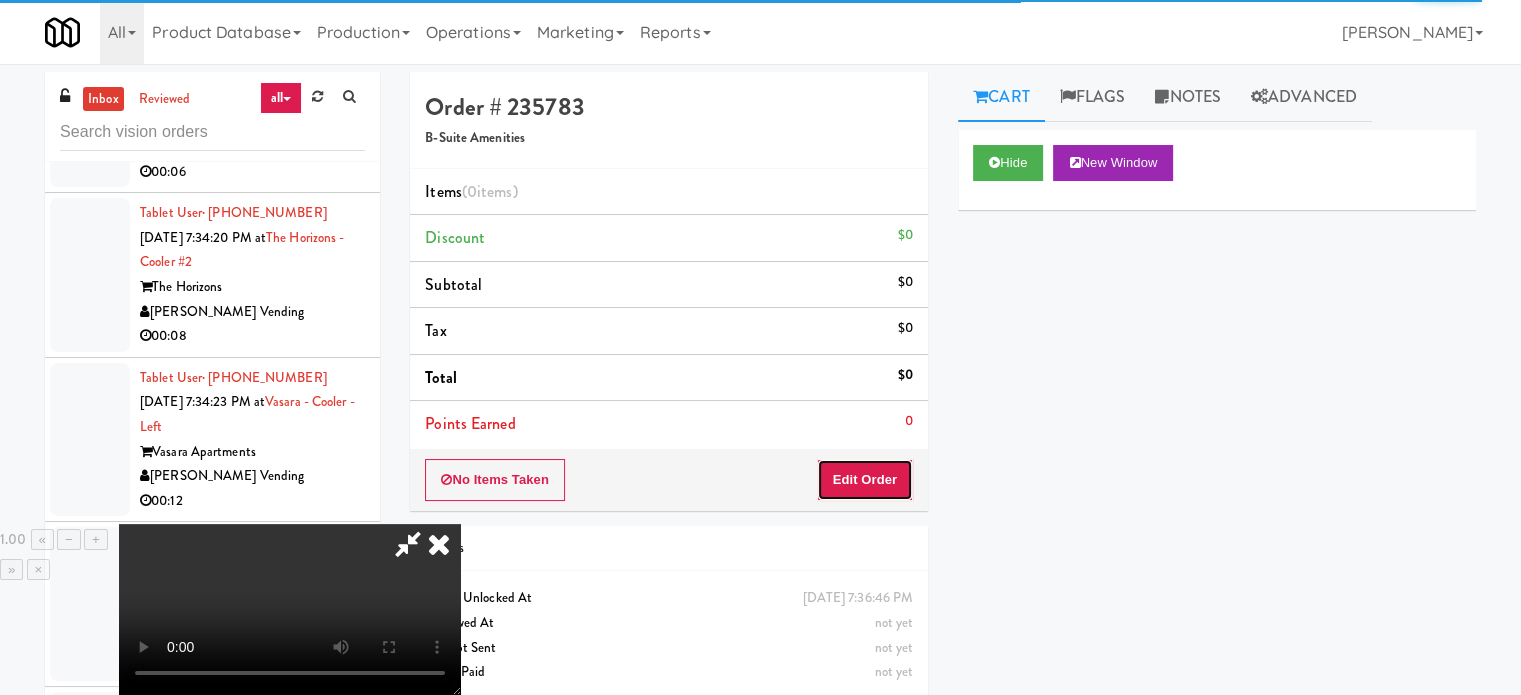 click on "Edit Order" at bounding box center (865, 480) 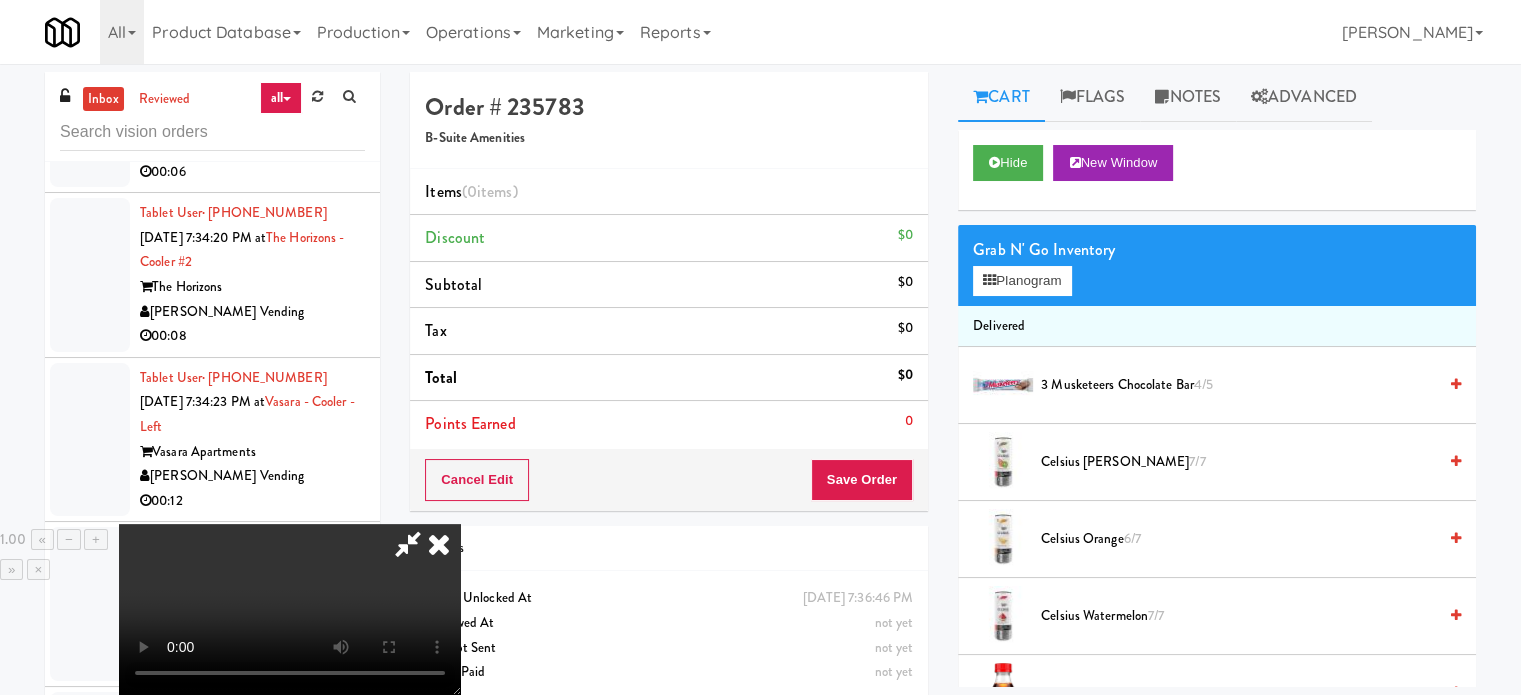 click at bounding box center [290, 609] 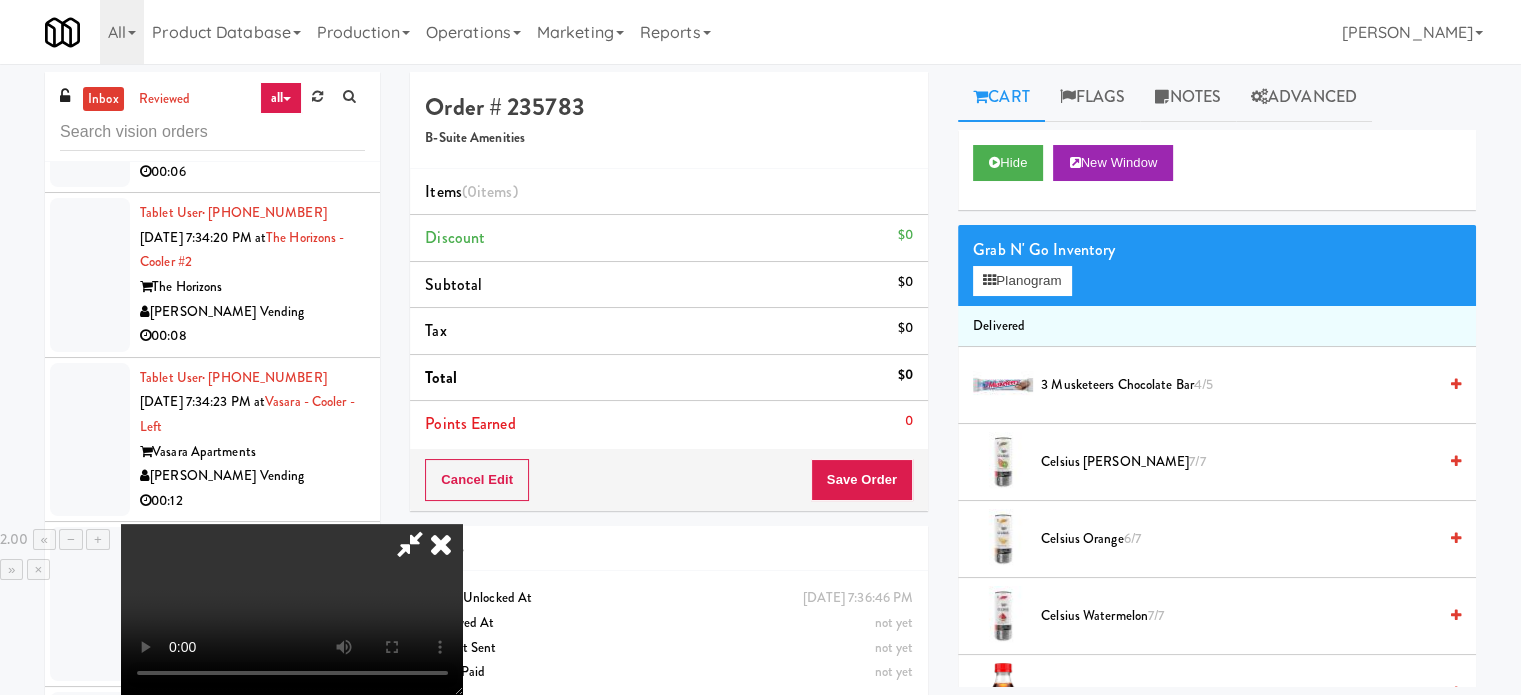 click at bounding box center [292, 609] 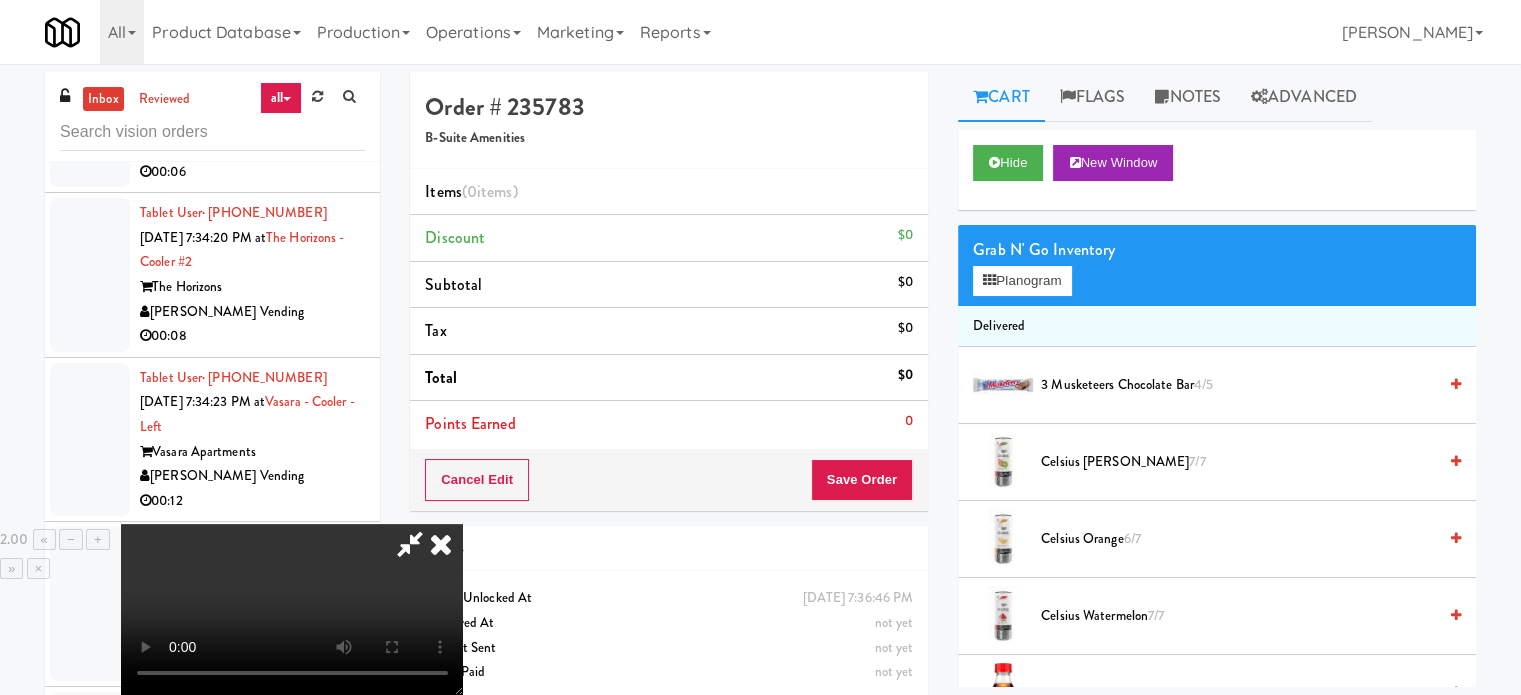 click at bounding box center (292, 609) 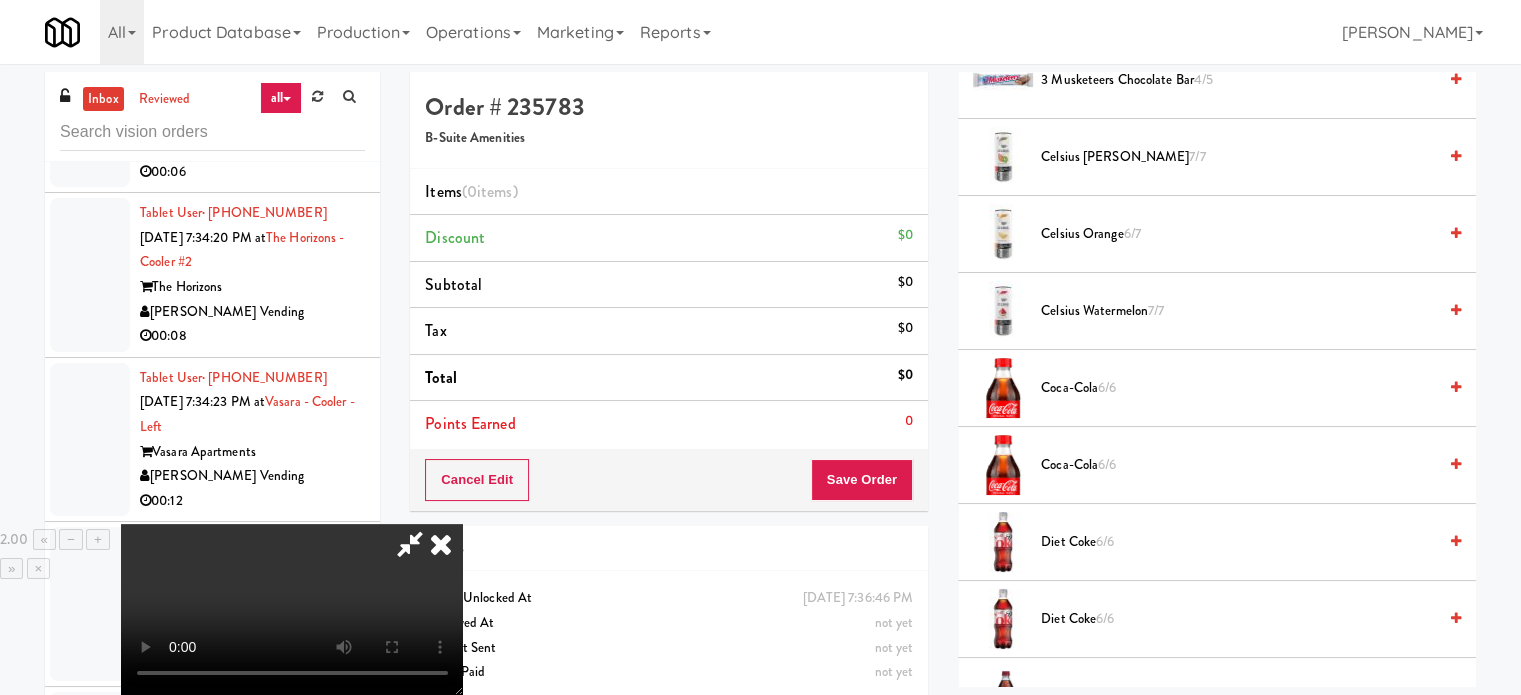 scroll, scrollTop: 400, scrollLeft: 0, axis: vertical 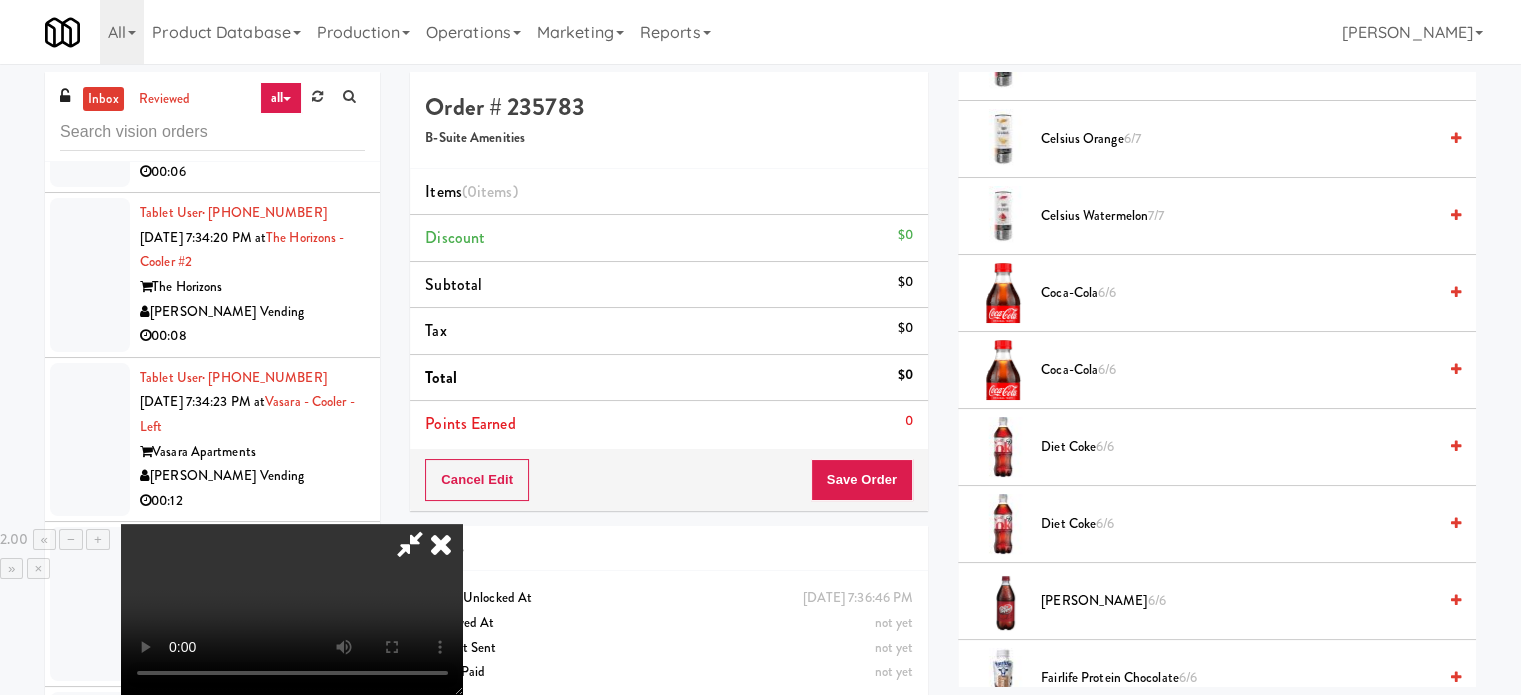 click on "6/6" at bounding box center (1107, 292) 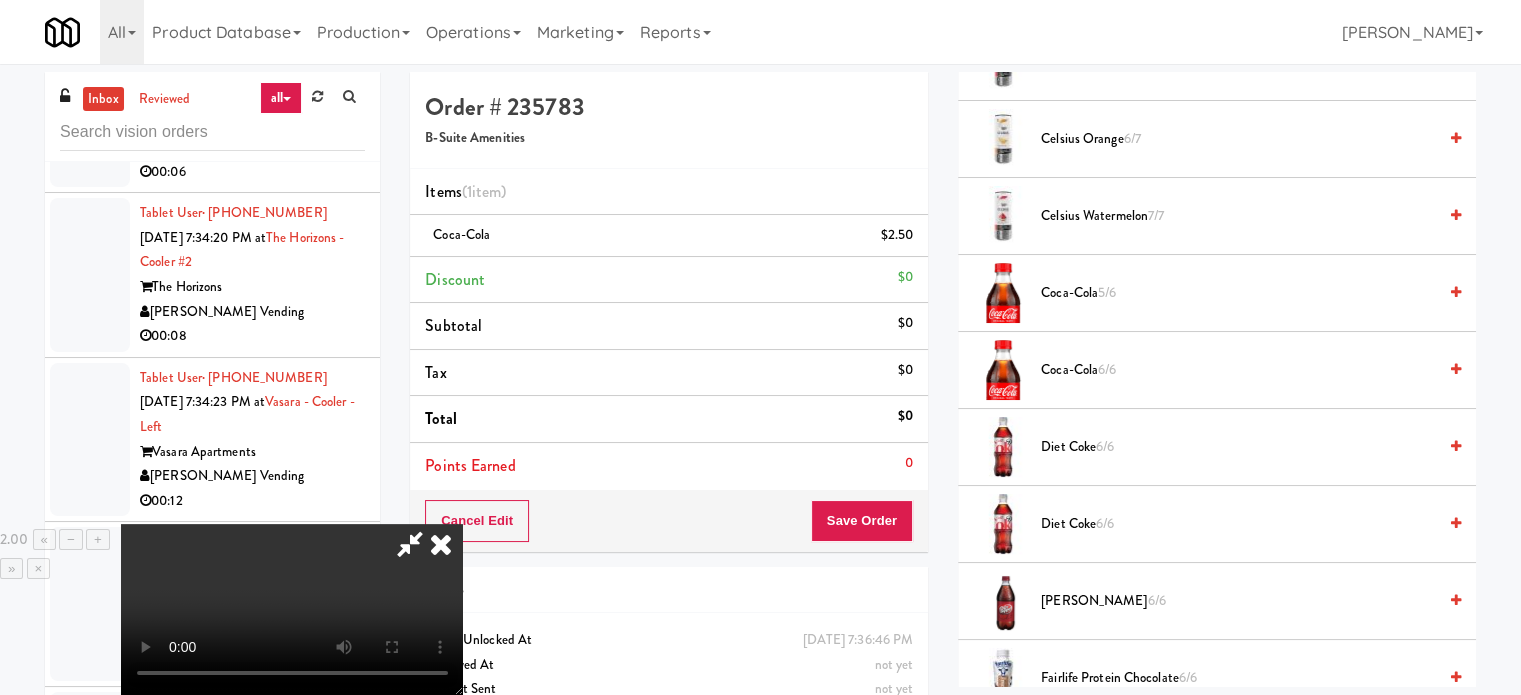 click at bounding box center (292, 609) 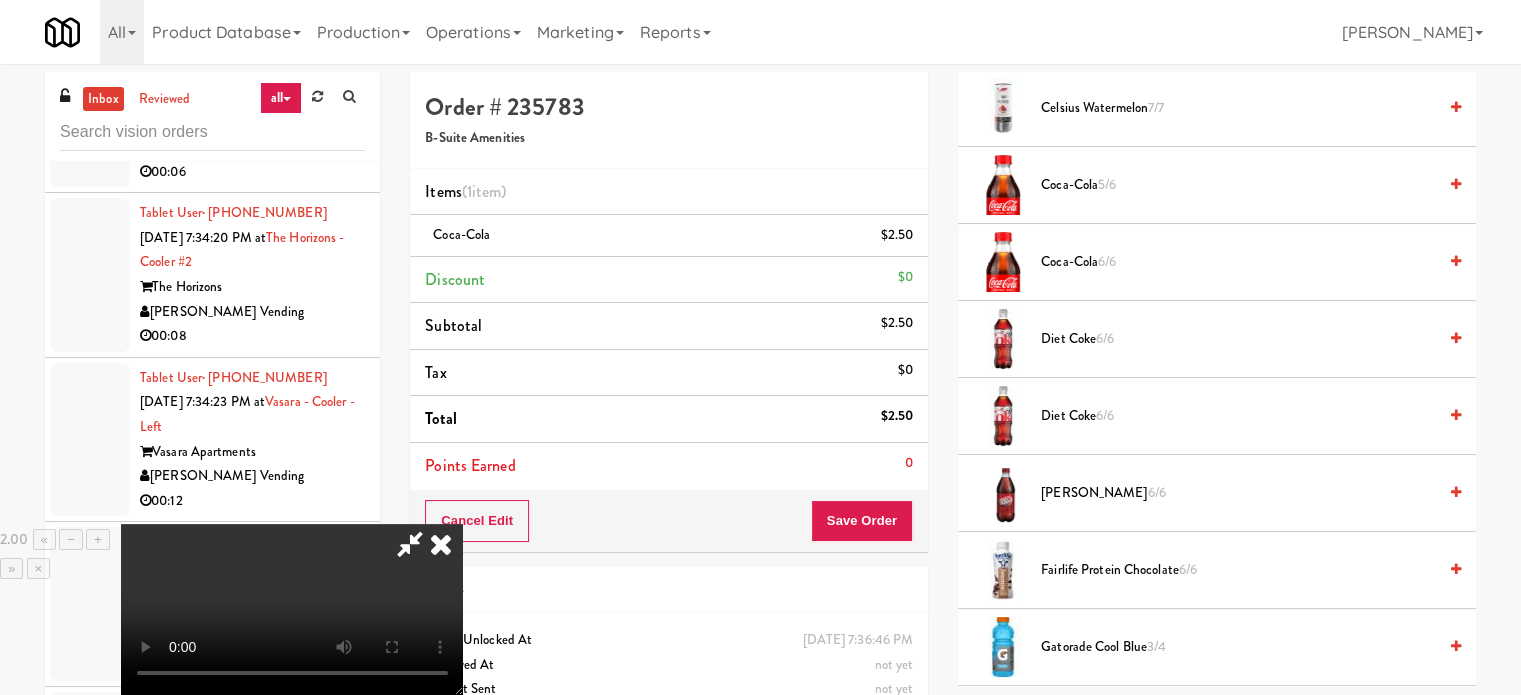 scroll, scrollTop: 800, scrollLeft: 0, axis: vertical 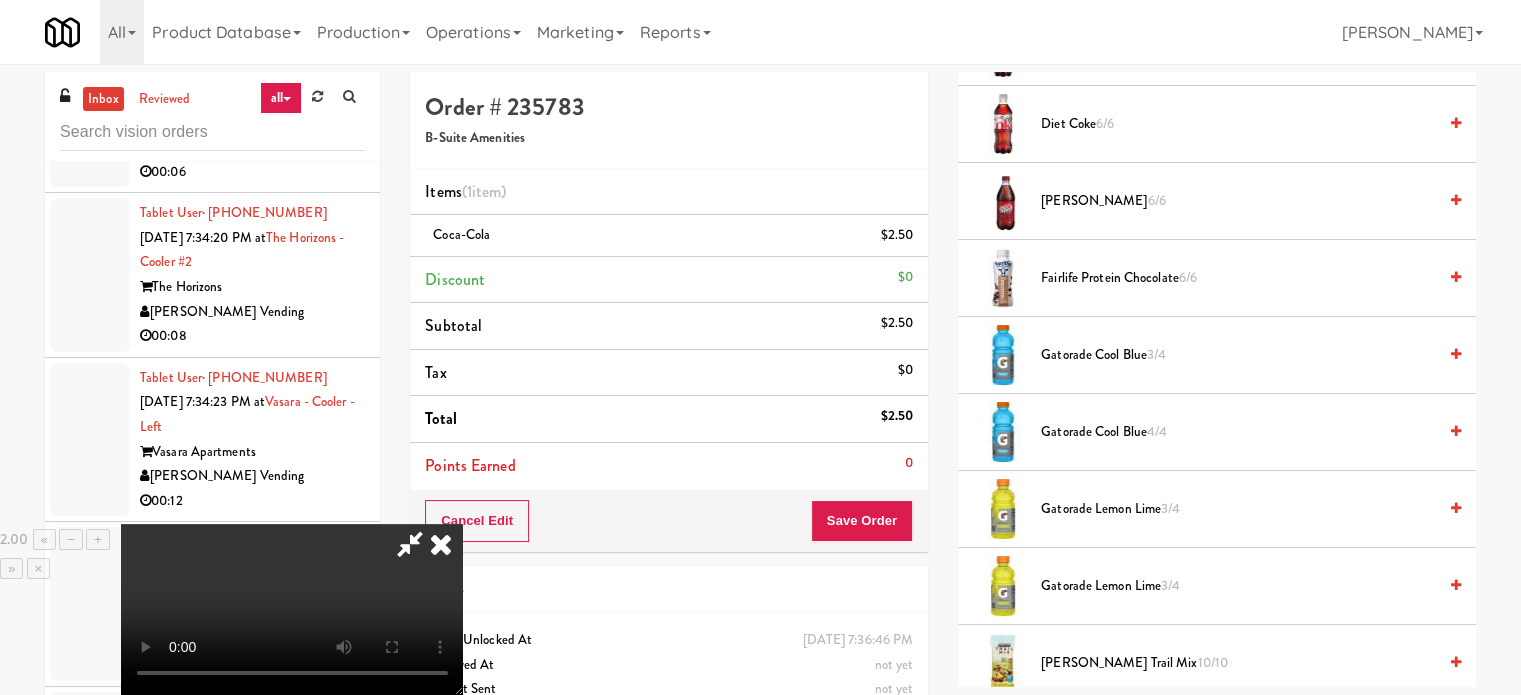 click at bounding box center [410, 544] 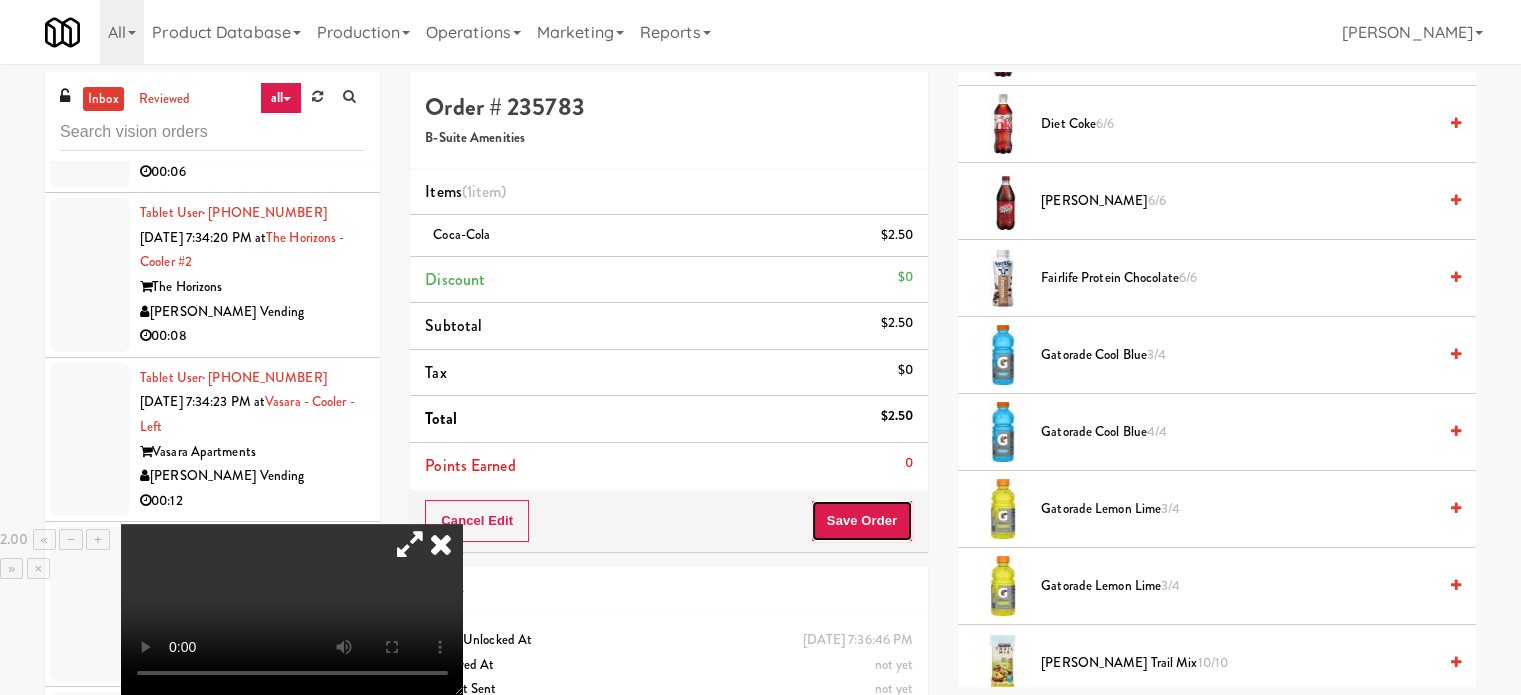 click on "Save Order" at bounding box center [862, 521] 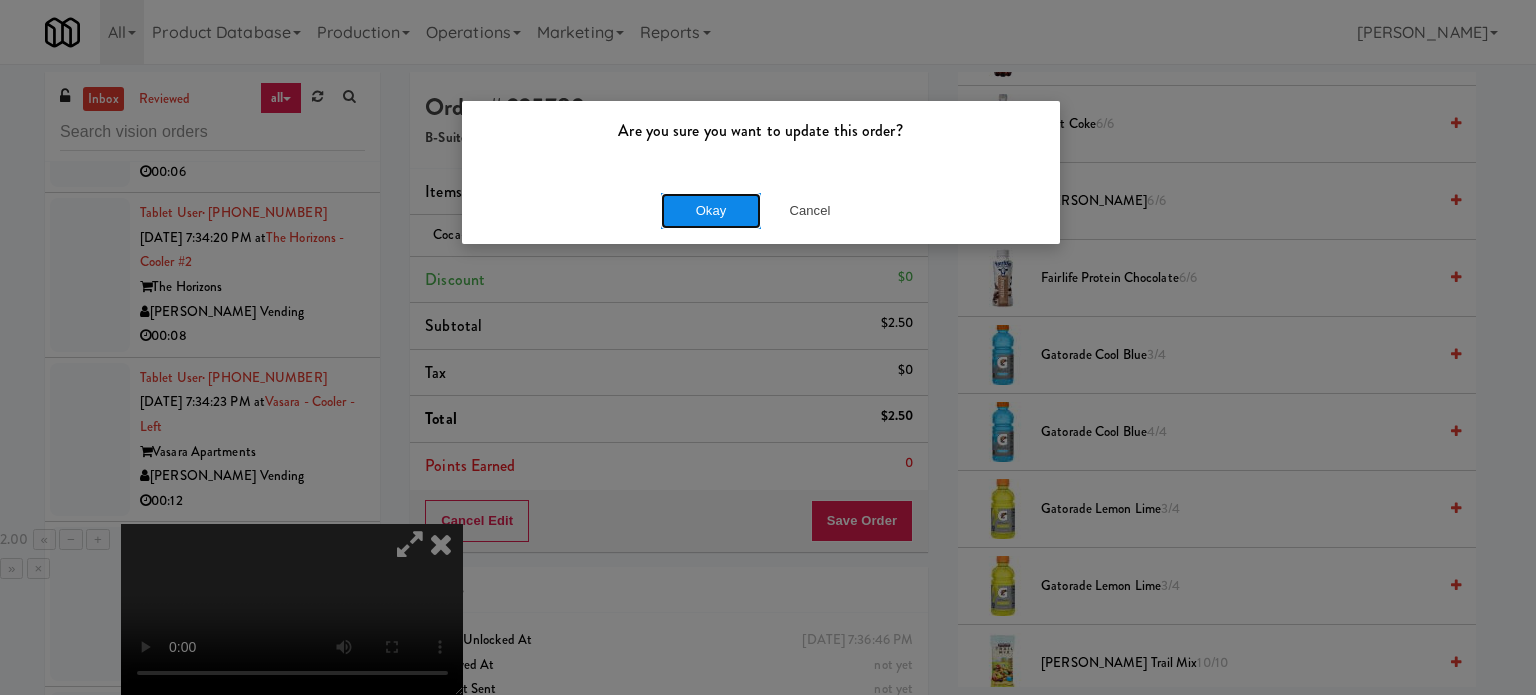 click on "Okay" at bounding box center [711, 211] 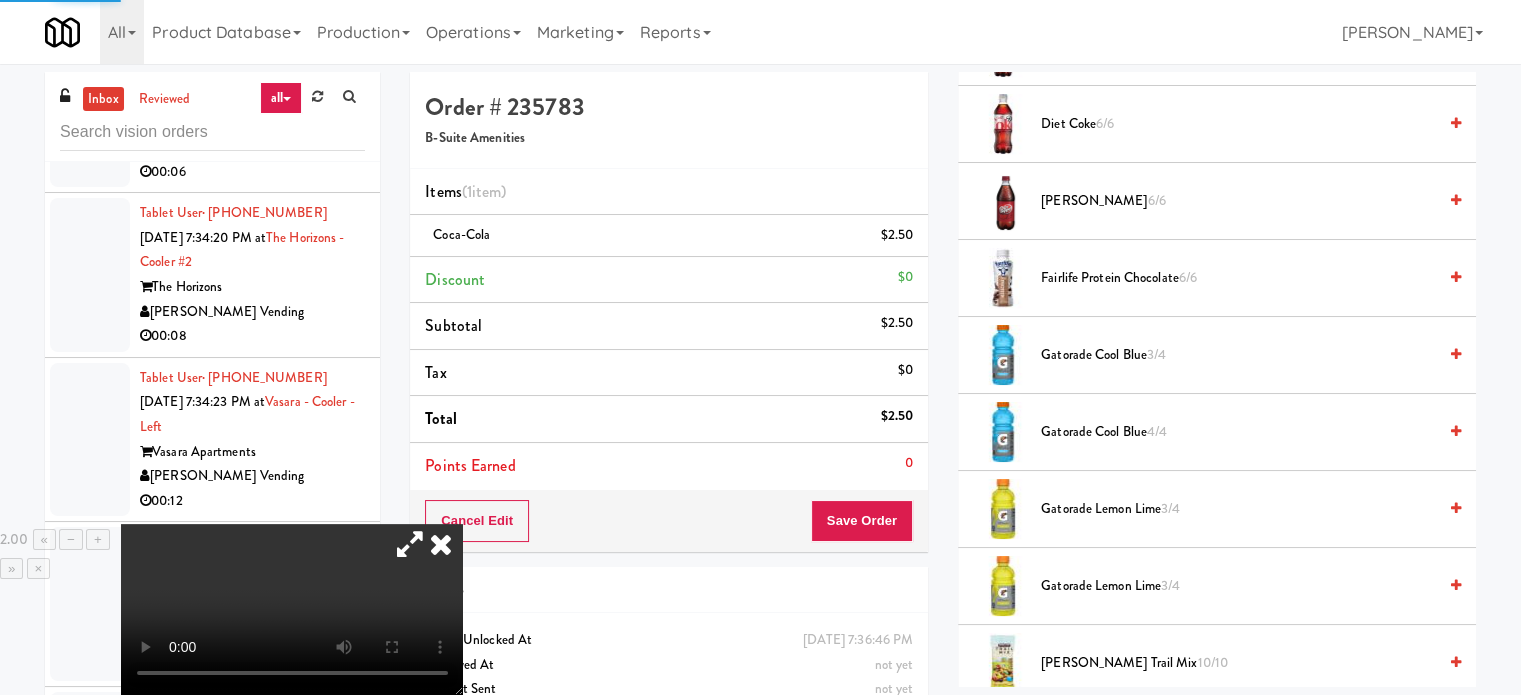 scroll, scrollTop: 192, scrollLeft: 0, axis: vertical 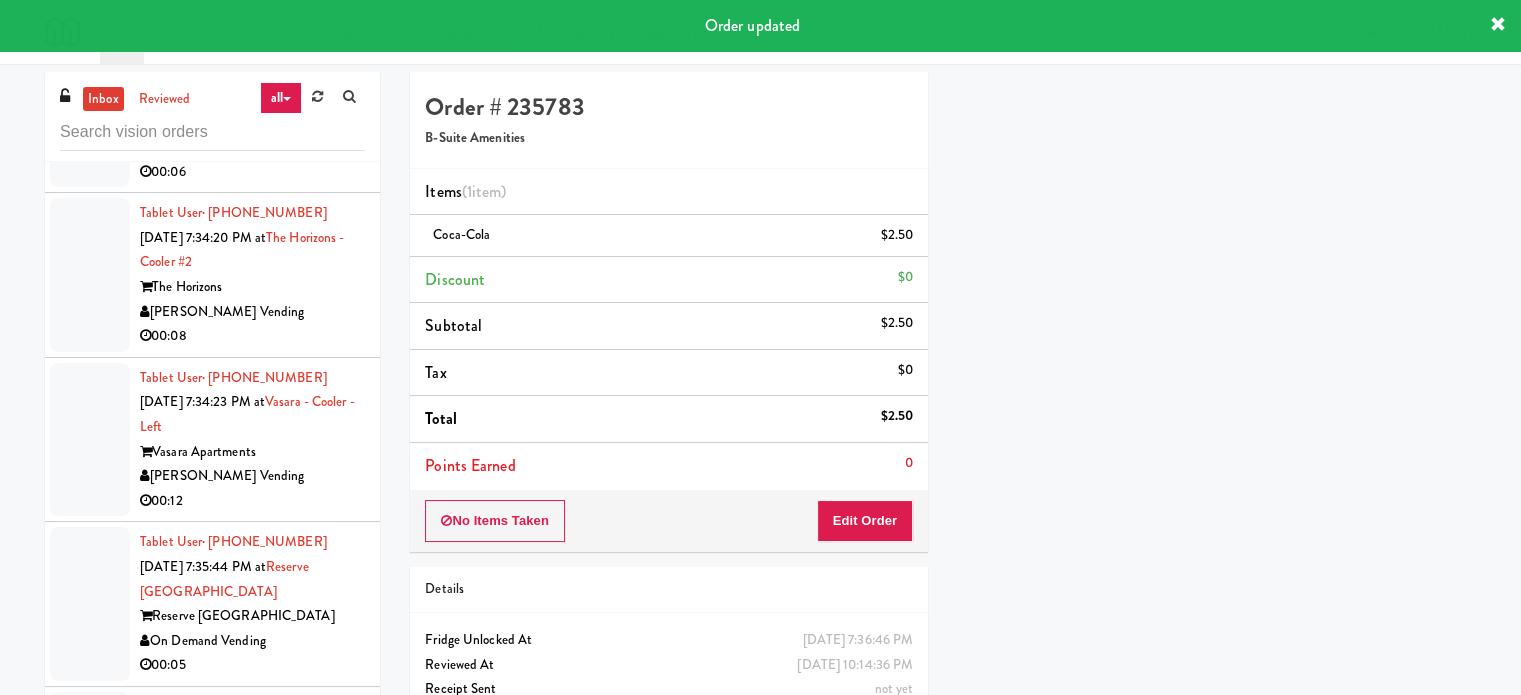 click on "AI Vending" at bounding box center [252, 805] 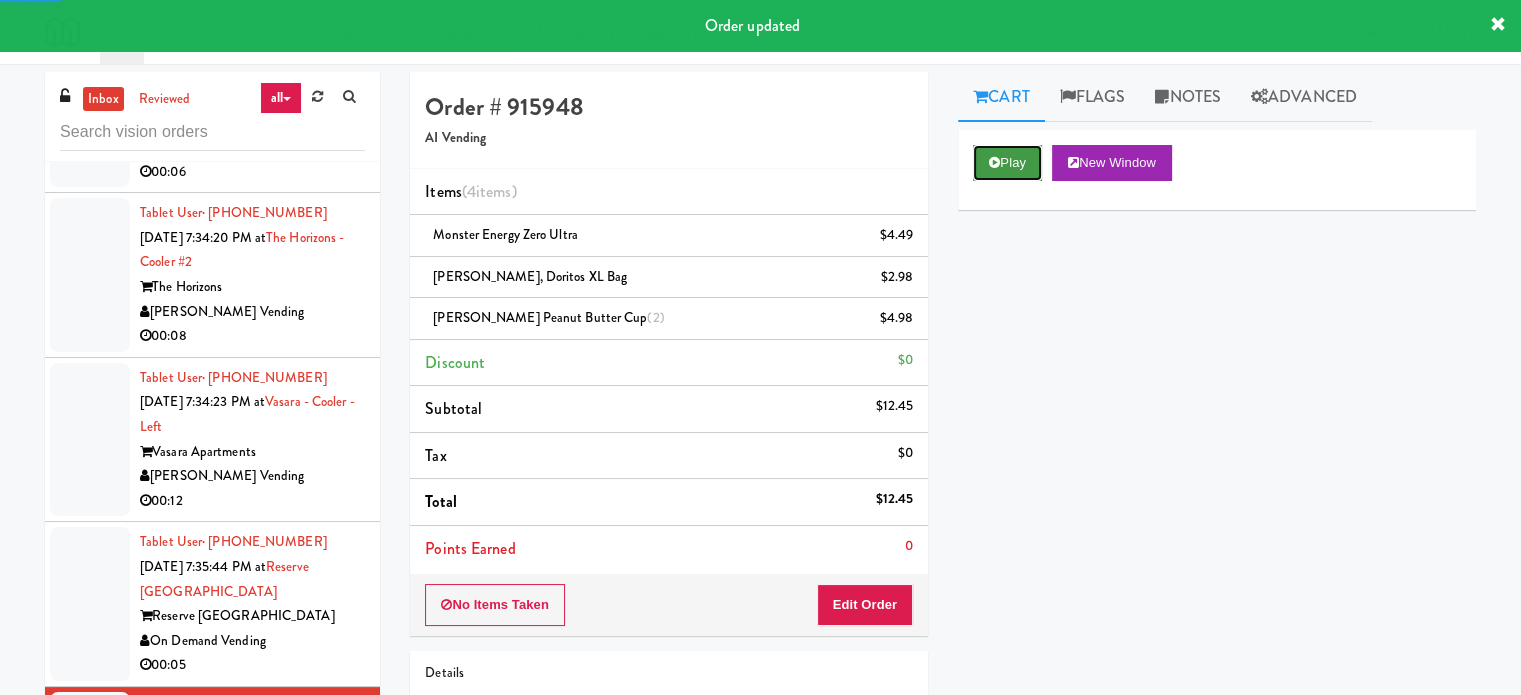 click on "Play" at bounding box center [1007, 163] 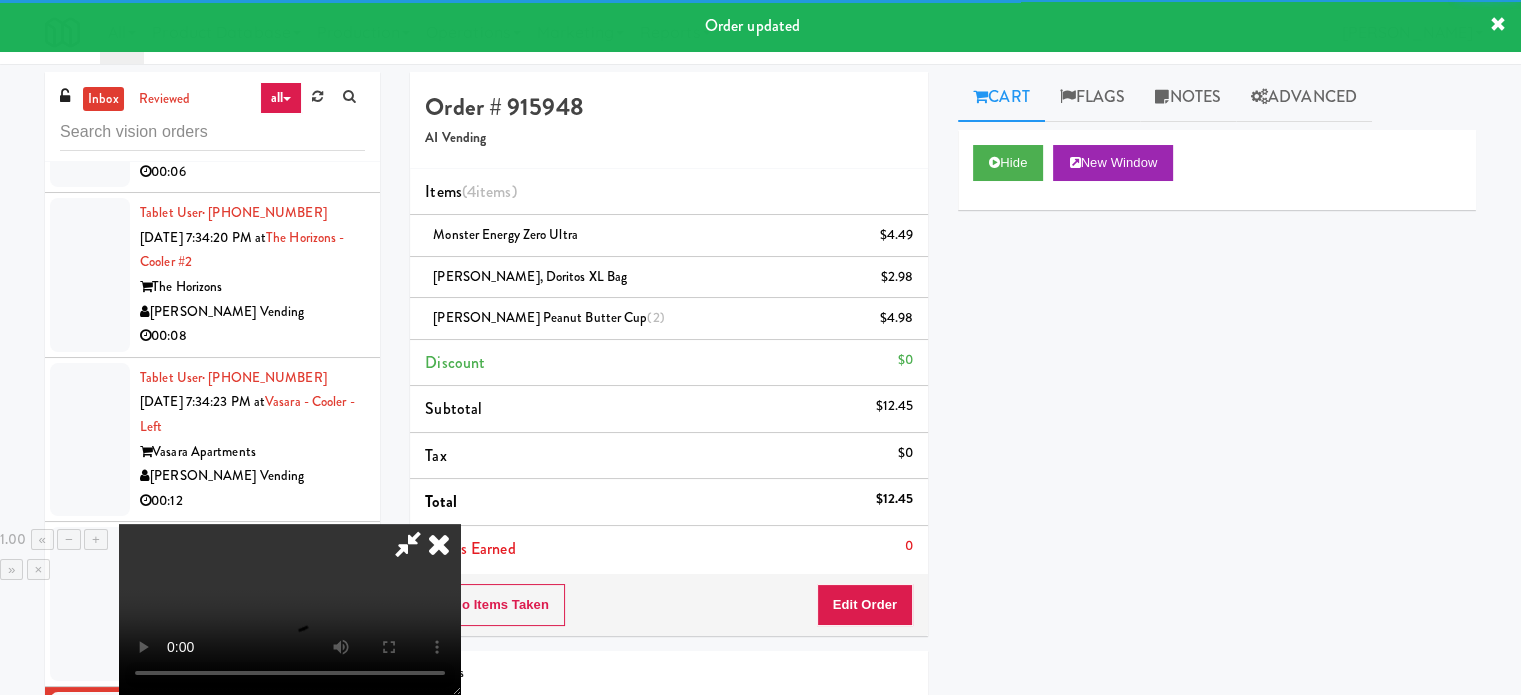 click on "00:05" at bounding box center (252, 665) 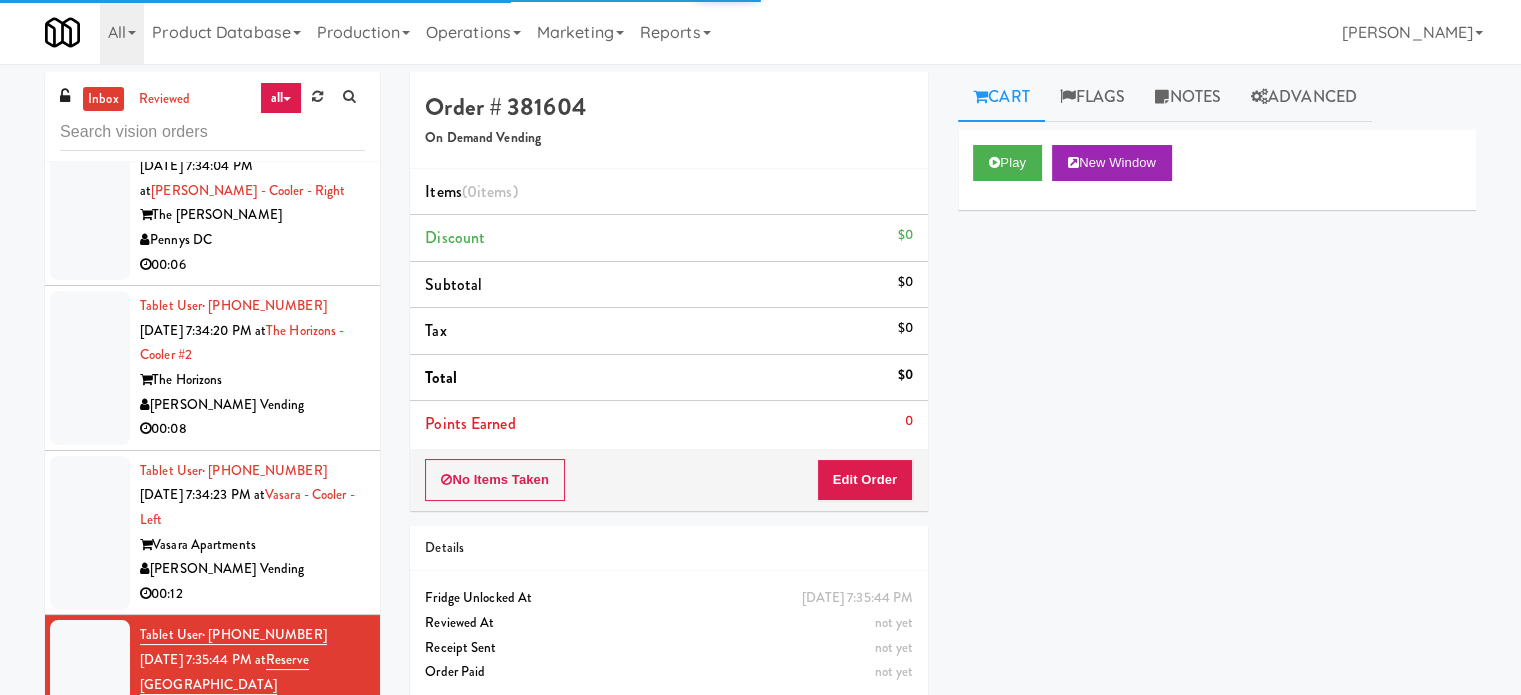 scroll, scrollTop: 12629, scrollLeft: 0, axis: vertical 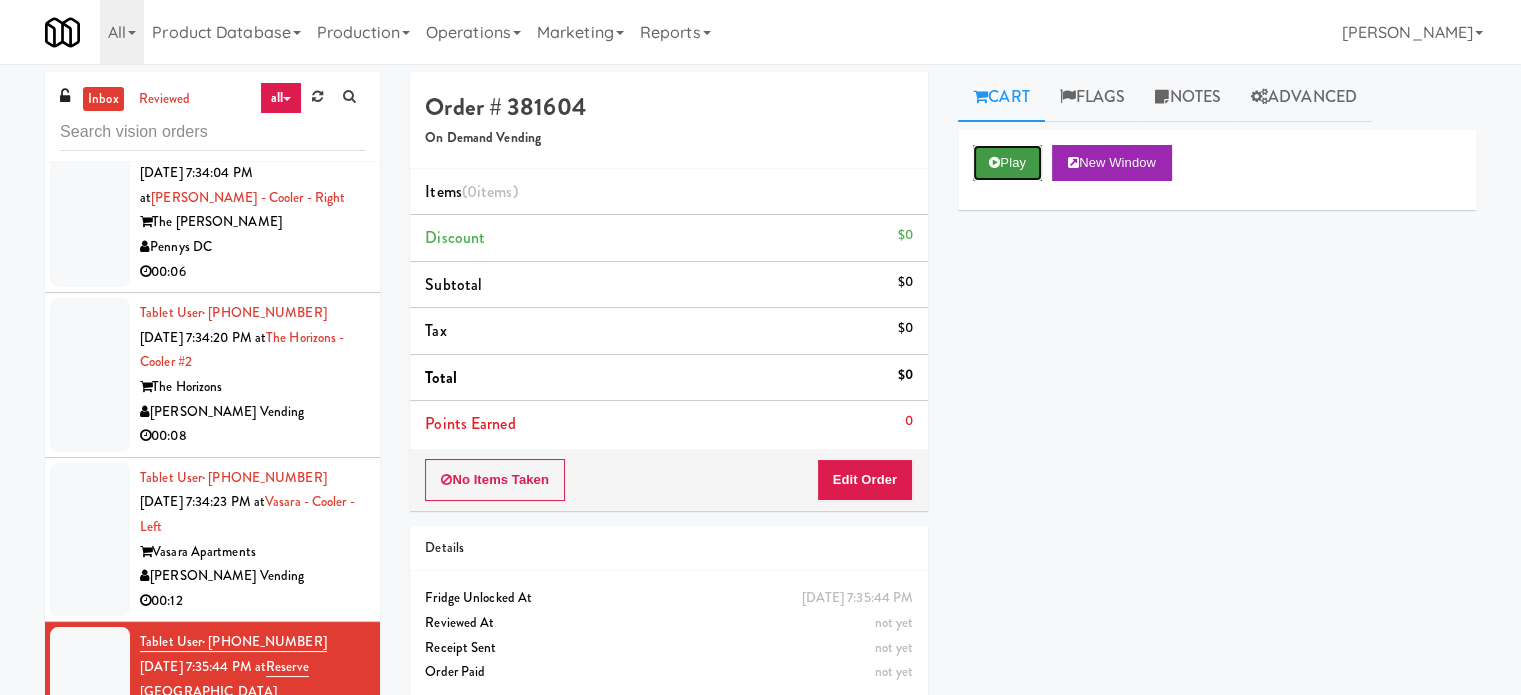 click on "Play" at bounding box center (1007, 163) 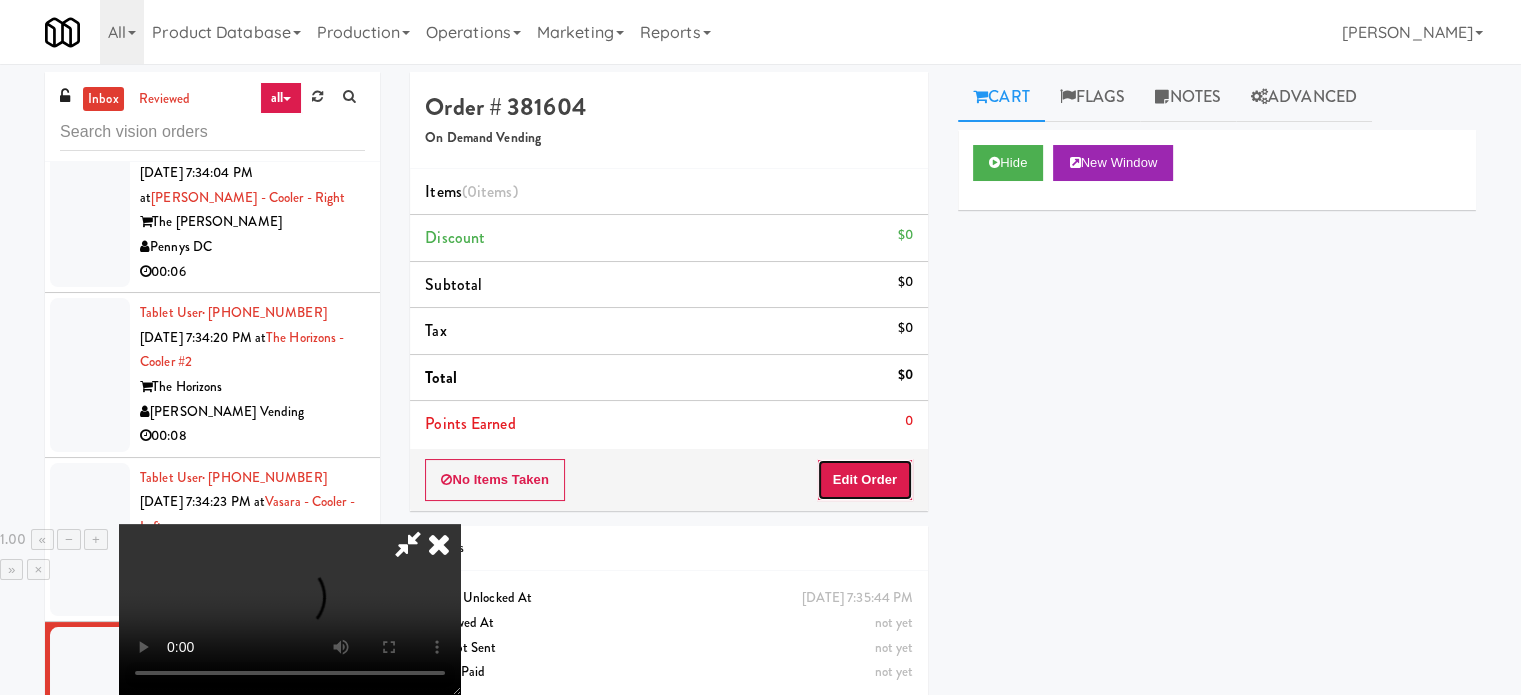 drag, startPoint x: 875, startPoint y: 473, endPoint x: 478, endPoint y: 425, distance: 399.89124 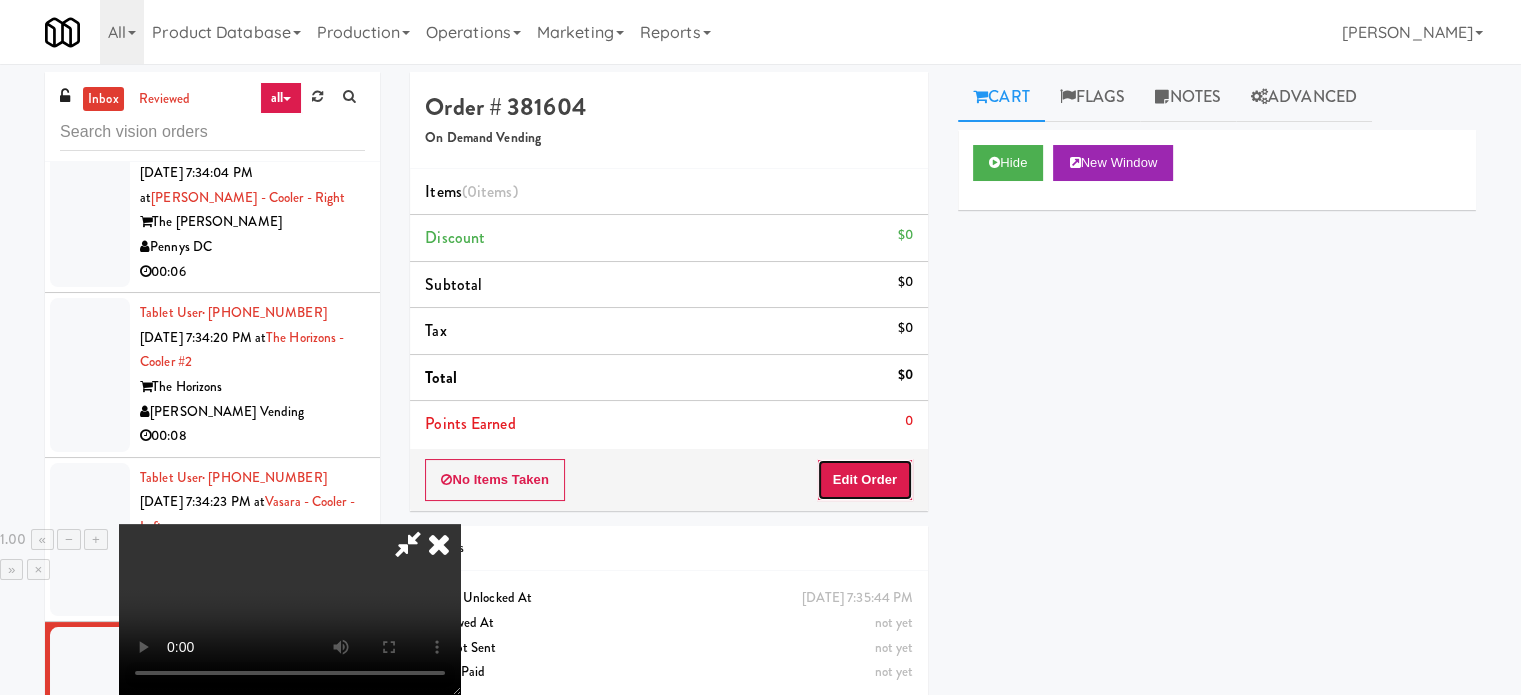 click on "Edit Order" at bounding box center (865, 480) 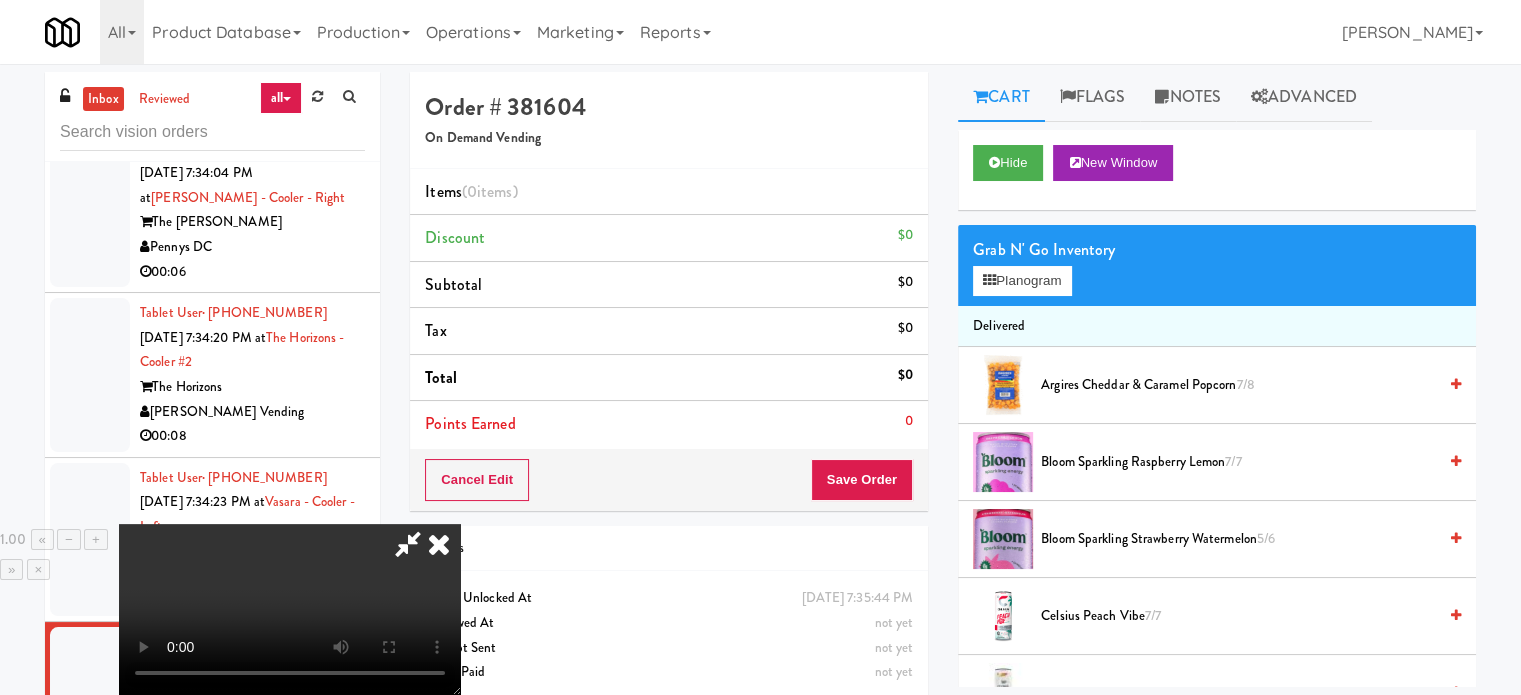 scroll, scrollTop: 316, scrollLeft: 0, axis: vertical 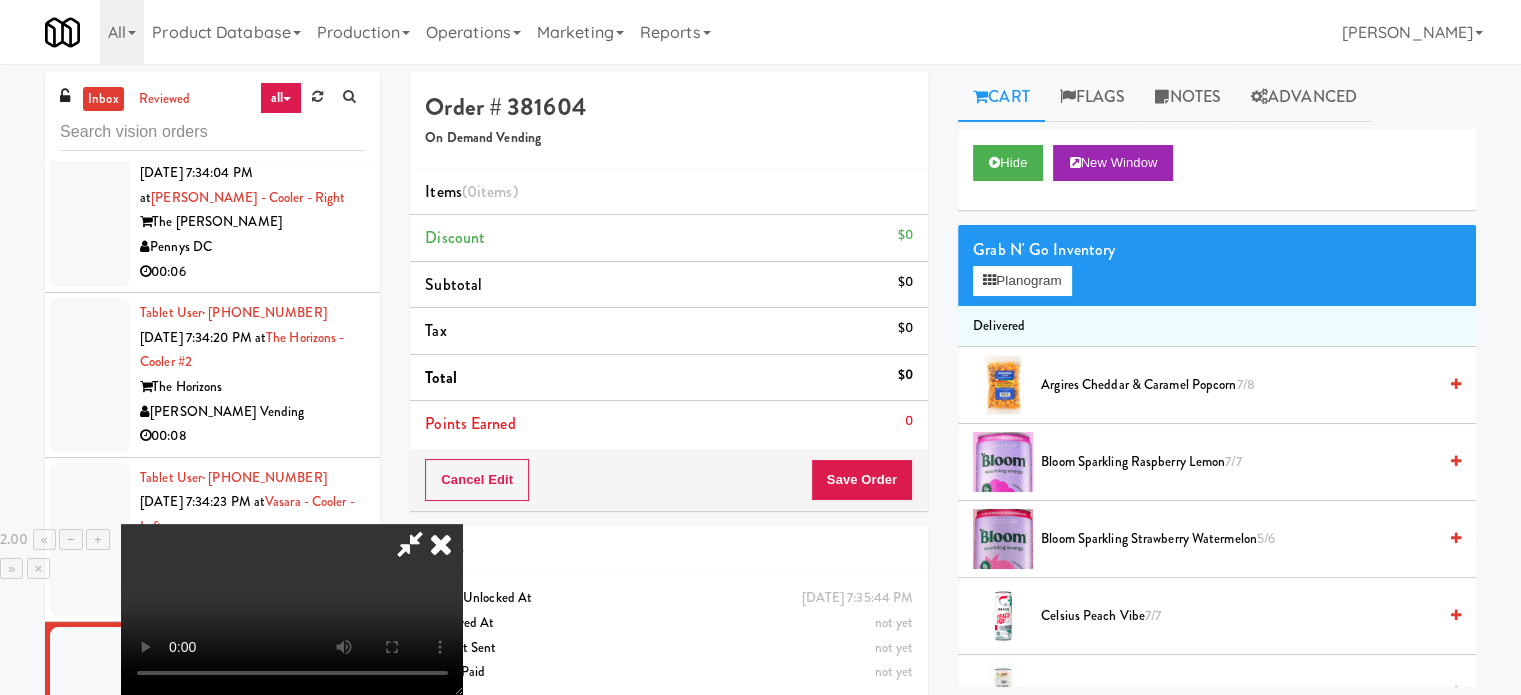 click at bounding box center (292, 609) 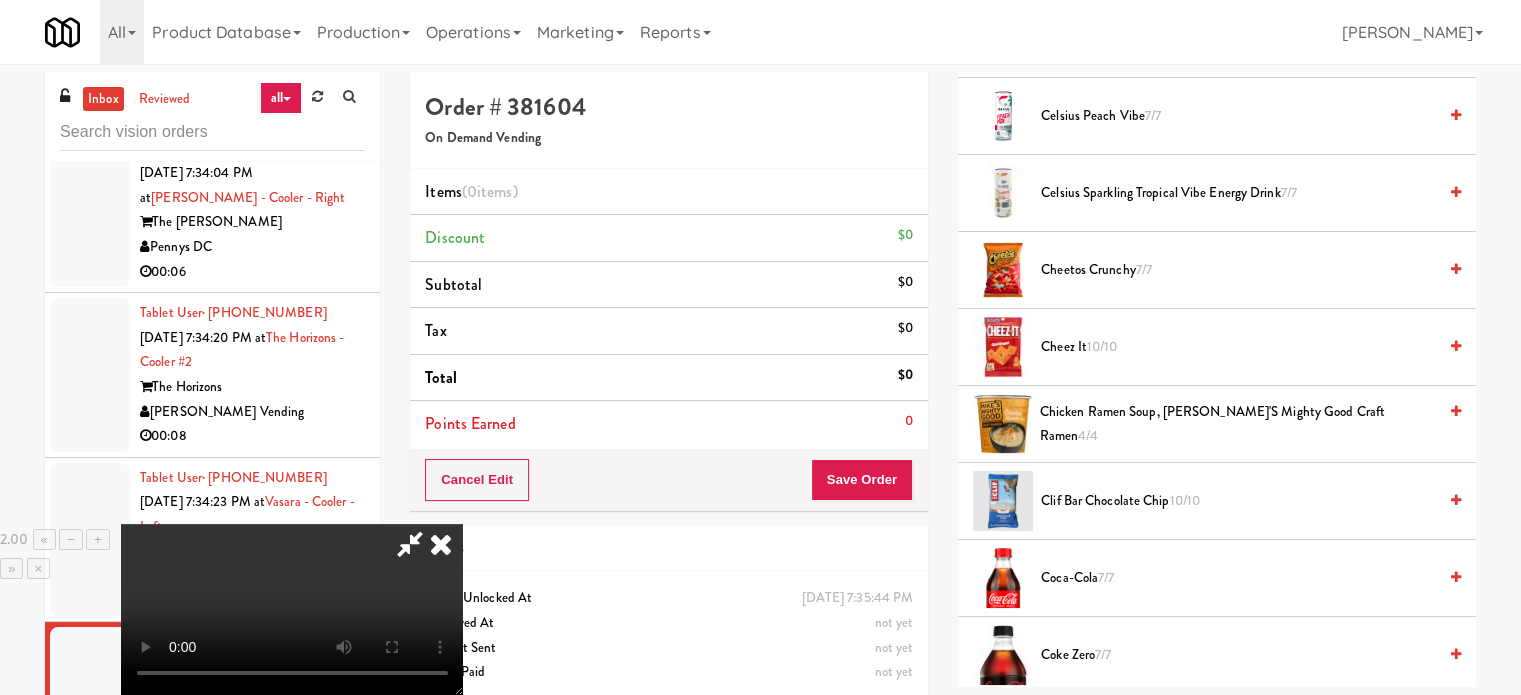 scroll, scrollTop: 1000, scrollLeft: 0, axis: vertical 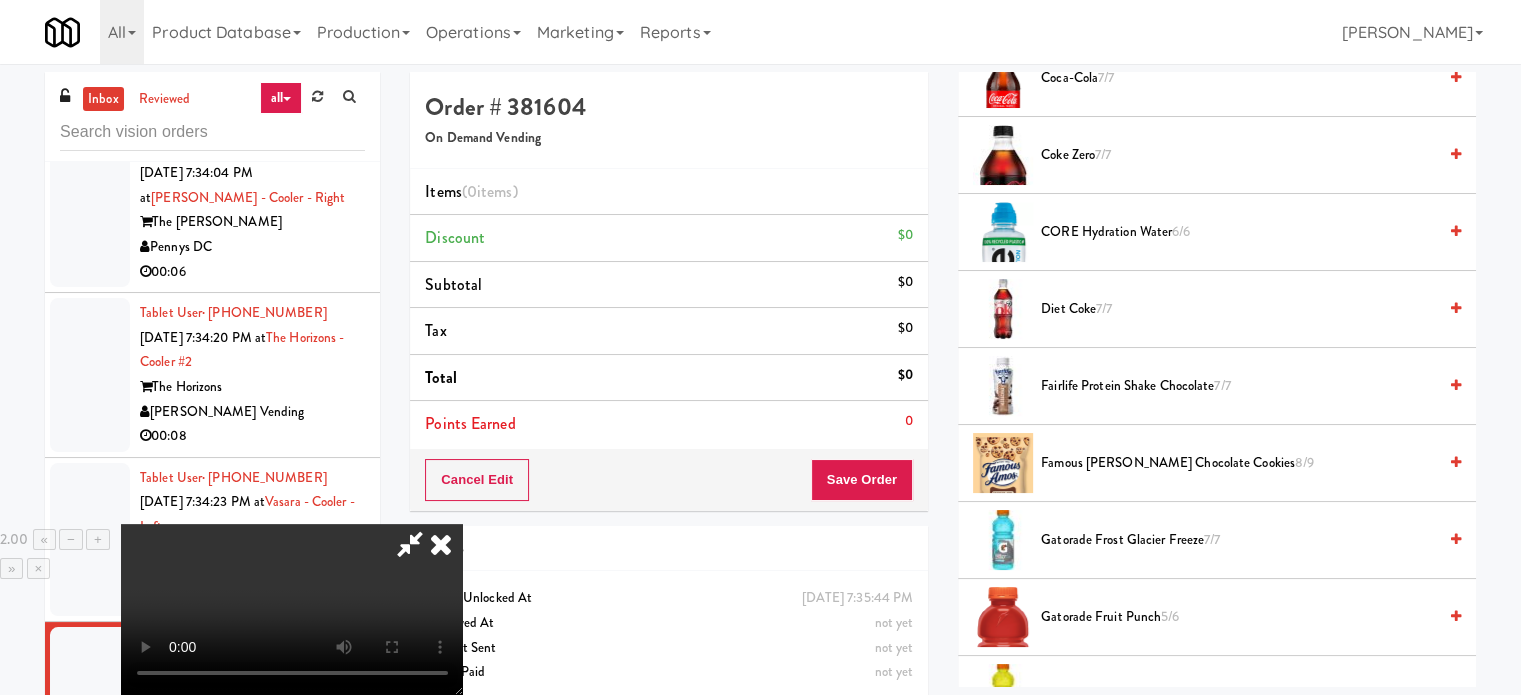 click on "Famous Amos Chocolate Cookies  8/9" at bounding box center (1238, 463) 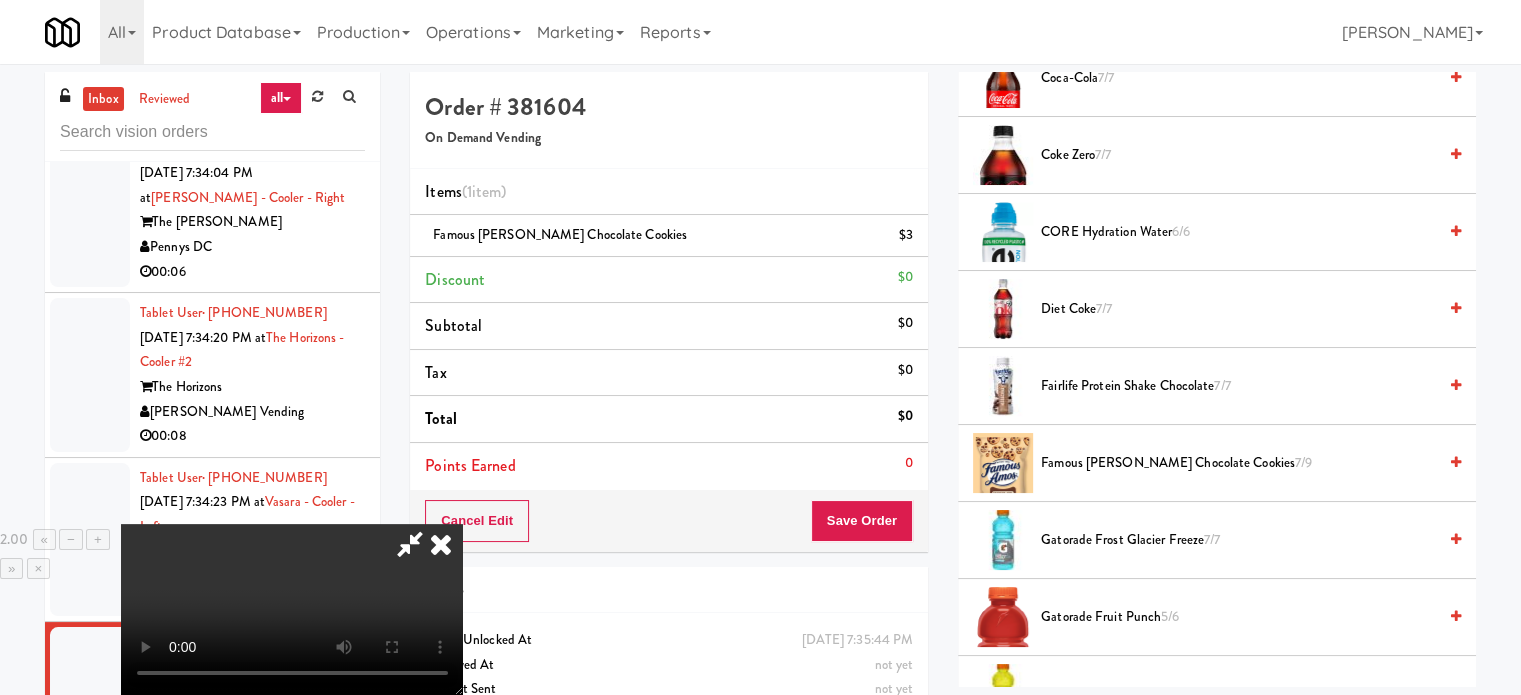 drag, startPoint x: 660, startPoint y: 479, endPoint x: 712, endPoint y: 501, distance: 56.462376 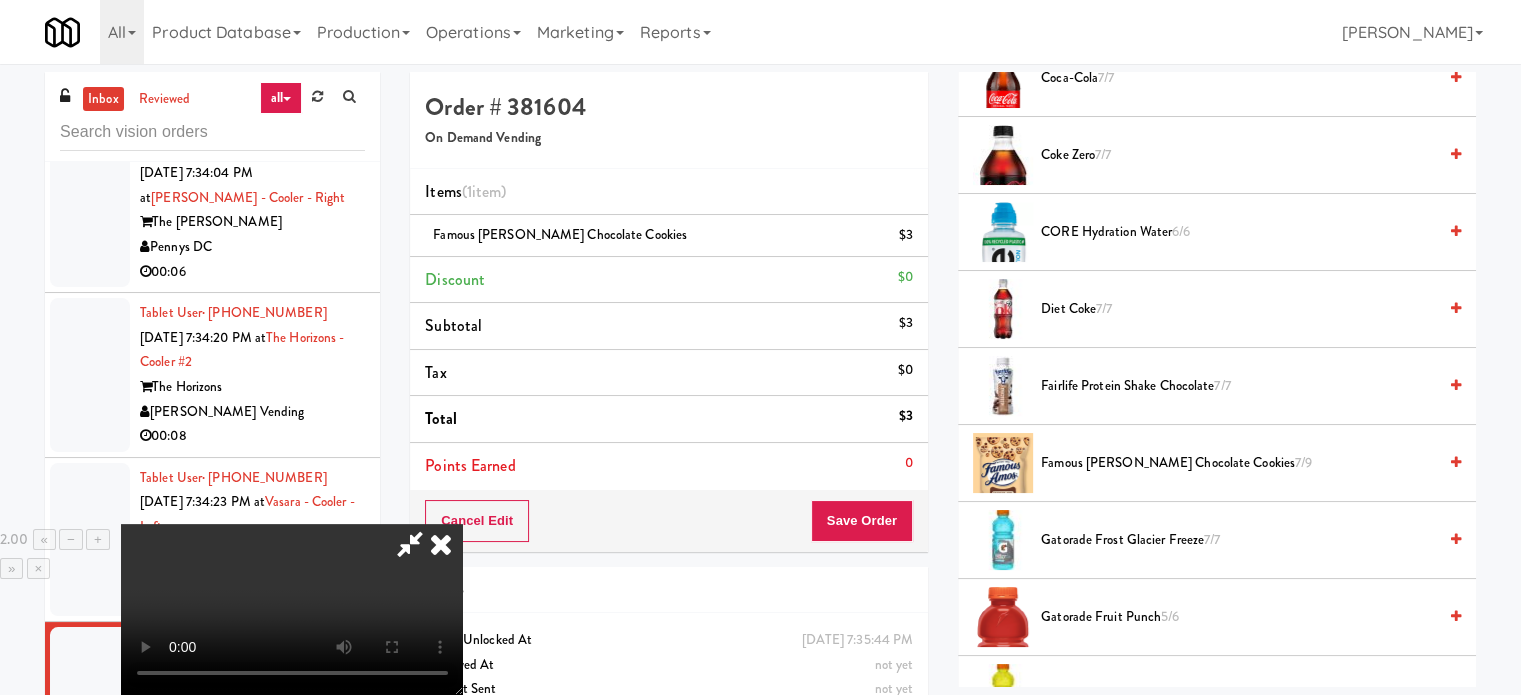scroll, scrollTop: 0, scrollLeft: 0, axis: both 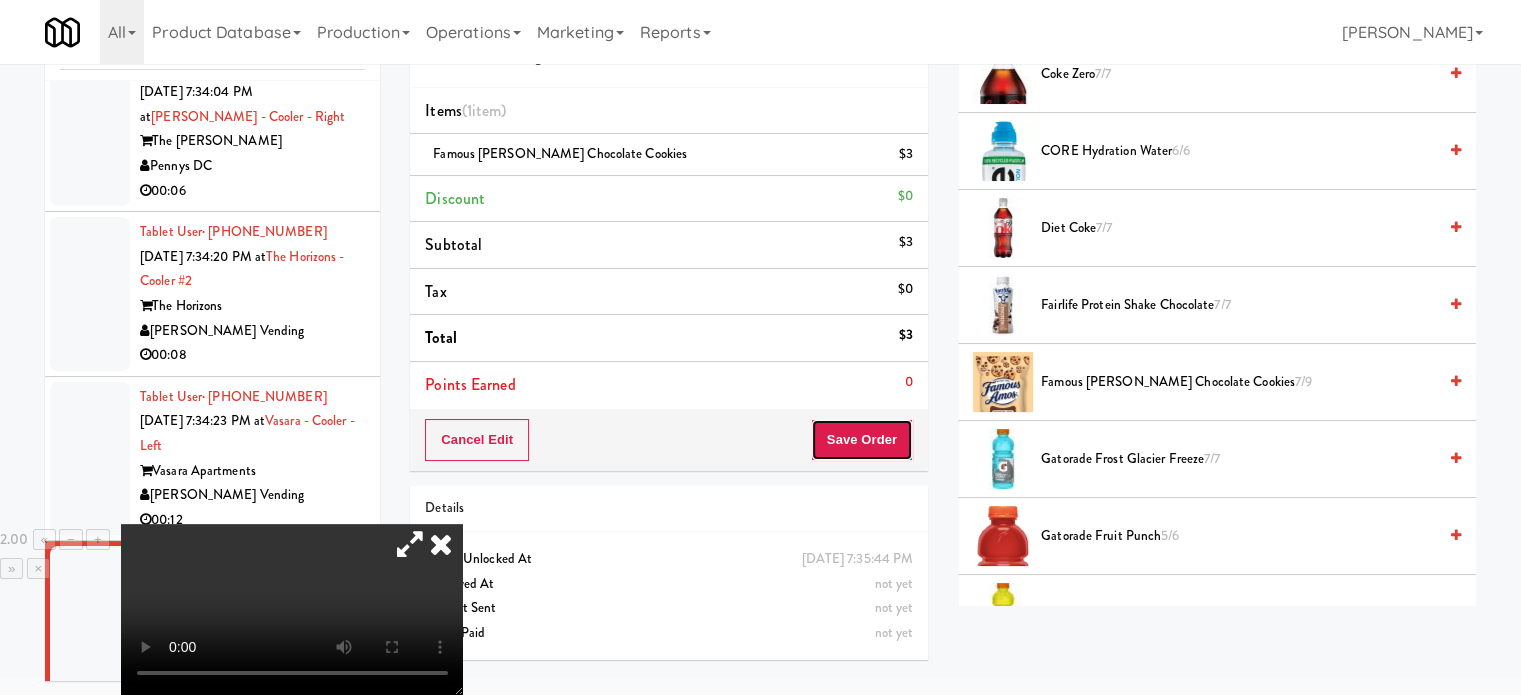 click on "Save Order" at bounding box center [862, 440] 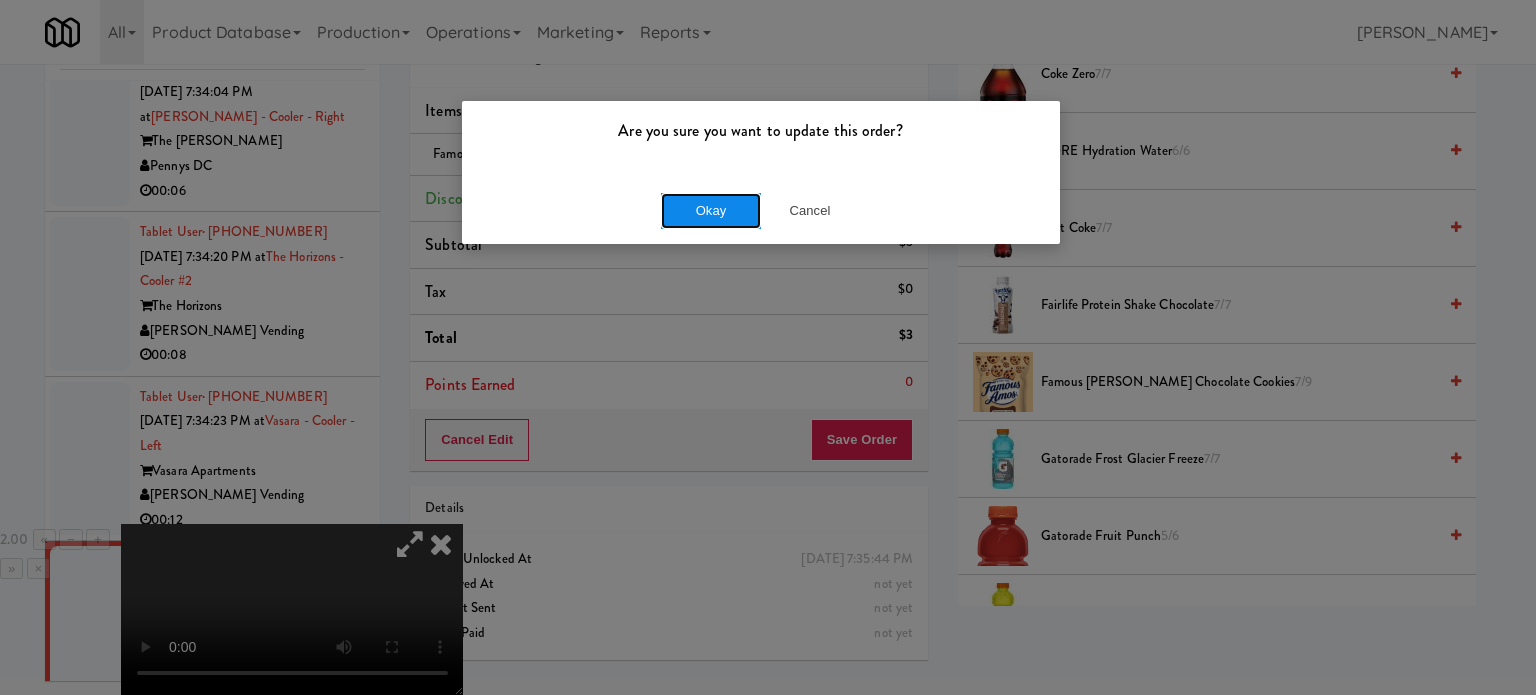 click on "Okay" at bounding box center (711, 211) 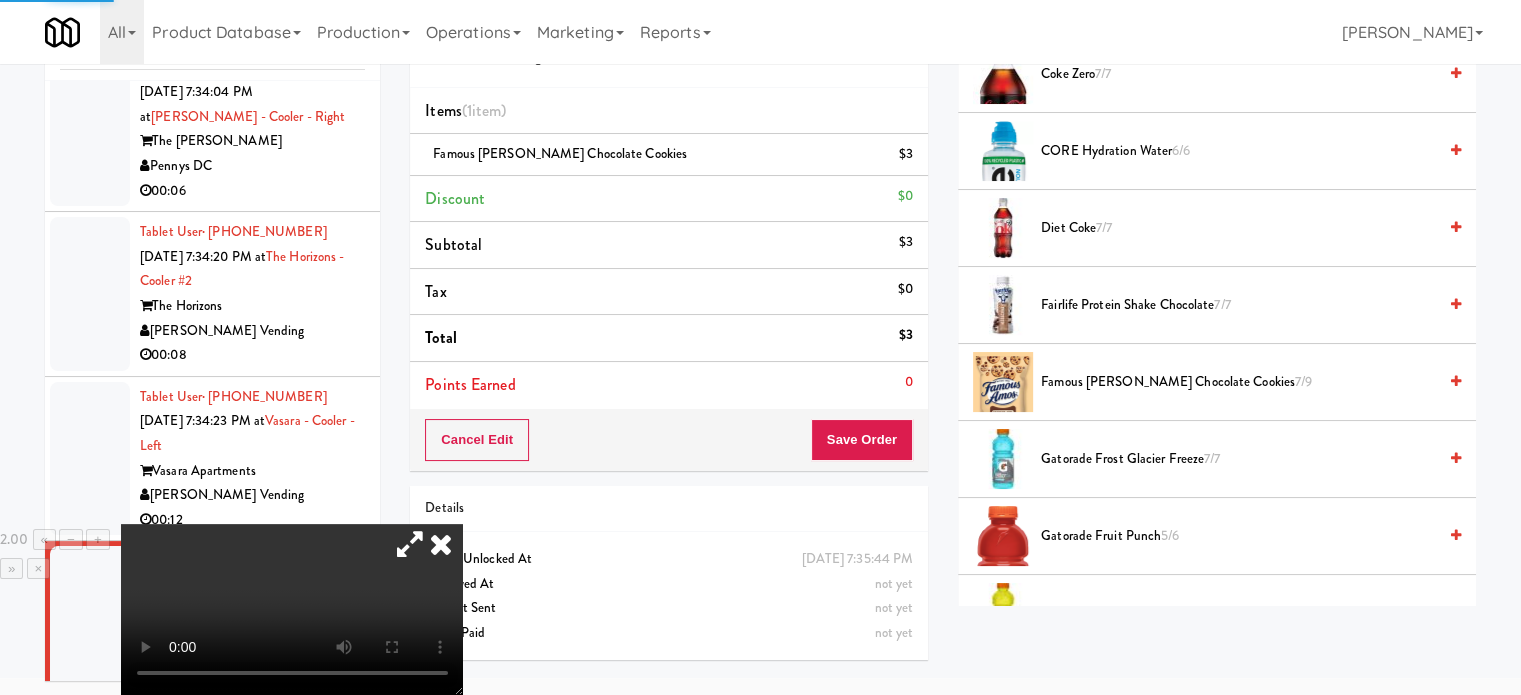scroll, scrollTop: 192, scrollLeft: 0, axis: vertical 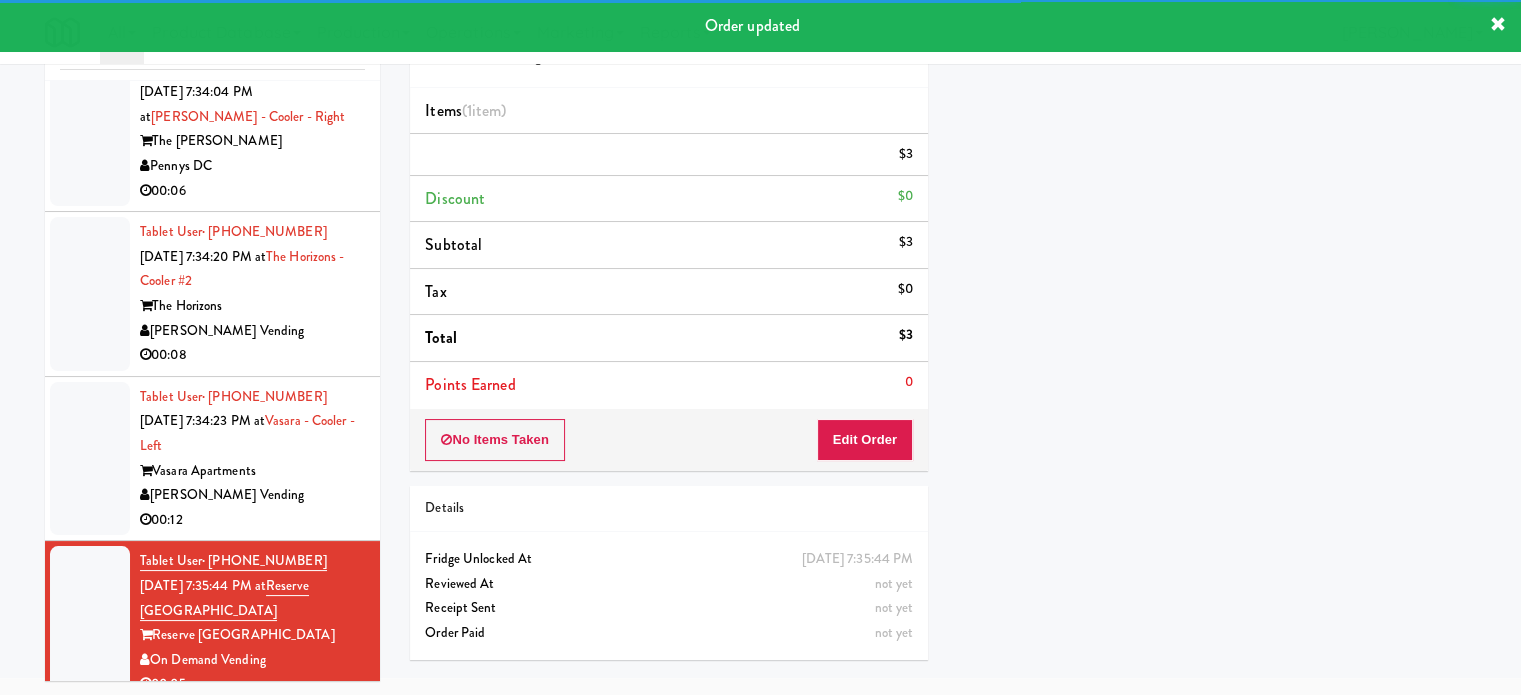 click on "[PERSON_NAME] Vending" at bounding box center (252, 495) 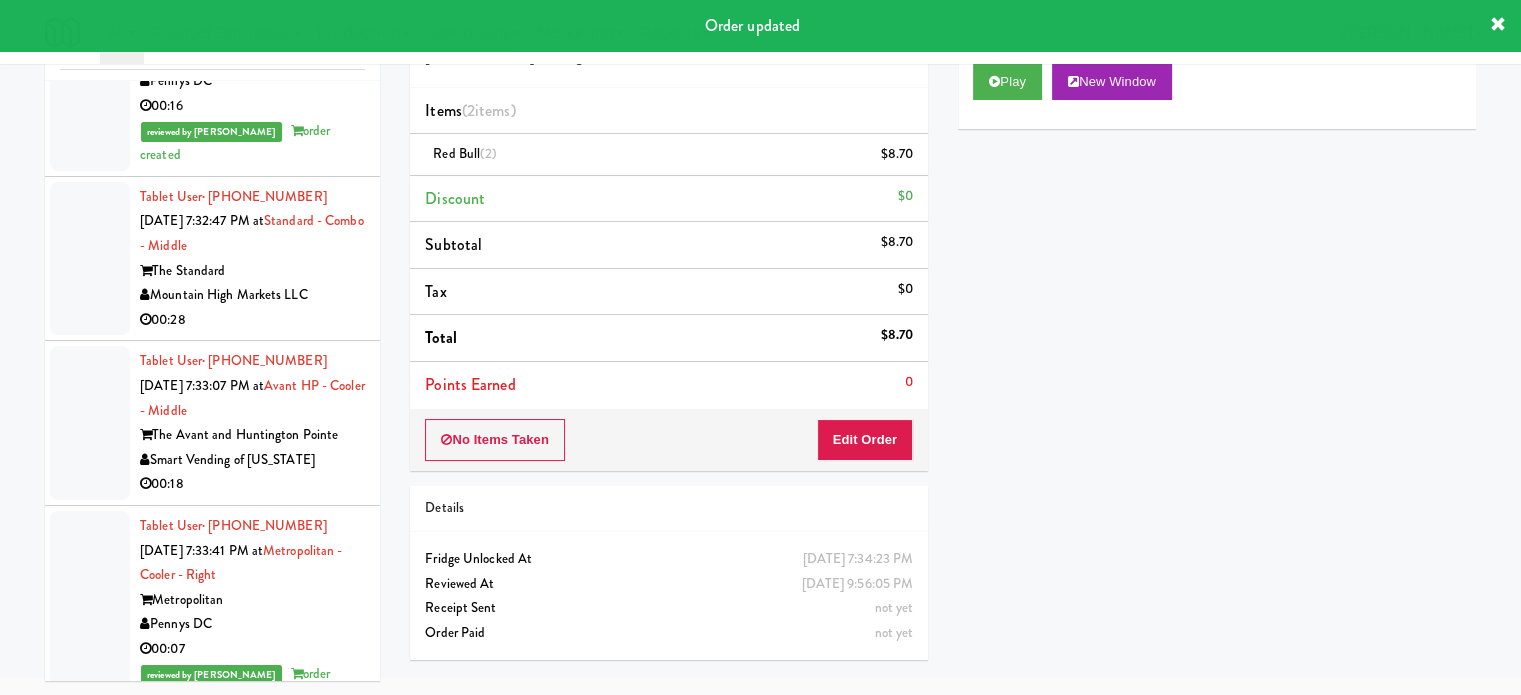 scroll, scrollTop: 12204, scrollLeft: 0, axis: vertical 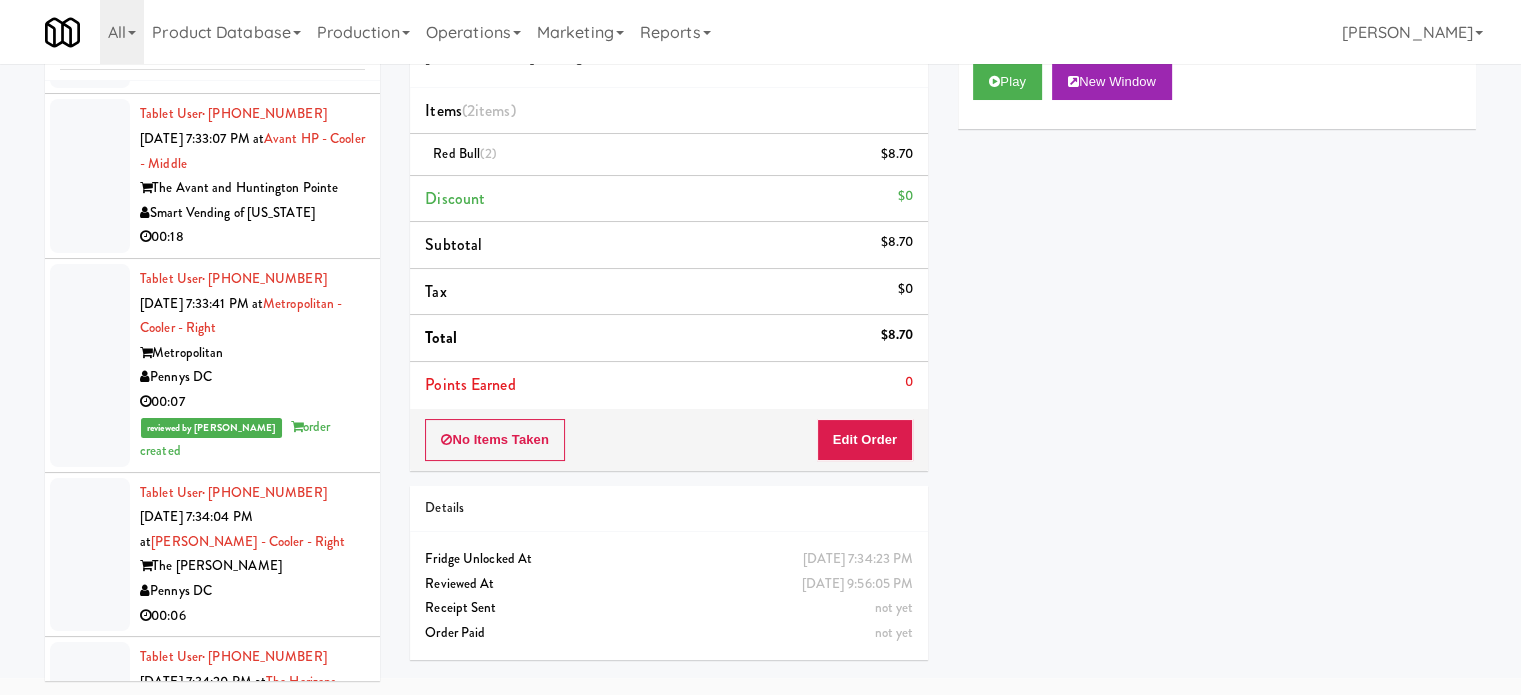 click on "The Horizons" at bounding box center (252, 731) 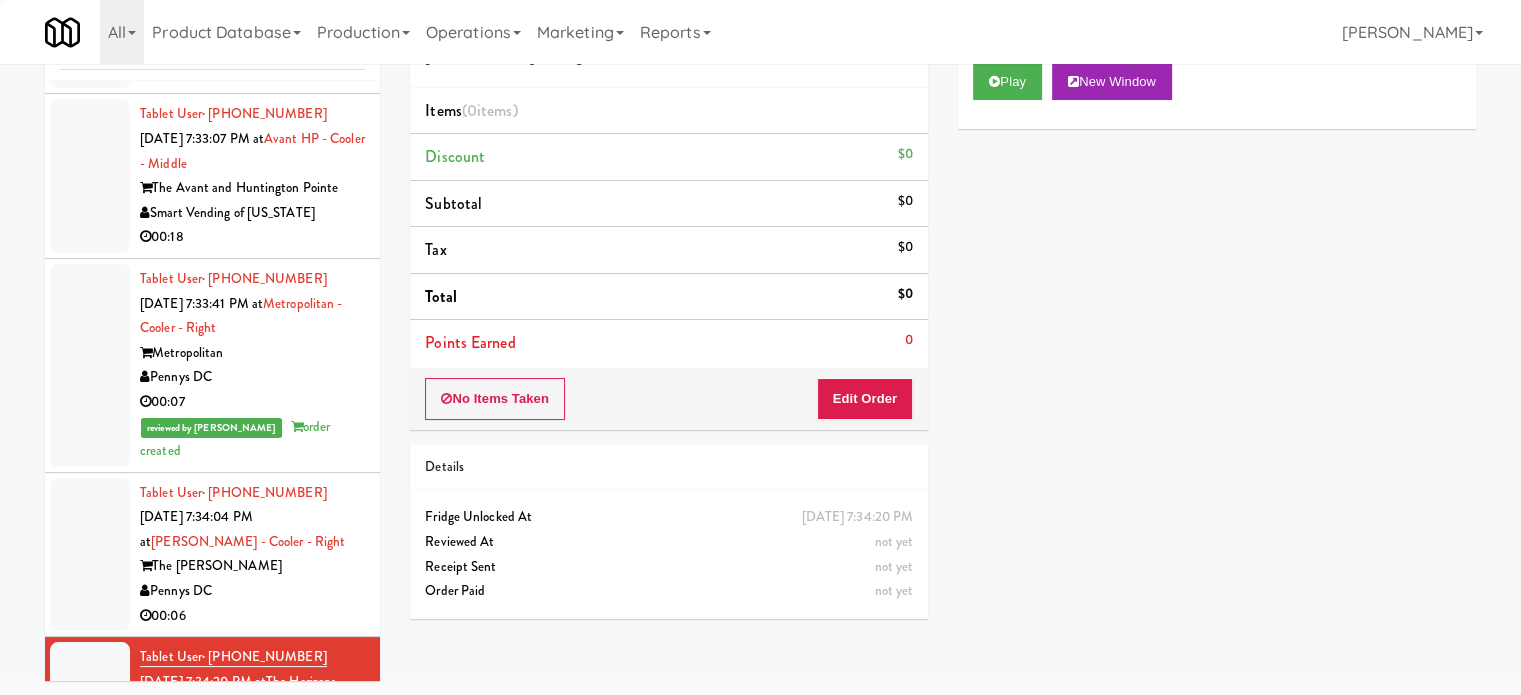 click on "Pennys DC" at bounding box center [252, 591] 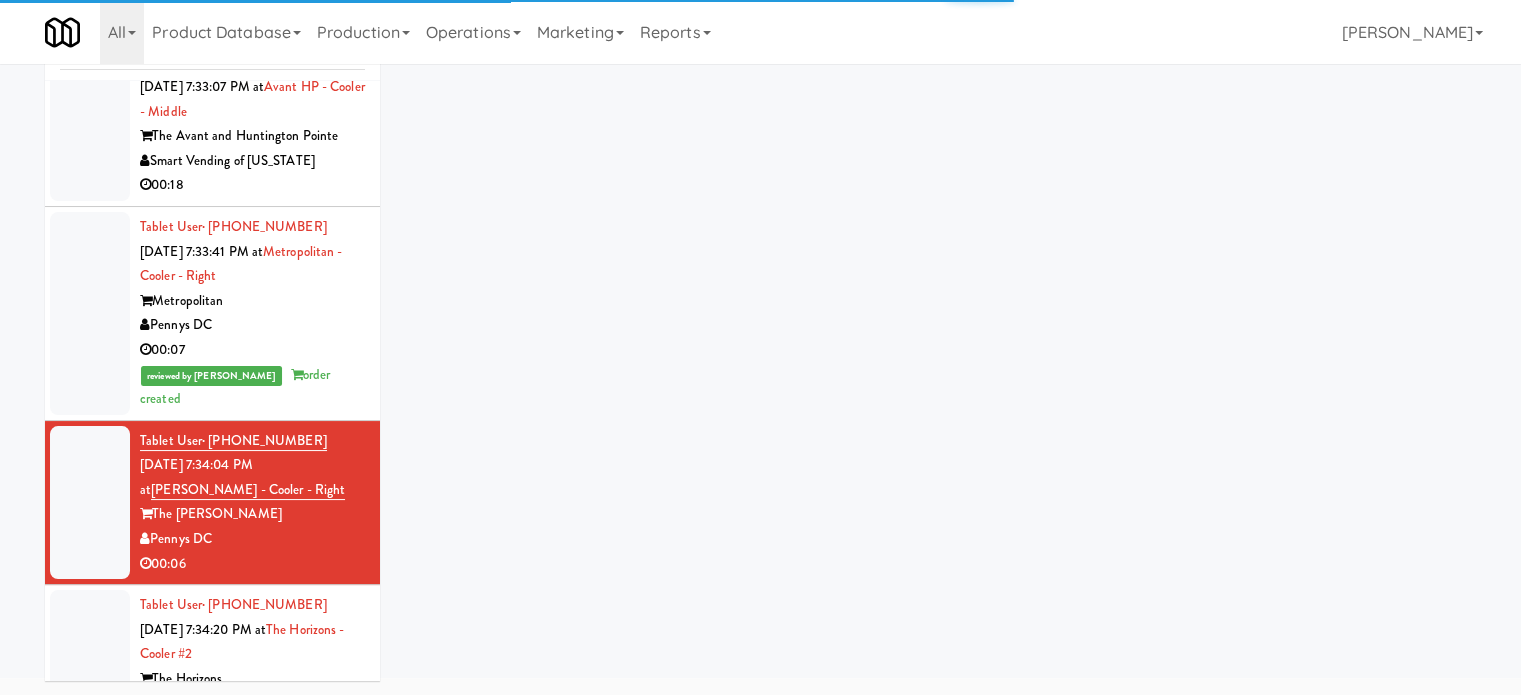 scroll, scrollTop: 12404, scrollLeft: 0, axis: vertical 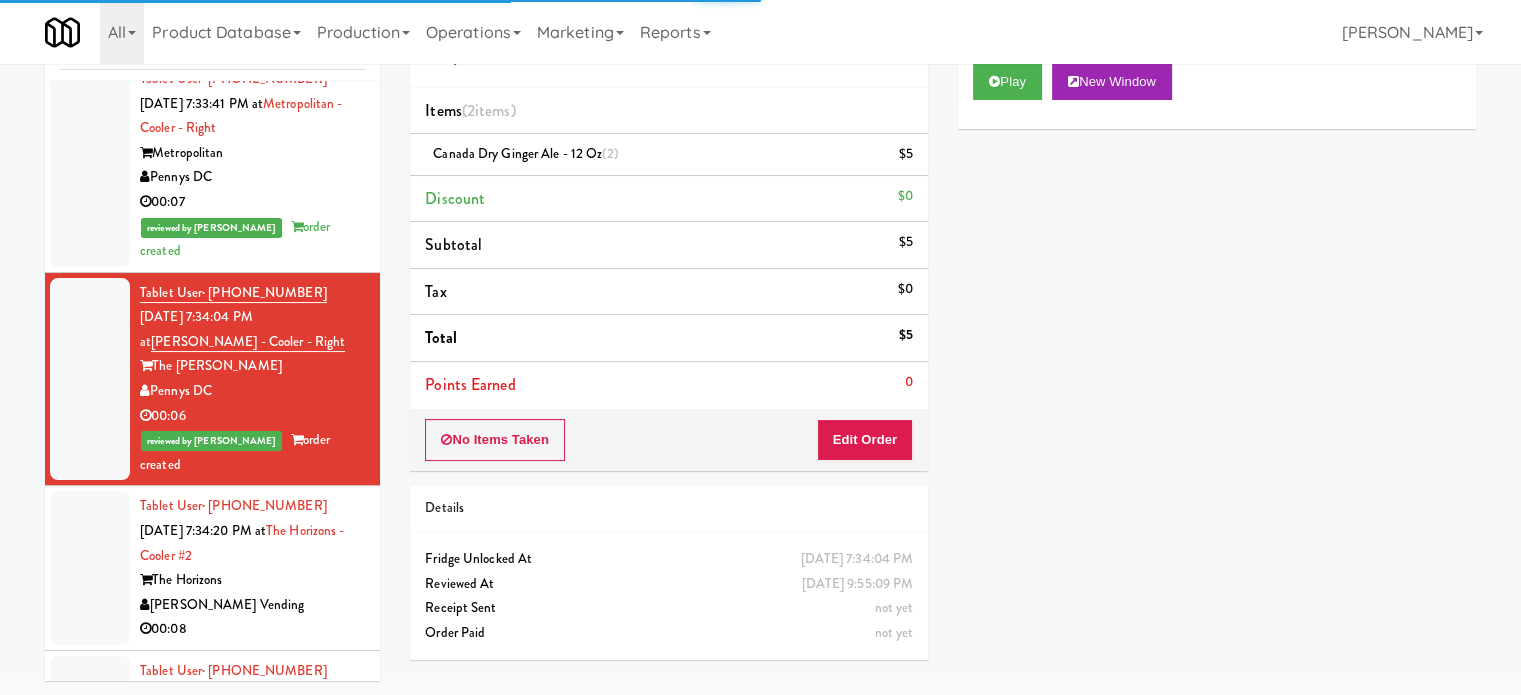 click on "00:08" at bounding box center [252, 629] 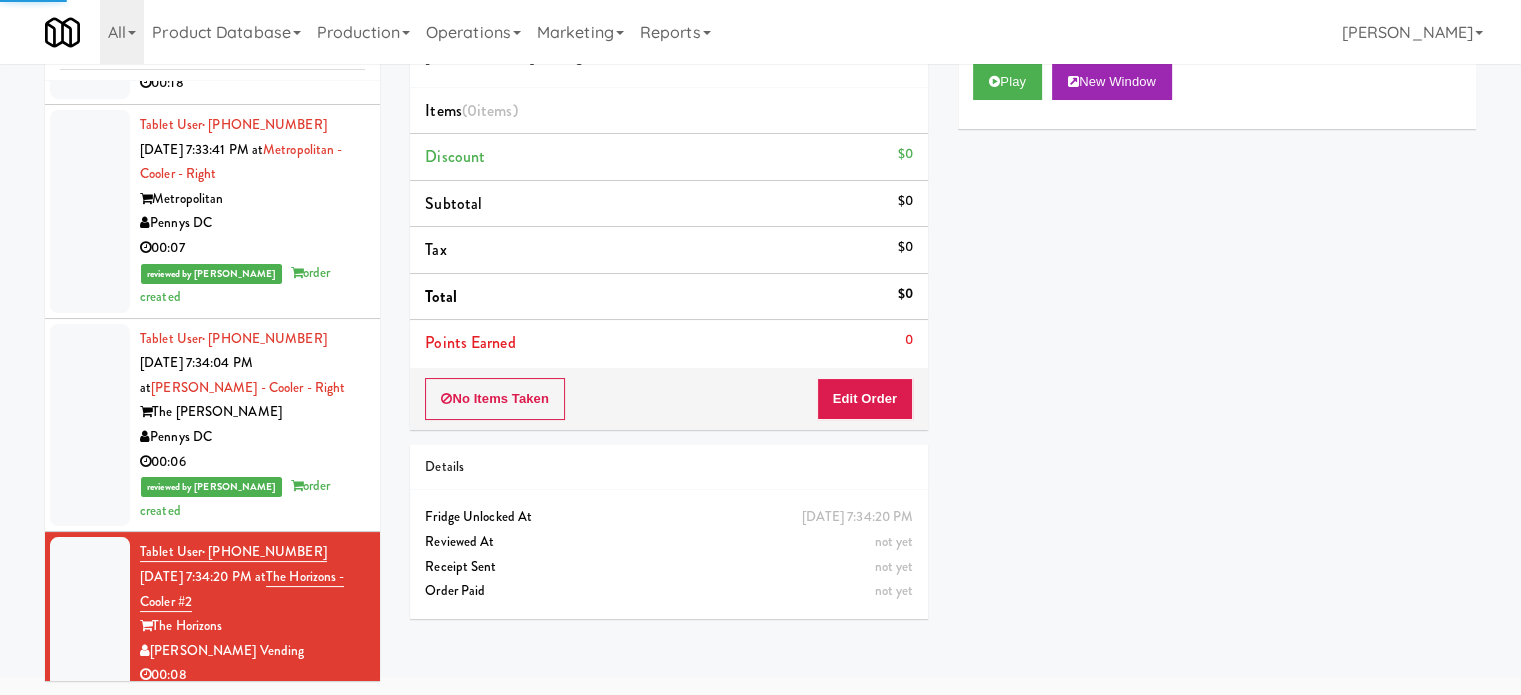 scroll, scrollTop: 12204, scrollLeft: 0, axis: vertical 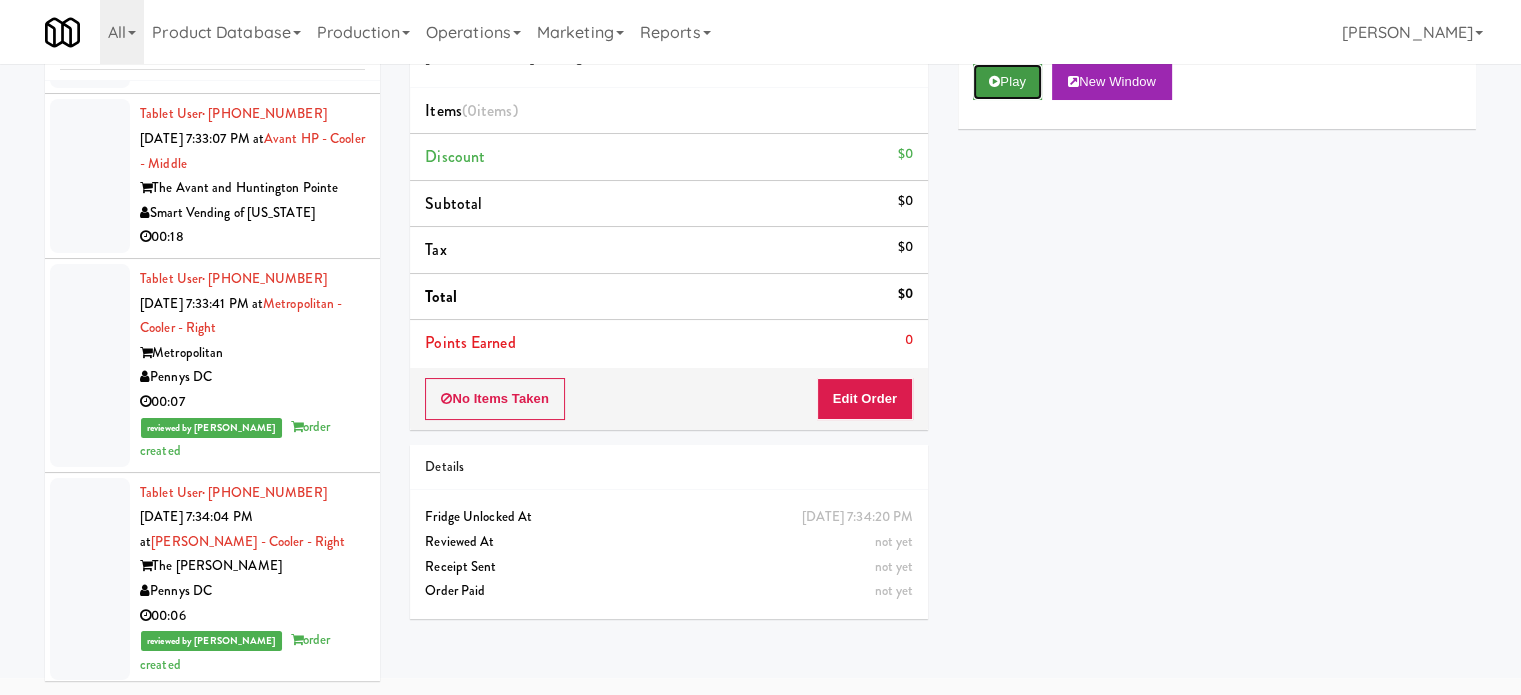 click on "Play" at bounding box center (1007, 82) 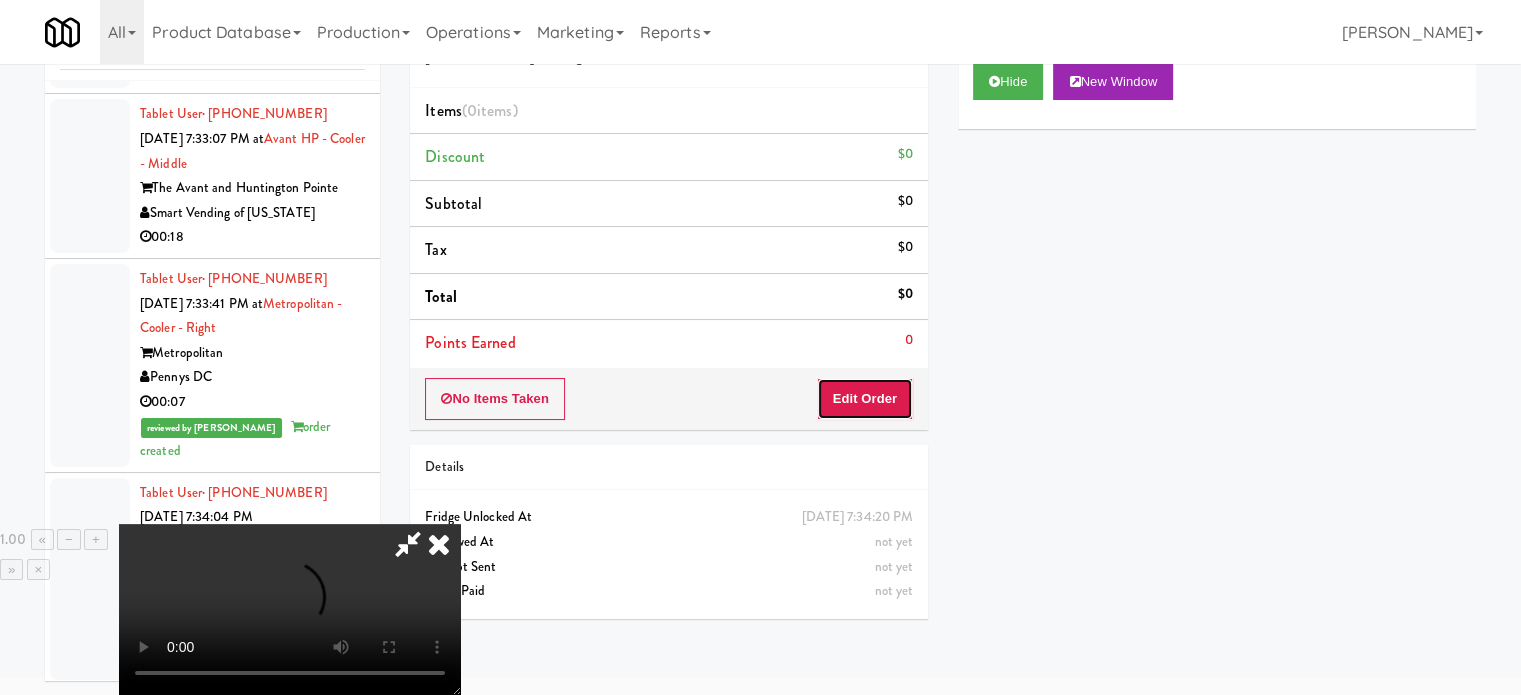 click on "Edit Order" at bounding box center (865, 399) 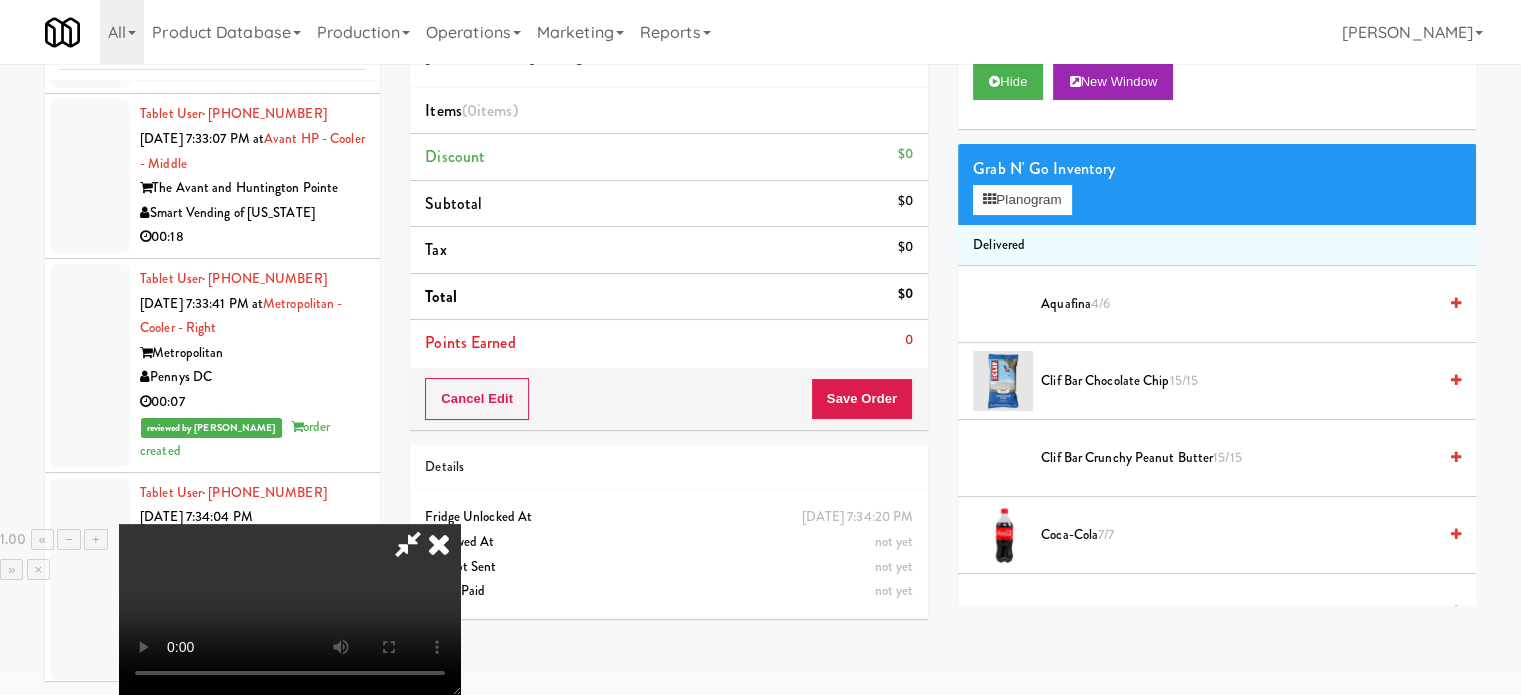 scroll, scrollTop: 316, scrollLeft: 0, axis: vertical 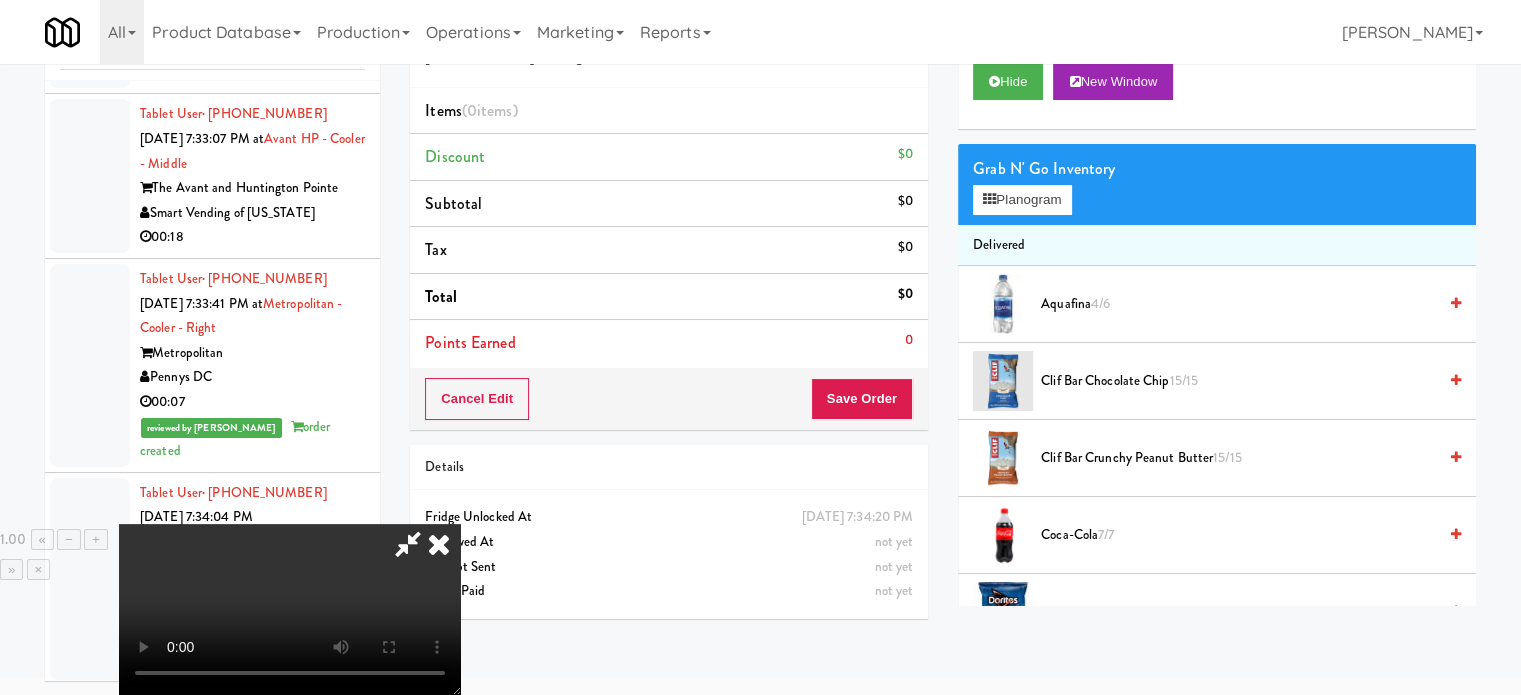 type 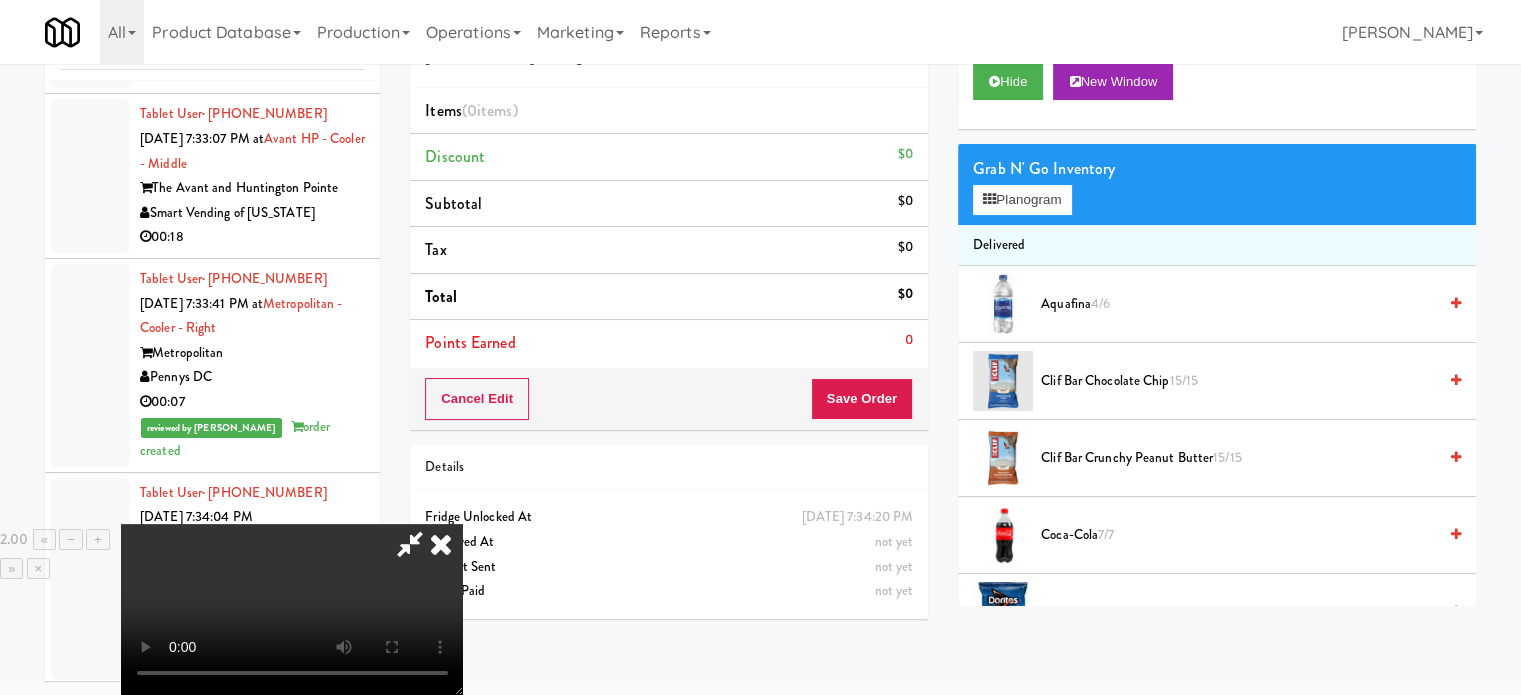click at bounding box center [292, 609] 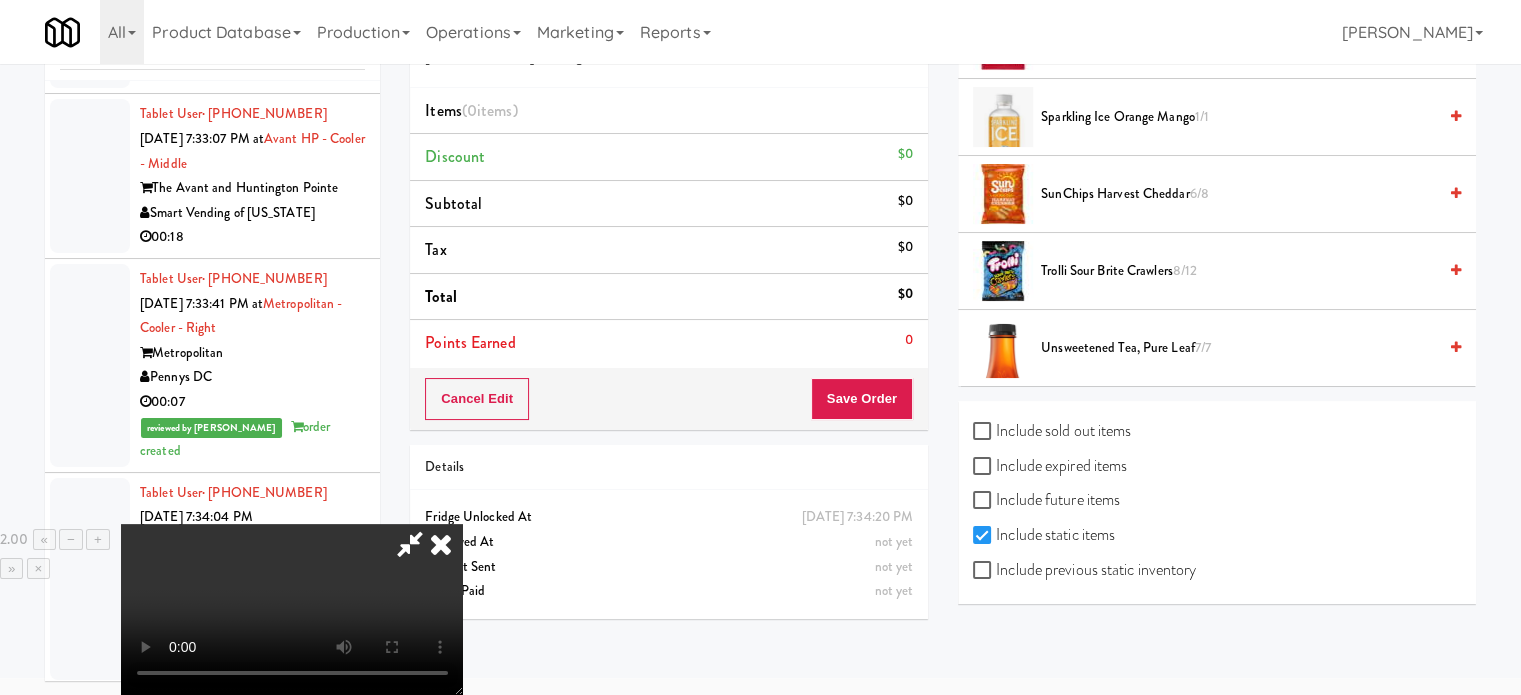 scroll, scrollTop: 1811, scrollLeft: 0, axis: vertical 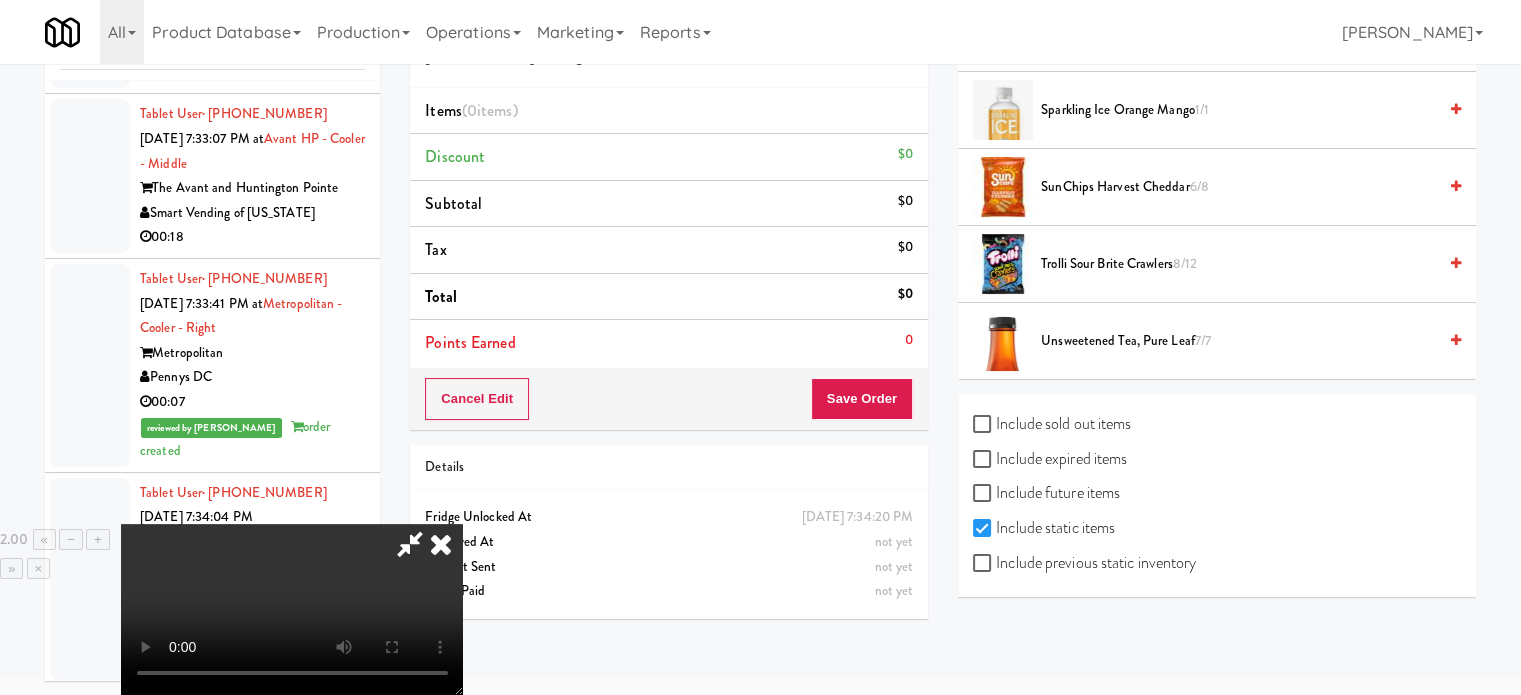 click on "Trolli Sour Brite Crawlers  8/12" at bounding box center [1238, 264] 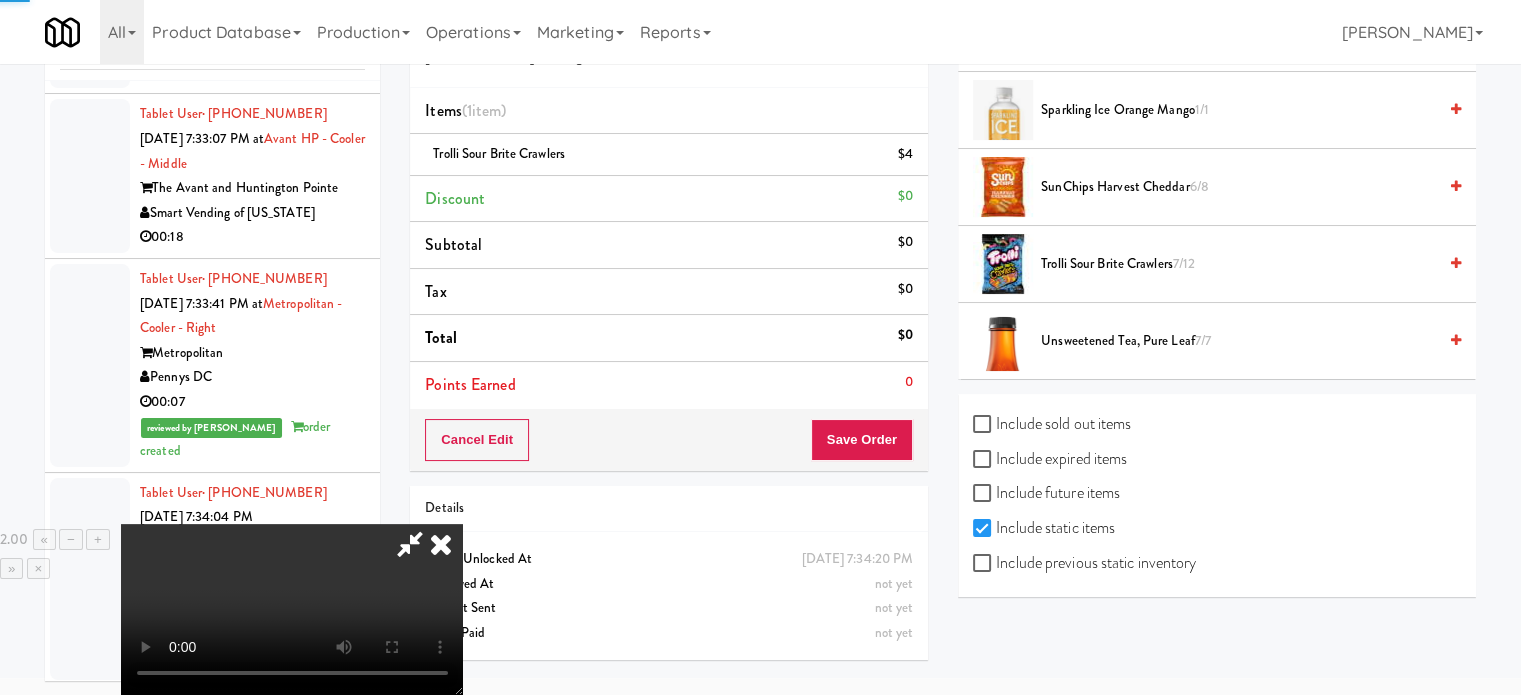 click at bounding box center [292, 609] 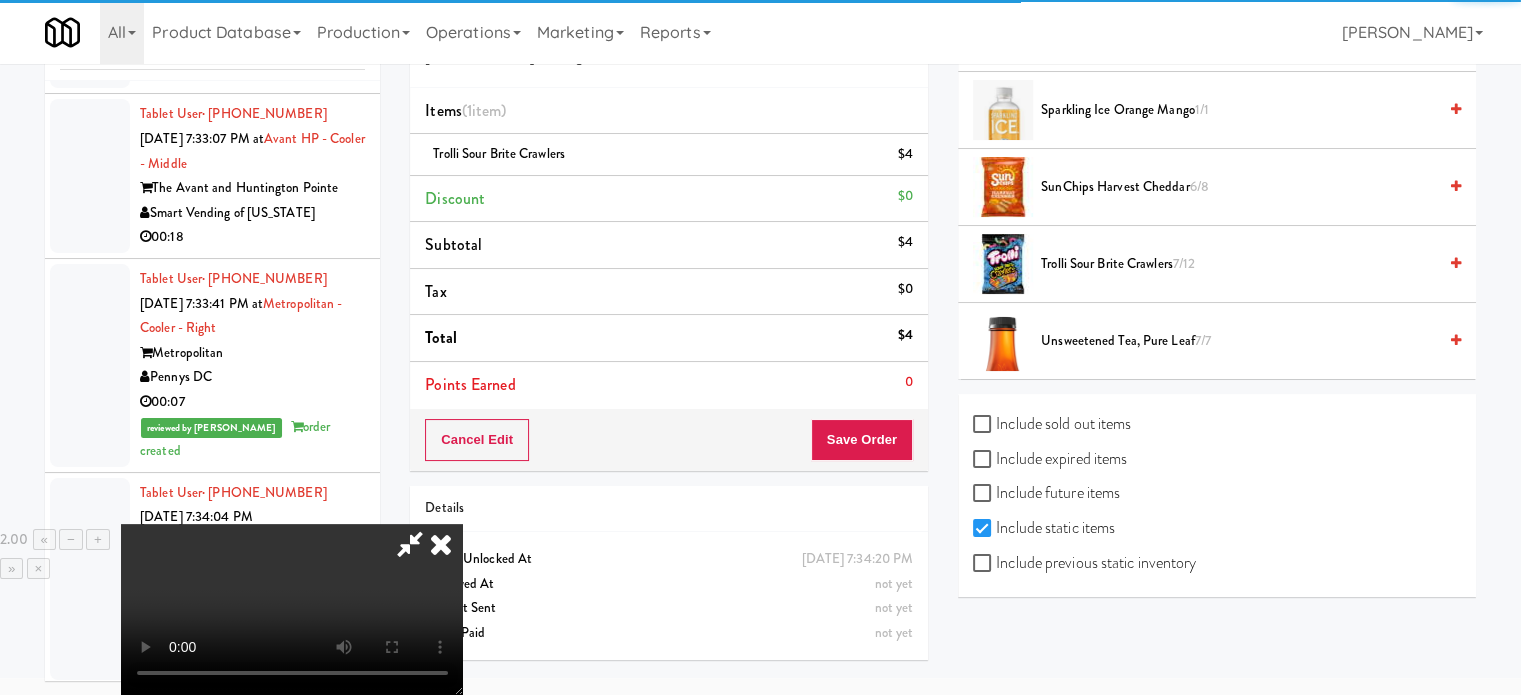 click at bounding box center (292, 609) 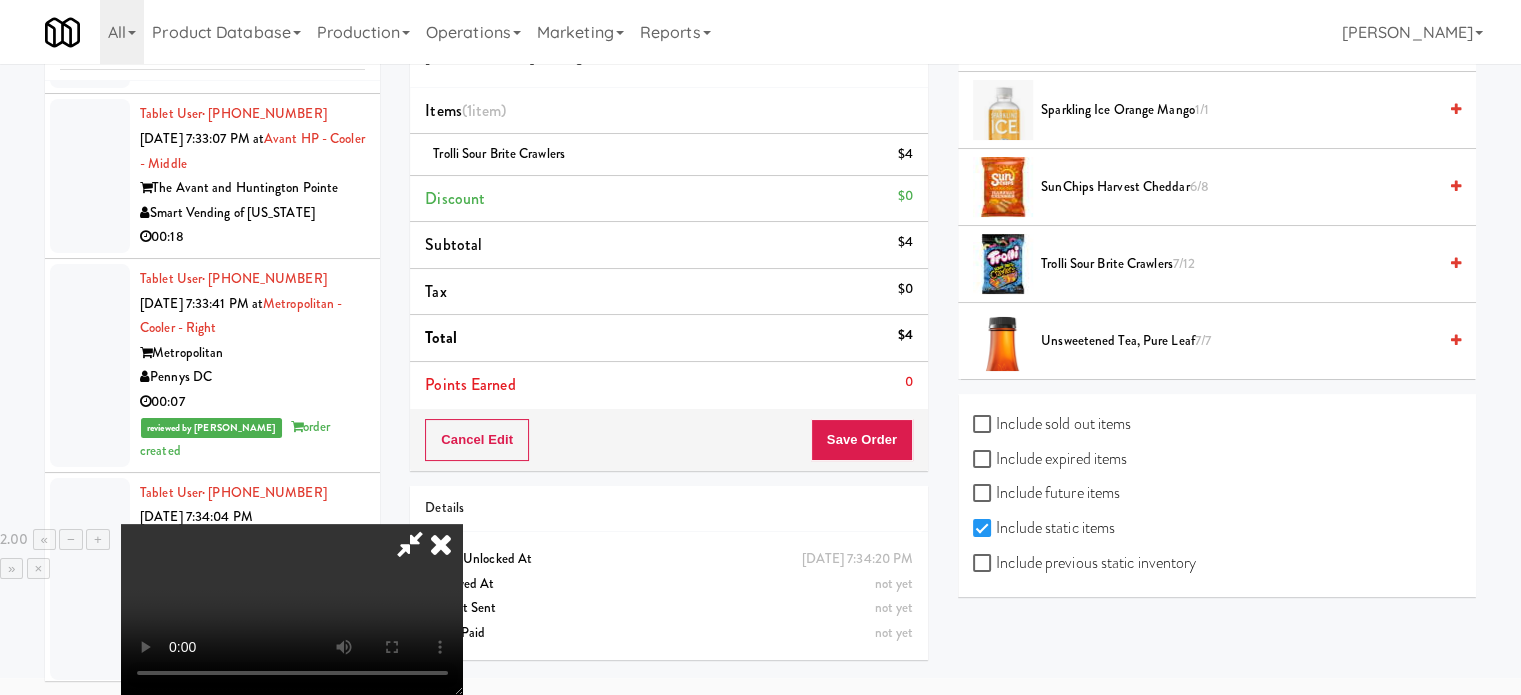scroll, scrollTop: 0, scrollLeft: 0, axis: both 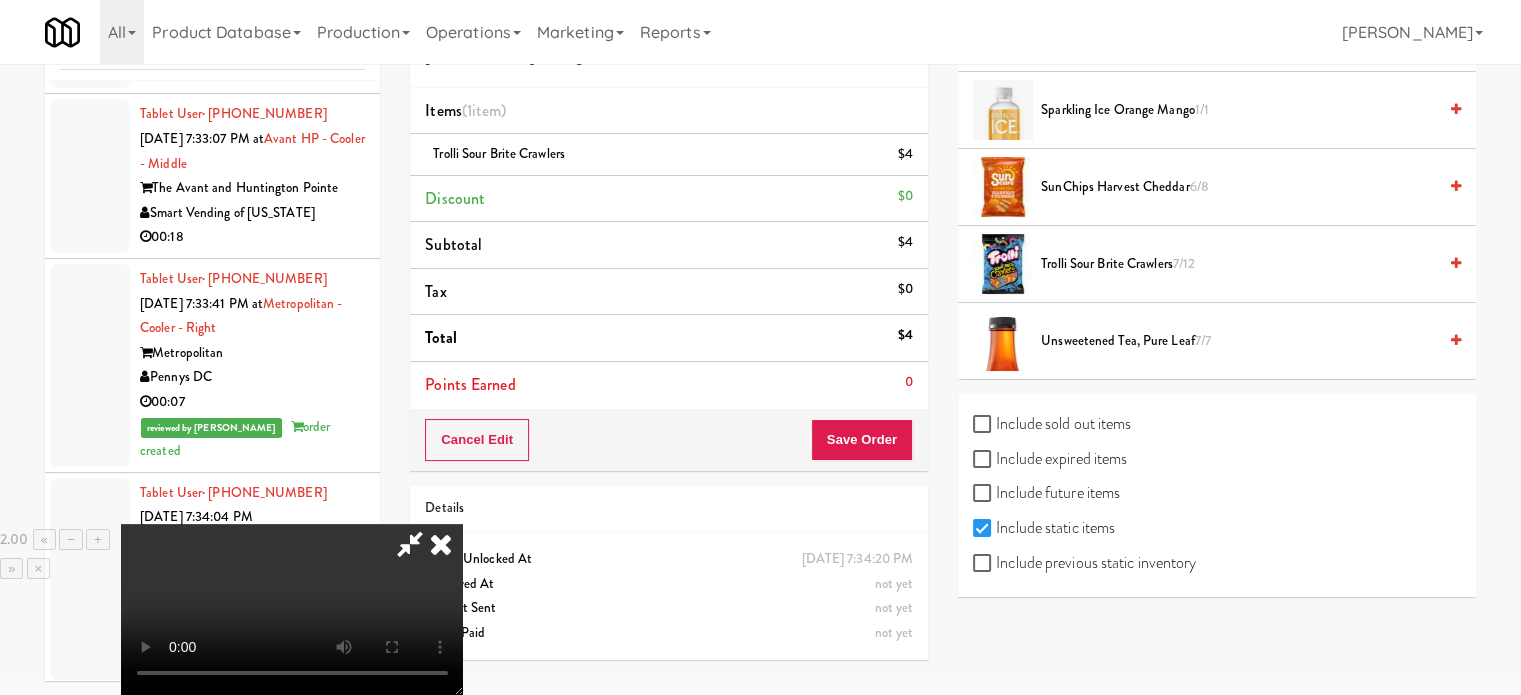 click at bounding box center (410, 544) 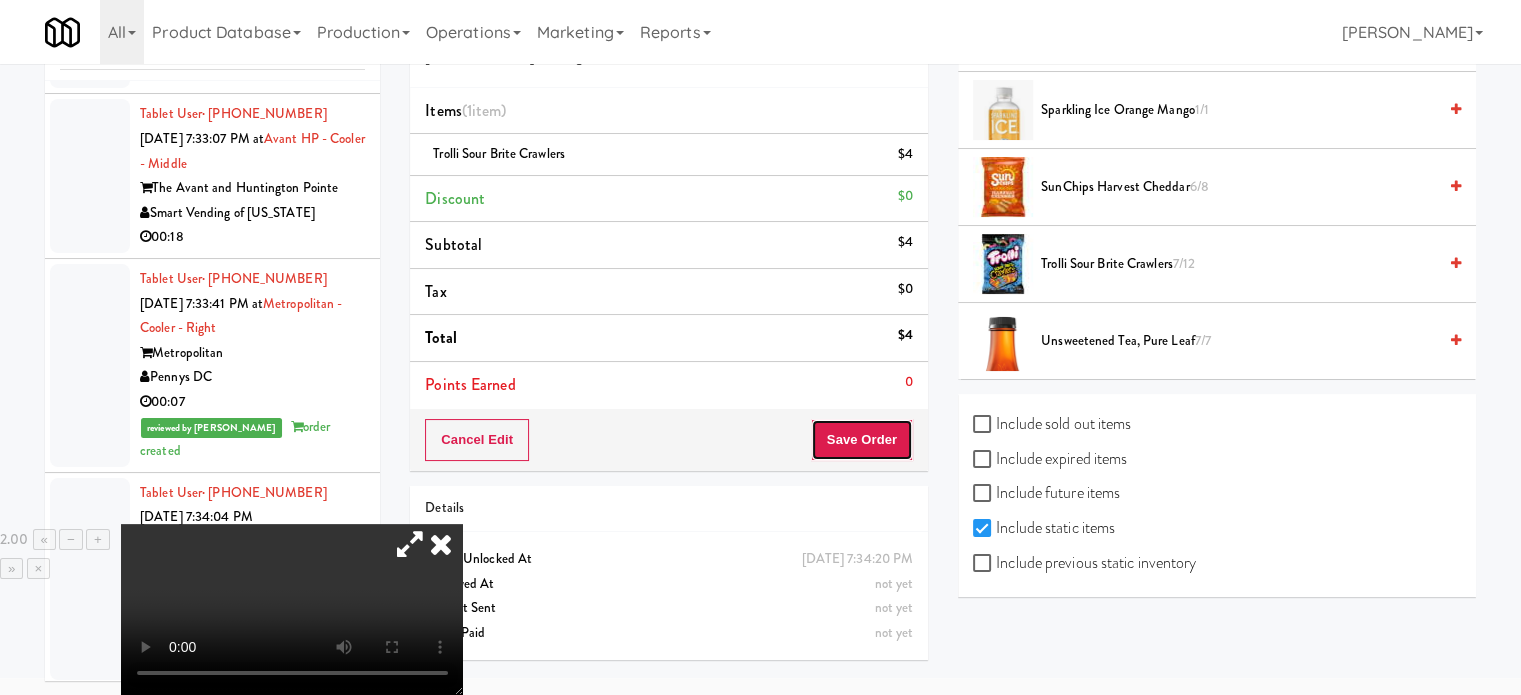 click on "Save Order" at bounding box center (862, 440) 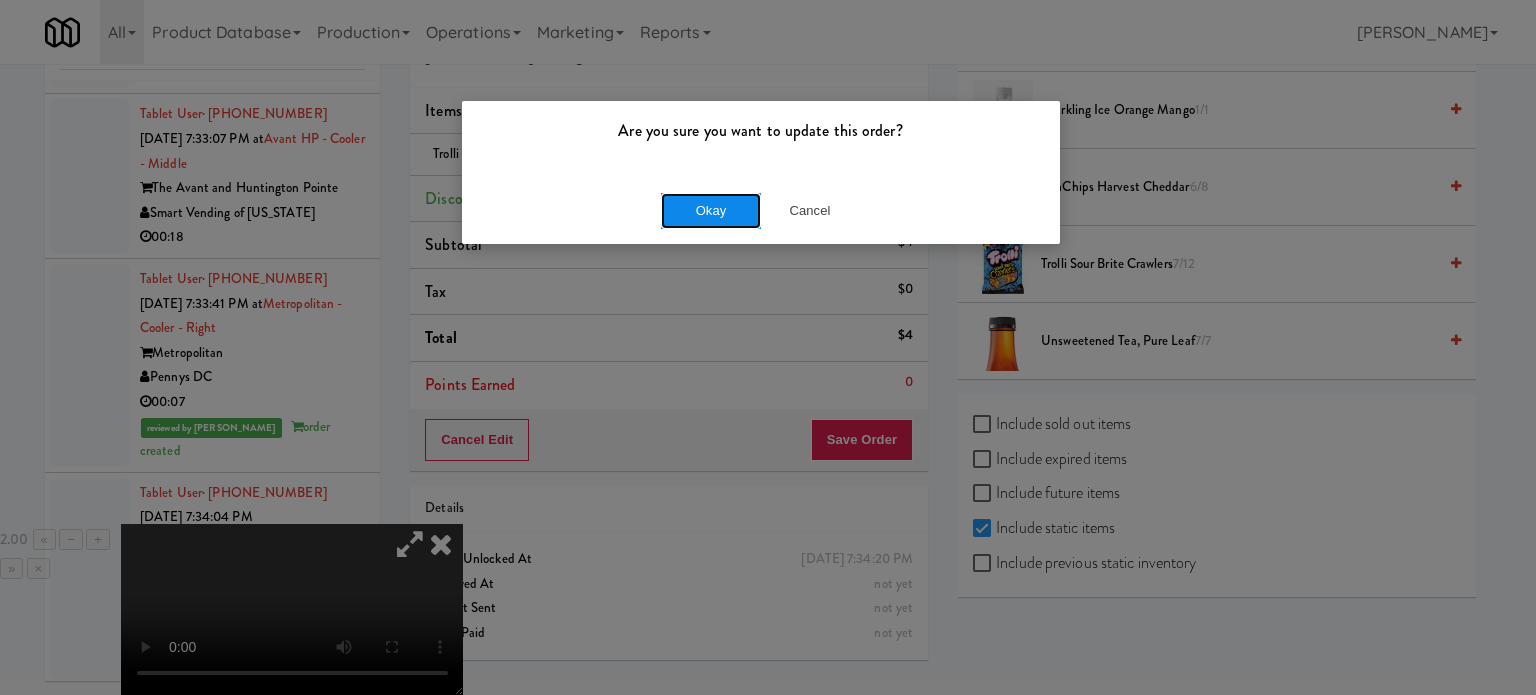 click on "Okay" at bounding box center [711, 211] 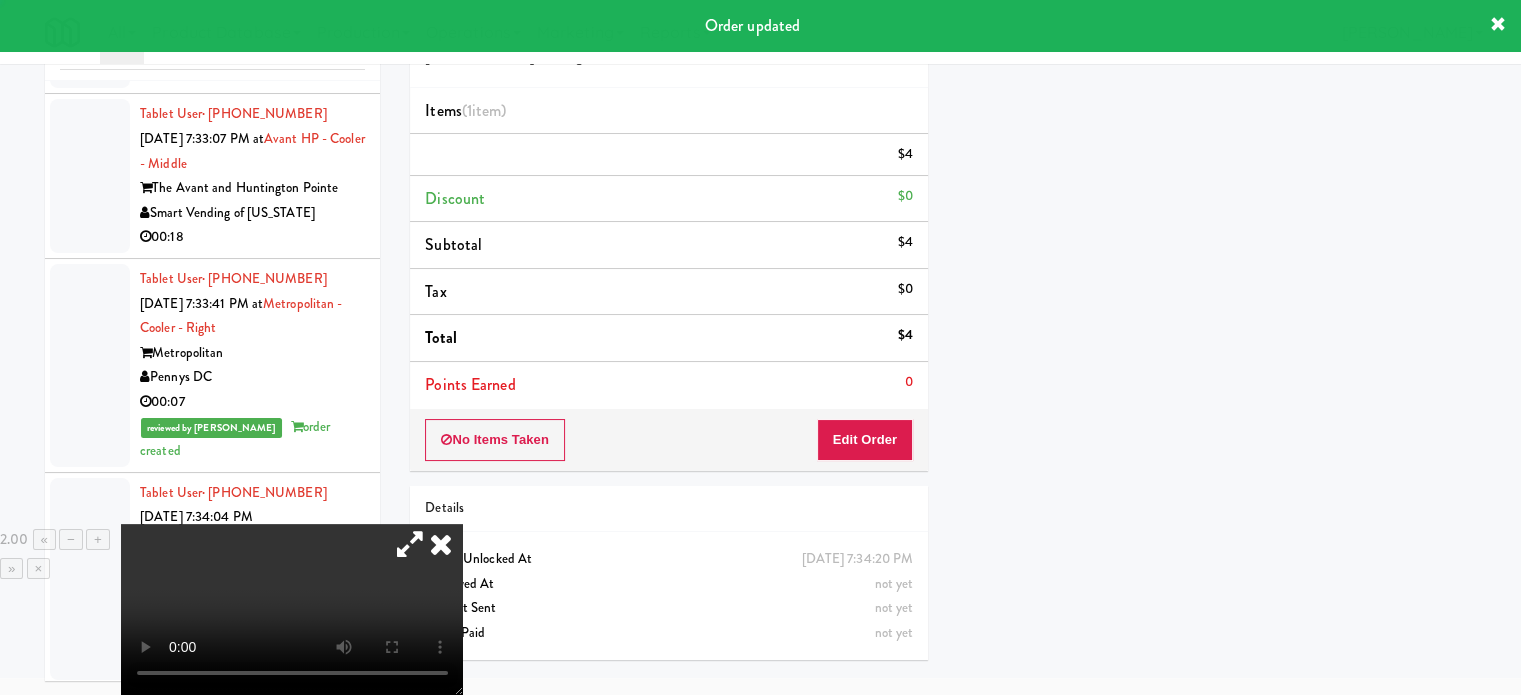 scroll, scrollTop: 192, scrollLeft: 0, axis: vertical 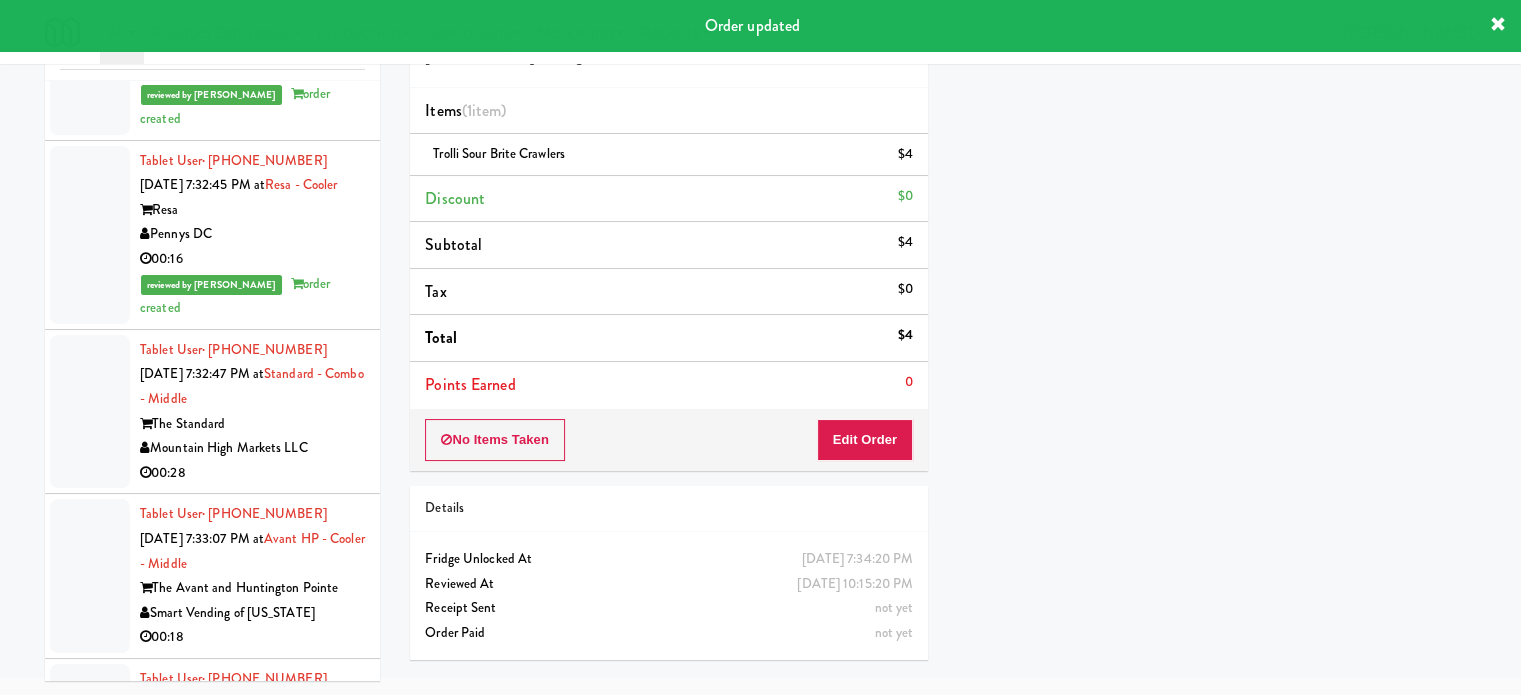 click on "00:18" at bounding box center (252, 637) 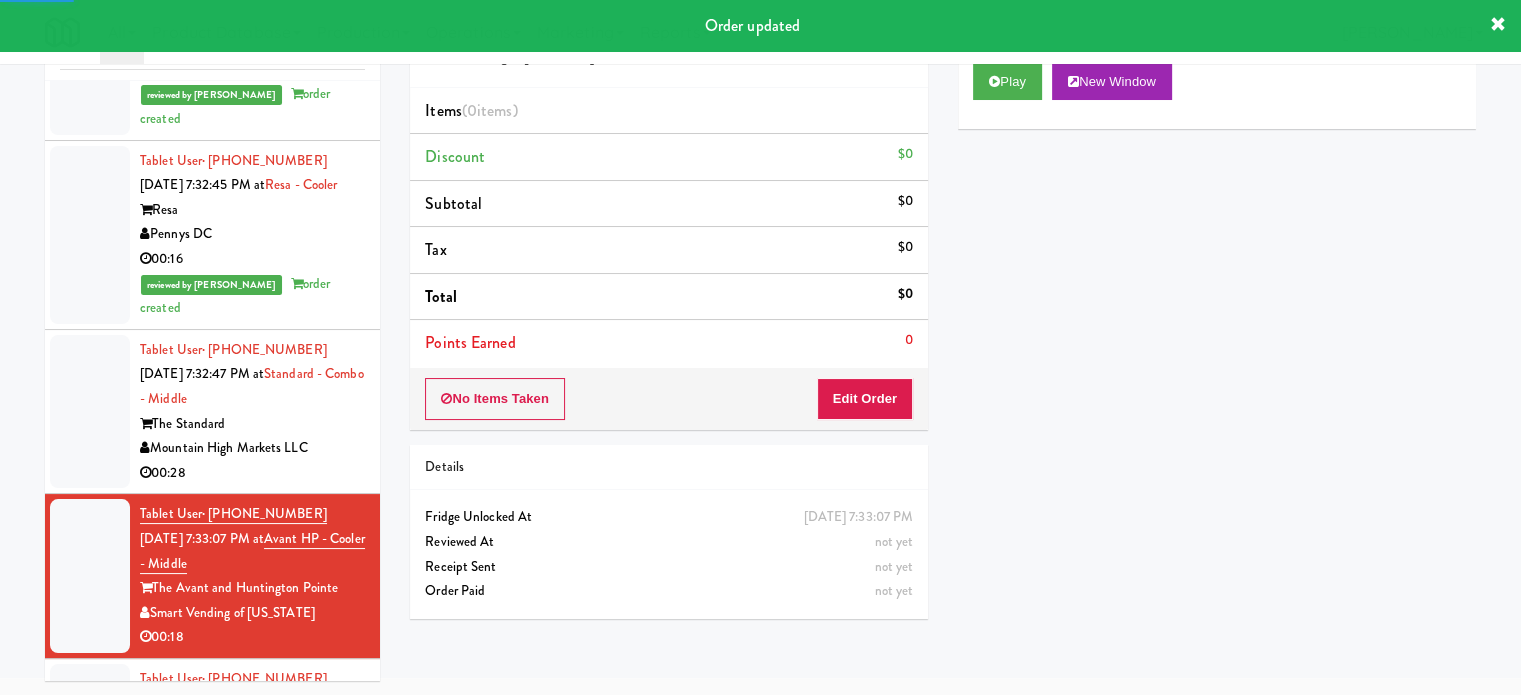 click on "Mountain High Markets LLC" at bounding box center [252, 448] 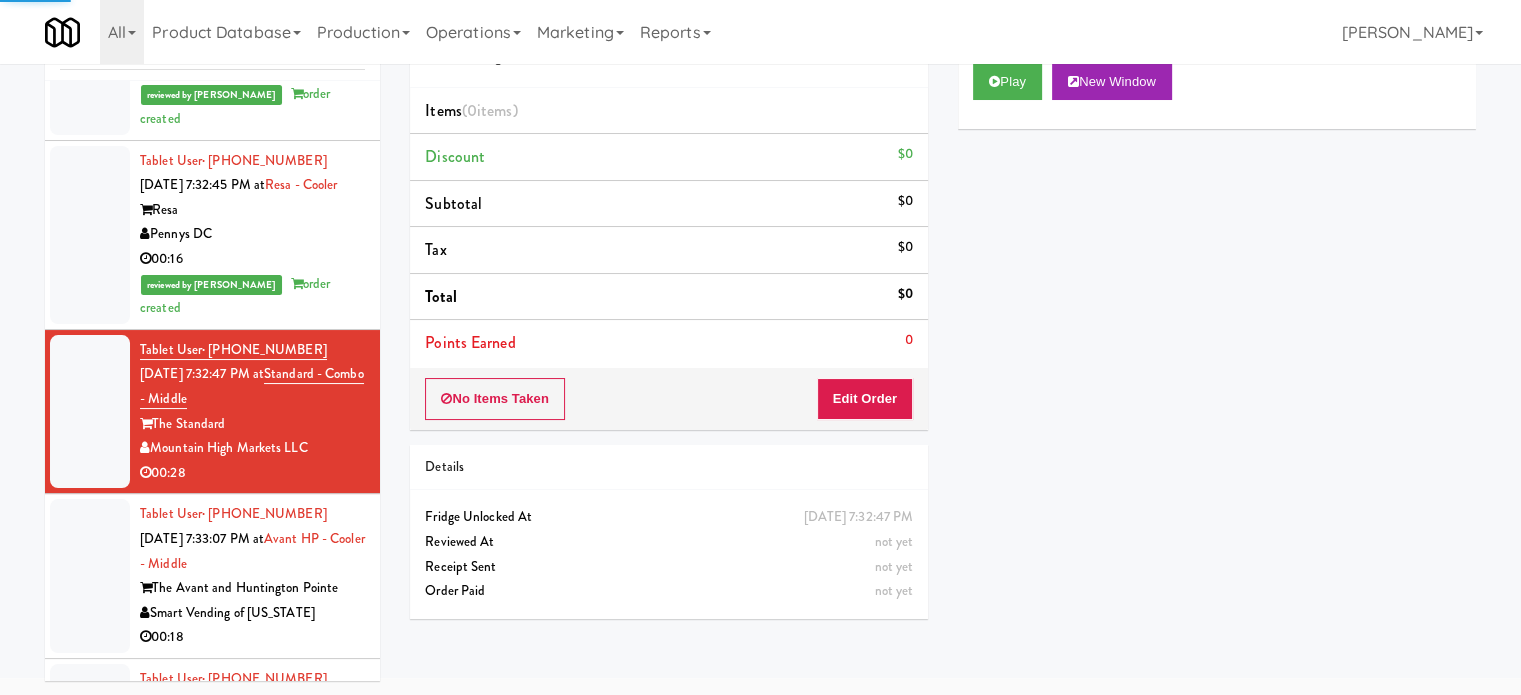 drag, startPoint x: 322, startPoint y: 412, endPoint x: 376, endPoint y: 403, distance: 54.74486 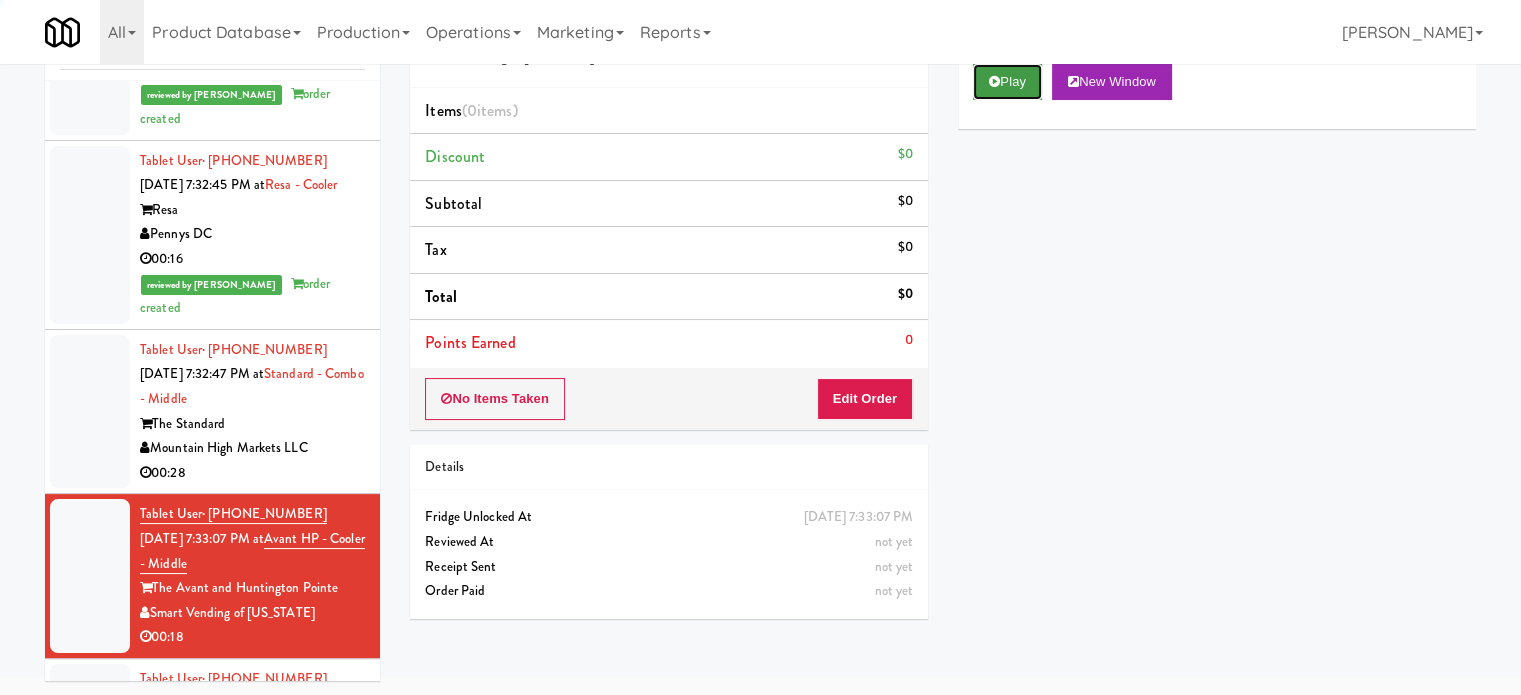 click on "Play" at bounding box center (1007, 82) 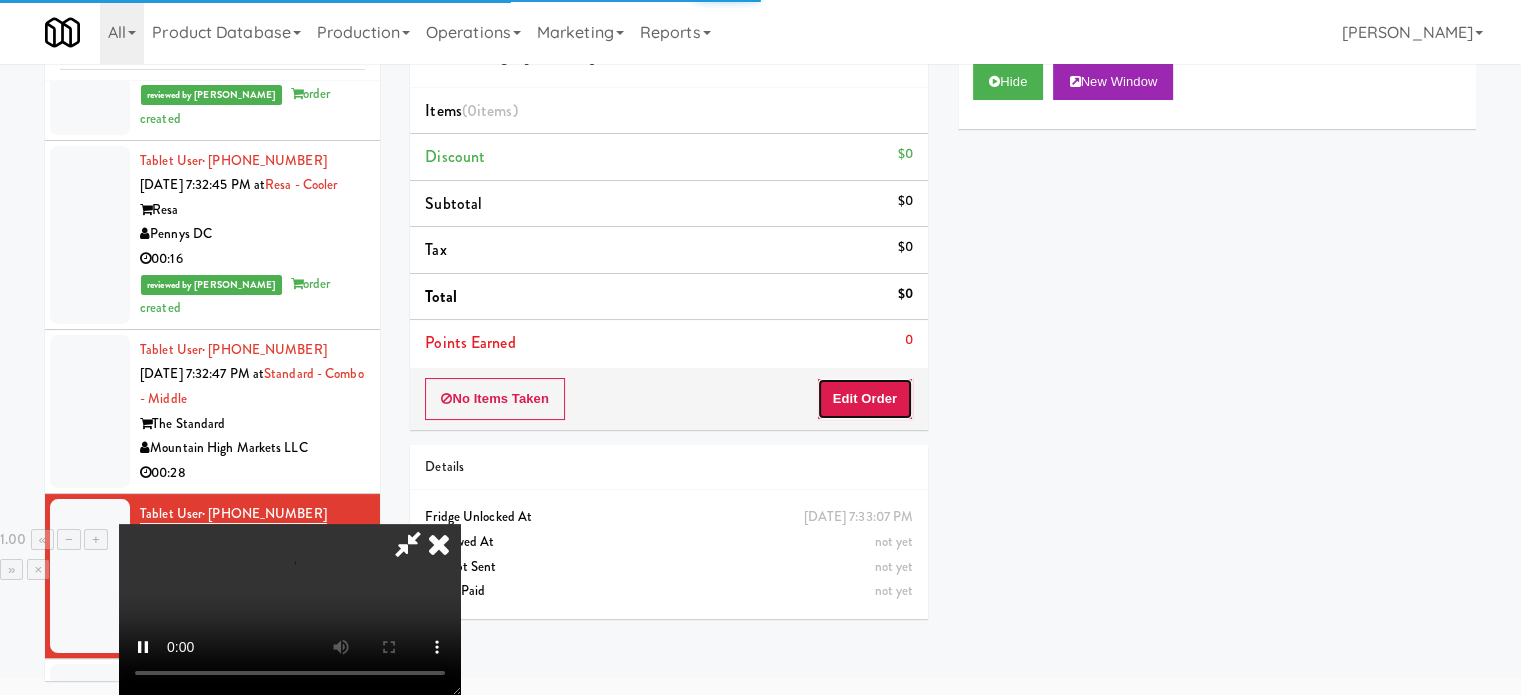 click on "Edit Order" at bounding box center [865, 399] 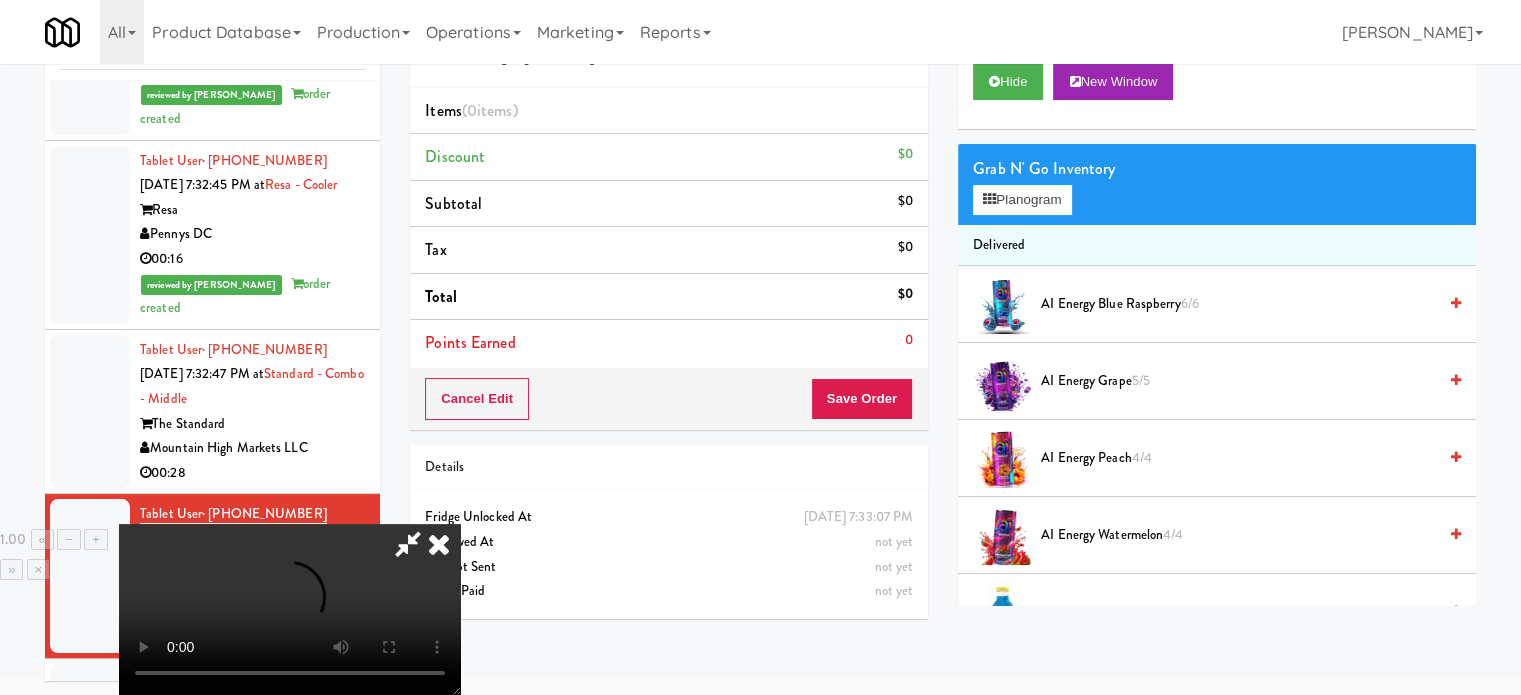 type 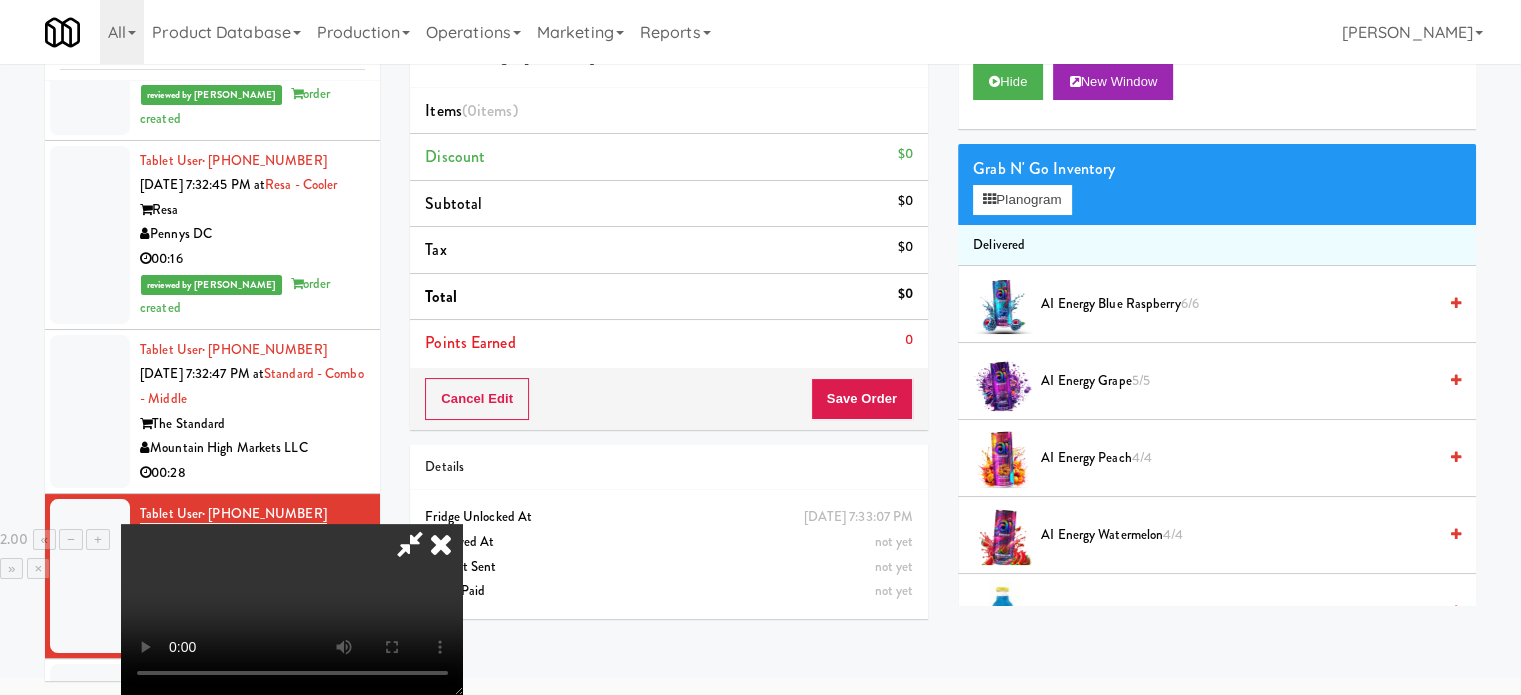 drag, startPoint x: 754, startPoint y: 426, endPoint x: 736, endPoint y: 434, distance: 19.697716 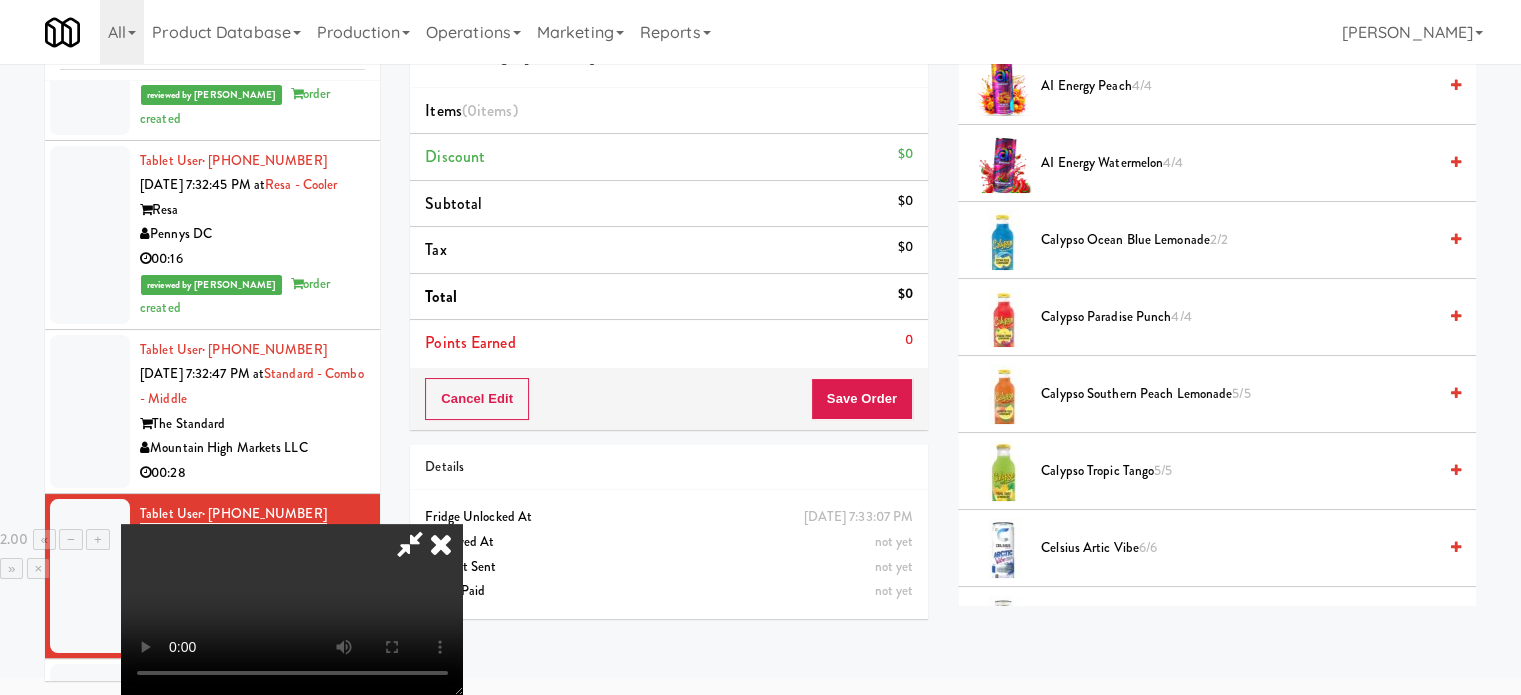 scroll, scrollTop: 400, scrollLeft: 0, axis: vertical 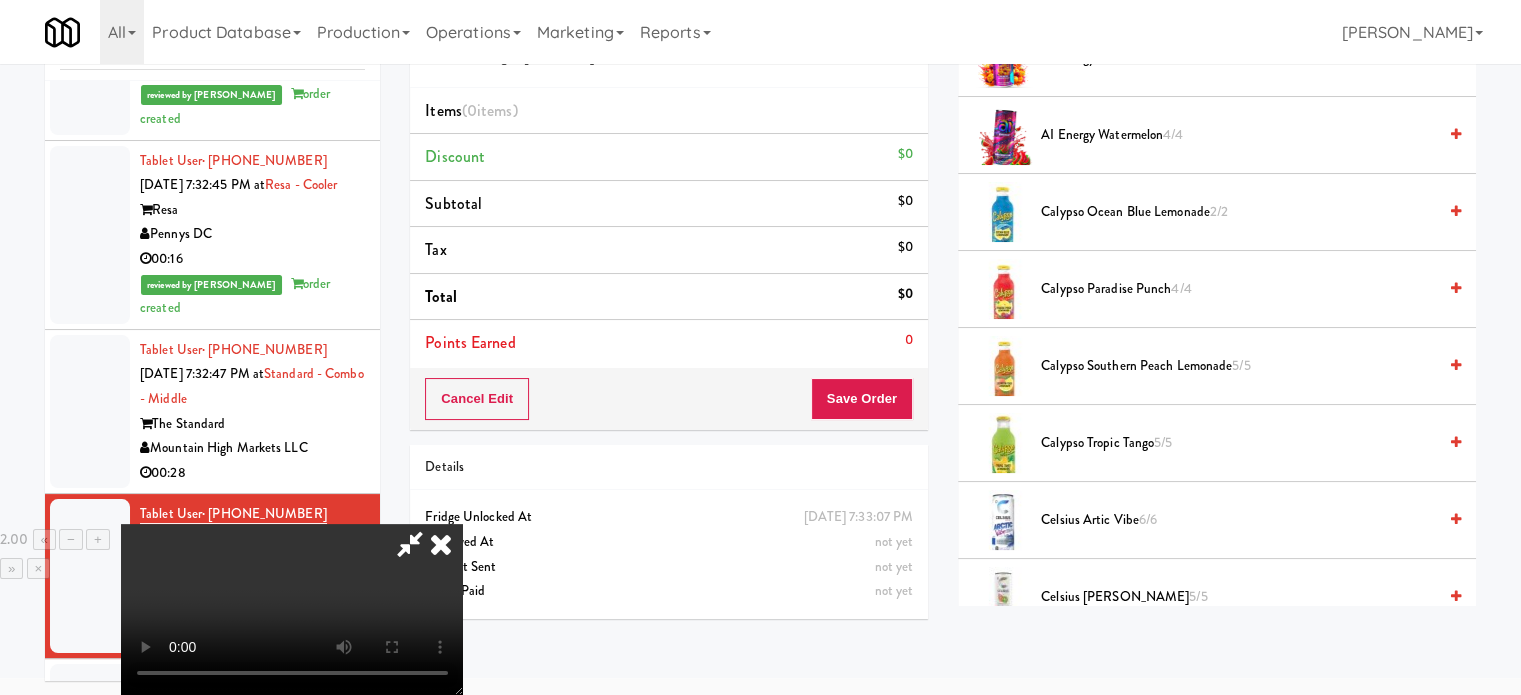 click at bounding box center [292, 609] 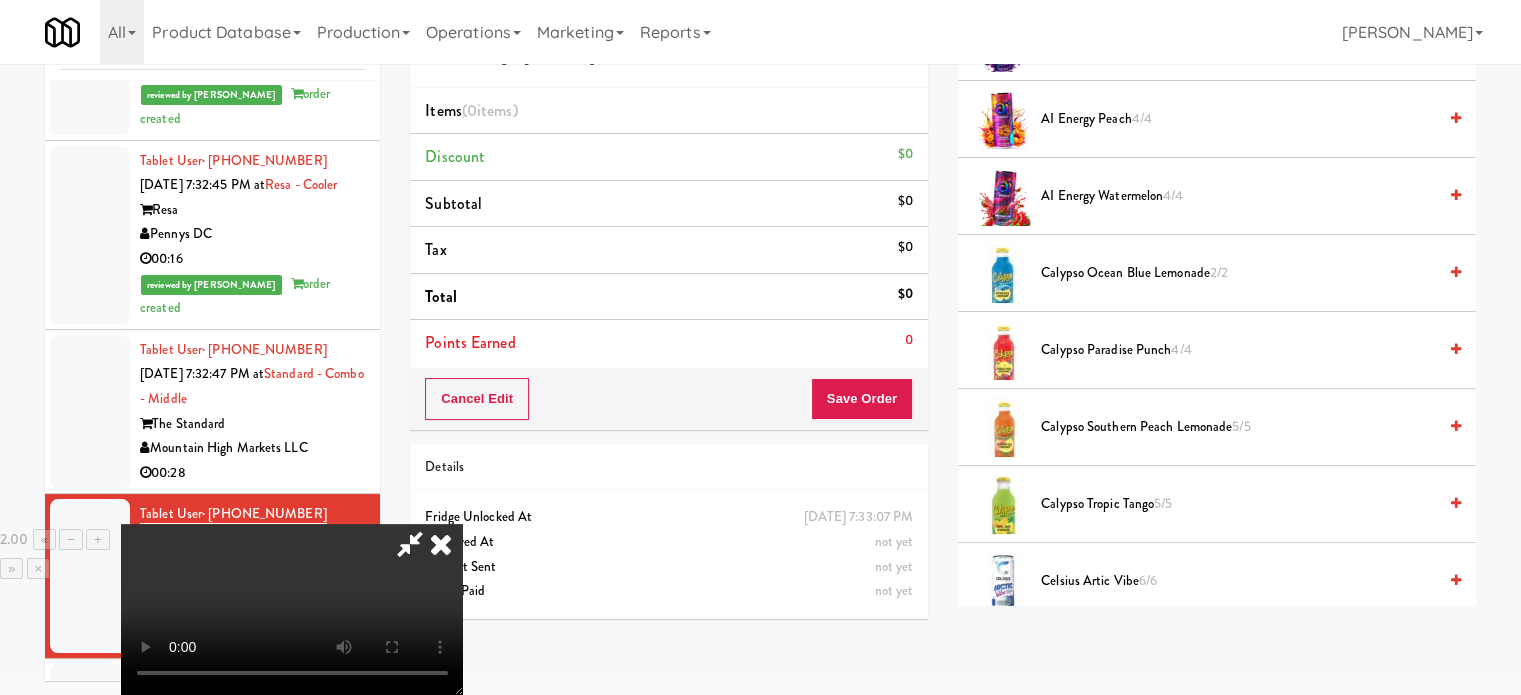 scroll, scrollTop: 300, scrollLeft: 0, axis: vertical 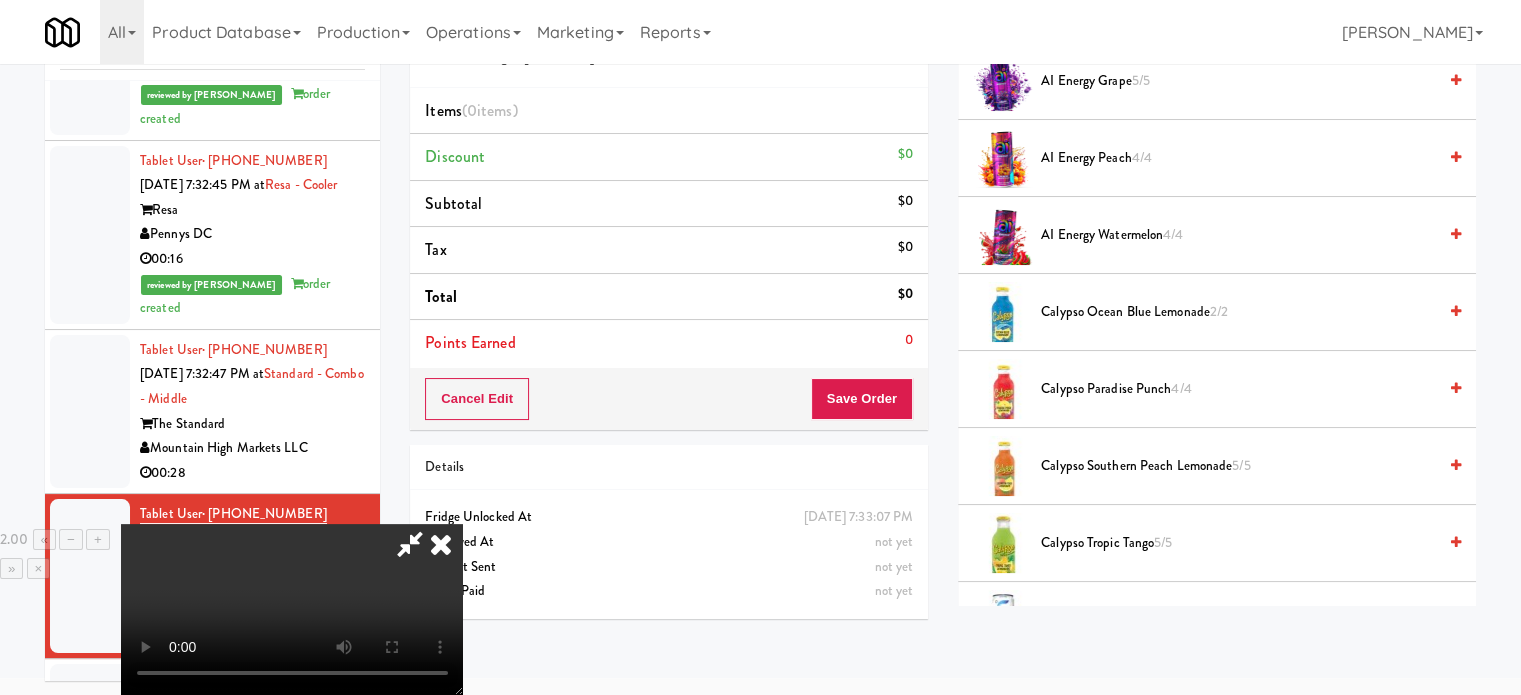 click on "Calypso Paradise Punch  4/4" at bounding box center (1238, 389) 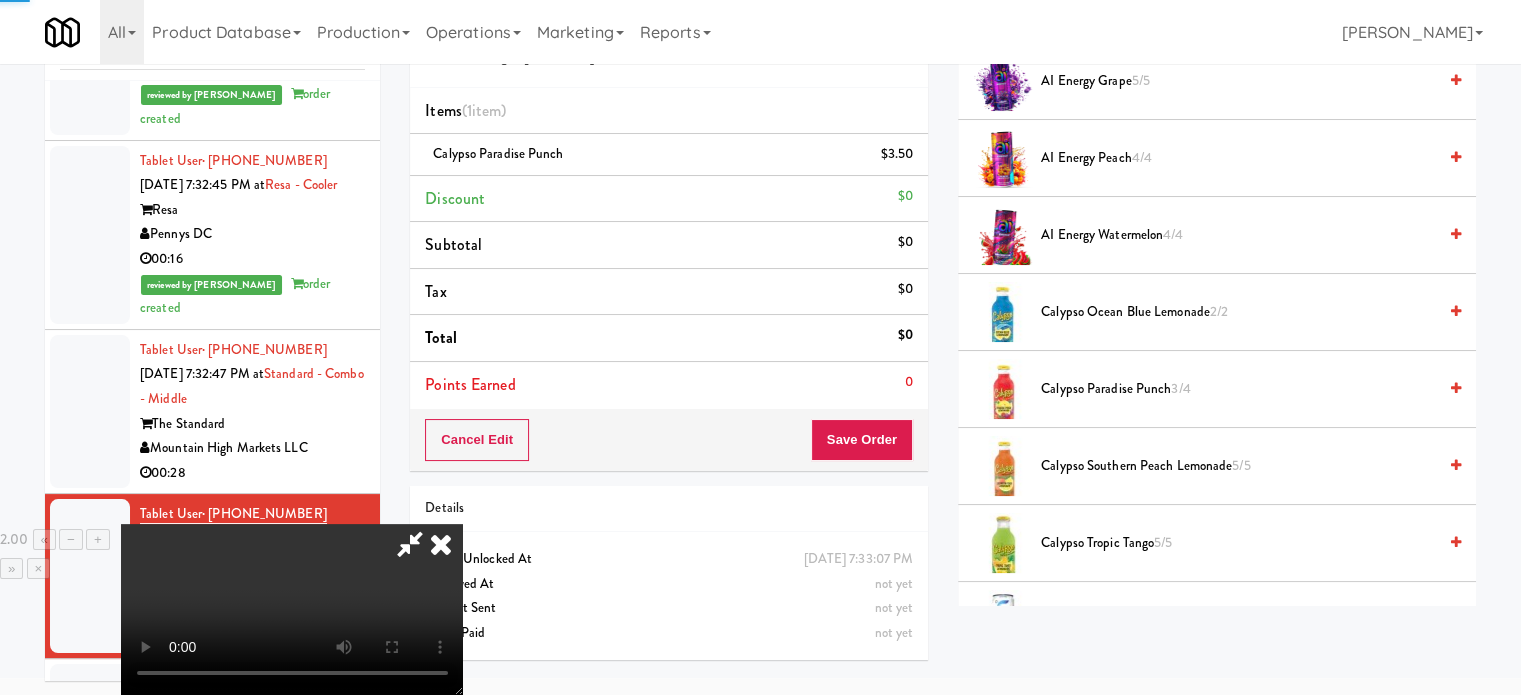 click at bounding box center [292, 609] 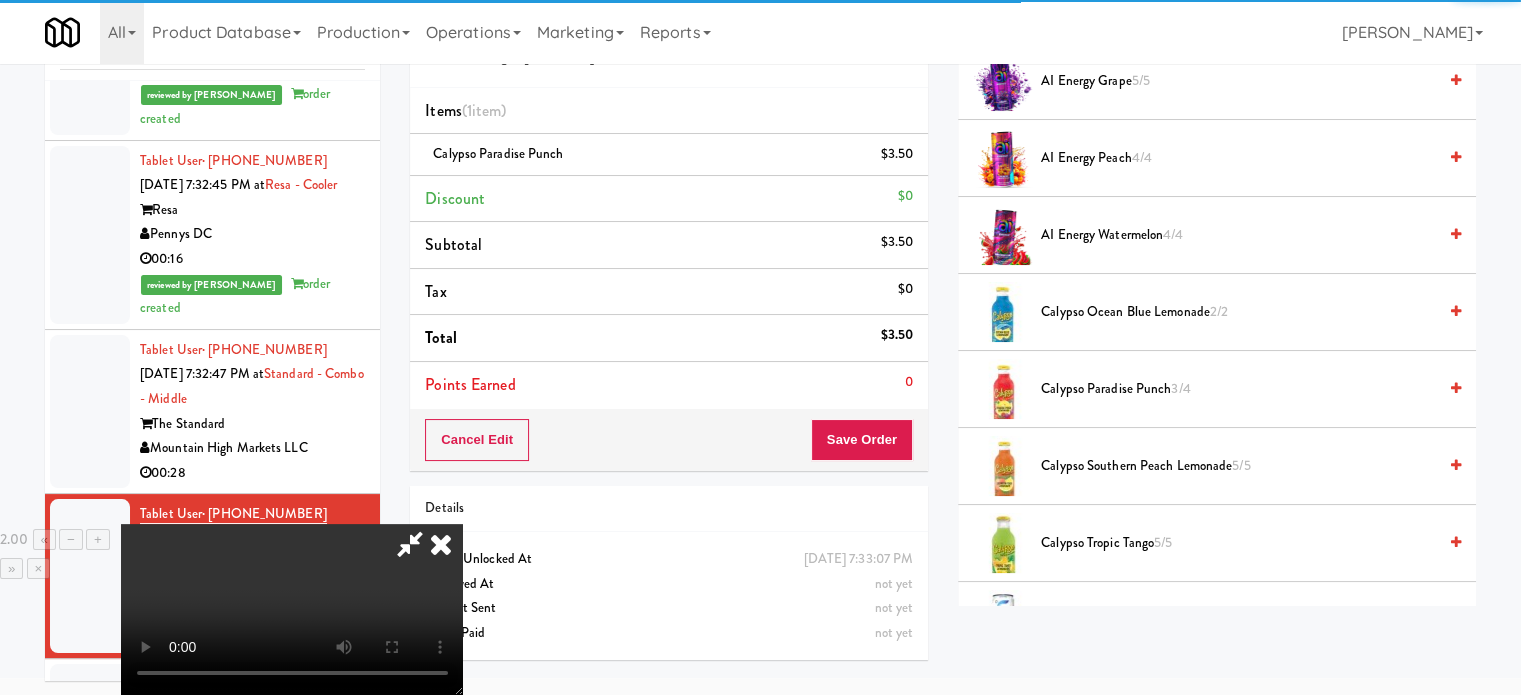 click at bounding box center (292, 609) 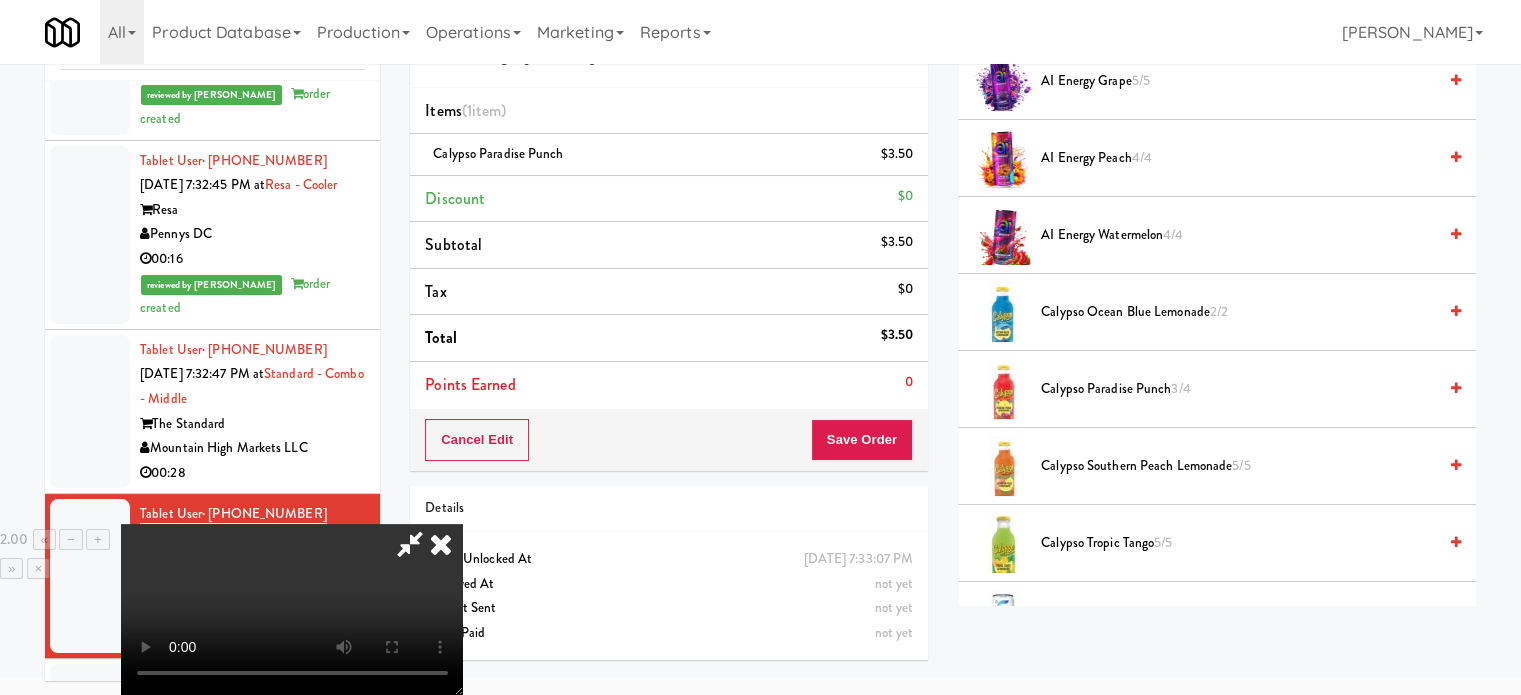 click at bounding box center (292, 609) 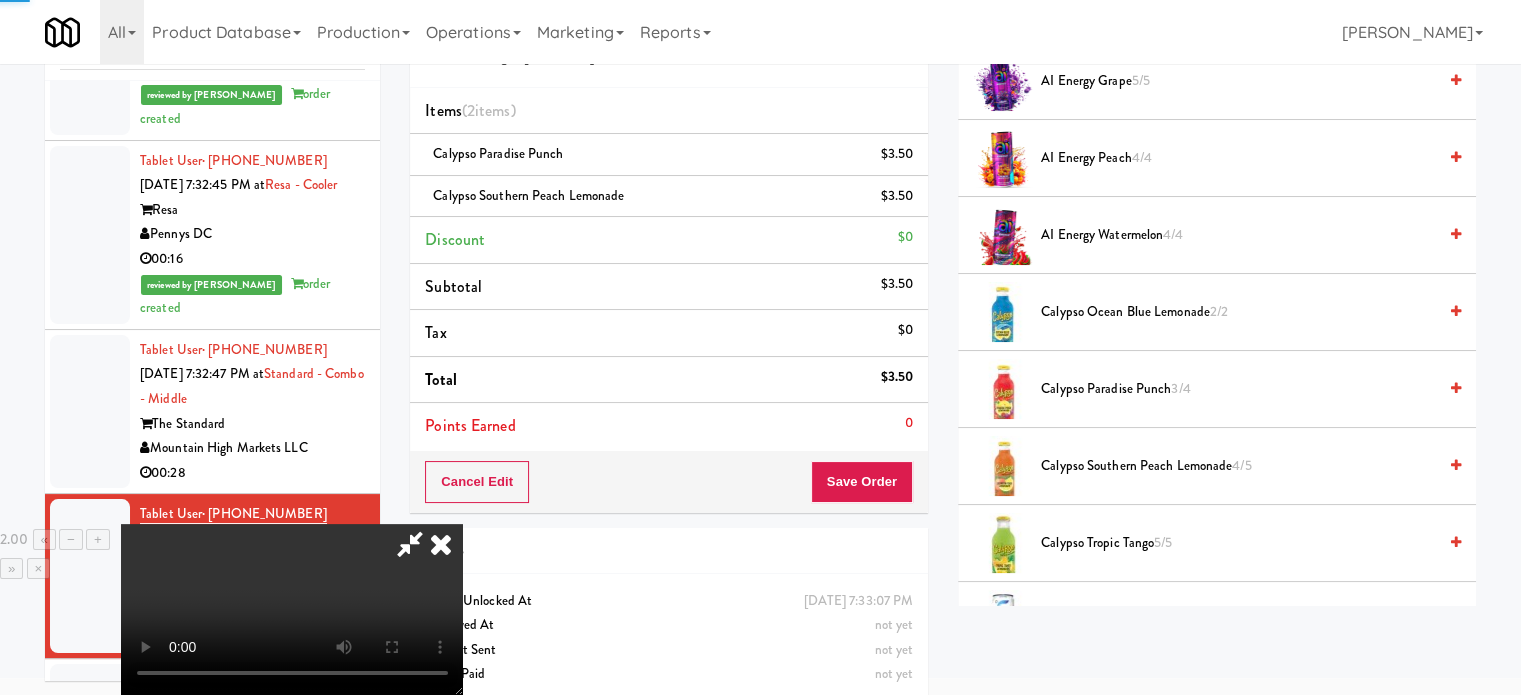 drag, startPoint x: 672, startPoint y: 509, endPoint x: 742, endPoint y: 521, distance: 71.021126 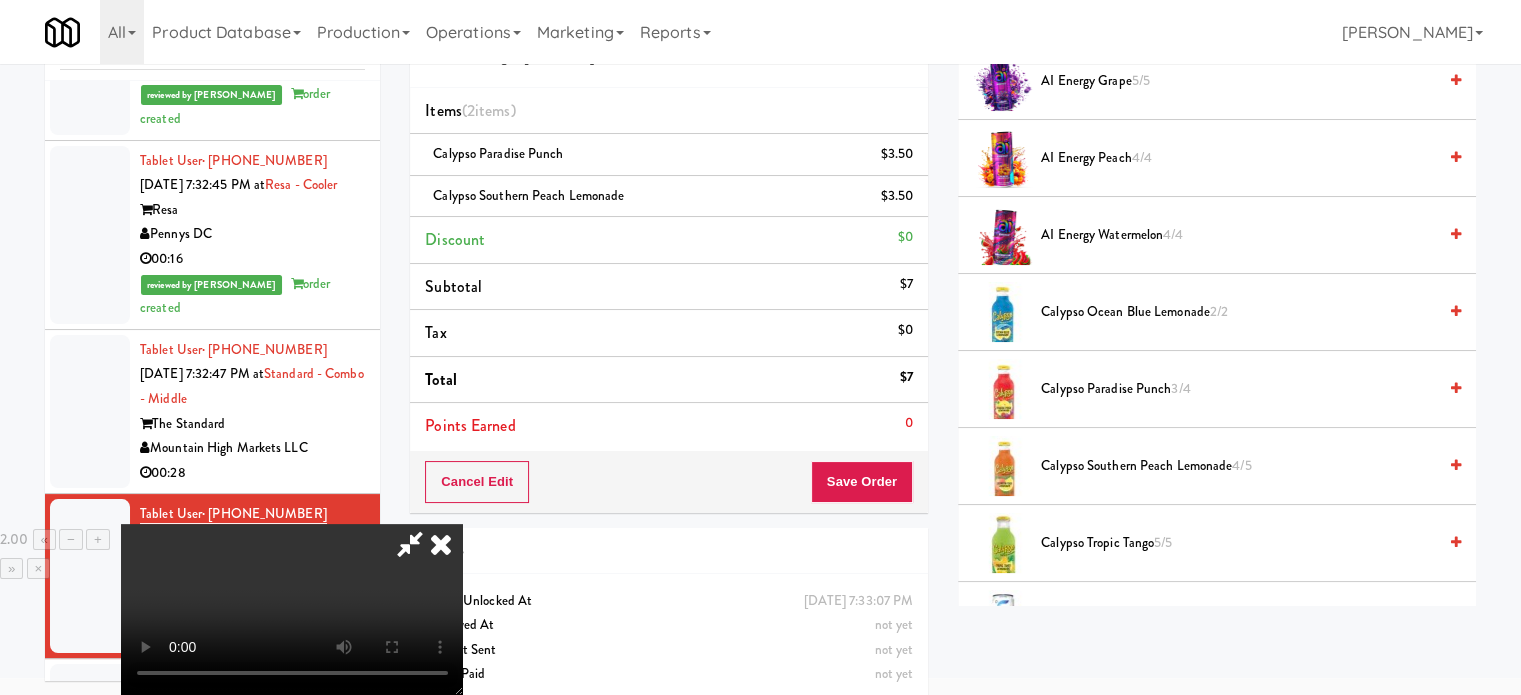 drag, startPoint x: 859, startPoint y: 206, endPoint x: 764, endPoint y: 518, distance: 326.1426 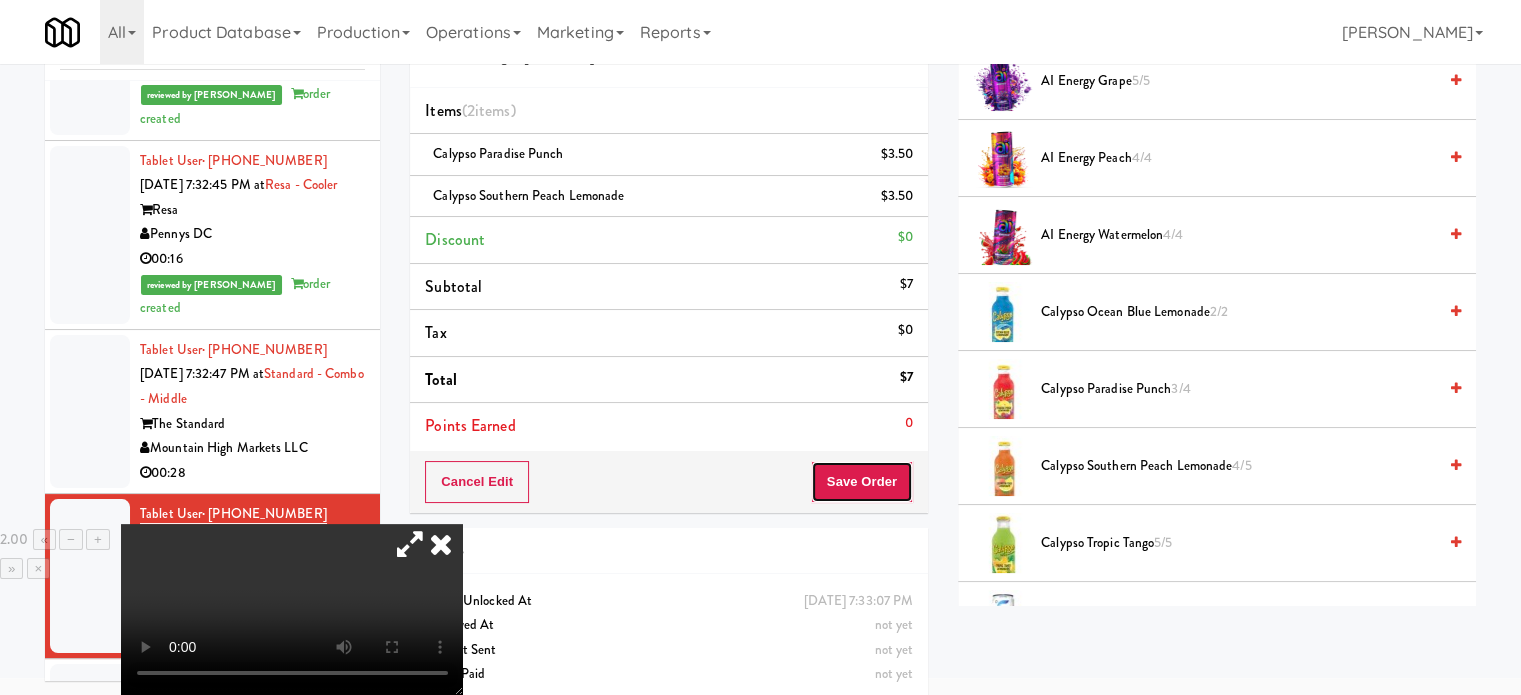 click on "Save Order" at bounding box center (862, 482) 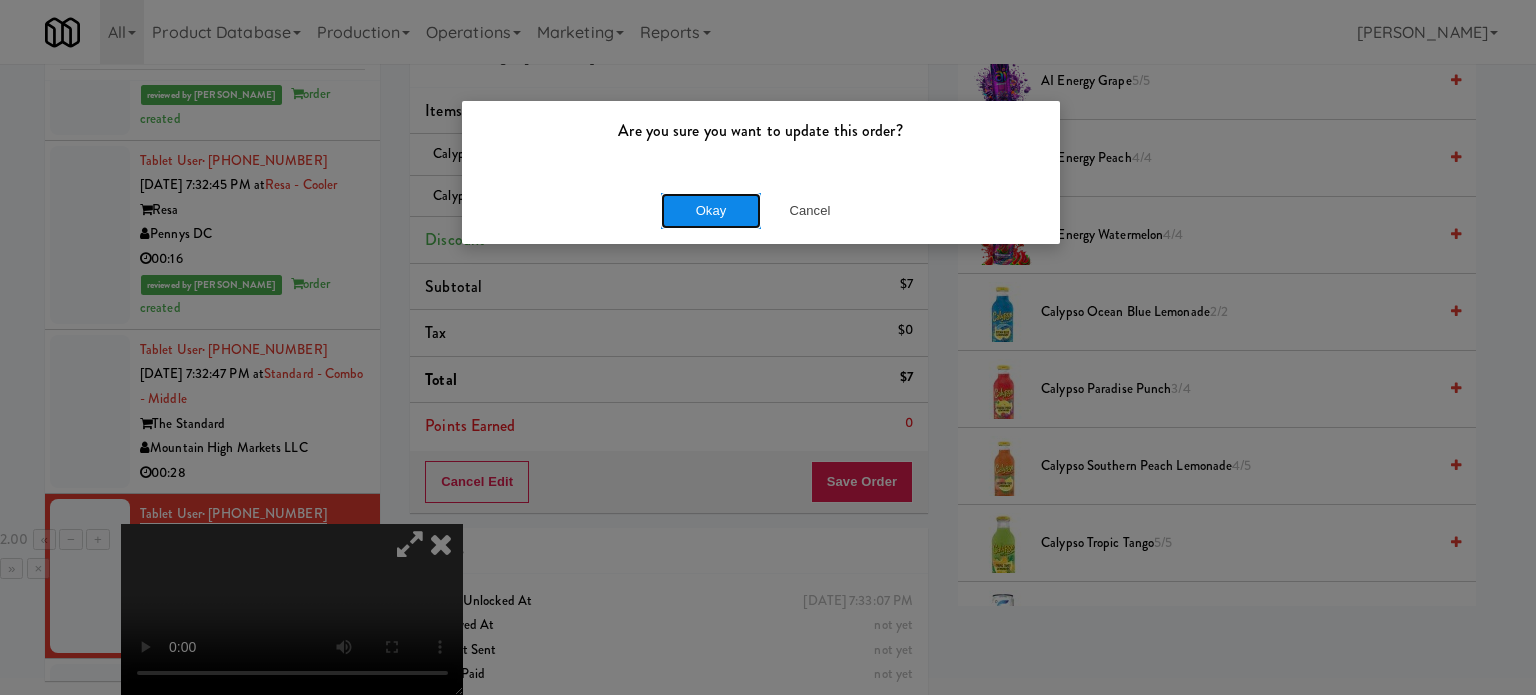 click on "Okay" at bounding box center [711, 211] 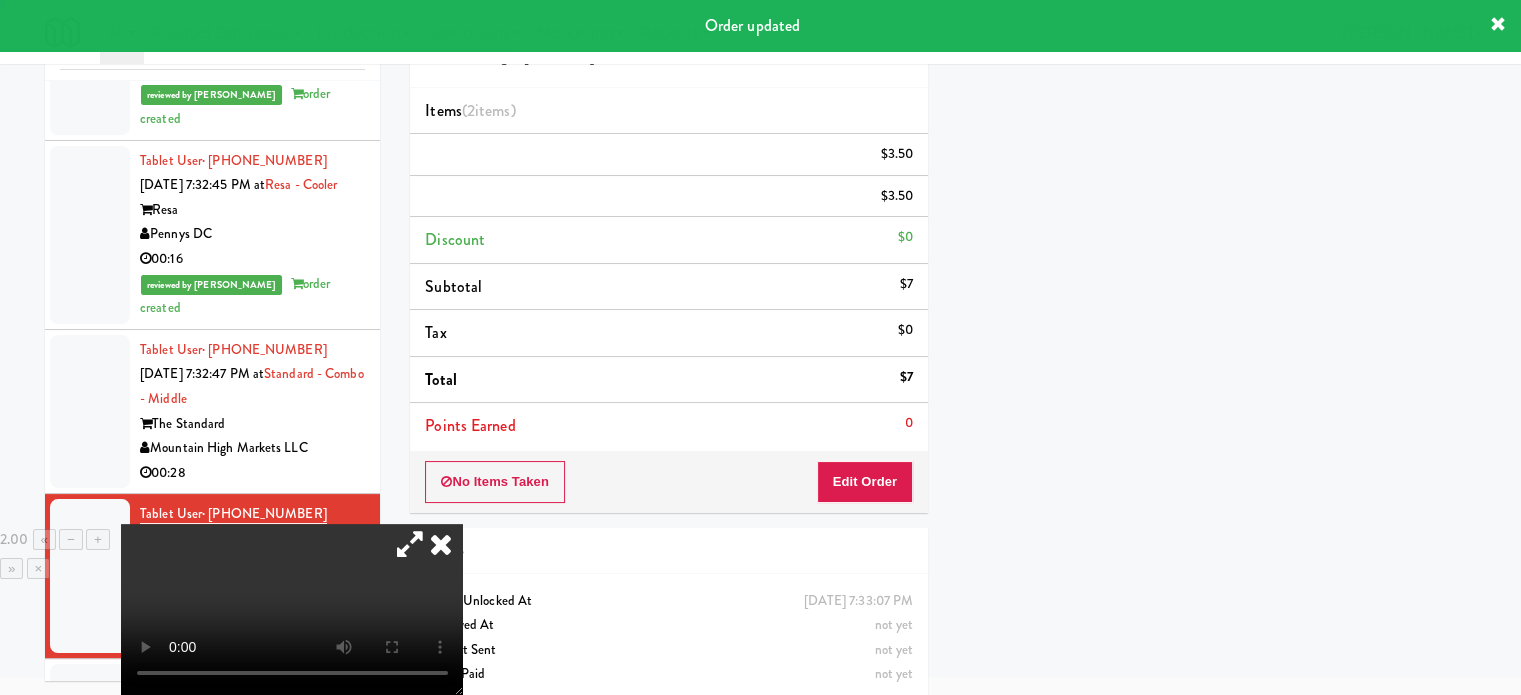 scroll, scrollTop: 192, scrollLeft: 0, axis: vertical 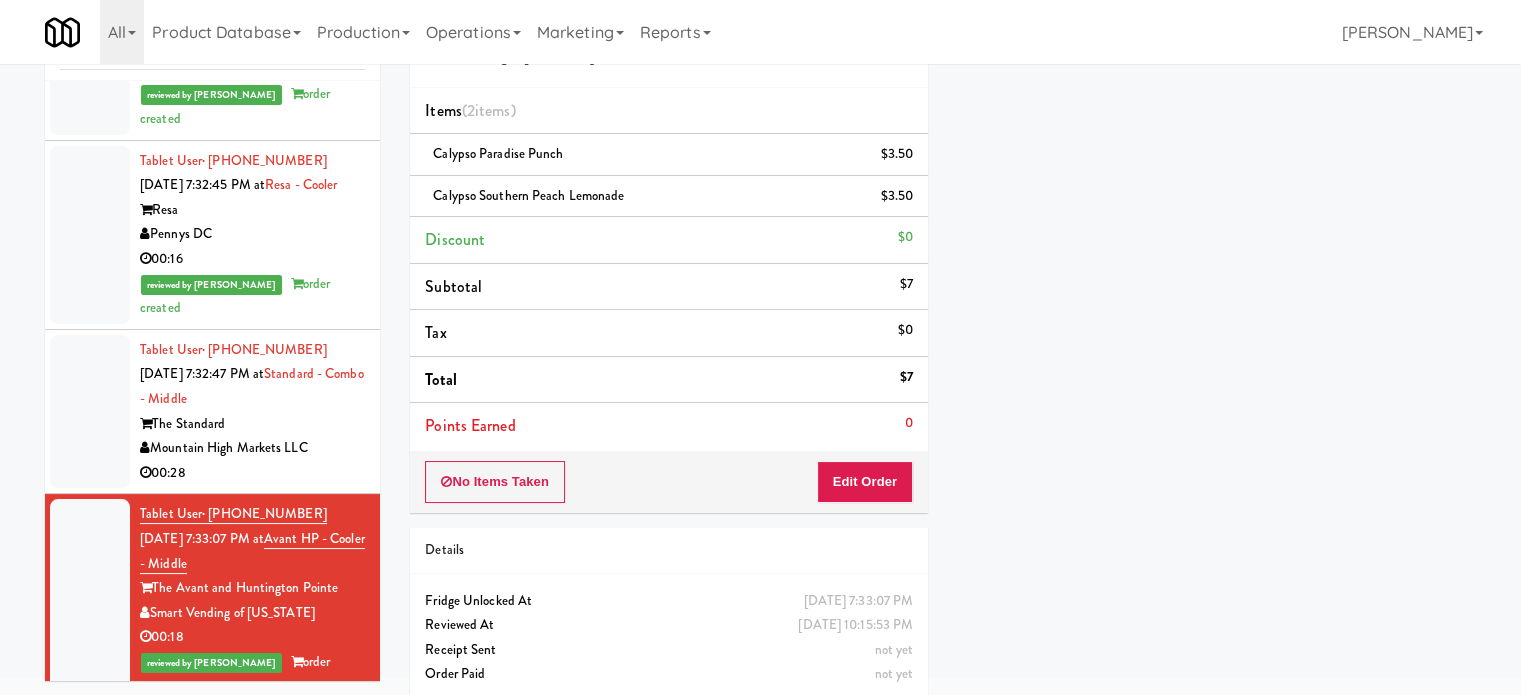 click on "The Standard" at bounding box center [252, 424] 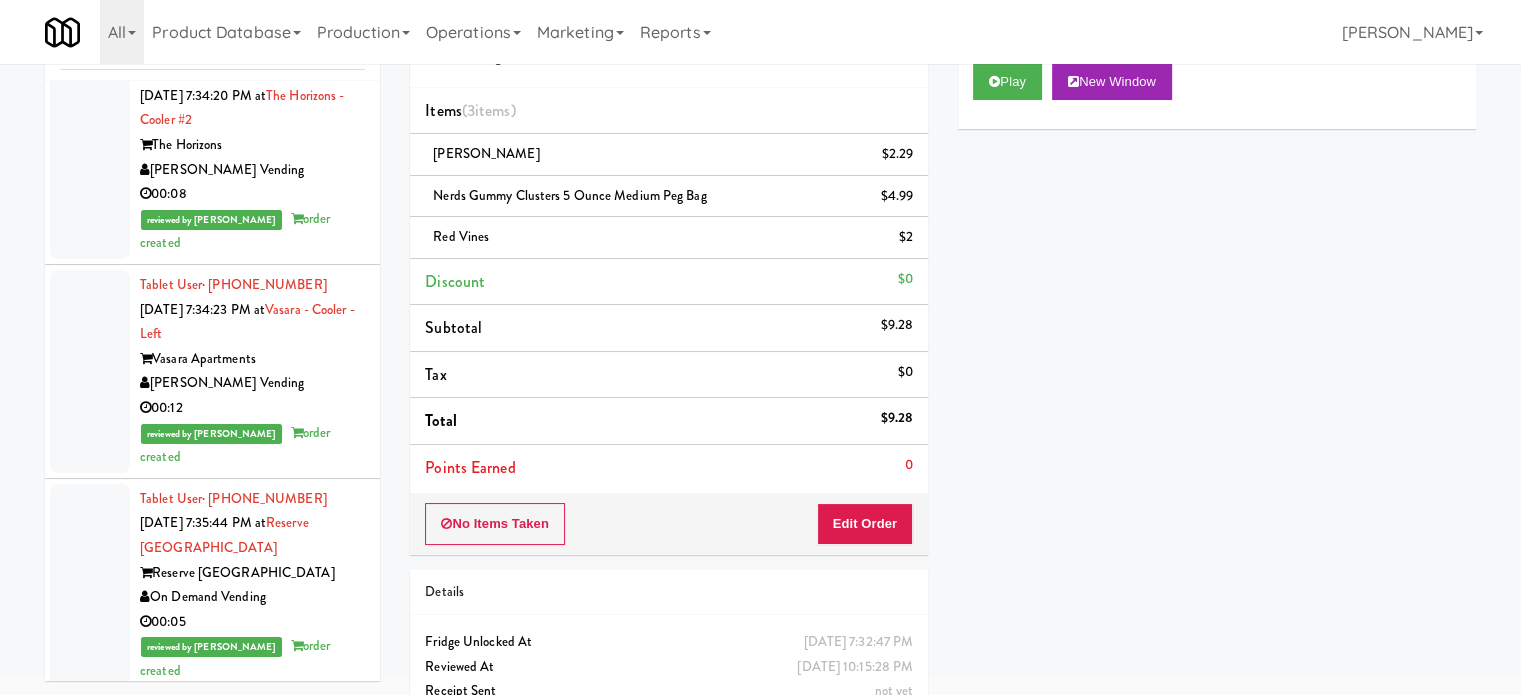 scroll, scrollTop: 12926, scrollLeft: 0, axis: vertical 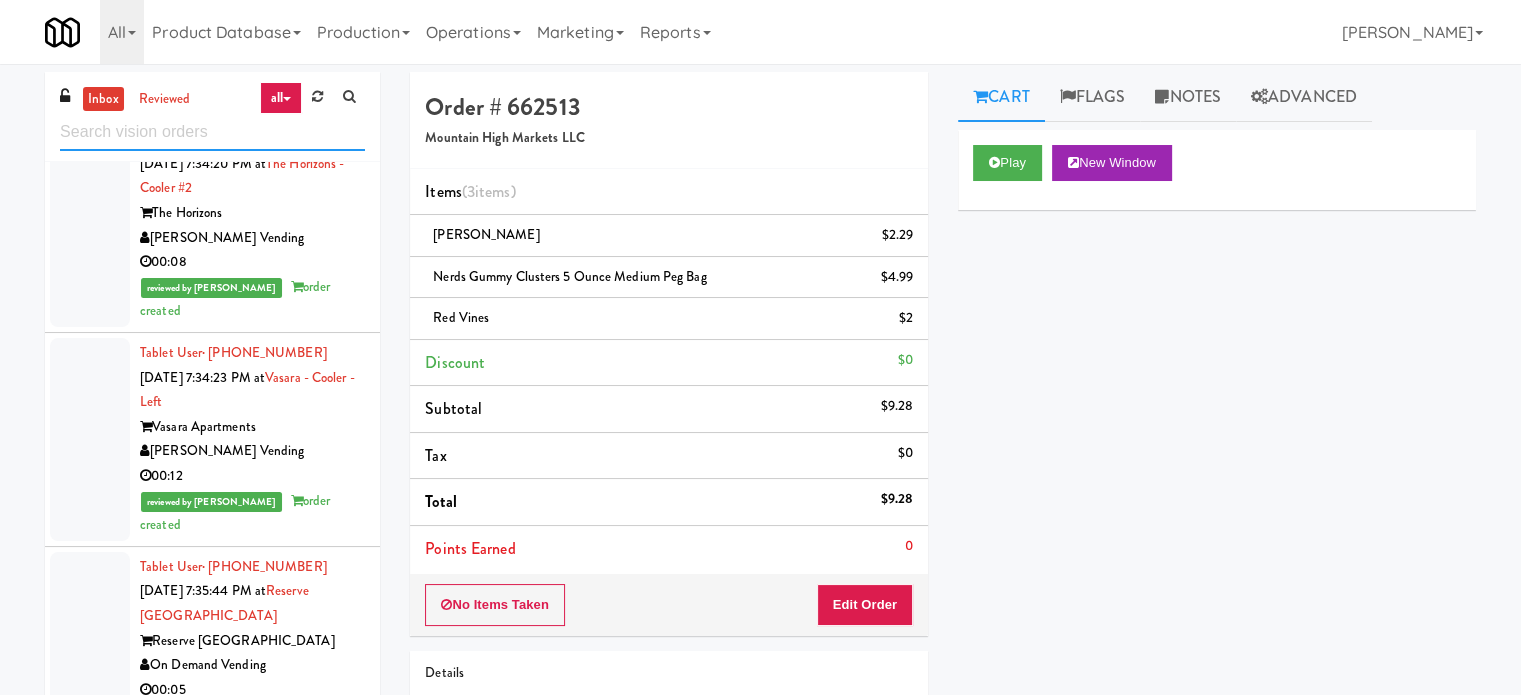 click at bounding box center (212, 132) 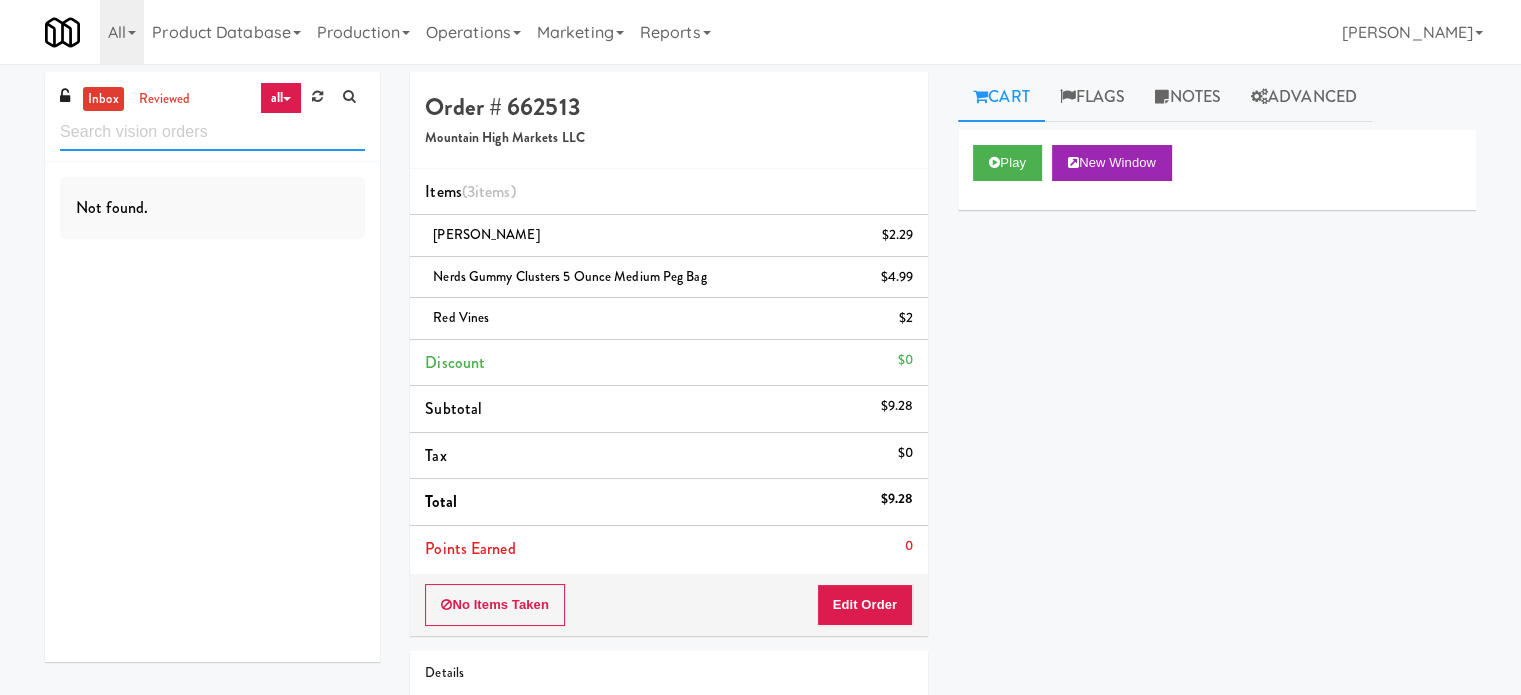 click at bounding box center (212, 132) 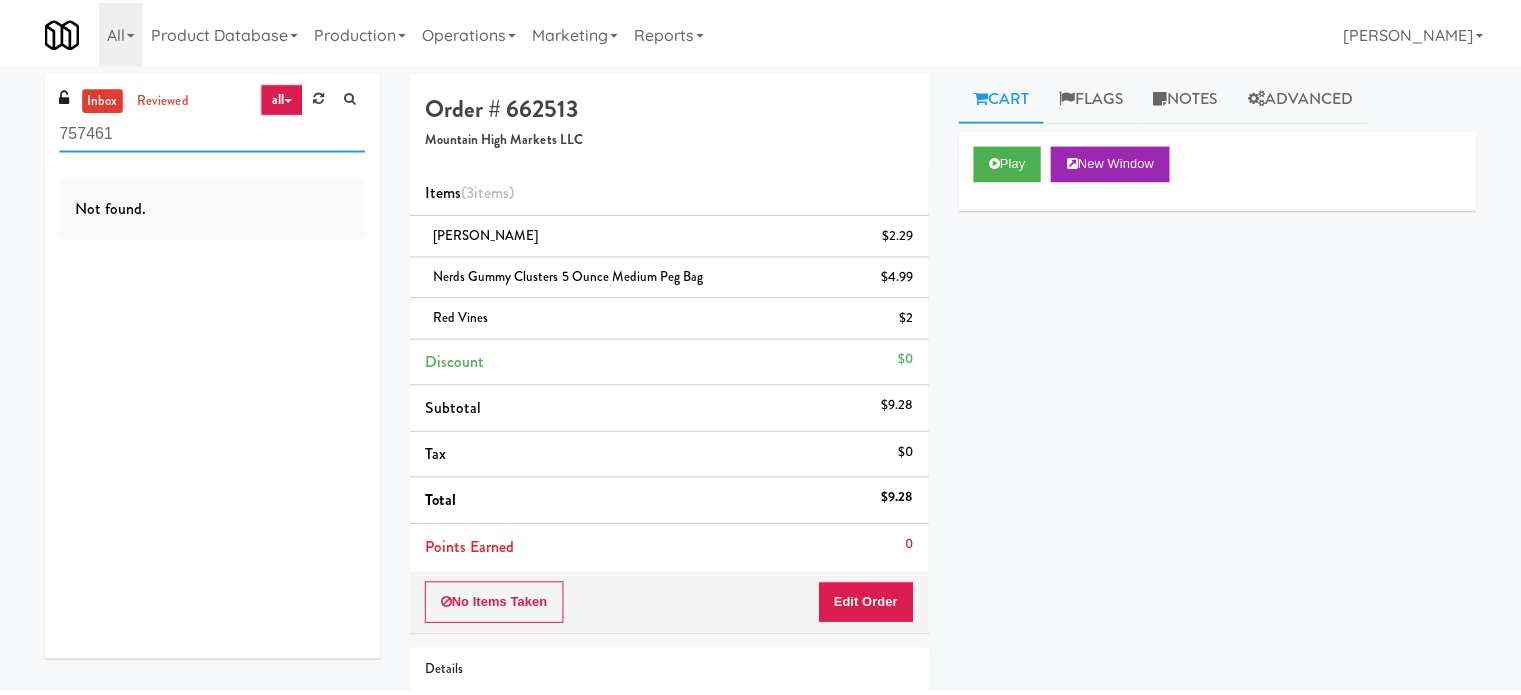 scroll, scrollTop: 0, scrollLeft: 0, axis: both 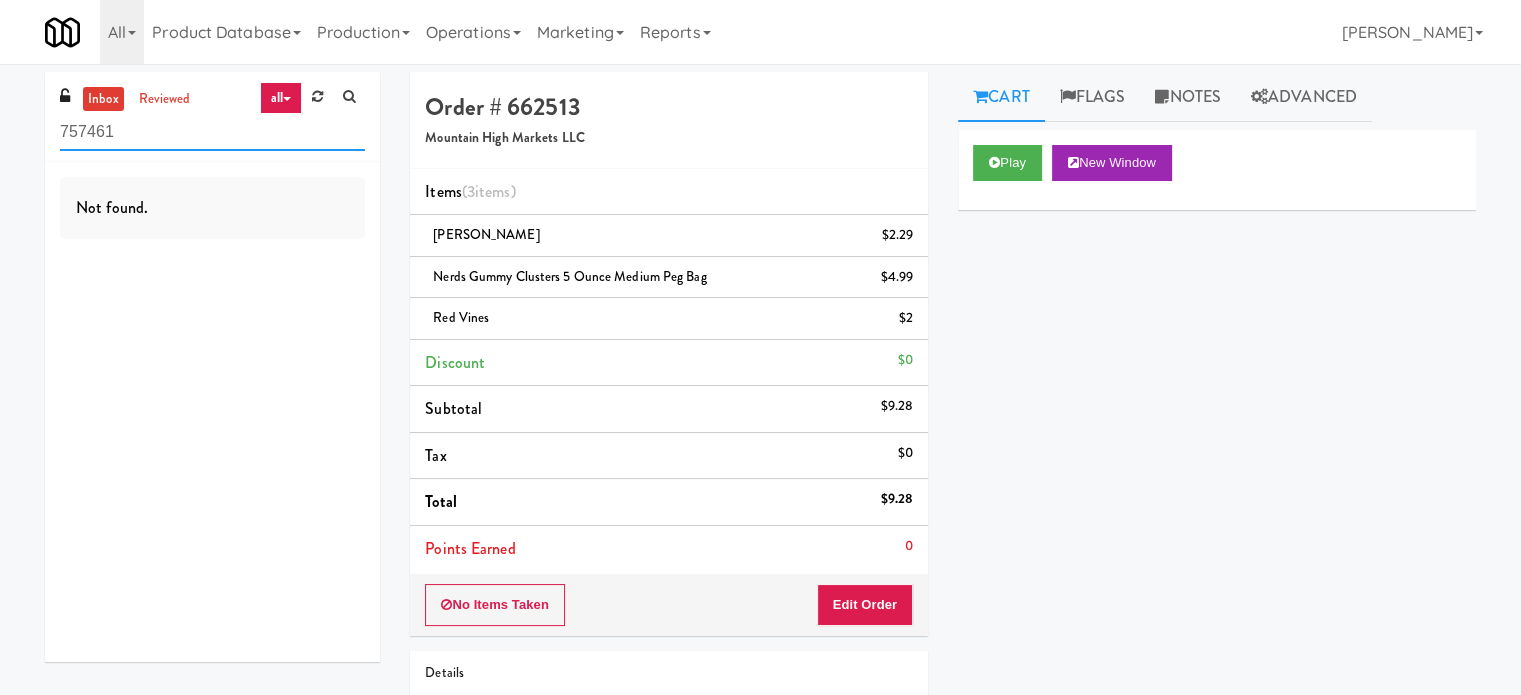 drag, startPoint x: 244, startPoint y: 139, endPoint x: 4, endPoint y: 208, distance: 249.72185 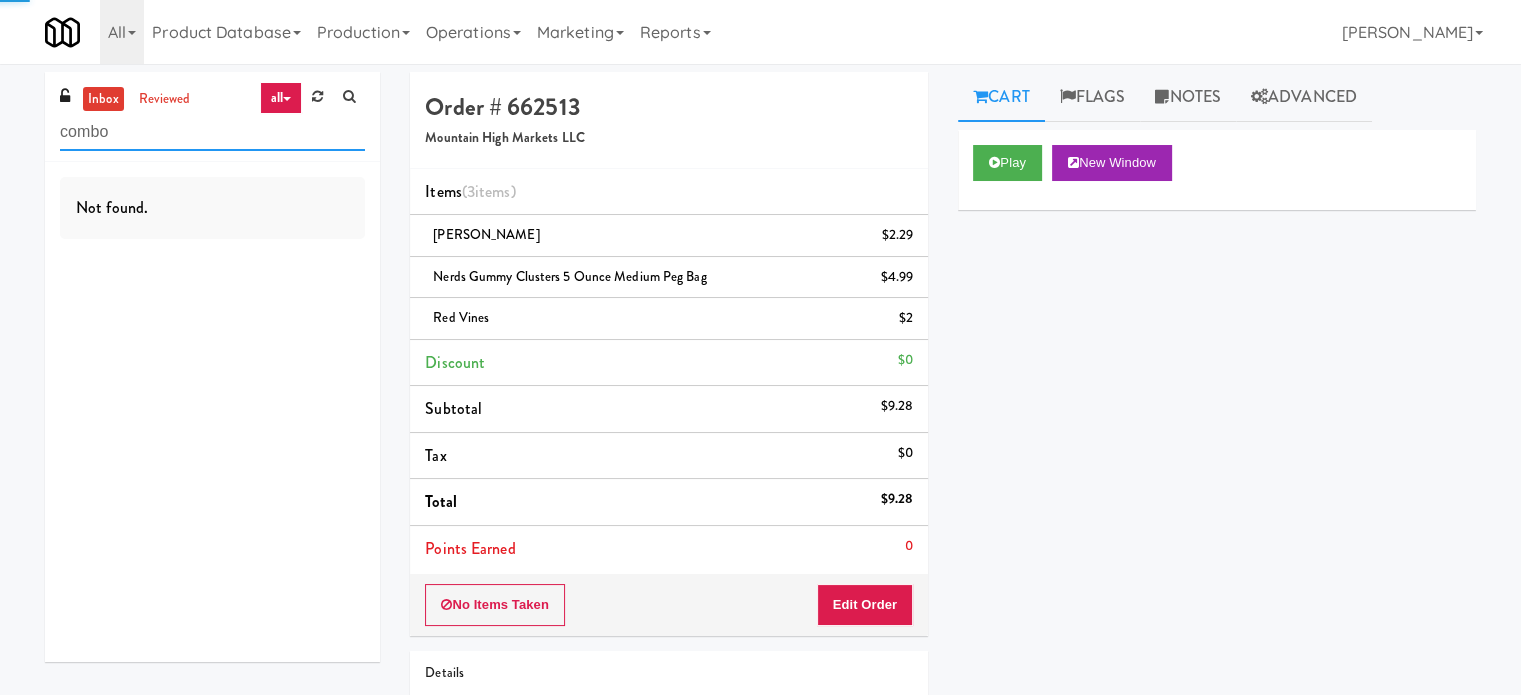type on "combo" 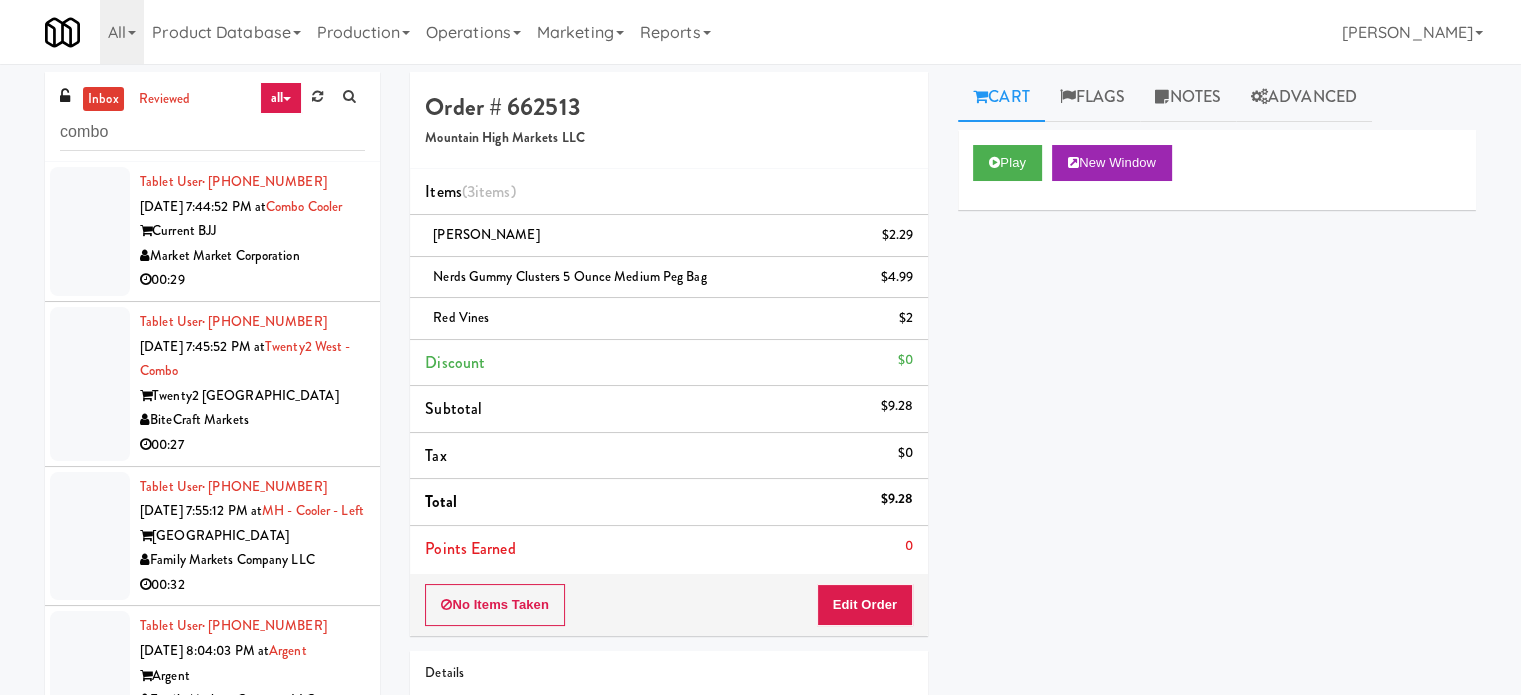 click on "Tablet User  · (647) 898-4419 Jul 11, 2025 7:44:52 PM at  Combo Cooler  Current BJJ  Market Market Corporation  00:29" at bounding box center (212, 232) 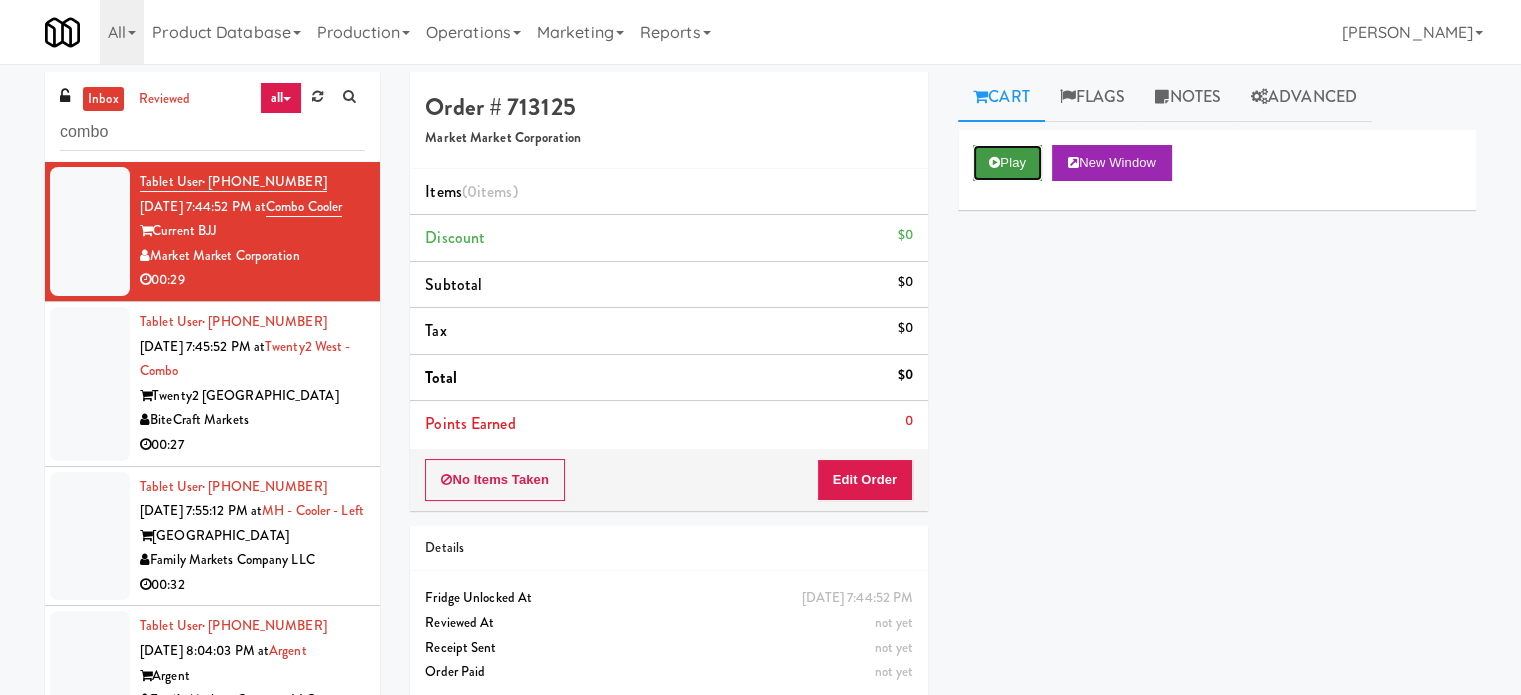 click on "Play" at bounding box center [1007, 163] 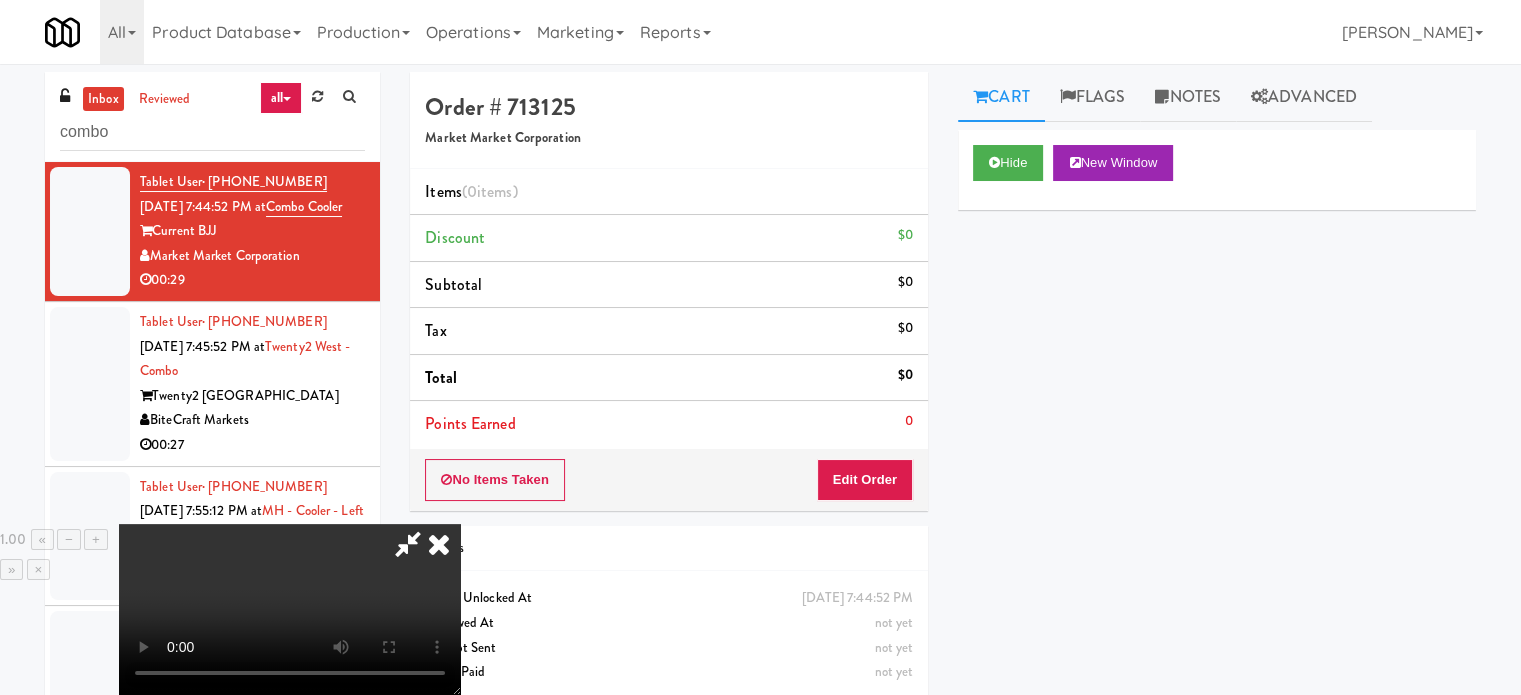 click on "No Items Taken Edit Order" at bounding box center [669, 480] 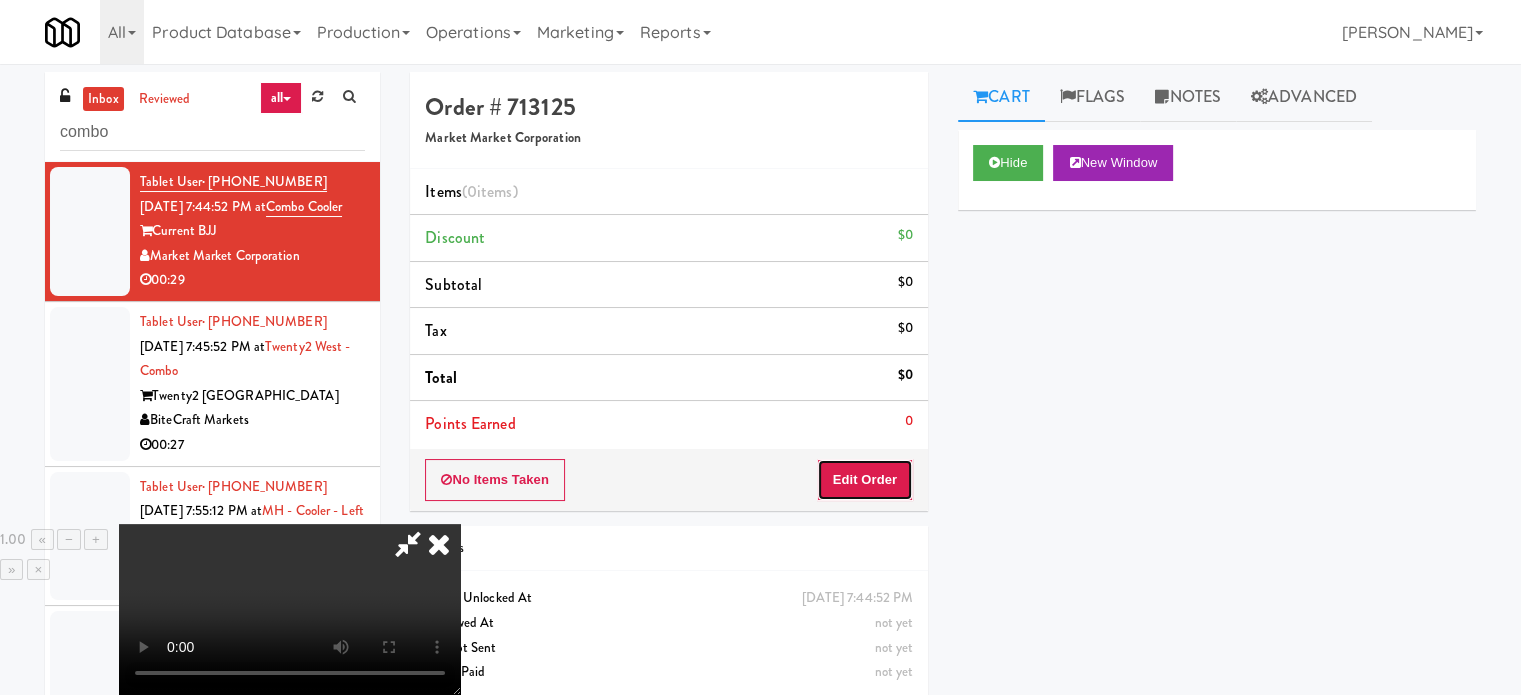 click on "Edit Order" at bounding box center [865, 480] 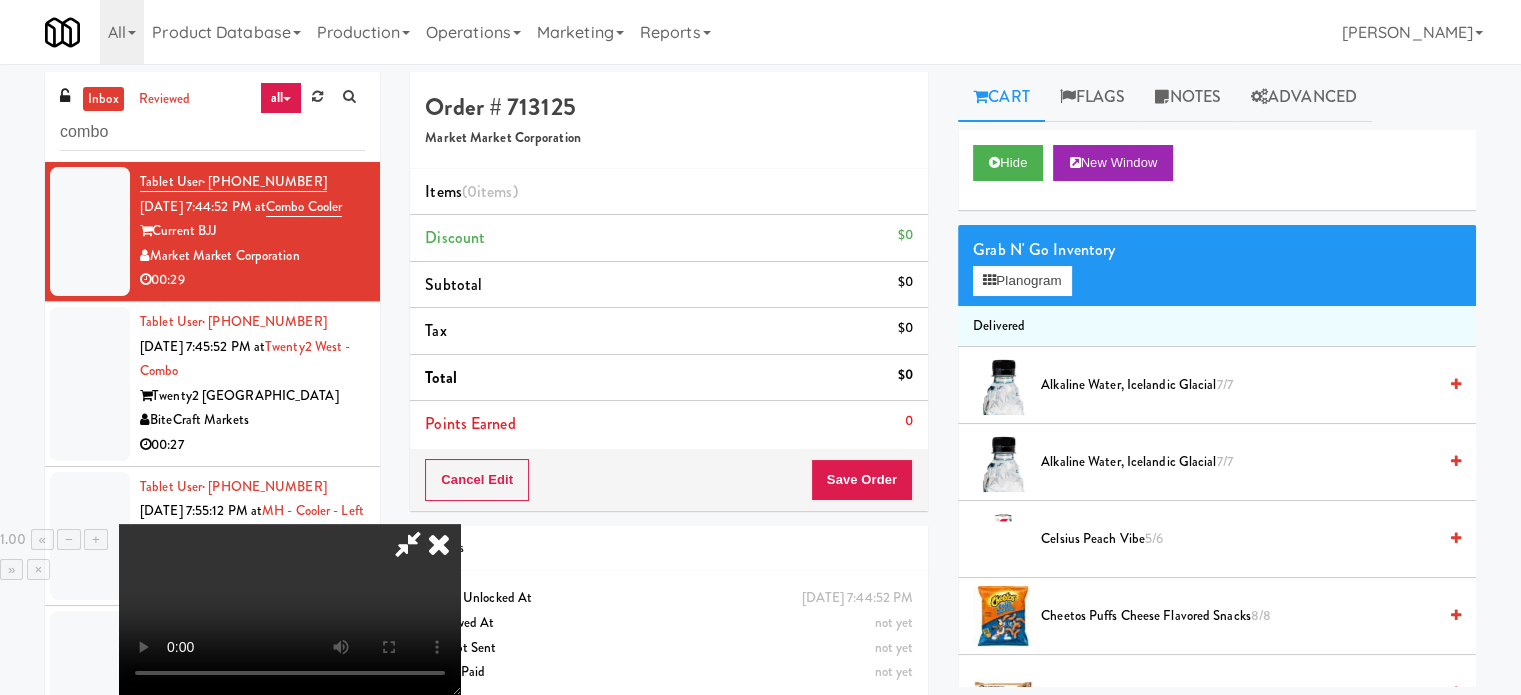 scroll, scrollTop: 316, scrollLeft: 0, axis: vertical 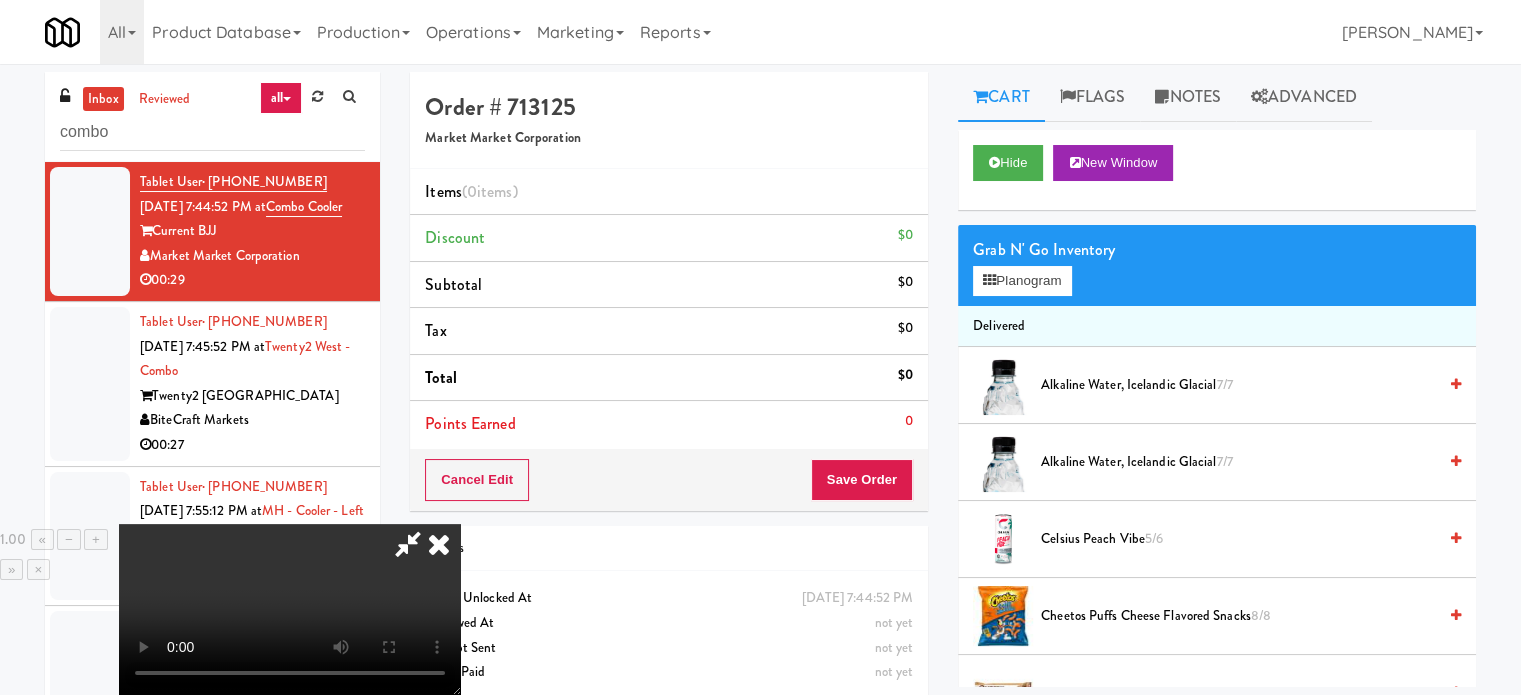 type 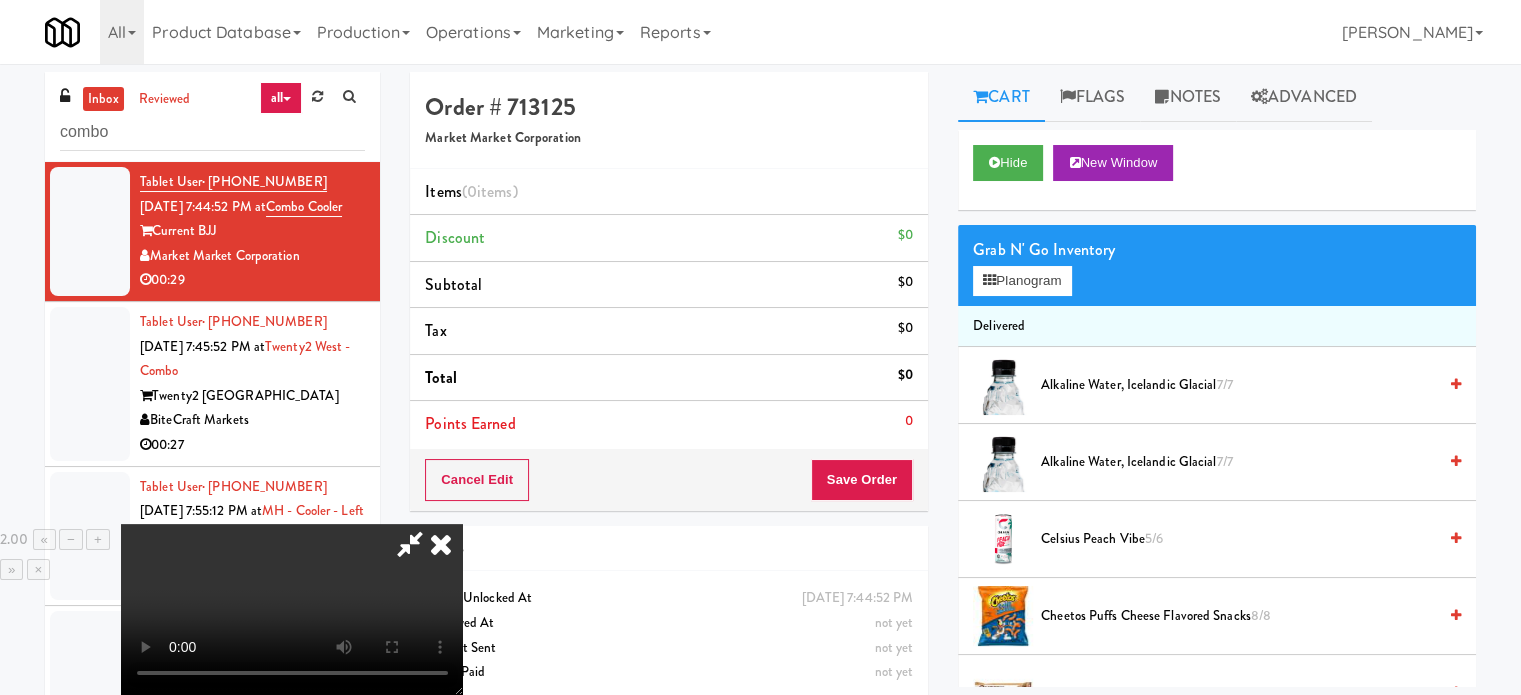 click at bounding box center [292, 609] 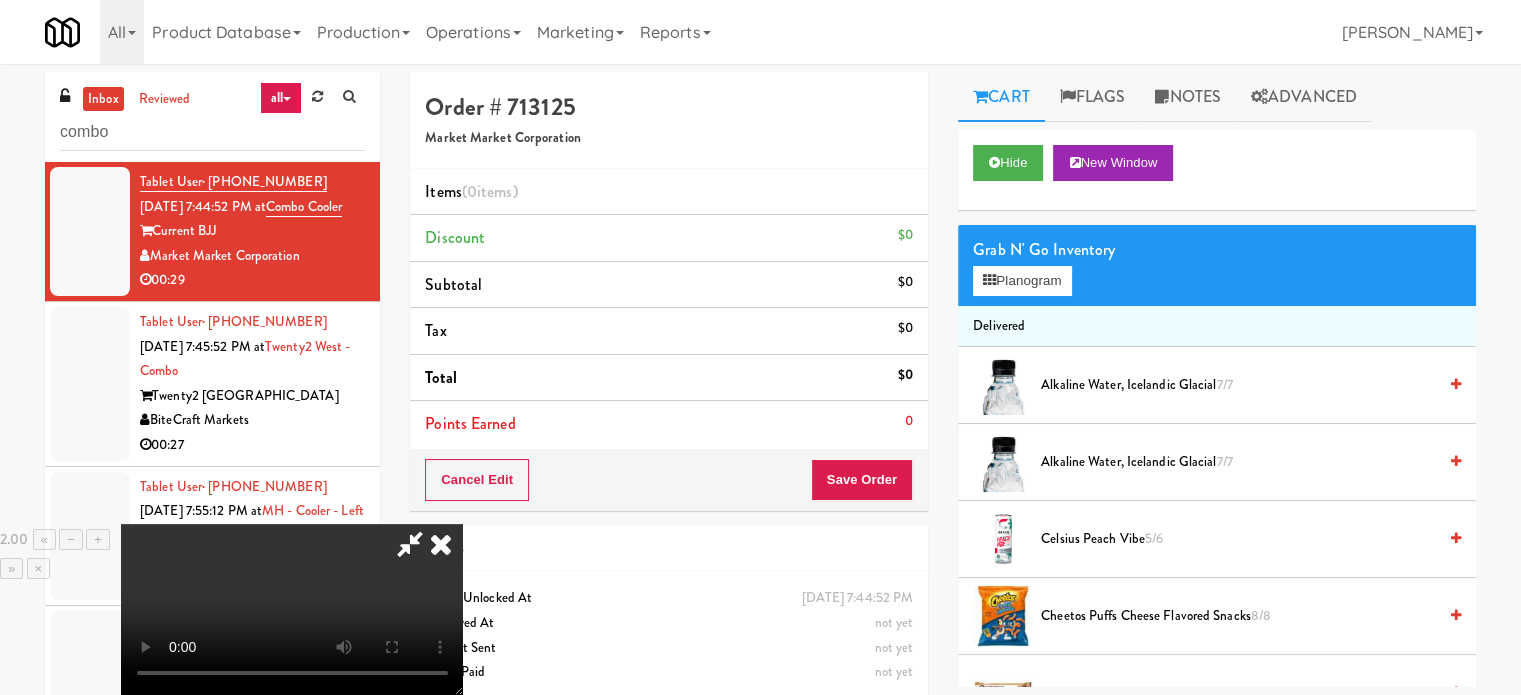 click at bounding box center [292, 609] 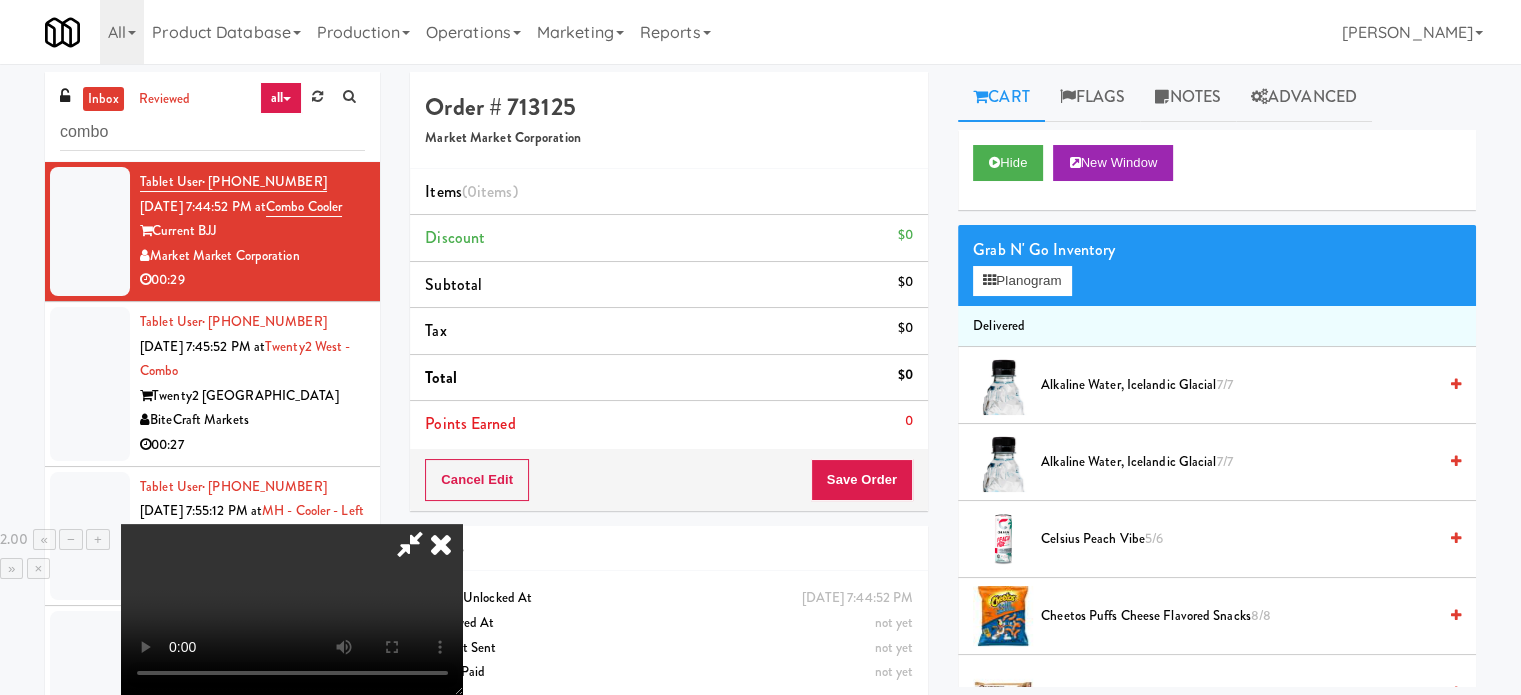 click at bounding box center [292, 609] 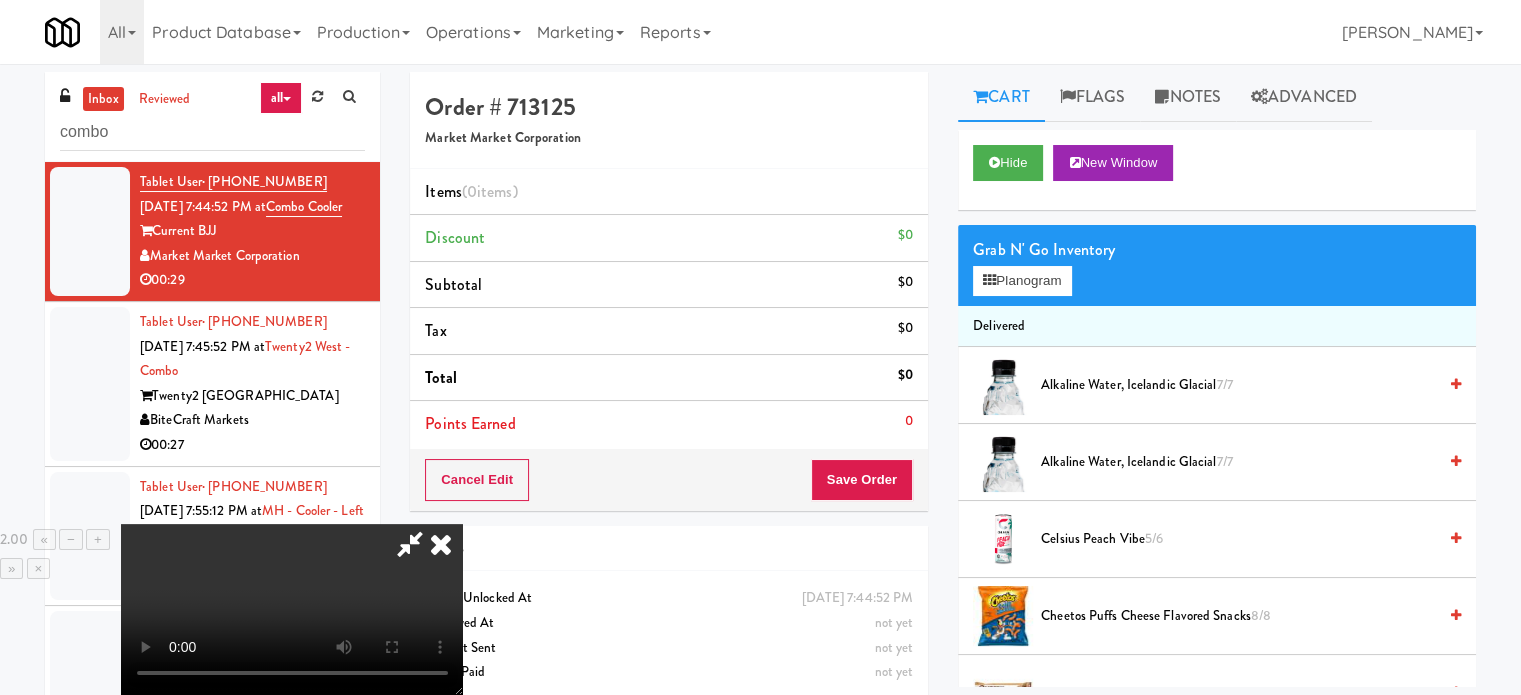 click at bounding box center (292, 609) 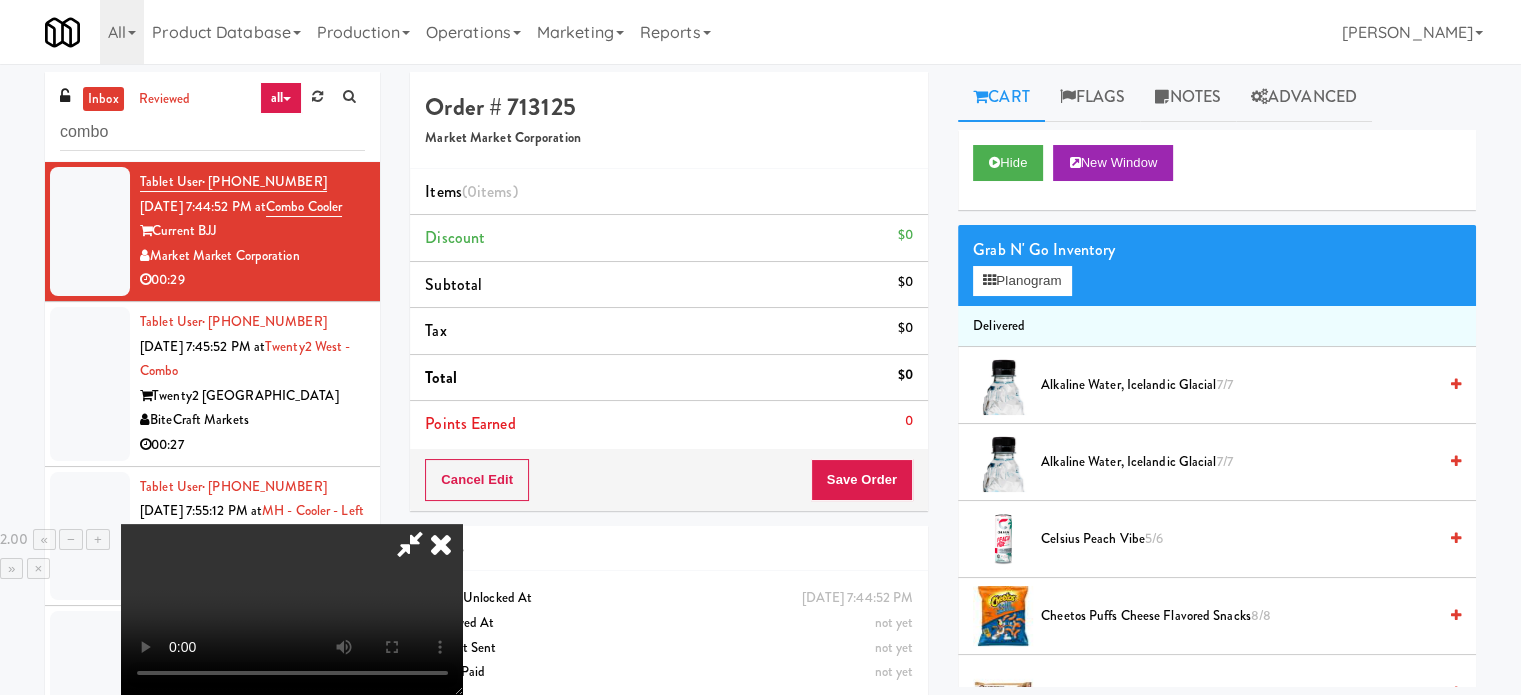 click at bounding box center (292, 609) 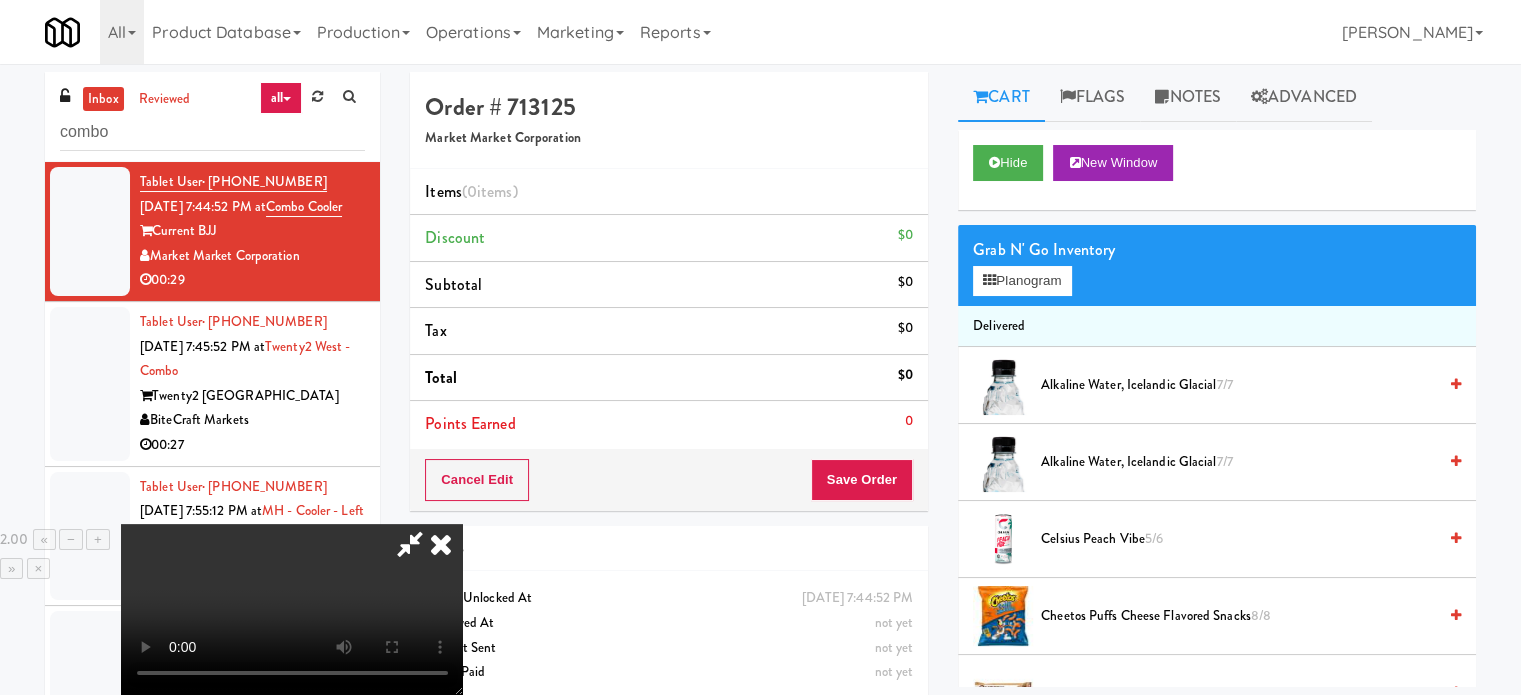 click at bounding box center [292, 609] 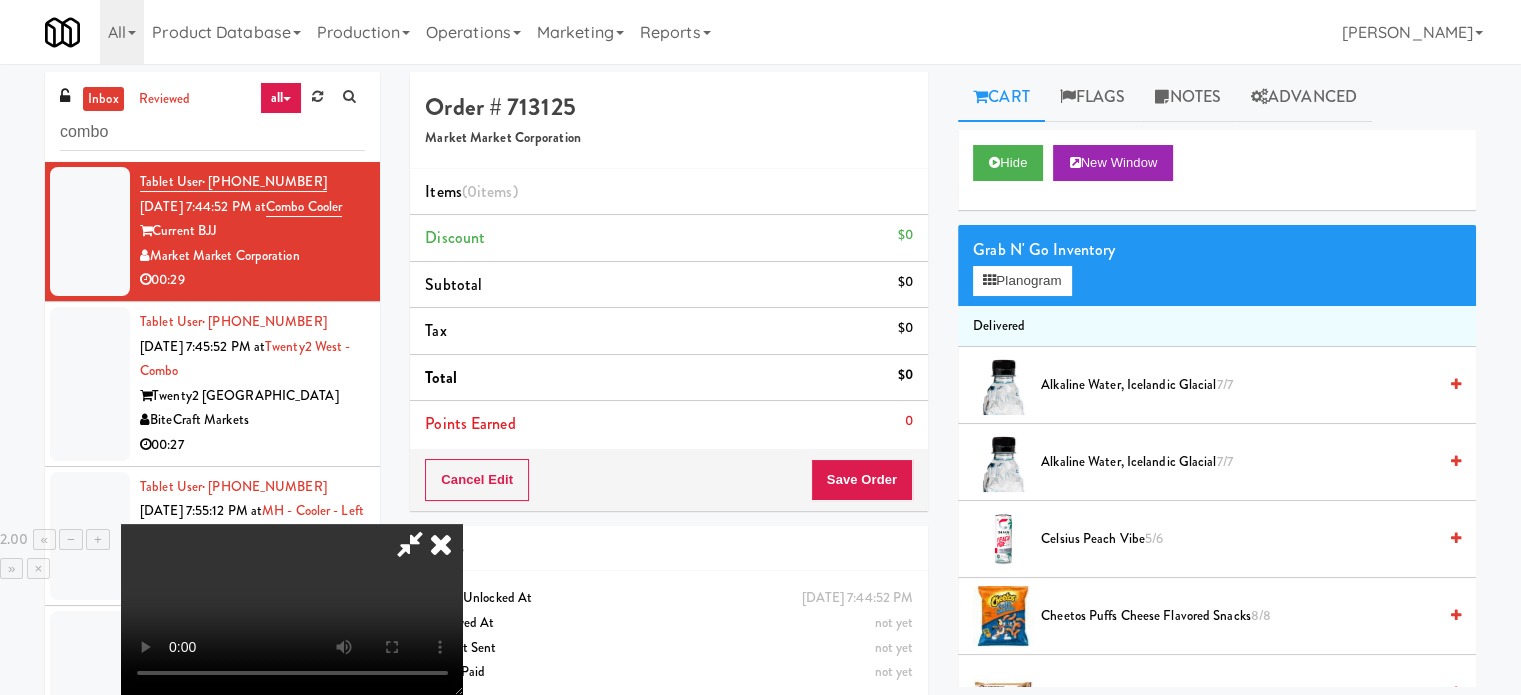 click at bounding box center [292, 609] 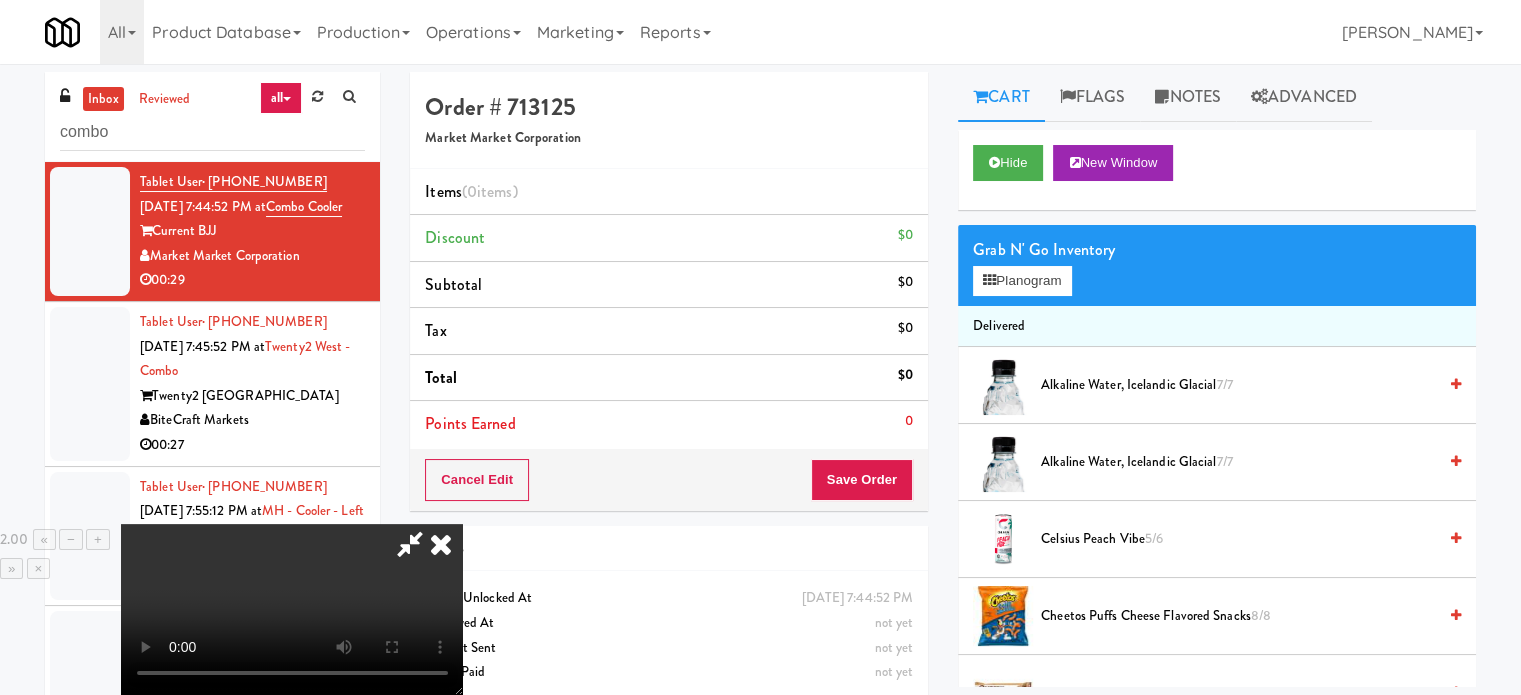 click at bounding box center [292, 609] 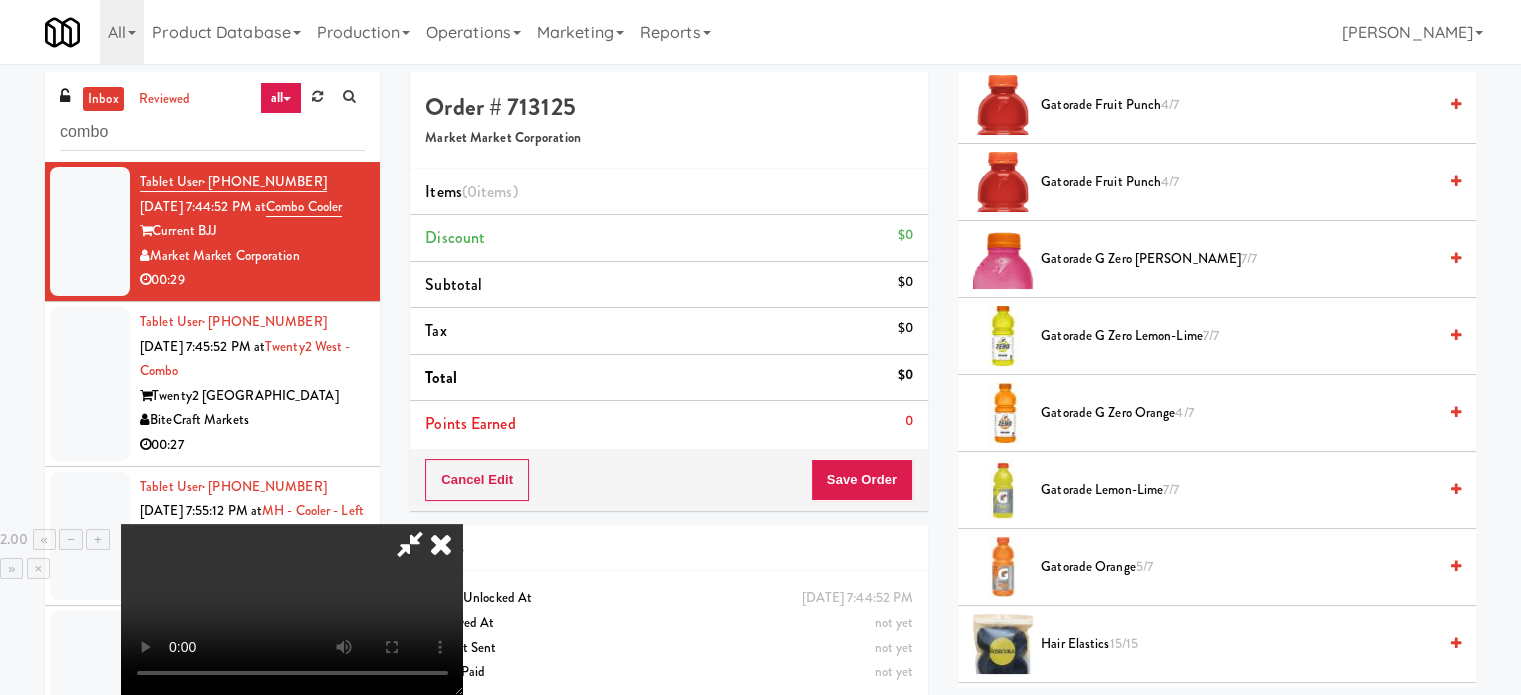 scroll, scrollTop: 1300, scrollLeft: 0, axis: vertical 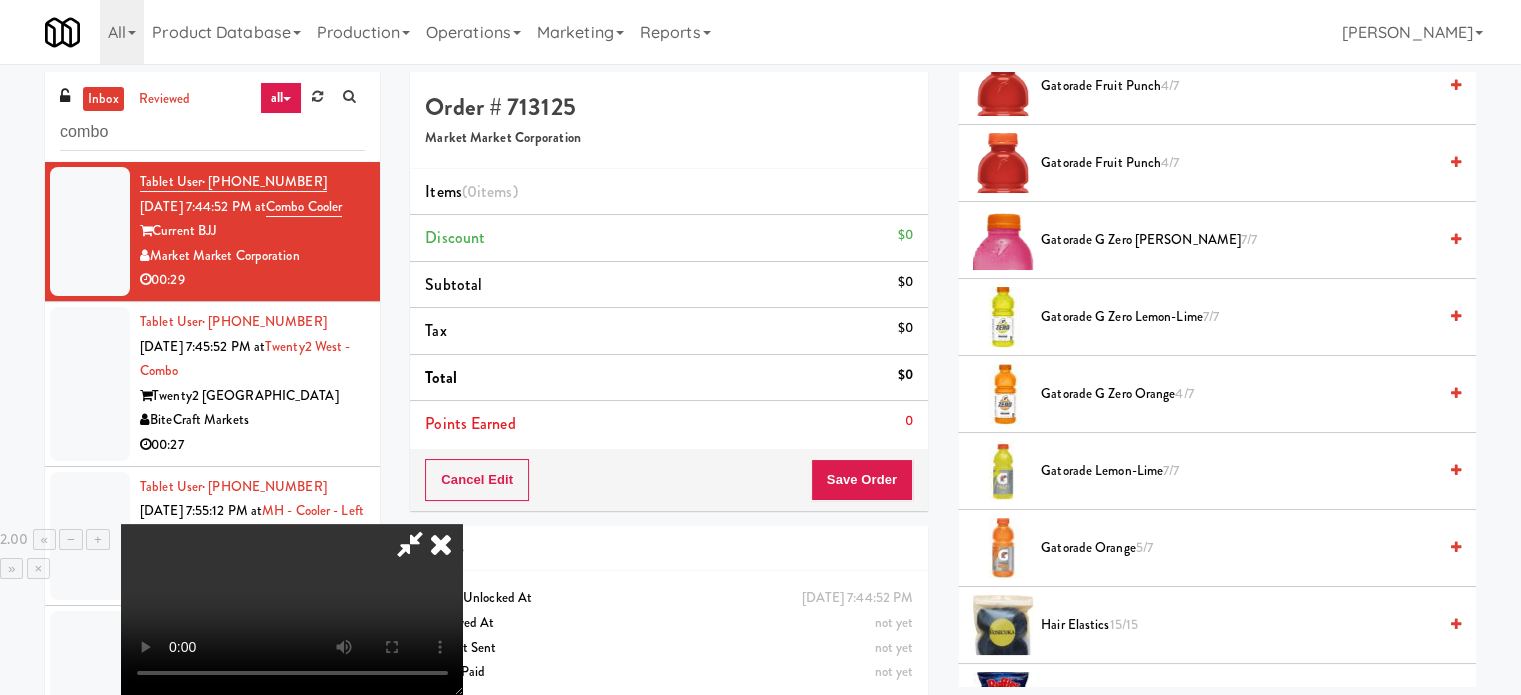 drag, startPoint x: 1098, startPoint y: 234, endPoint x: 1011, endPoint y: 276, distance: 96.60745 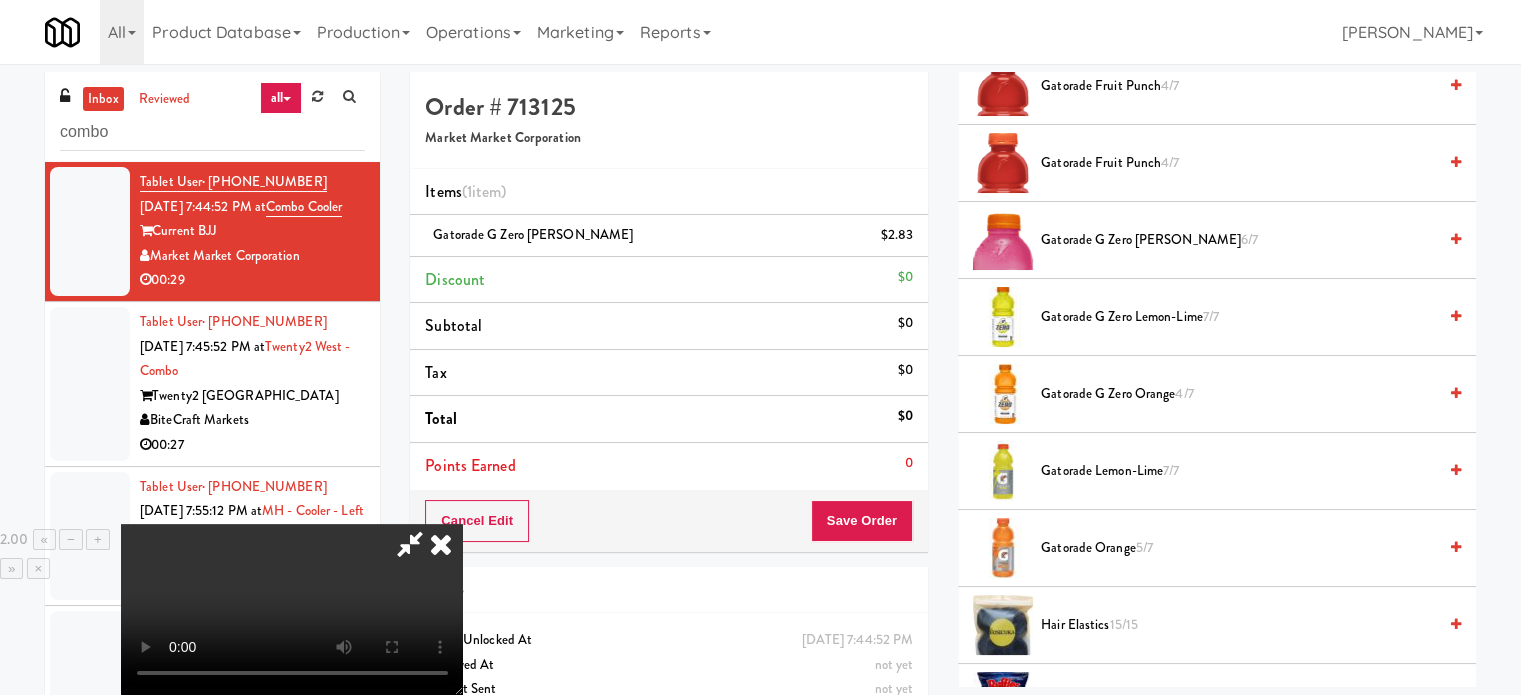 click at bounding box center [292, 609] 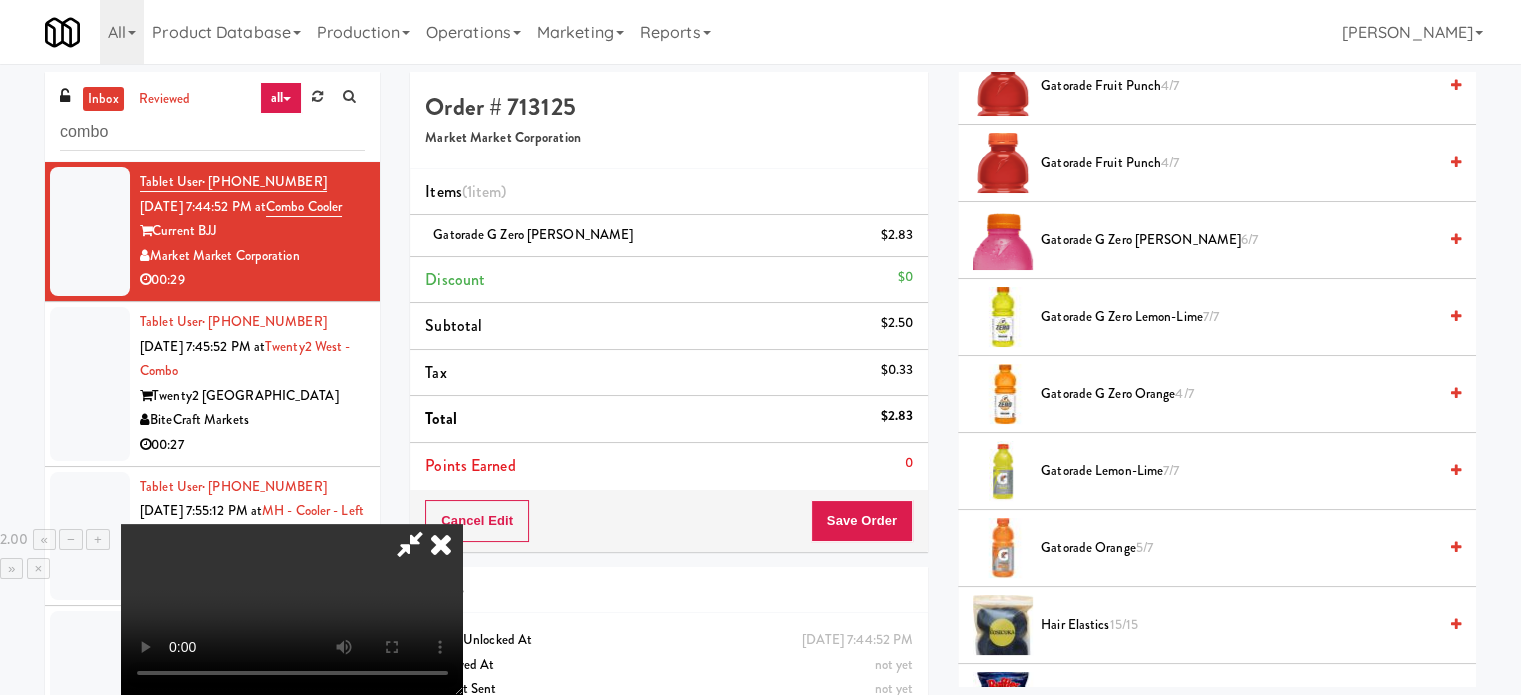 click at bounding box center (292, 609) 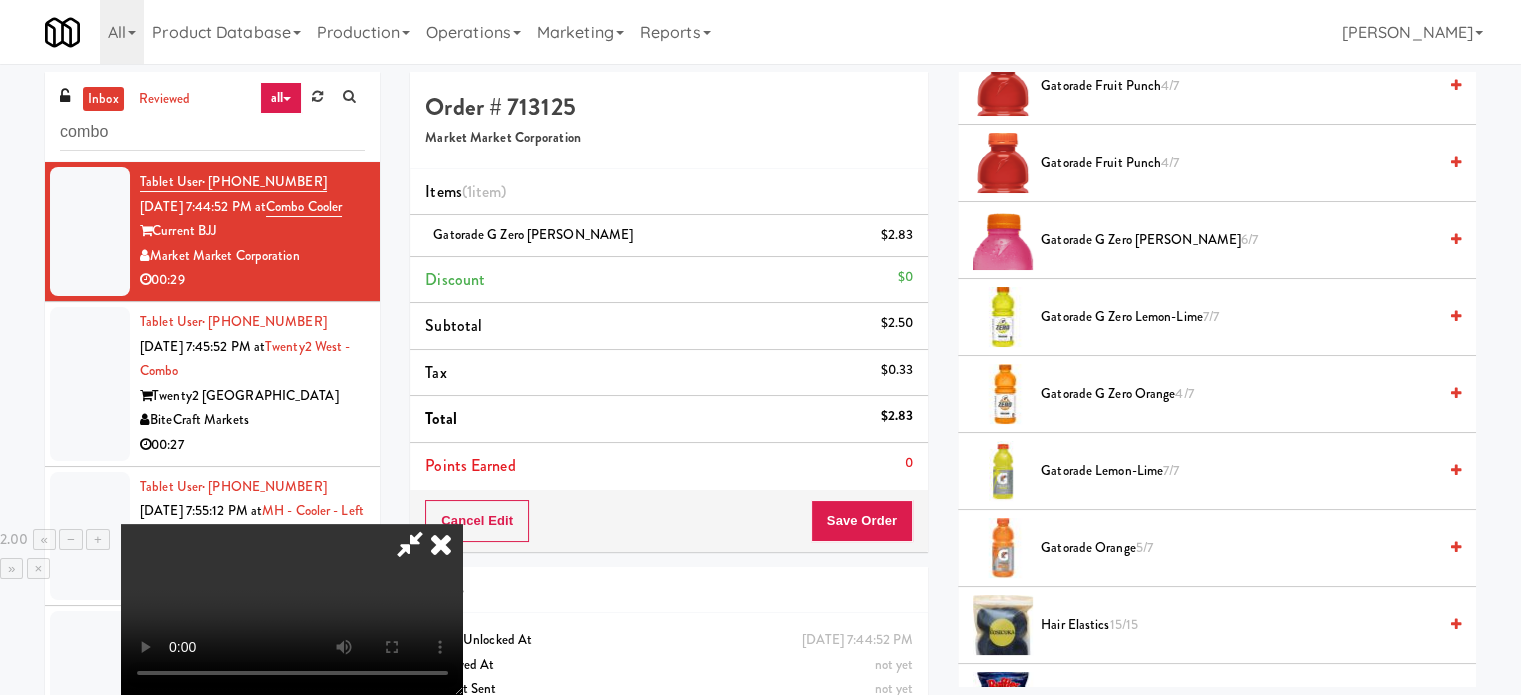 click at bounding box center [292, 609] 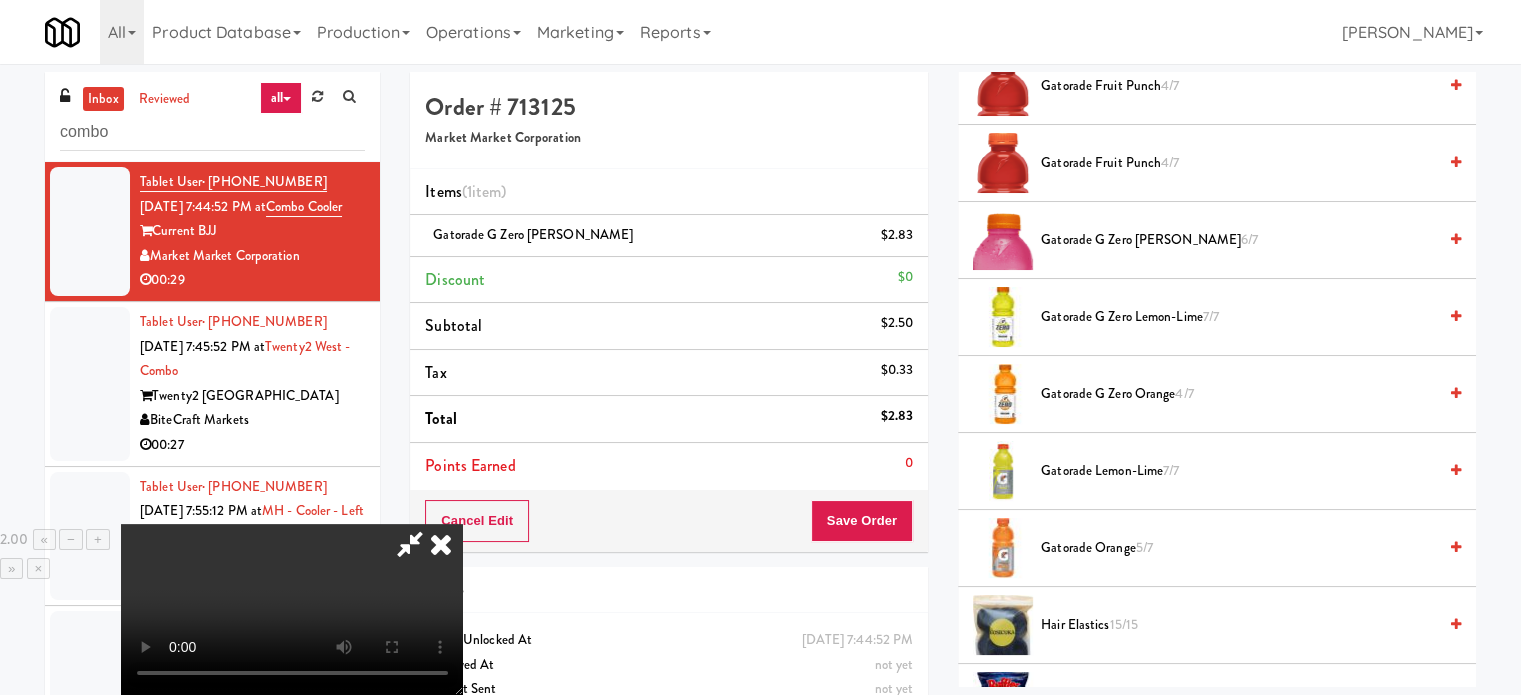 click at bounding box center [292, 609] 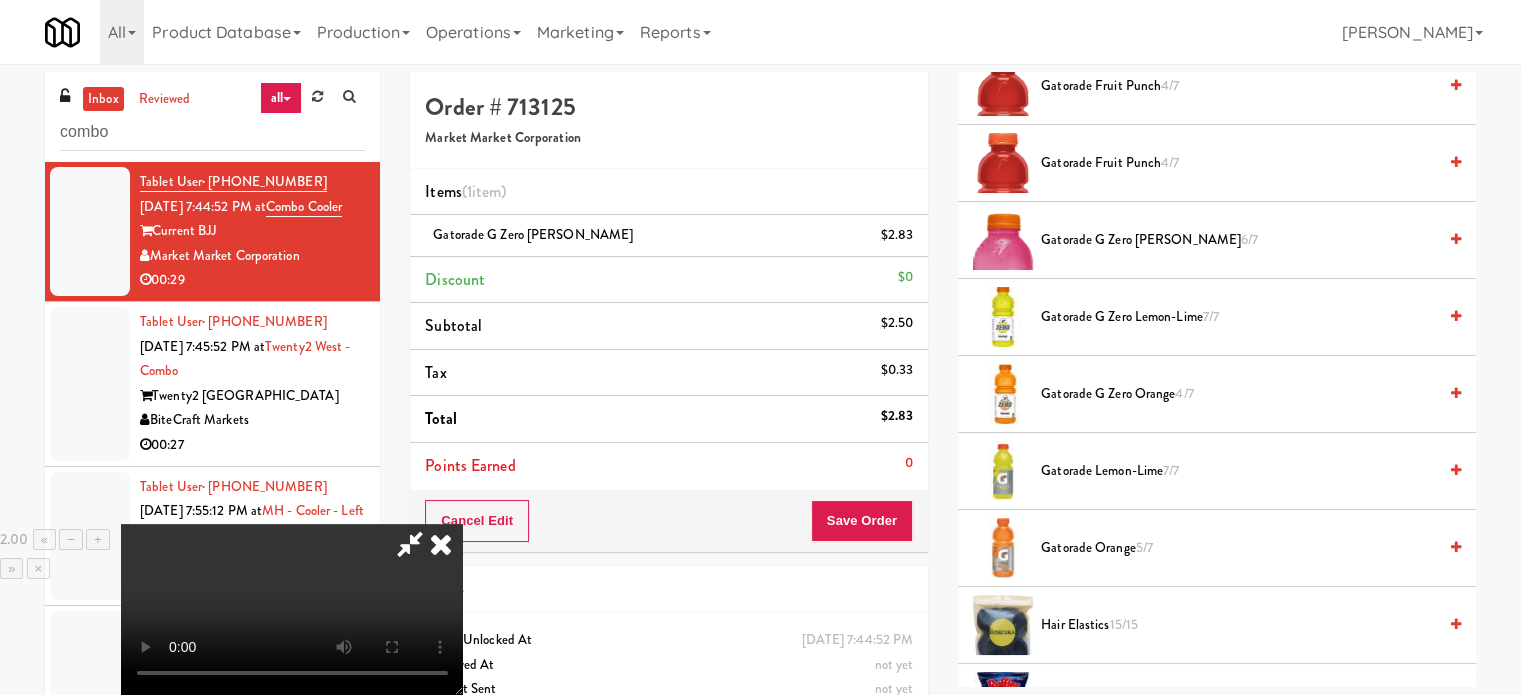 click at bounding box center [292, 609] 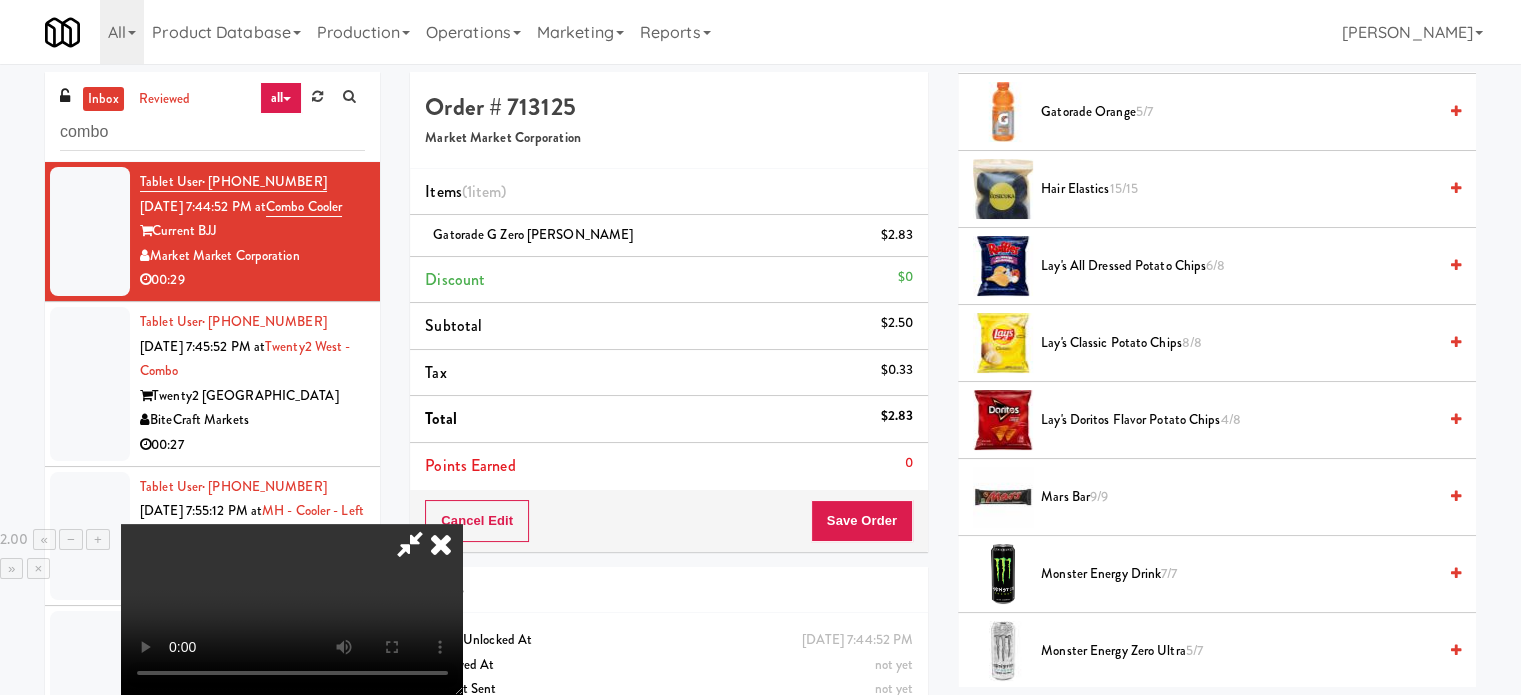 scroll, scrollTop: 1800, scrollLeft: 0, axis: vertical 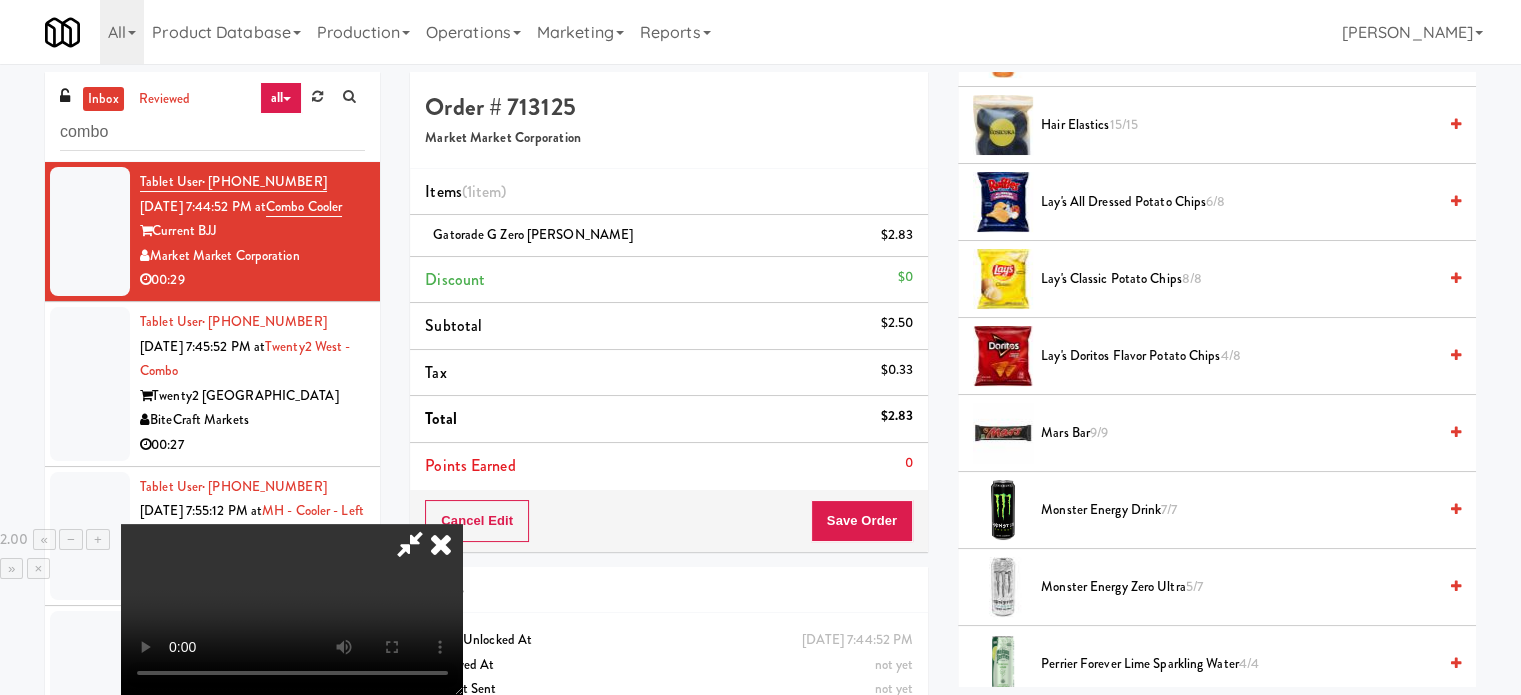 click at bounding box center [292, 609] 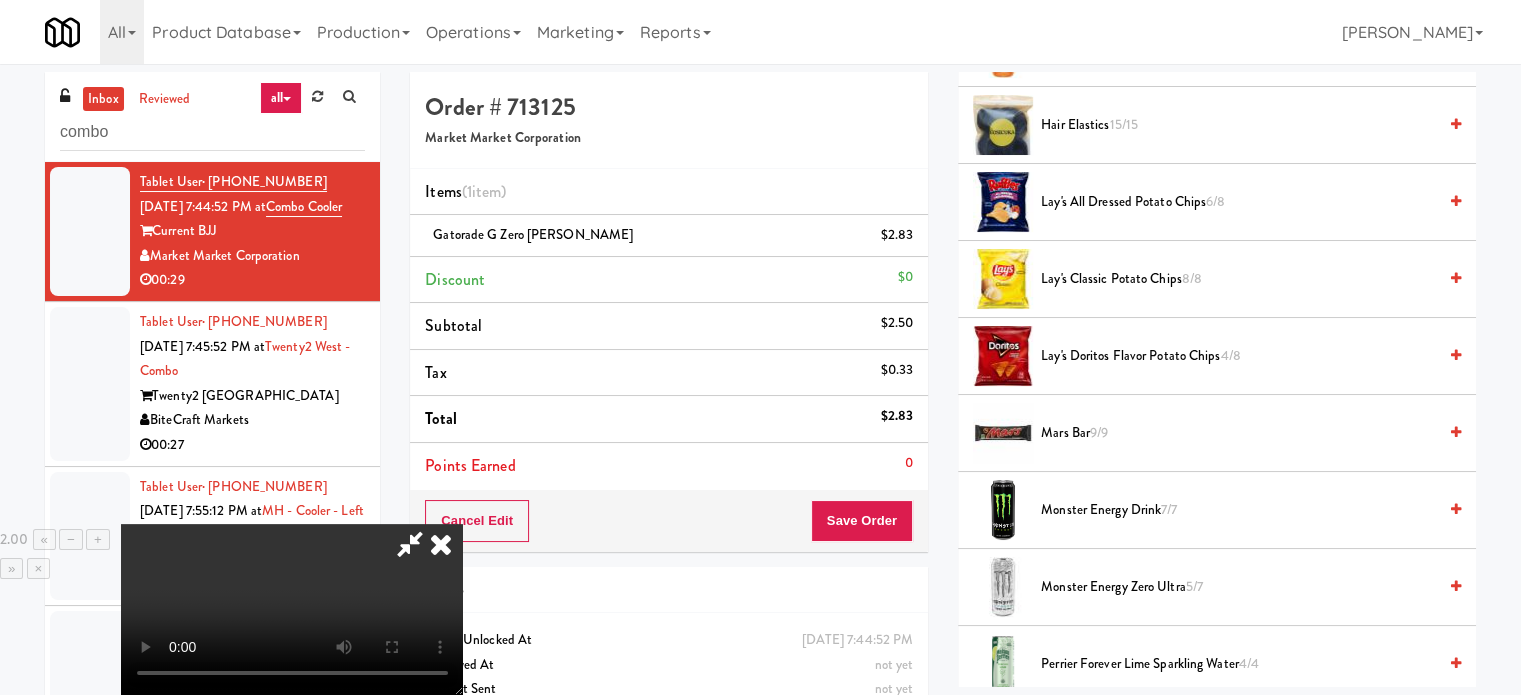 click at bounding box center [292, 609] 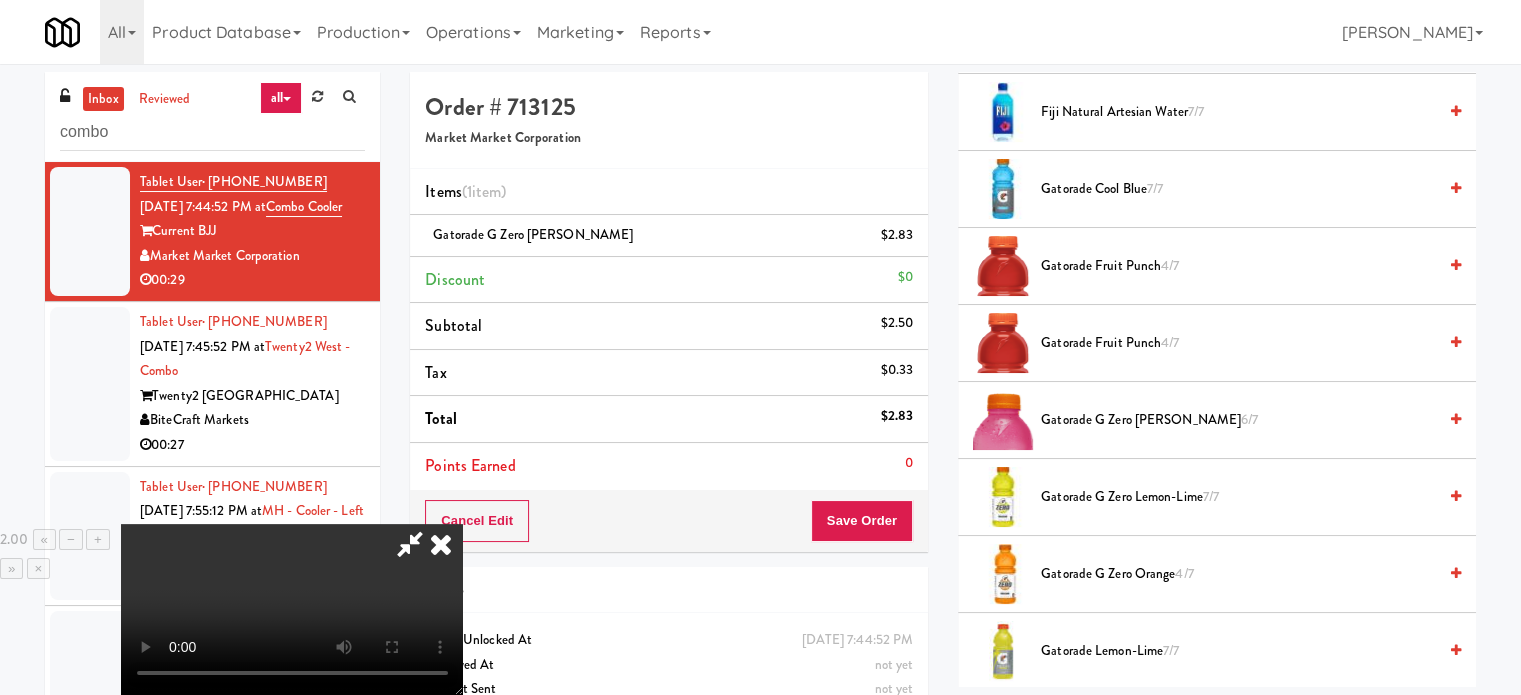scroll, scrollTop: 1100, scrollLeft: 0, axis: vertical 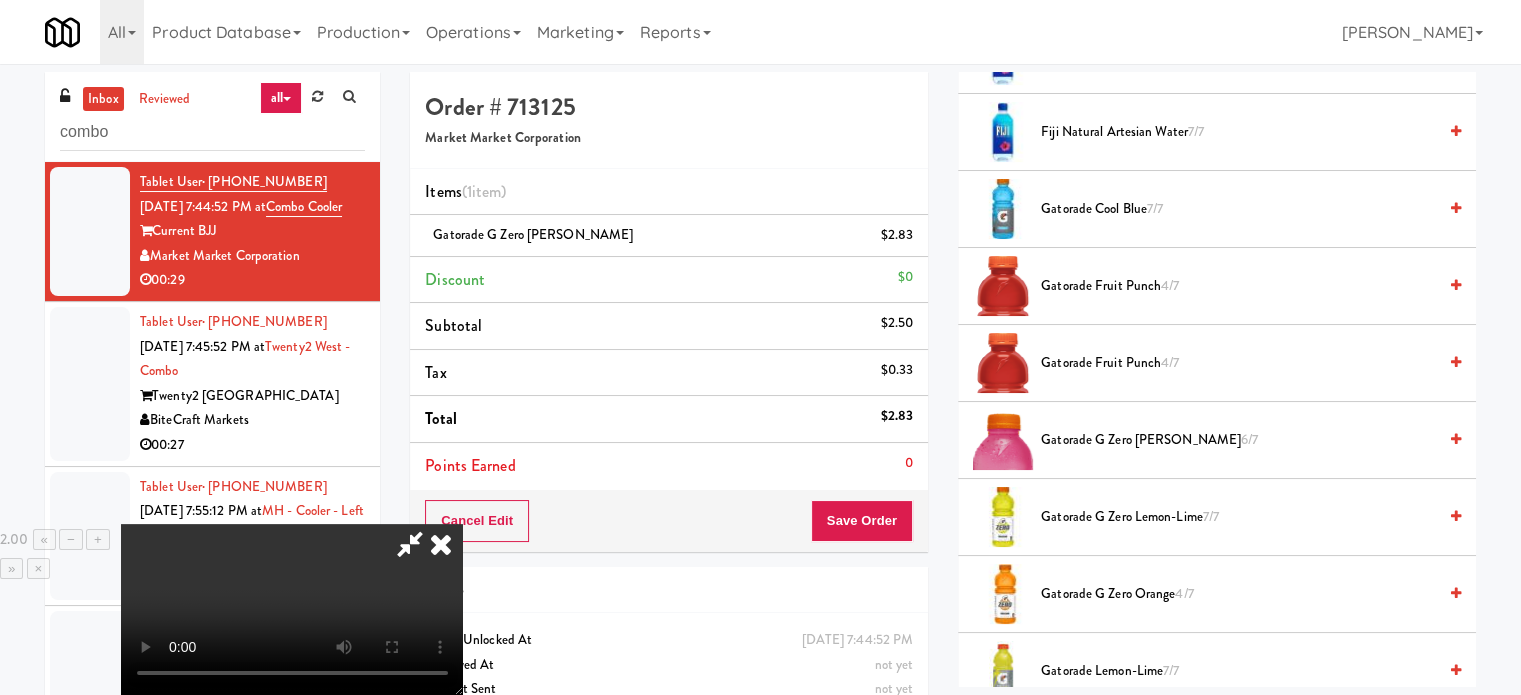 click on "Gatorade Fruit Punch  4/7" at bounding box center (1238, 363) 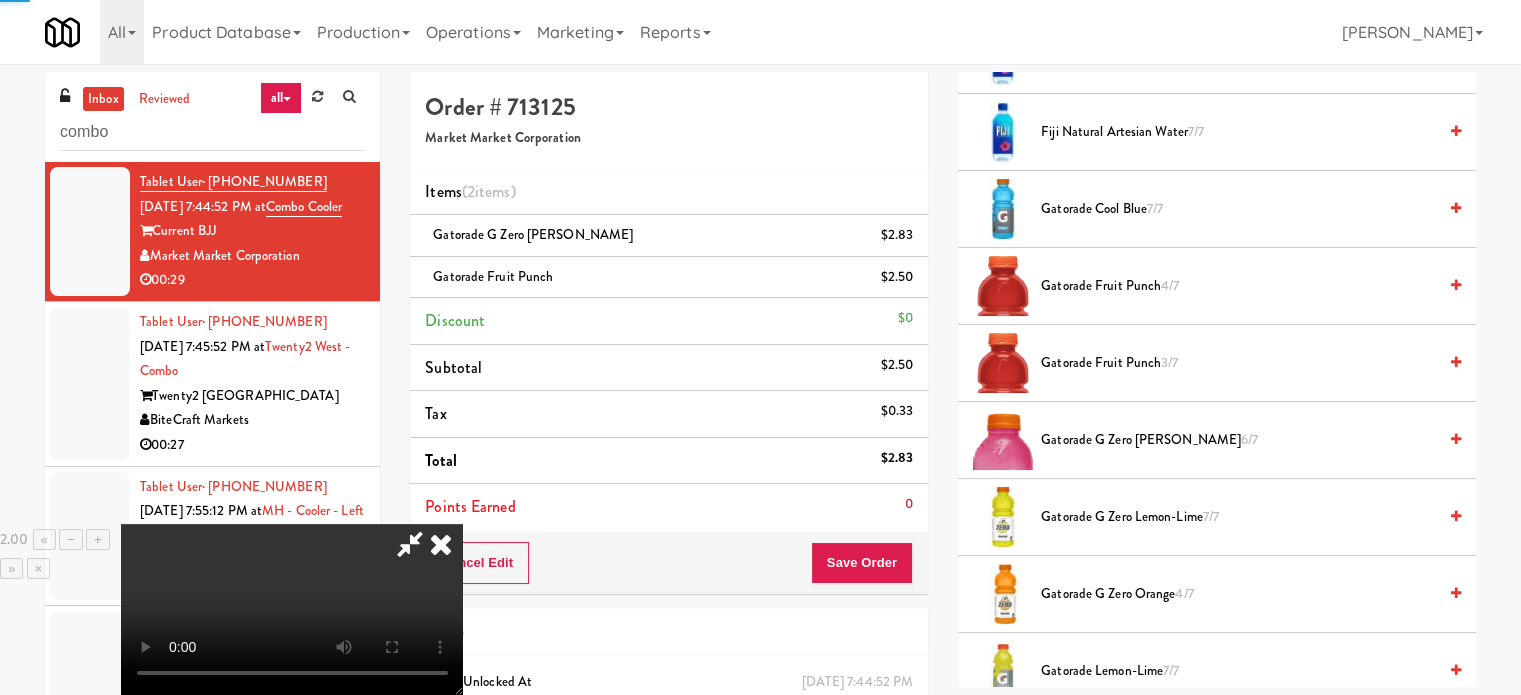 drag, startPoint x: 692, startPoint y: 494, endPoint x: 724, endPoint y: 519, distance: 40.60788 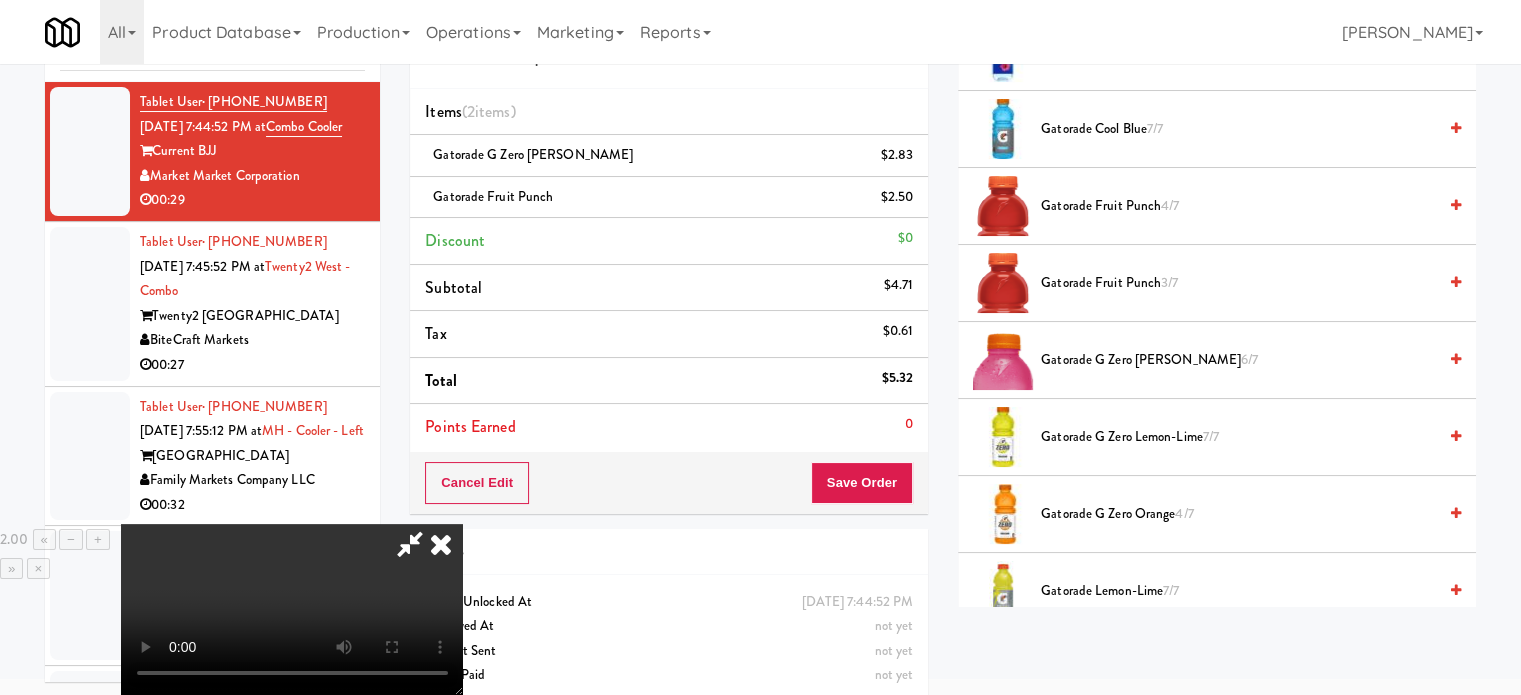 scroll, scrollTop: 100, scrollLeft: 0, axis: vertical 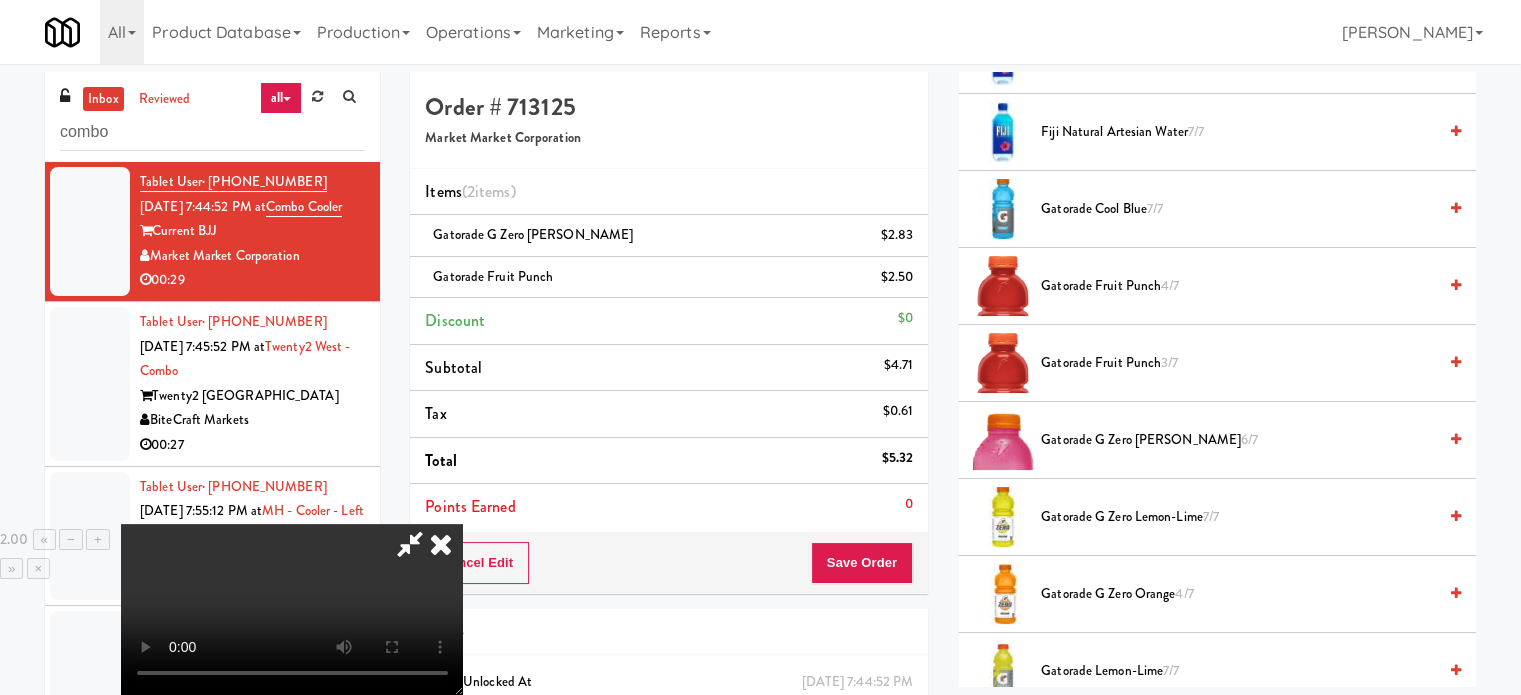 drag, startPoint x: 836, startPoint y: 79, endPoint x: 827, endPoint y: 515, distance: 436.09286 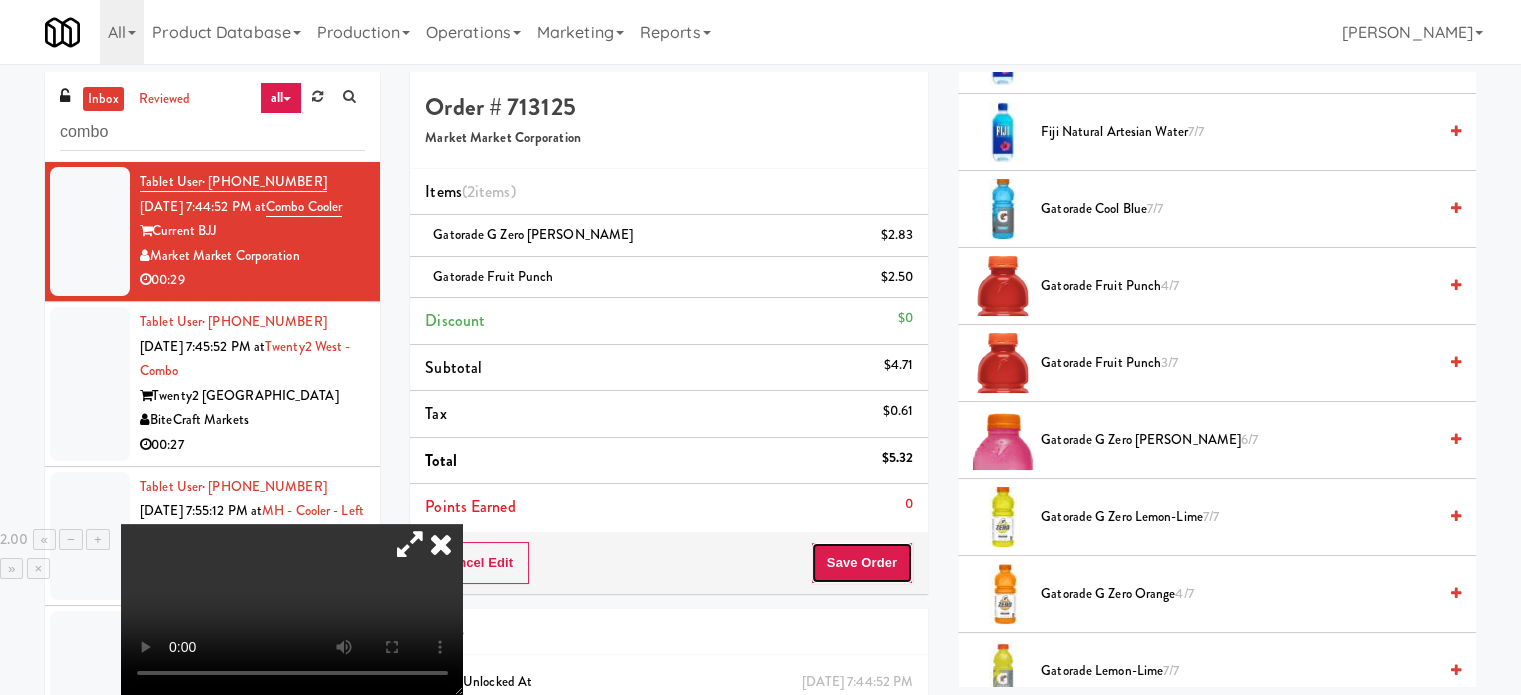 click on "Save Order" at bounding box center (862, 563) 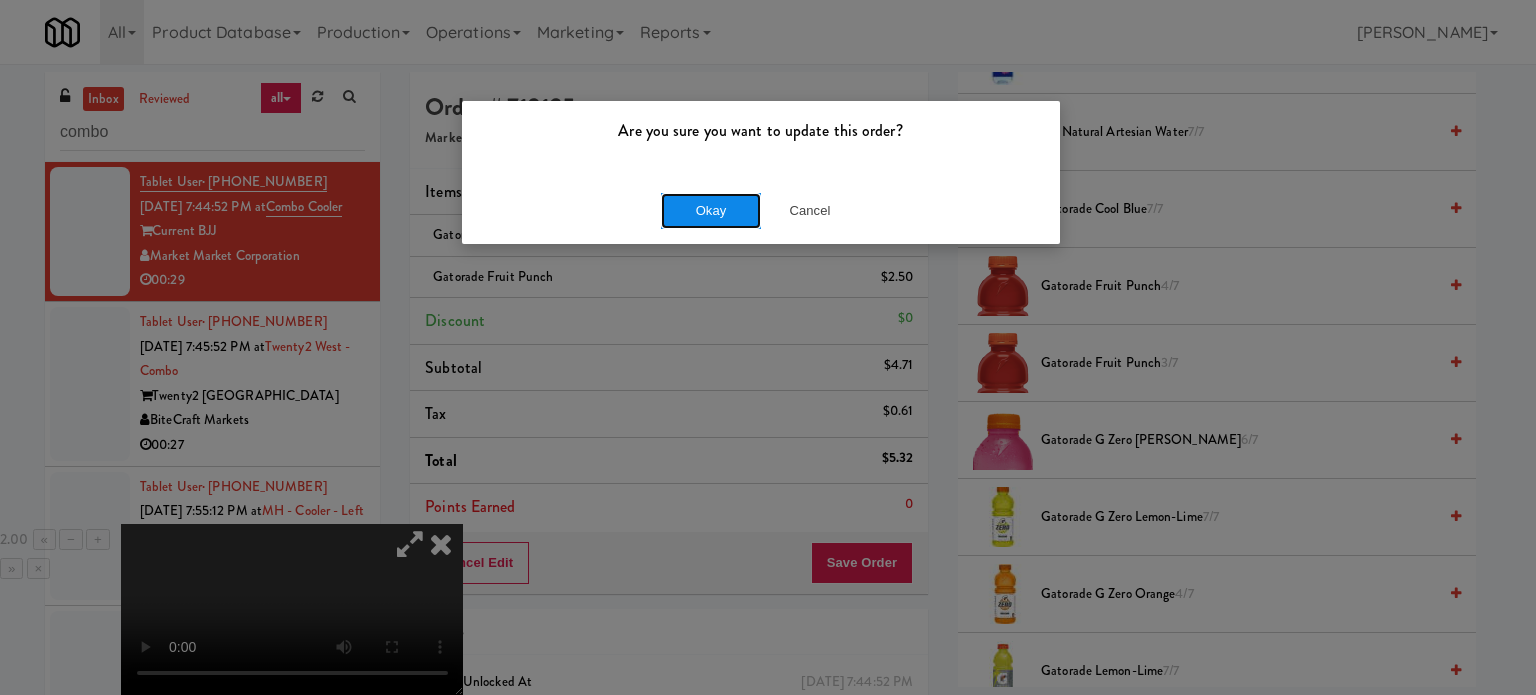 click on "Okay" at bounding box center [711, 211] 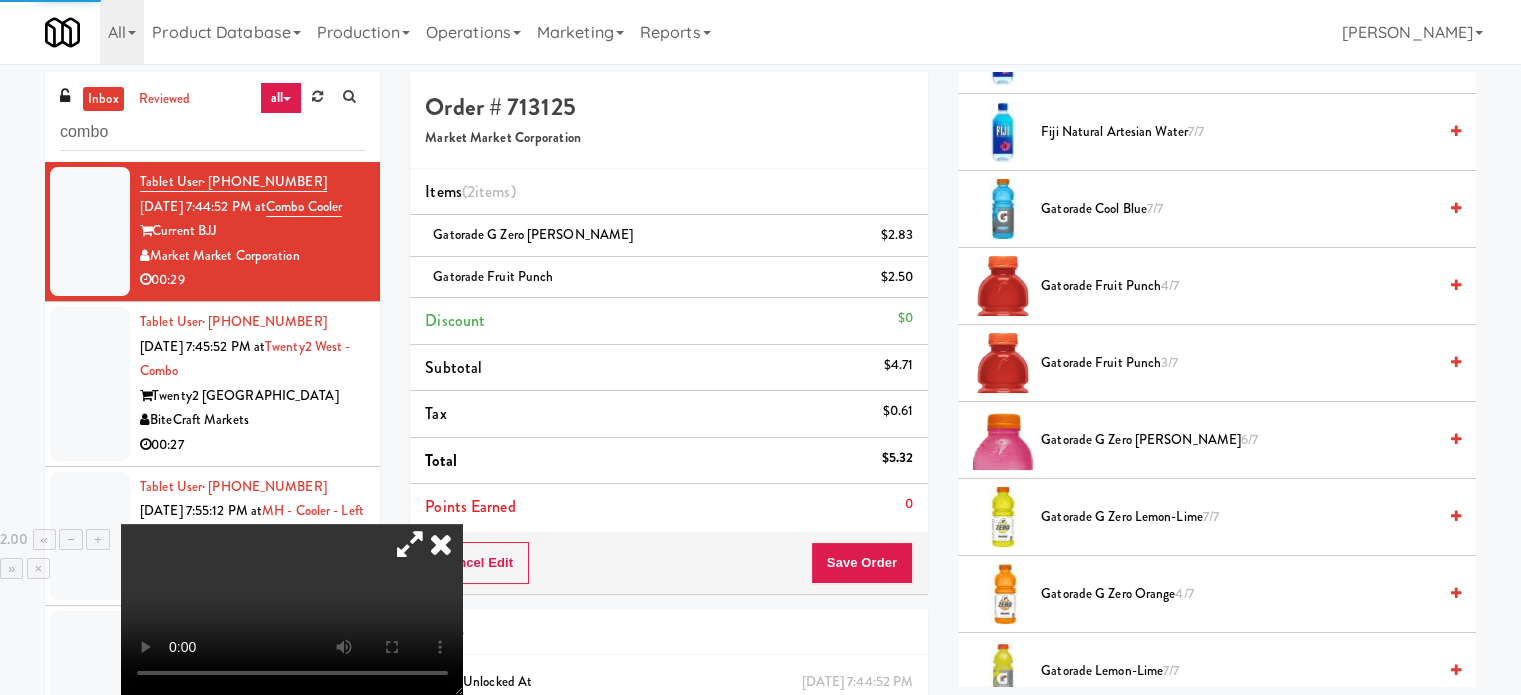 scroll, scrollTop: 192, scrollLeft: 0, axis: vertical 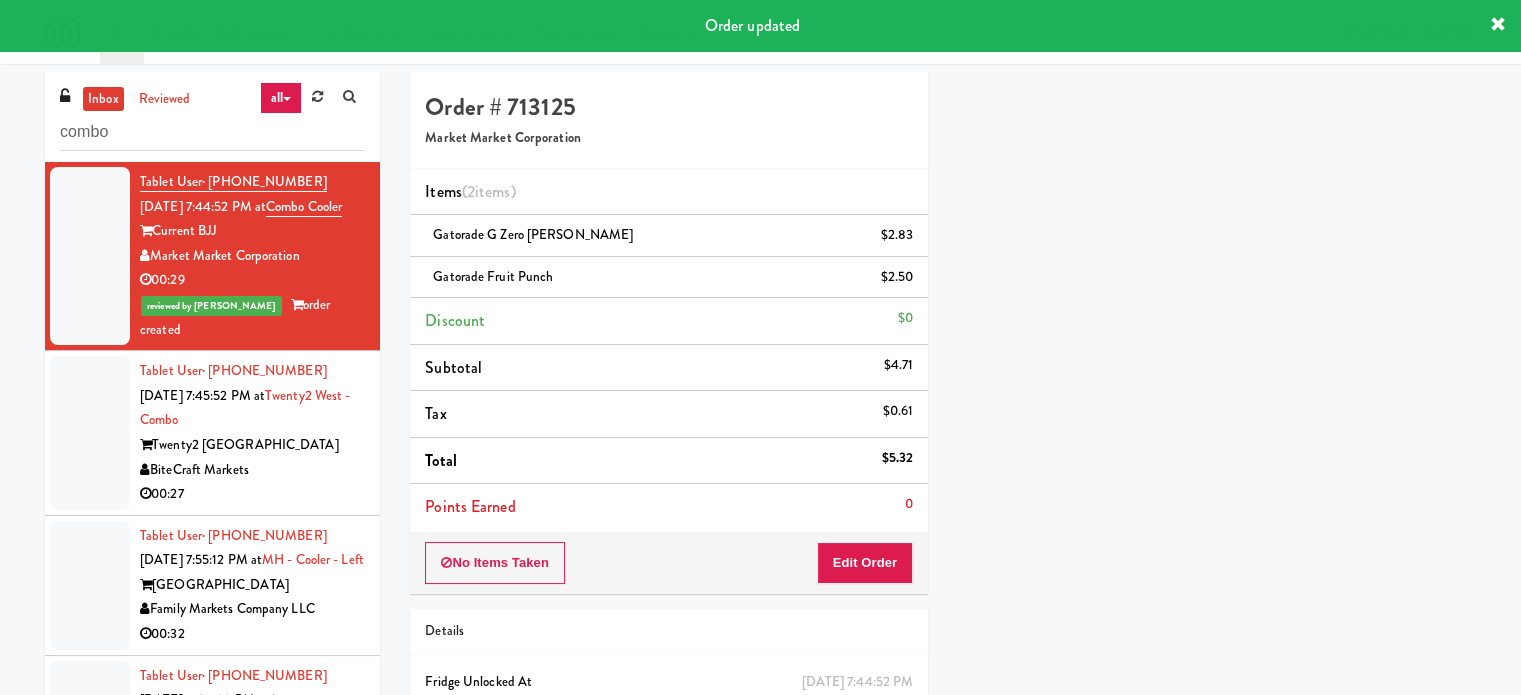 drag, startPoint x: 324, startPoint y: 476, endPoint x: 569, endPoint y: 437, distance: 248.08466 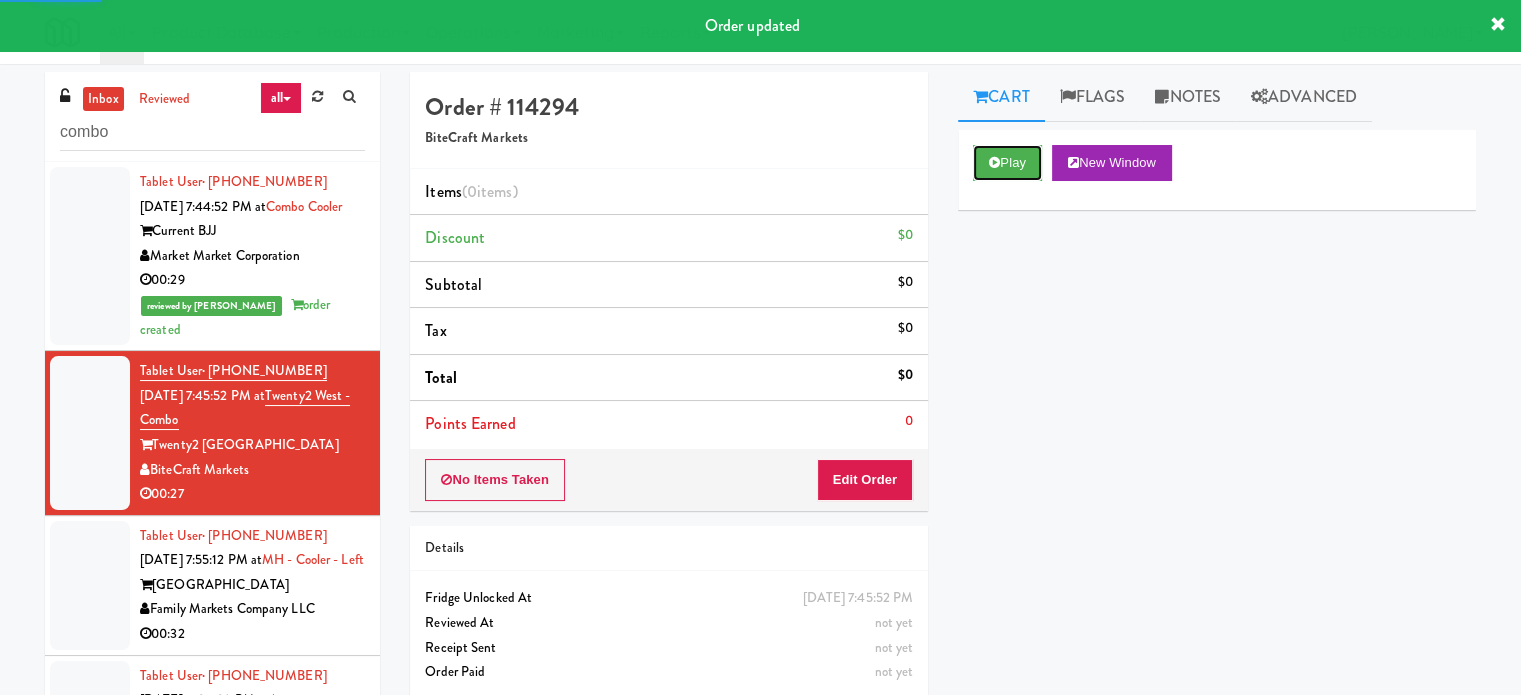 drag, startPoint x: 1035, startPoint y: 162, endPoint x: 886, endPoint y: 517, distance: 385.0013 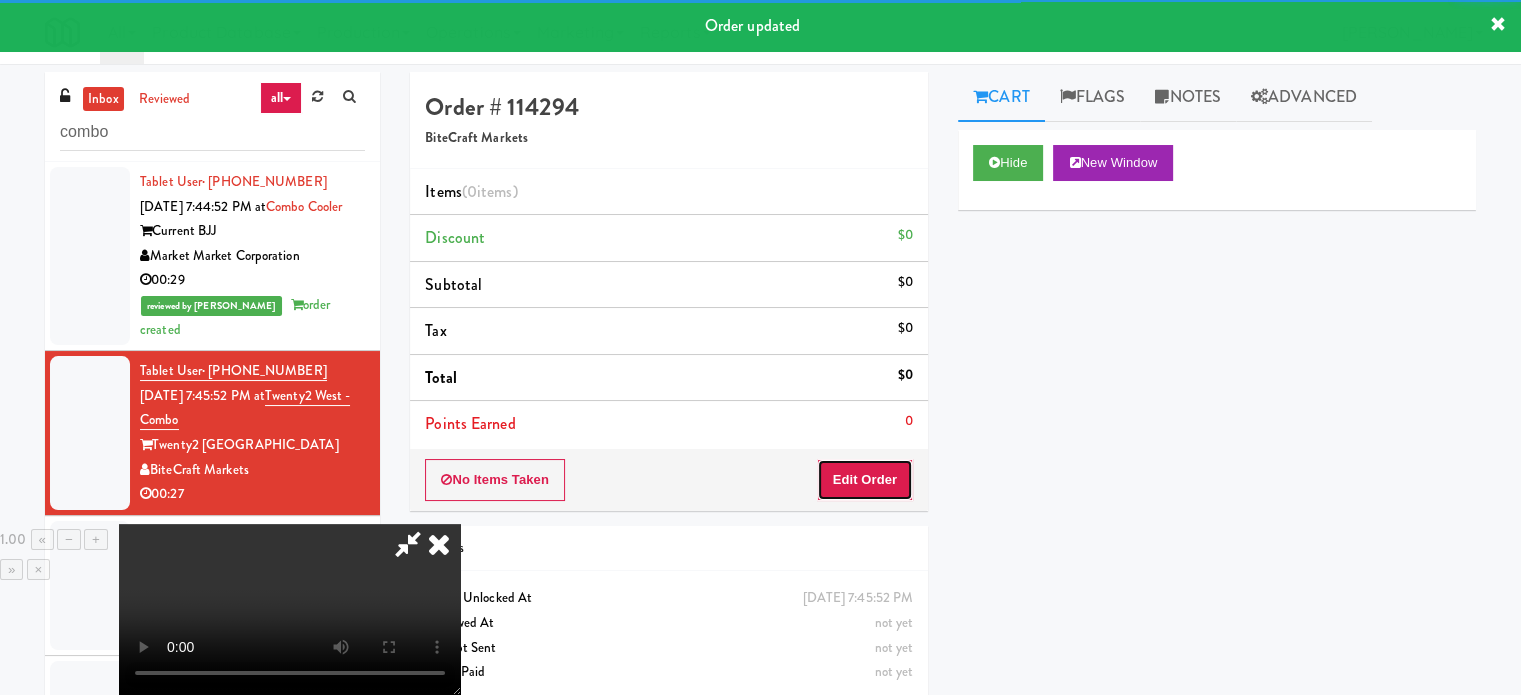 click on "Edit Order" at bounding box center [865, 480] 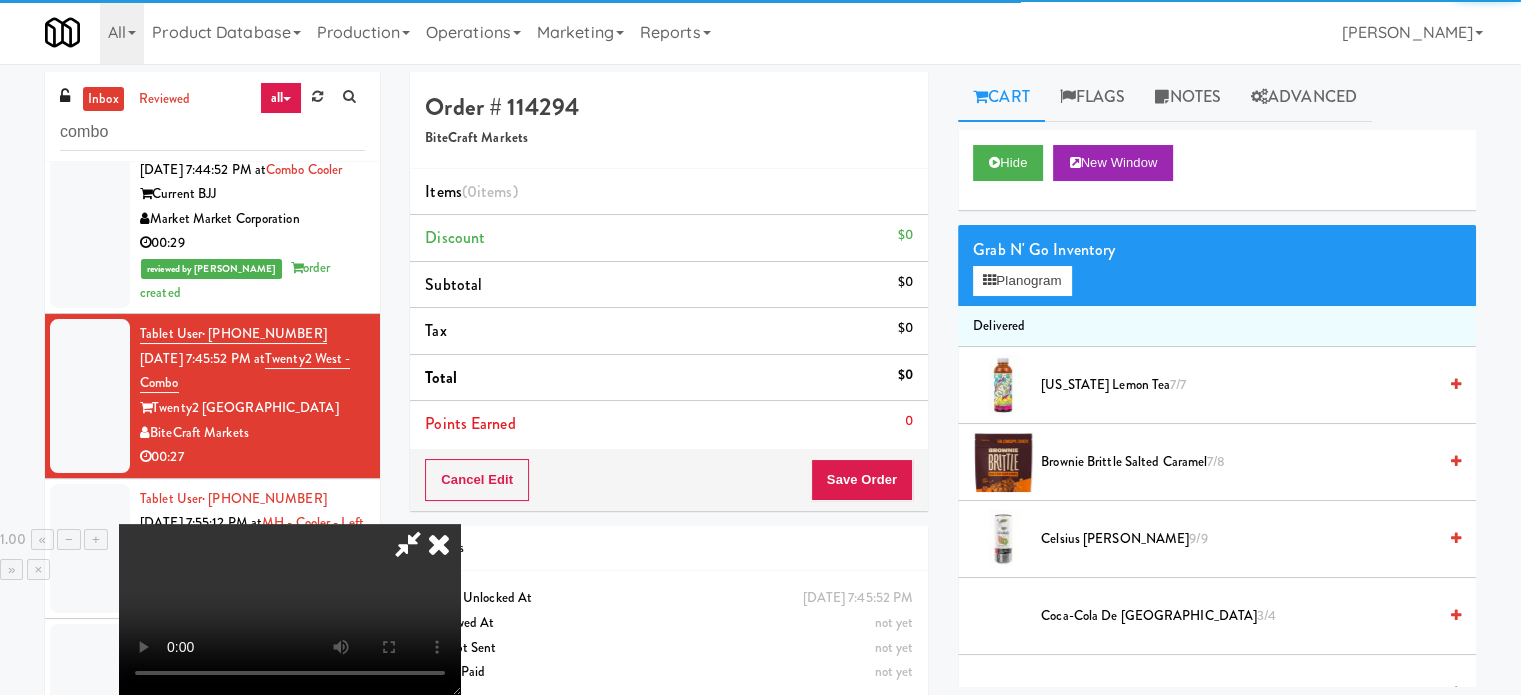 scroll, scrollTop: 200, scrollLeft: 0, axis: vertical 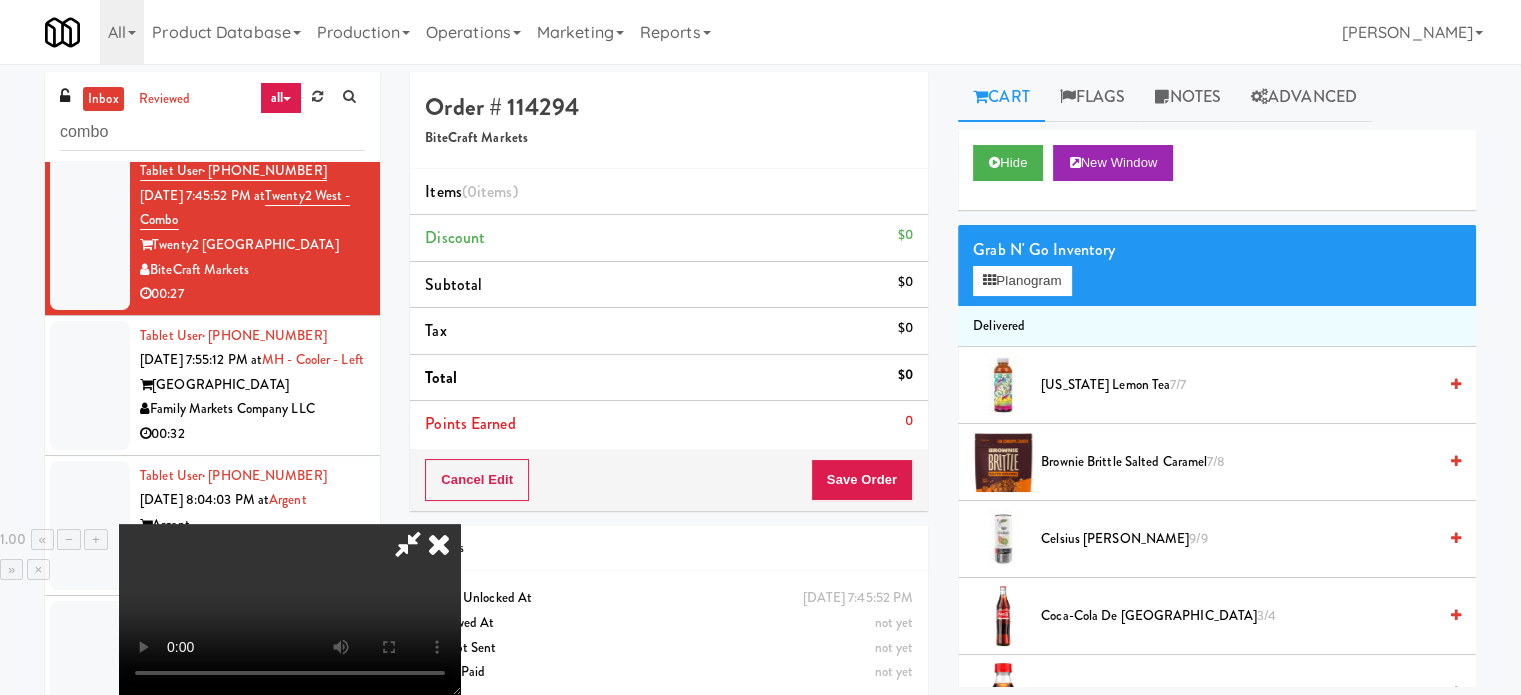type 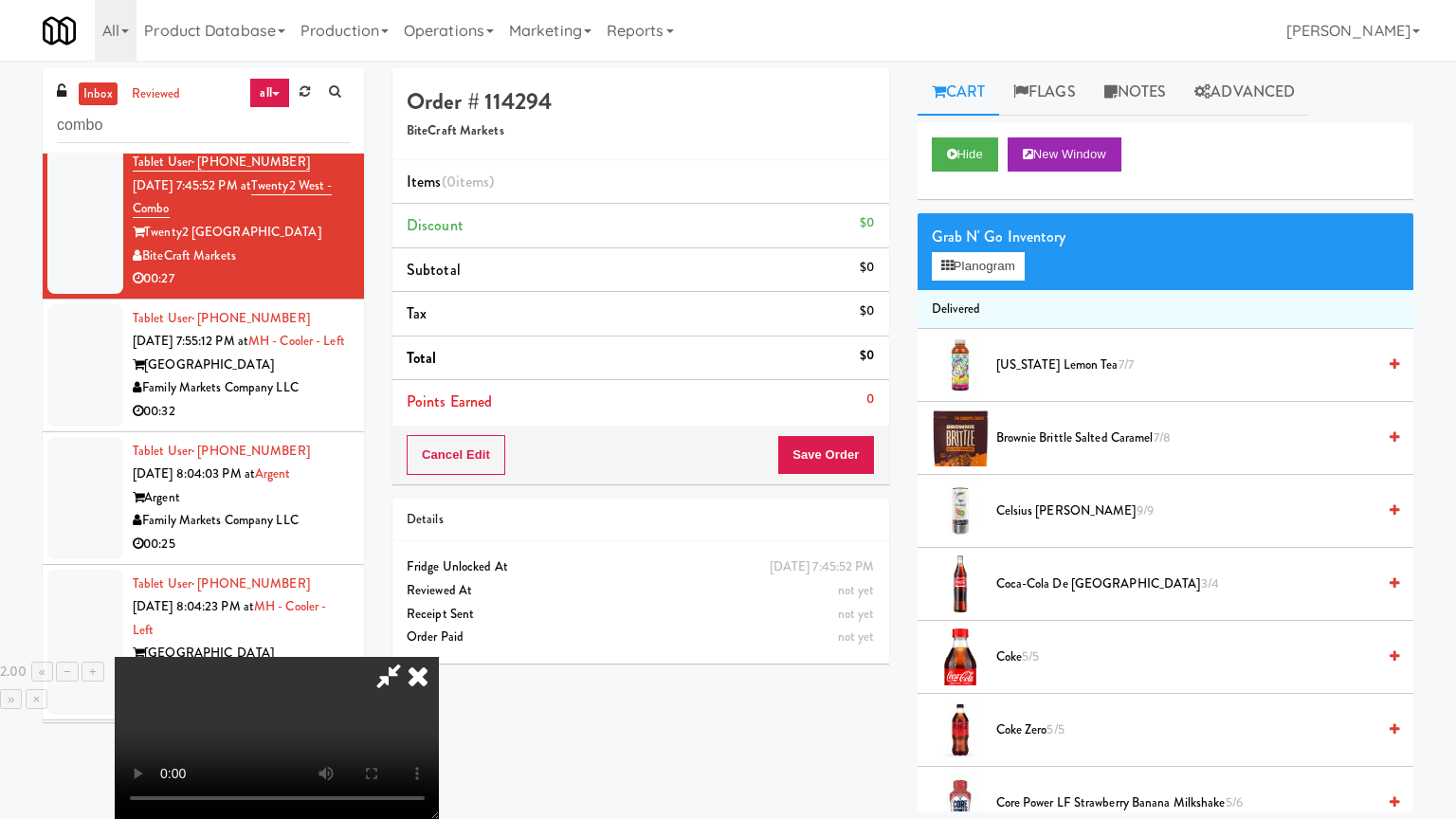 drag, startPoint x: 1060, startPoint y: 554, endPoint x: 1119, endPoint y: 595, distance: 71.84706 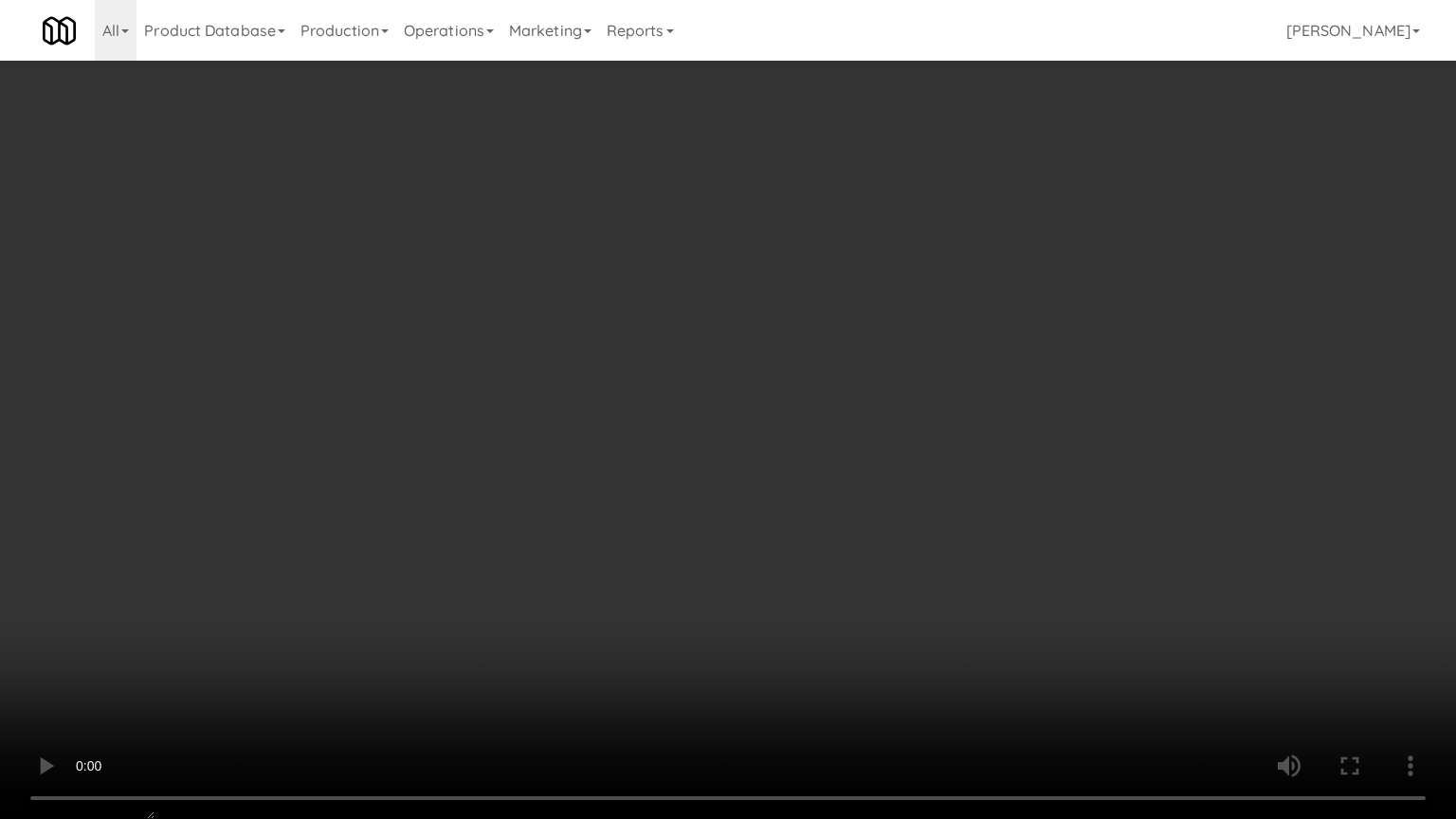 click at bounding box center (728, 410) 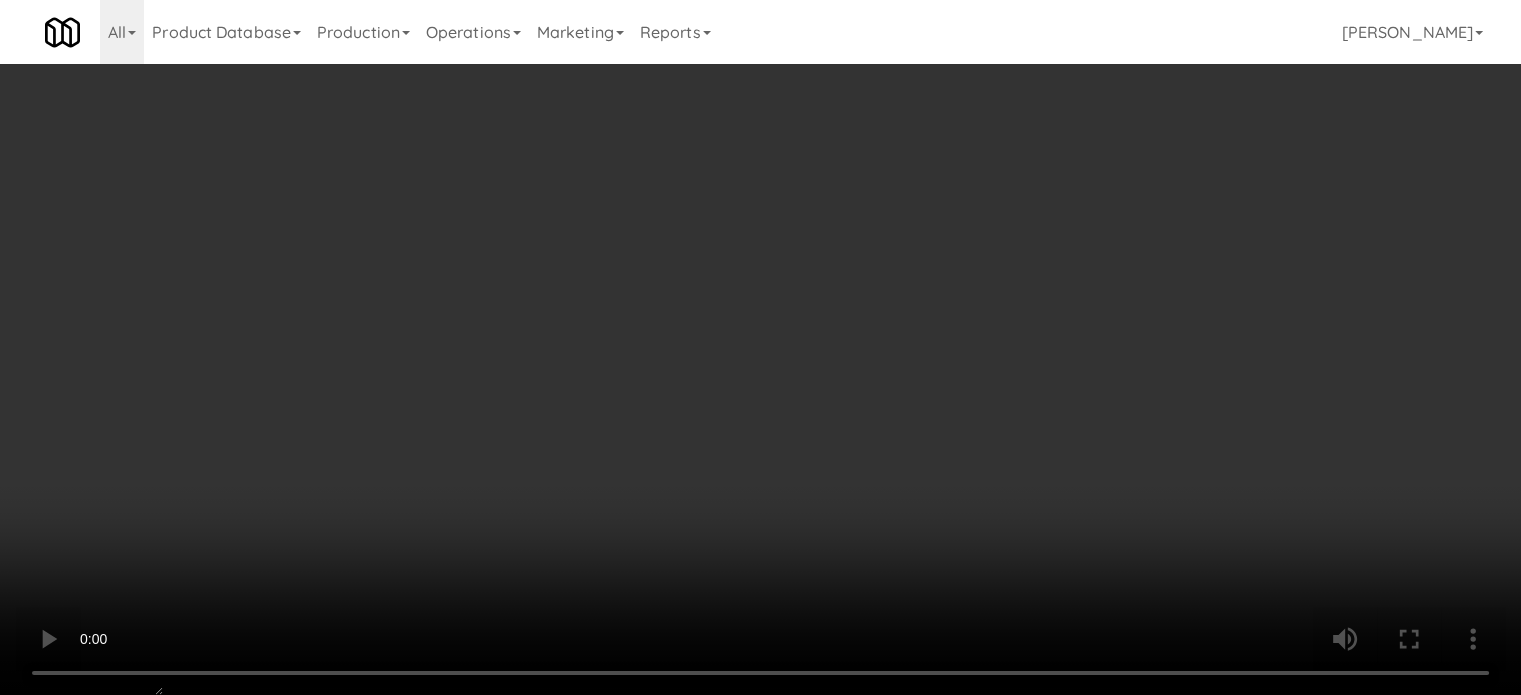 click at bounding box center (760, 347) 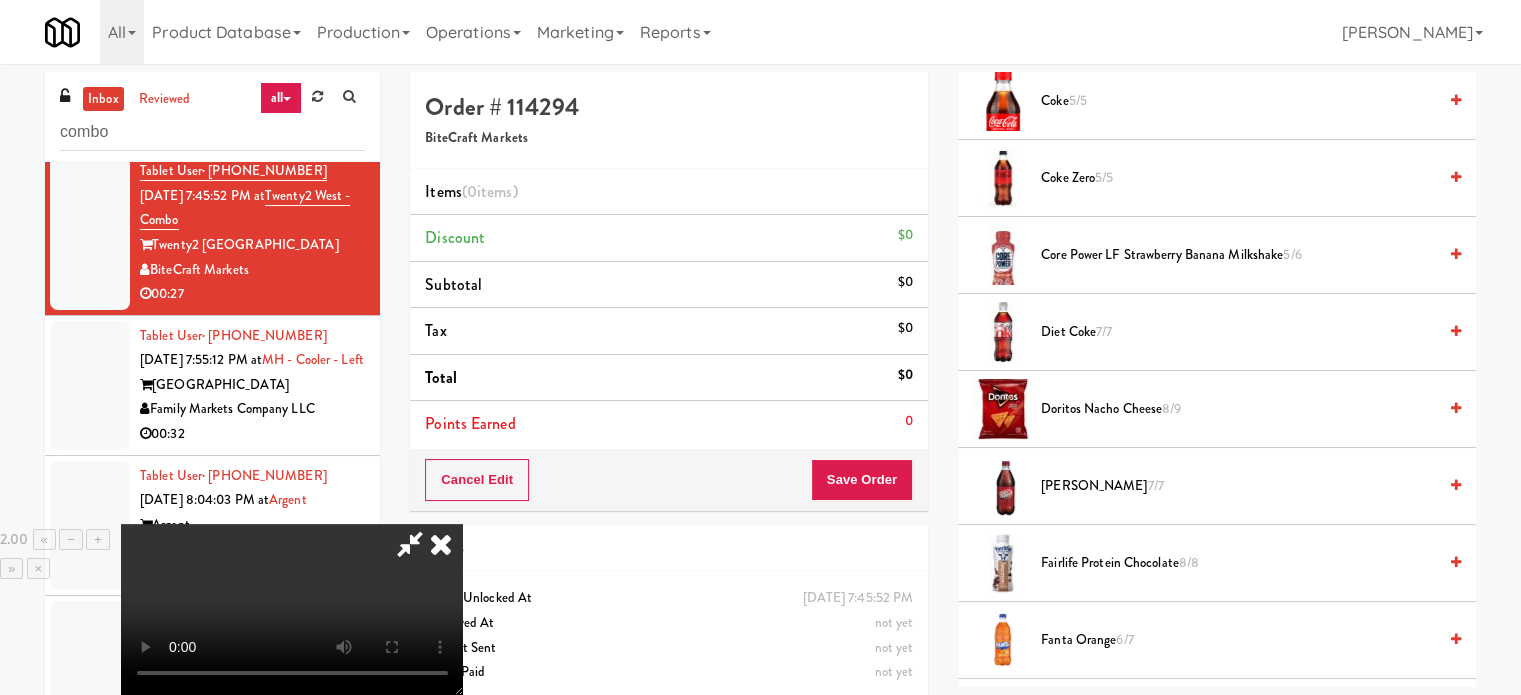 scroll, scrollTop: 600, scrollLeft: 0, axis: vertical 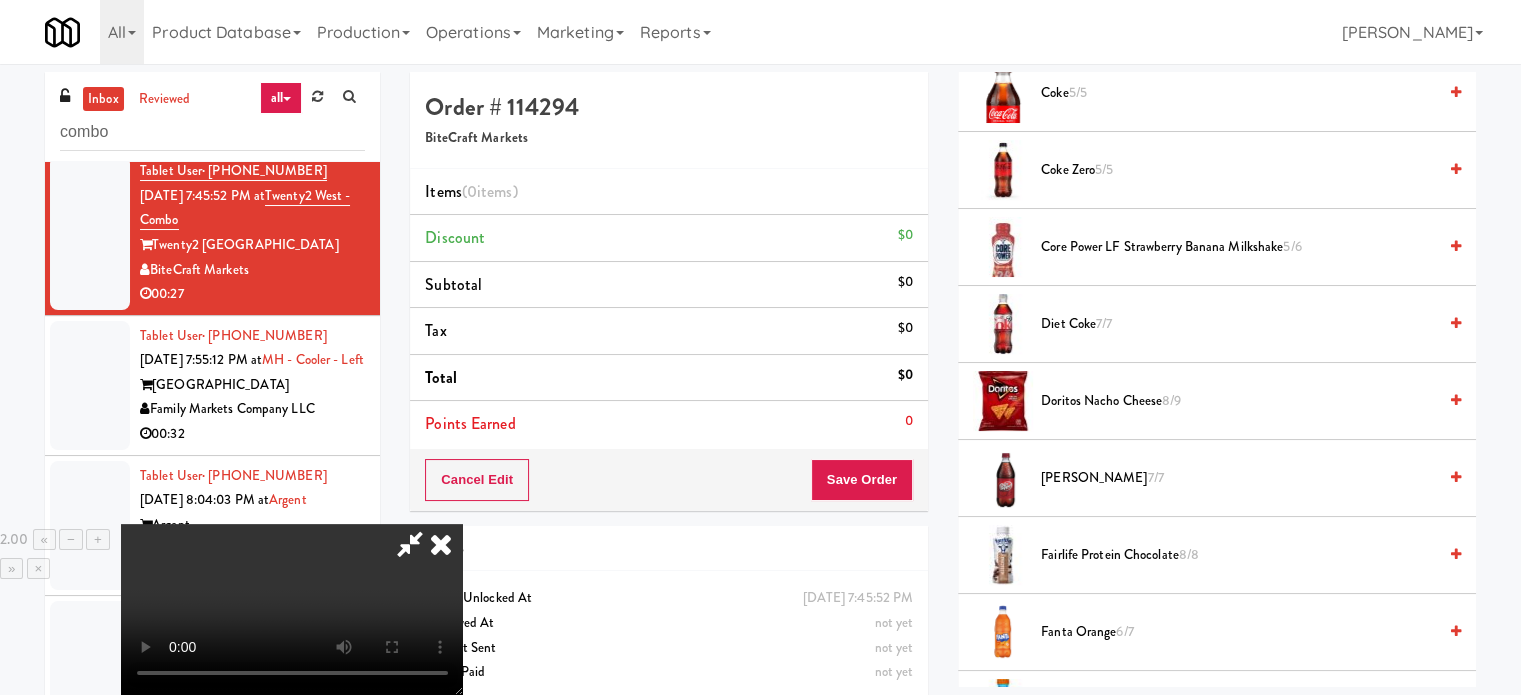 click on "Coke Zero  5/5" at bounding box center (1238, 170) 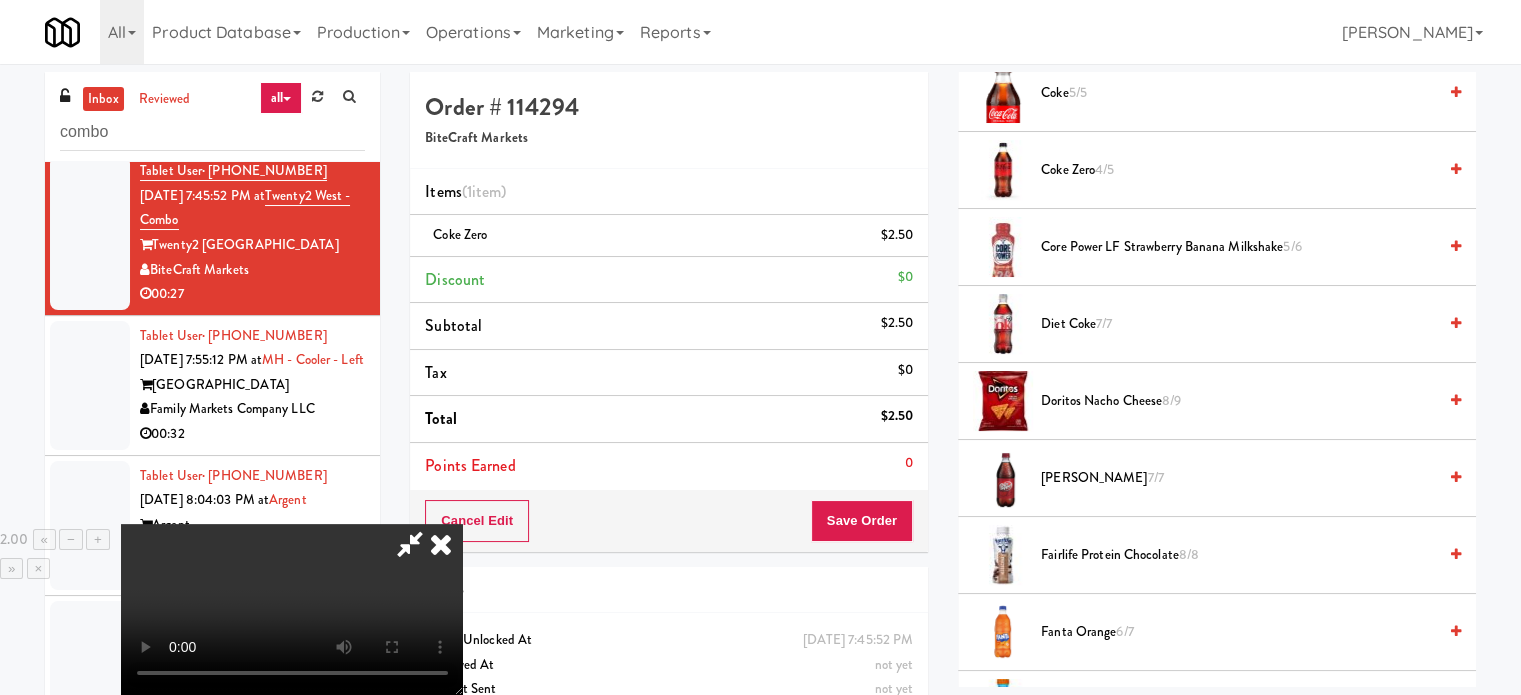click at bounding box center [410, 544] 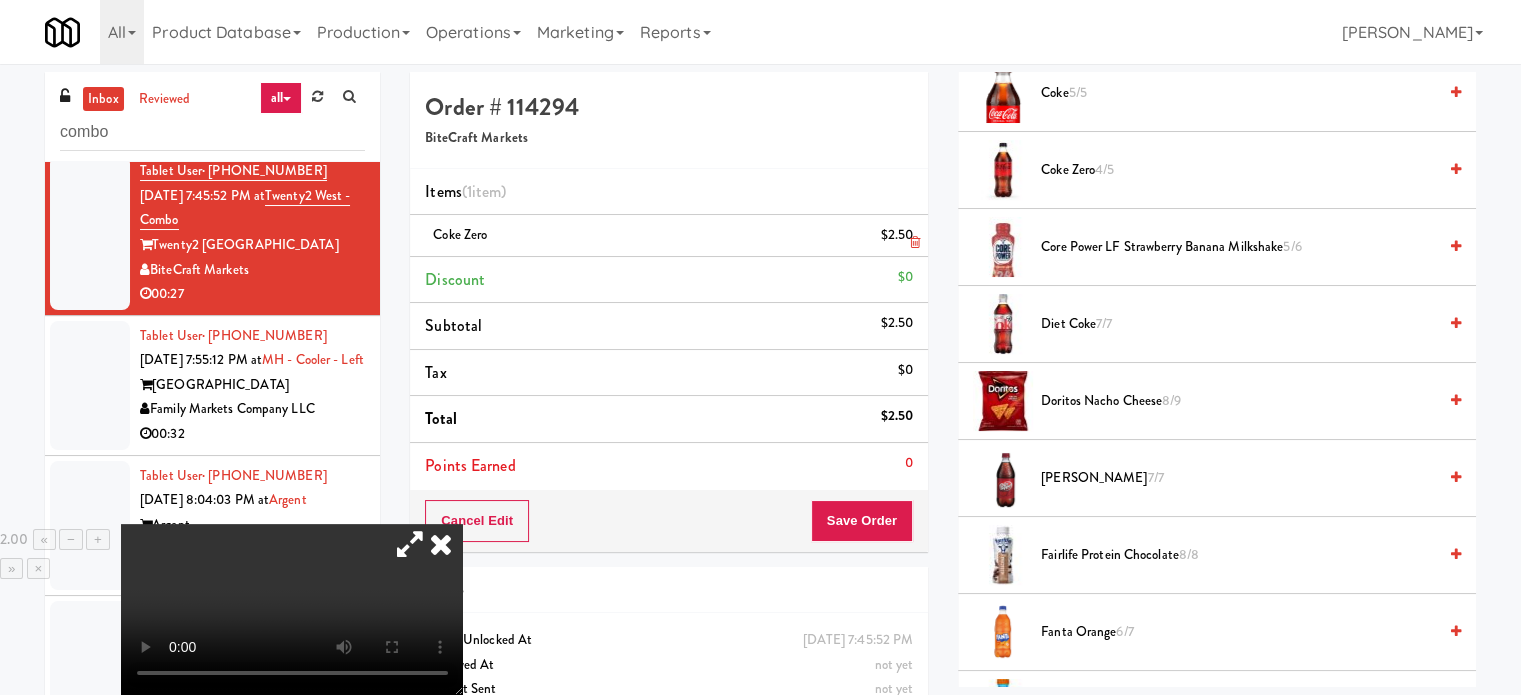click at bounding box center (911, 243) 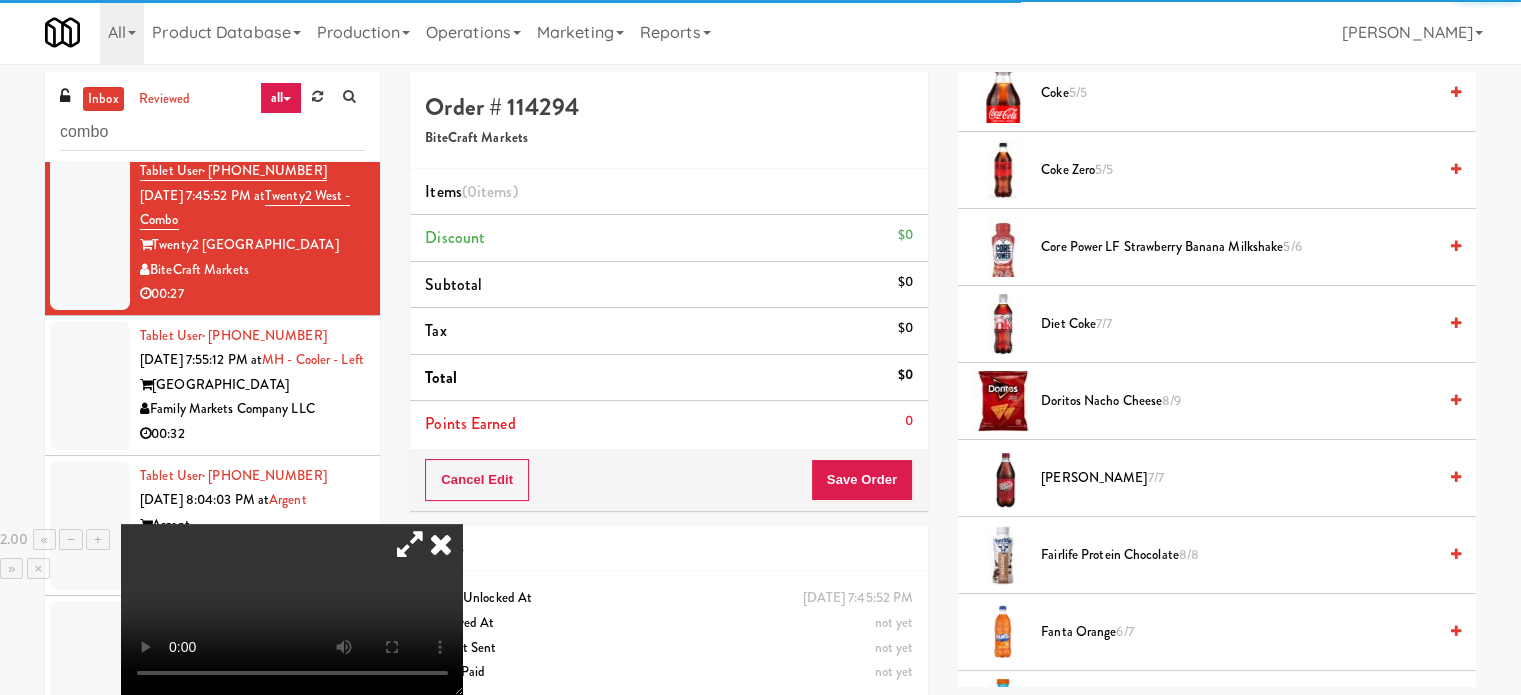 drag, startPoint x: 470, startPoint y: 414, endPoint x: 755, endPoint y: 323, distance: 299.17554 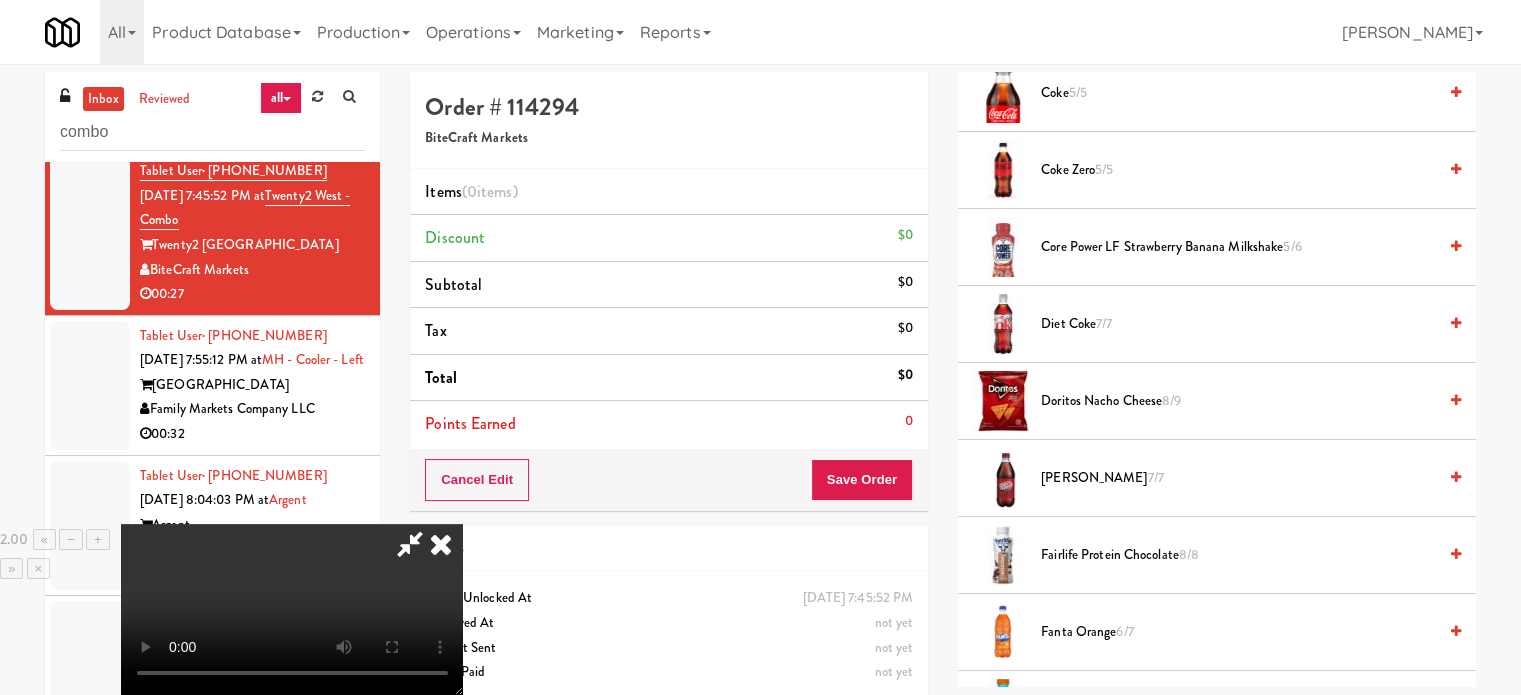 click on "5/5" at bounding box center [1078, 92] 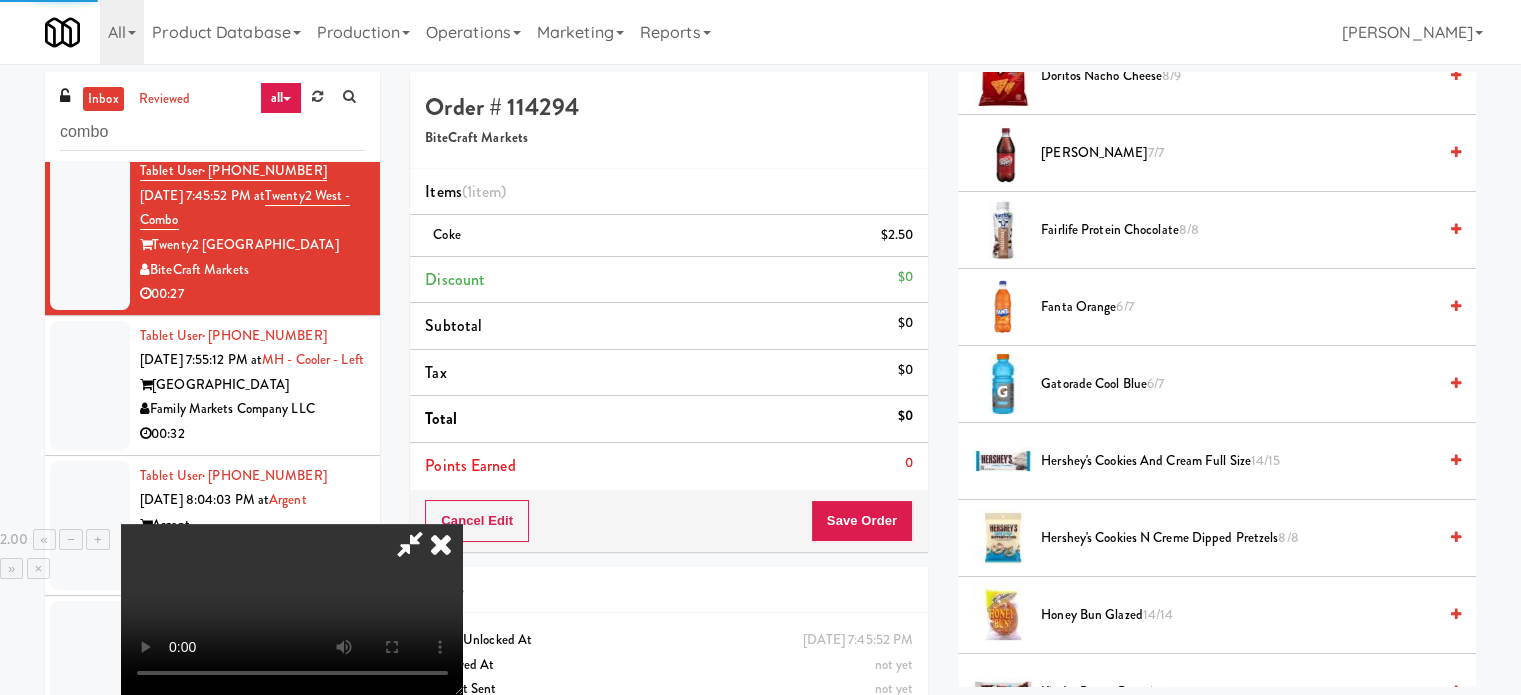 scroll, scrollTop: 1000, scrollLeft: 0, axis: vertical 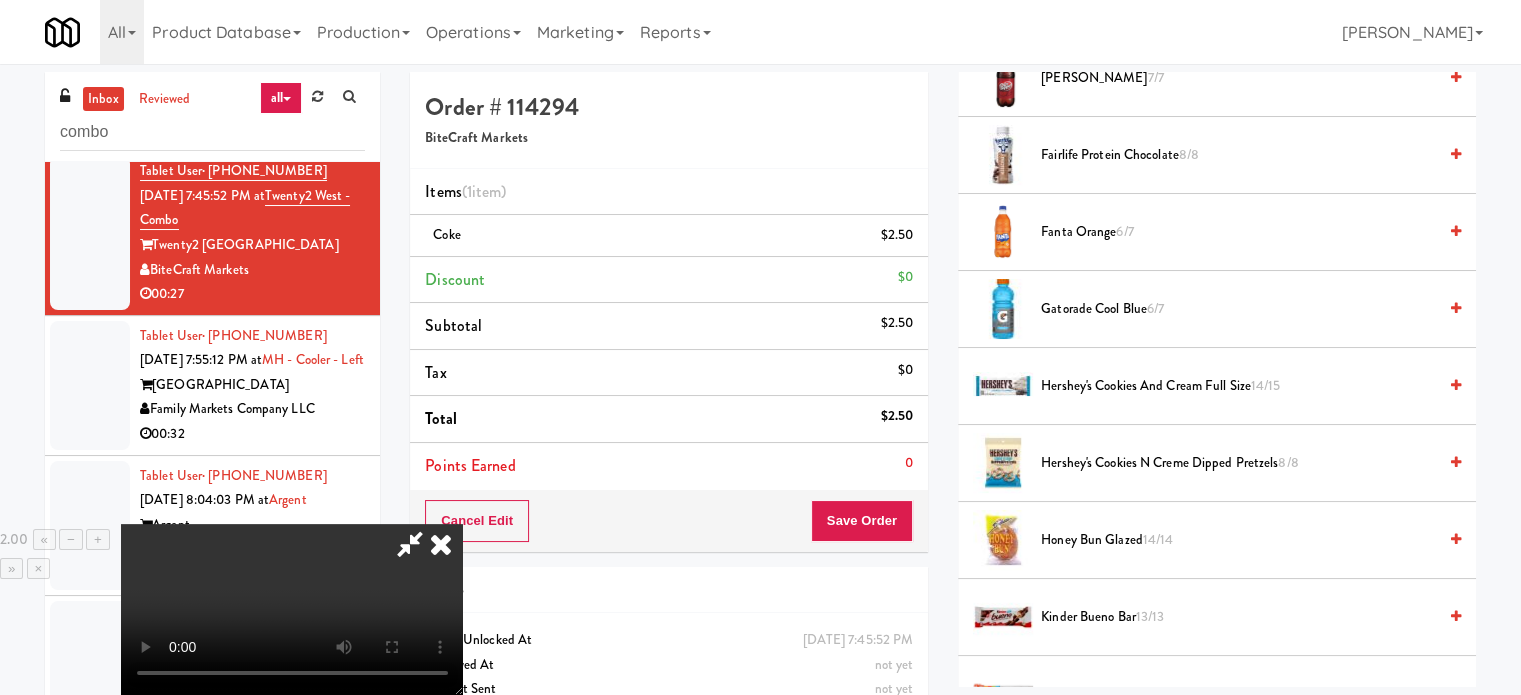 click on "Fanta Orange  6/7" at bounding box center (1217, 232) 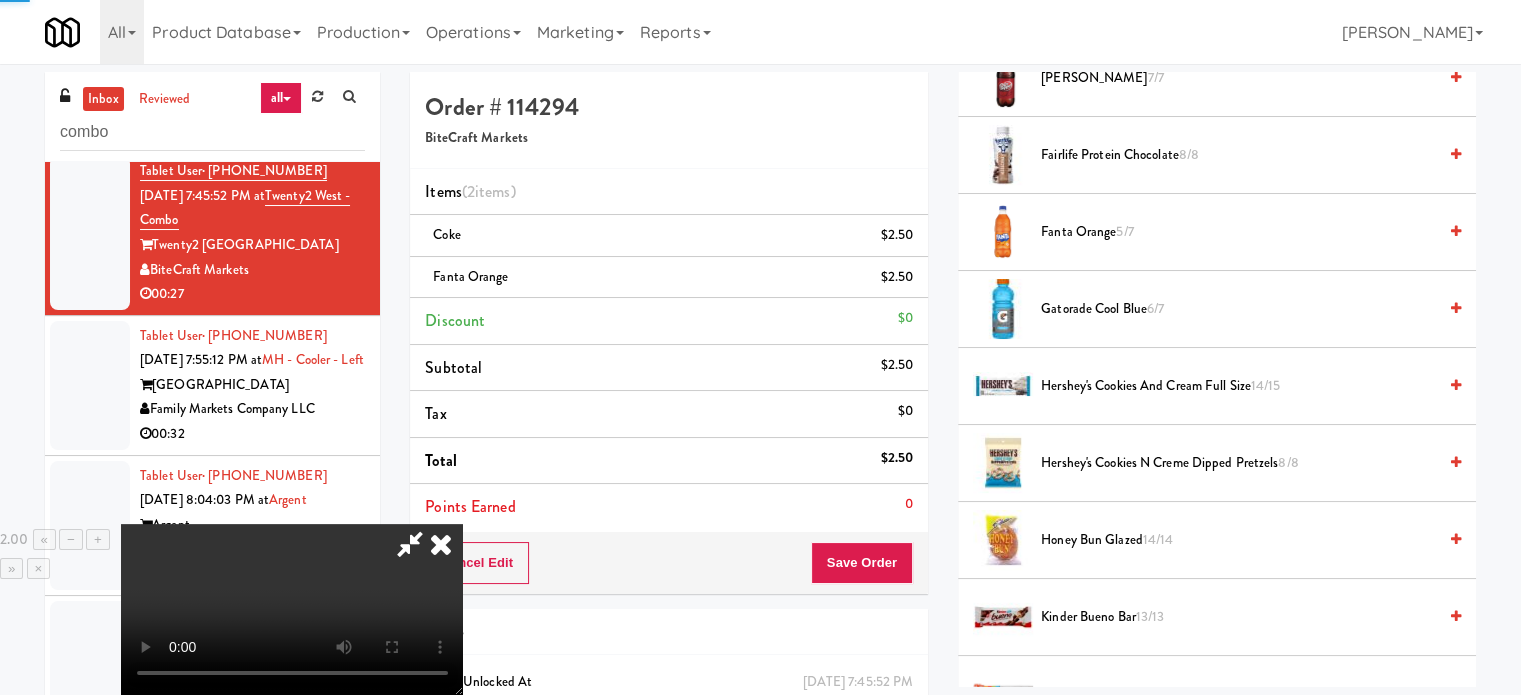 drag, startPoint x: 585, startPoint y: 519, endPoint x: 613, endPoint y: 535, distance: 32.24903 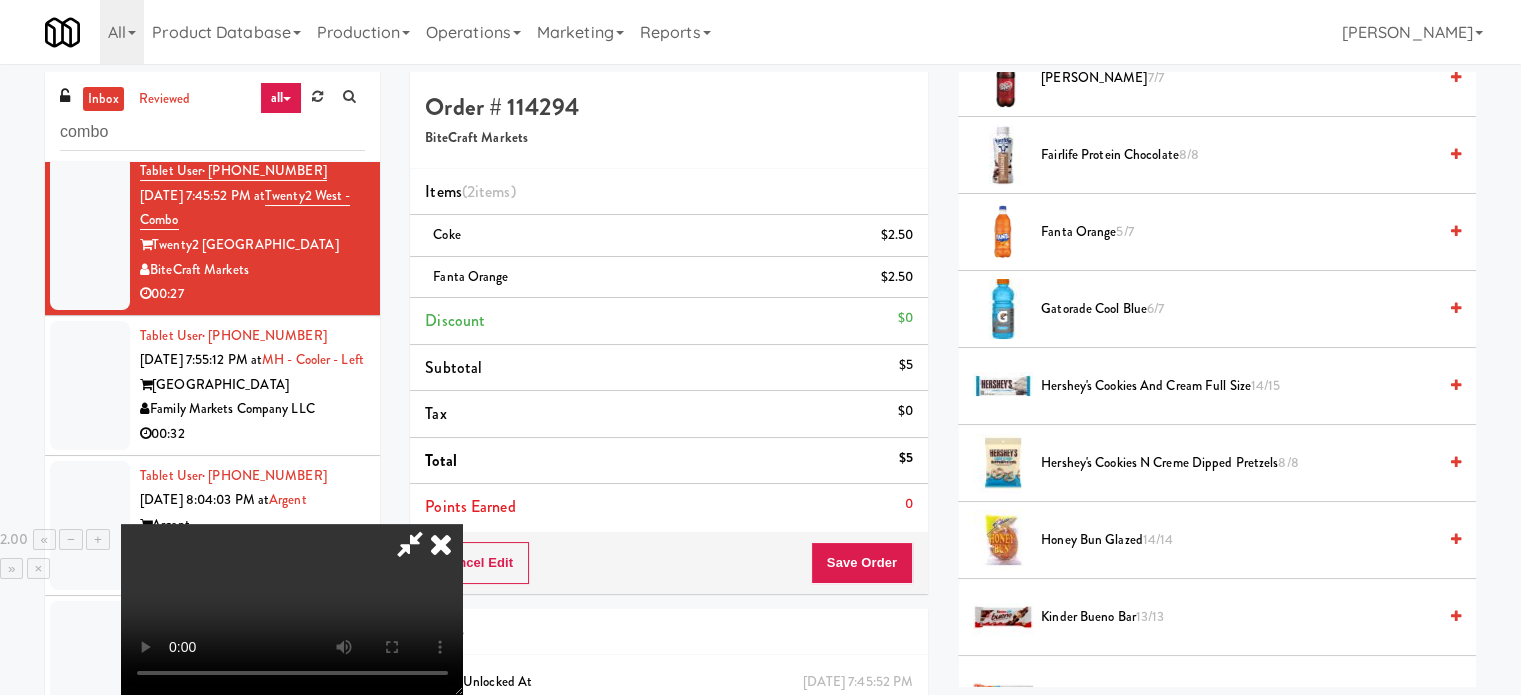 click at bounding box center (292, 609) 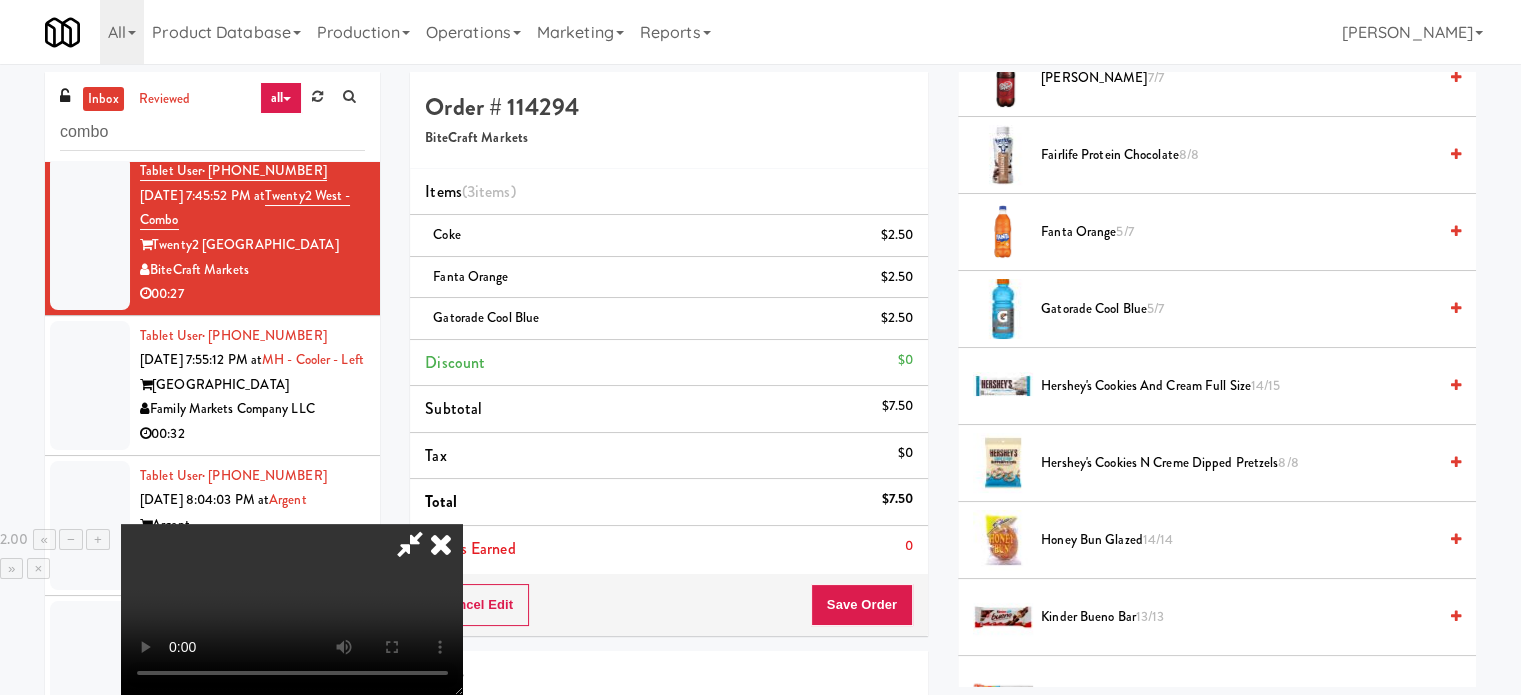 click at bounding box center [292, 609] 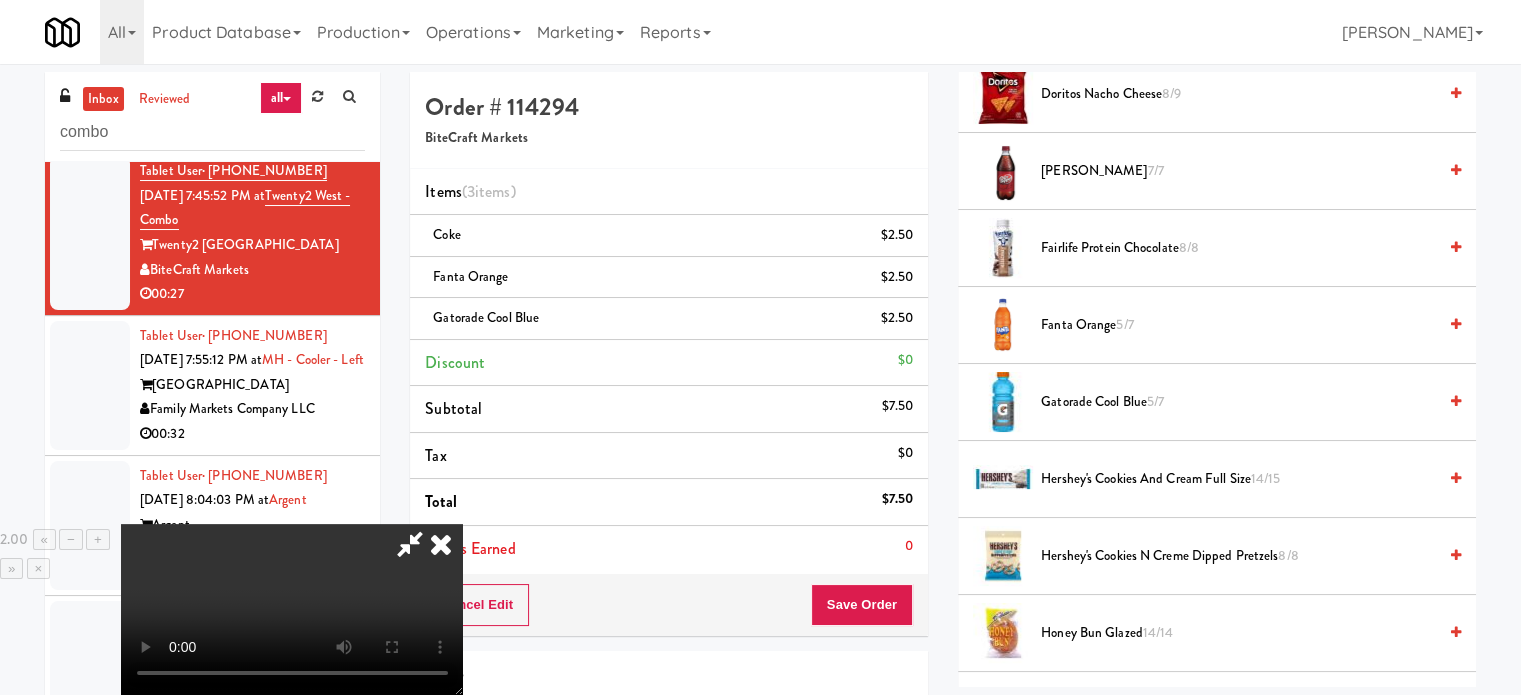 scroll, scrollTop: 900, scrollLeft: 0, axis: vertical 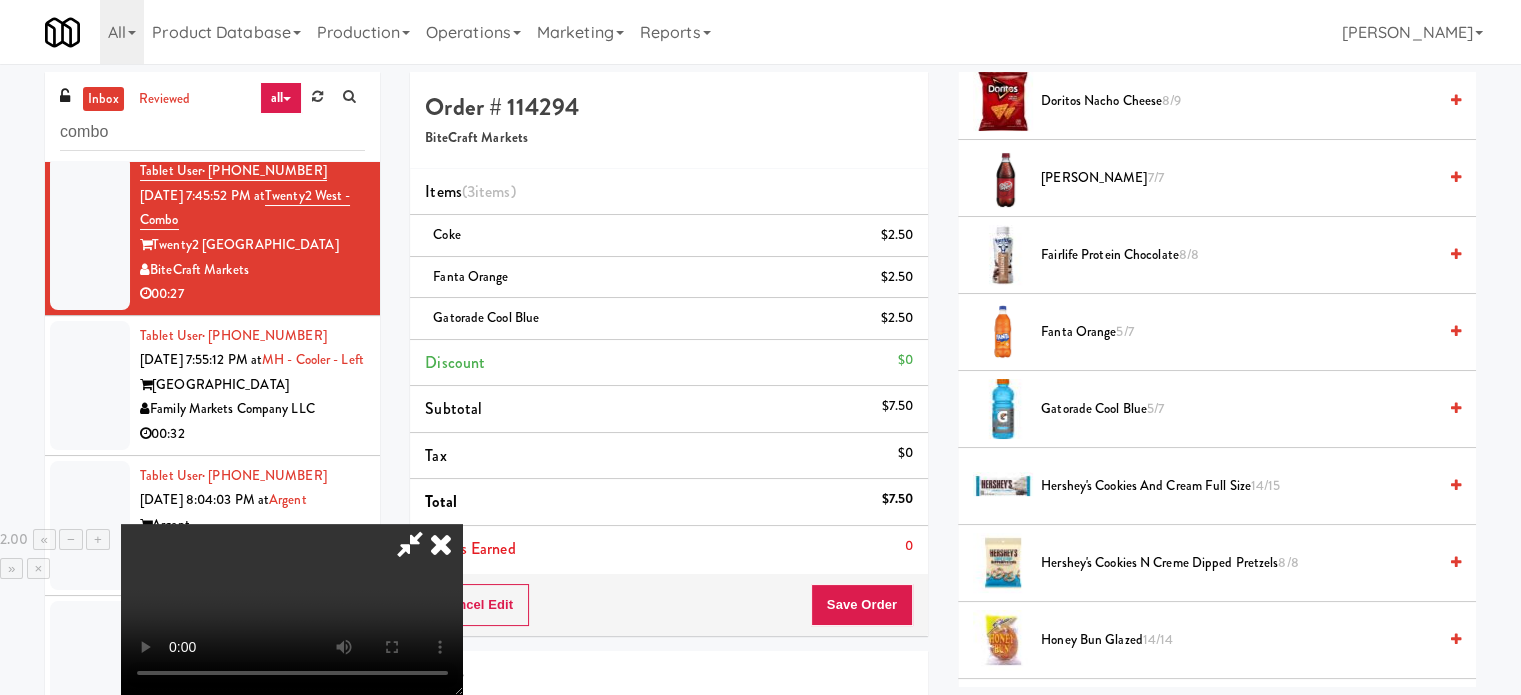 click on "Hershey's Cookies and Cream full size  14/15" at bounding box center [1238, 486] 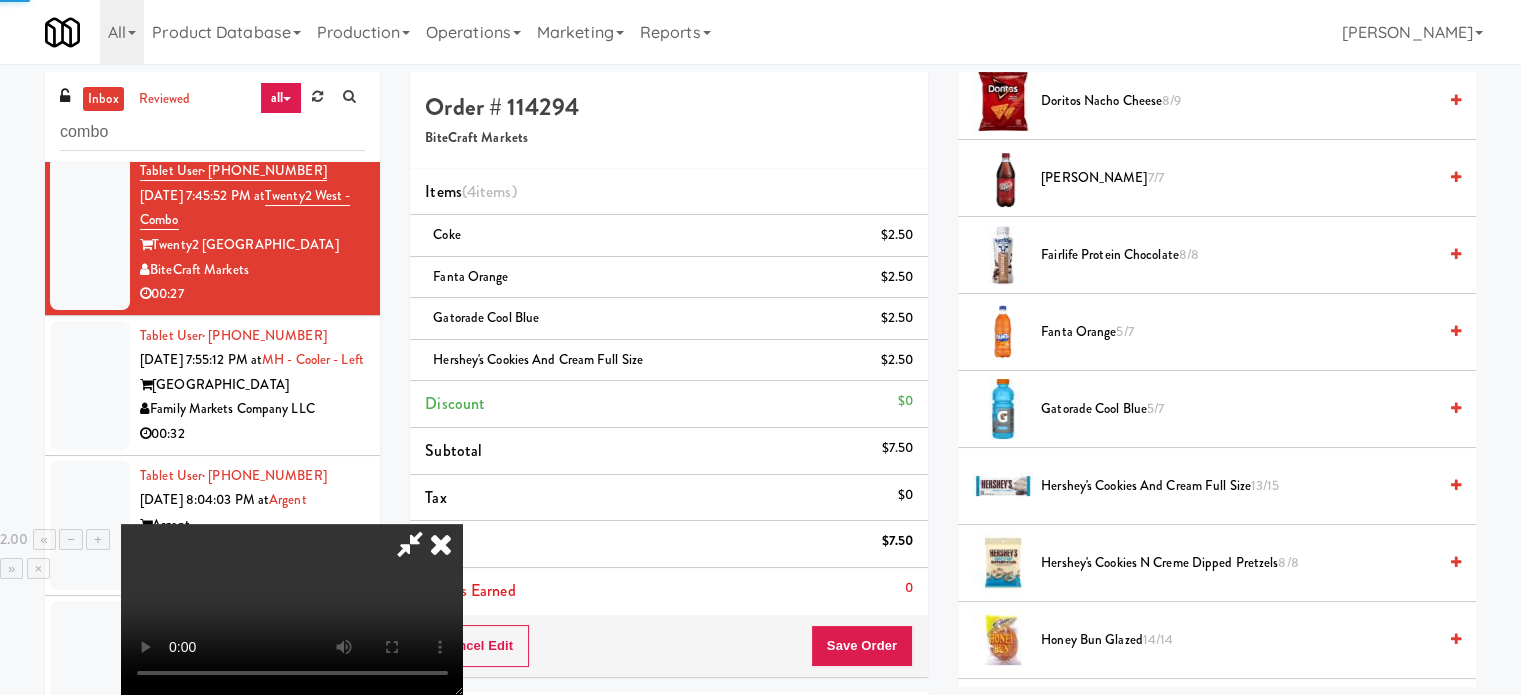 drag, startPoint x: 626, startPoint y: 479, endPoint x: 731, endPoint y: 495, distance: 106.21205 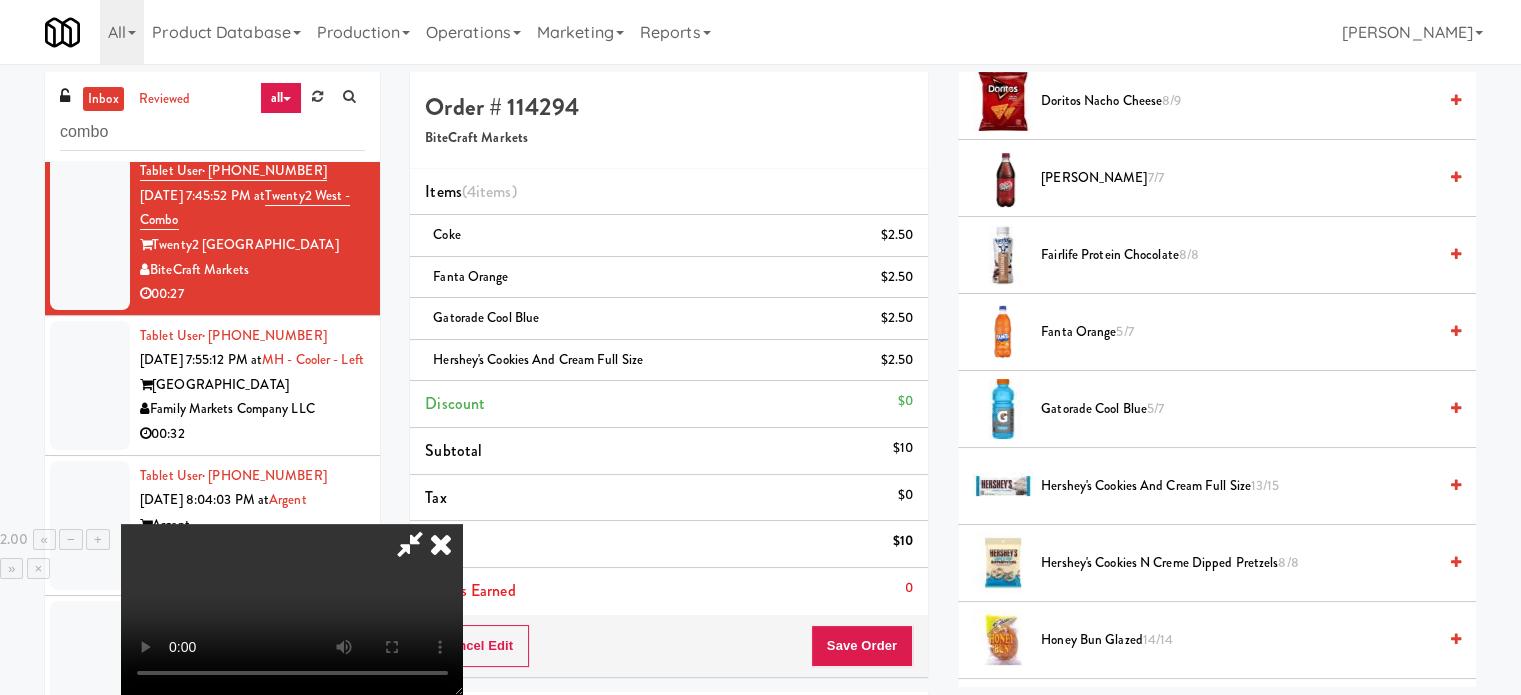 click at bounding box center [410, 544] 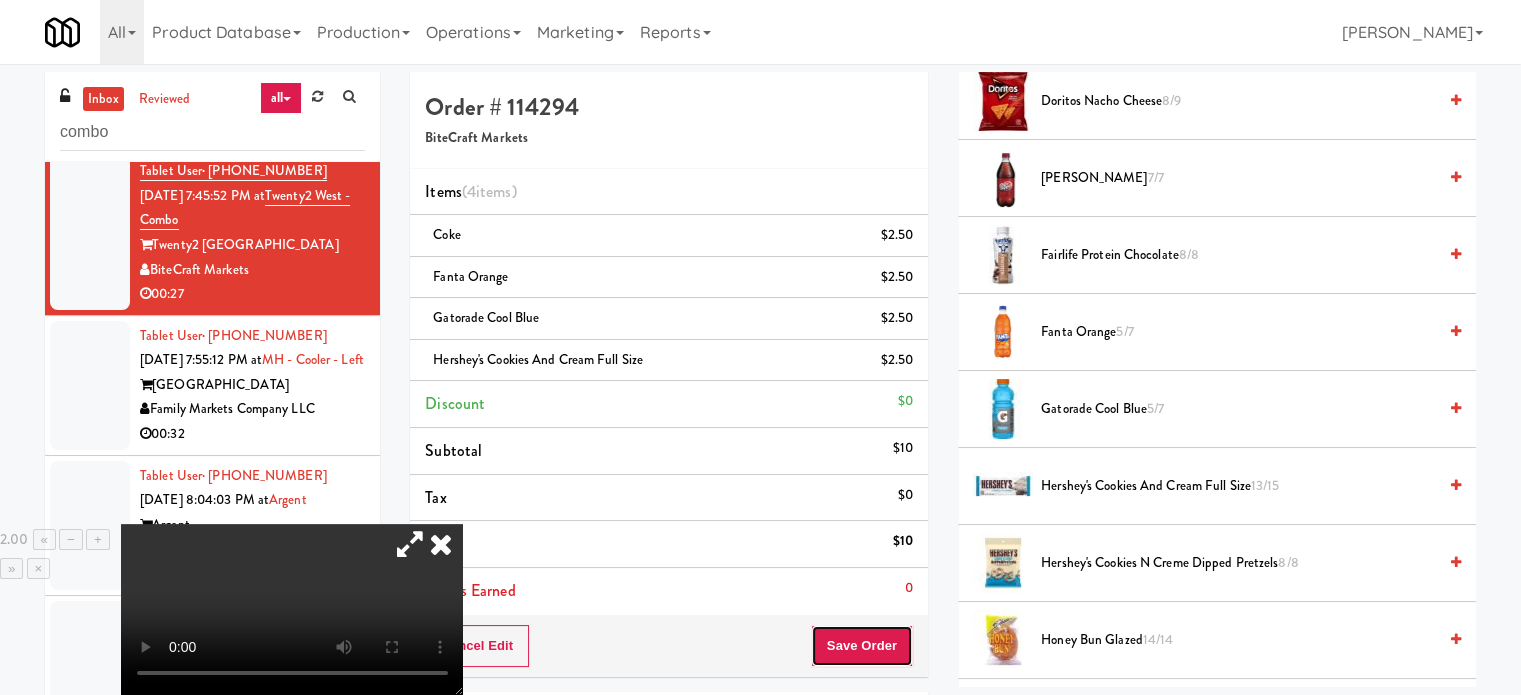 click on "Save Order" at bounding box center (862, 646) 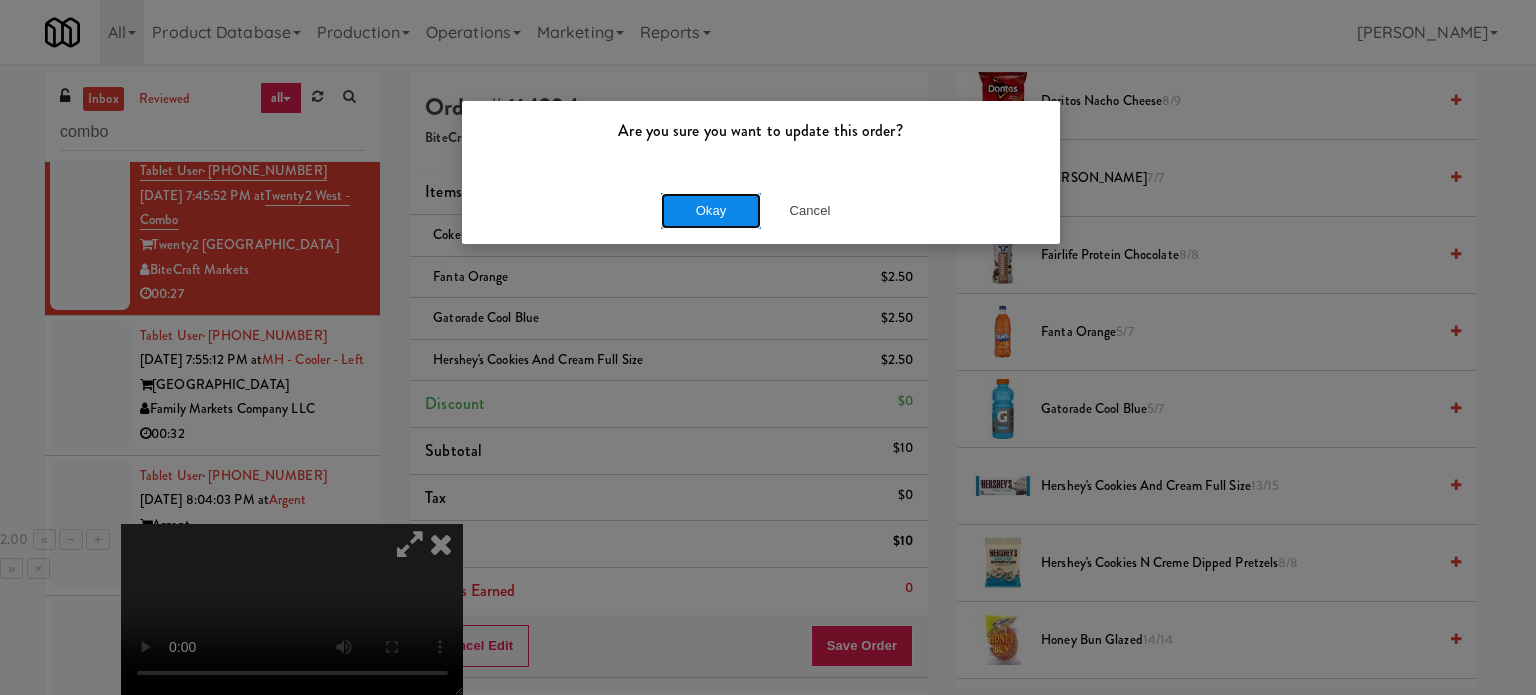 click on "Okay" at bounding box center (711, 211) 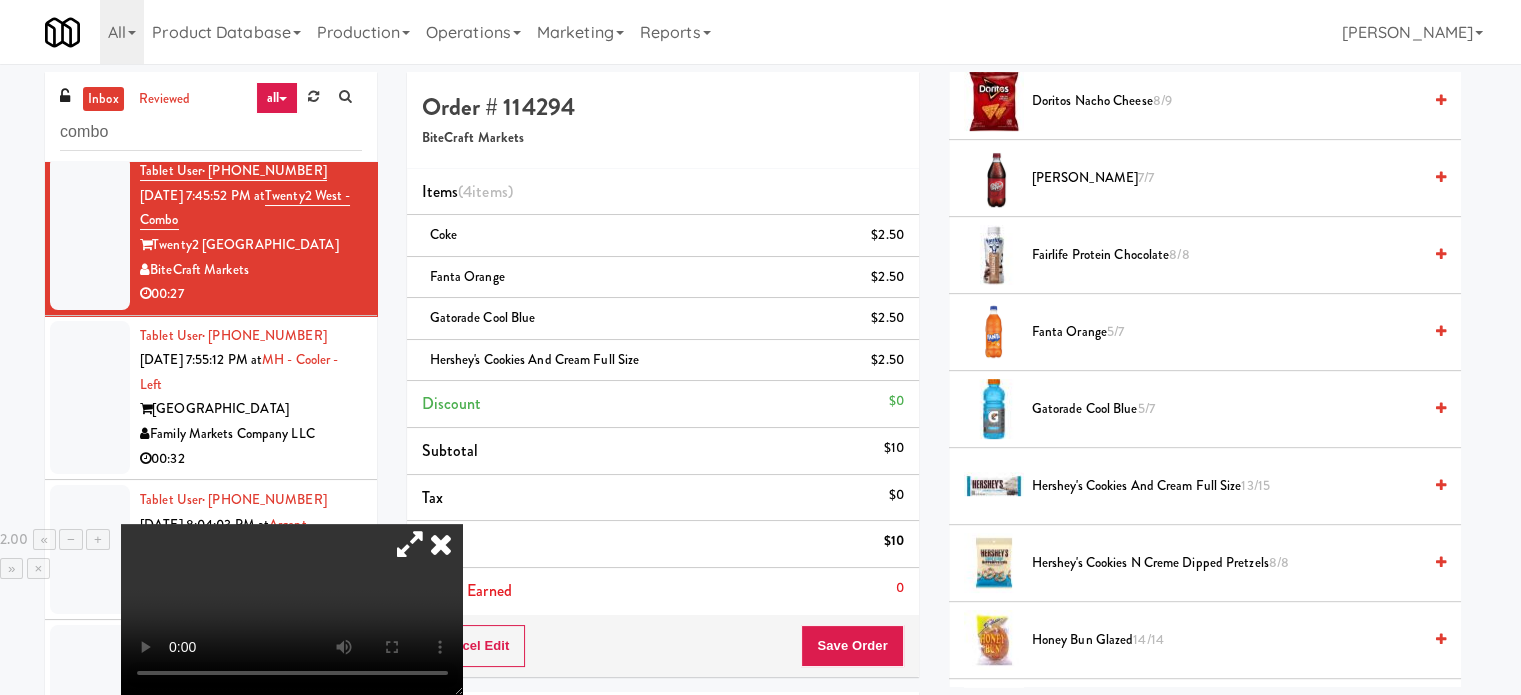 click on "Tablet User  · (754) 214-4426 Jul 11, 2025 7:55:12 PM at  MH - Cooler - Left  Market House  Family Markets Company LLC  00:32" at bounding box center [251, 398] 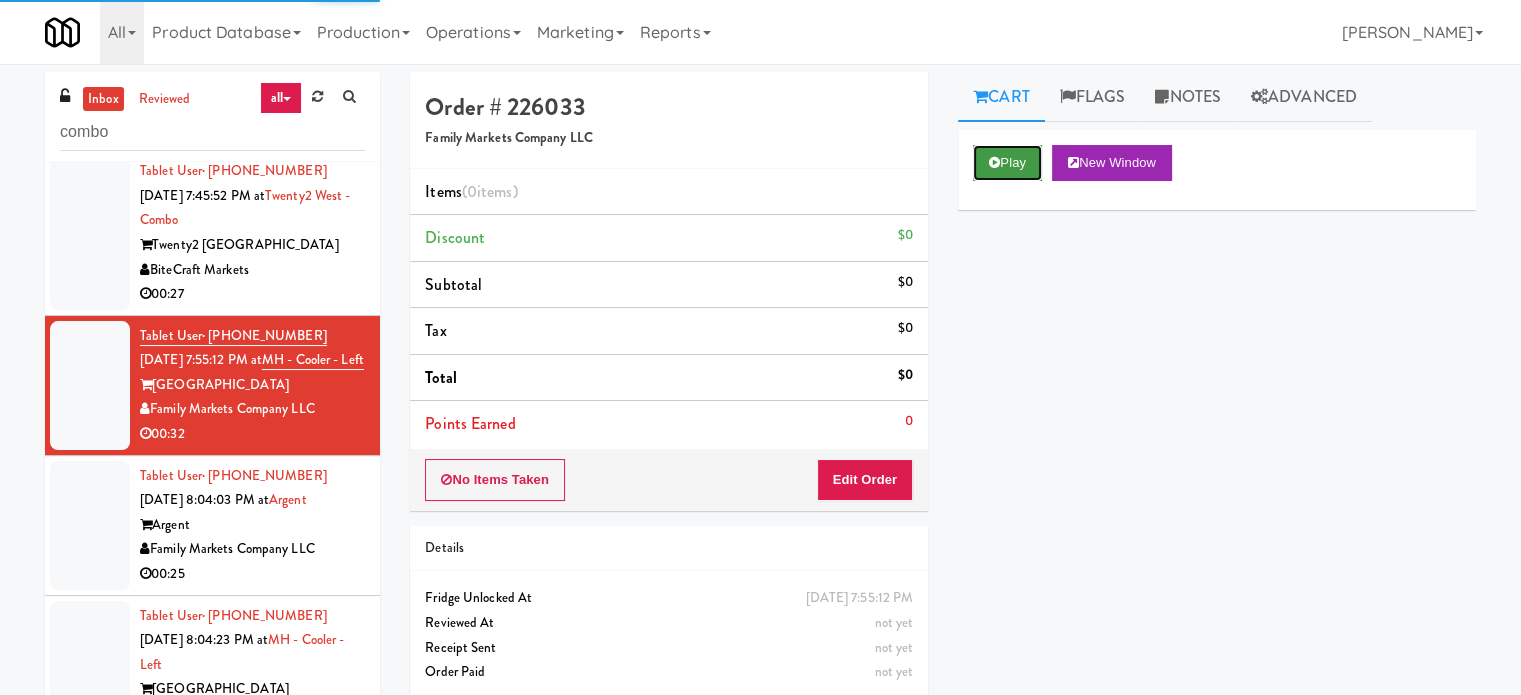 click at bounding box center (994, 162) 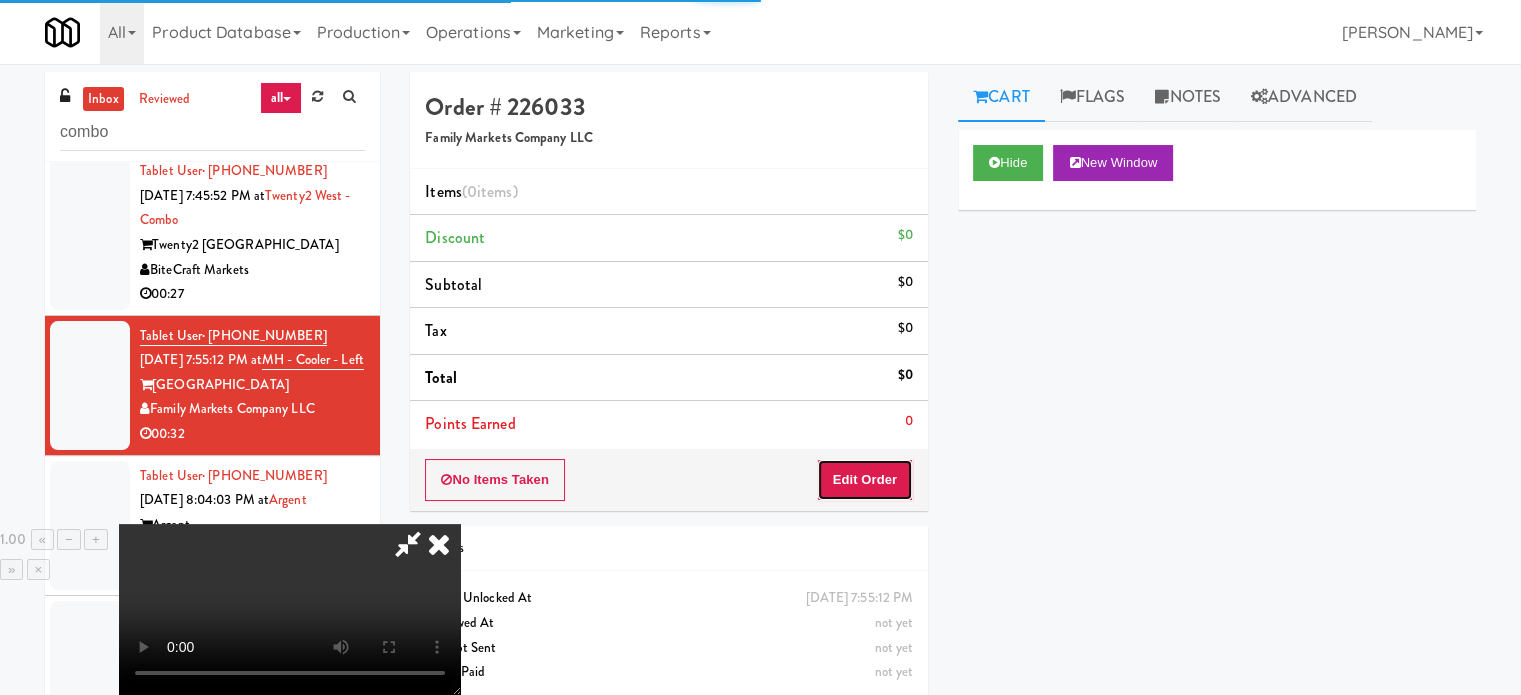 click on "Edit Order" at bounding box center (865, 480) 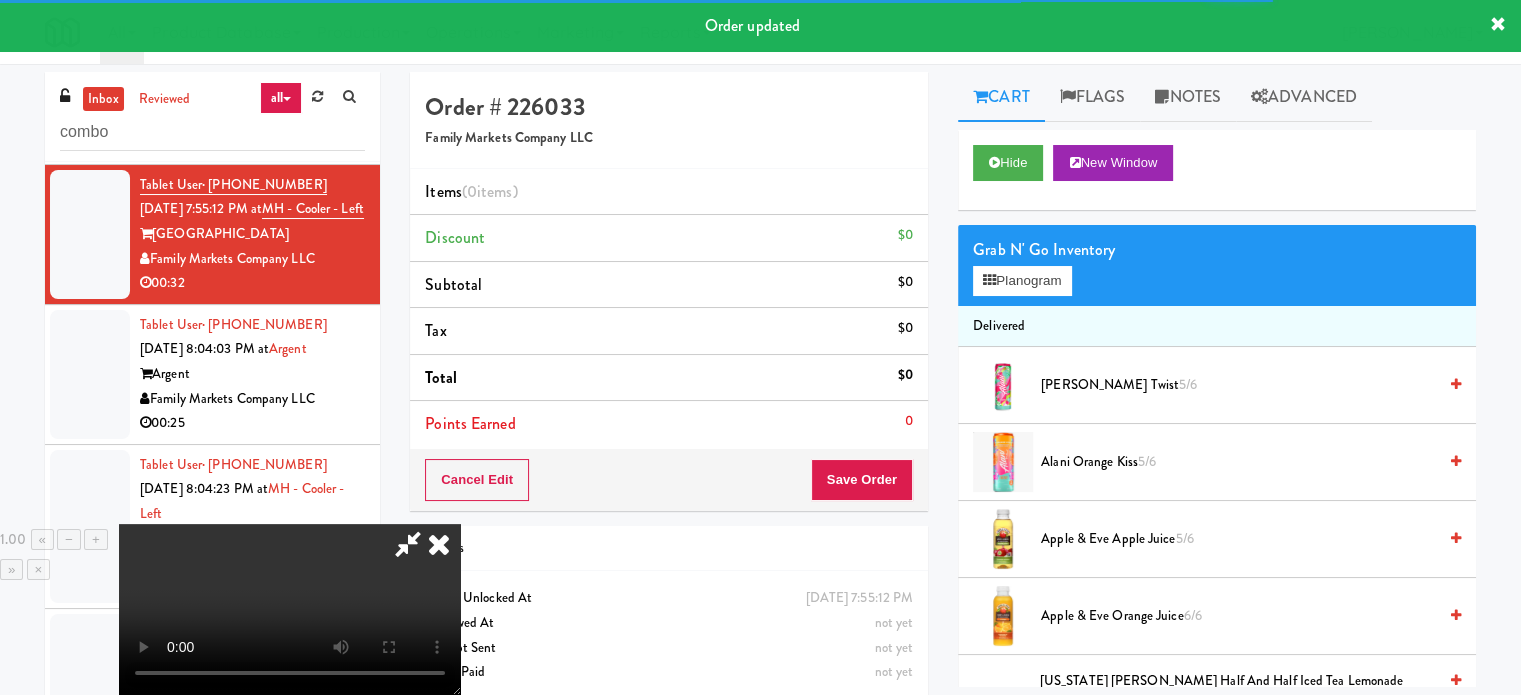 scroll, scrollTop: 424, scrollLeft: 0, axis: vertical 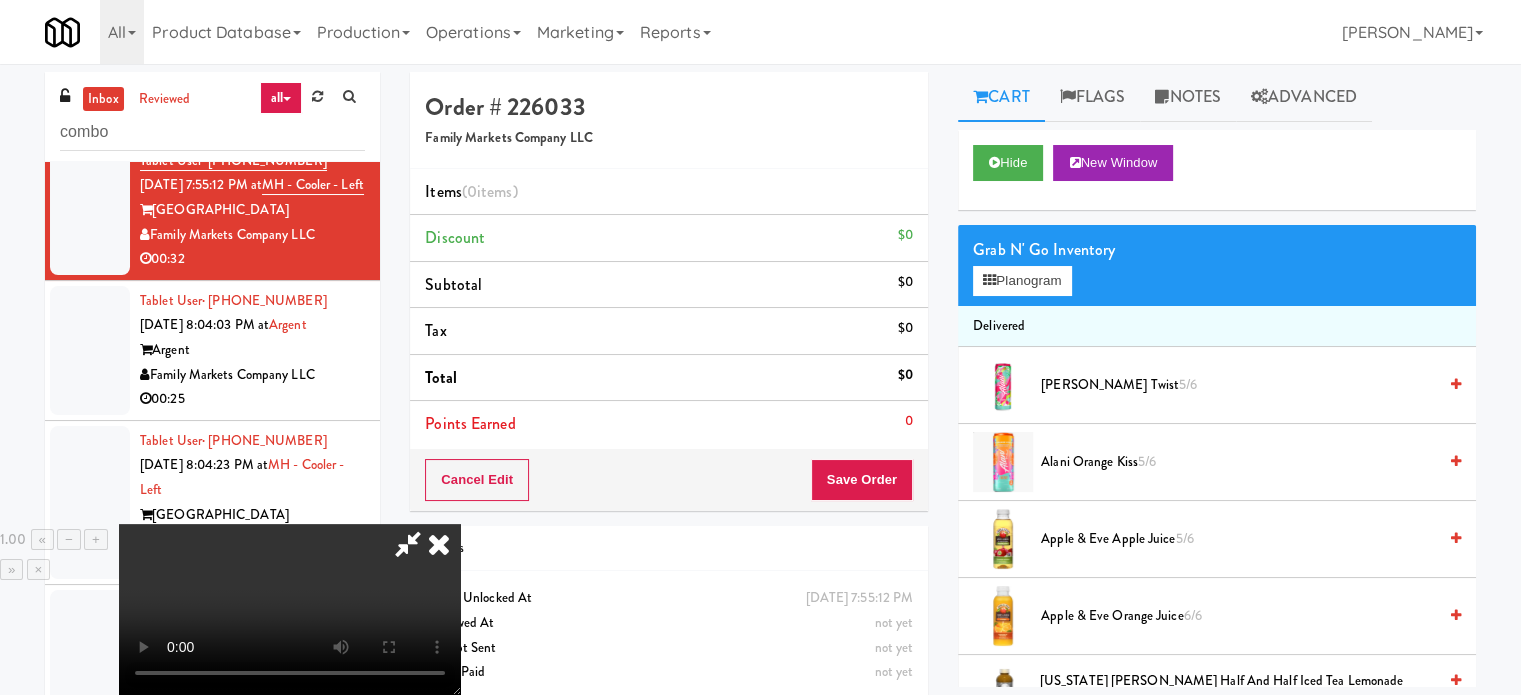type 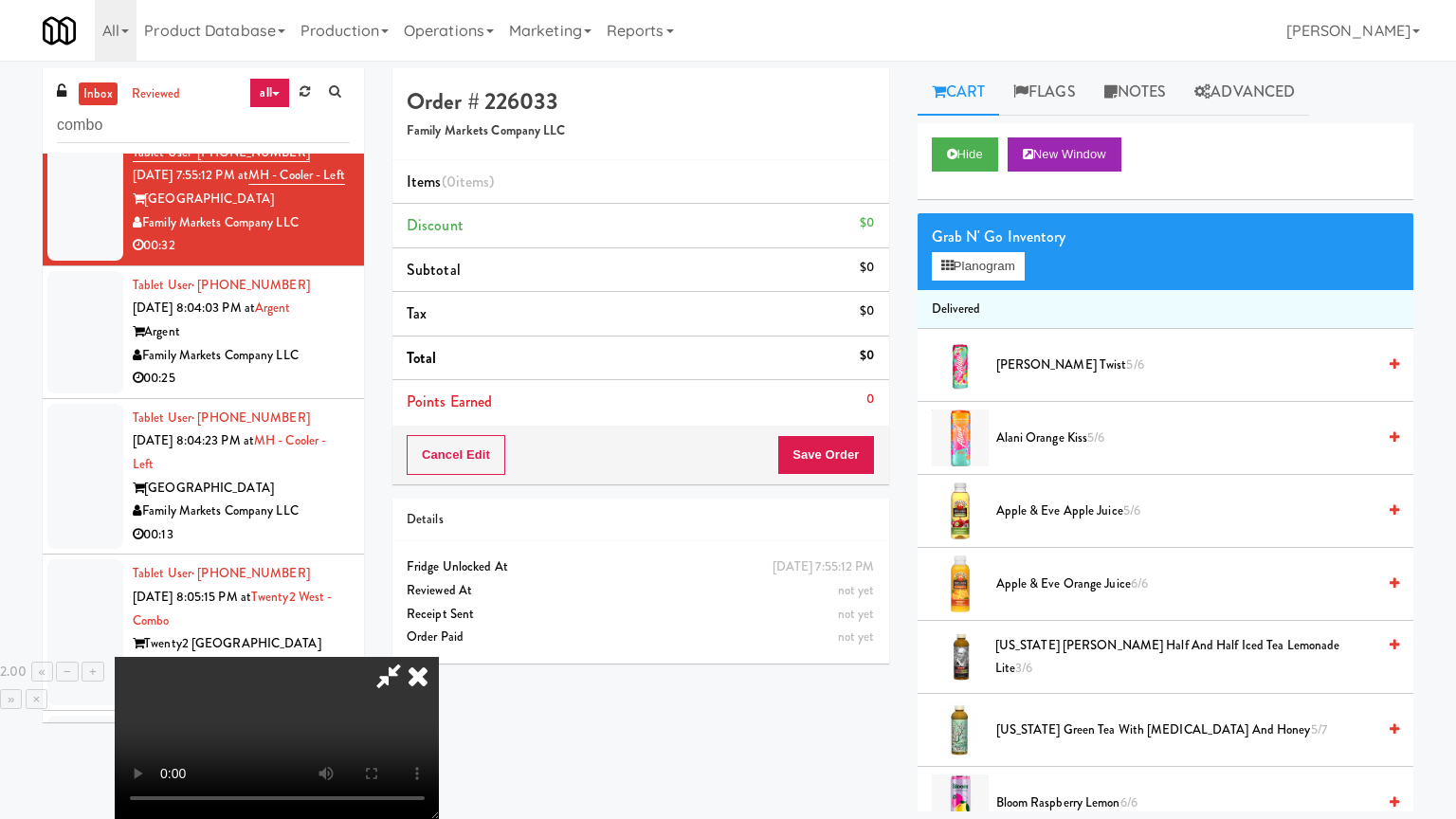 click at bounding box center [277, 737] 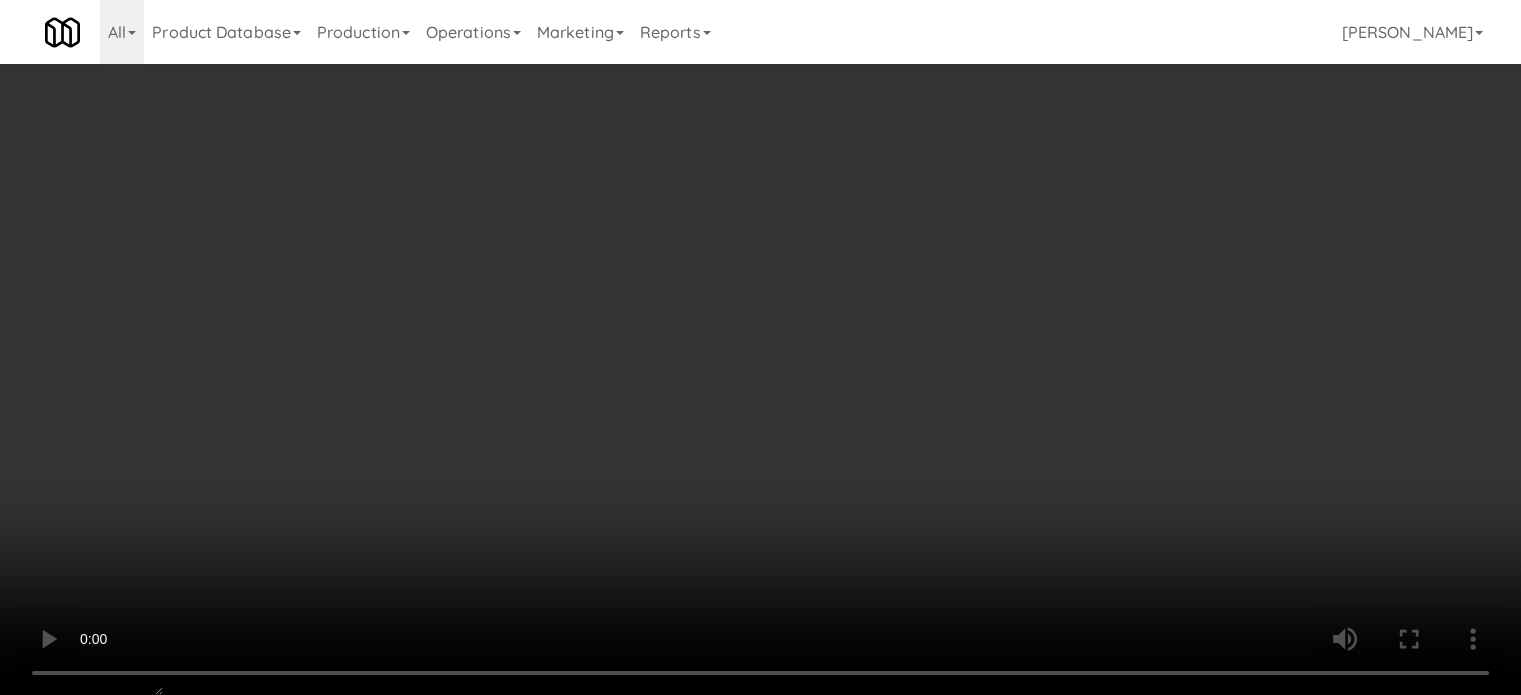 scroll, scrollTop: 1600, scrollLeft: 0, axis: vertical 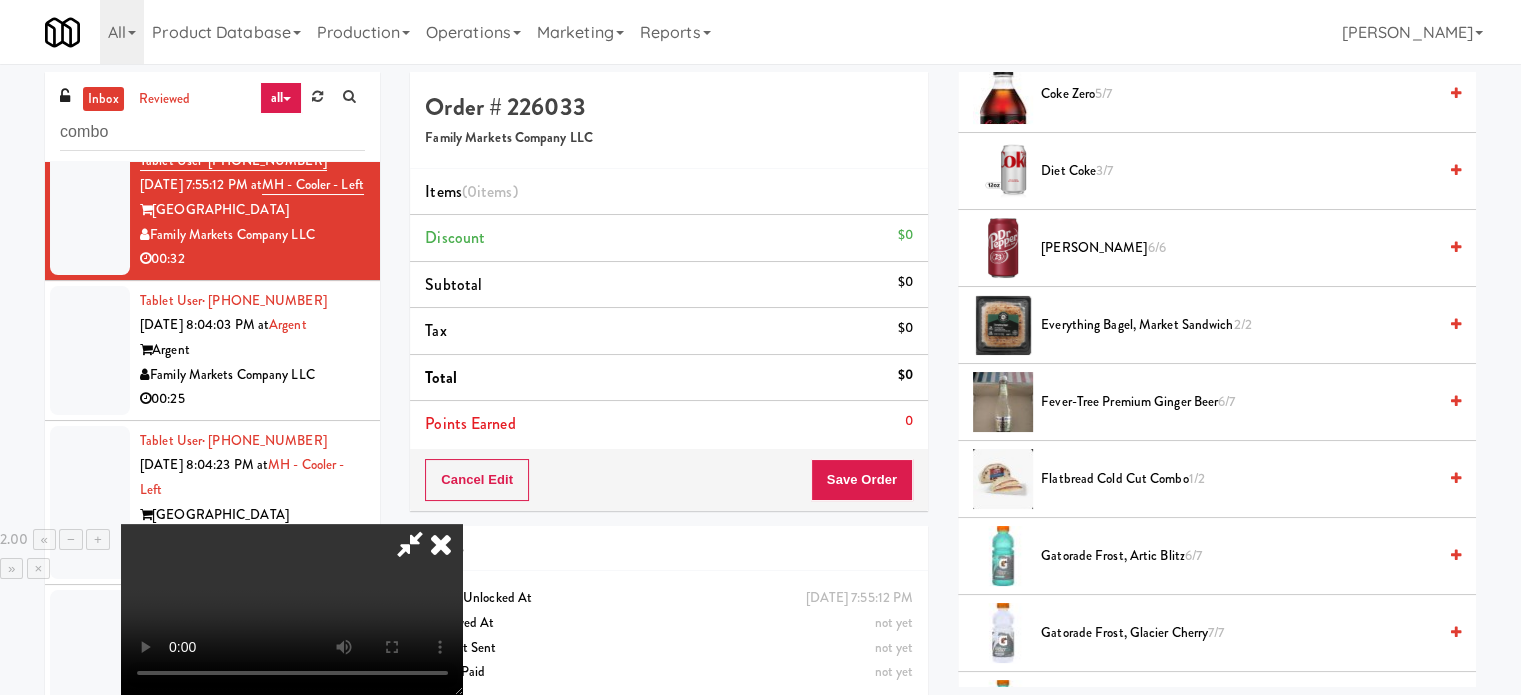 click on "Gatorade Frost, Artic Blitz  6/7" at bounding box center (1238, 556) 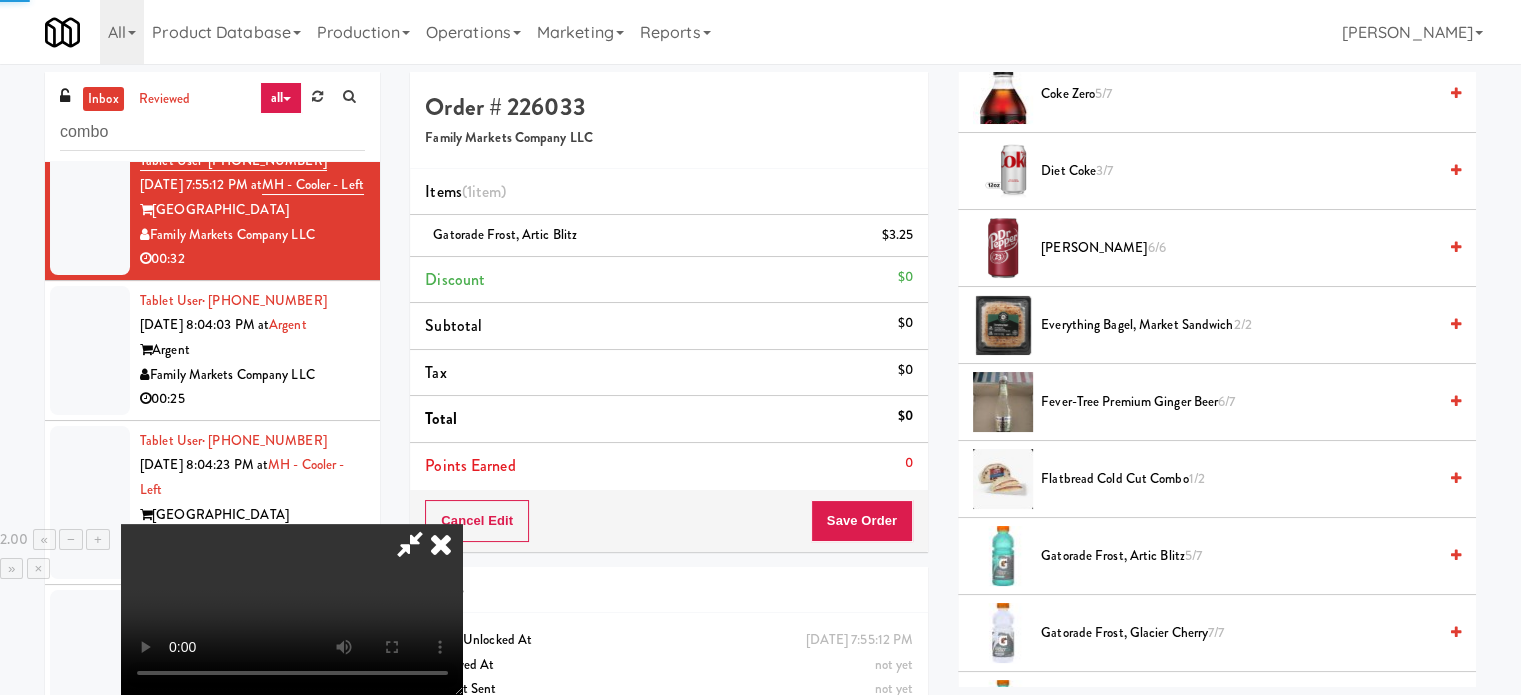 click at bounding box center (292, 609) 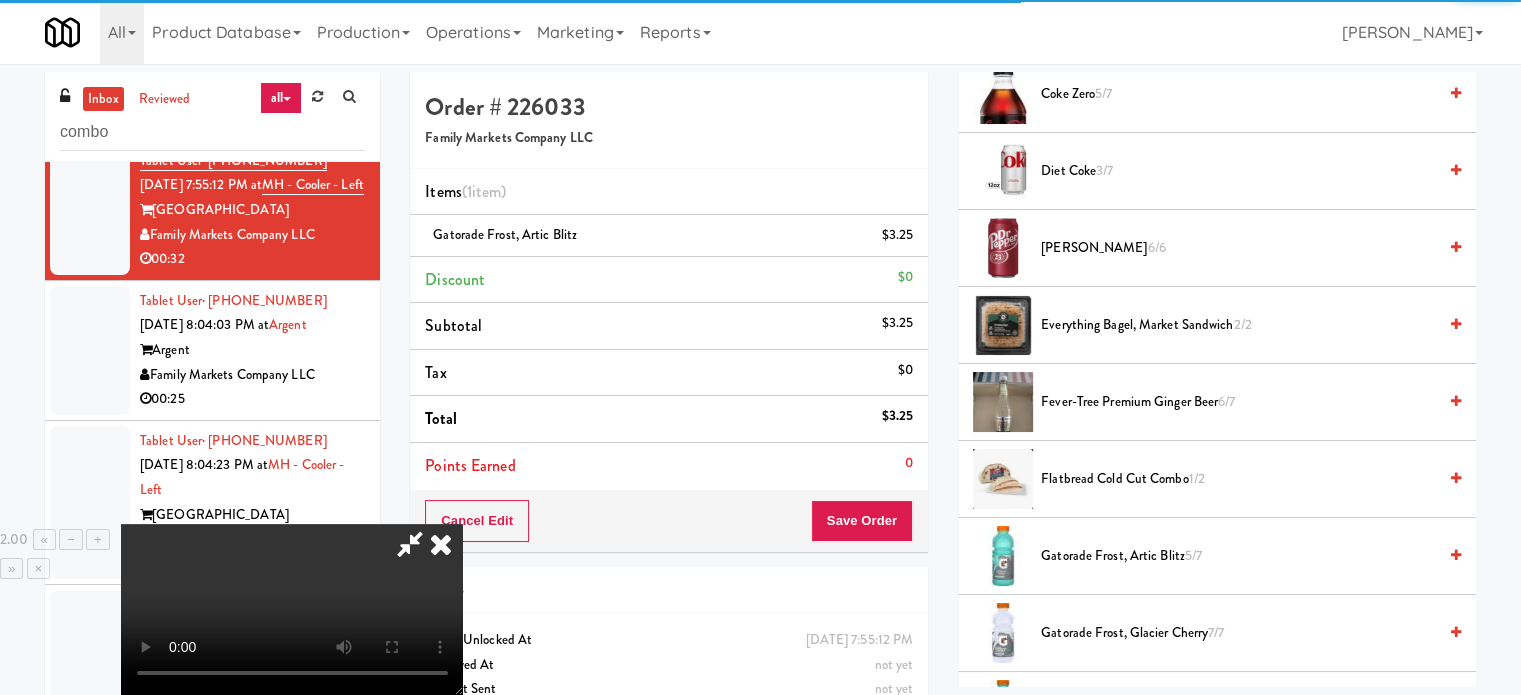 click at bounding box center (292, 609) 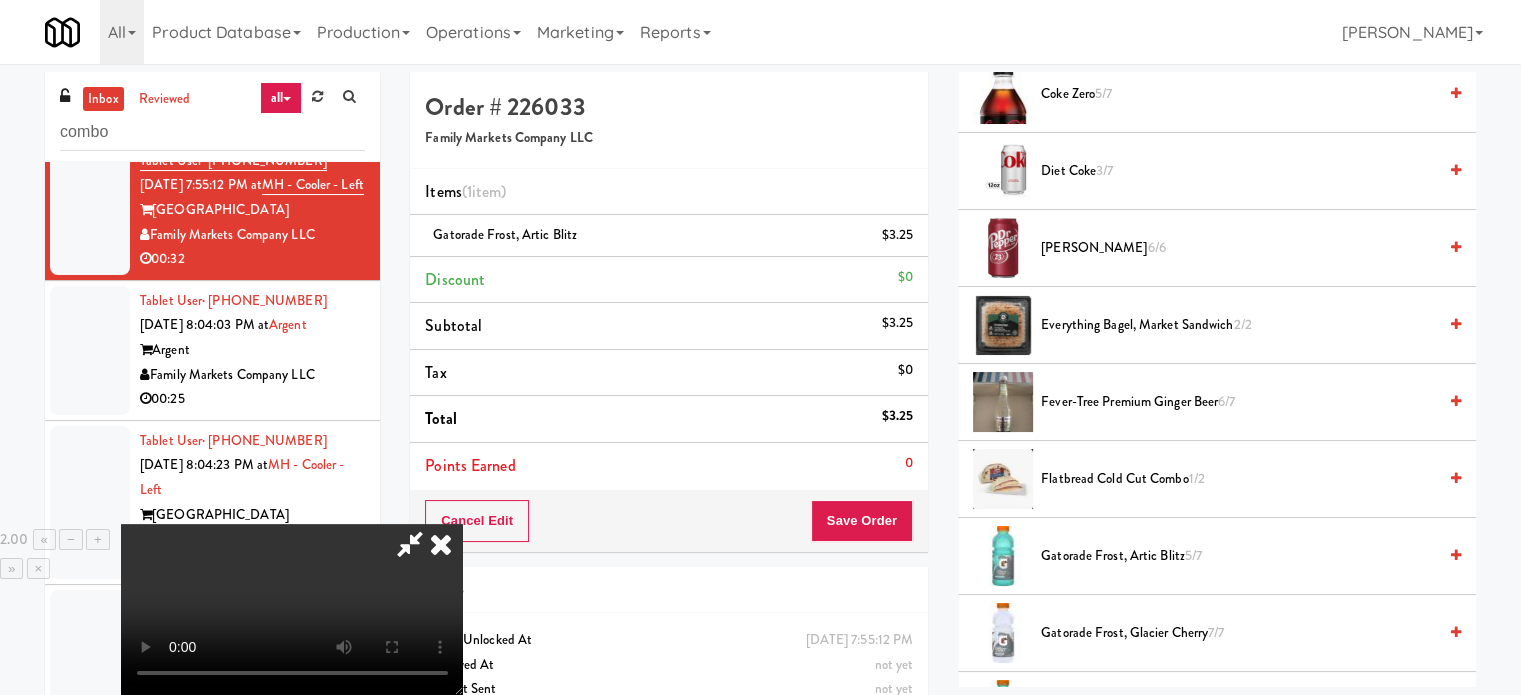 click at bounding box center (292, 609) 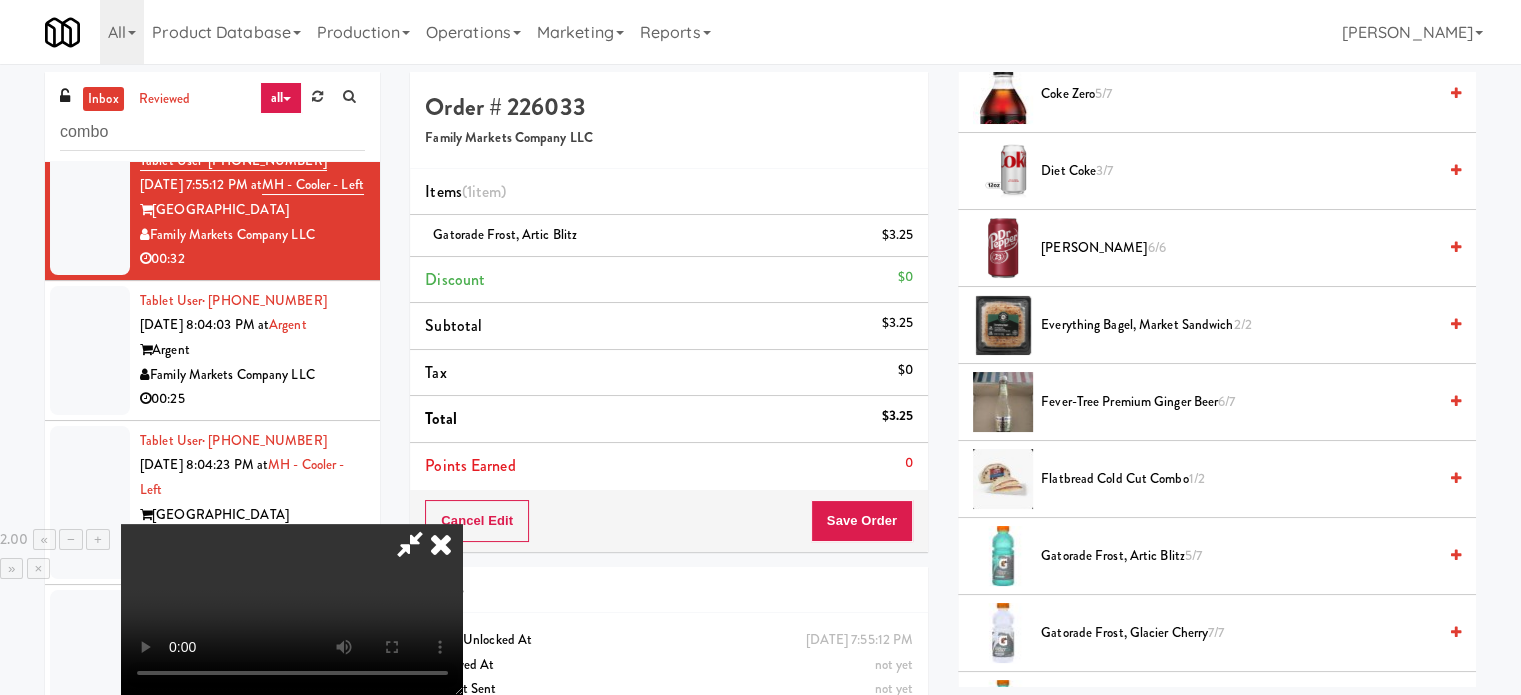 click at bounding box center (292, 609) 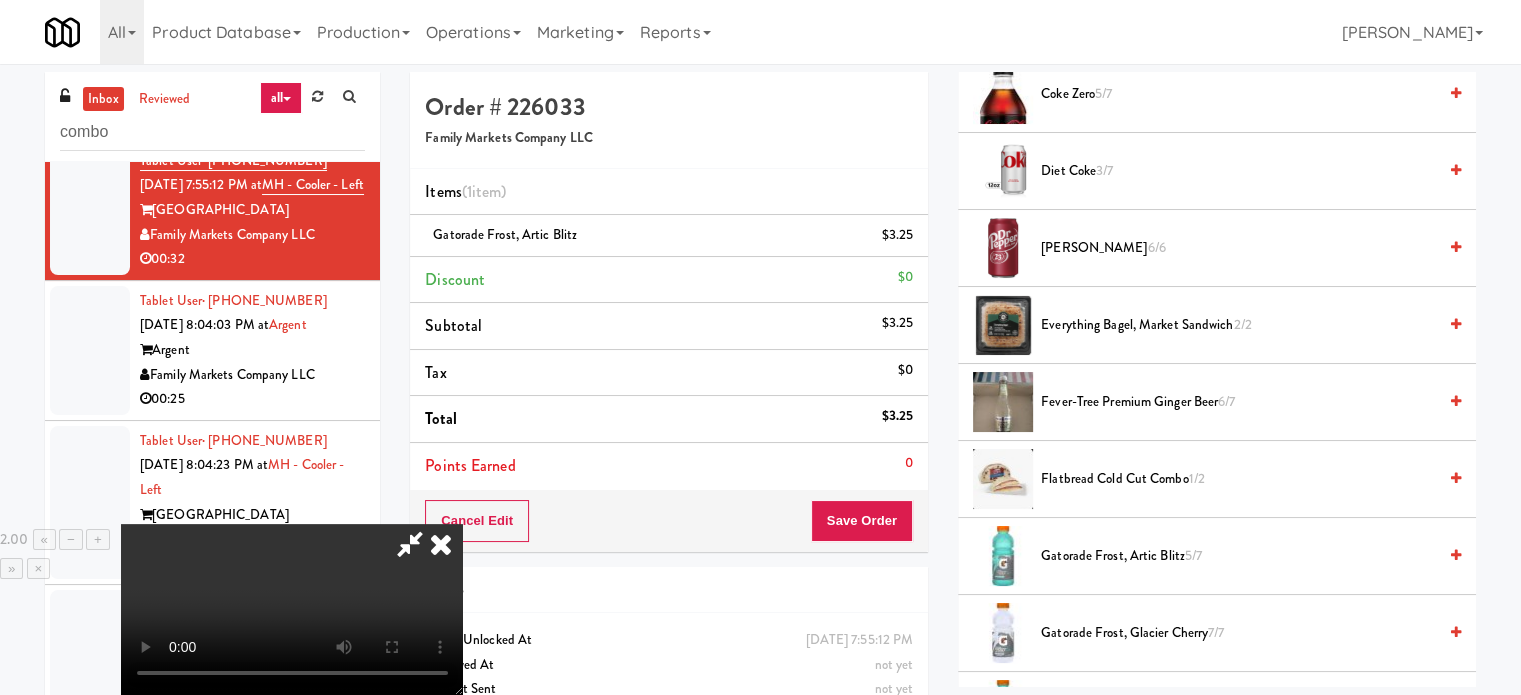 click at bounding box center [292, 609] 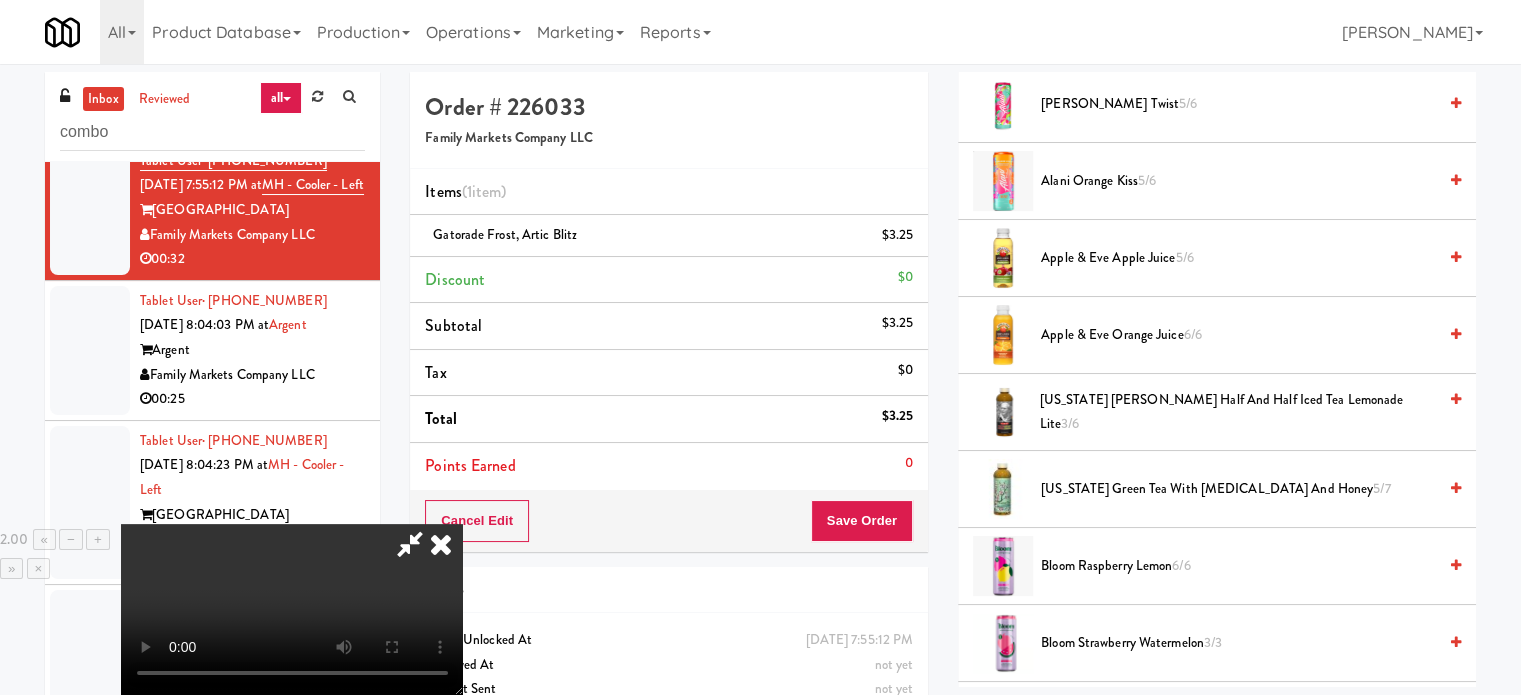 scroll, scrollTop: 100, scrollLeft: 0, axis: vertical 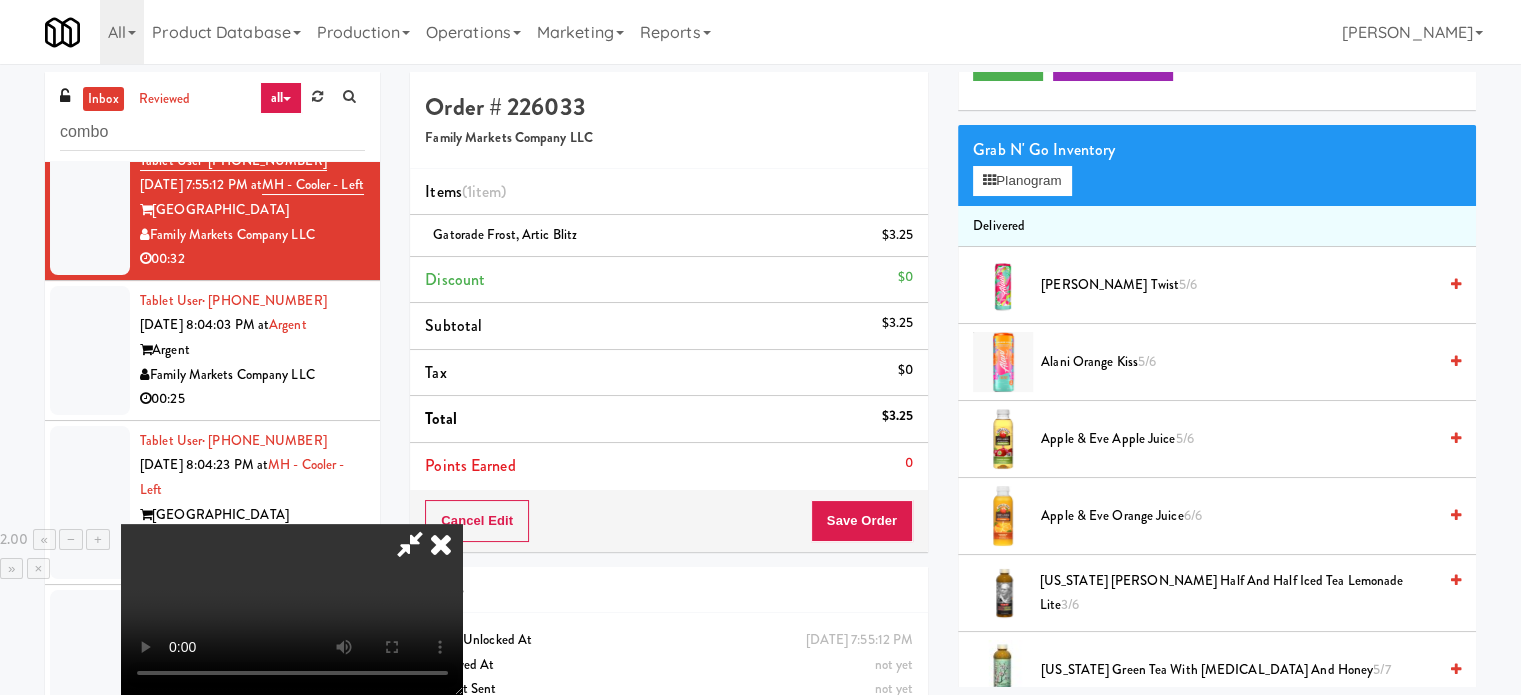 click on "Arizona Arnold Palmer Half and Half Iced Tea Lemonade Lite  3/6" at bounding box center (1238, 593) 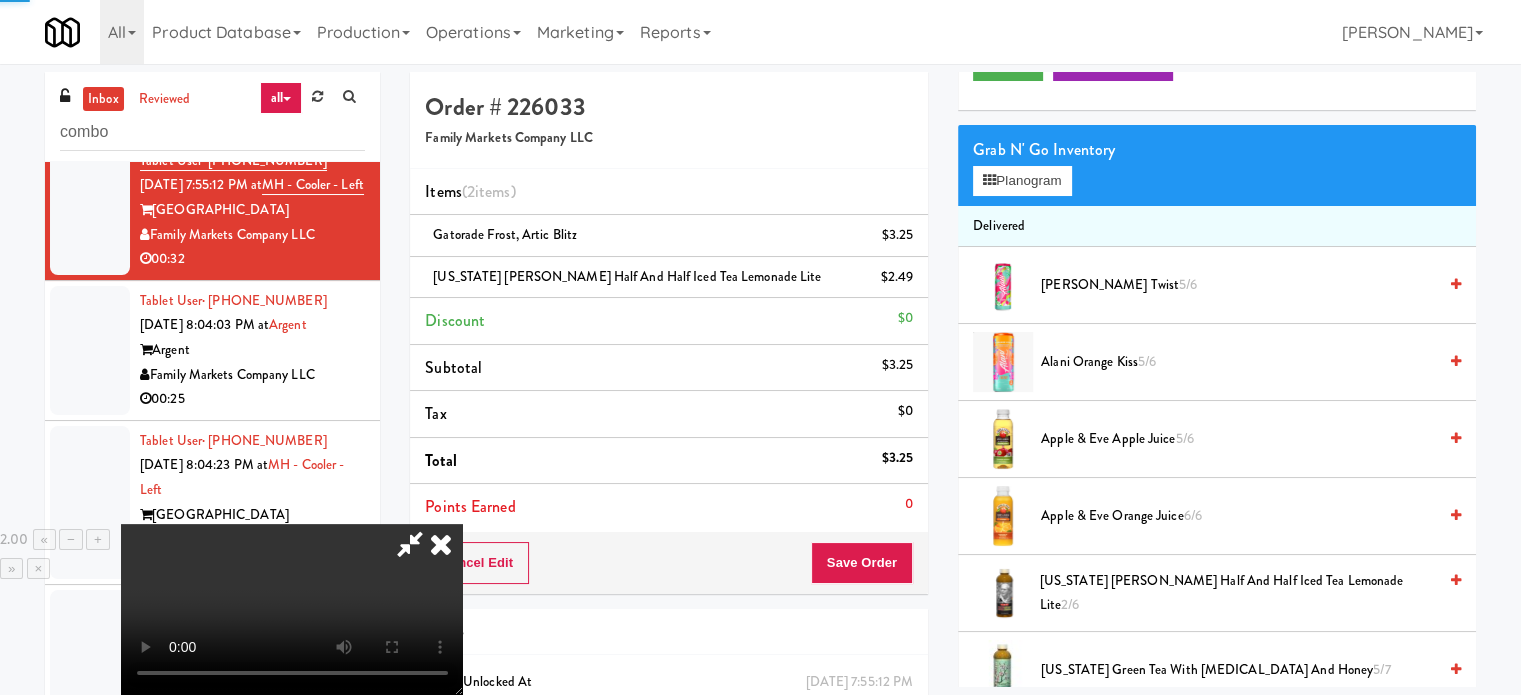 click on "Grab N' Go Inventory  Planogram" at bounding box center (1217, 165) 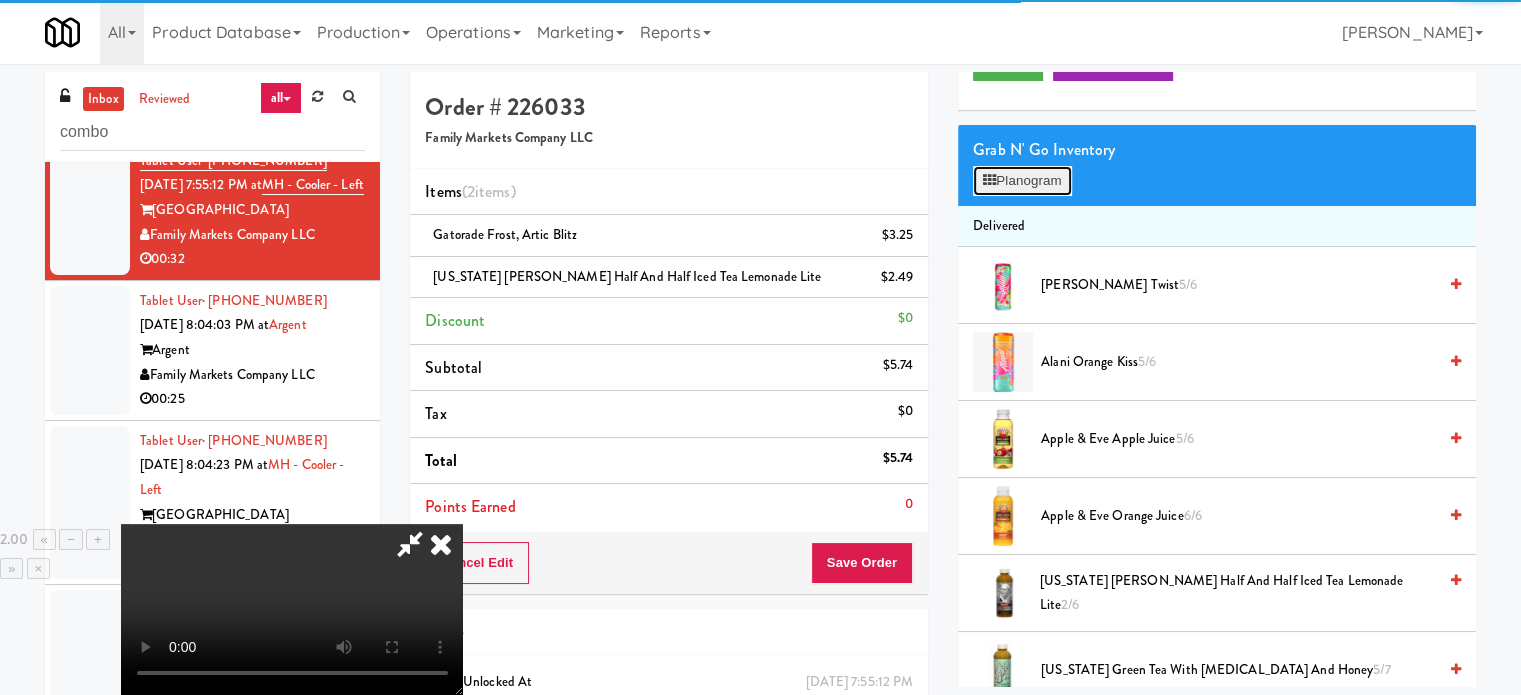 click on "Planogram" at bounding box center (1022, 181) 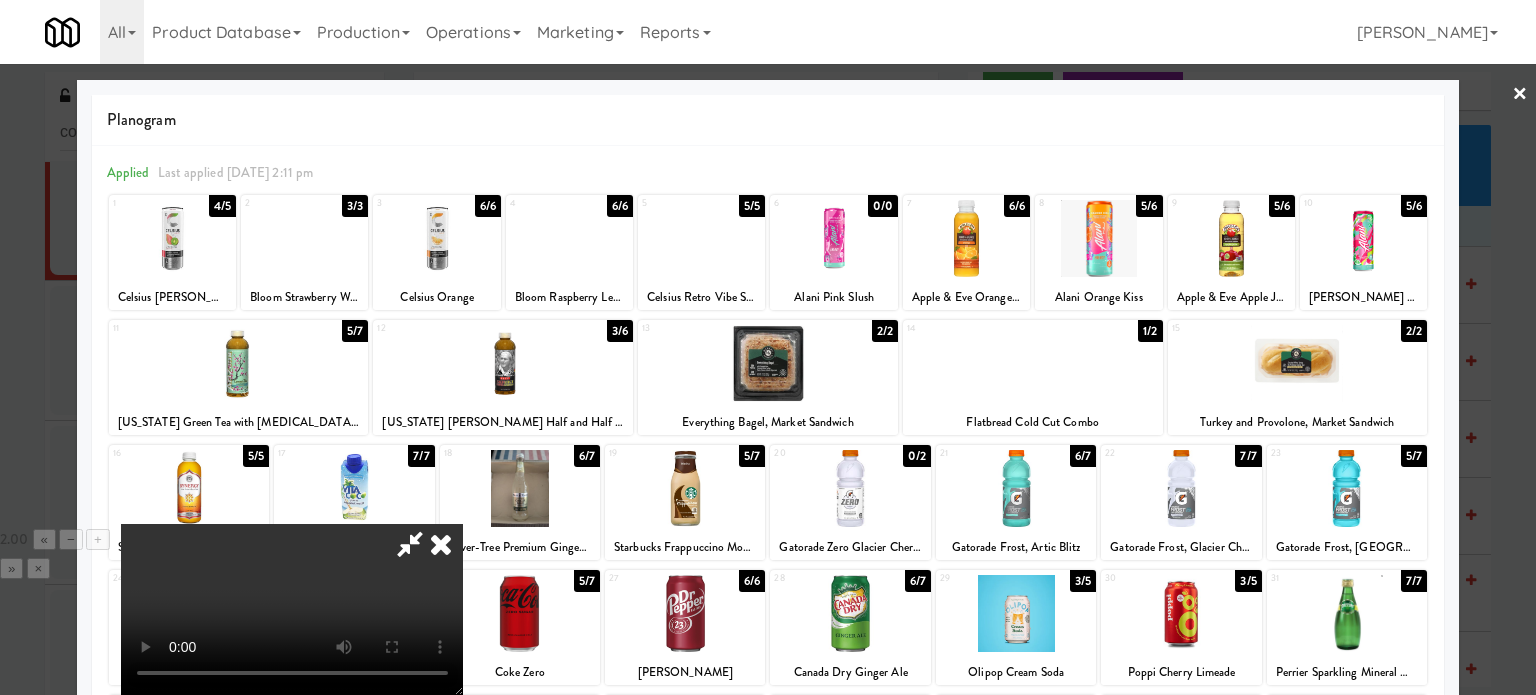click at bounding box center [1347, 488] 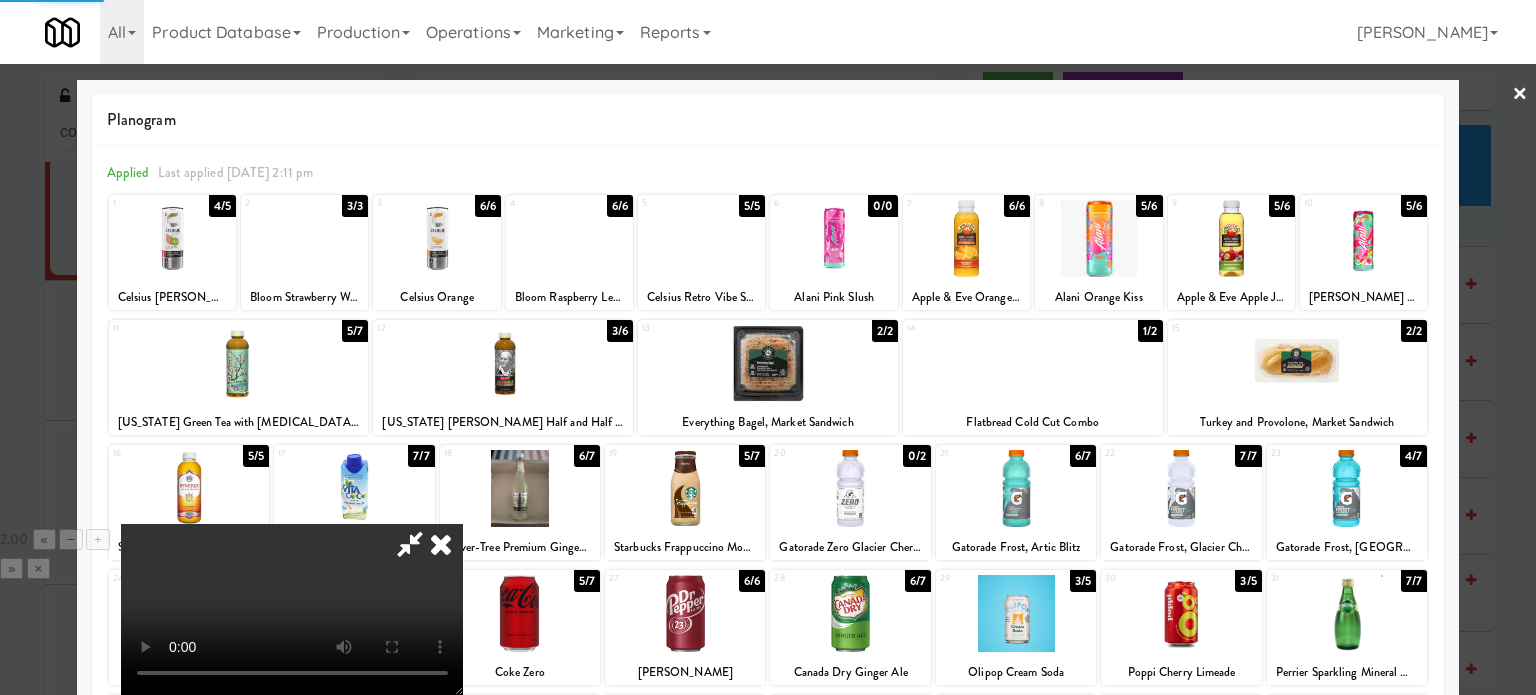 click at bounding box center (768, 347) 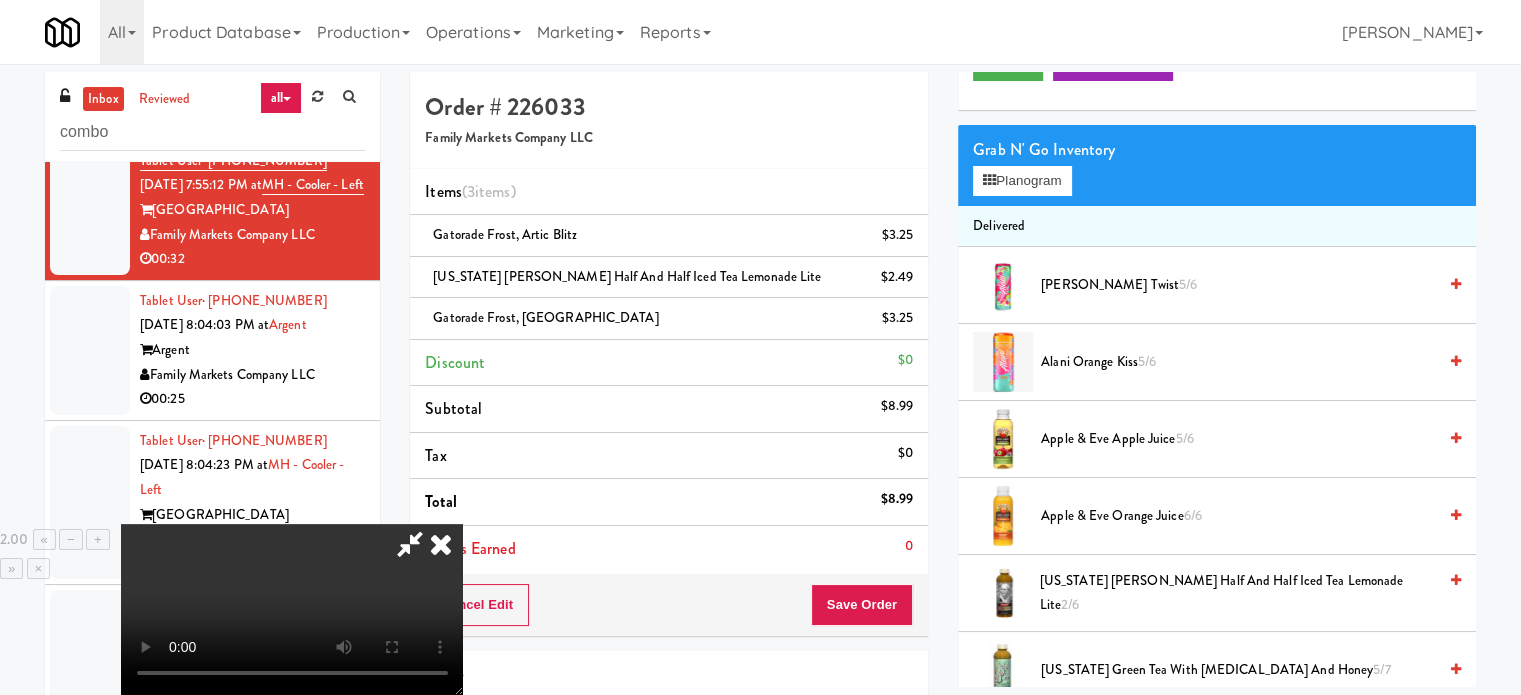 click at bounding box center [410, 544] 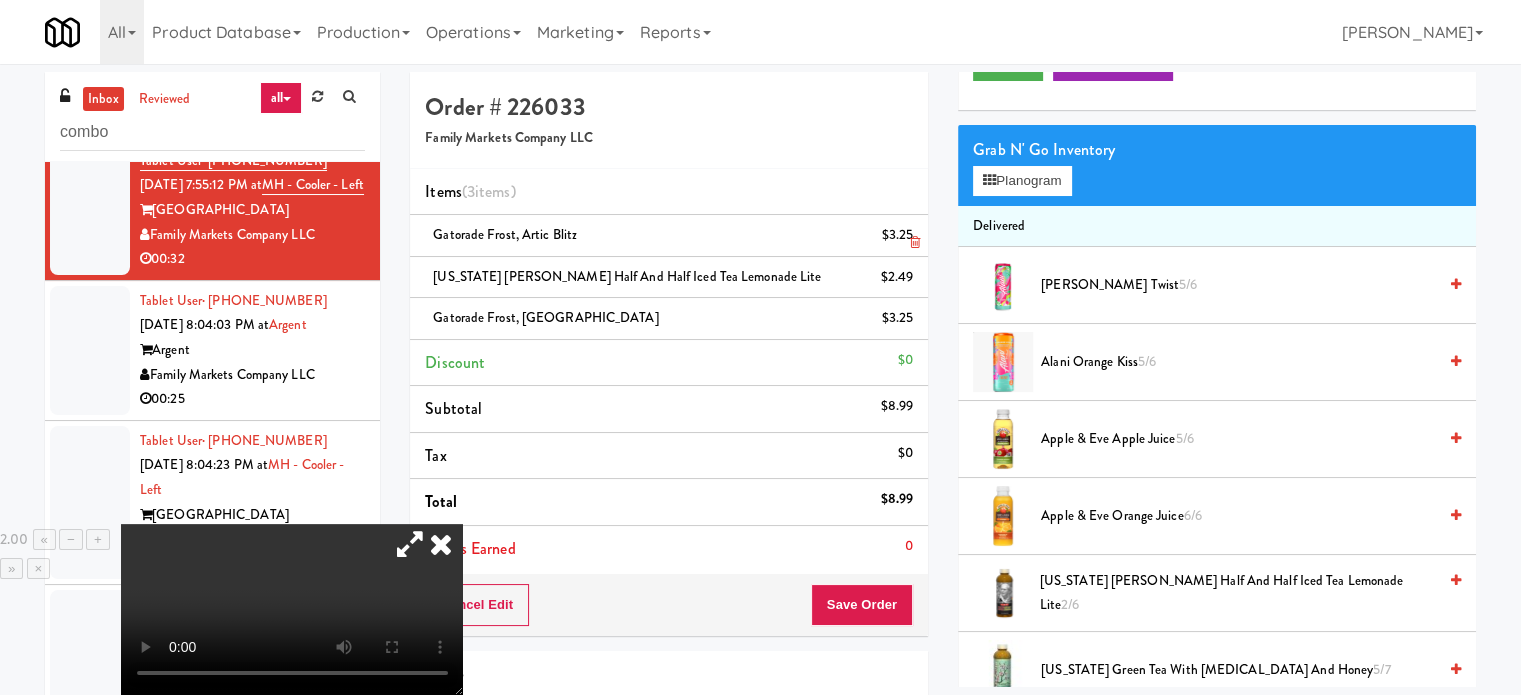 click at bounding box center (915, 242) 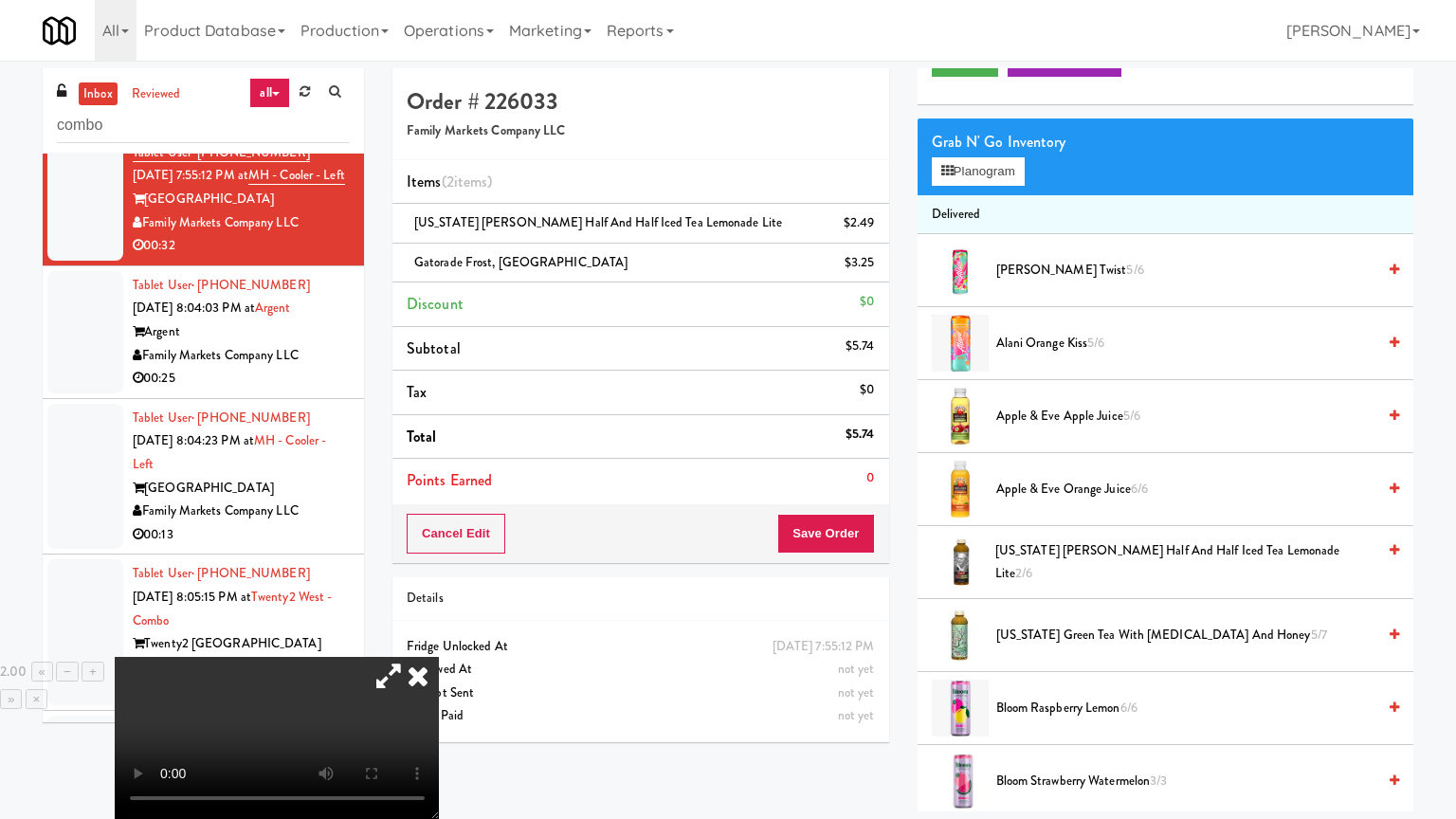 click at bounding box center [277, 737] 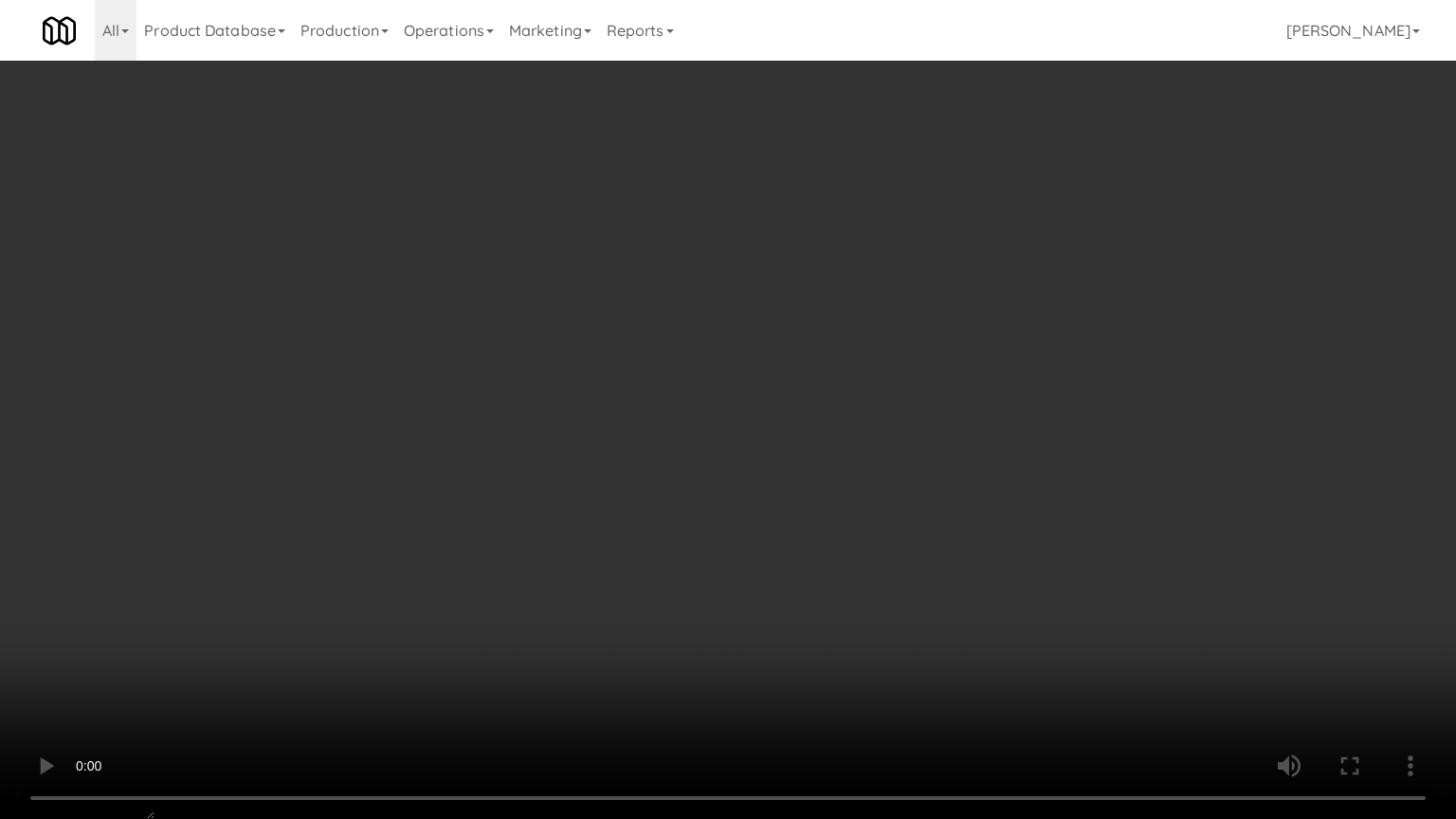 click at bounding box center (728, 410) 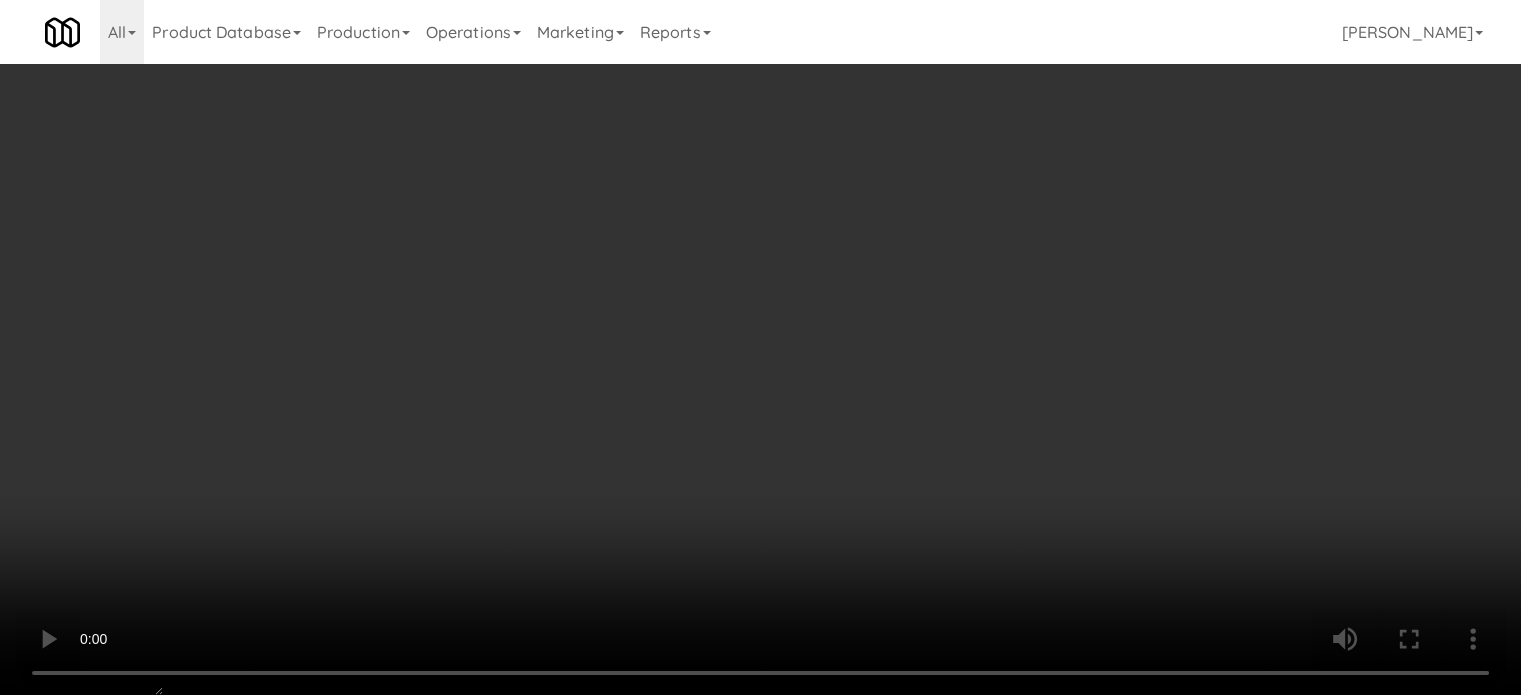 click at bounding box center (760, 347) 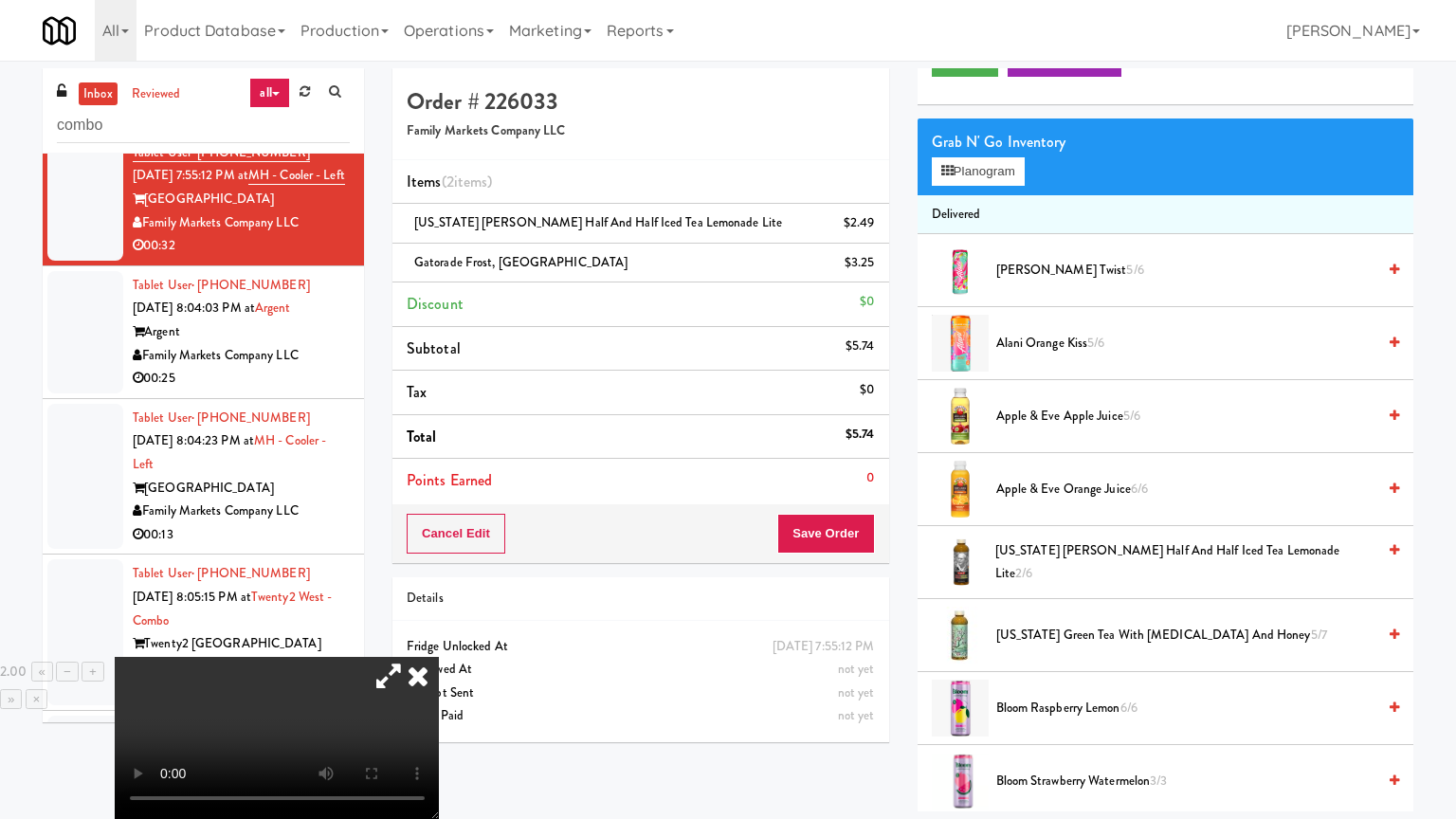 click at bounding box center [277, 737] 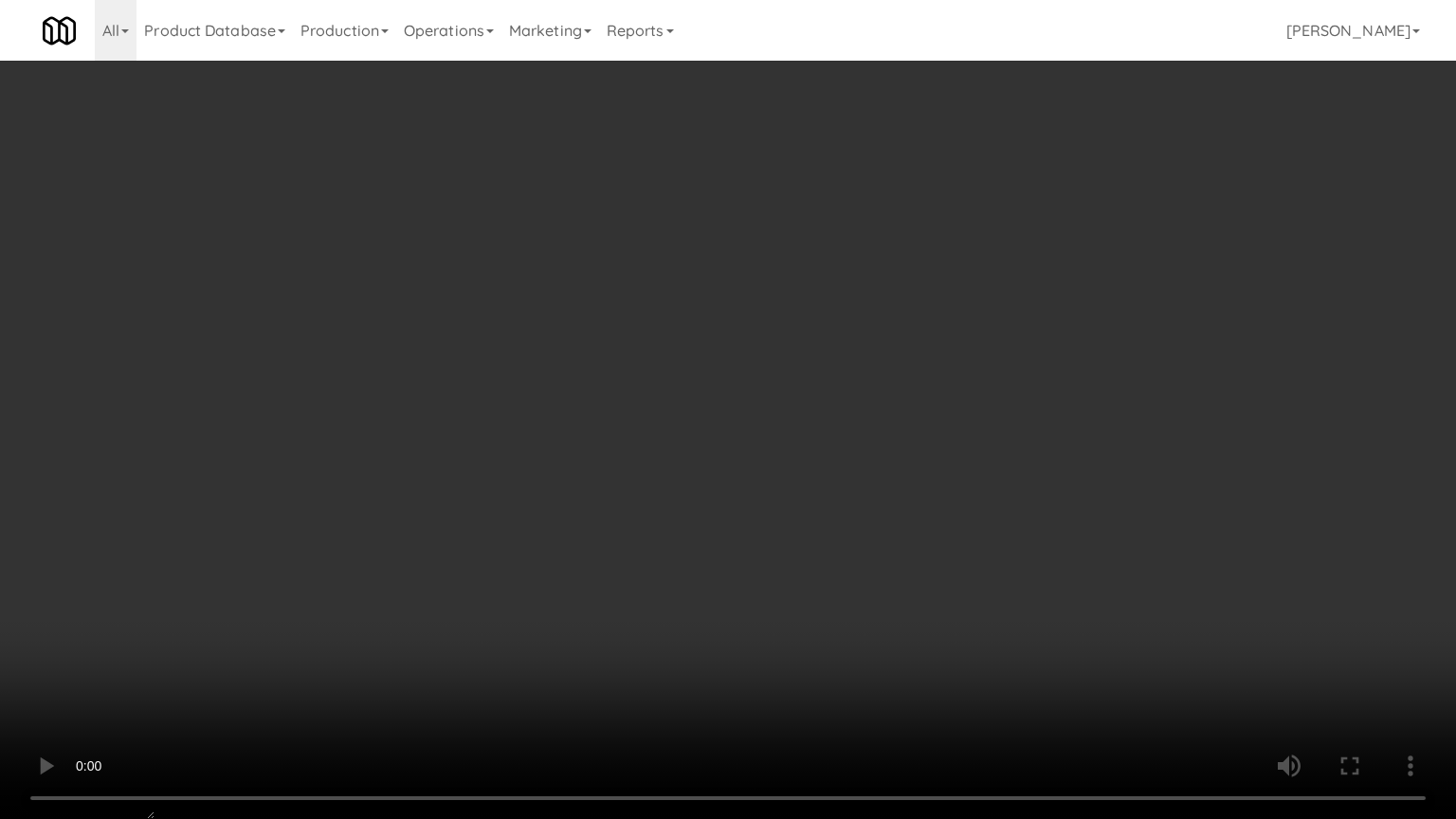 click at bounding box center [728, 410] 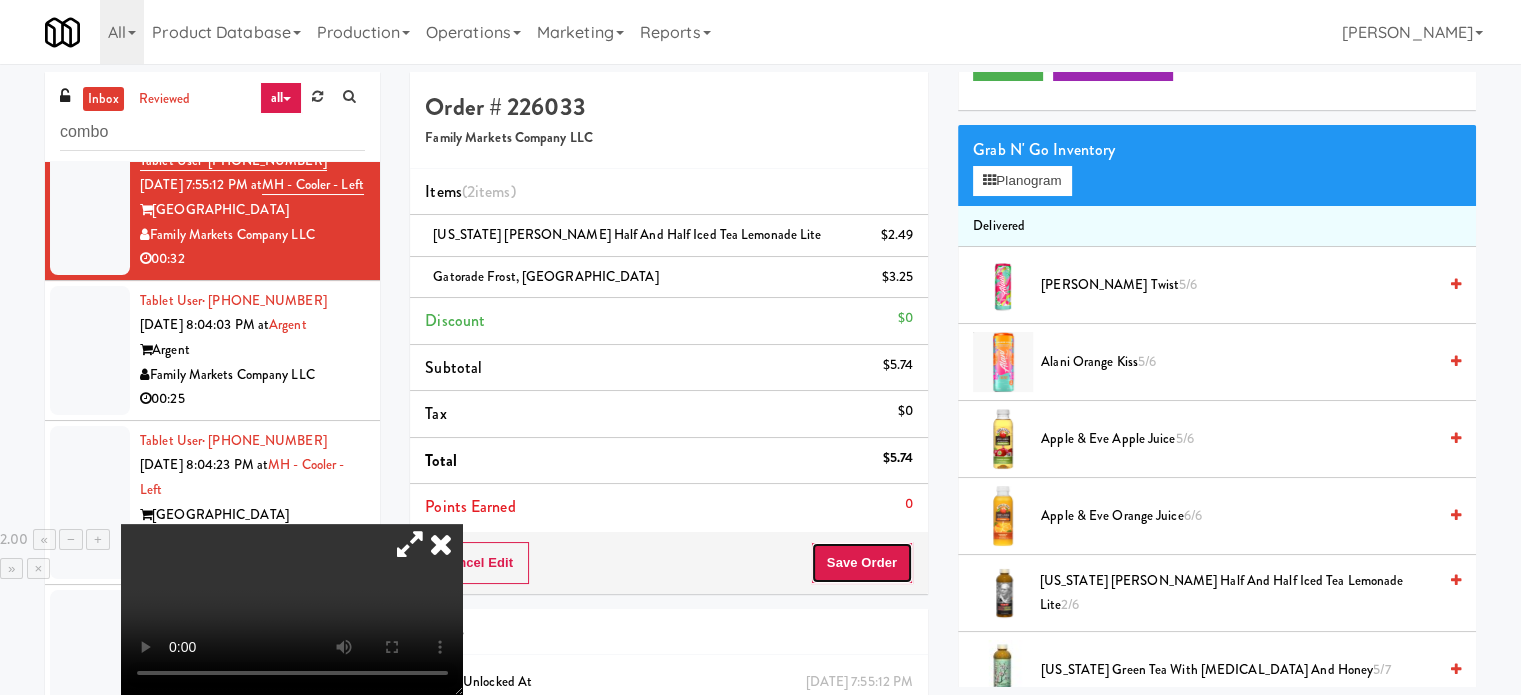 click on "Save Order" at bounding box center [862, 563] 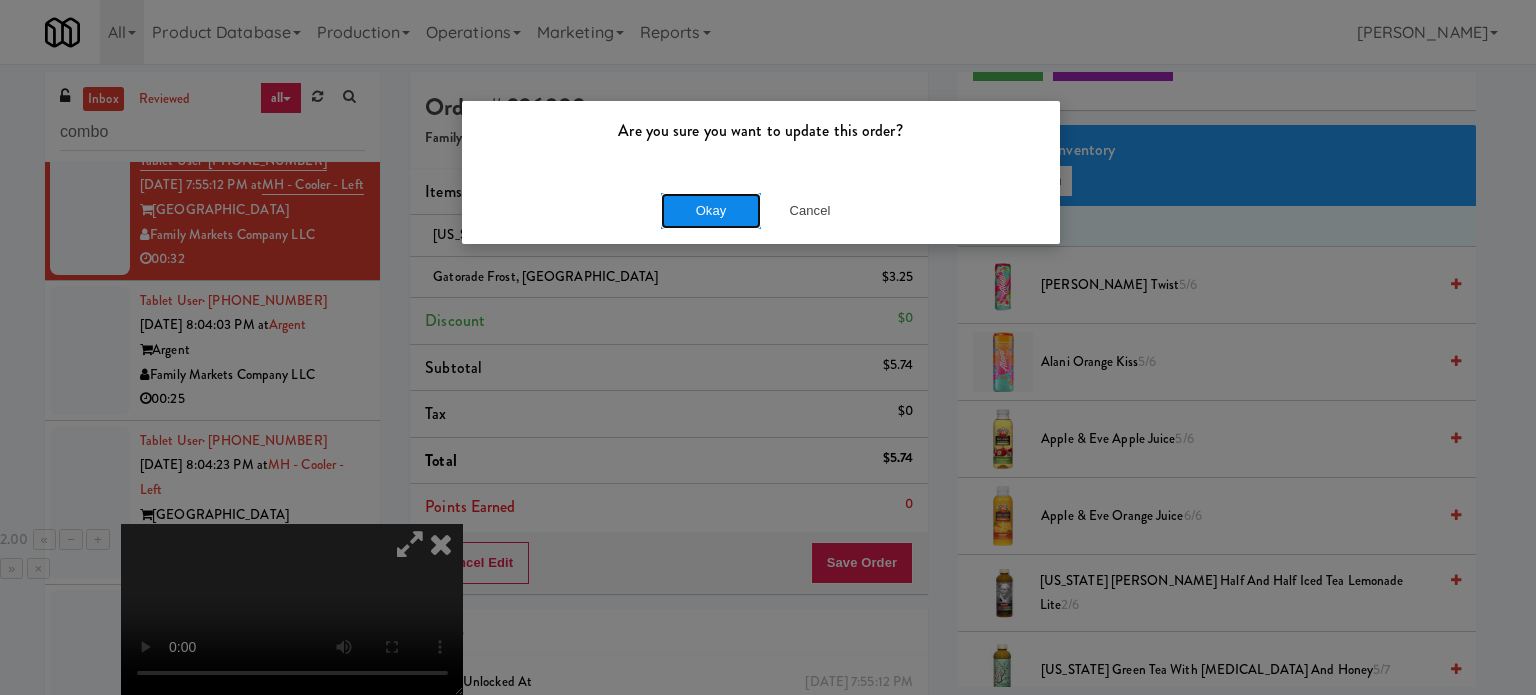 click on "Okay" at bounding box center [711, 211] 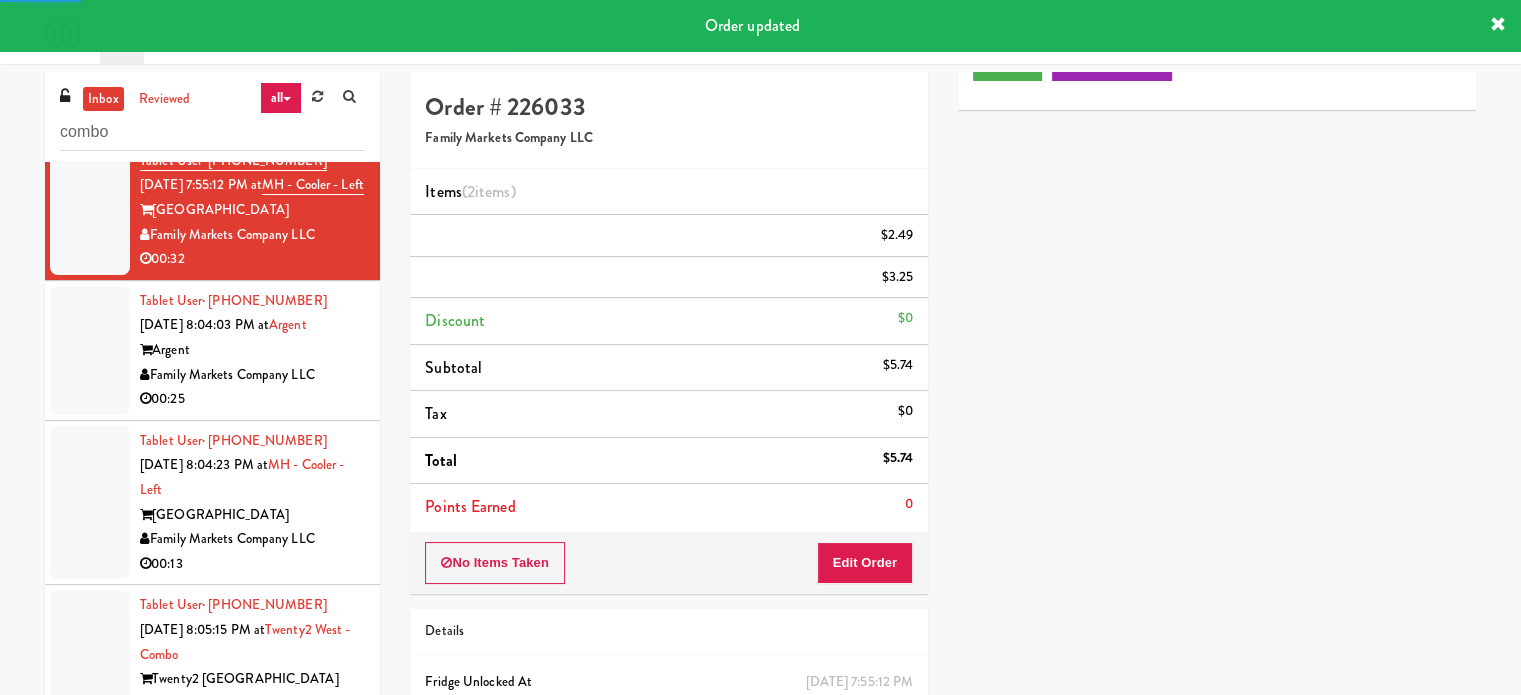 click on "Family Markets Company LLC" at bounding box center (252, 375) 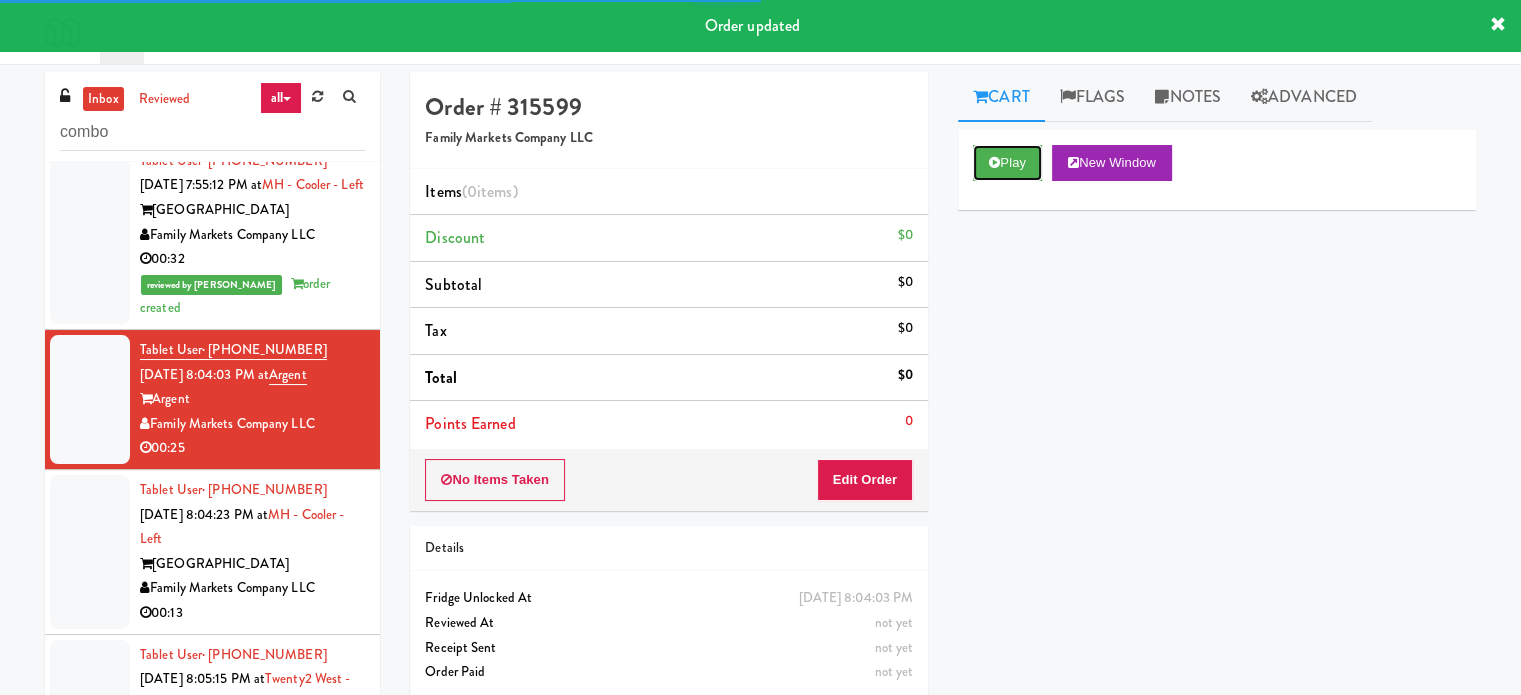 drag, startPoint x: 1040, startPoint y: 158, endPoint x: 1018, endPoint y: 266, distance: 110.217964 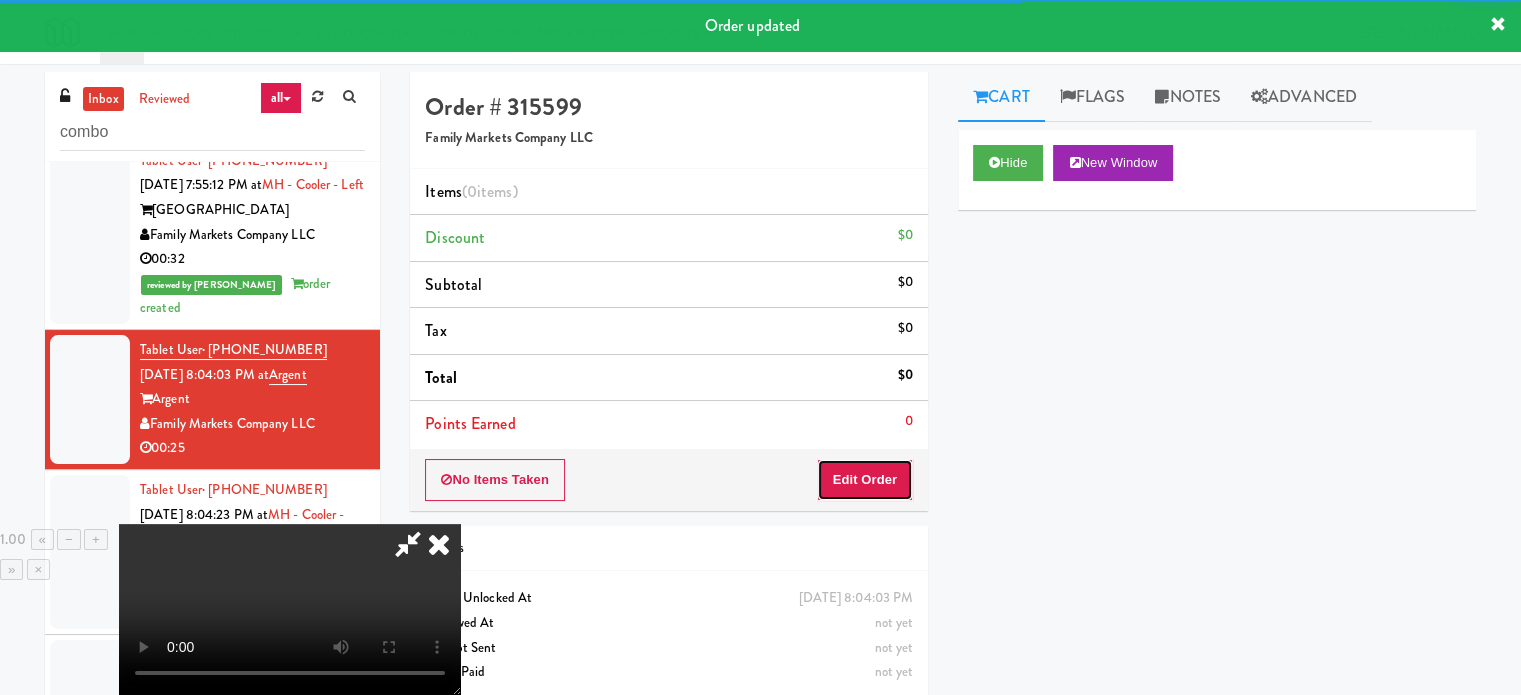 click on "Edit Order" at bounding box center [865, 480] 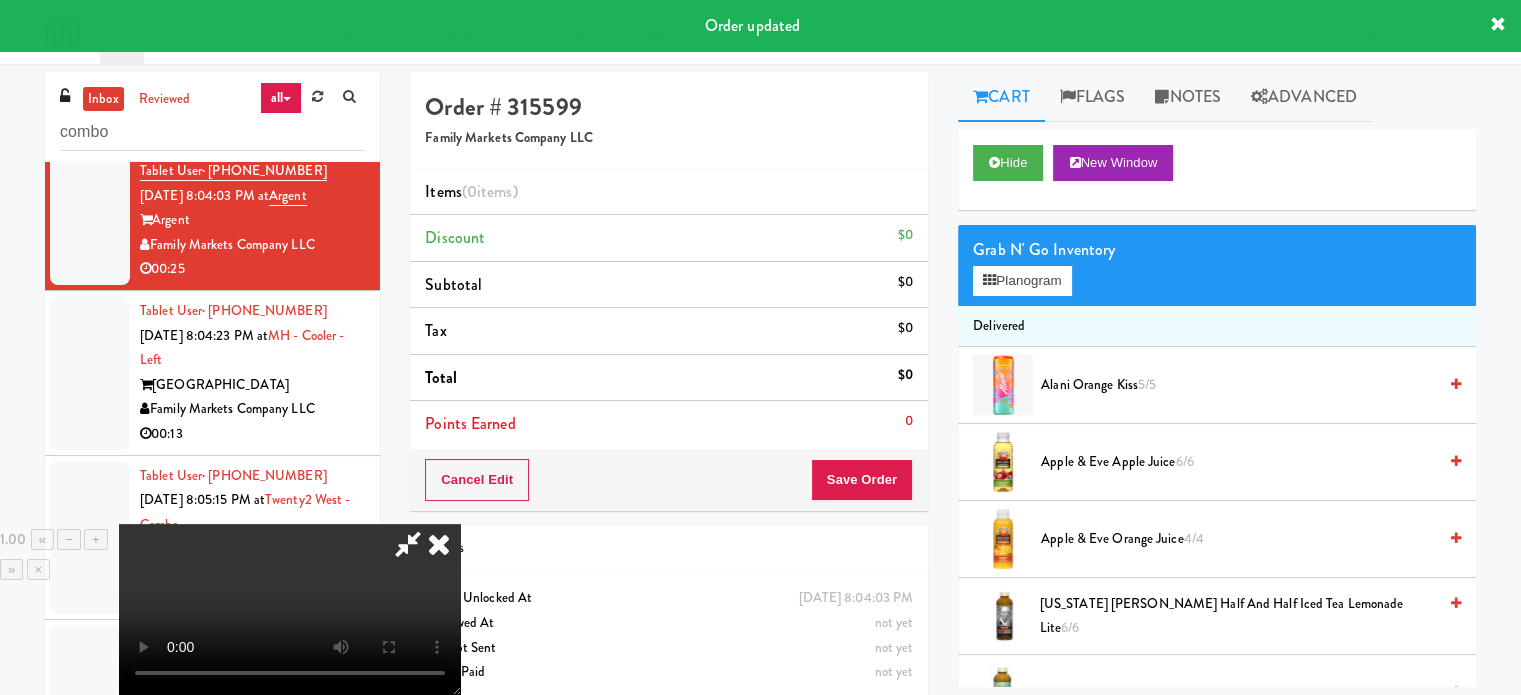 scroll, scrollTop: 624, scrollLeft: 0, axis: vertical 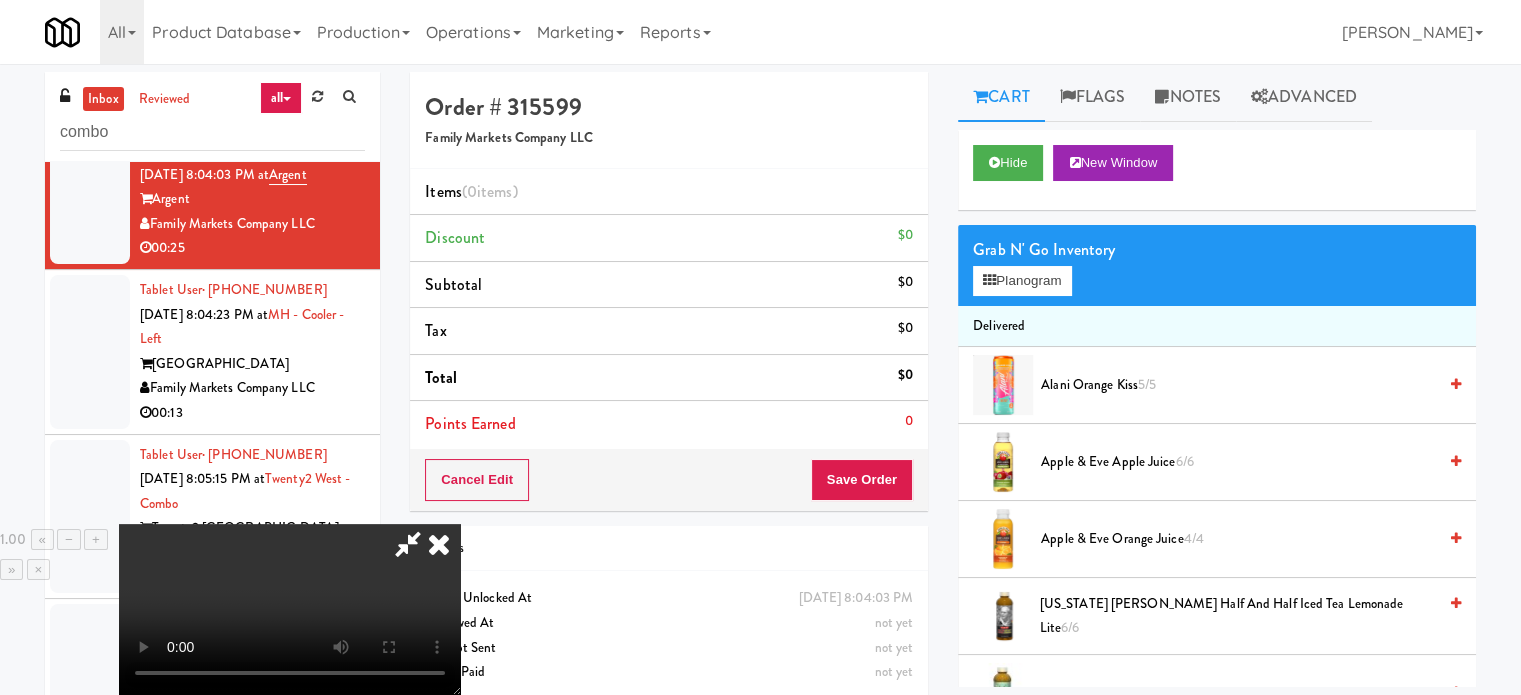 drag, startPoint x: 700, startPoint y: 485, endPoint x: 735, endPoint y: 518, distance: 48.104053 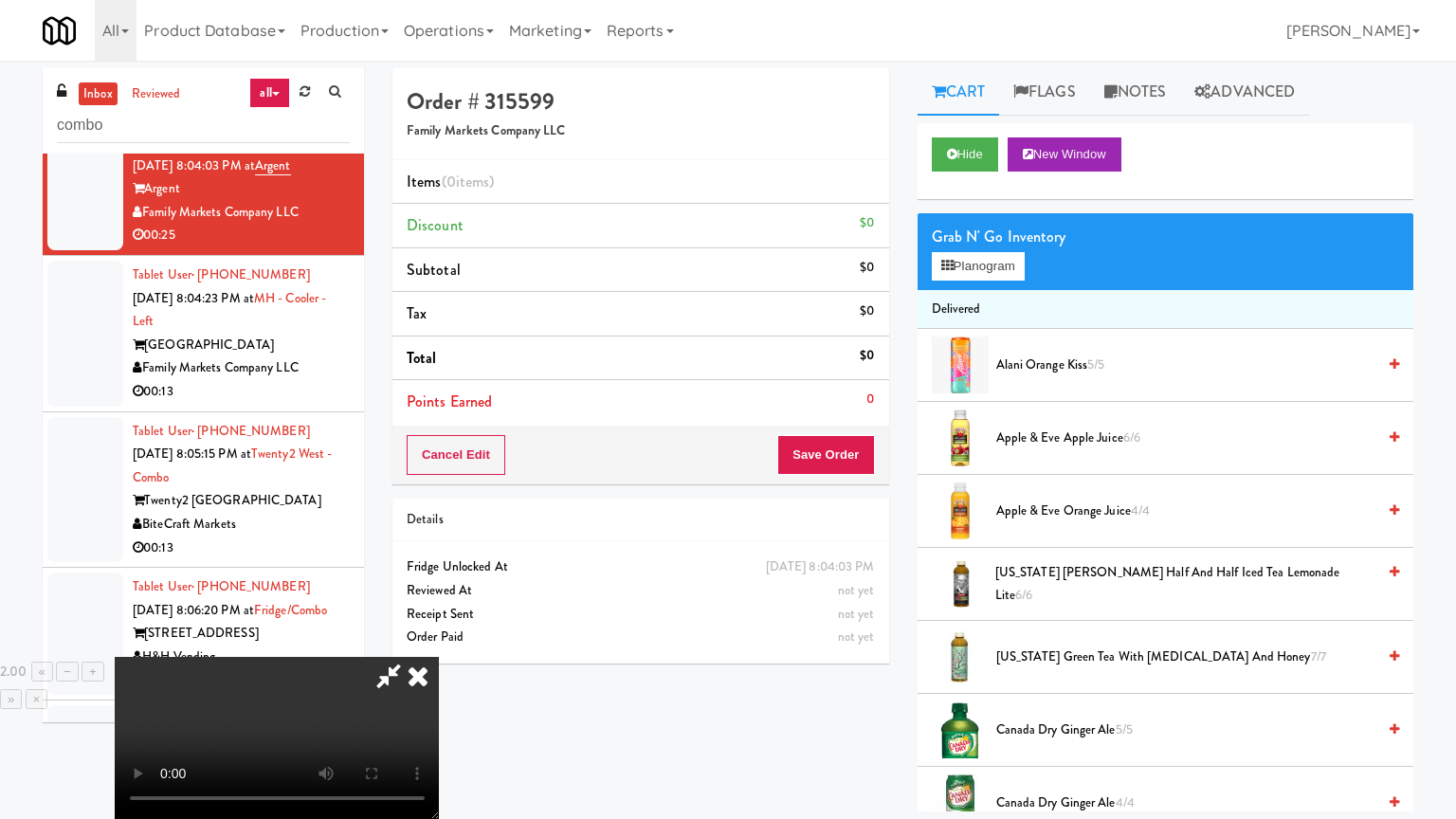click at bounding box center (277, 737) 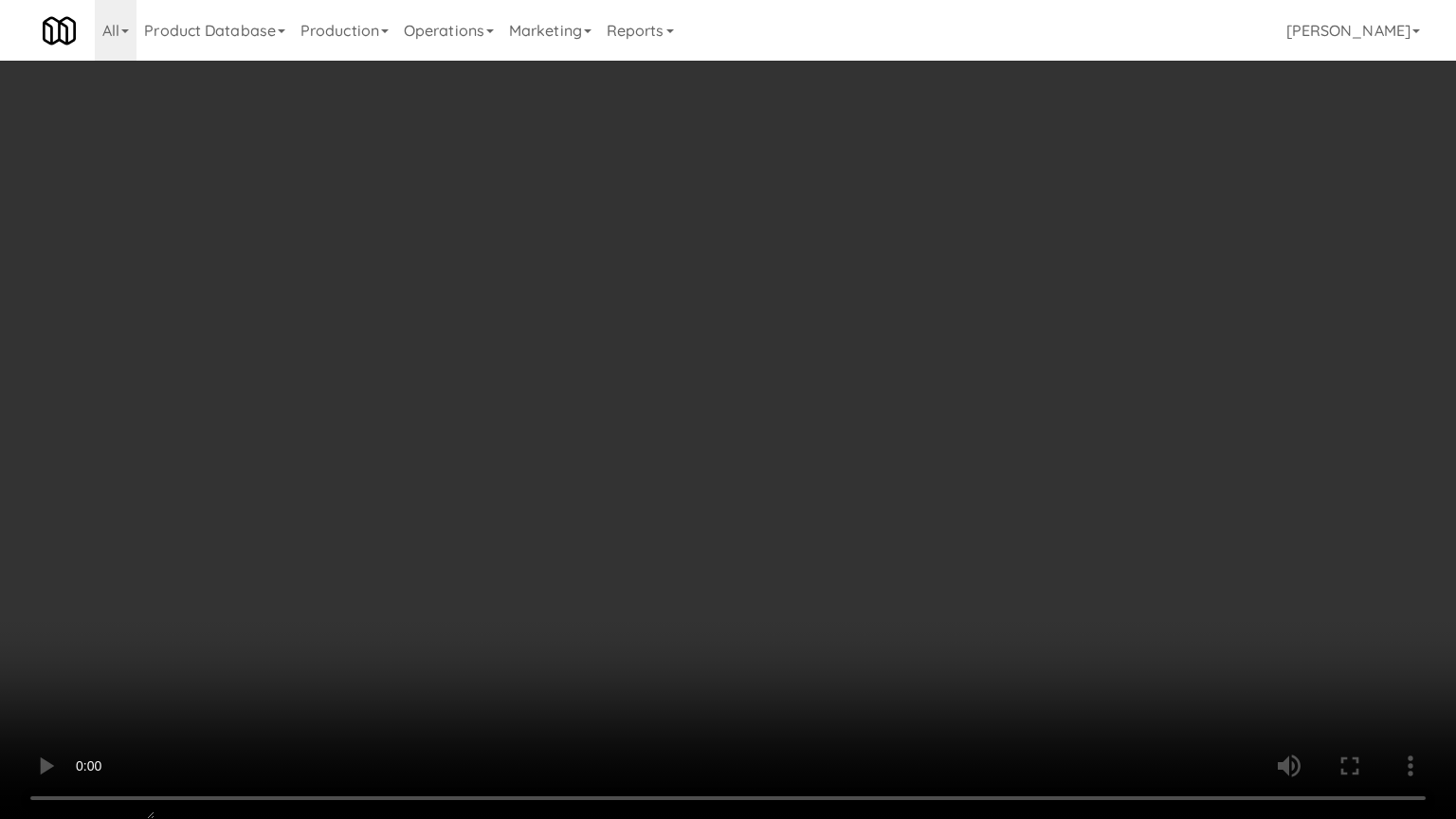 click at bounding box center (728, 410) 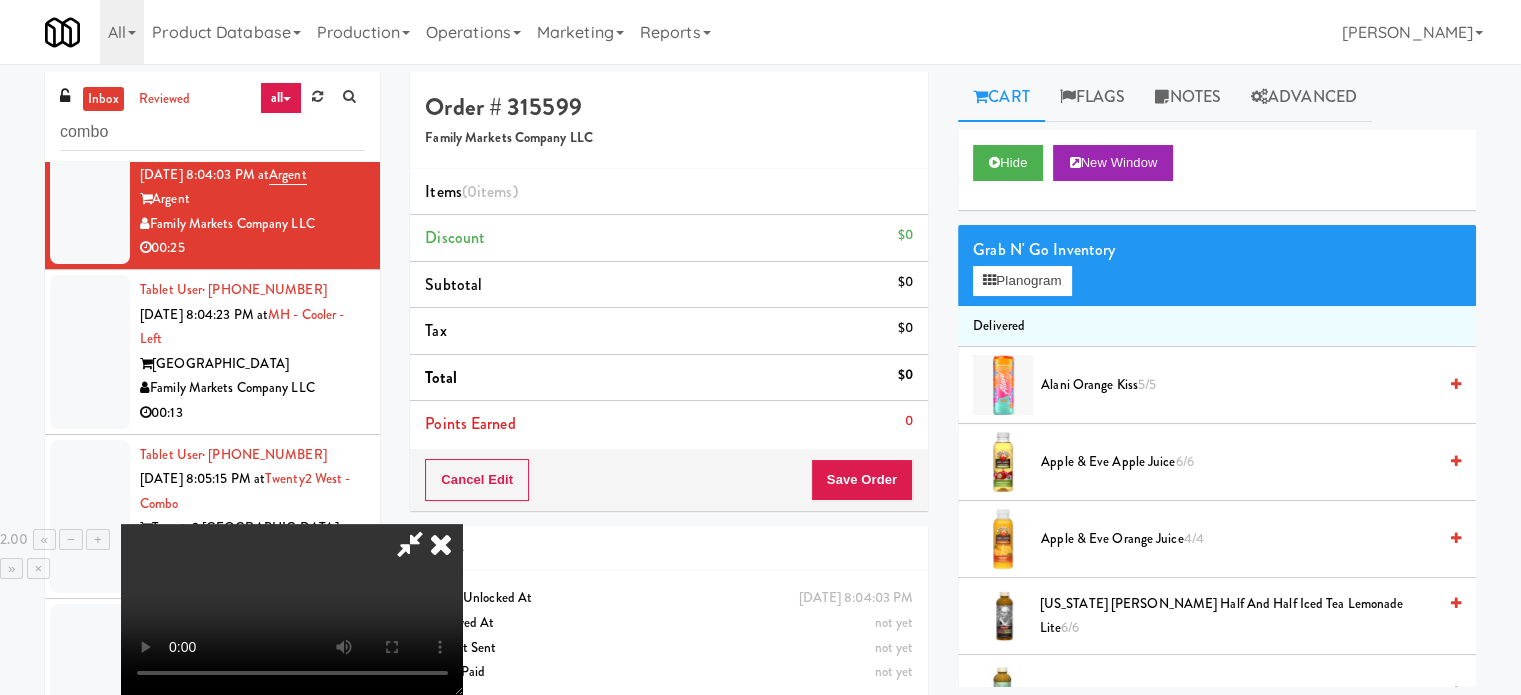click at bounding box center [292, 609] 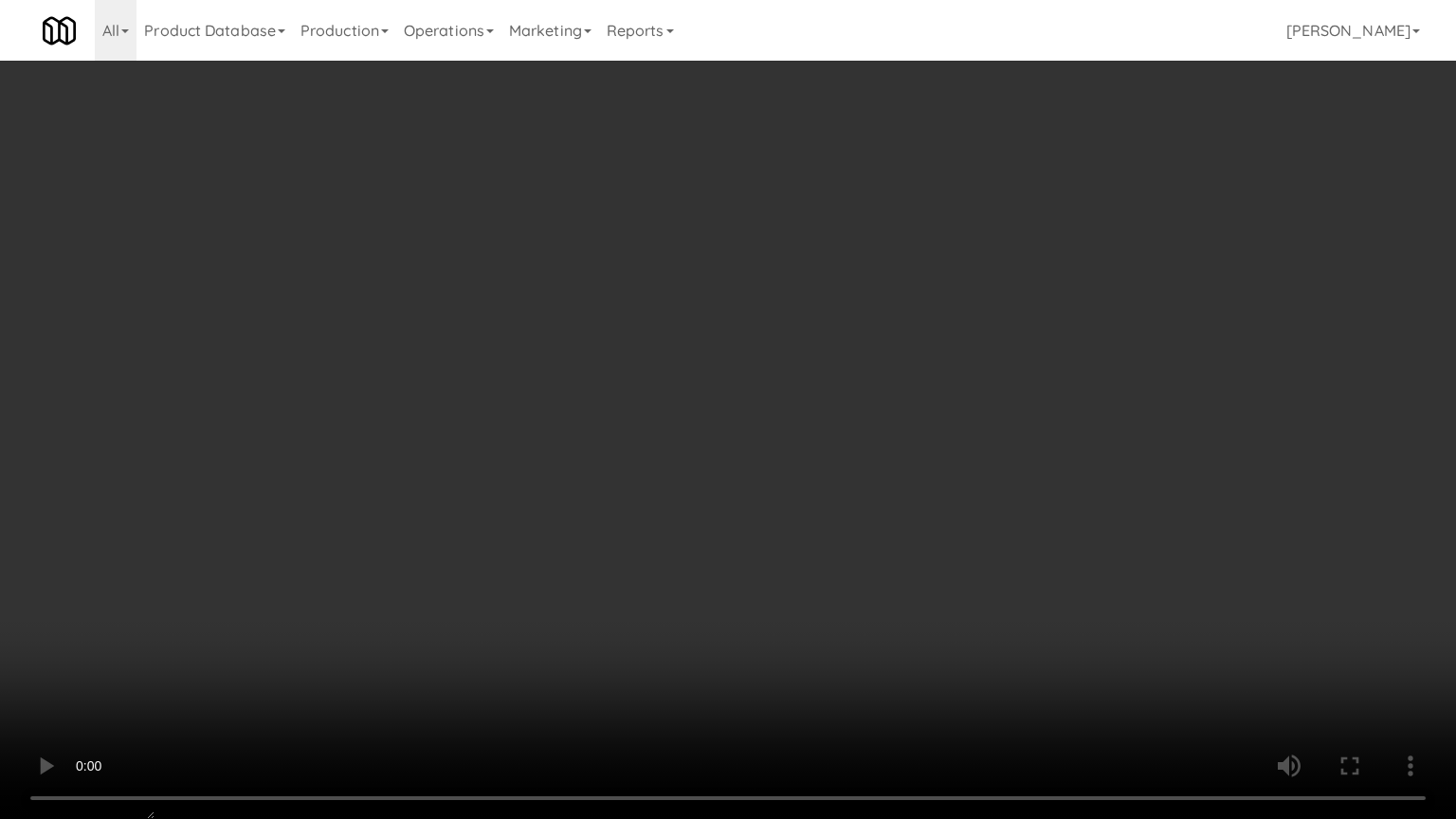 click at bounding box center [728, 410] 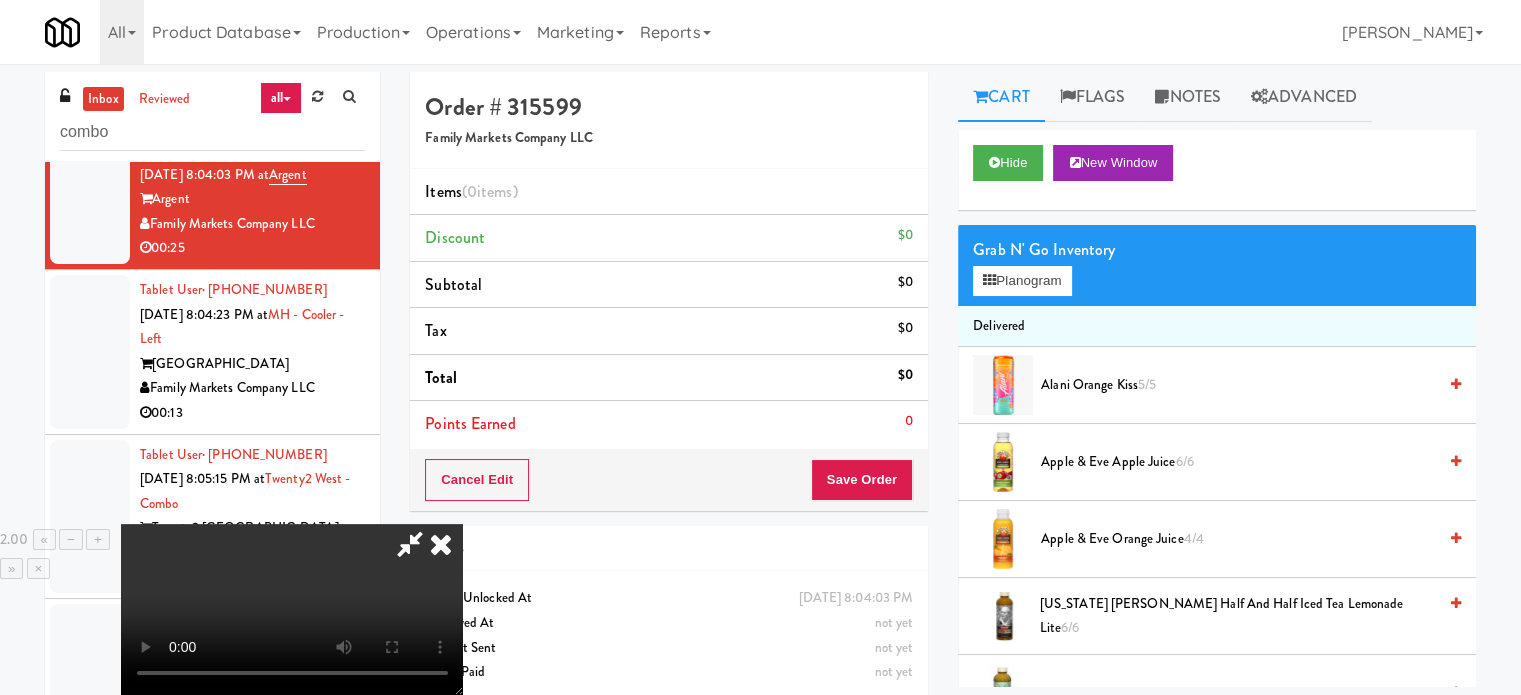 click at bounding box center [410, 544] 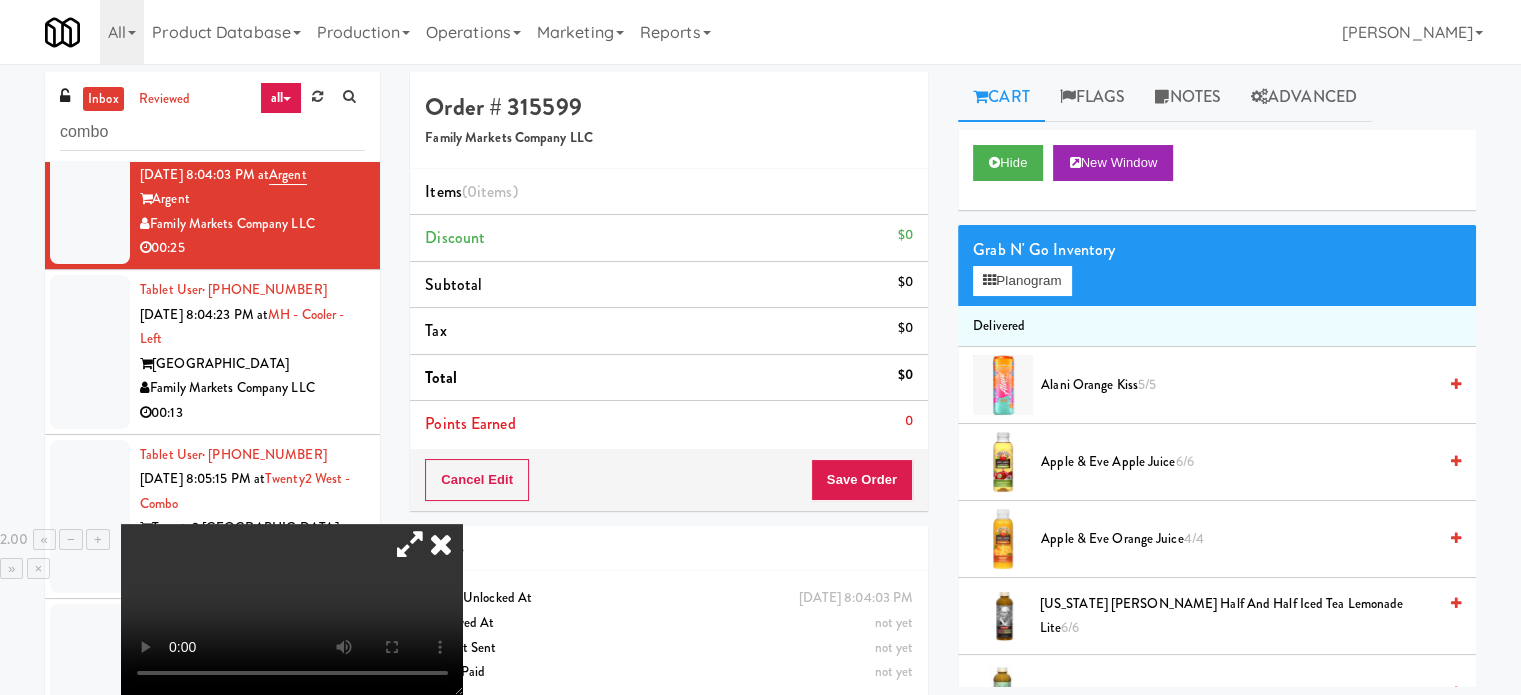 drag, startPoint x: 468, startPoint y: 423, endPoint x: 562, endPoint y: 431, distance: 94.33981 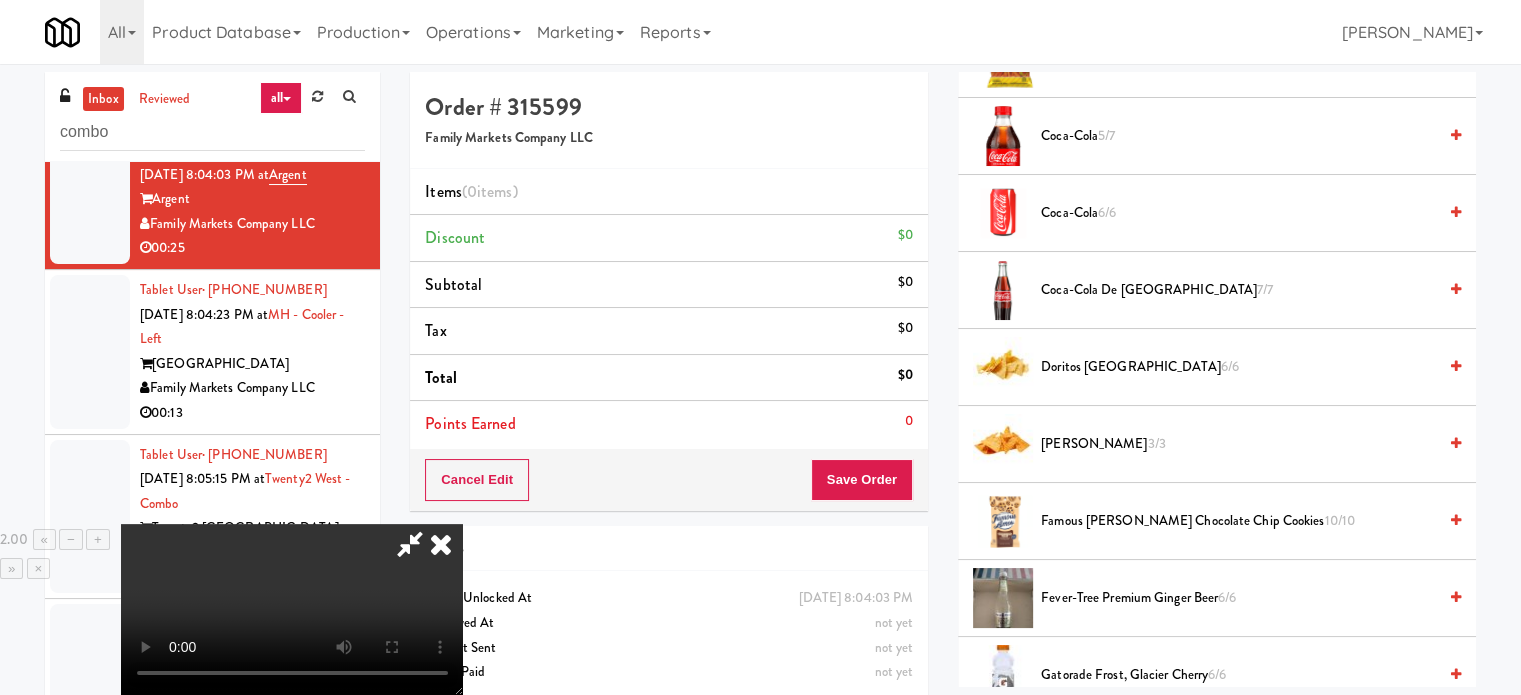 scroll, scrollTop: 1100, scrollLeft: 0, axis: vertical 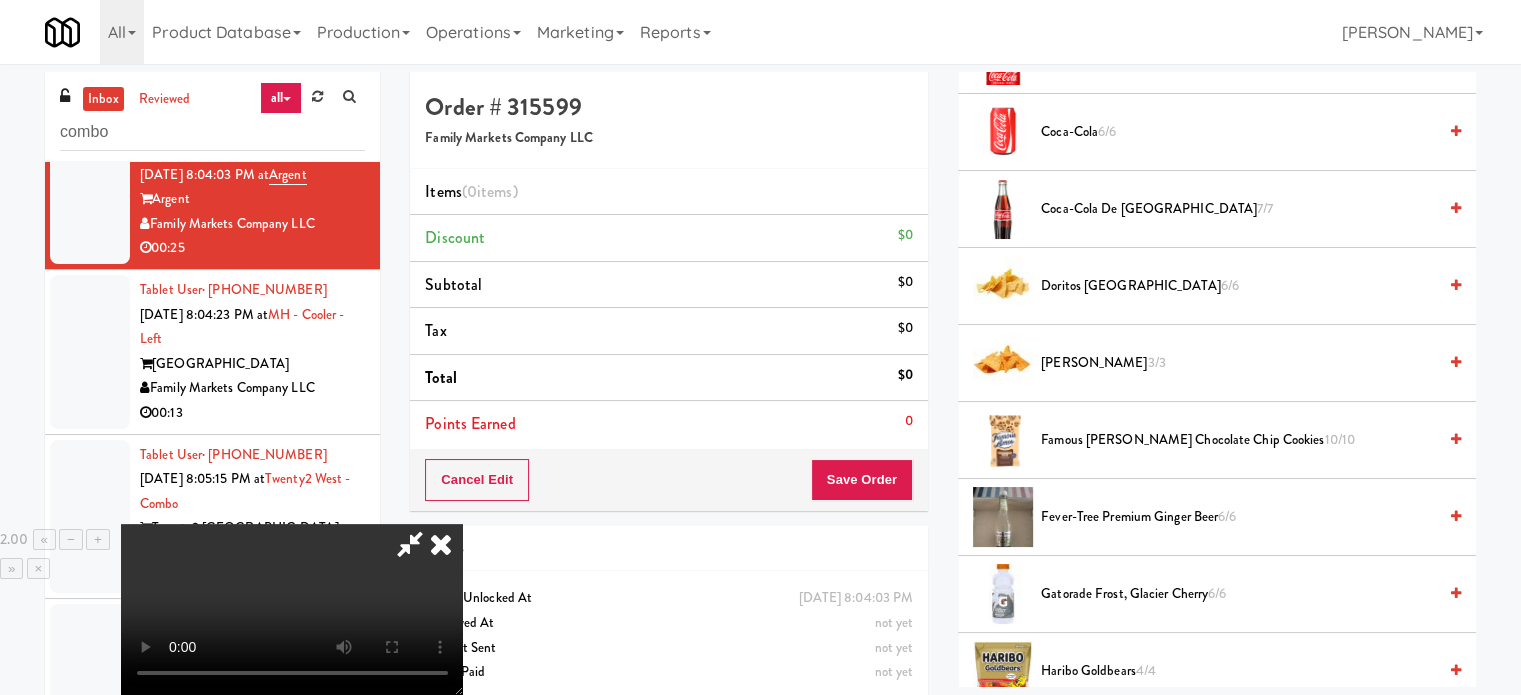 click on "Doritos Nacho  3/3" at bounding box center [1238, 363] 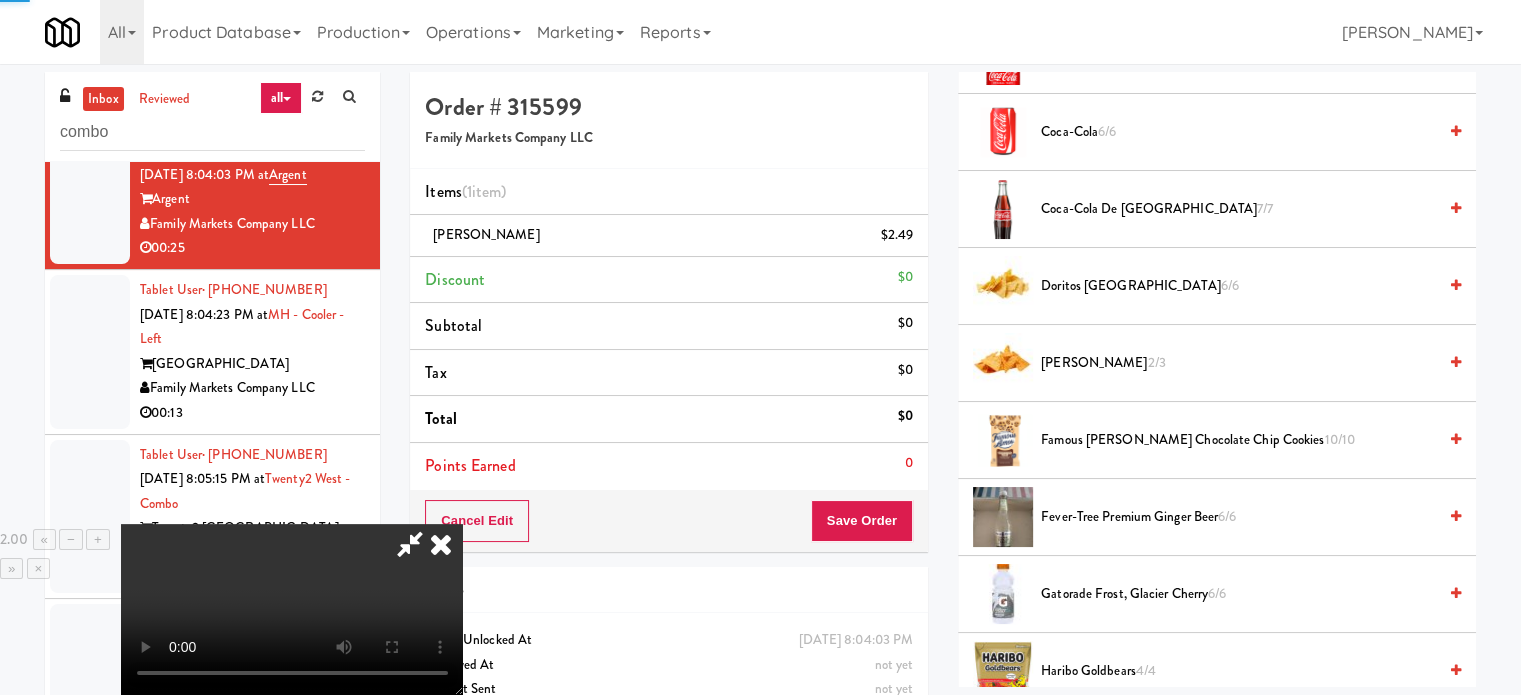 click at bounding box center (292, 609) 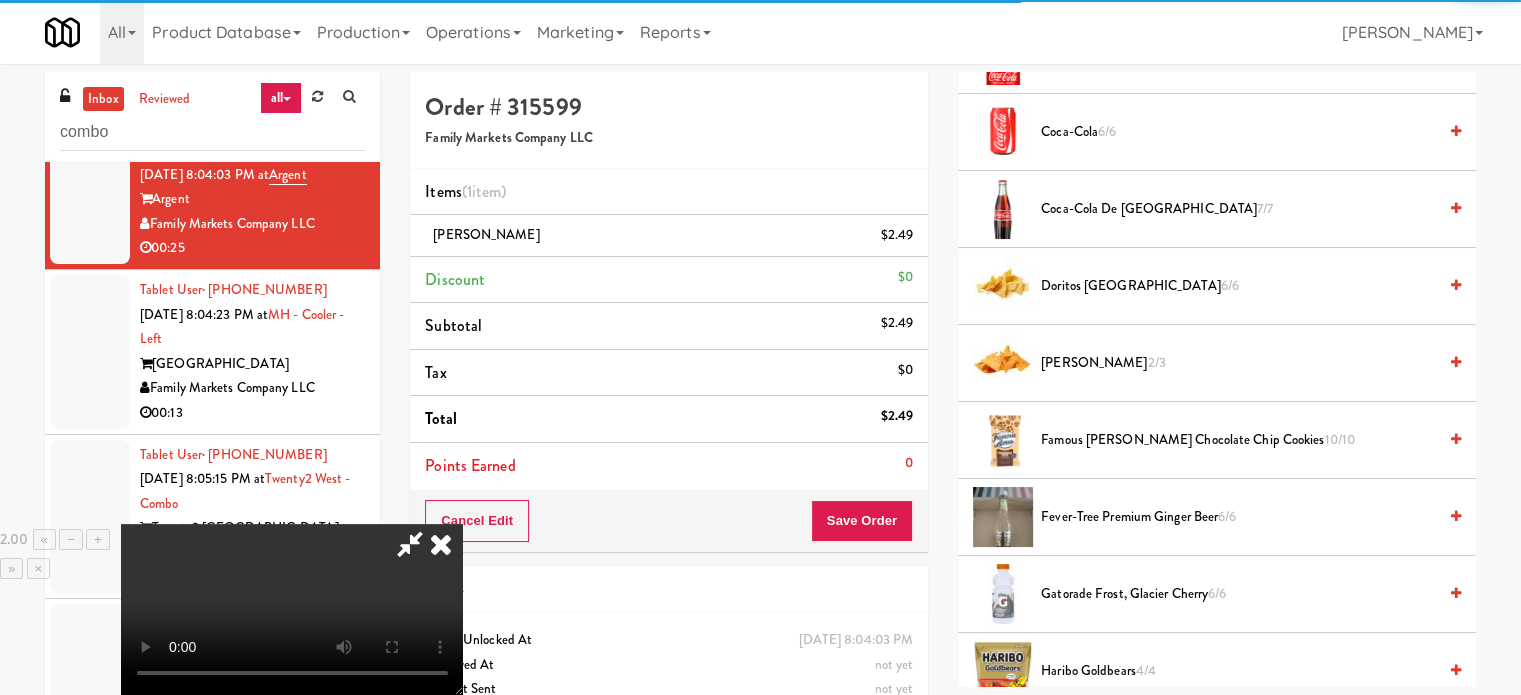 click at bounding box center [292, 609] 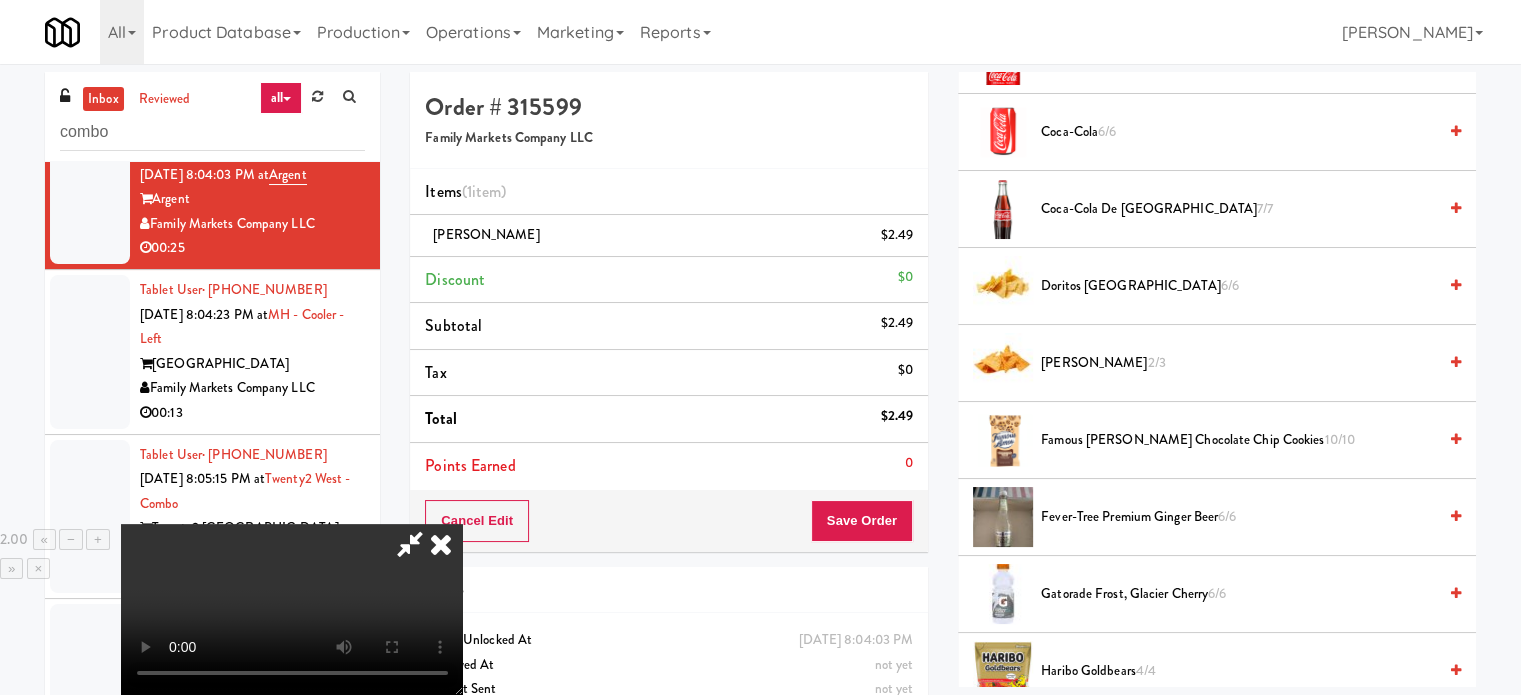 drag, startPoint x: 640, startPoint y: 410, endPoint x: 740, endPoint y: 446, distance: 106.28264 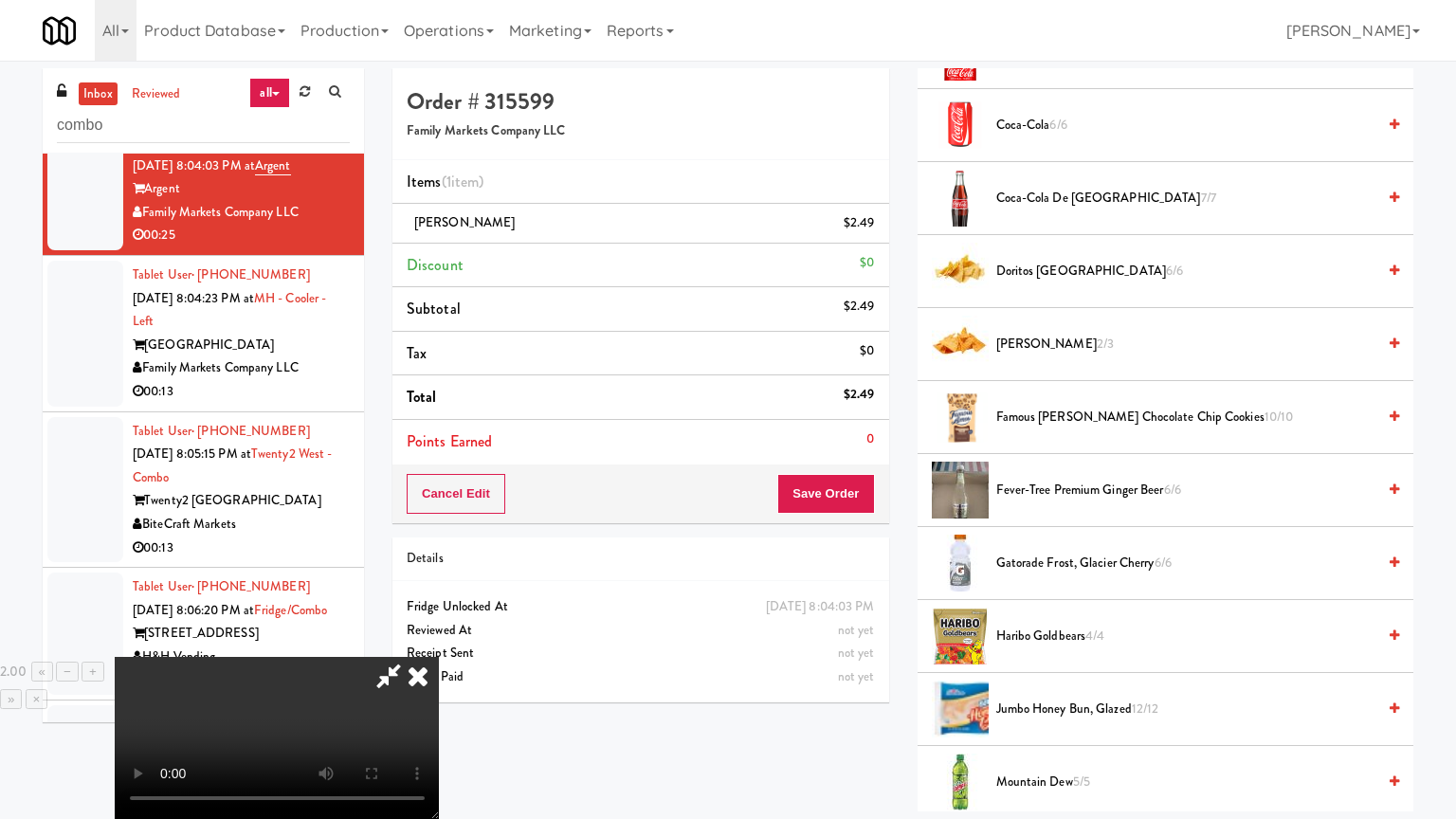 click at bounding box center [277, 737] 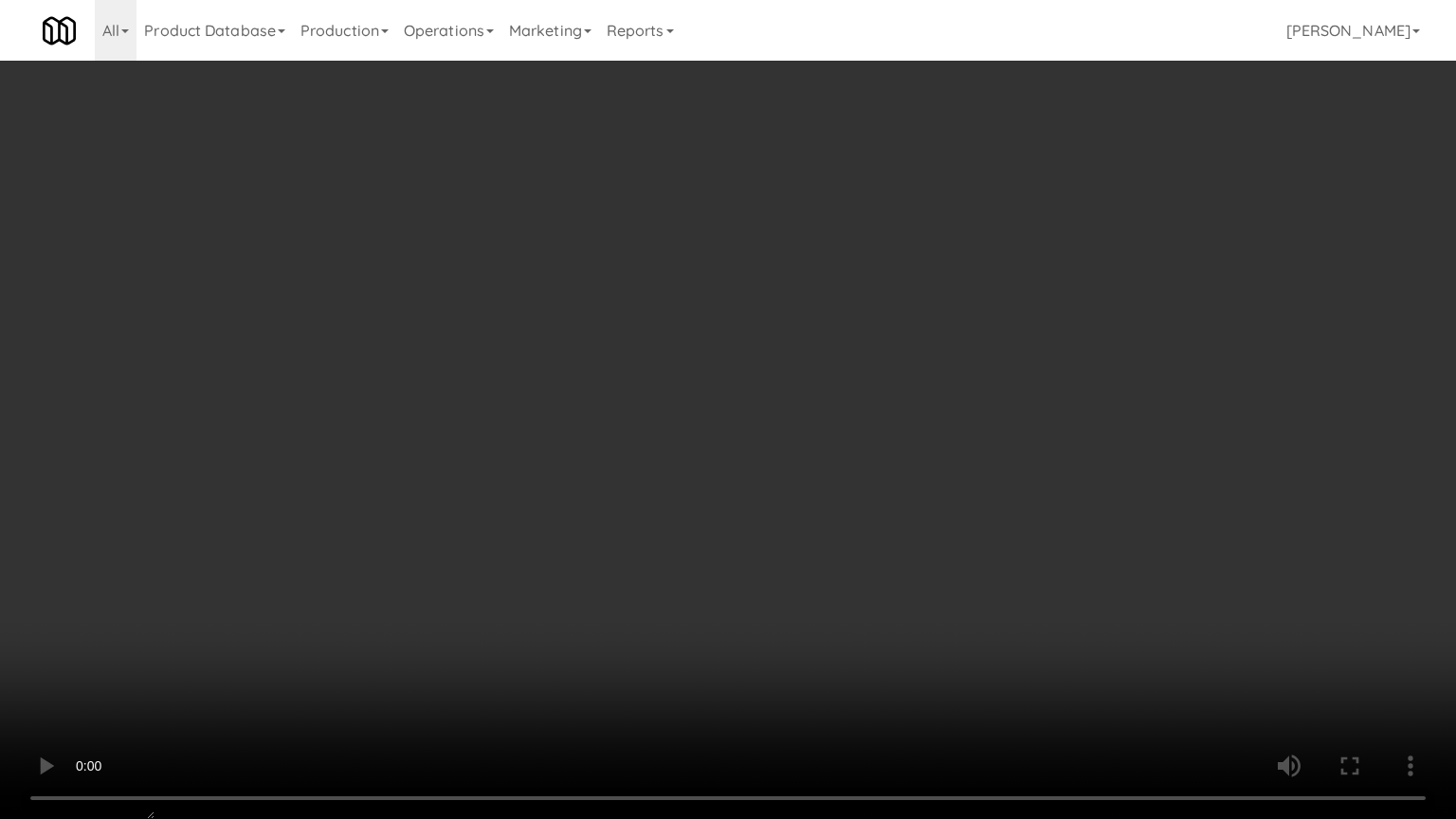 click at bounding box center (728, 410) 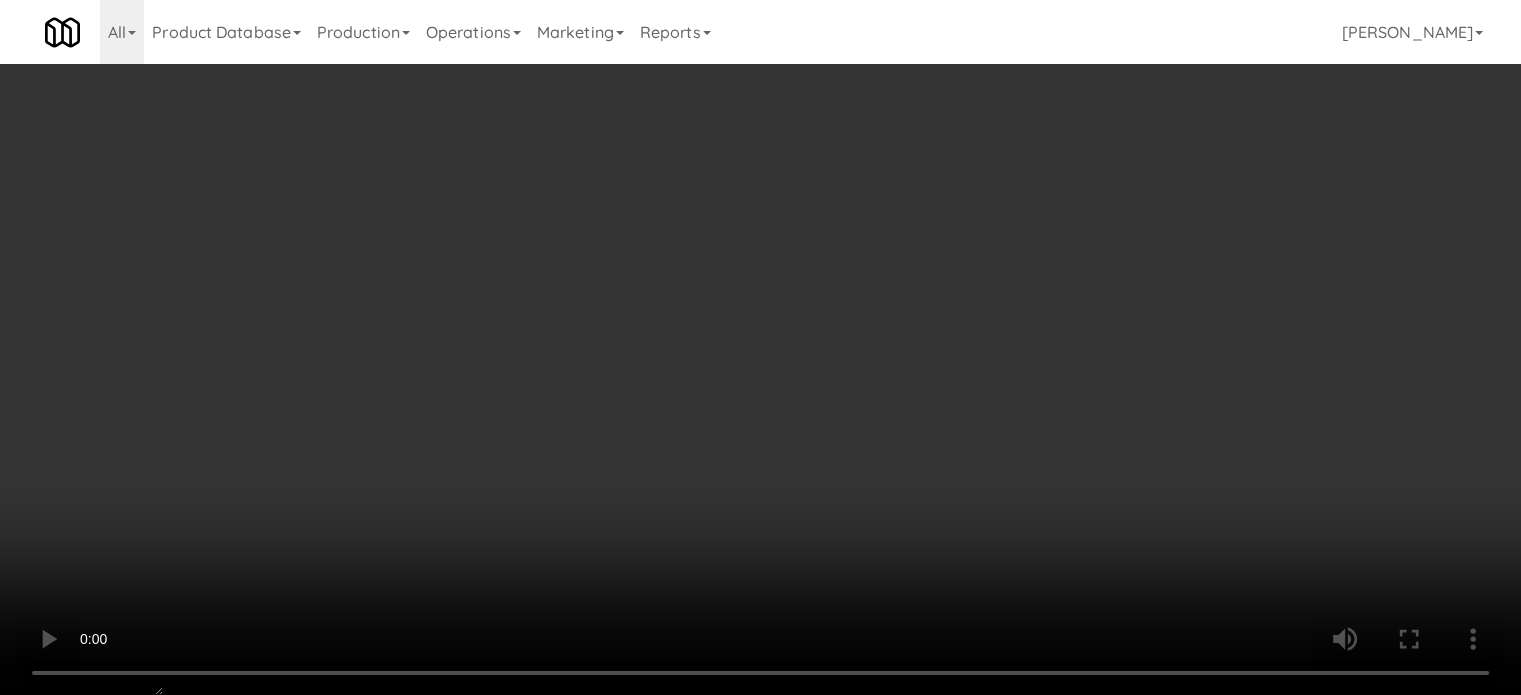 scroll, scrollTop: 2425, scrollLeft: 0, axis: vertical 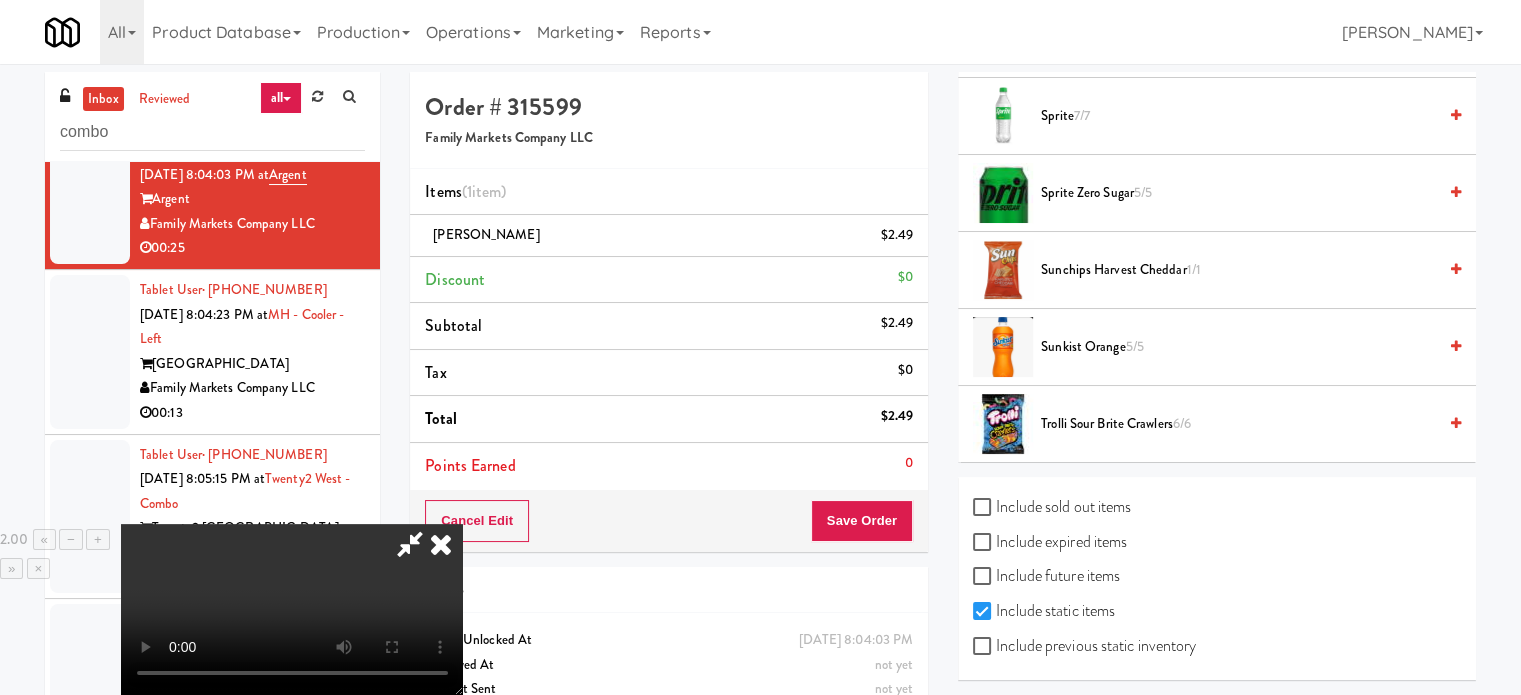 click on "Sprite Zero Sugar  5/5" at bounding box center (1238, 193) 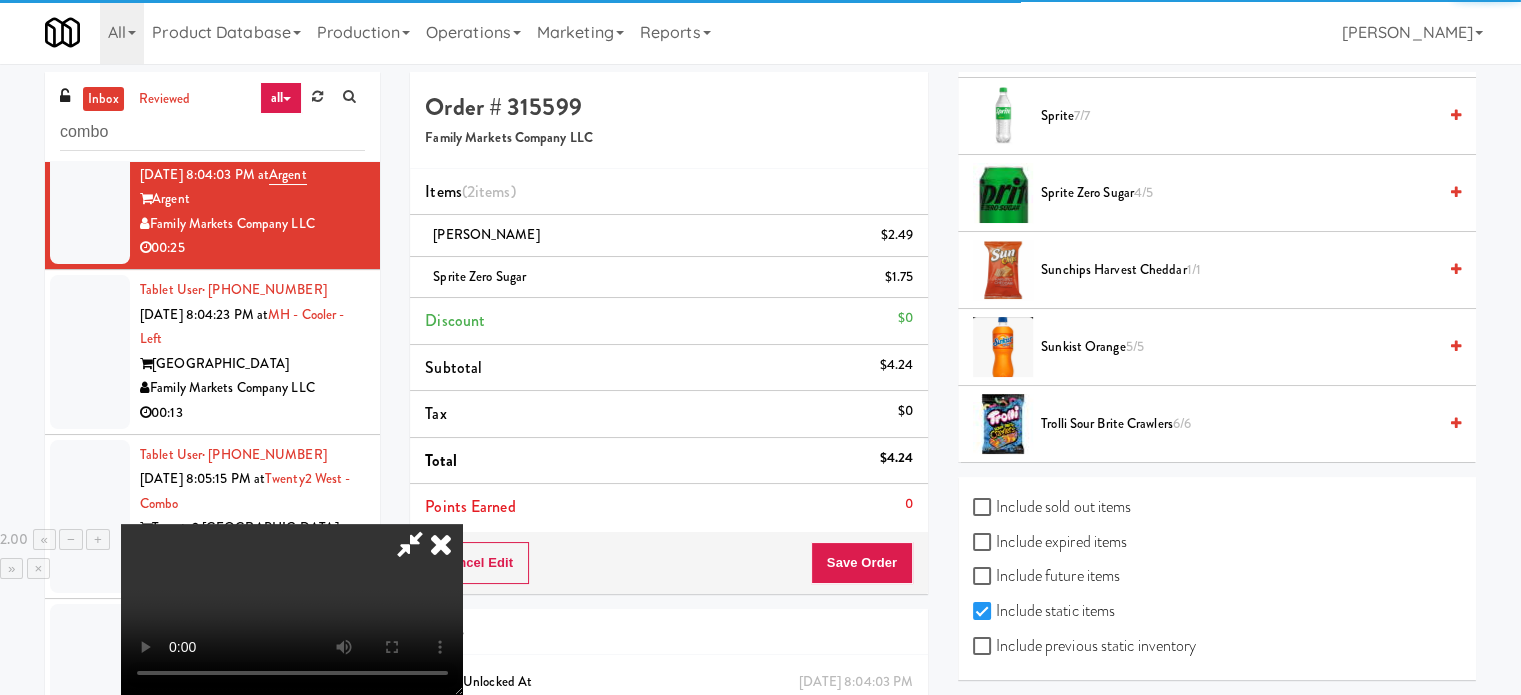 click at bounding box center [410, 544] 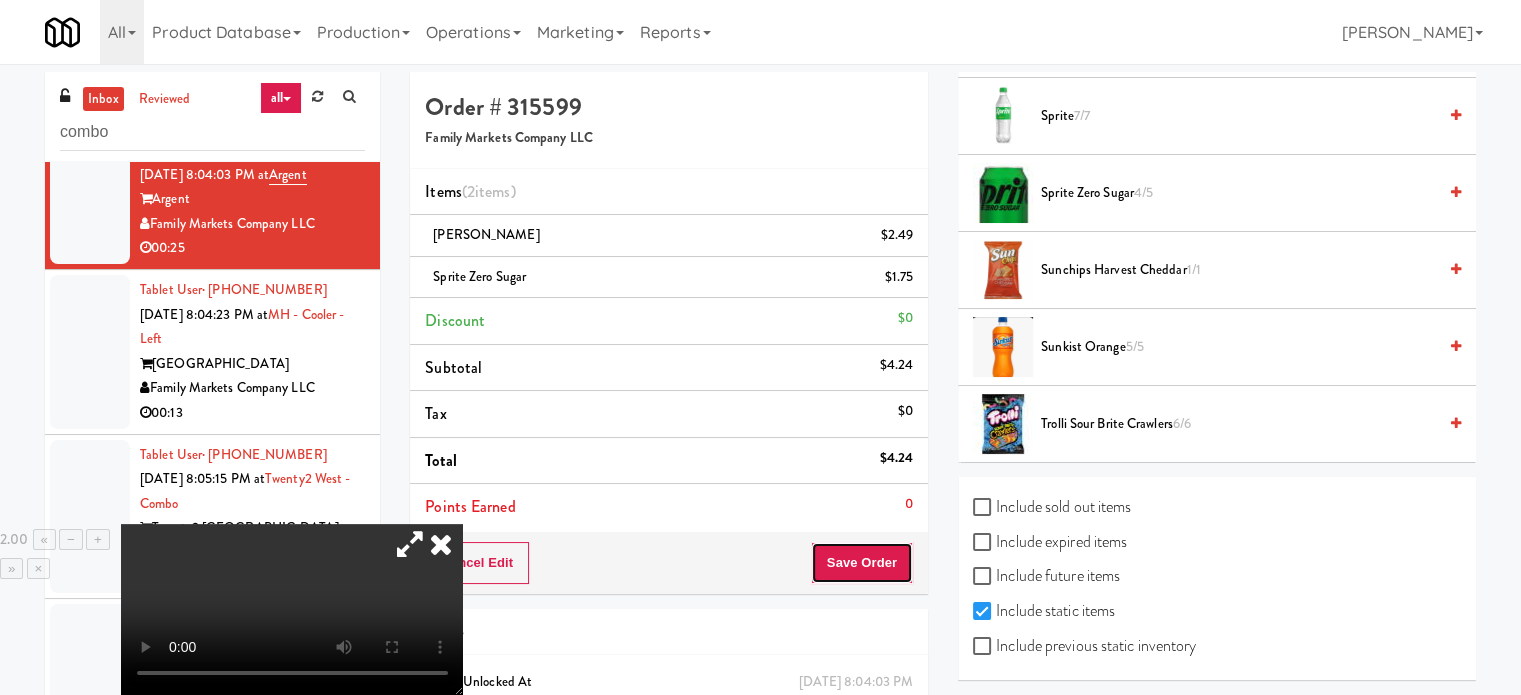 click on "Save Order" at bounding box center (862, 563) 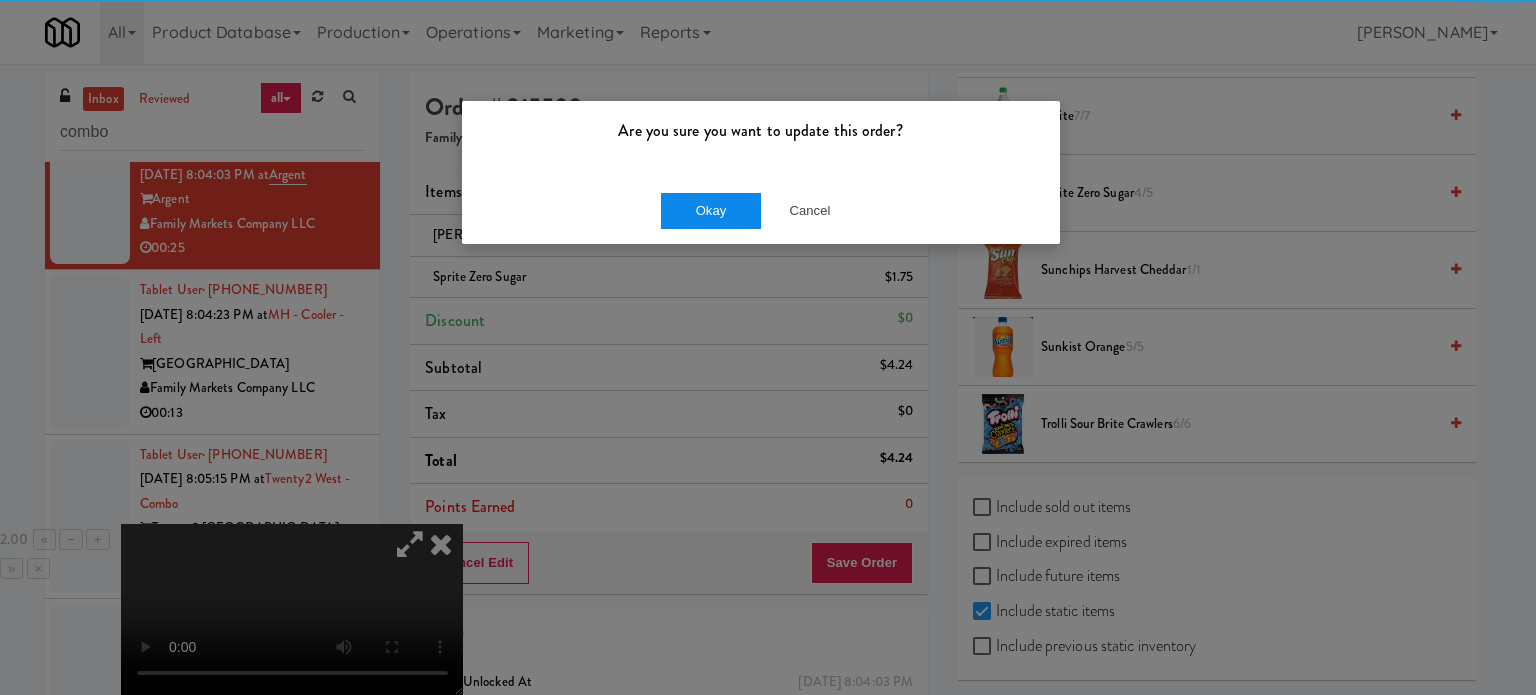 click on "Okay Cancel" at bounding box center (761, 210) 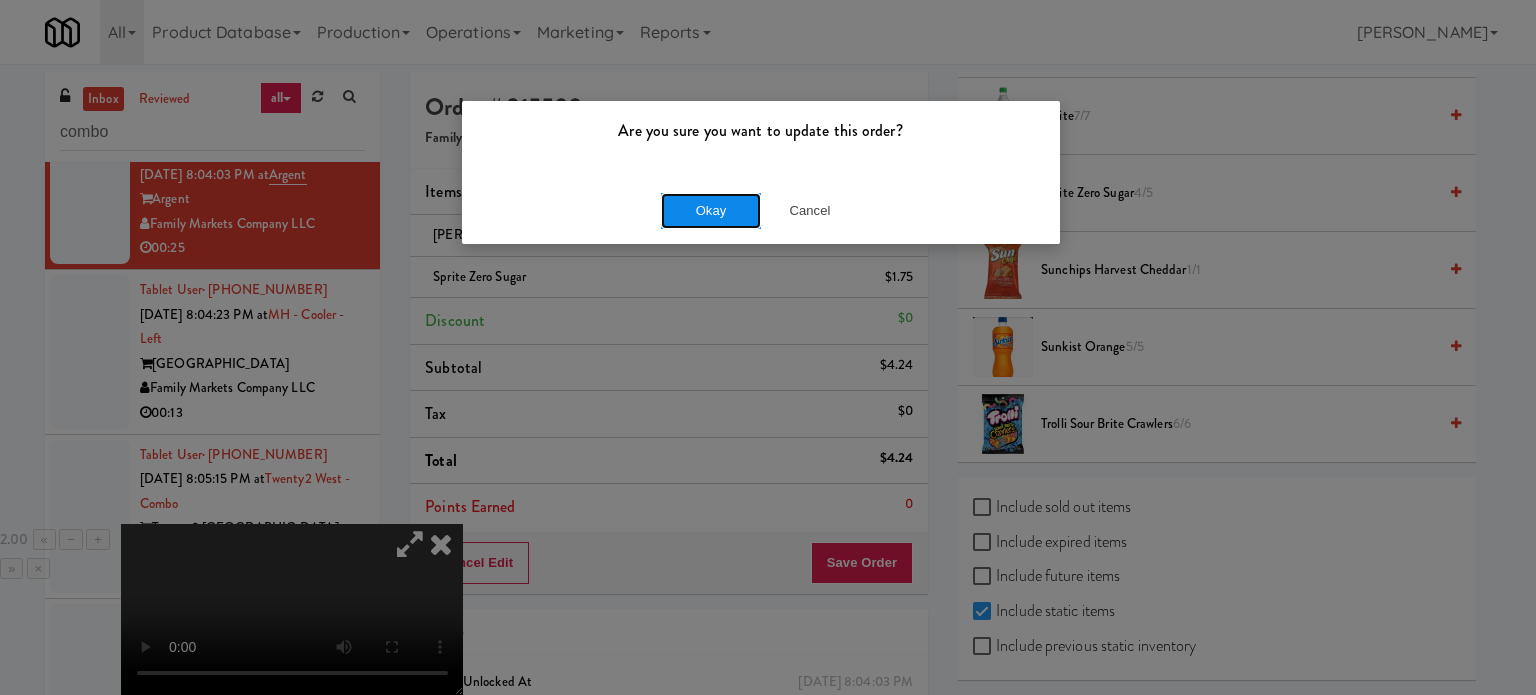 click on "Okay" at bounding box center [711, 211] 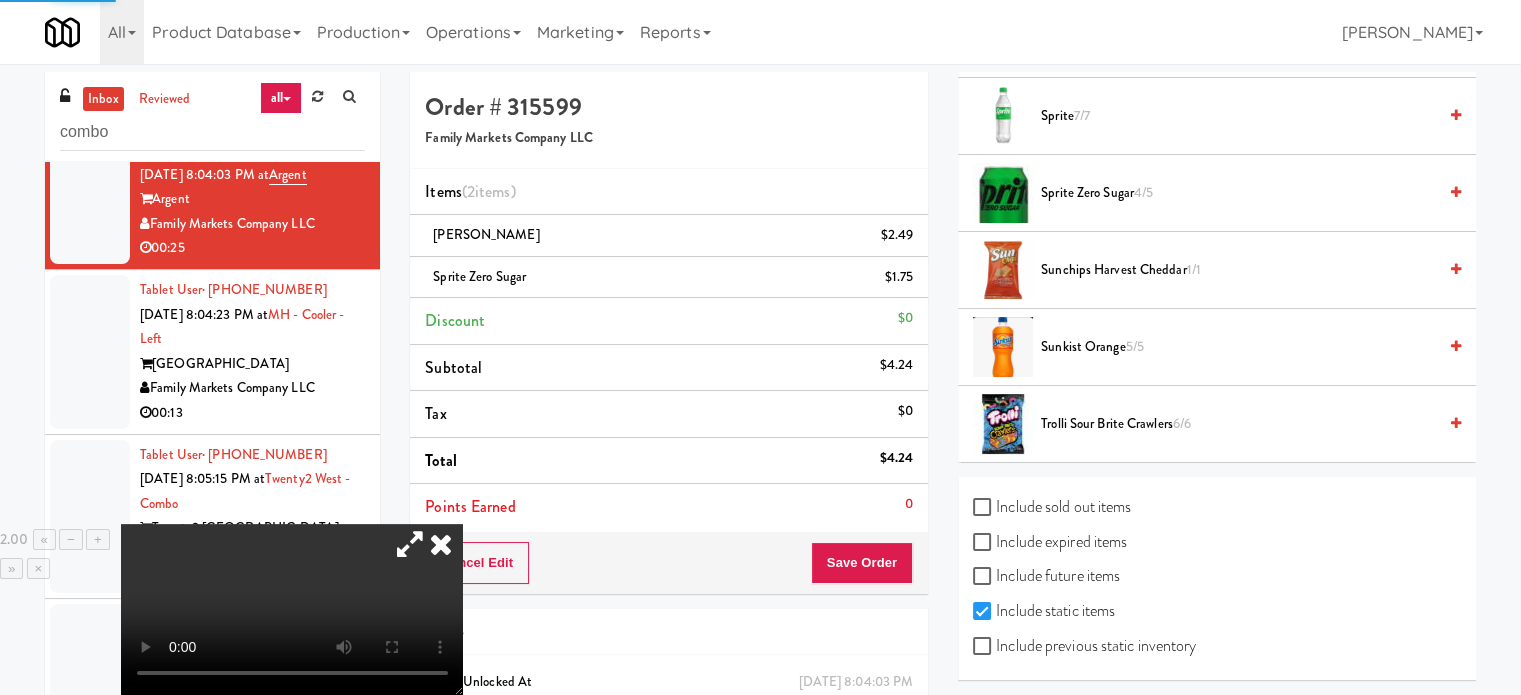 scroll, scrollTop: 192, scrollLeft: 0, axis: vertical 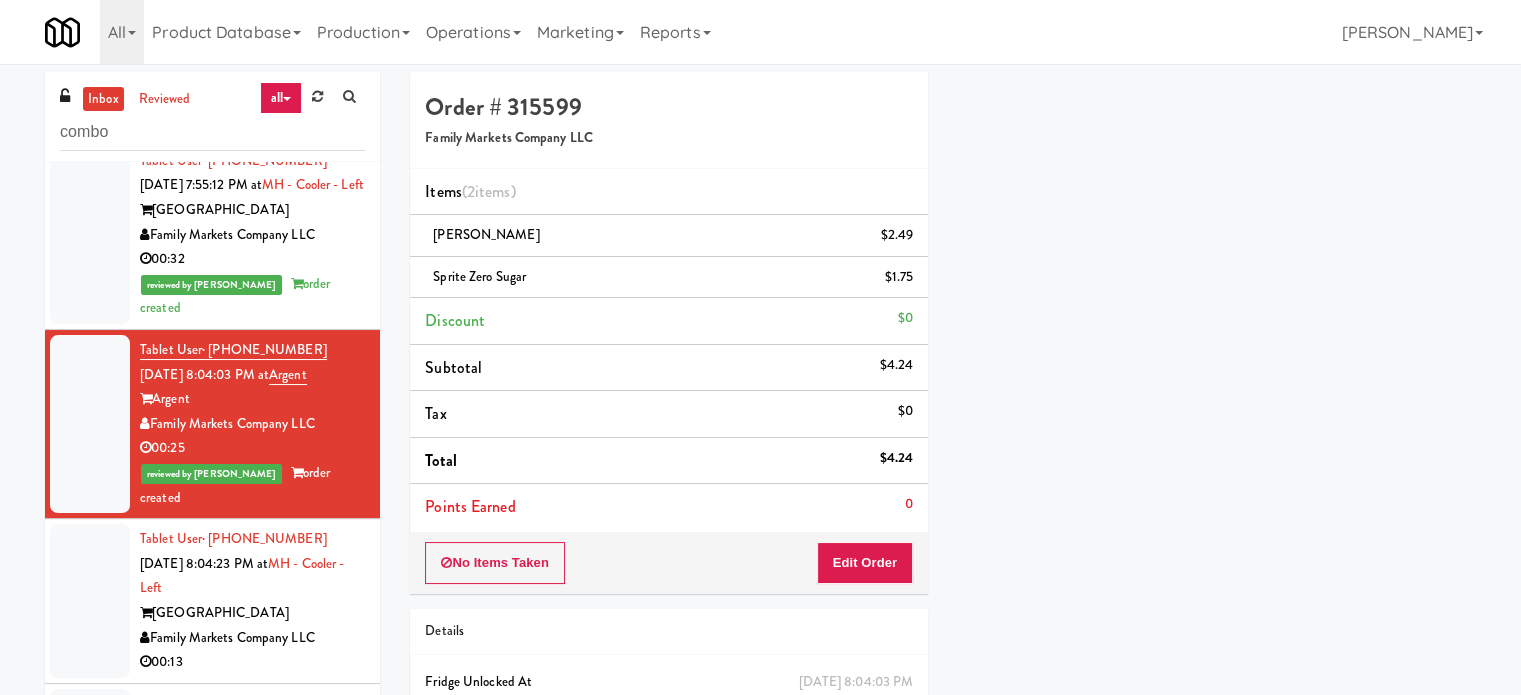 click on "00:32" at bounding box center [252, 259] 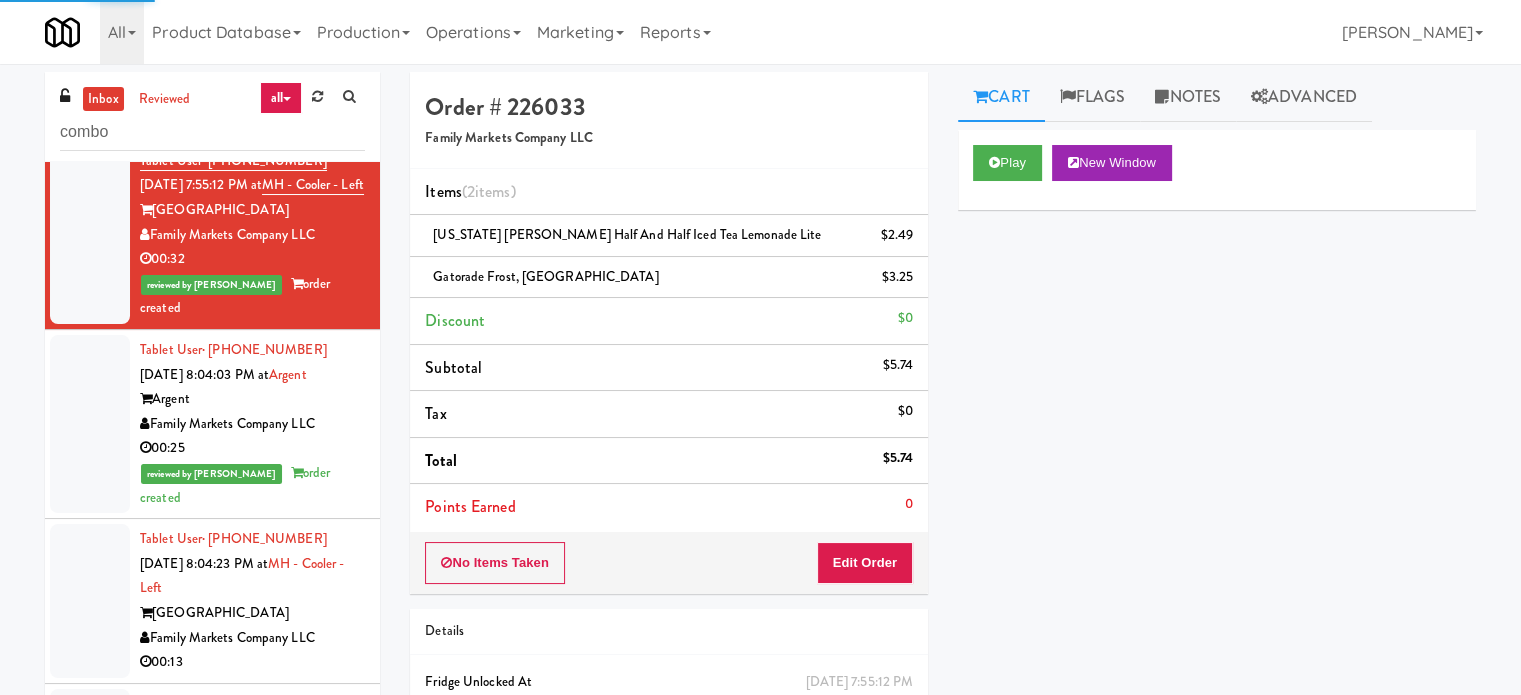 click on "Tablet User  · (808) 670-7219 Jul 11, 2025 8:04:23 PM at  MH - Cooler - Left  Market House  Family Markets Company LLC  00:13" at bounding box center (252, 601) 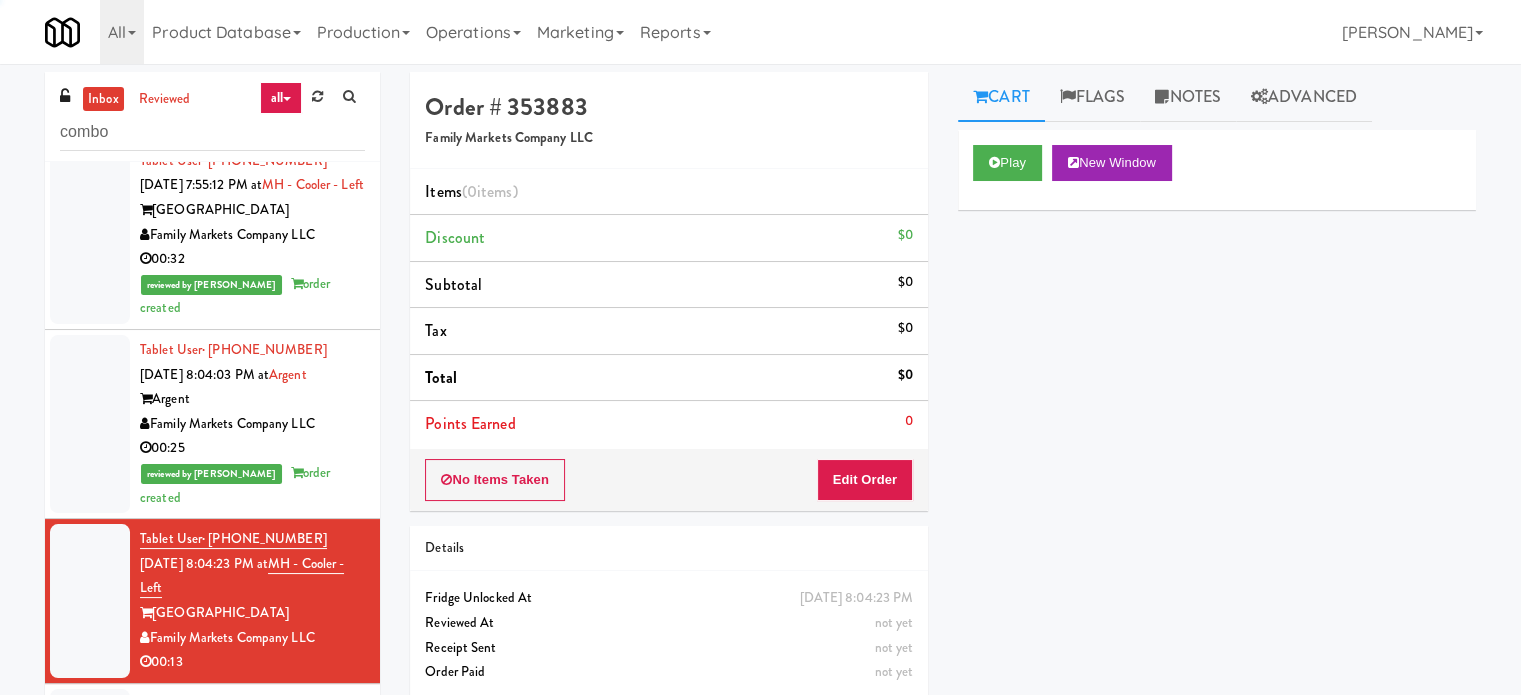 click on "Family Markets Company LLC" at bounding box center [252, 235] 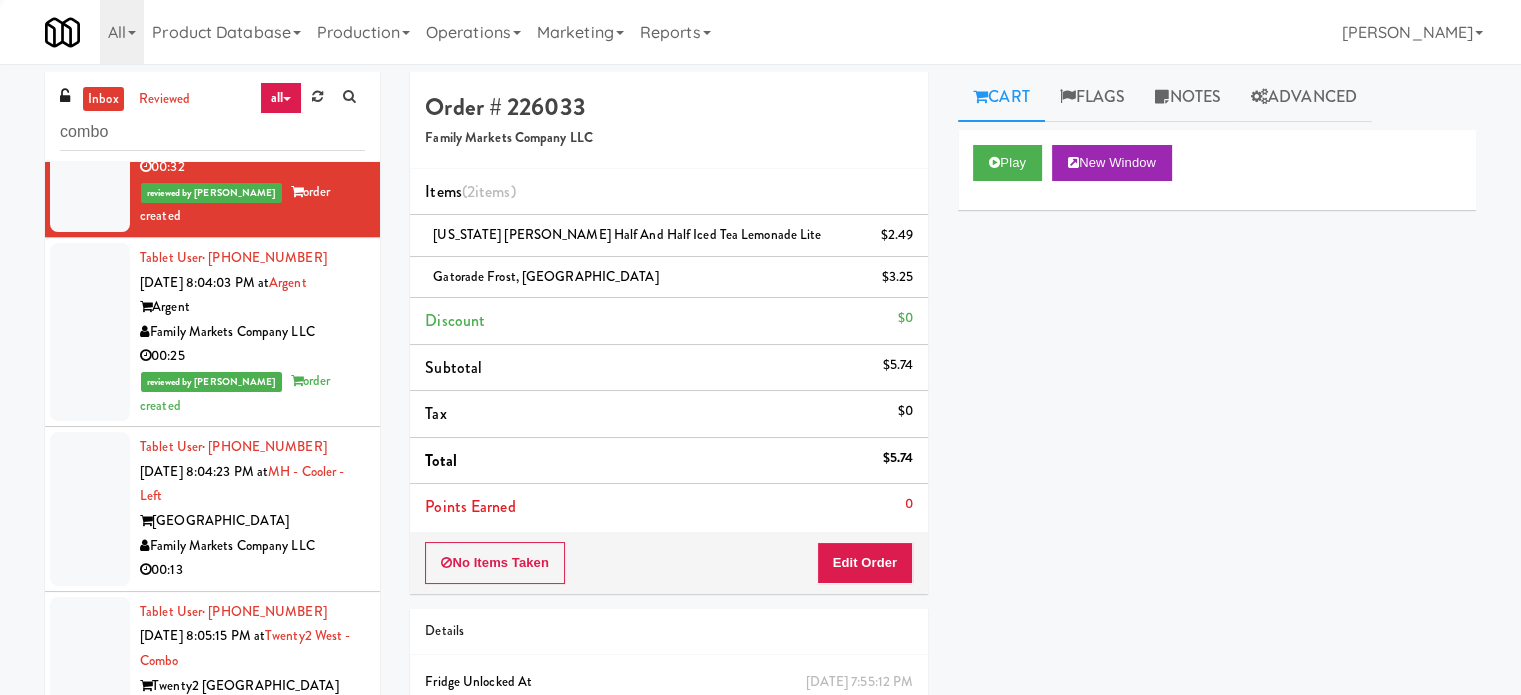 scroll, scrollTop: 524, scrollLeft: 0, axis: vertical 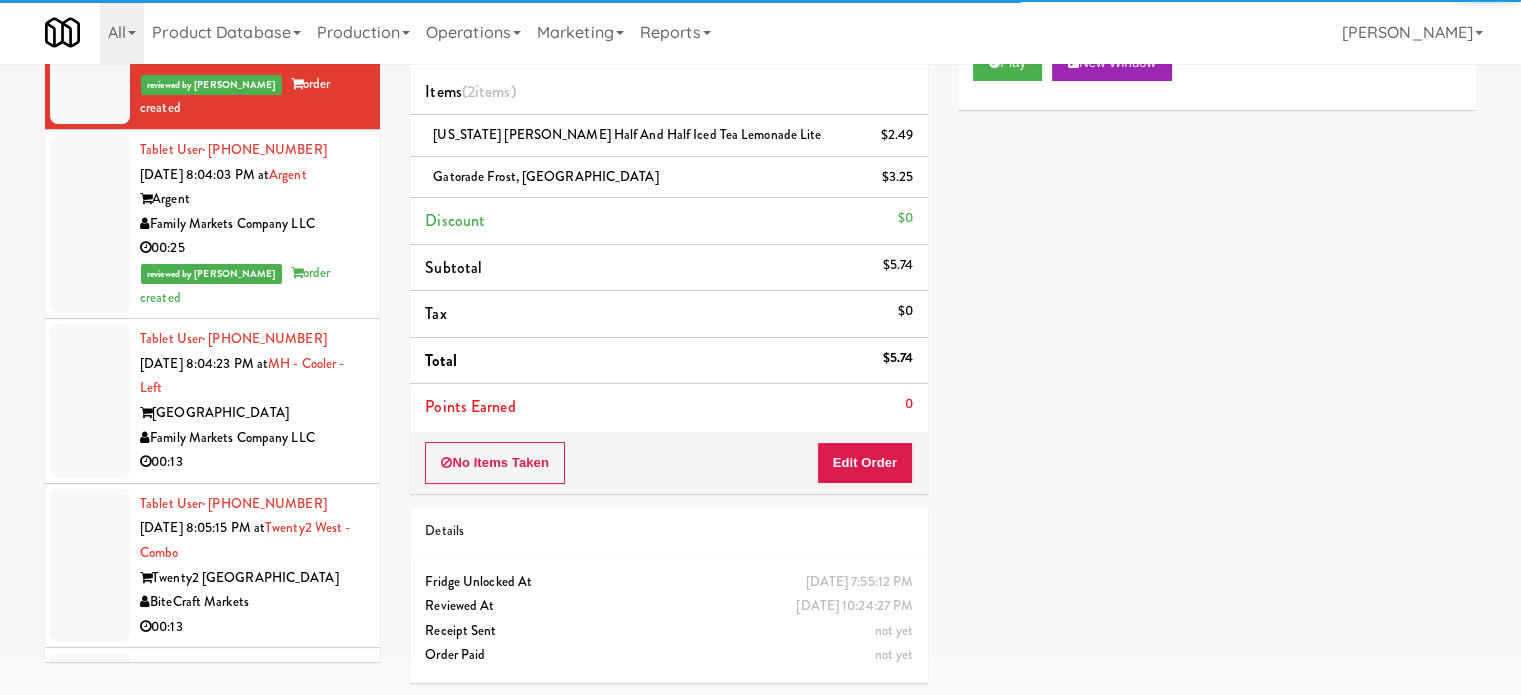 click on "Family Markets Company LLC" at bounding box center [252, 438] 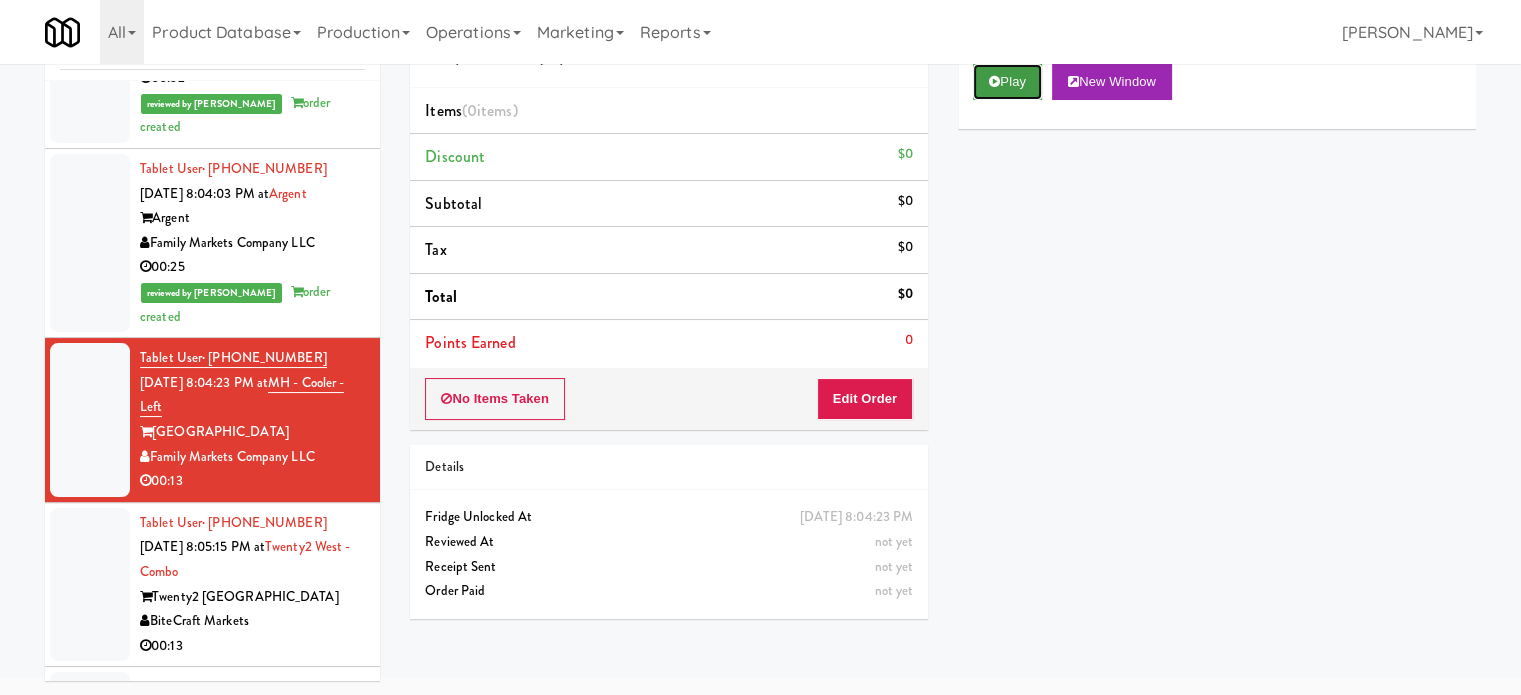 click on "Play" at bounding box center (1007, 82) 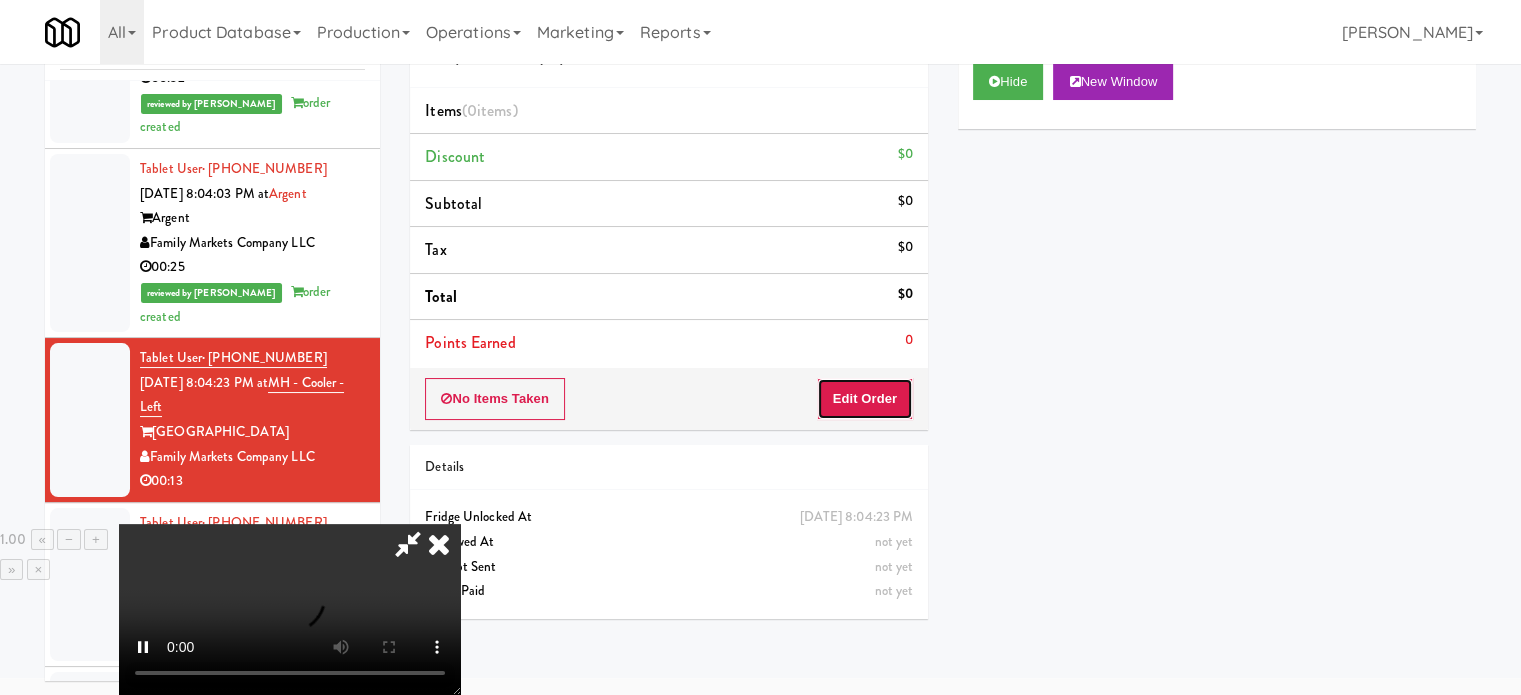 click on "Edit Order" at bounding box center [865, 399] 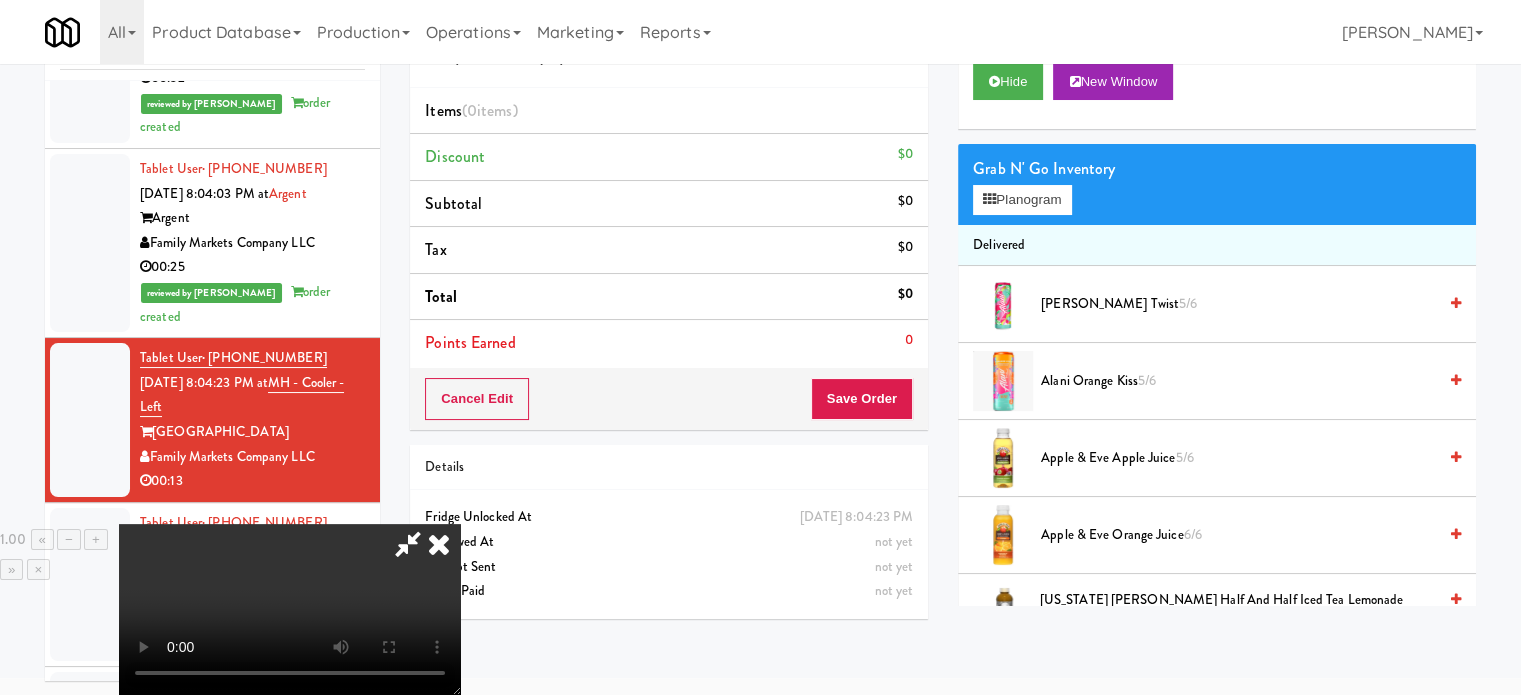type 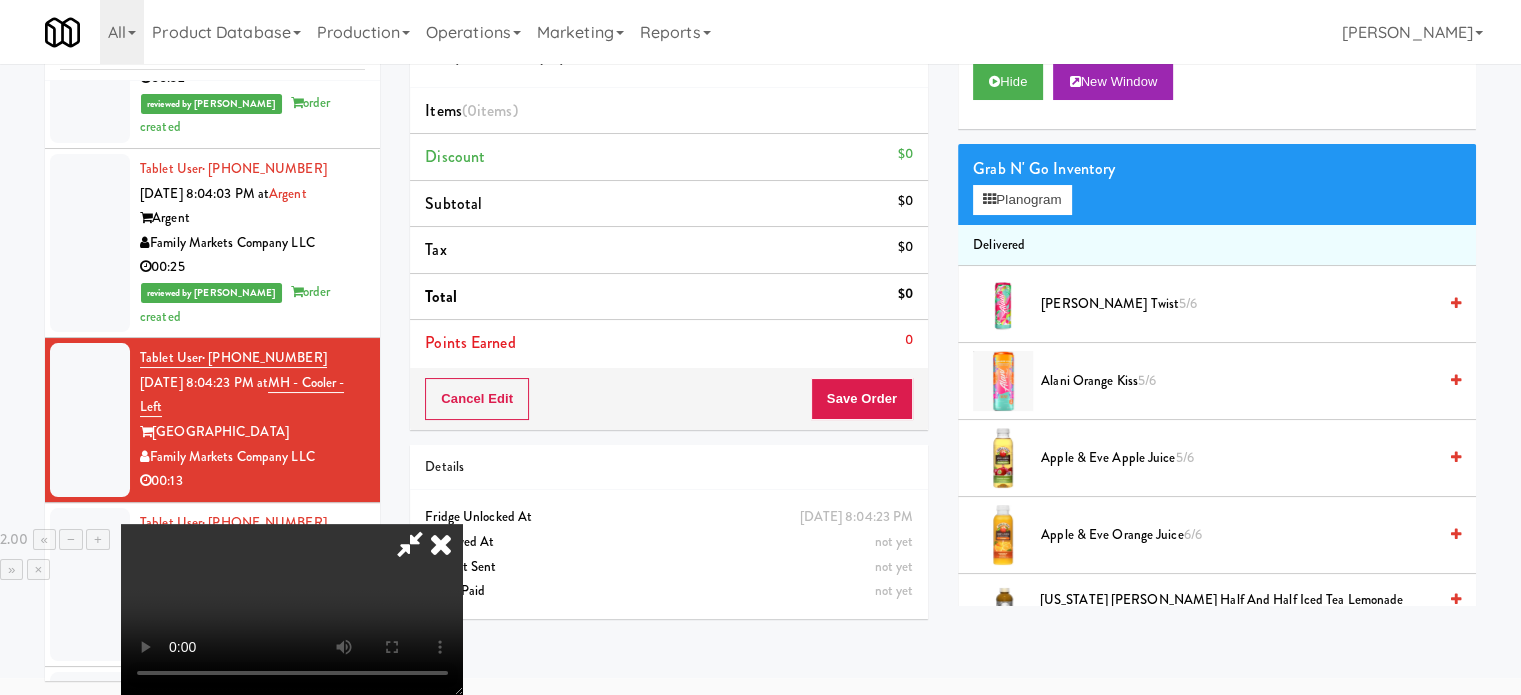 scroll, scrollTop: 64, scrollLeft: 0, axis: vertical 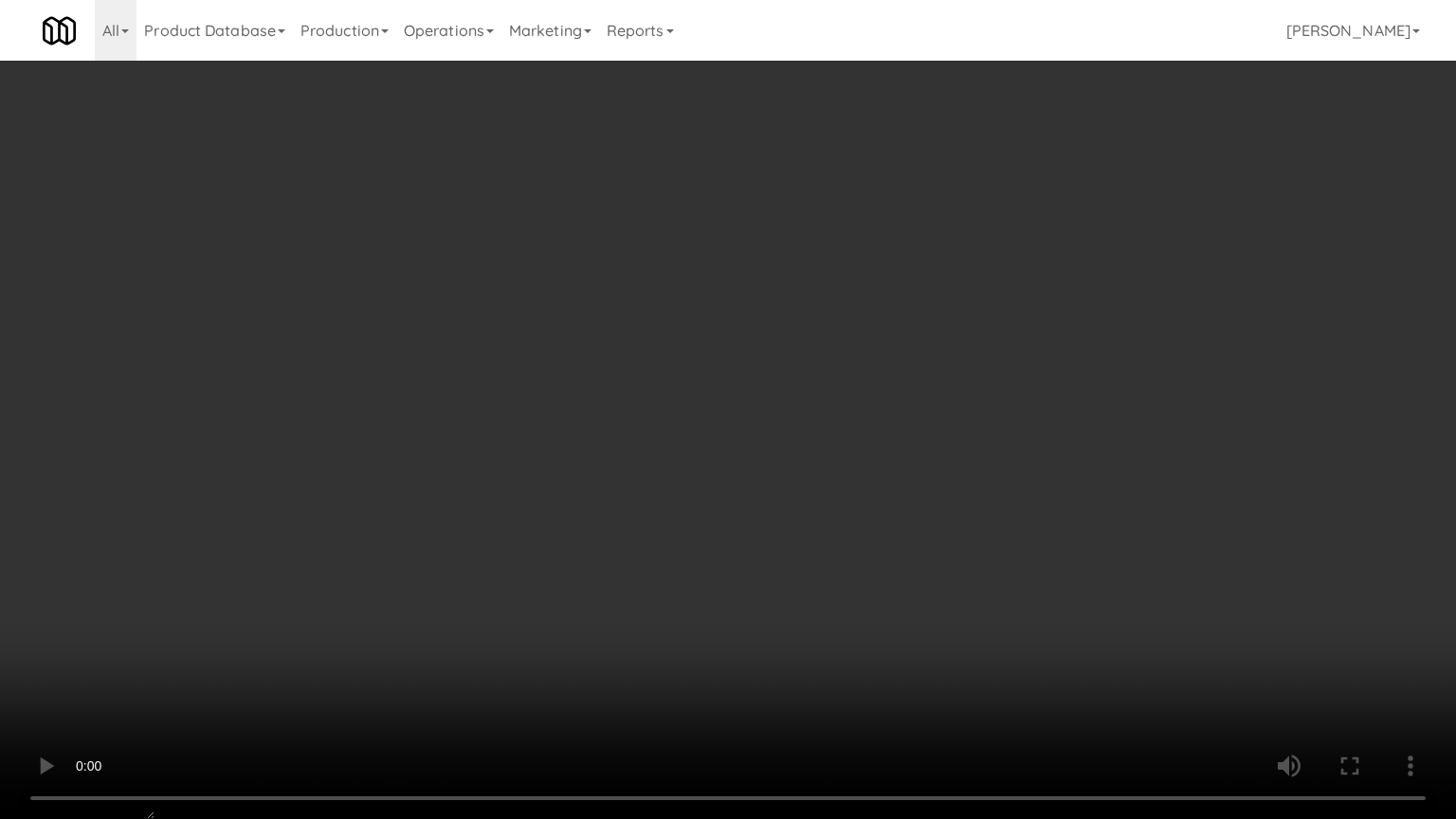 click at bounding box center [728, 410] 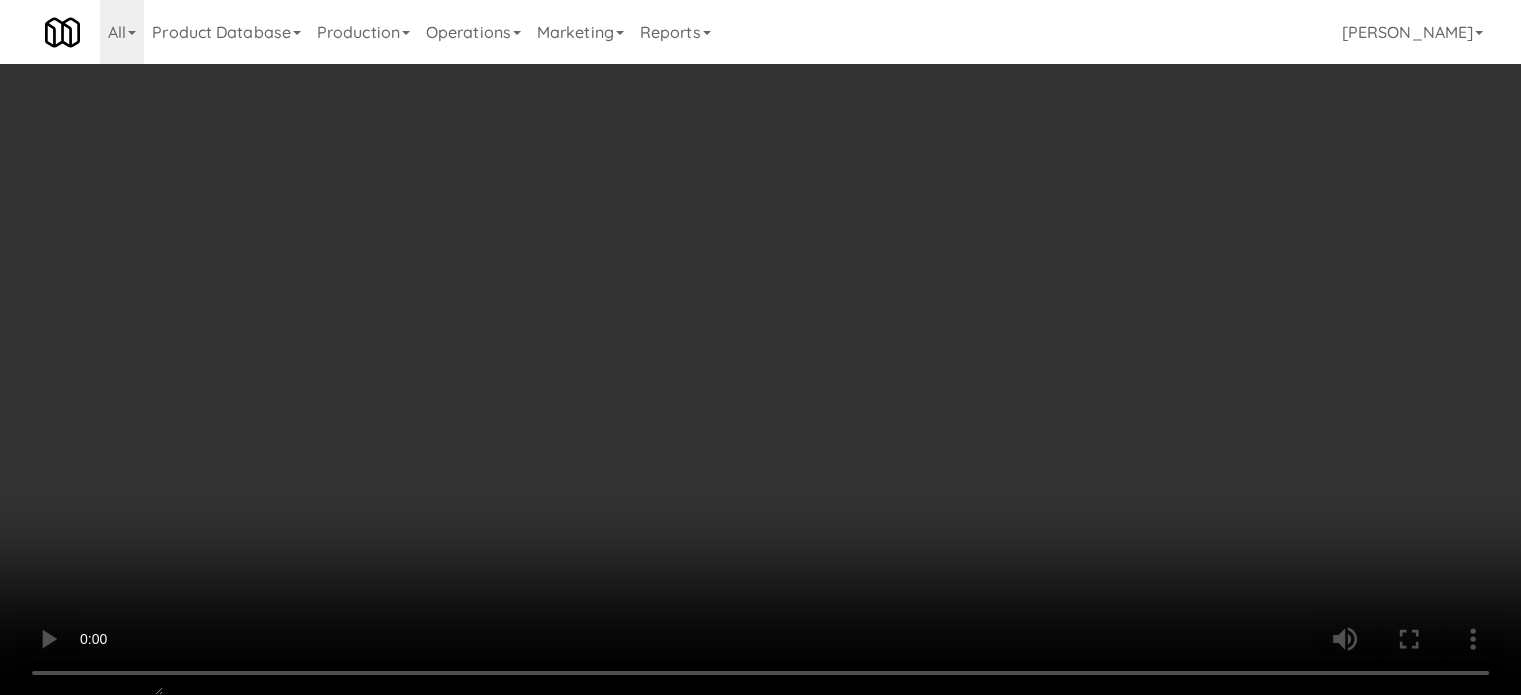 scroll, scrollTop: 2300, scrollLeft: 0, axis: vertical 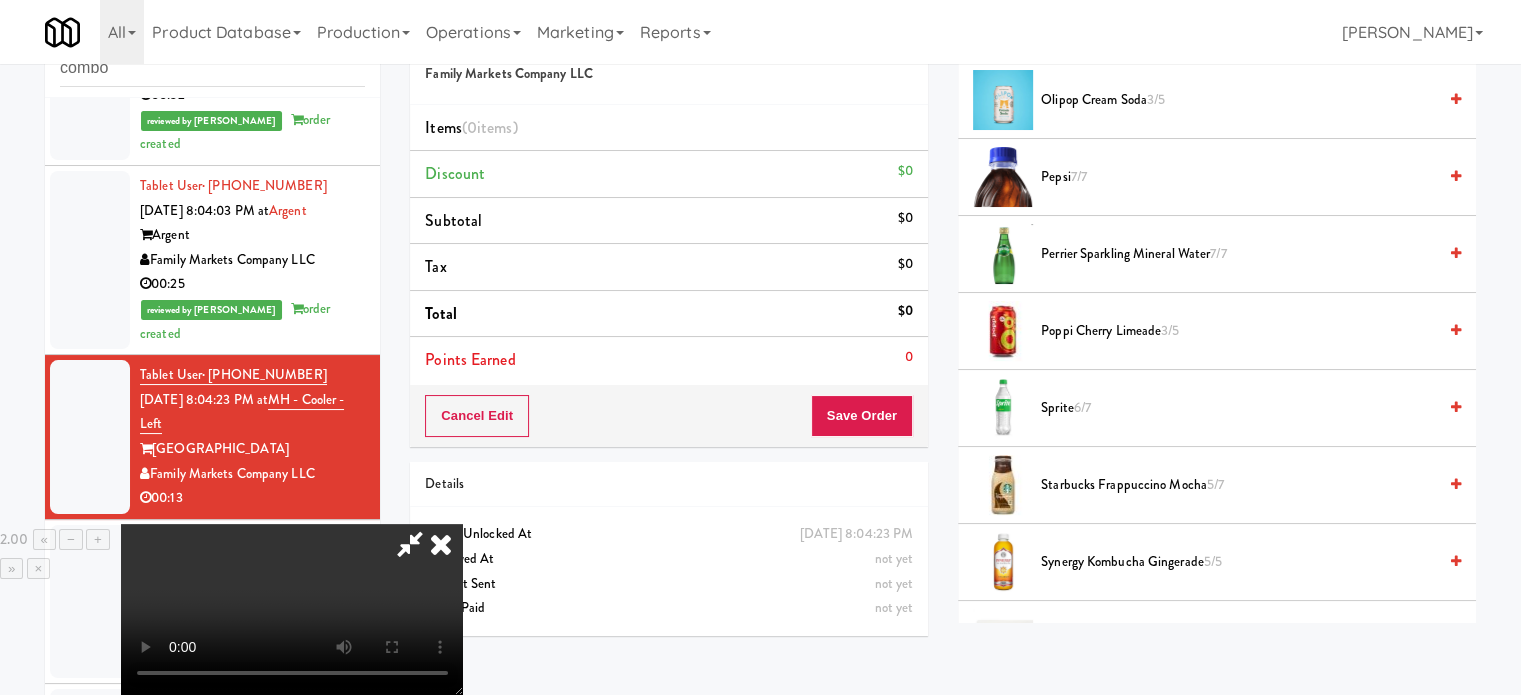 click on "Poppi Cherry Limeade  3/5" at bounding box center [1238, 331] 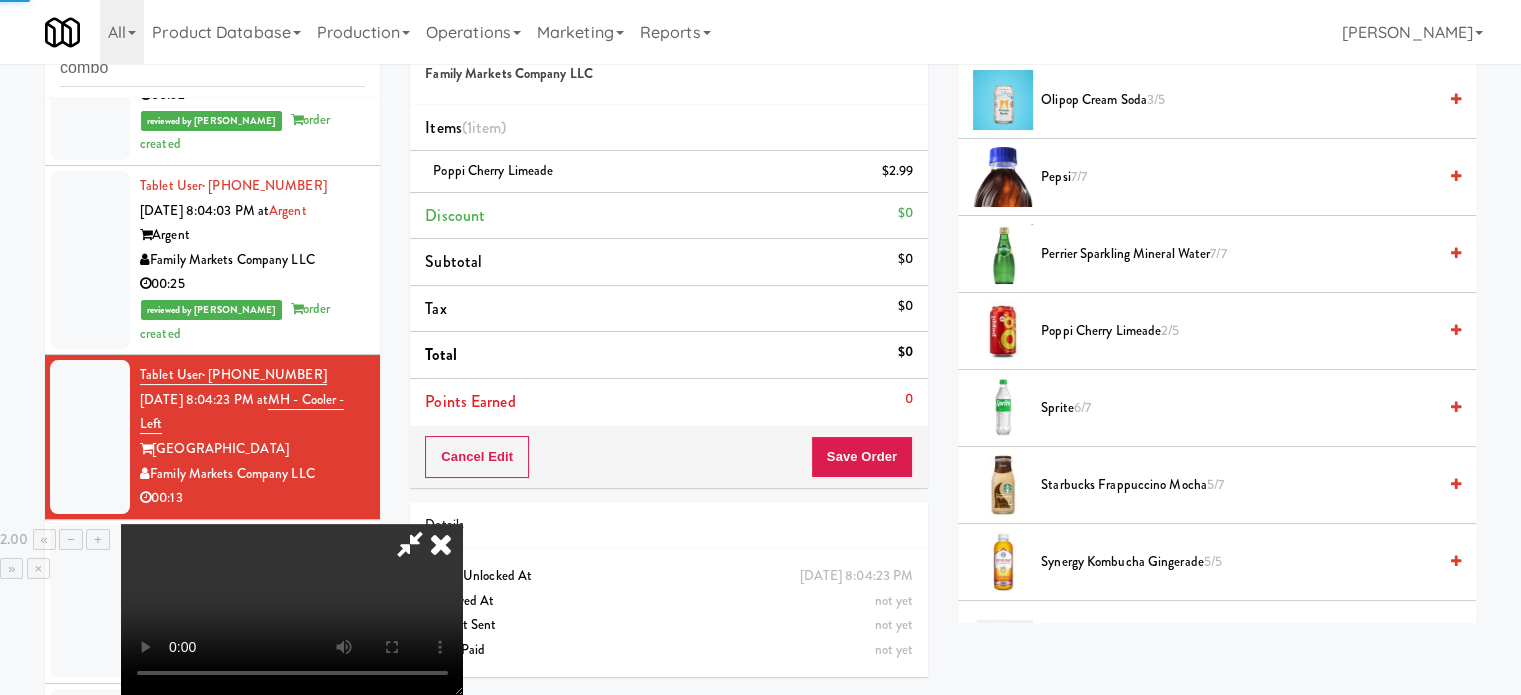 click at bounding box center (292, 609) 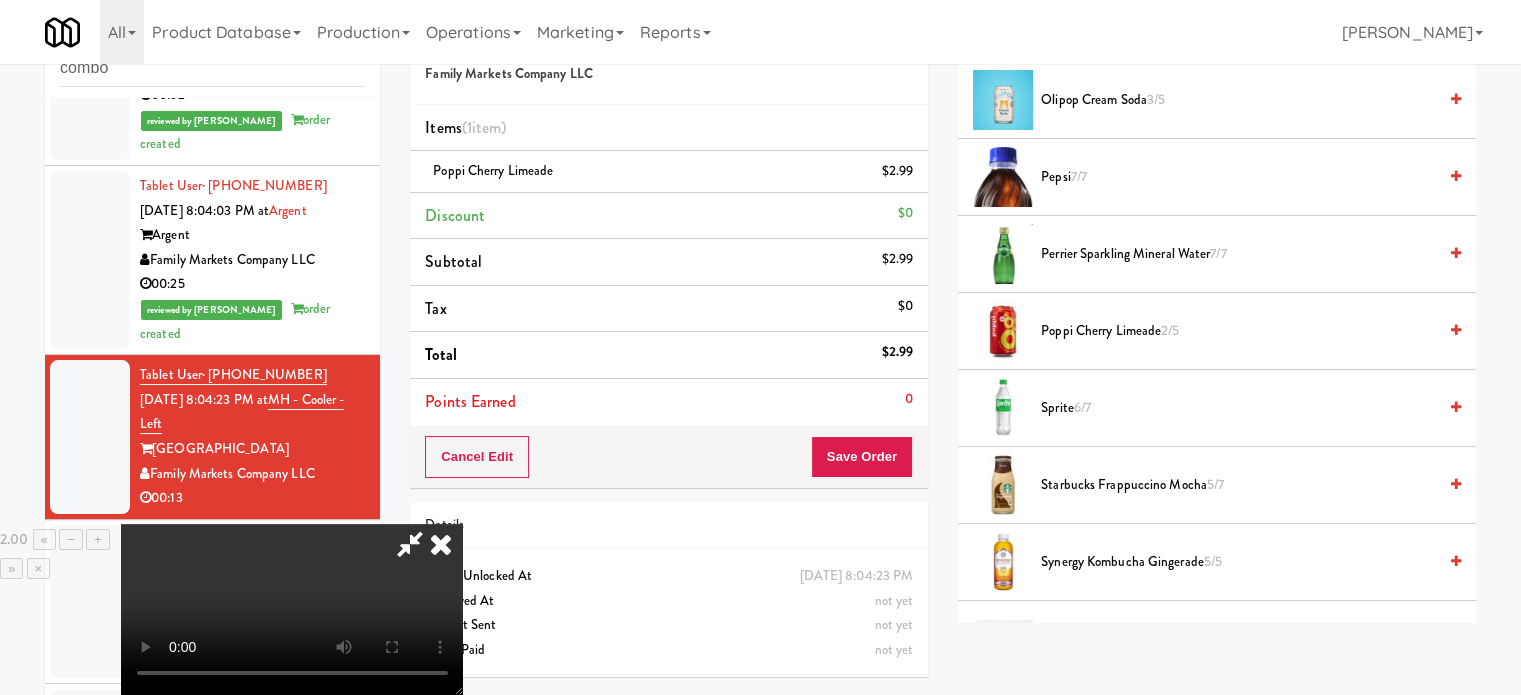 click at bounding box center [292, 609] 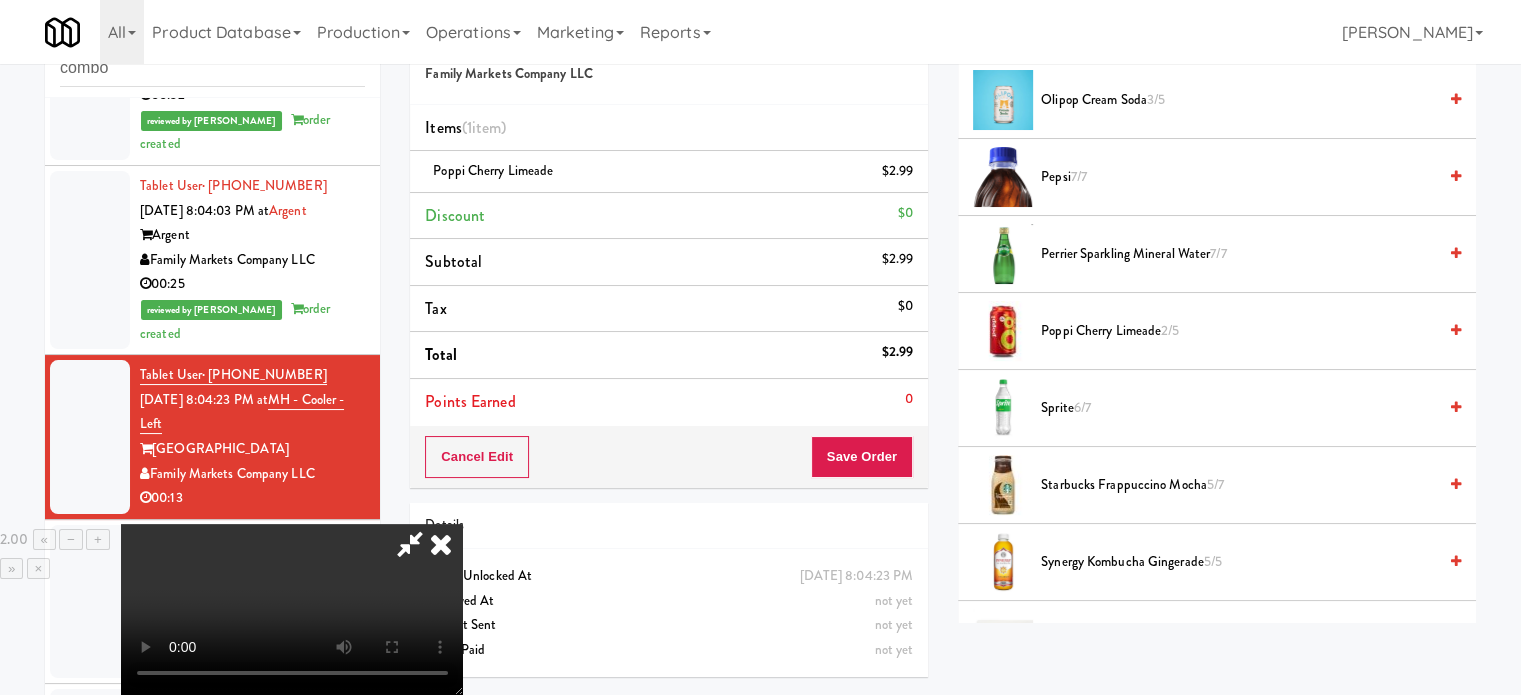 click at bounding box center (292, 609) 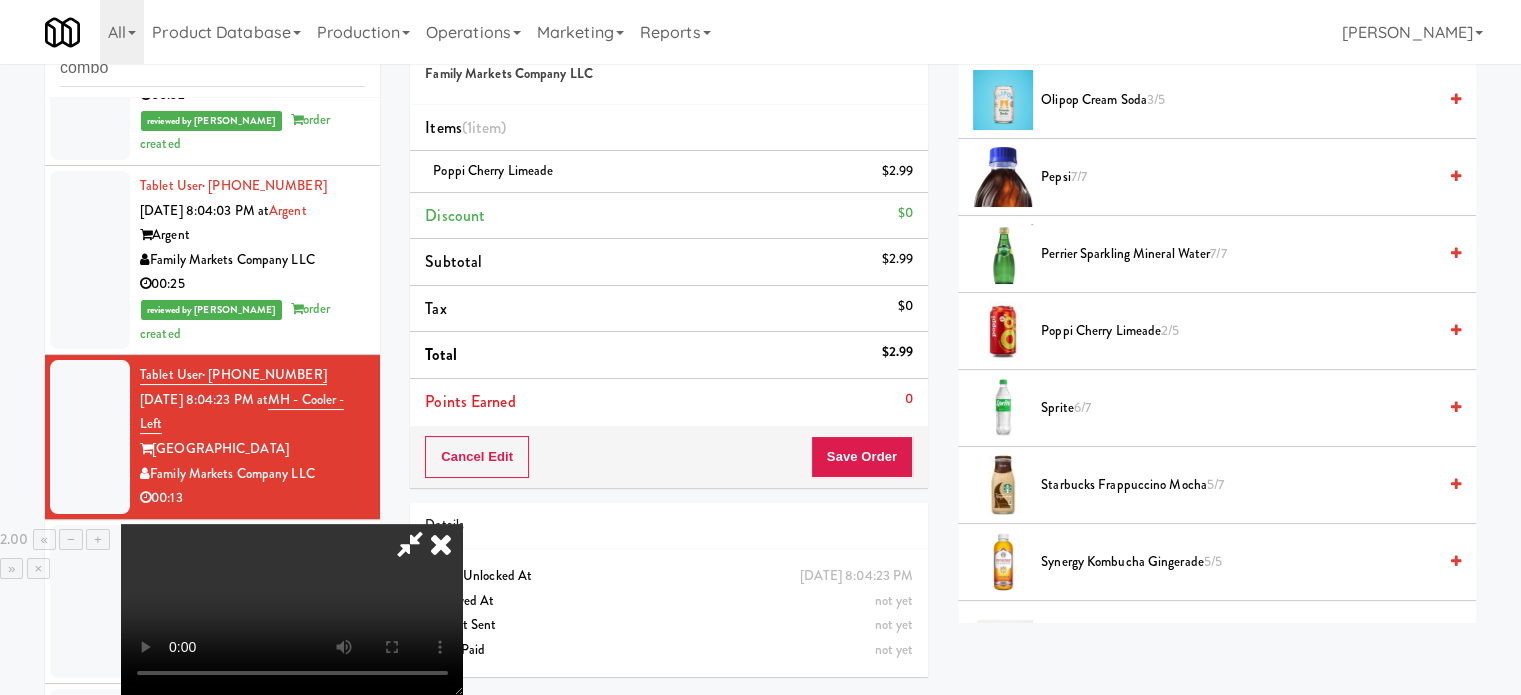 click at bounding box center [292, 609] 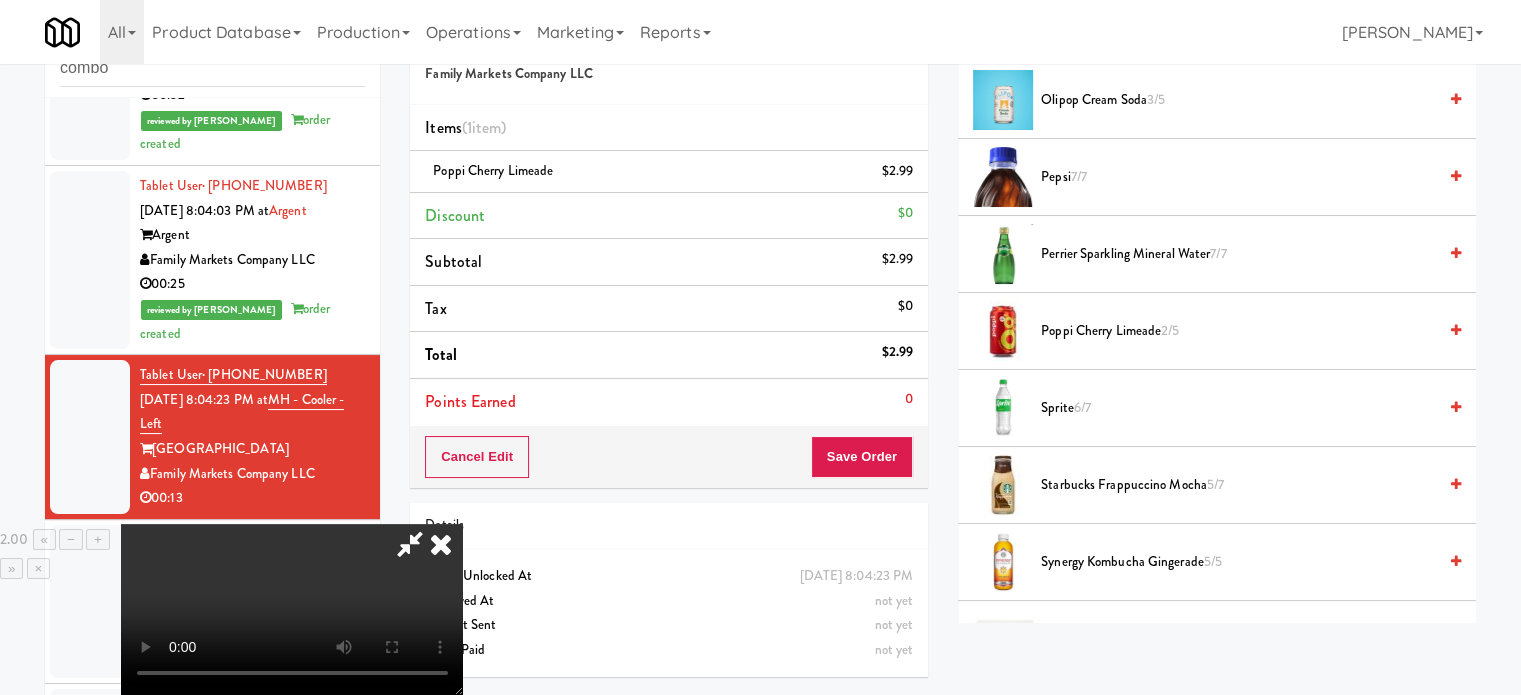 click at bounding box center [292, 609] 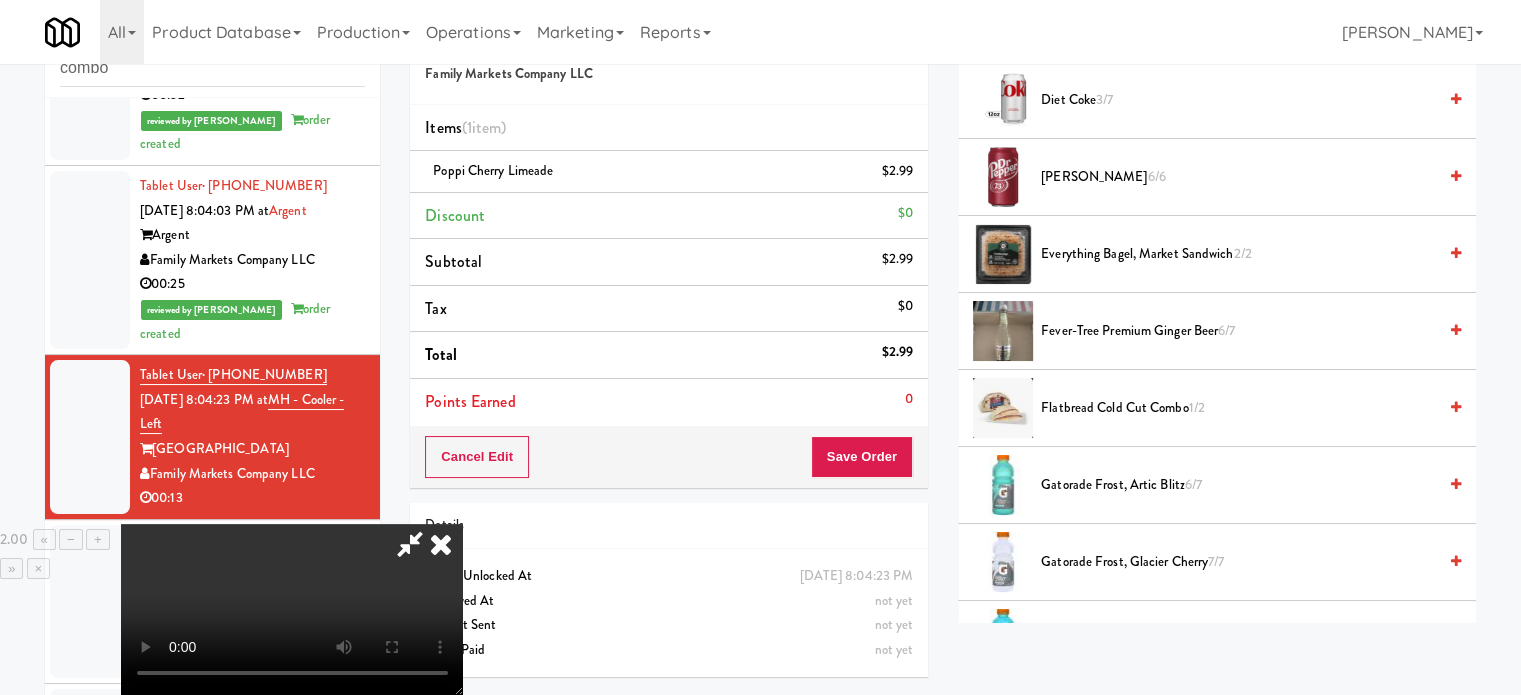 scroll, scrollTop: 1600, scrollLeft: 0, axis: vertical 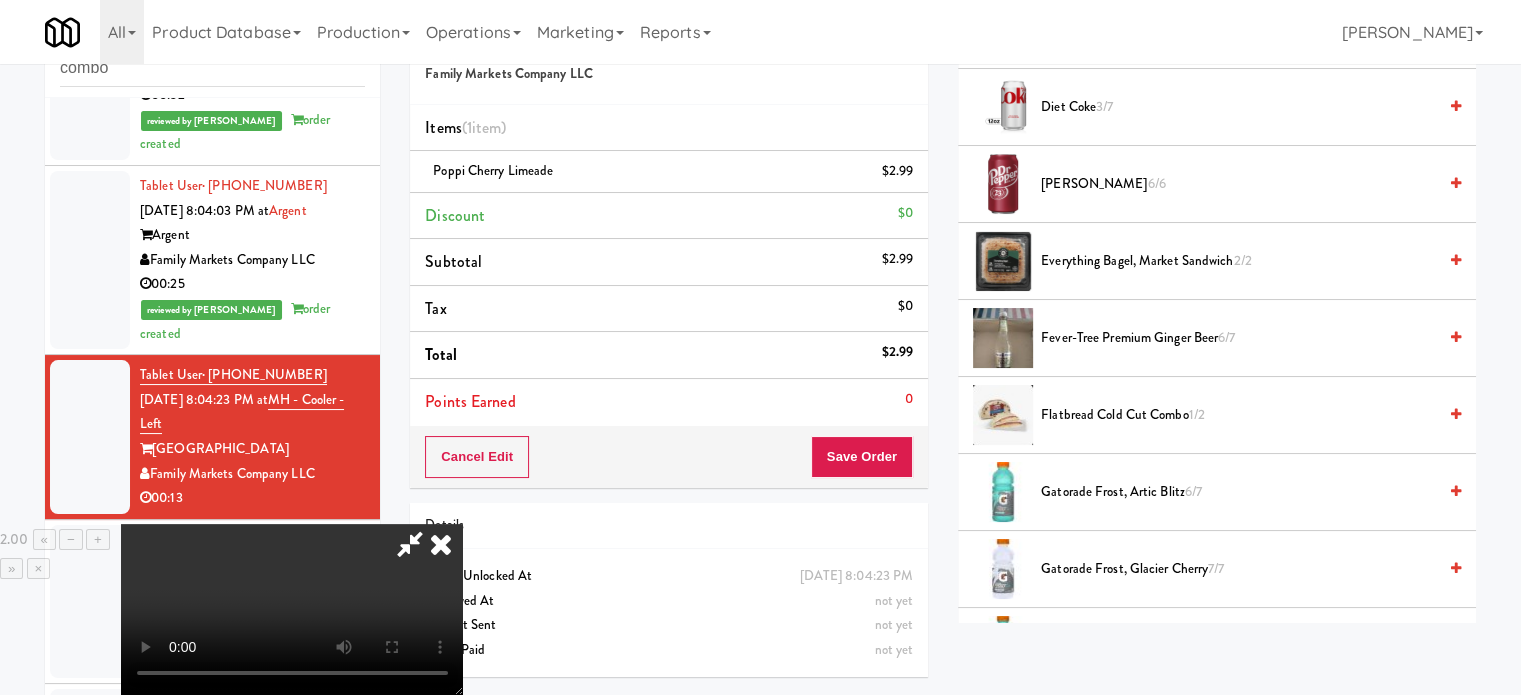 click on "Fever-Tree Premium Ginger Beer  6/7" at bounding box center [1238, 338] 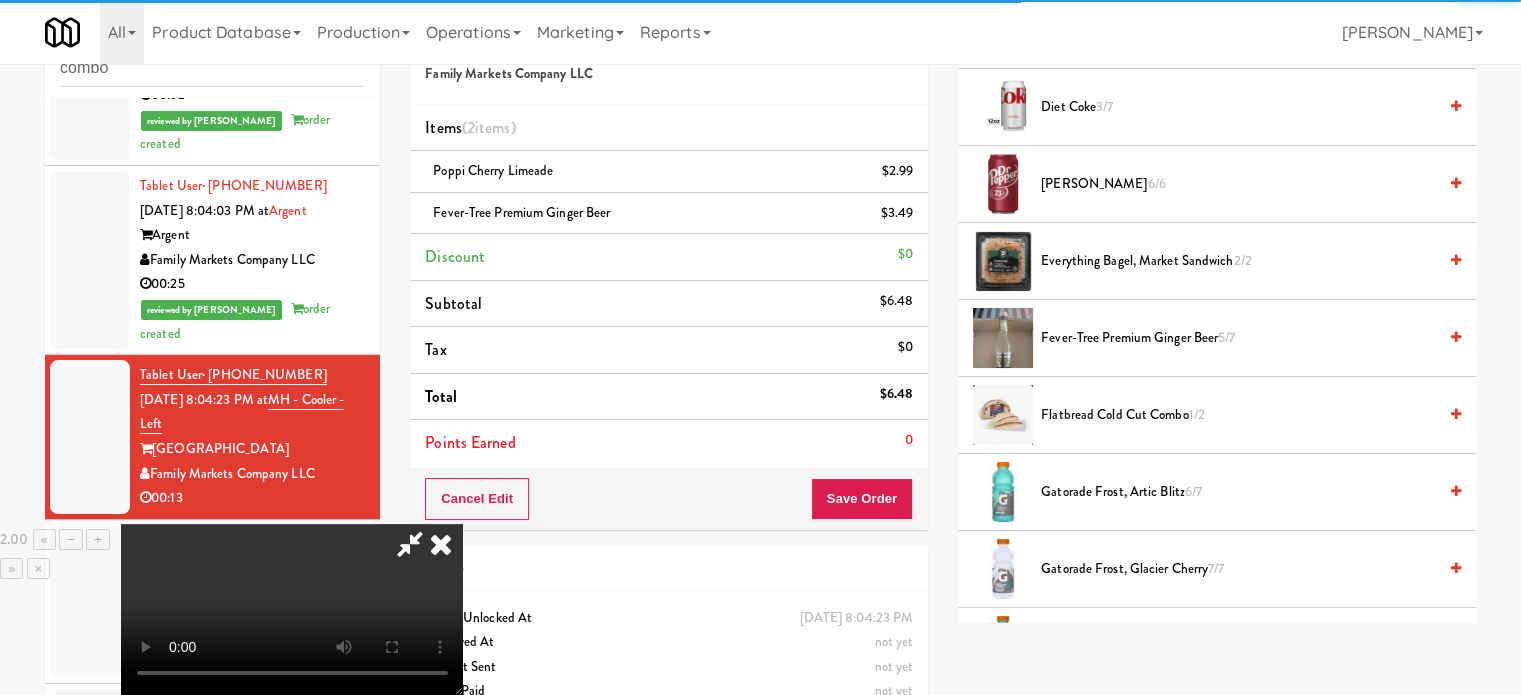 click at bounding box center (292, 609) 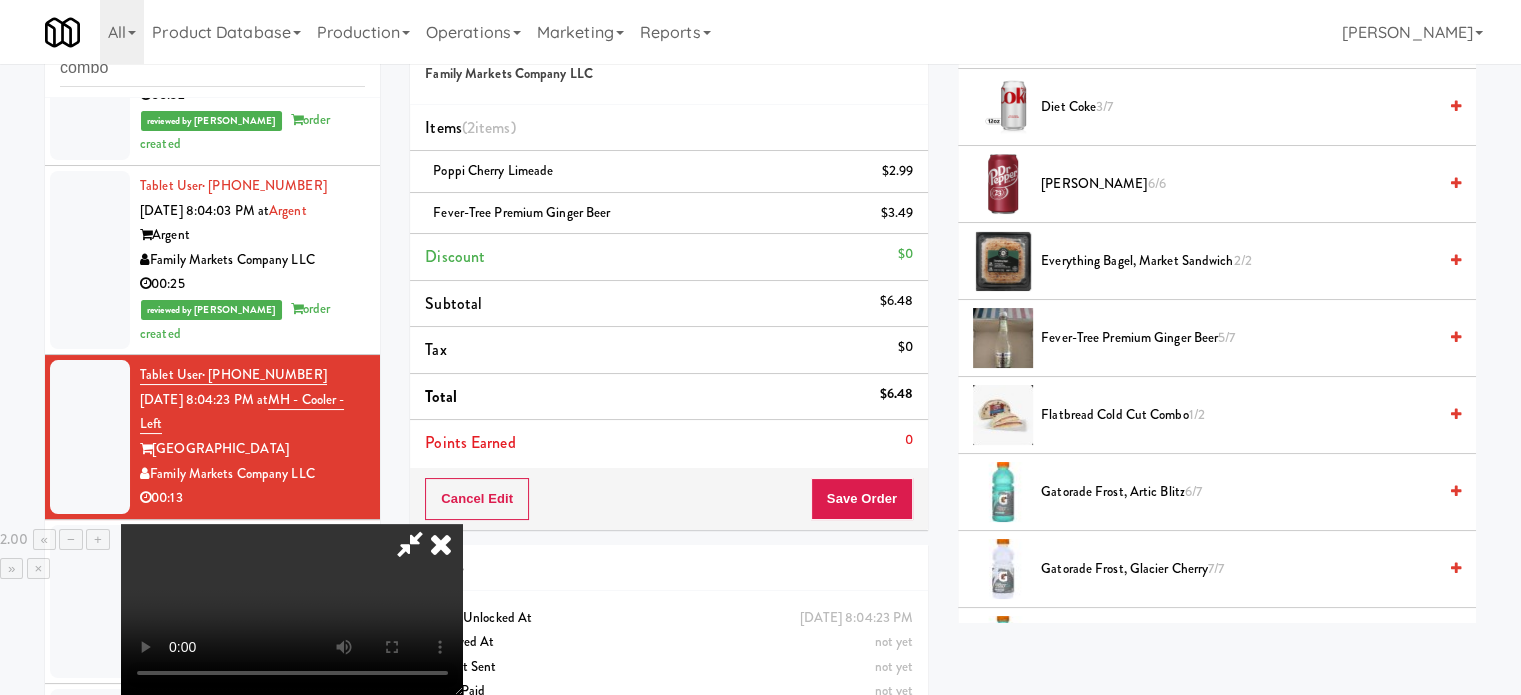 click at bounding box center [292, 609] 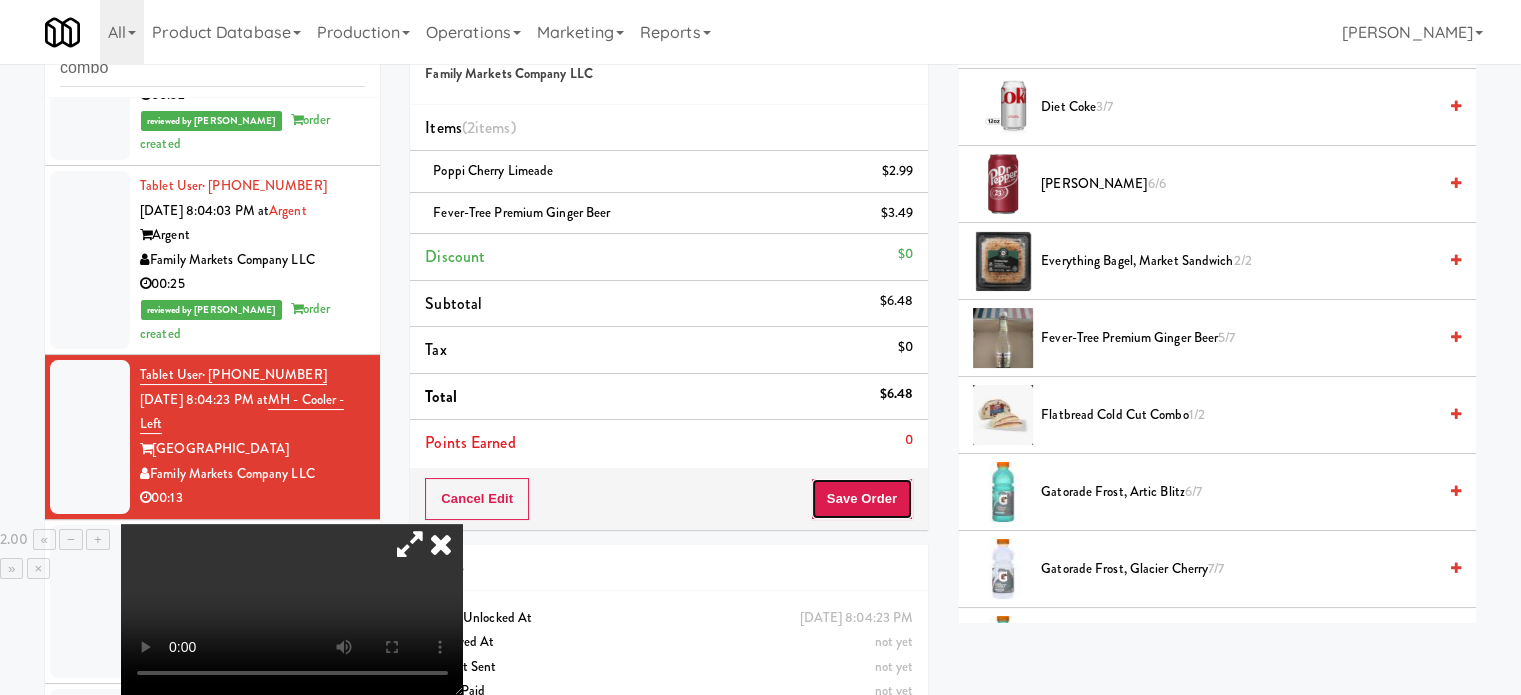 click on "Save Order" at bounding box center (862, 499) 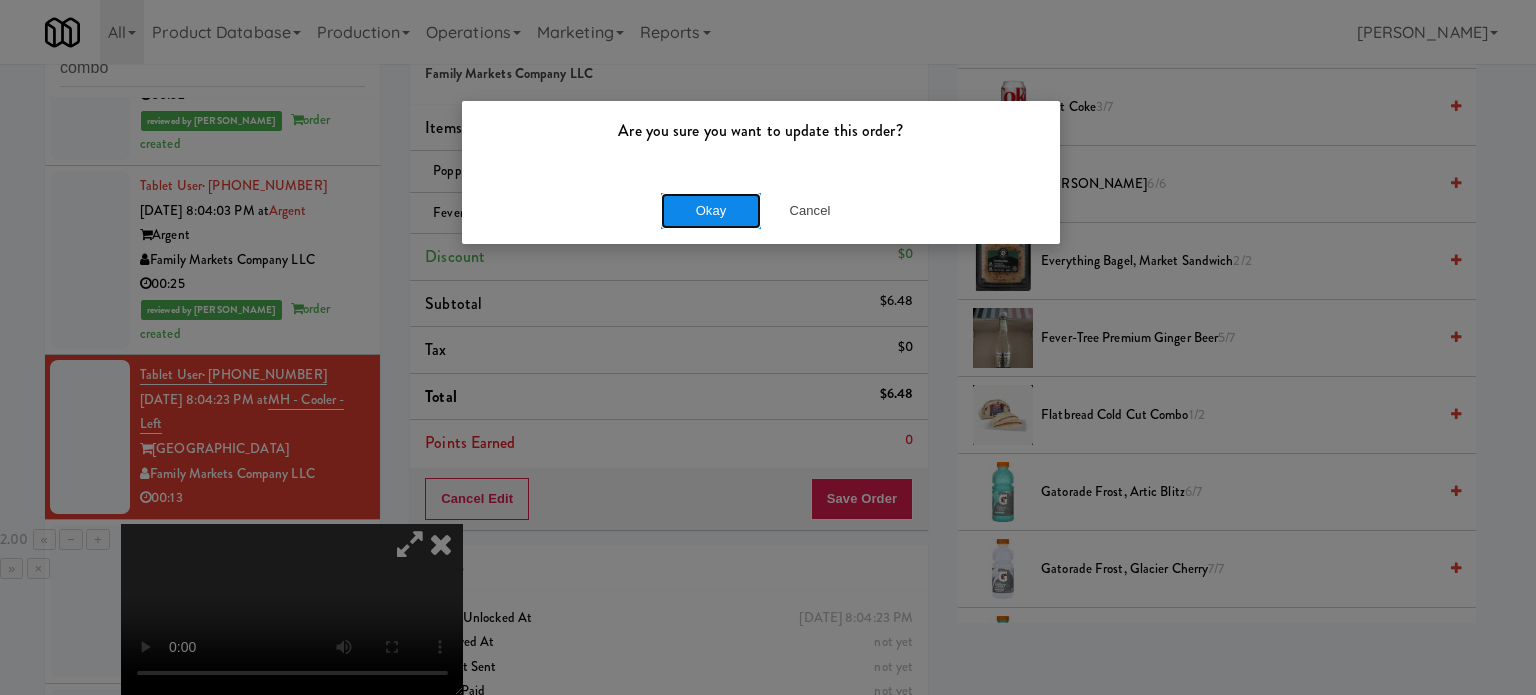 click on "Okay" at bounding box center [711, 211] 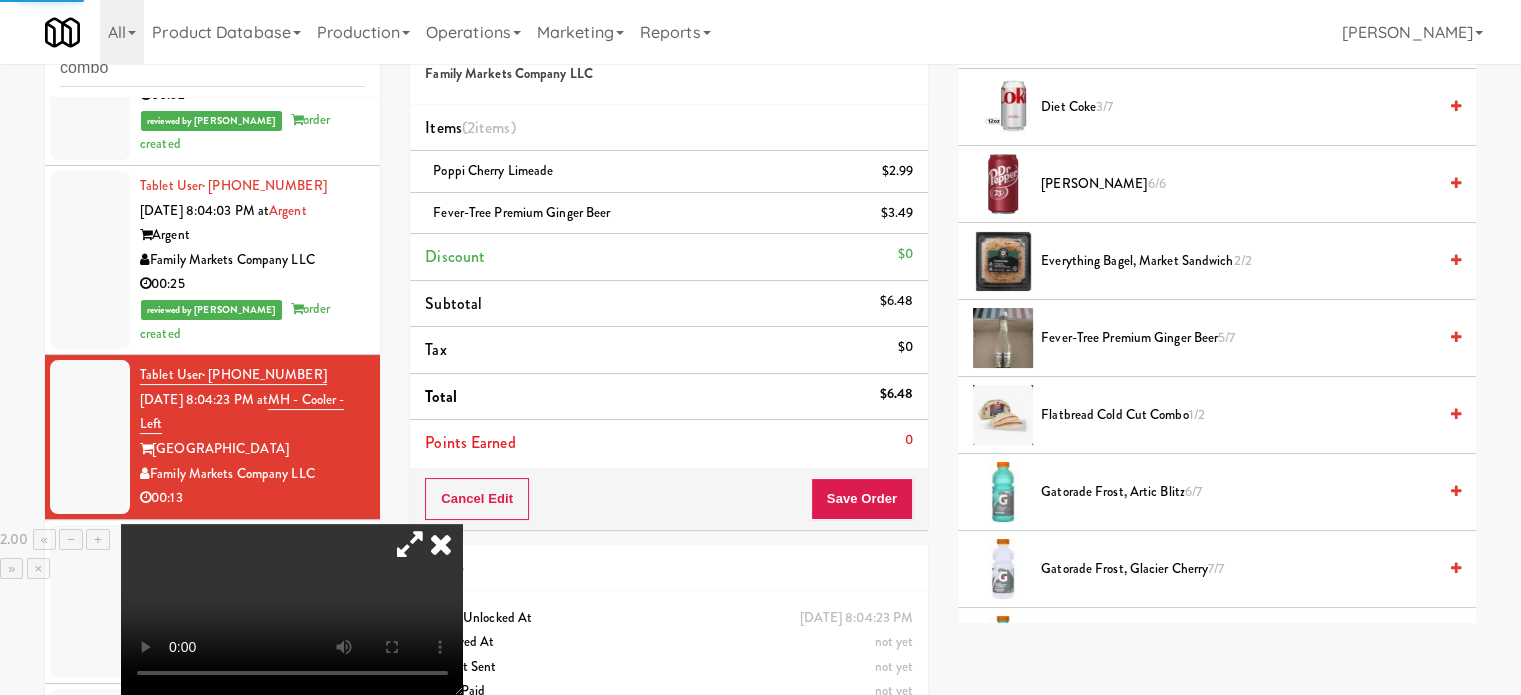 scroll, scrollTop: 192, scrollLeft: 0, axis: vertical 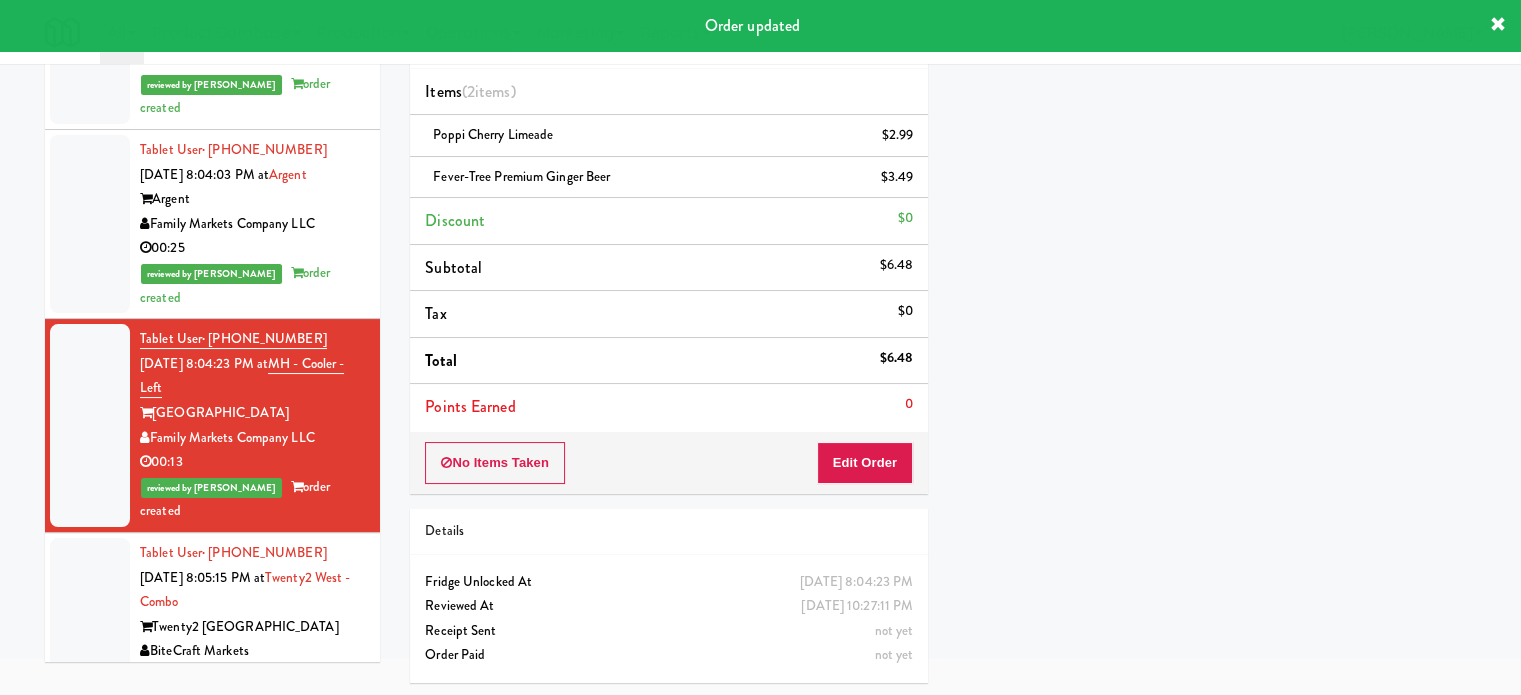 click on "Twenty2 West - Westdale" at bounding box center [252, 627] 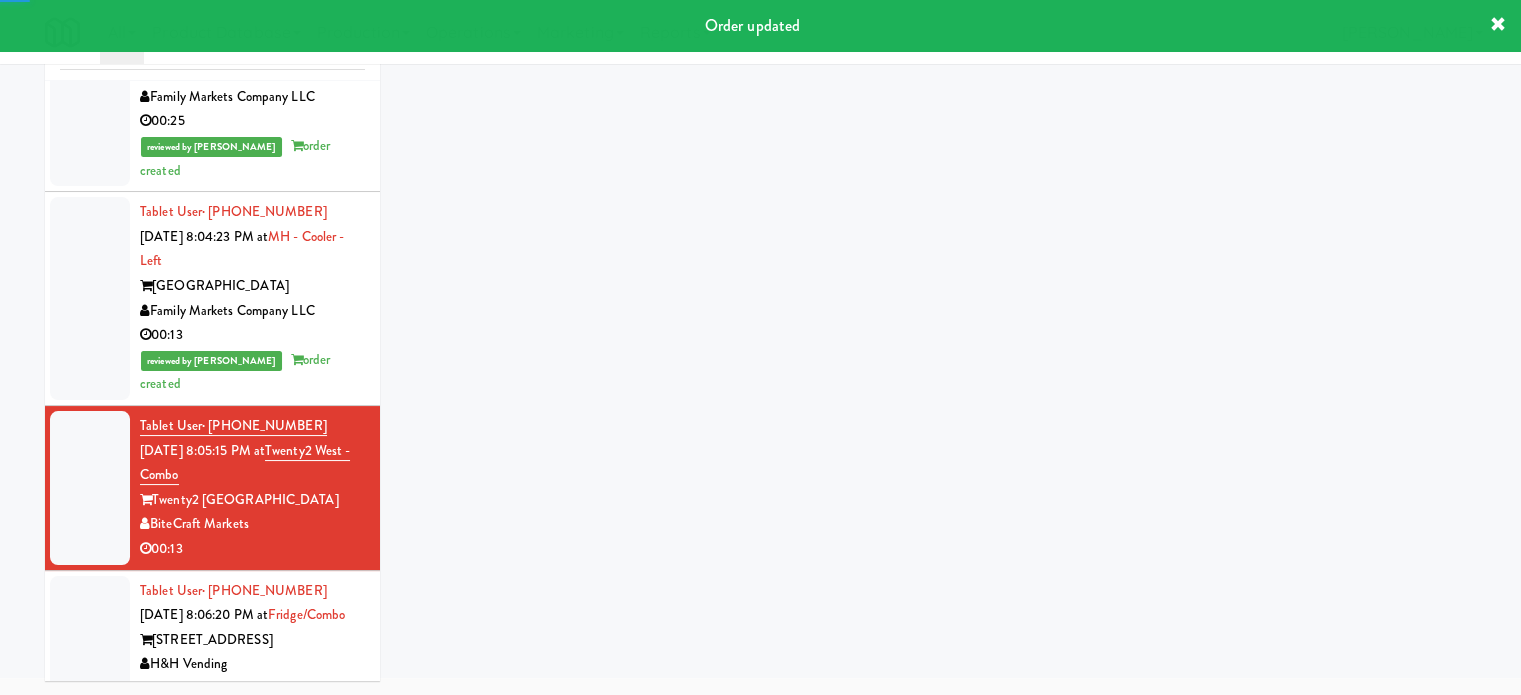 scroll, scrollTop: 724, scrollLeft: 0, axis: vertical 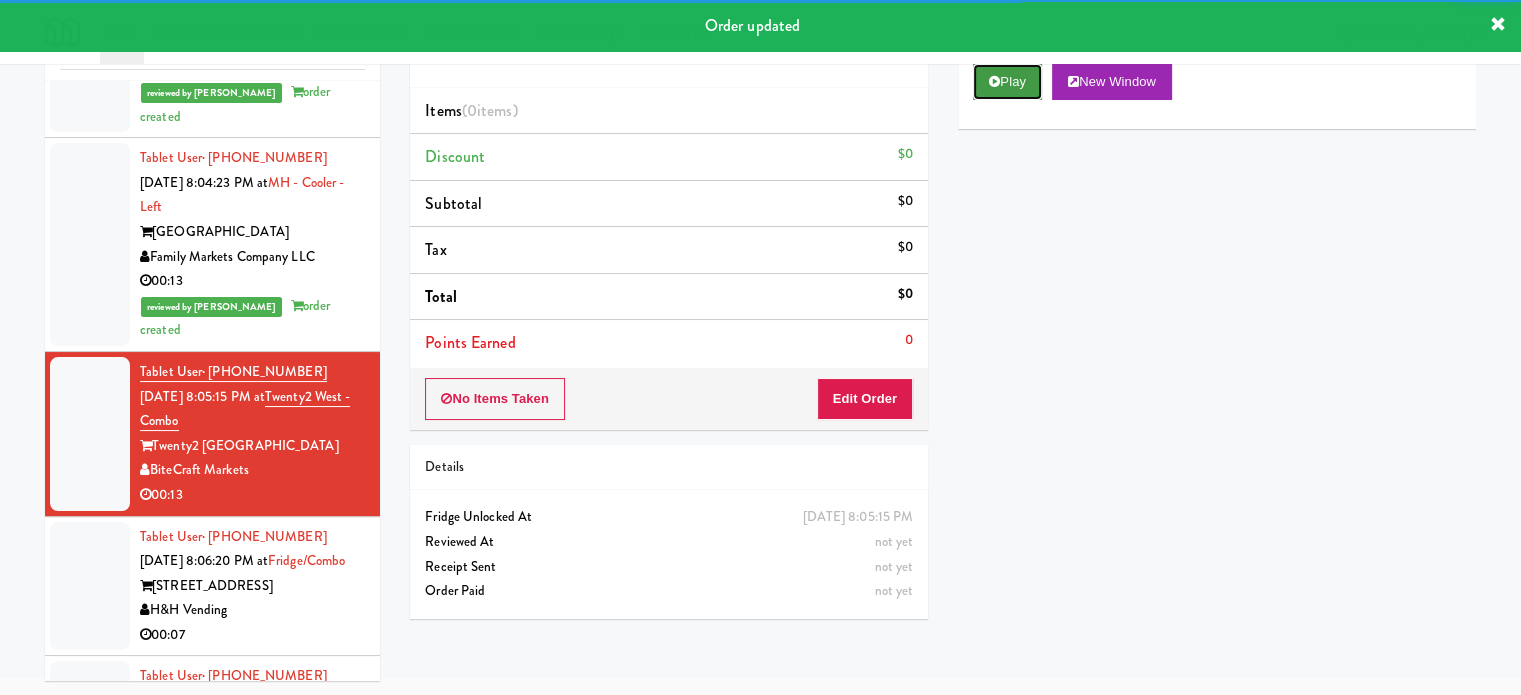 click on "Play" at bounding box center (1007, 82) 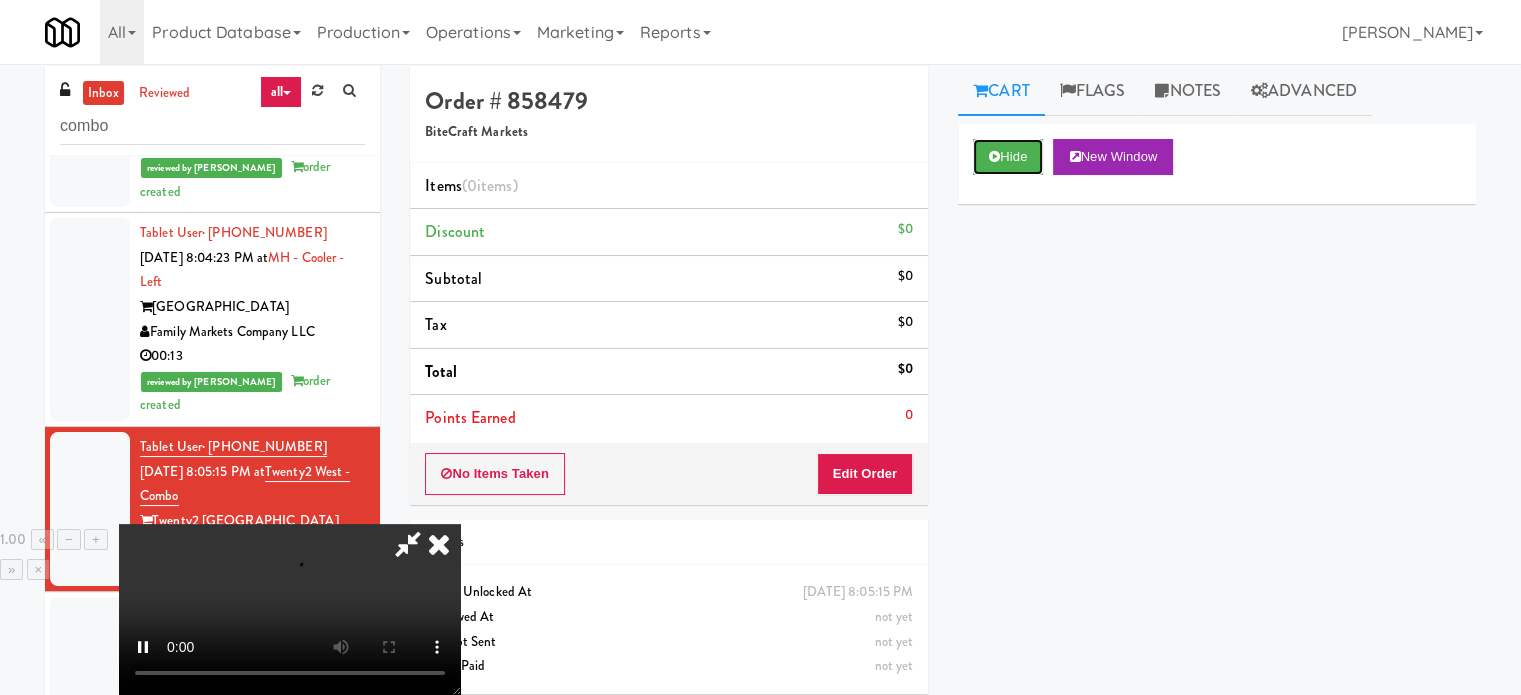 scroll, scrollTop: 0, scrollLeft: 0, axis: both 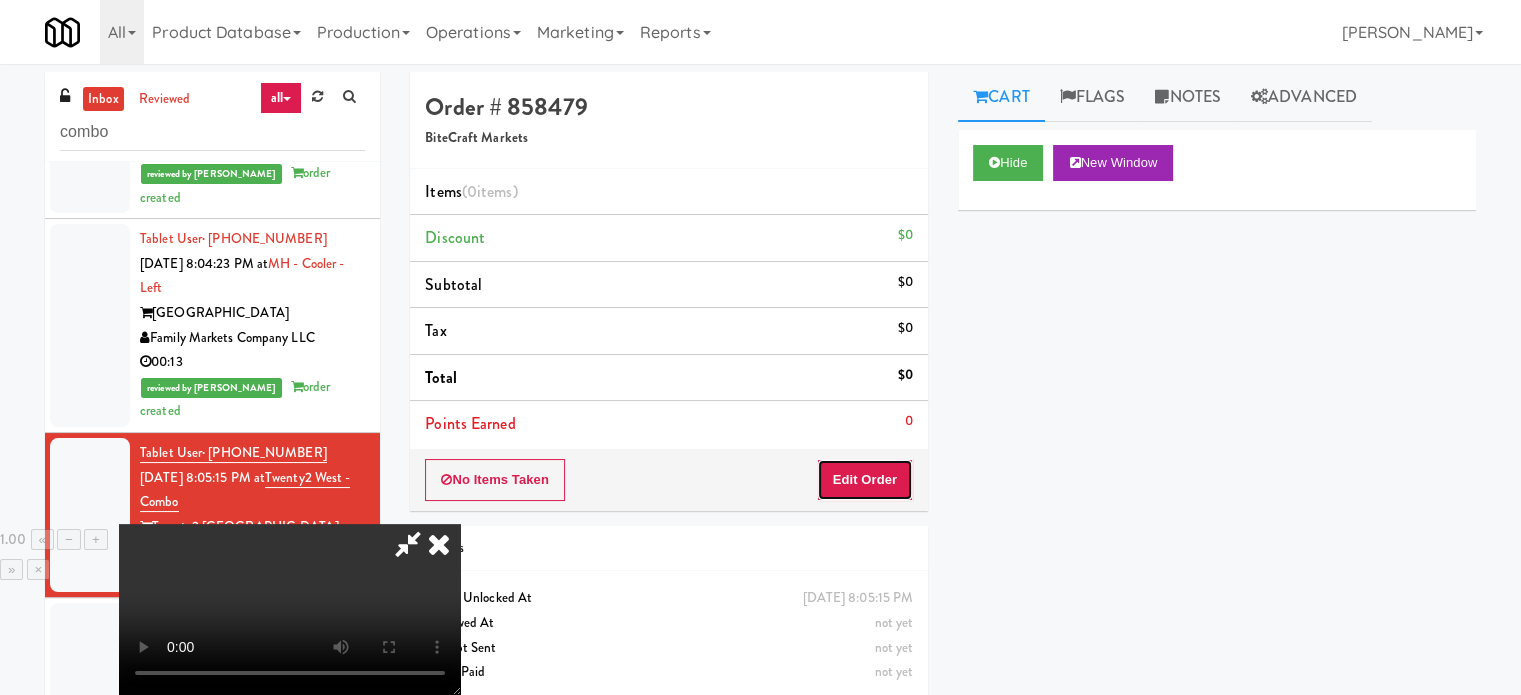 click on "Edit Order" at bounding box center [865, 480] 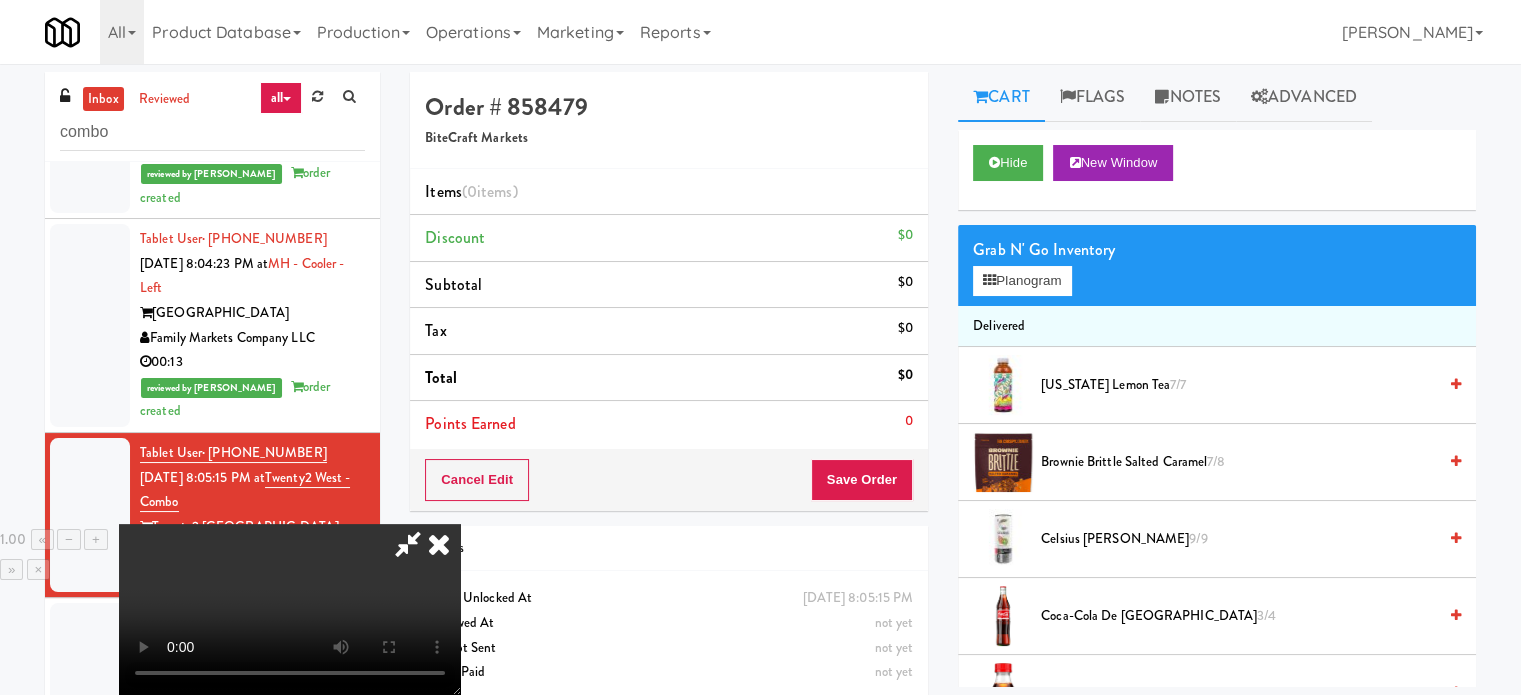 type 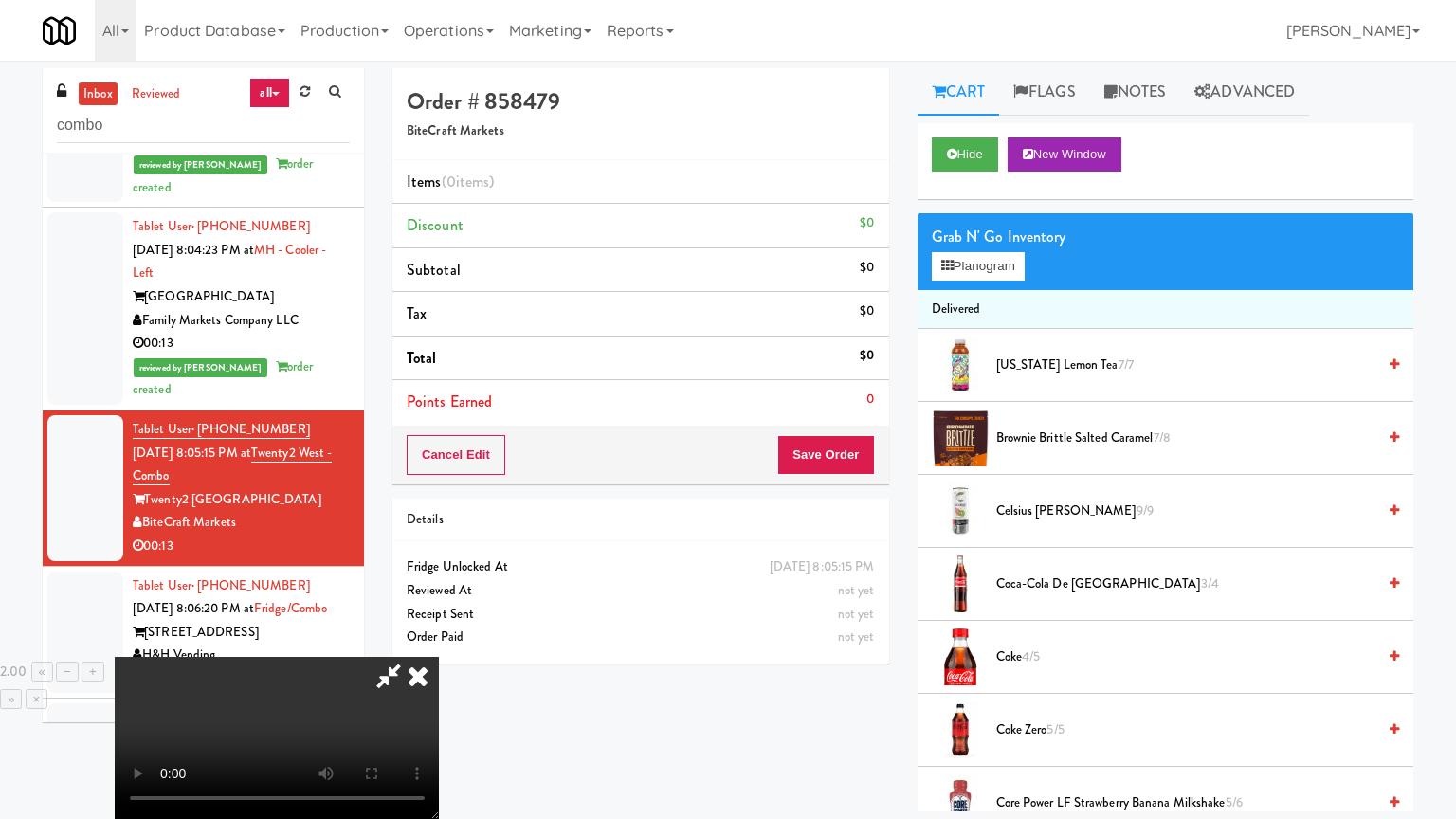 click at bounding box center (277, 737) 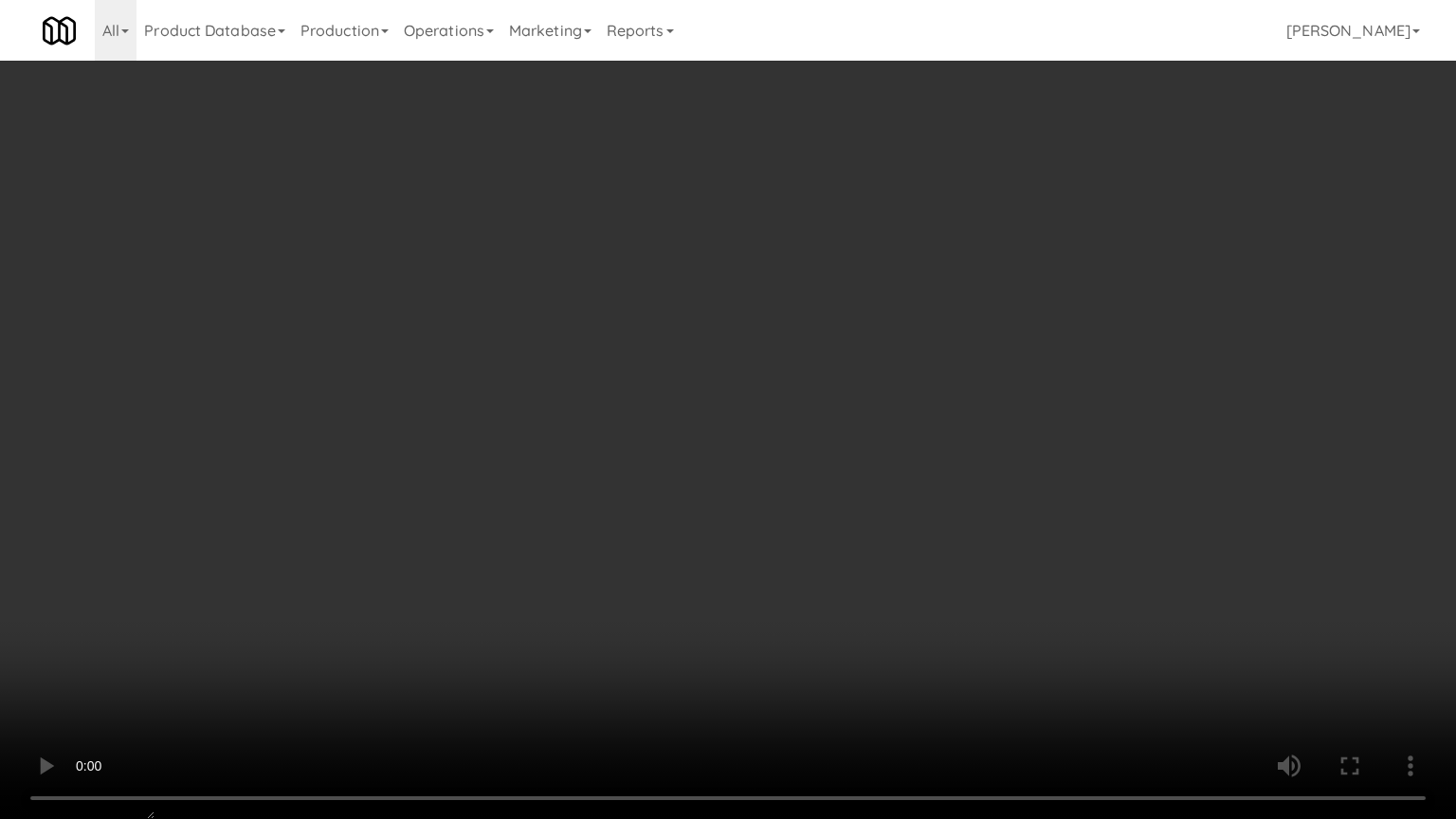 click at bounding box center [728, 410] 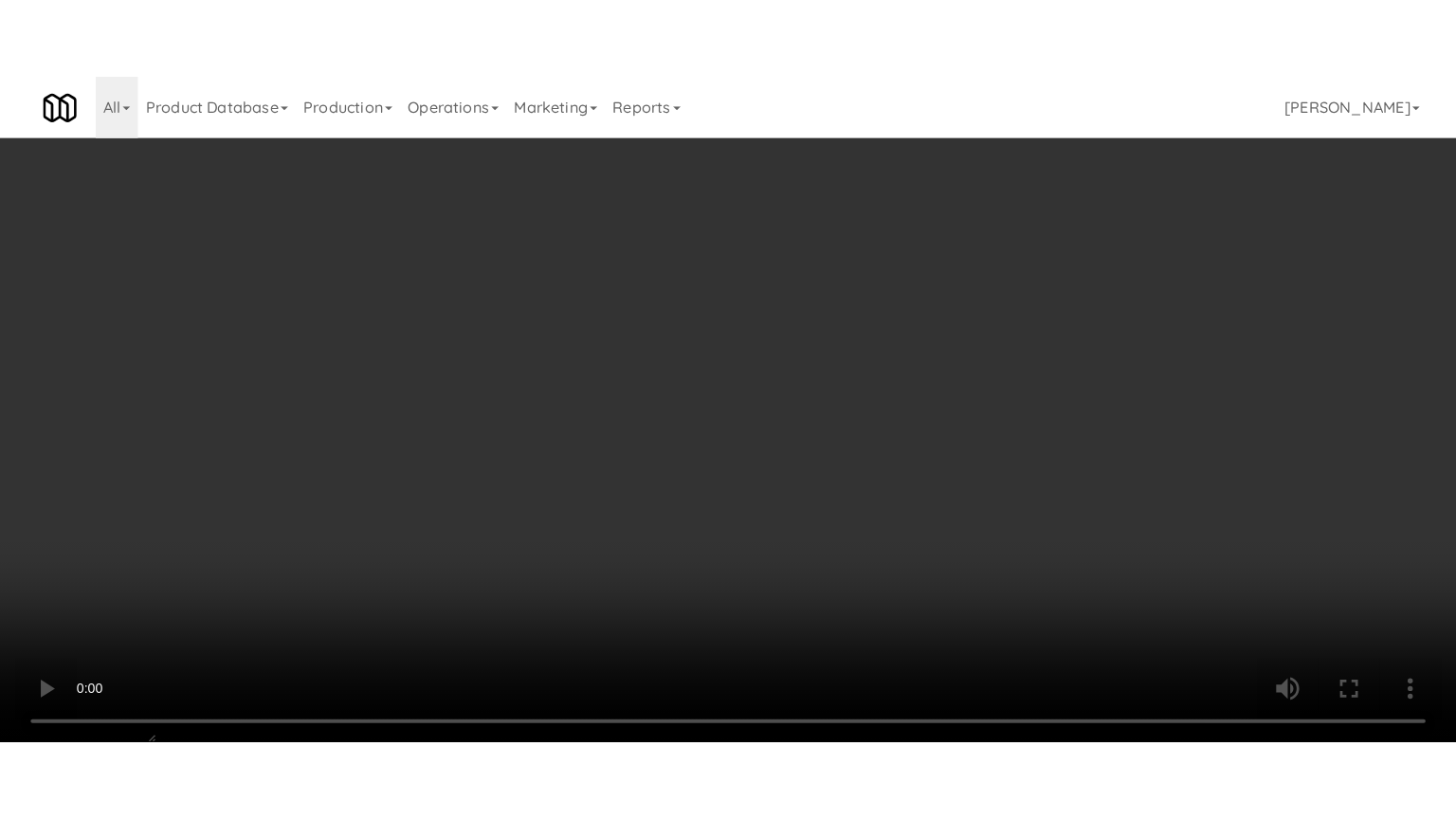 scroll, scrollTop: 2559, scrollLeft: 0, axis: vertical 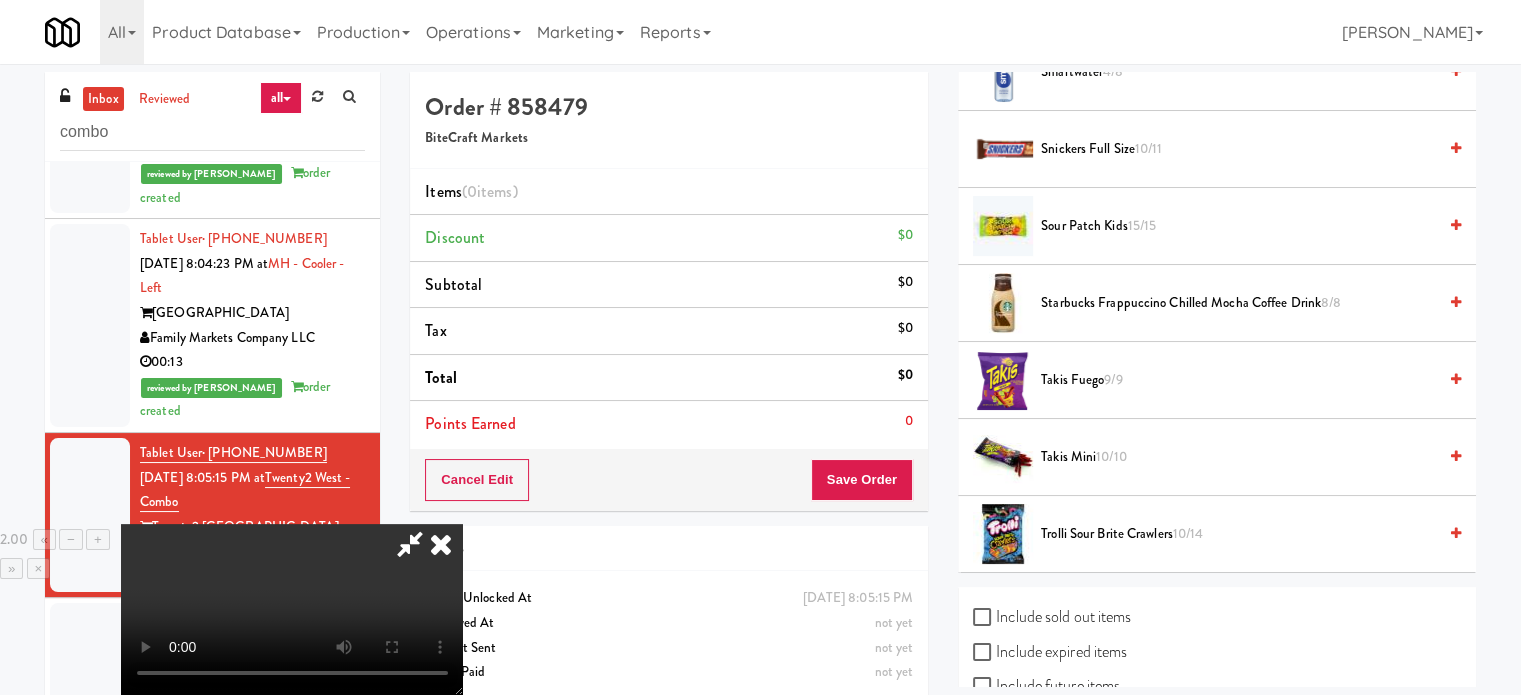 click on "Trolli Sour Brite Crawlers  10/14" at bounding box center [1238, 534] 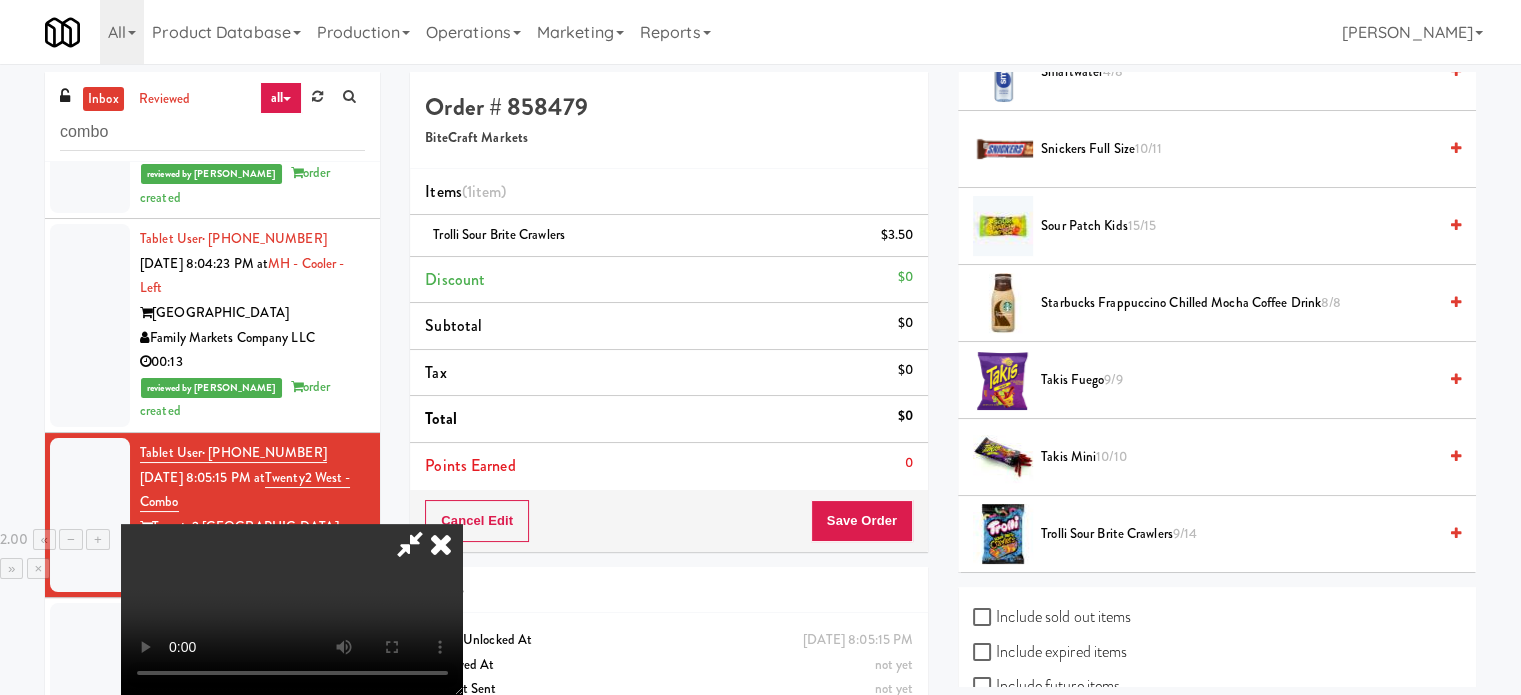 click at bounding box center (292, 609) 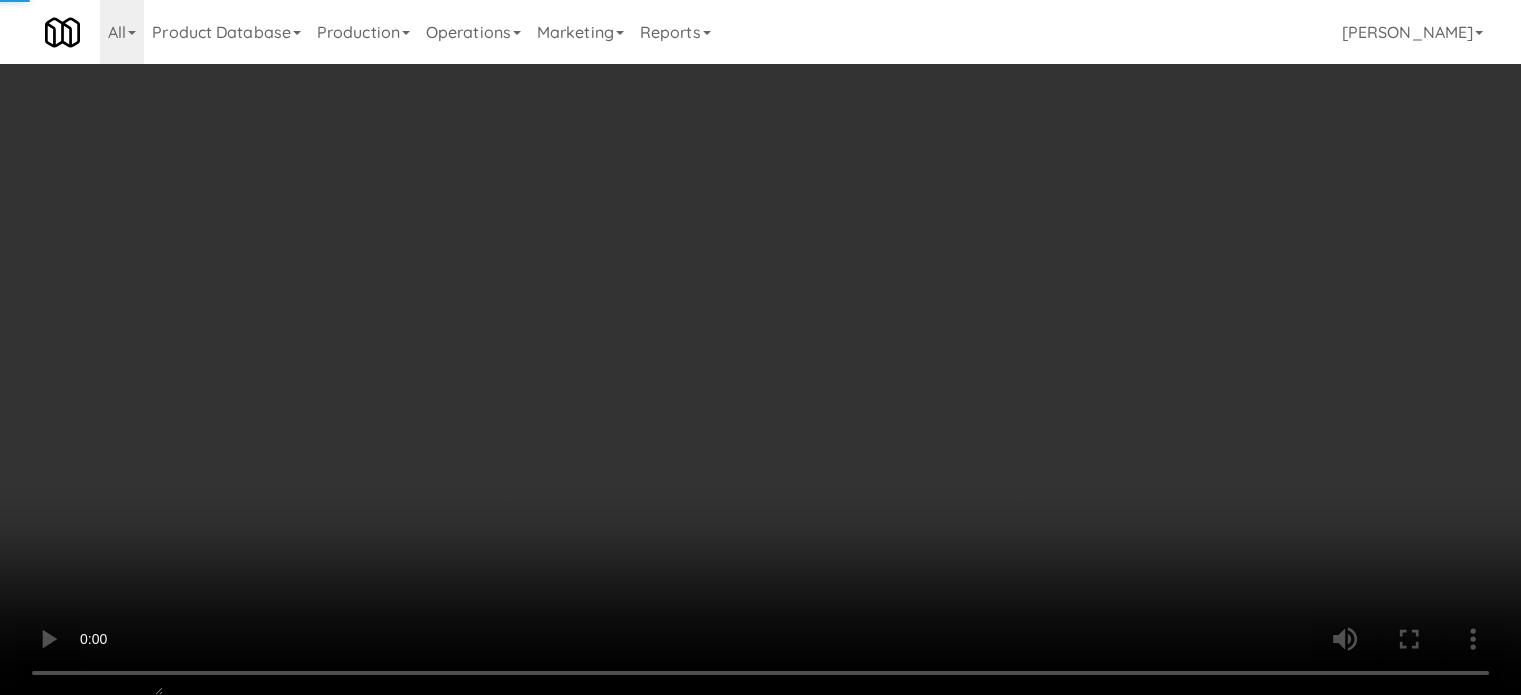 scroll, scrollTop: 2640, scrollLeft: 0, axis: vertical 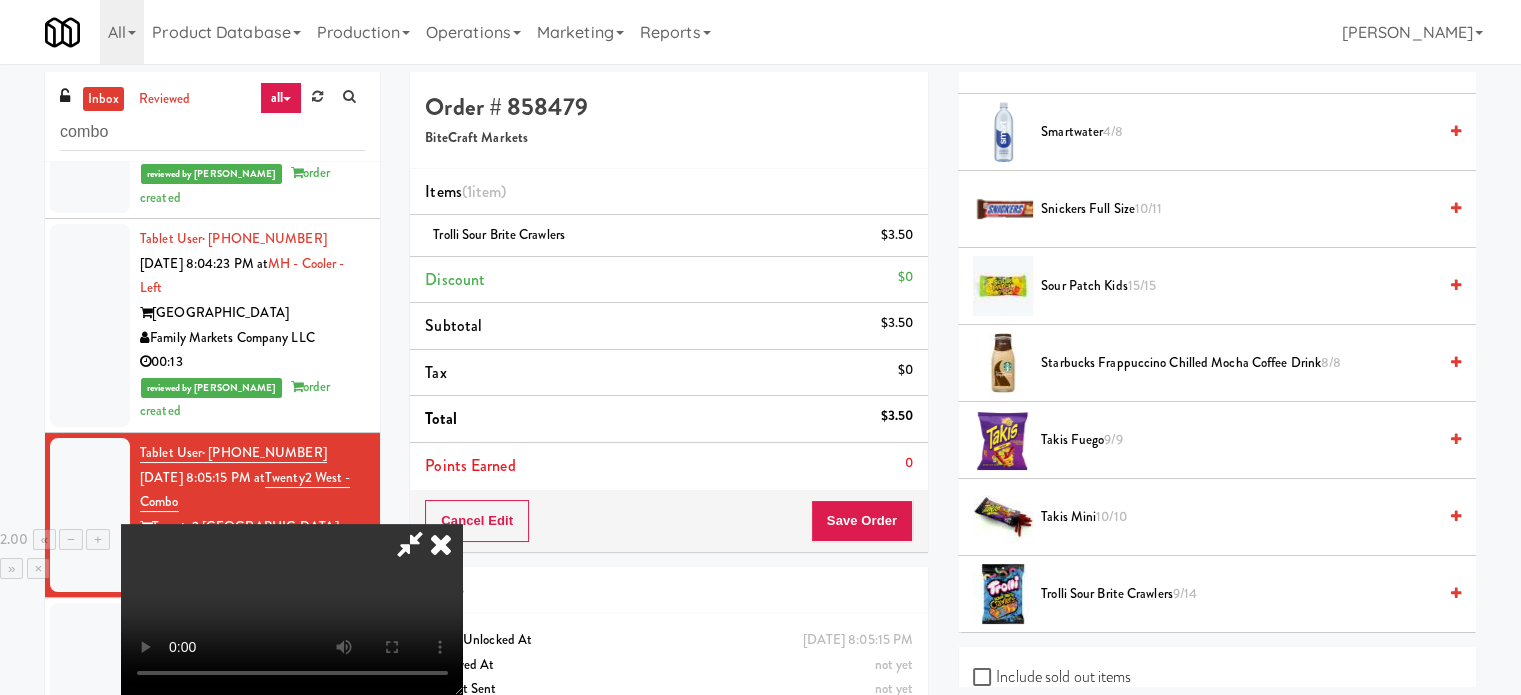 click at bounding box center (410, 544) 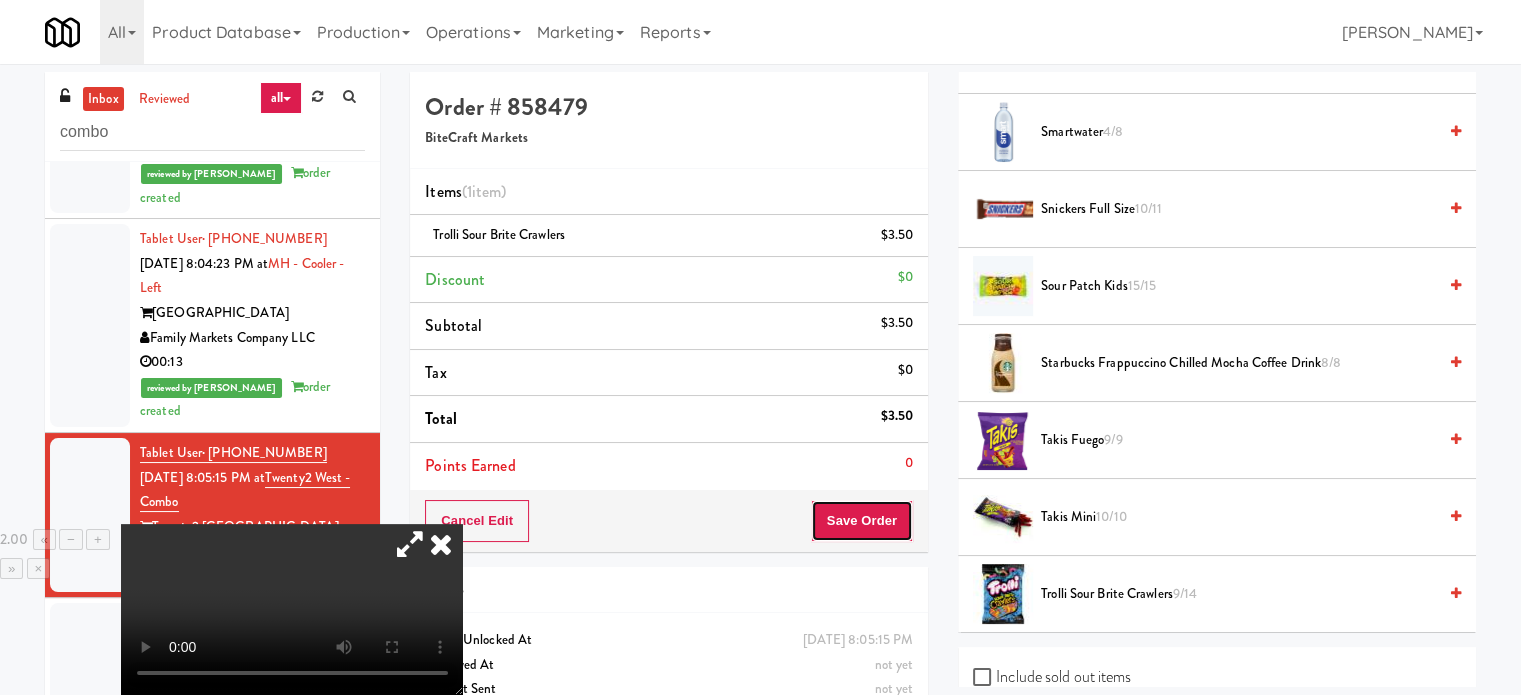 click on "Save Order" at bounding box center [862, 521] 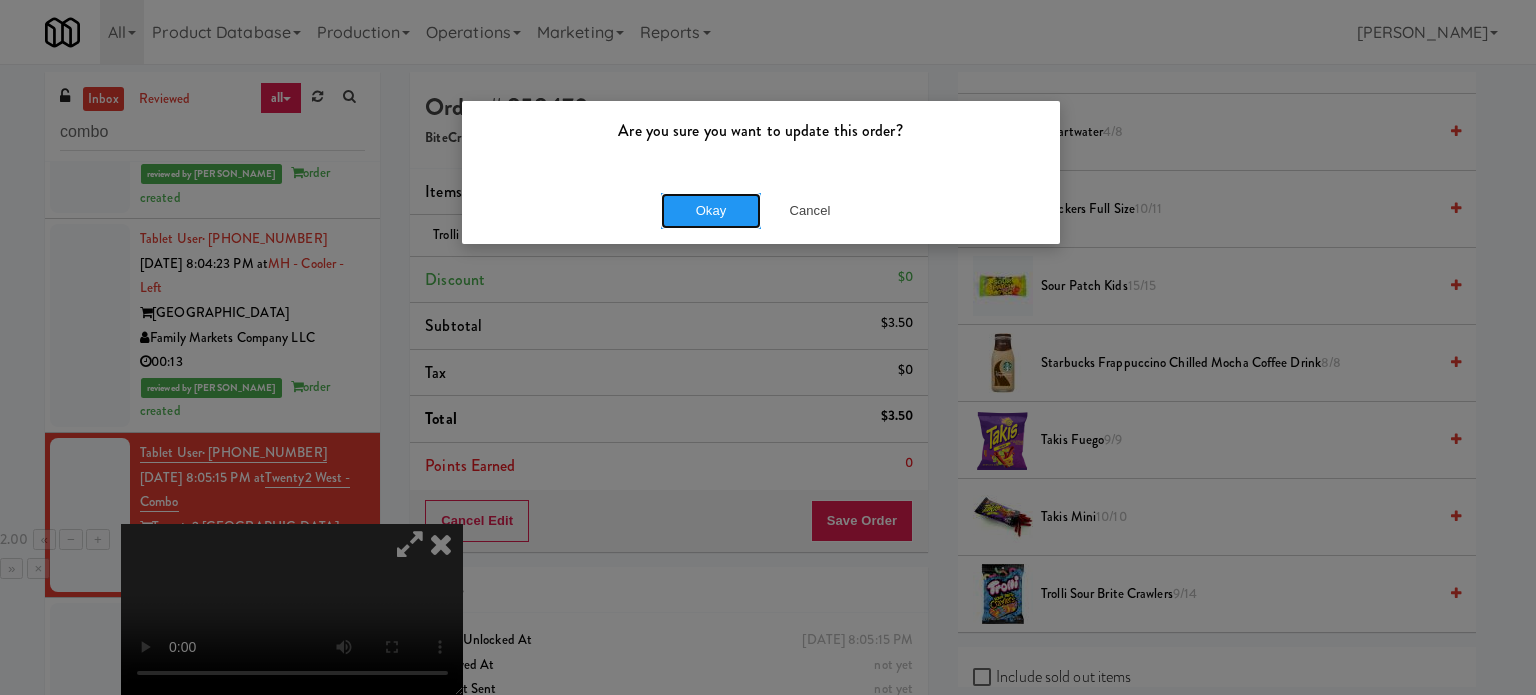 drag, startPoint x: 708, startPoint y: 209, endPoint x: 528, endPoint y: 0, distance: 275.82785 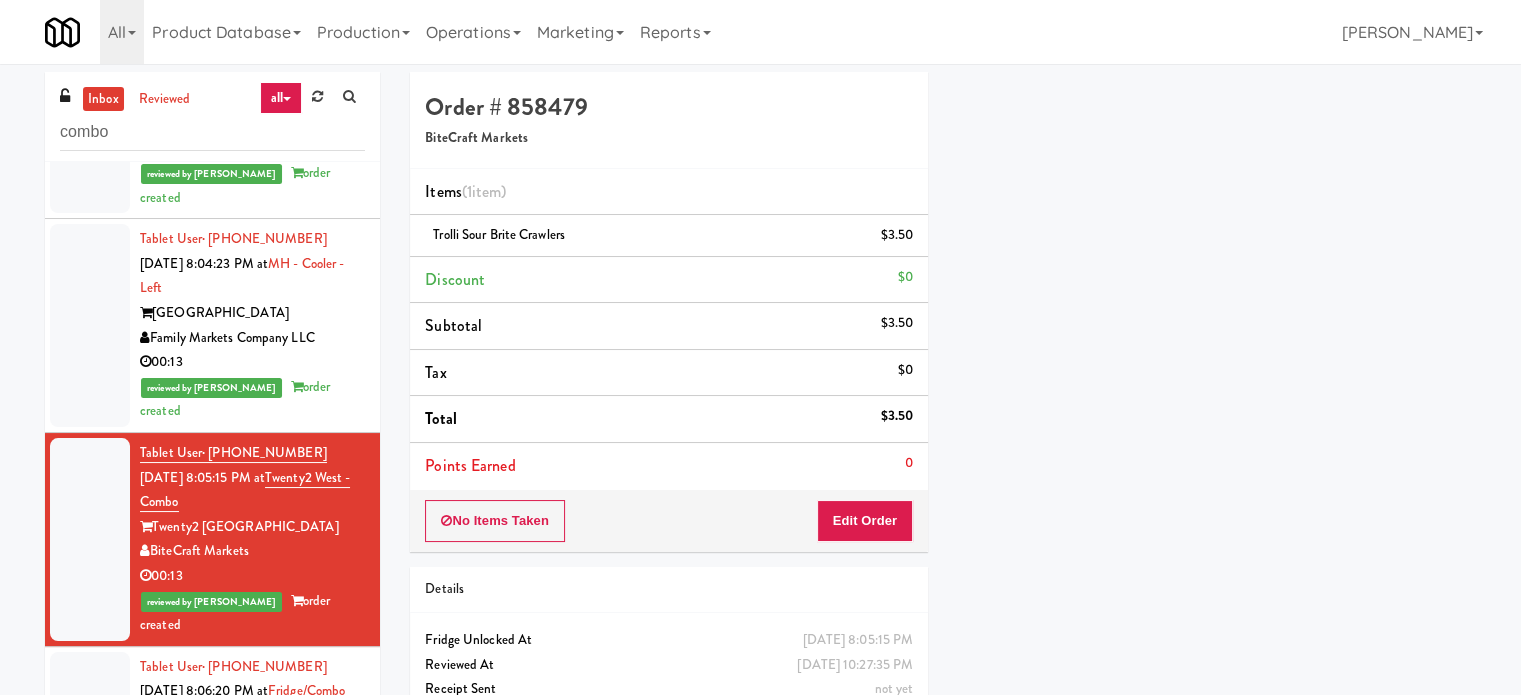 scroll, scrollTop: 192, scrollLeft: 0, axis: vertical 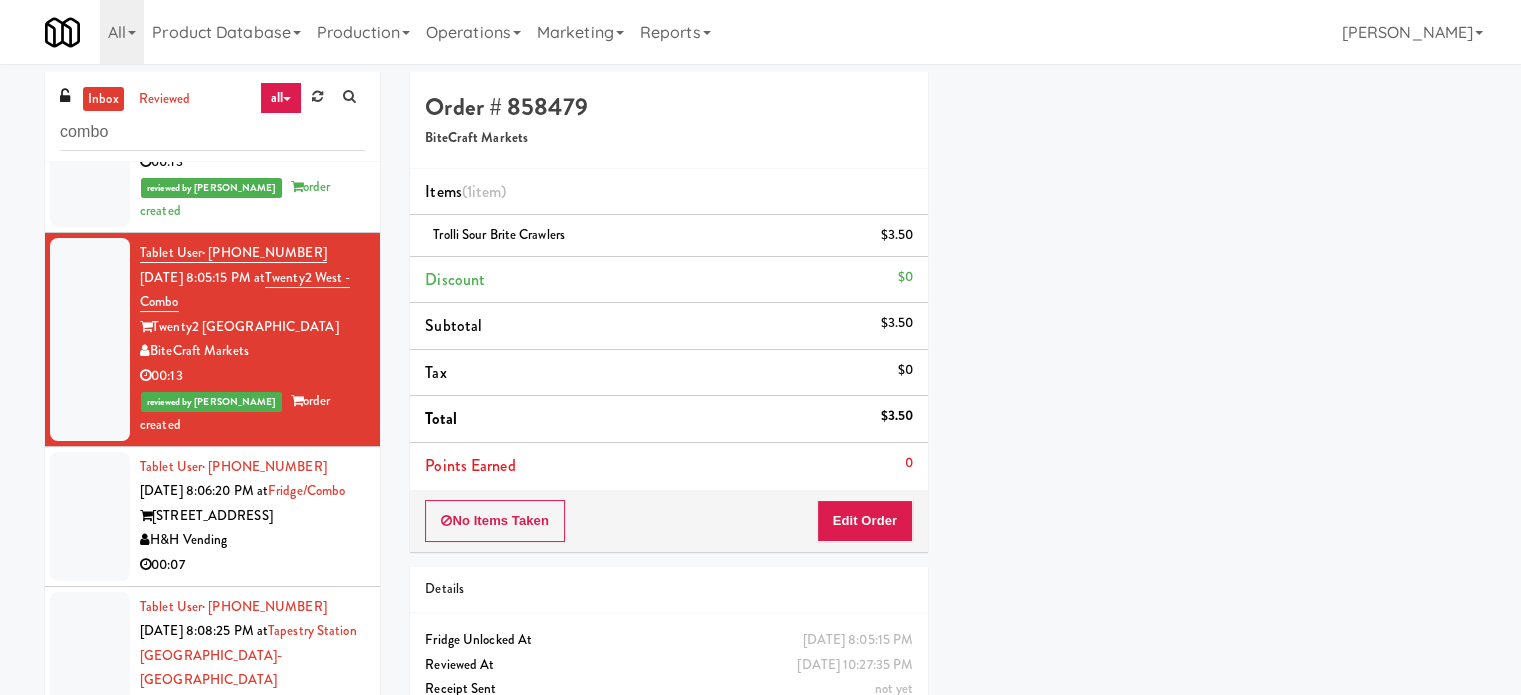 click on "H&H Vending" at bounding box center [252, 540] 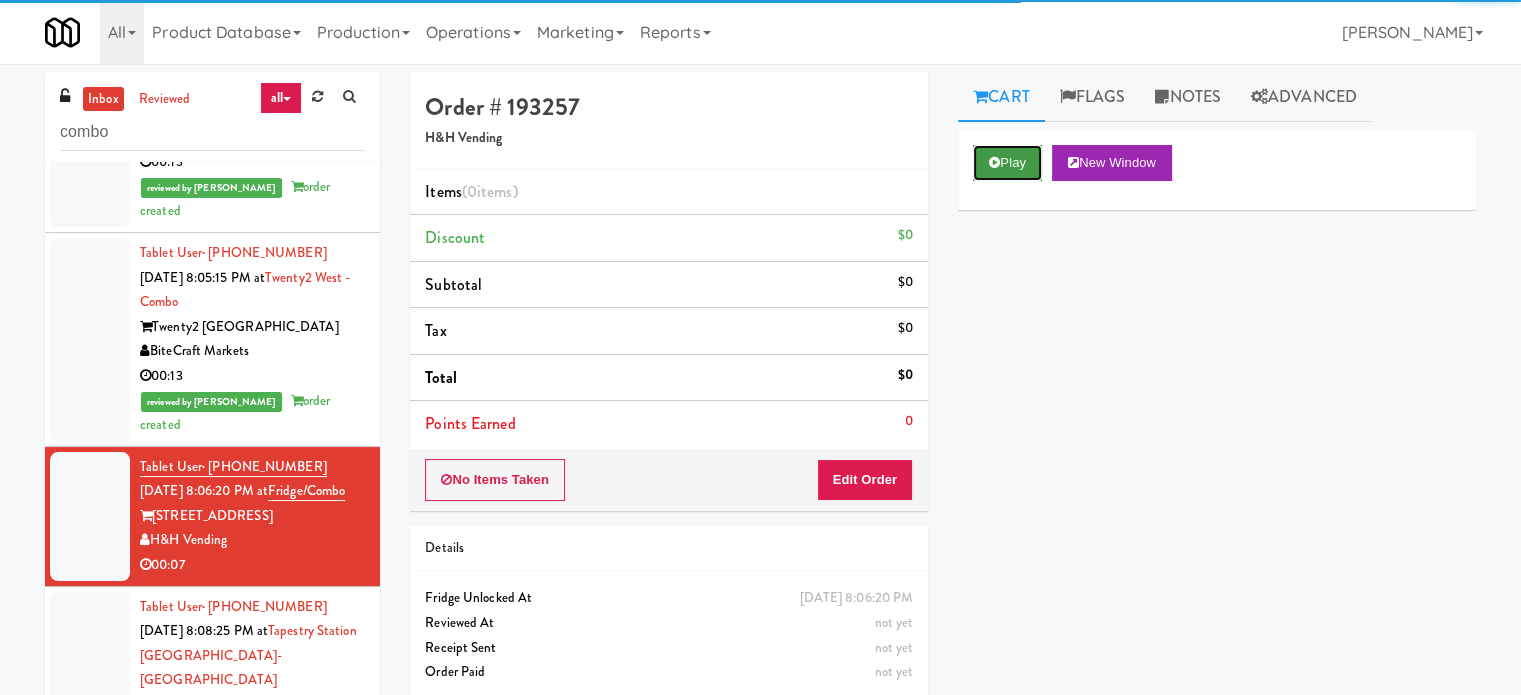 click on "Play" at bounding box center [1007, 163] 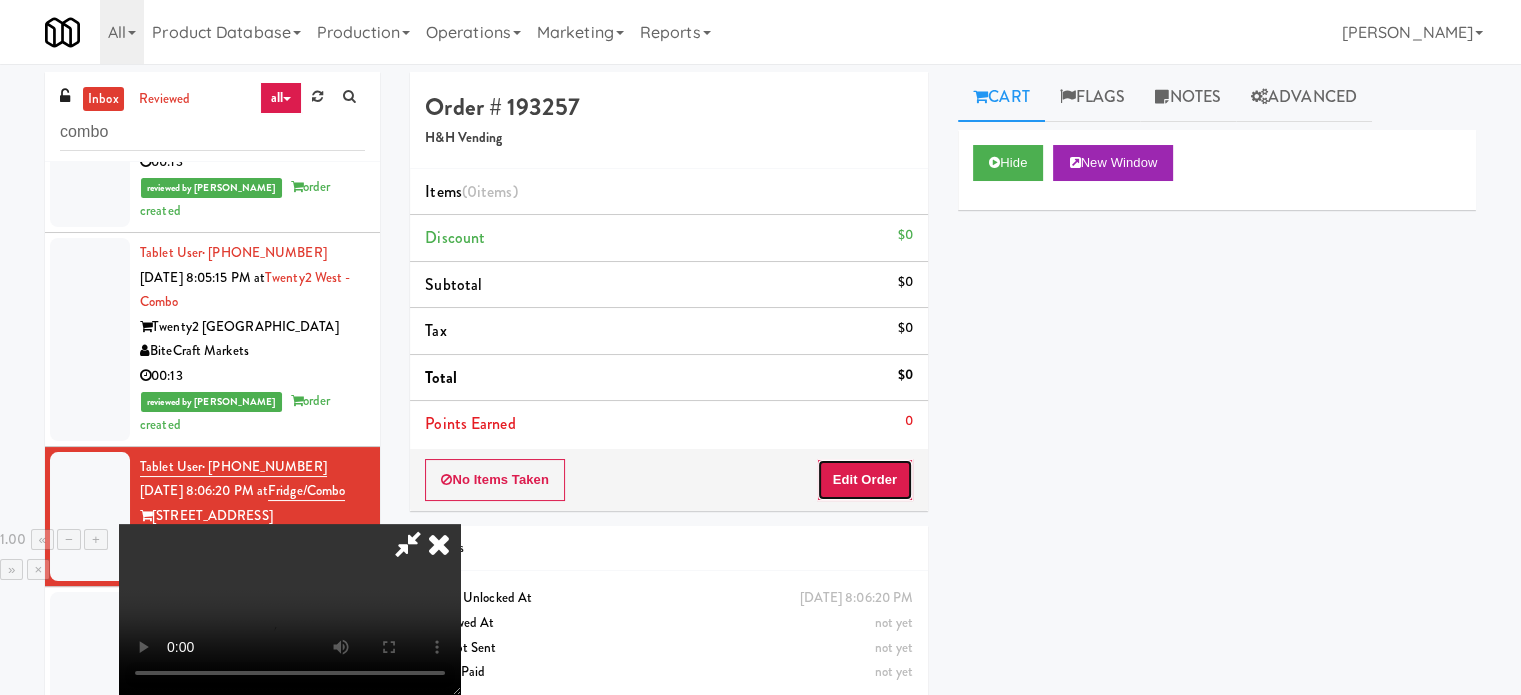 drag, startPoint x: 872, startPoint y: 473, endPoint x: 574, endPoint y: 264, distance: 363.9849 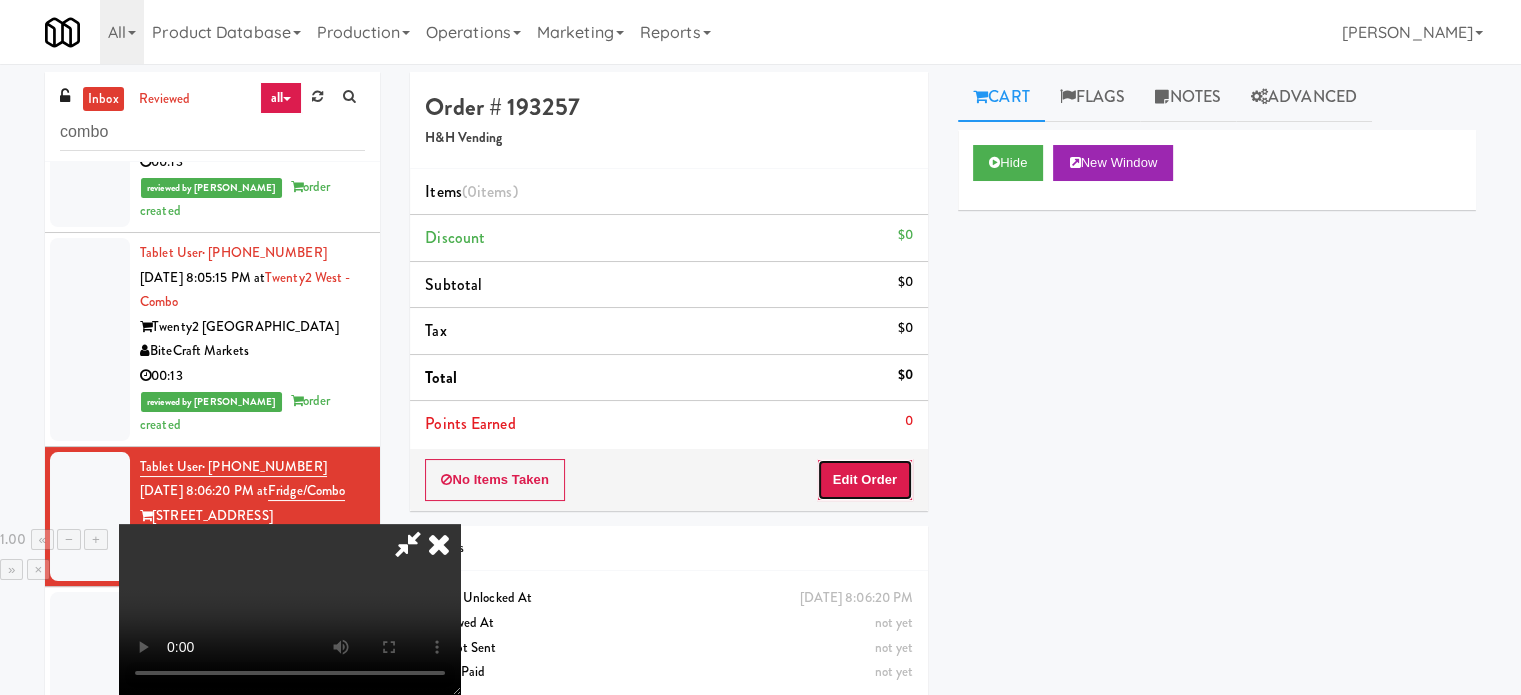 click on "Edit Order" at bounding box center (865, 480) 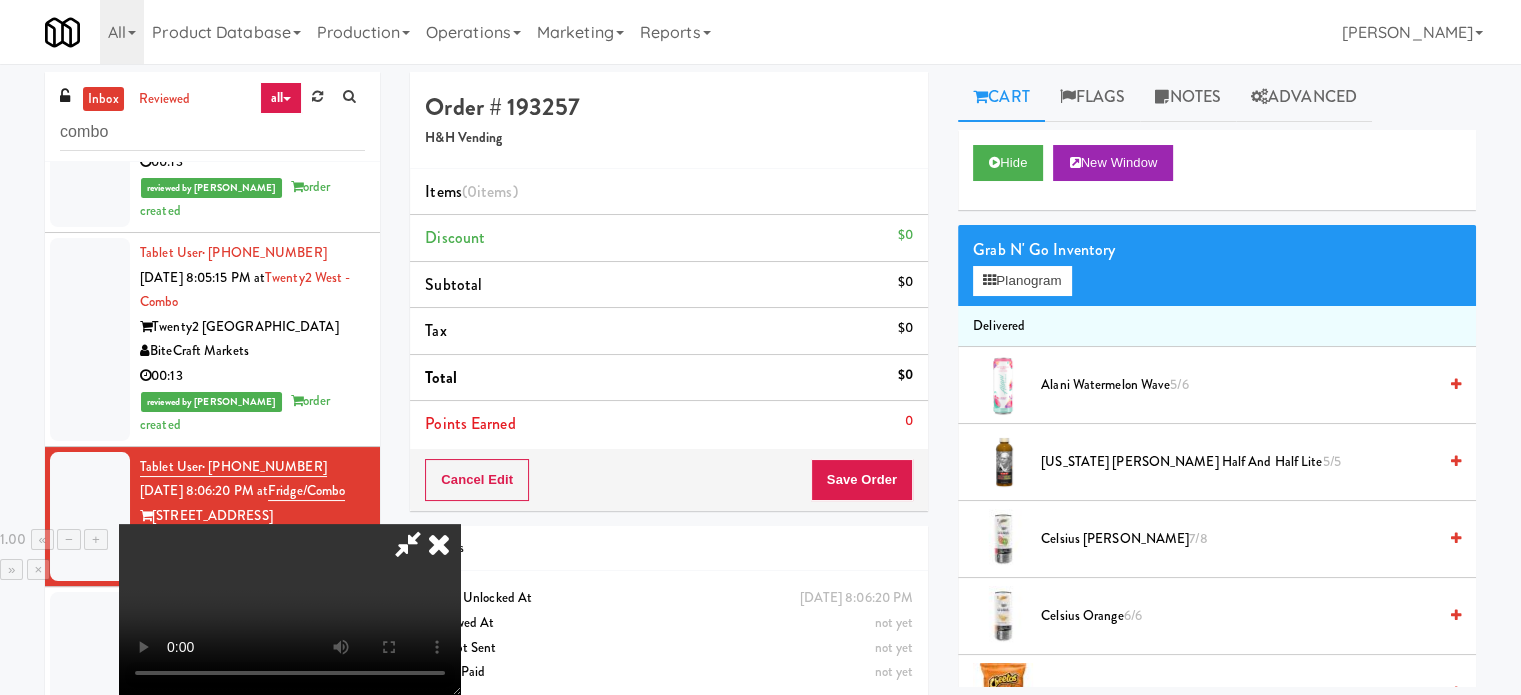 type 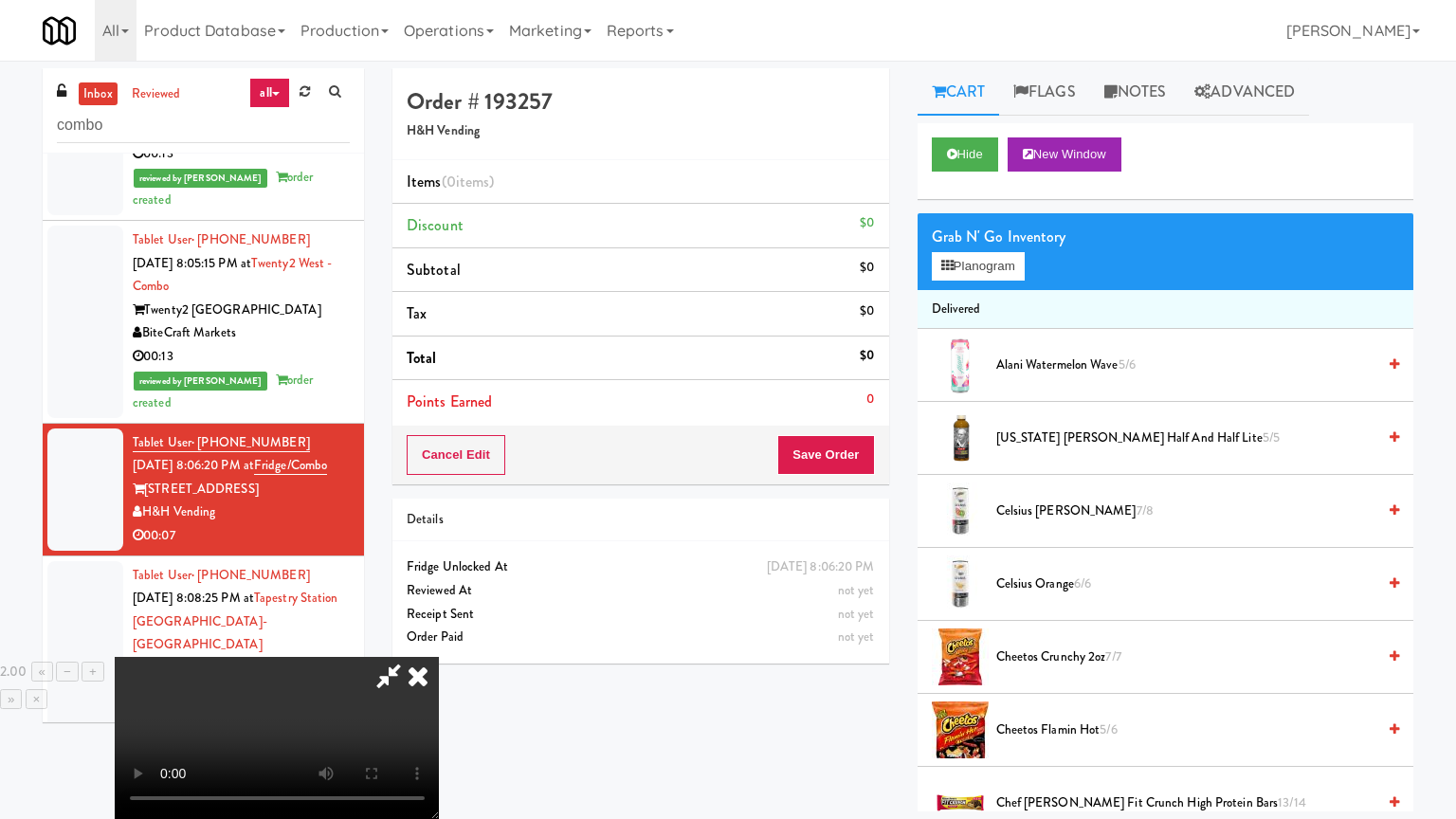 click at bounding box center (277, 737) 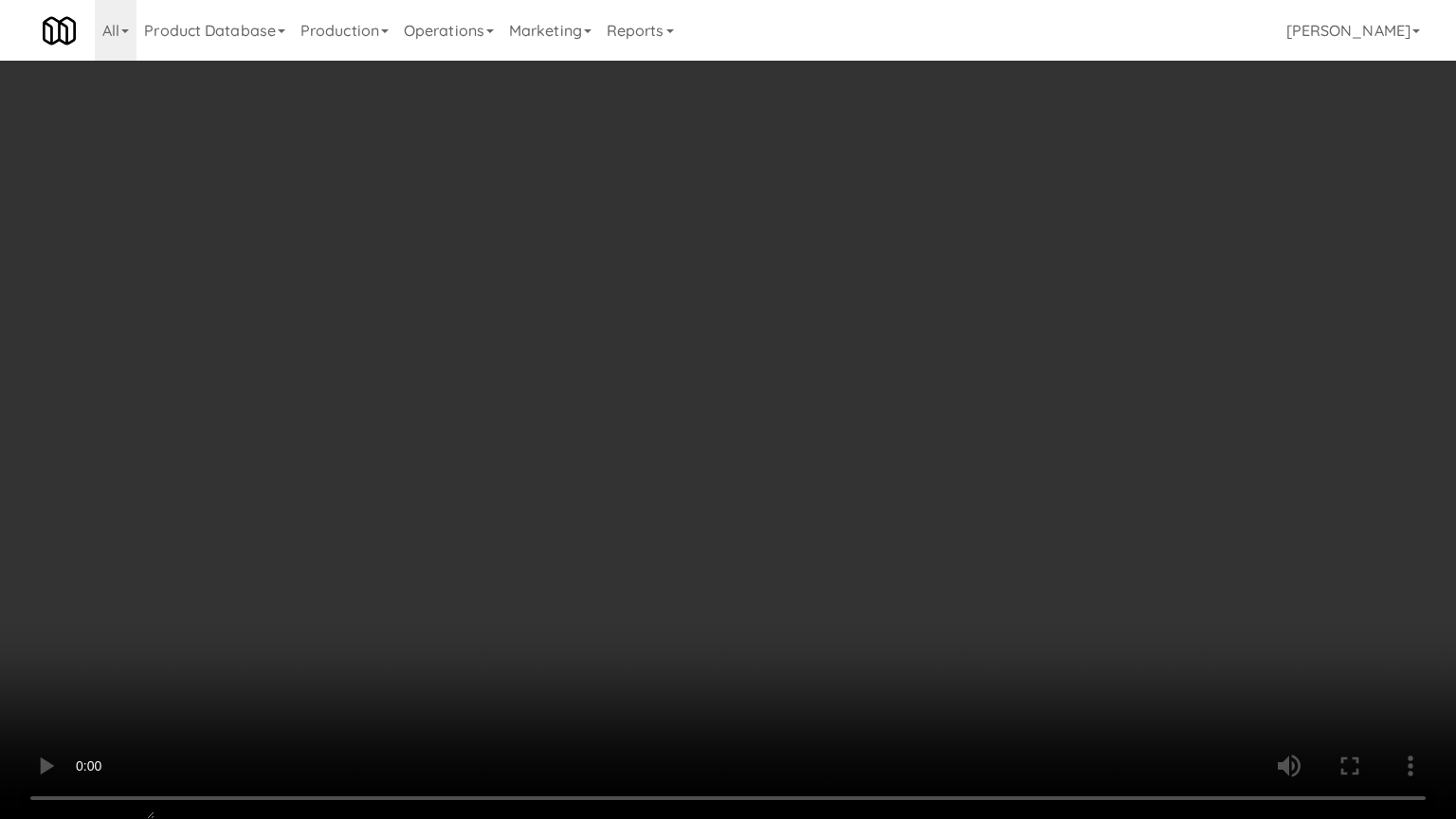 click at bounding box center [728, 410] 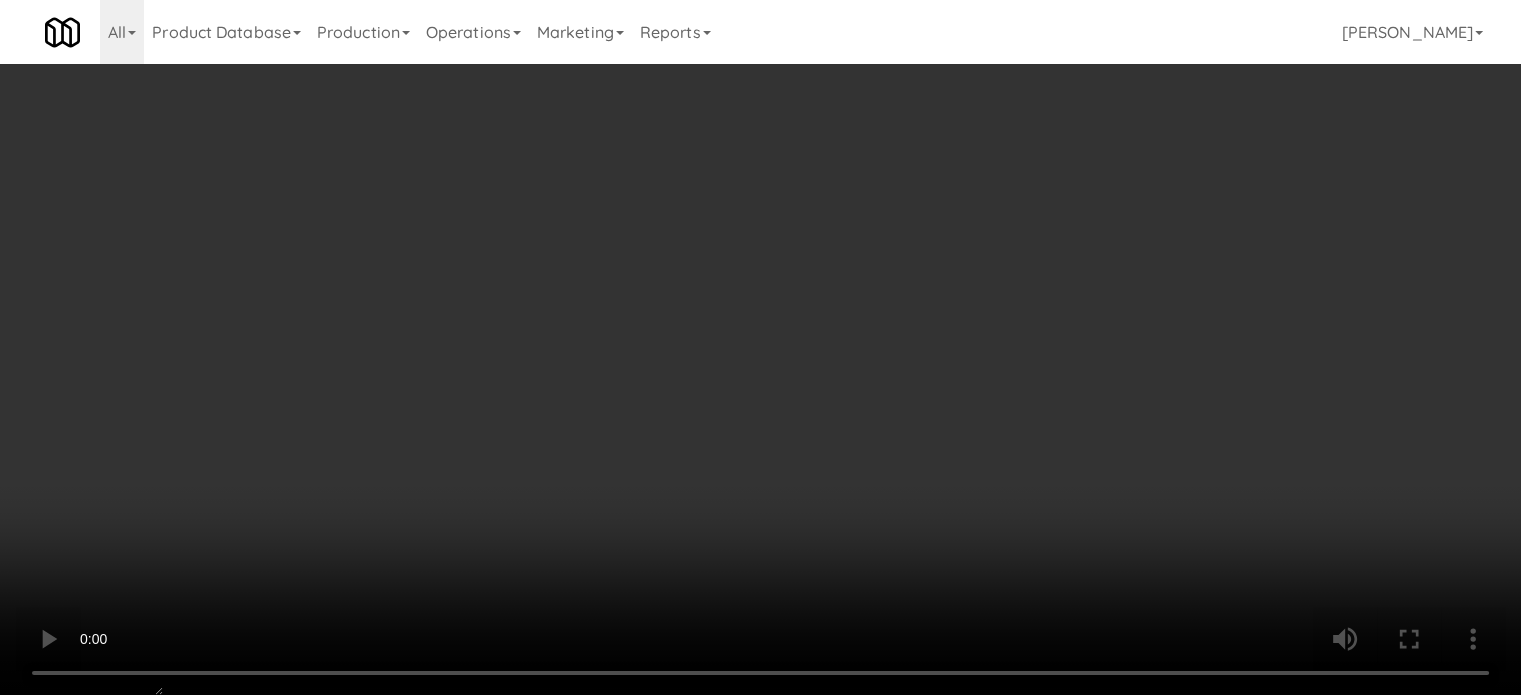 scroll, scrollTop: 2579, scrollLeft: 0, axis: vertical 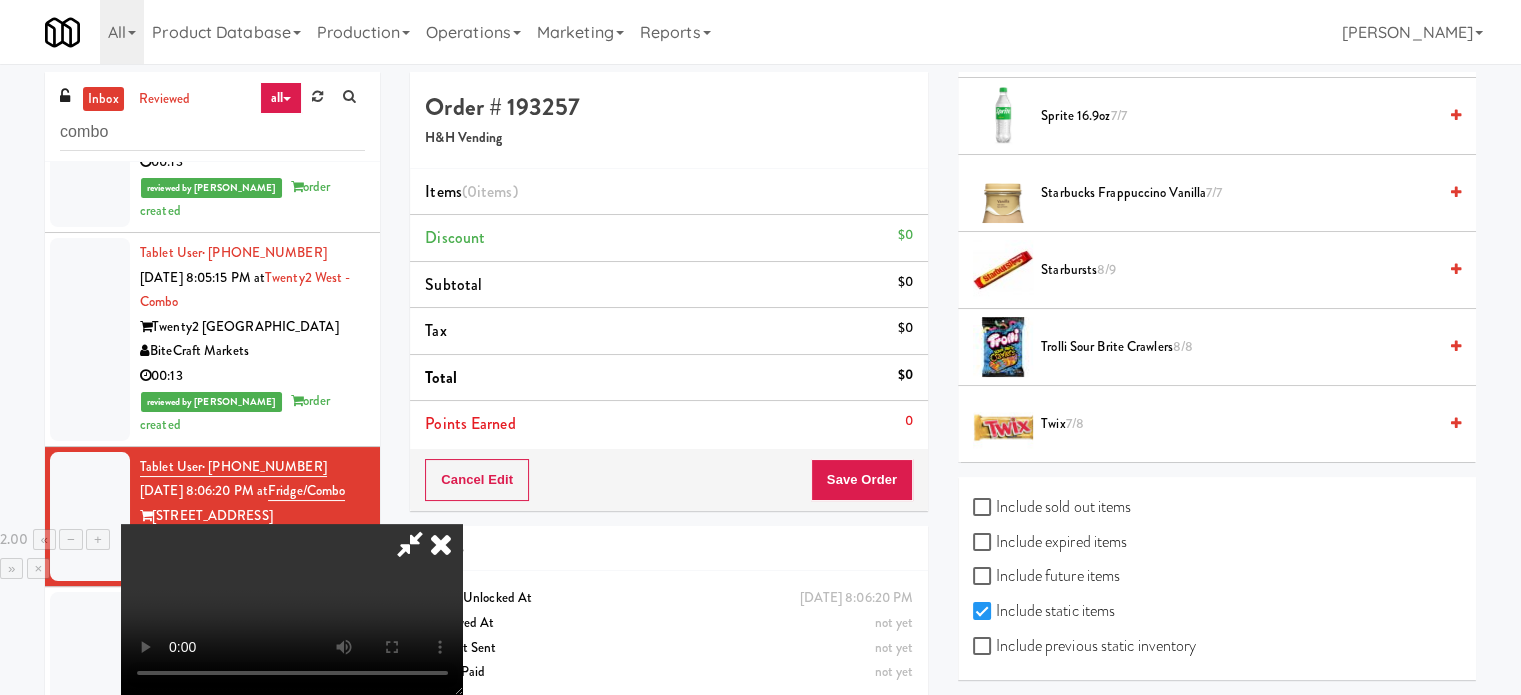 click on "Twix  7/8" at bounding box center [1238, 424] 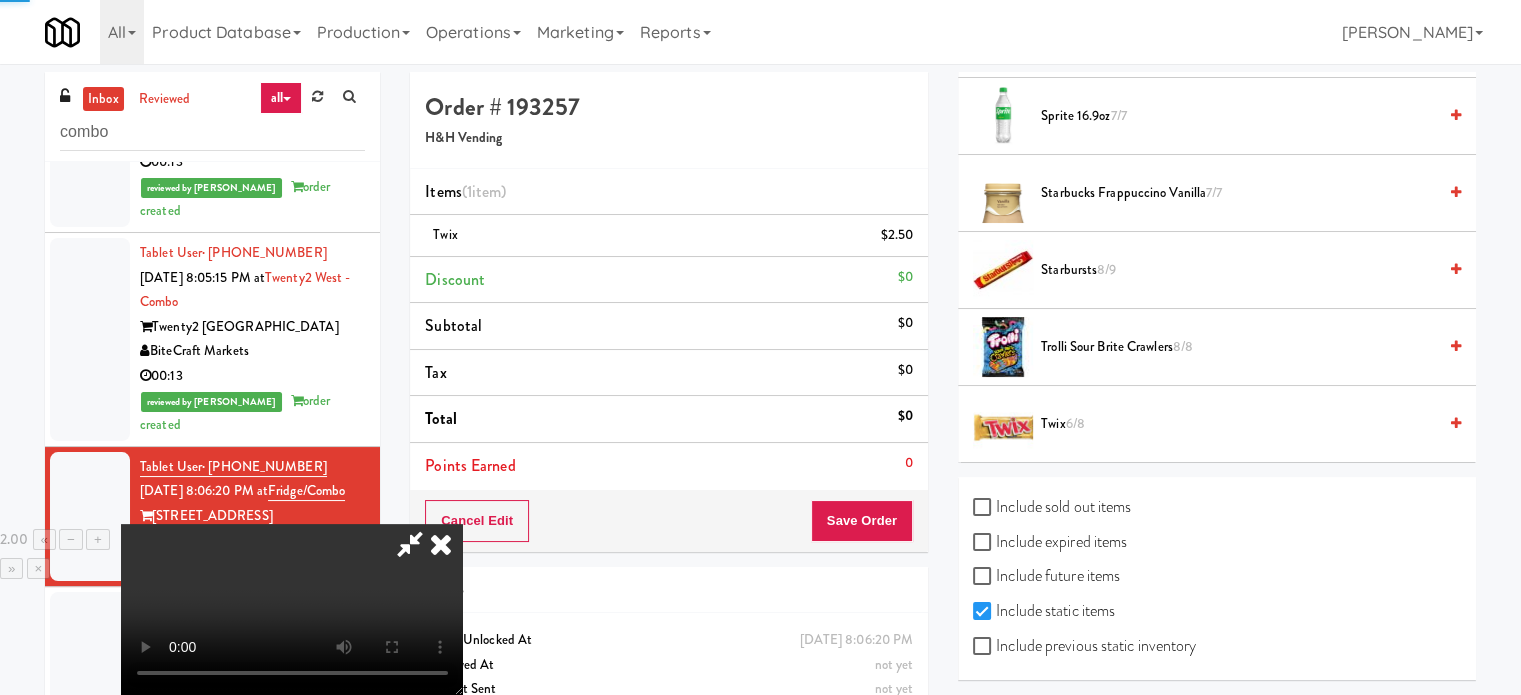 click at bounding box center (292, 609) 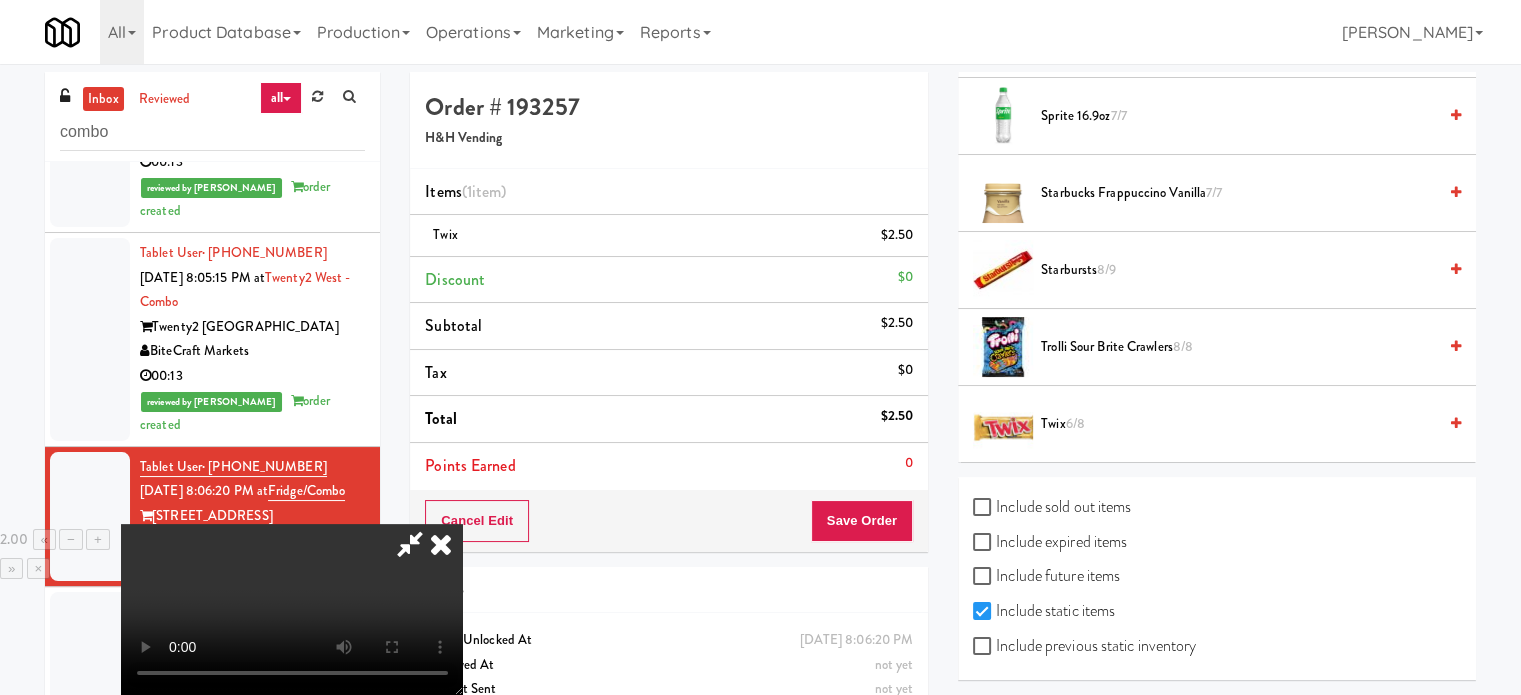 drag, startPoint x: 851, startPoint y: 195, endPoint x: 848, endPoint y: 533, distance: 338.0133 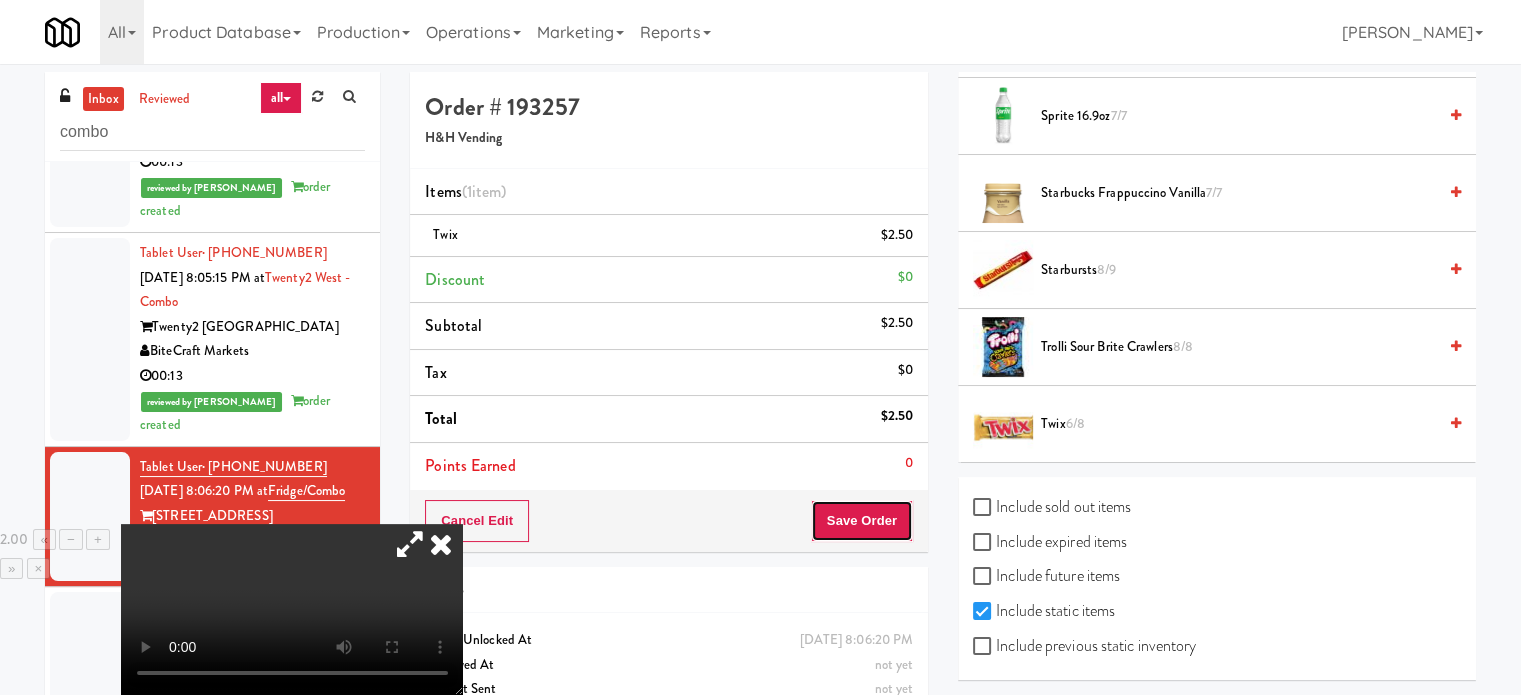 drag, startPoint x: 855, startPoint y: 521, endPoint x: 792, endPoint y: 464, distance: 84.95882 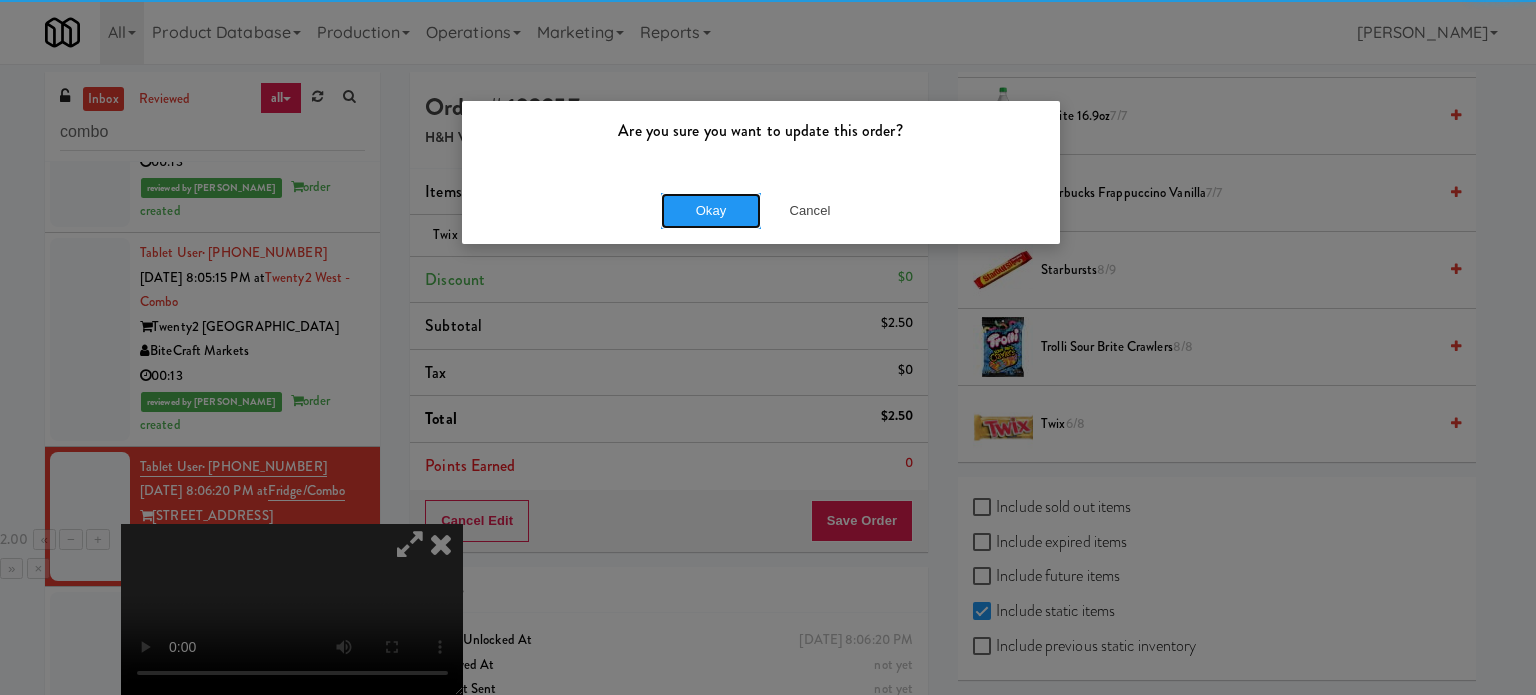 drag, startPoint x: 721, startPoint y: 210, endPoint x: 520, endPoint y: 1, distance: 289.96896 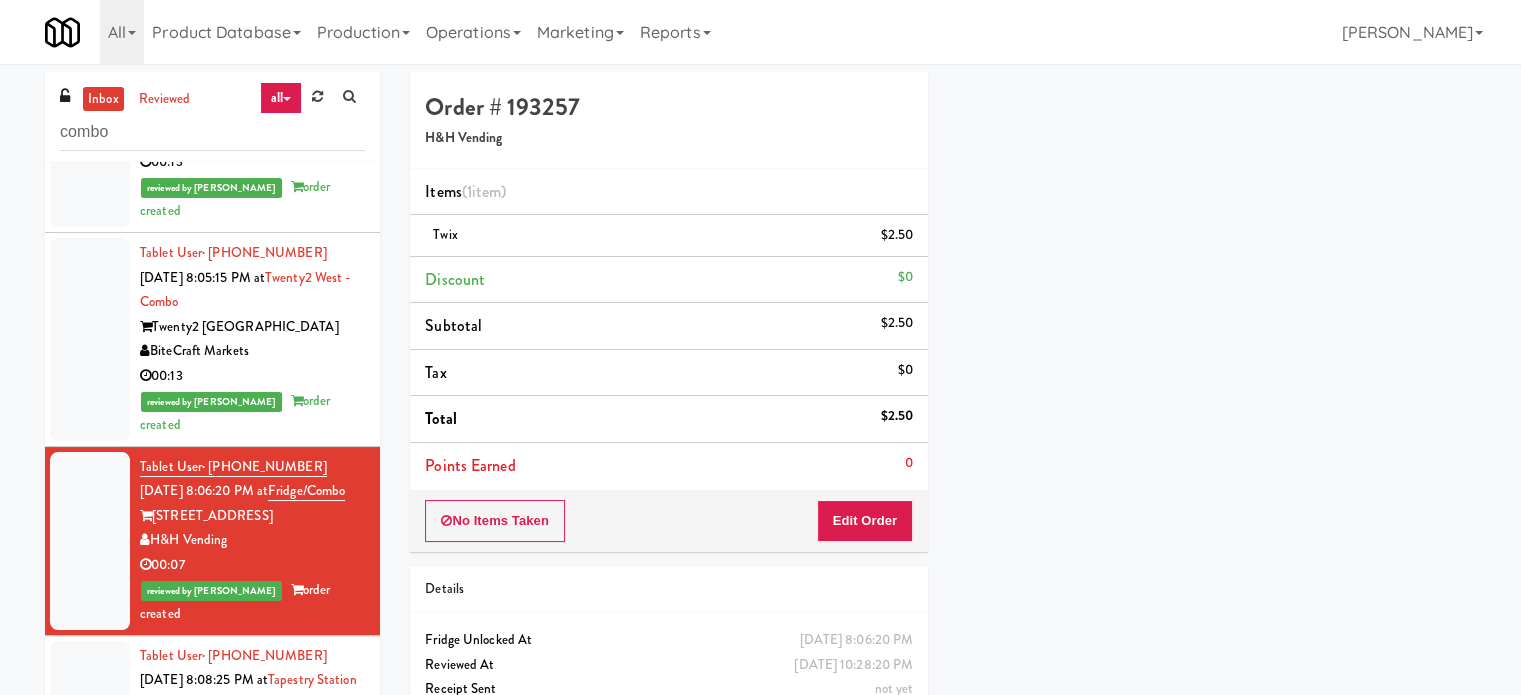 scroll, scrollTop: 192, scrollLeft: 0, axis: vertical 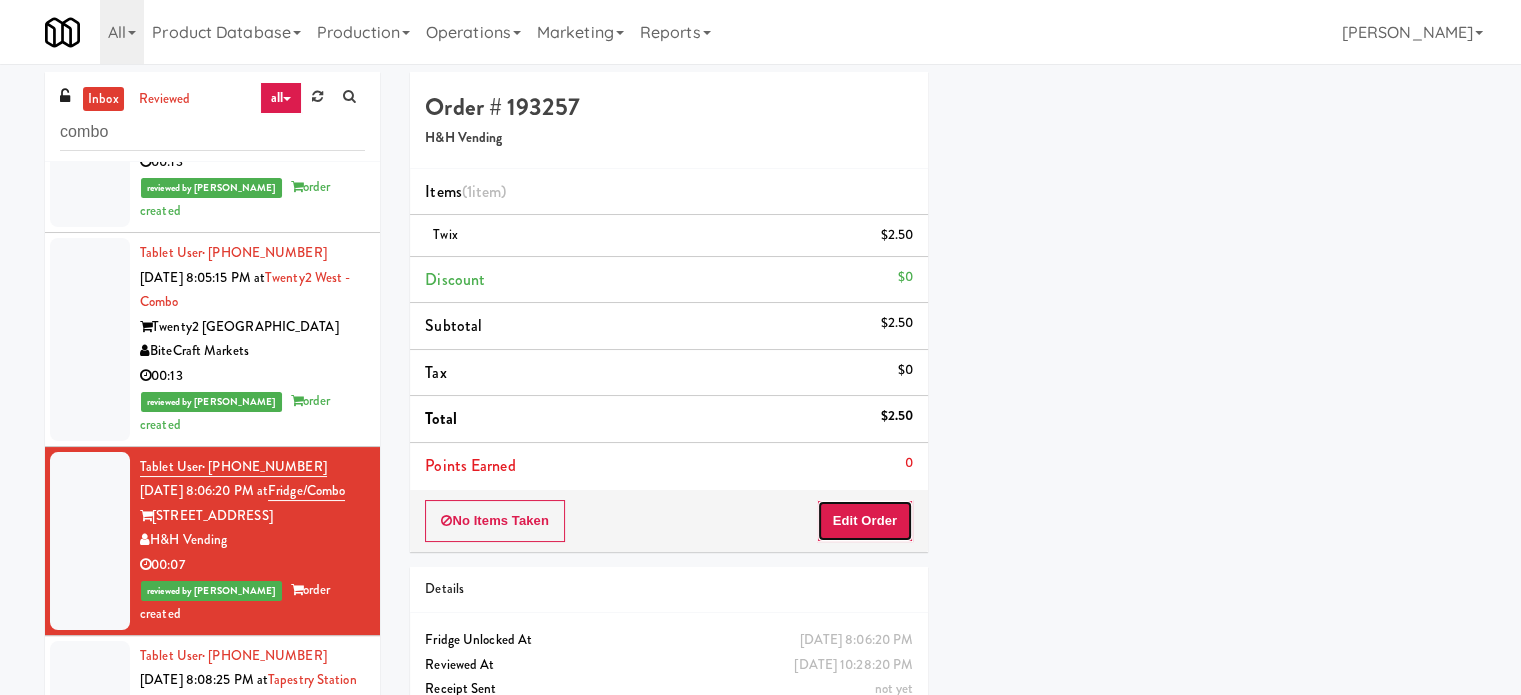 click on "Edit Order" at bounding box center (865, 521) 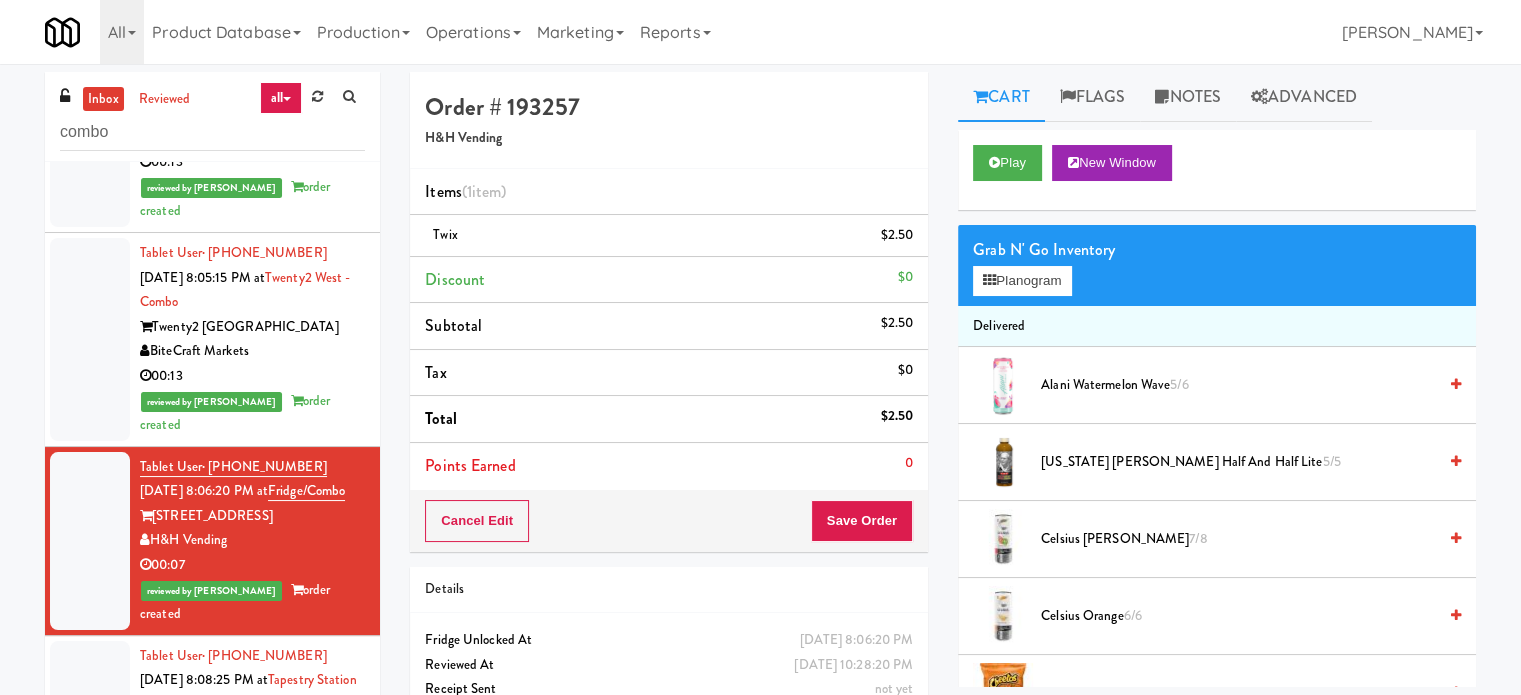 scroll, scrollTop: 0, scrollLeft: 0, axis: both 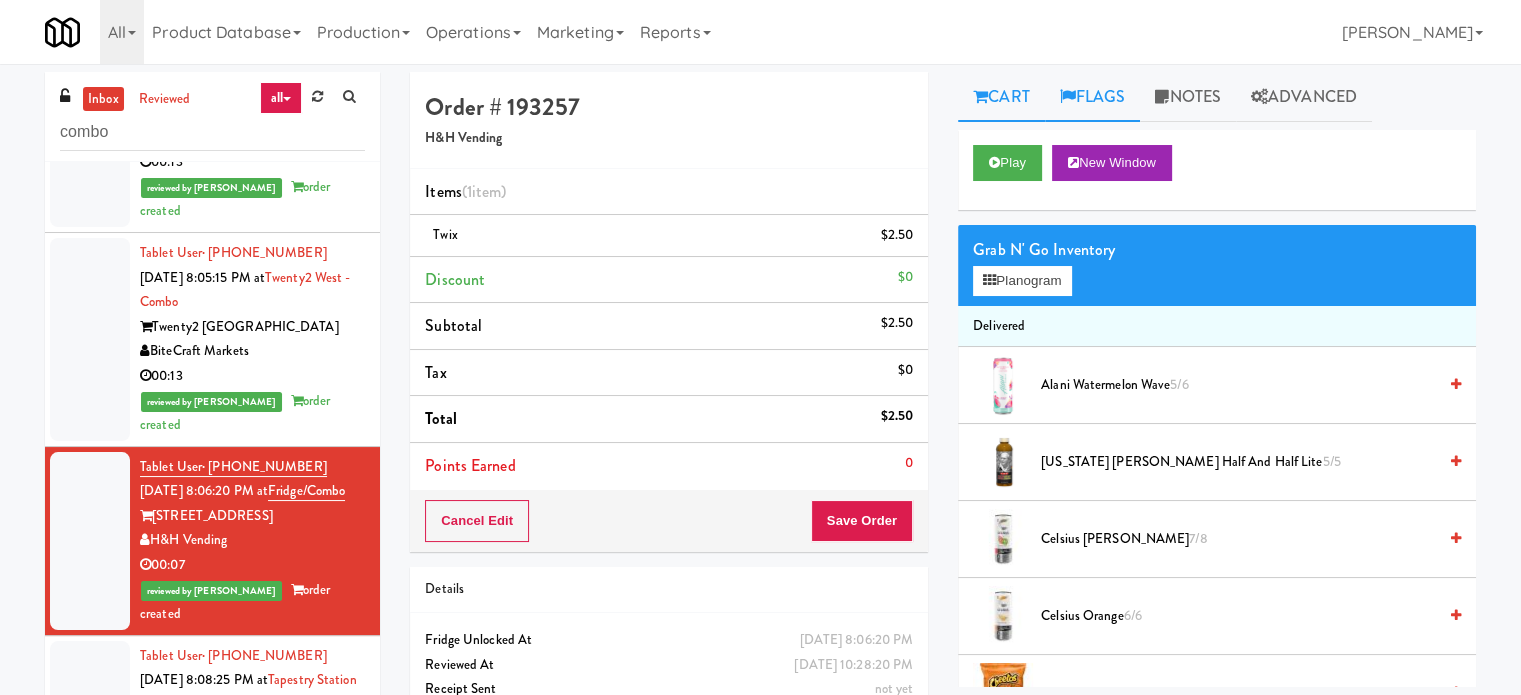 click on "Flags" at bounding box center [1093, 97] 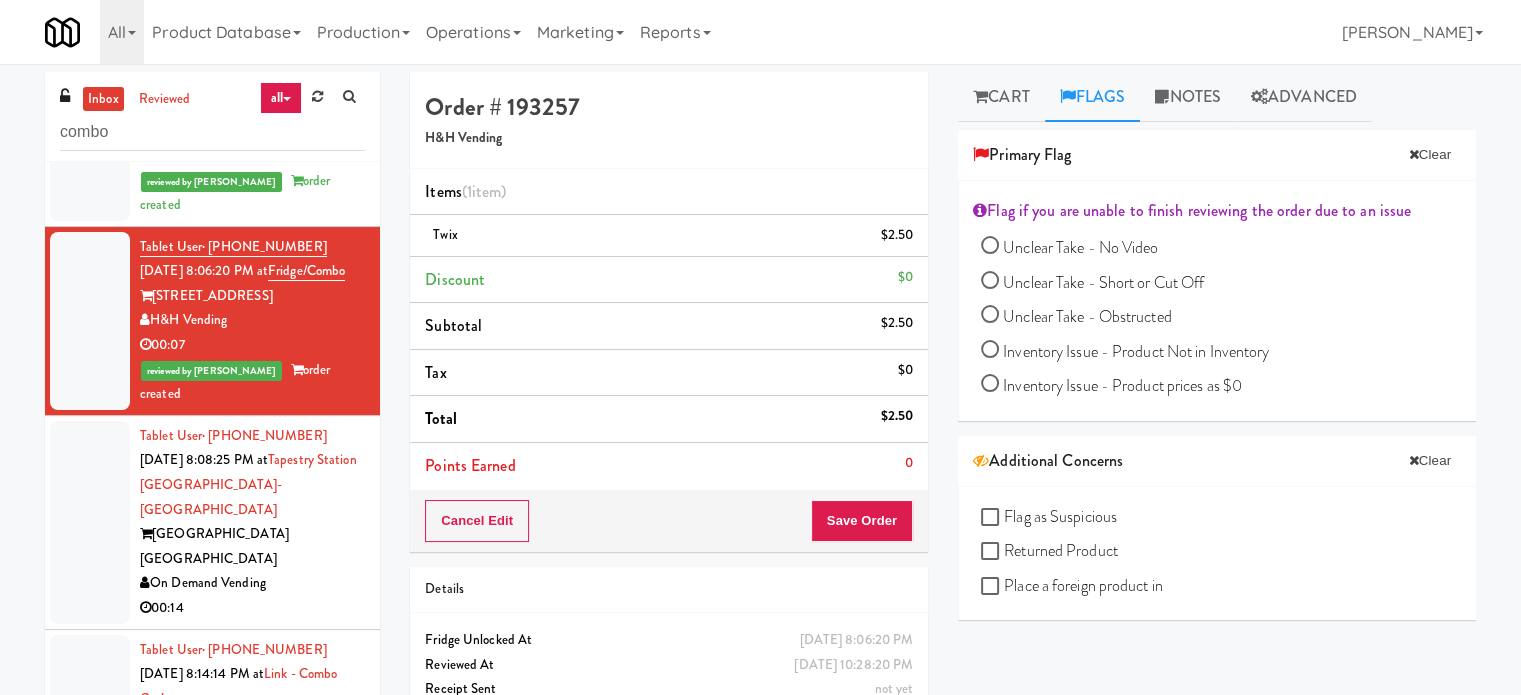 scroll, scrollTop: 1224, scrollLeft: 0, axis: vertical 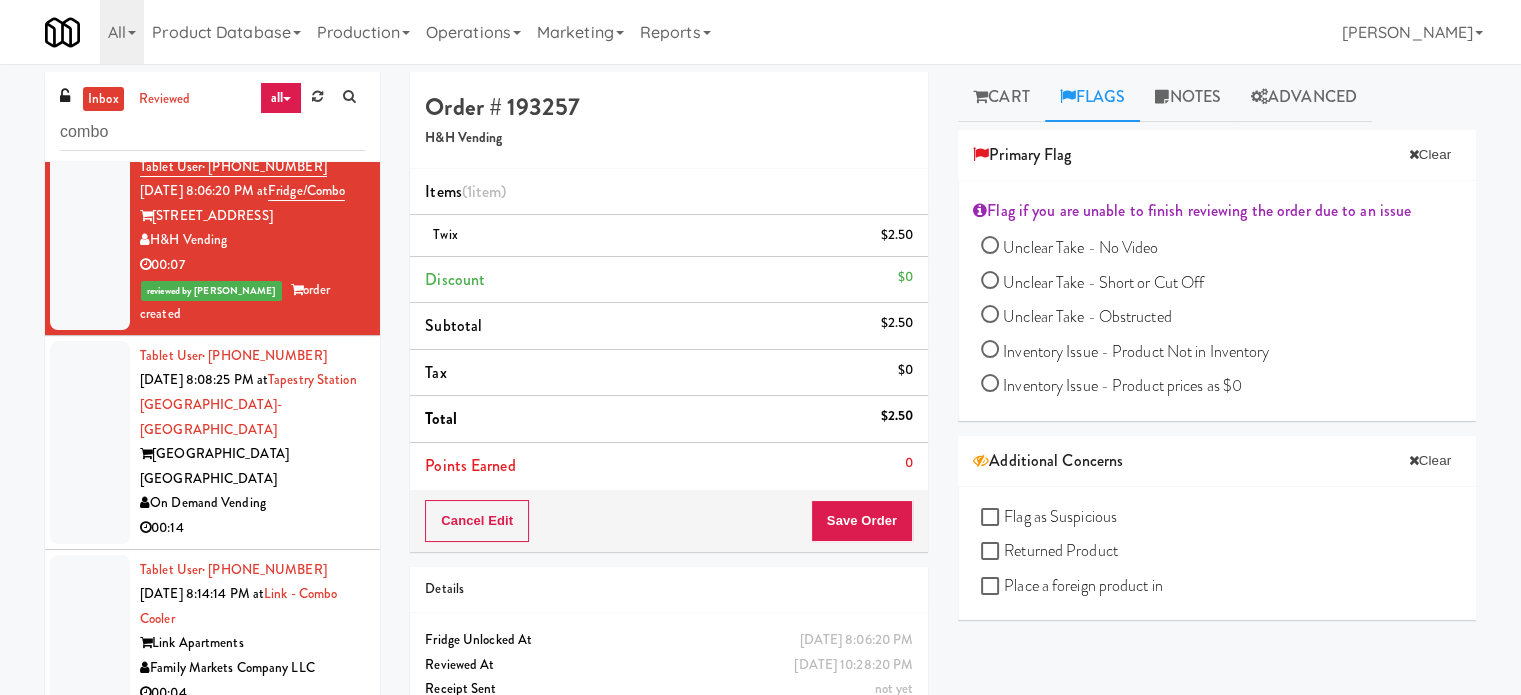 click on "00:14" at bounding box center [252, 528] 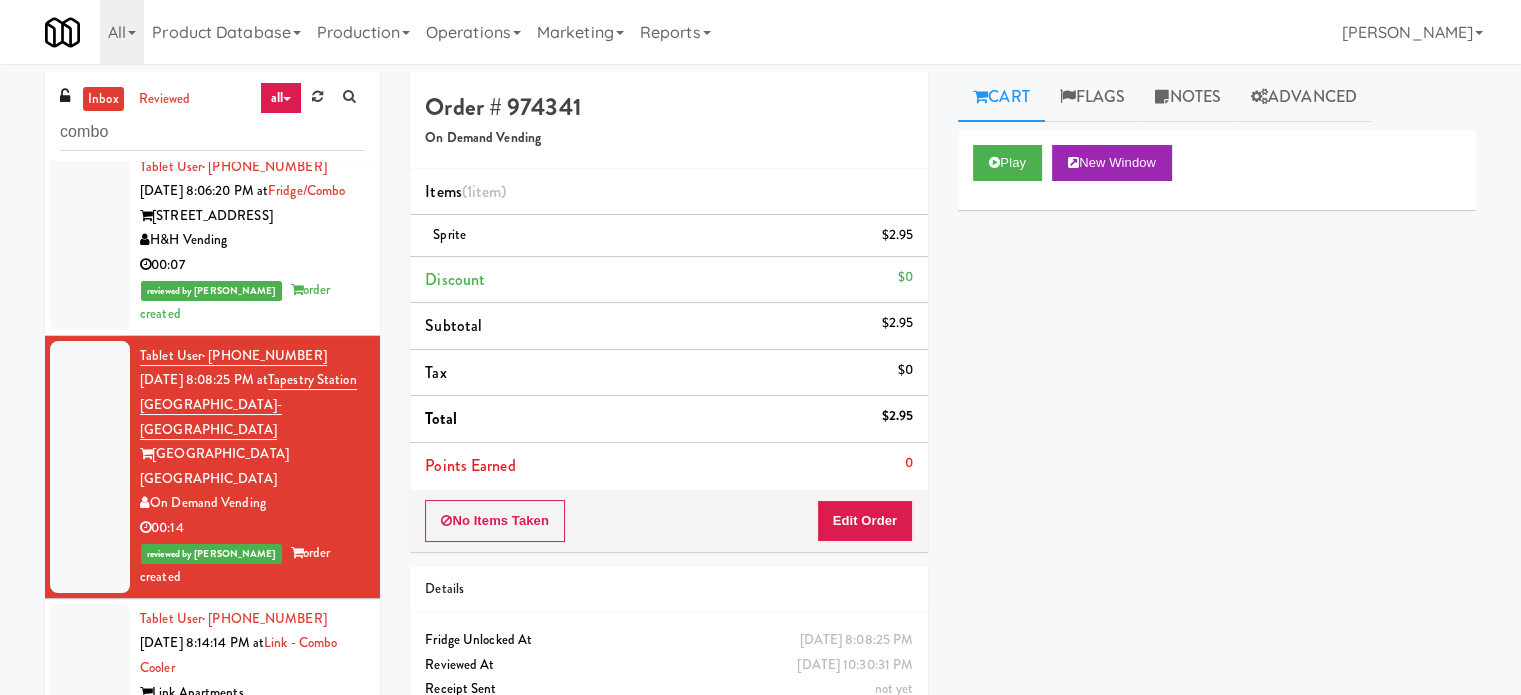 click on "Tablet User  · (240) 938-3768 Jul 11, 2025 8:14:14 PM at  Link - Combo Cooler  Link Apartments  Family Markets Company LLC  00:04" at bounding box center (252, 681) 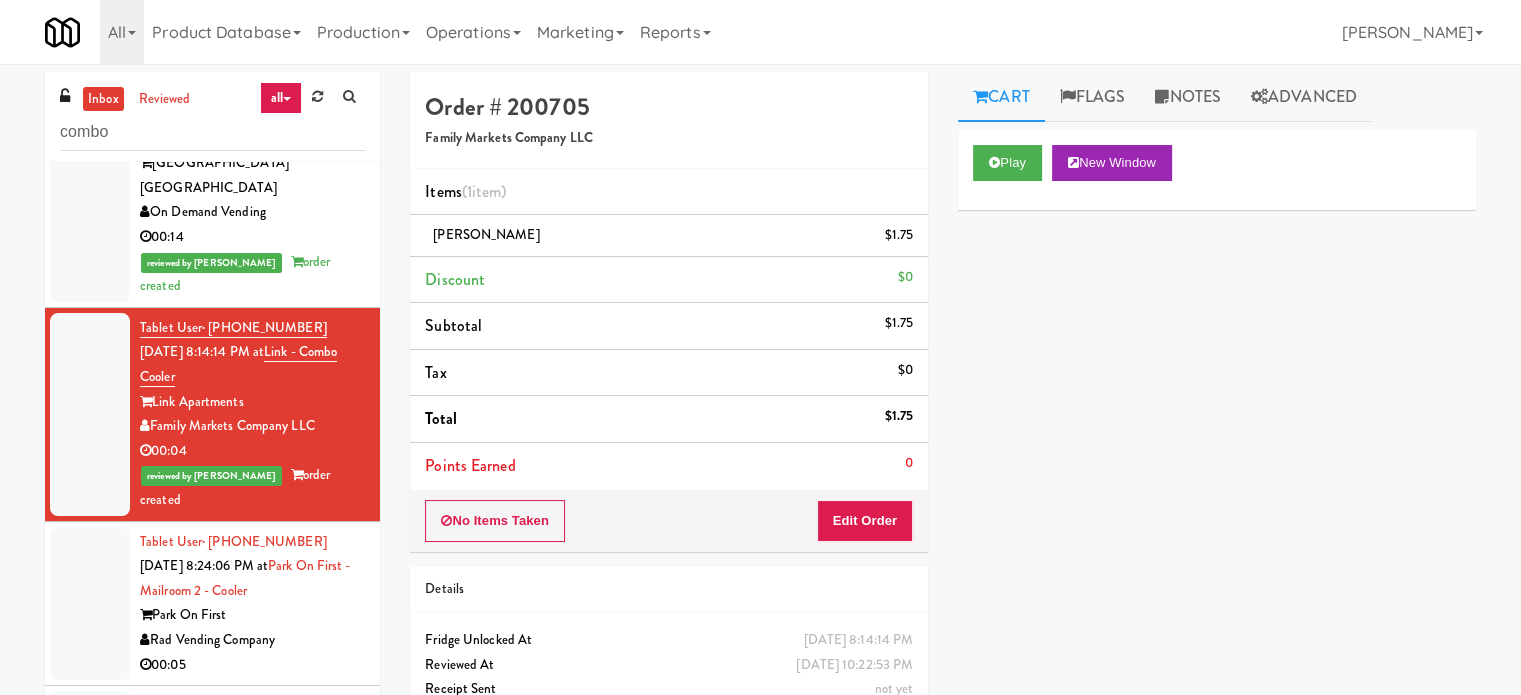 scroll, scrollTop: 1524, scrollLeft: 0, axis: vertical 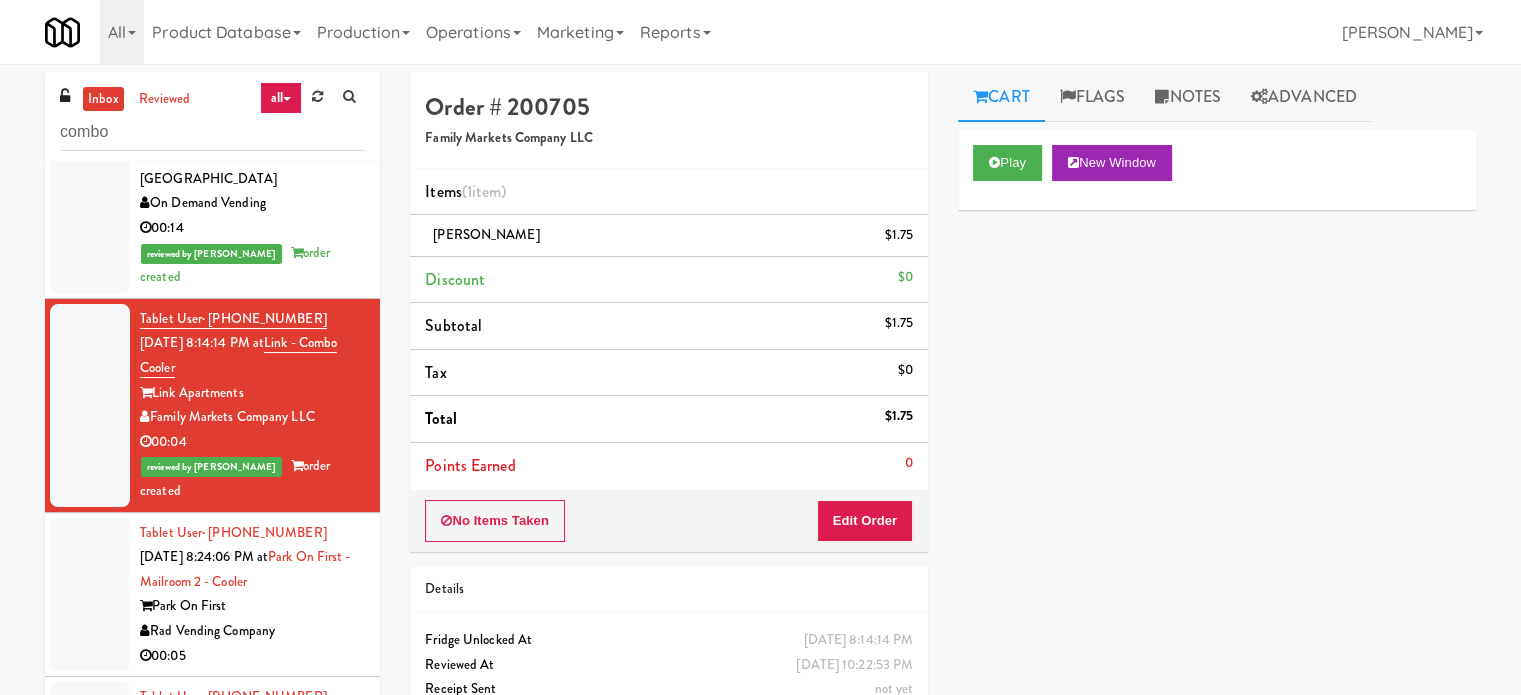 click on "00:05" at bounding box center (252, 656) 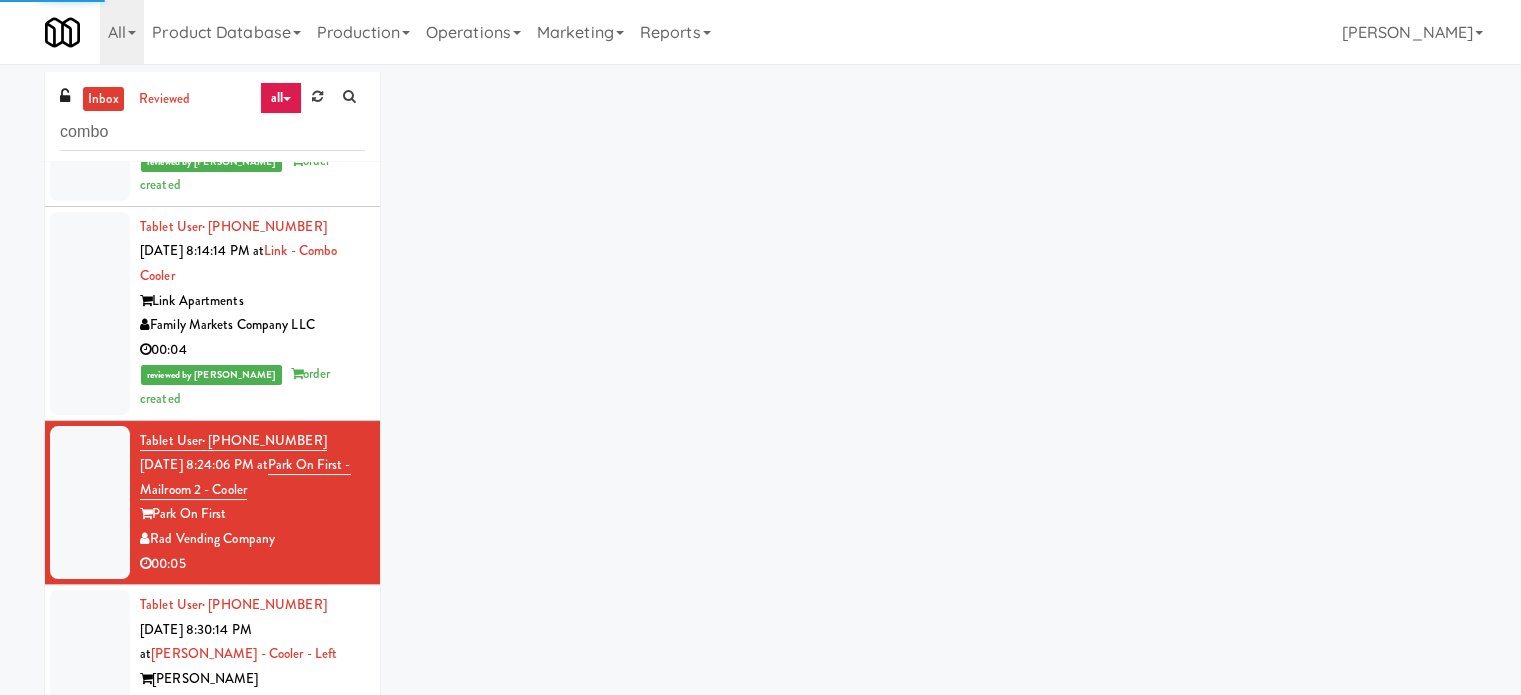 scroll, scrollTop: 1624, scrollLeft: 0, axis: vertical 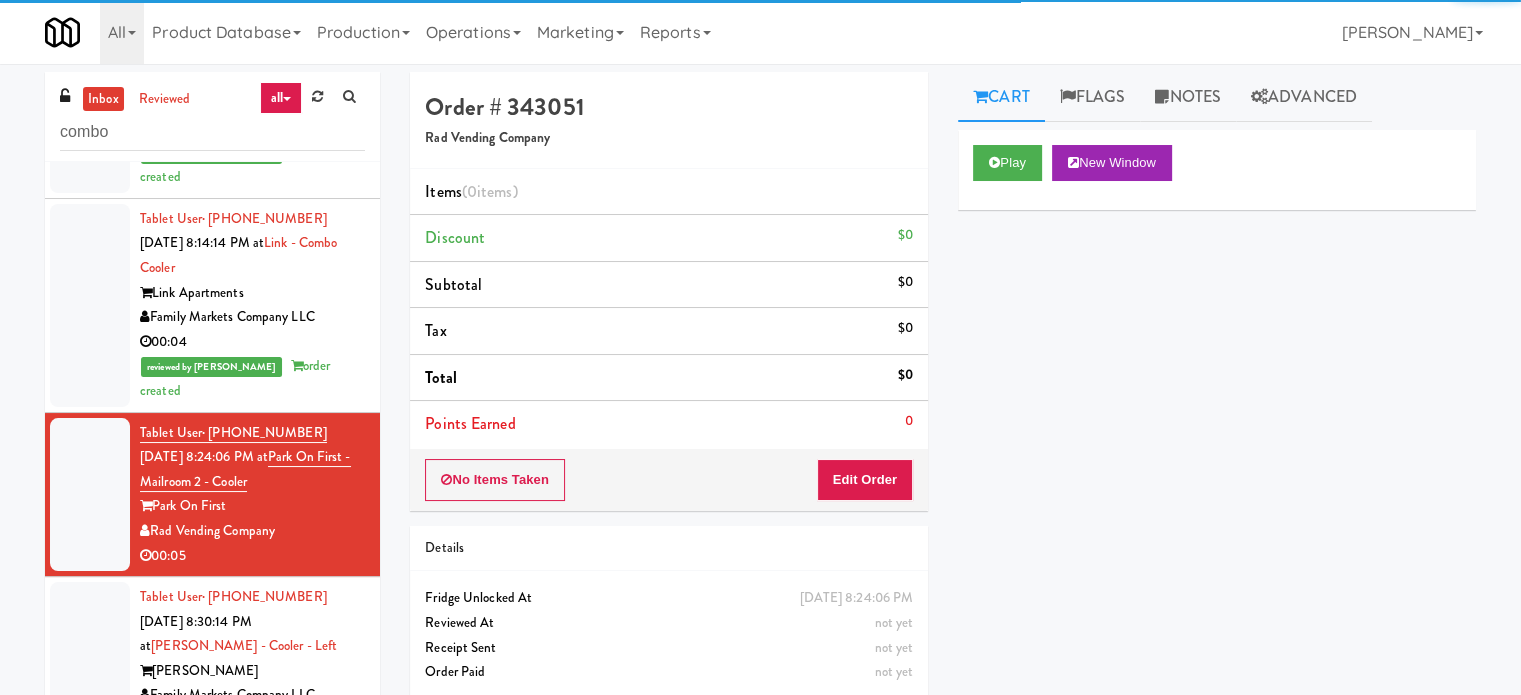 click on "Tablet User  · (850) 525-0253 Jul 11, 2025 8:30:14 PM at  Rigby - Cooler - Left  Rigby  Family Markets Company LLC  00:07" at bounding box center [252, 659] 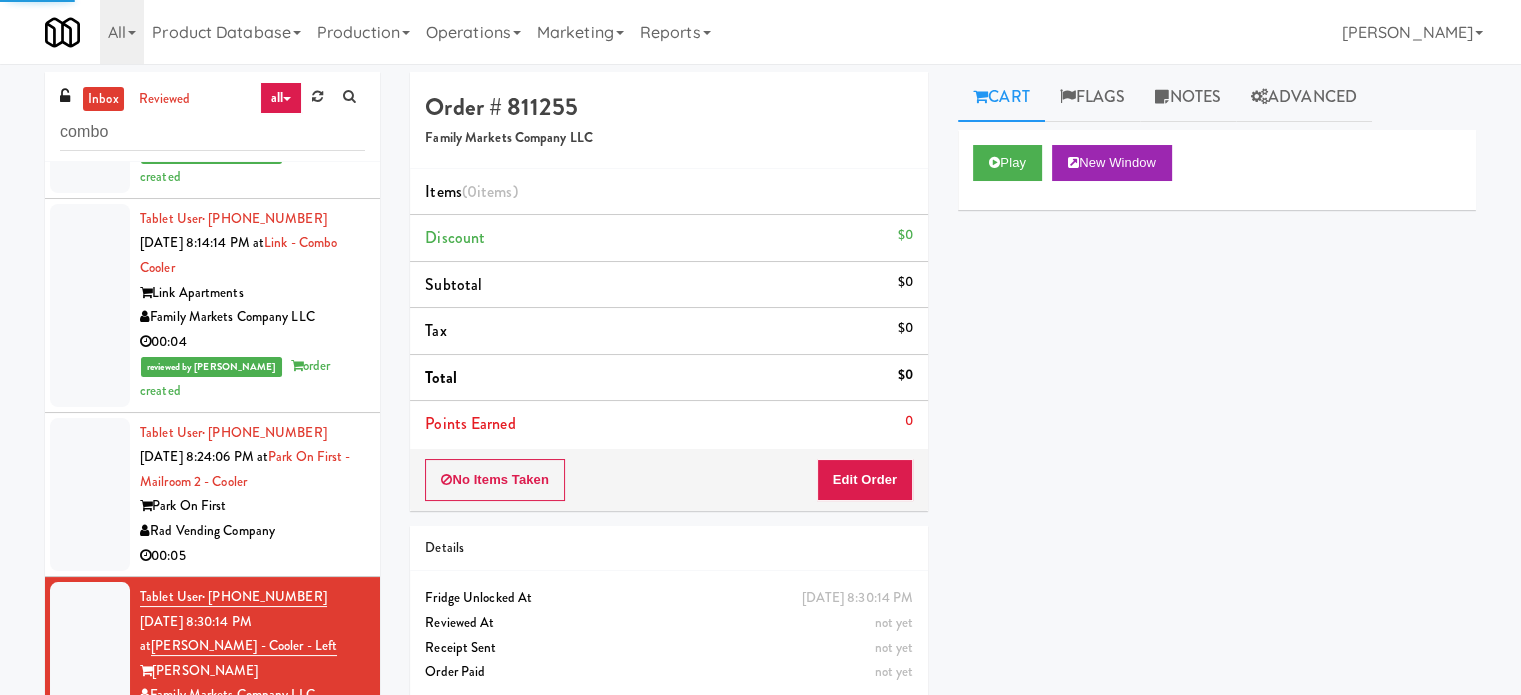 click on "Rad Vending Company" at bounding box center [252, 531] 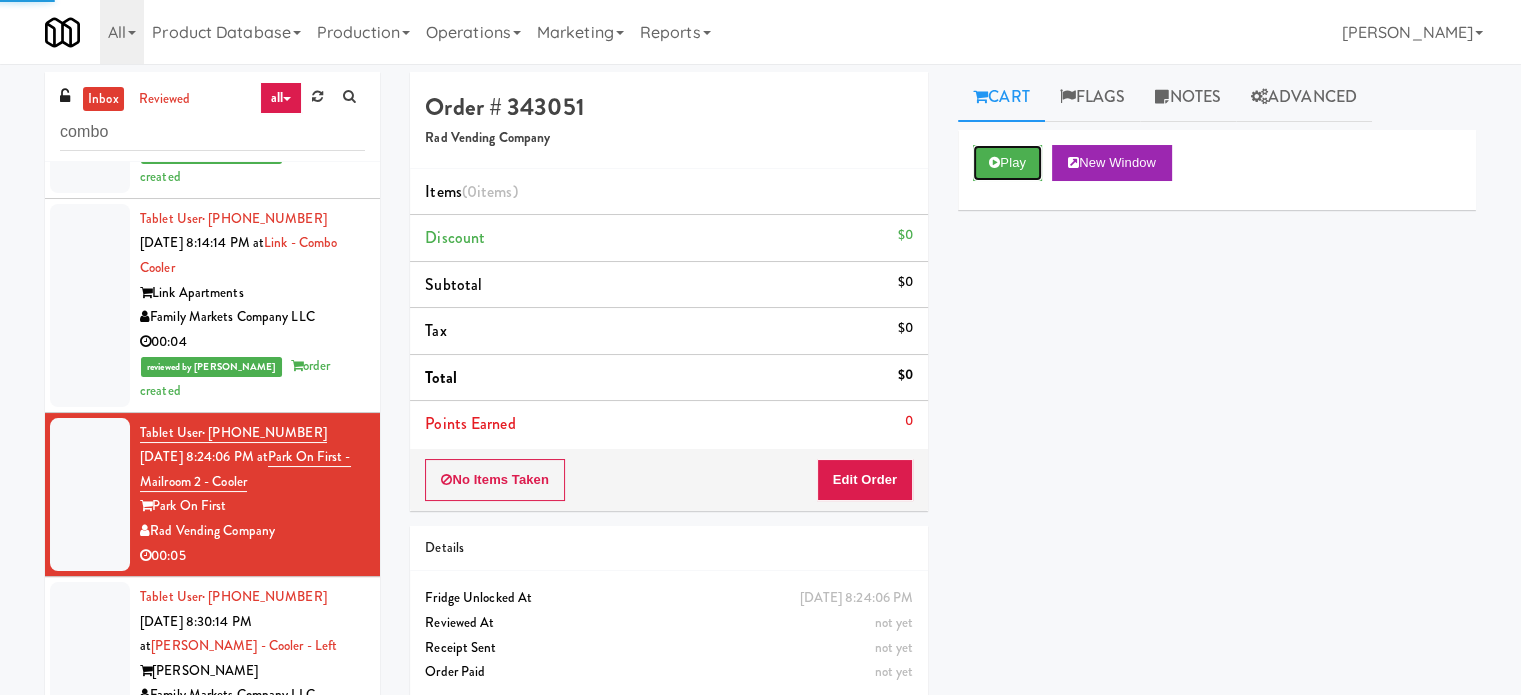 drag, startPoint x: 1035, startPoint y: 155, endPoint x: 848, endPoint y: 471, distance: 367.18524 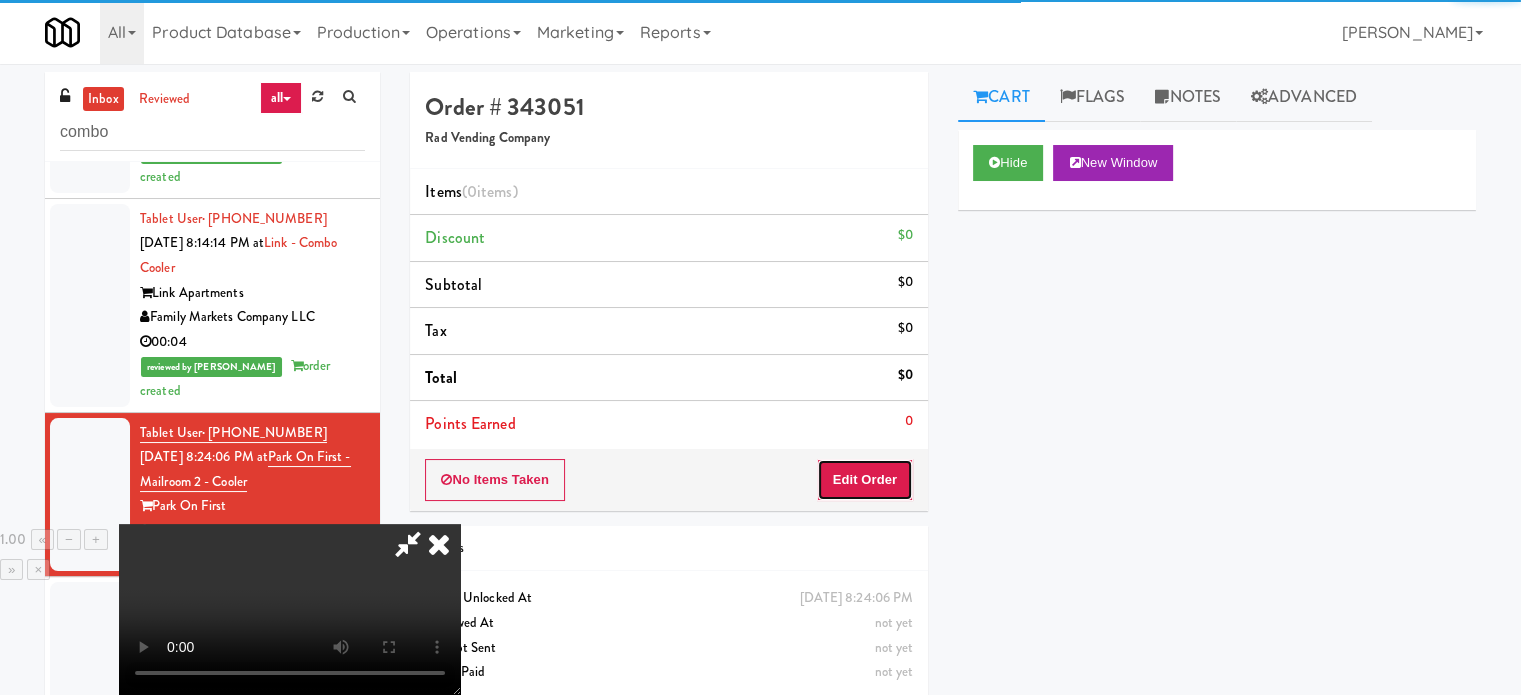 click on "Edit Order" at bounding box center [865, 480] 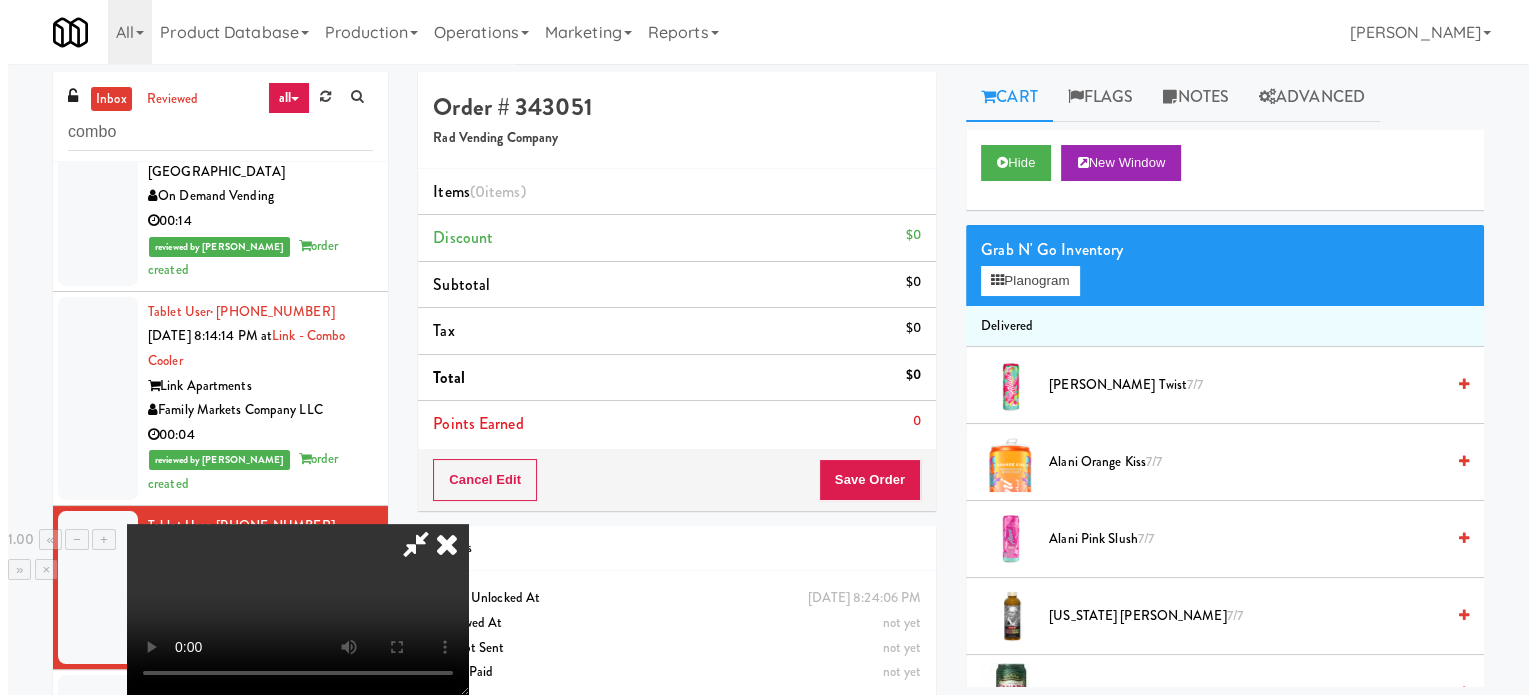 scroll, scrollTop: 1524, scrollLeft: 0, axis: vertical 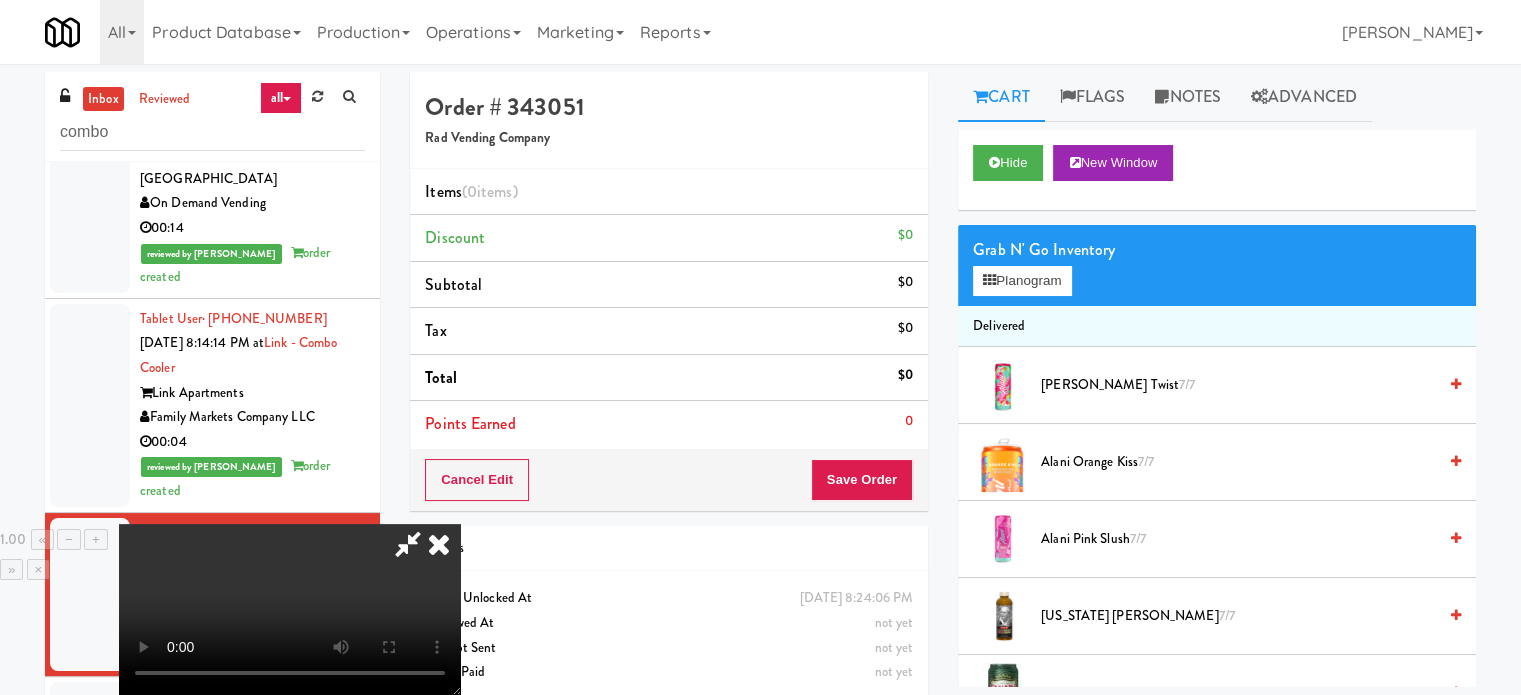 click at bounding box center (290, 609) 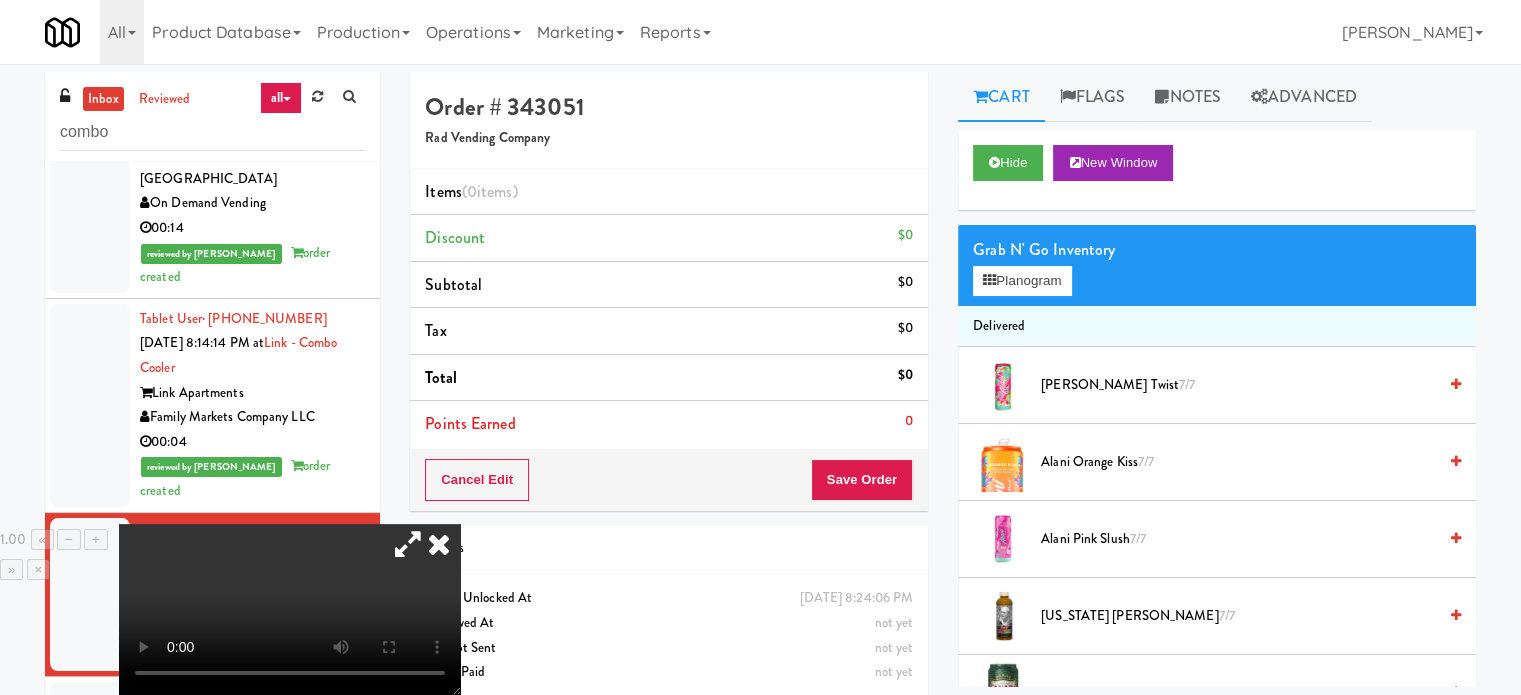 click on "Family Markets Company LLC" at bounding box center [252, 417] 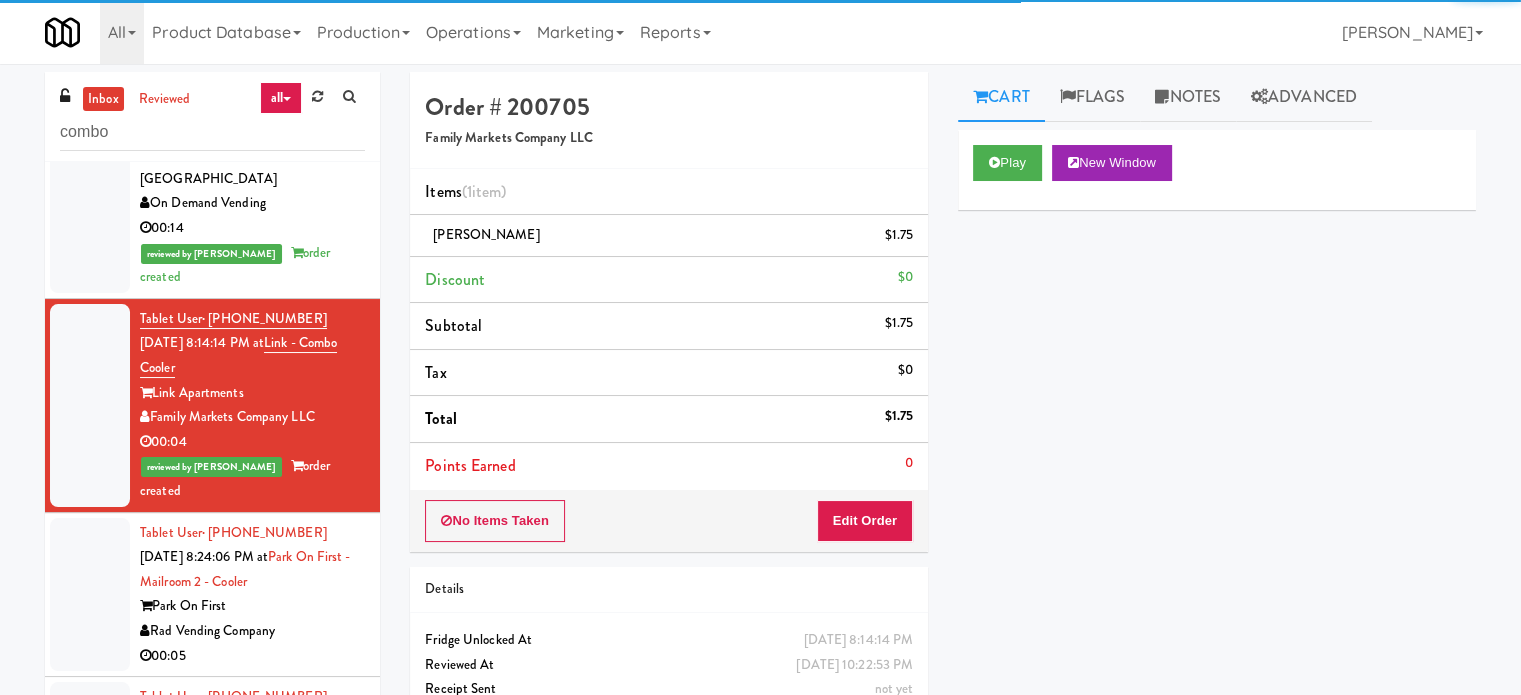 click on "Park On First" at bounding box center (252, 606) 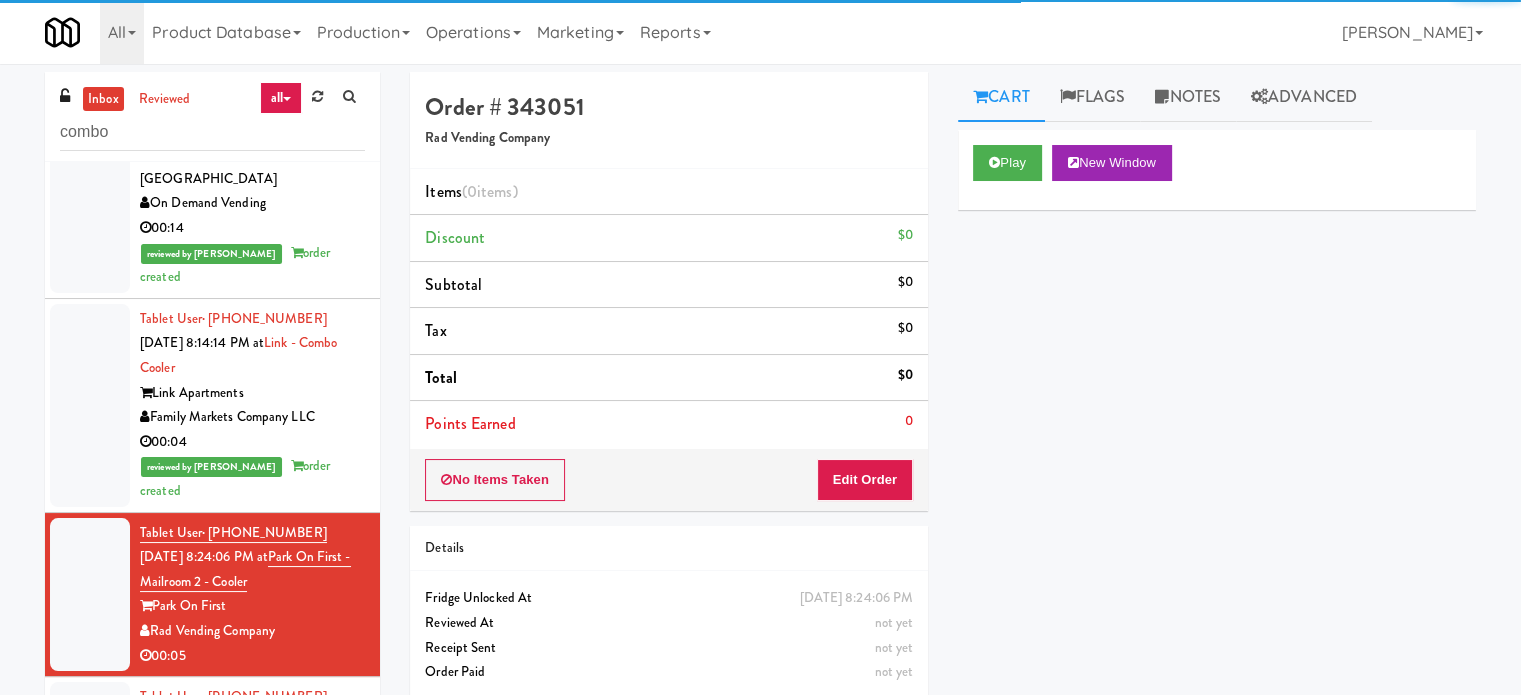 click on "Rigby" at bounding box center (252, 771) 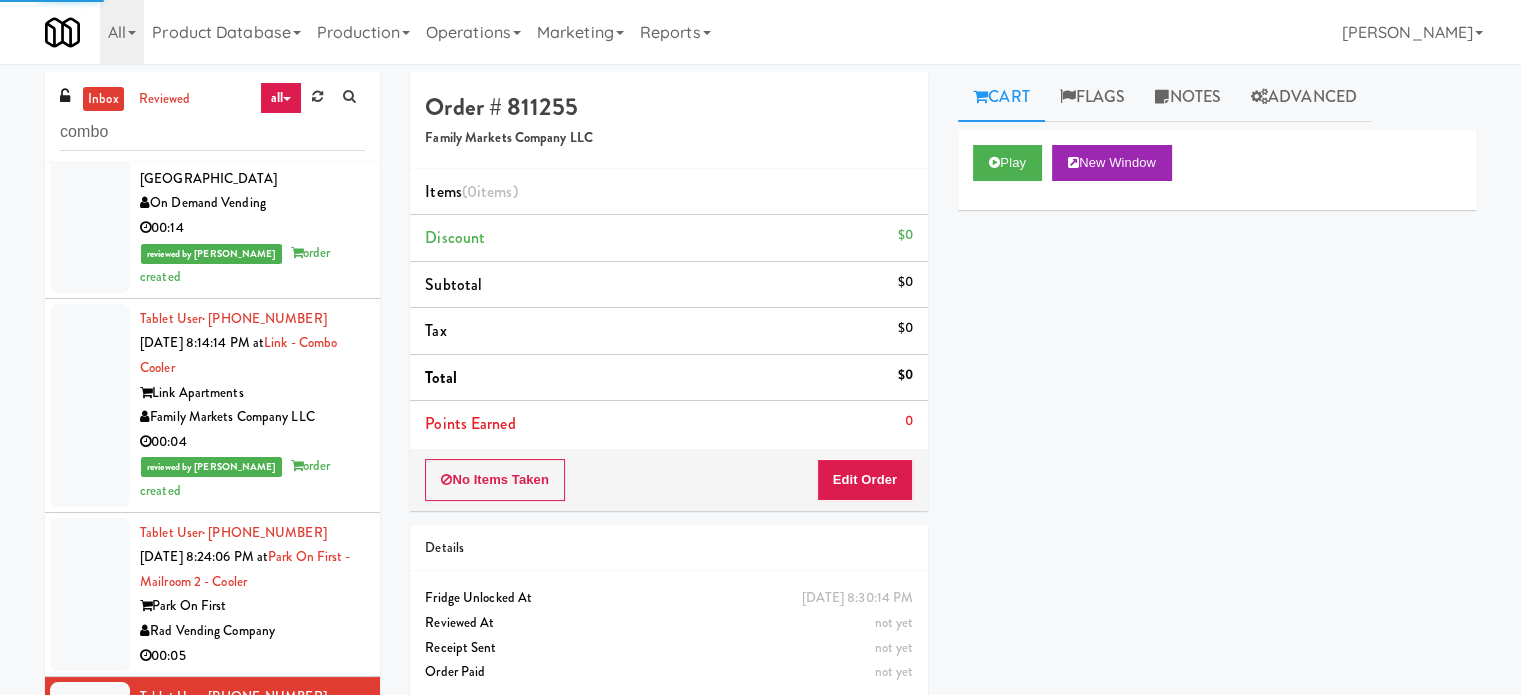 click on "Rad Vending Company" at bounding box center [252, 631] 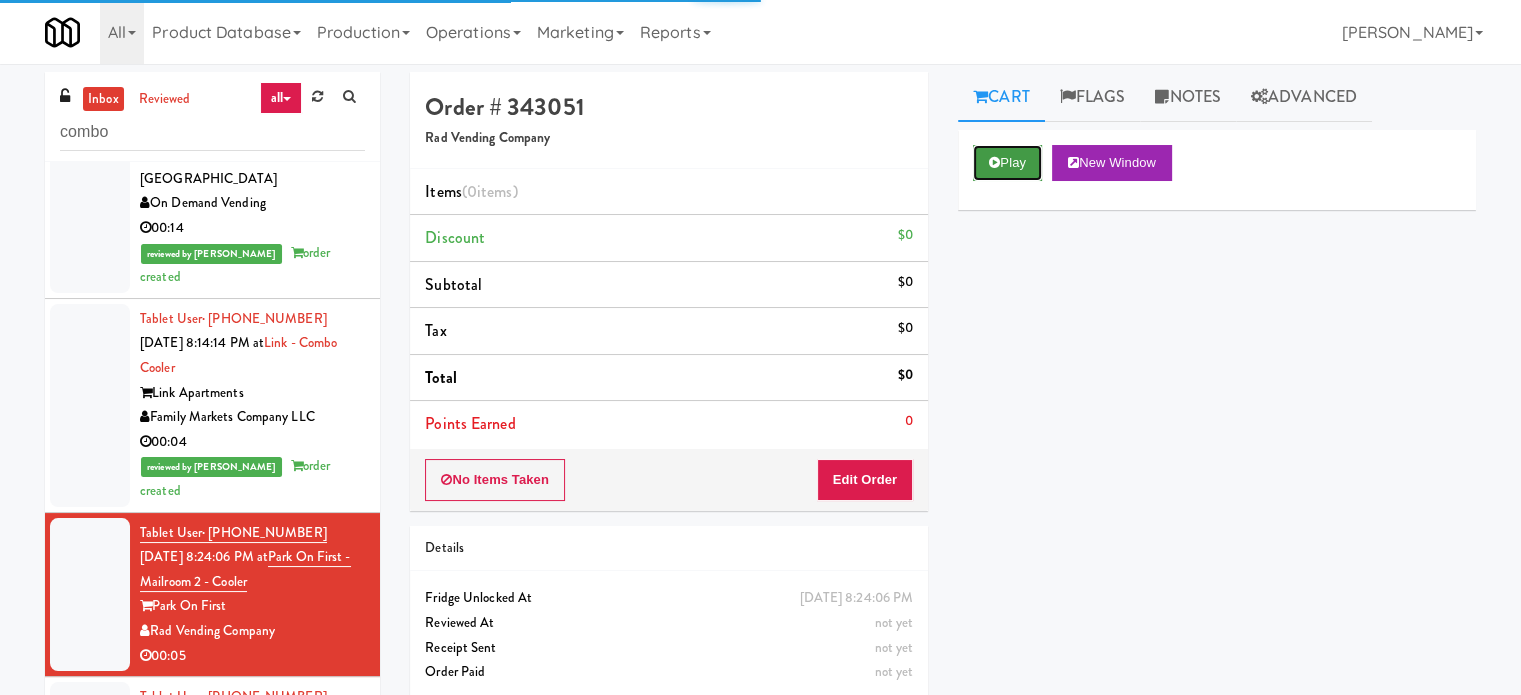 click on "Play" at bounding box center [1007, 163] 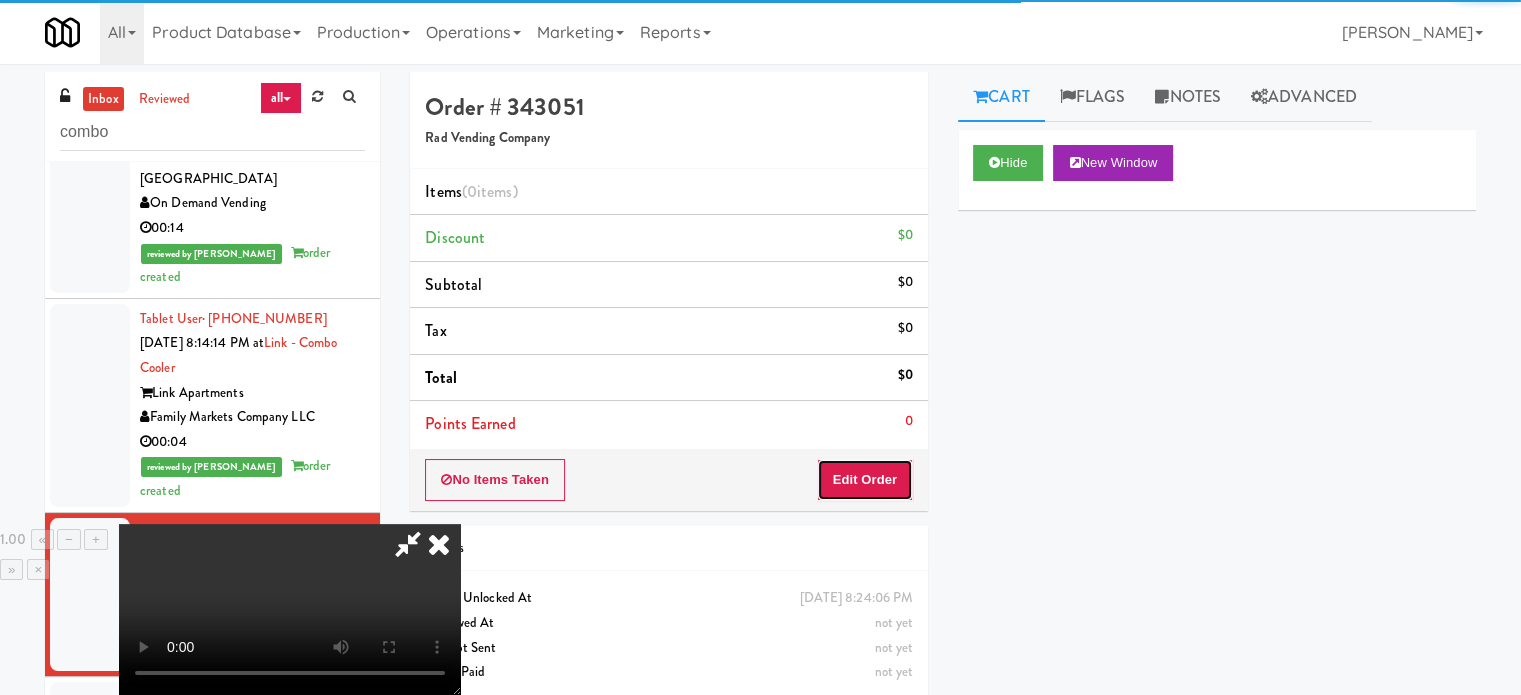 drag, startPoint x: 885, startPoint y: 473, endPoint x: 709, endPoint y: 313, distance: 237.8571 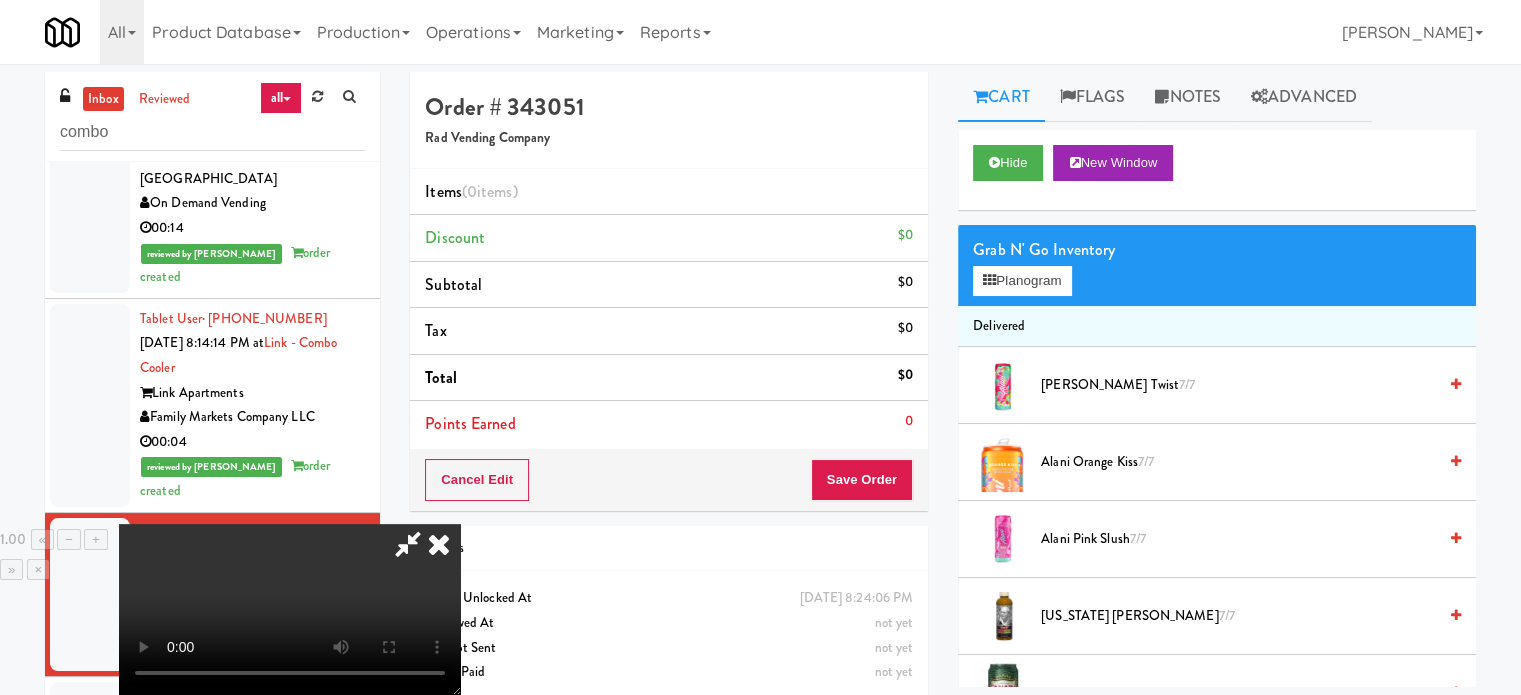 type 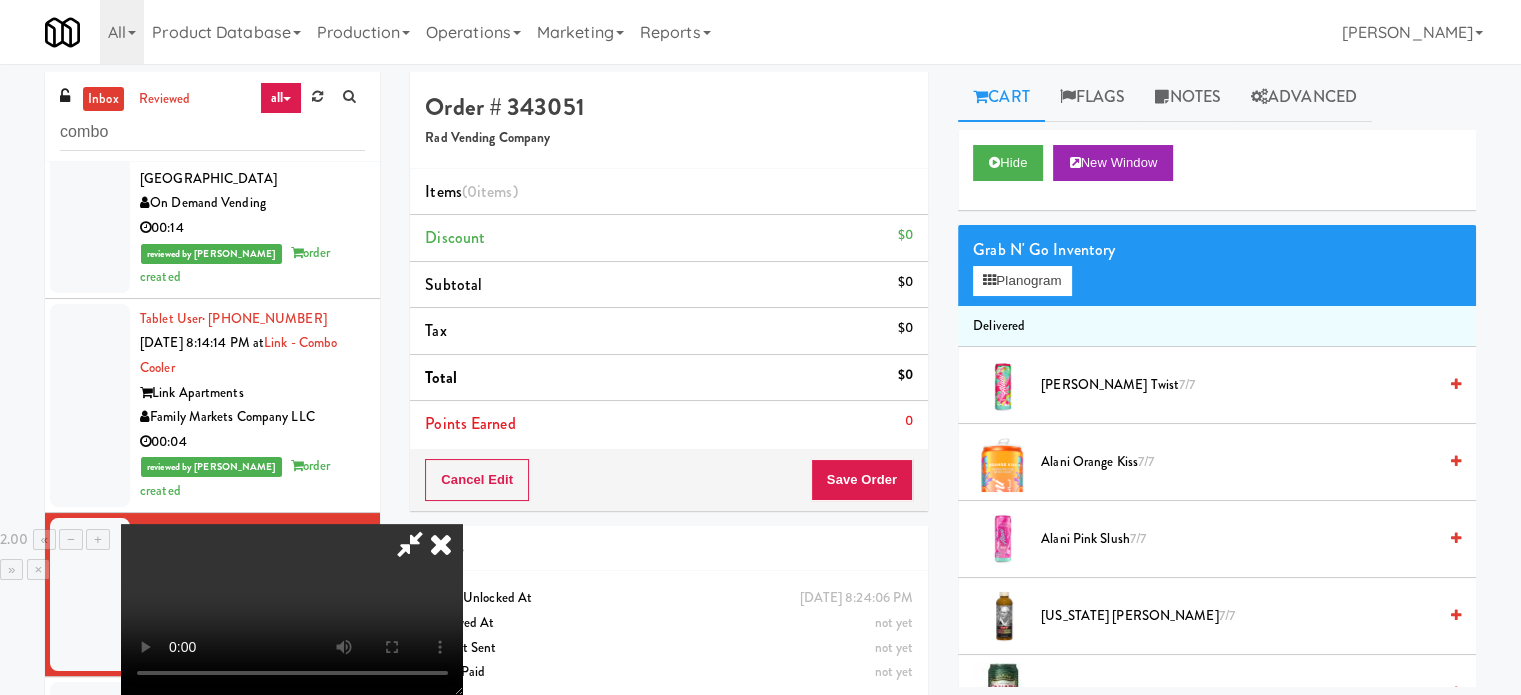 drag, startPoint x: 551, startPoint y: 586, endPoint x: 640, endPoint y: 582, distance: 89.08984 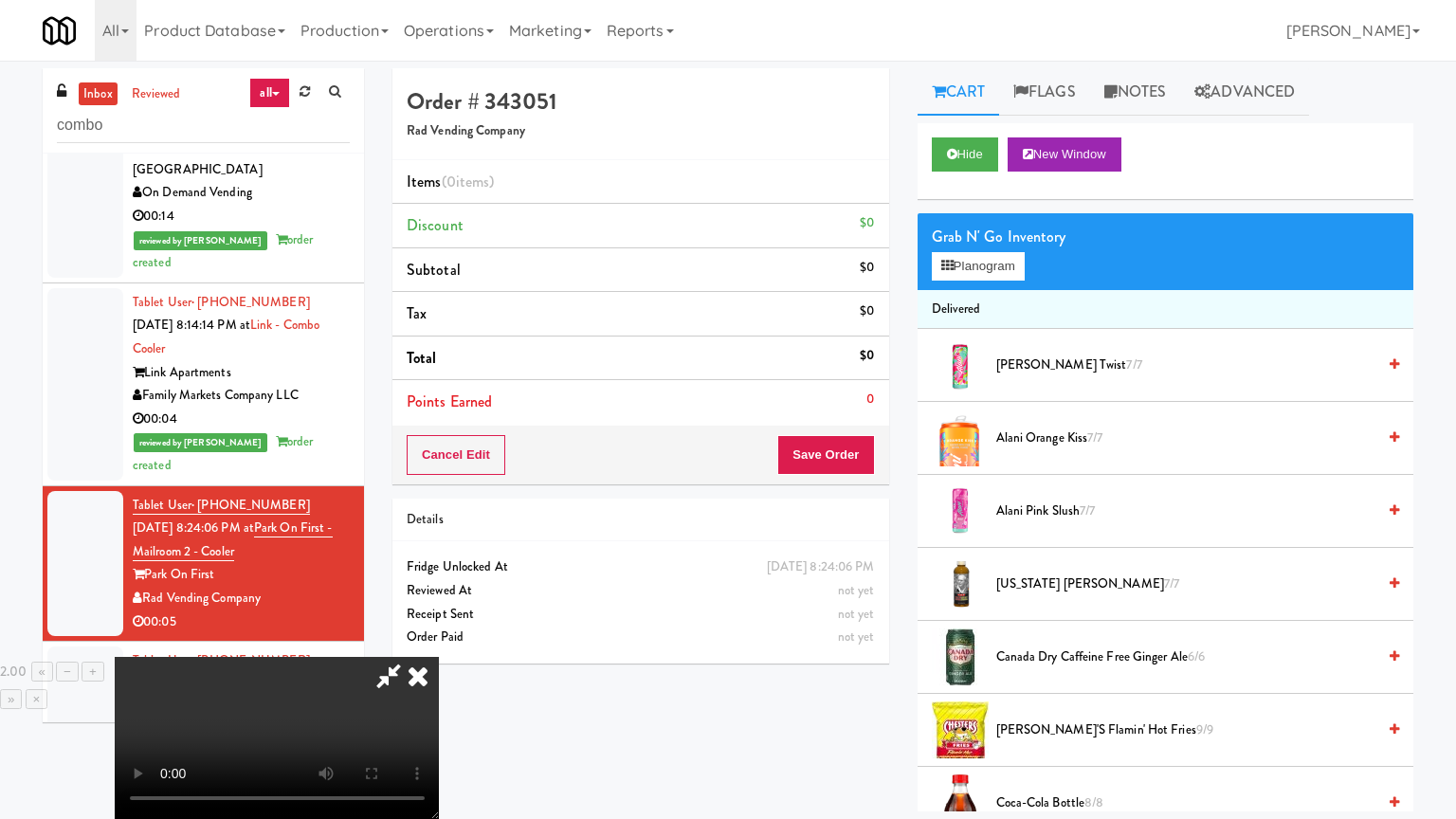 click at bounding box center (277, 737) 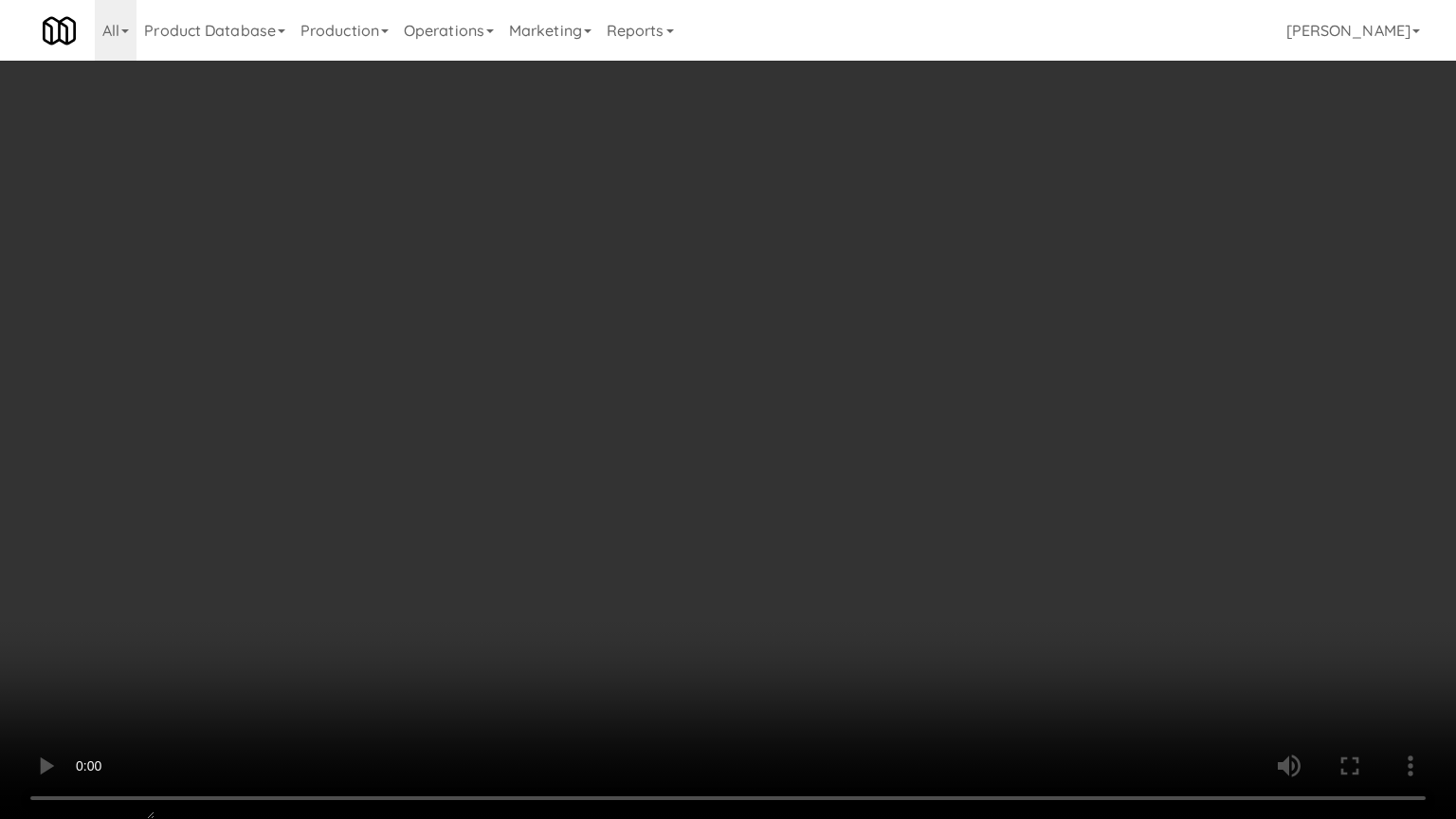 click at bounding box center [728, 410] 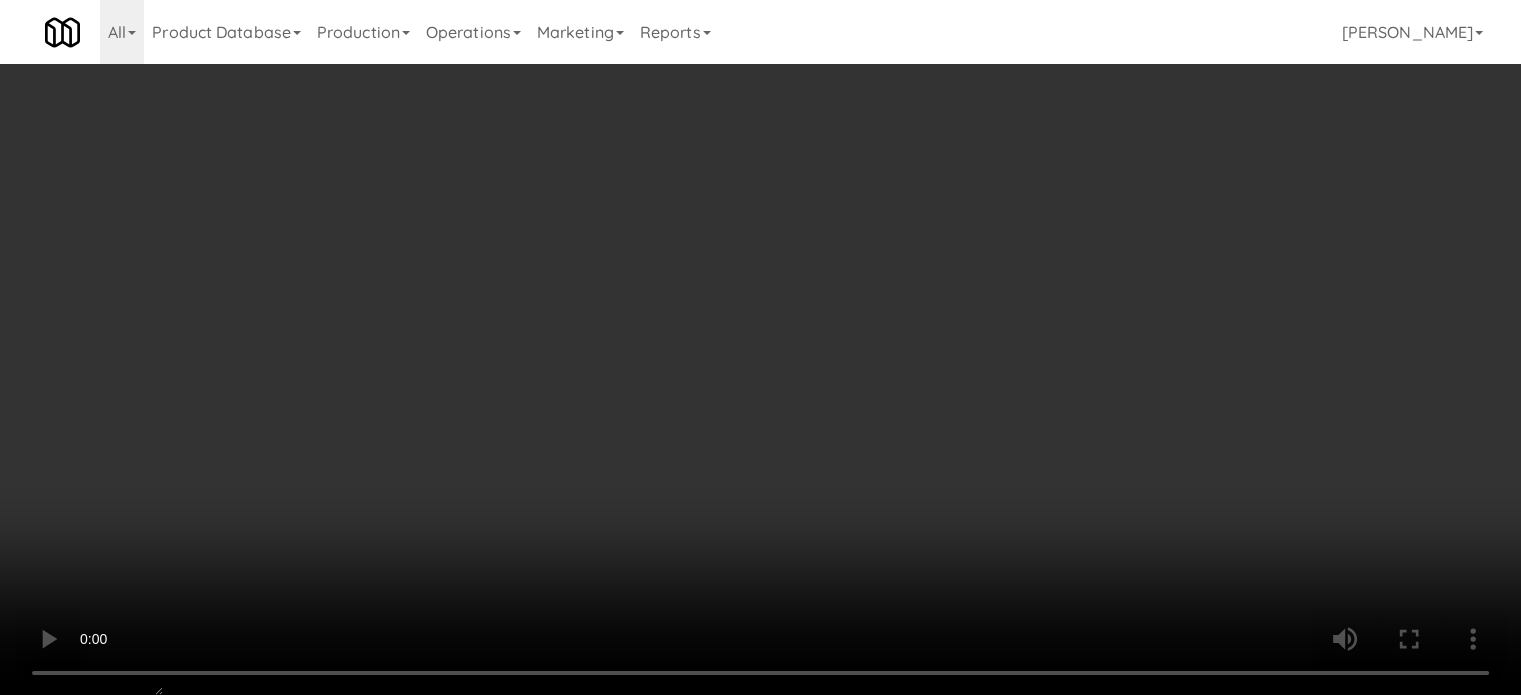 click on "Grab N' Go Inventory  Planogram" at bounding box center (1217, 265) 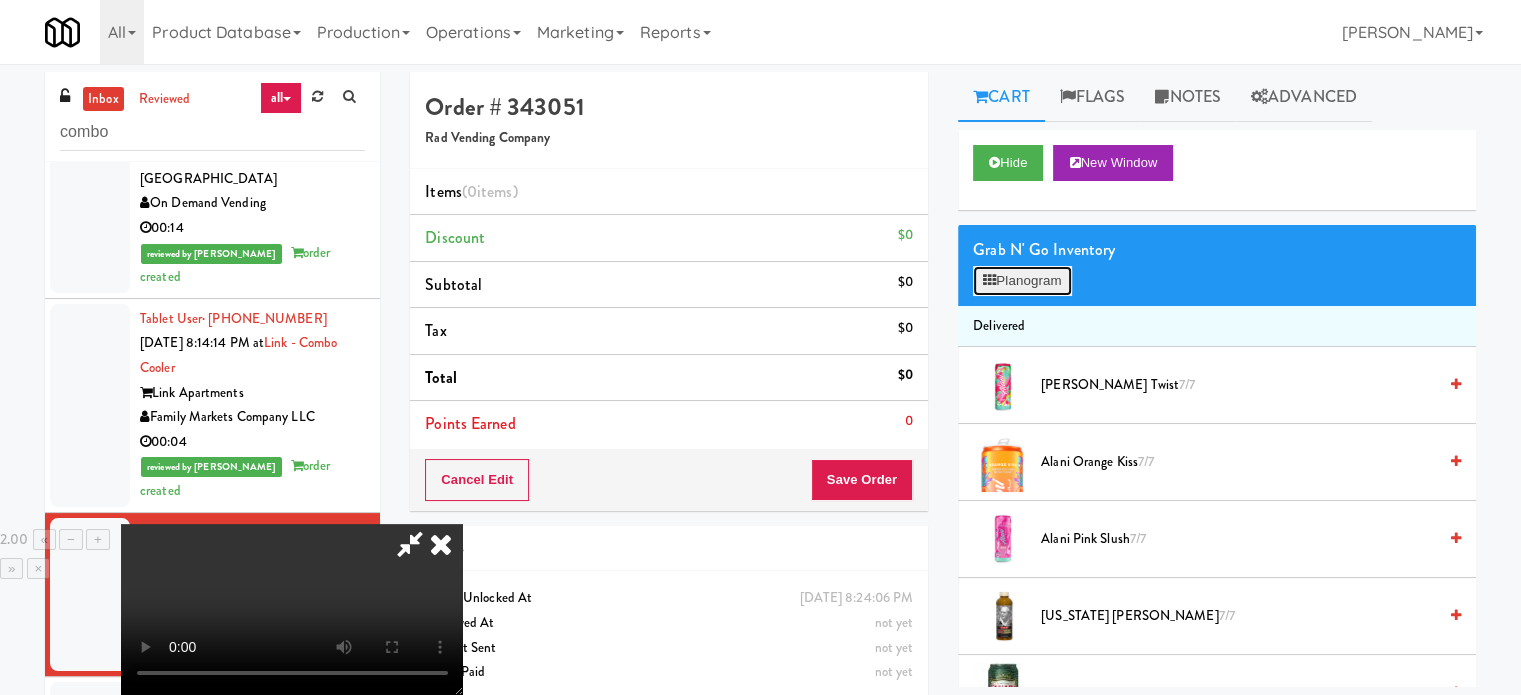 click on "Planogram" at bounding box center (1022, 281) 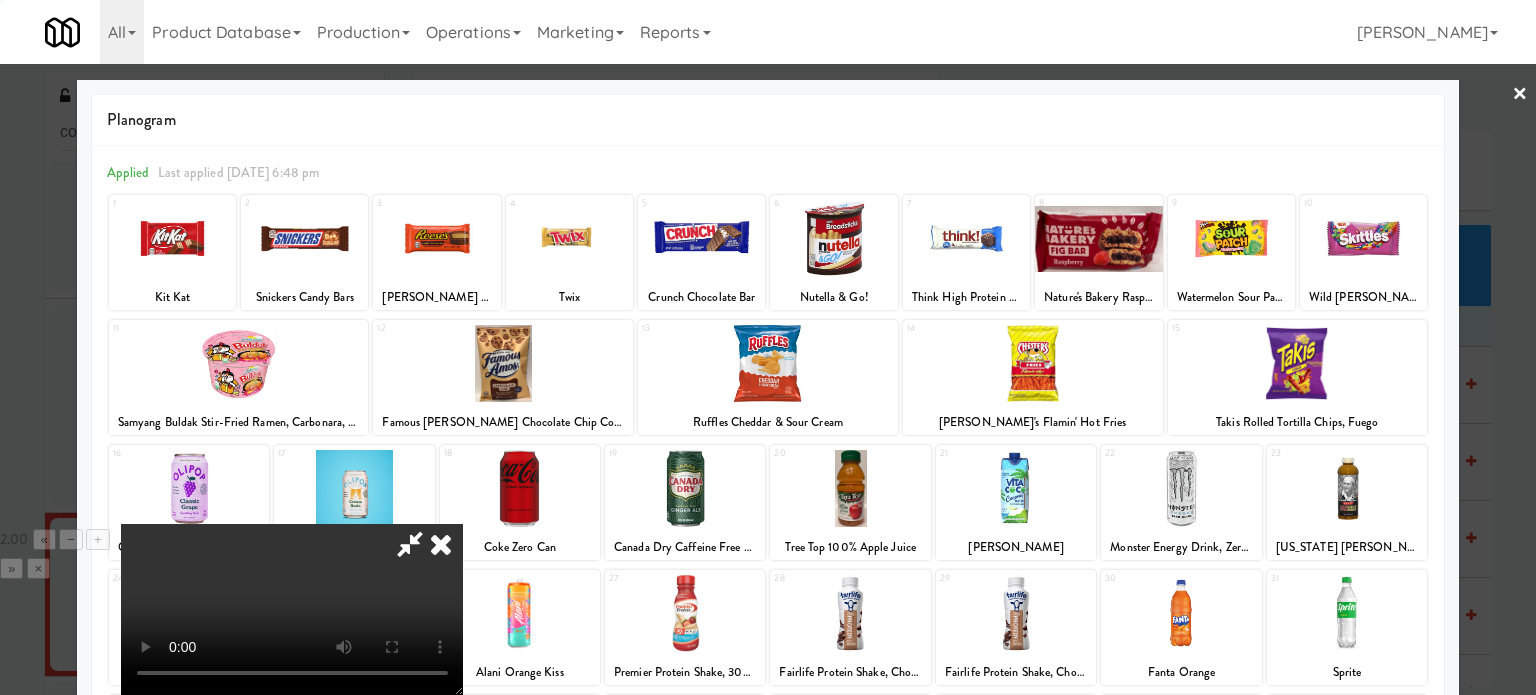 click at bounding box center (410, 544) 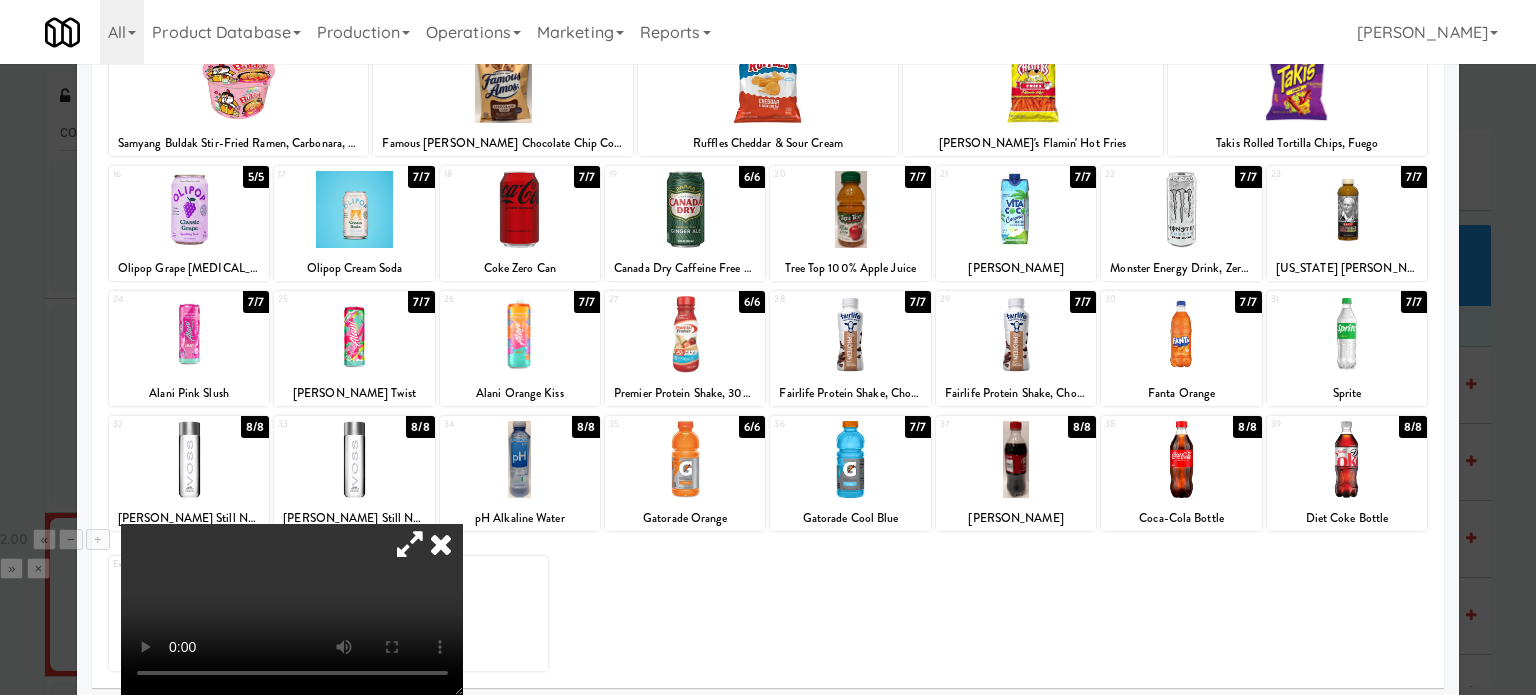 scroll, scrollTop: 286, scrollLeft: 0, axis: vertical 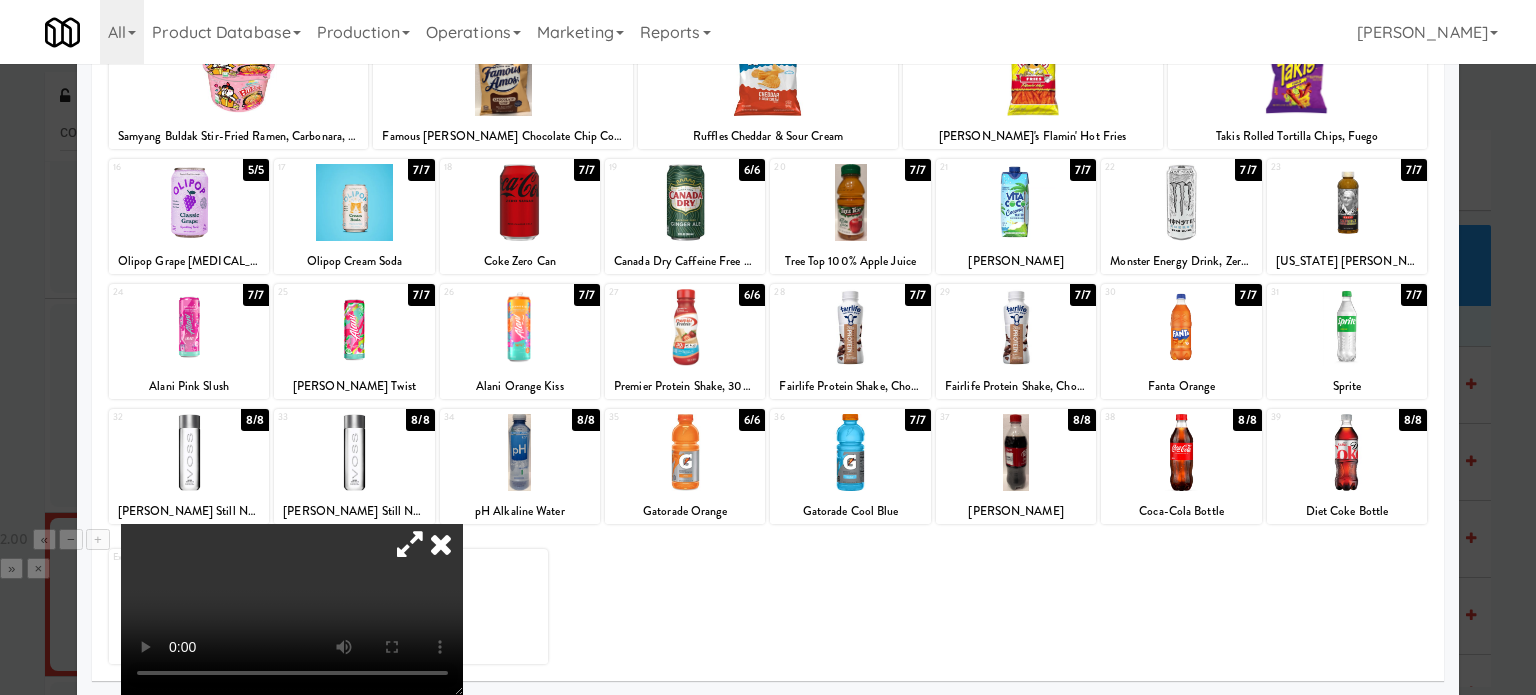 click at bounding box center [189, 327] 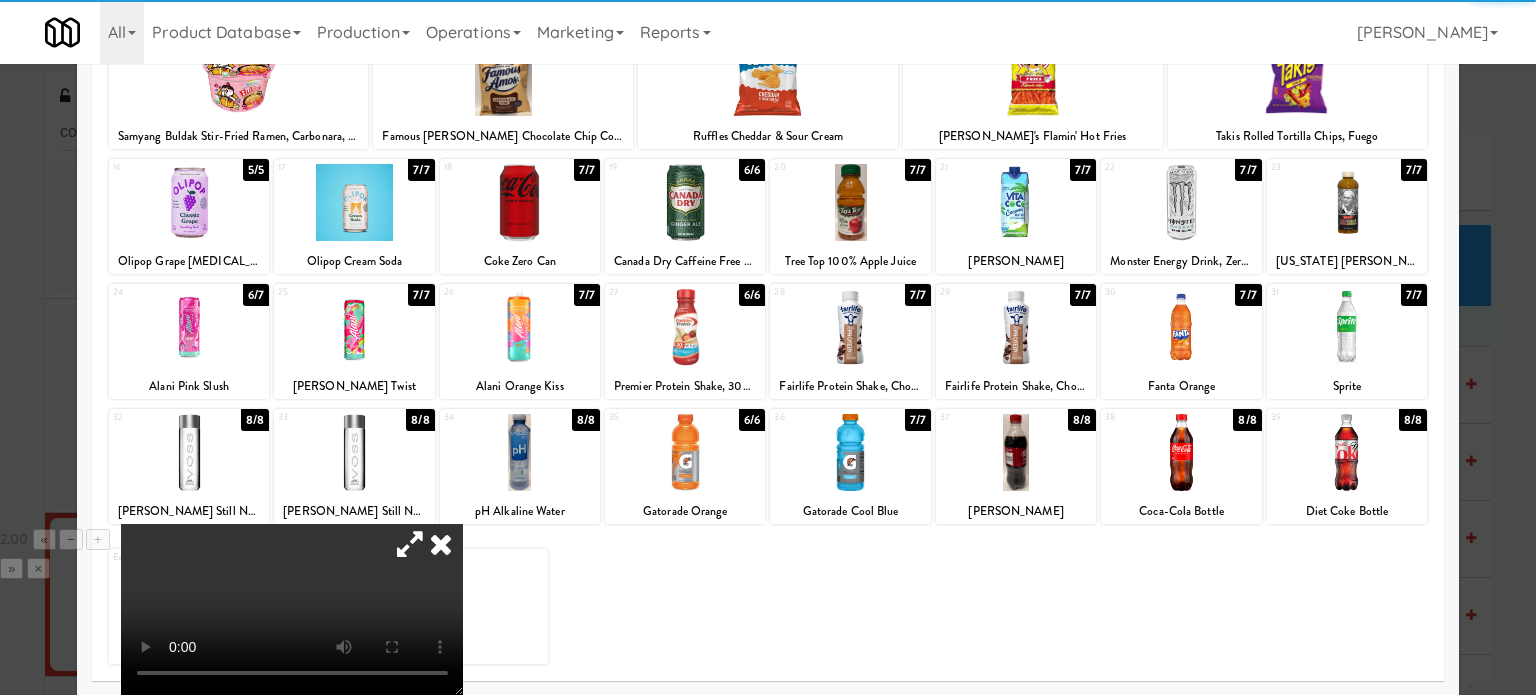 drag, startPoint x: 427, startPoint y: 482, endPoint x: 535, endPoint y: 483, distance: 108.00463 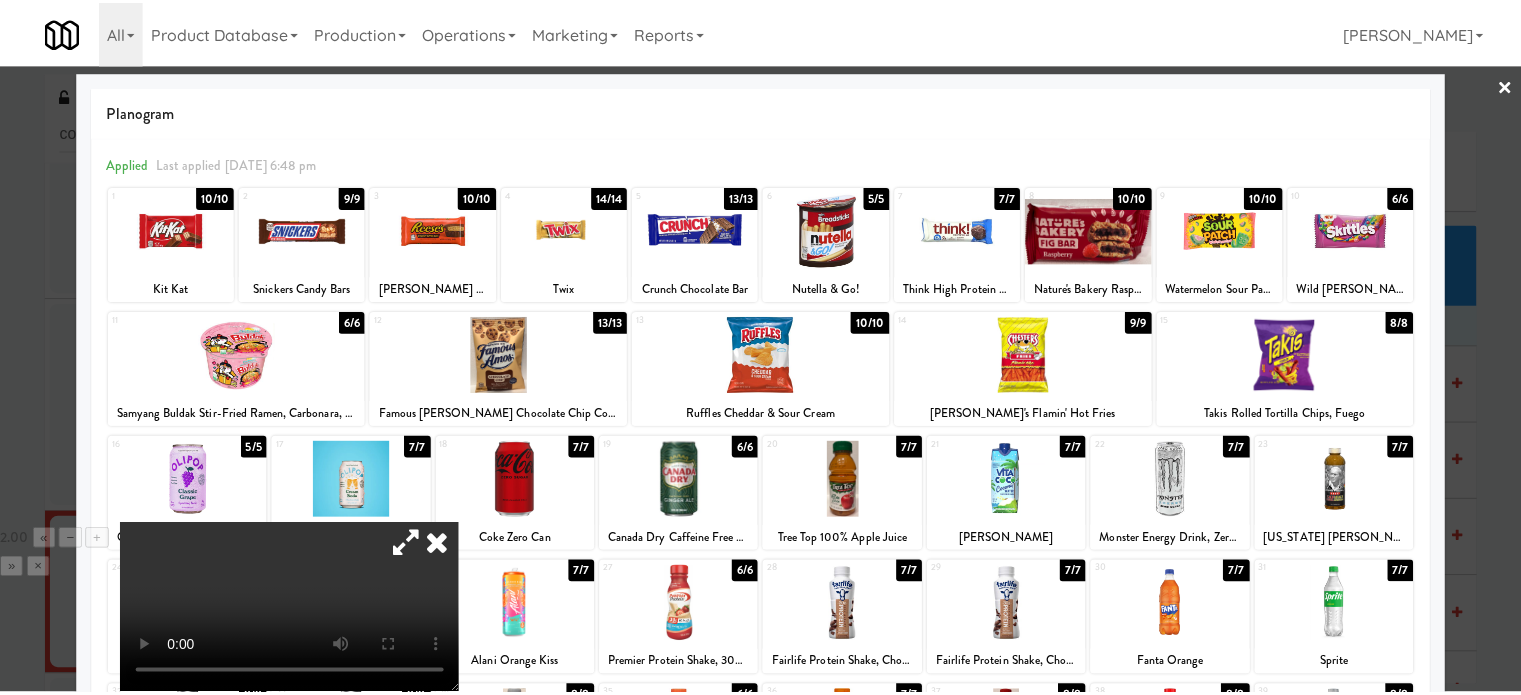 scroll, scrollTop: 0, scrollLeft: 0, axis: both 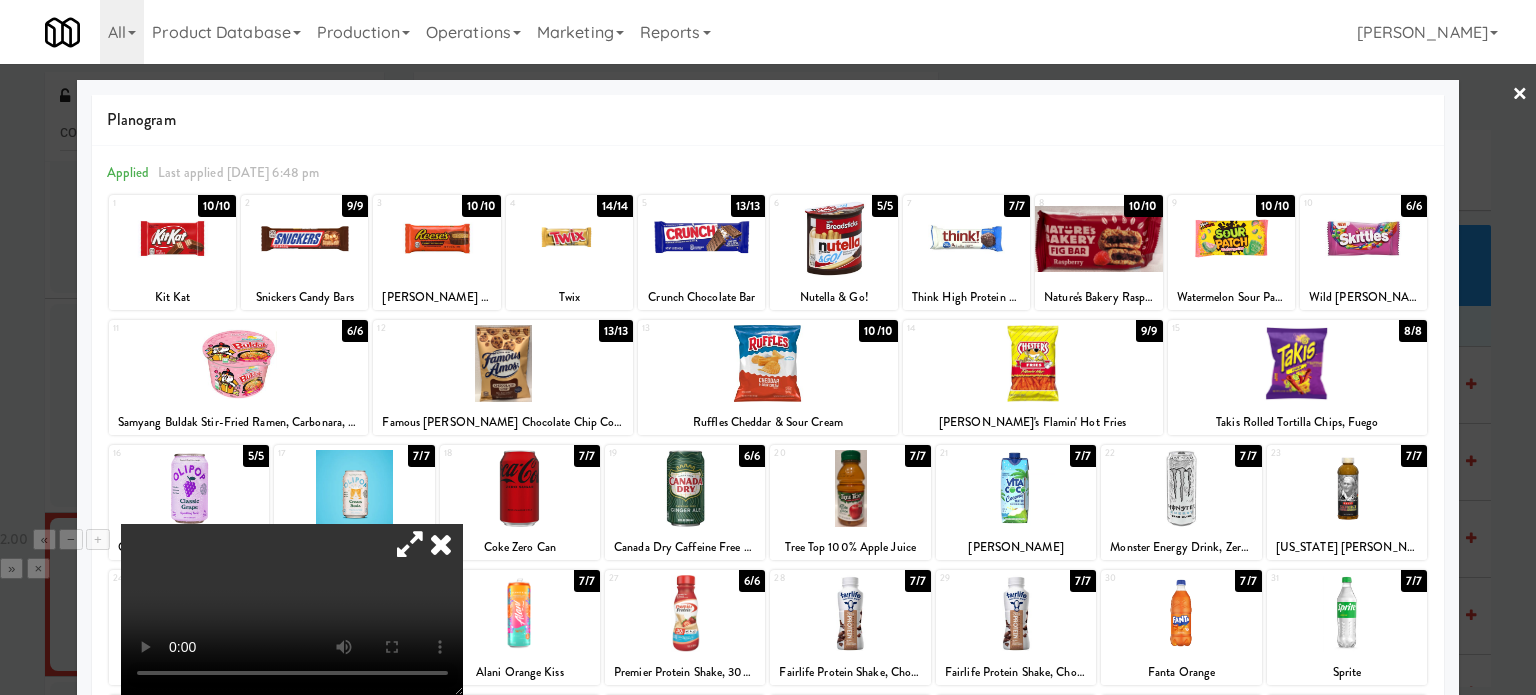 click at bounding box center (768, 347) 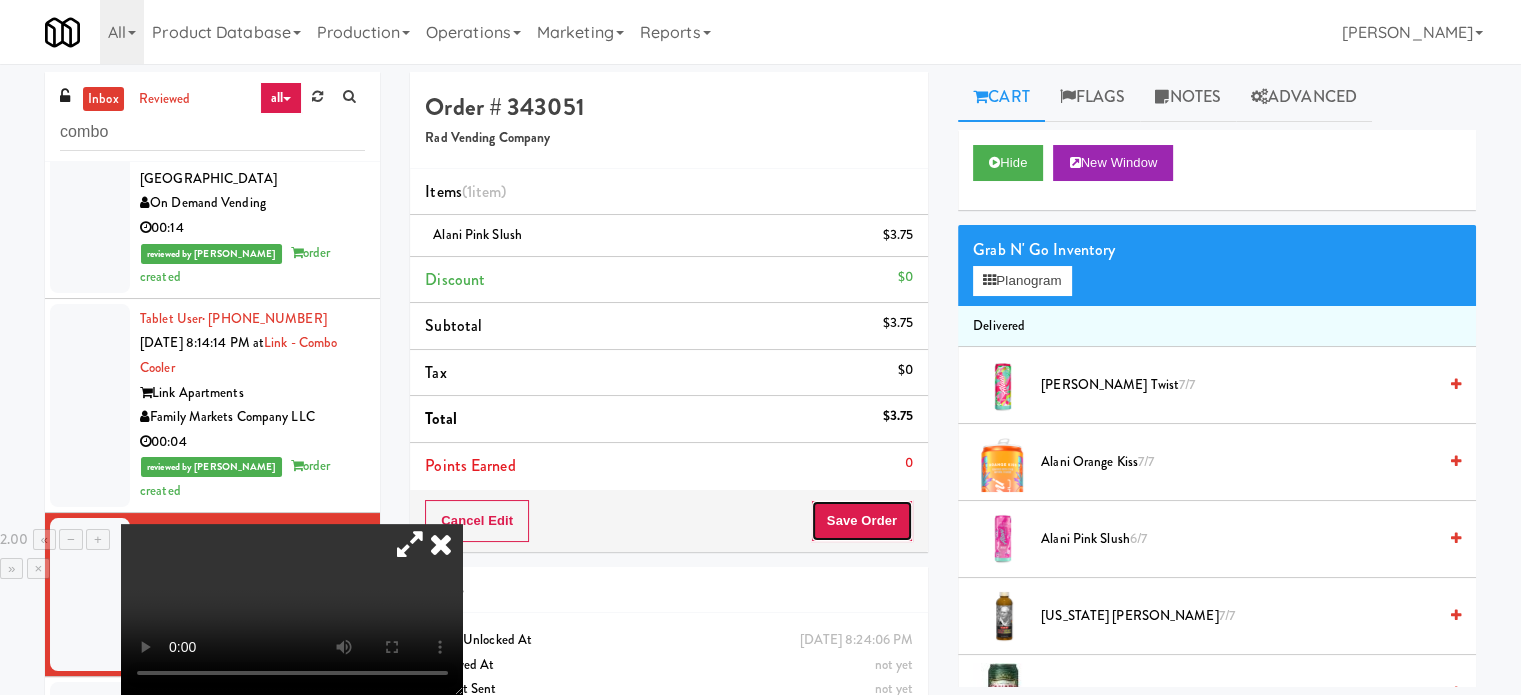 click on "Save Order" at bounding box center [862, 521] 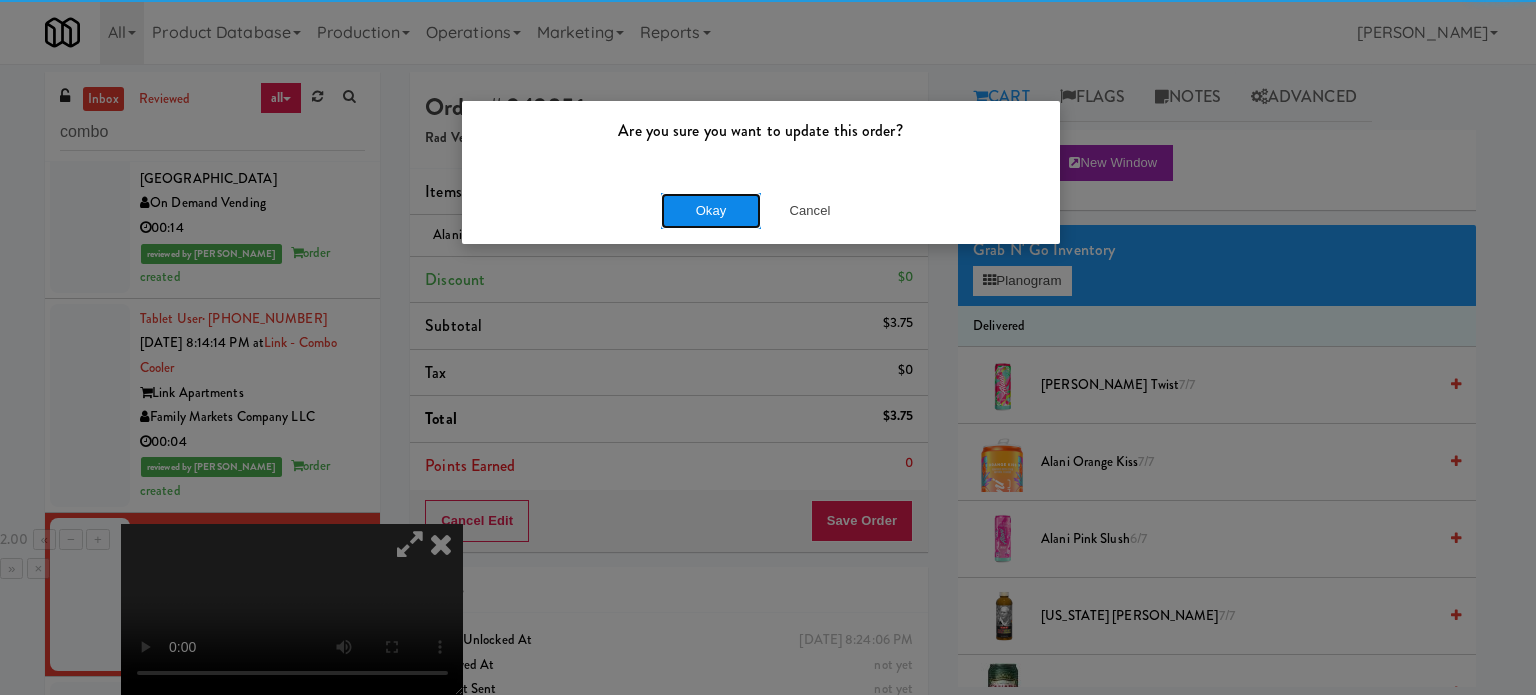 click on "Okay" at bounding box center (711, 211) 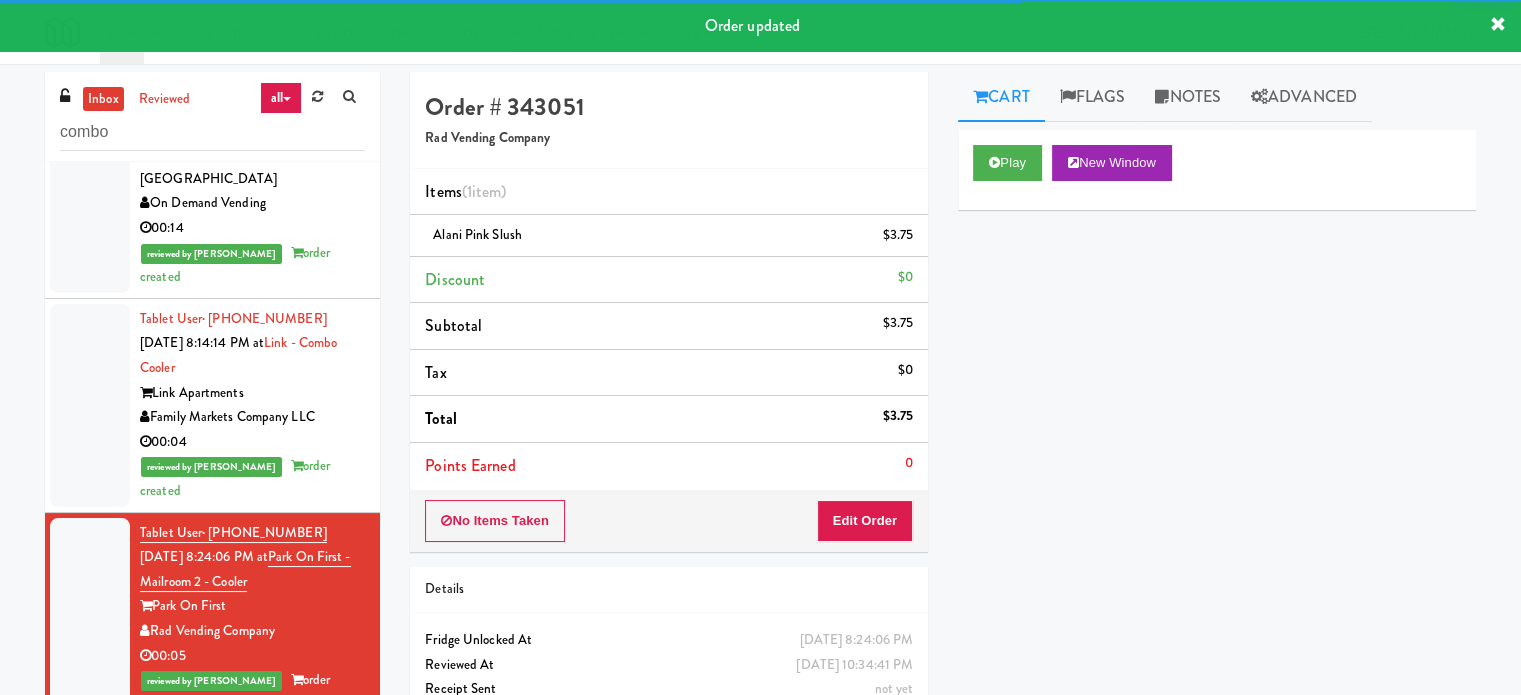 drag, startPoint x: 332, startPoint y: 587, endPoint x: 349, endPoint y: 589, distance: 17.117243 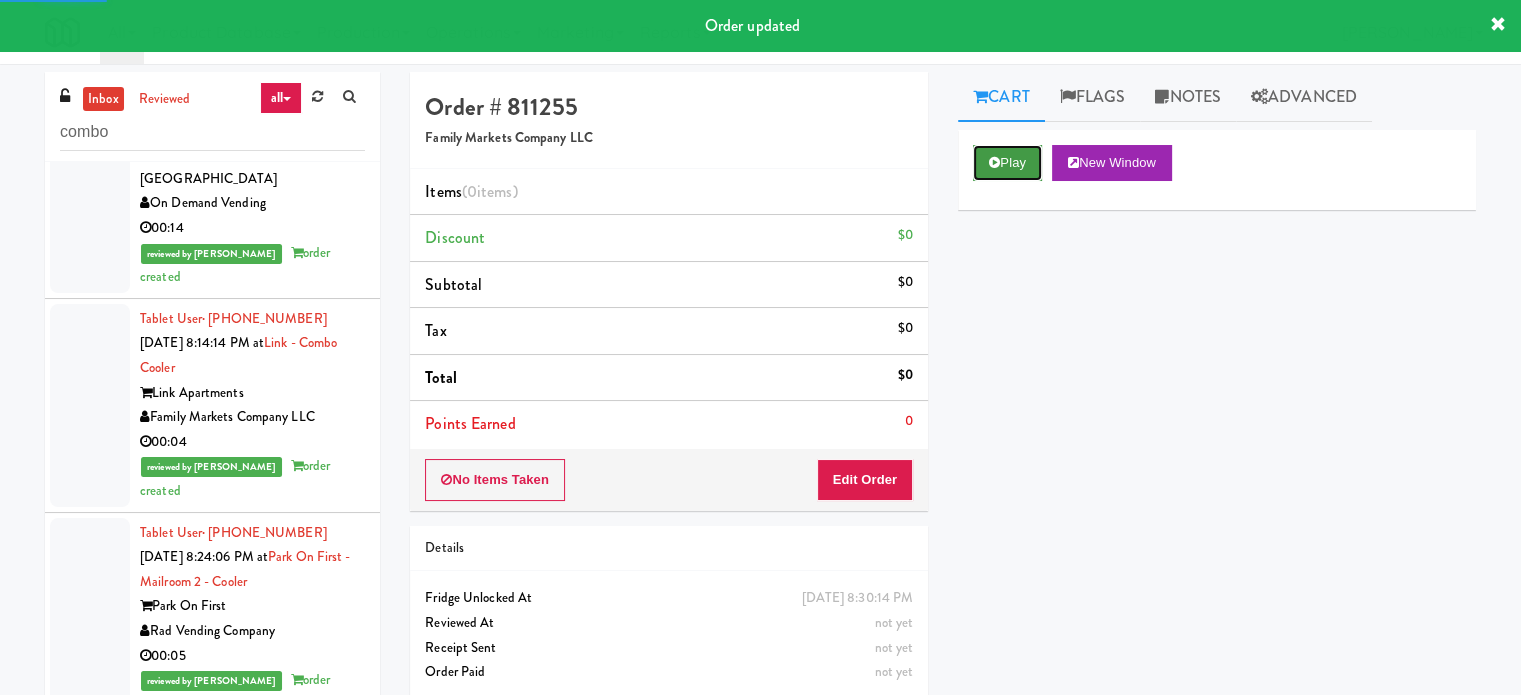 click on "Play" at bounding box center [1007, 163] 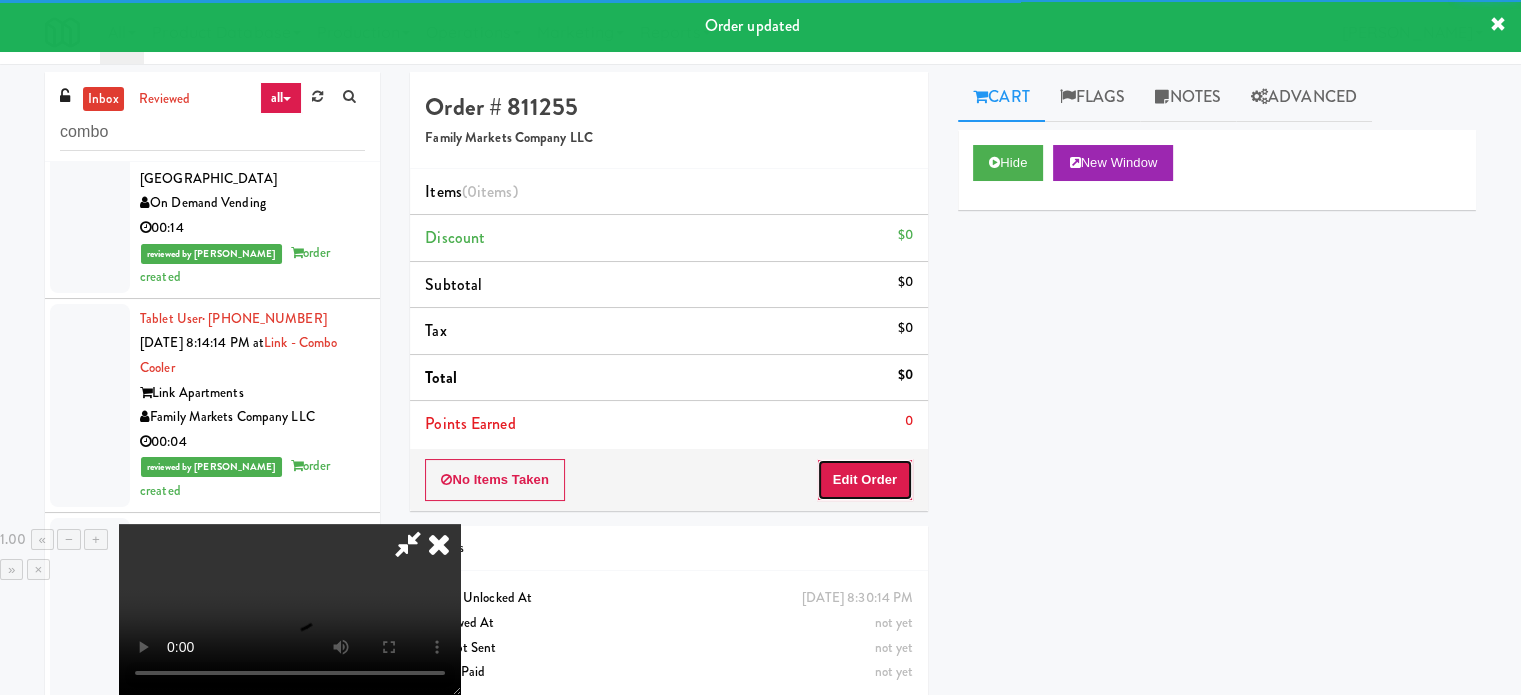 click on "Edit Order" at bounding box center [865, 480] 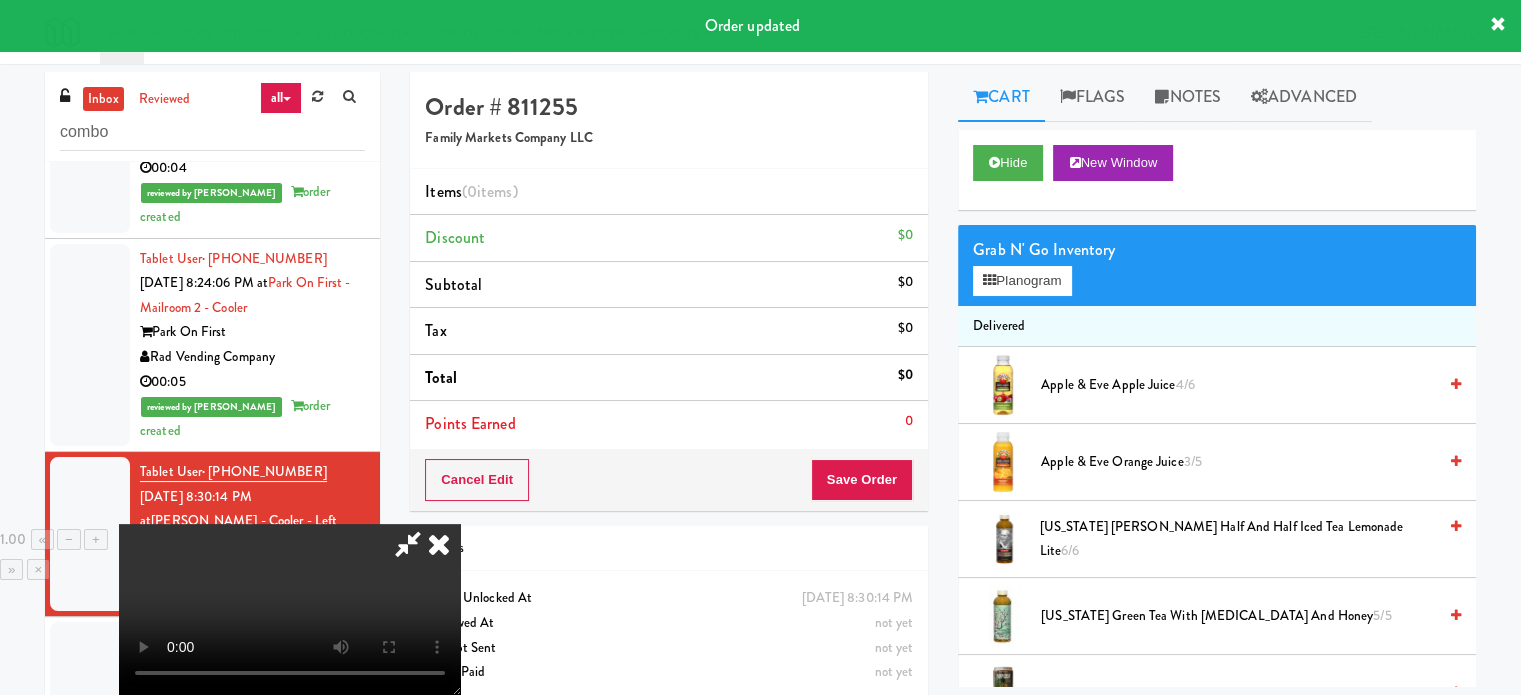 scroll, scrollTop: 1824, scrollLeft: 0, axis: vertical 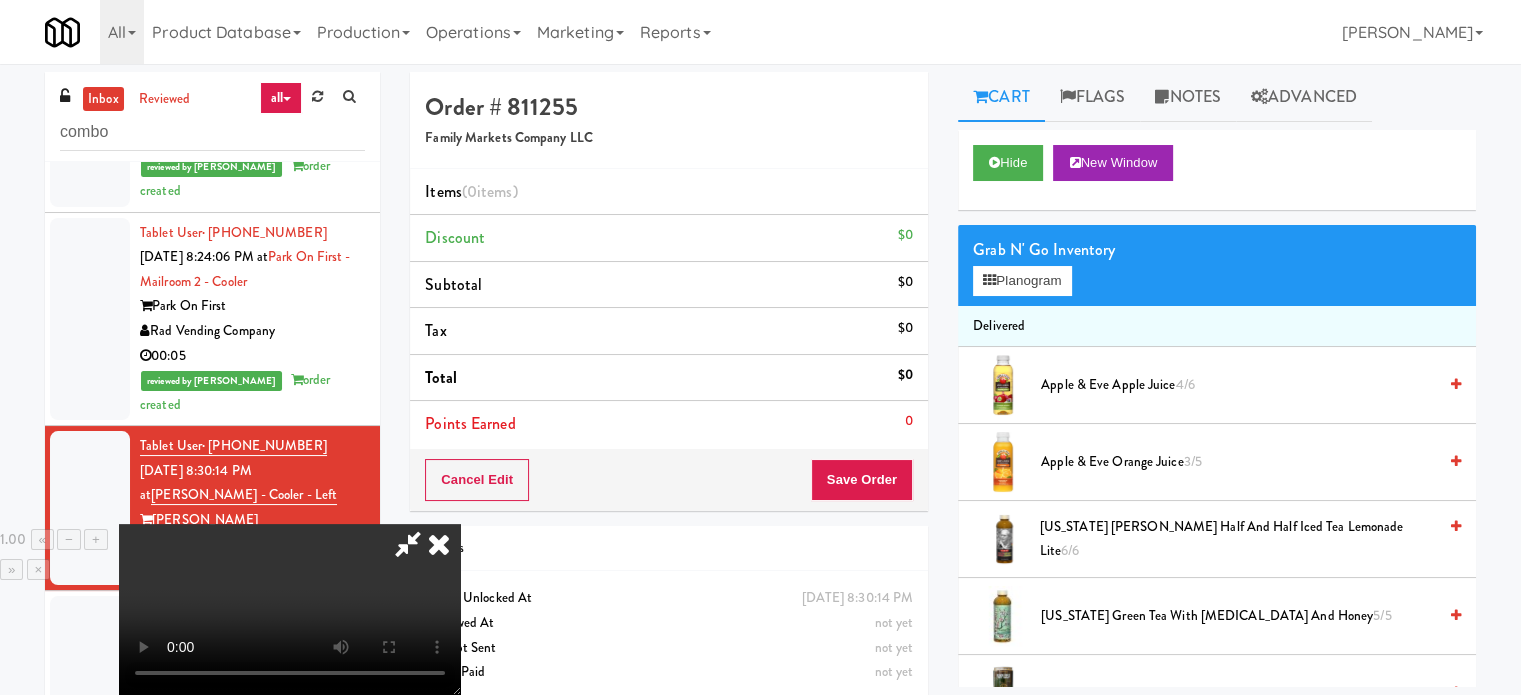 type 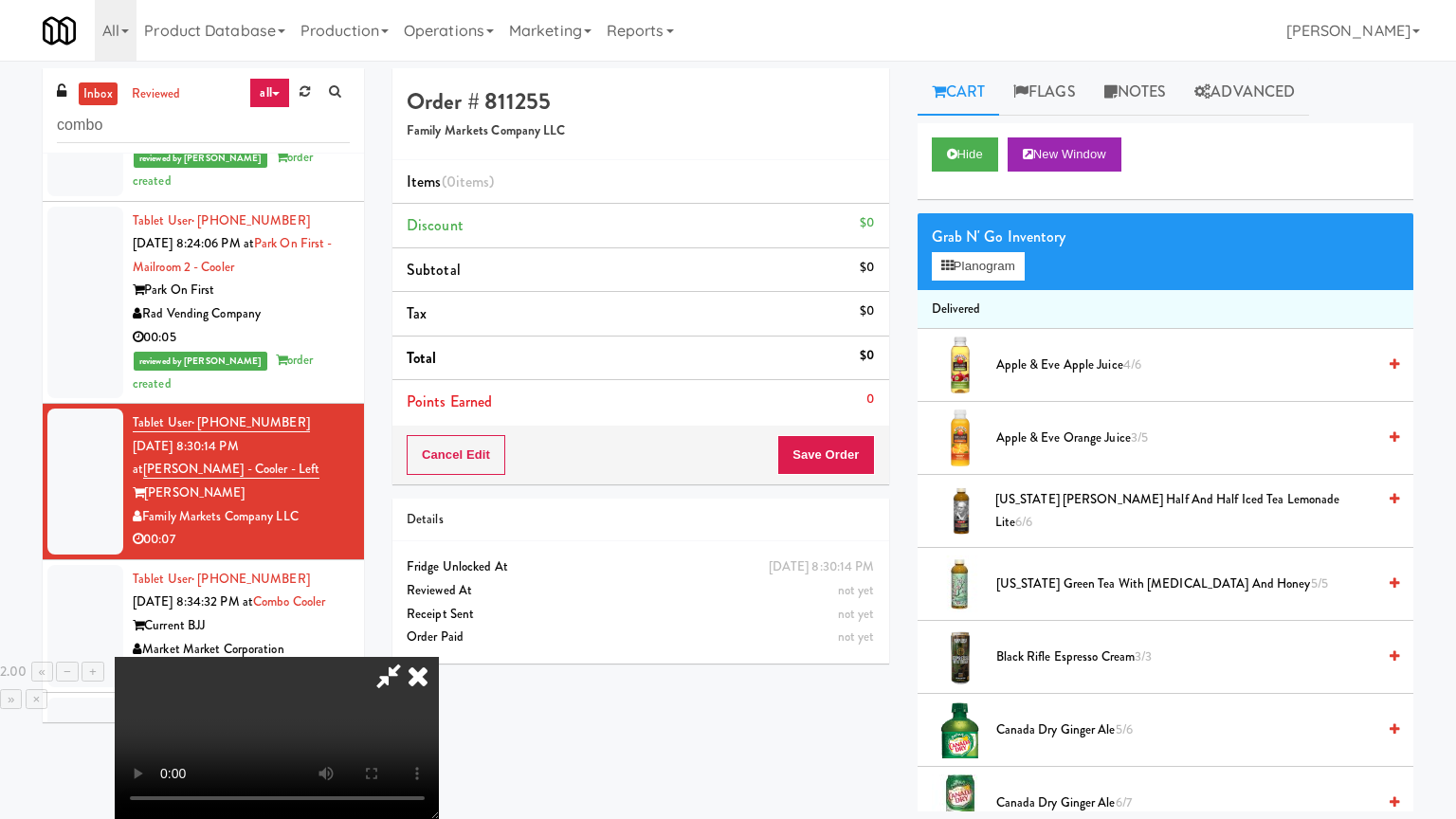 drag, startPoint x: 963, startPoint y: 652, endPoint x: 981, endPoint y: 653, distance: 18.027756 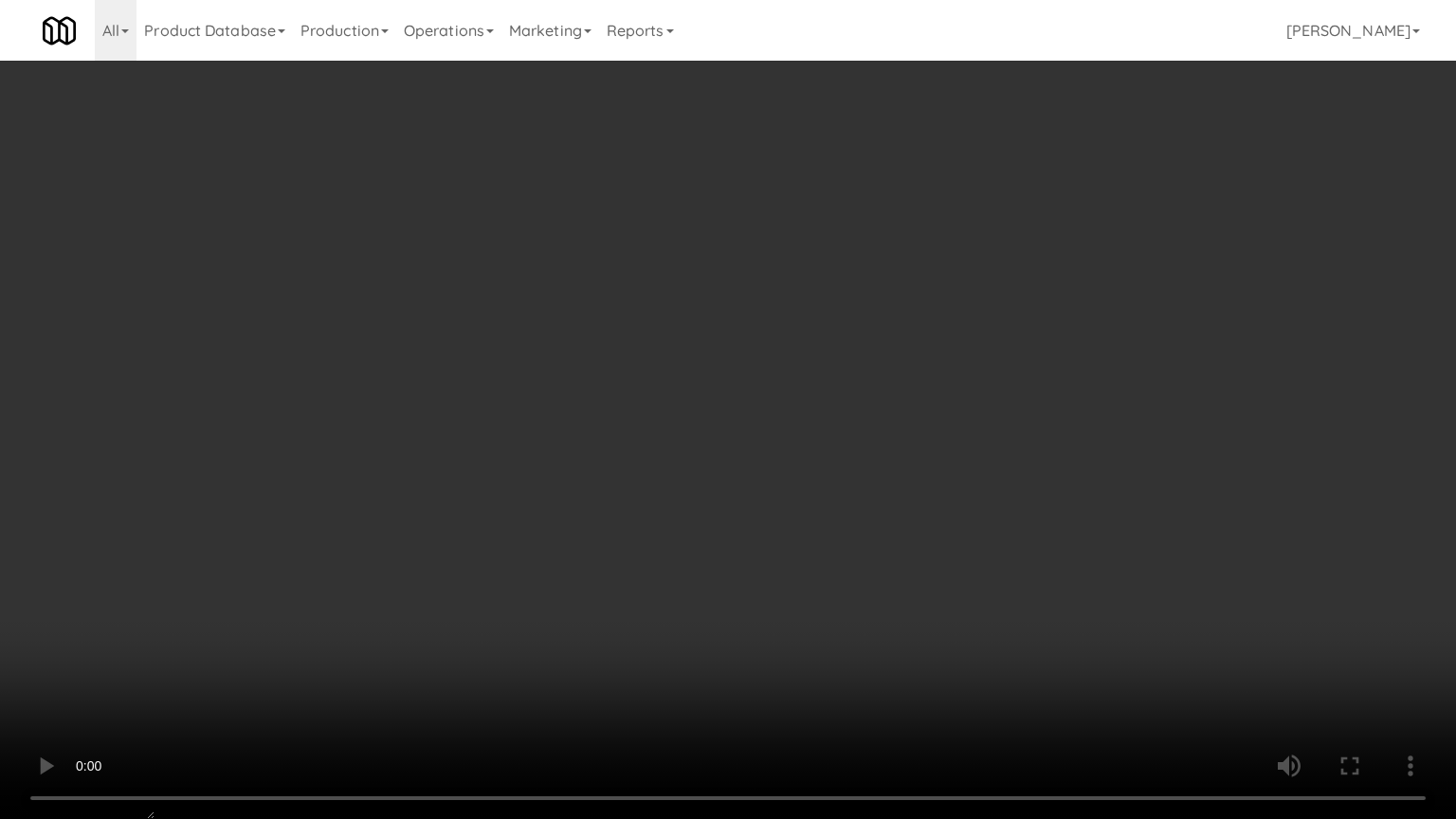 click at bounding box center (728, 410) 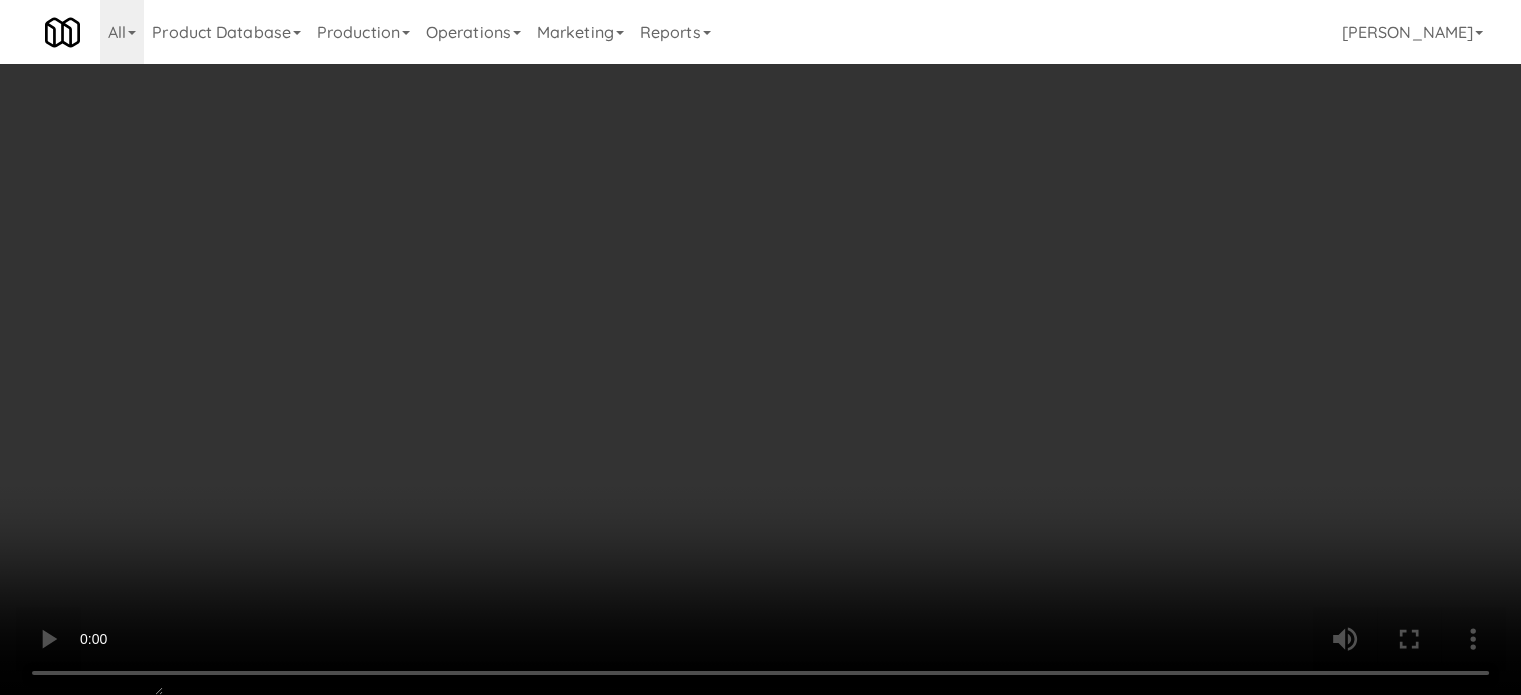 scroll, scrollTop: 1100, scrollLeft: 0, axis: vertical 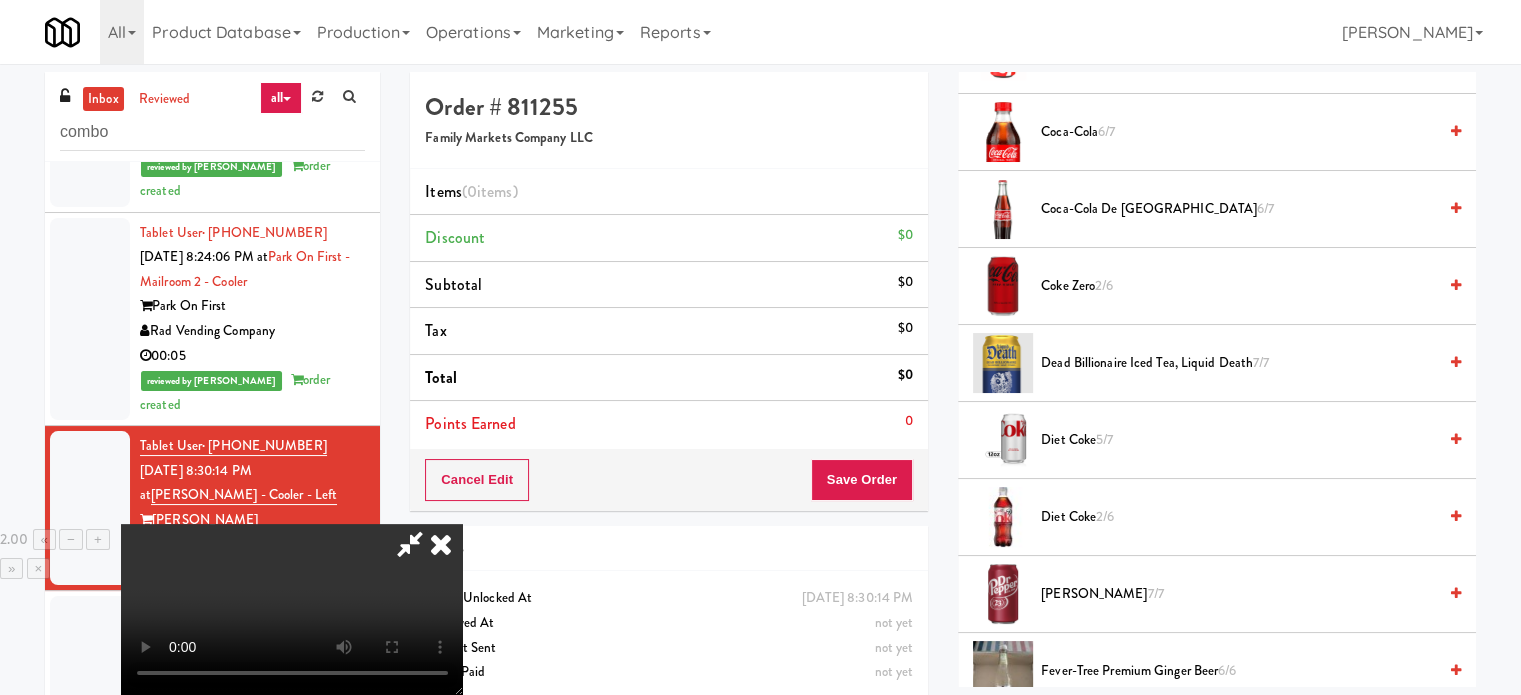 click on "Diet Coke  2/6" at bounding box center [1238, 517] 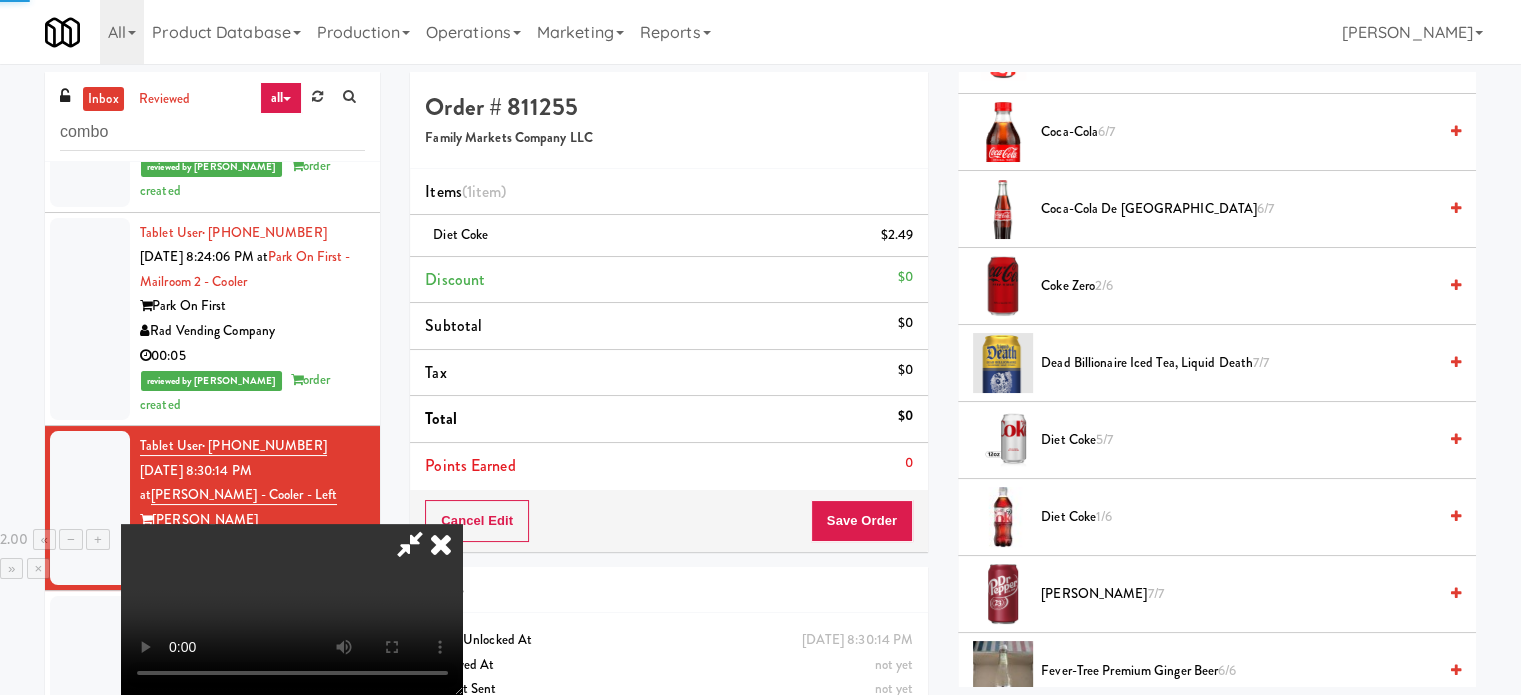 click at bounding box center (292, 609) 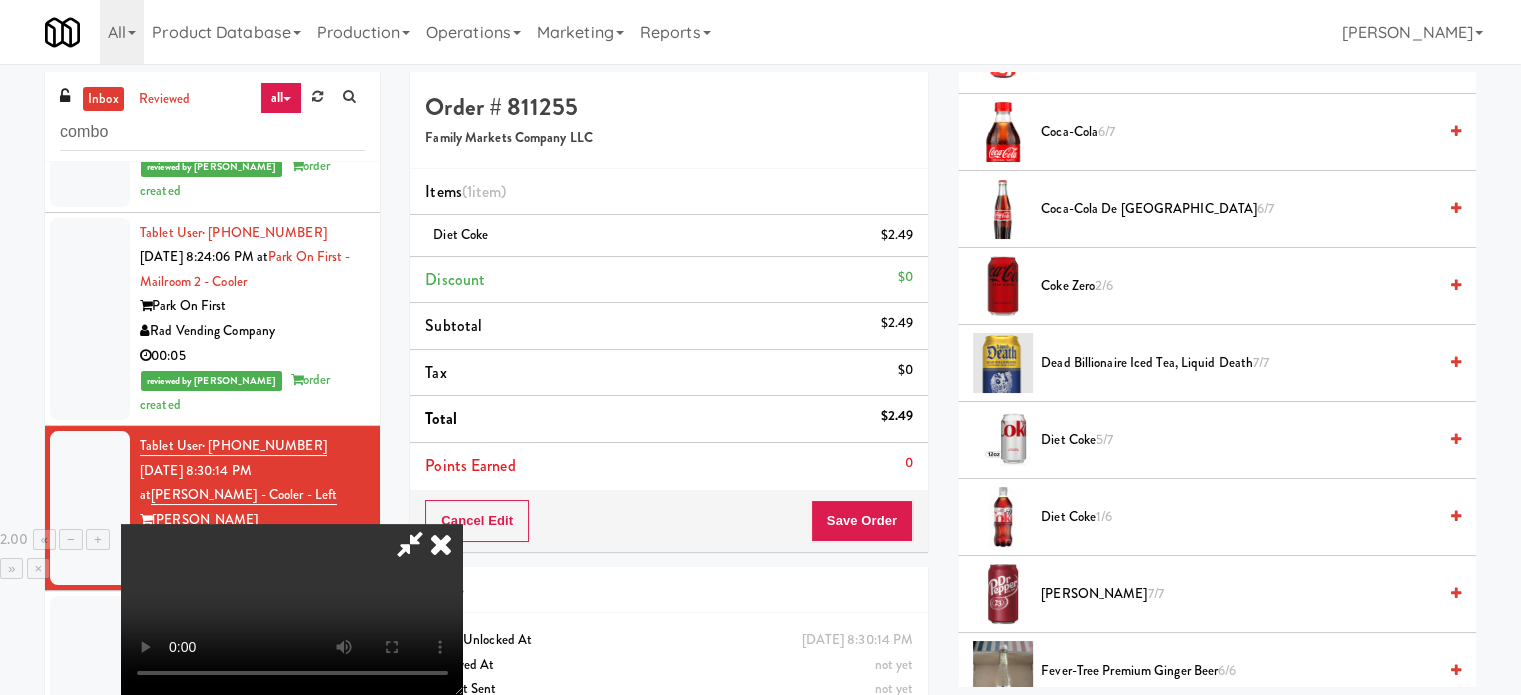 click at bounding box center (292, 609) 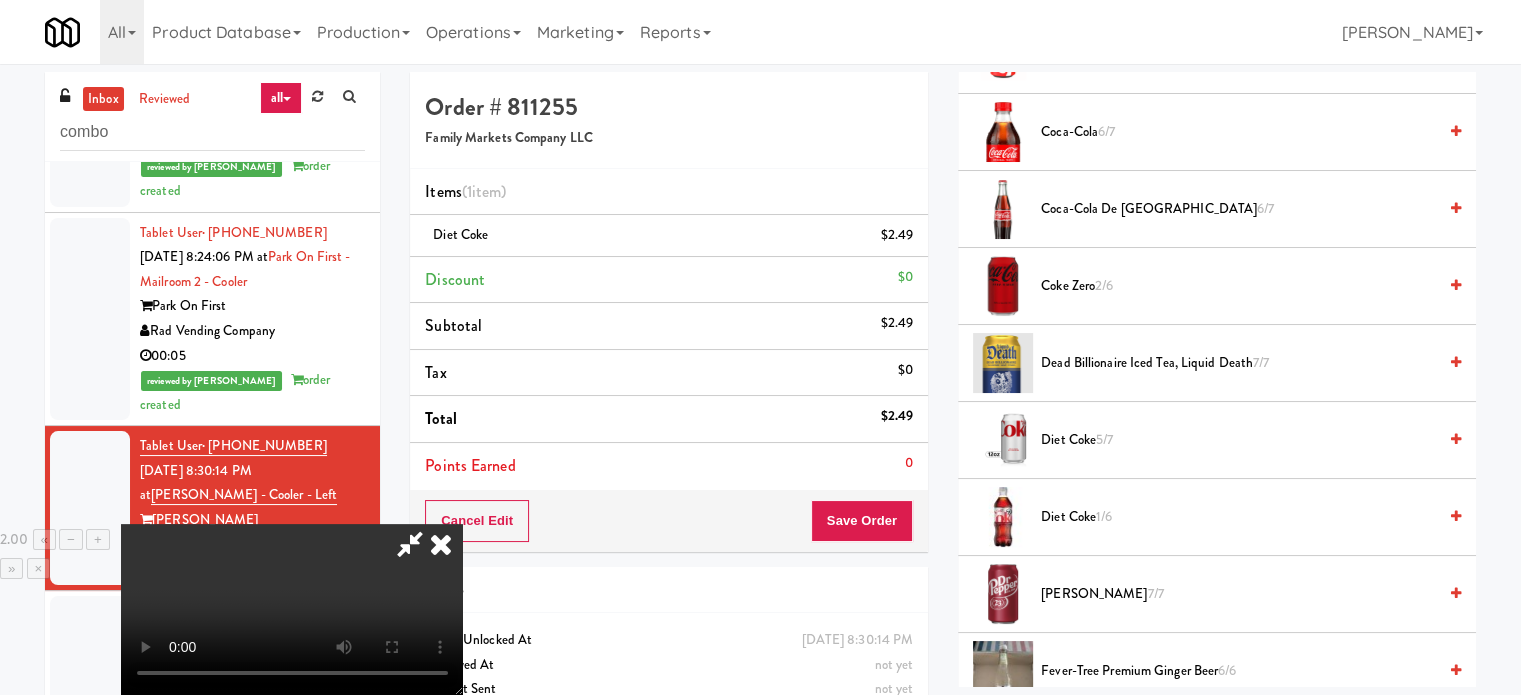 drag, startPoint x: 735, startPoint y: 554, endPoint x: 784, endPoint y: 552, distance: 49.0408 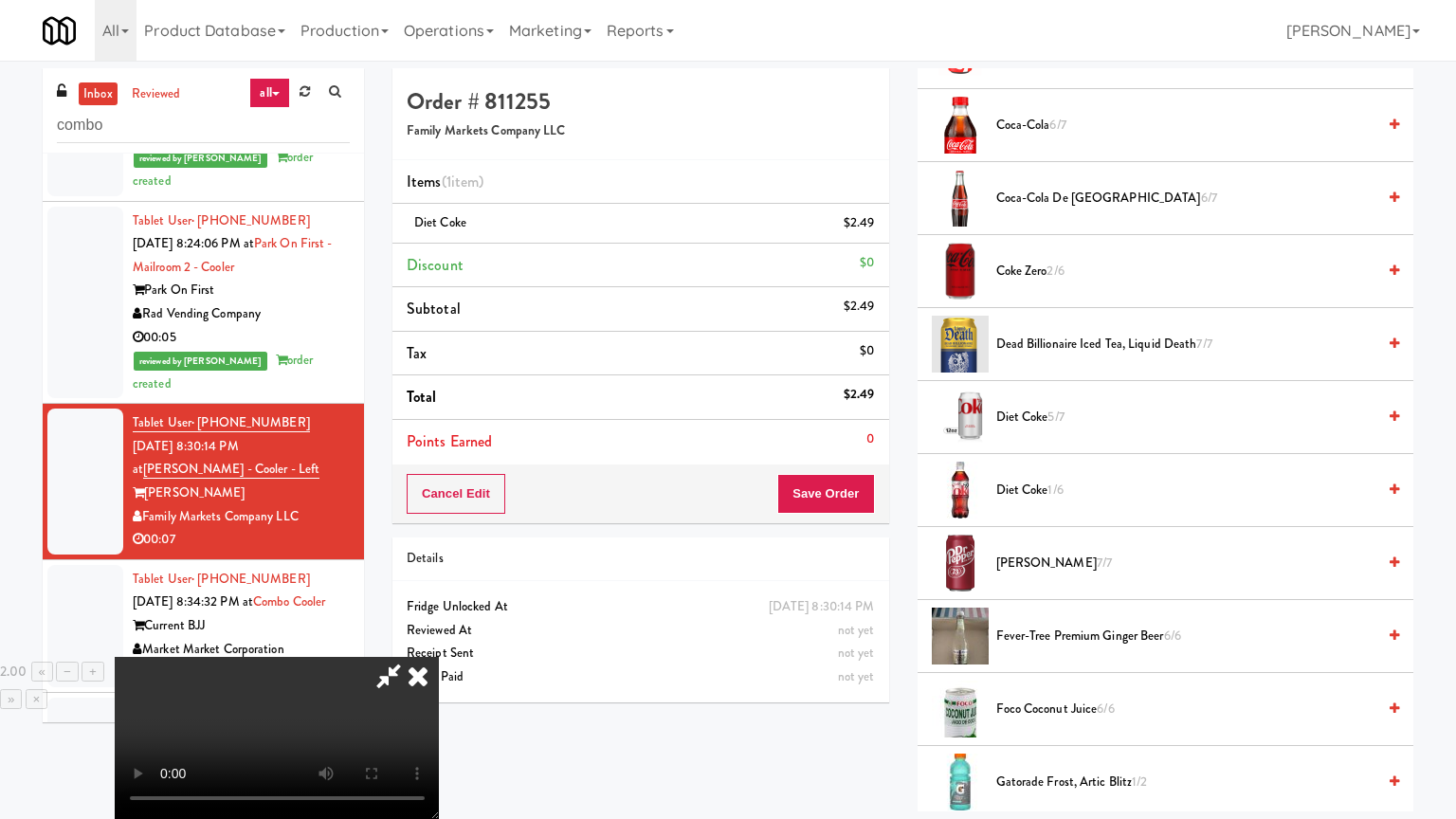 click at bounding box center [277, 737] 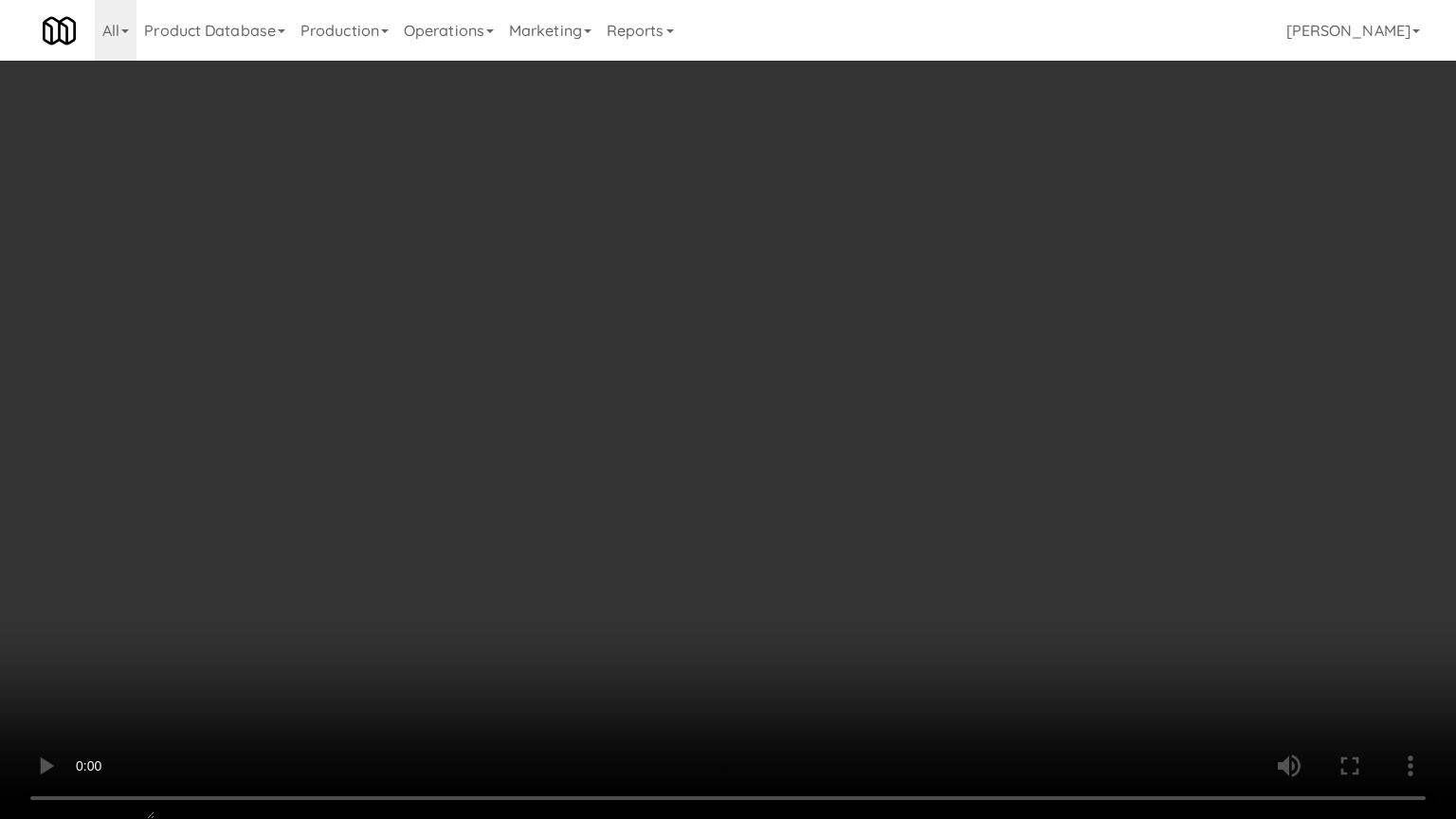 click at bounding box center (728, 410) 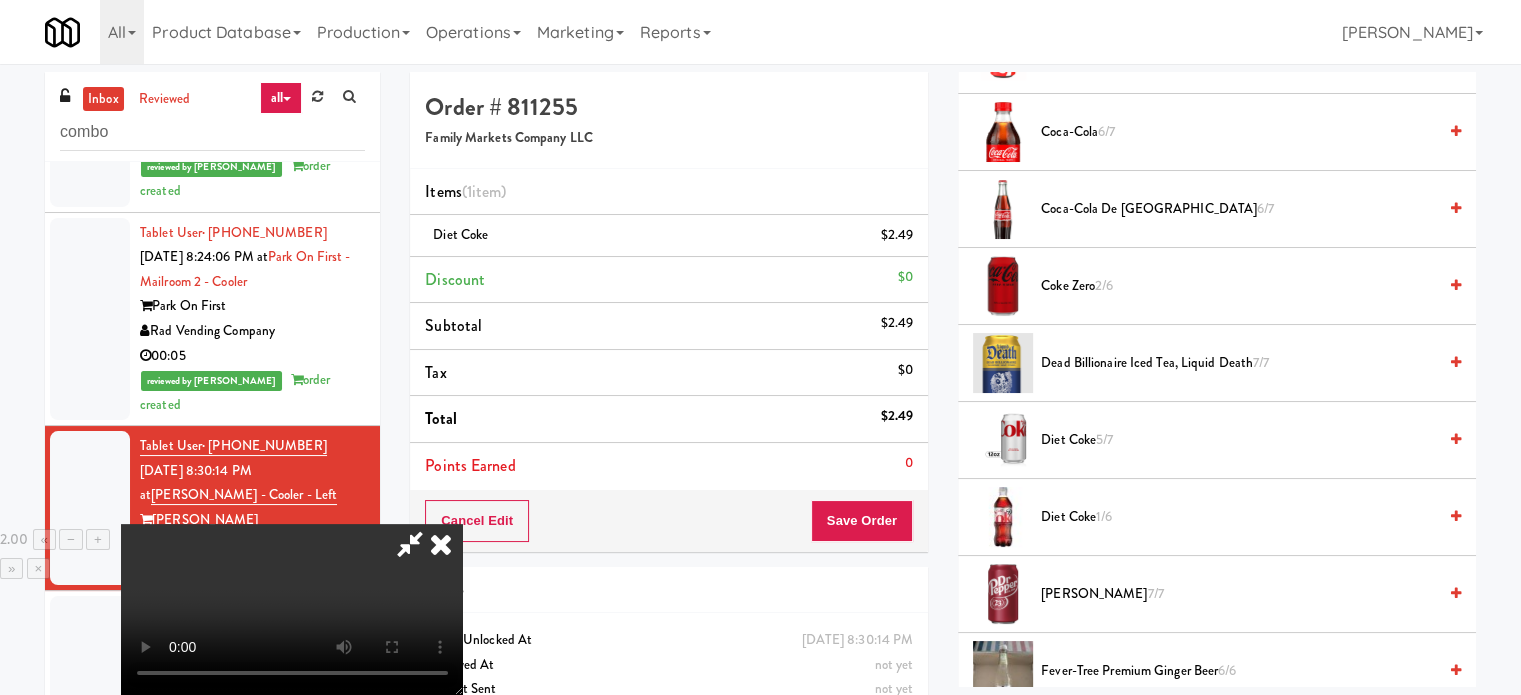 click on "Coke Zero  2/6" at bounding box center [1238, 286] 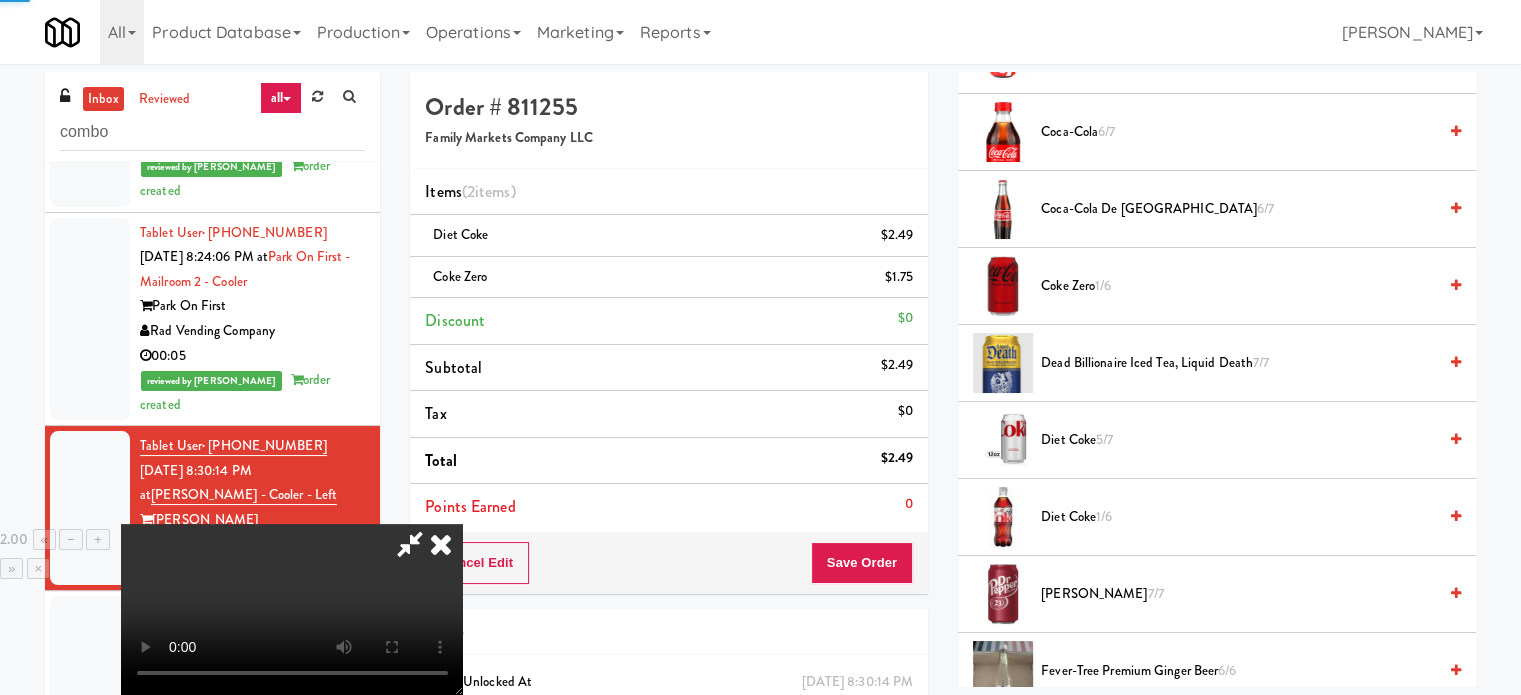 drag, startPoint x: 685, startPoint y: 480, endPoint x: 723, endPoint y: 492, distance: 39.849716 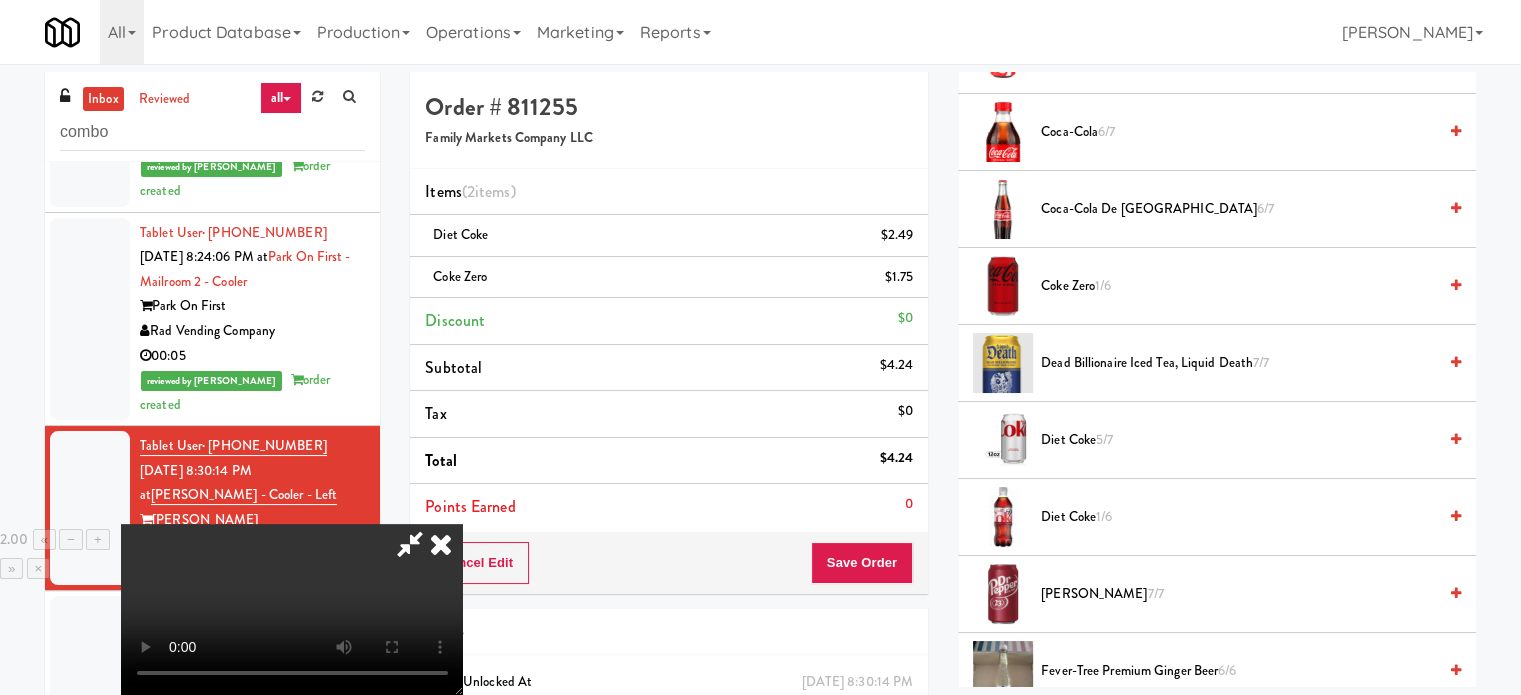 click at bounding box center [292, 609] 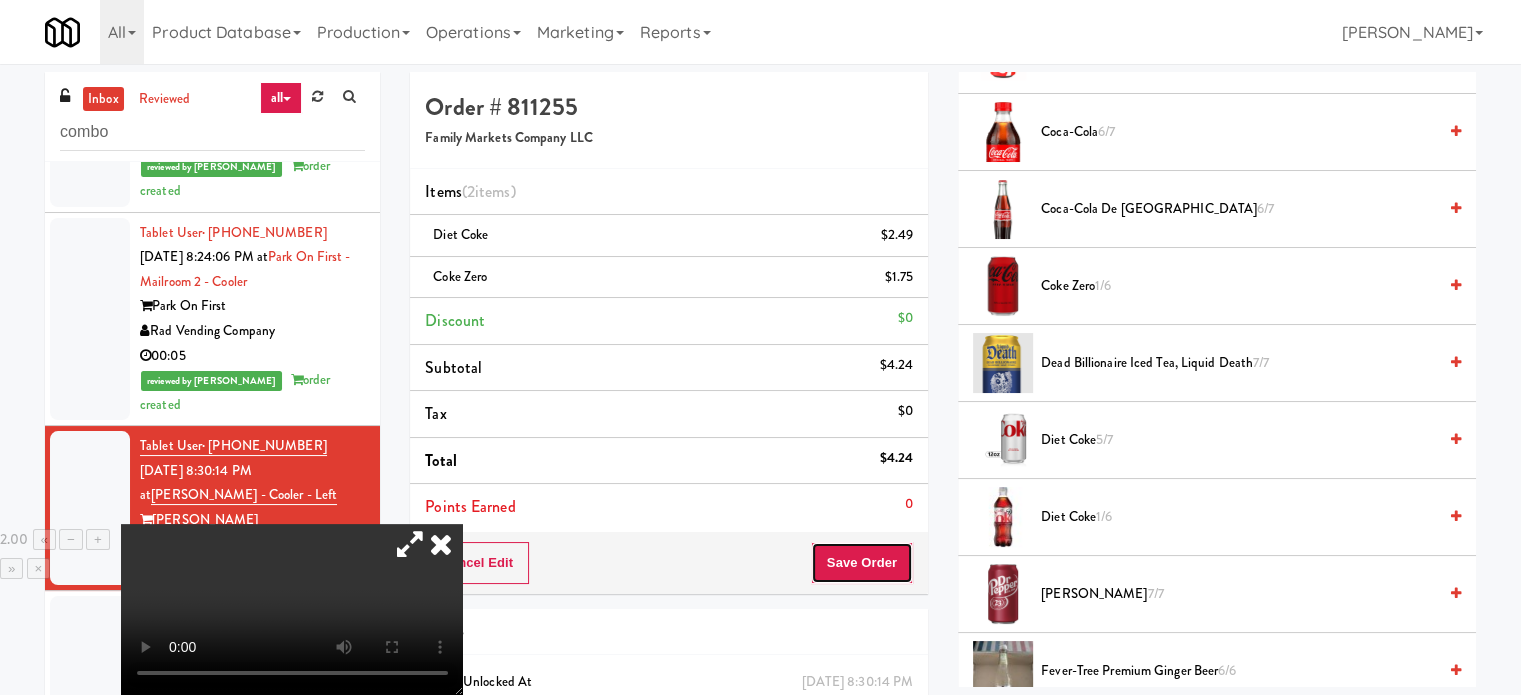 click on "Save Order" at bounding box center (862, 563) 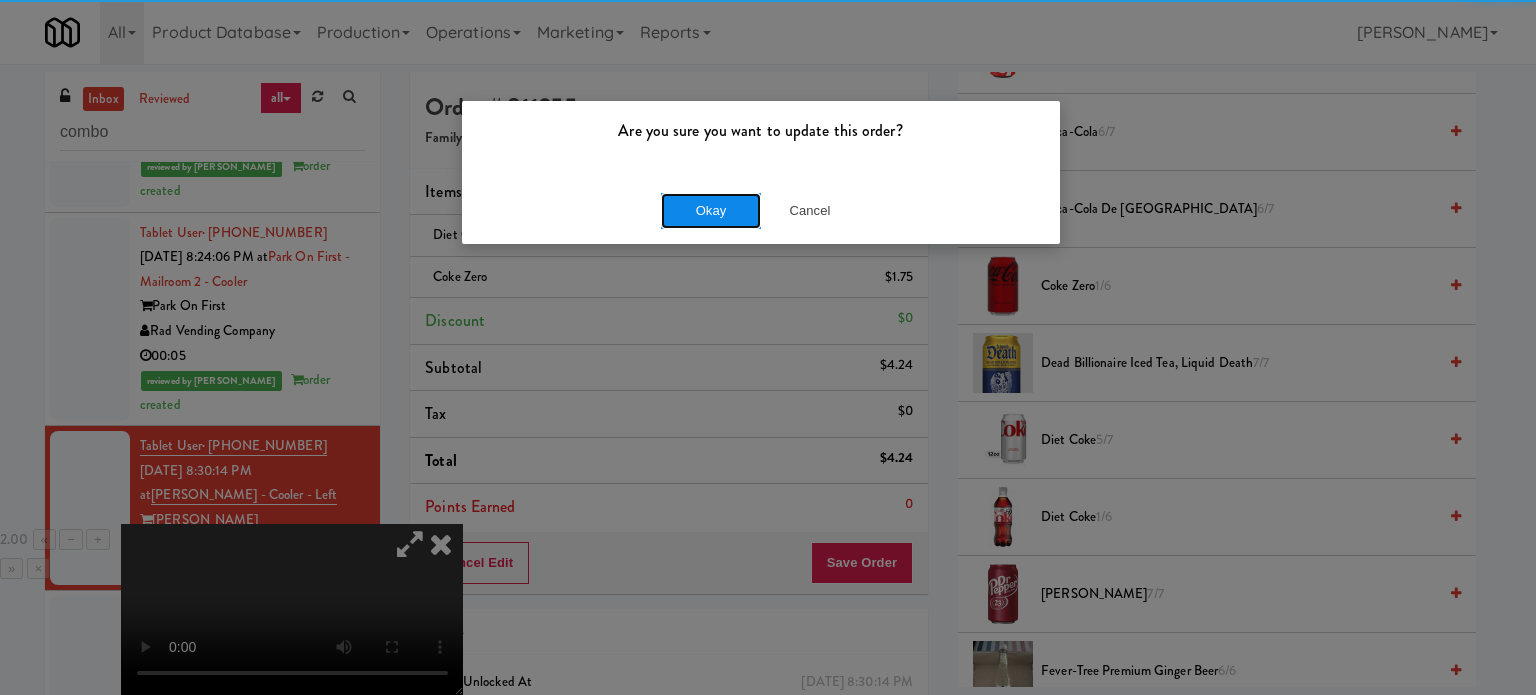 click on "Okay" at bounding box center [711, 211] 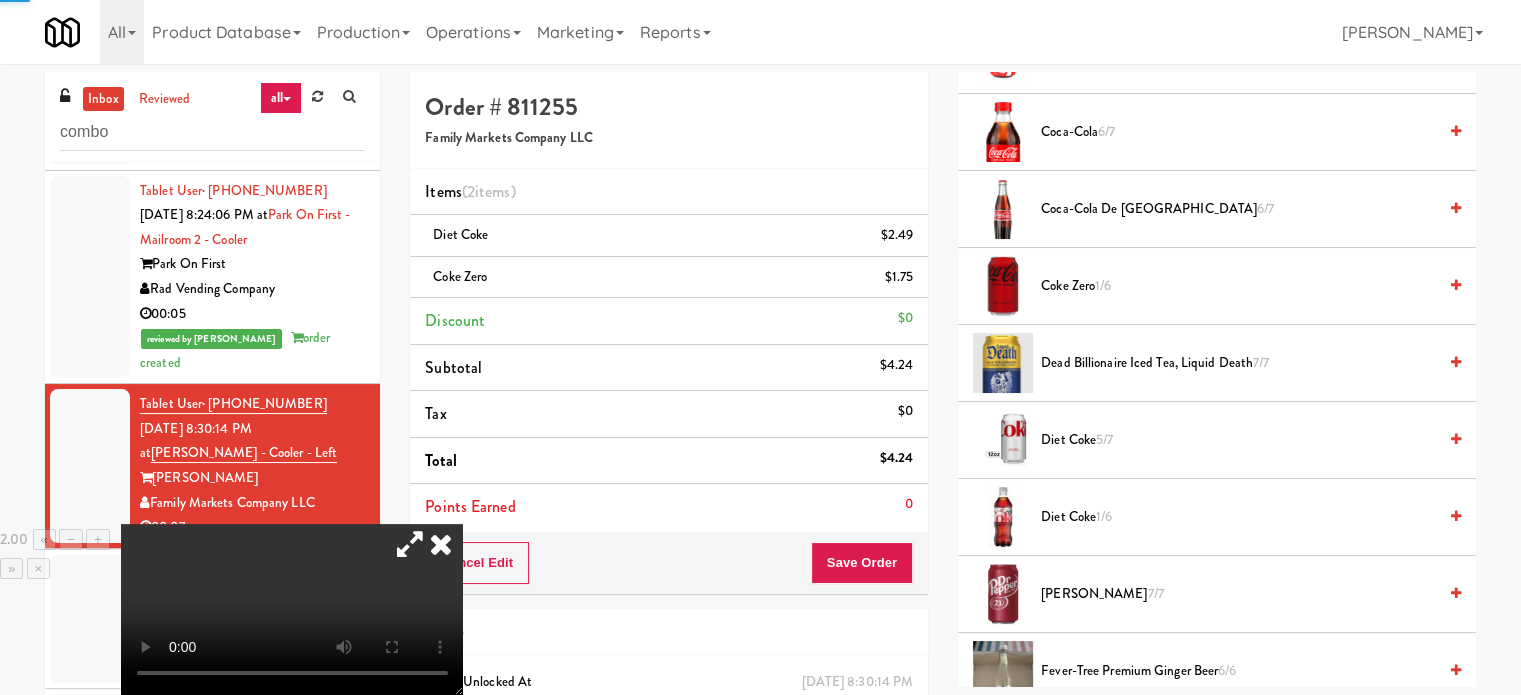 scroll, scrollTop: 2024, scrollLeft: 0, axis: vertical 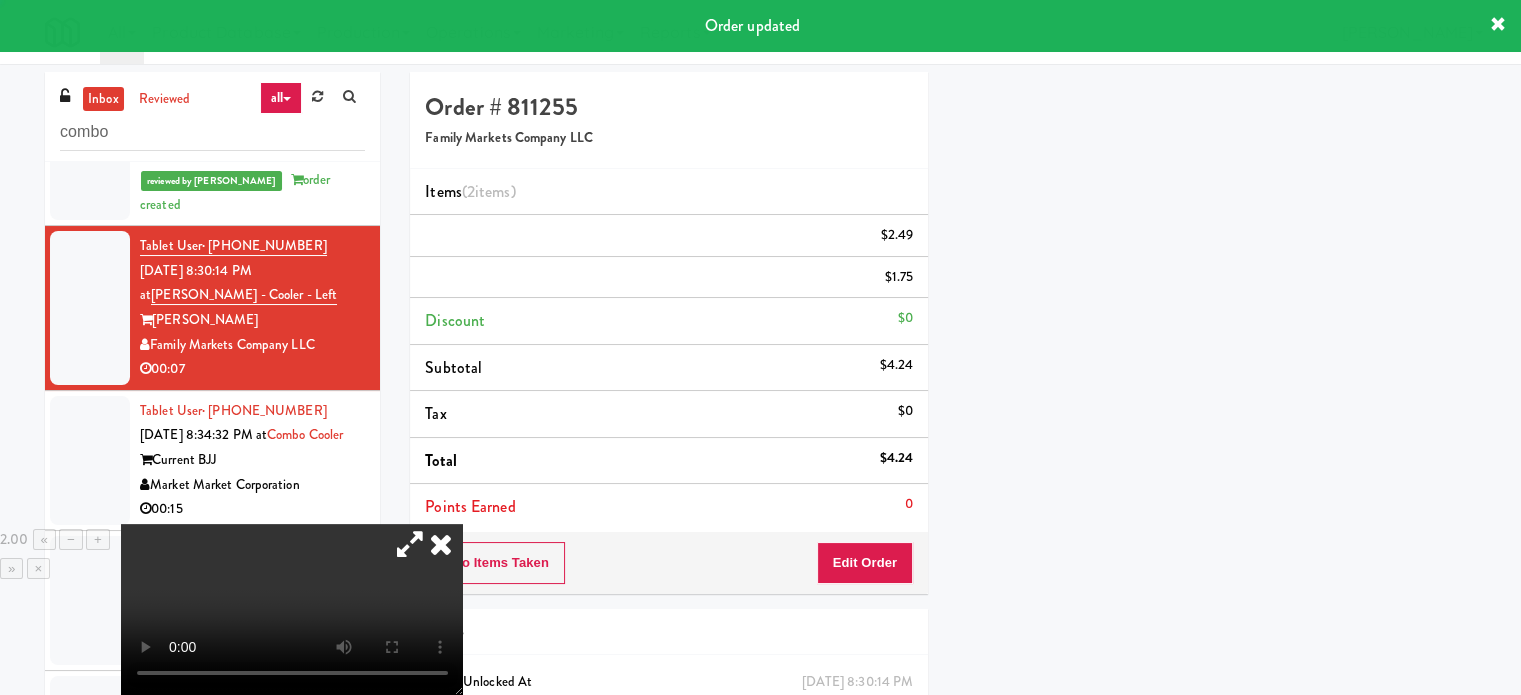 click on "Market Market Corporation" at bounding box center [252, 485] 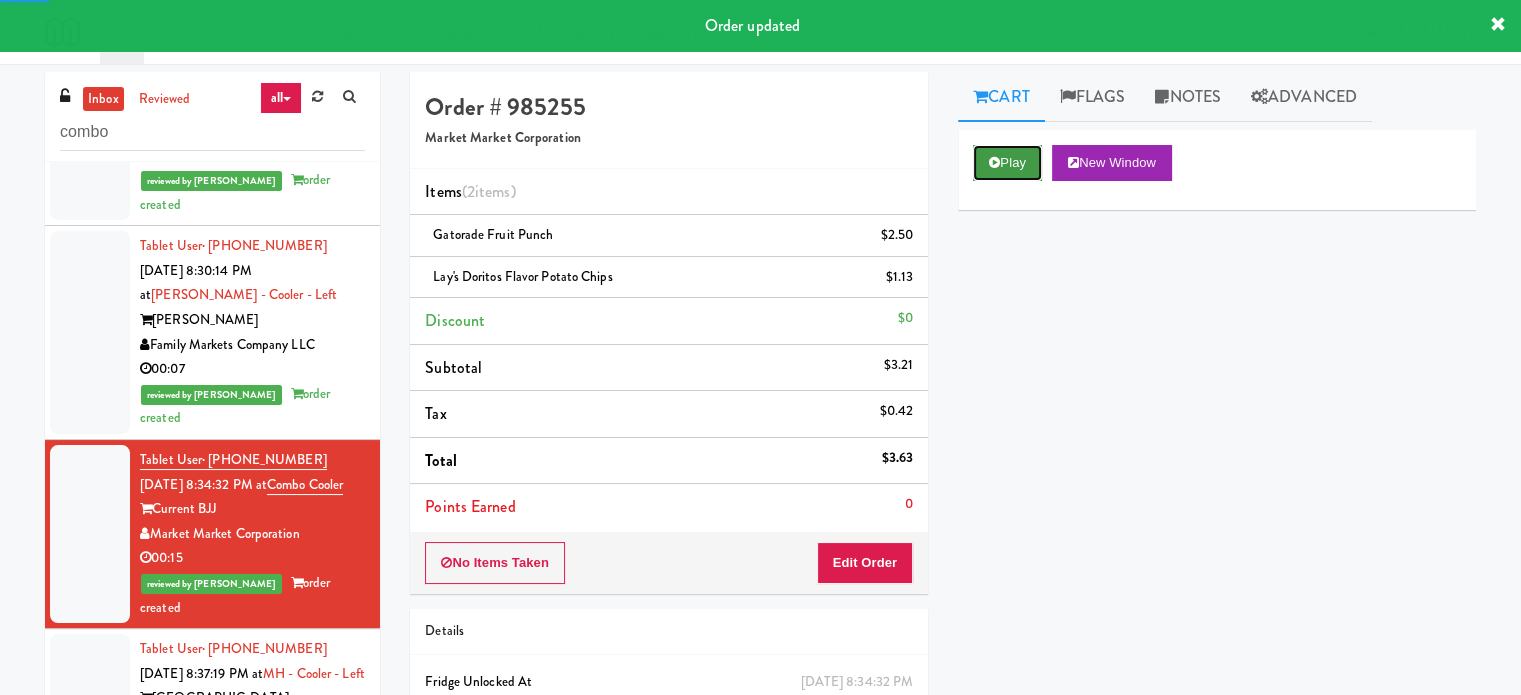 click on "Play" at bounding box center [1007, 163] 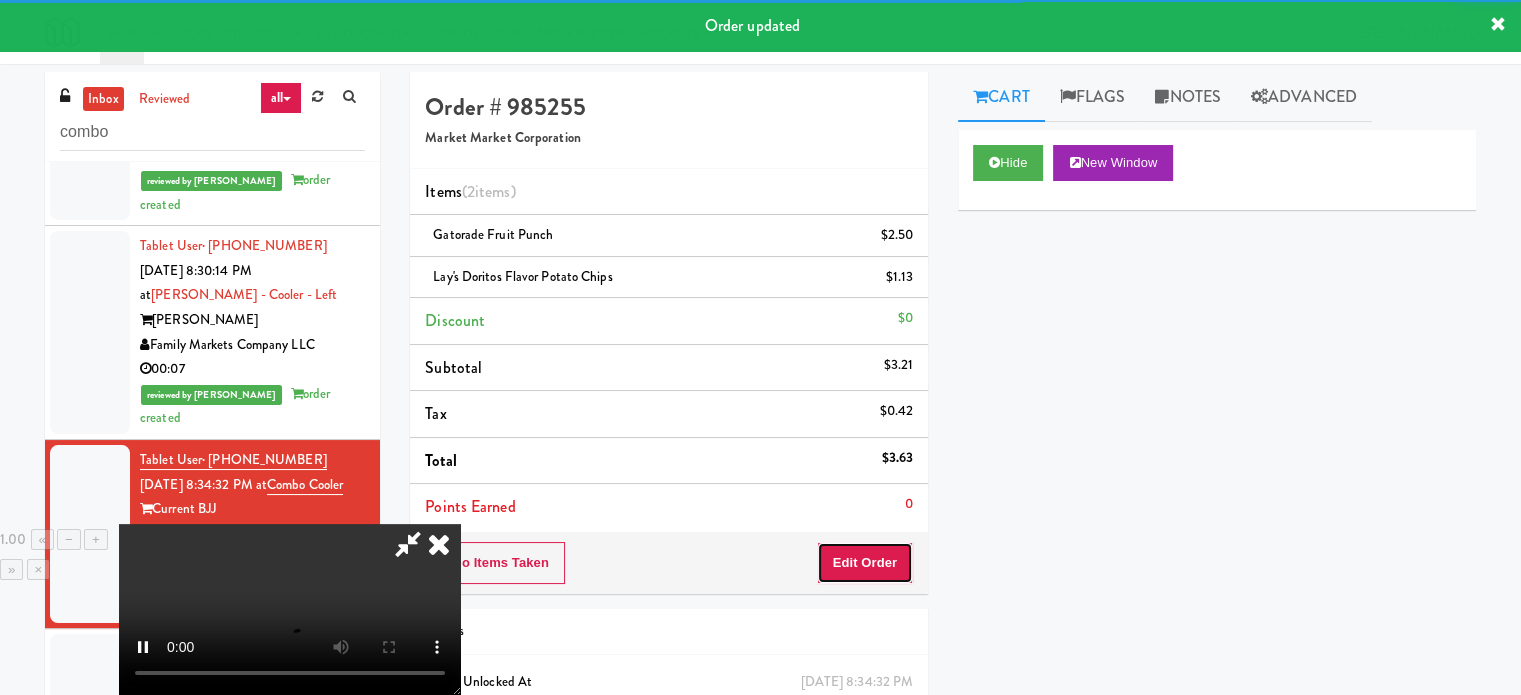 click on "Edit Order" at bounding box center (865, 563) 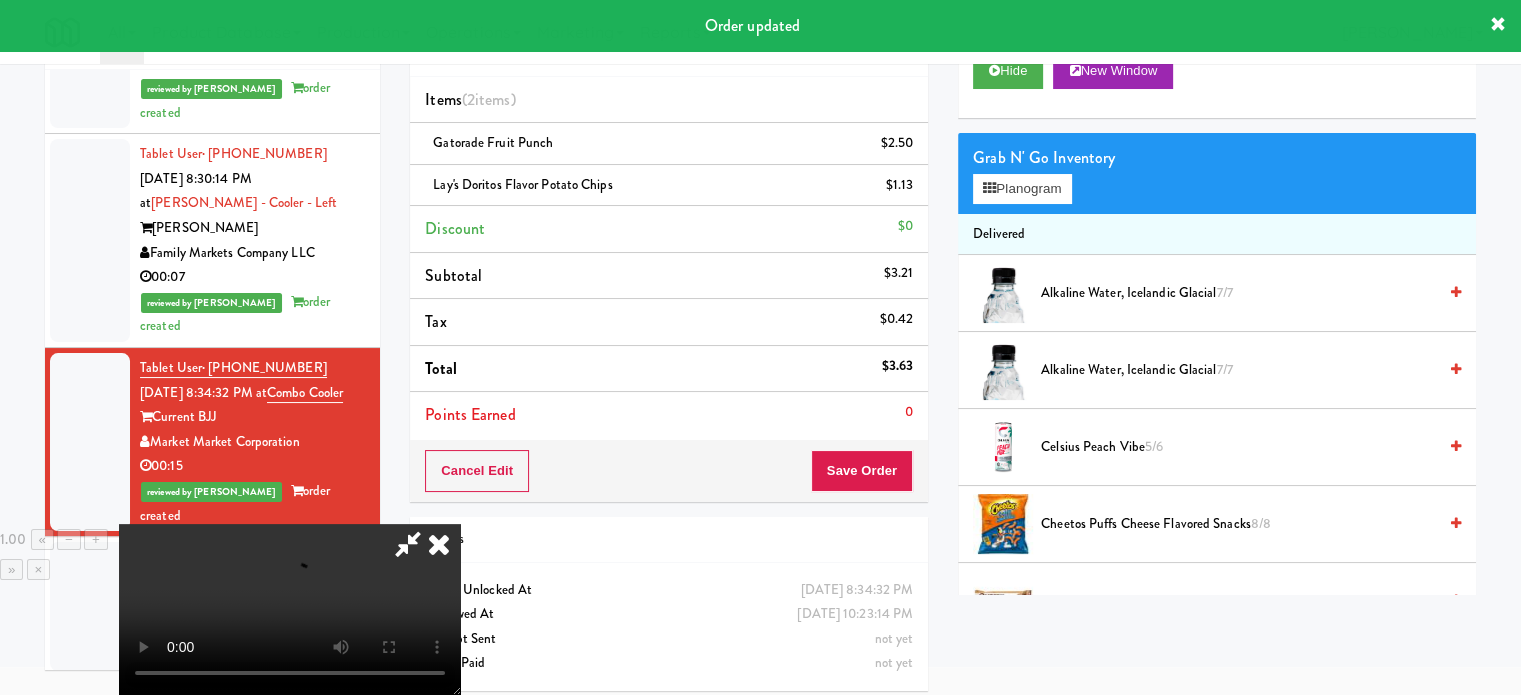 scroll, scrollTop: 100, scrollLeft: 0, axis: vertical 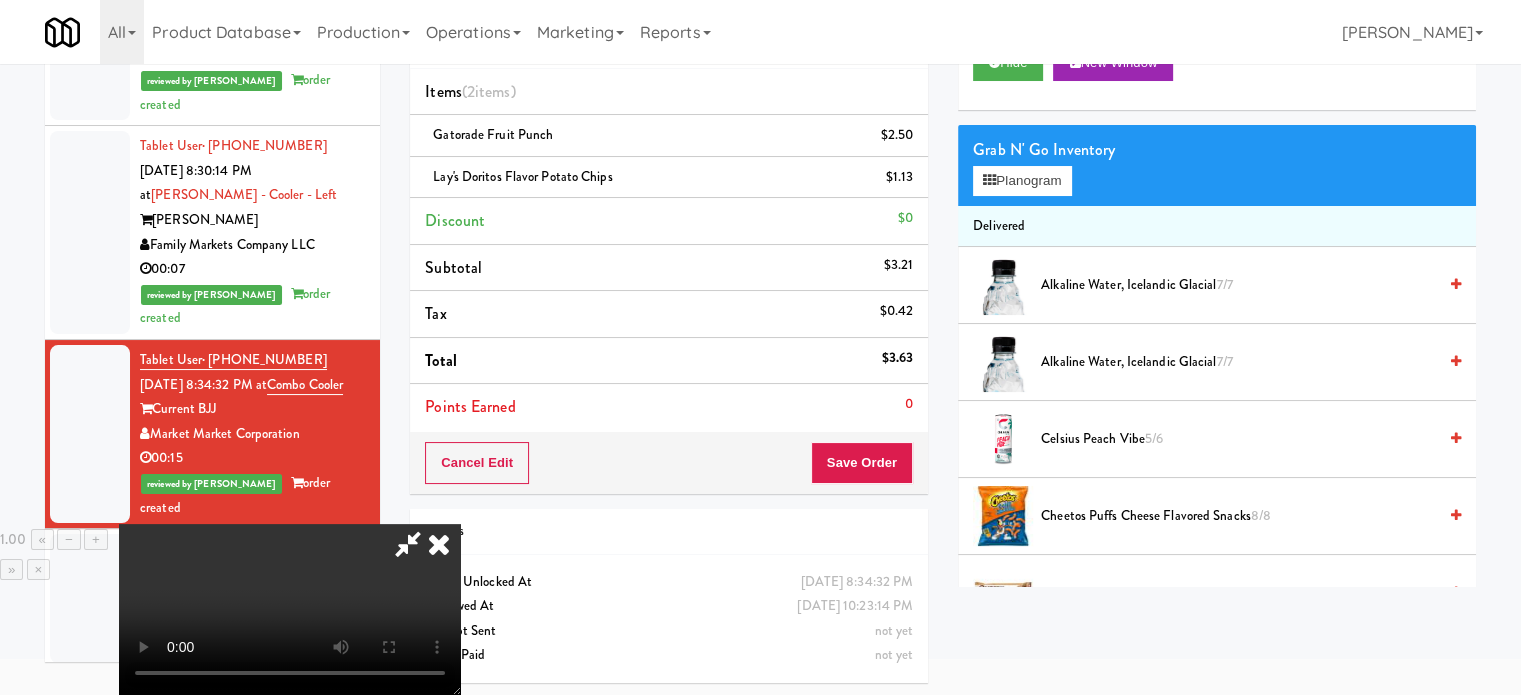 drag, startPoint x: 838, startPoint y: 92, endPoint x: 820, endPoint y: 107, distance: 23.43075 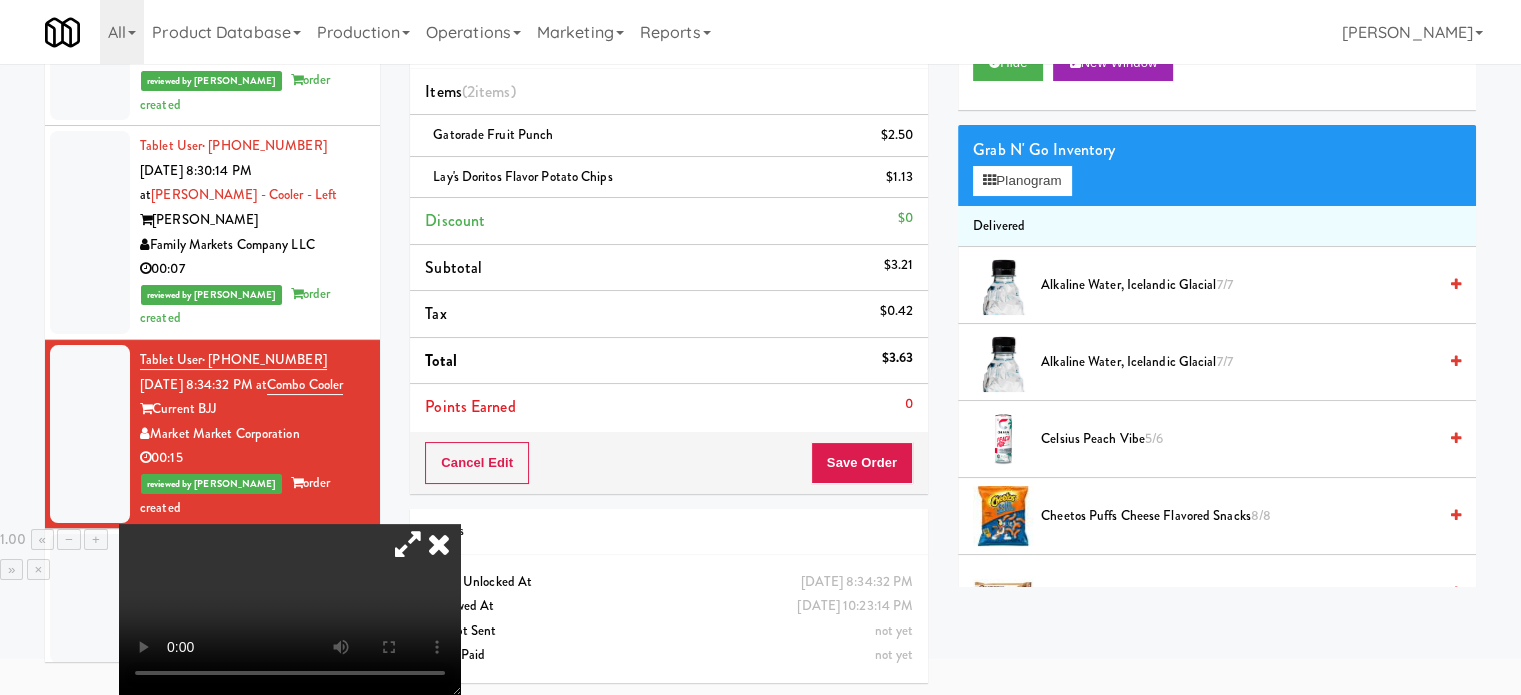 click at bounding box center [439, 544] 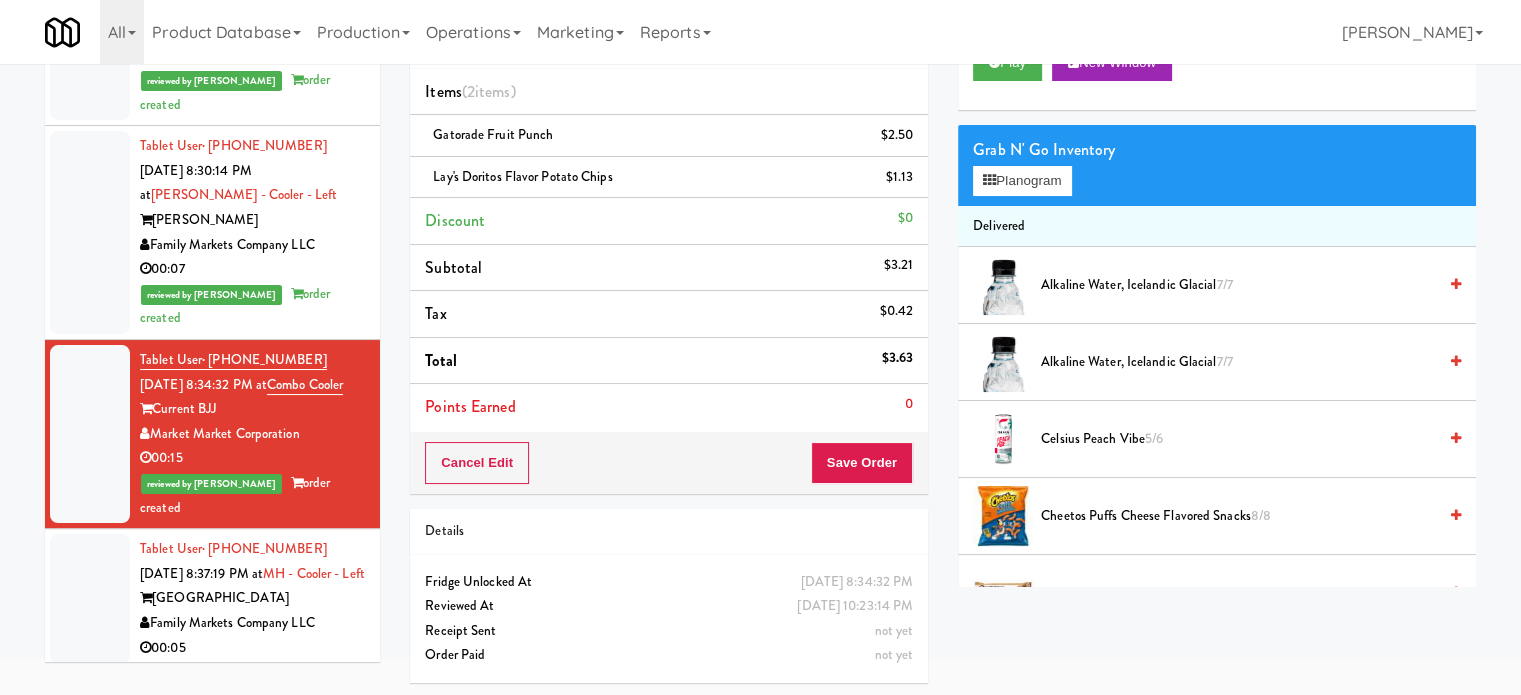 click on "Market House" at bounding box center (252, 598) 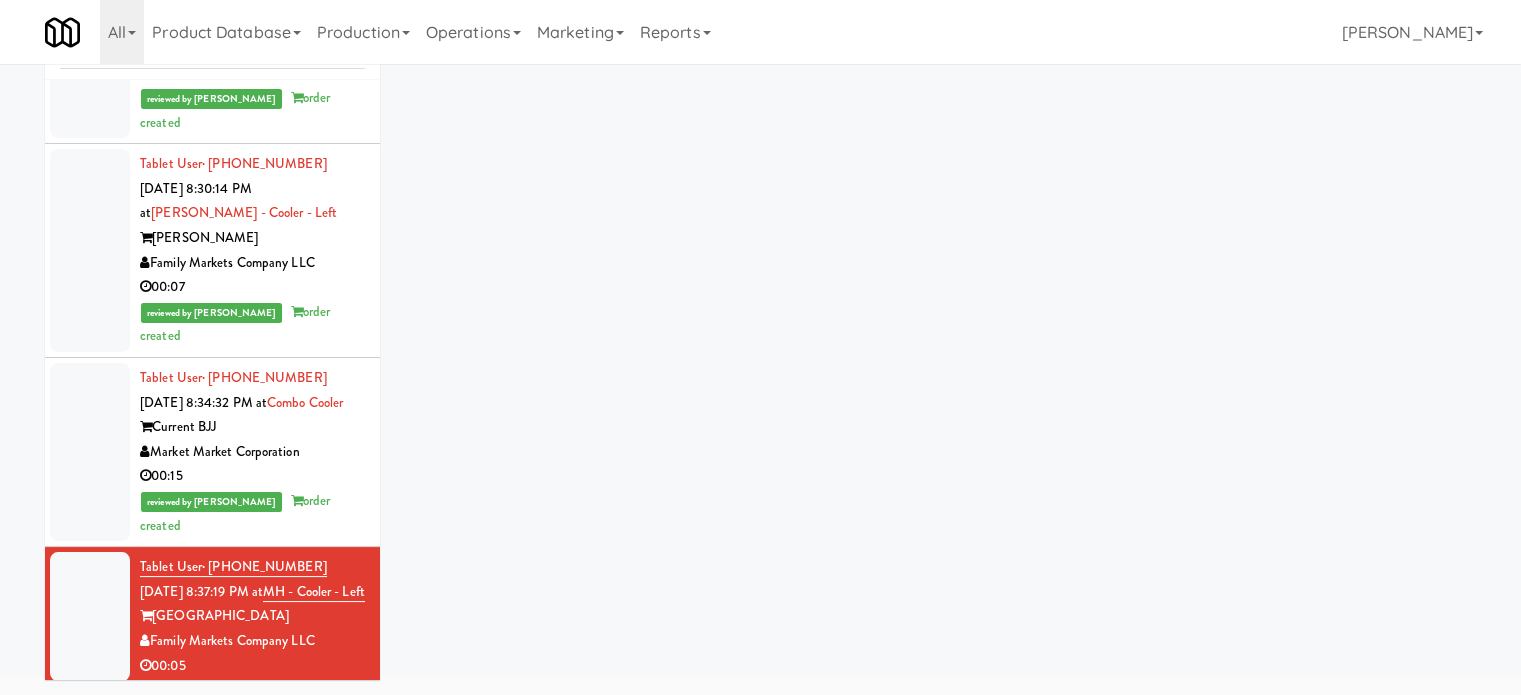 scroll, scrollTop: 81, scrollLeft: 0, axis: vertical 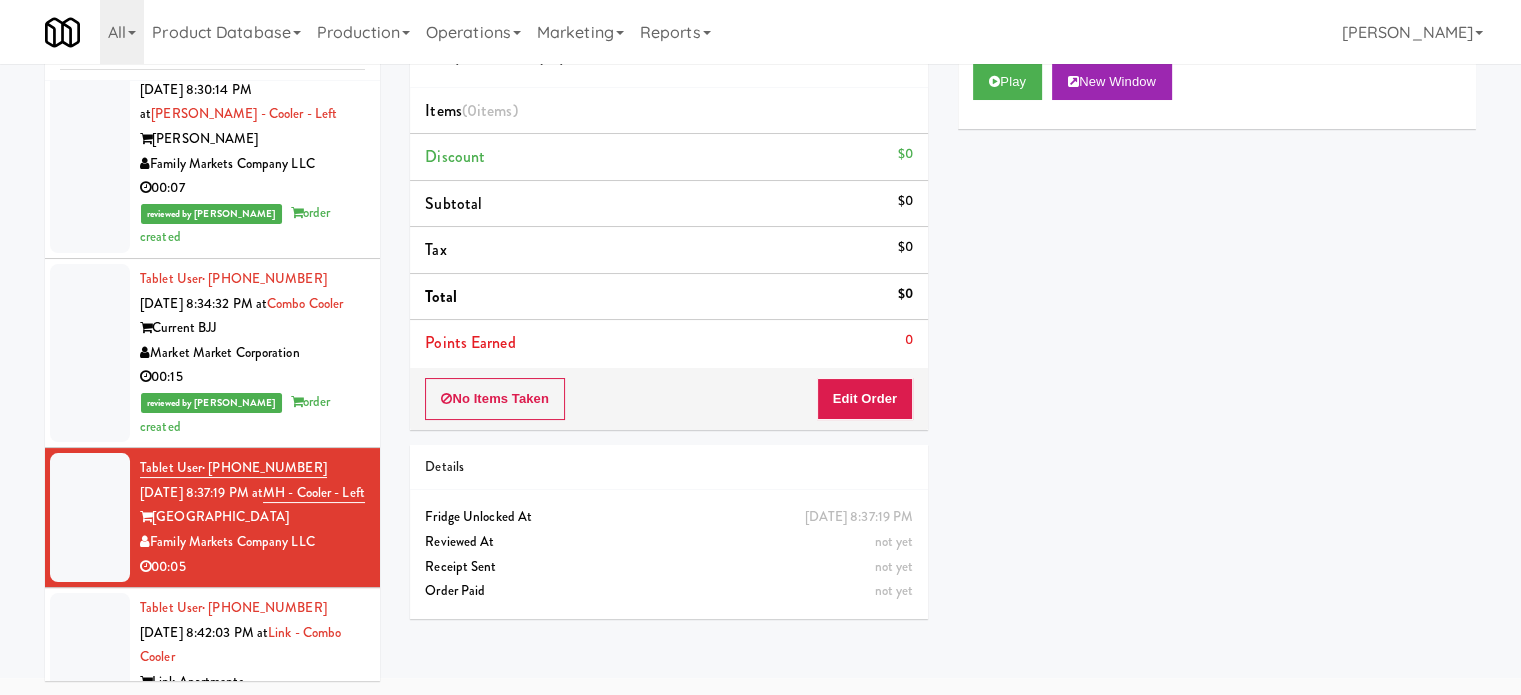 click on "Link Apartments" at bounding box center (252, 682) 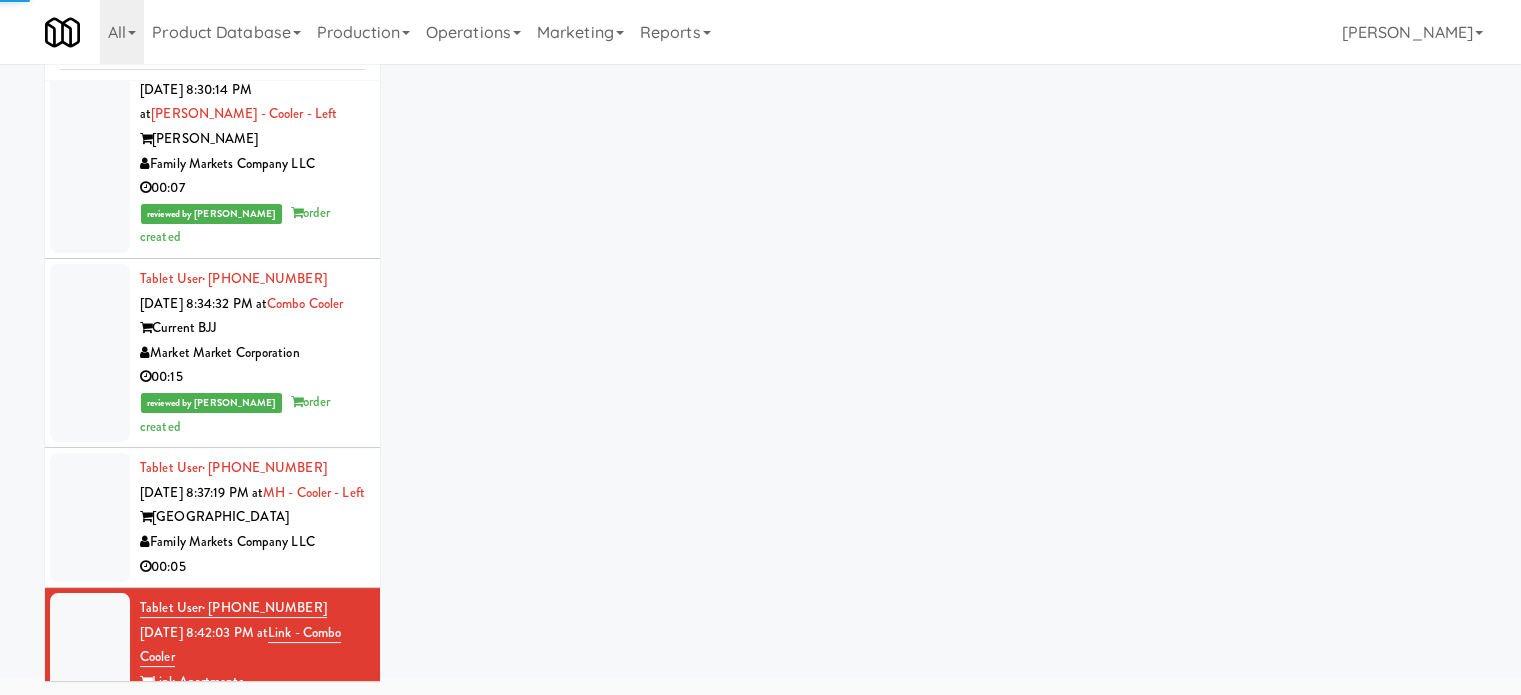 click on "00:05" at bounding box center (252, 567) 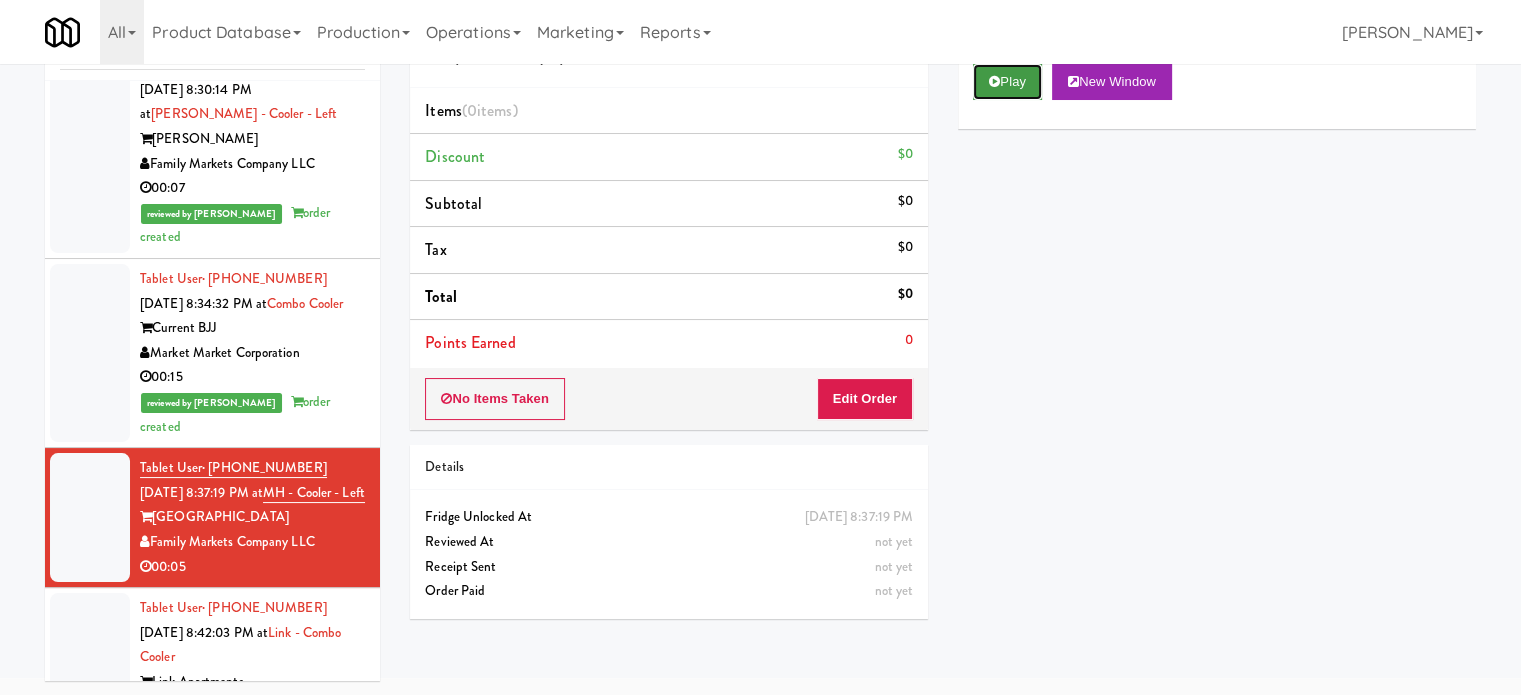 click on "Play" at bounding box center [1007, 82] 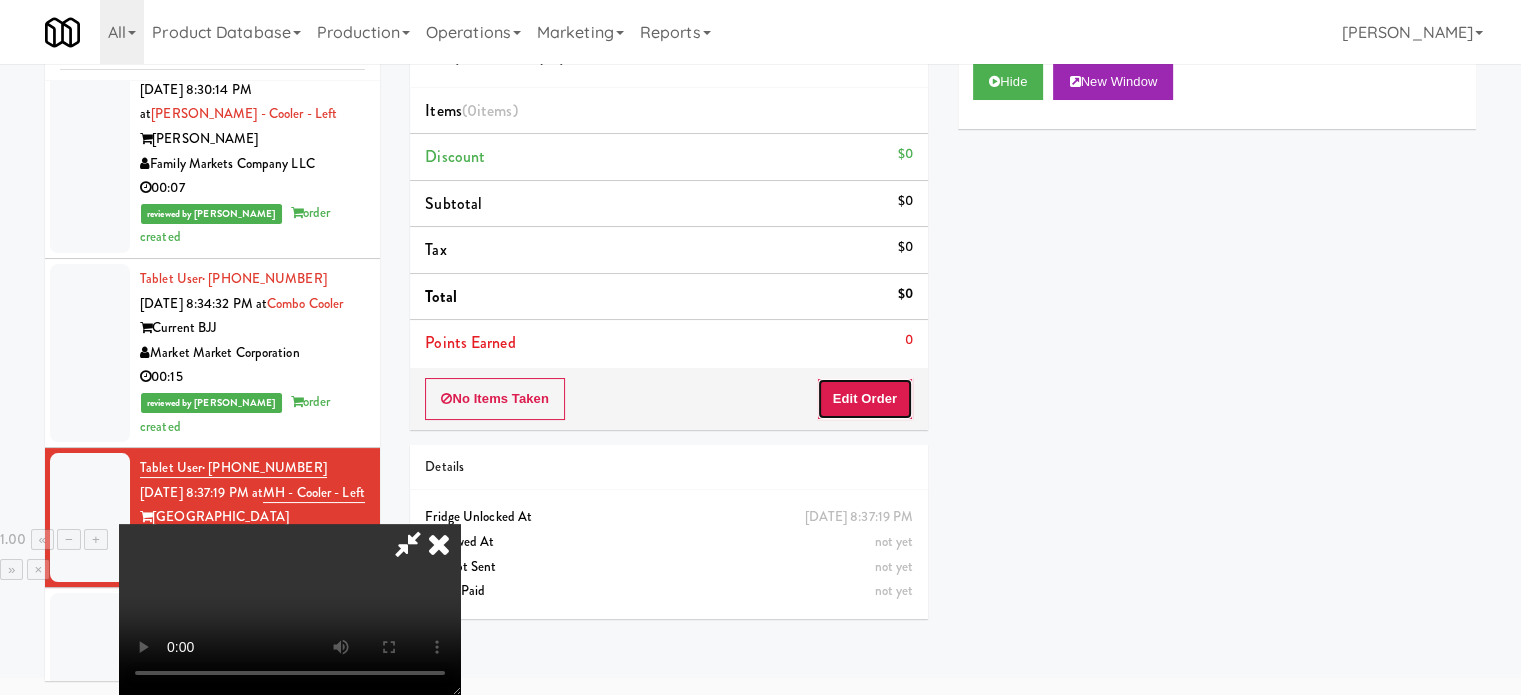 click on "Edit Order" at bounding box center [865, 399] 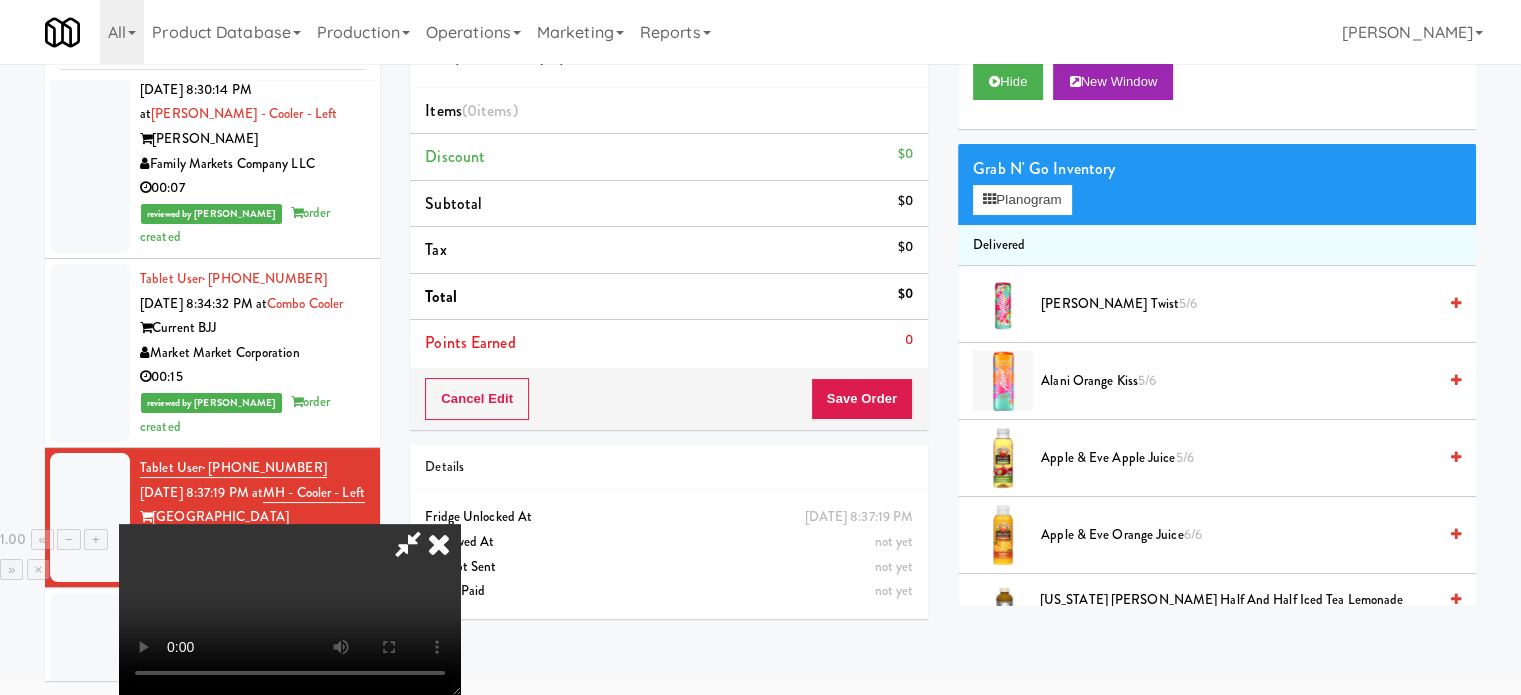 type 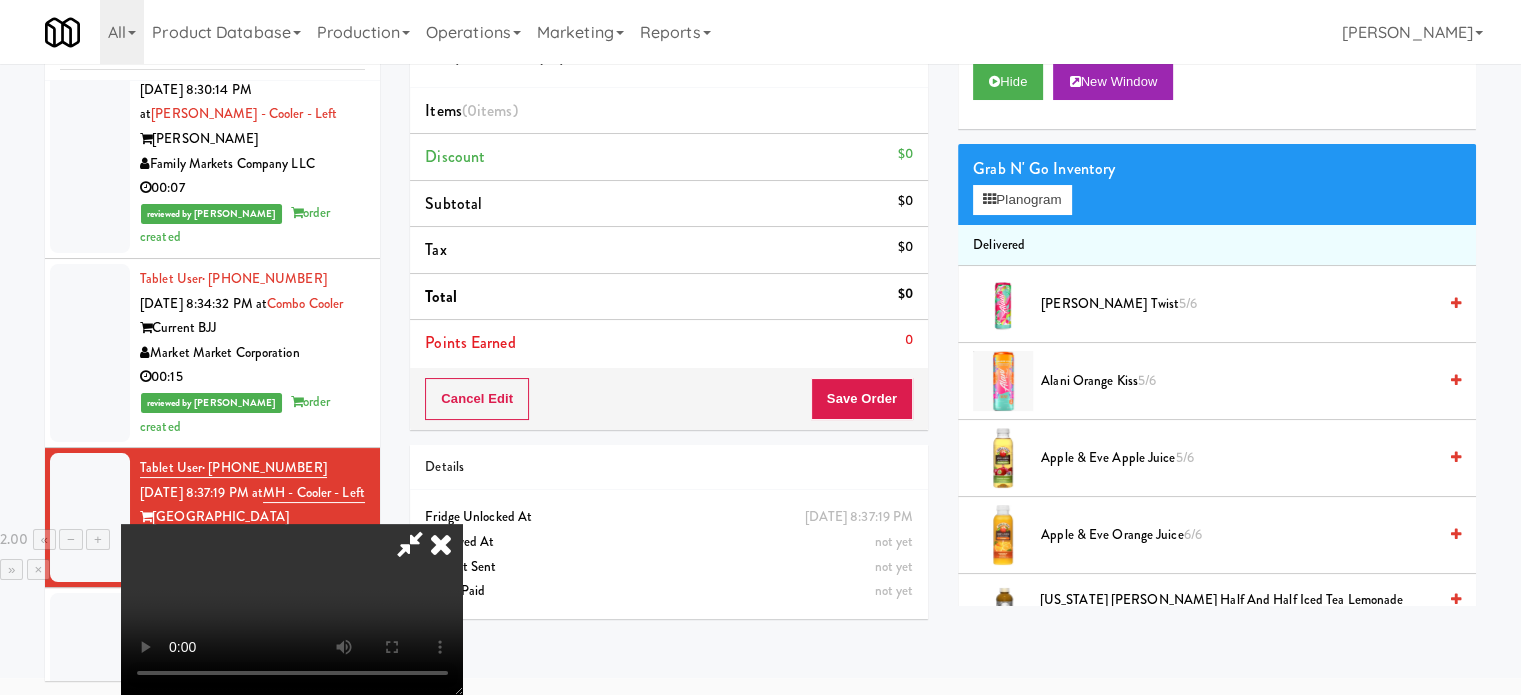 scroll, scrollTop: 64, scrollLeft: 0, axis: vertical 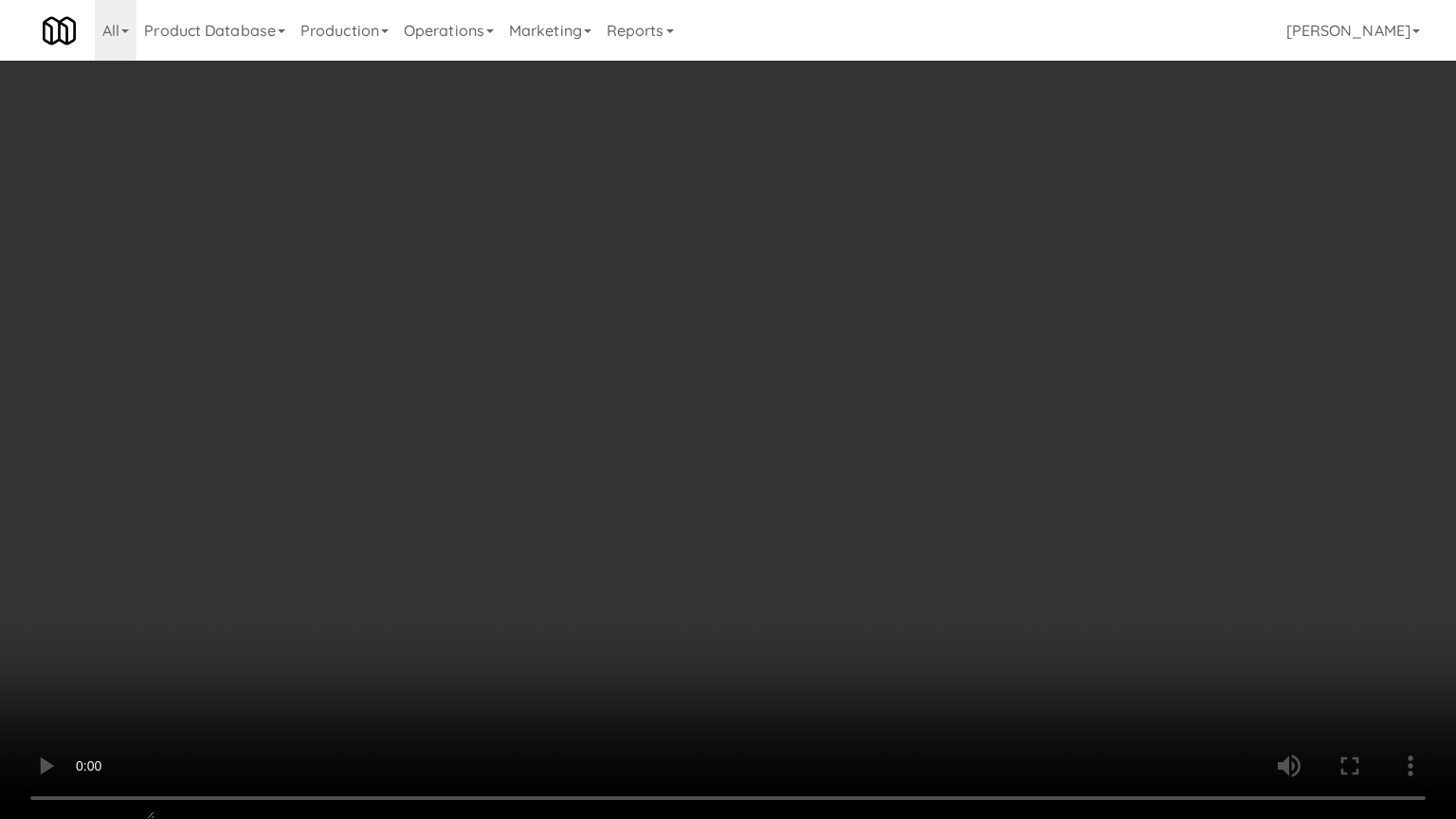 drag, startPoint x: 886, startPoint y: 602, endPoint x: 895, endPoint y: 611, distance: 12.727922 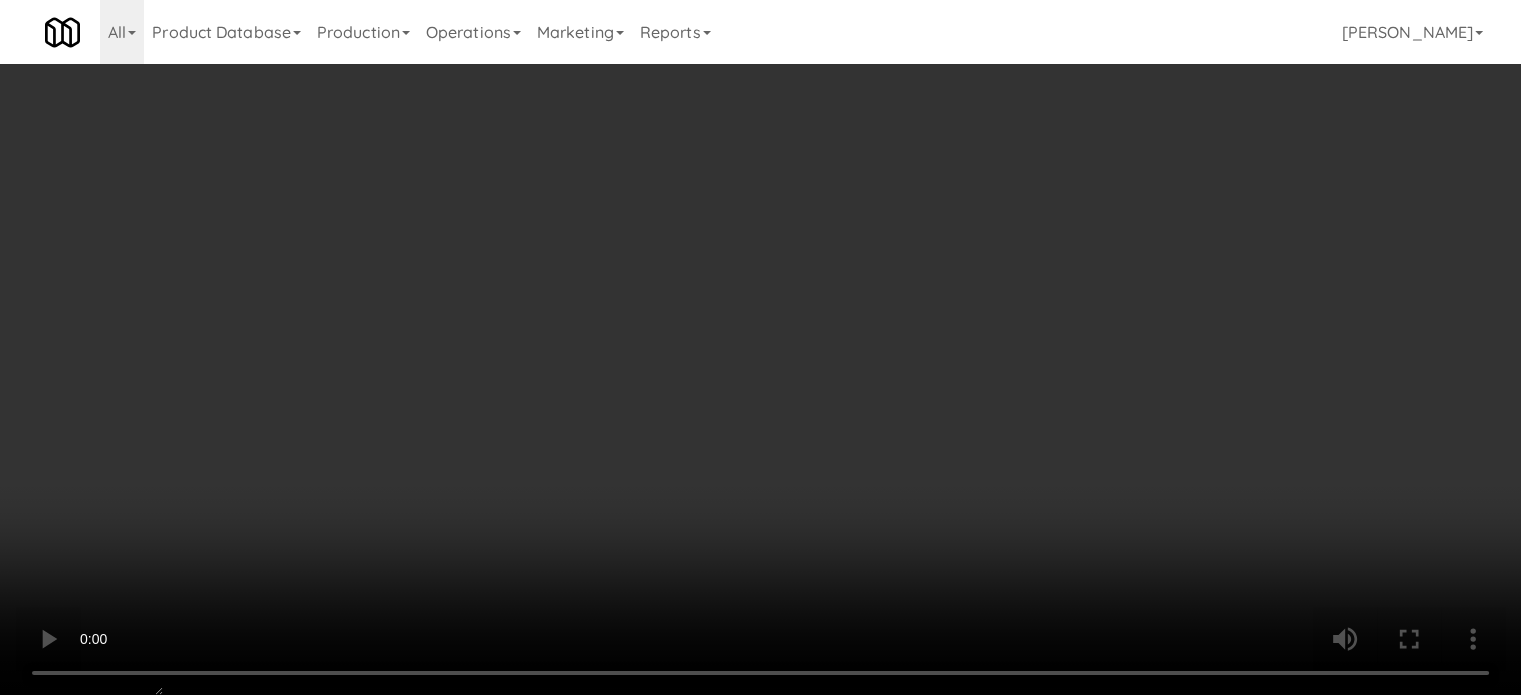 scroll, scrollTop: 1300, scrollLeft: 0, axis: vertical 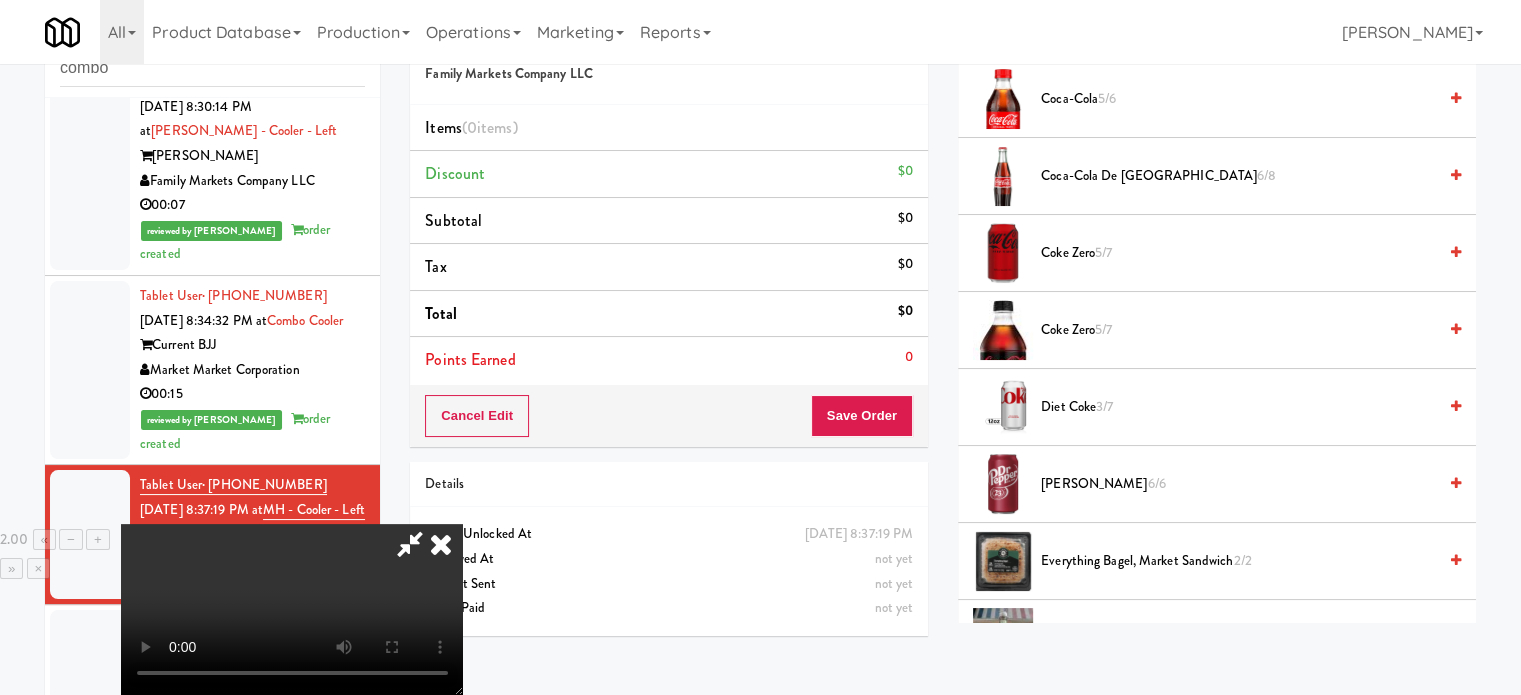 click on "Diet Coke  3/7" at bounding box center [1238, 407] 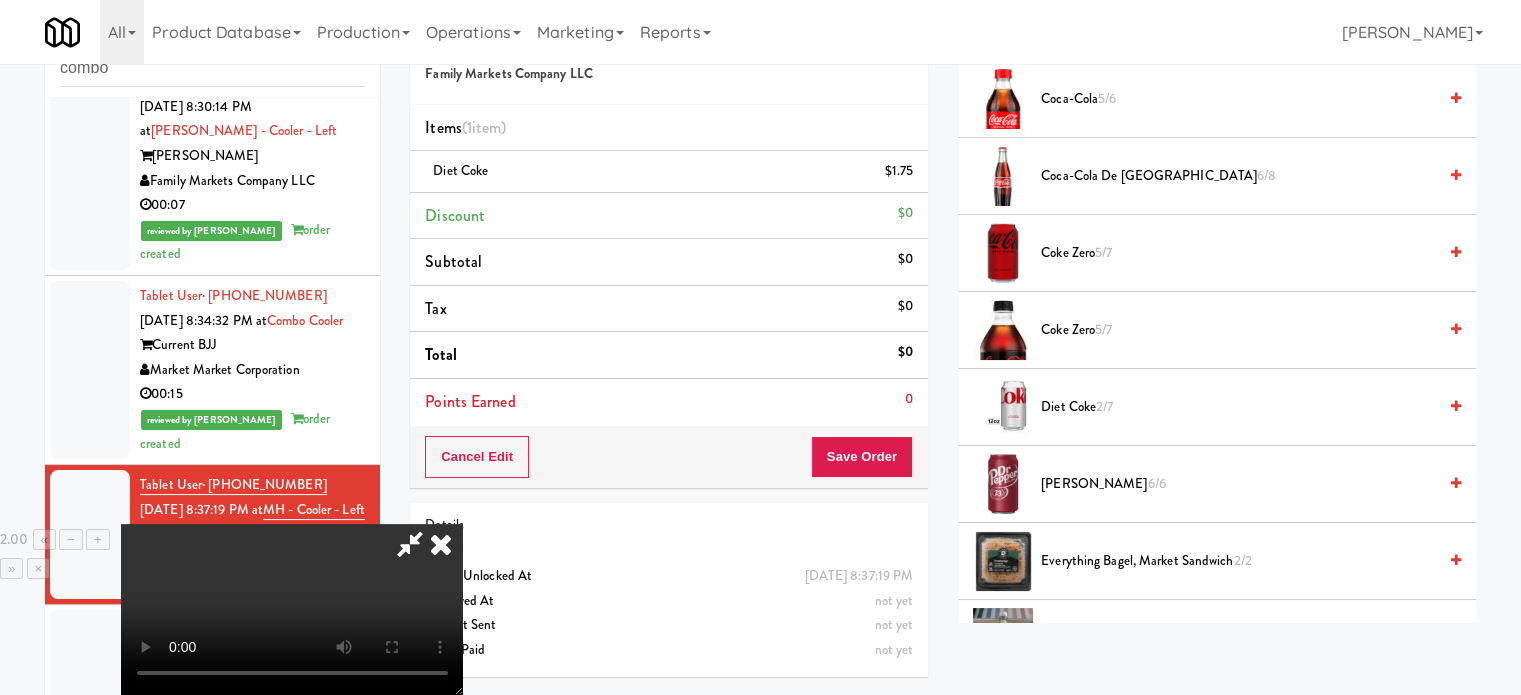 click at bounding box center (292, 609) 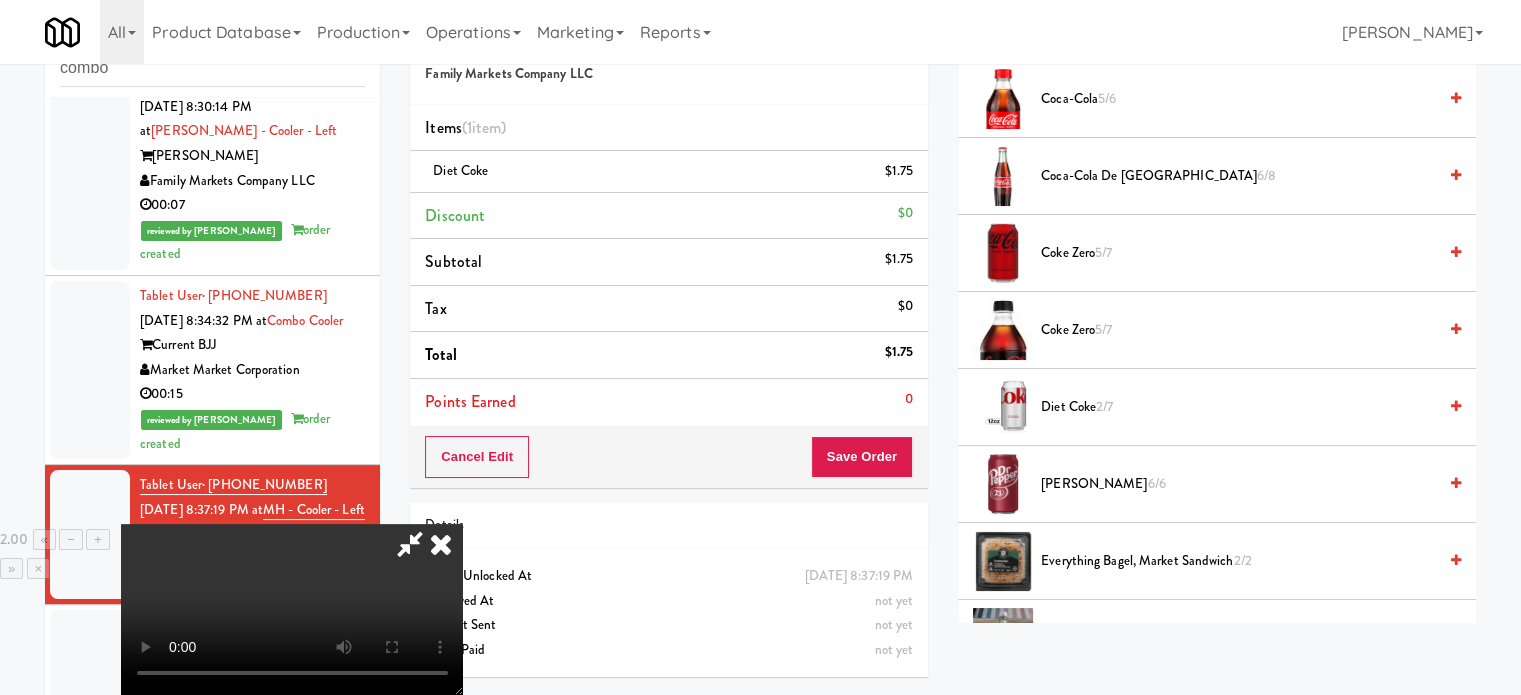 click at bounding box center (410, 544) 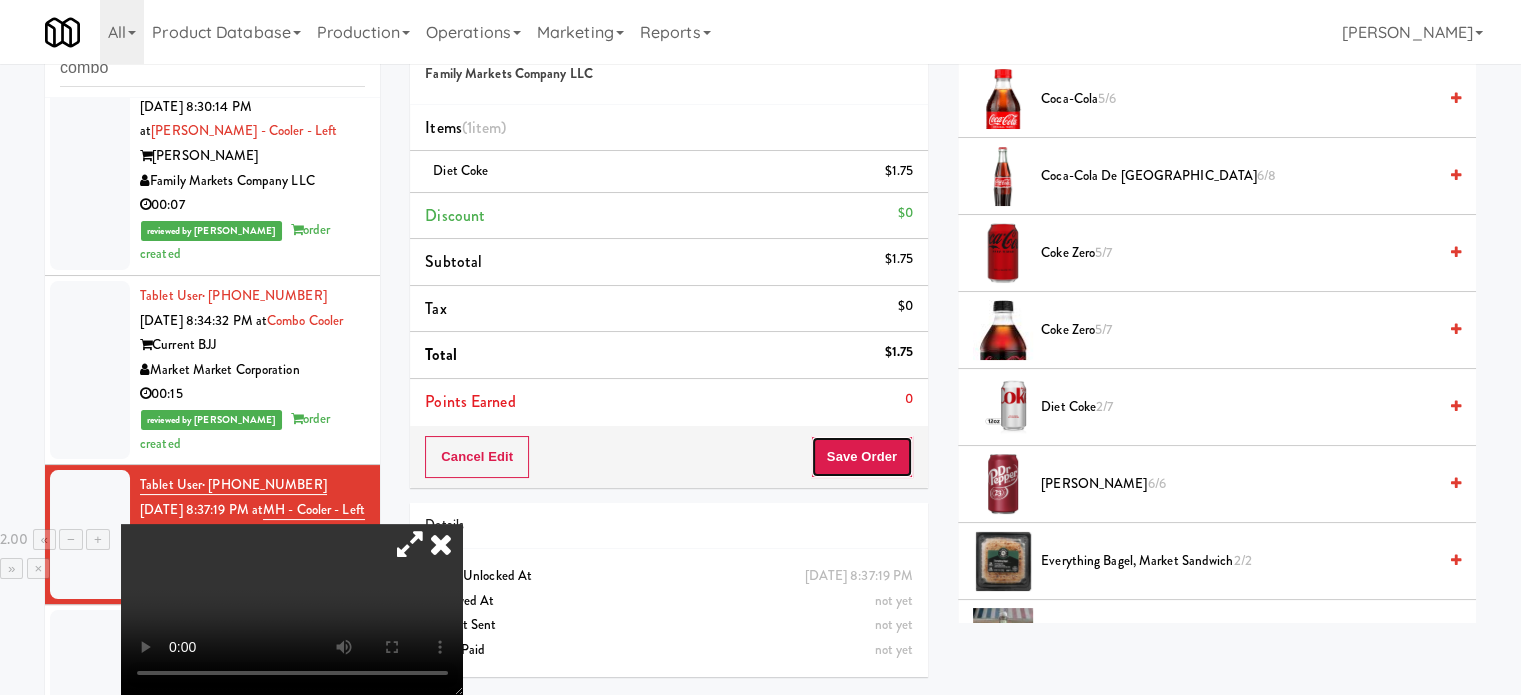 drag, startPoint x: 861, startPoint y: 451, endPoint x: 850, endPoint y: 451, distance: 11 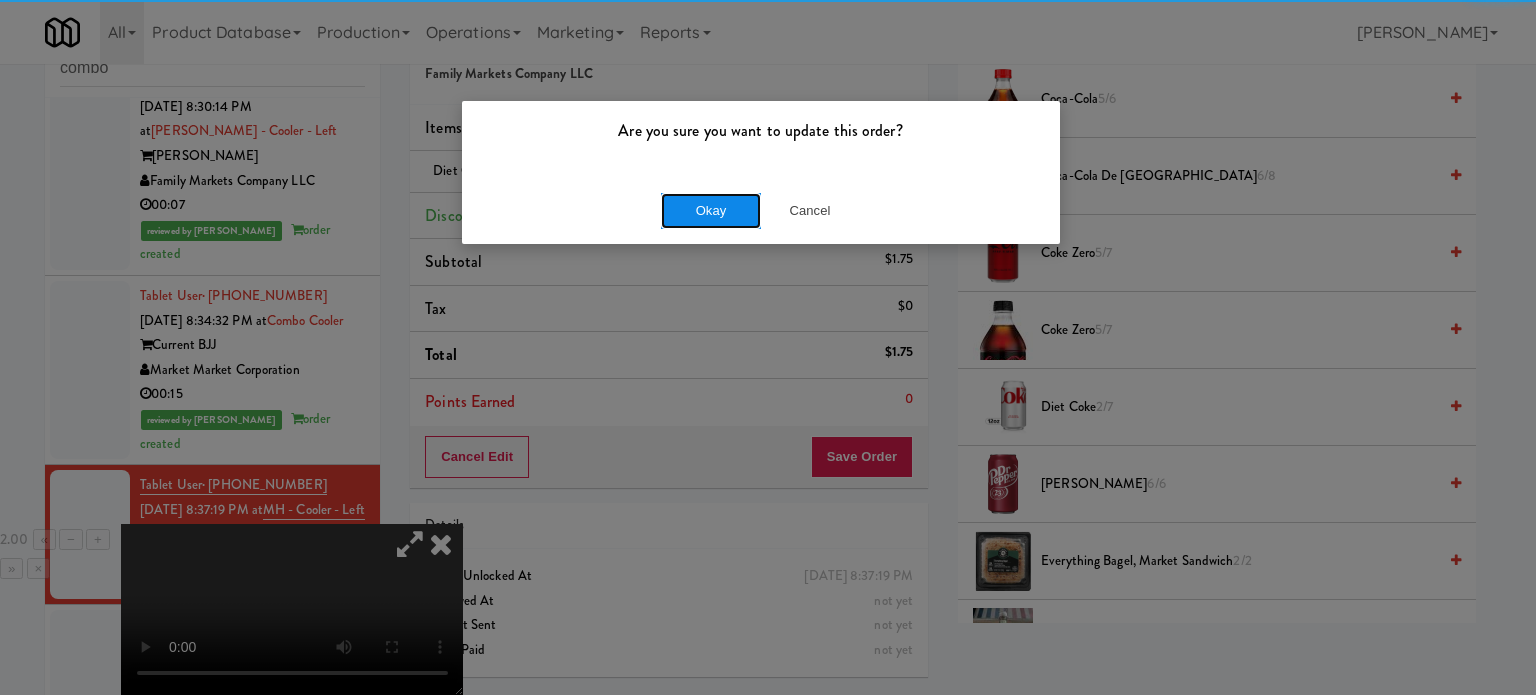 click on "Okay" at bounding box center (711, 211) 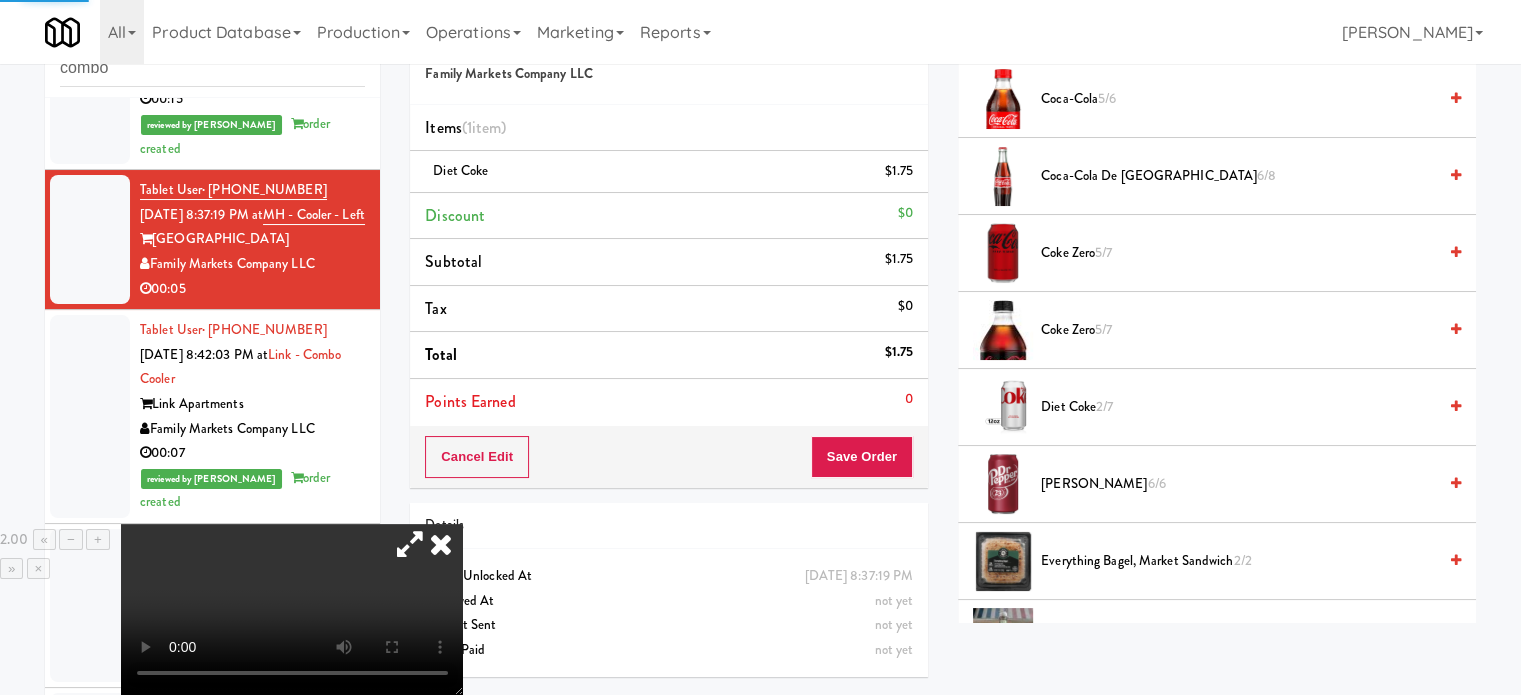 scroll, scrollTop: 2424, scrollLeft: 0, axis: vertical 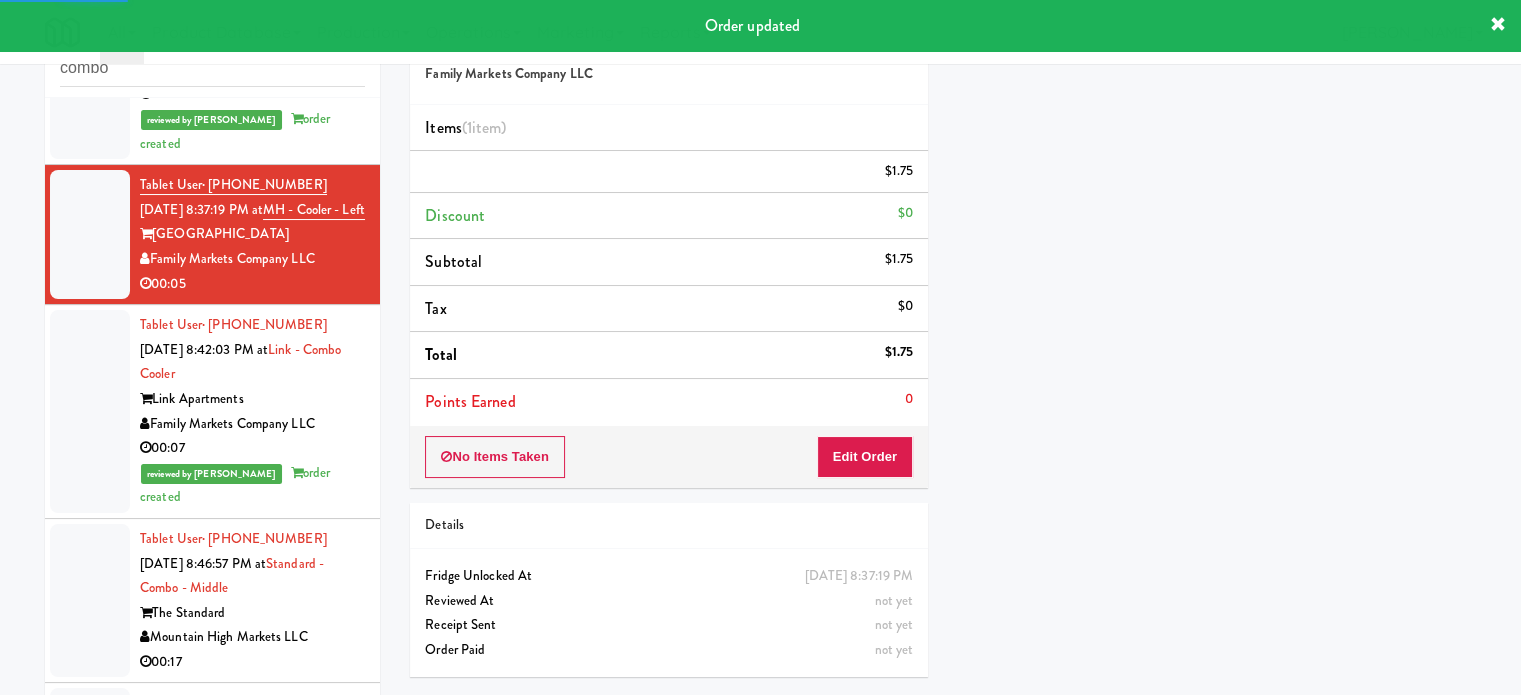 drag, startPoint x: 339, startPoint y: 384, endPoint x: 628, endPoint y: 367, distance: 289.49957 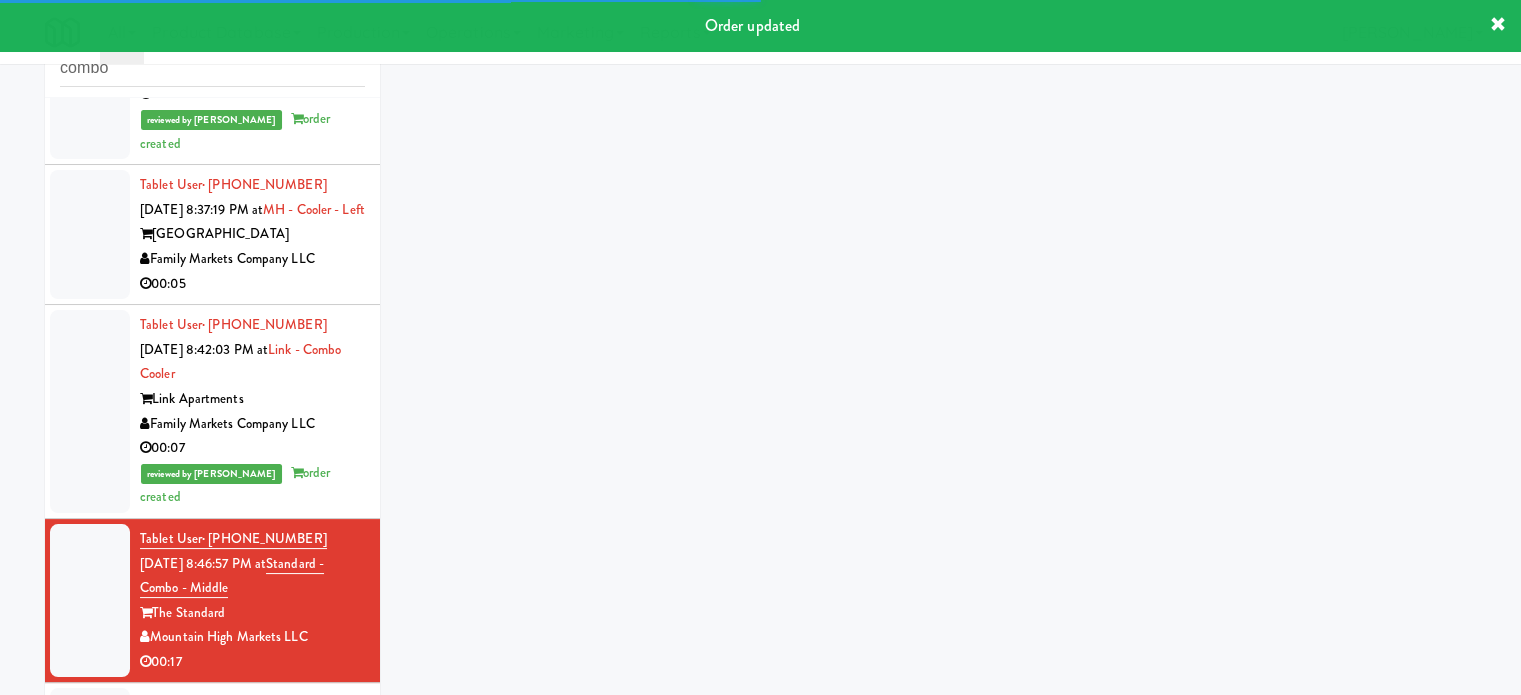 scroll, scrollTop: 2448, scrollLeft: 0, axis: vertical 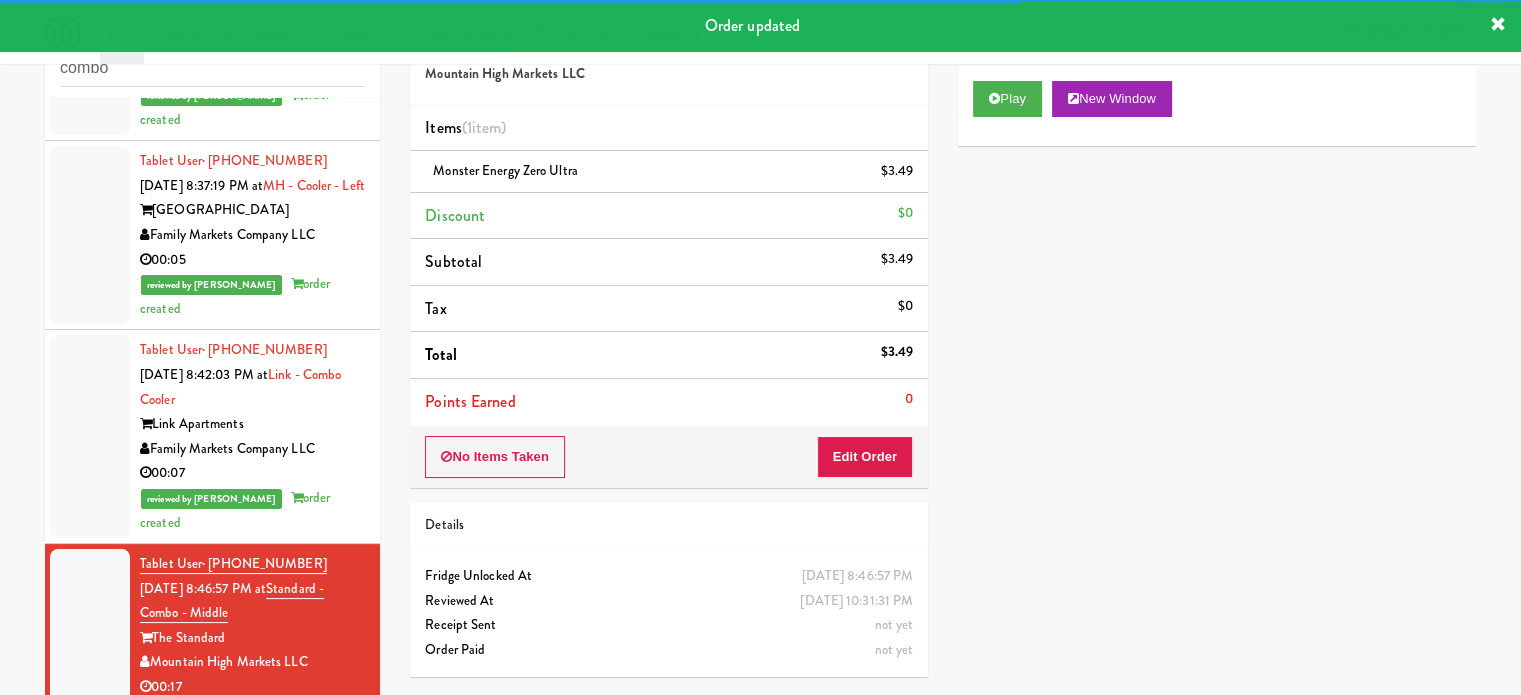 click on "On Demand Vending Company" at bounding box center (252, 876) 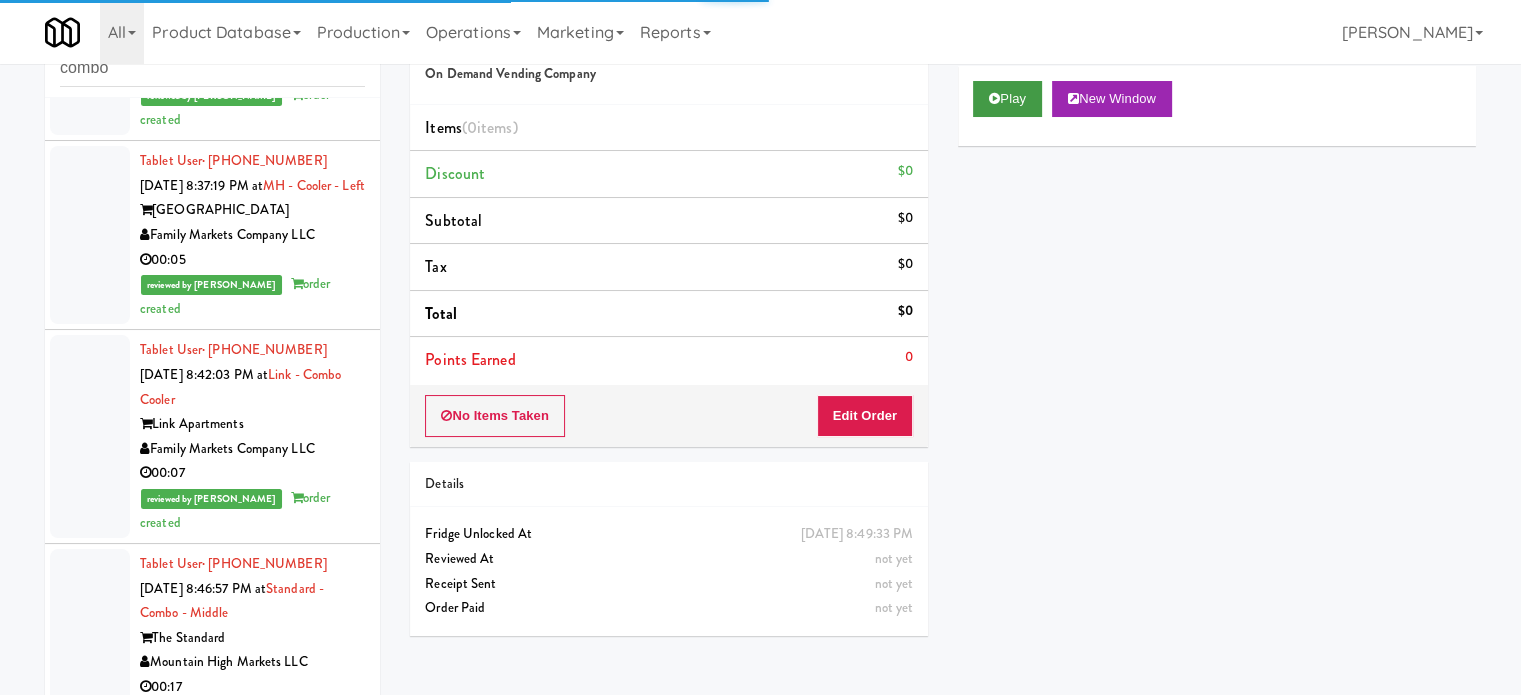 drag, startPoint x: 972, startPoint y: 101, endPoint x: 985, endPoint y: 102, distance: 13.038404 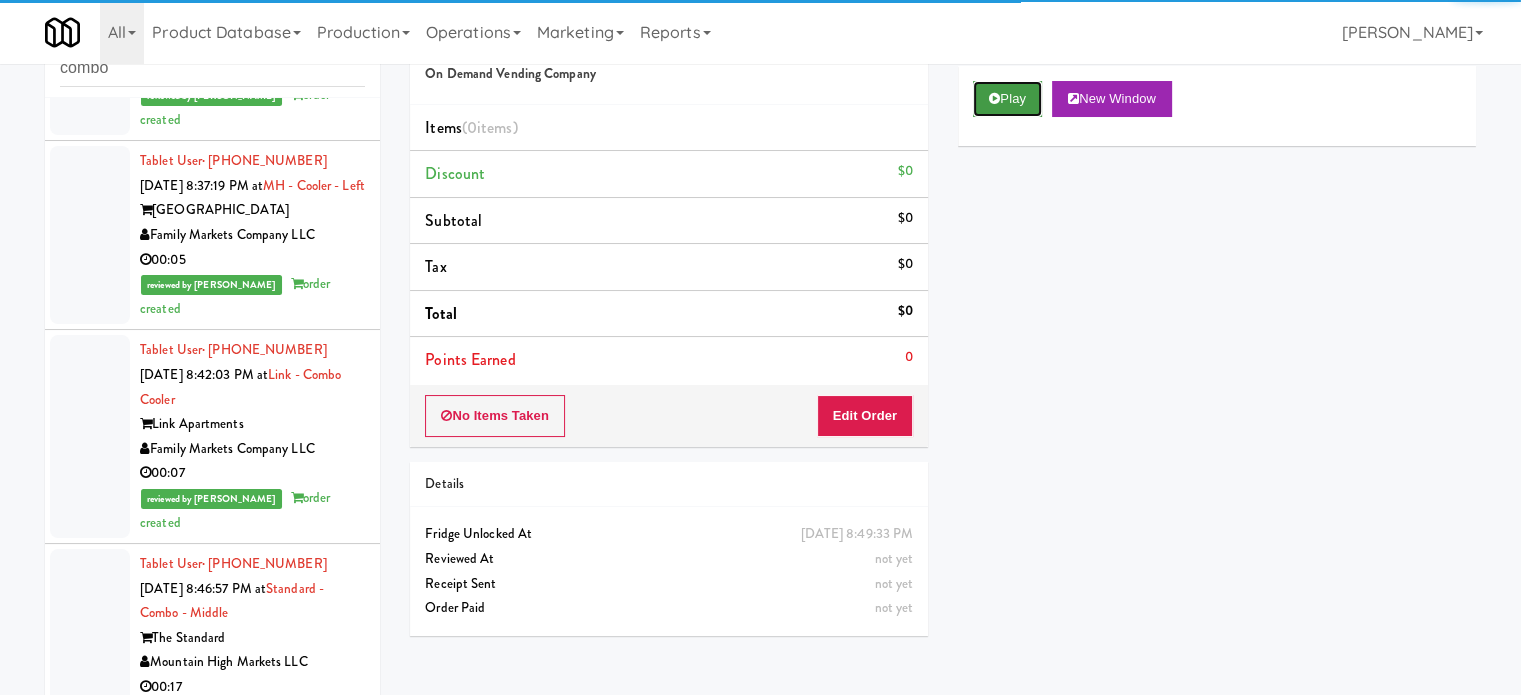 click on "Play" at bounding box center (1007, 99) 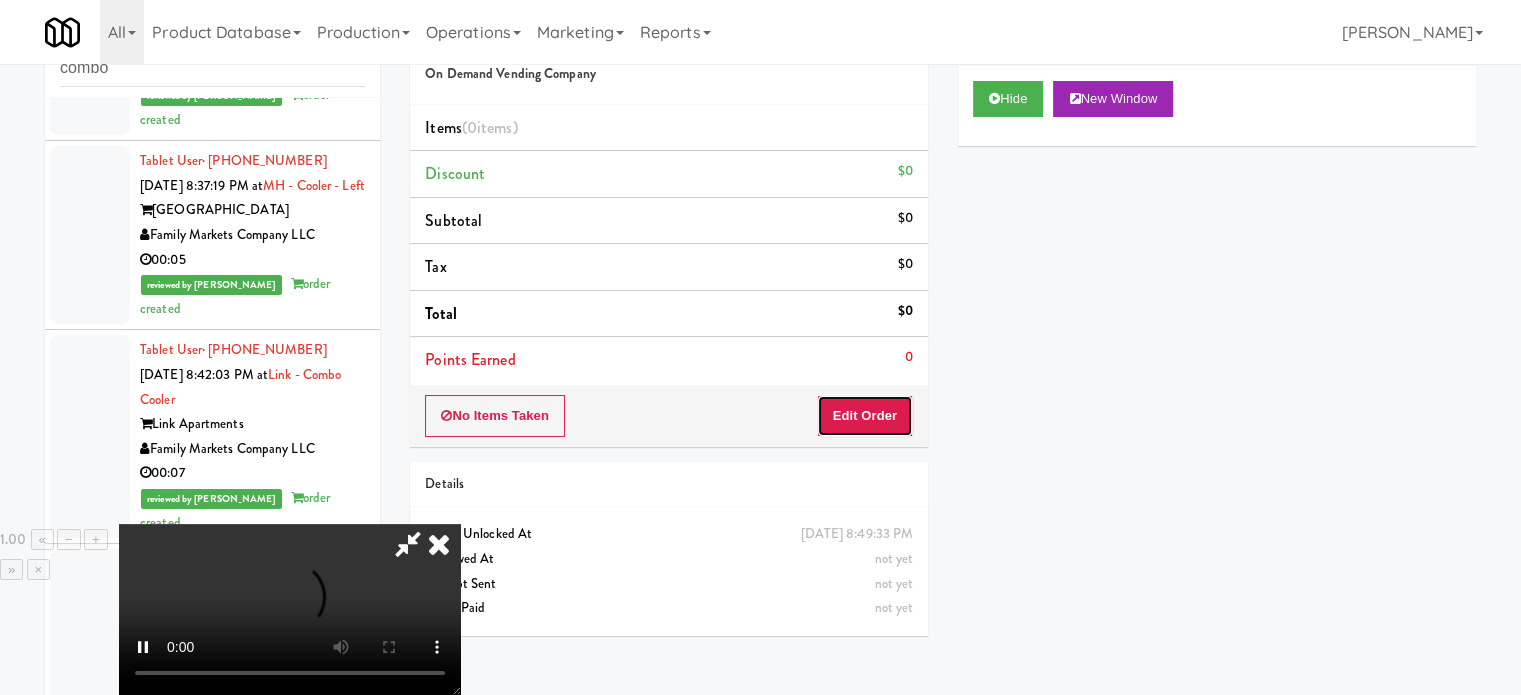 click on "Edit Order" at bounding box center [865, 416] 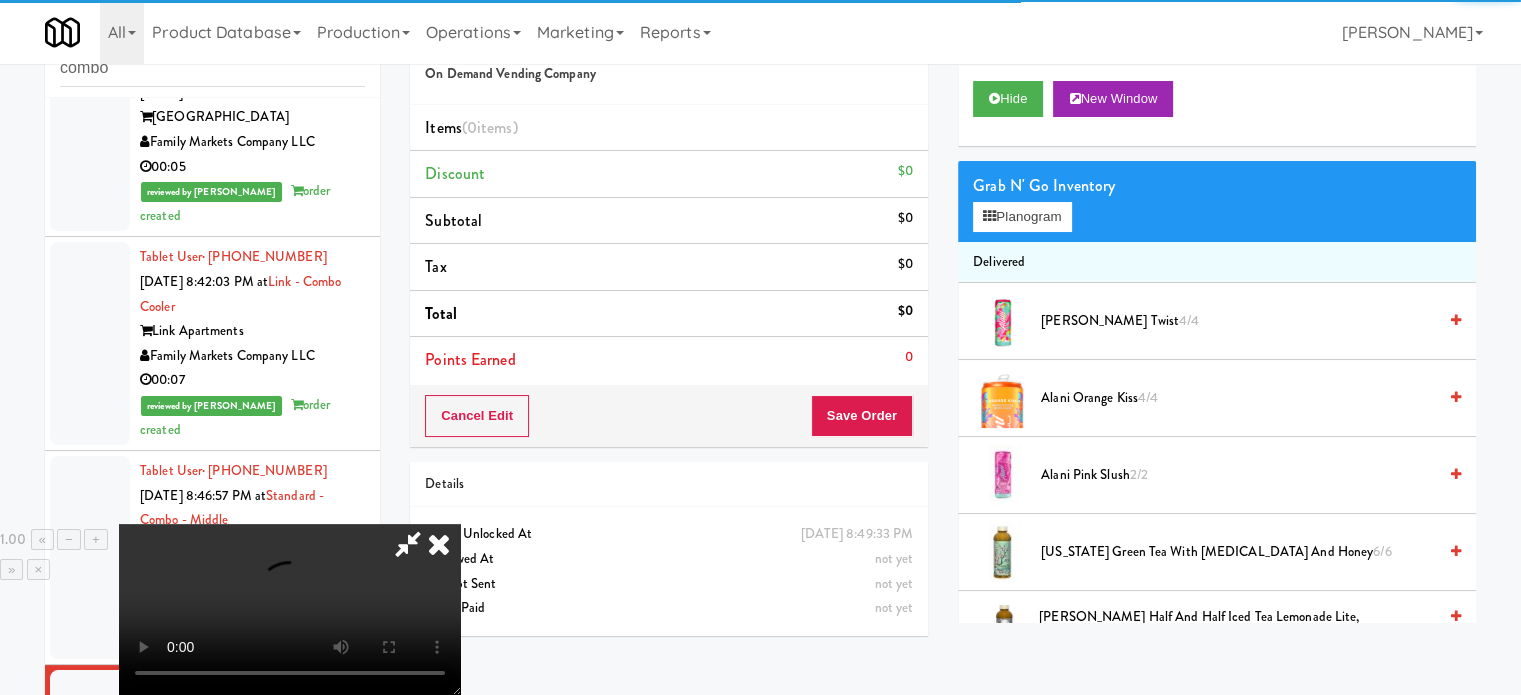 scroll, scrollTop: 2548, scrollLeft: 0, axis: vertical 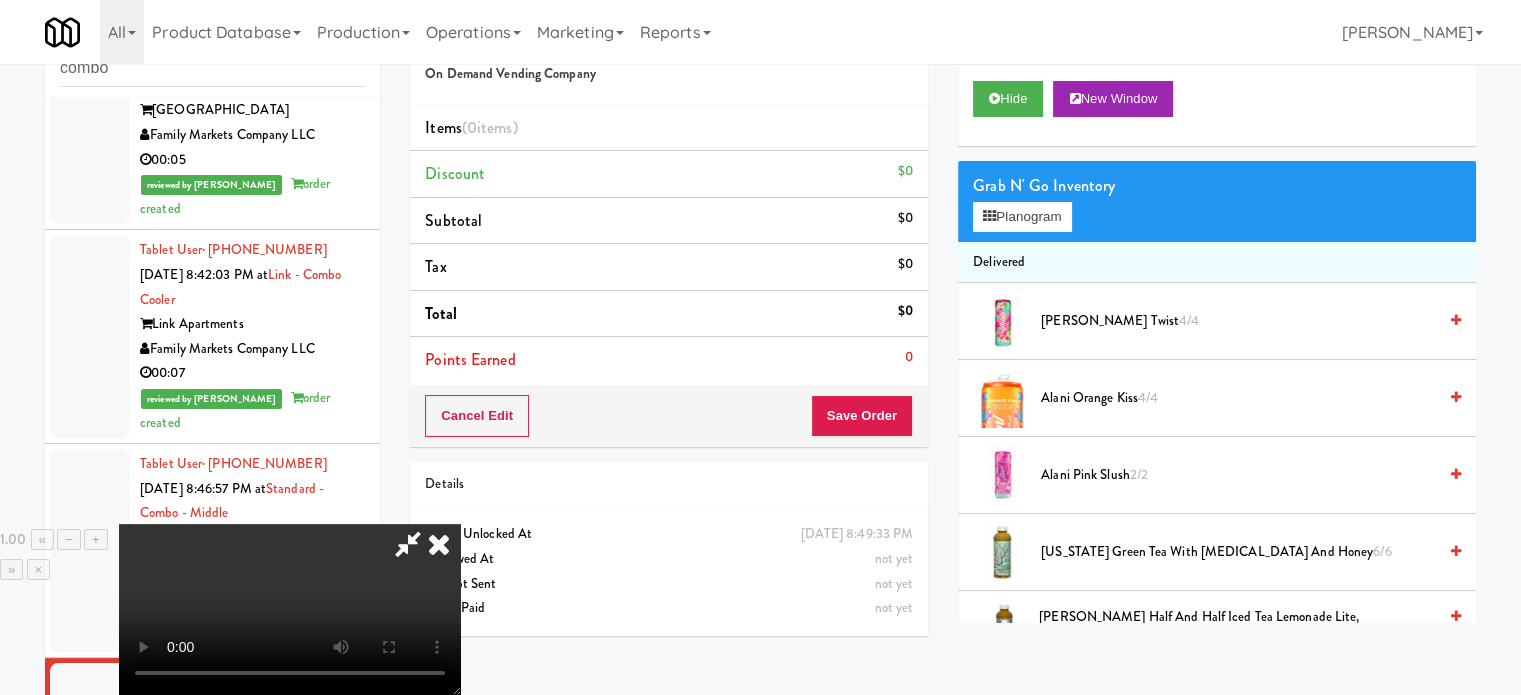 type 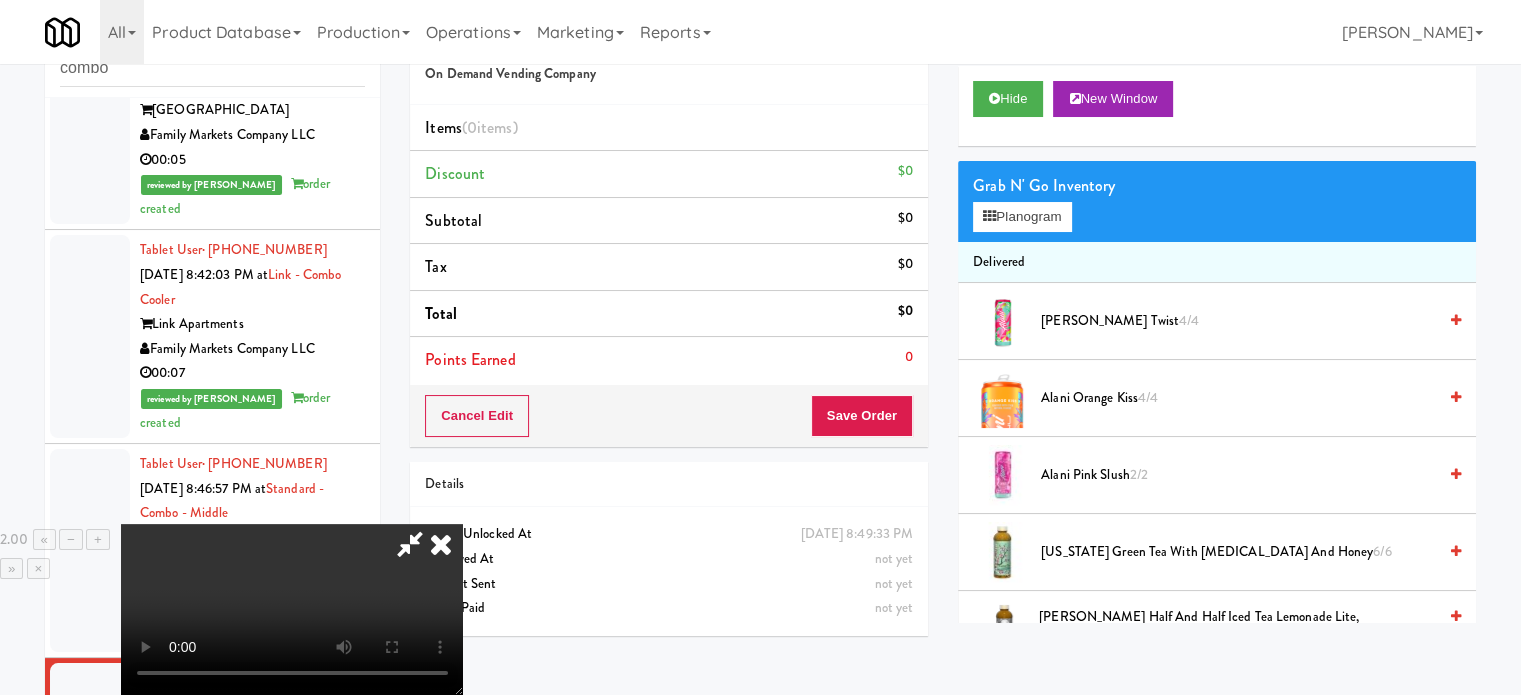 click at bounding box center [292, 609] 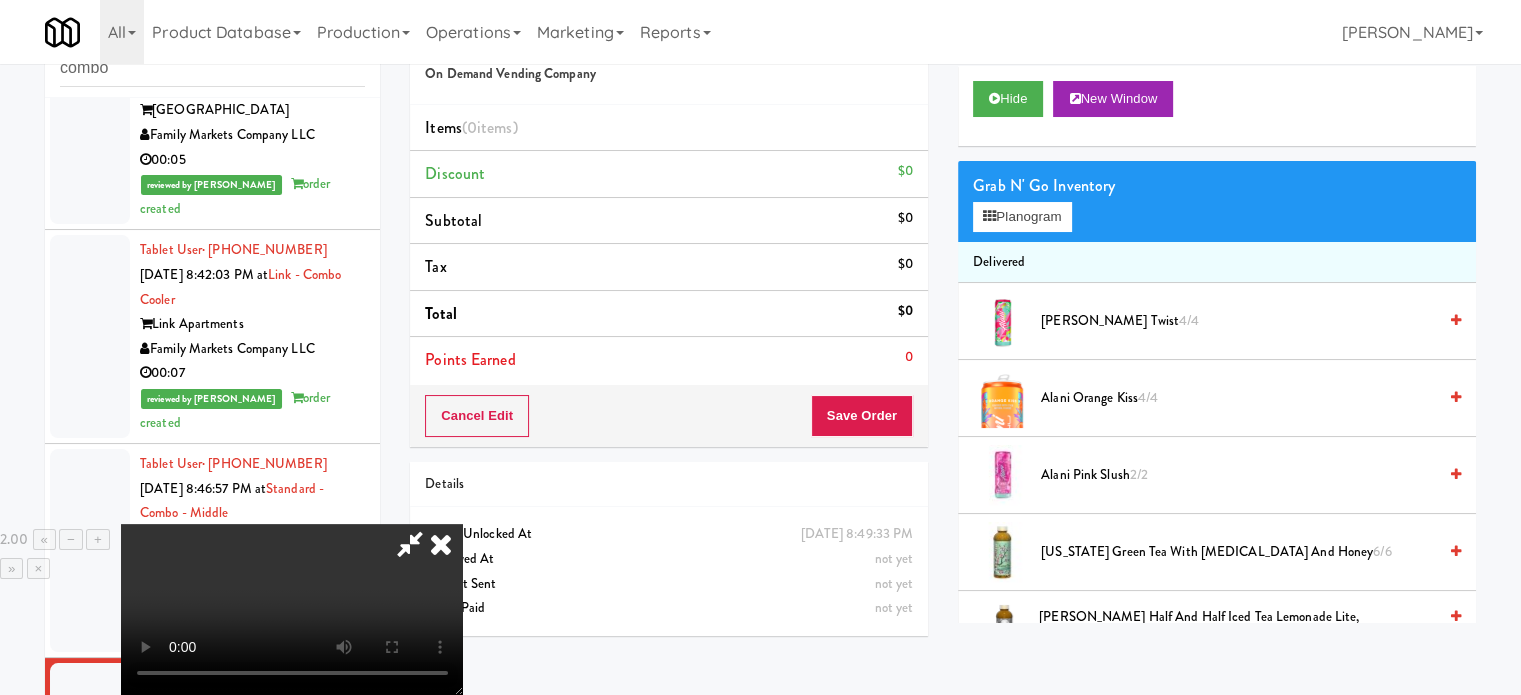click at bounding box center (292, 609) 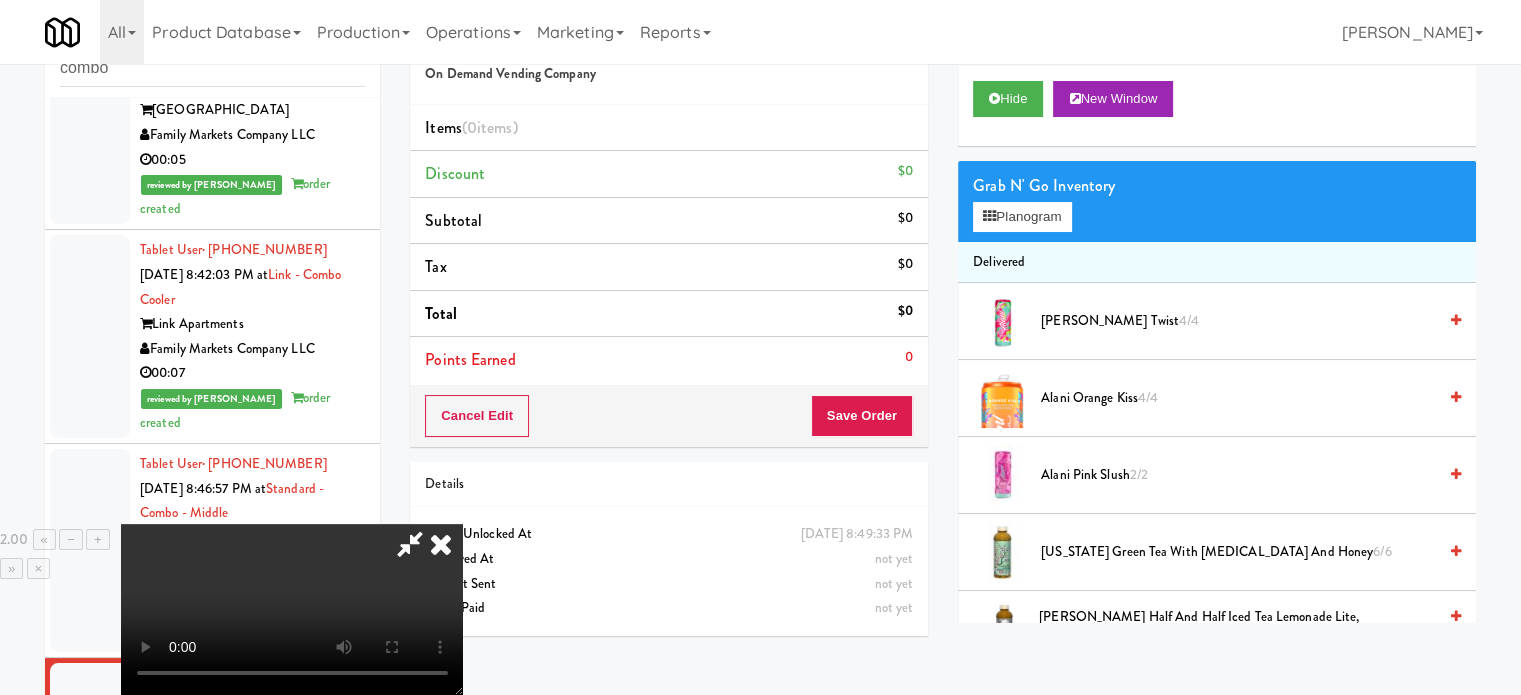 click at bounding box center [292, 609] 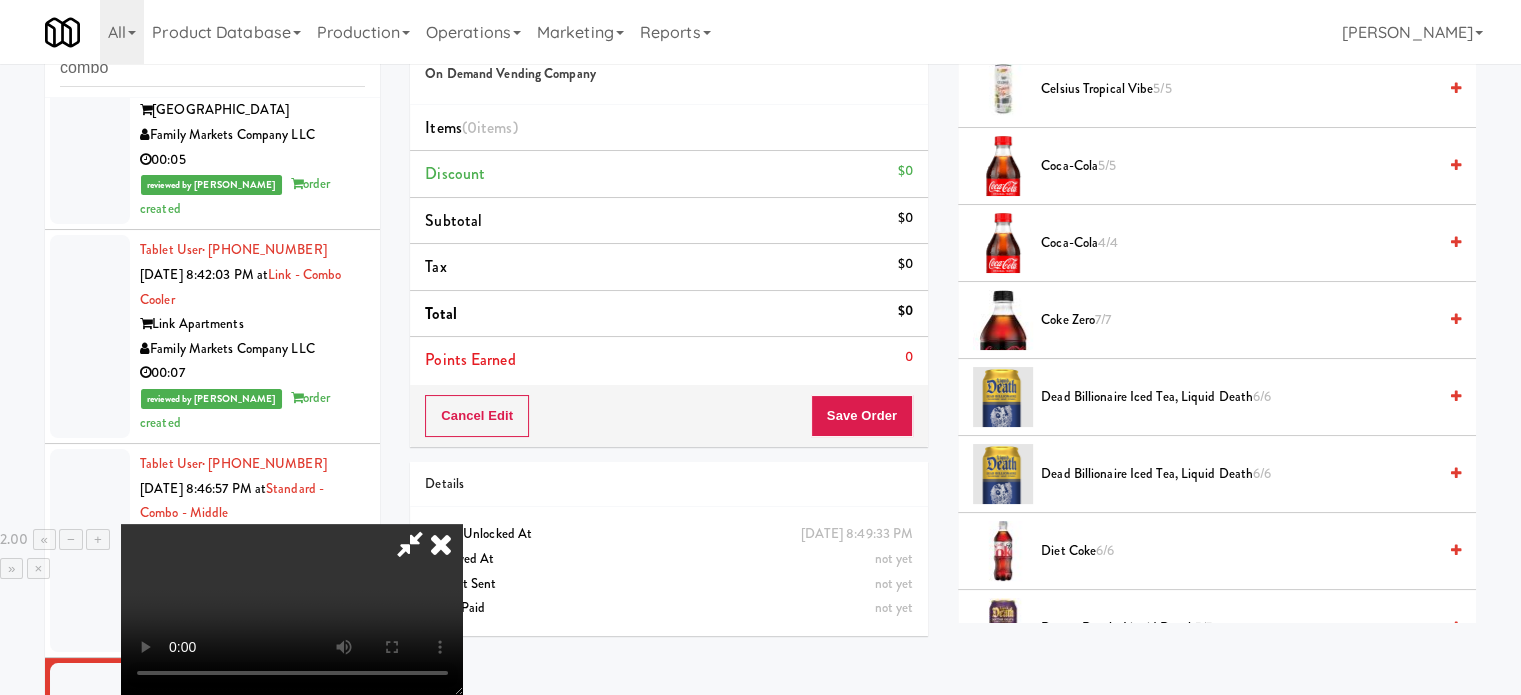 scroll, scrollTop: 900, scrollLeft: 0, axis: vertical 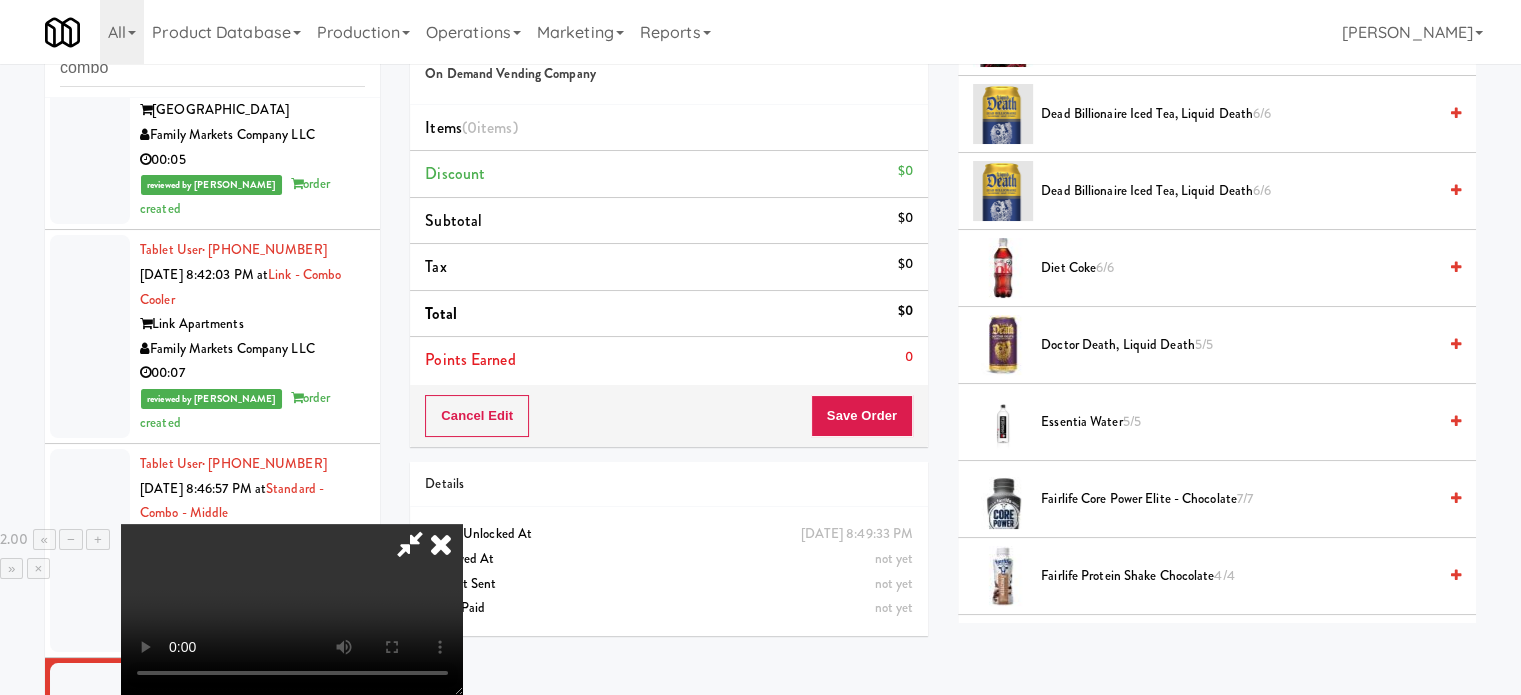 click on "Fairlife Core Power Elite - Chocolate  7/7" at bounding box center (1238, 499) 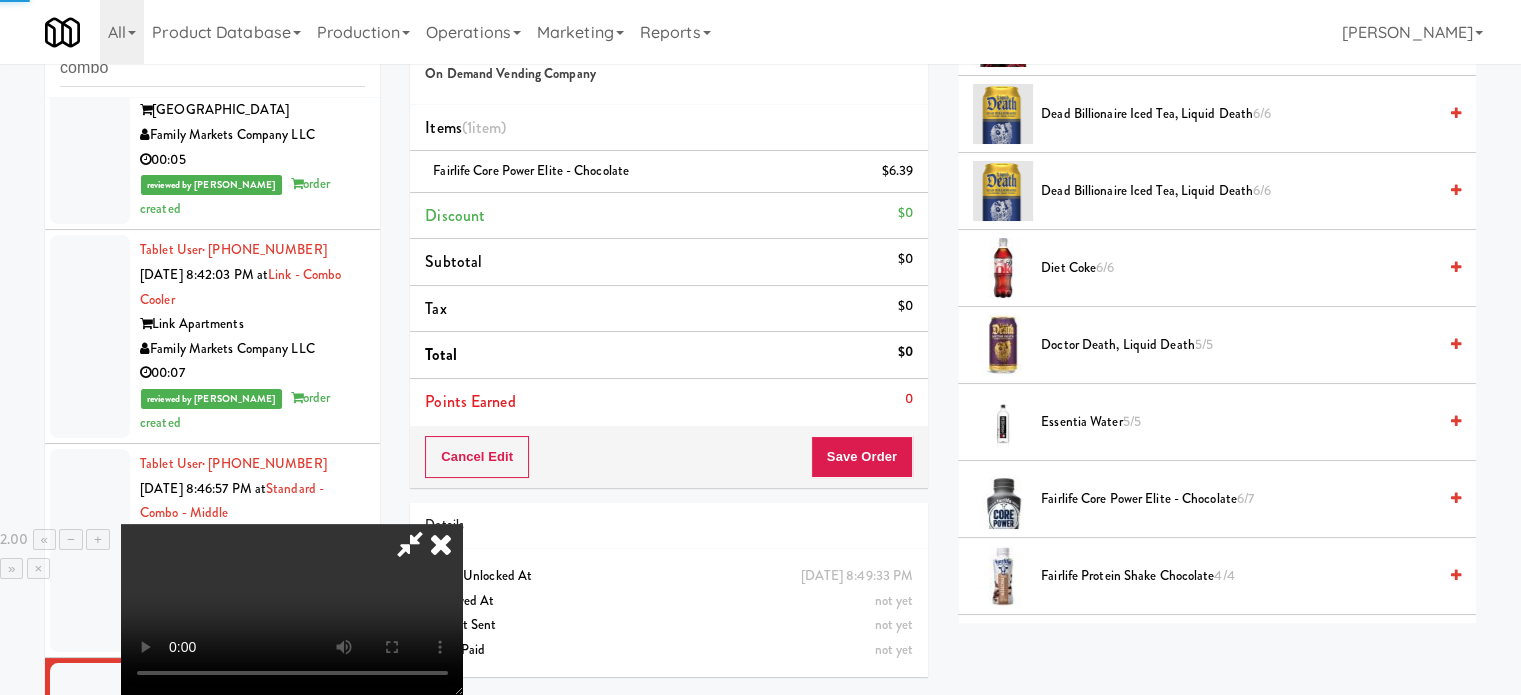click at bounding box center [292, 609] 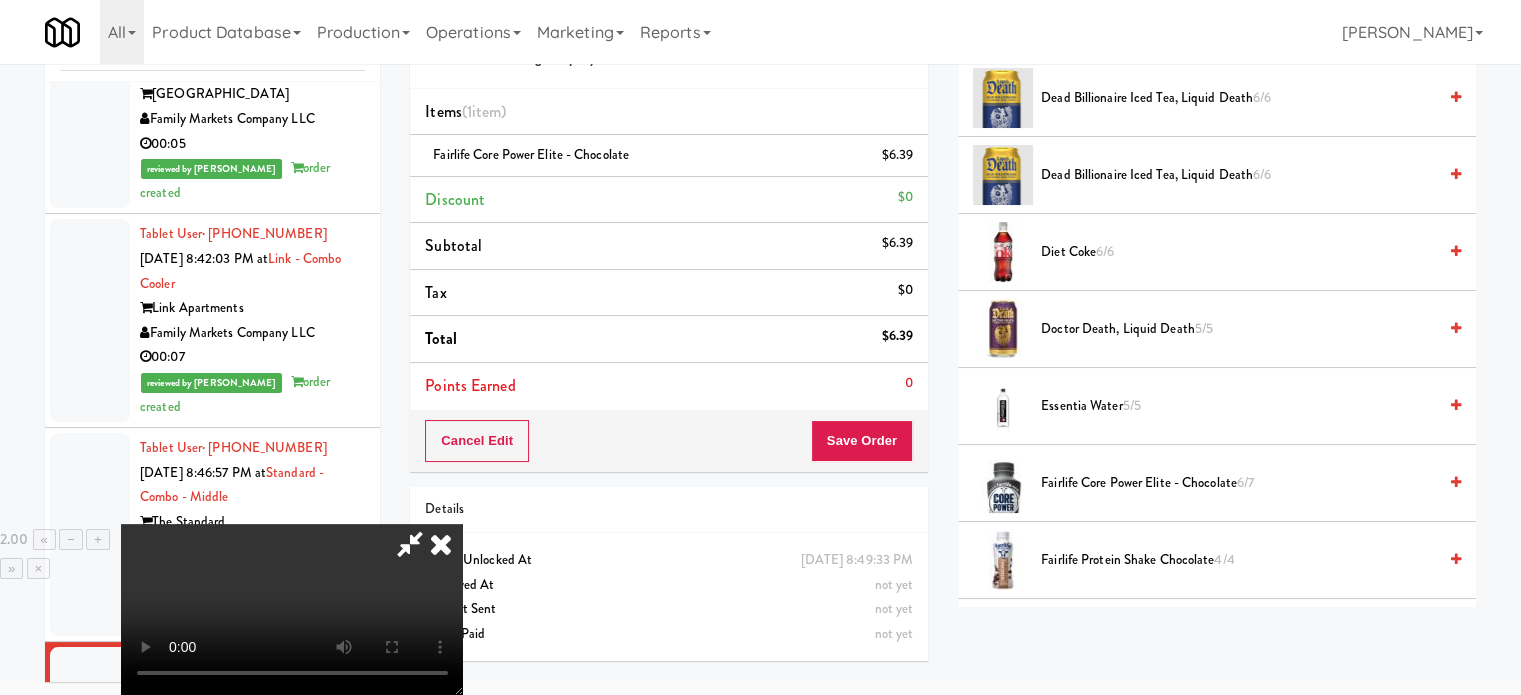 scroll, scrollTop: 81, scrollLeft: 0, axis: vertical 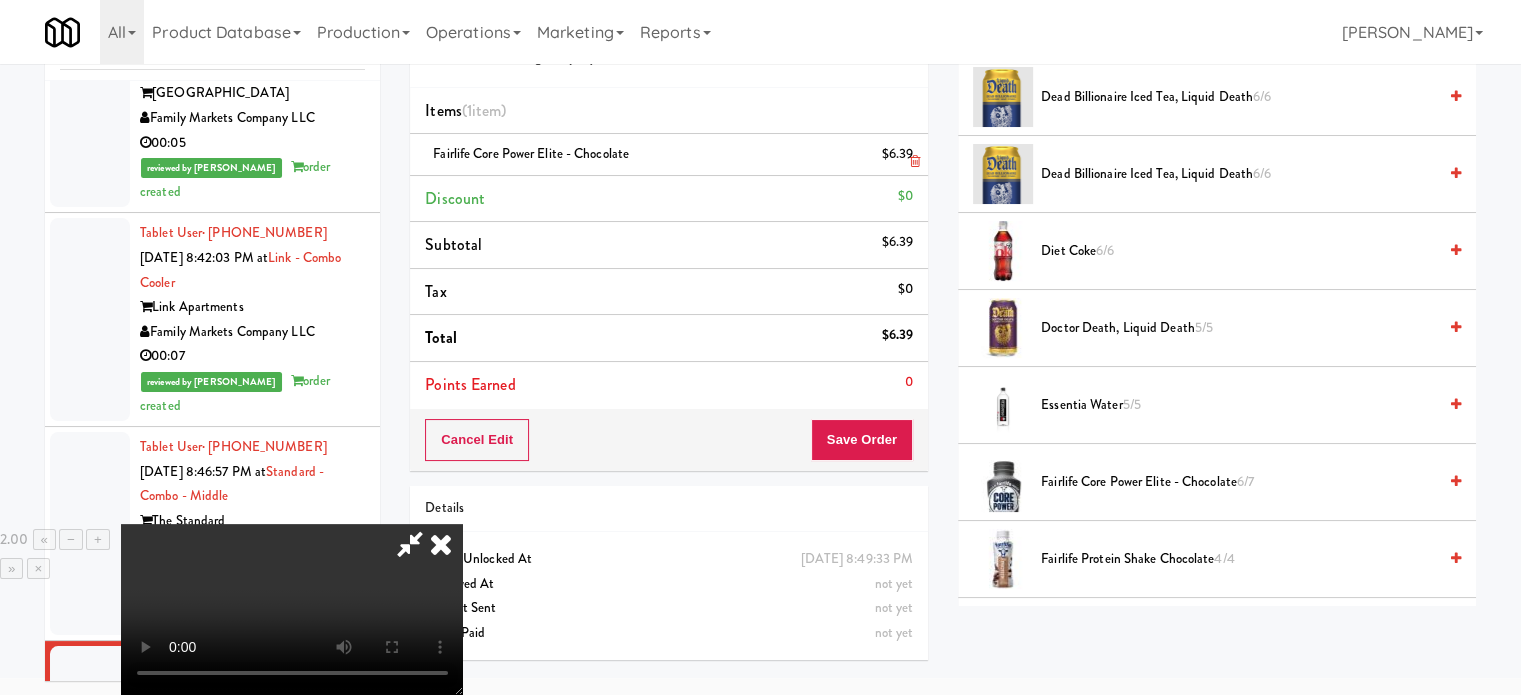 click at bounding box center (410, 544) 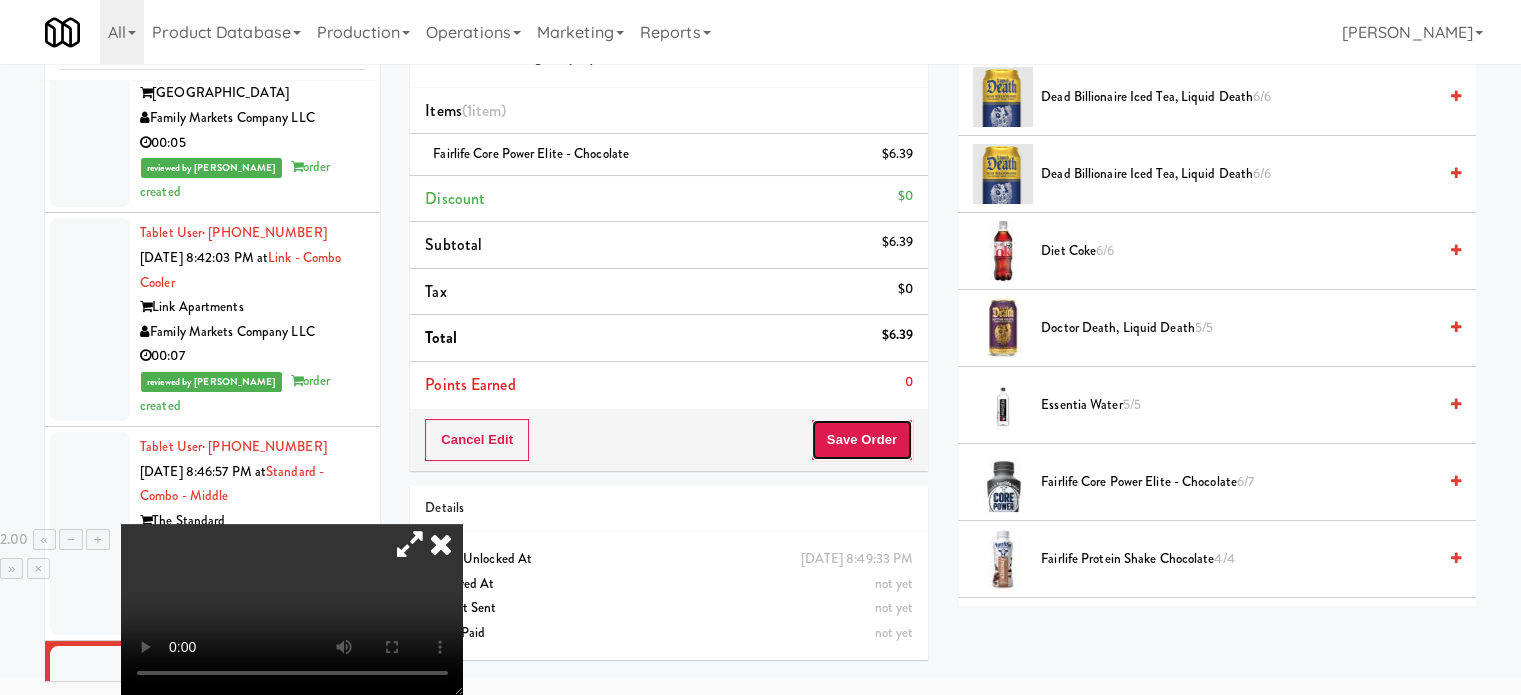 click on "Save Order" at bounding box center (862, 440) 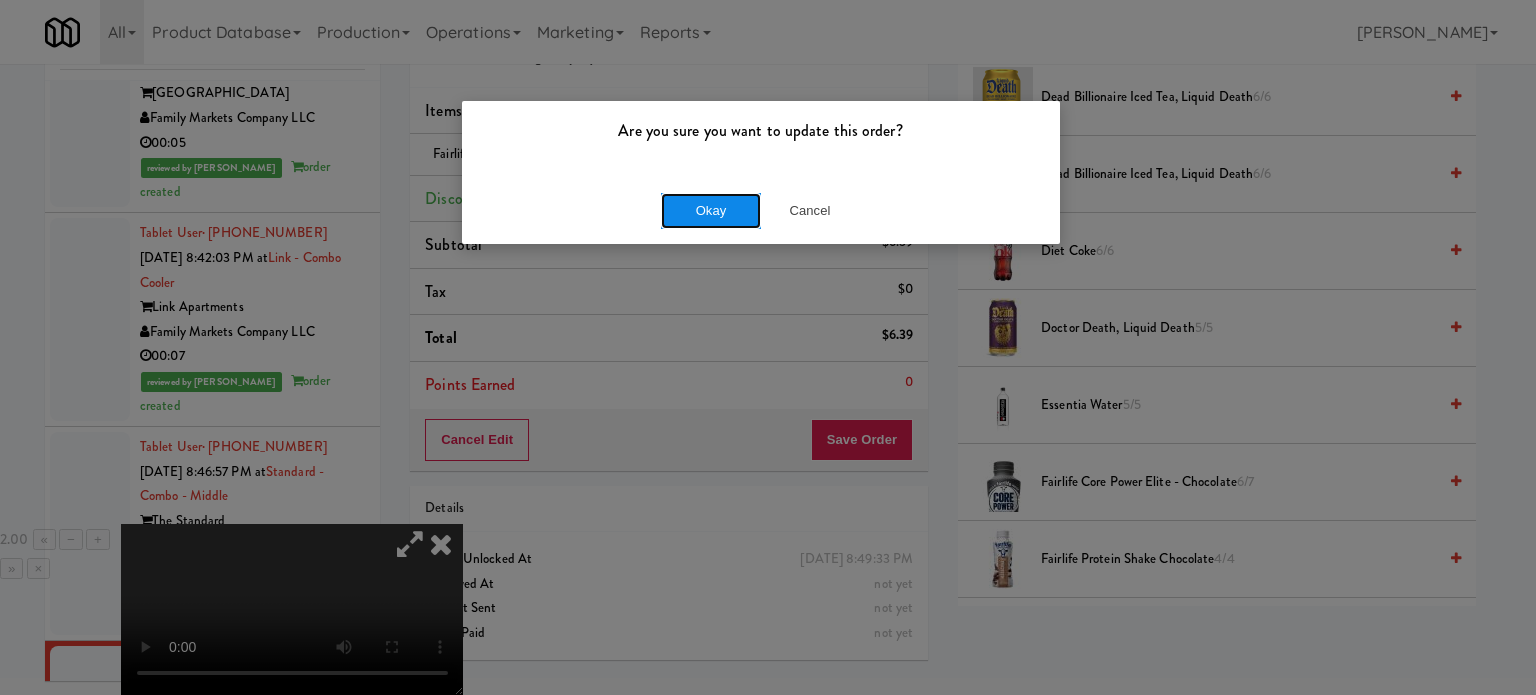 click on "Okay" at bounding box center [711, 211] 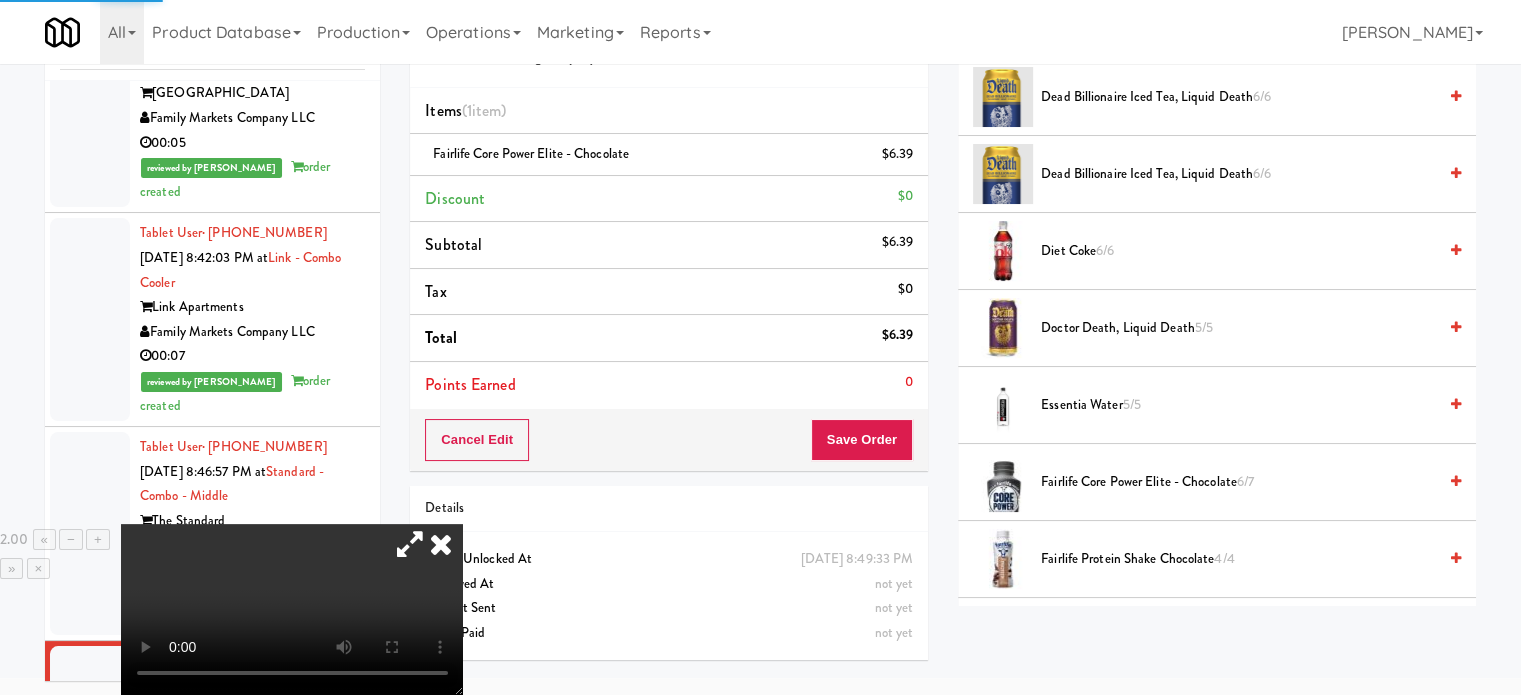 scroll, scrollTop: 192, scrollLeft: 0, axis: vertical 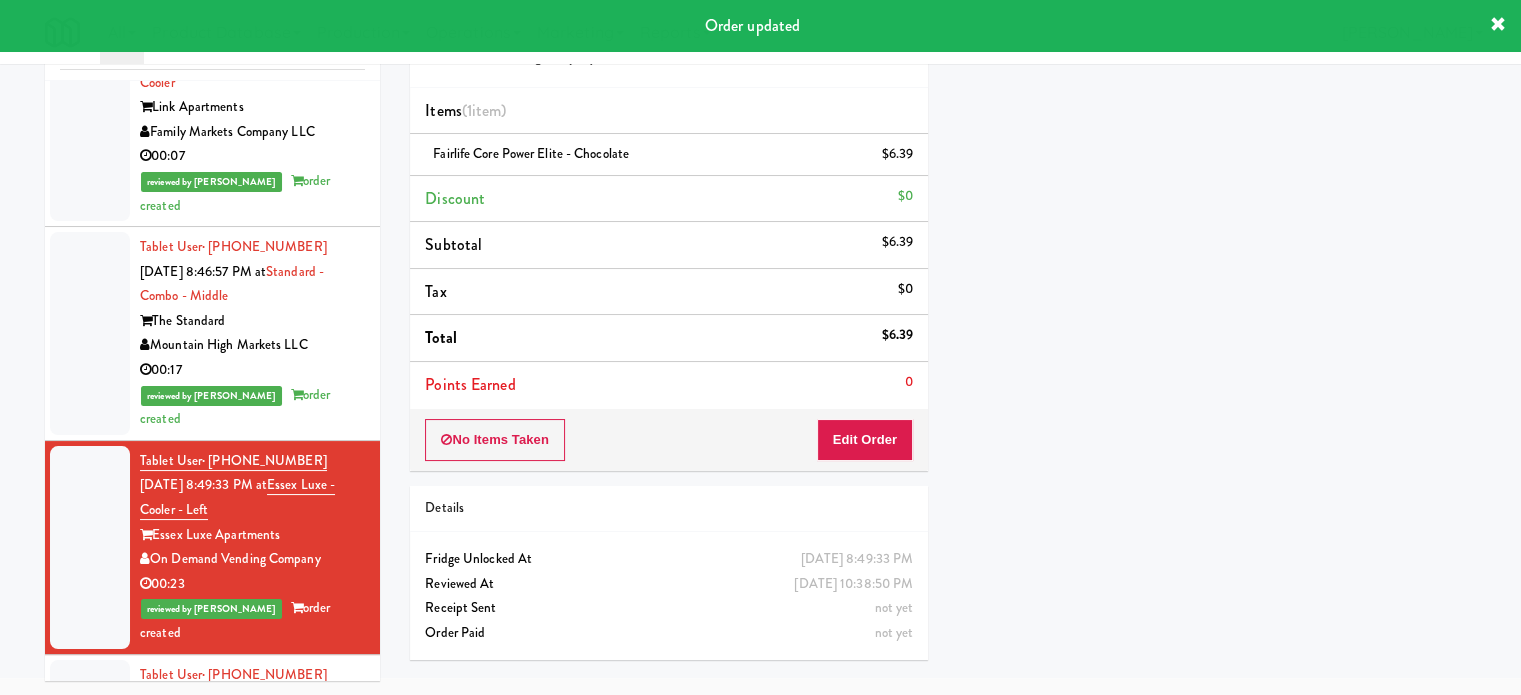 click on "00:09" at bounding box center (252, 798) 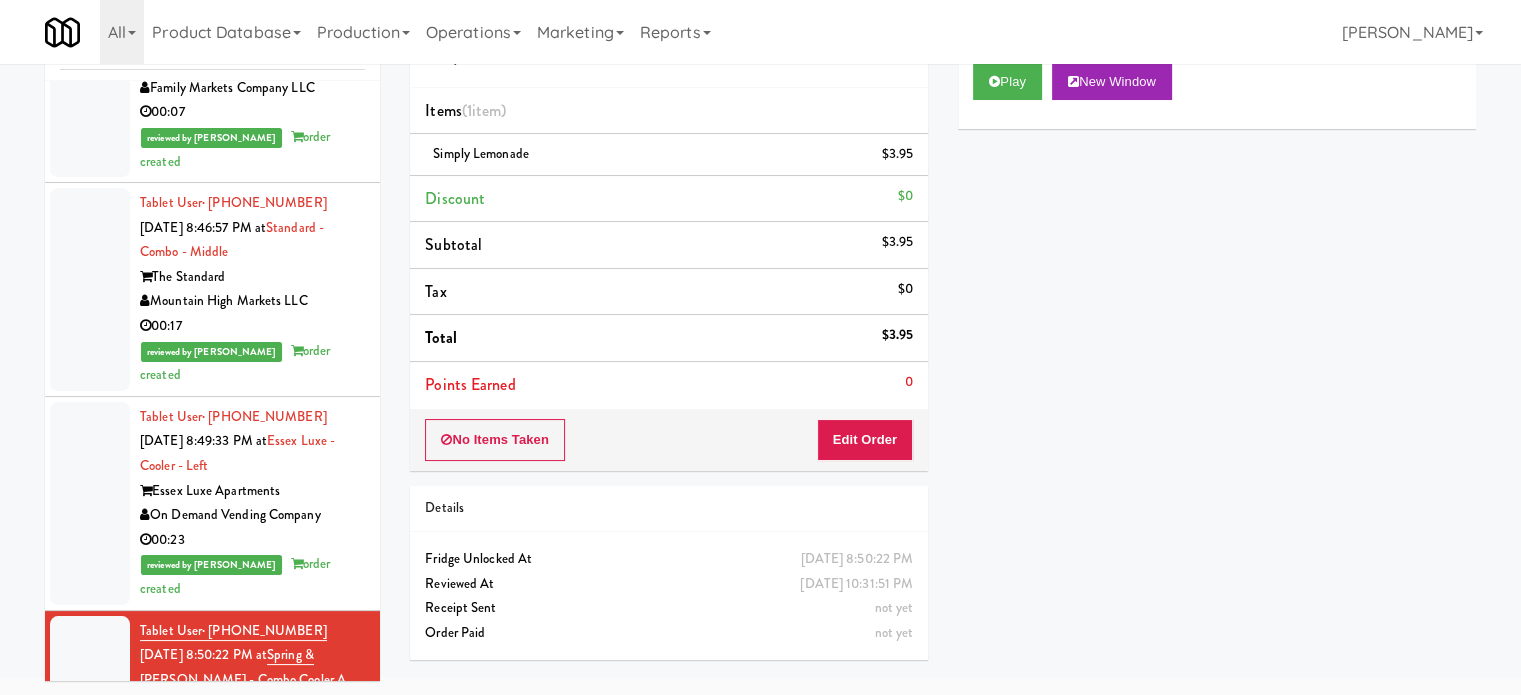 scroll, scrollTop: 2948, scrollLeft: 0, axis: vertical 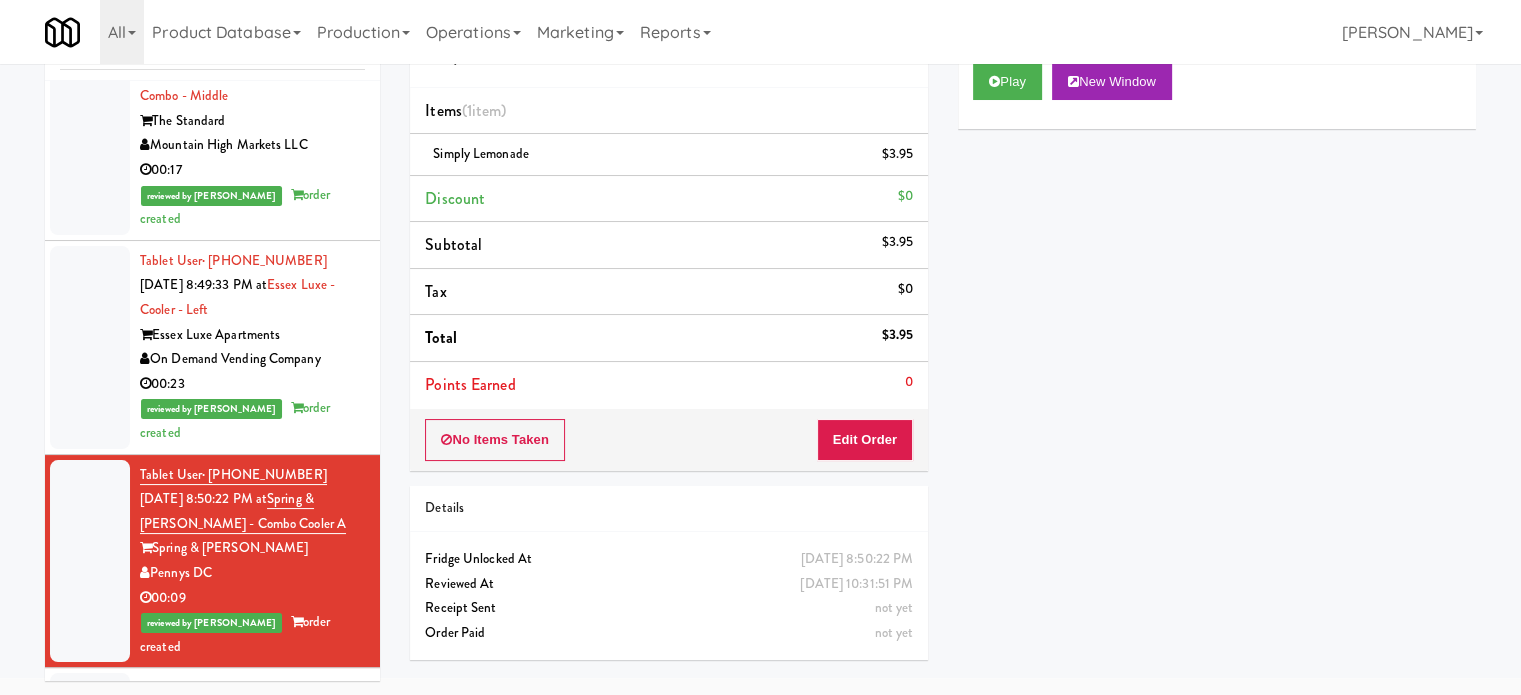 click on "00:12" at bounding box center [252, 811] 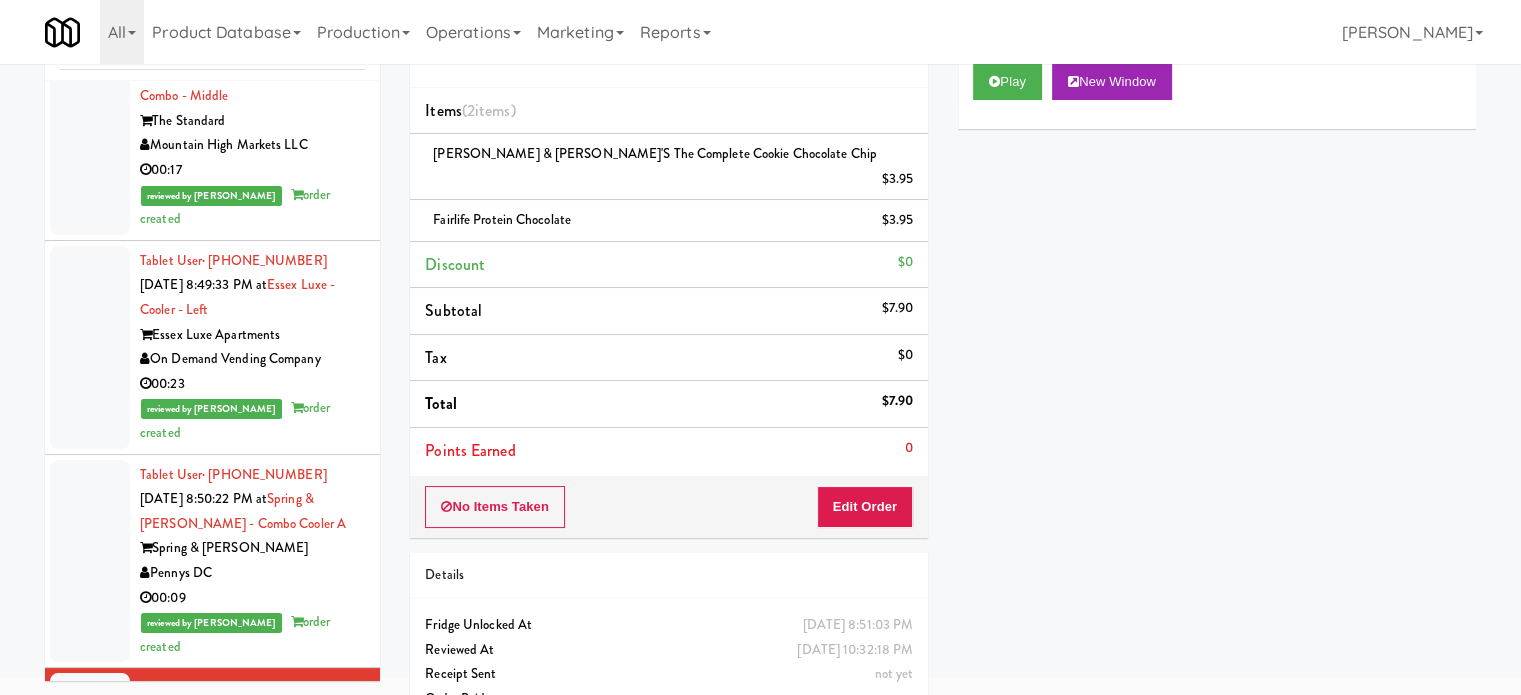 click on "The Standard" at bounding box center [252, 976] 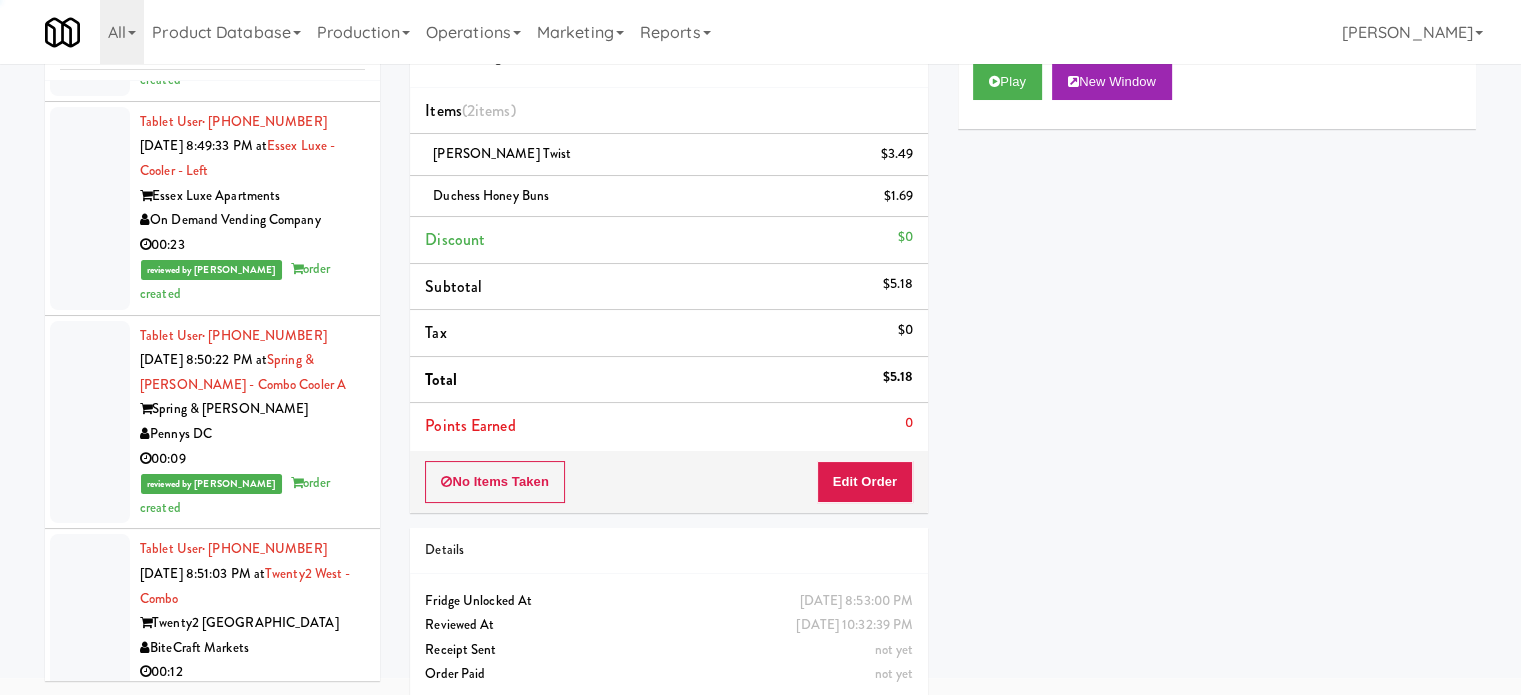 scroll, scrollTop: 3148, scrollLeft: 0, axis: vertical 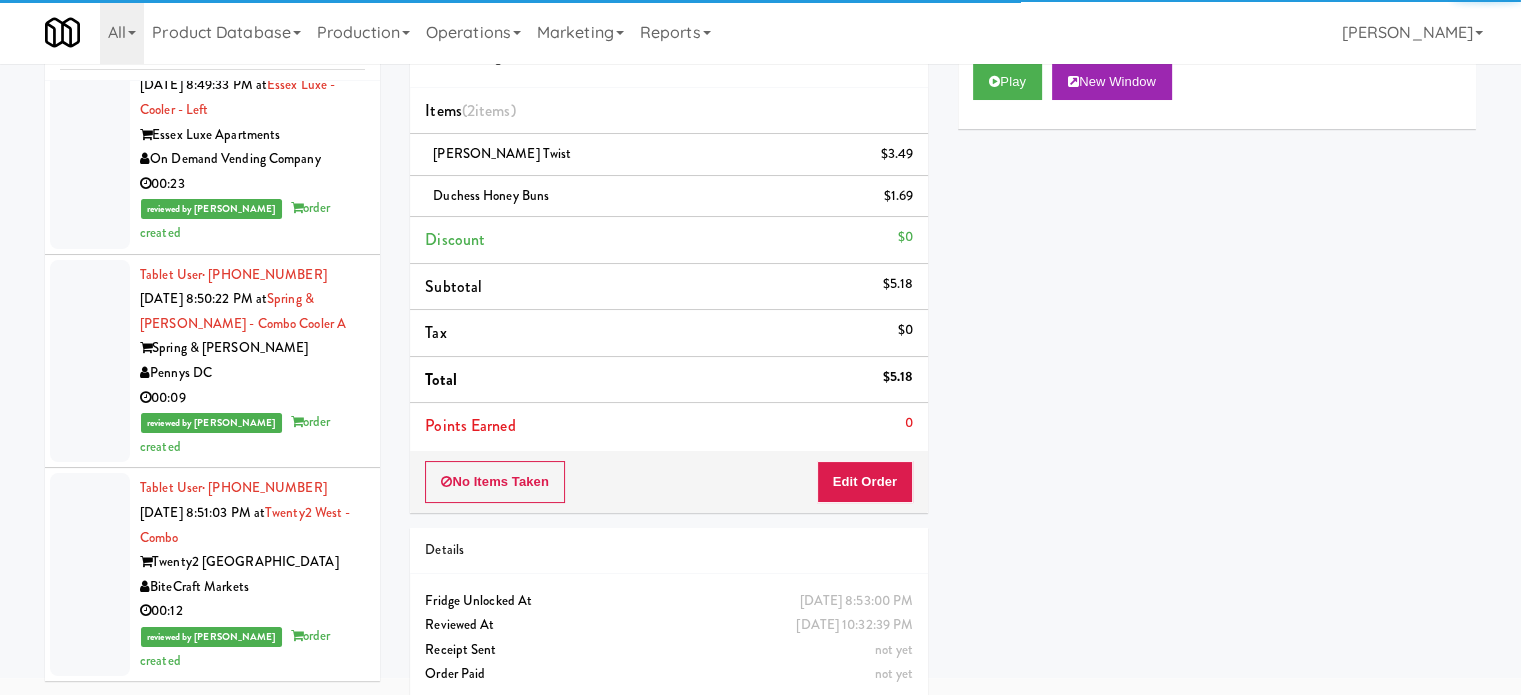 drag, startPoint x: 363, startPoint y: 575, endPoint x: 365, endPoint y: 563, distance: 12.165525 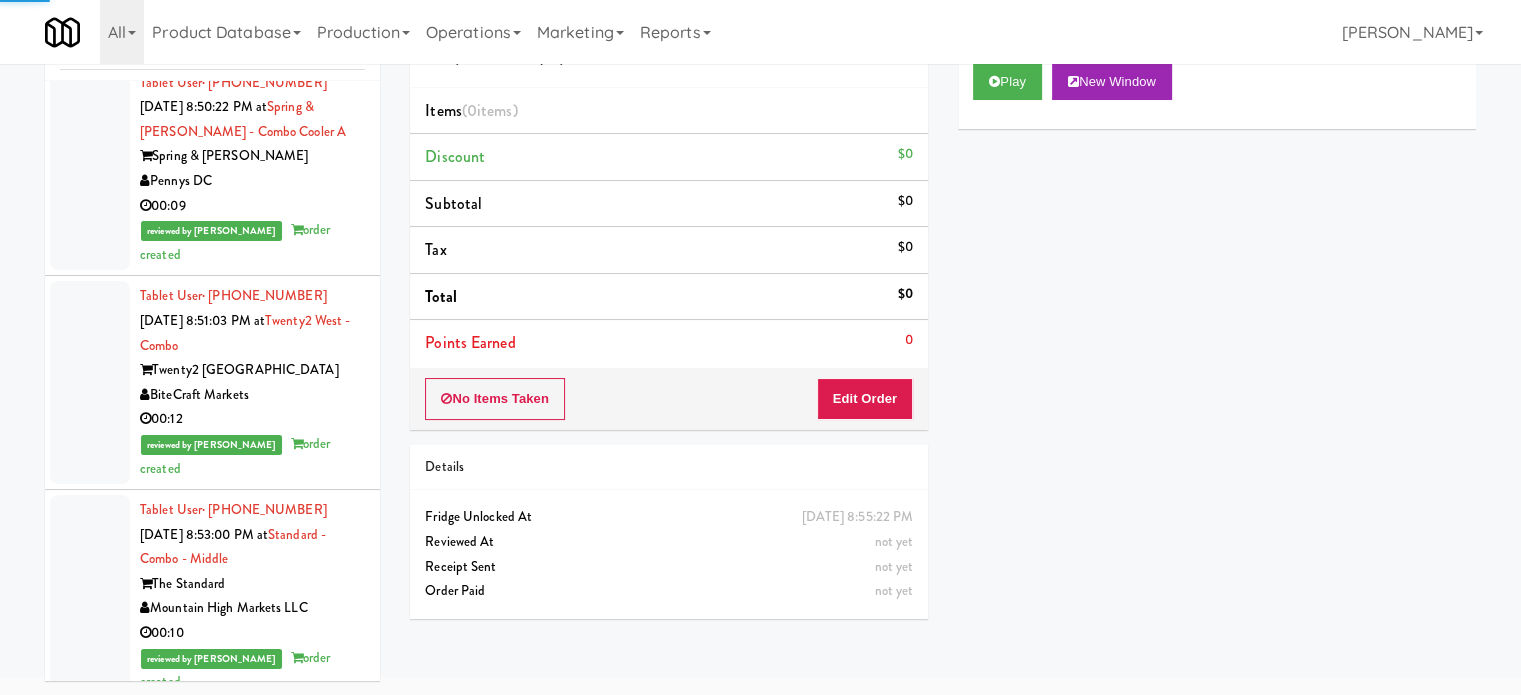 scroll, scrollTop: 3348, scrollLeft: 0, axis: vertical 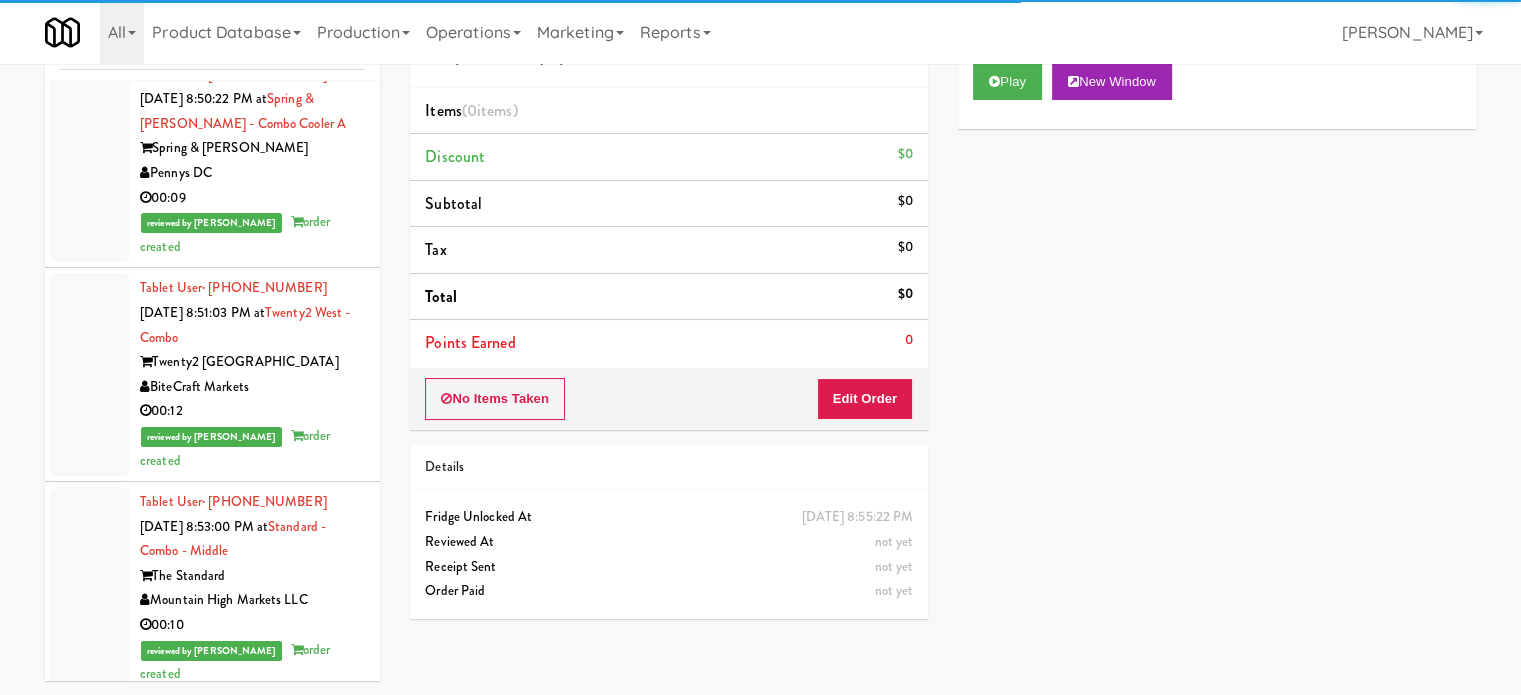 click on "Tablet User  · (980) 785-8949 Jul 11, 2025 8:58:08 PM at  CYKEL - Combo - Right  Link Apartments CYKEL  Impact Vending  00:03" at bounding box center [212, 942] 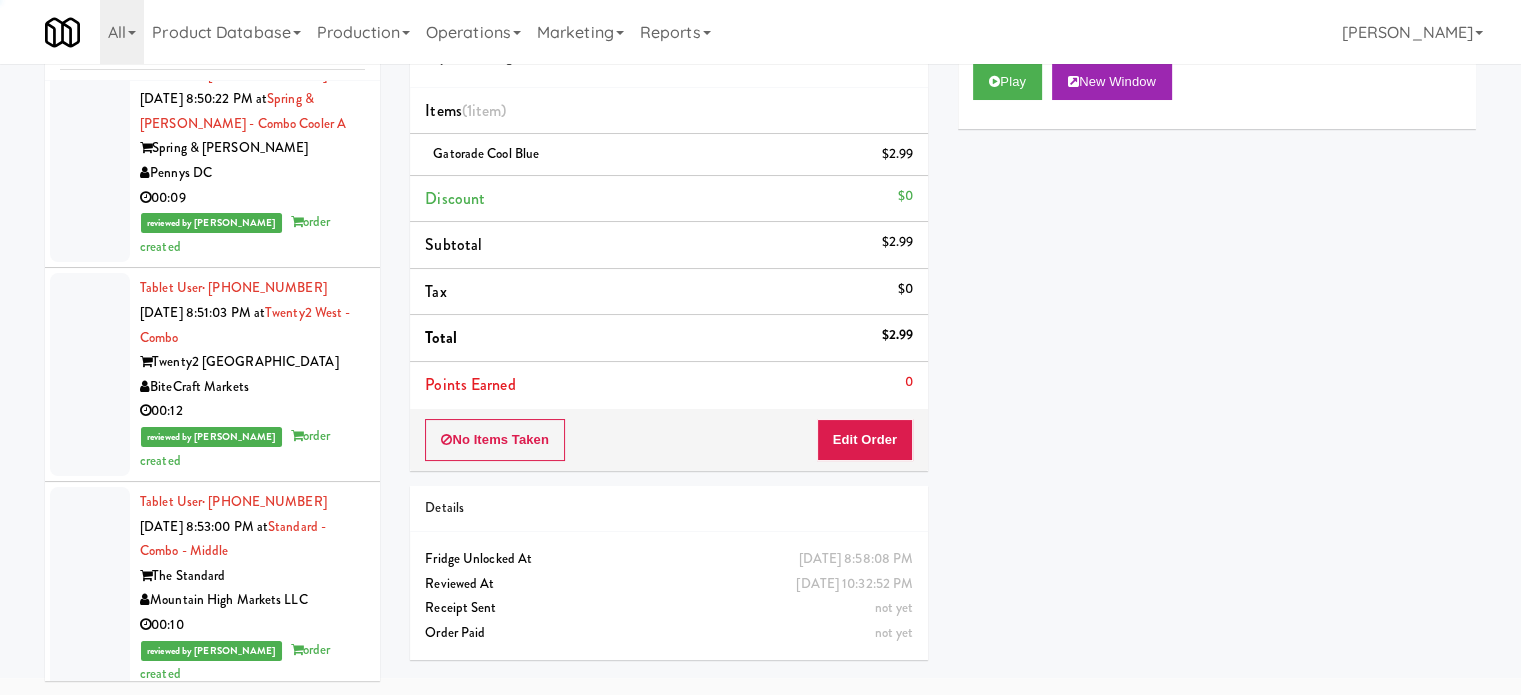 click on "Tablet User  · (973) 626-6780 Jul 11, 2025 8:55:22 PM at  Rigby - Cooler - Left  Rigby  Family Markets Company LLC  00:08" at bounding box center (212, 778) 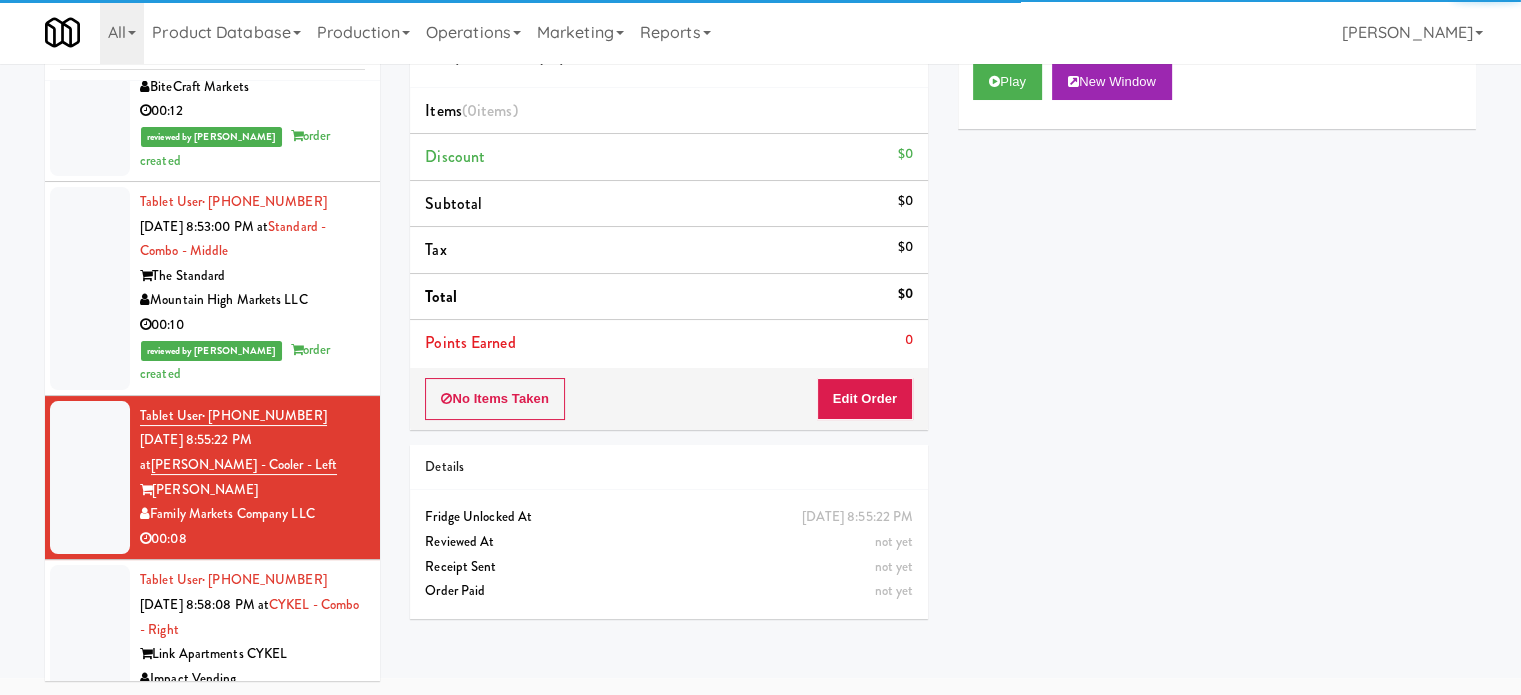 click on "Rad Vending Company" at bounding box center [252, 893] 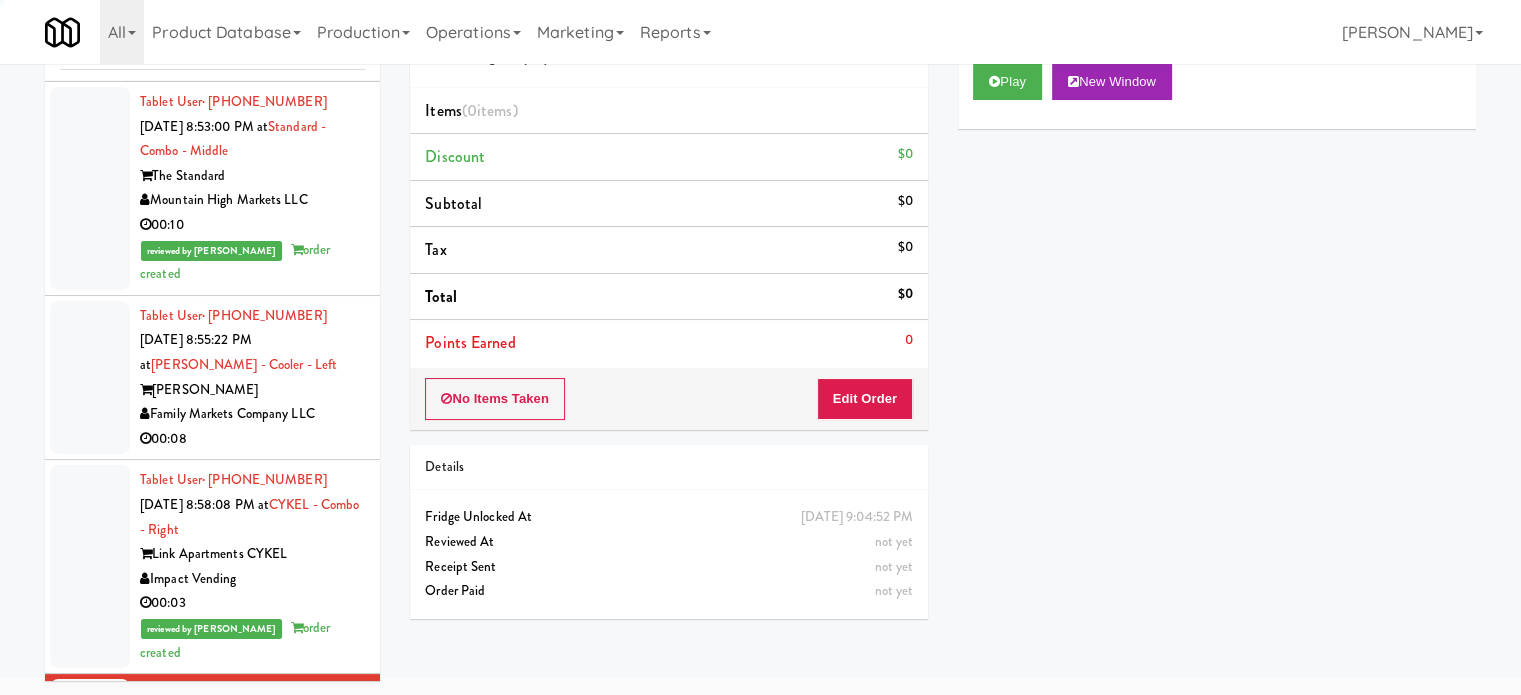 click on "00:34" at bounding box center [252, 957] 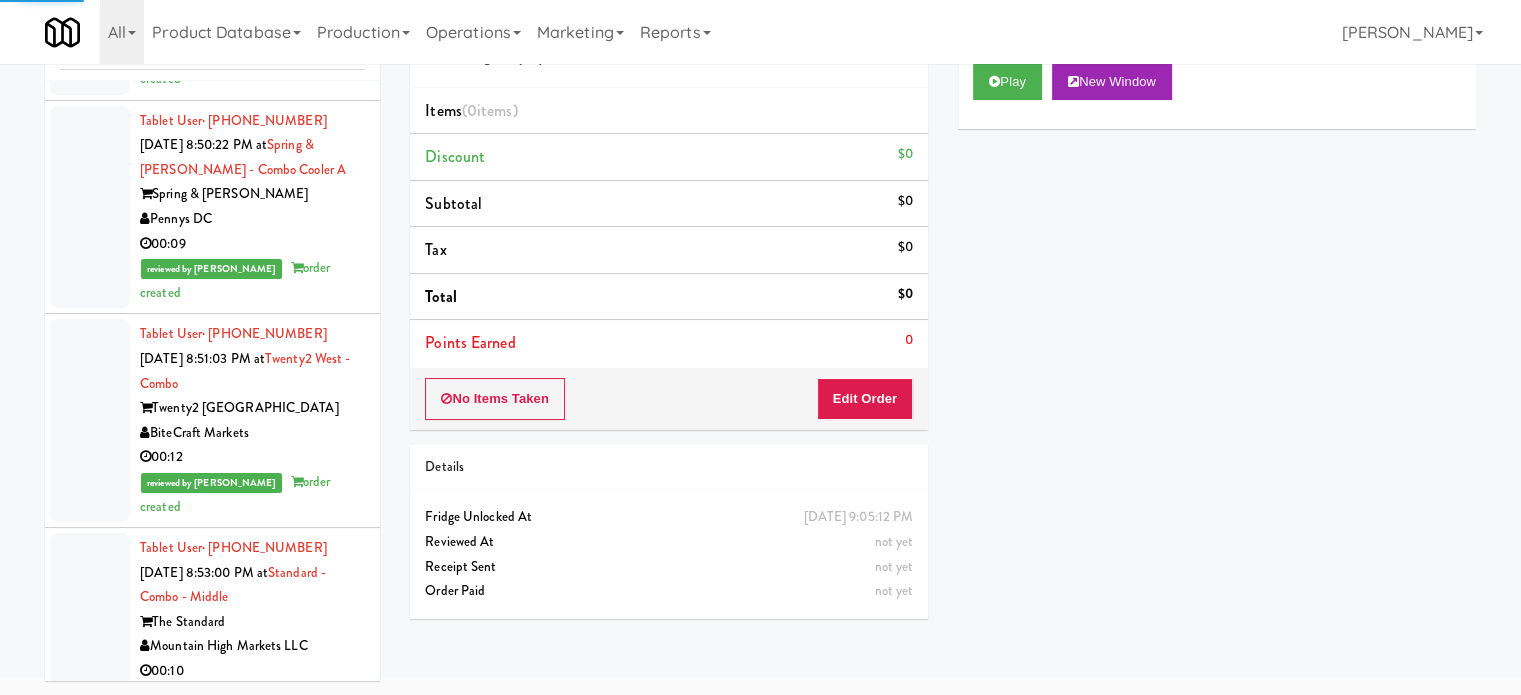 scroll, scrollTop: 3248, scrollLeft: 0, axis: vertical 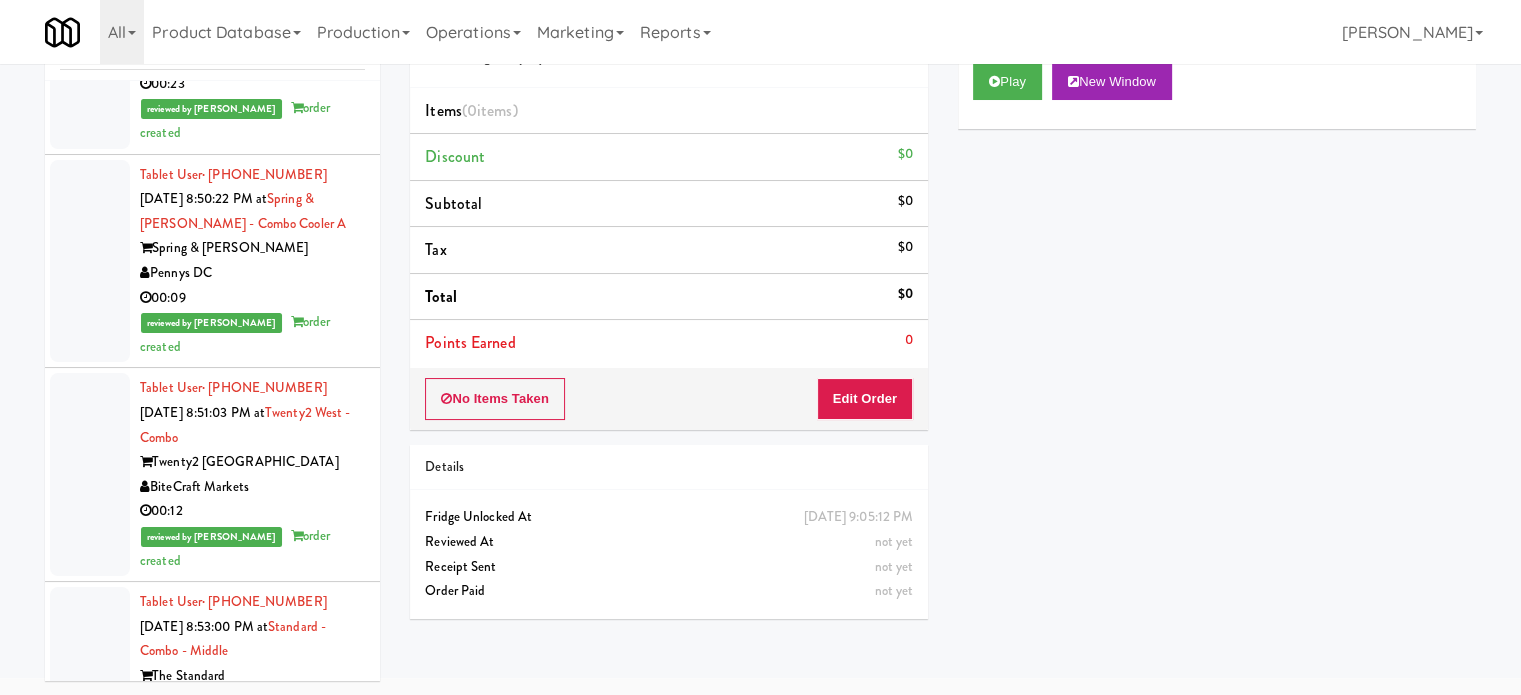 click on "Rigby" at bounding box center [252, 890] 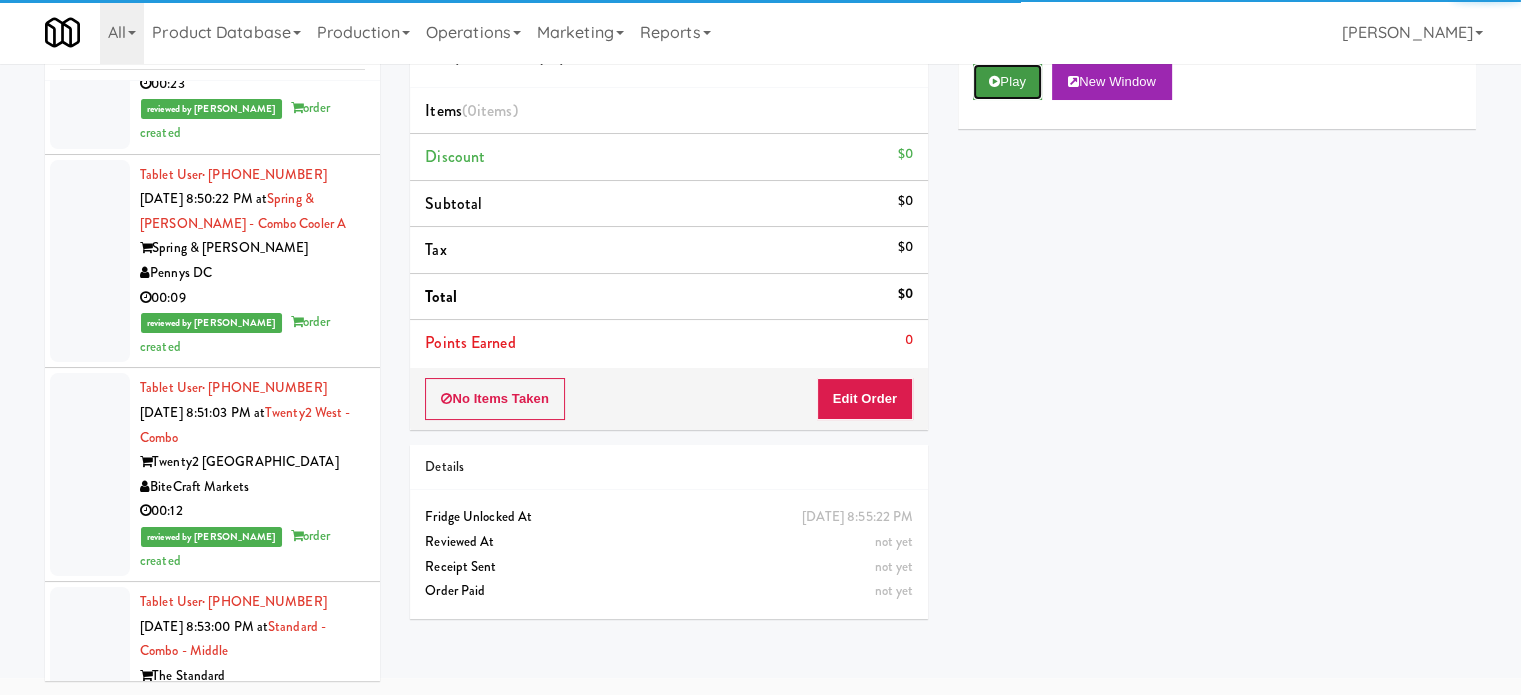 click on "Play" at bounding box center (1007, 82) 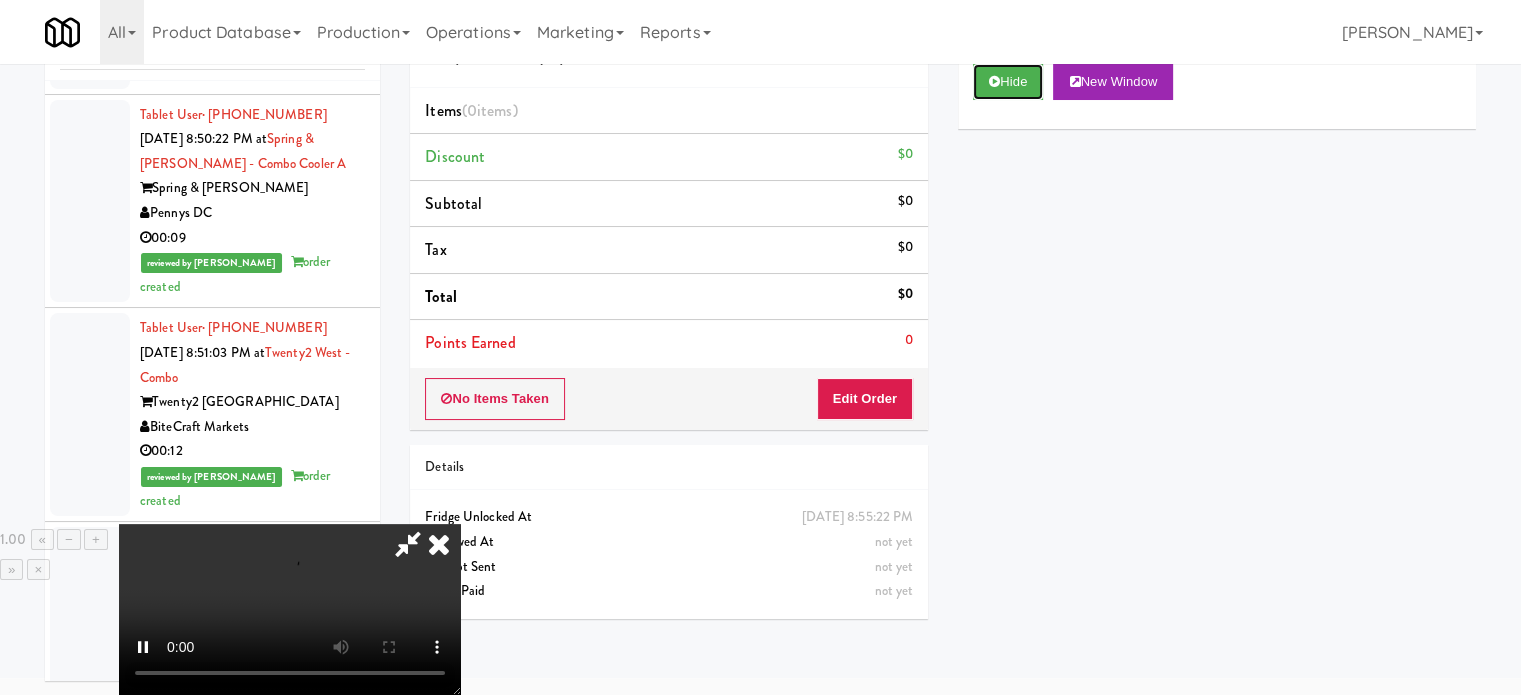 scroll, scrollTop: 3448, scrollLeft: 0, axis: vertical 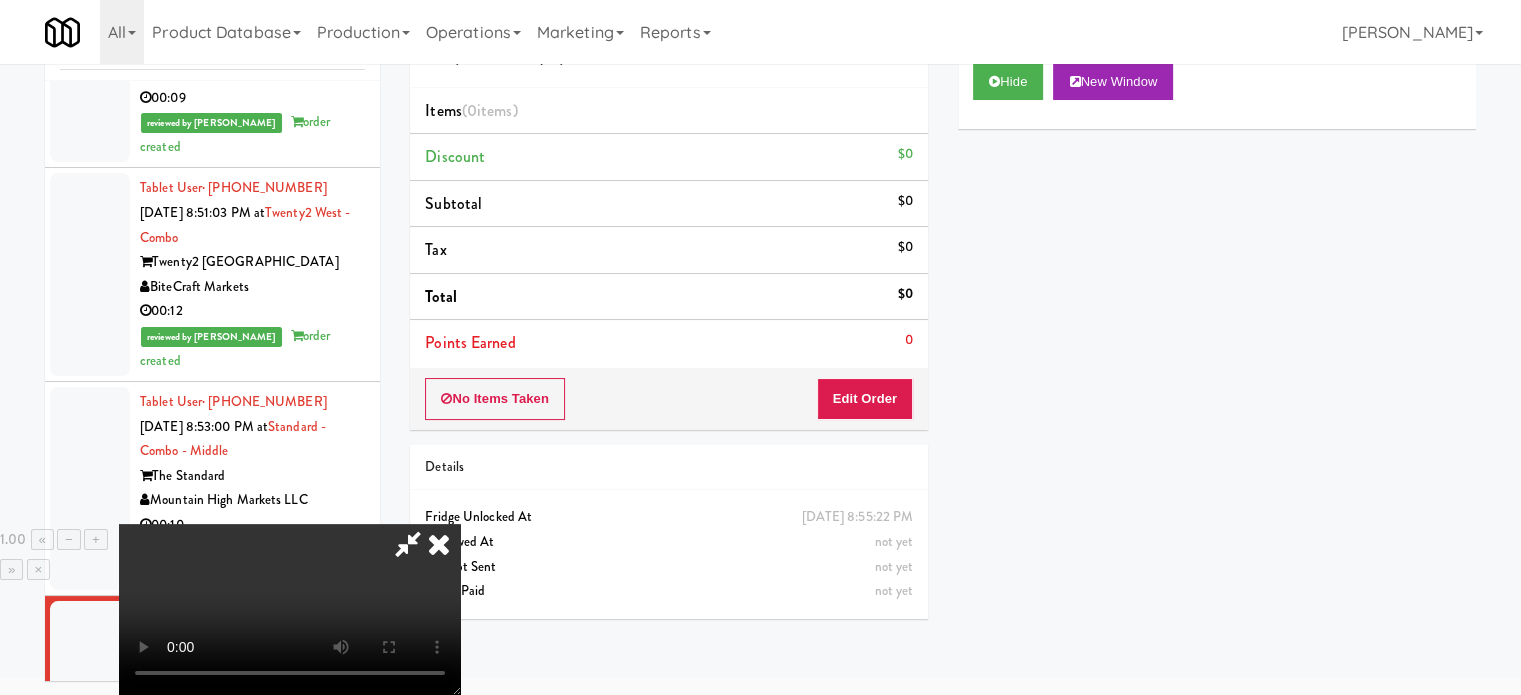 type 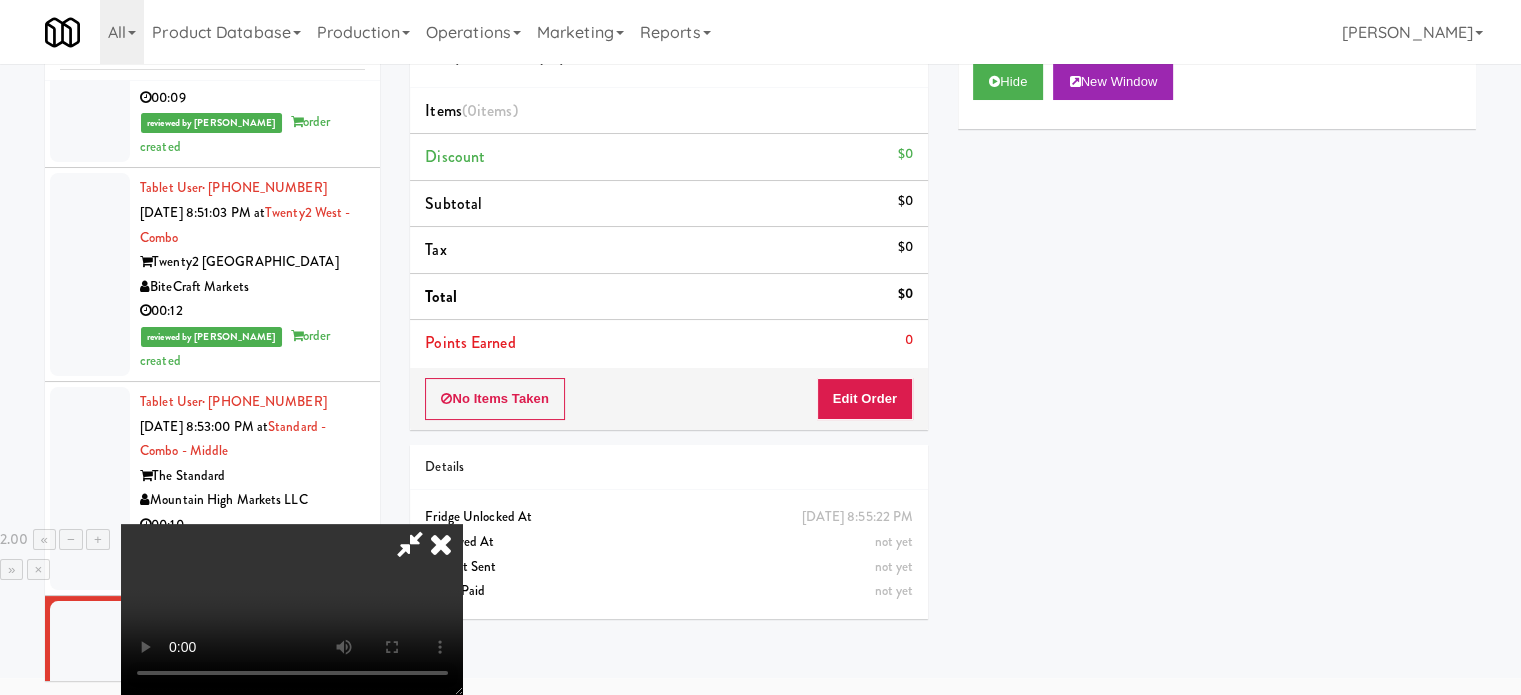 scroll, scrollTop: 64, scrollLeft: 0, axis: vertical 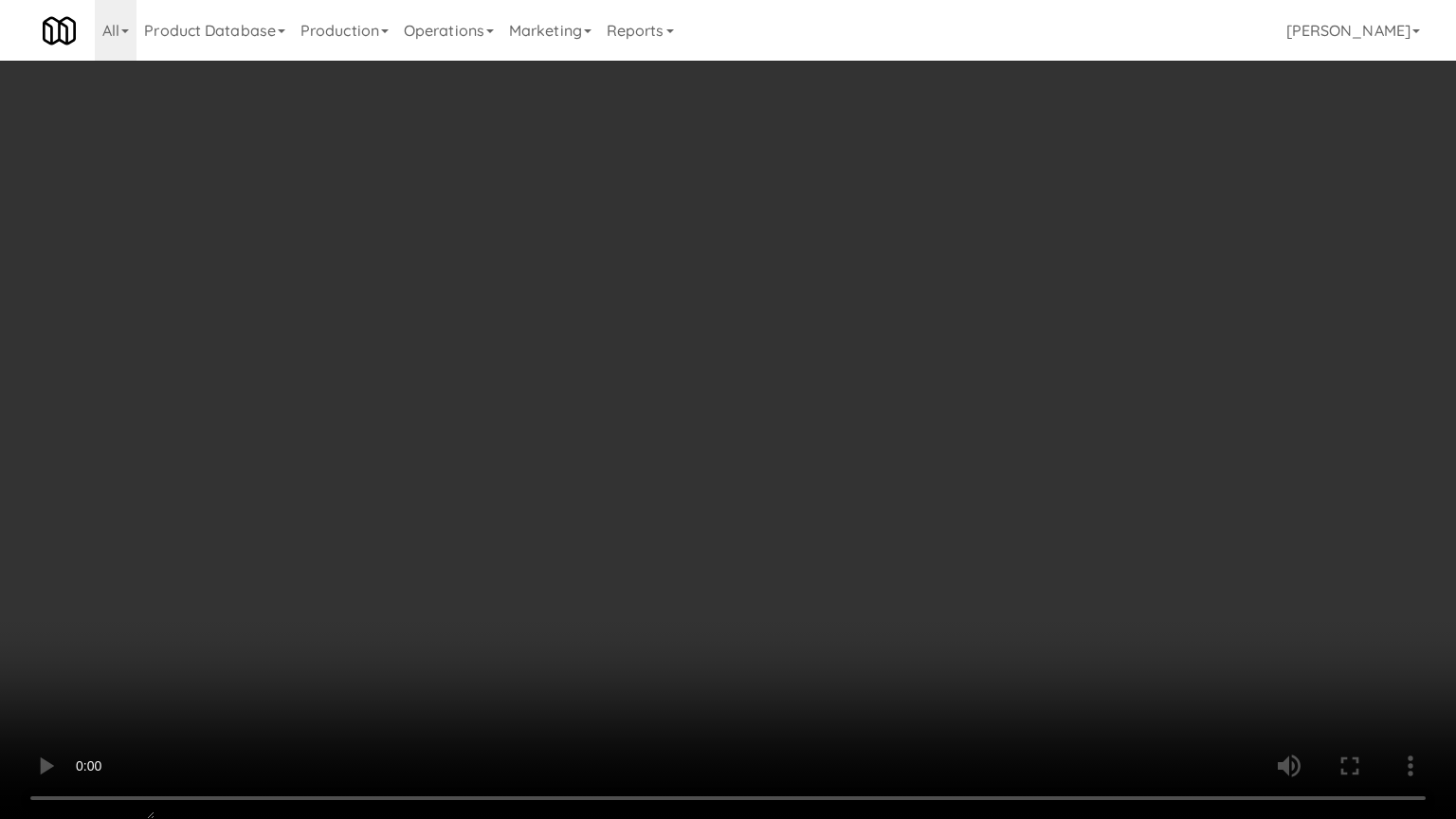 click at bounding box center (728, 410) 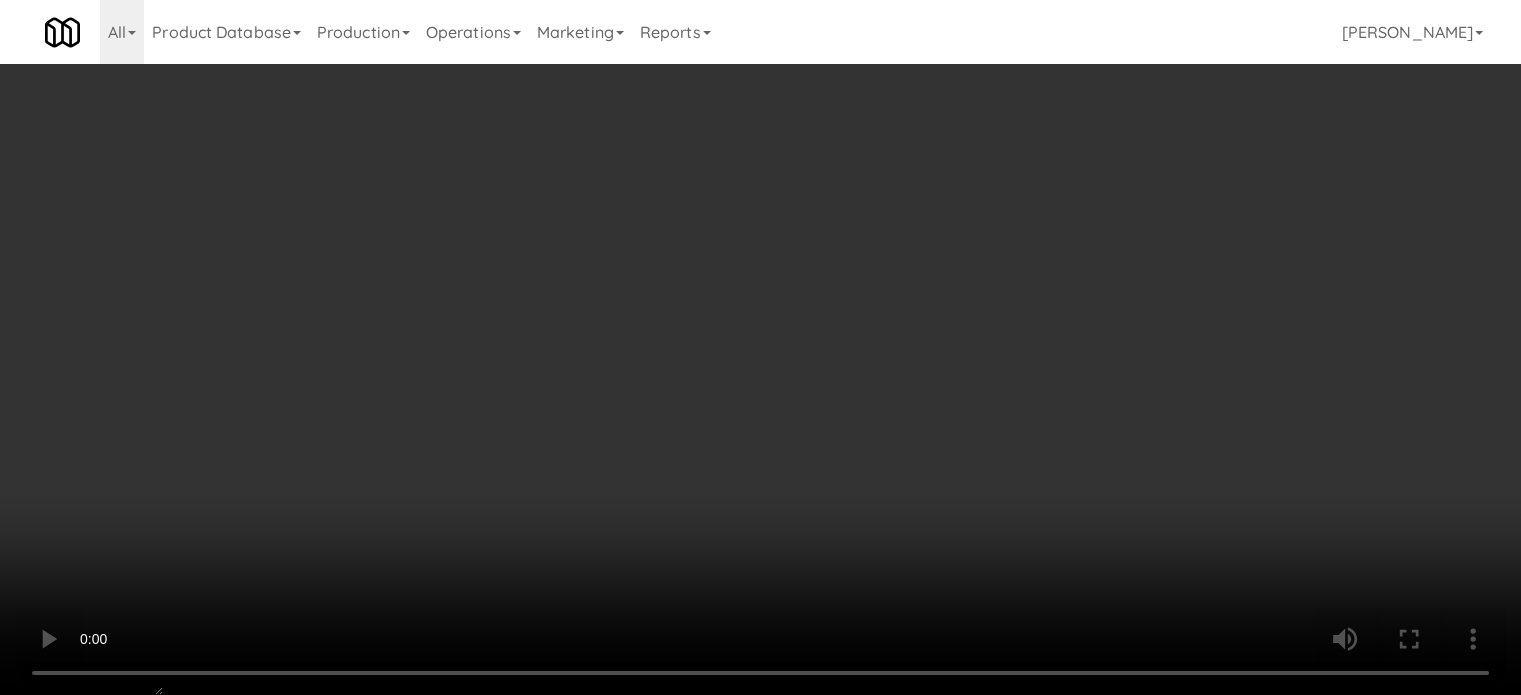 scroll, scrollTop: 0, scrollLeft: 0, axis: both 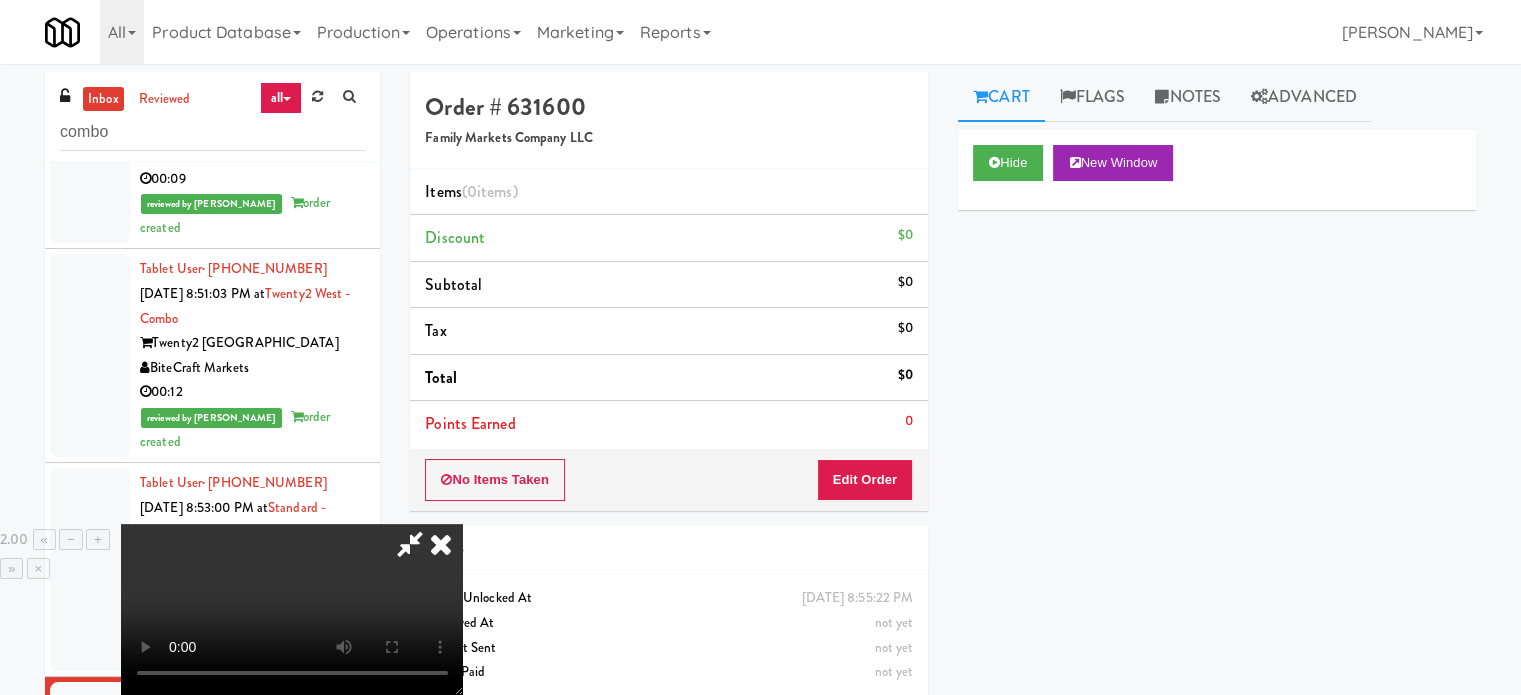 click at bounding box center (410, 544) 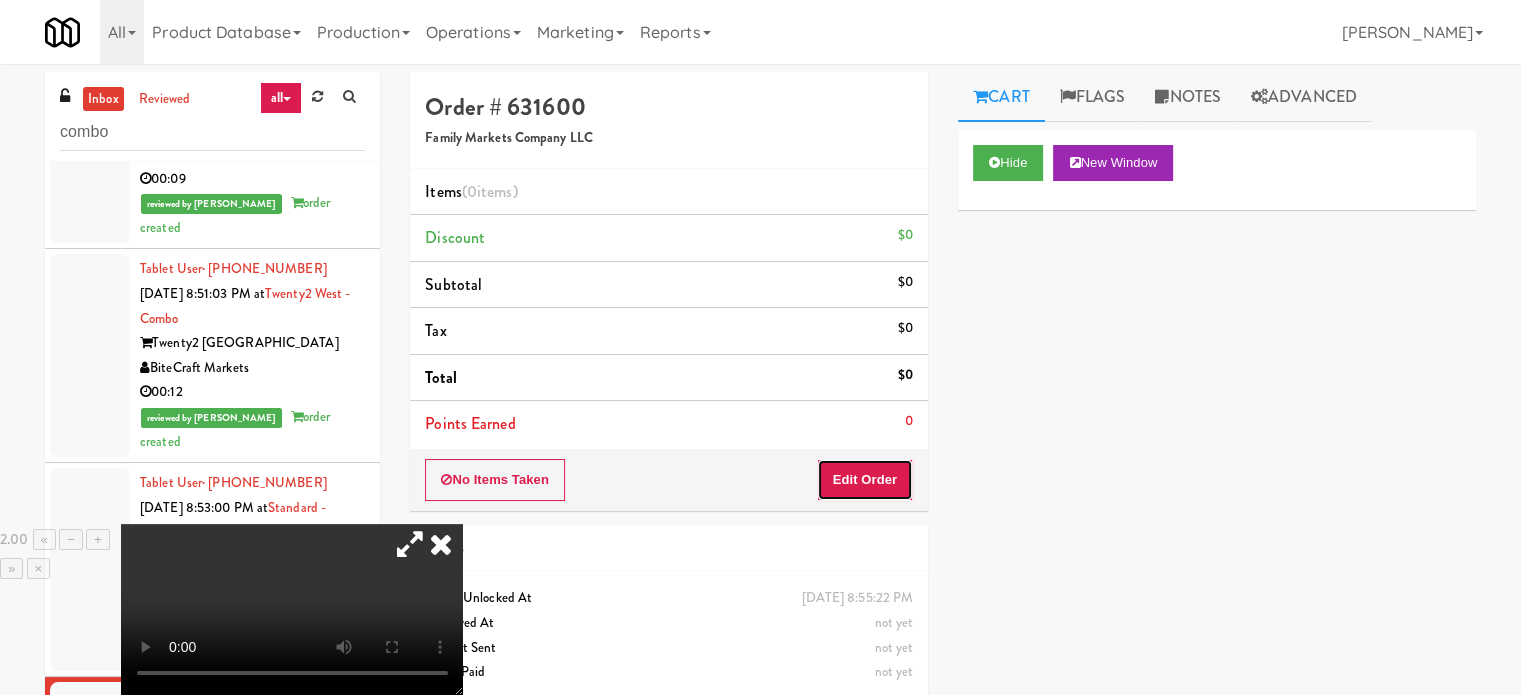 click on "Edit Order" at bounding box center [865, 480] 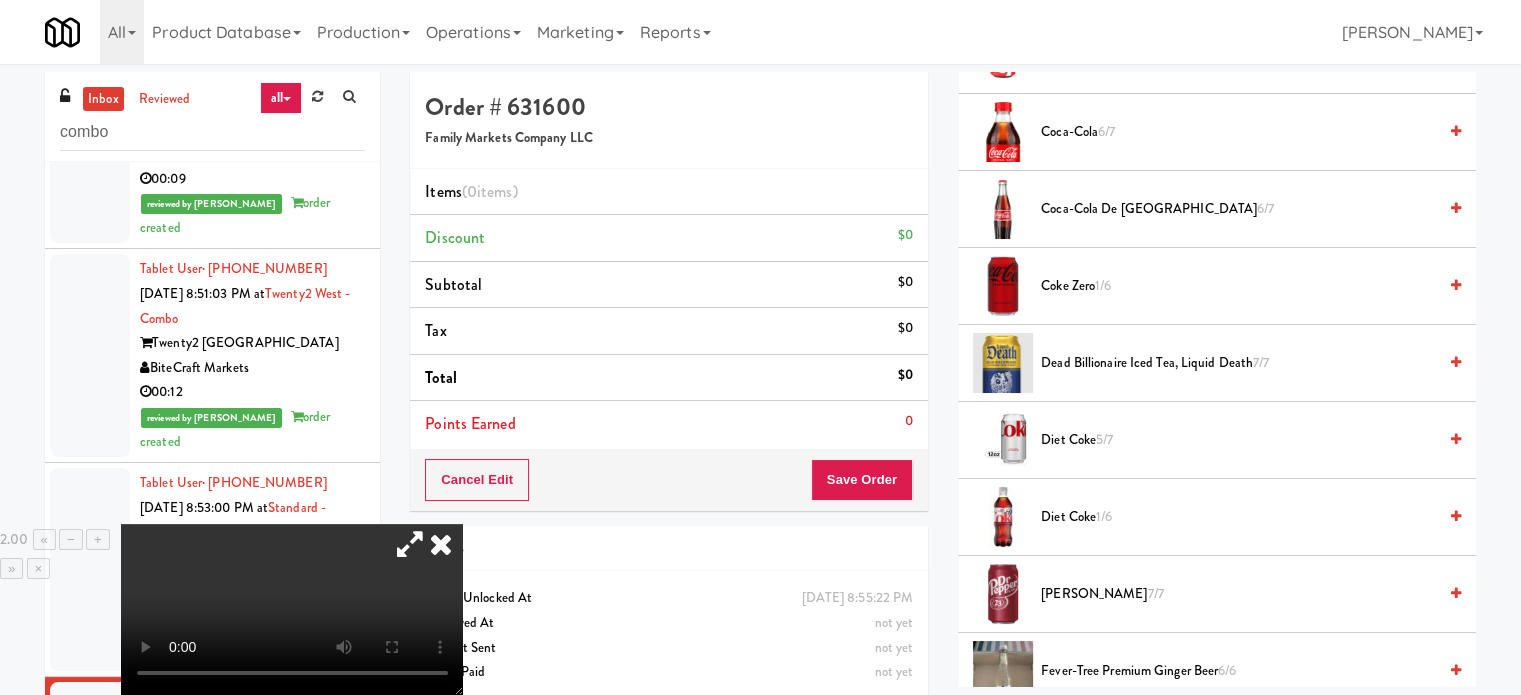 scroll, scrollTop: 1500, scrollLeft: 0, axis: vertical 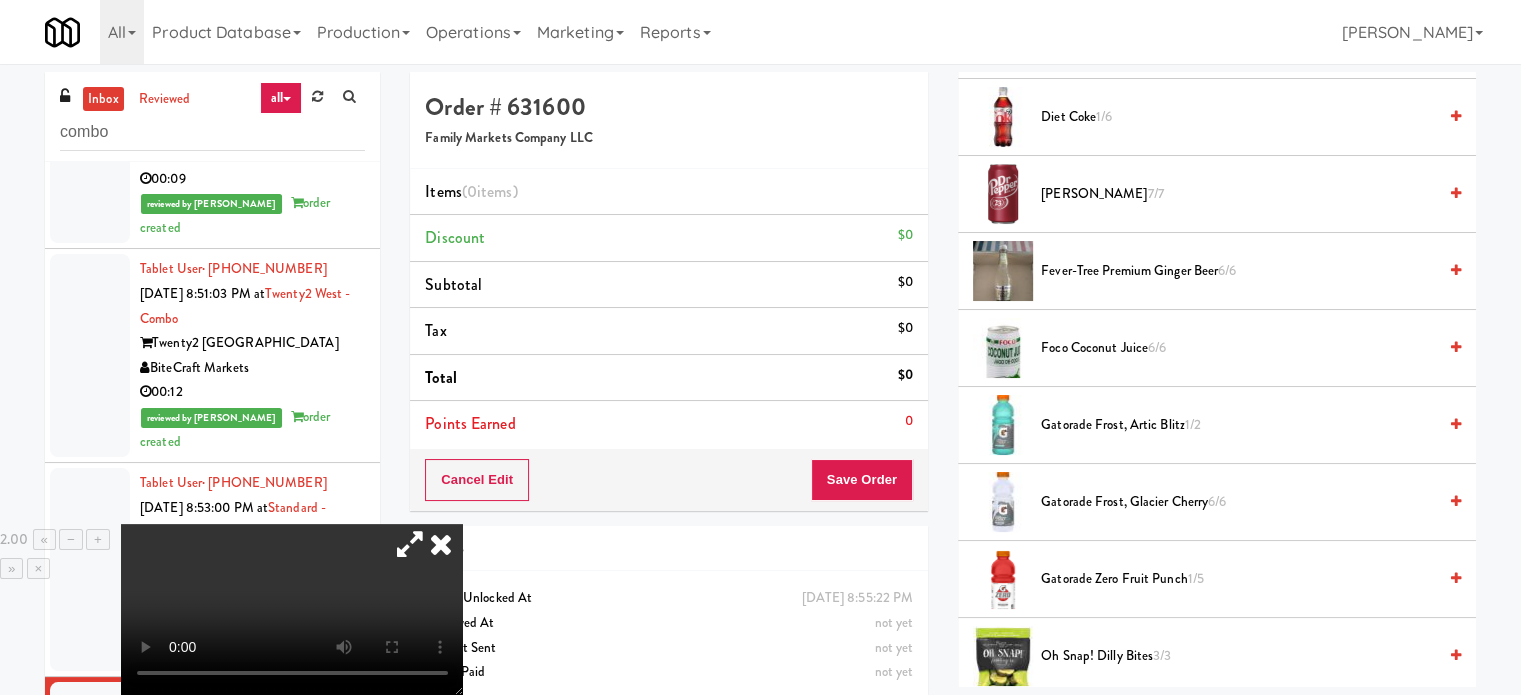 drag, startPoint x: 1124, startPoint y: 562, endPoint x: 843, endPoint y: 542, distance: 281.71085 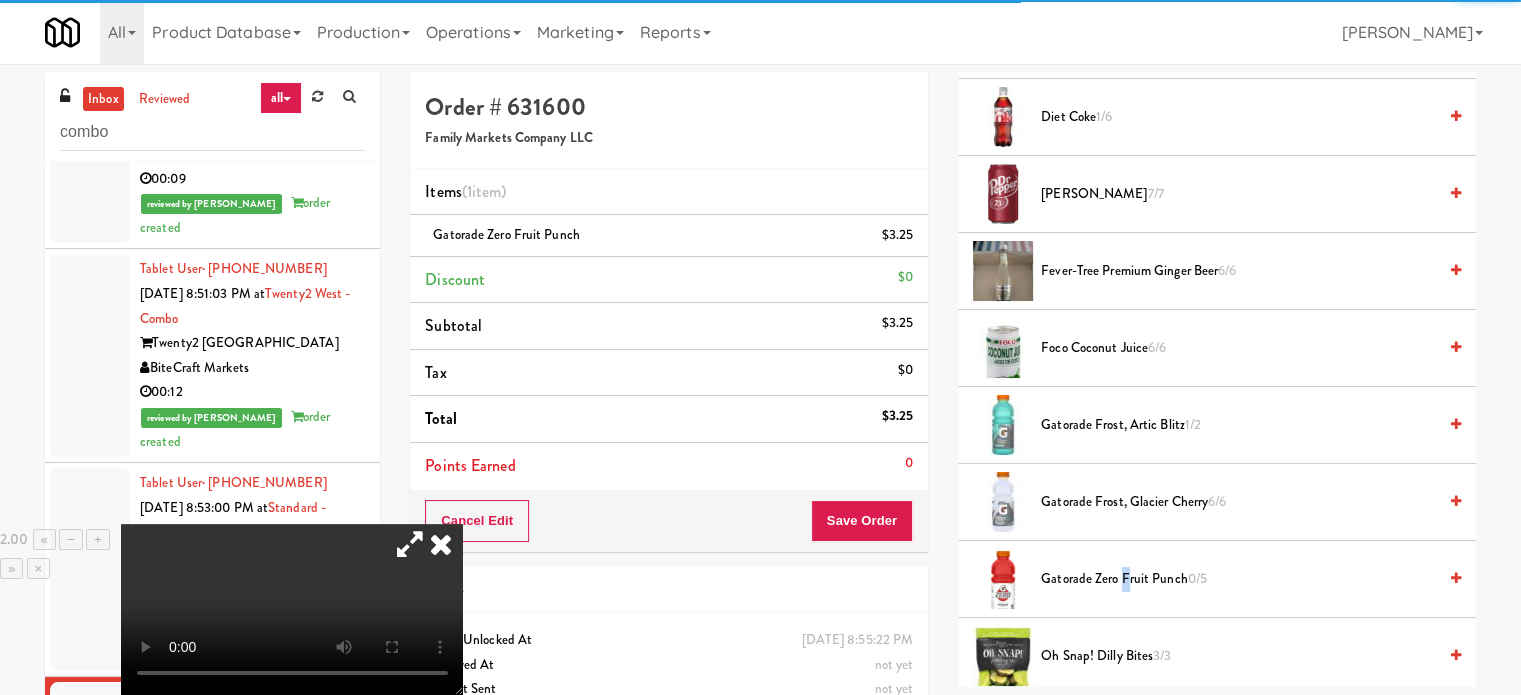 drag, startPoint x: 380, startPoint y: 555, endPoint x: 391, endPoint y: 566, distance: 15.556349 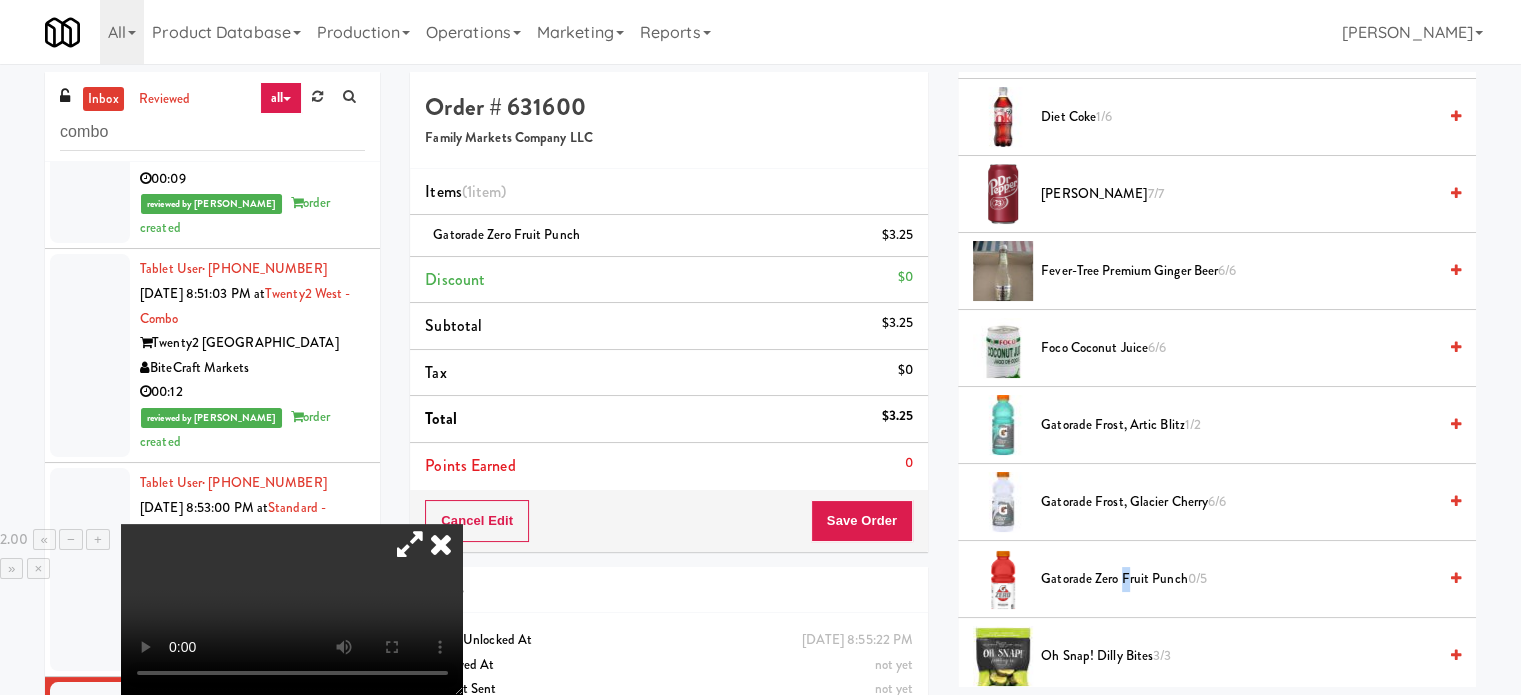 click at bounding box center [292, 609] 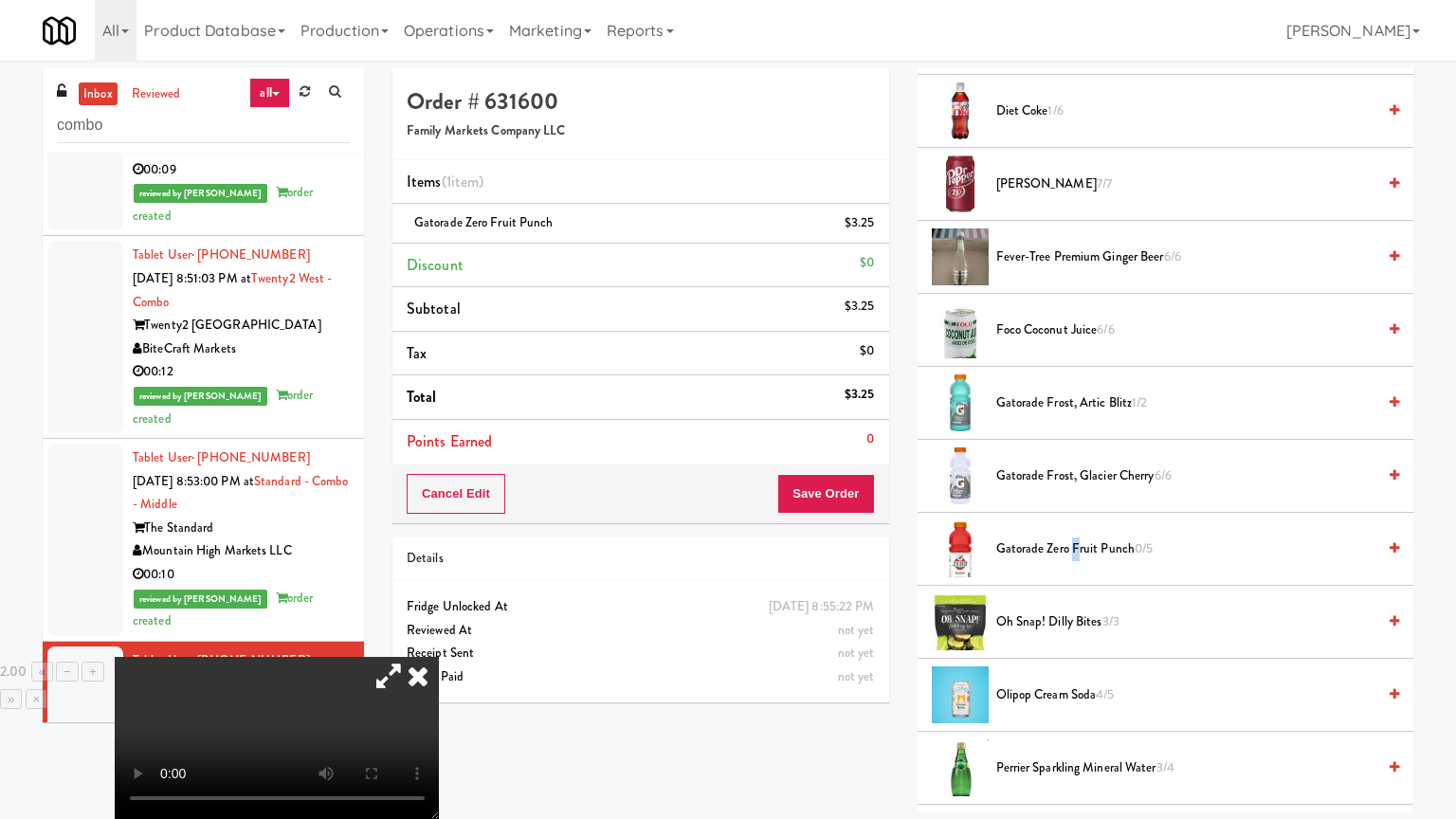 click at bounding box center [277, 737] 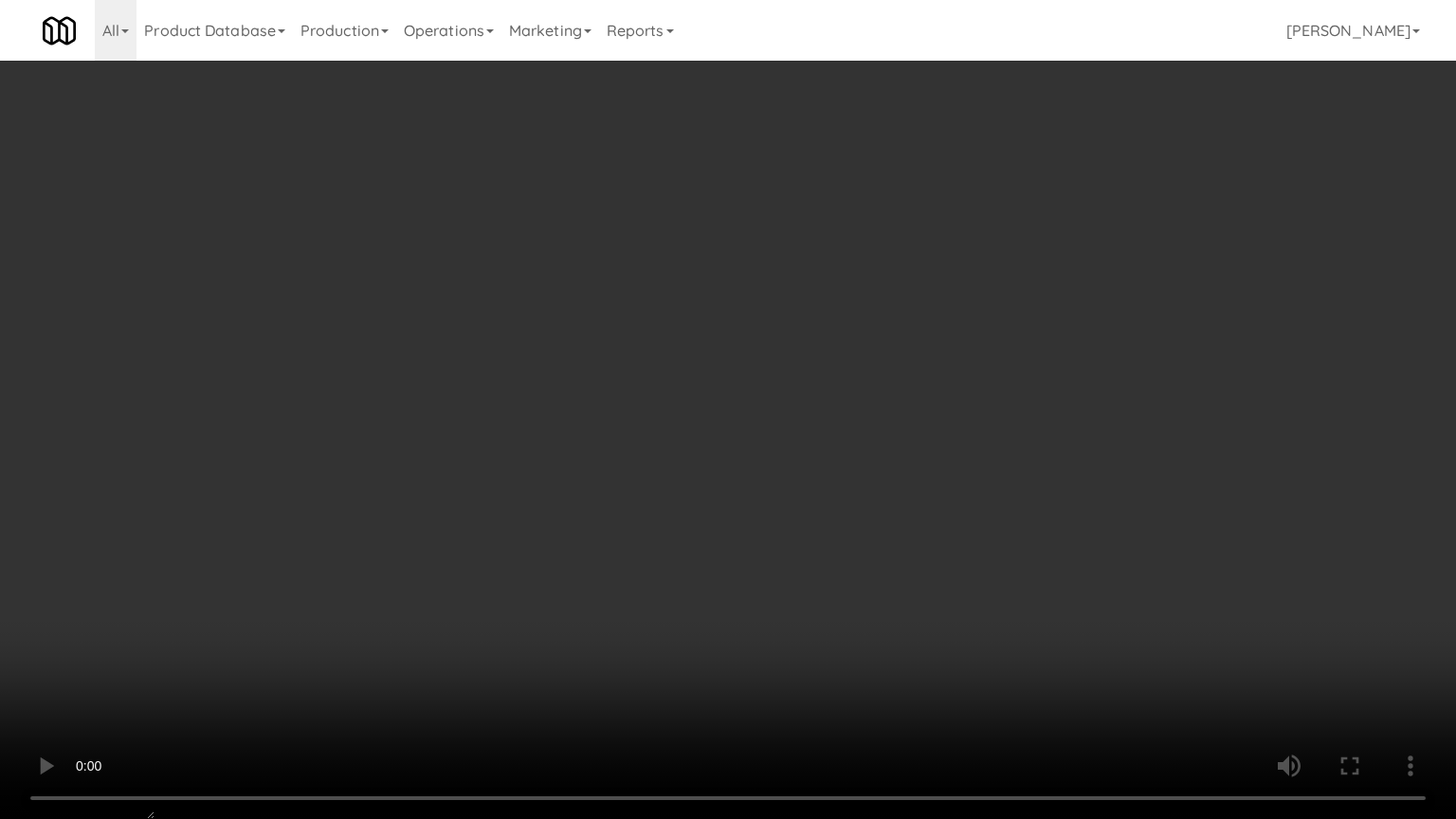 click at bounding box center (728, 410) 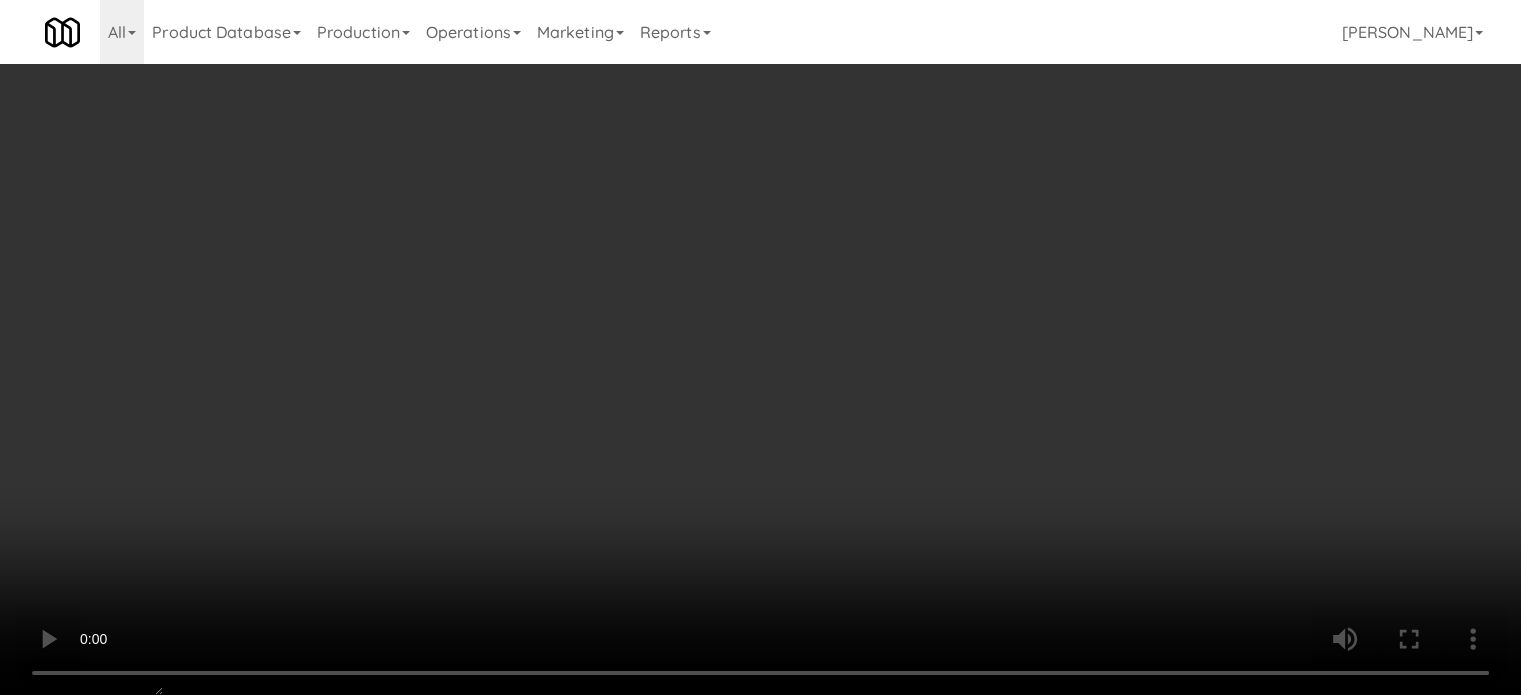 scroll, scrollTop: 1000, scrollLeft: 0, axis: vertical 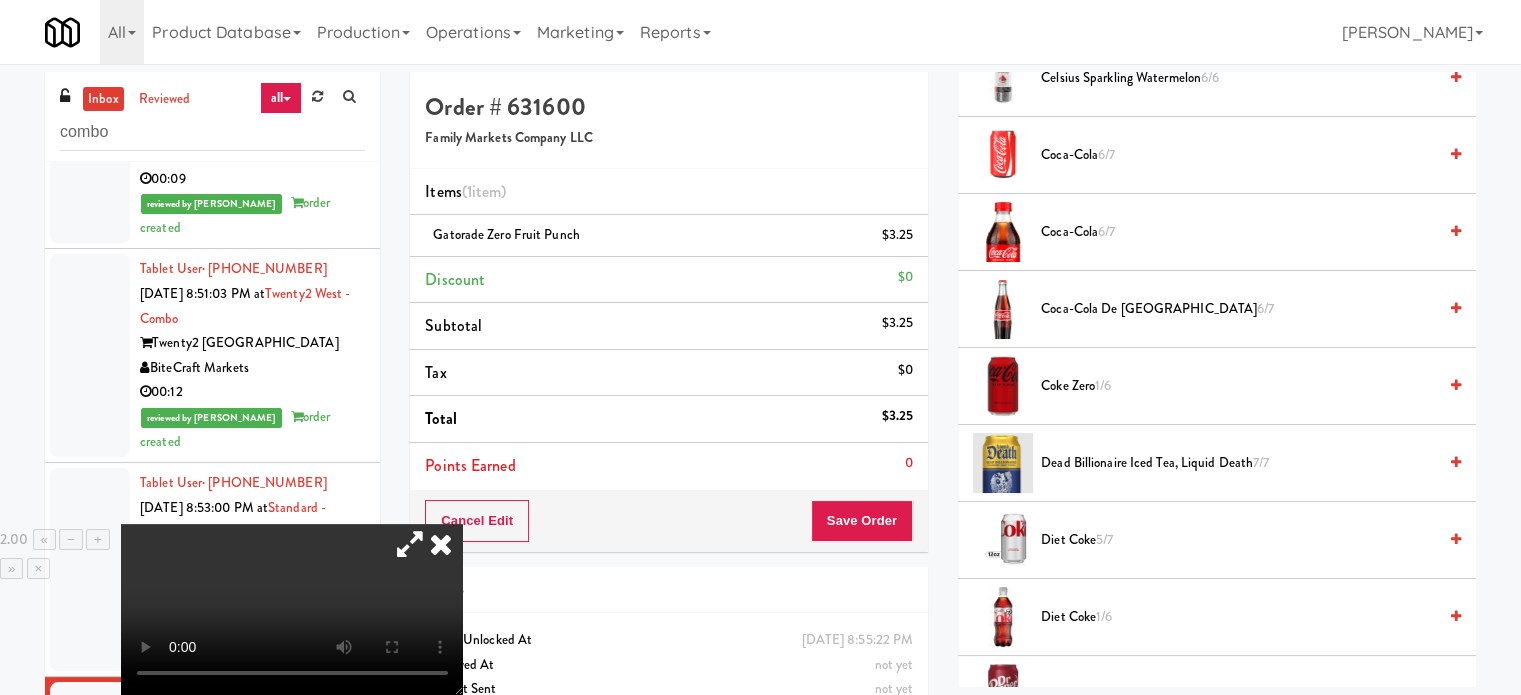click on "1/6" at bounding box center (1104, 616) 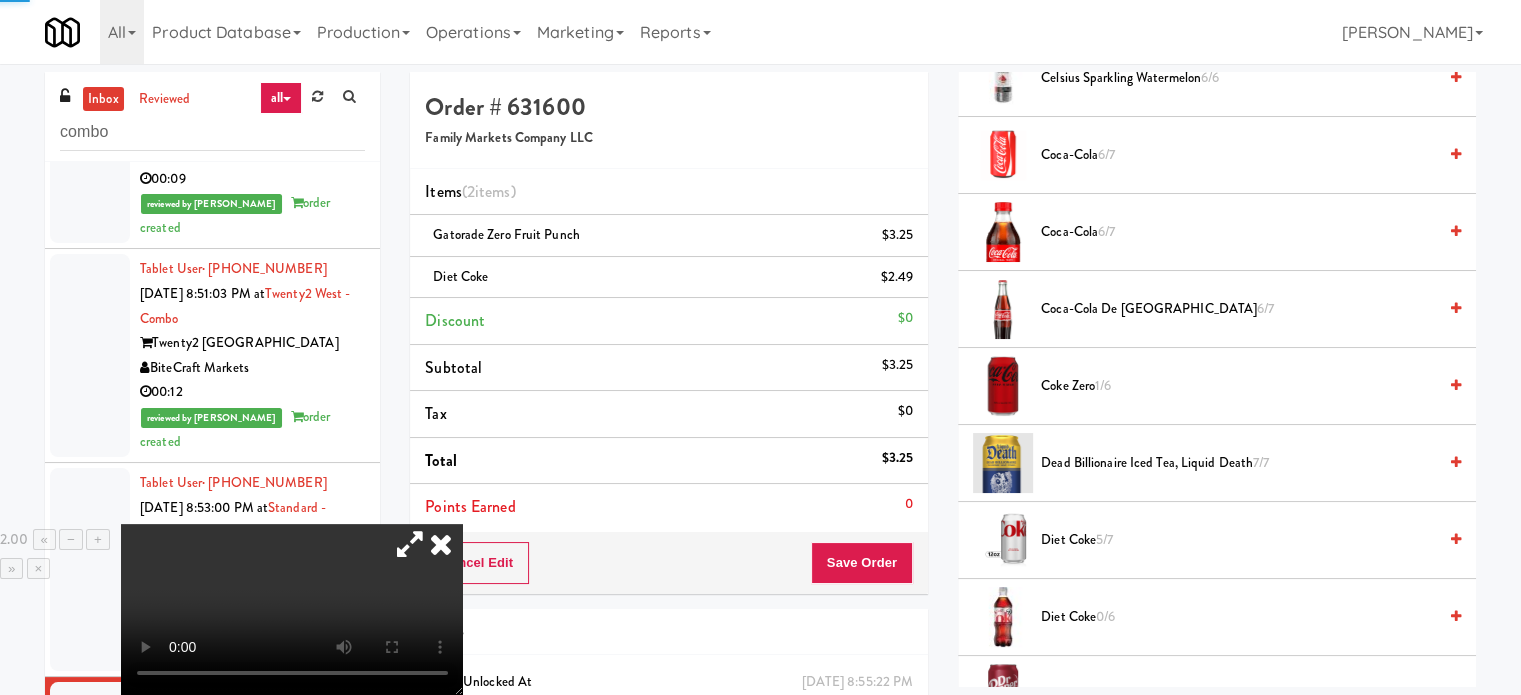 drag, startPoint x: 391, startPoint y: 604, endPoint x: 407, endPoint y: 604, distance: 16 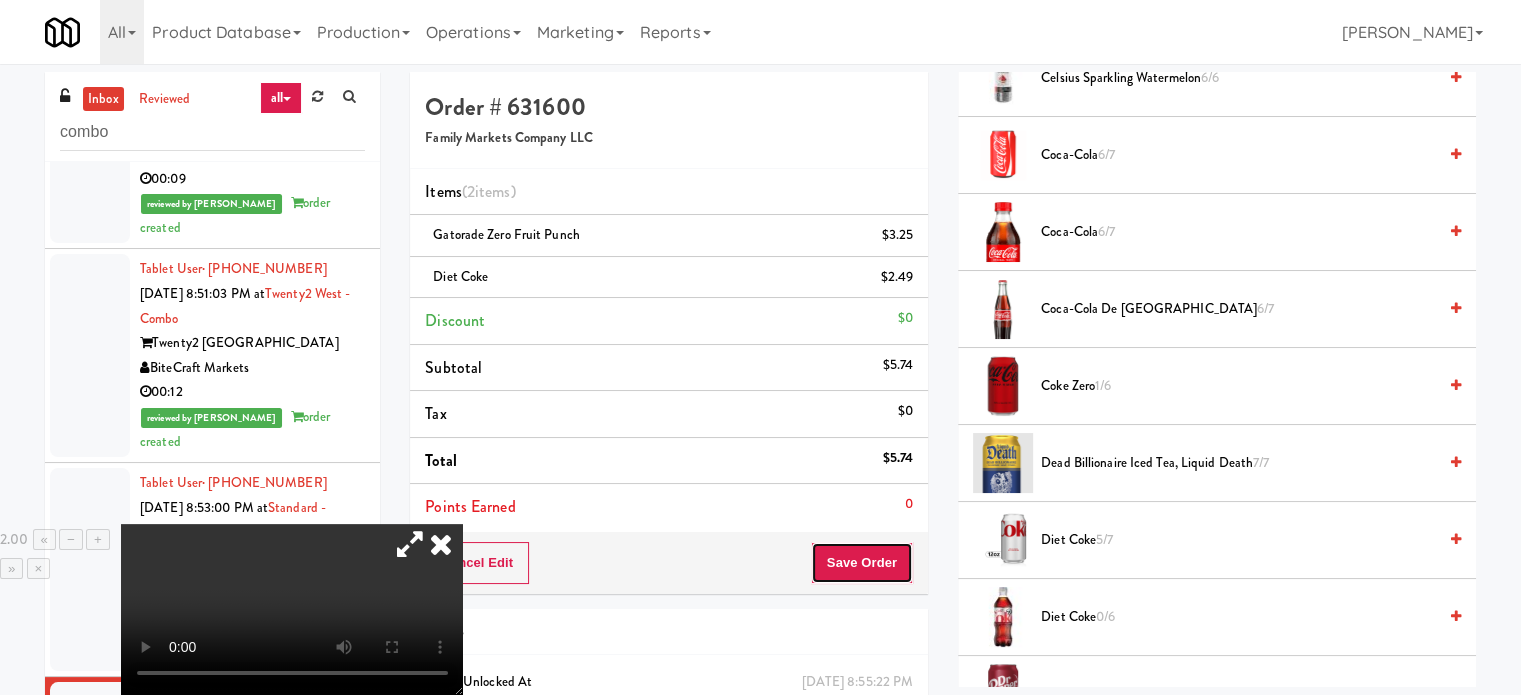 drag, startPoint x: 820, startPoint y: 561, endPoint x: 804, endPoint y: 560, distance: 16.03122 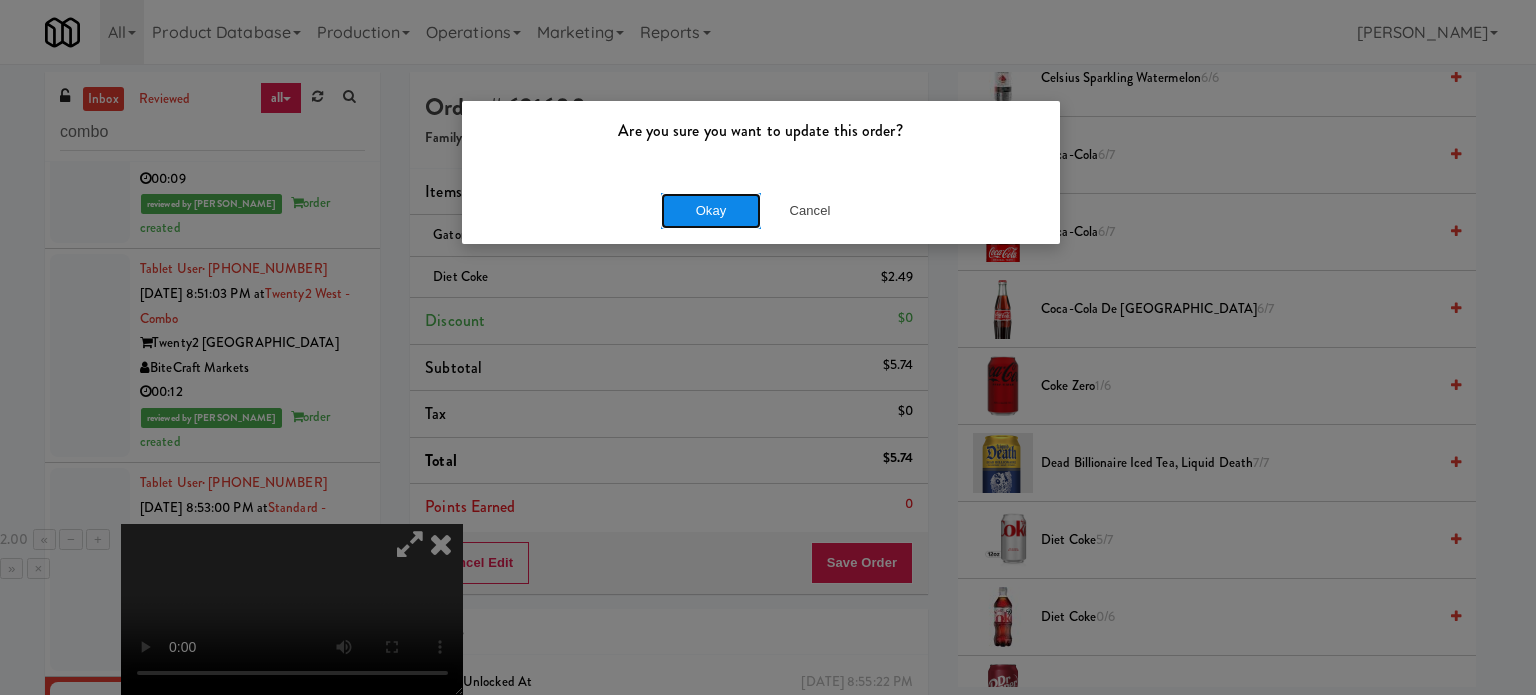 click on "Okay" at bounding box center (711, 211) 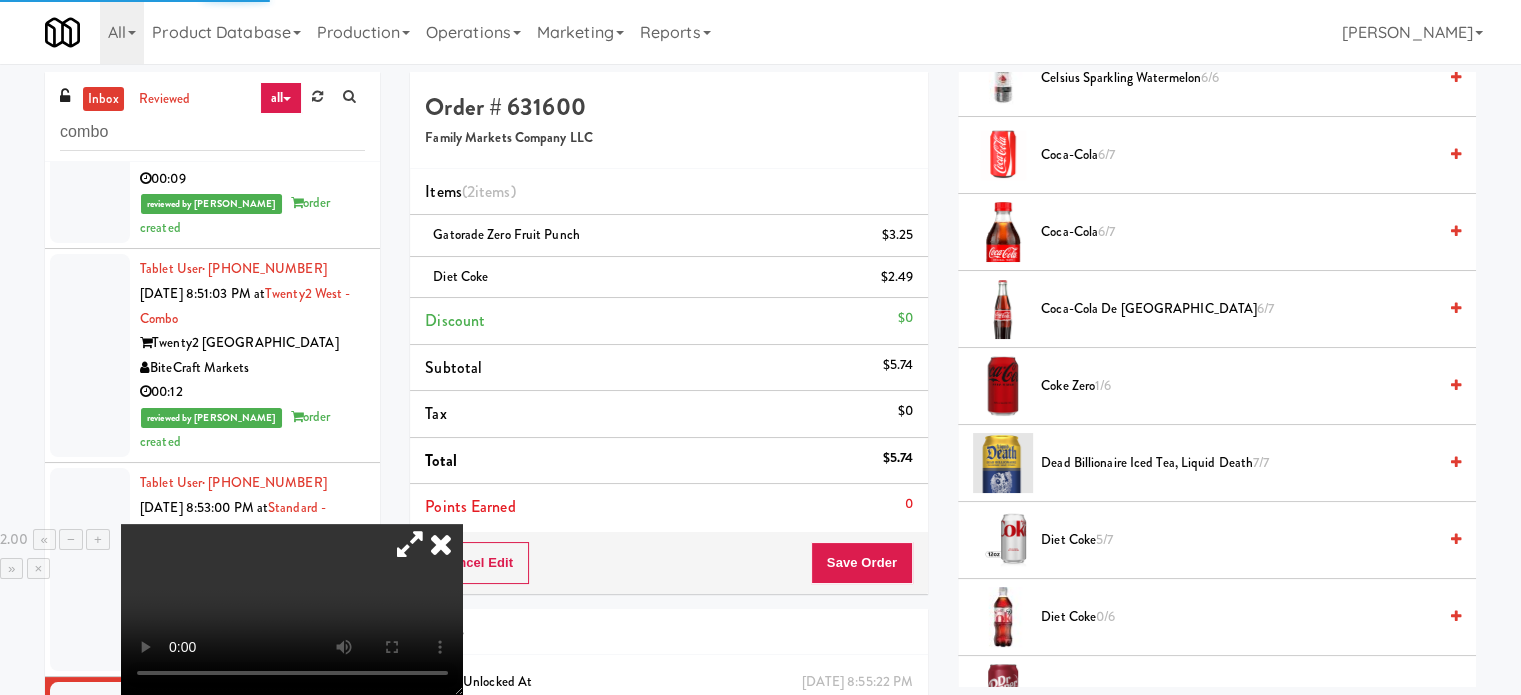 scroll, scrollTop: 192, scrollLeft: 0, axis: vertical 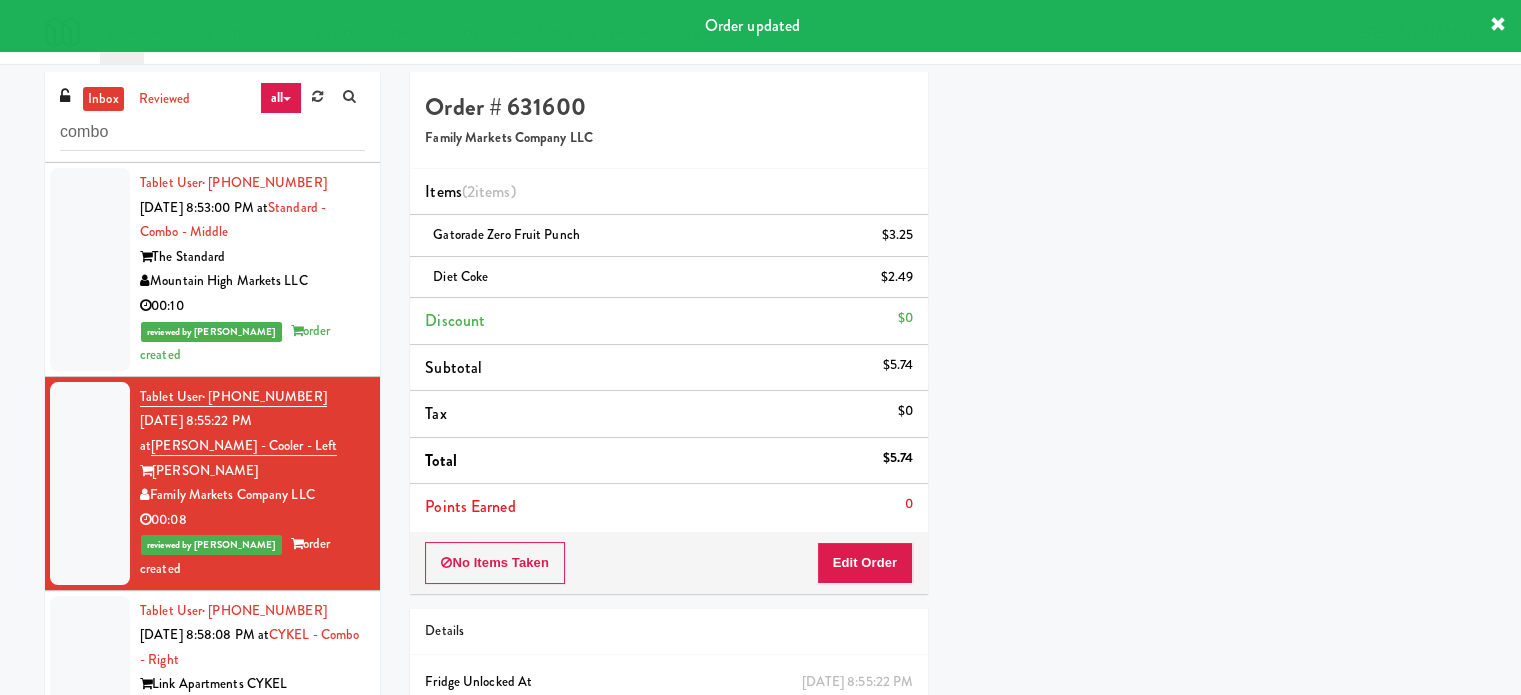 click on "Rad Vending Company" at bounding box center [252, 923] 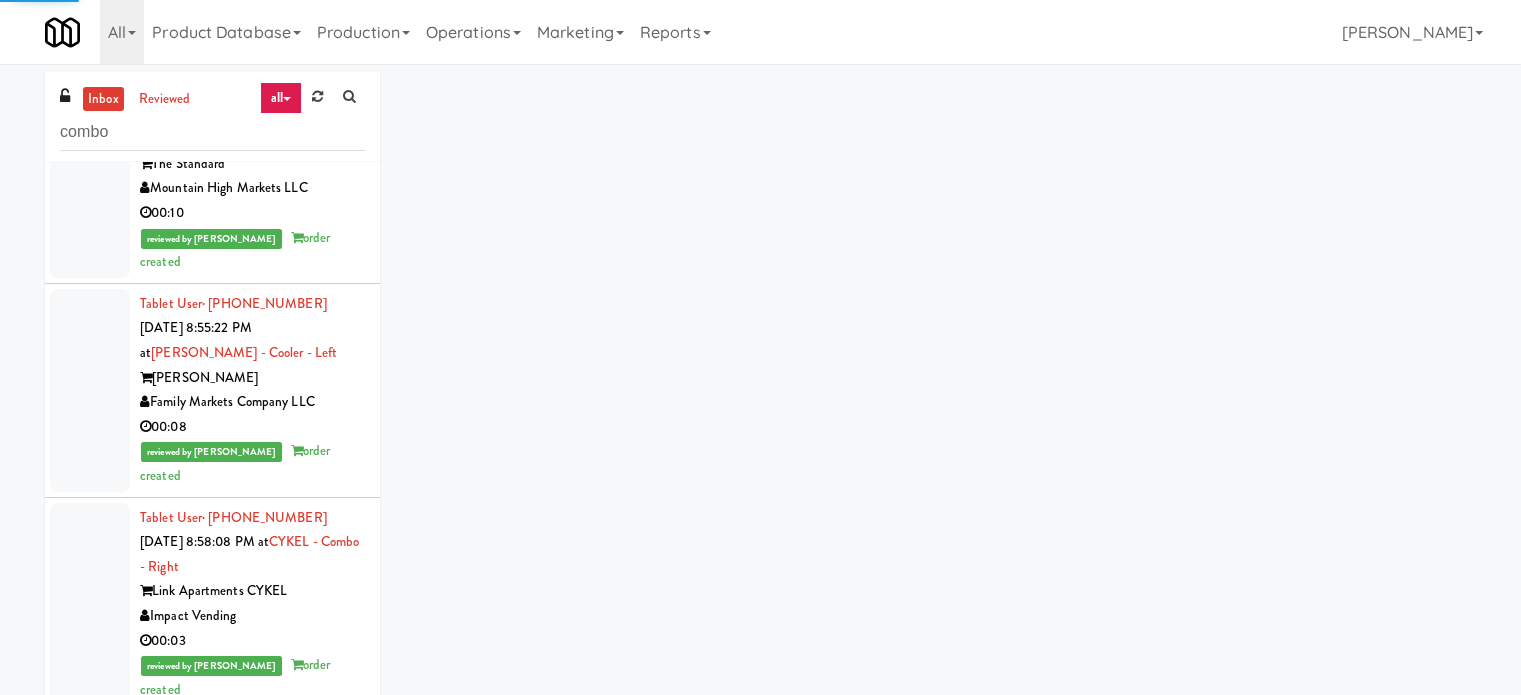 scroll, scrollTop: 3848, scrollLeft: 0, axis: vertical 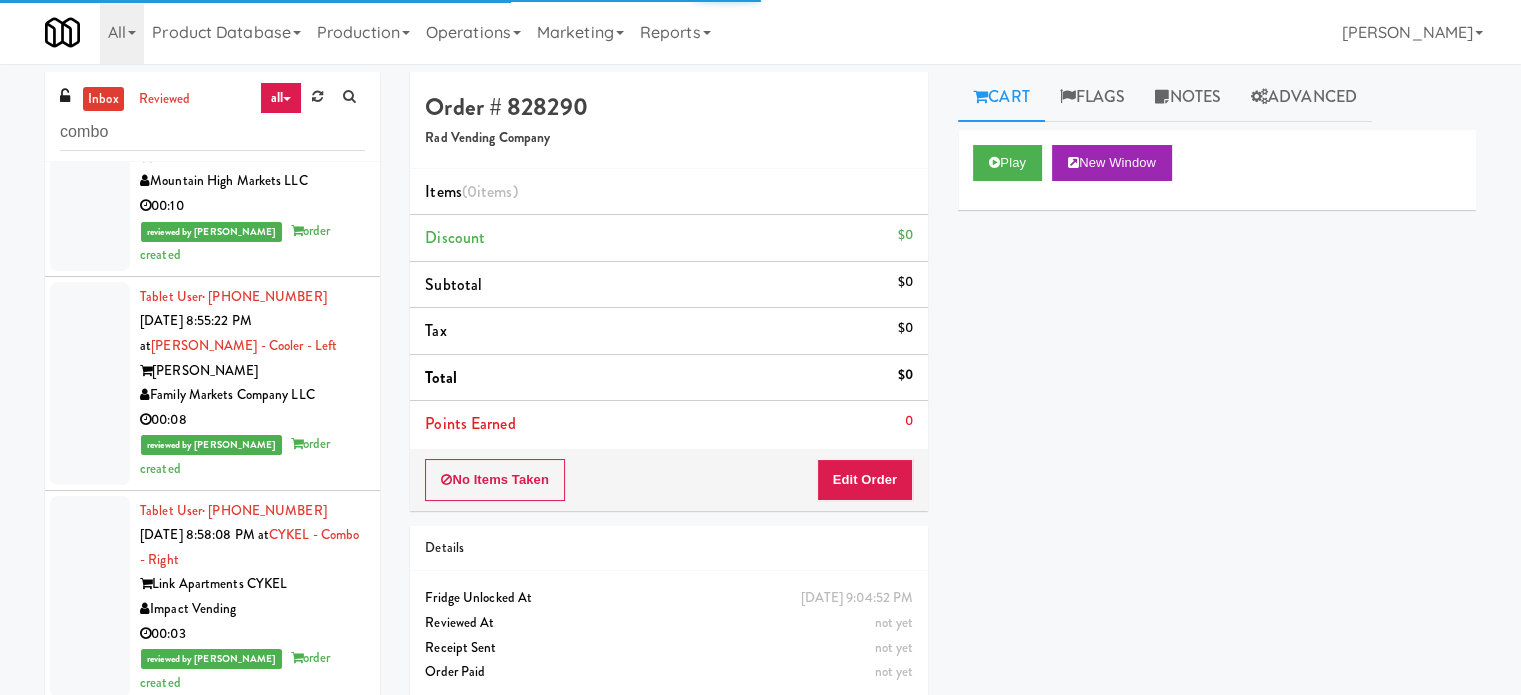 click on "VB Vending Company LLC" at bounding box center (252, 963) 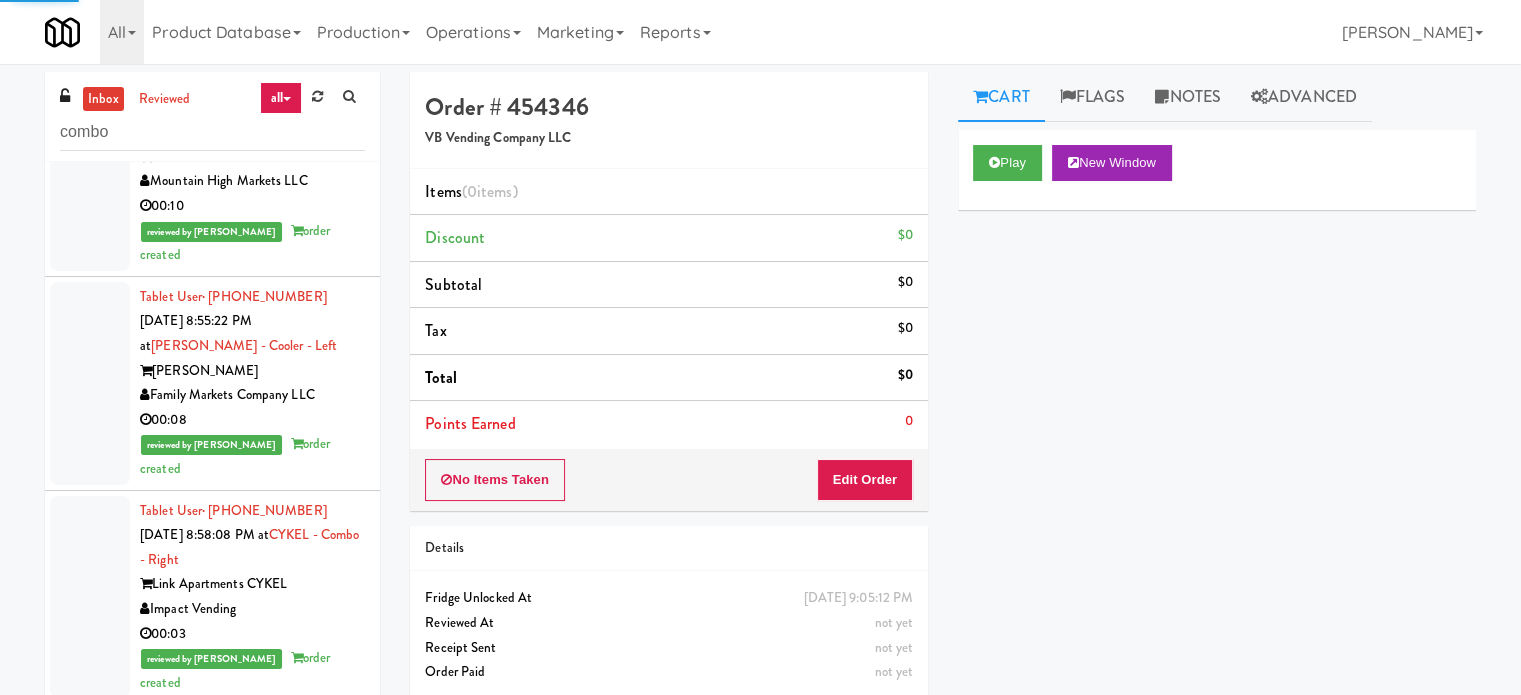 click on "Rad Vending Company" at bounding box center [252, 823] 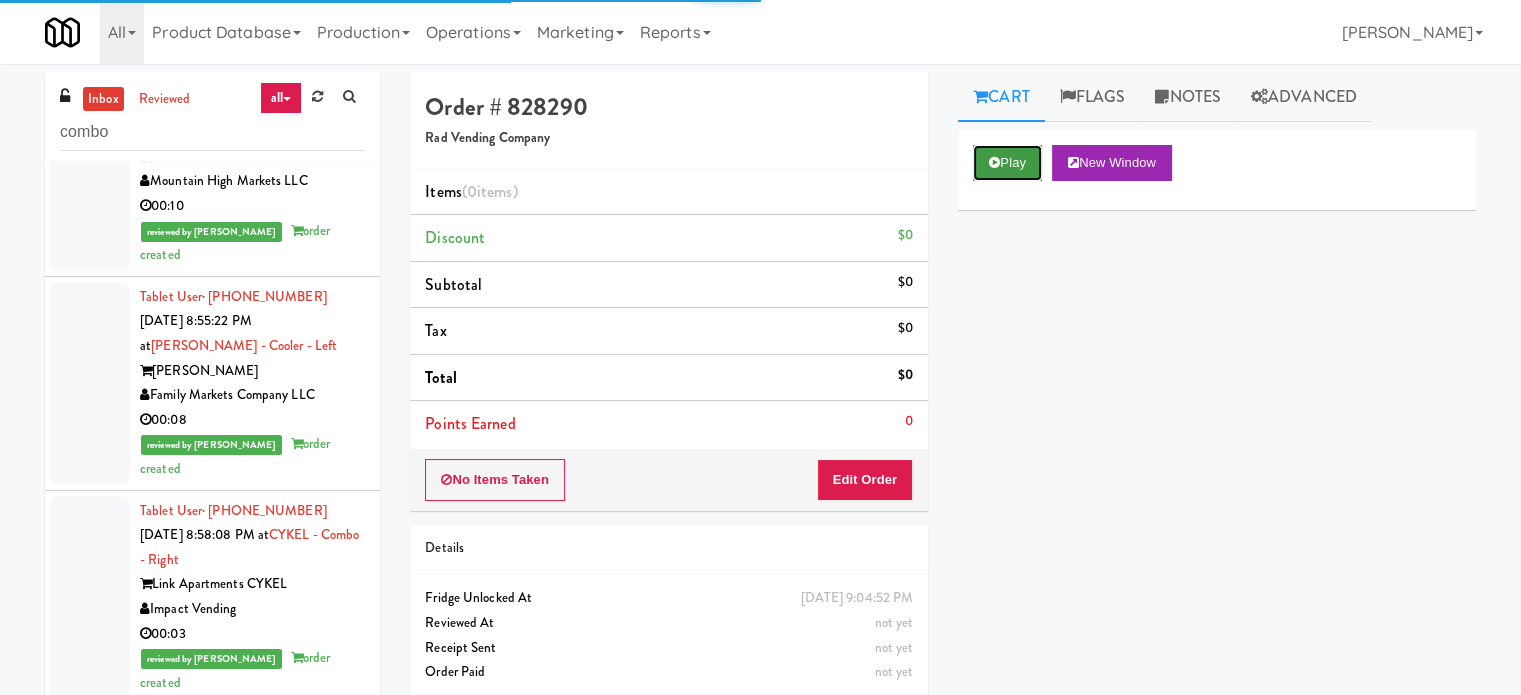 click on "Play" at bounding box center [1007, 163] 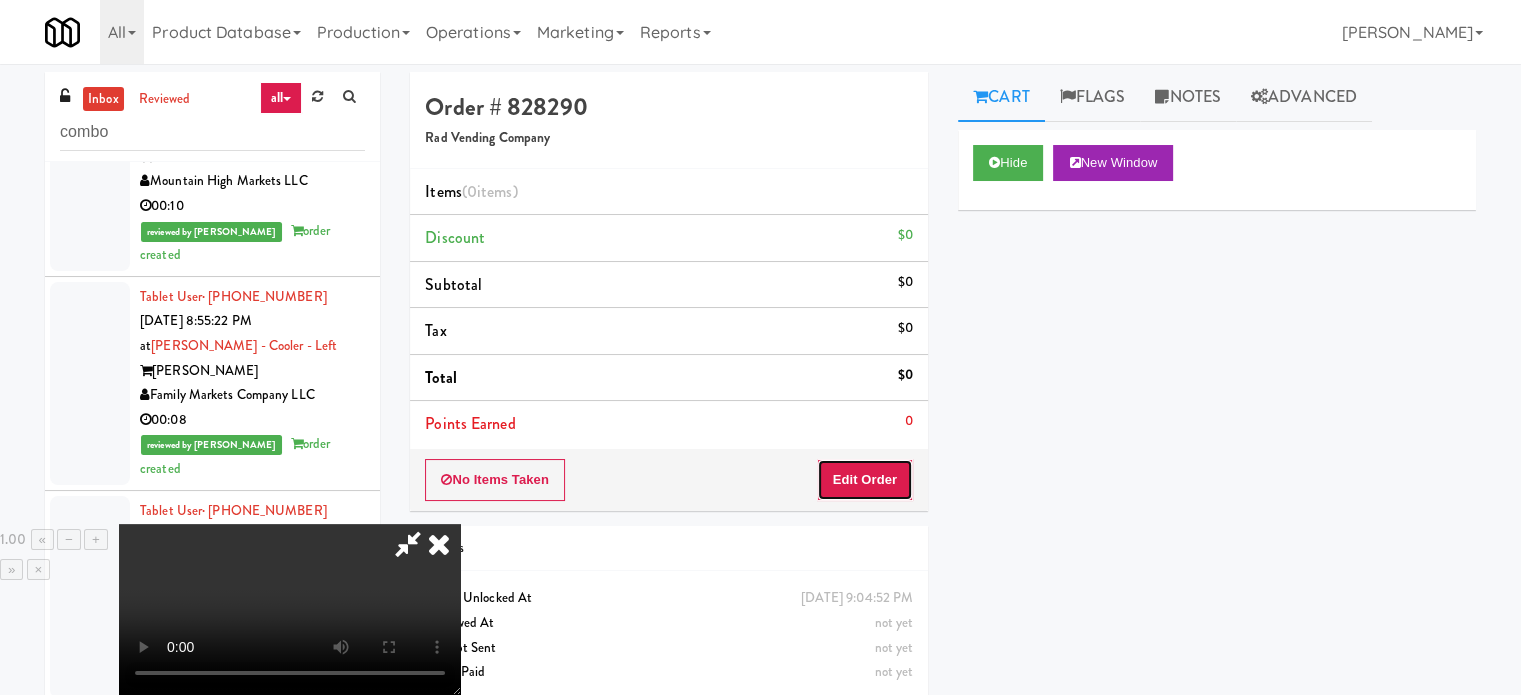 click on "Edit Order" at bounding box center [865, 480] 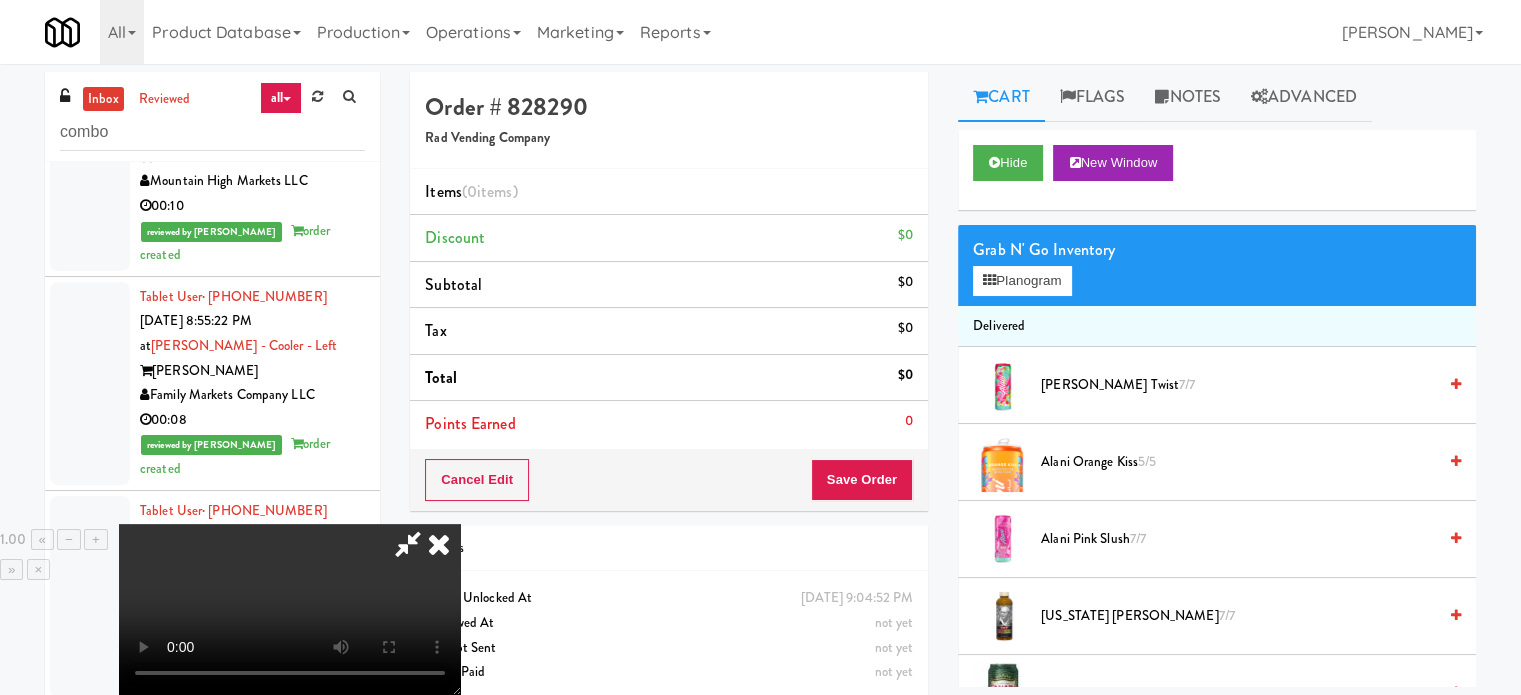 type 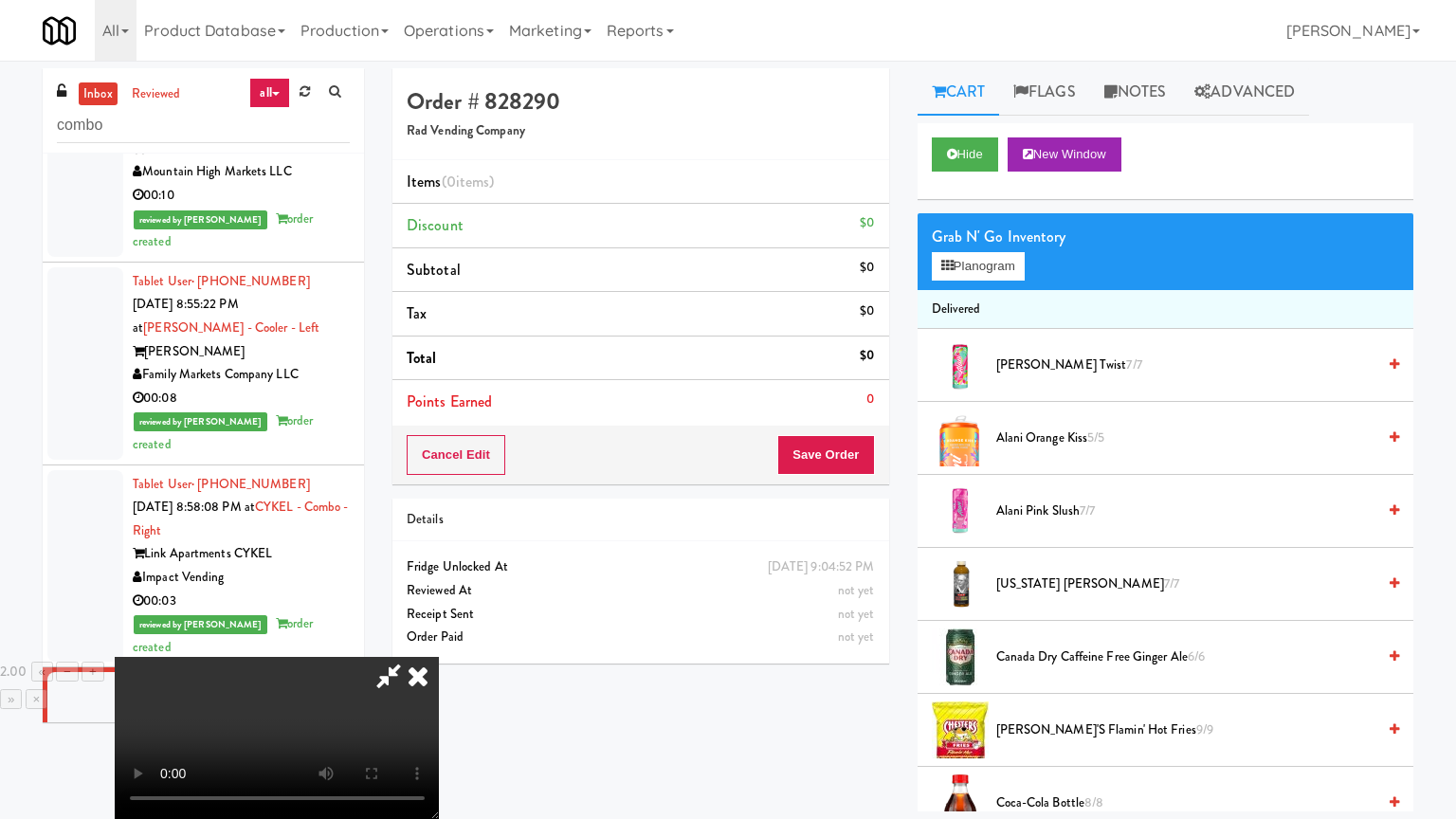 click at bounding box center [277, 737] 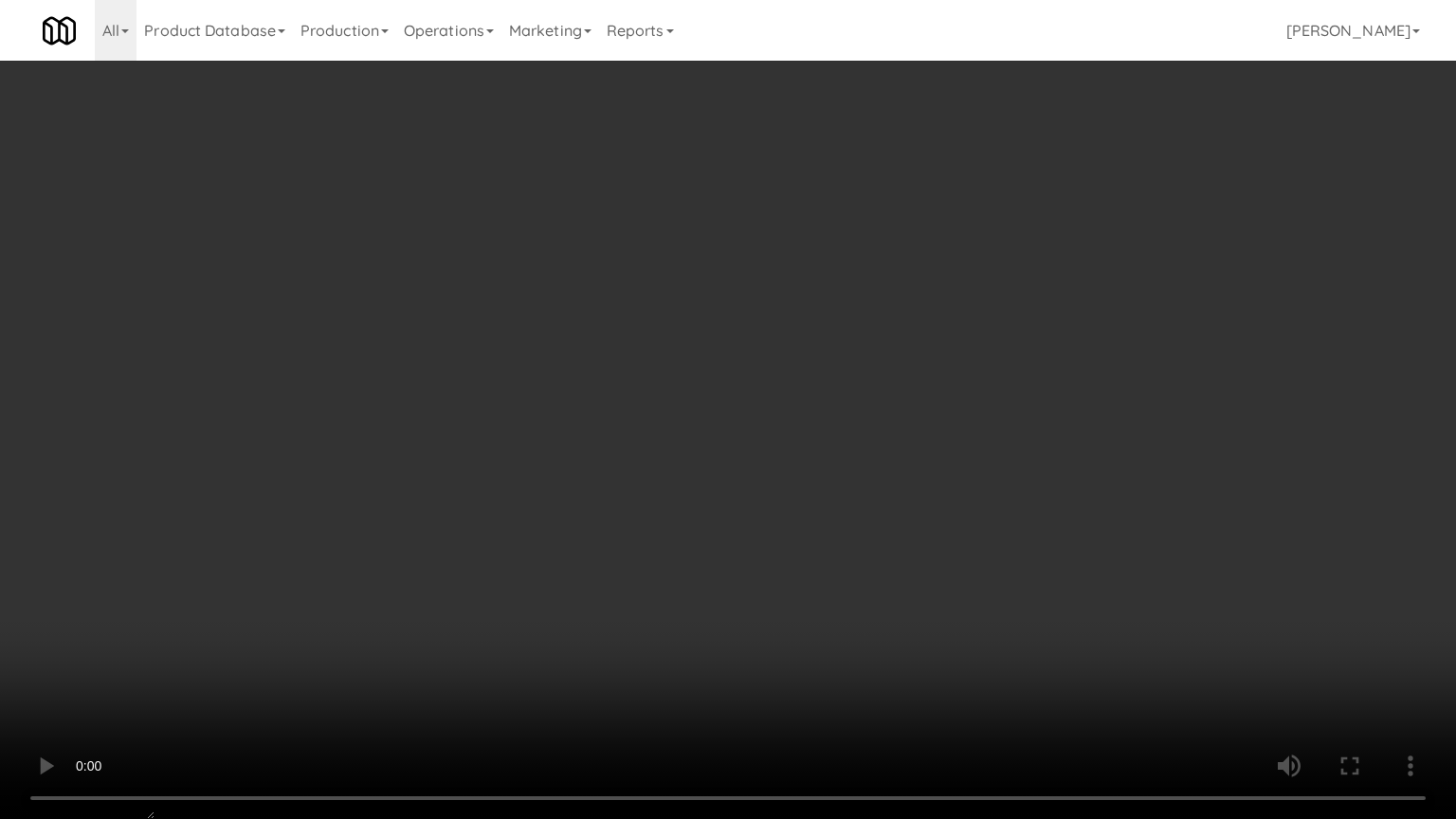 click at bounding box center (728, 410) 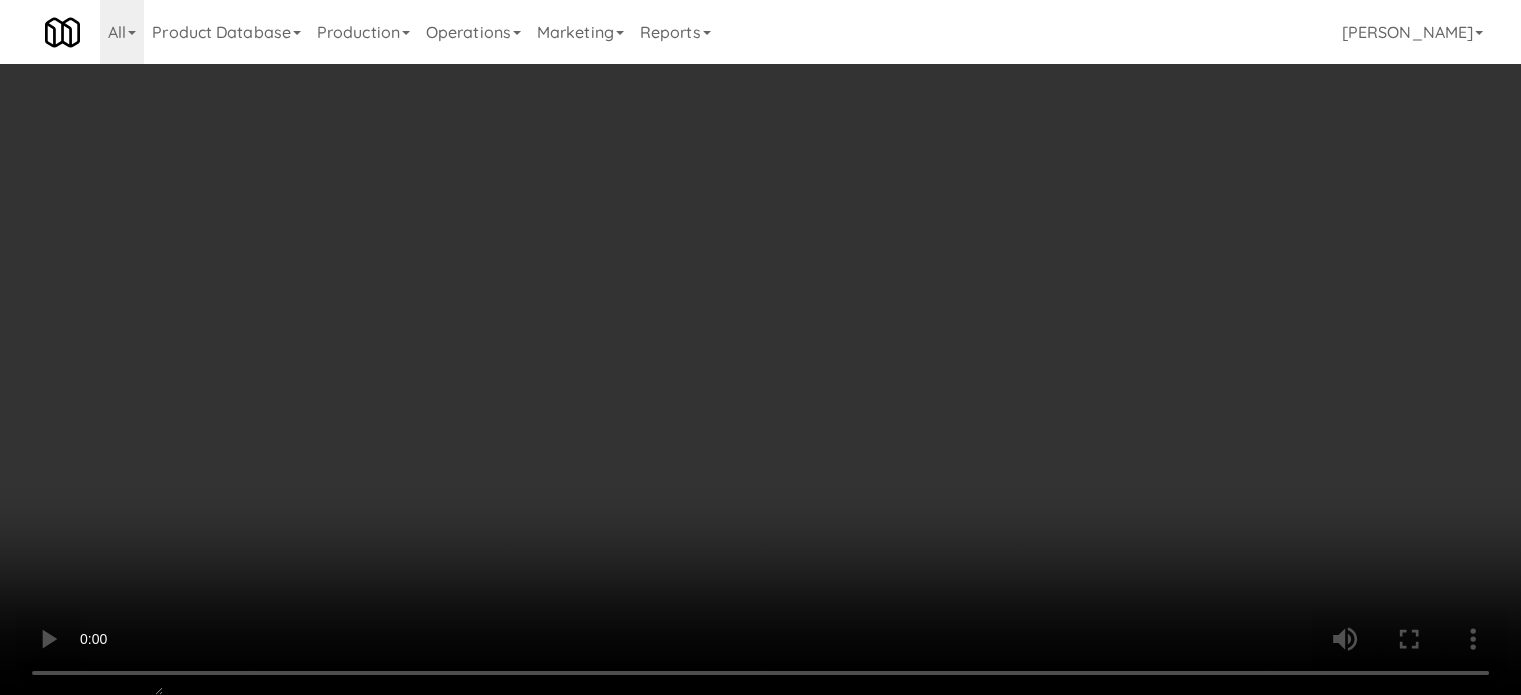 scroll, scrollTop: 1786, scrollLeft: 0, axis: vertical 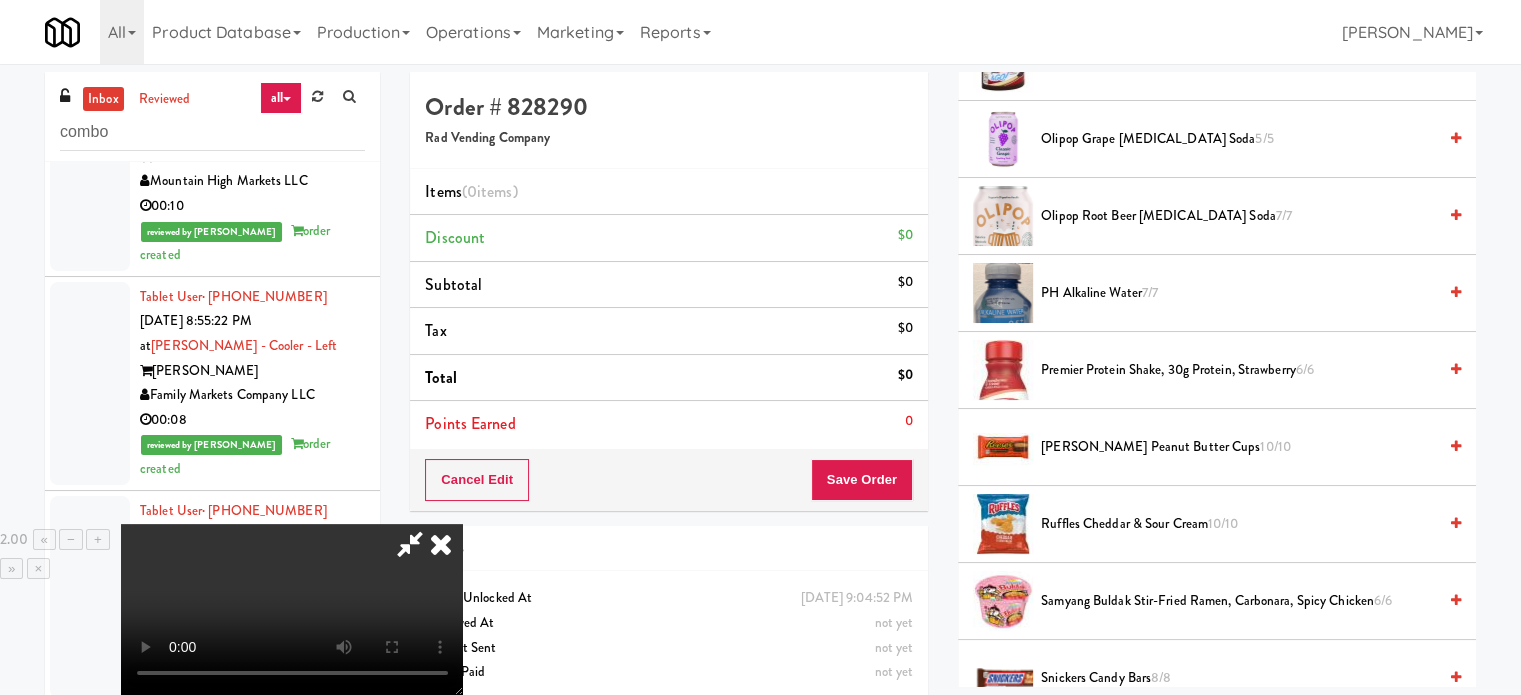click on "Reese's Peanut Butter Cups  10/10" at bounding box center (1238, 447) 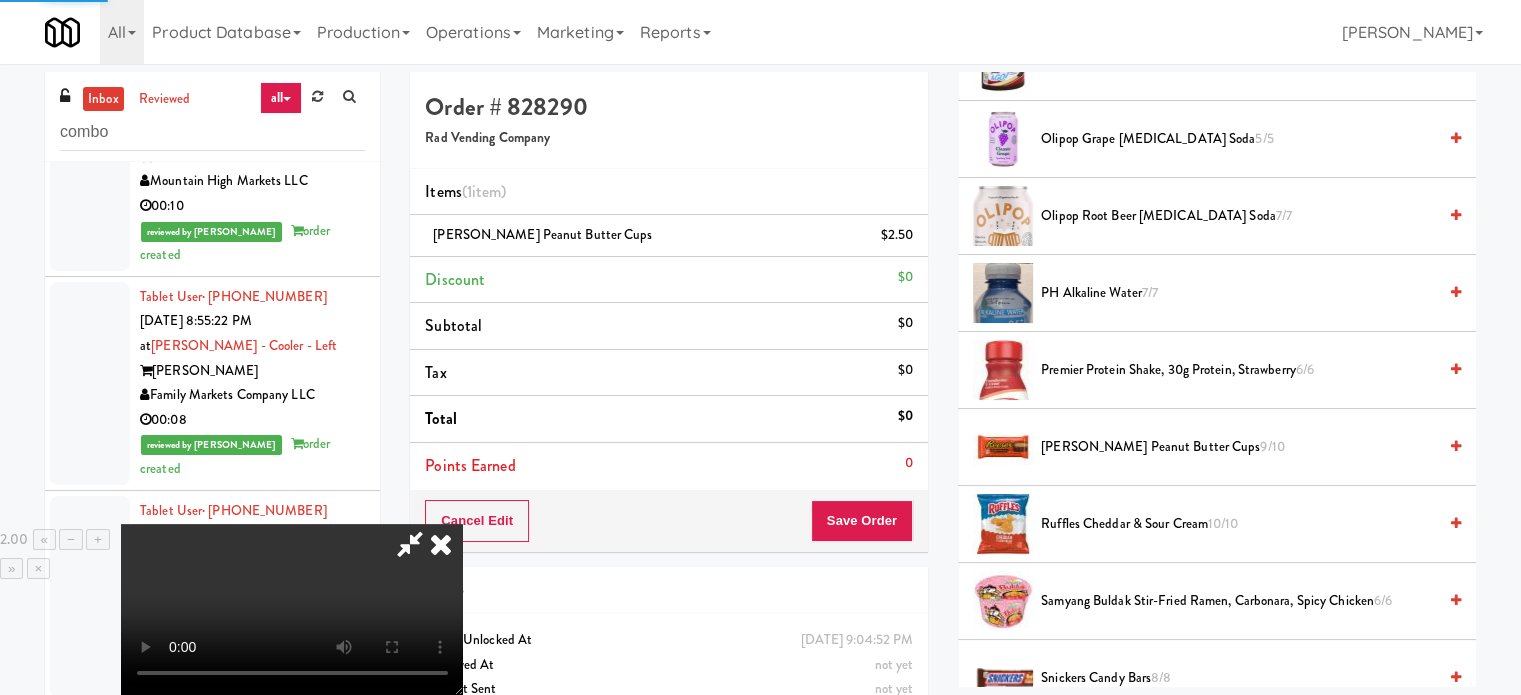 drag, startPoint x: 676, startPoint y: 523, endPoint x: 665, endPoint y: 522, distance: 11.045361 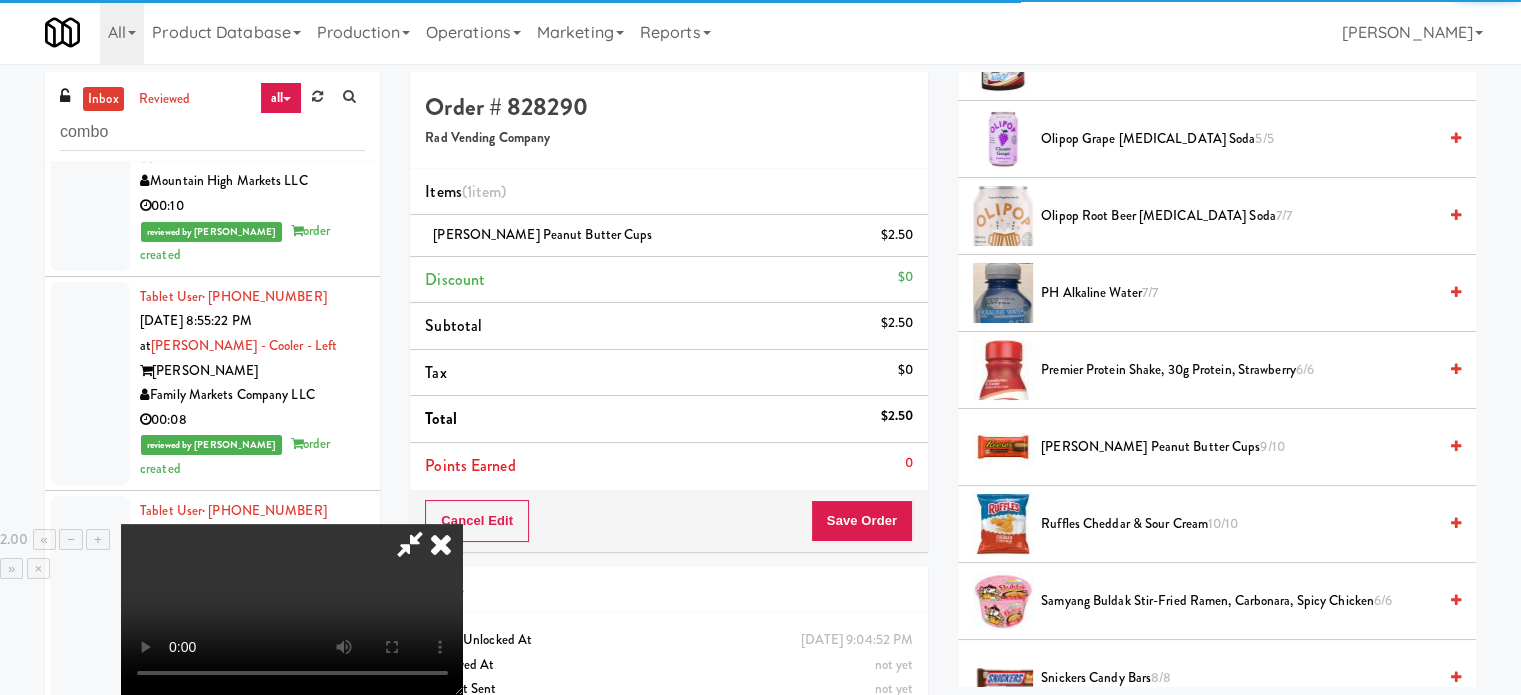 click at bounding box center [292, 609] 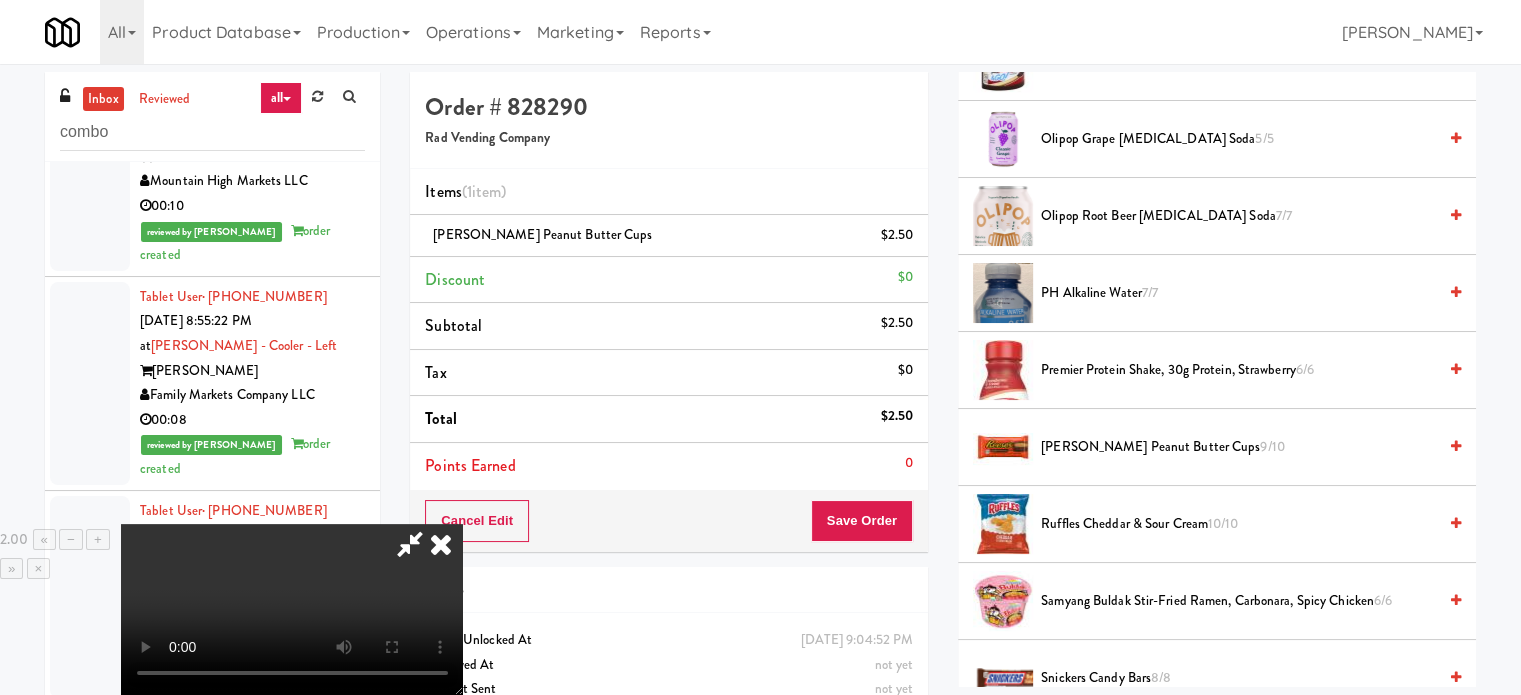 click at bounding box center (292, 609) 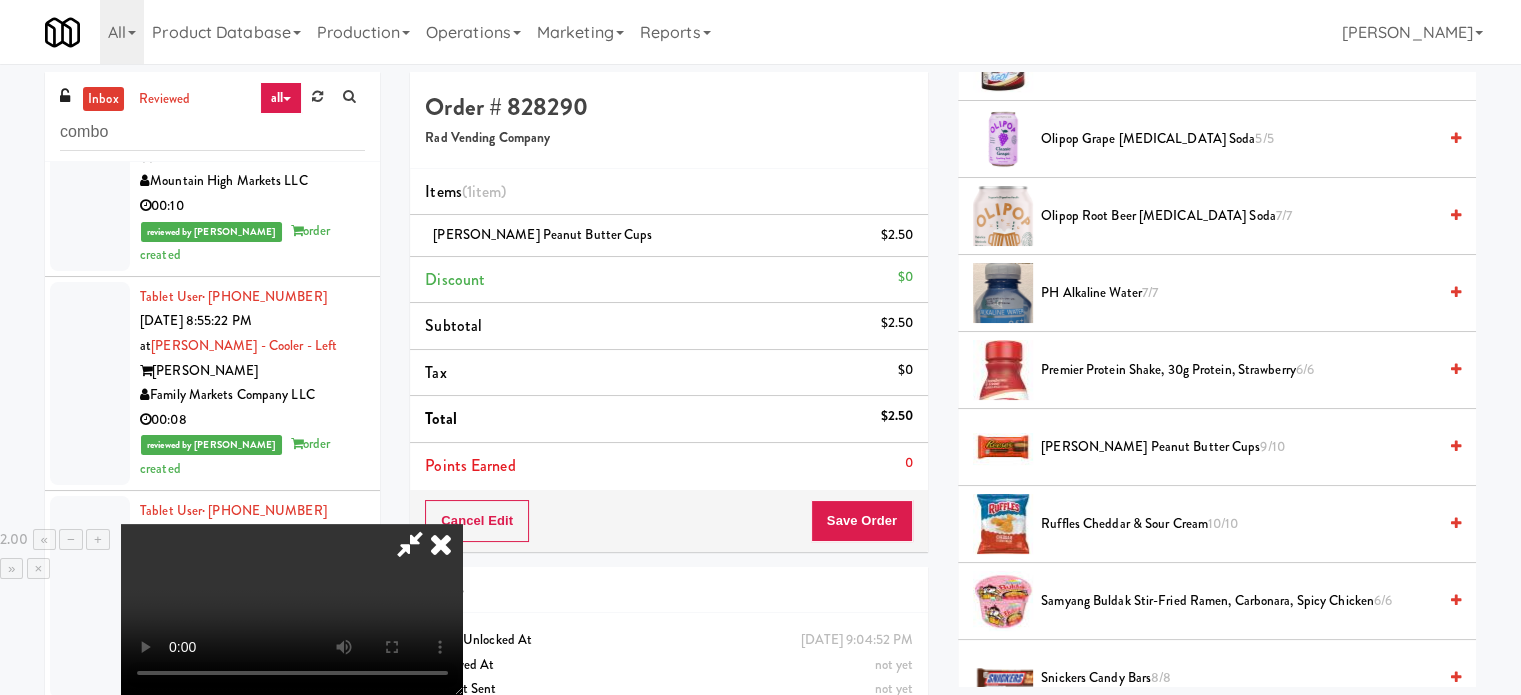 drag, startPoint x: 649, startPoint y: 528, endPoint x: 729, endPoint y: 528, distance: 80 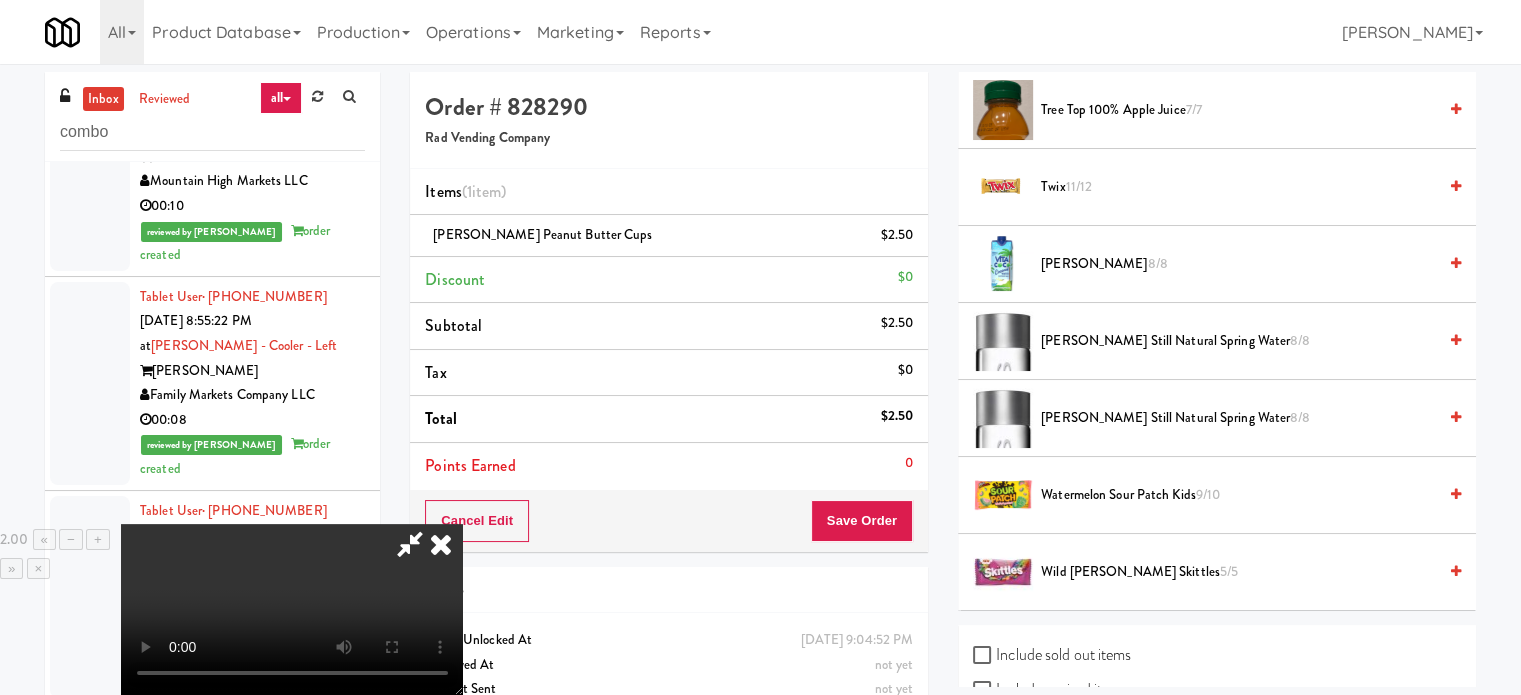 scroll, scrollTop: 2586, scrollLeft: 0, axis: vertical 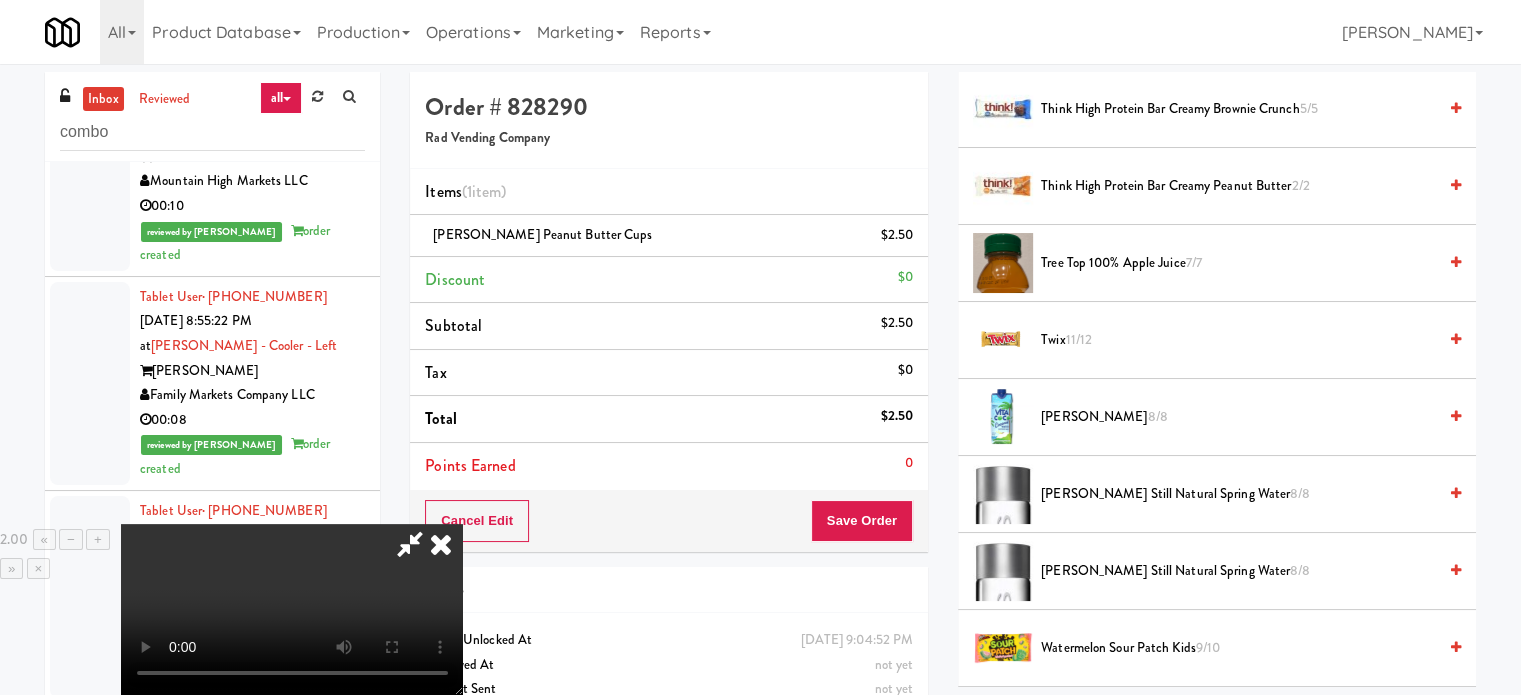 click on "Twix  11/12" at bounding box center [1238, 340] 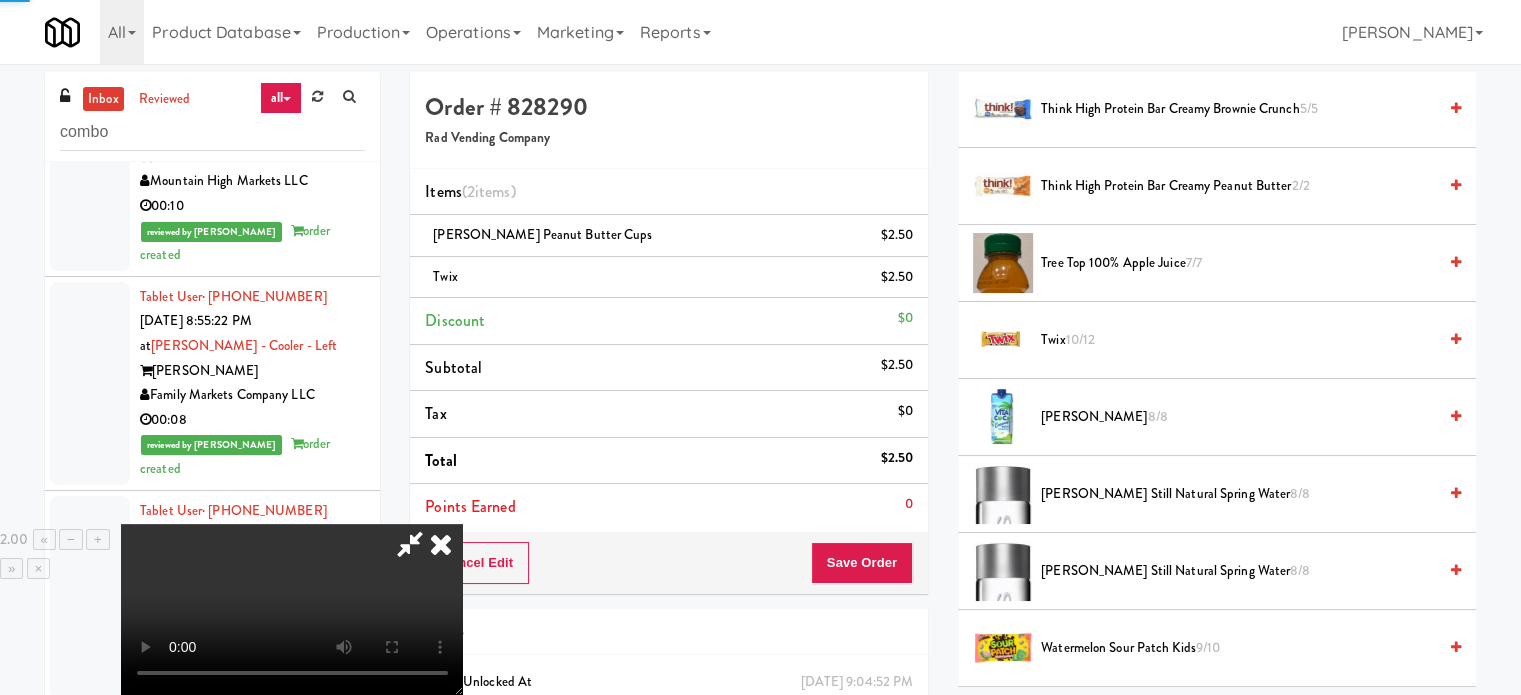 click at bounding box center (292, 609) 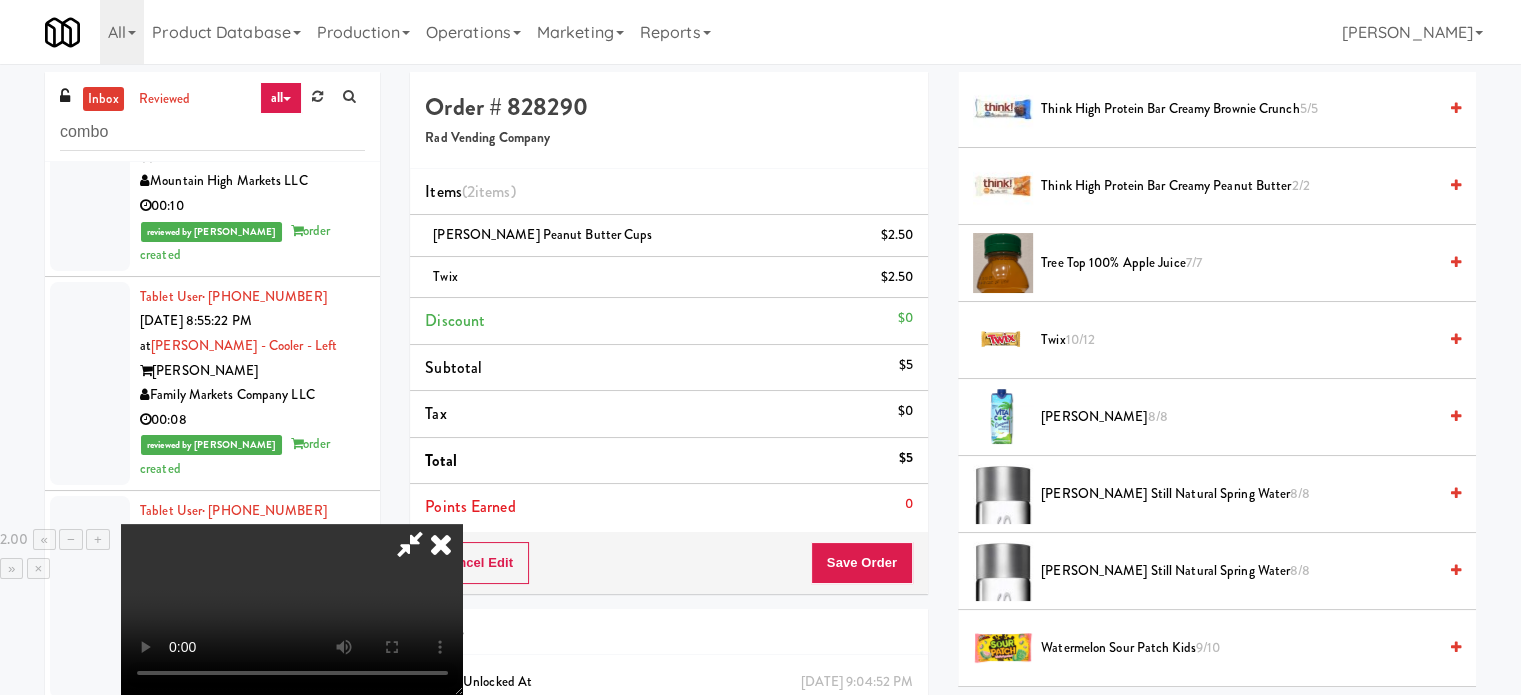 drag, startPoint x: 788, startPoint y: 515, endPoint x: 759, endPoint y: 515, distance: 29 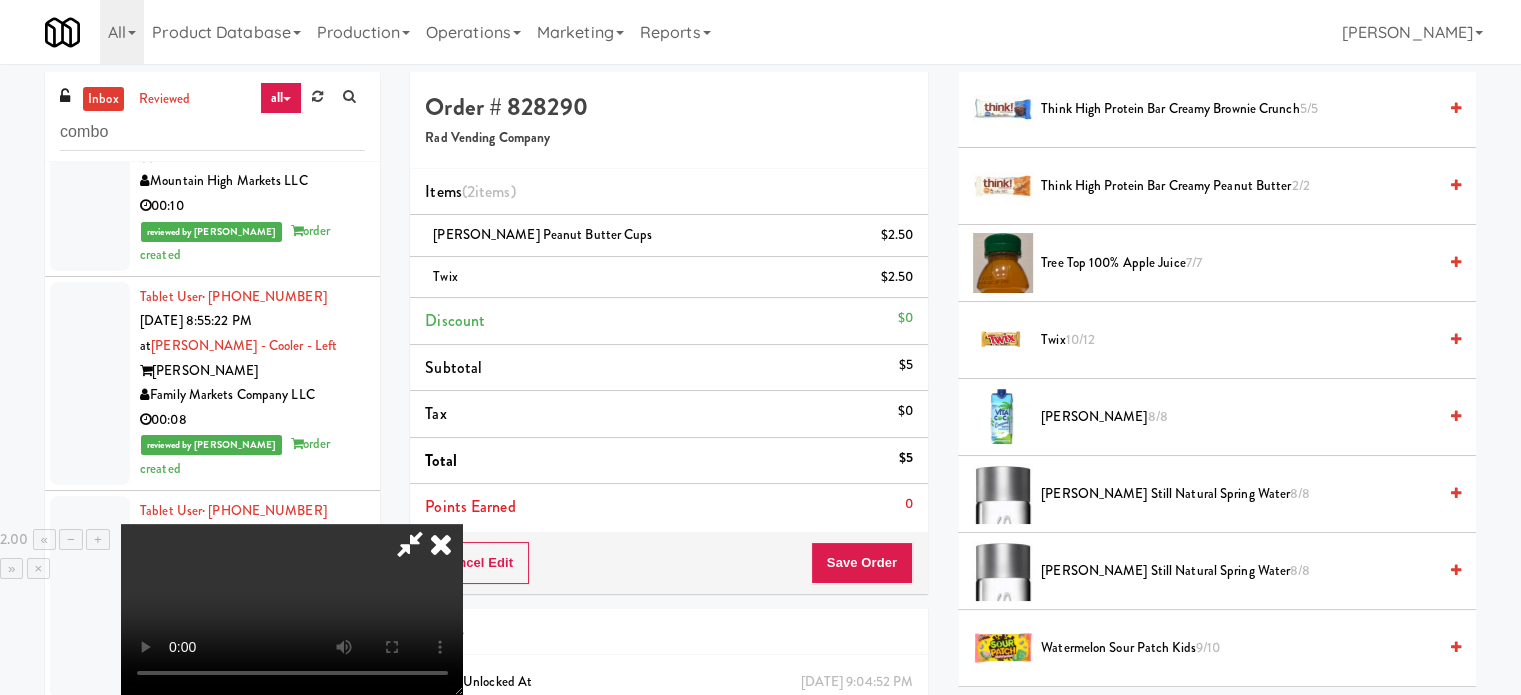 click at bounding box center [292, 609] 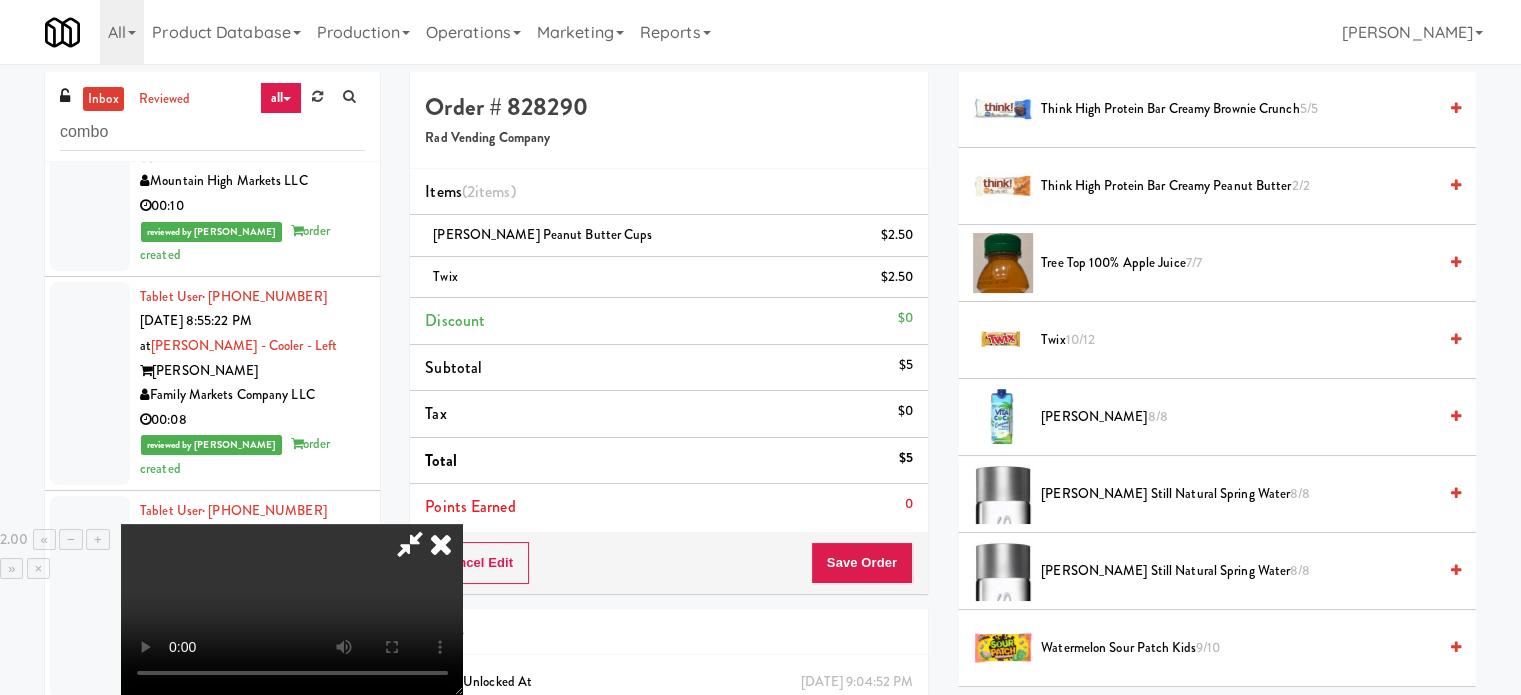 click at bounding box center [292, 609] 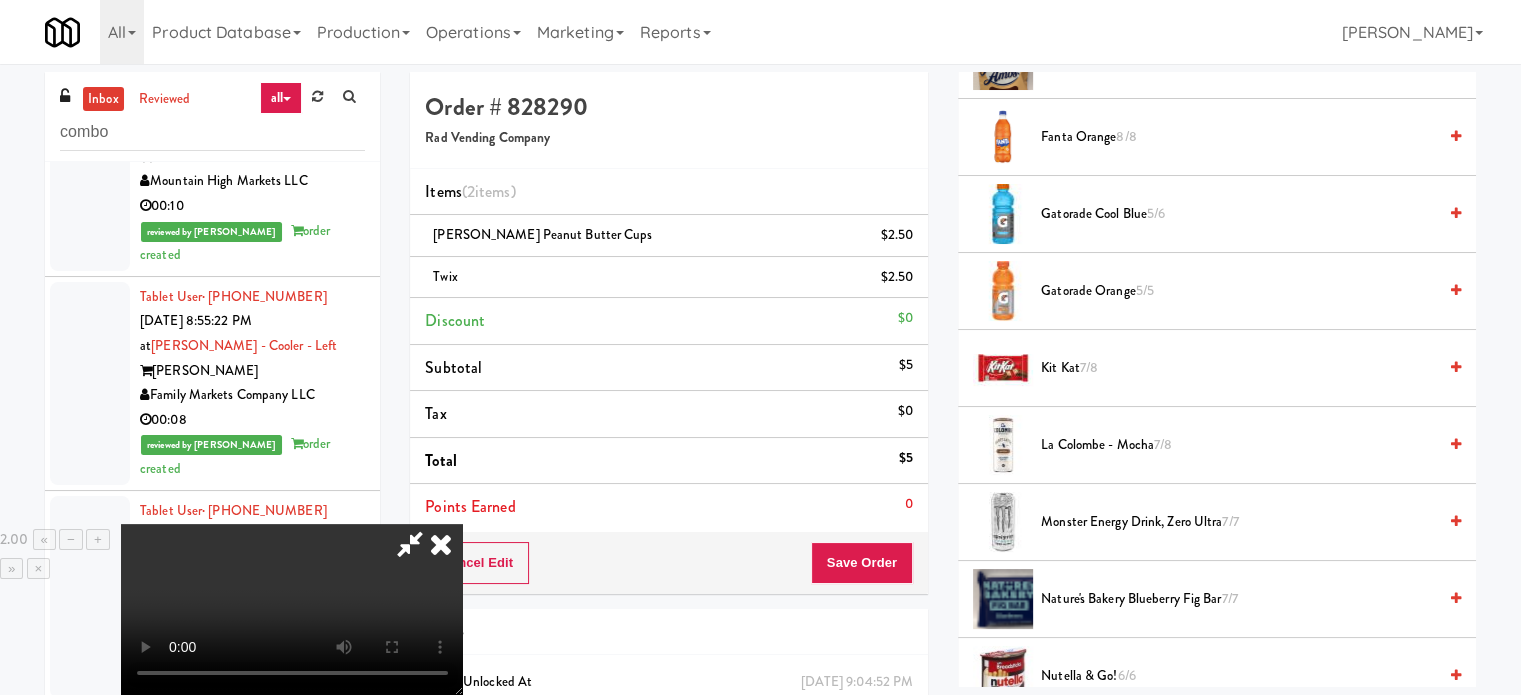 scroll, scrollTop: 1086, scrollLeft: 0, axis: vertical 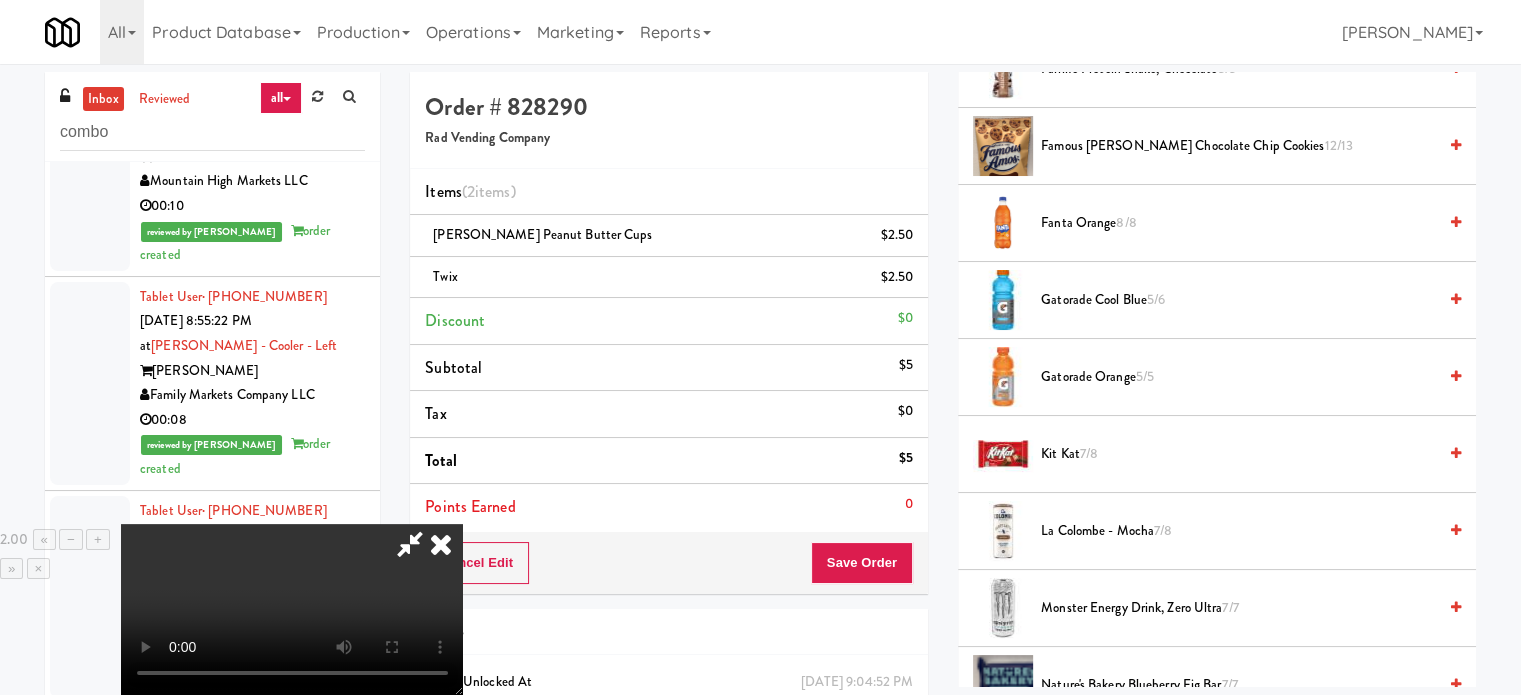 drag, startPoint x: 1095, startPoint y: 444, endPoint x: 740, endPoint y: 443, distance: 355.0014 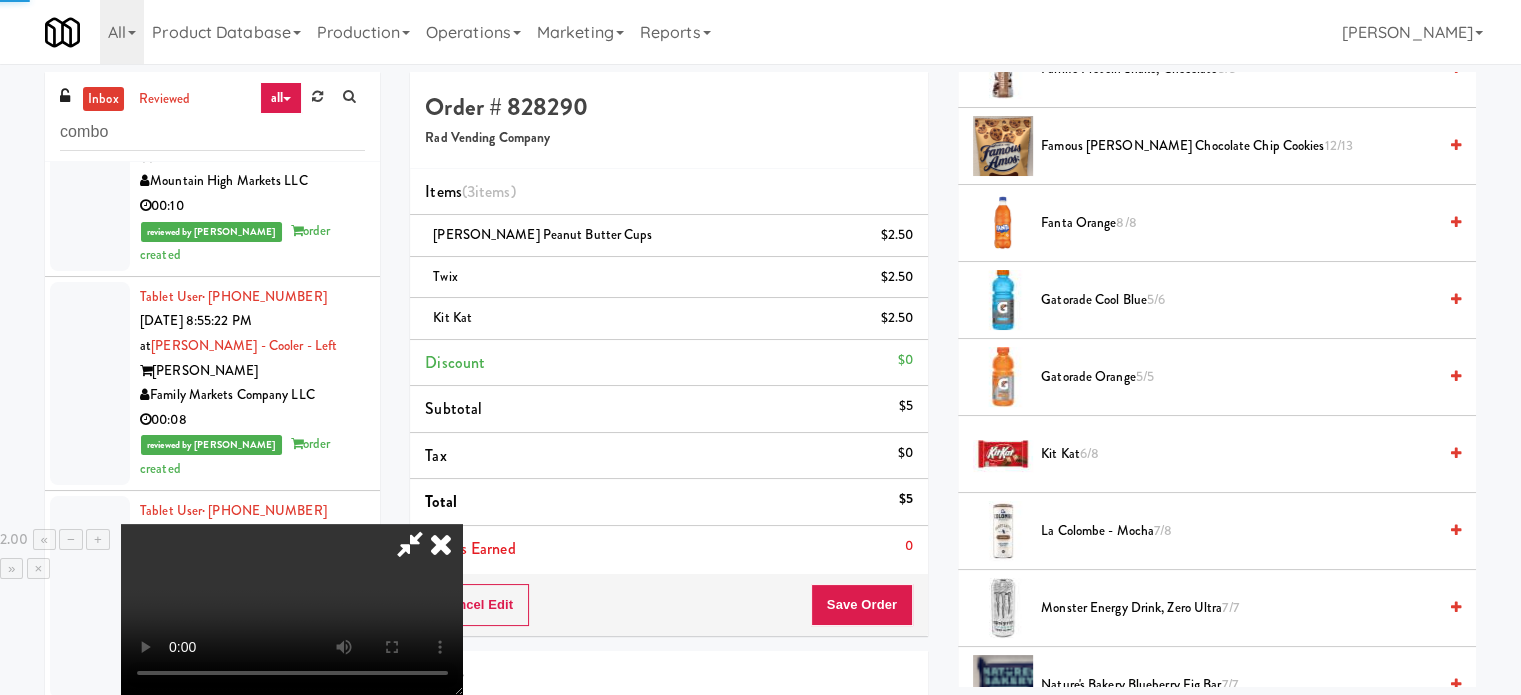 click at bounding box center [292, 609] 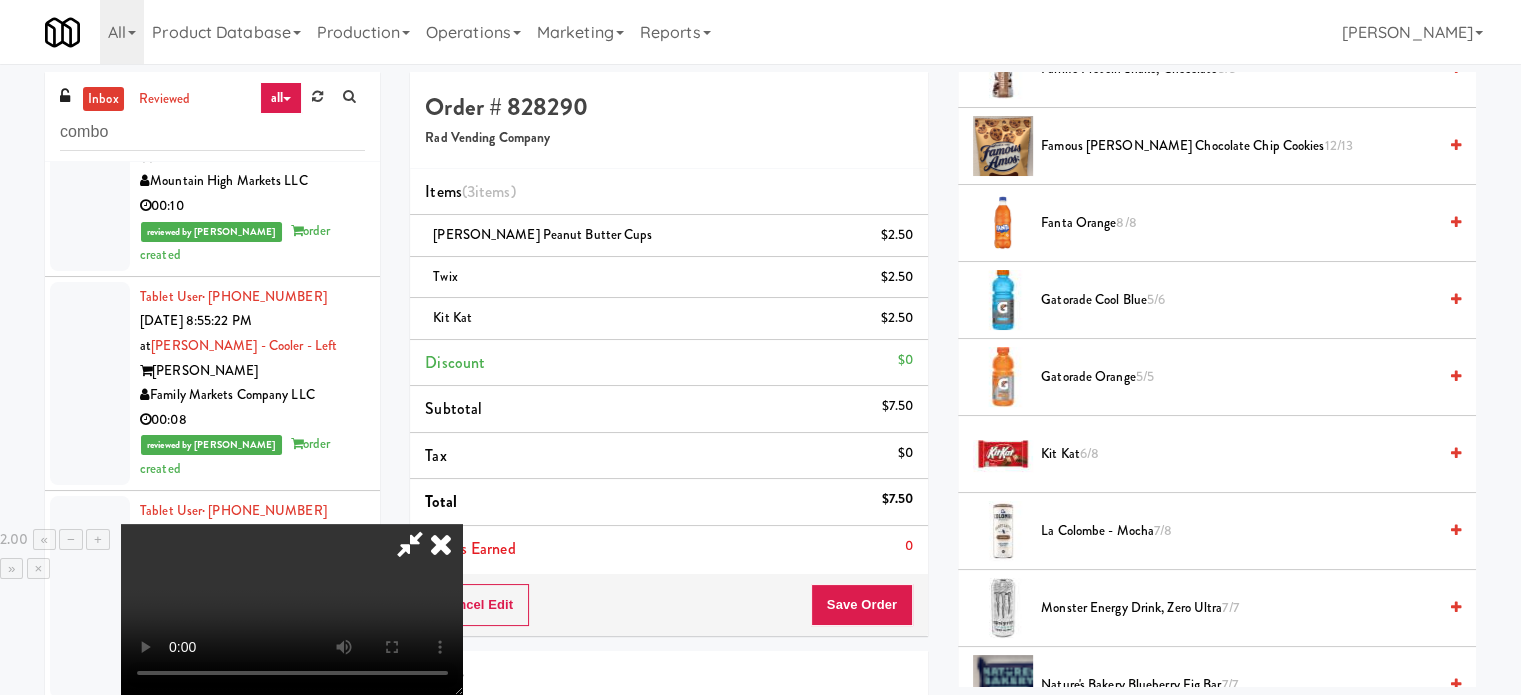 click at bounding box center (292, 609) 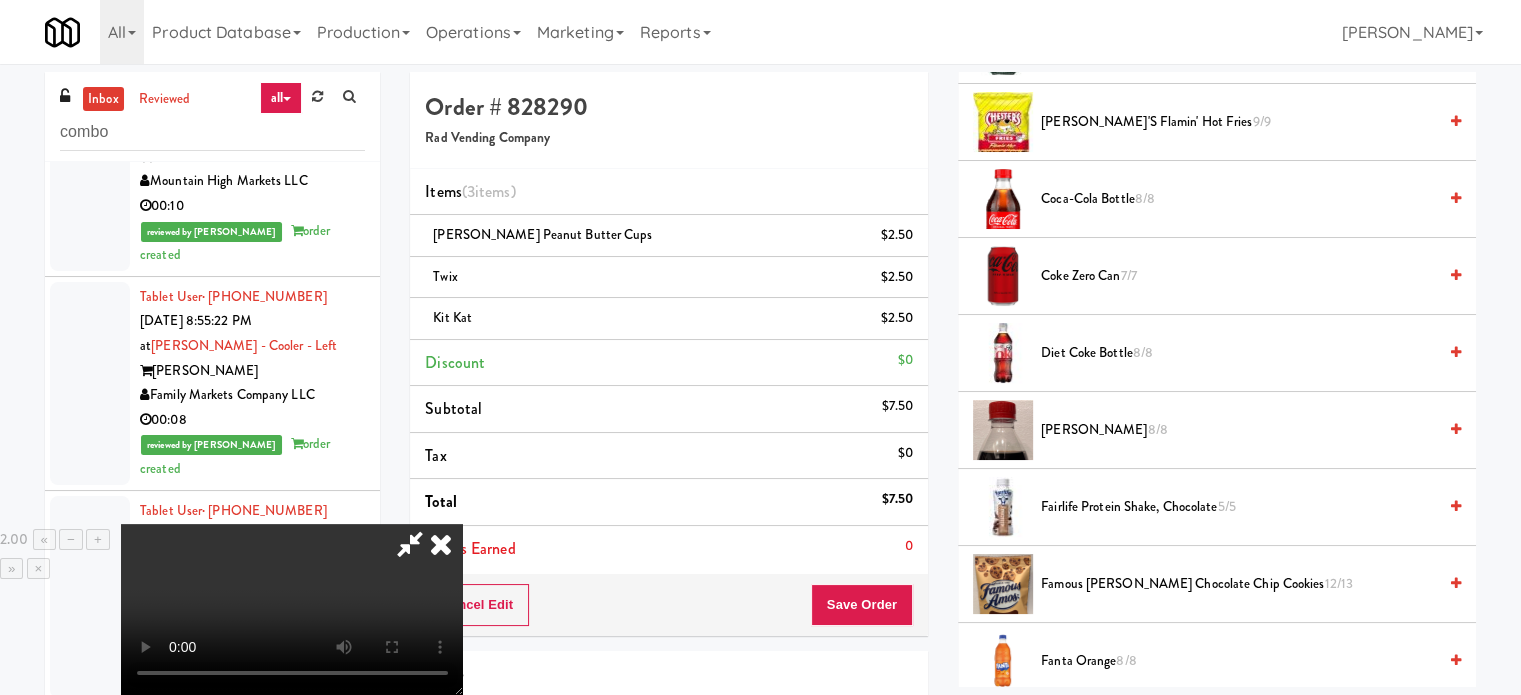 scroll, scrollTop: 786, scrollLeft: 0, axis: vertical 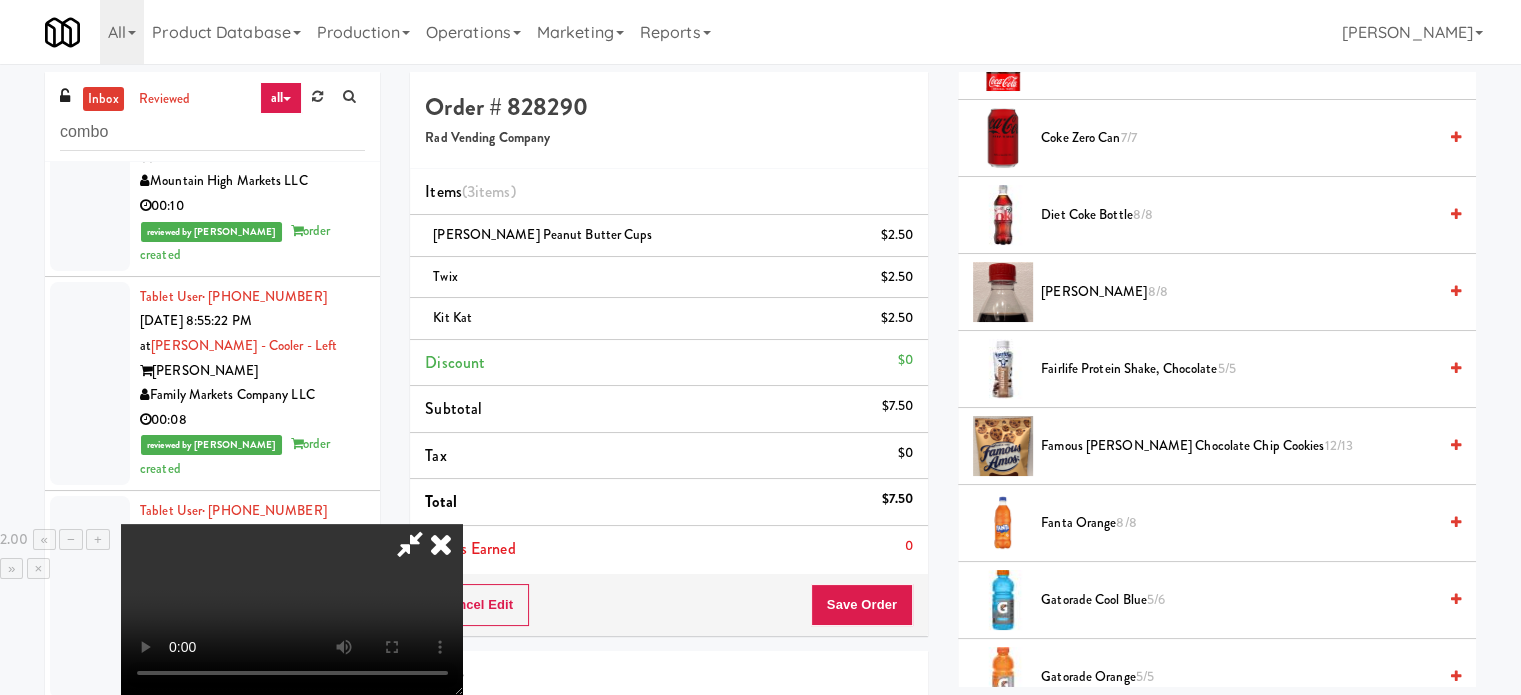 click on "Fairlife Protein Shake, Chocolate  5/5" at bounding box center (1238, 369) 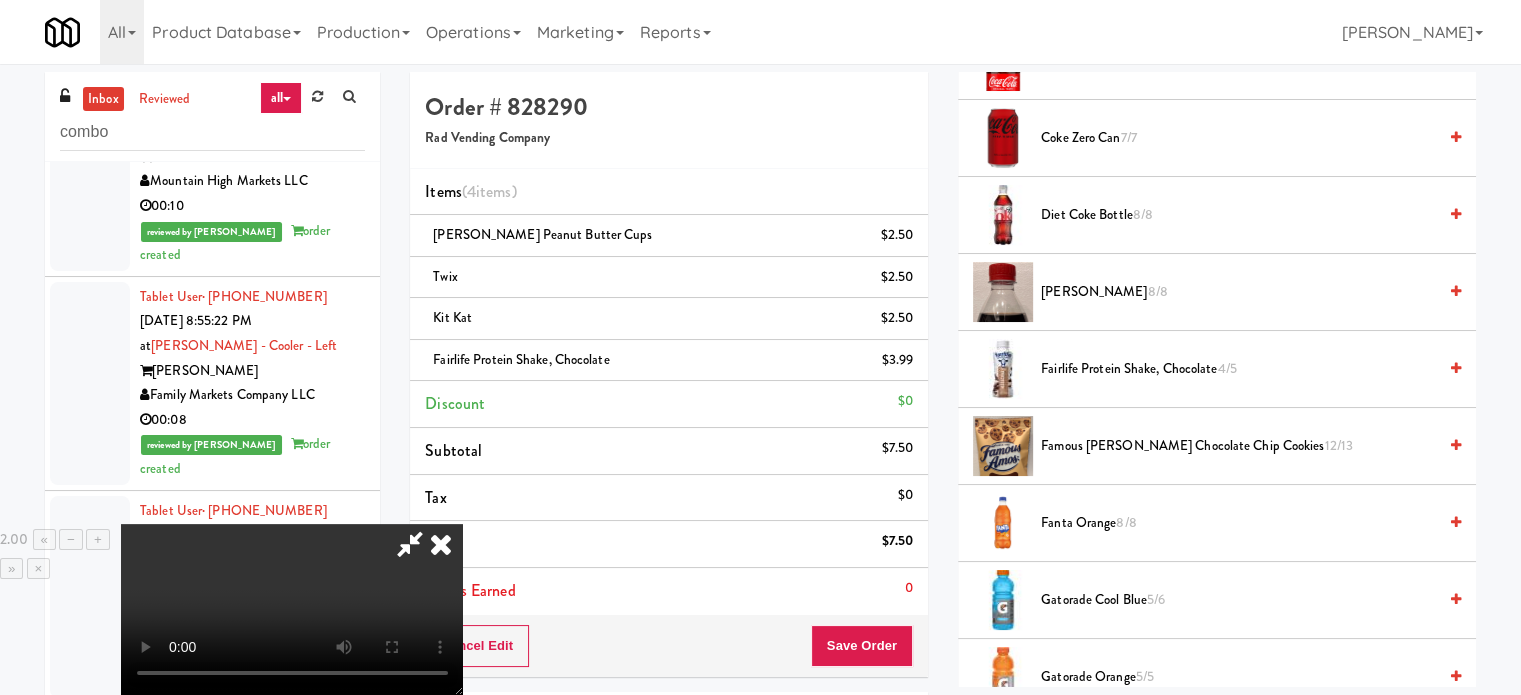 click at bounding box center (292, 609) 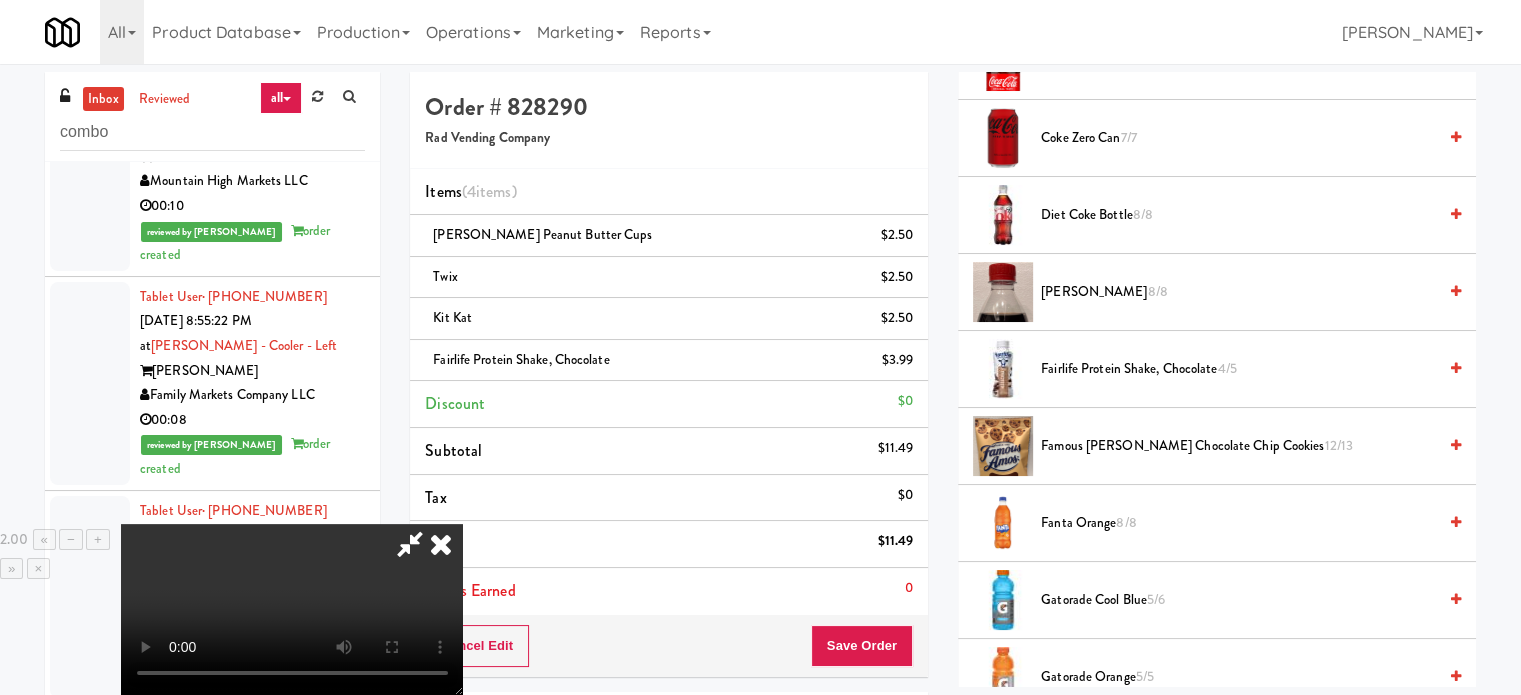 click at bounding box center [410, 544] 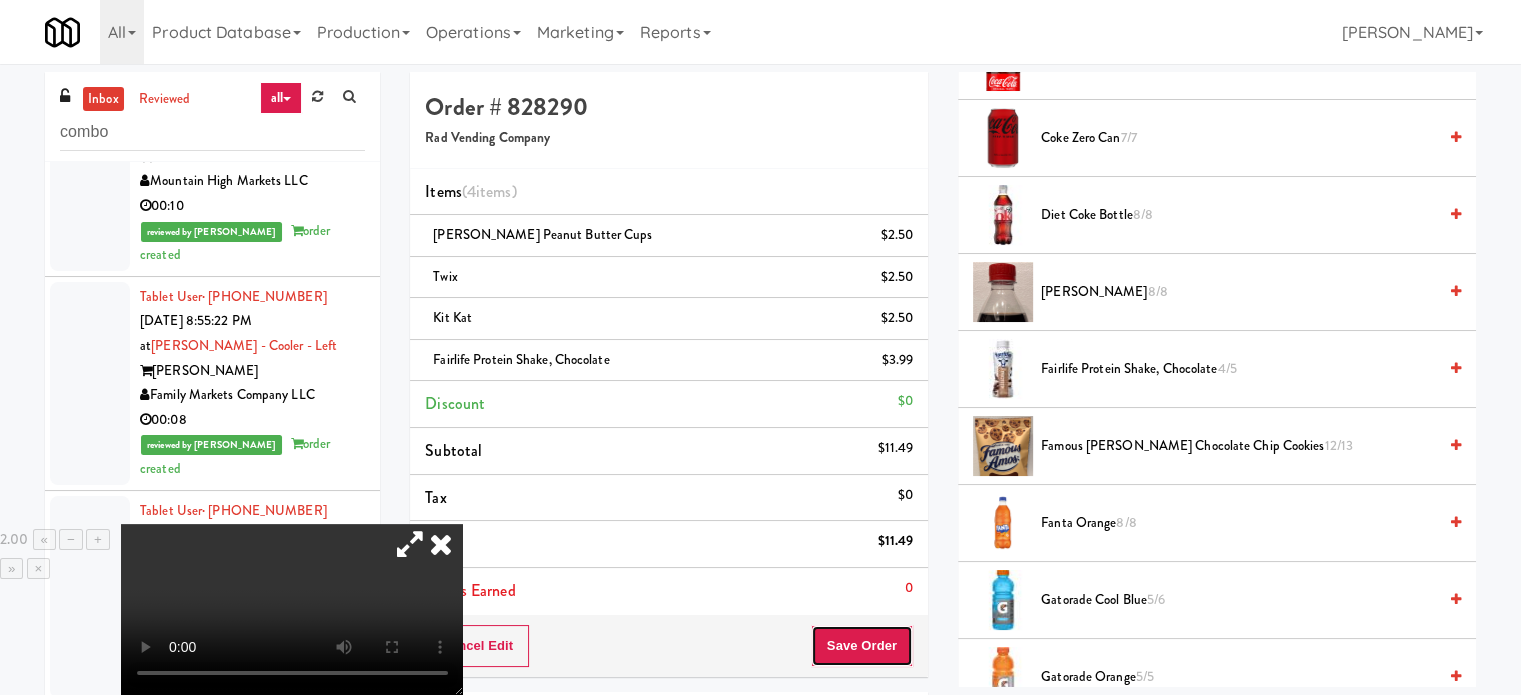 click on "Save Order" at bounding box center (862, 646) 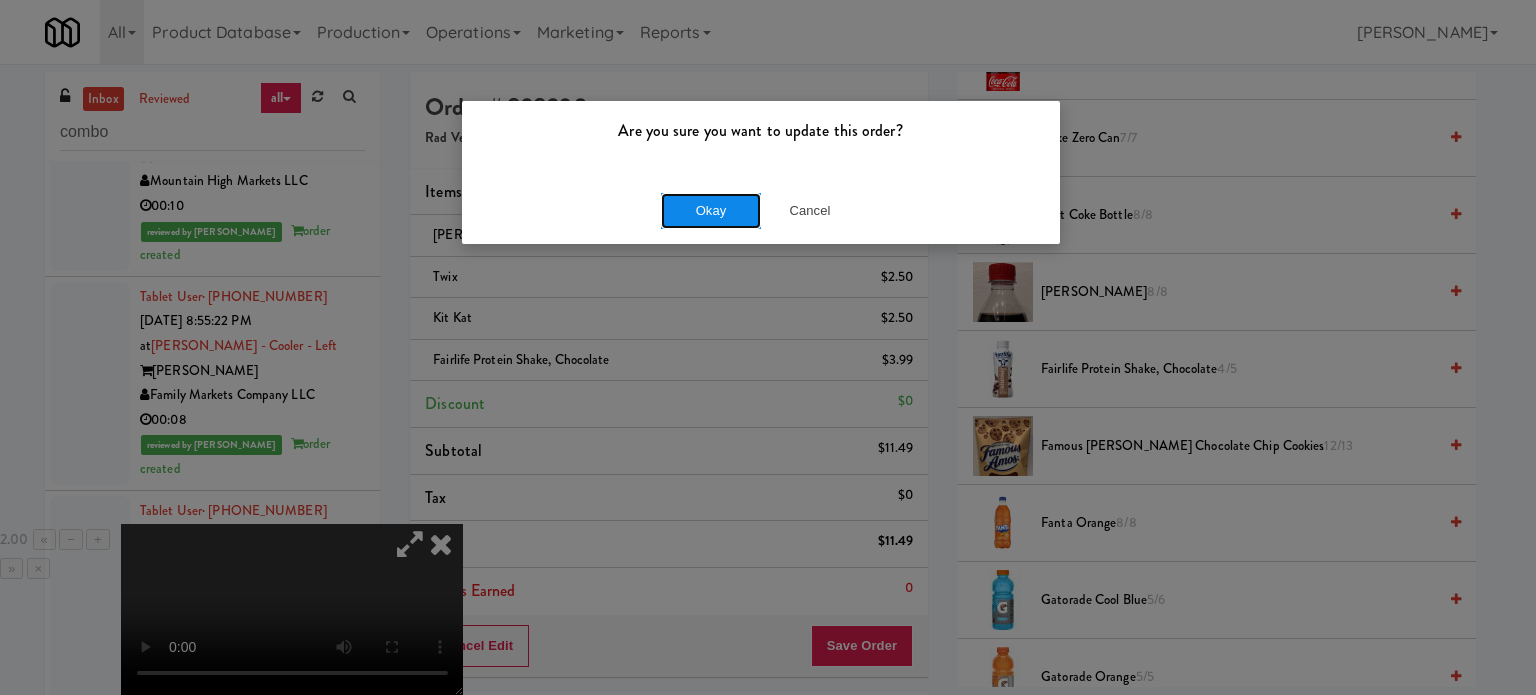 click on "Okay" at bounding box center [711, 211] 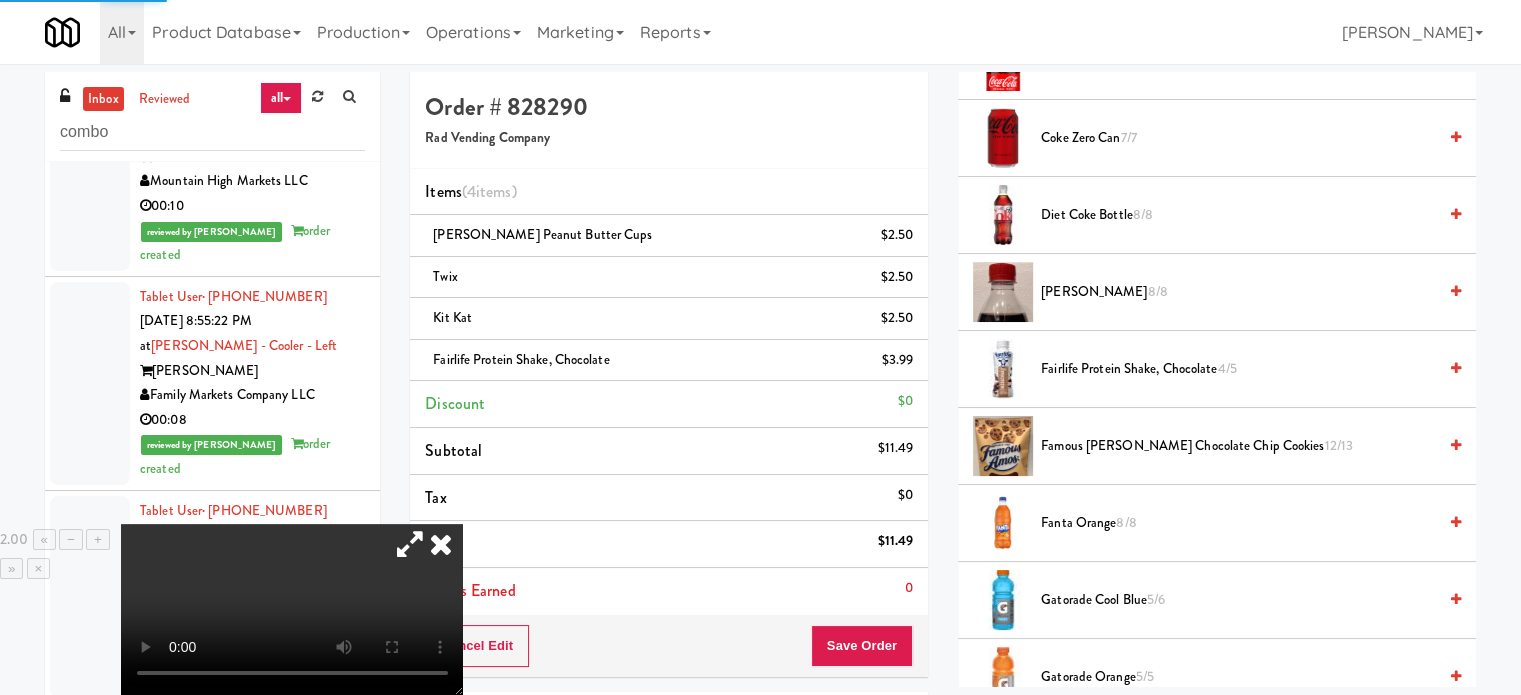 scroll, scrollTop: 192, scrollLeft: 0, axis: vertical 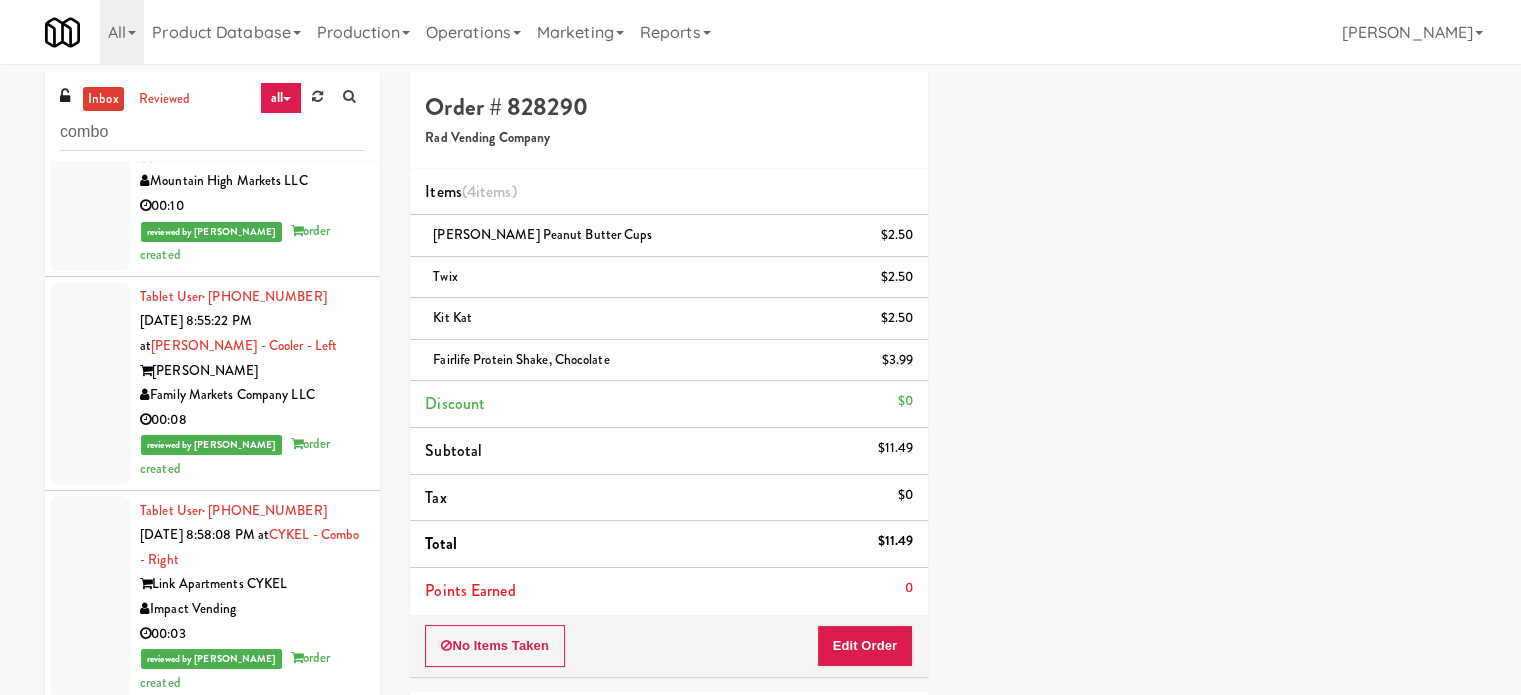 click on "VB Vending Company LLC" at bounding box center [252, 1012] 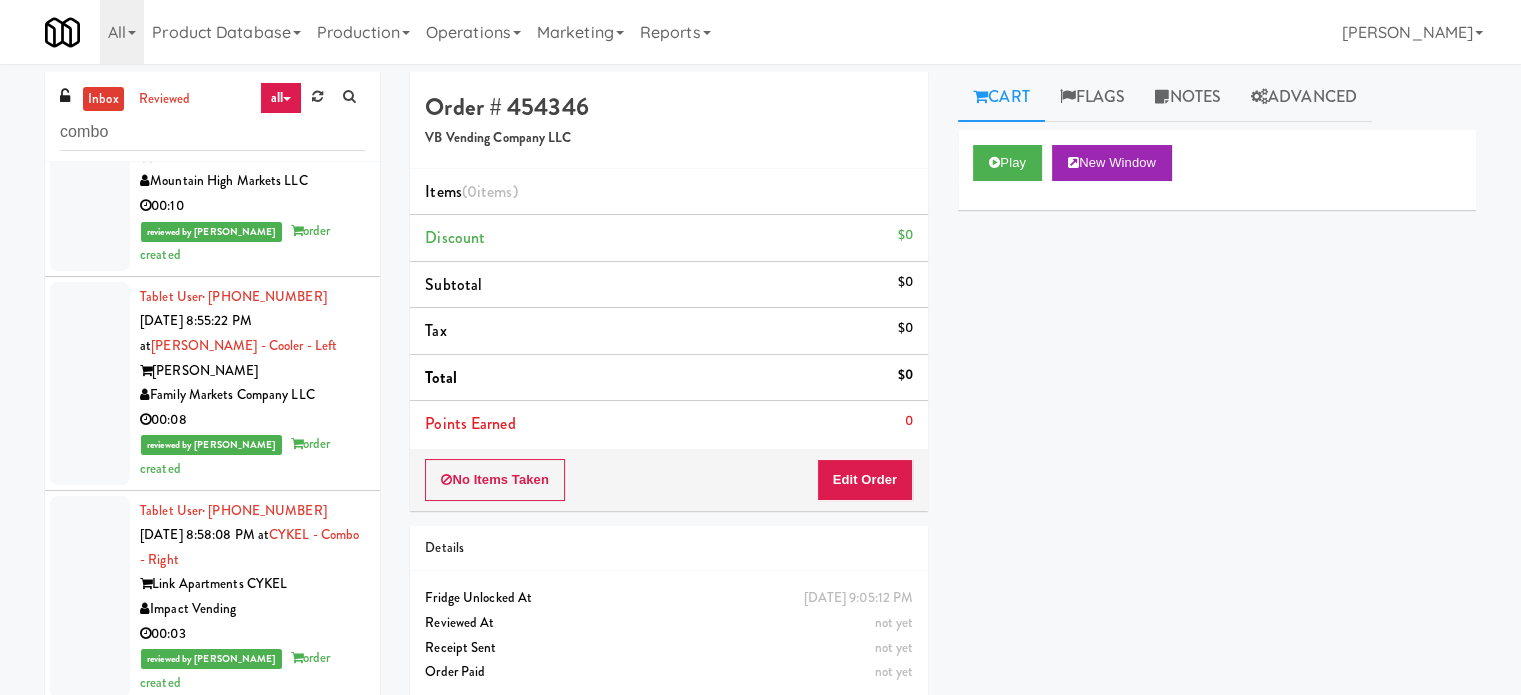 type 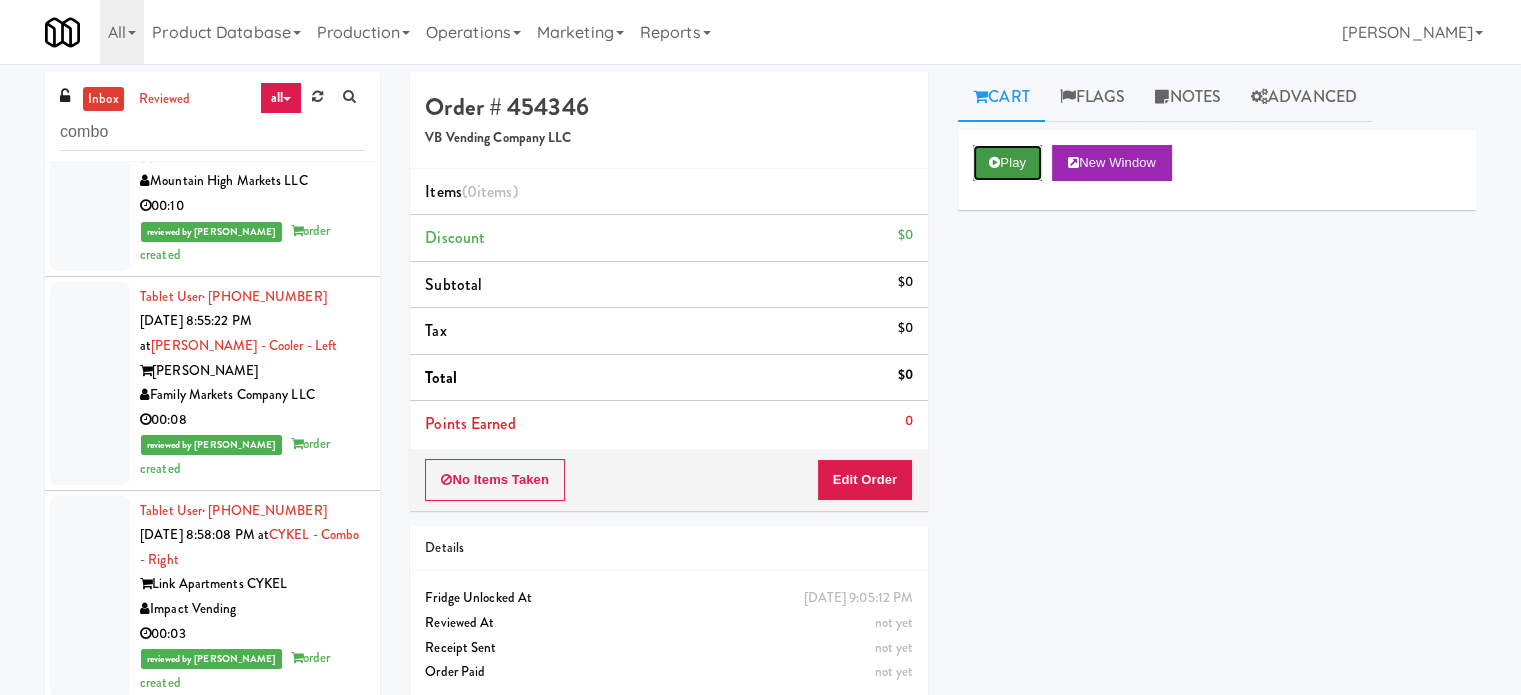 click on "Play" at bounding box center (1007, 163) 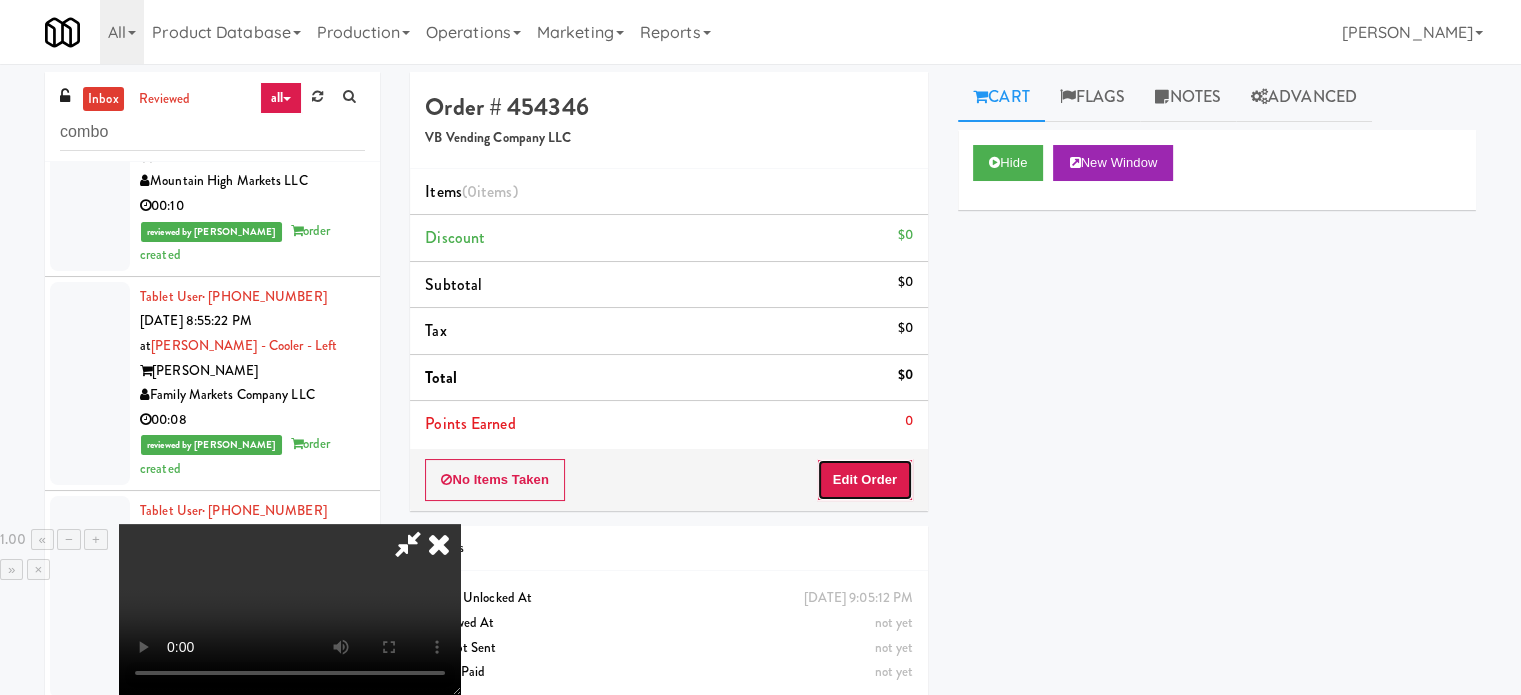 click on "Edit Order" at bounding box center (865, 480) 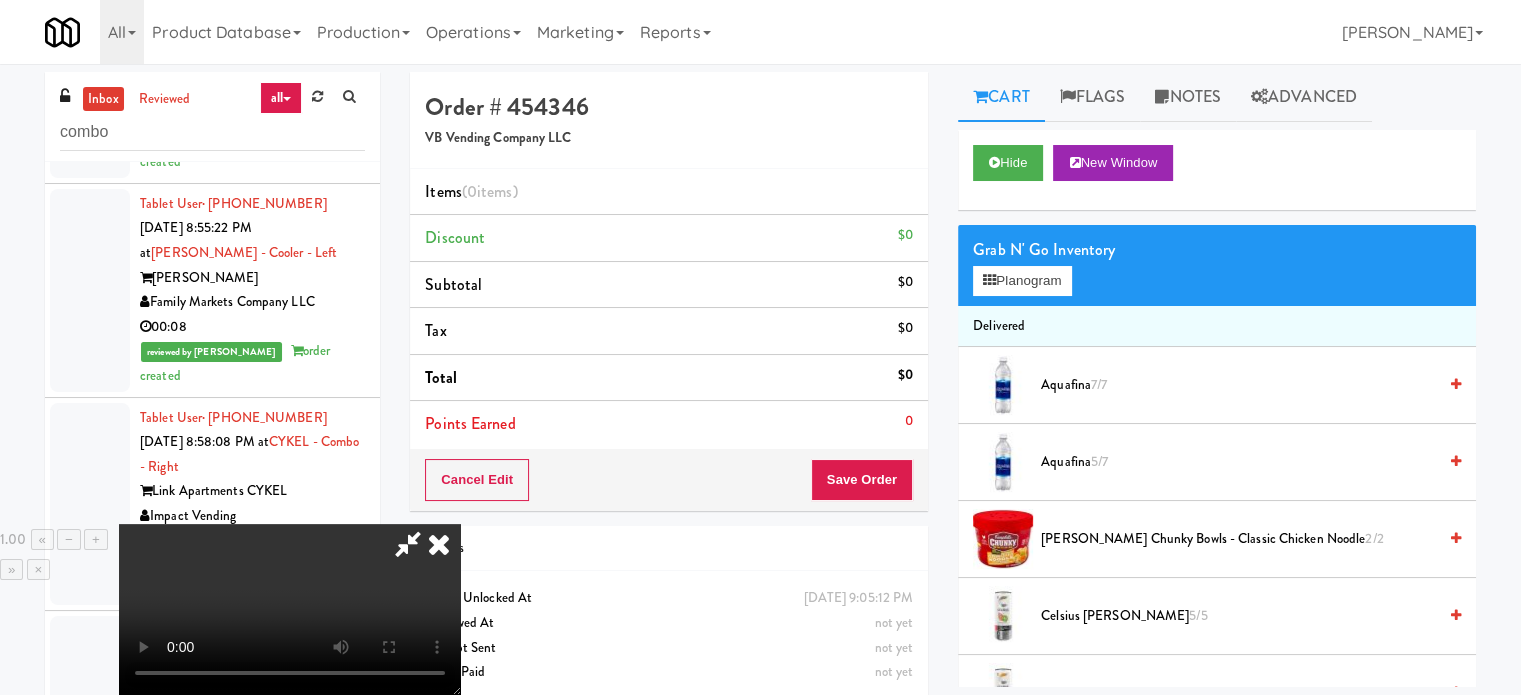 scroll, scrollTop: 3948, scrollLeft: 0, axis: vertical 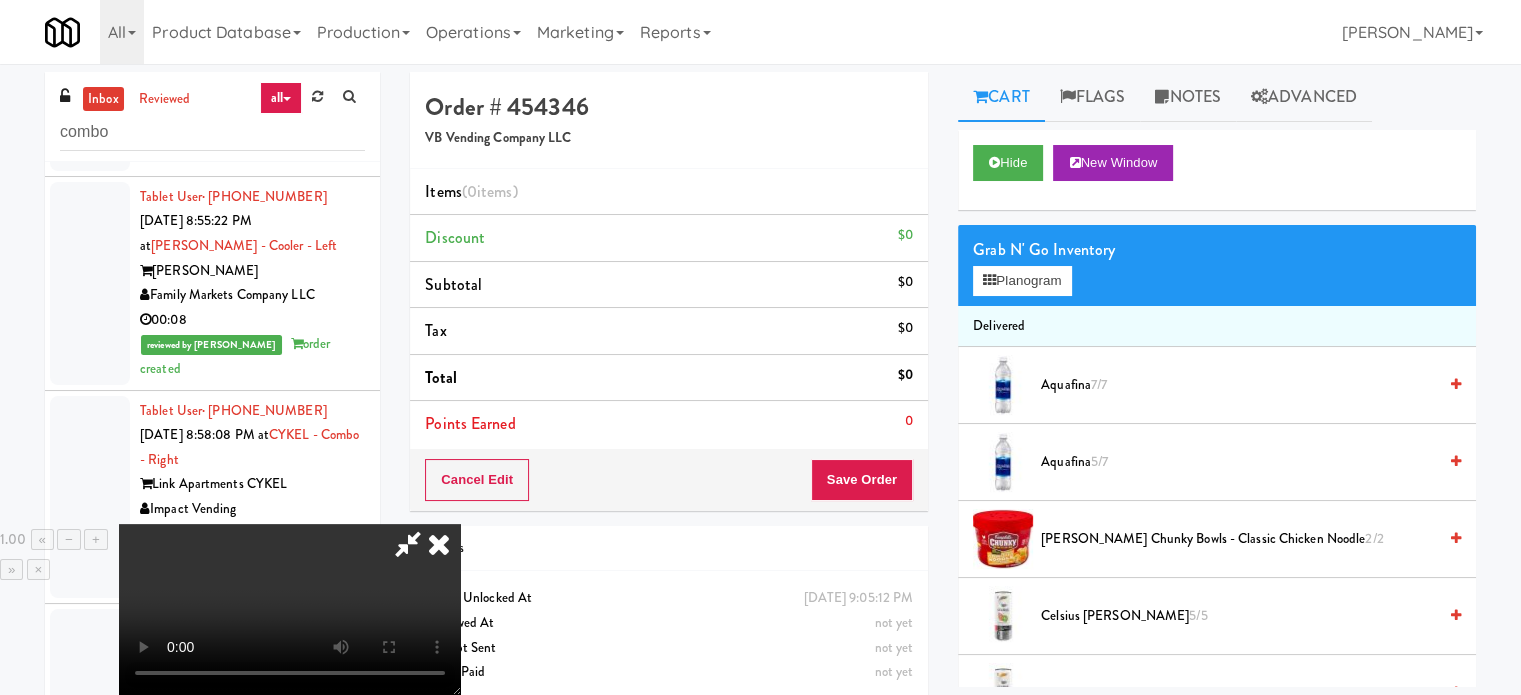 click at bounding box center [290, 609] 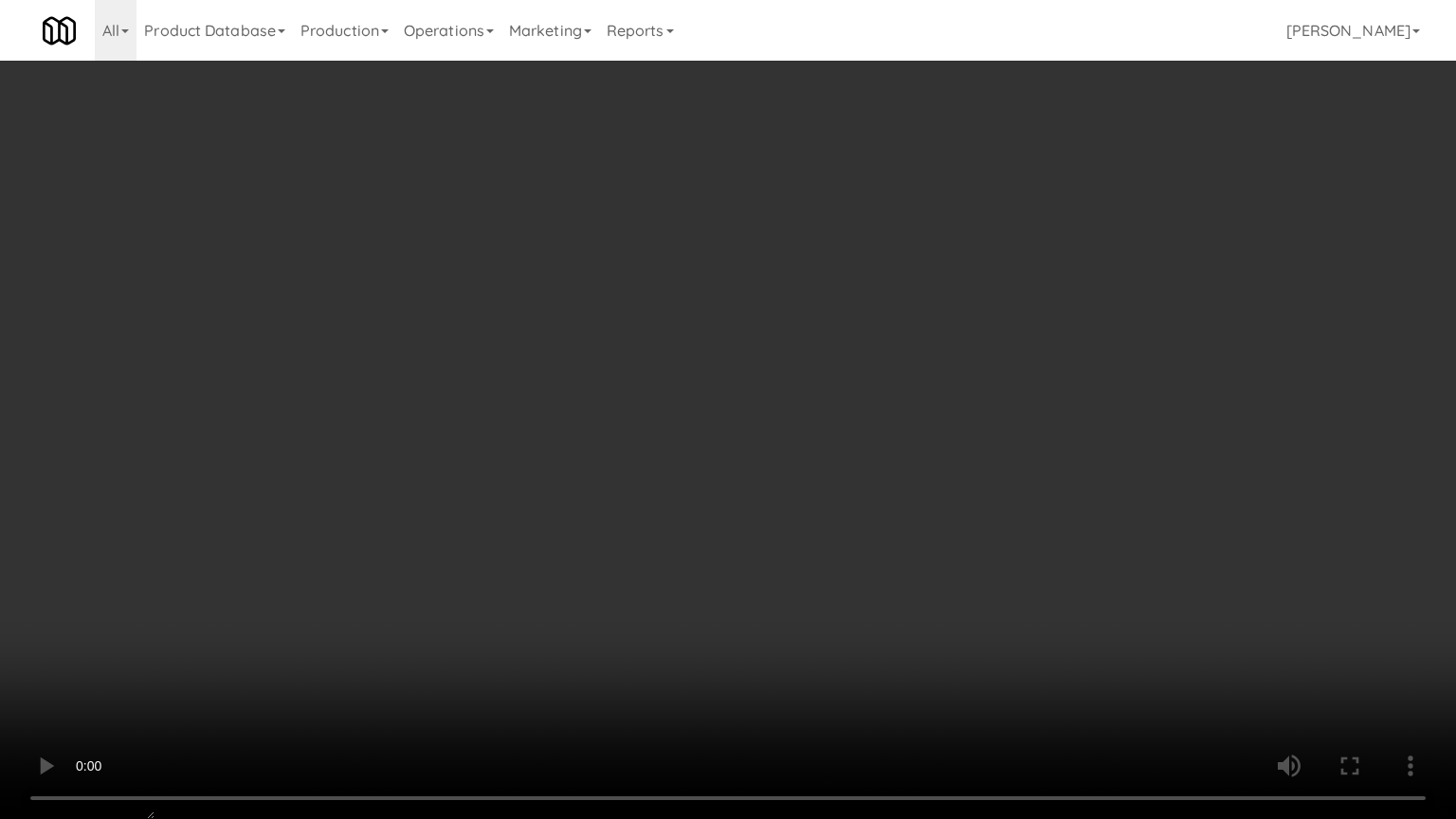 click at bounding box center [728, 410] 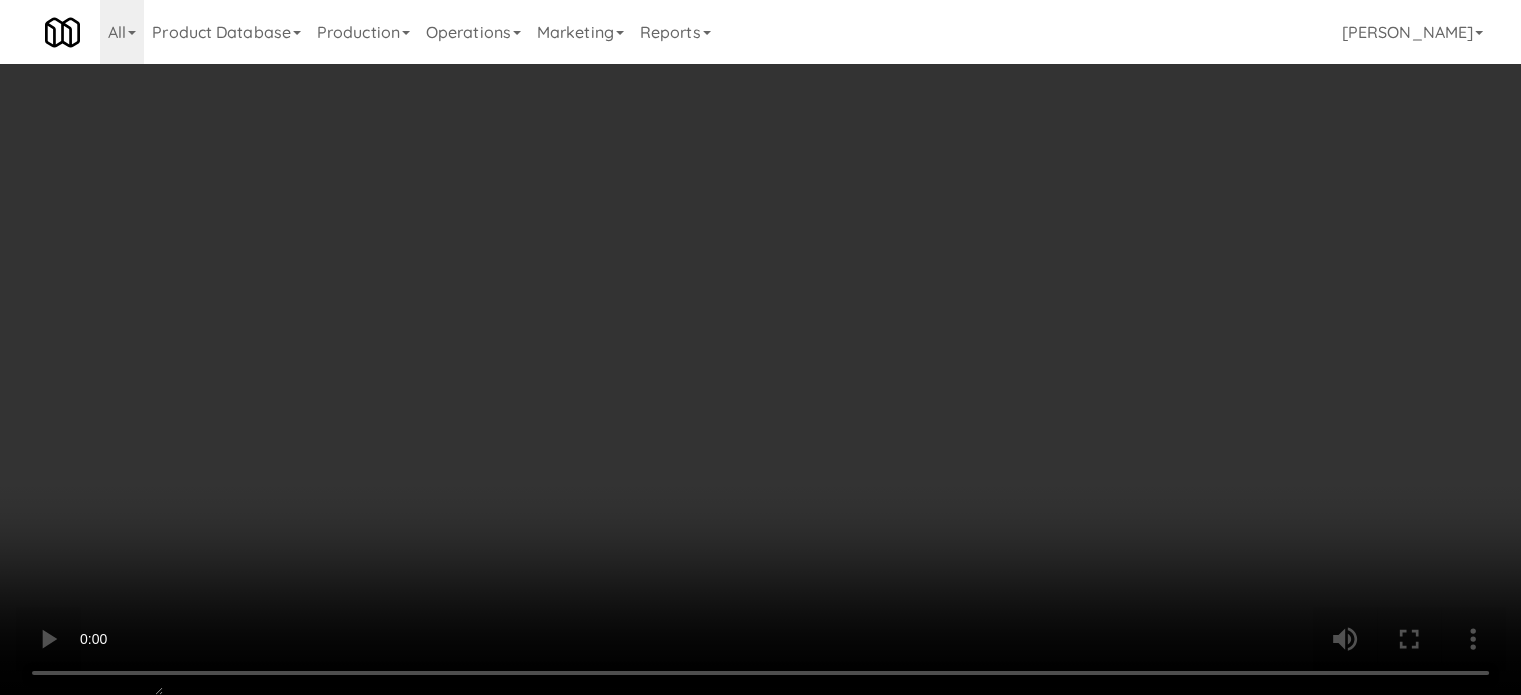 scroll, scrollTop: 1900, scrollLeft: 0, axis: vertical 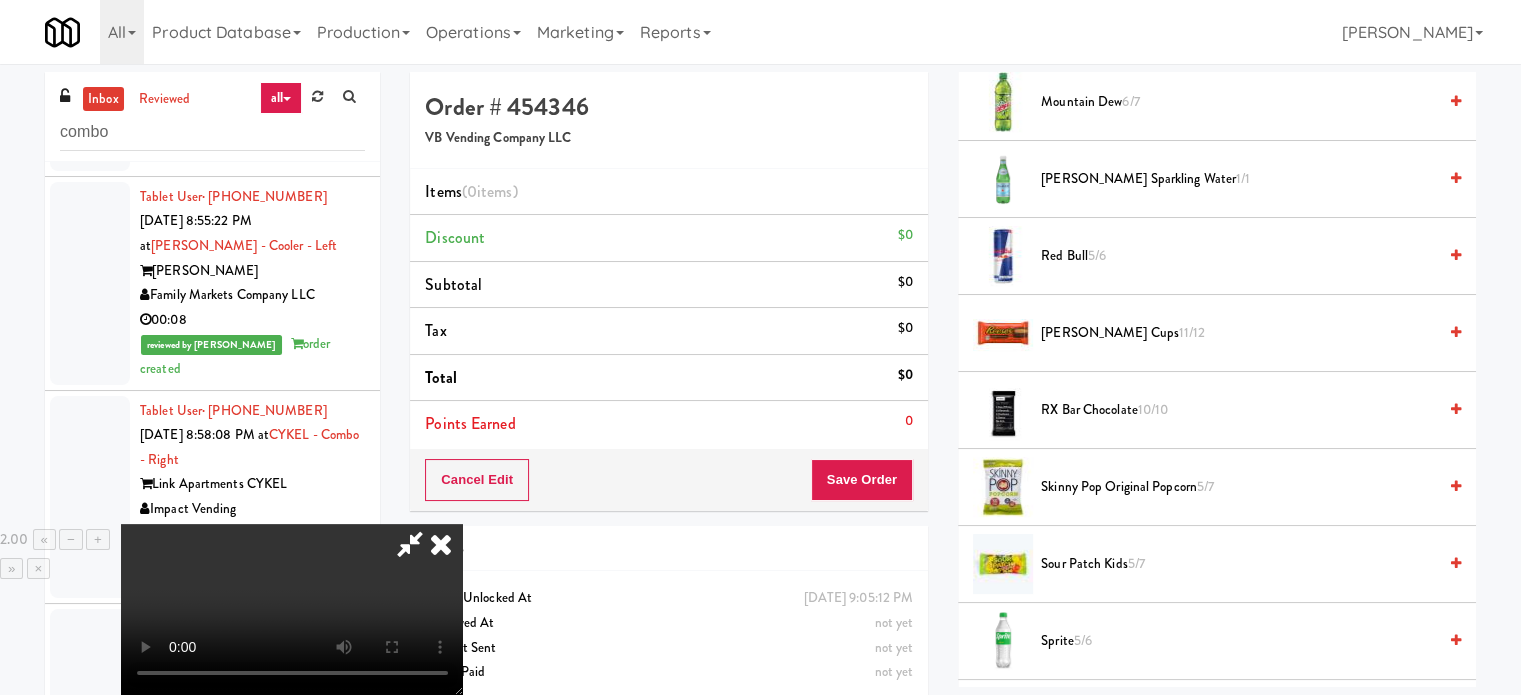 click on "Sprite  5/6" at bounding box center (1238, 641) 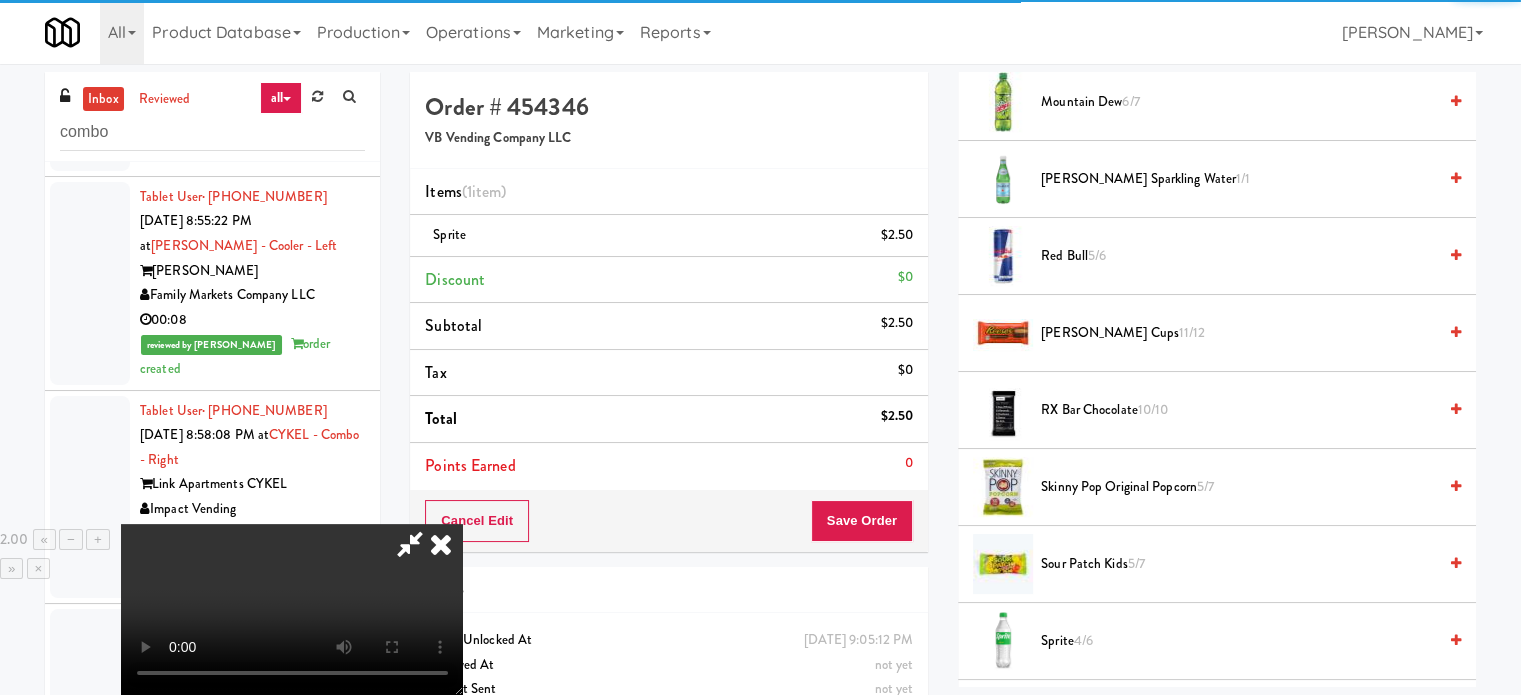 click at bounding box center (292, 609) 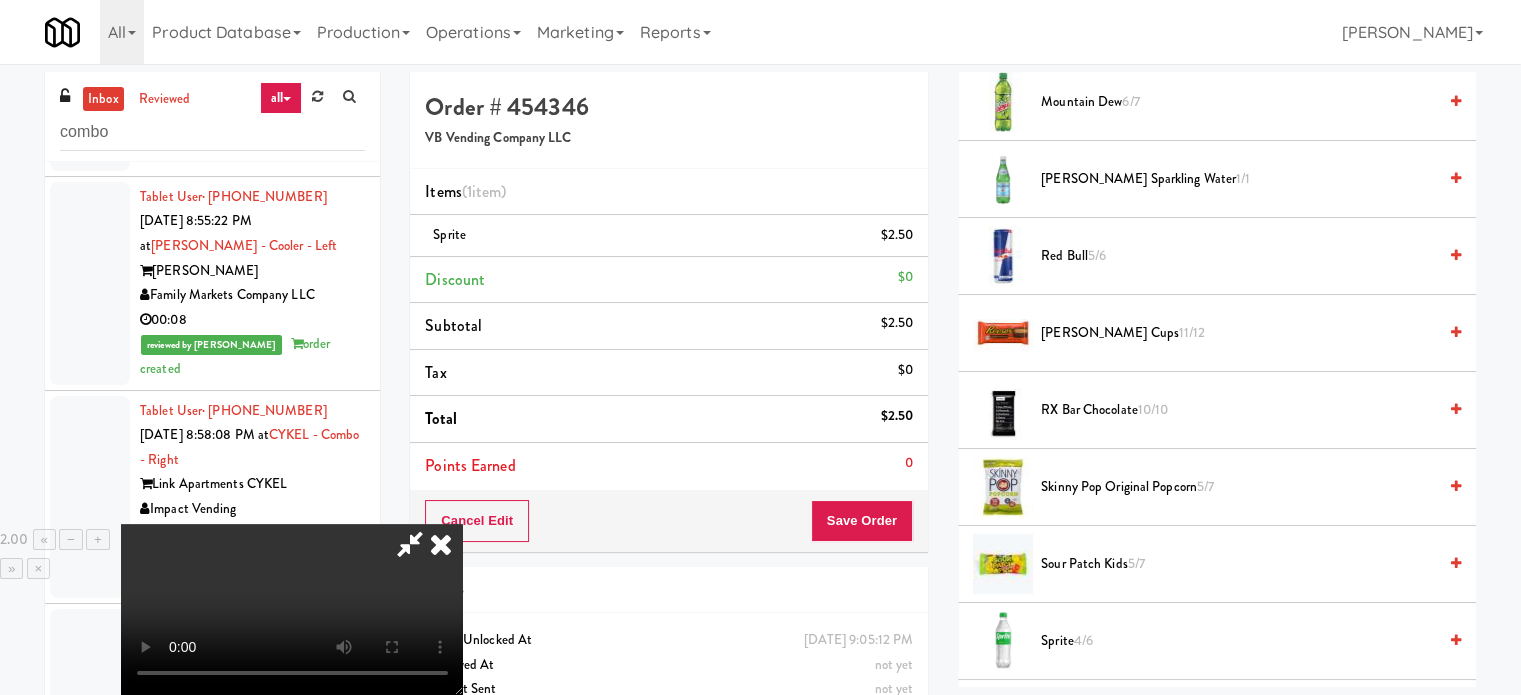 click at bounding box center [292, 609] 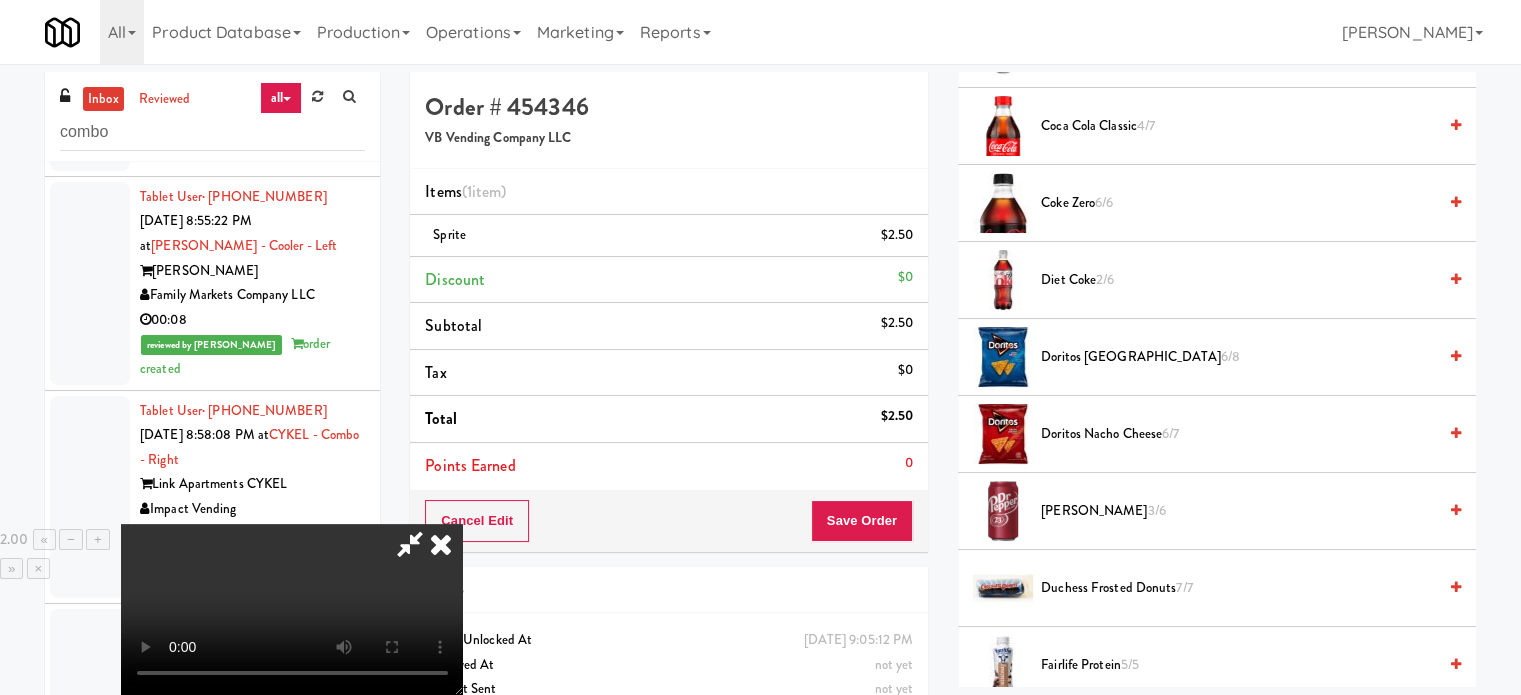 scroll, scrollTop: 600, scrollLeft: 0, axis: vertical 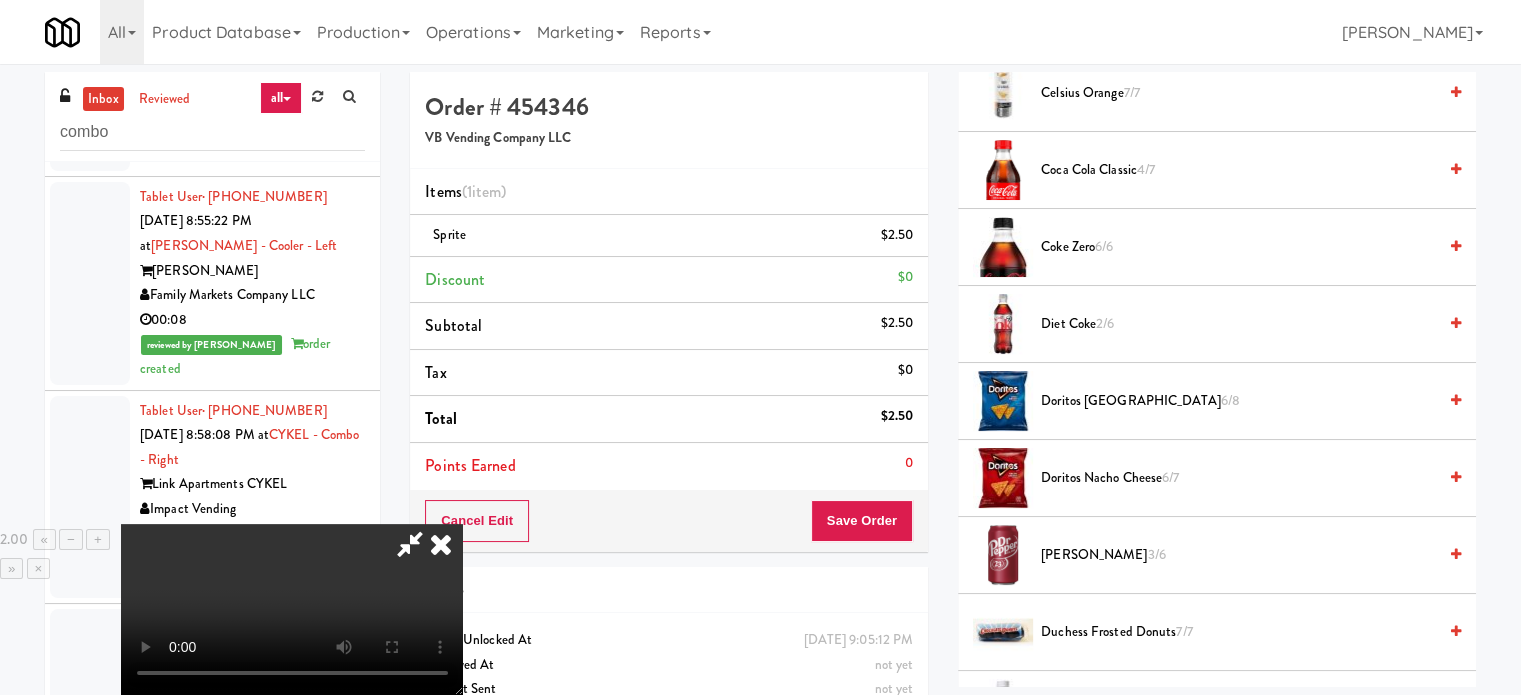 click on "Coca Cola Classic  4/7" at bounding box center (1238, 170) 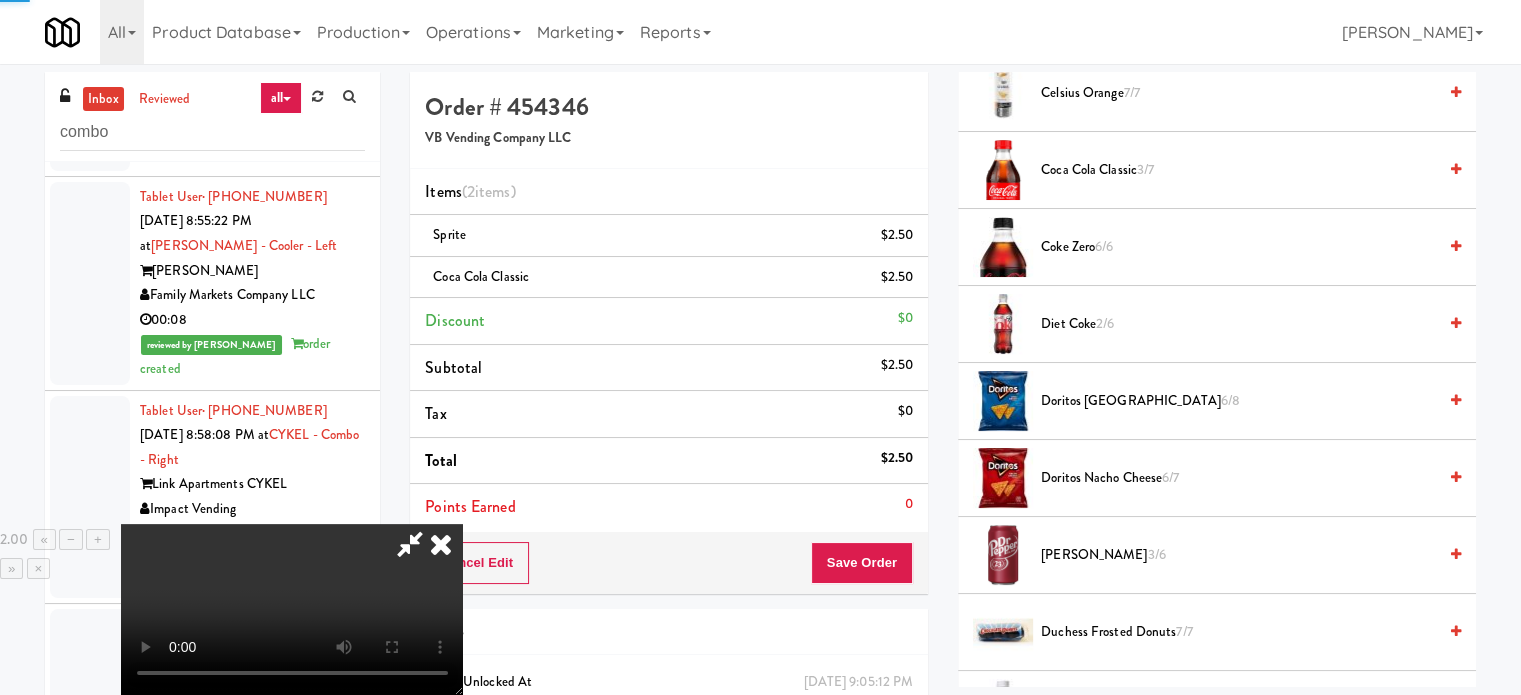 drag, startPoint x: 683, startPoint y: 411, endPoint x: 700, endPoint y: 422, distance: 20.248457 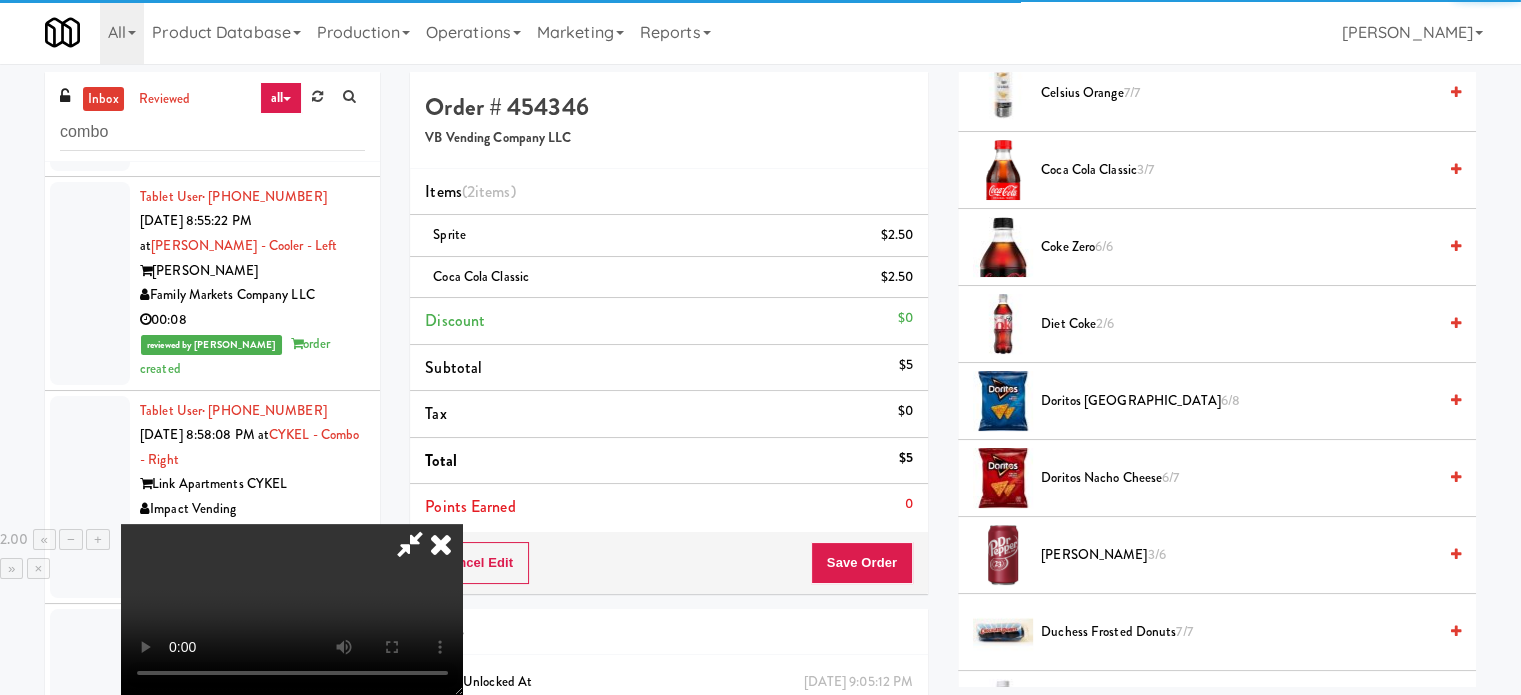 click at bounding box center [292, 609] 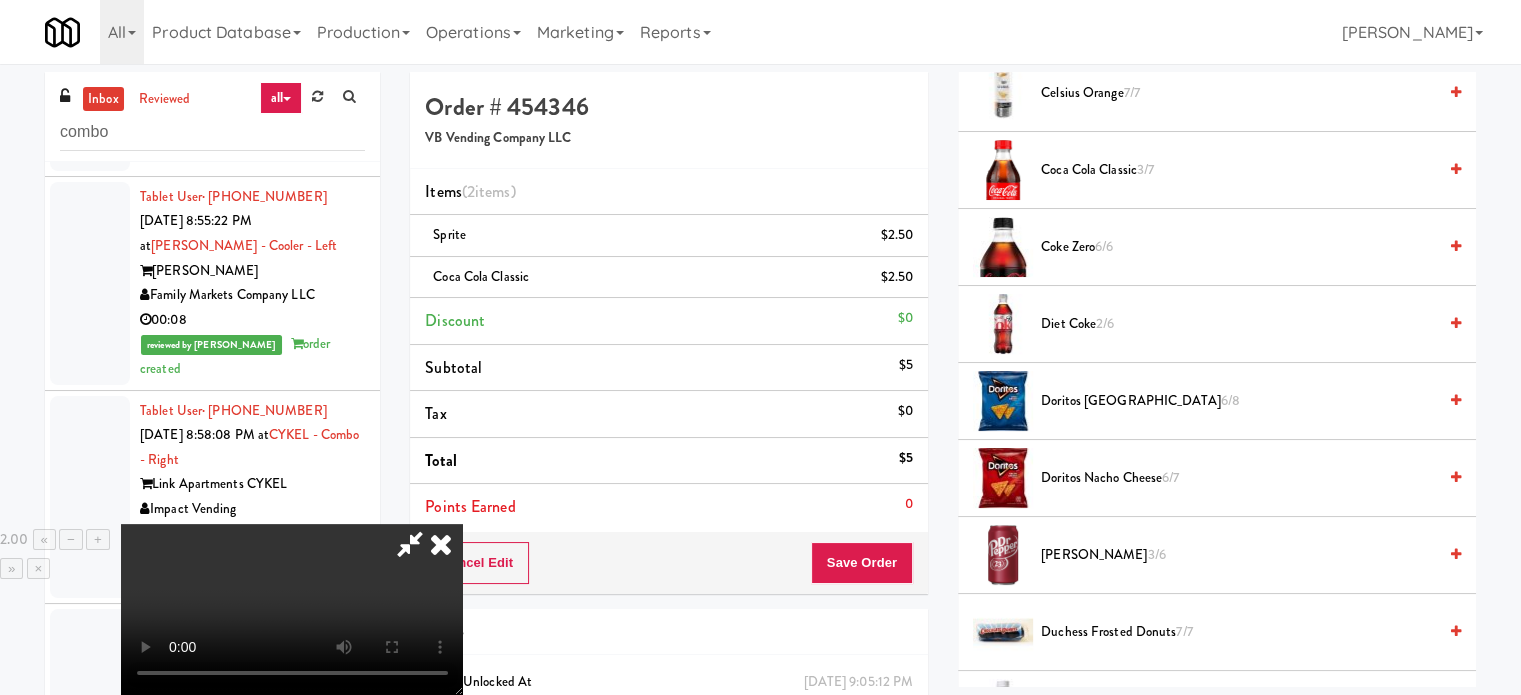 click at bounding box center [292, 609] 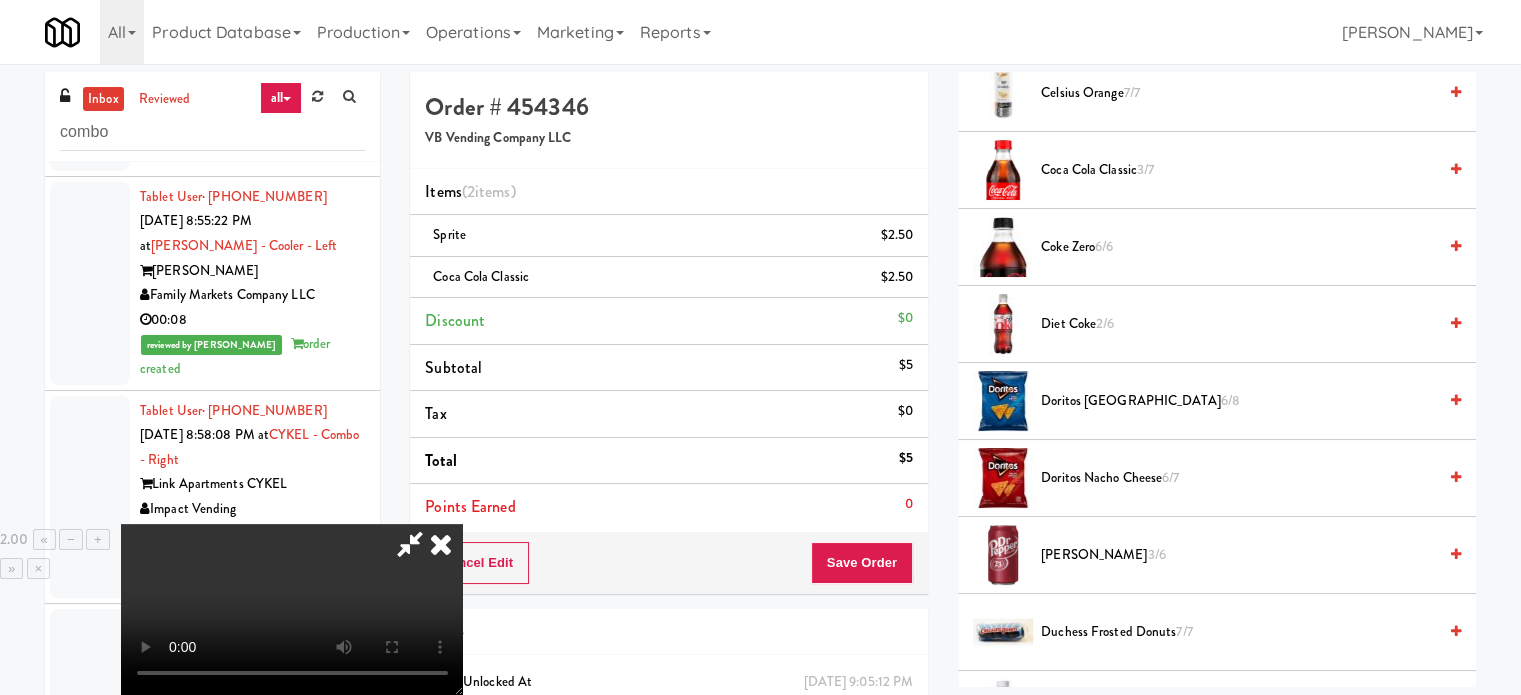 click at bounding box center [292, 609] 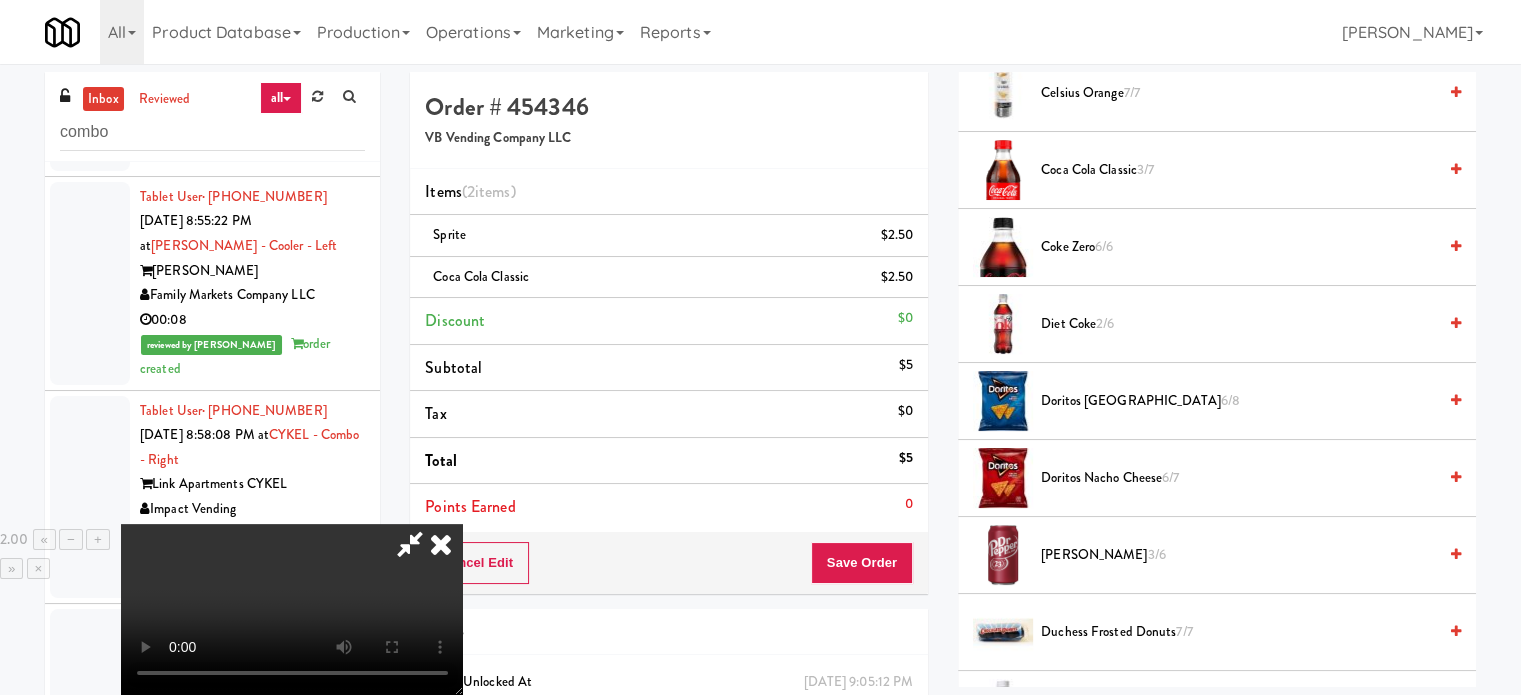 click on "Dr Pepper  3/6" at bounding box center [1238, 555] 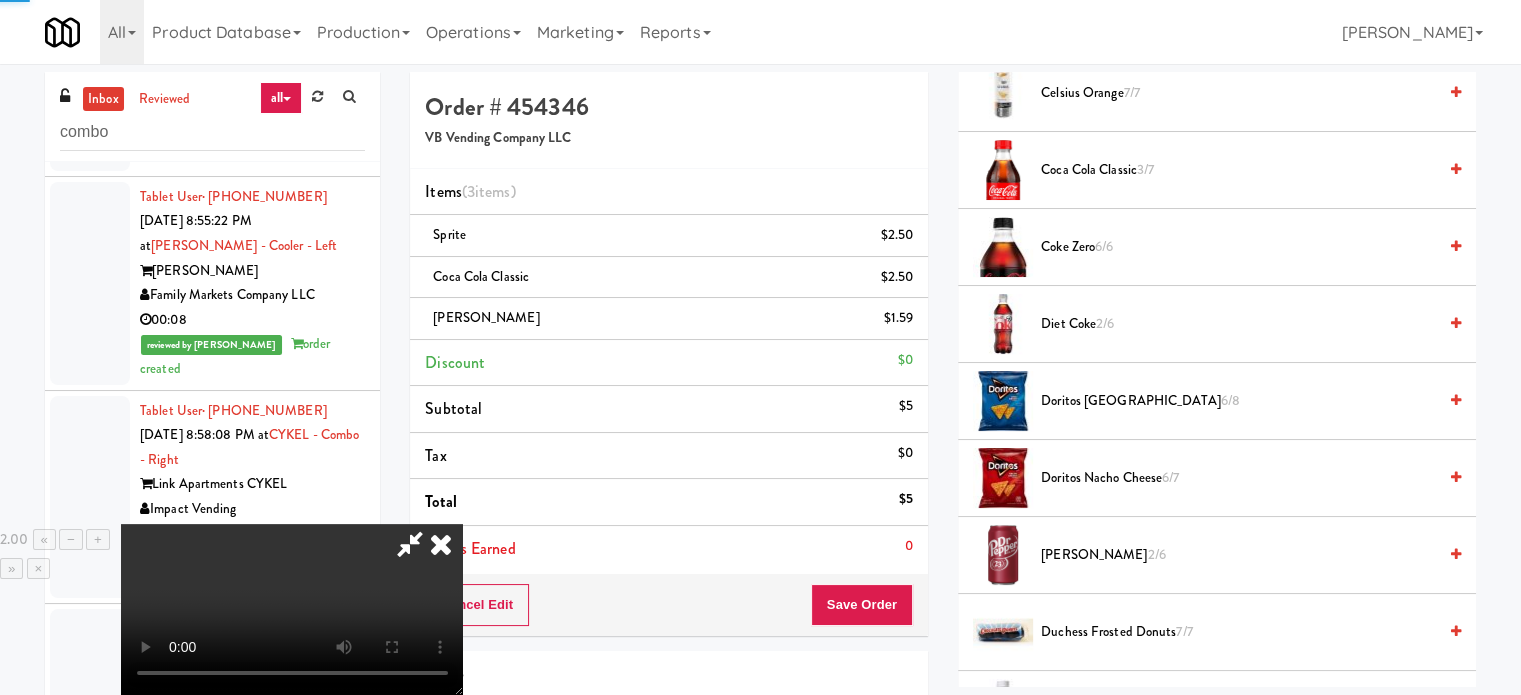 click at bounding box center (292, 609) 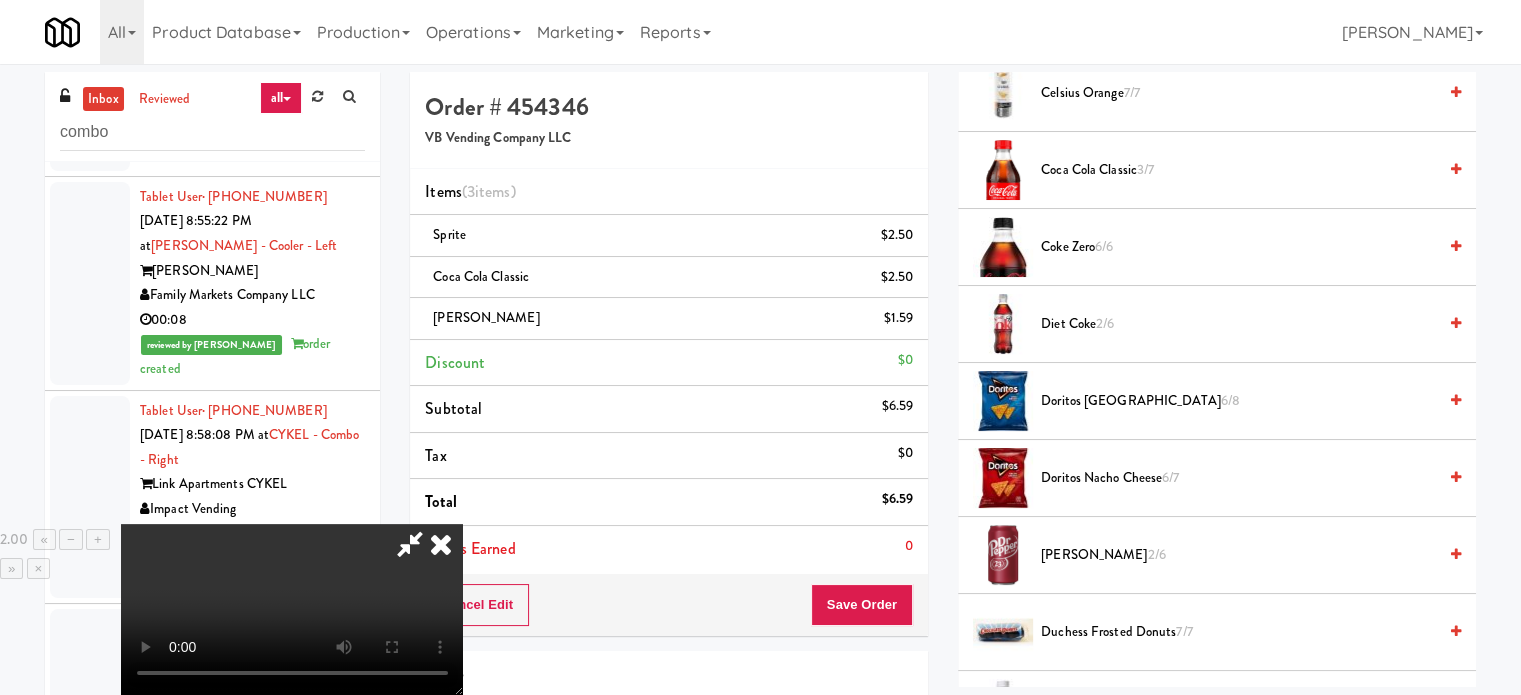click at bounding box center [292, 609] 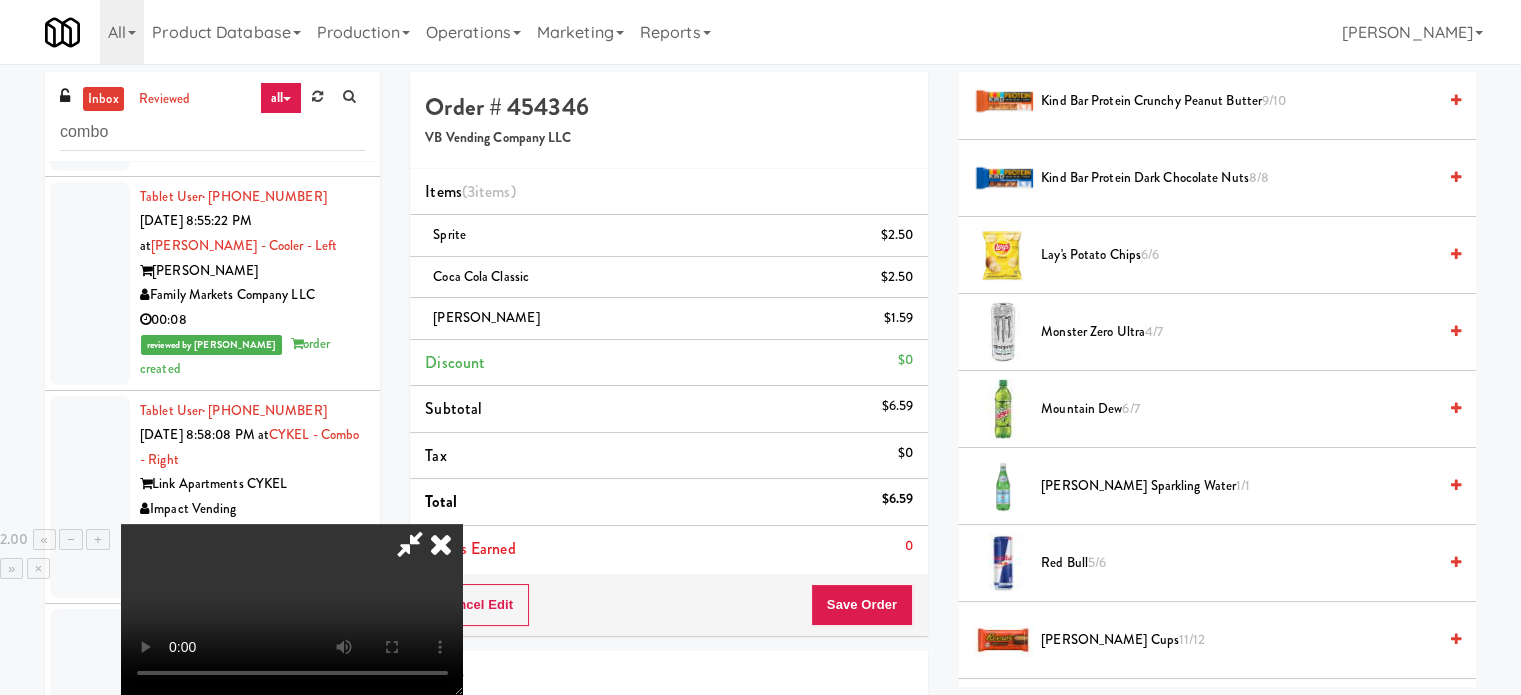 scroll, scrollTop: 1600, scrollLeft: 0, axis: vertical 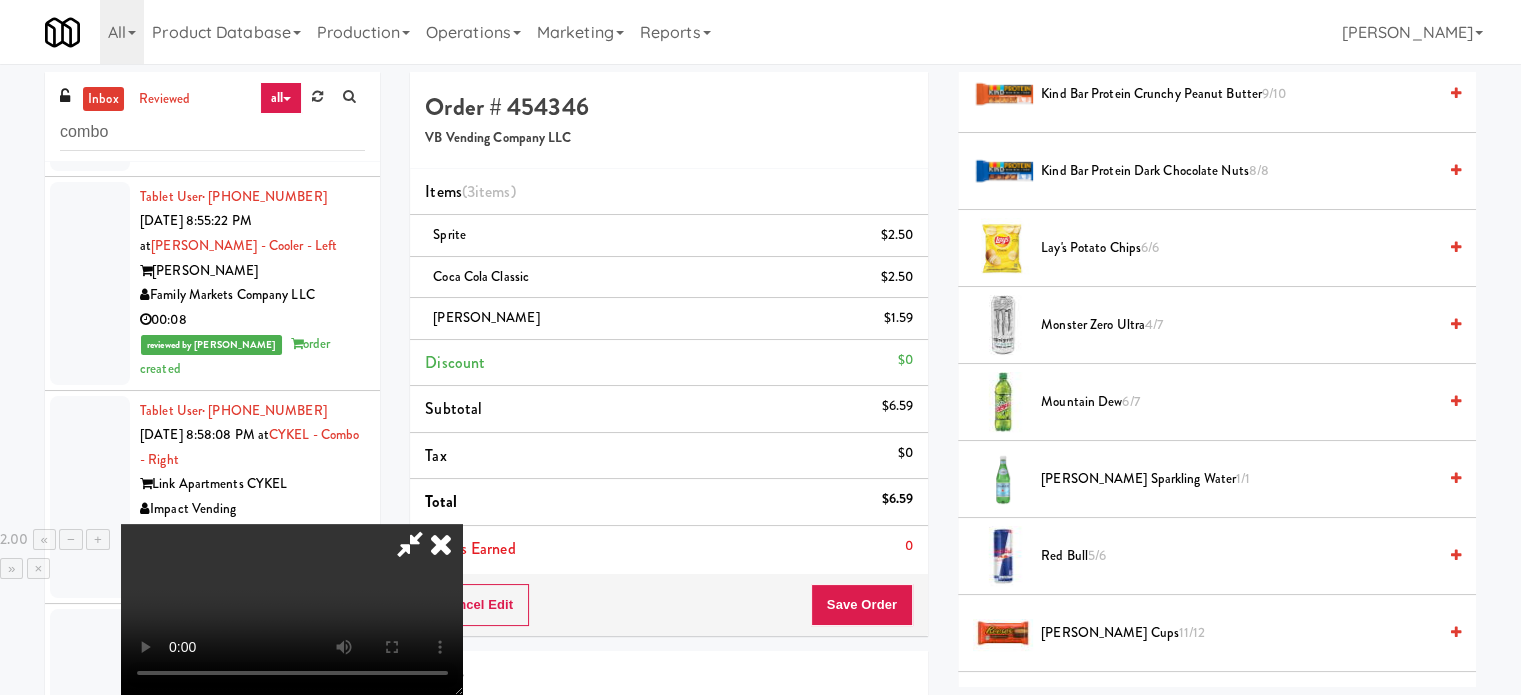 click at bounding box center [292, 609] 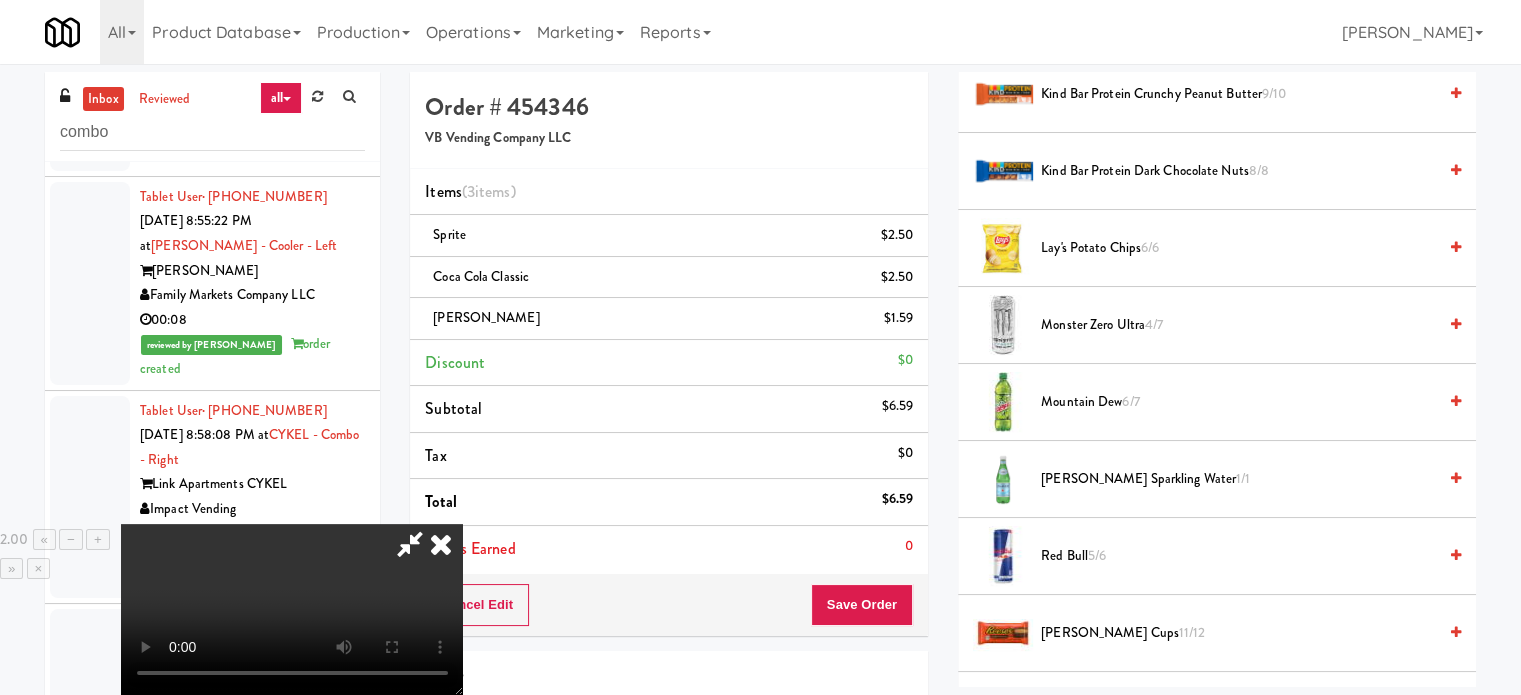 click at bounding box center [292, 609] 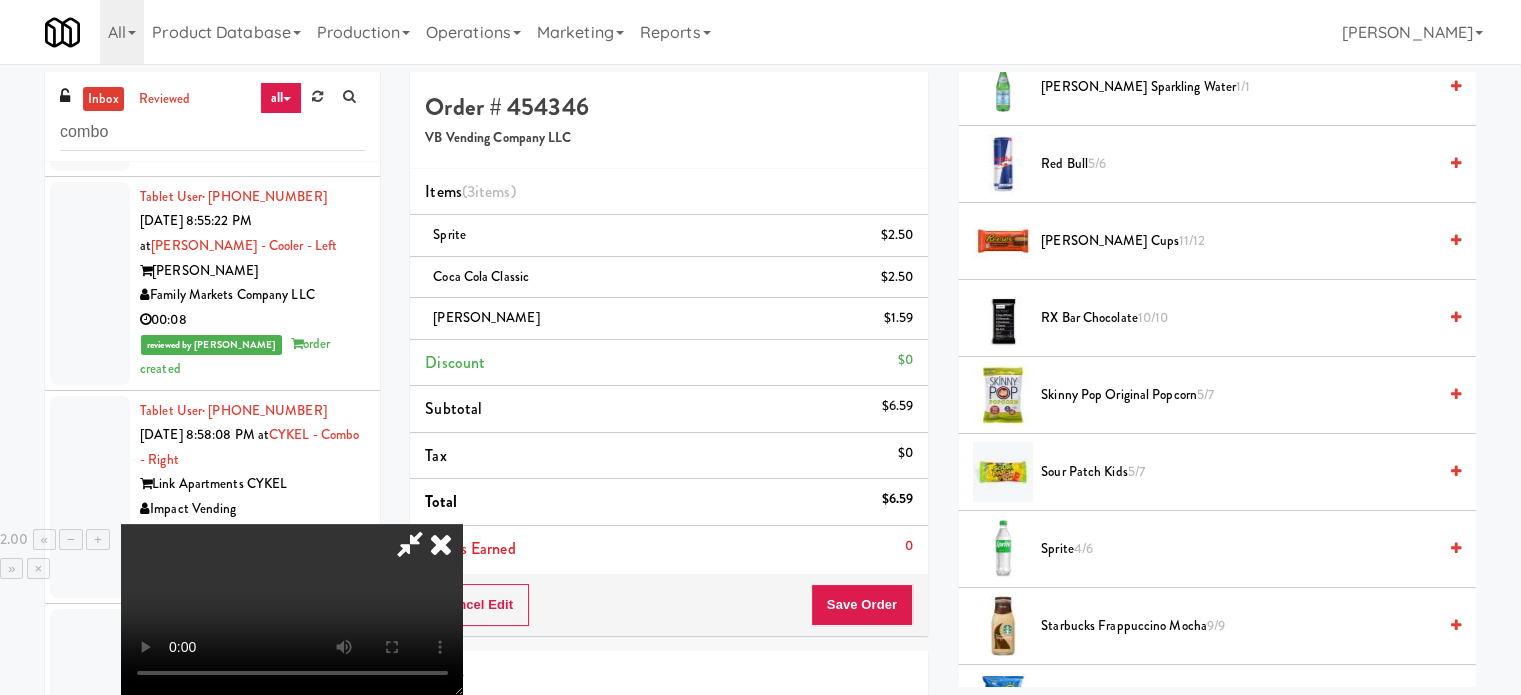 scroll, scrollTop: 2000, scrollLeft: 0, axis: vertical 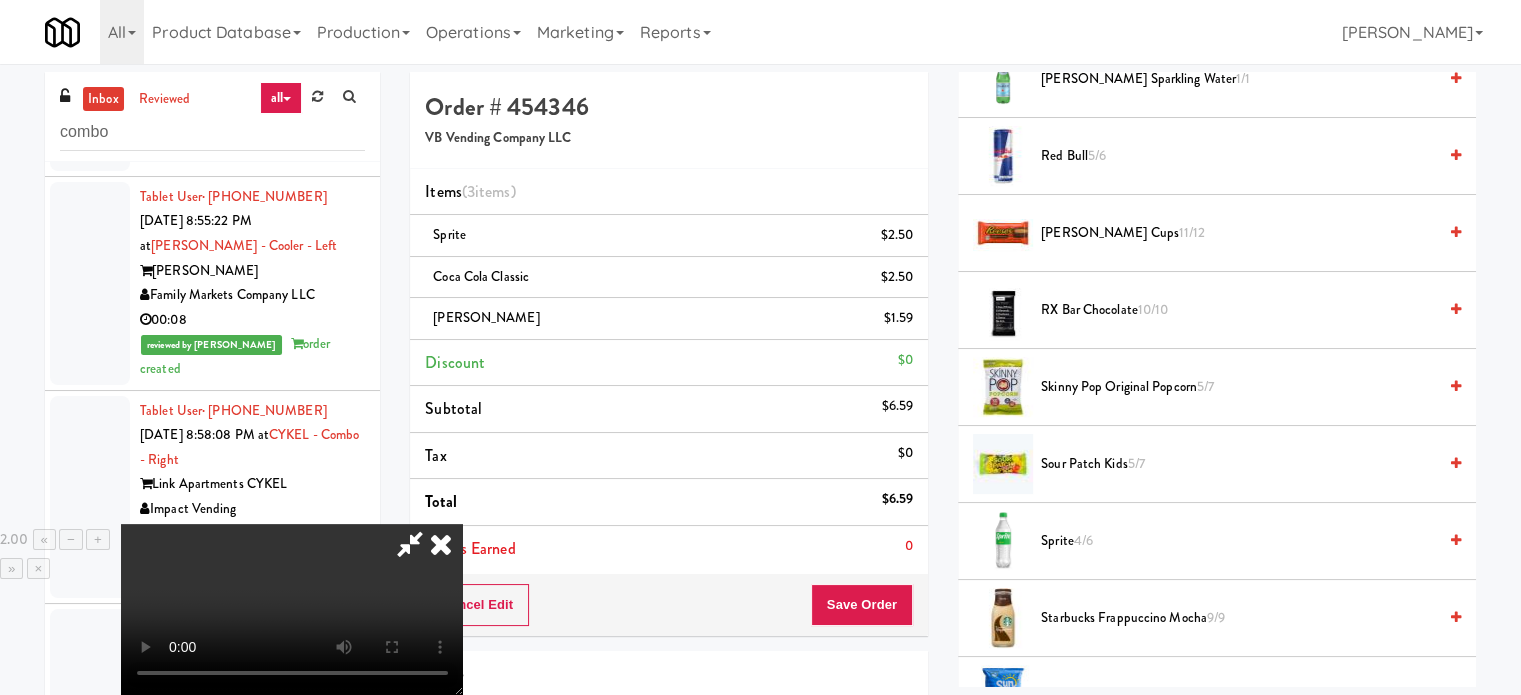 click on "Sprite  4/6" at bounding box center (1238, 541) 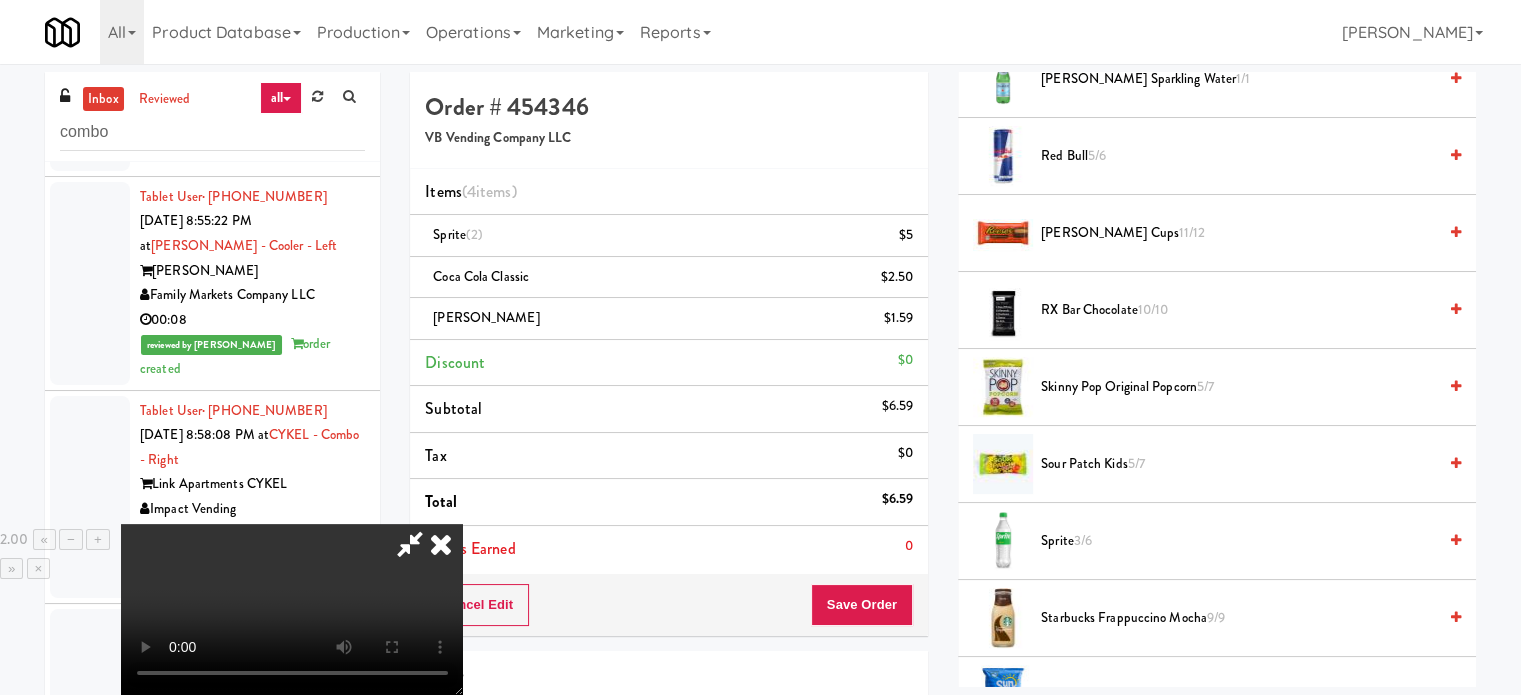 click at bounding box center [292, 609] 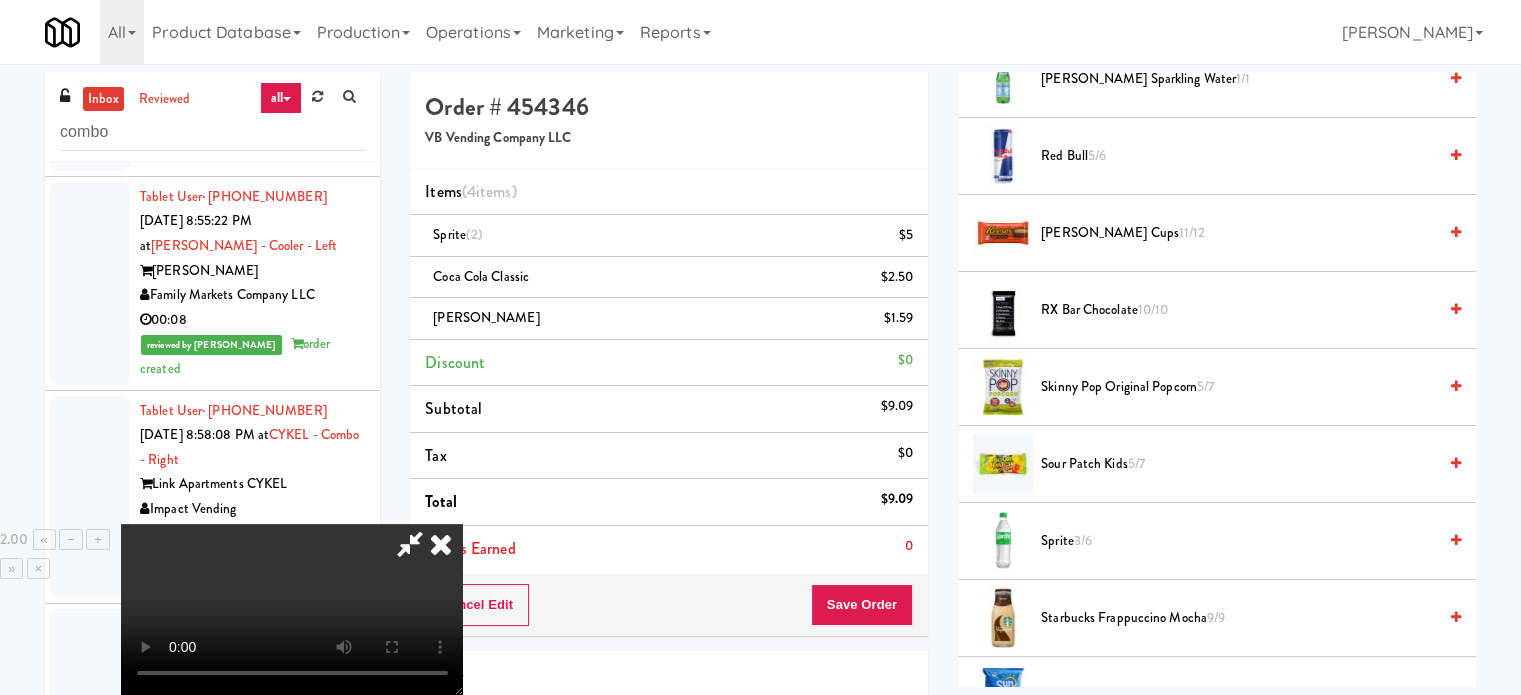 click at bounding box center (410, 544) 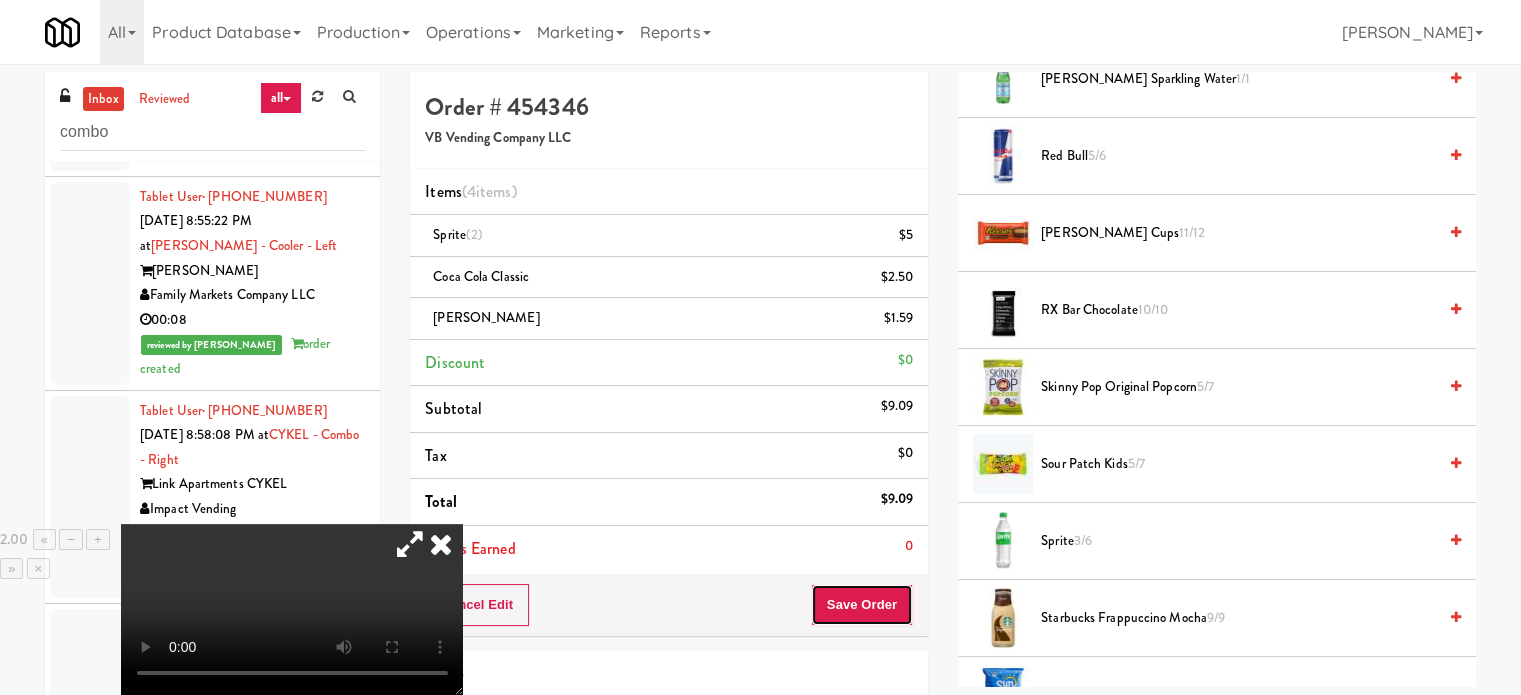 click on "Save Order" at bounding box center (862, 605) 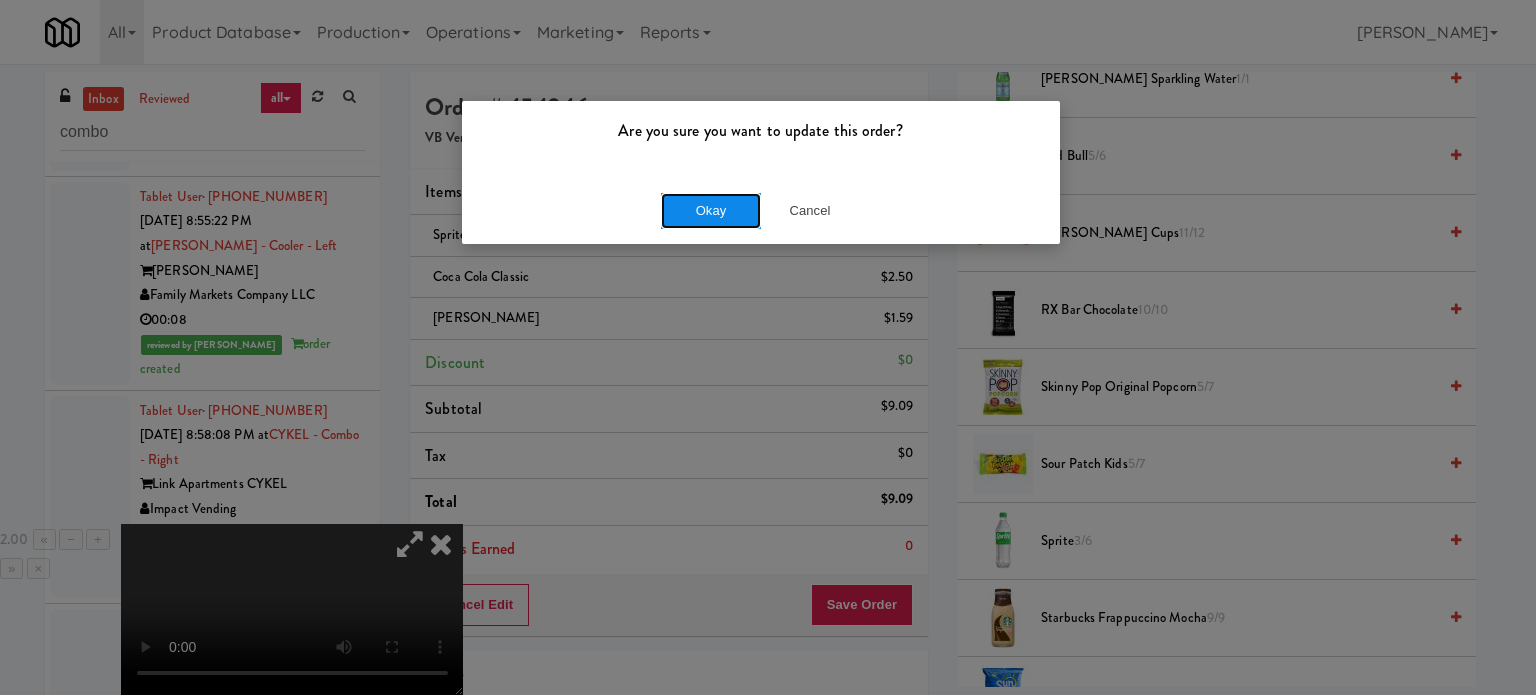 click on "Okay" at bounding box center (711, 211) 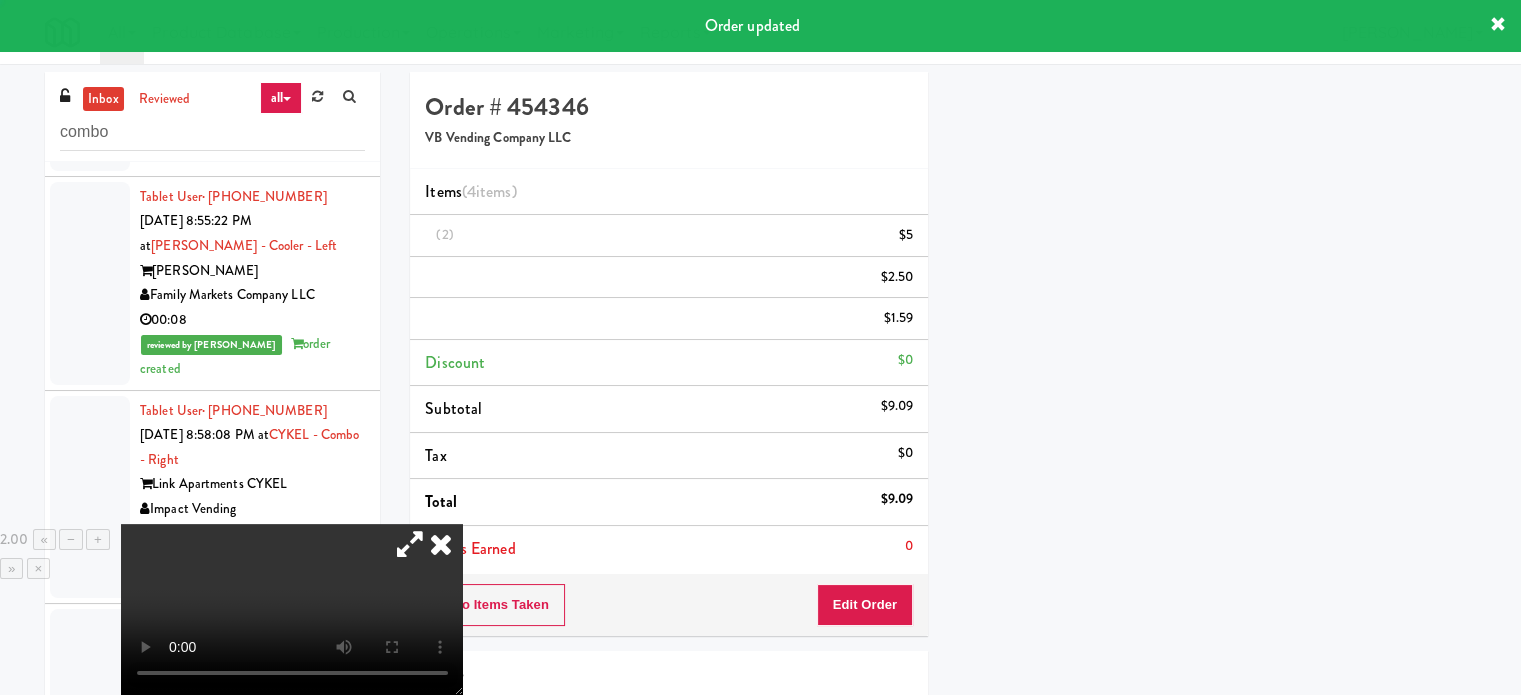 scroll, scrollTop: 192, scrollLeft: 0, axis: vertical 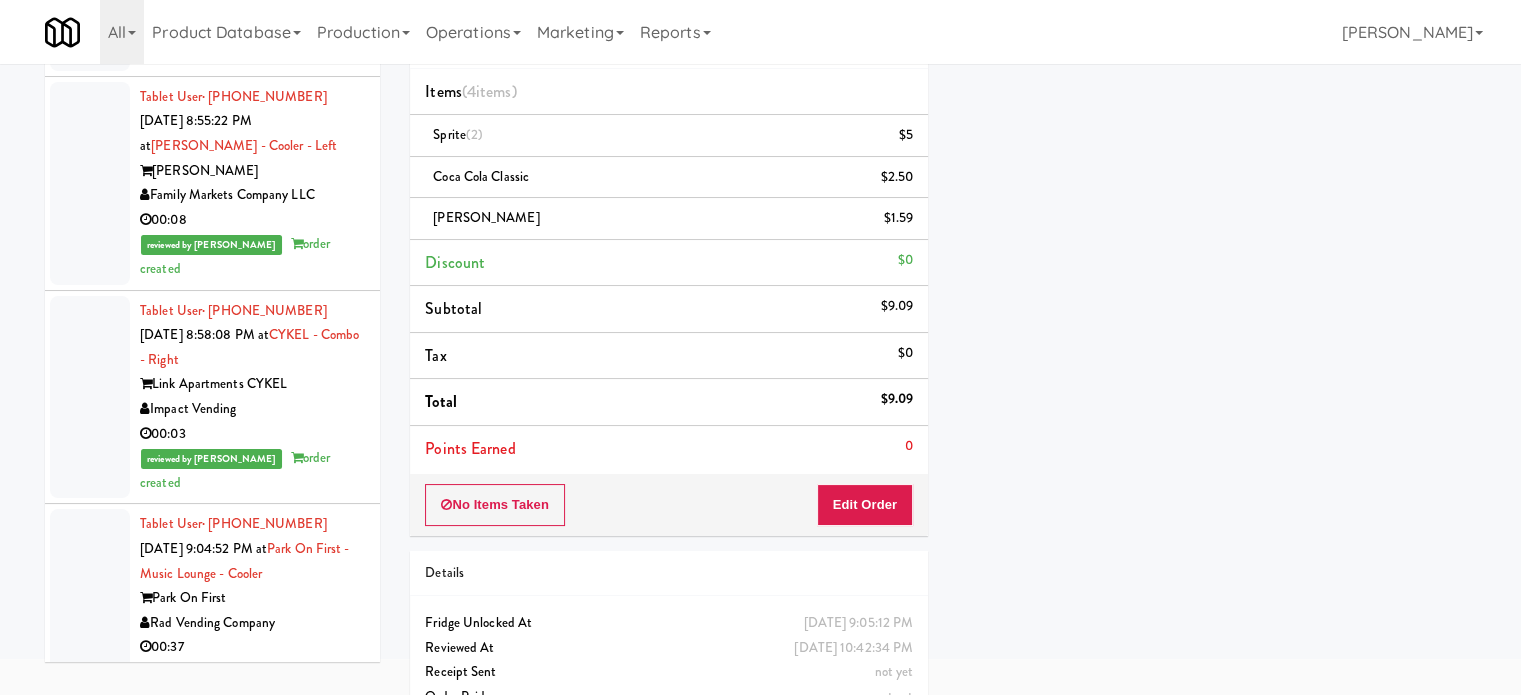 click on "00:20" at bounding box center (252, 1050) 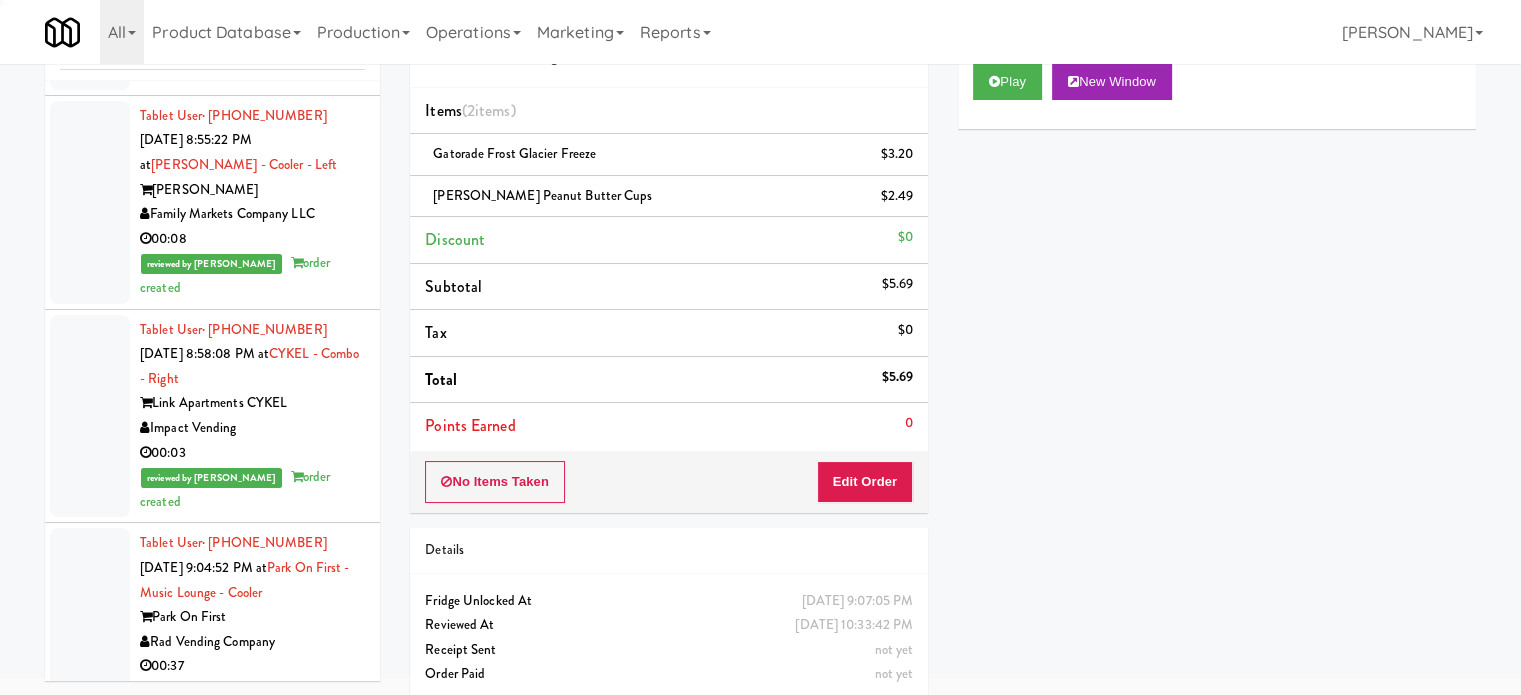 scroll, scrollTop: 100, scrollLeft: 0, axis: vertical 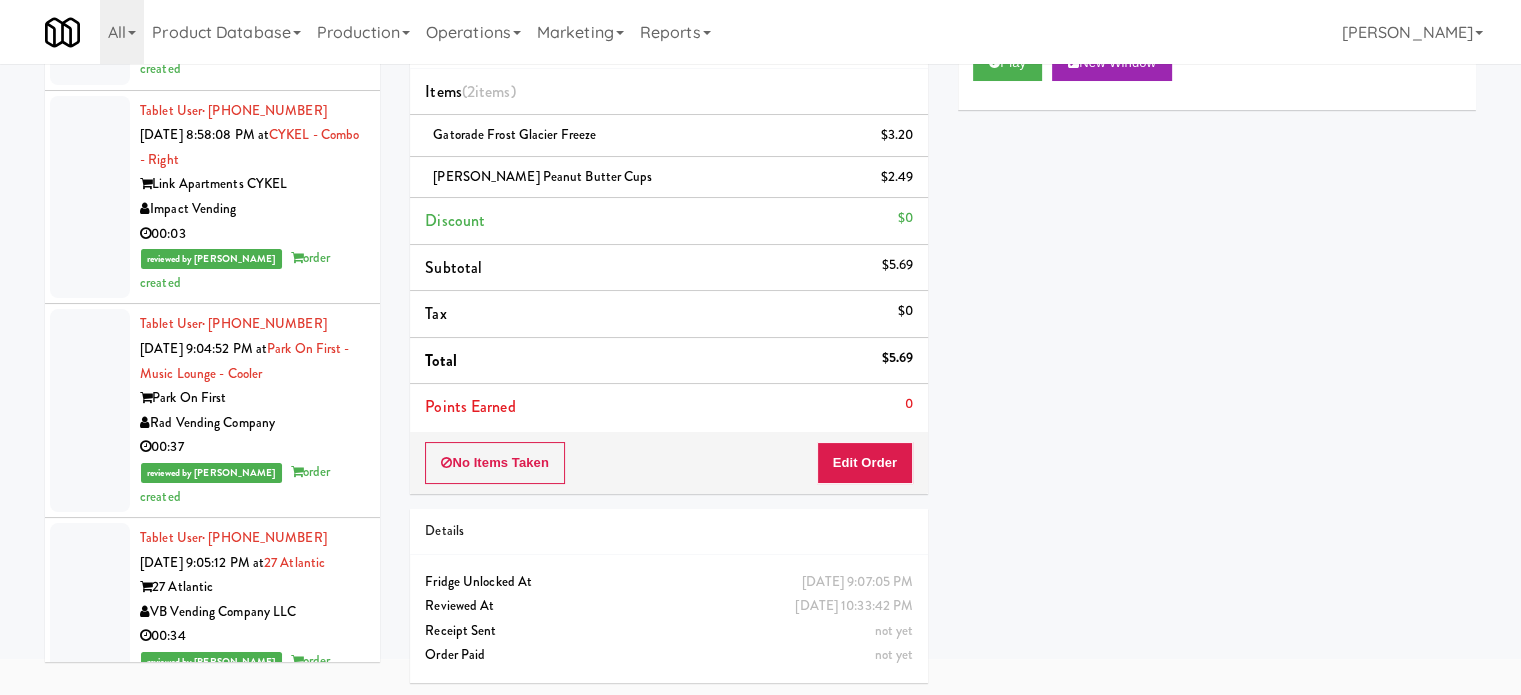 click on "Mountain High Markets LLC" at bounding box center (252, 1039) 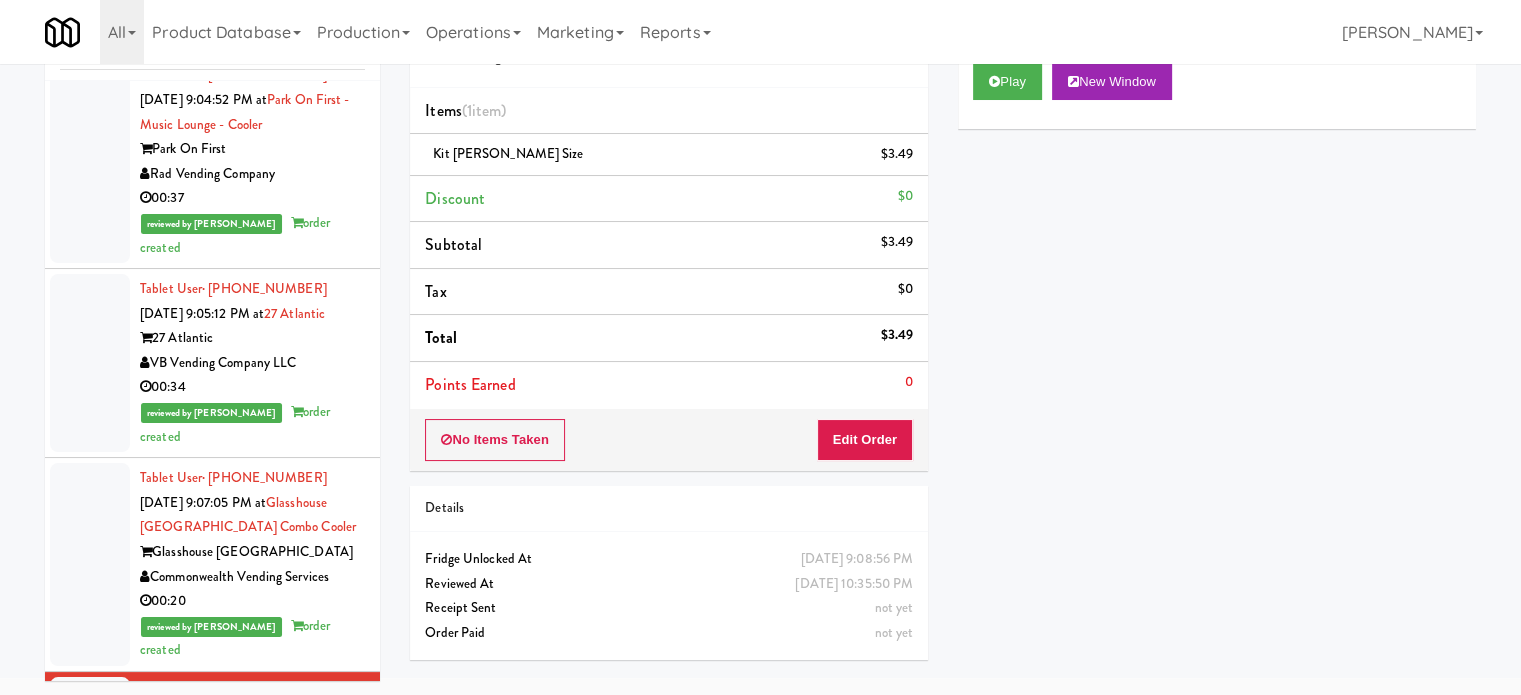 scroll, scrollTop: 4448, scrollLeft: 0, axis: vertical 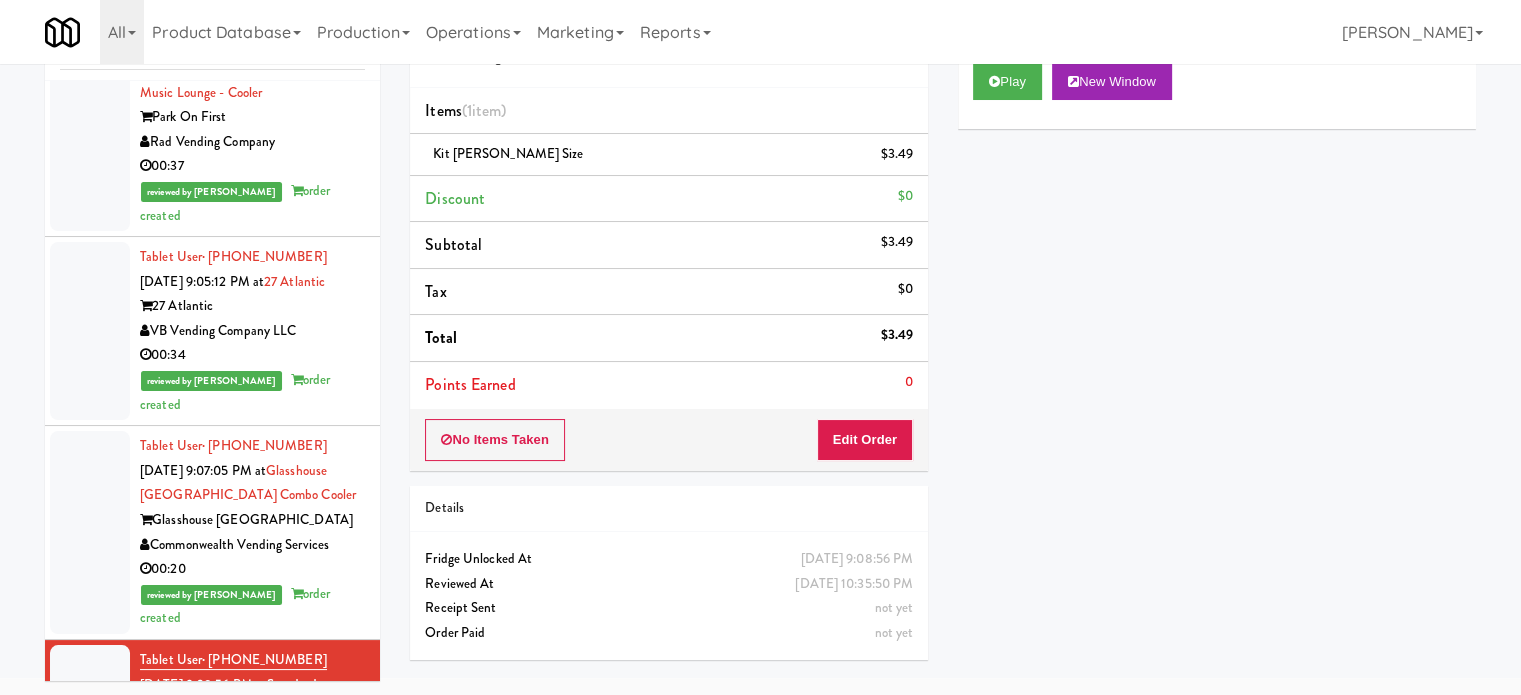 click on "Aura Watermark" at bounding box center (252, 948) 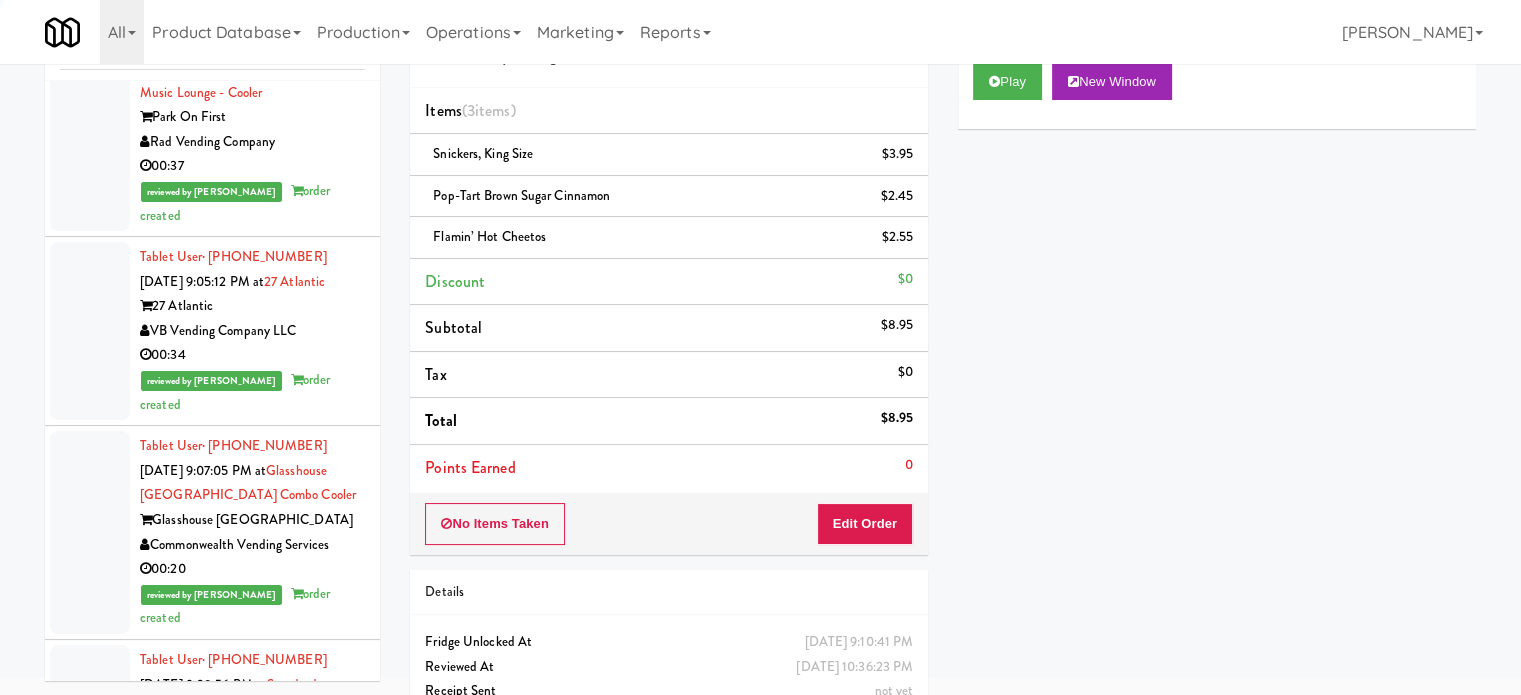click on "Gallery 64" at bounding box center [252, 1161] 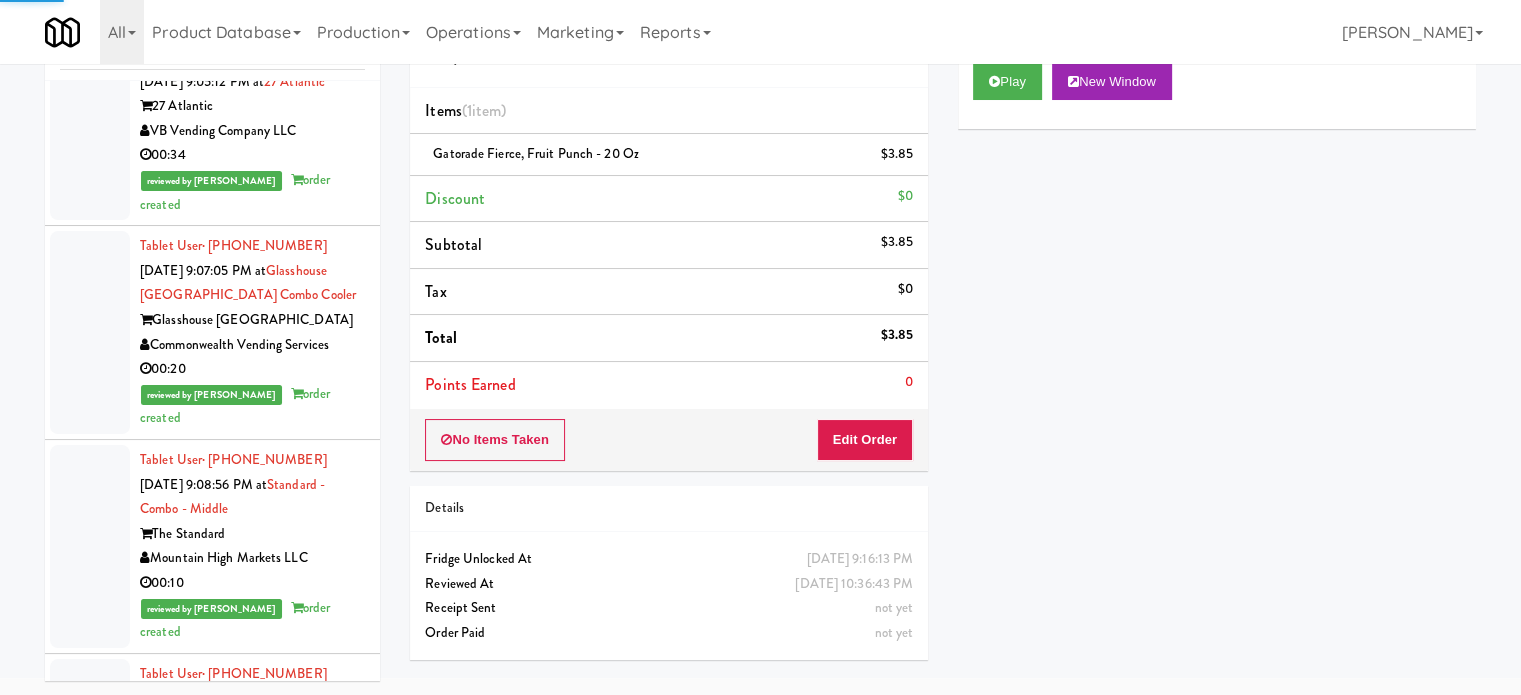 click on "Link Apartments CYKEL" at bounding box center [252, 1175] 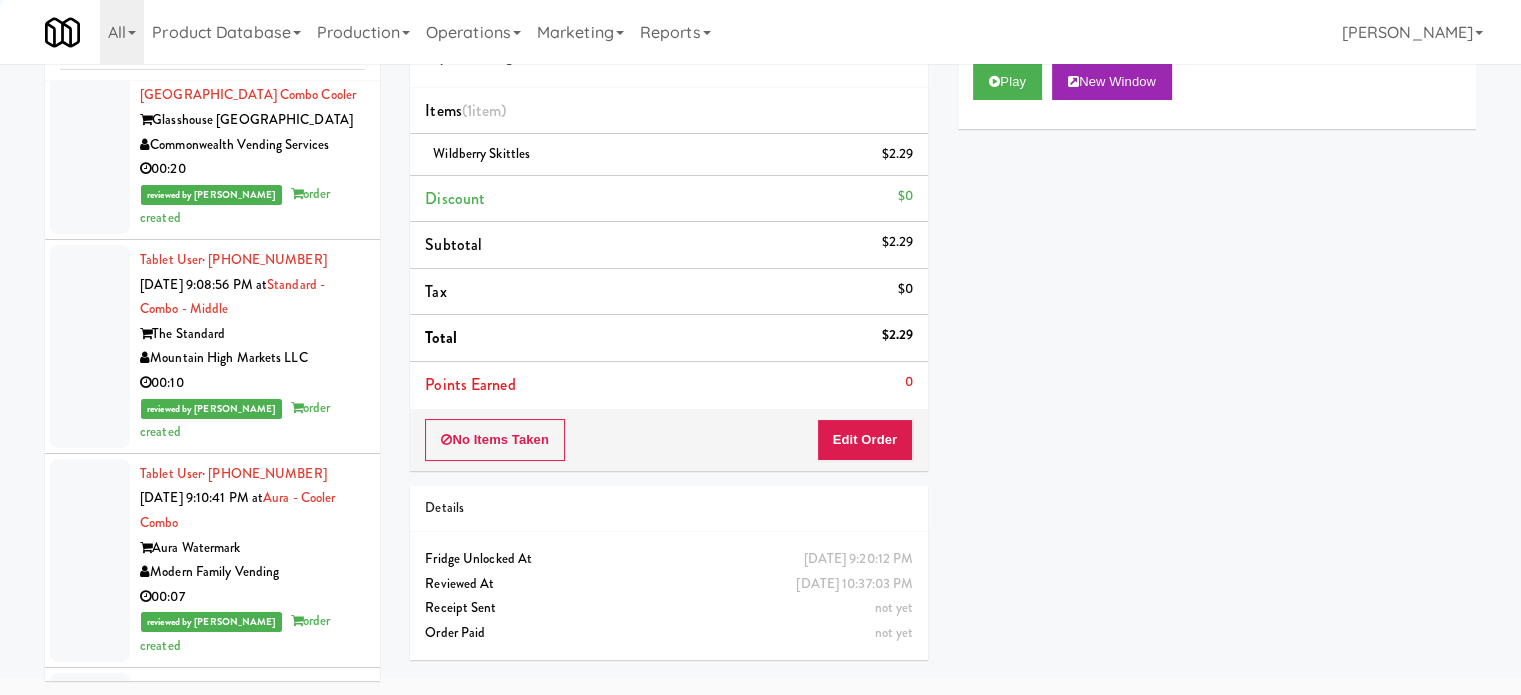click on "The Standard" at bounding box center (252, 1189) 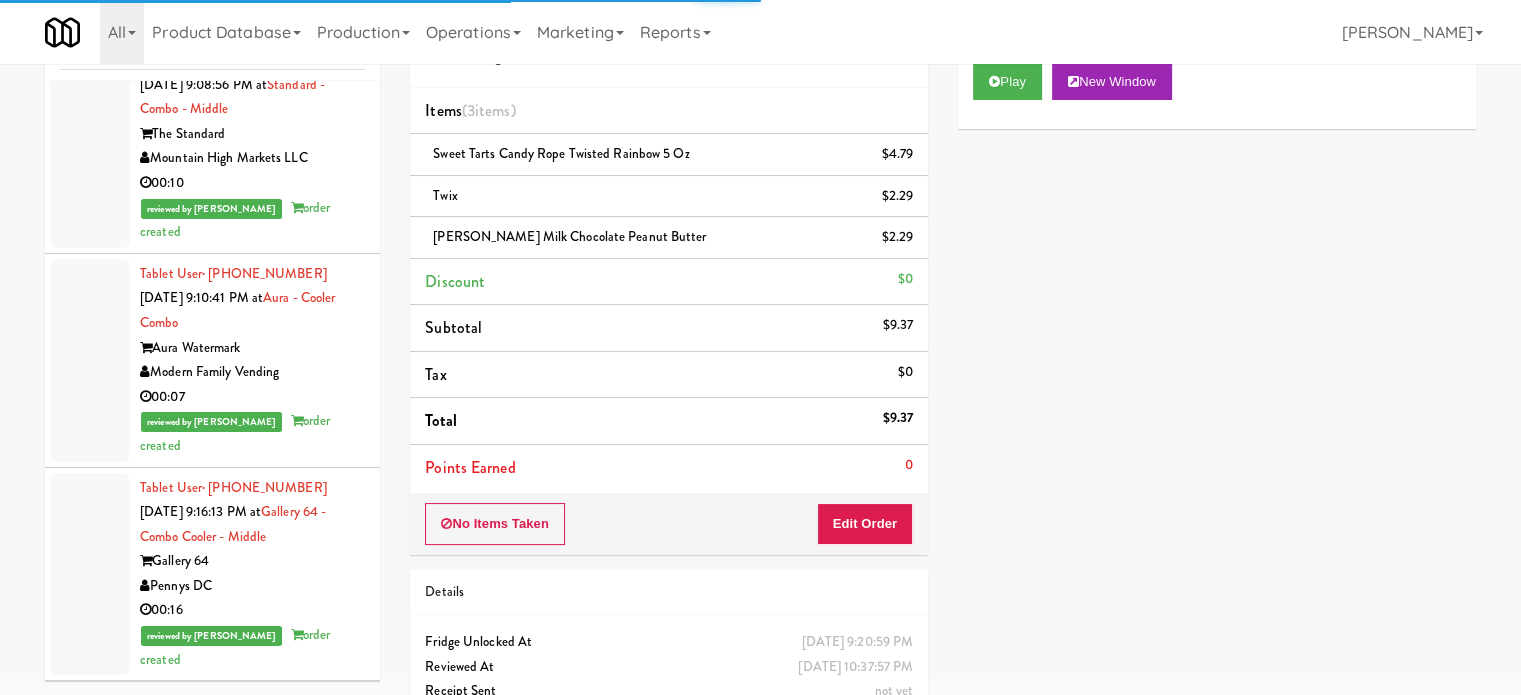click on "Rowan" at bounding box center (252, 1203) 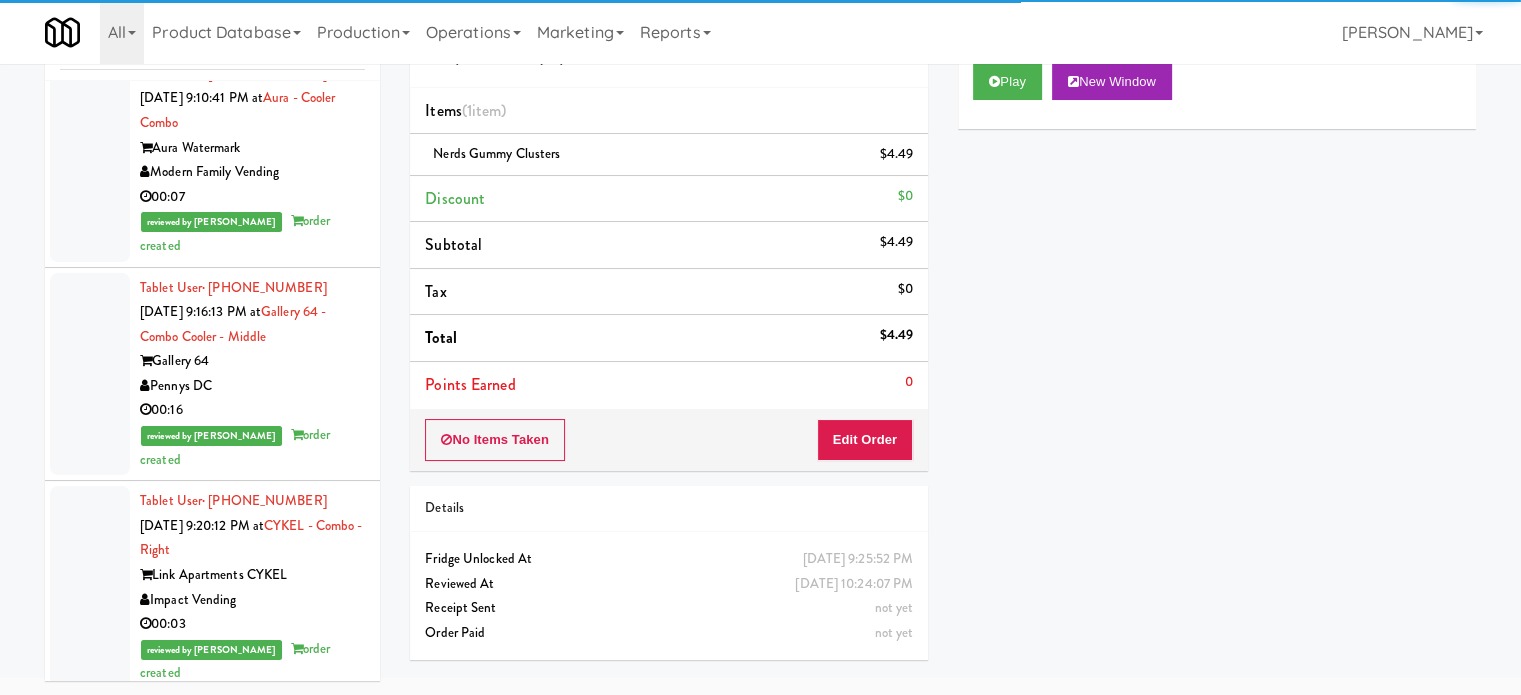 click on "Impact Vending" at bounding box center (252, 1241) 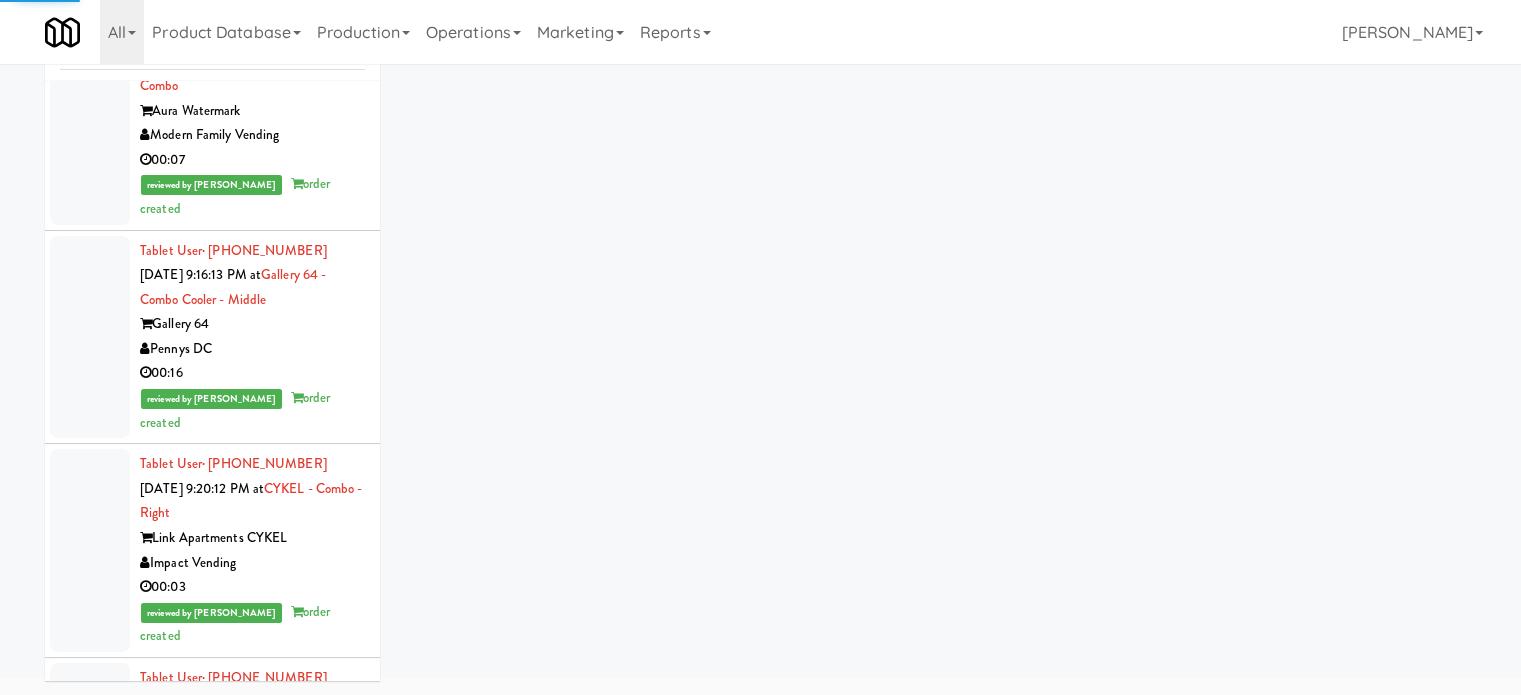 scroll, scrollTop: 5348, scrollLeft: 0, axis: vertical 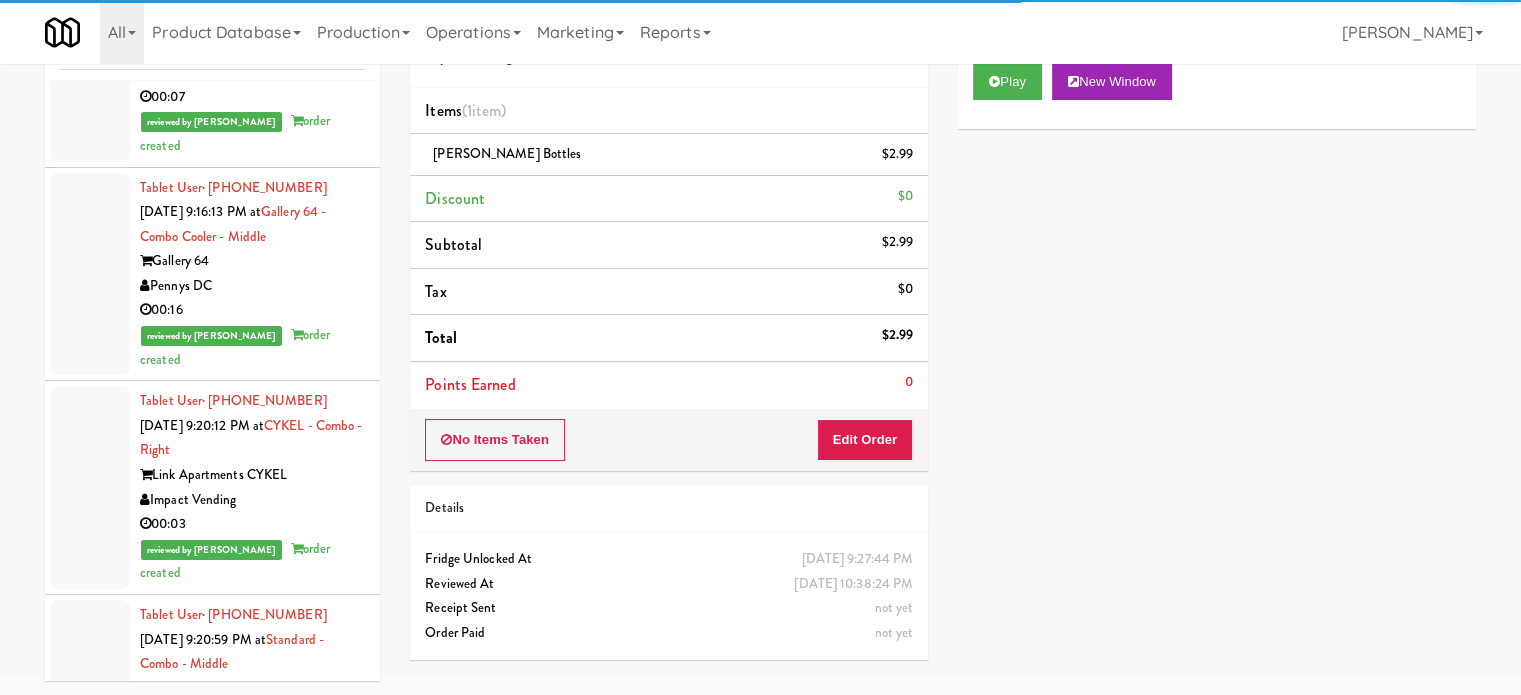 click on "Tablet User  · (908) 472-9543 Jul 11, 2025 9:28:51 PM at  Fairways at Cranford Combo  Fairways at Cranford  Chariot Vending  00:33" at bounding box center (252, 1318) 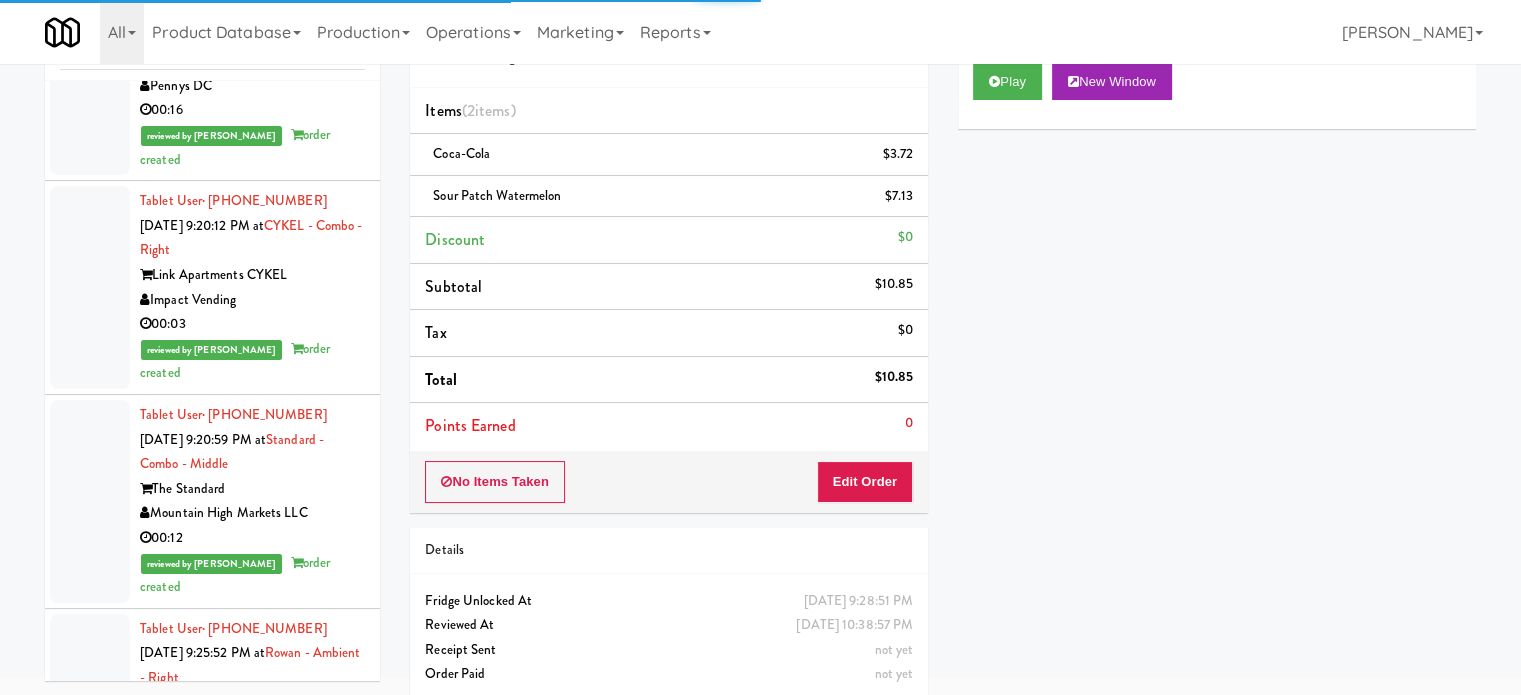 click on "Woodlands Village" at bounding box center (252, 1344) 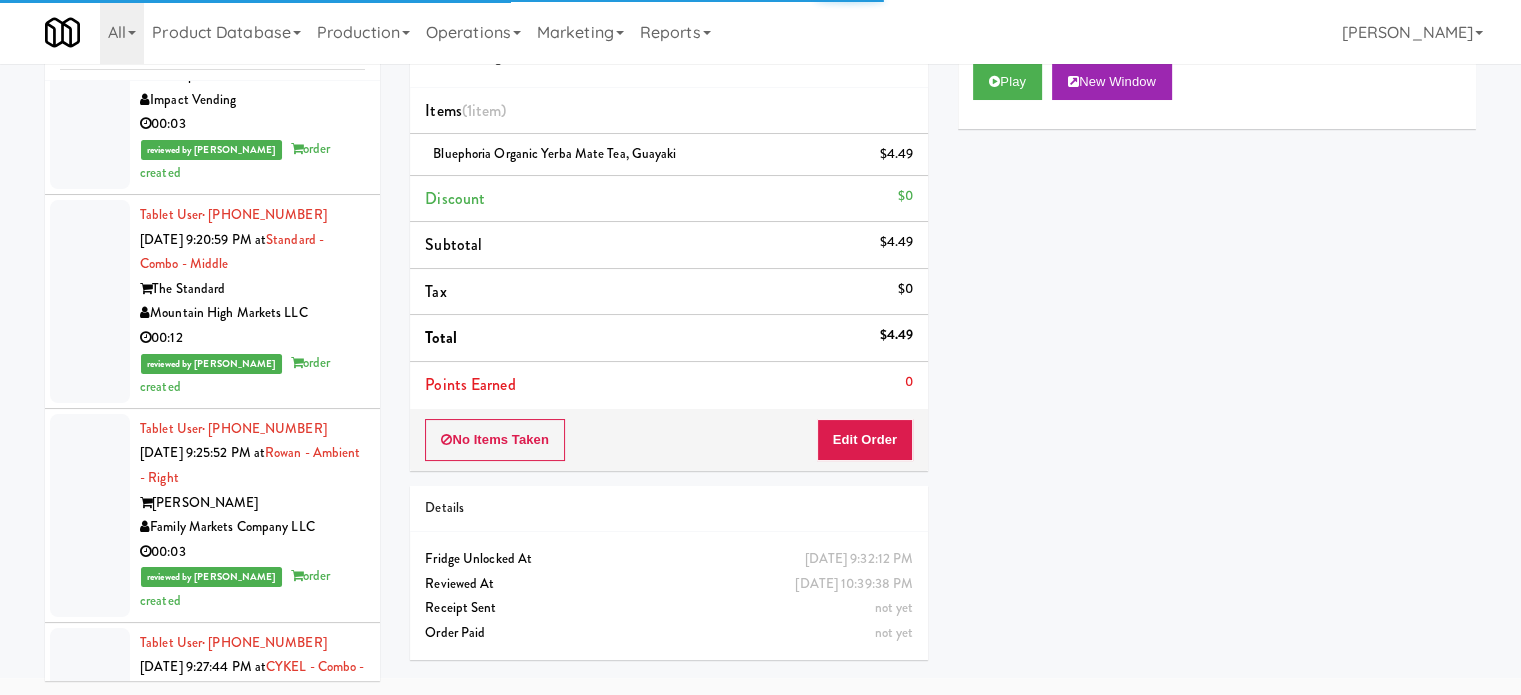 click on "Gettysburg Square Apt" at bounding box center (252, 1358) 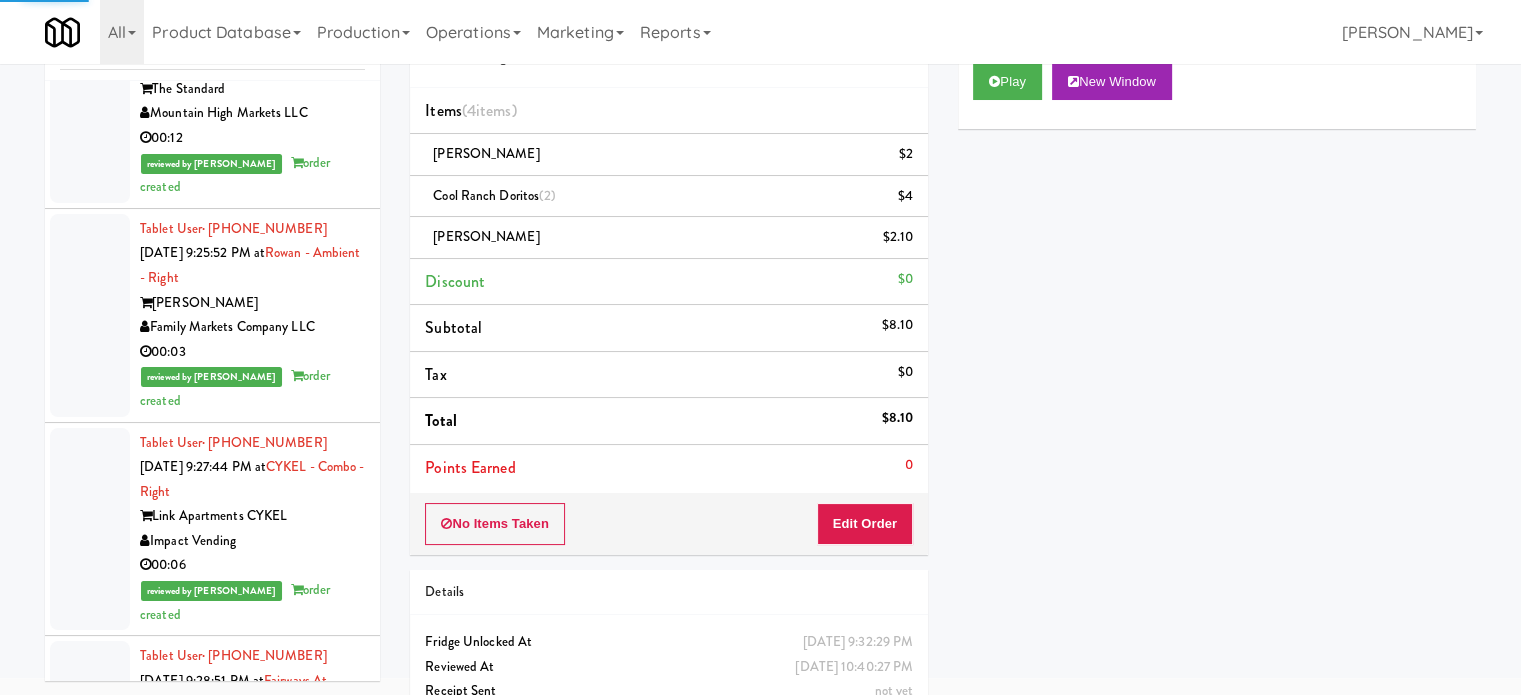 click on "Tablet User  · (812) 586-2020 Jul 11, 2025 9:36:41 PM at  Lancaster lofts Combo Cooler   Lancaster Lofts  MWL Solutions  00:06" at bounding box center (252, 1360) 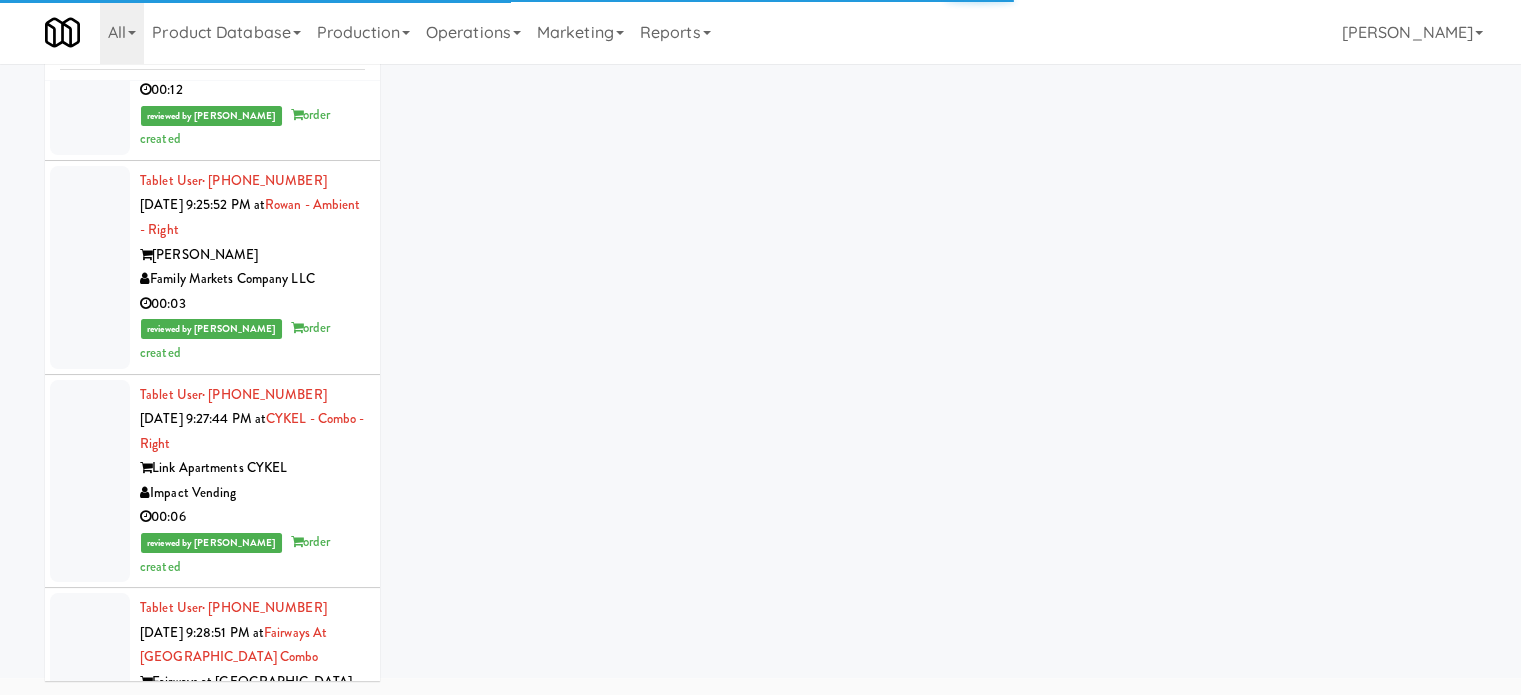 scroll, scrollTop: 6148, scrollLeft: 0, axis: vertical 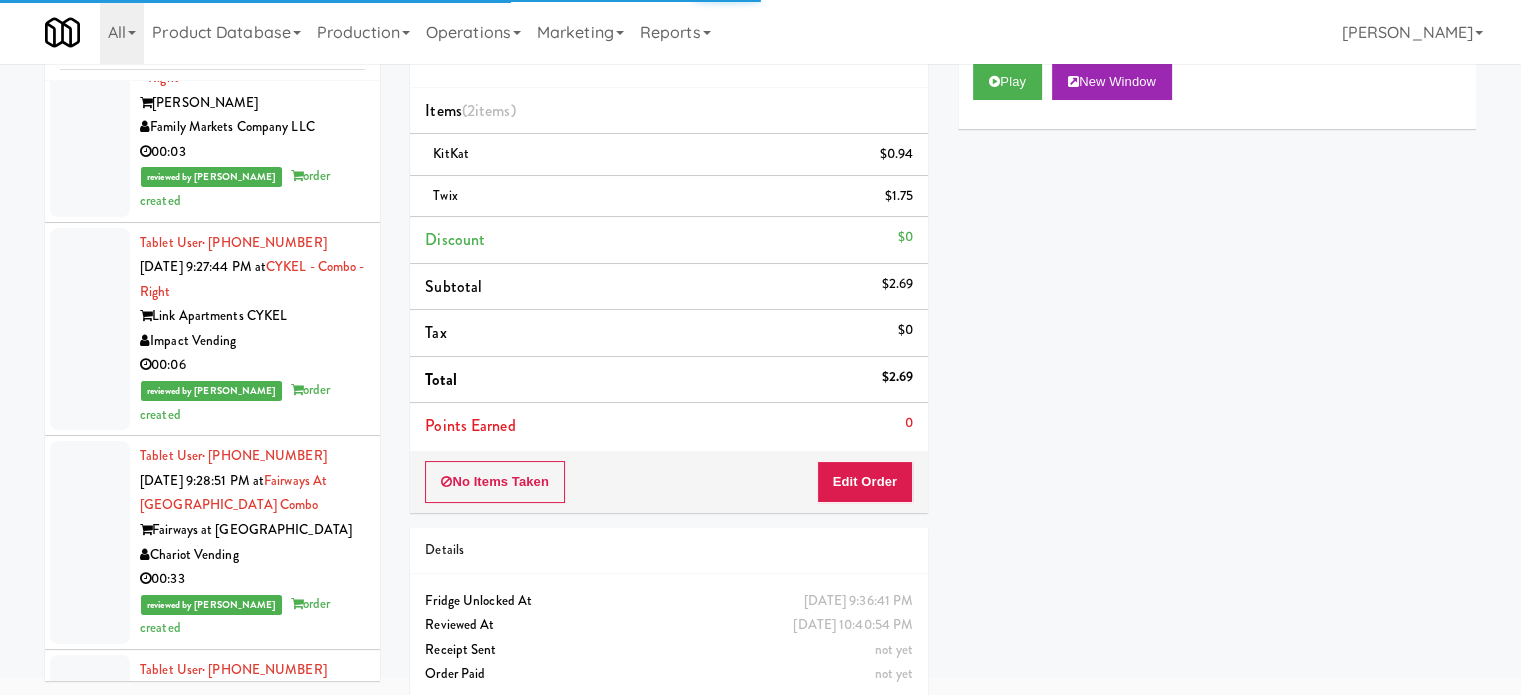 click on "Tablet User  · (786) 770-4528 Jul 11, 2025 9:38:14 PM at  Twenty2 West - Combo  Twenty2 West - Westdale  BiteCraft Markets  01:33" at bounding box center (252, 1373) 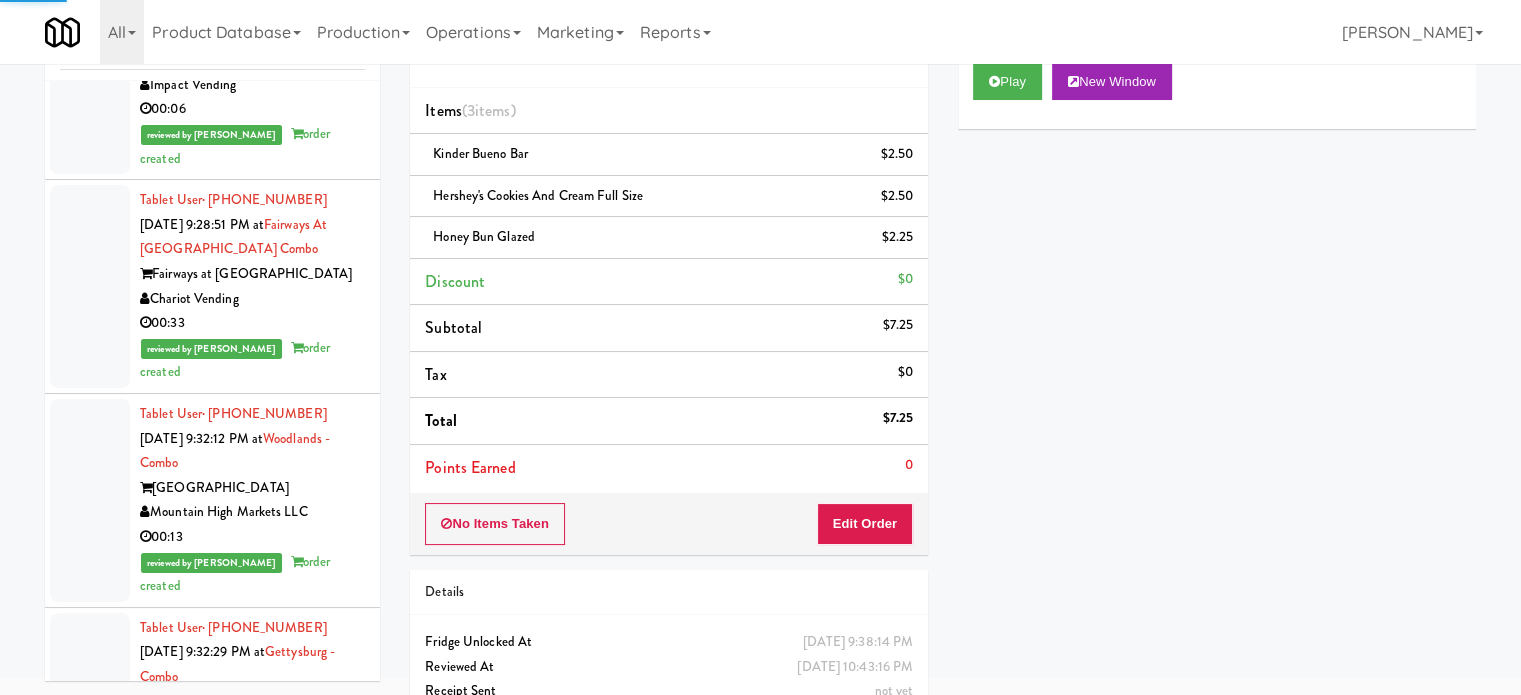 scroll, scrollTop: 6448, scrollLeft: 0, axis: vertical 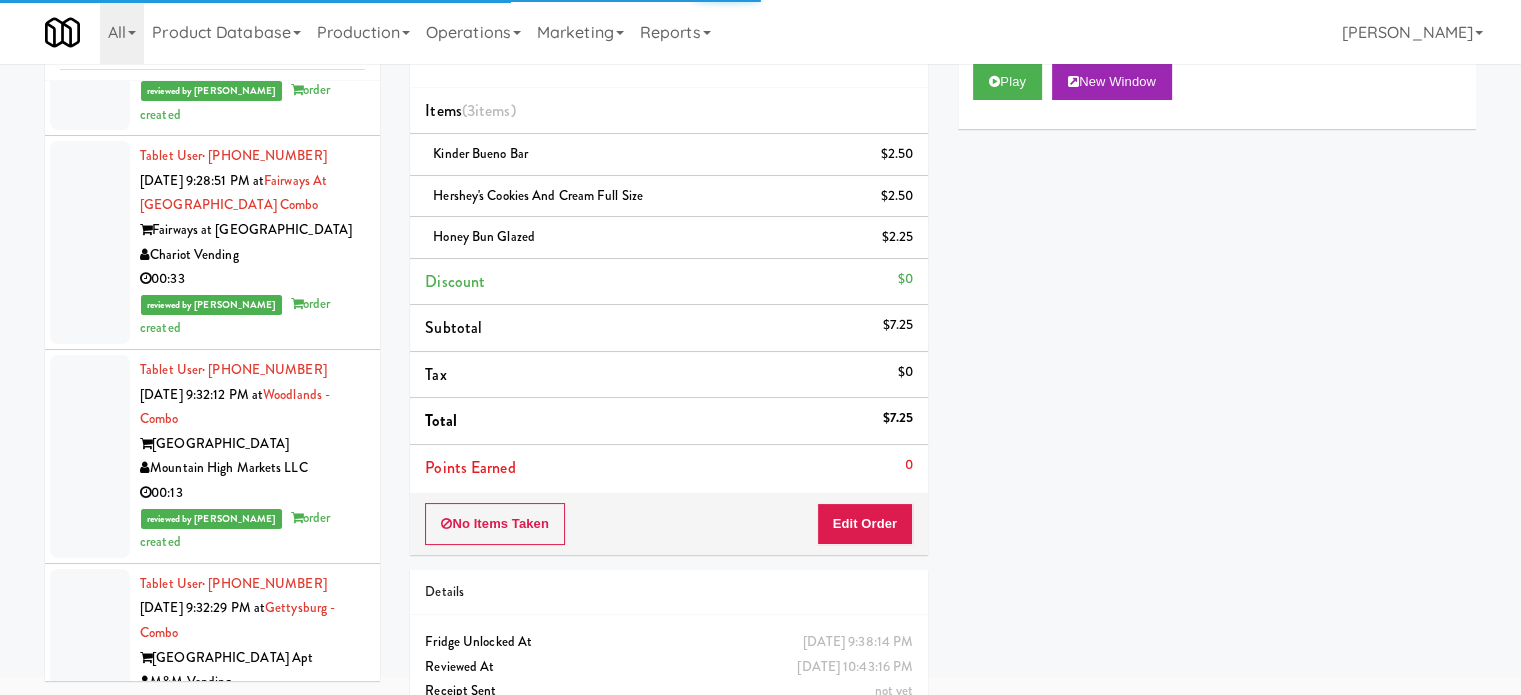 click on "00:06" at bounding box center [252, 1348] 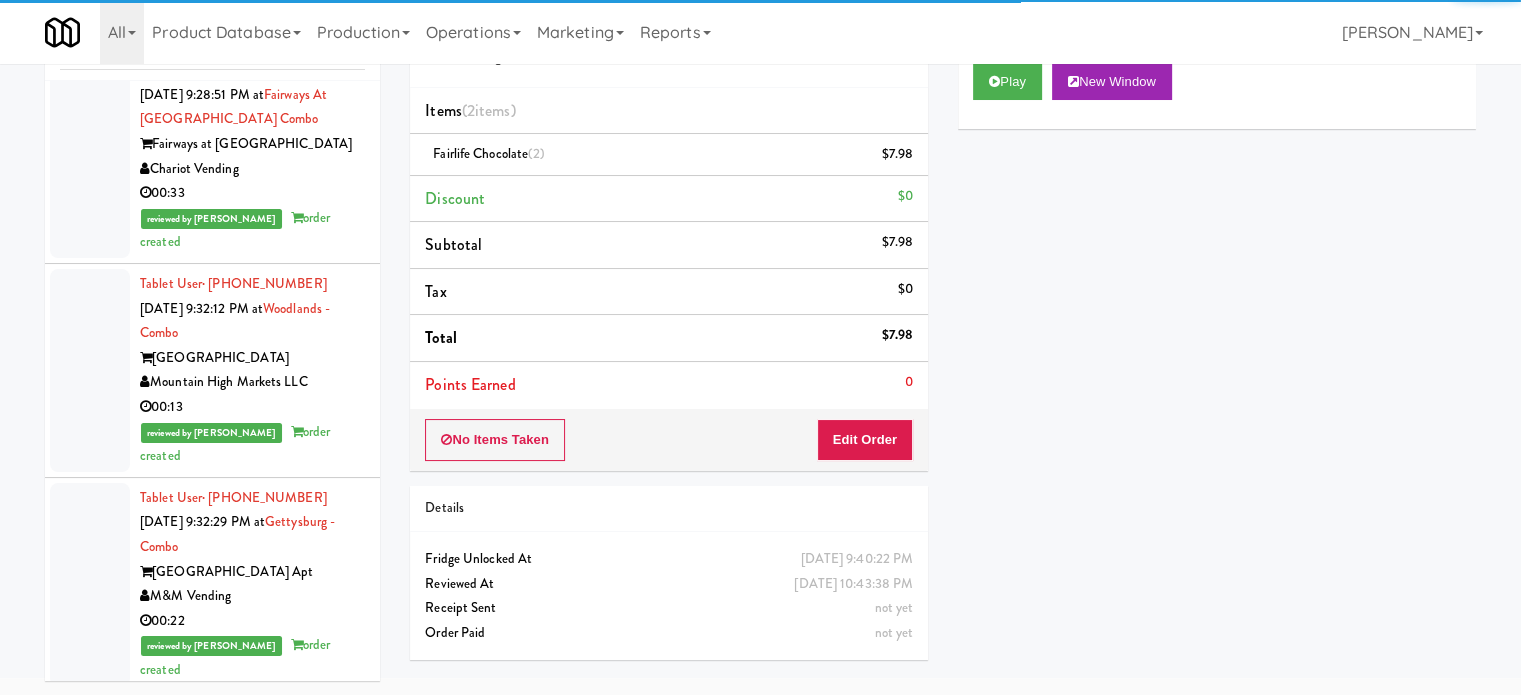 scroll, scrollTop: 6548, scrollLeft: 0, axis: vertical 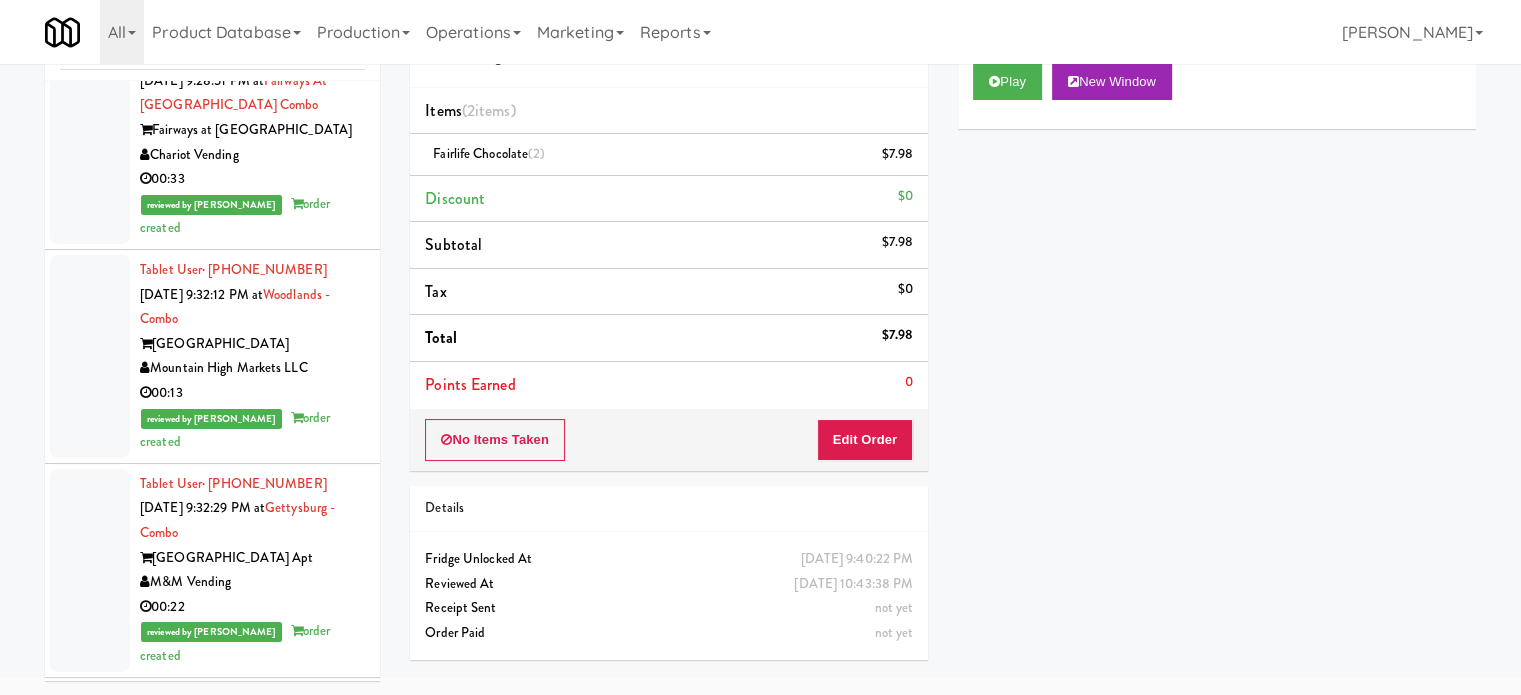 click on "Rad Vending Company" at bounding box center [252, 1437] 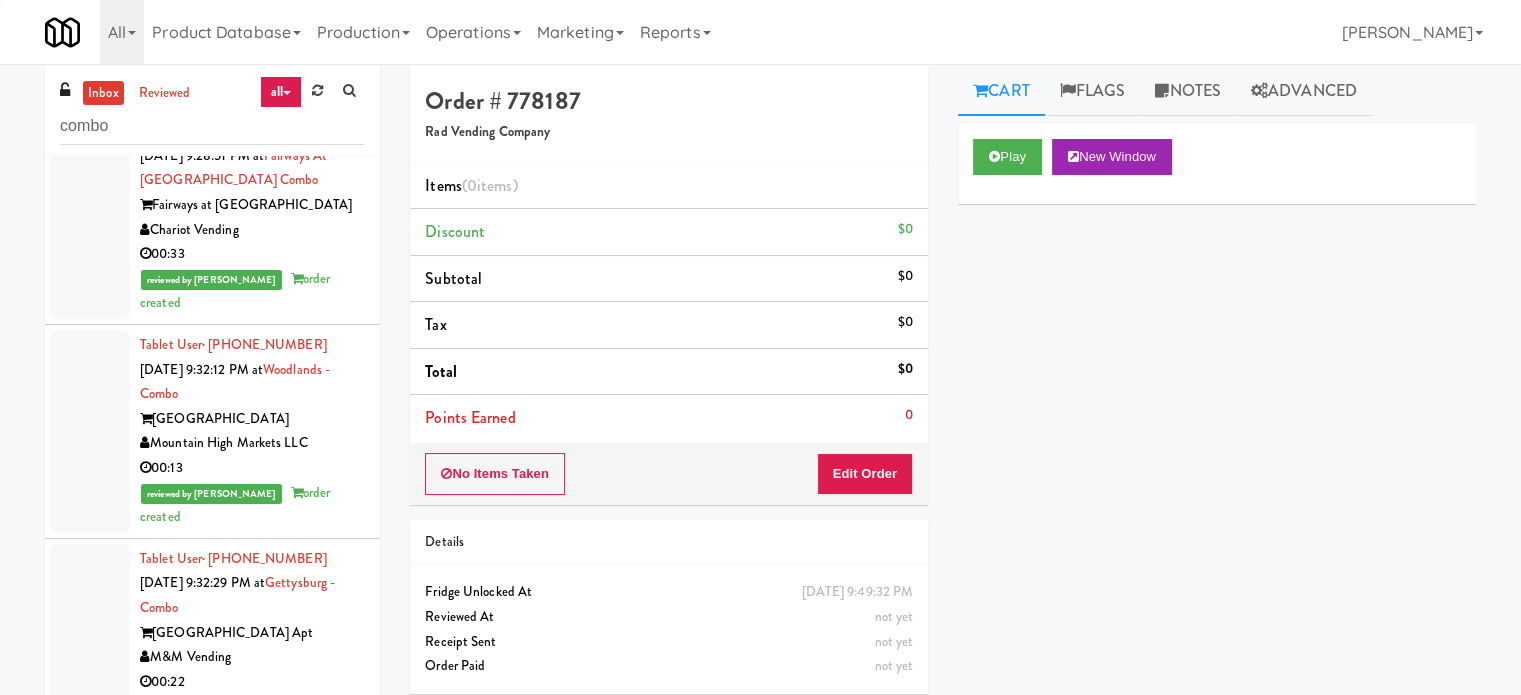 scroll, scrollTop: 0, scrollLeft: 0, axis: both 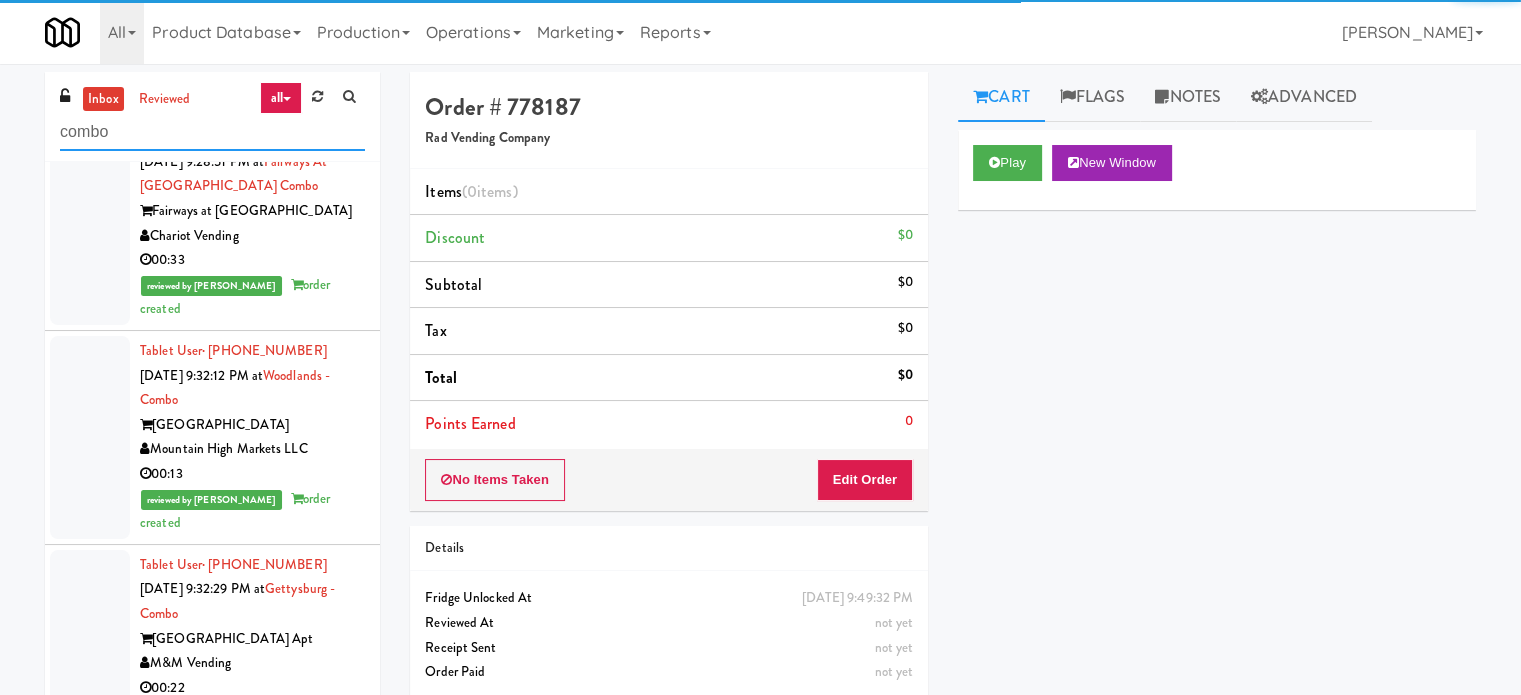 click on "inbox reviewed all    all     unclear take     inventory issue     suspicious     failed   combo Tablet User  · (647) 898-4419 Jul 11, 2025 7:44:52 PM at  Combo Cooler  Current BJJ  Market Market Corporation  00:29 reviewed by Francis M  order created     Tablet User  · (954) 477-5841 Jul 11, 2025 7:45:52 PM at  Twenty2 West - Combo  Twenty2 West - Westdale  BiteCraft Markets  00:27 reviewed by Francis M  order created     Tablet User  · (754) 214-4426 Jul 11, 2025 7:55:12 PM at  MH - Cooler - Left  Market House  Family Markets Company LLC  00:32 reviewed by Francis M  order created     Tablet User  · (757) 927-8990 Jul 11, 2025 8:04:03 PM at  Argent  Argent  Family Markets Company LLC  00:25 reviewed by Francis M  order created     Tablet User  · (808) 670-7219 Jul 11, 2025 8:04:23 PM at  MH - Cooler - Left  Market House  Family Markets Company LLC  00:13 reviewed by Francis M  order created     Tablet User  · (786) 869-1842 Jul 11, 2025 8:05:15 PM at  Twenty2 West - Combo  00:13" at bounding box center [760, 424] 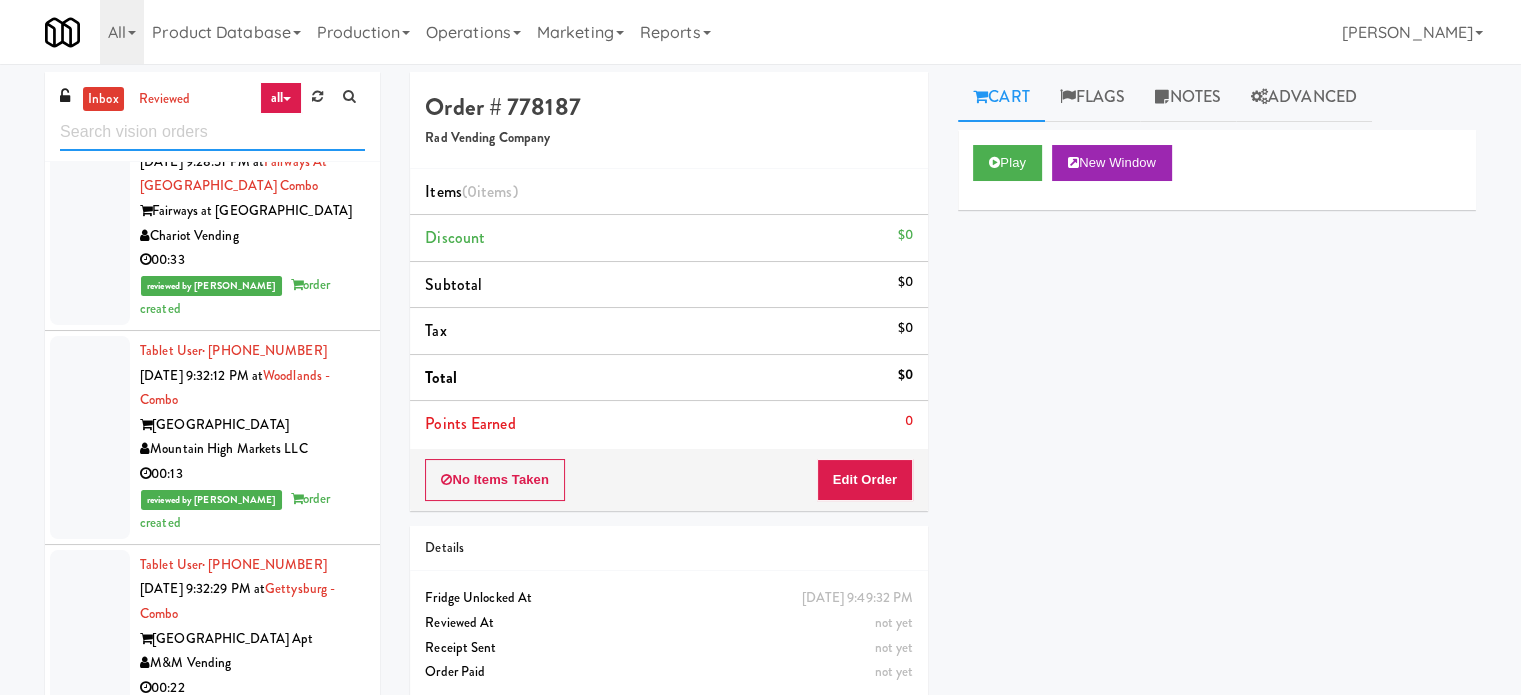 type 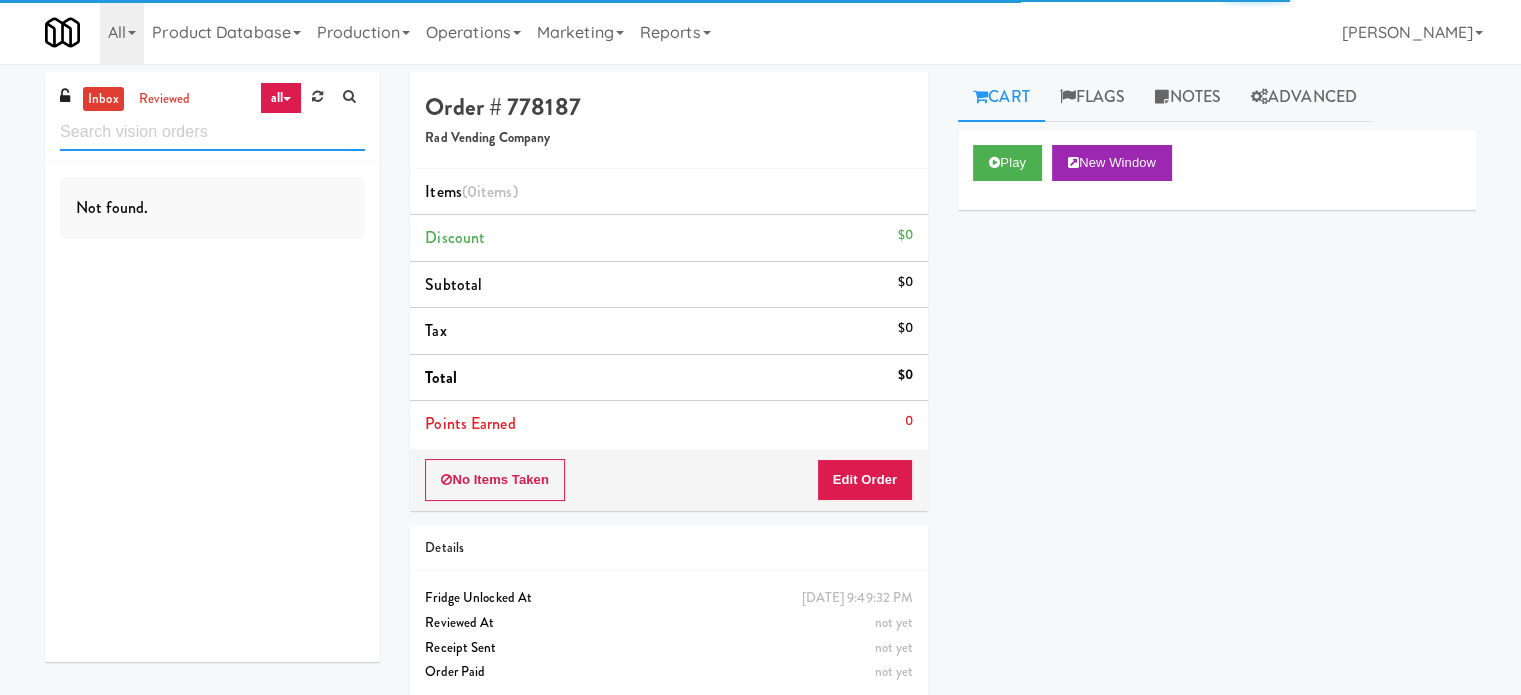 click at bounding box center [212, 132] 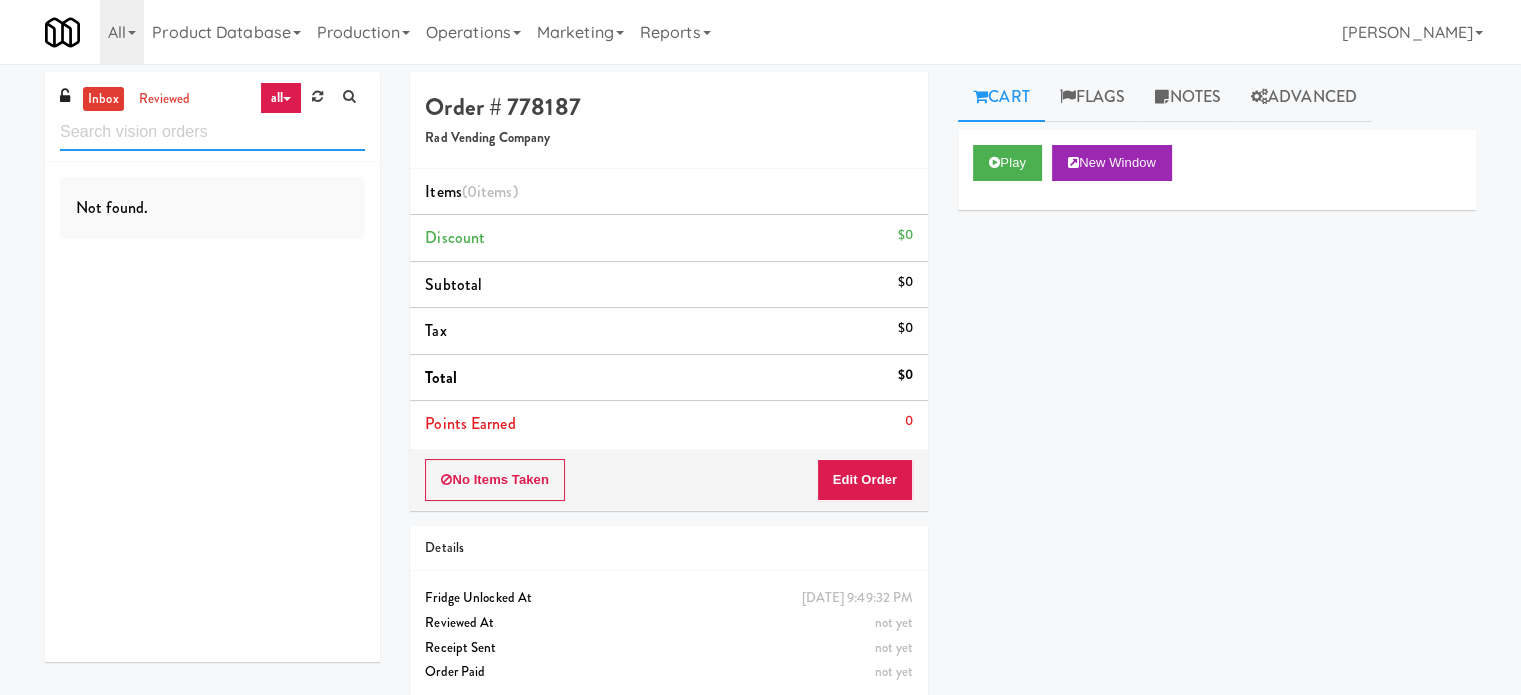 click at bounding box center (212, 132) 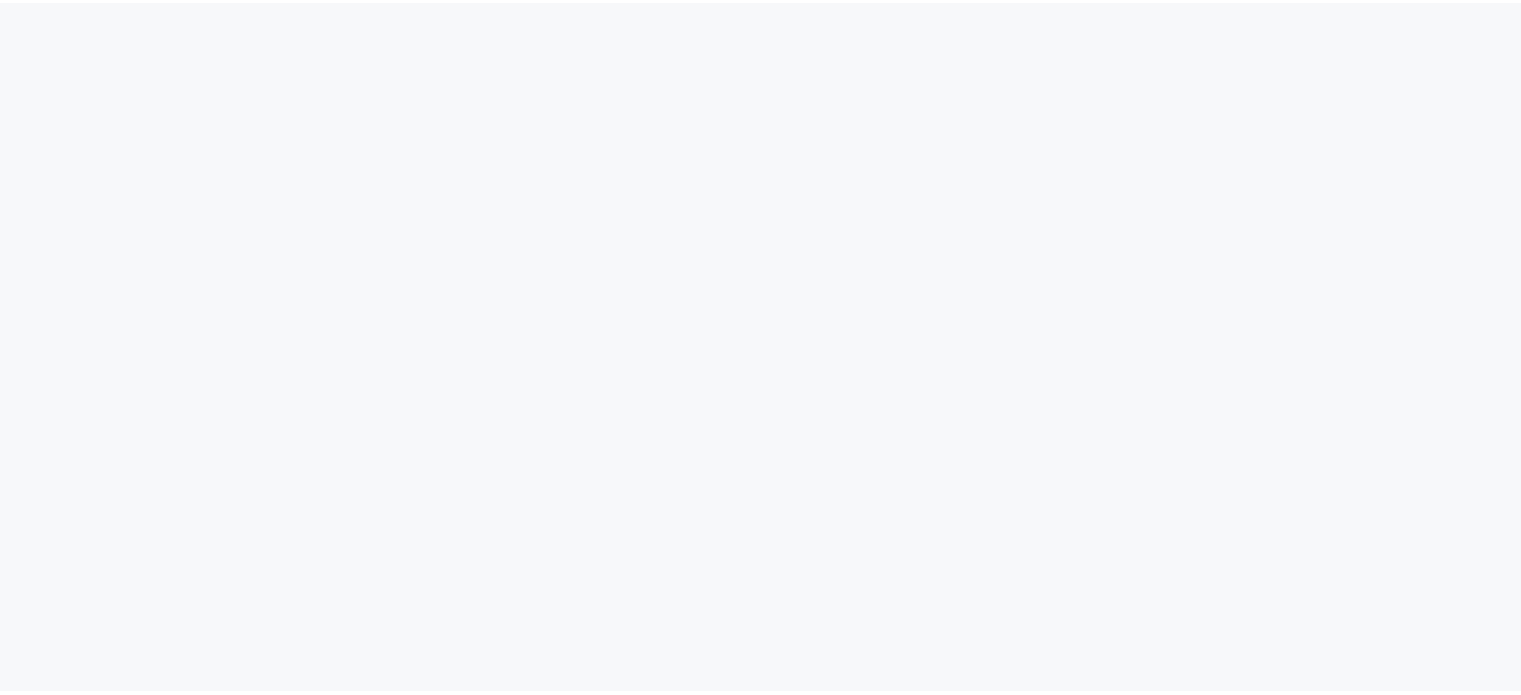 scroll, scrollTop: 0, scrollLeft: 0, axis: both 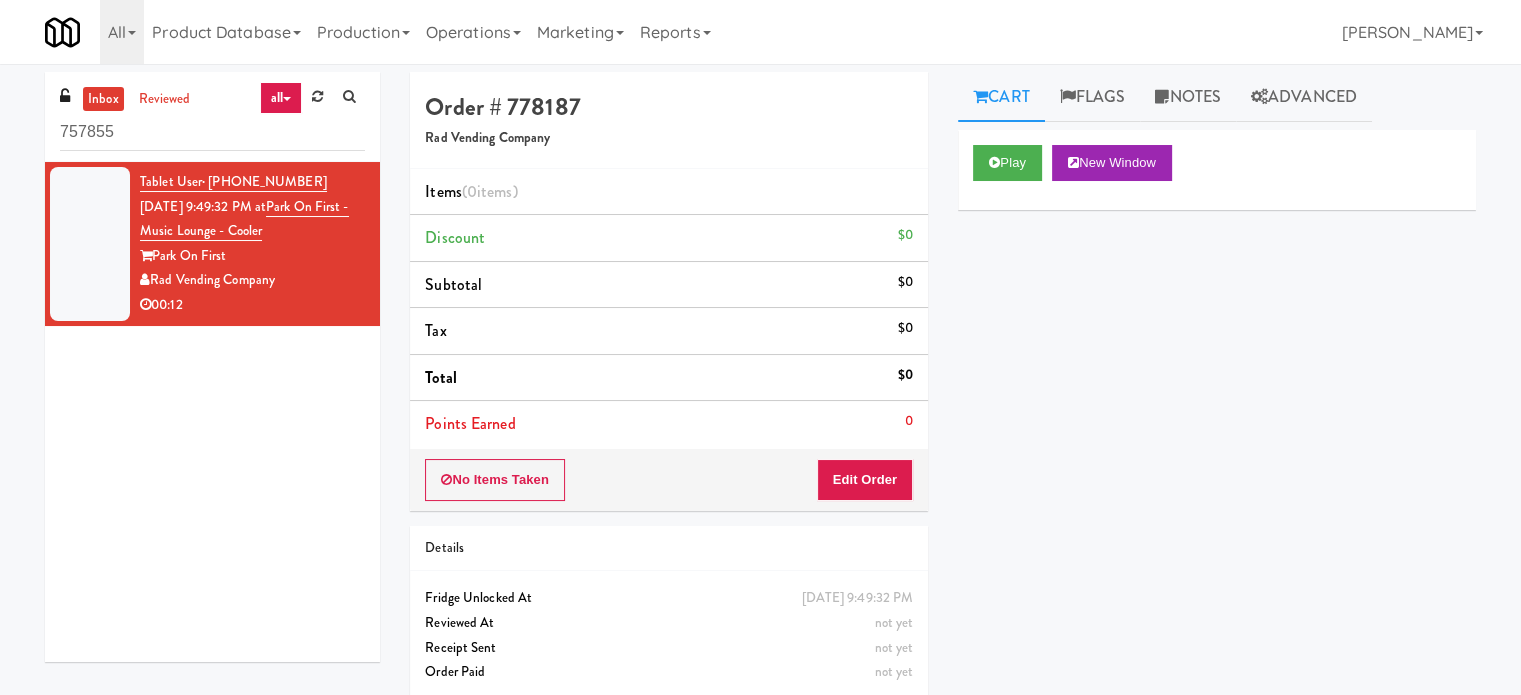 drag, startPoint x: 167, startPoint y: 143, endPoint x: 0, endPoint y: 121, distance: 168.44287 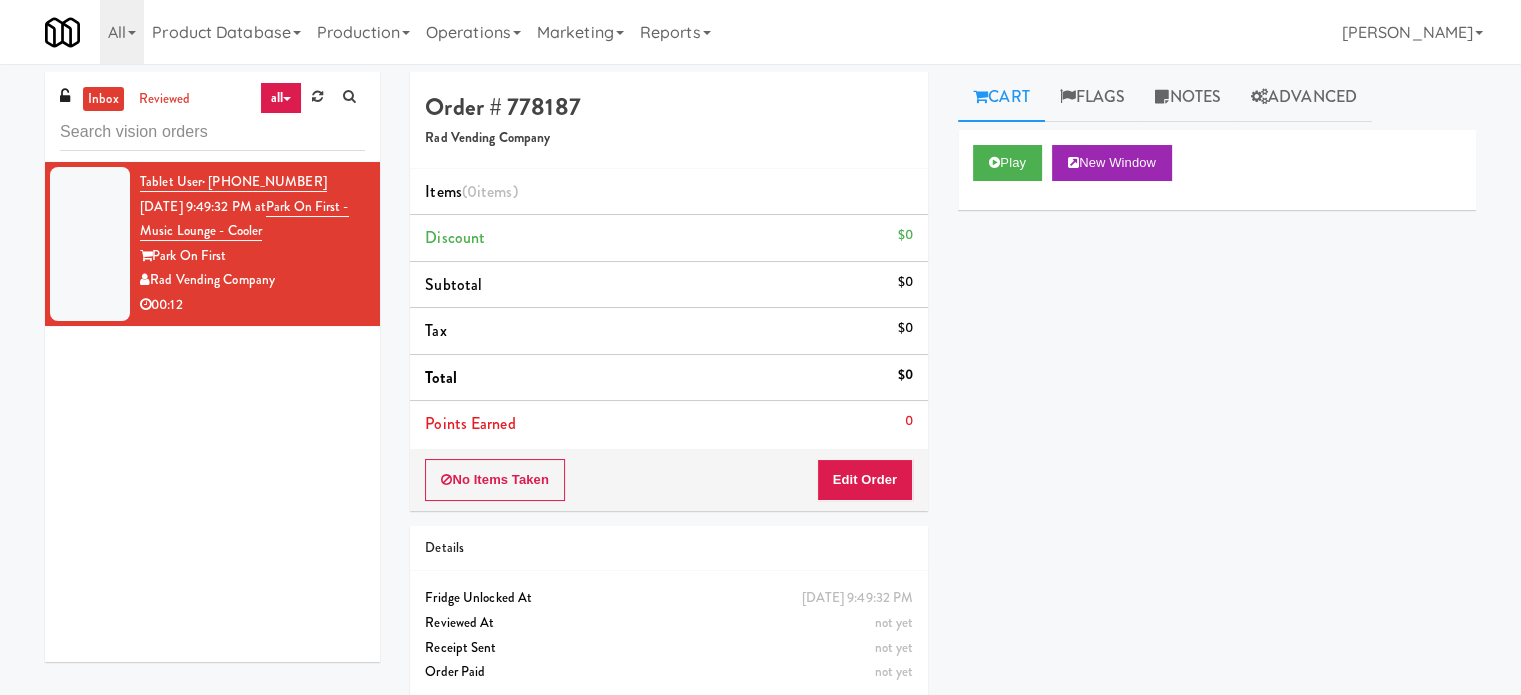 type 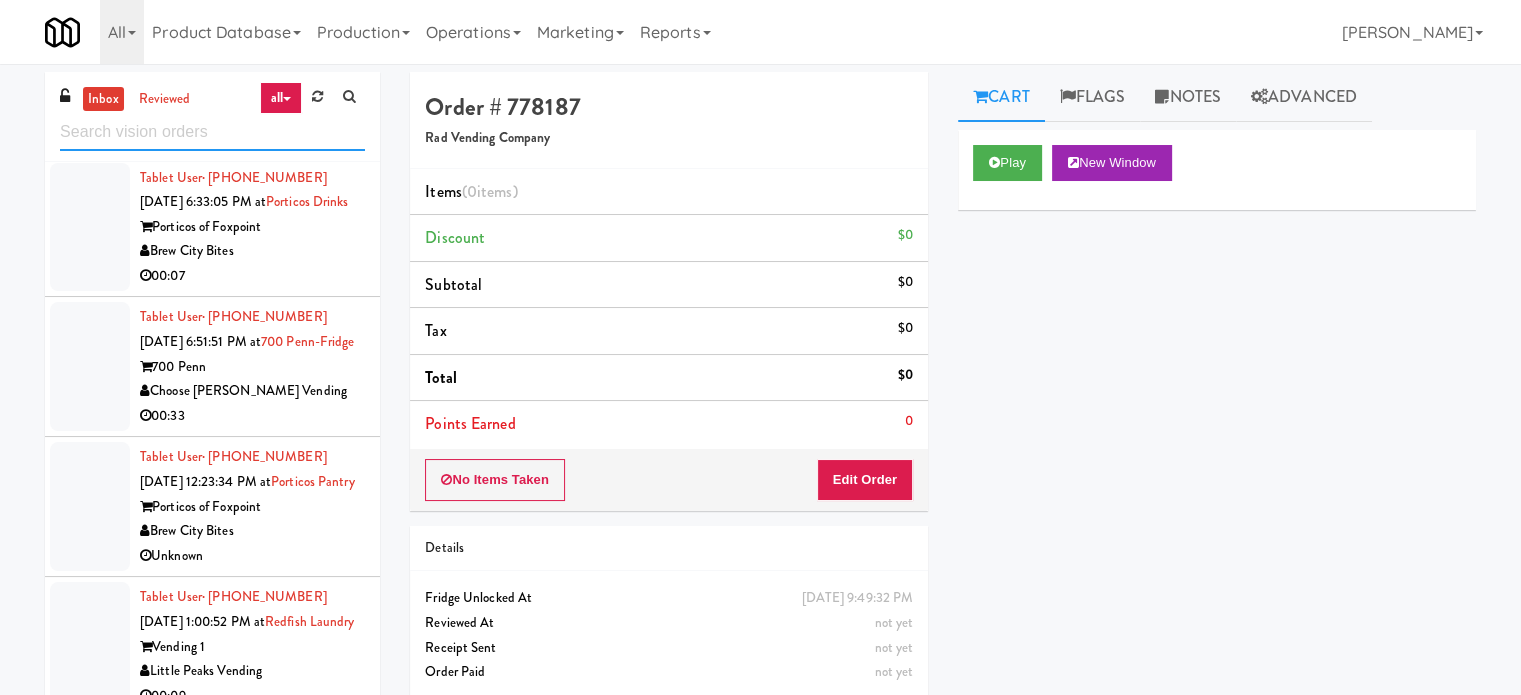 scroll, scrollTop: 3932, scrollLeft: 0, axis: vertical 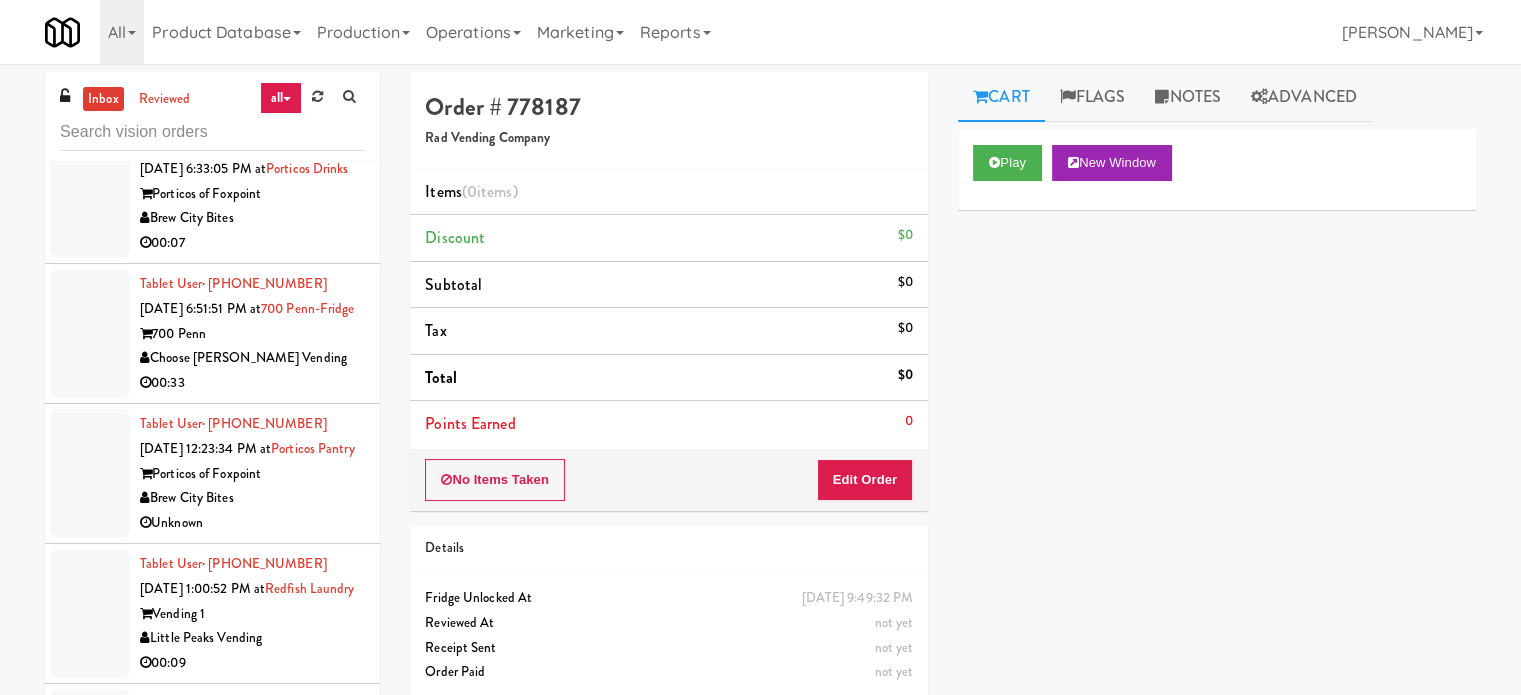 click on "00:07" at bounding box center (252, 243) 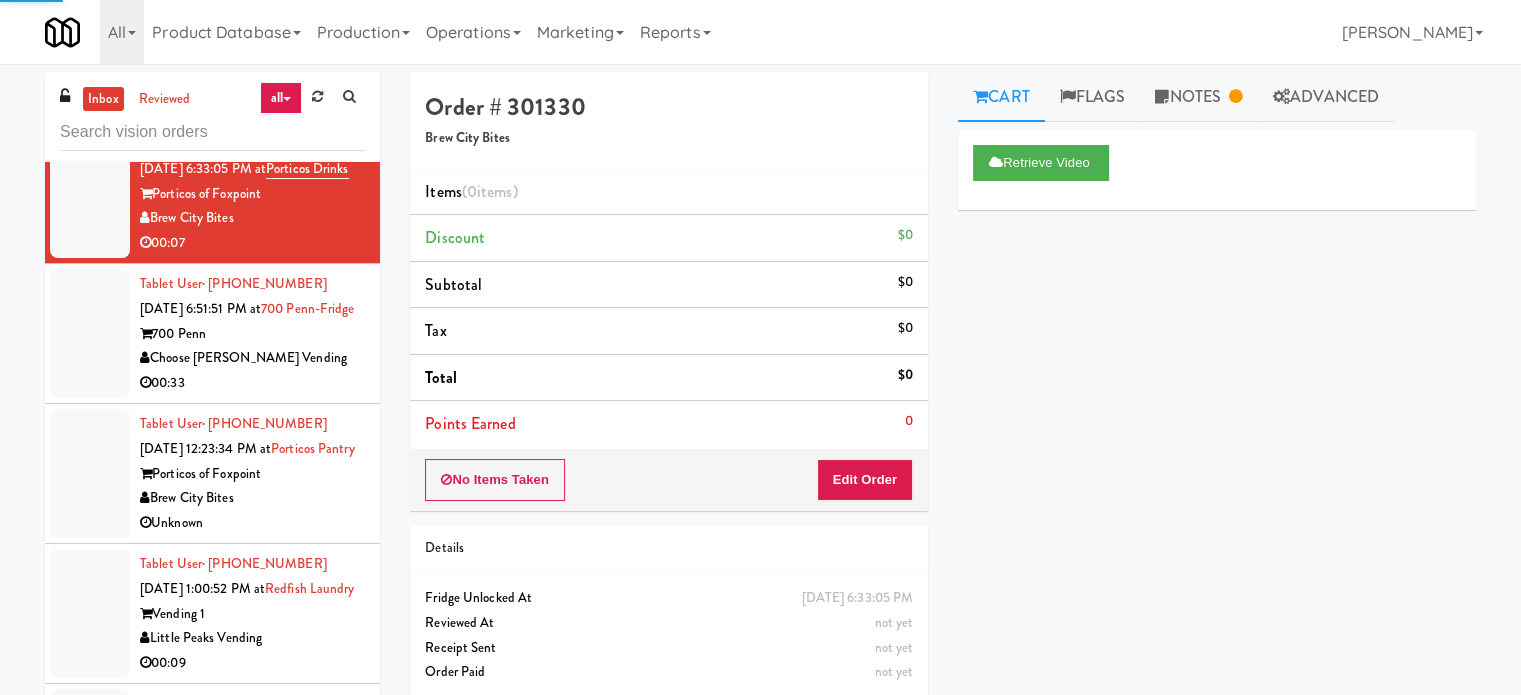 click on "Choose [PERSON_NAME] Vending" at bounding box center [252, 358] 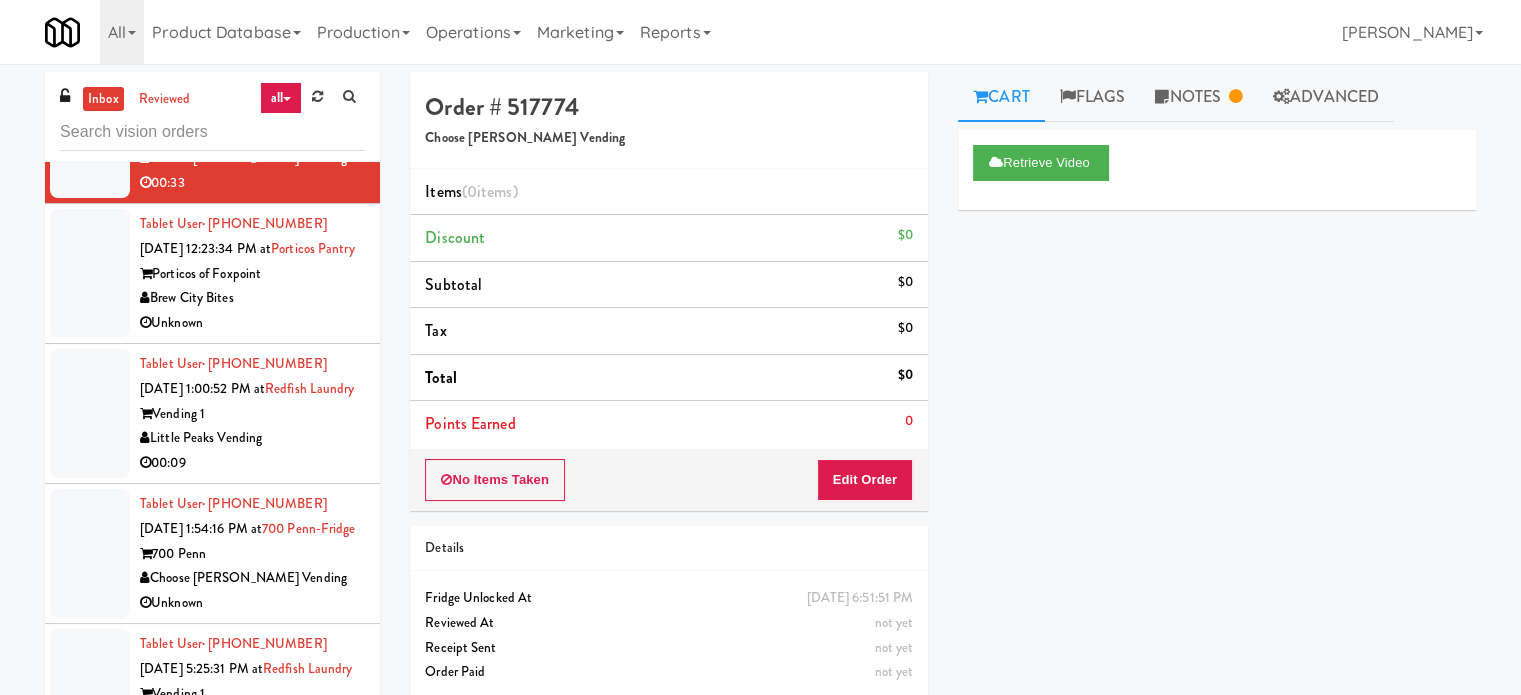 click on "Tablet User  · (208) 590-1059 [DATE] 1:00:52 PM at  Redfish Laundry  Vending 1  Little Peaks Vending  00:09" at bounding box center [212, 414] 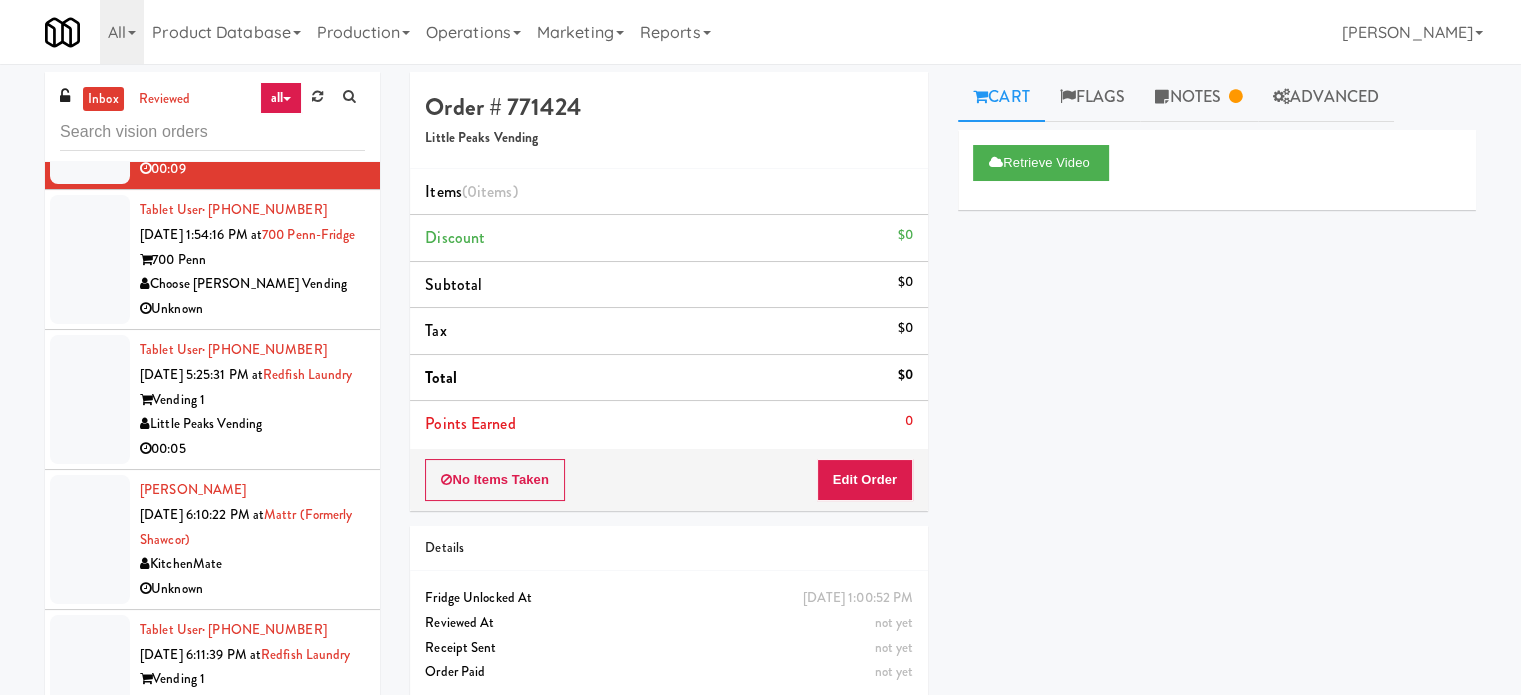 scroll, scrollTop: 4432, scrollLeft: 0, axis: vertical 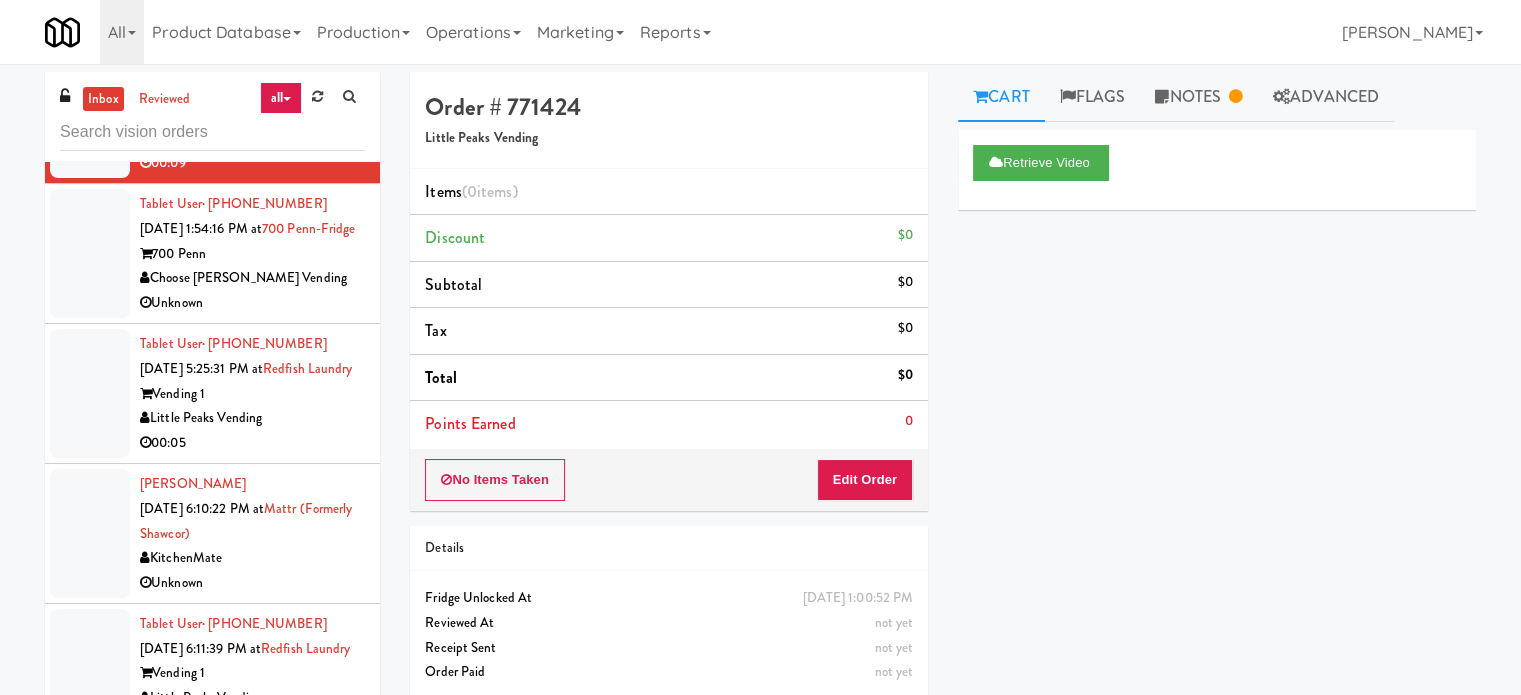 click on "Choose [PERSON_NAME] Vending" at bounding box center (252, 278) 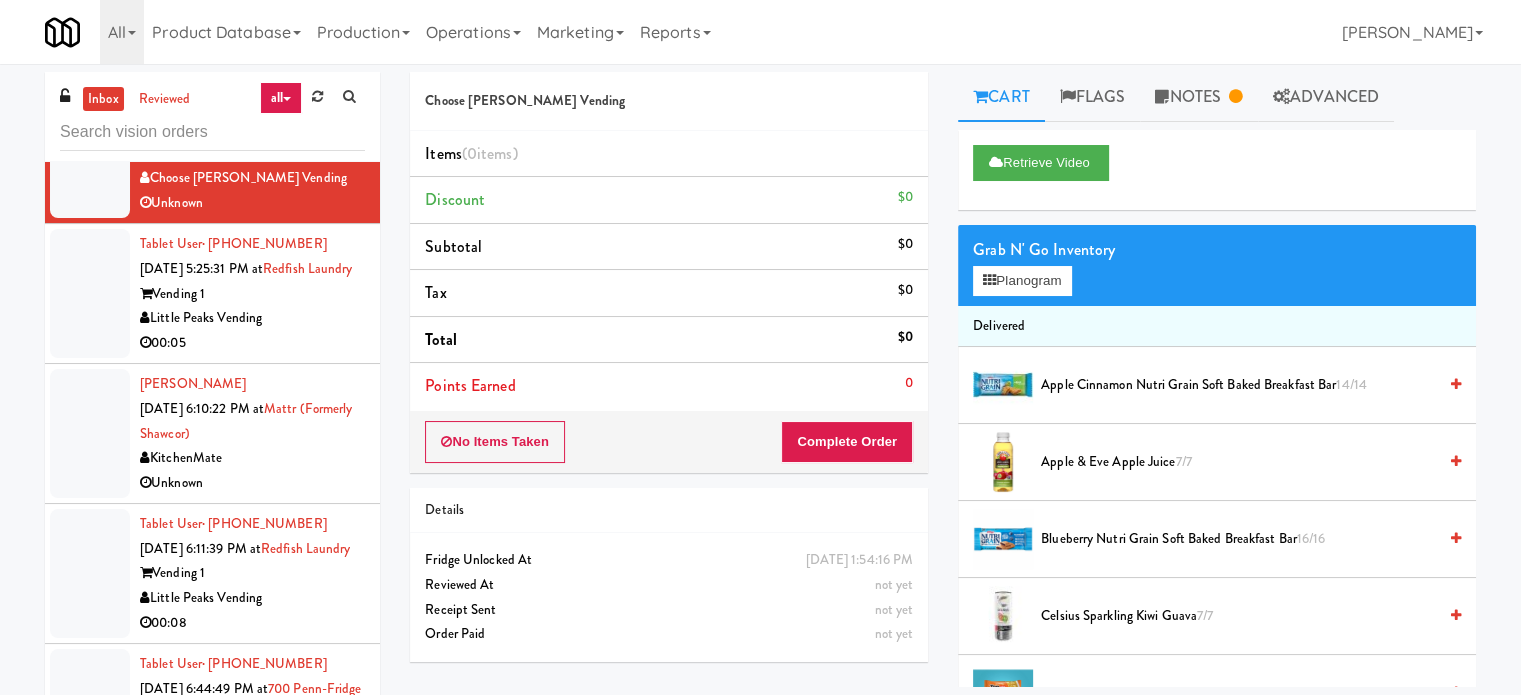 click on "Tablet User  · (816) 690-3014 [DATE] 5:25:31 PM at  Redfish Laundry  Vending 1  Little Peaks Vending  00:05" at bounding box center (252, 293) 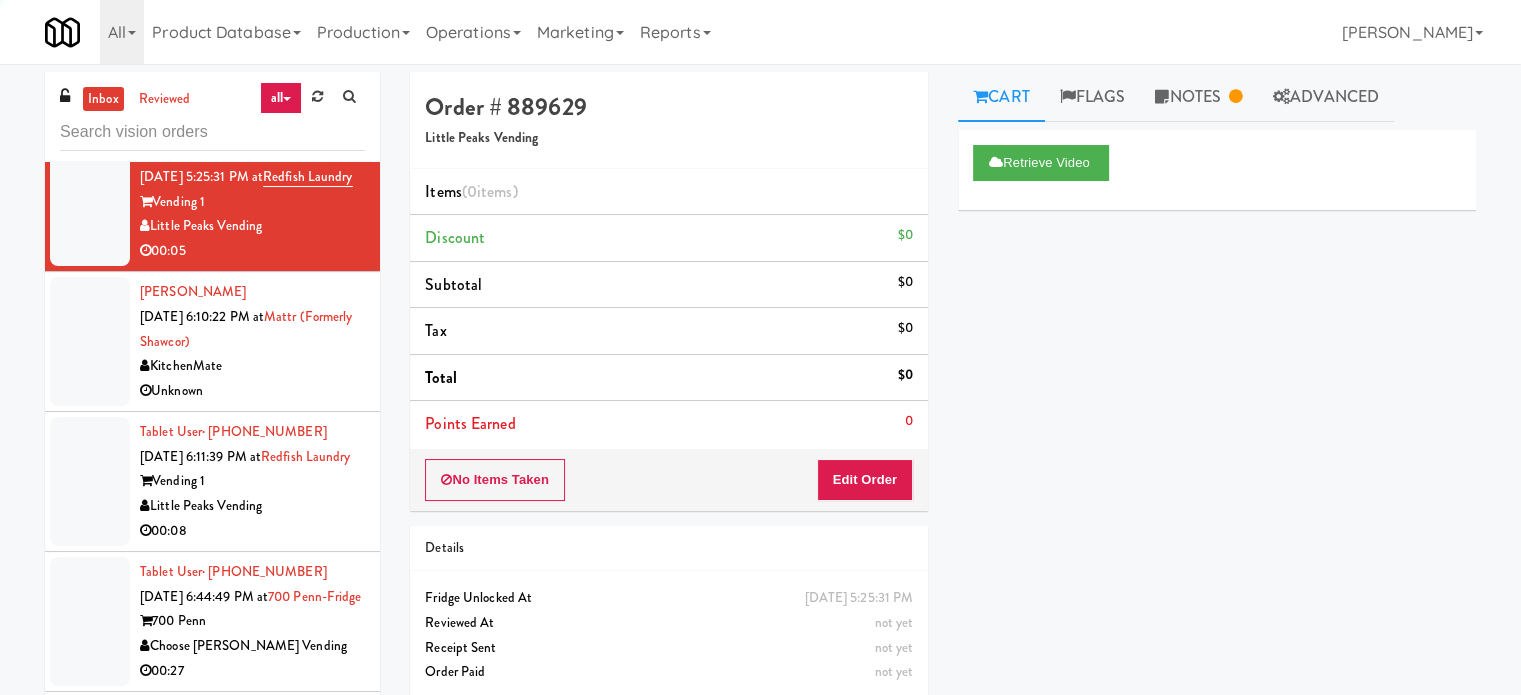 scroll, scrollTop: 4632, scrollLeft: 0, axis: vertical 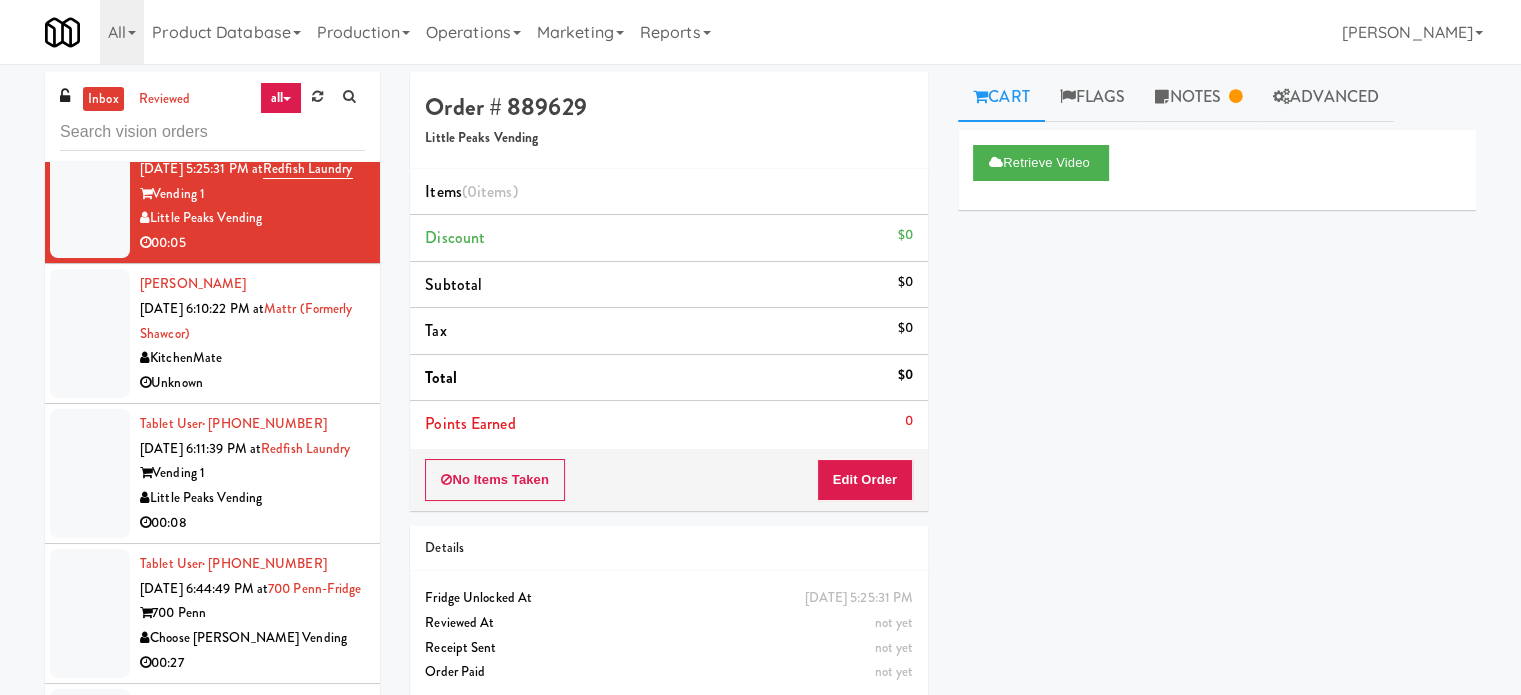 click on "[PERSON_NAME] [DATE] 6:10:22 PM at  Mattr (formerly Shawcor)  KitchenMate  Unknown" at bounding box center (252, 333) 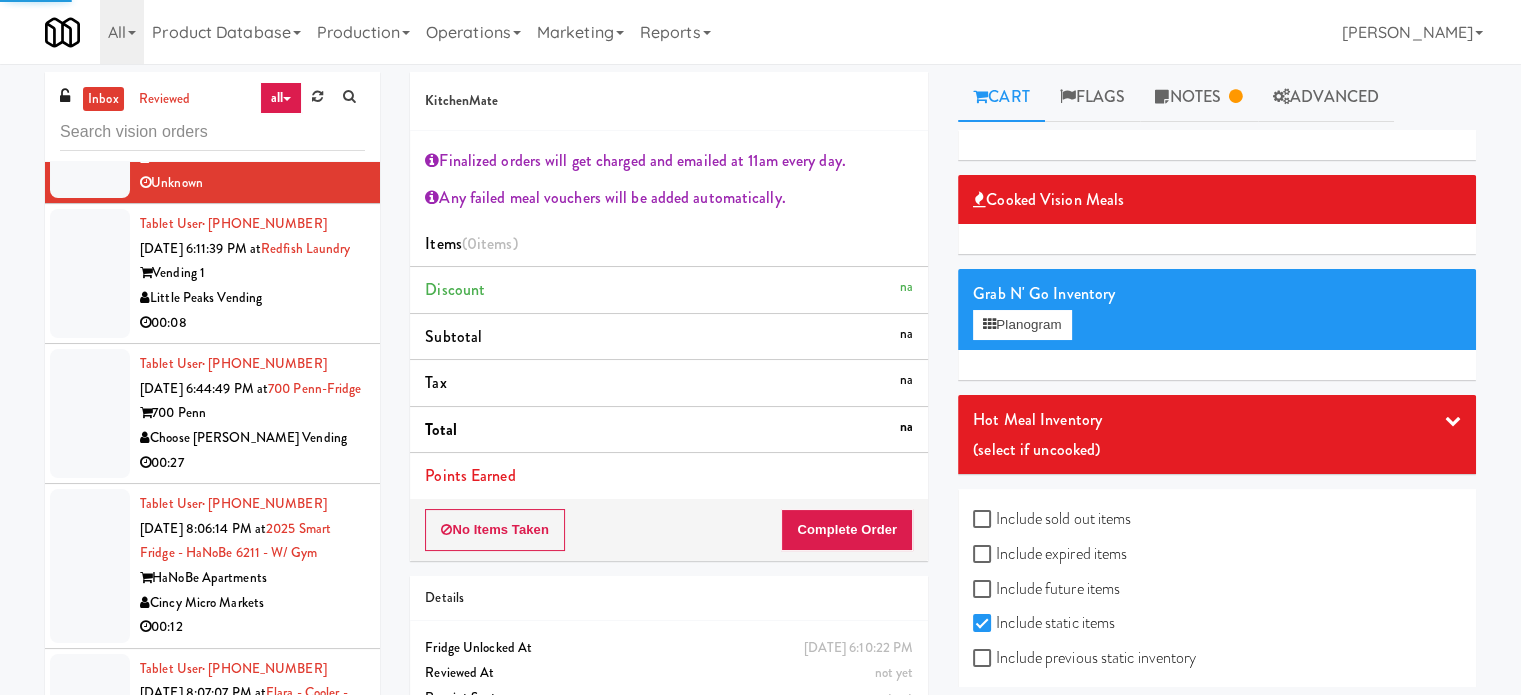 click on "Little Peaks Vending" at bounding box center [252, 298] 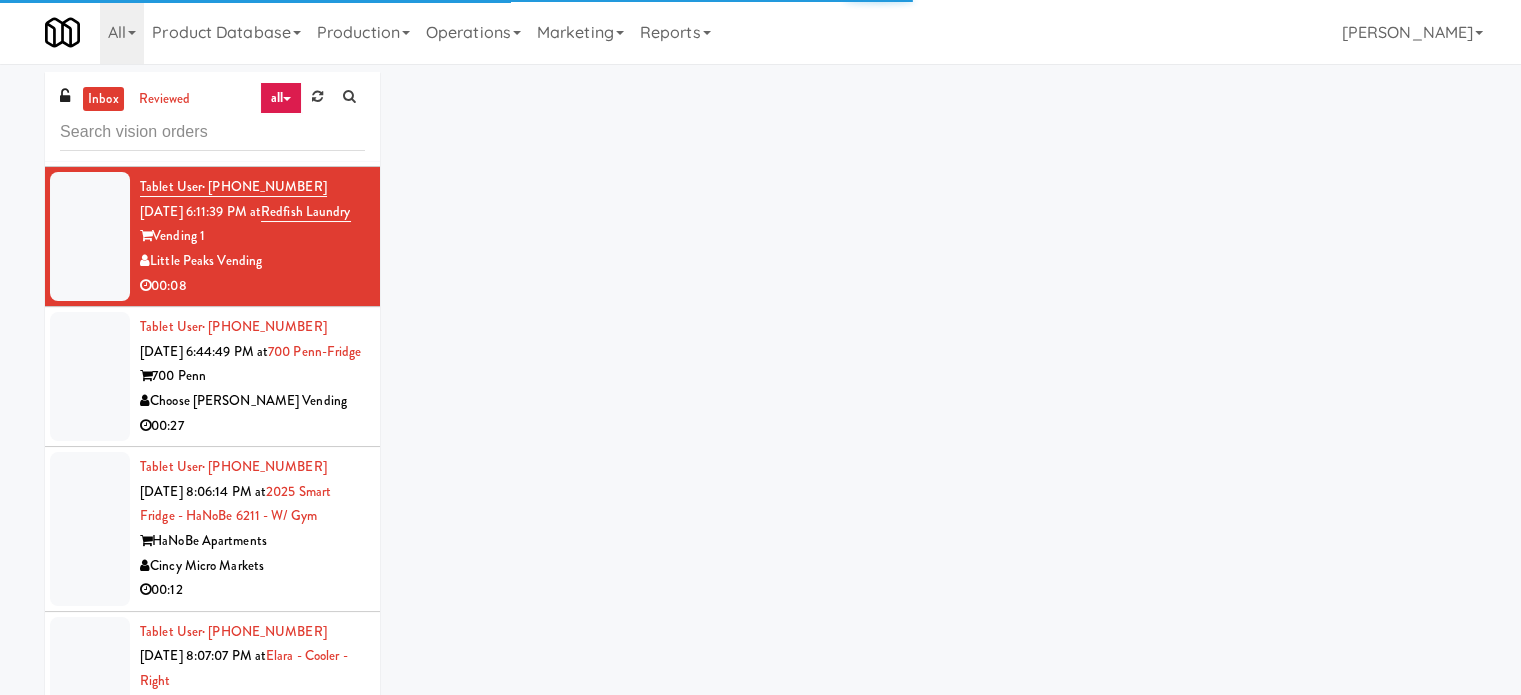 scroll, scrollTop: 4932, scrollLeft: 0, axis: vertical 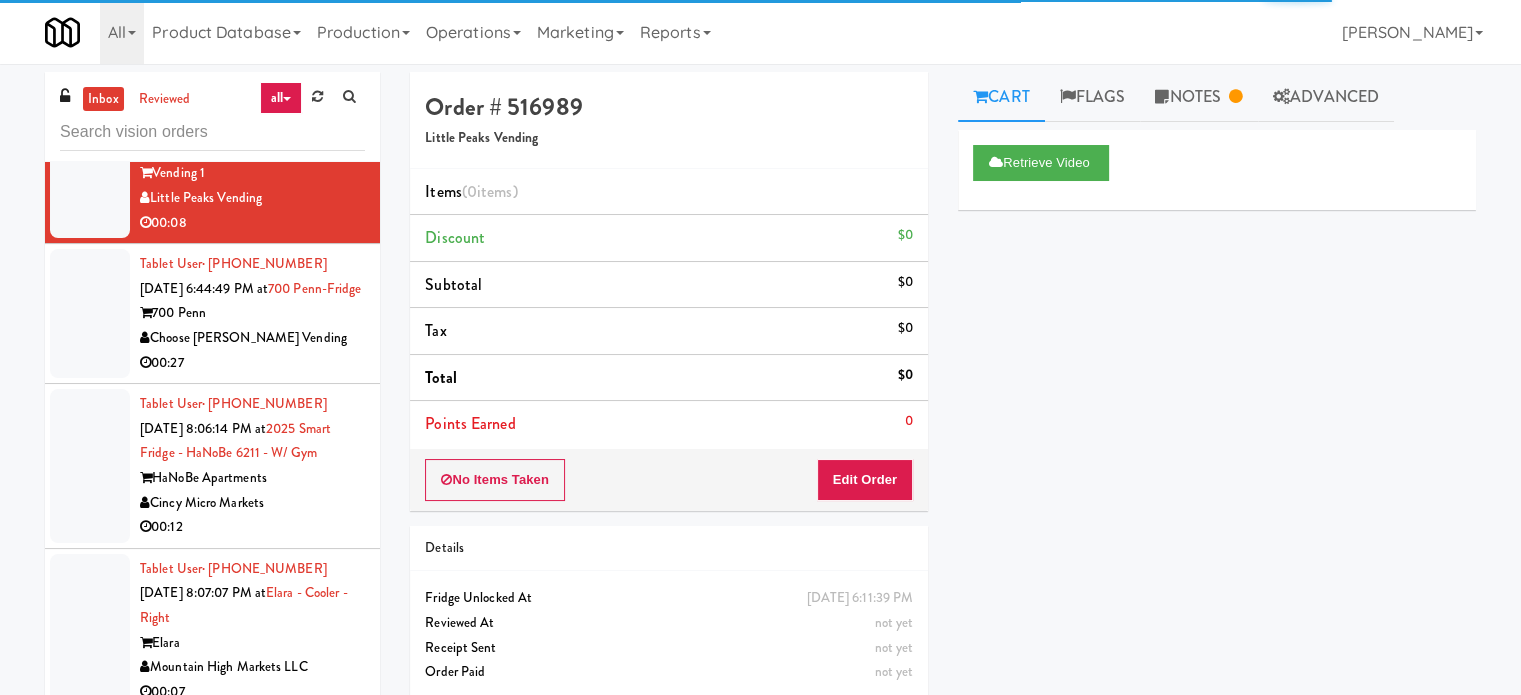 click on "Tablet User  · (412) 780-0466 [DATE] 6:44:49 PM at  700 Penn-Fridge   700 Penn  Choose [PERSON_NAME] Vending  00:27" at bounding box center [252, 313] 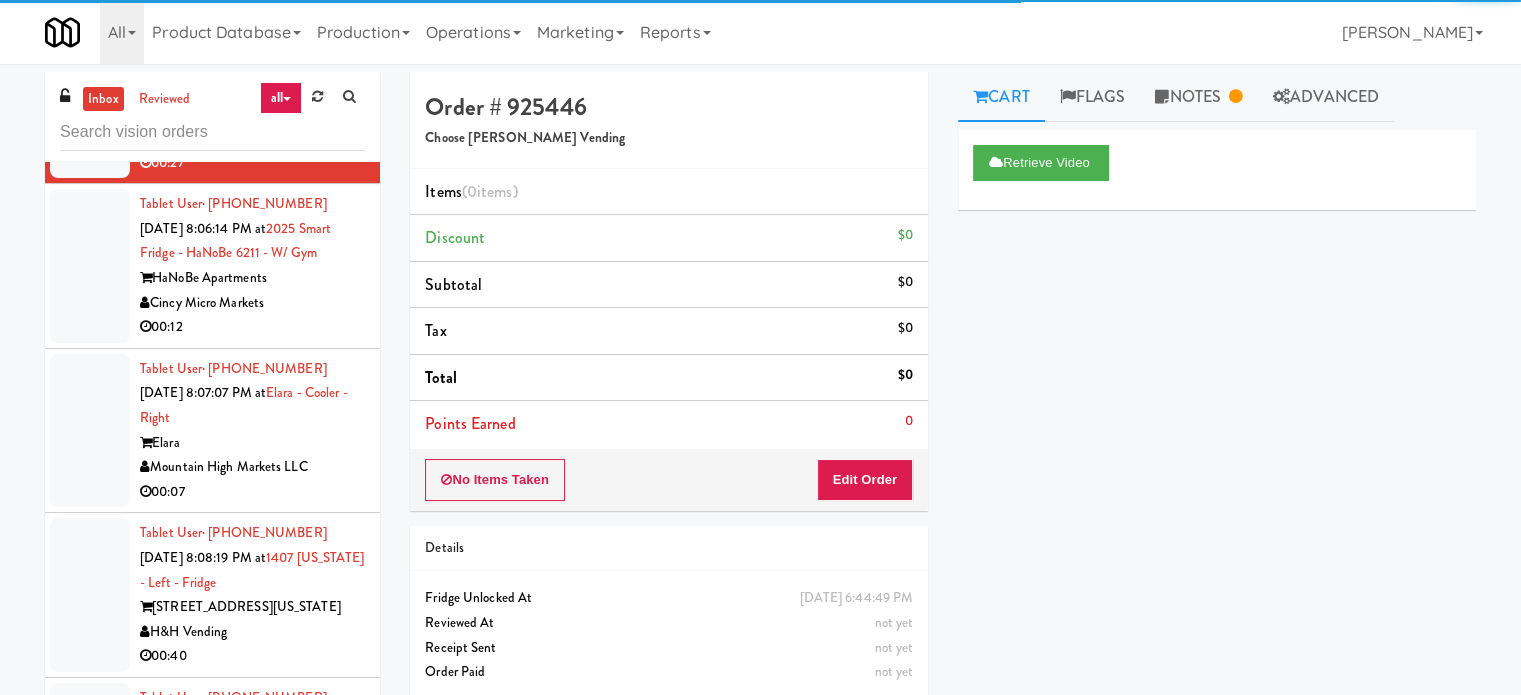 click on "Tablet User  · (513) 532-2045 [DATE] 8:06:14 PM at  2025 Smart Fridge - HaNoBe 6211 - w/ Gym  HaNoBe Apartments  Cincy Micro Markets  00:12" at bounding box center [212, 266] 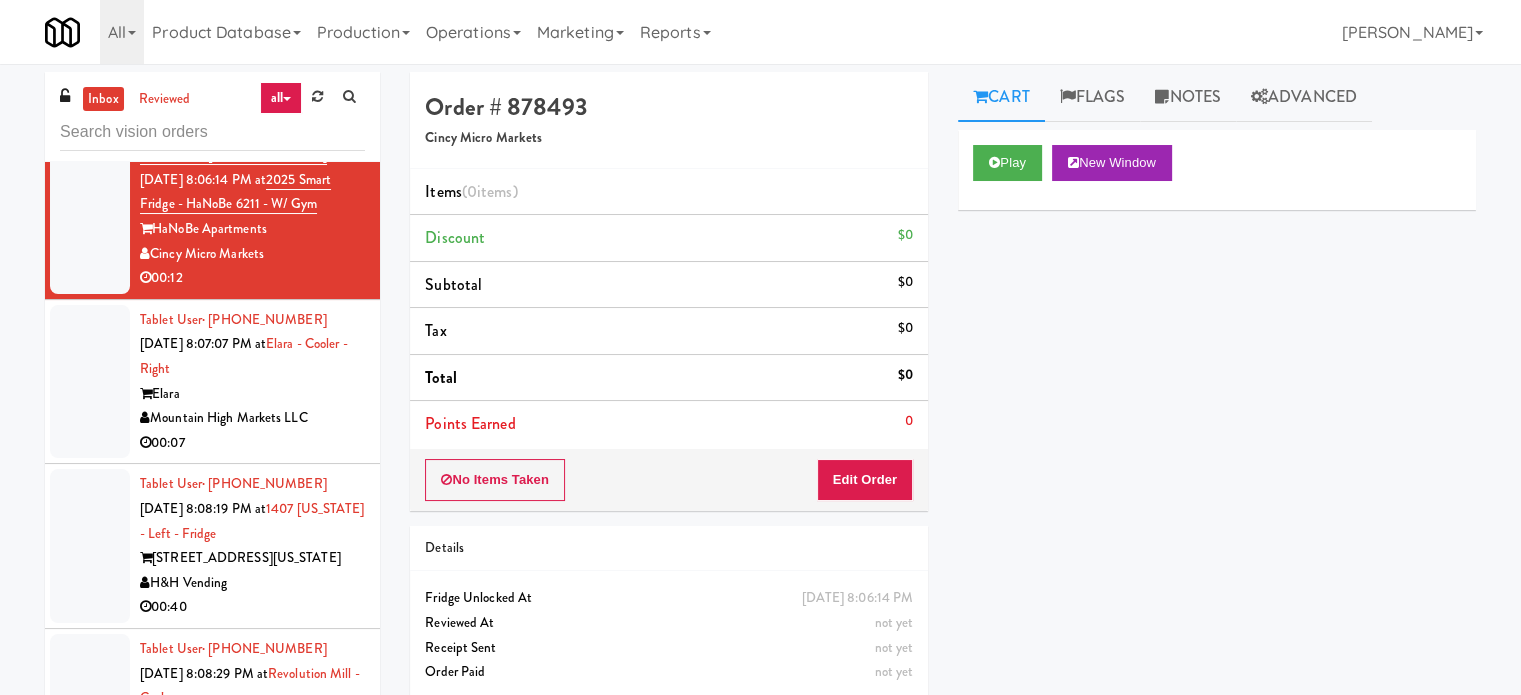 scroll, scrollTop: 5232, scrollLeft: 0, axis: vertical 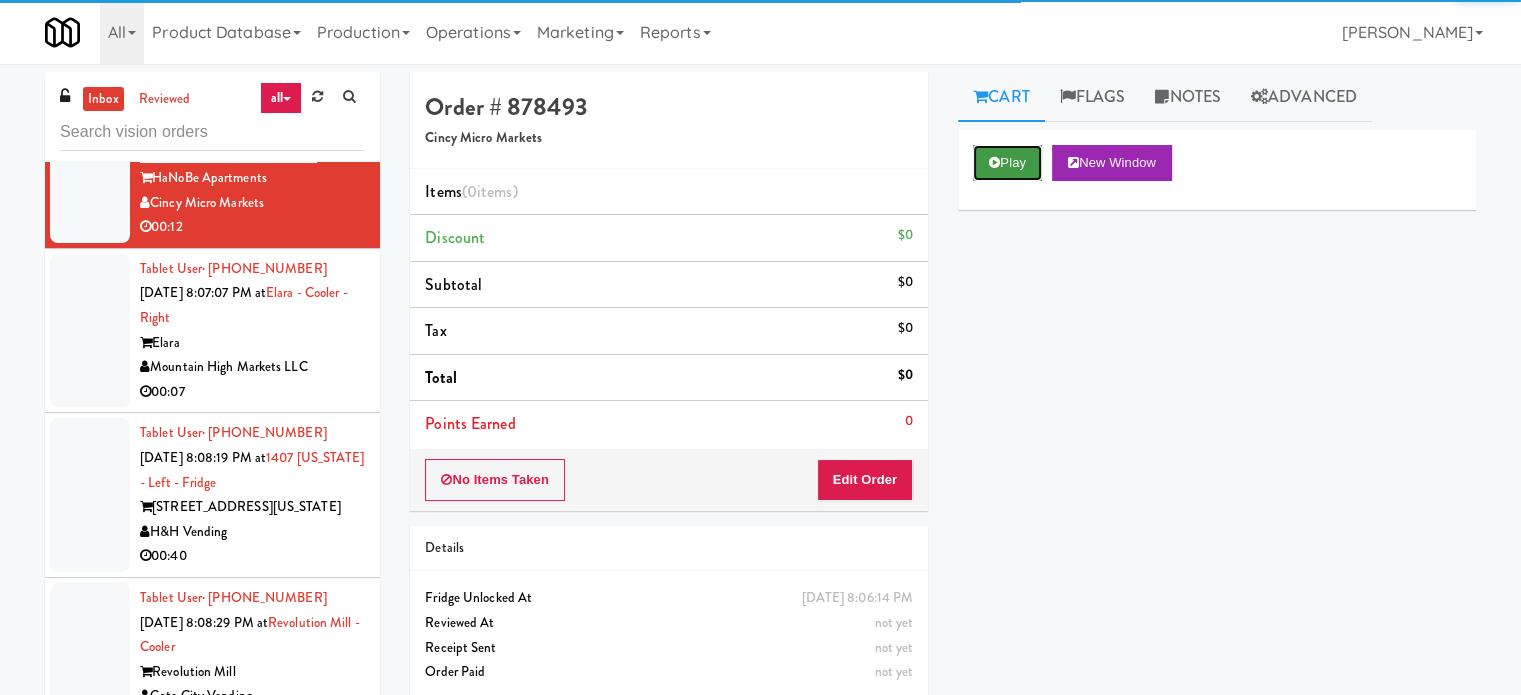 click on "Play" at bounding box center (1007, 163) 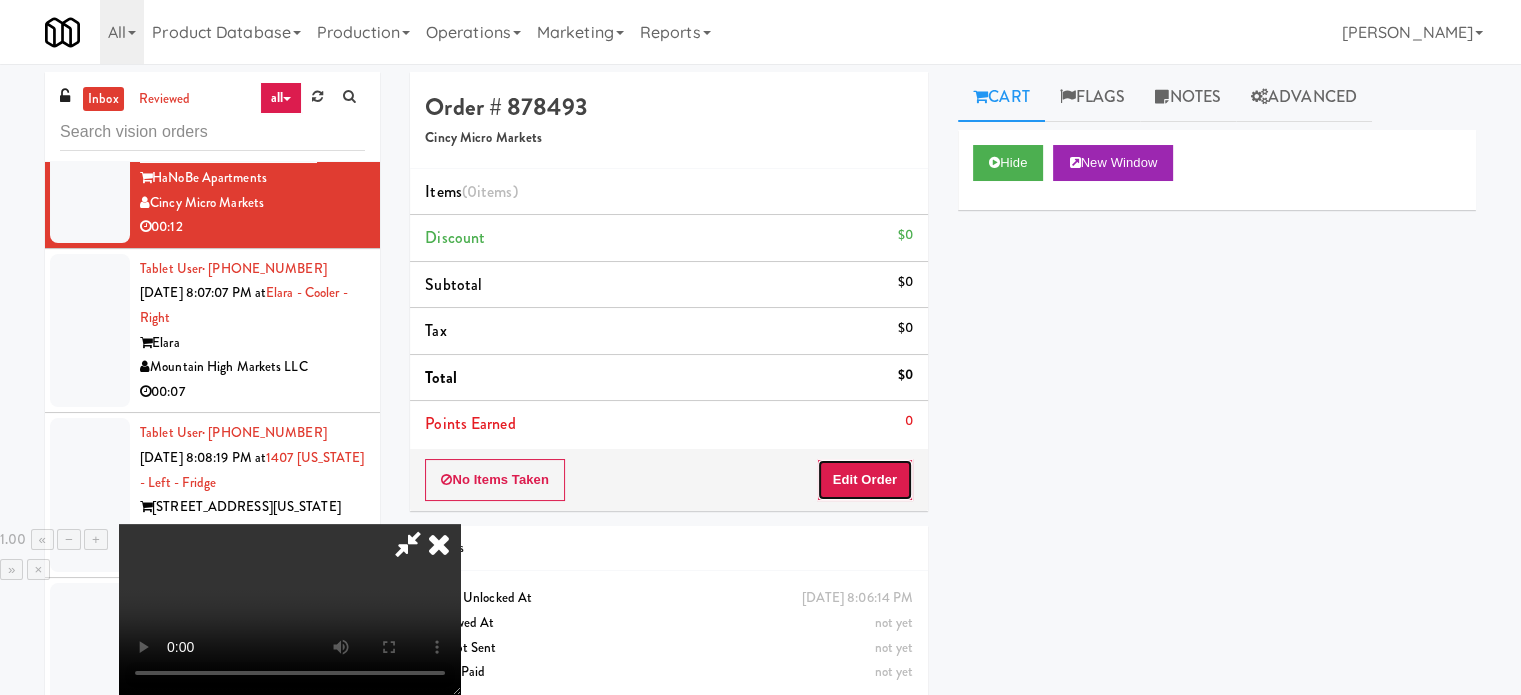 click on "Edit Order" at bounding box center [865, 480] 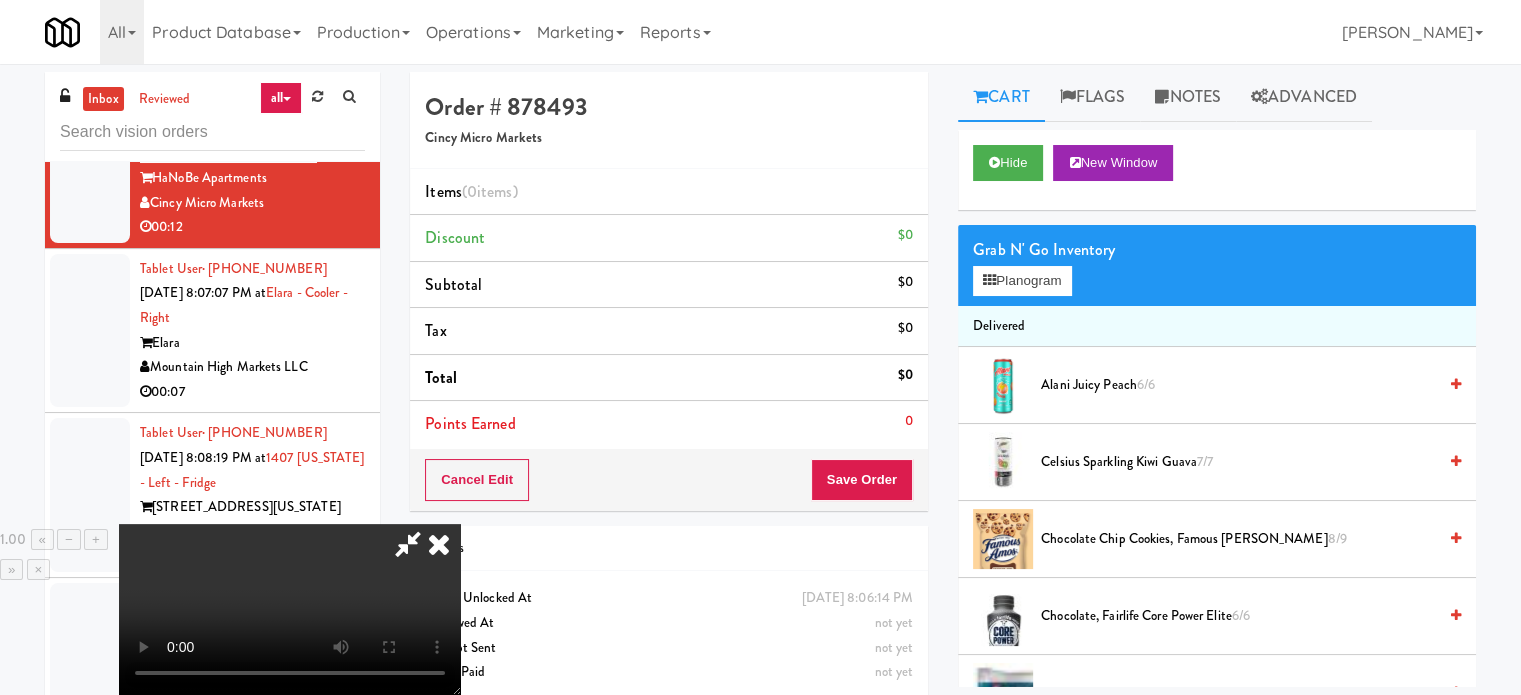 type 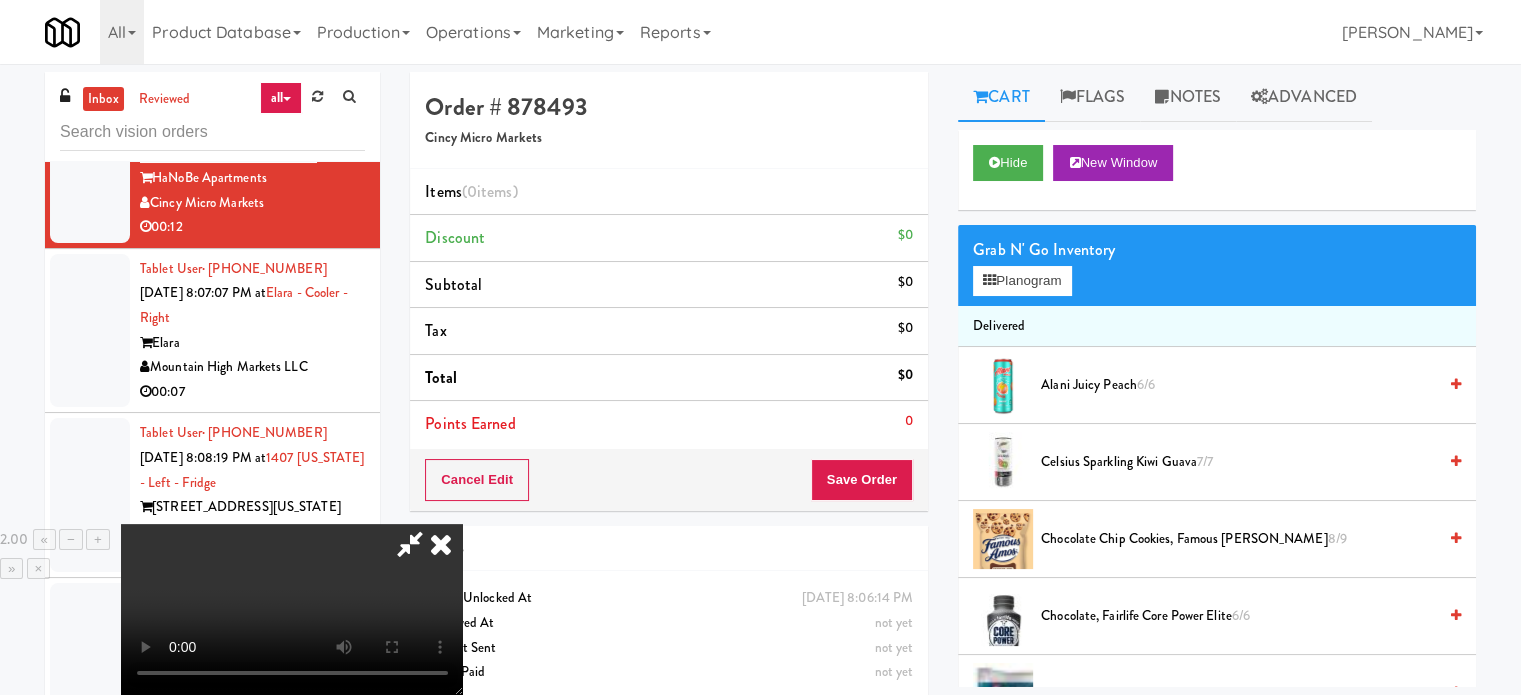 scroll, scrollTop: 0, scrollLeft: 0, axis: both 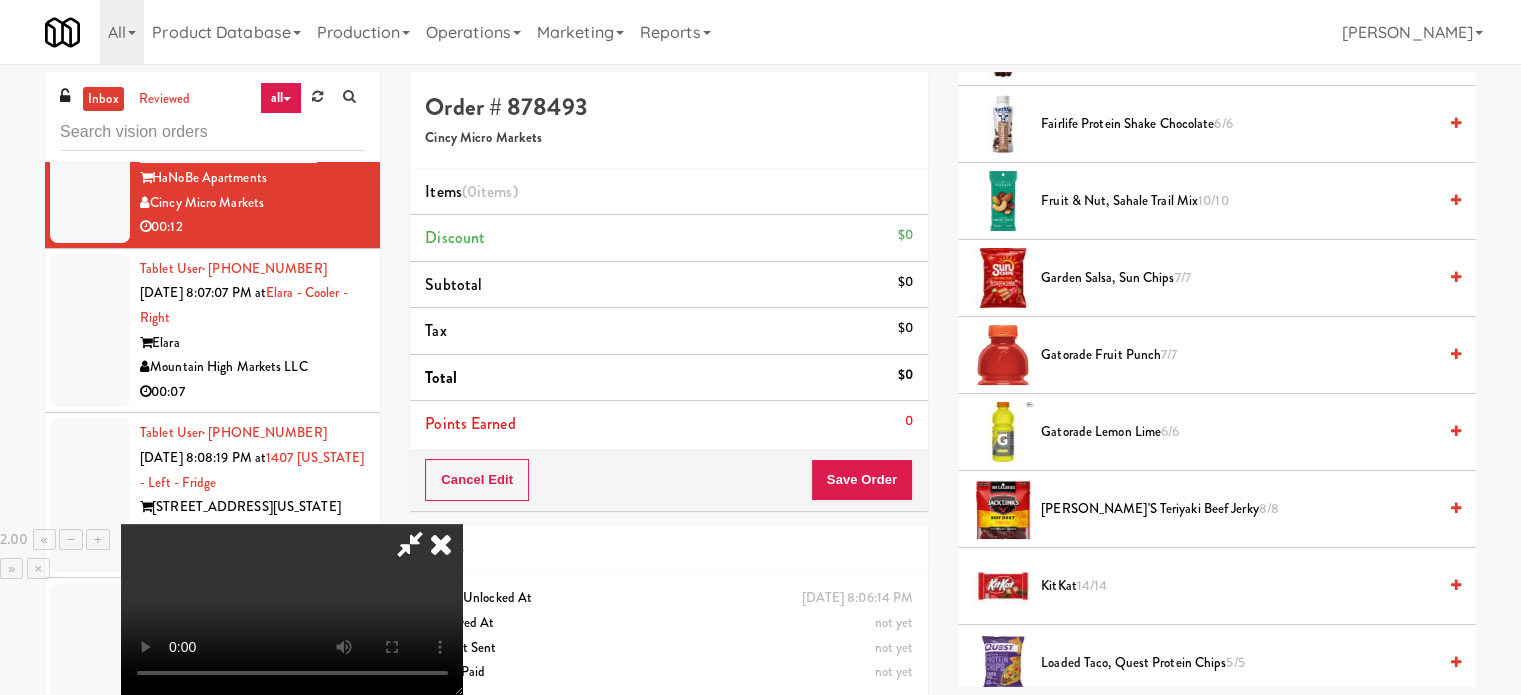 click on "KitKat  14/14" at bounding box center (1238, 586) 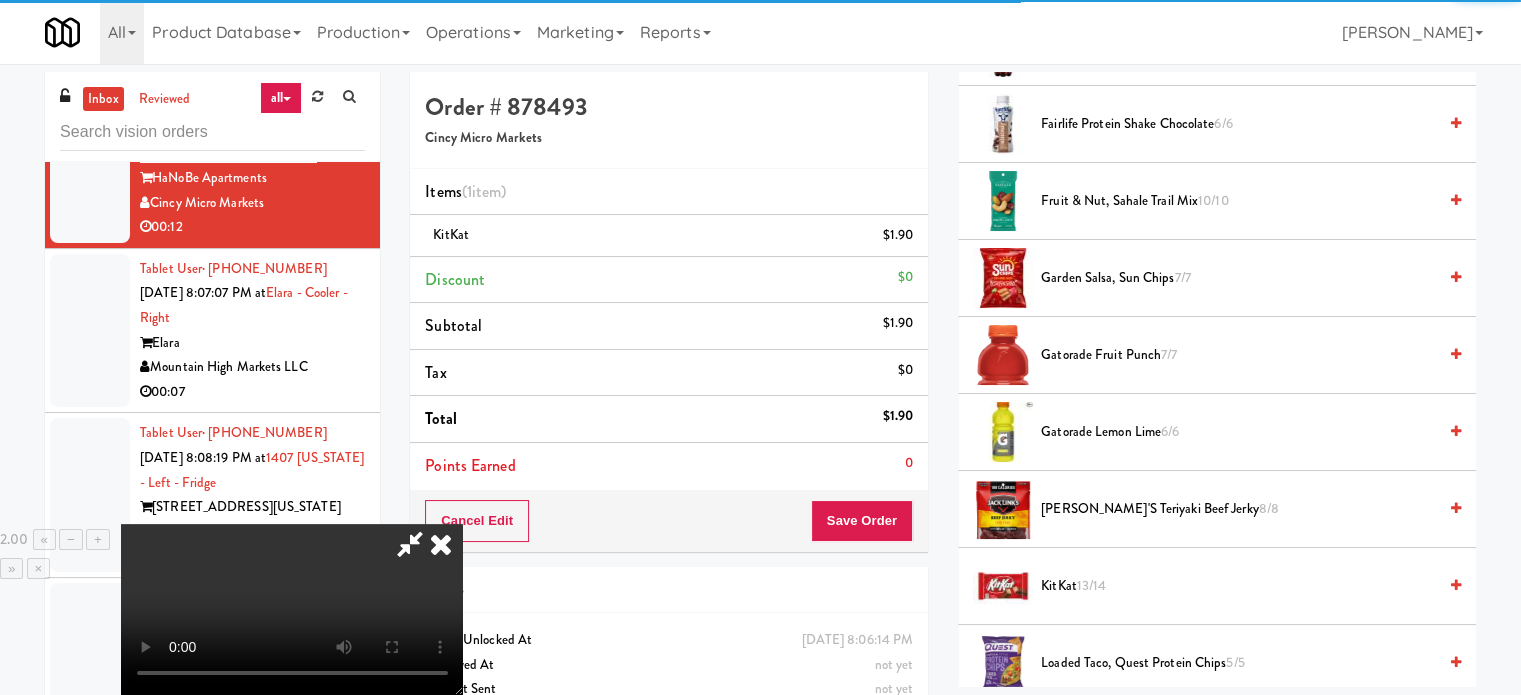 click at bounding box center (292, 609) 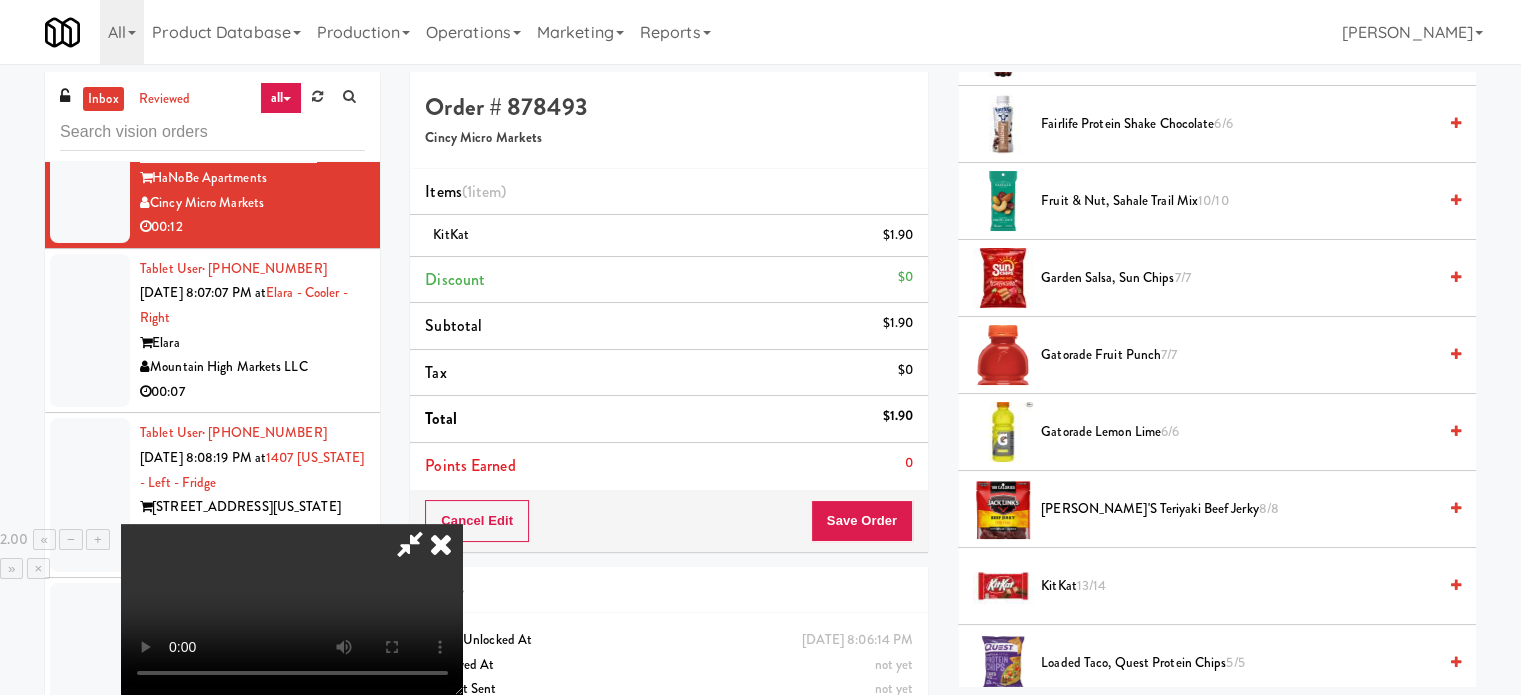 click at bounding box center (292, 609) 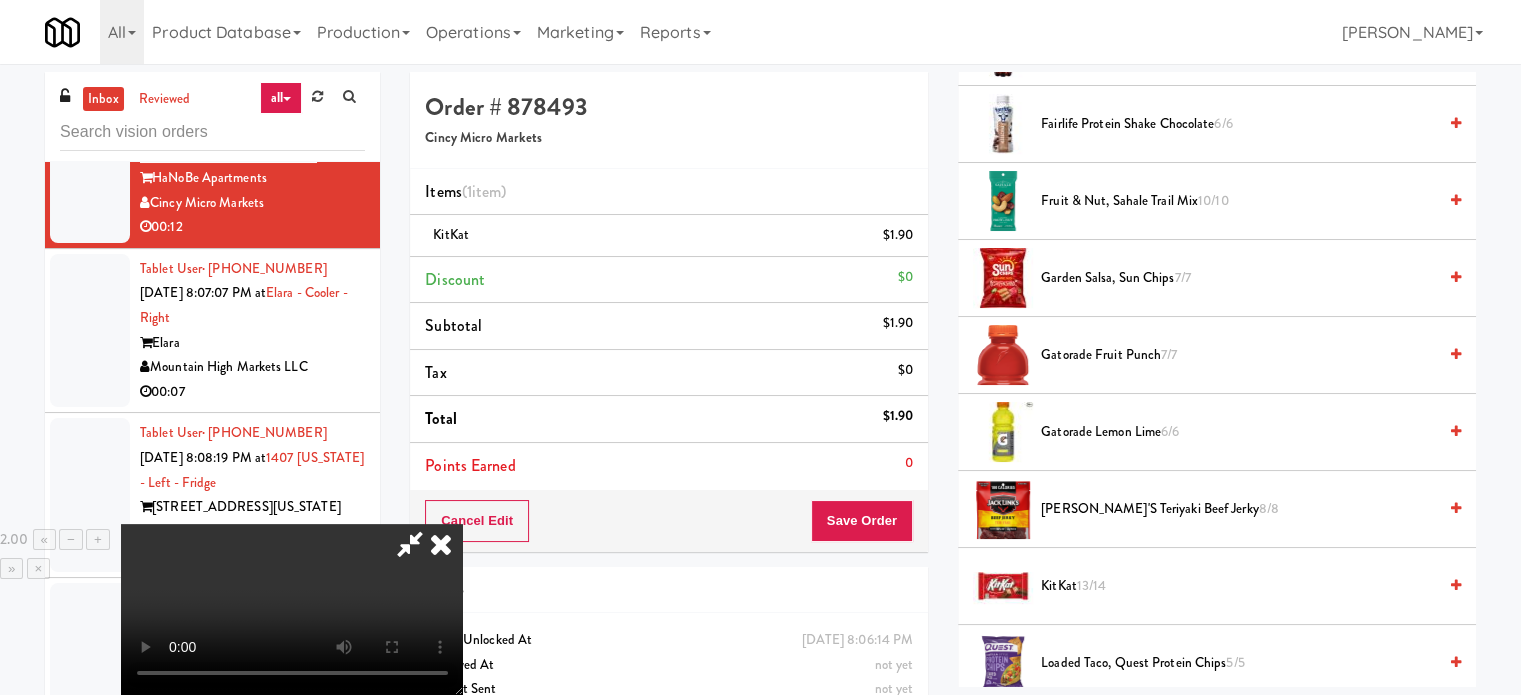 scroll, scrollTop: 0, scrollLeft: 0, axis: both 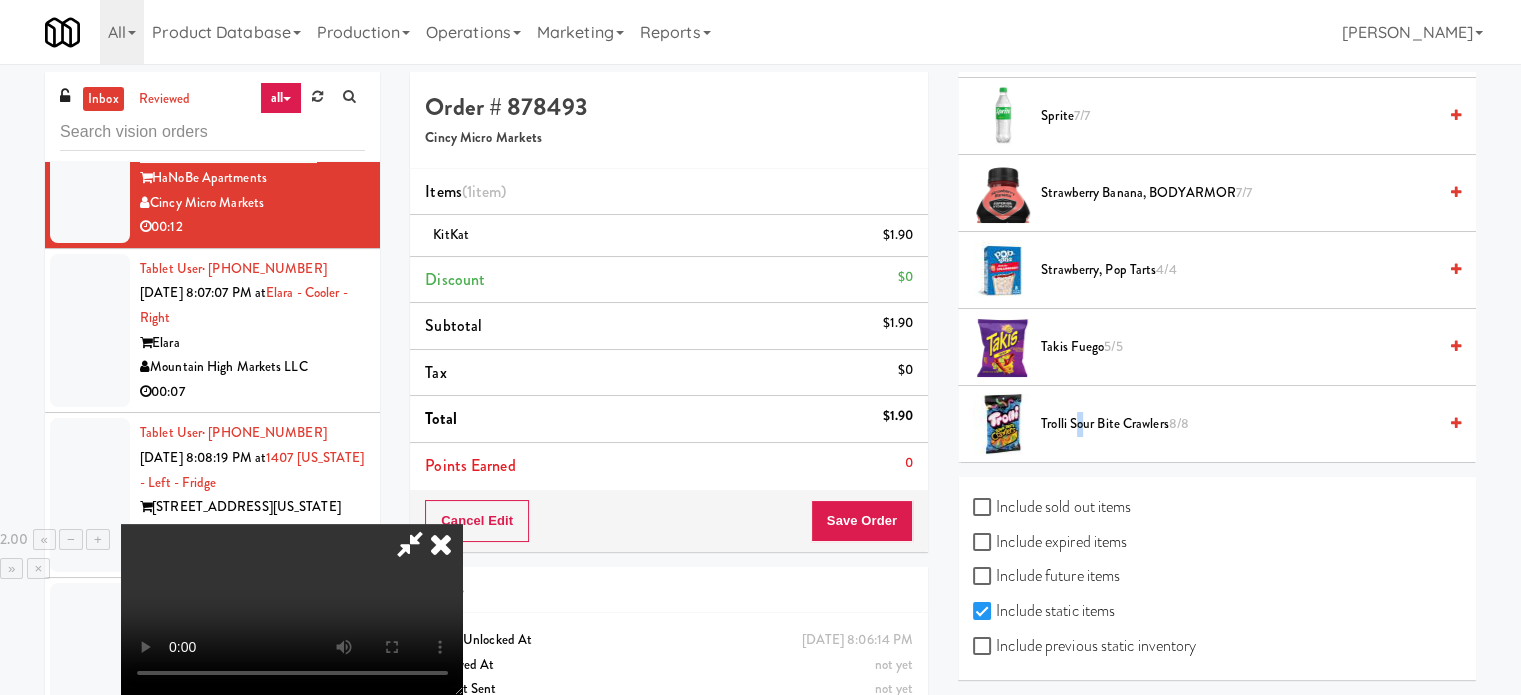 drag, startPoint x: 1080, startPoint y: 419, endPoint x: 940, endPoint y: 440, distance: 141.56624 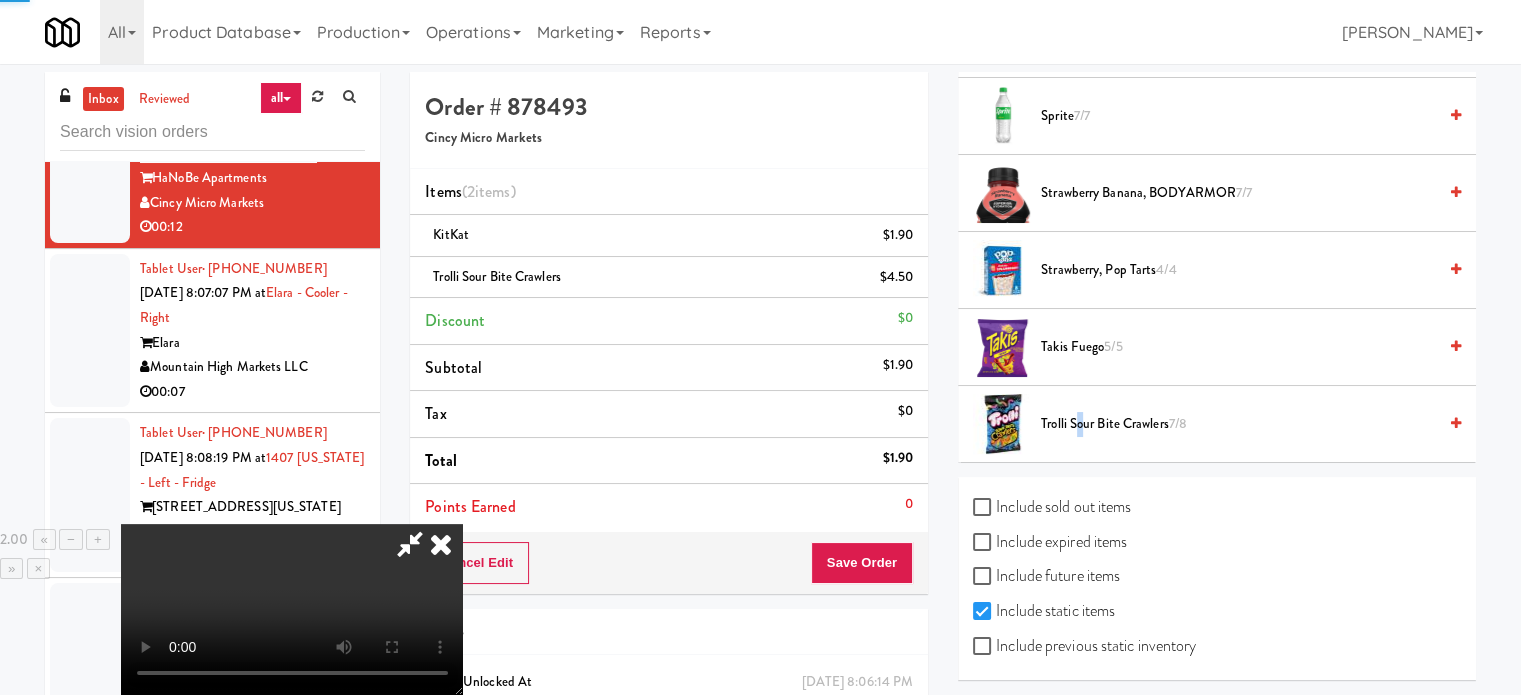 drag, startPoint x: 606, startPoint y: 527, endPoint x: 676, endPoint y: 555, distance: 75.39231 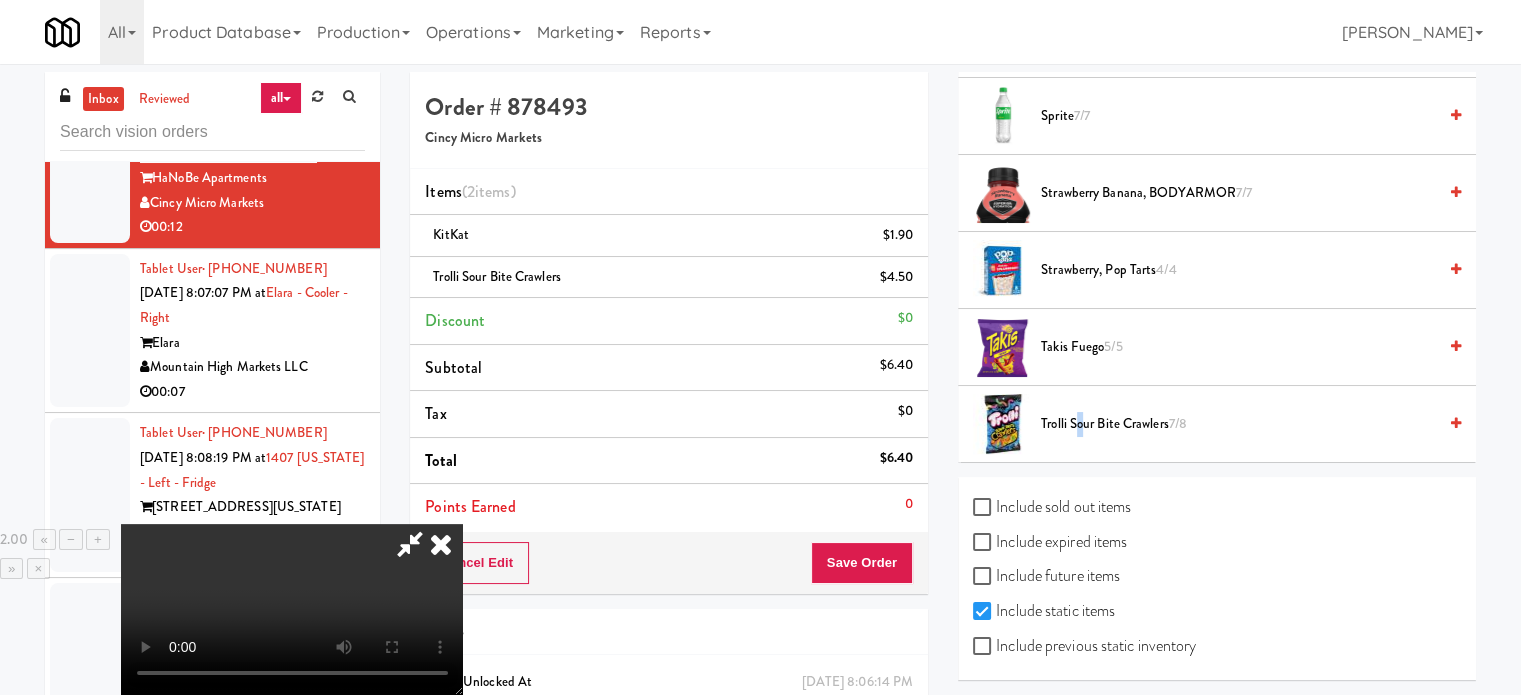 scroll, scrollTop: 0, scrollLeft: 0, axis: both 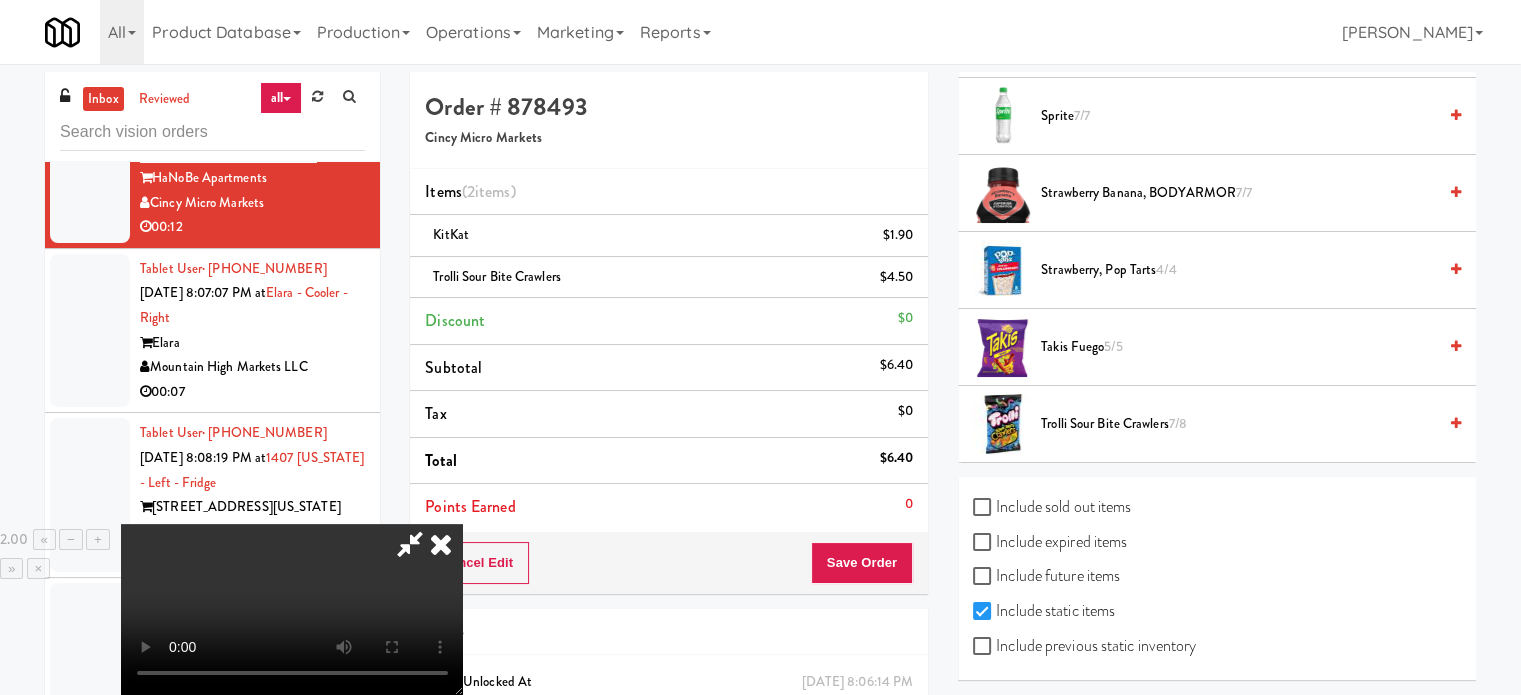 click at bounding box center (410, 544) 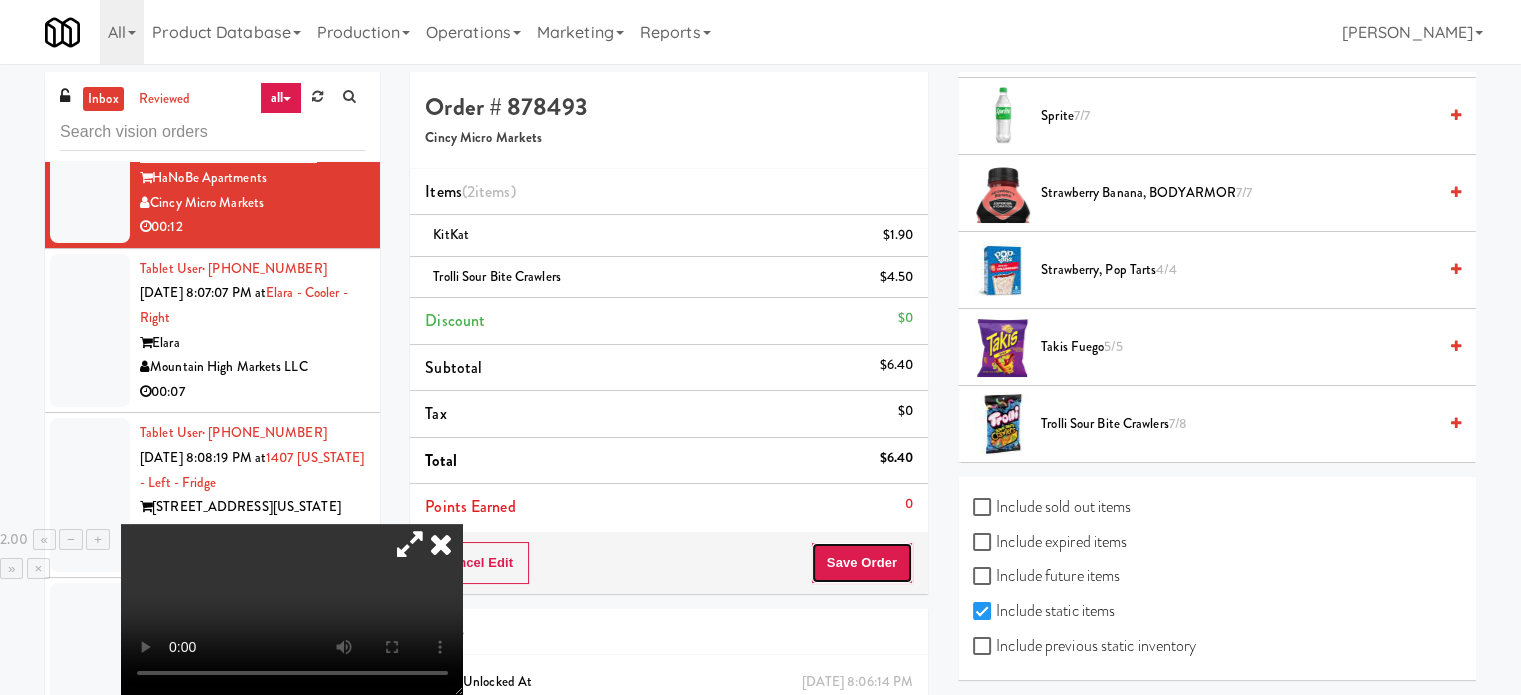 click on "Save Order" at bounding box center (862, 563) 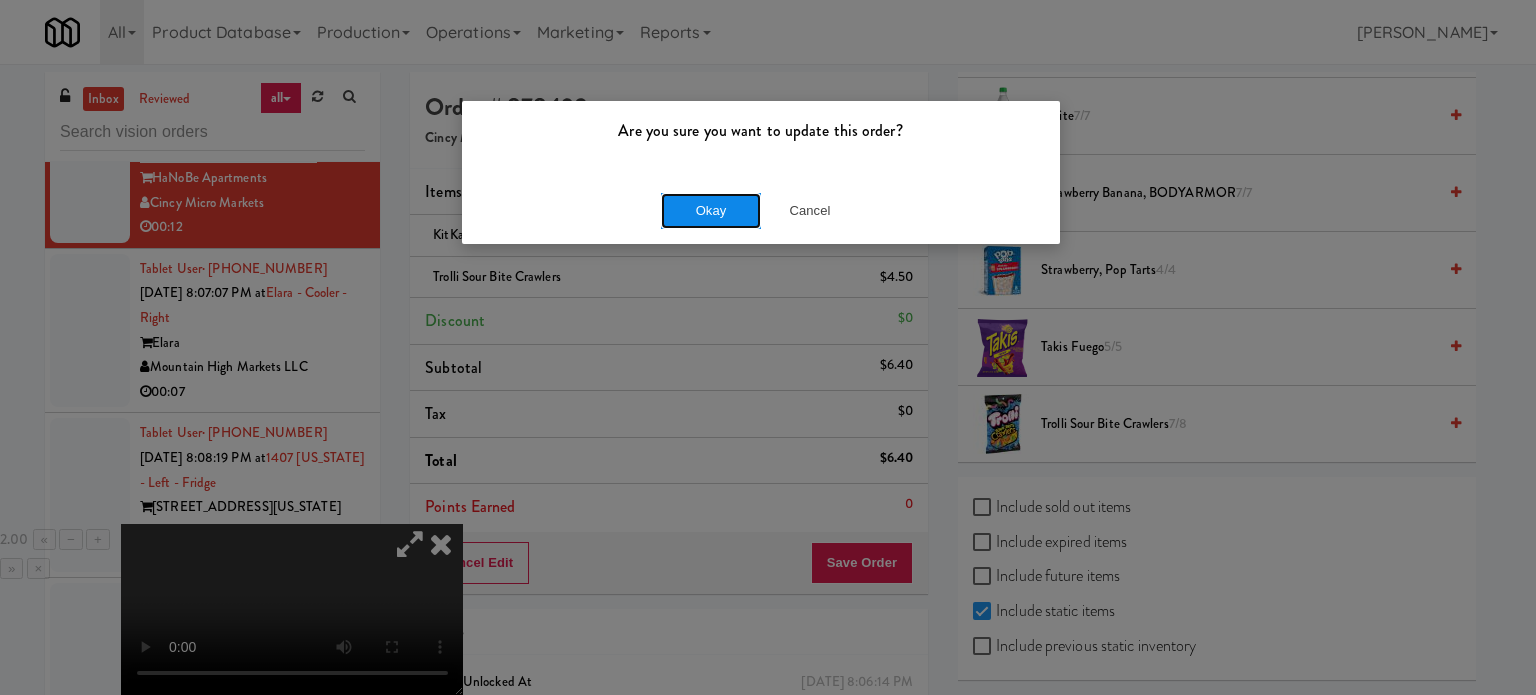 click on "Okay" at bounding box center (711, 211) 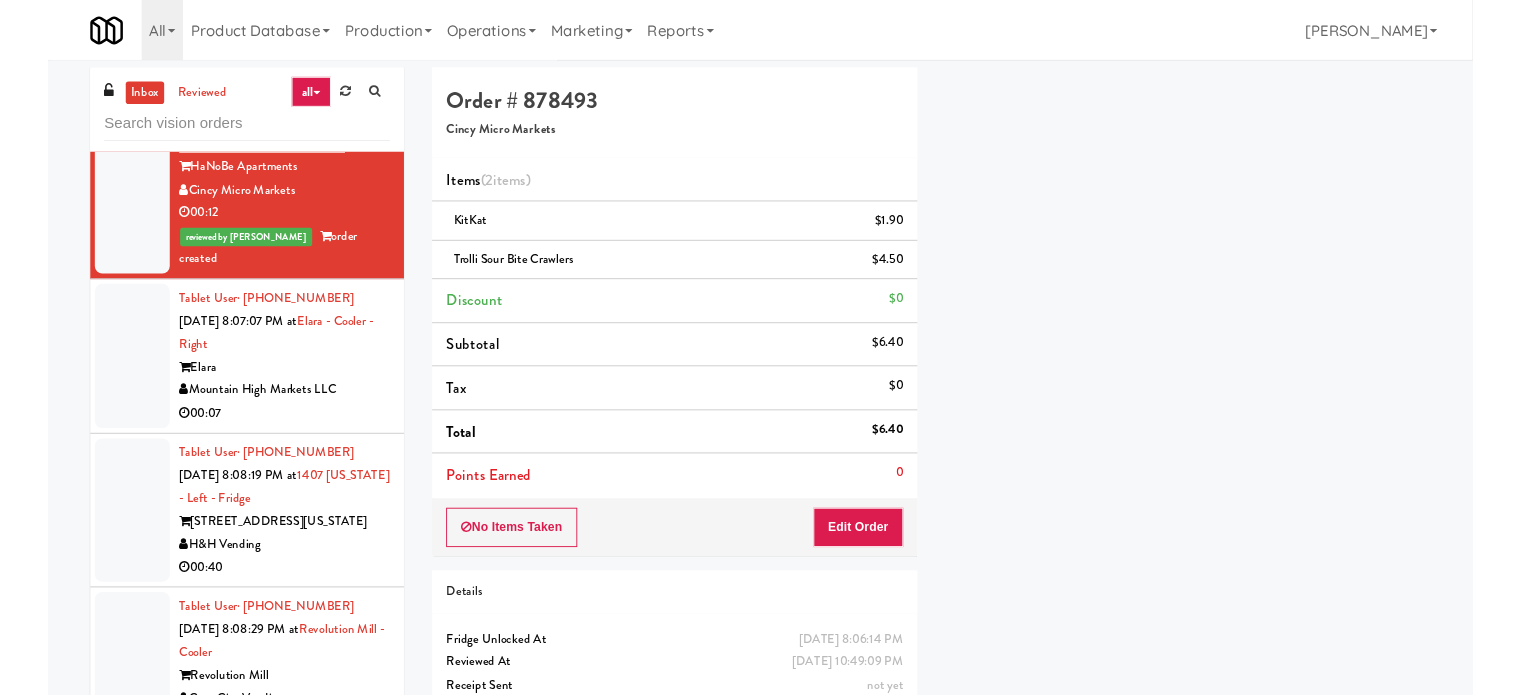 scroll, scrollTop: 144, scrollLeft: 0, axis: vertical 